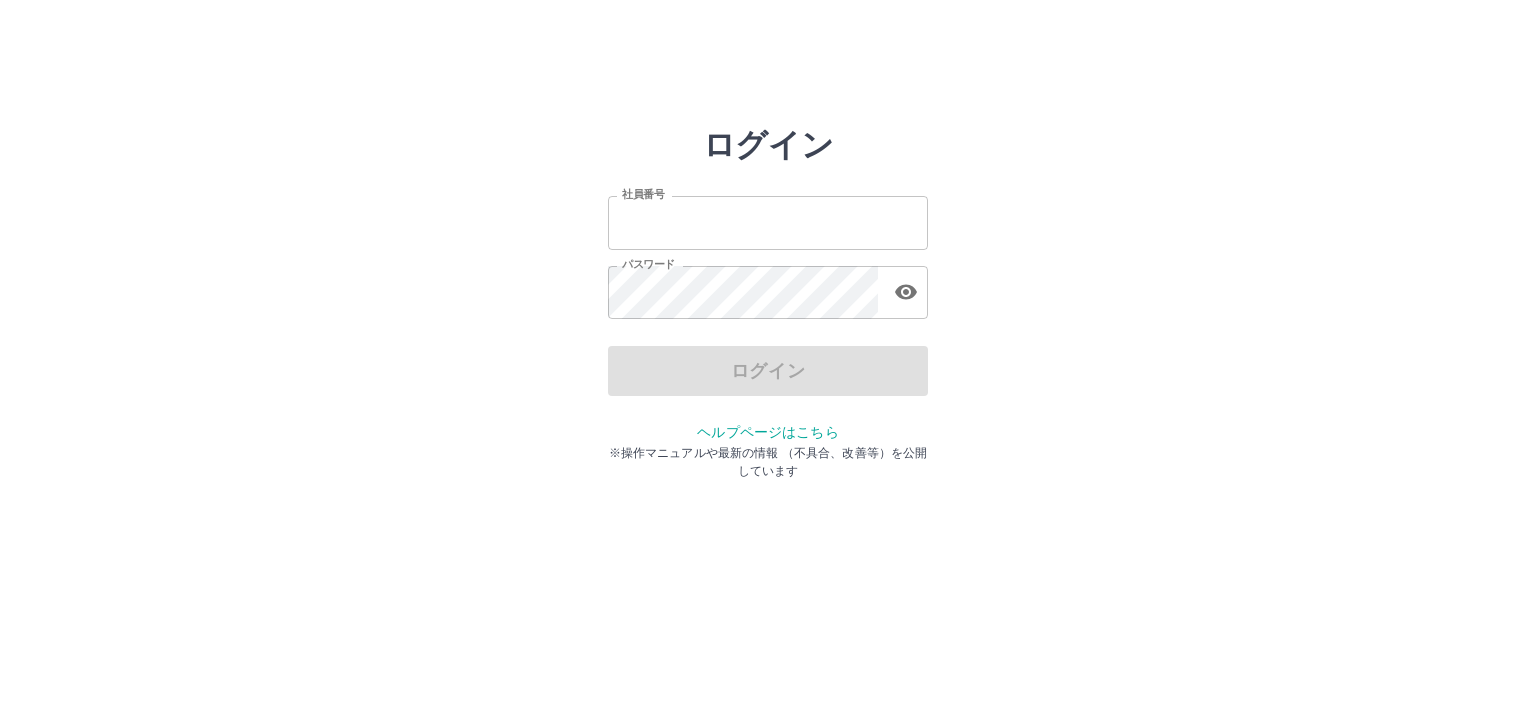 scroll, scrollTop: 0, scrollLeft: 0, axis: both 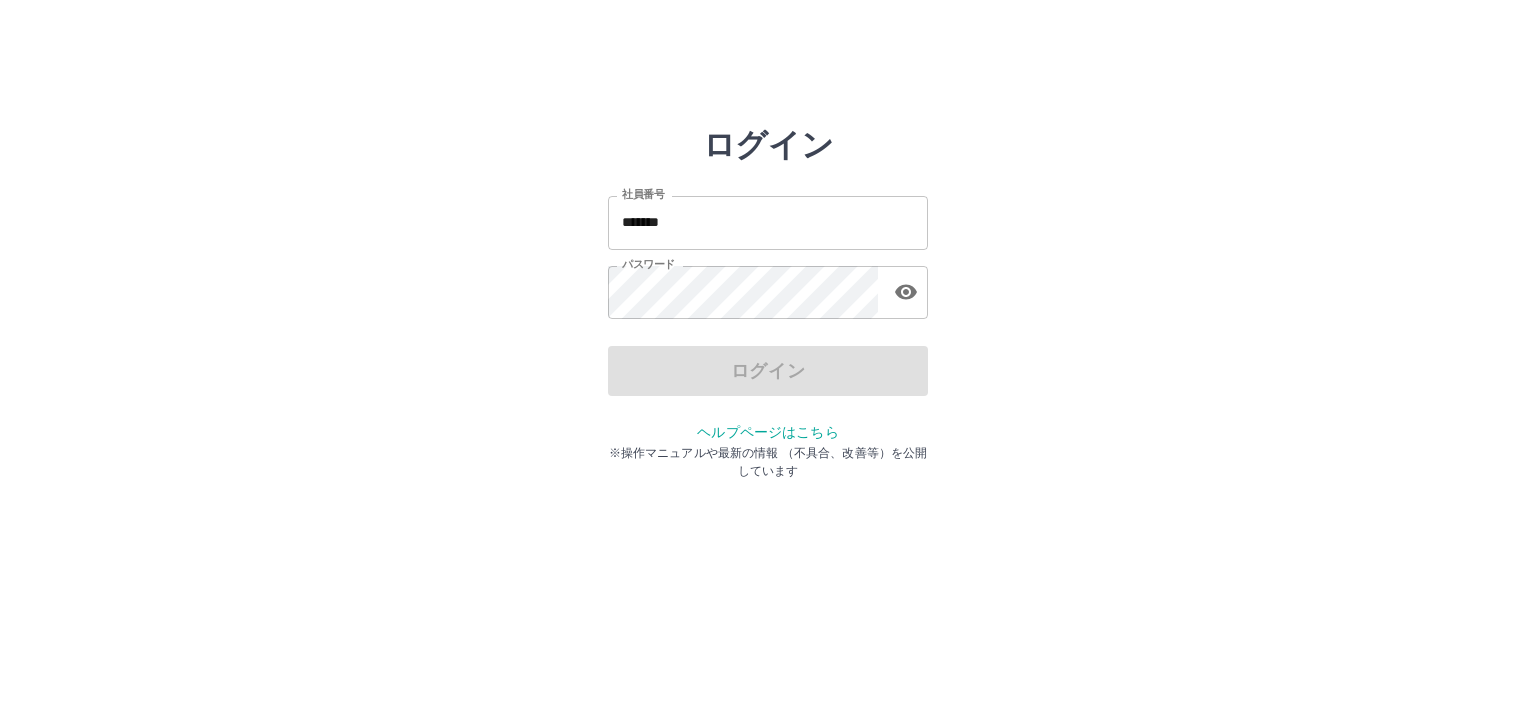 click on "ログイン" at bounding box center (768, 371) 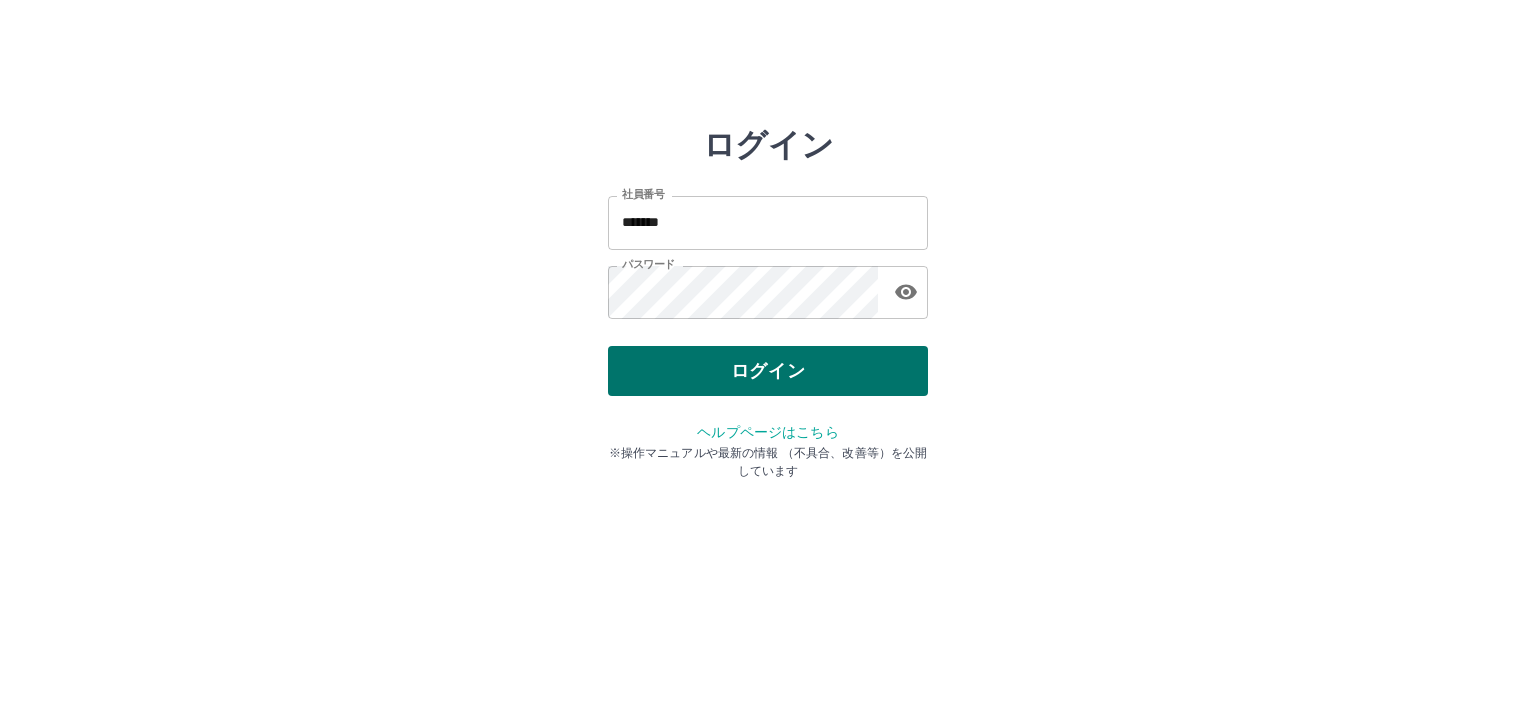 click on "ログイン" at bounding box center (768, 371) 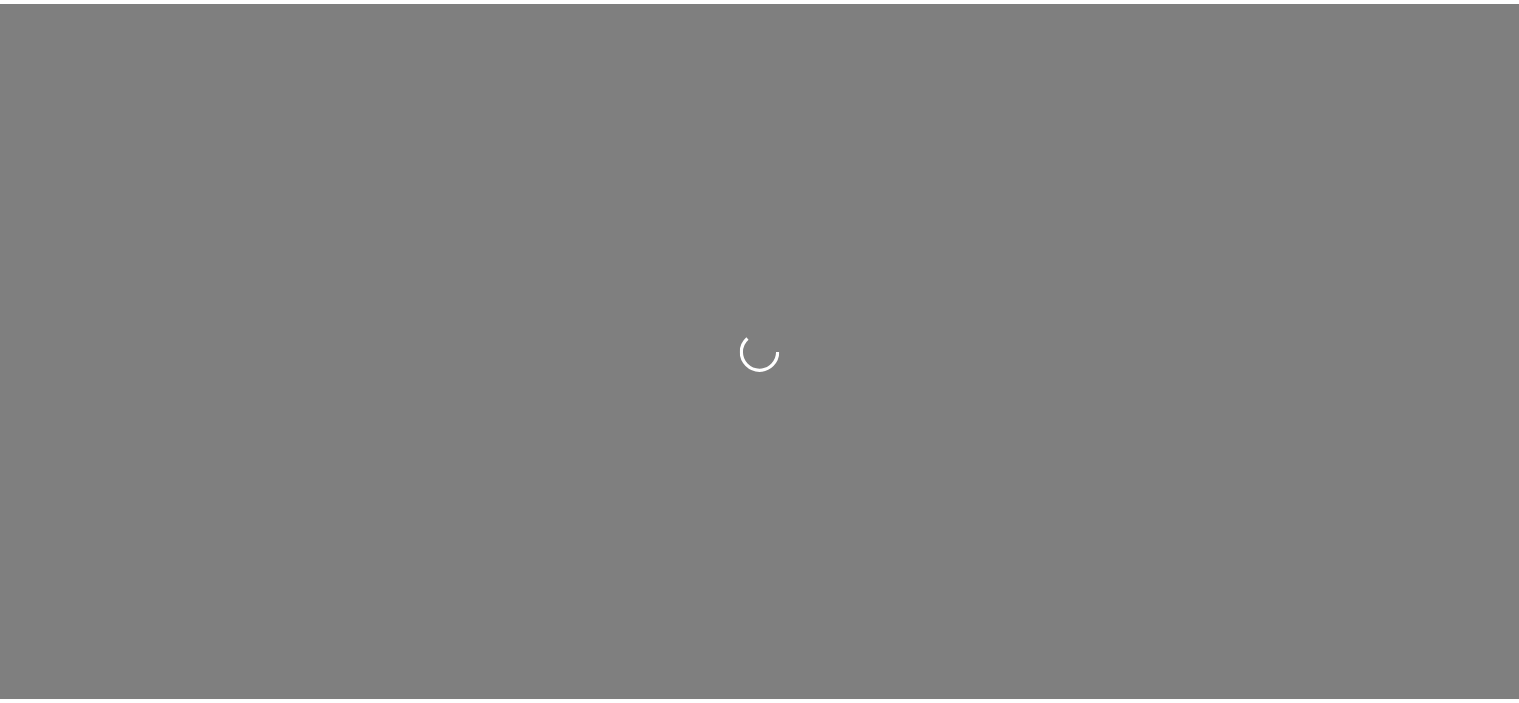scroll, scrollTop: 0, scrollLeft: 0, axis: both 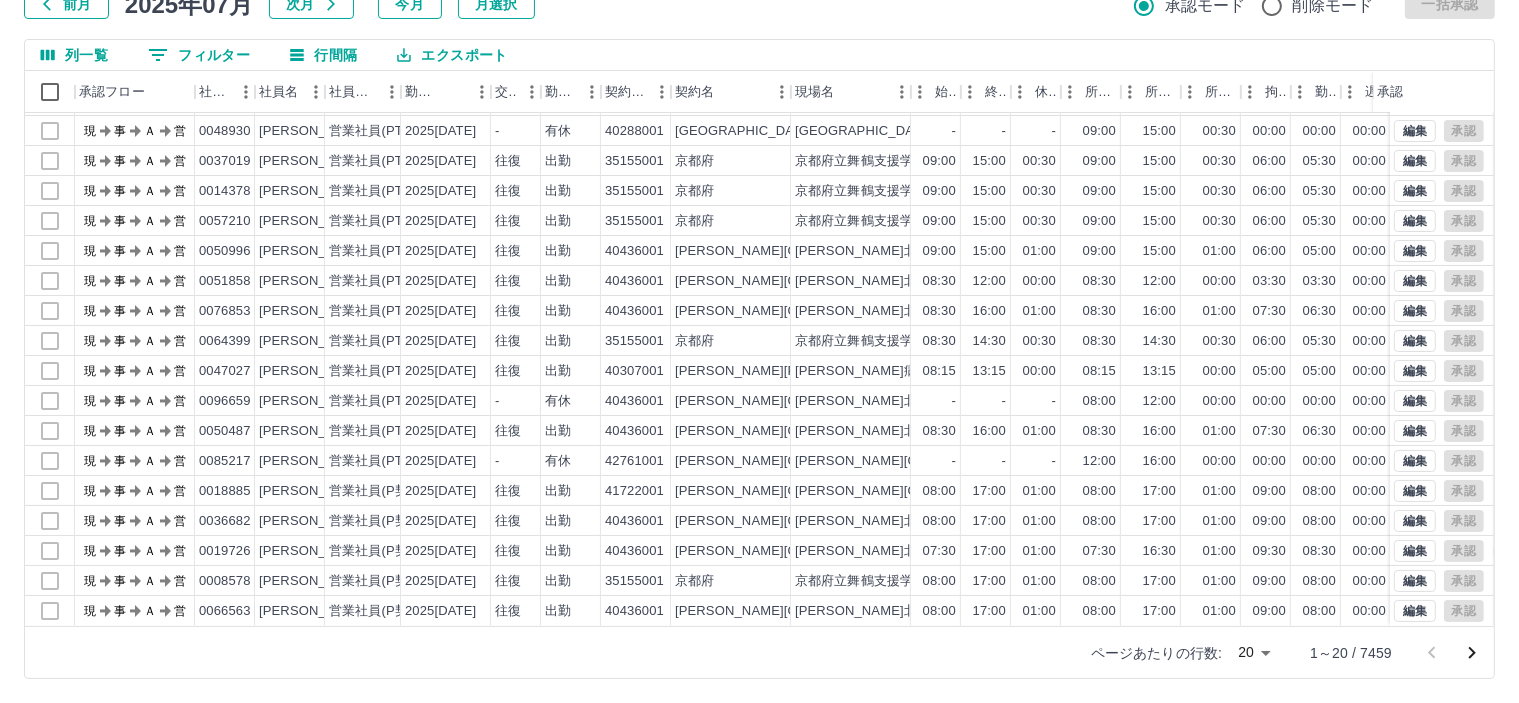click on "SDH勤怠 皆元　佐紀 勤務実績承認 前月 2025年07月 次月 今月 月選択 承認モード 削除モード 一括承認 列一覧 0 フィルター 行間隔 エクスポート 承認フロー 社員番号 社員名 社員区分 勤務日 交通費 勤務区分 契約コード 契約名 現場名 始業 終業 休憩 所定開始 所定終業 所定休憩 拘束 勤務 遅刻等 コメント ステータス 承認 現 事 Ａ 営 0065611 宮川　太一 営業社員(PT契約) 2025-07-14 往復 出勤 40436001 長浜市 長浜北部学校給食センター 09:00 16:00 01:00 09:00 16:00 01:00 07:00 06:00 00:00 現場責任者承認待 現 事 Ａ 営 0058296 八木　繁康 営業社員(PT契約) 2025-07-14 往復 出勤 40436001 長浜市 長浜北部学校給食センター 09:00 16:00 01:00 09:00 16:00 01:00 07:00 06:00 00:00 現場責任者承認待 現 事 Ａ 営 0048930 田中　玲子 営業社員(PT契約) 2025-07-14  -  有休 40288001 久御山町 久御山町立久御山中学校 - - -" at bounding box center [759, 280] 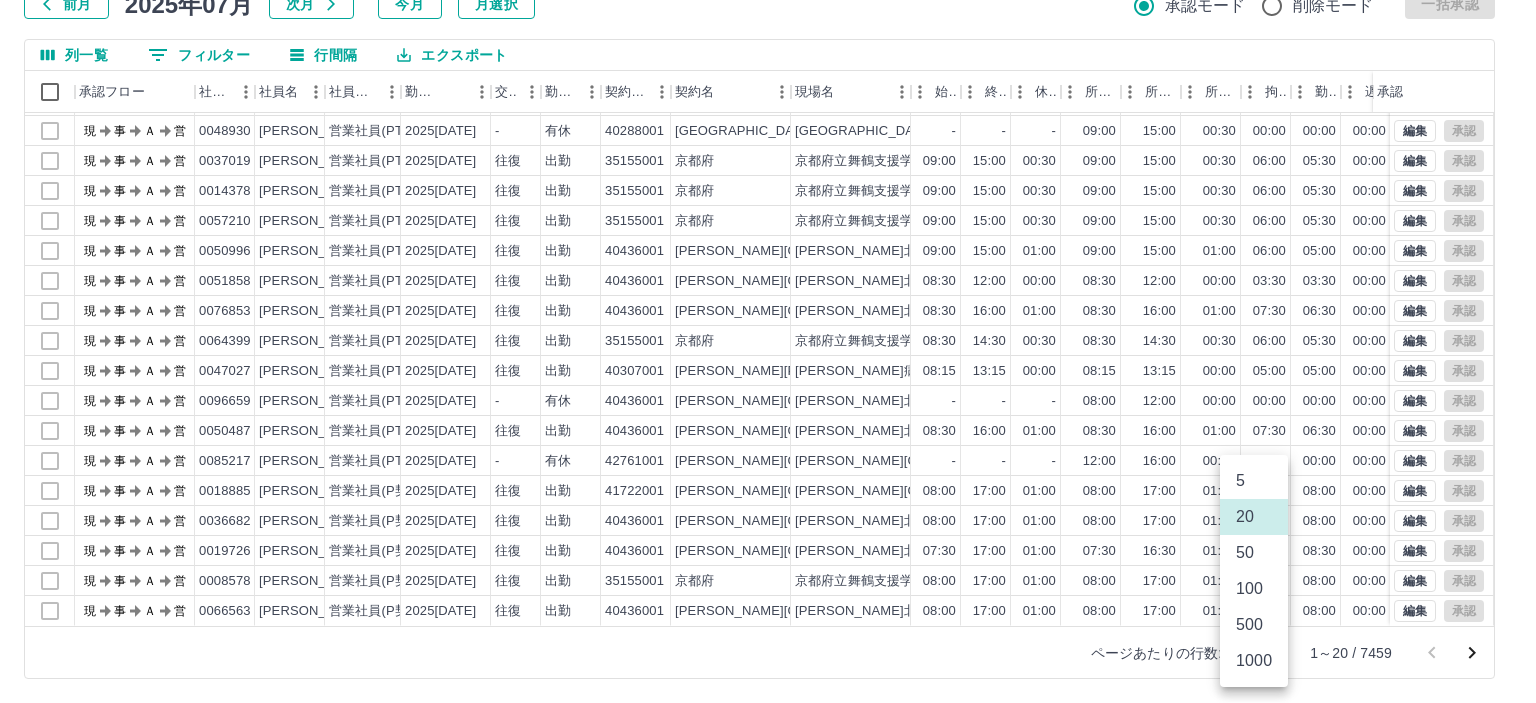 click on "1000" at bounding box center (1254, 661) 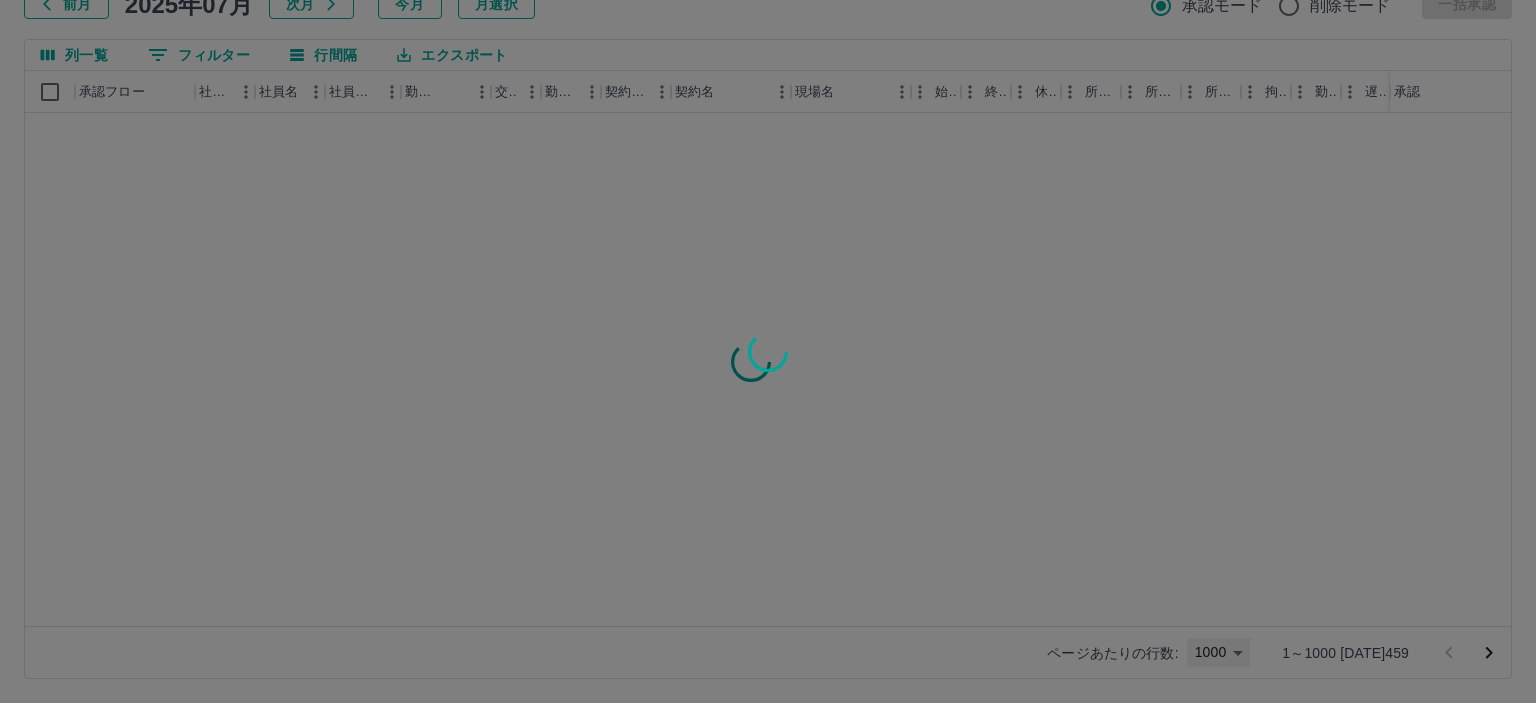 type on "****" 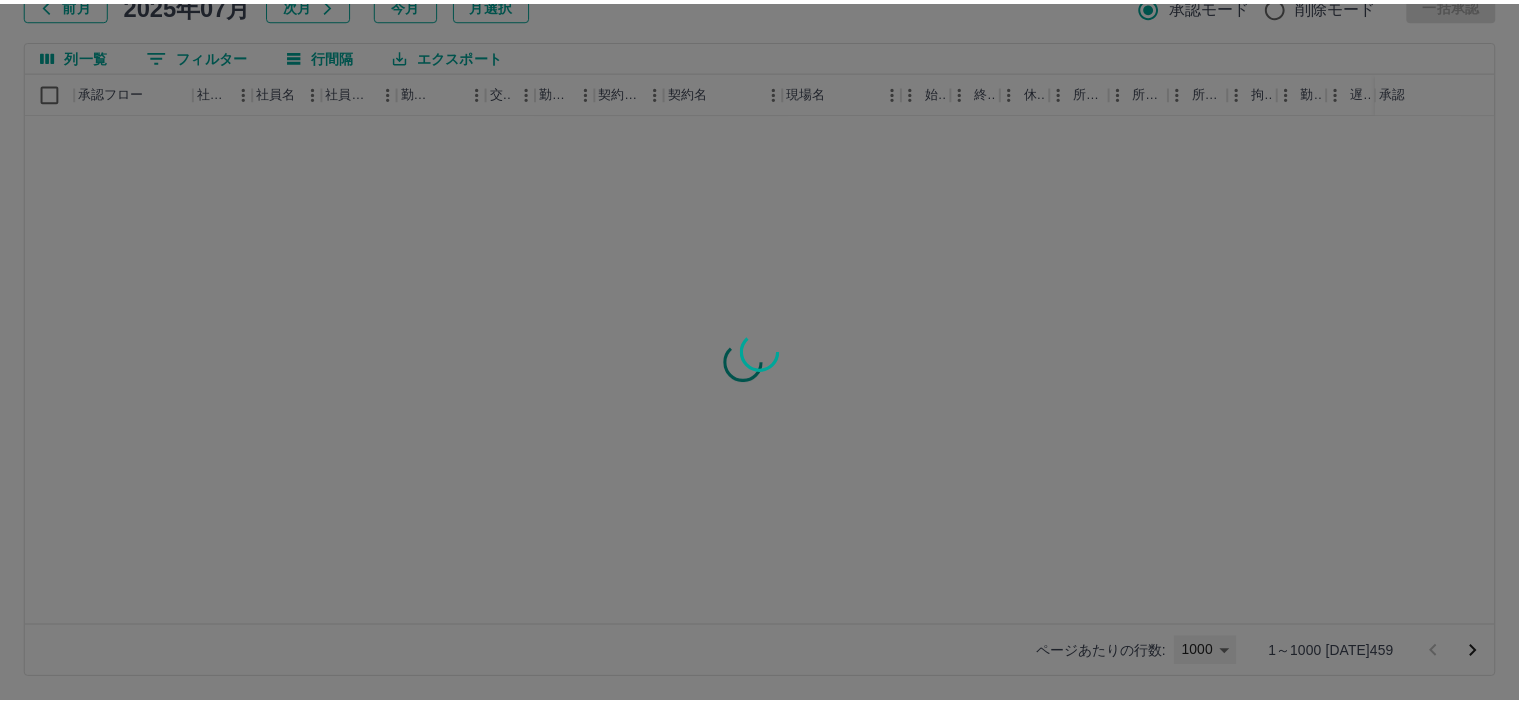 scroll, scrollTop: 0, scrollLeft: 0, axis: both 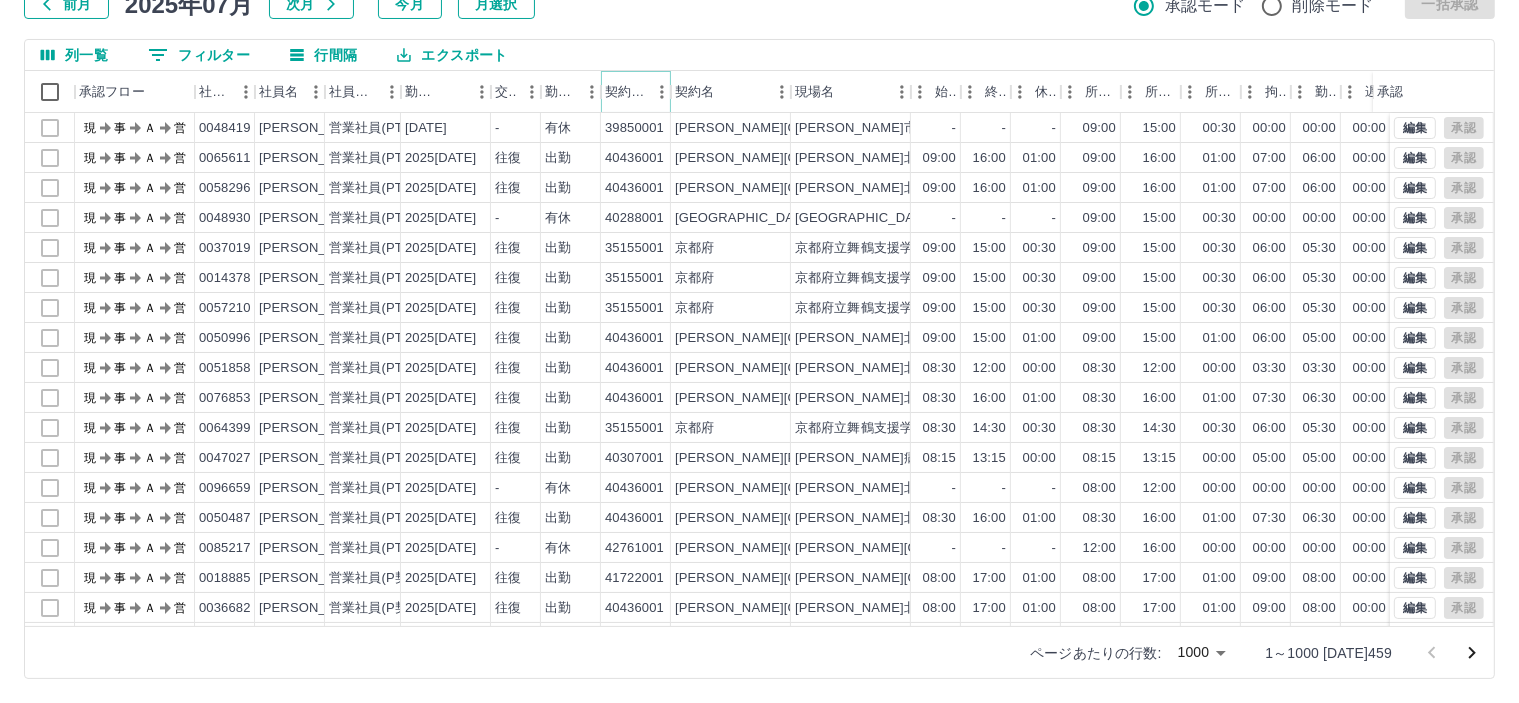 click at bounding box center [662, 92] 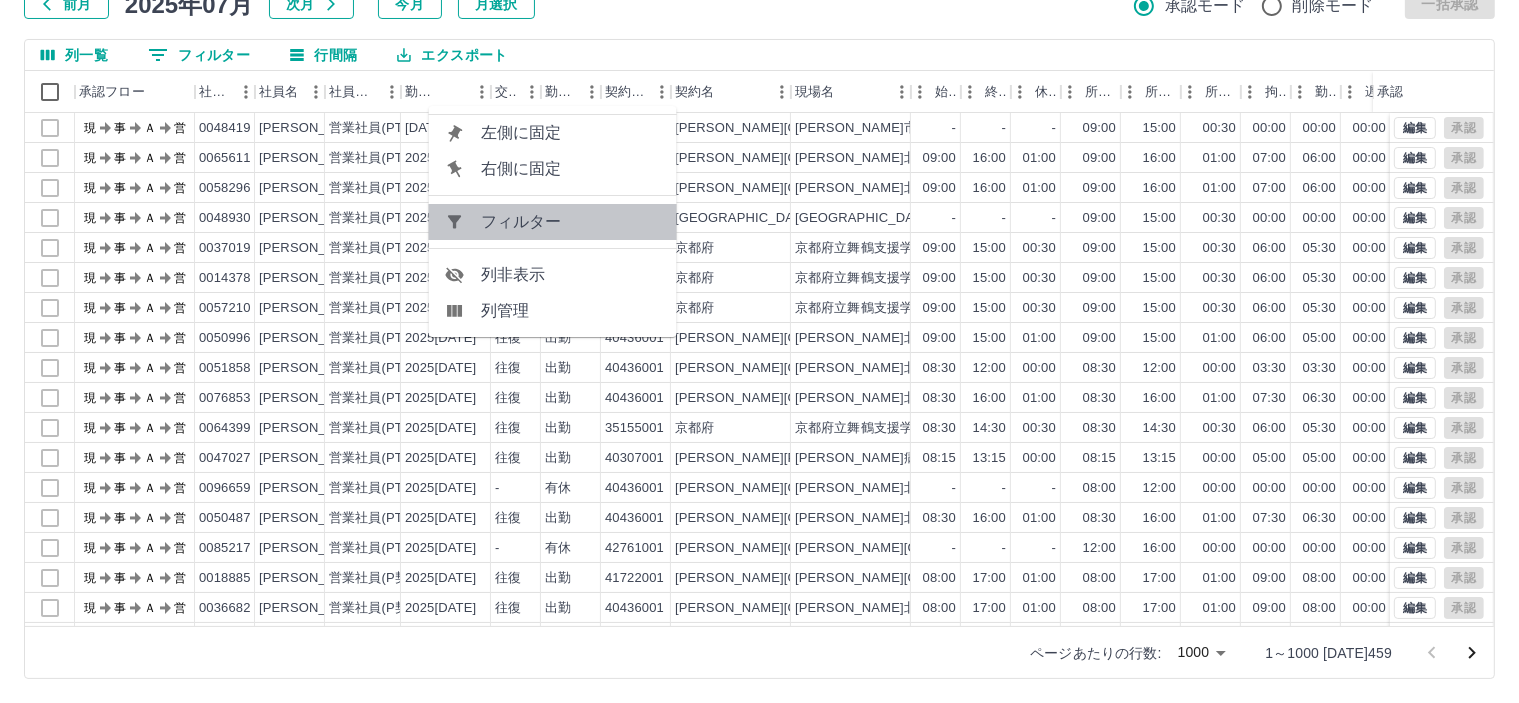click on "フィルター" at bounding box center (571, 222) 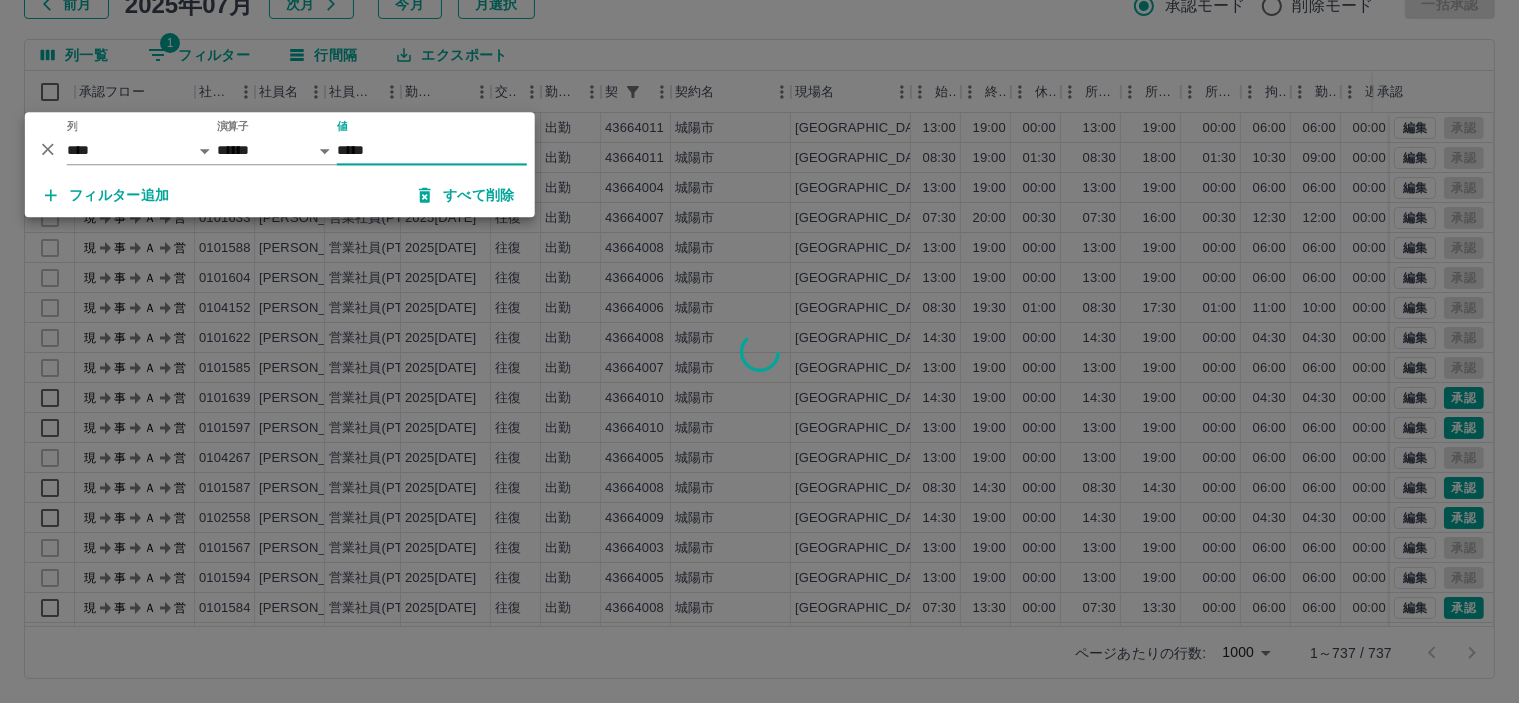 type on "*****" 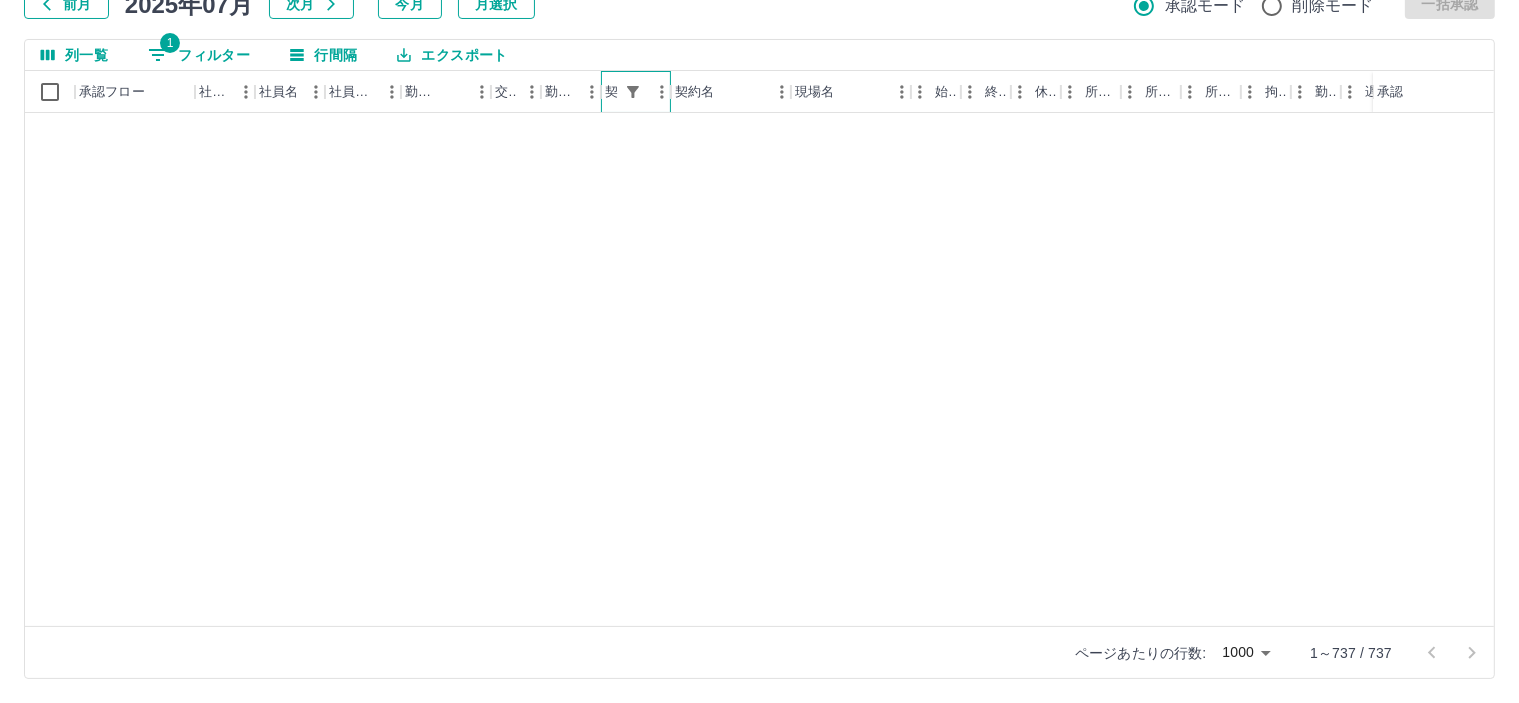 scroll, scrollTop: 7900, scrollLeft: 0, axis: vertical 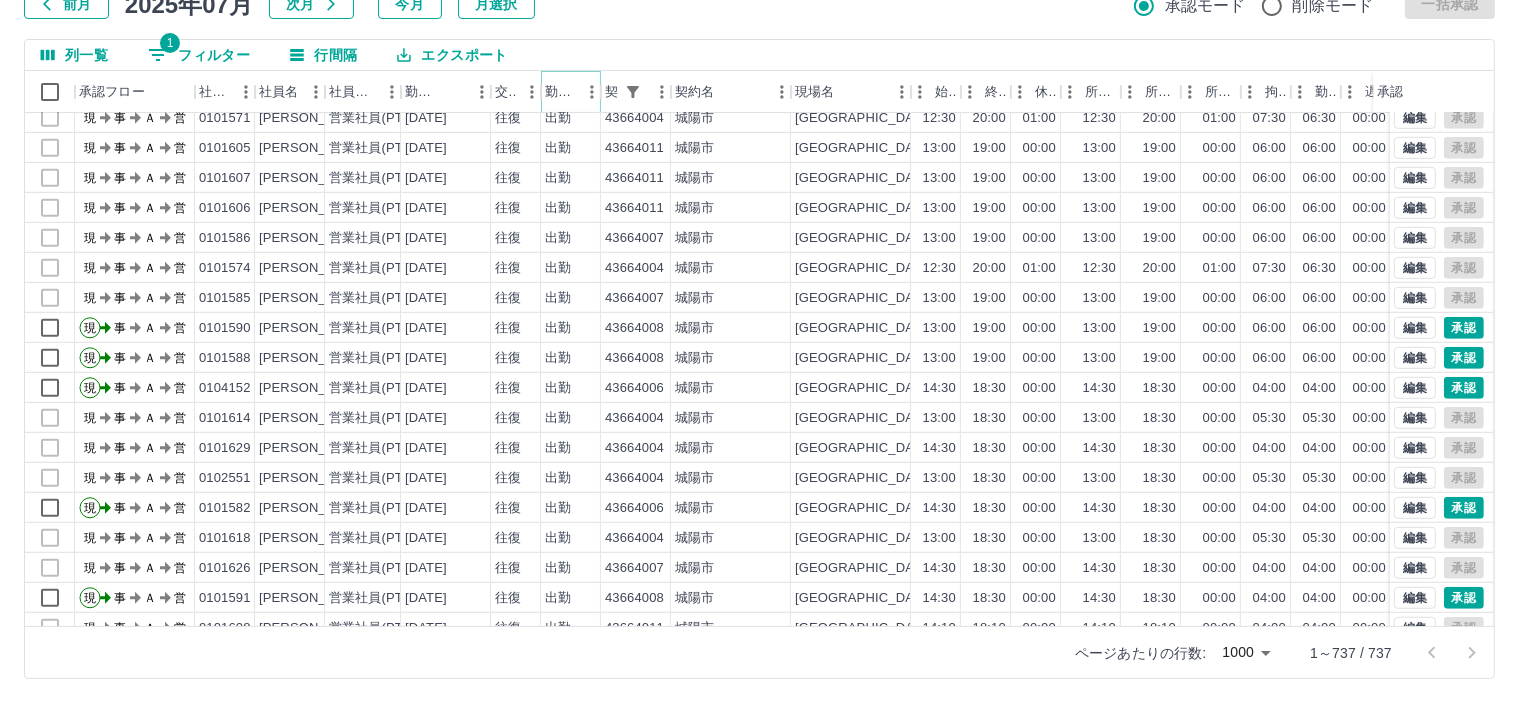 click 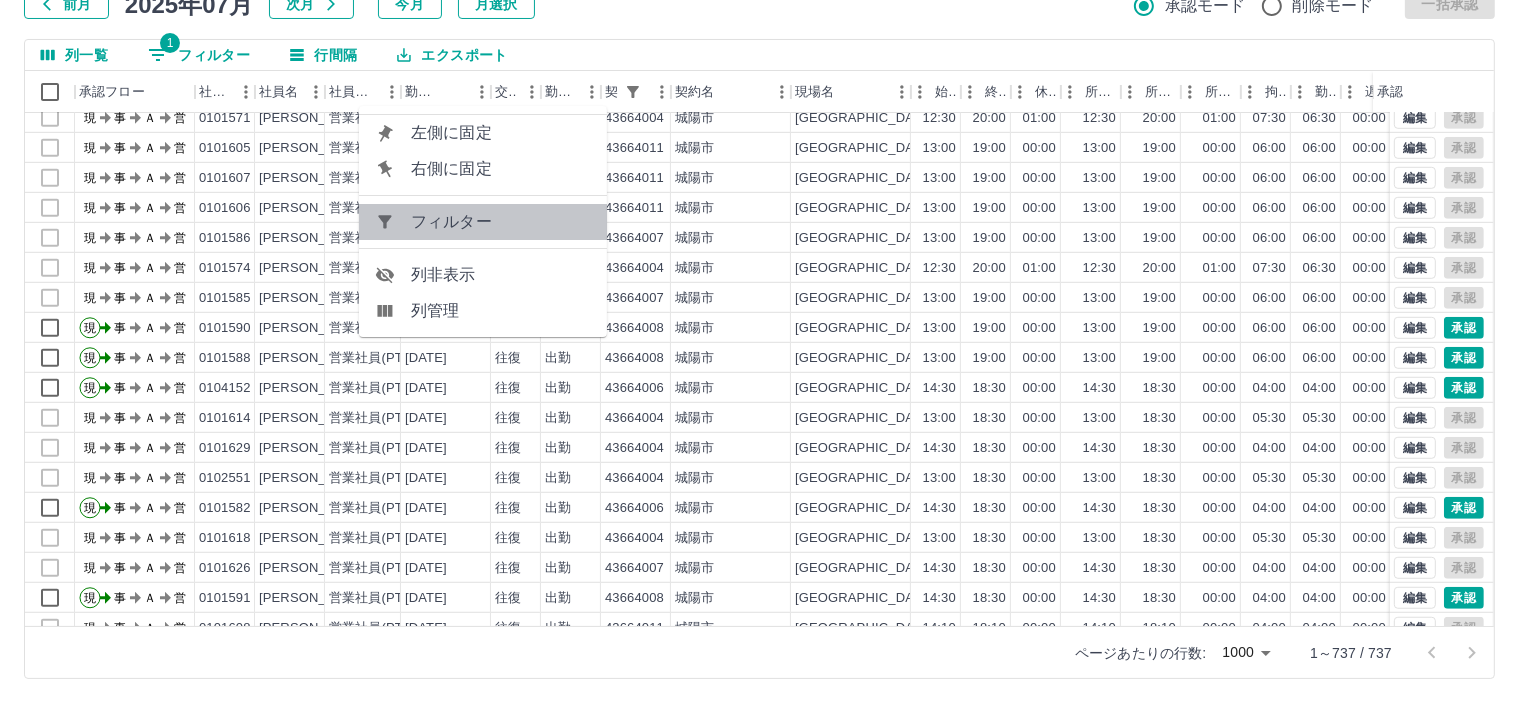 click on "フィルター" at bounding box center (501, 222) 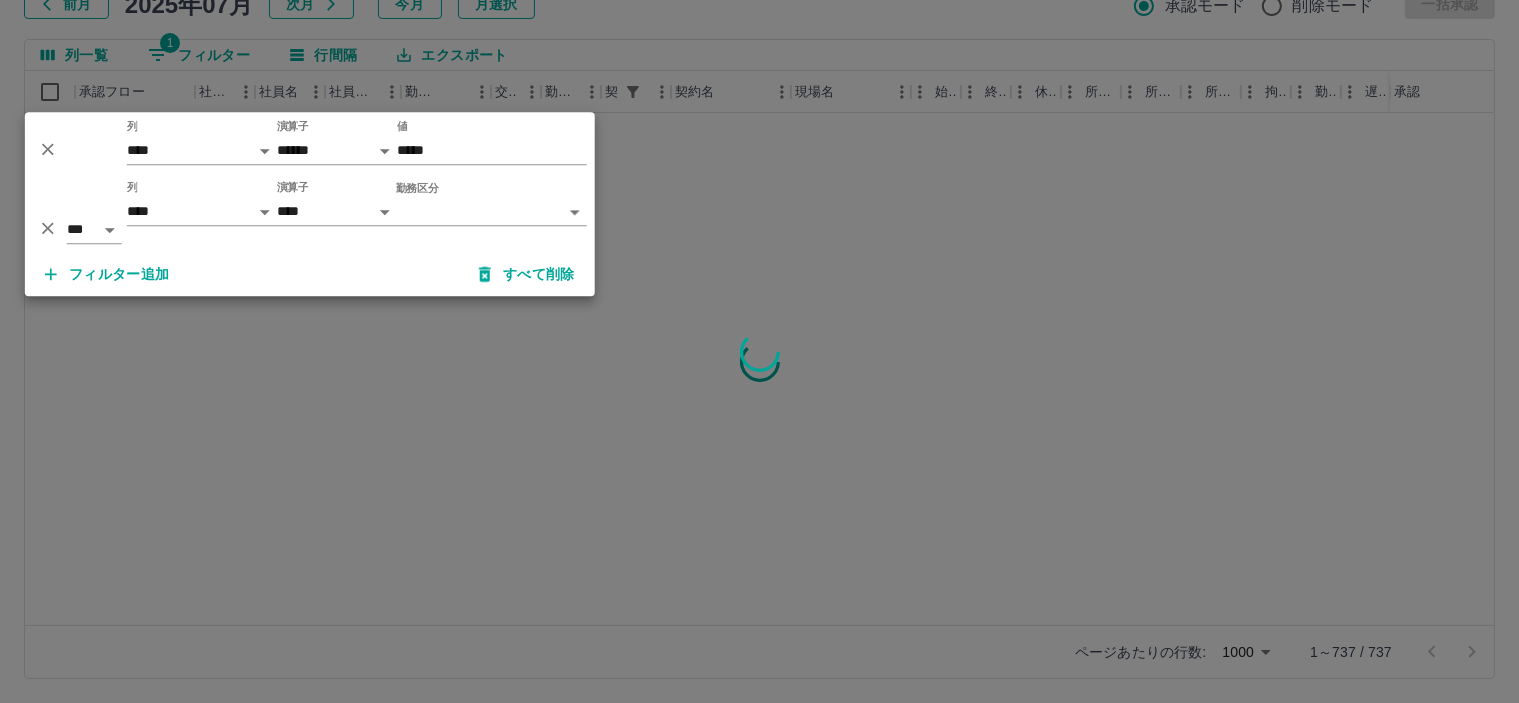 scroll, scrollTop: 0, scrollLeft: 0, axis: both 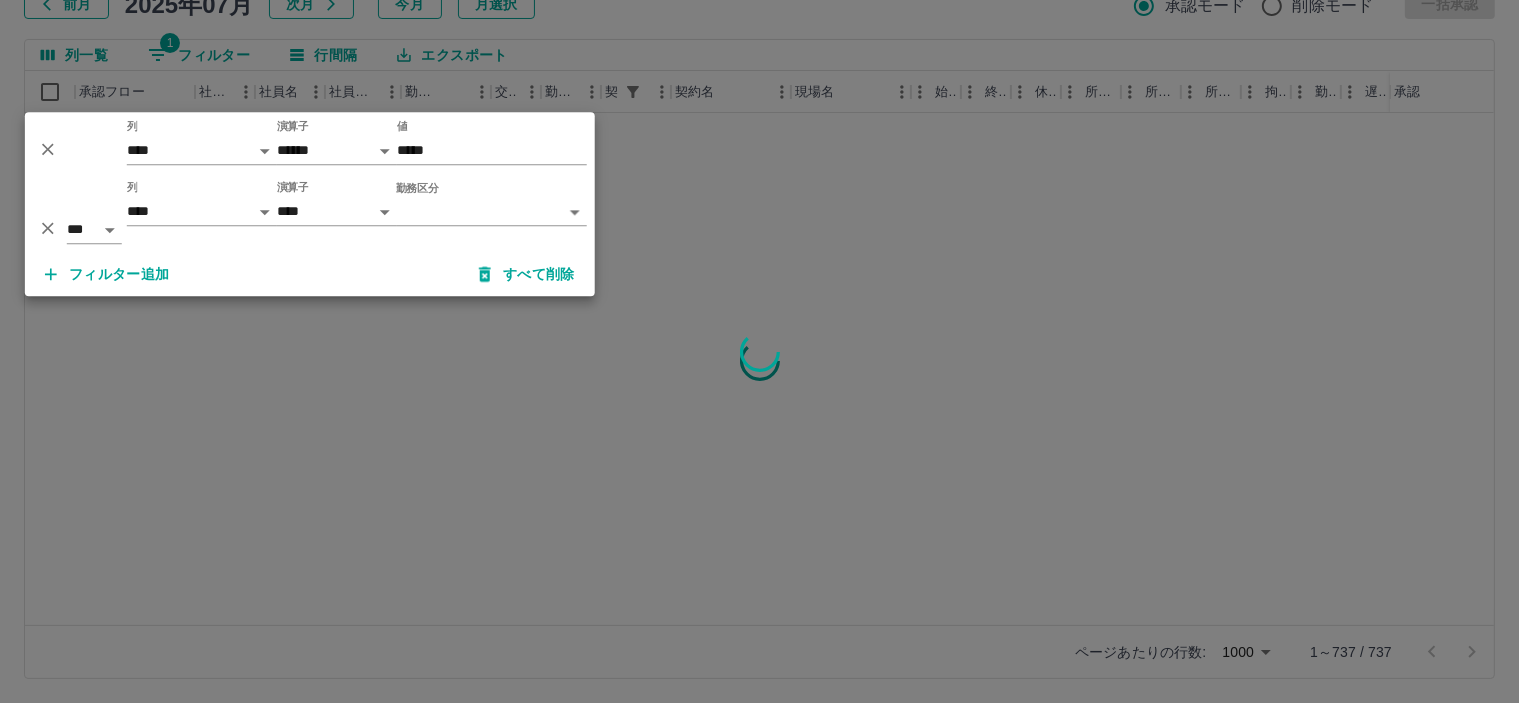 click on "SDH勤怠 皆元　佐紀 勤務実績承認 前月 2025年07月 次月 今月 月選択 承認モード 削除モード 一括承認 列一覧 1 フィルター 行間隔 エクスポート 承認フロー 社員番号 社員名 社員区分 勤務日 交通費 勤務区分 契約コード 契約名 現場名 始業 終業 休憩 所定開始 所定終業 所定休憩 拘束 勤務 遅刻等 コメント ステータス 承認 ページあたりの行数: 1000 **** 1～737 / 737 SDH勤怠 *** ** 列 **** *** **** *** *** **** ***** *** *** ** ** ** **** **** **** ** ** *** **** ***** 演算子 ****** ******* 値 ***** *** ** 列 **** *** **** *** *** **** ***** *** *** ** ** ** **** **** **** ** ** *** **** ***** 演算子 **** ****** 勤務区分 ​ ********* フィルター追加 すべて削除" at bounding box center [759, 280] 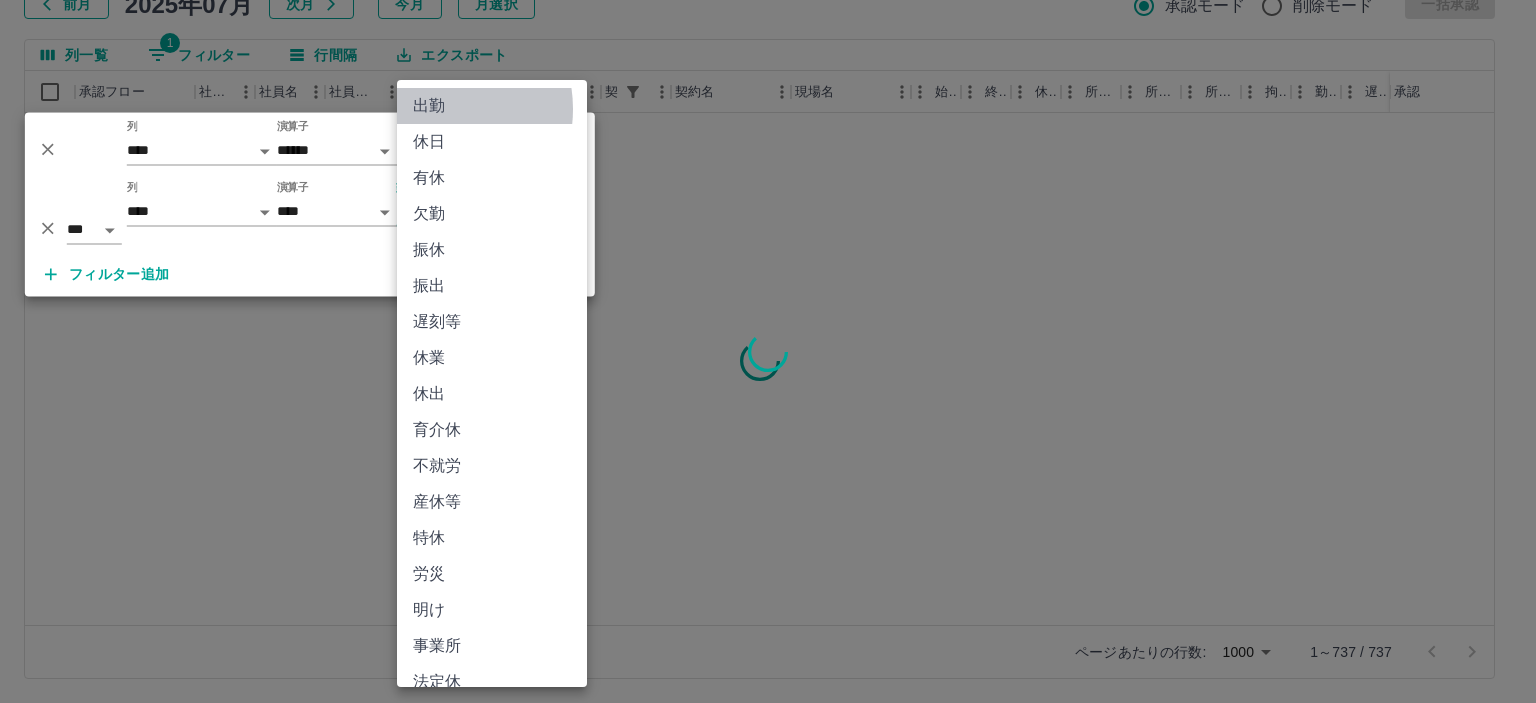 click on "出勤" at bounding box center (492, 106) 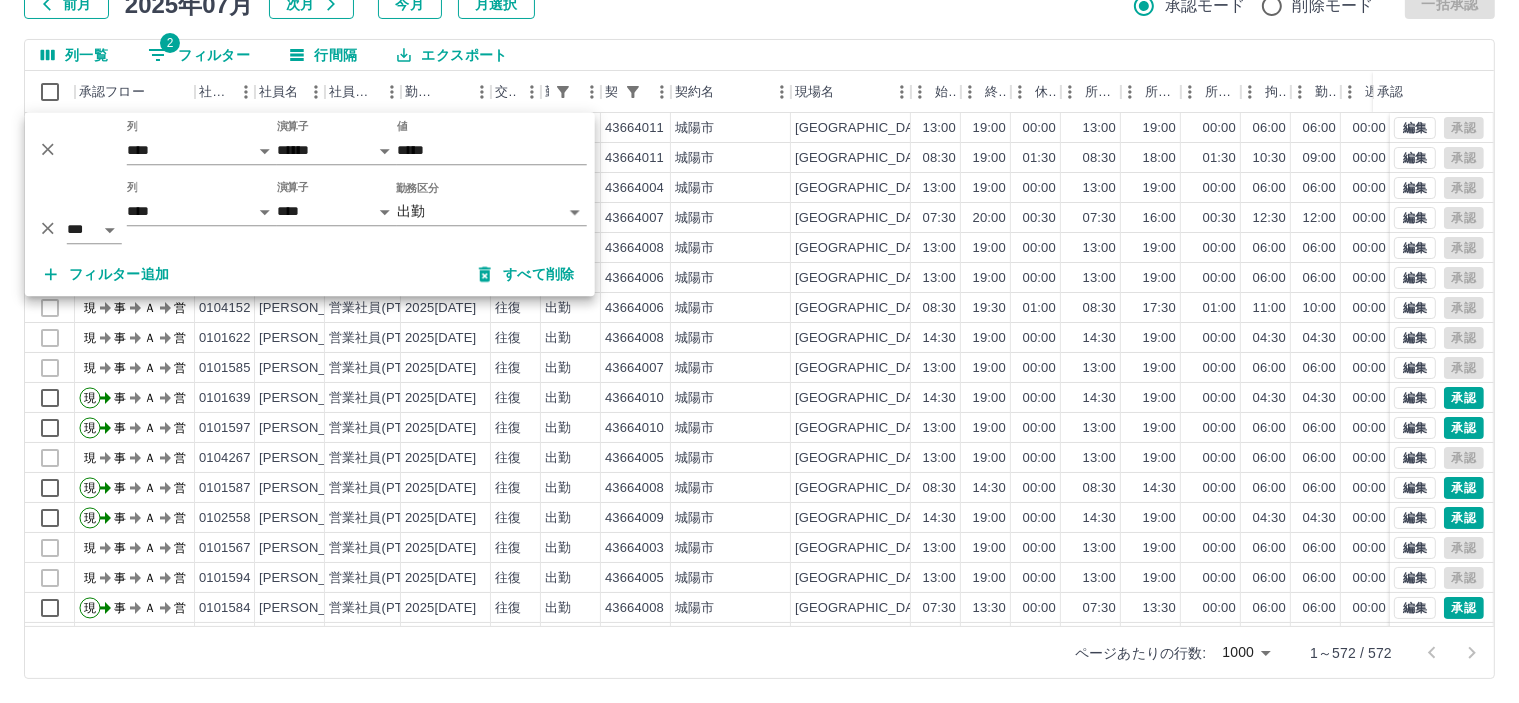 click on "前月 2025年07月 次月 今月 月選択 承認モード 削除モード 一括承認" at bounding box center [759, 4] 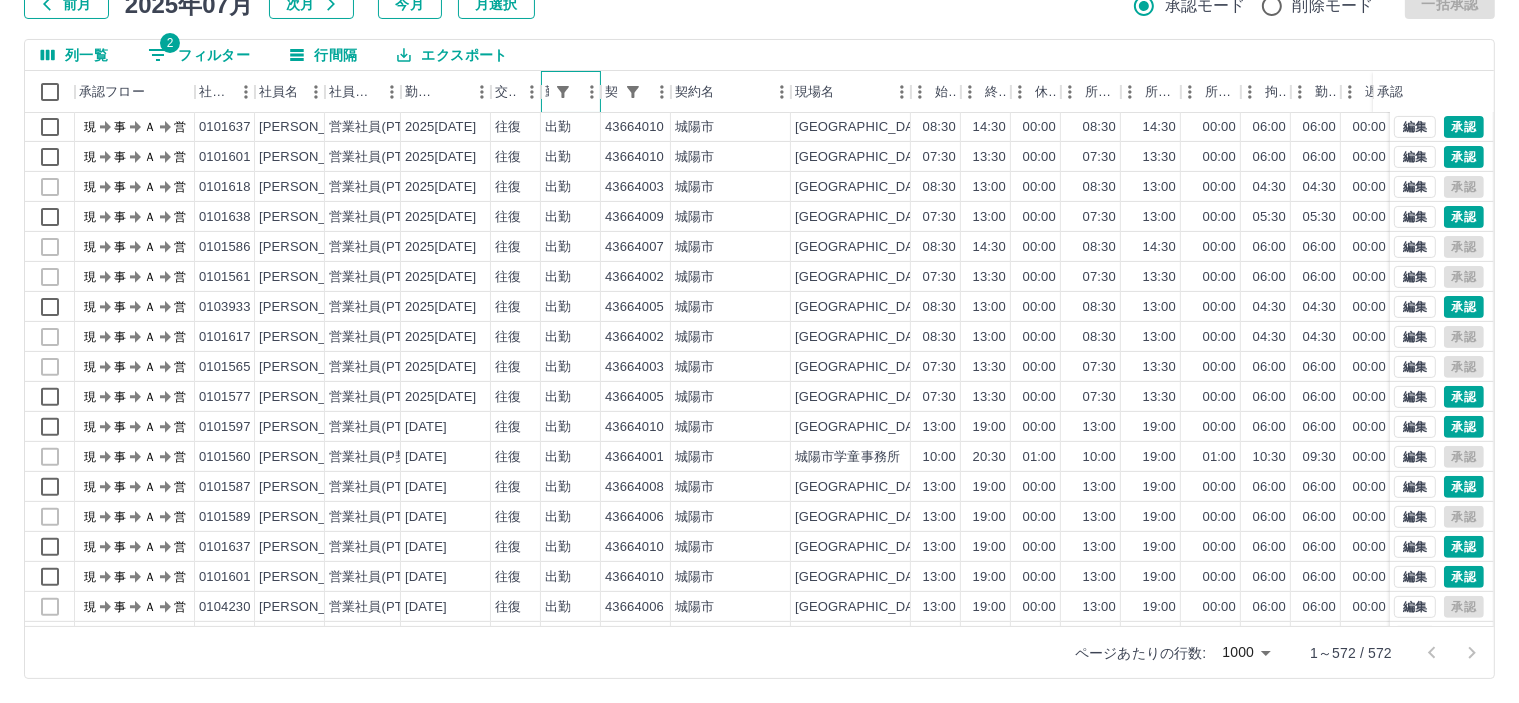 scroll, scrollTop: 700, scrollLeft: 0, axis: vertical 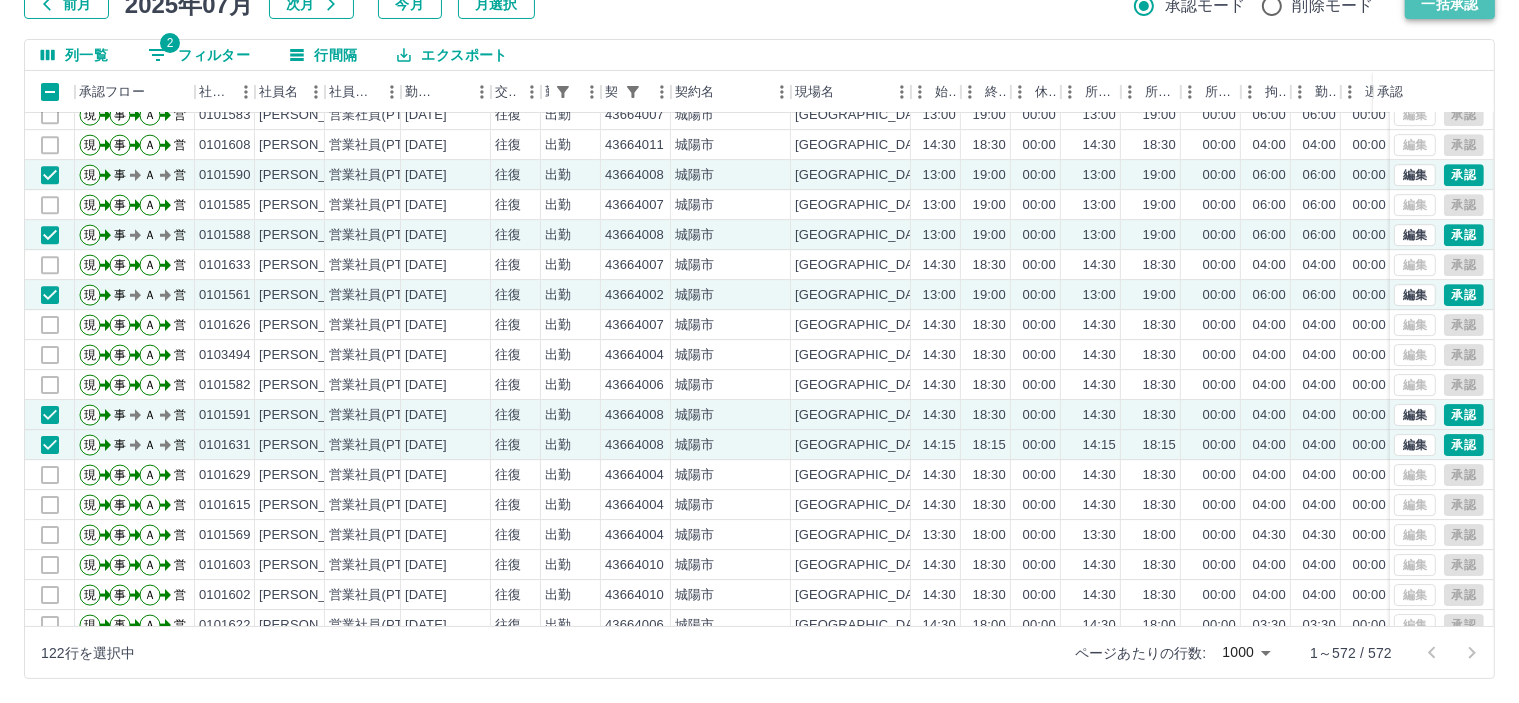 click on "一括承認" at bounding box center (1450, 4) 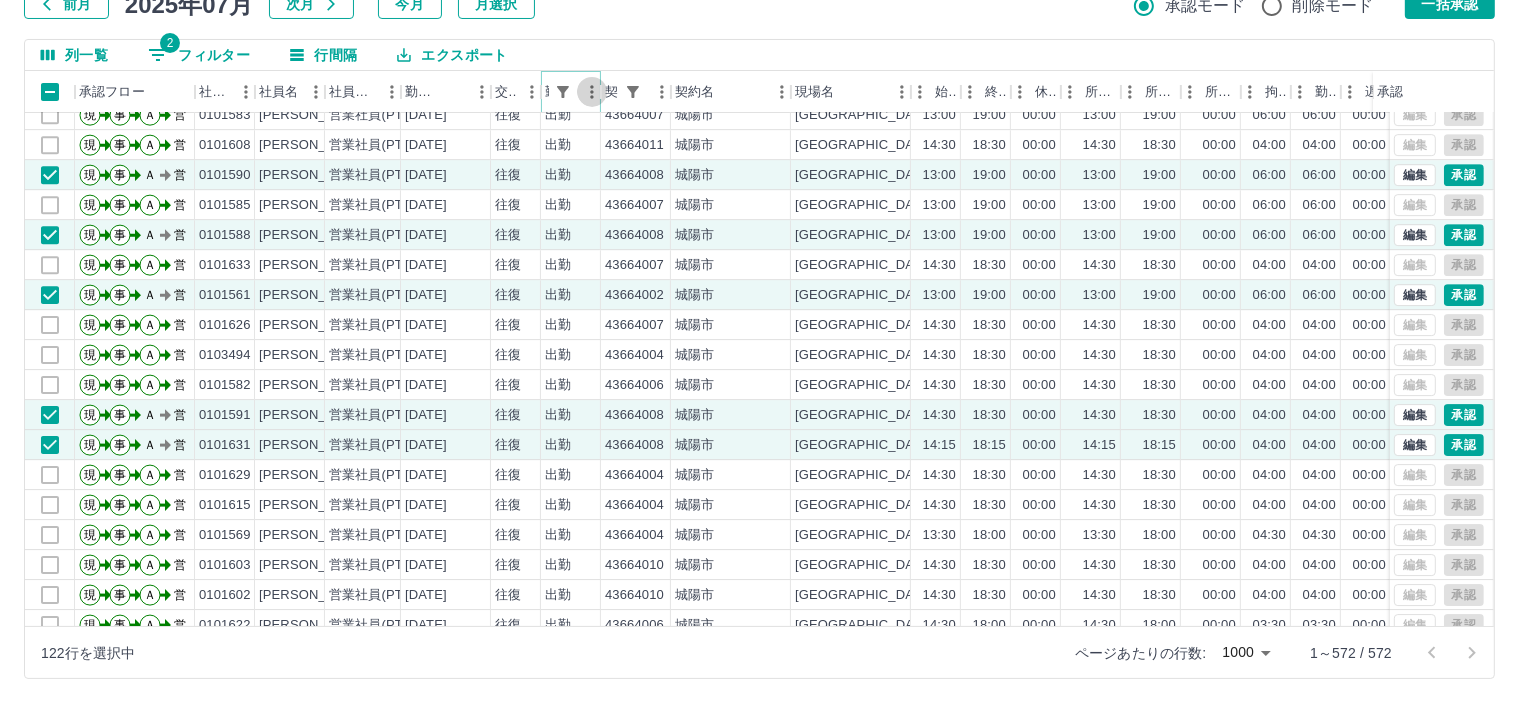 click 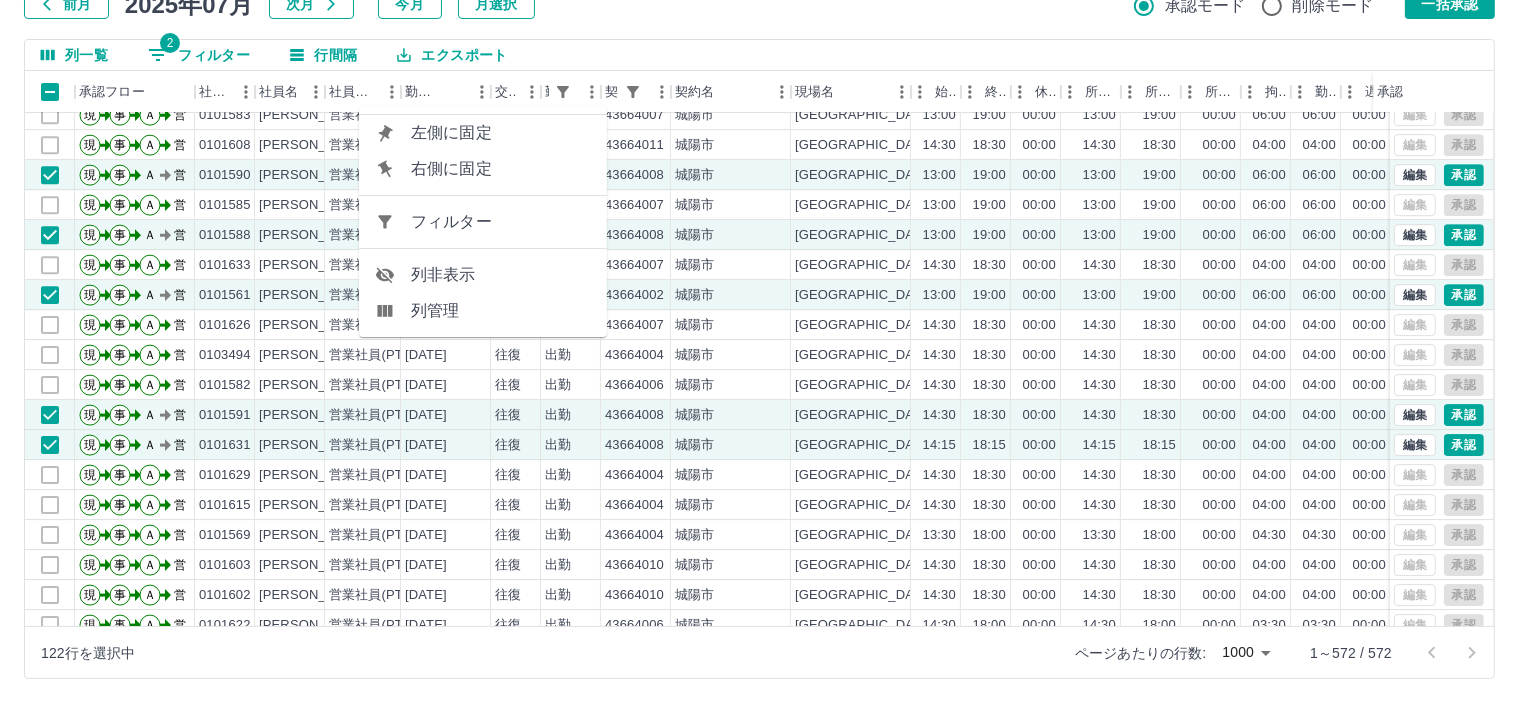 click on "フィルター" at bounding box center (501, 222) 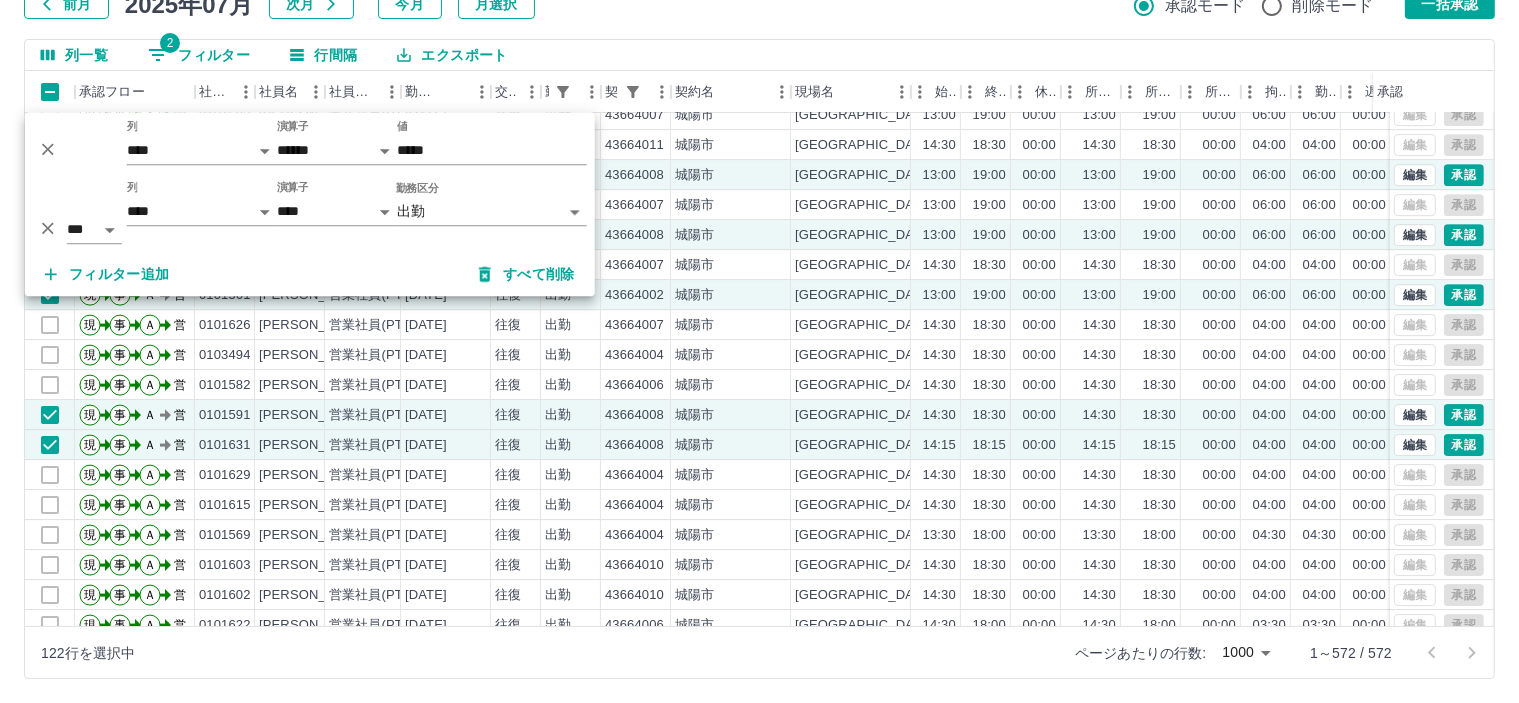 click on "SDH勤怠 皆元　佐紀 勤務実績承認 前月 2025年07月 次月 今月 月選択 承認モード 削除モード 一括承認 列一覧 2 フィルター 行間隔 エクスポート 承認フロー 社員番号 社員名 社員区分 勤務日 交通費 勤務区分 契約コード 契約名 現場名 始業 終業 休憩 所定開始 所定終業 所定休憩 拘束 勤務 遅刻等 コメント ステータス 承認 現 事 Ａ 営 0101606 窪田　豊 営業社員(PT契約) 2025-07-08 往復 出勤 43664011 城陽市 城陽市青谷学童保育所 13:00 19:00 00:00 13:00 19:00 00:00 06:00 06:00 00:00 営業所長承認待 現 事 Ａ 営 0101598 保田　宏実 営業社員(PT契約) 2025-07-08 往復 出勤 43664007 城陽市 城陽市寺田西学童保育所 13:00 19:00 00:00 13:00 19:00 00:00 06:00 06:00 00:00 営業所長承認待 現 事 Ａ 営 0101583 奥　夏海 営業社員(PT契約) 2025-07-08 往復 出勤 43664007 城陽市 城陽市寺田西学童保育所 13:00 19:00 00:00 13:00 **" at bounding box center [759, 280] 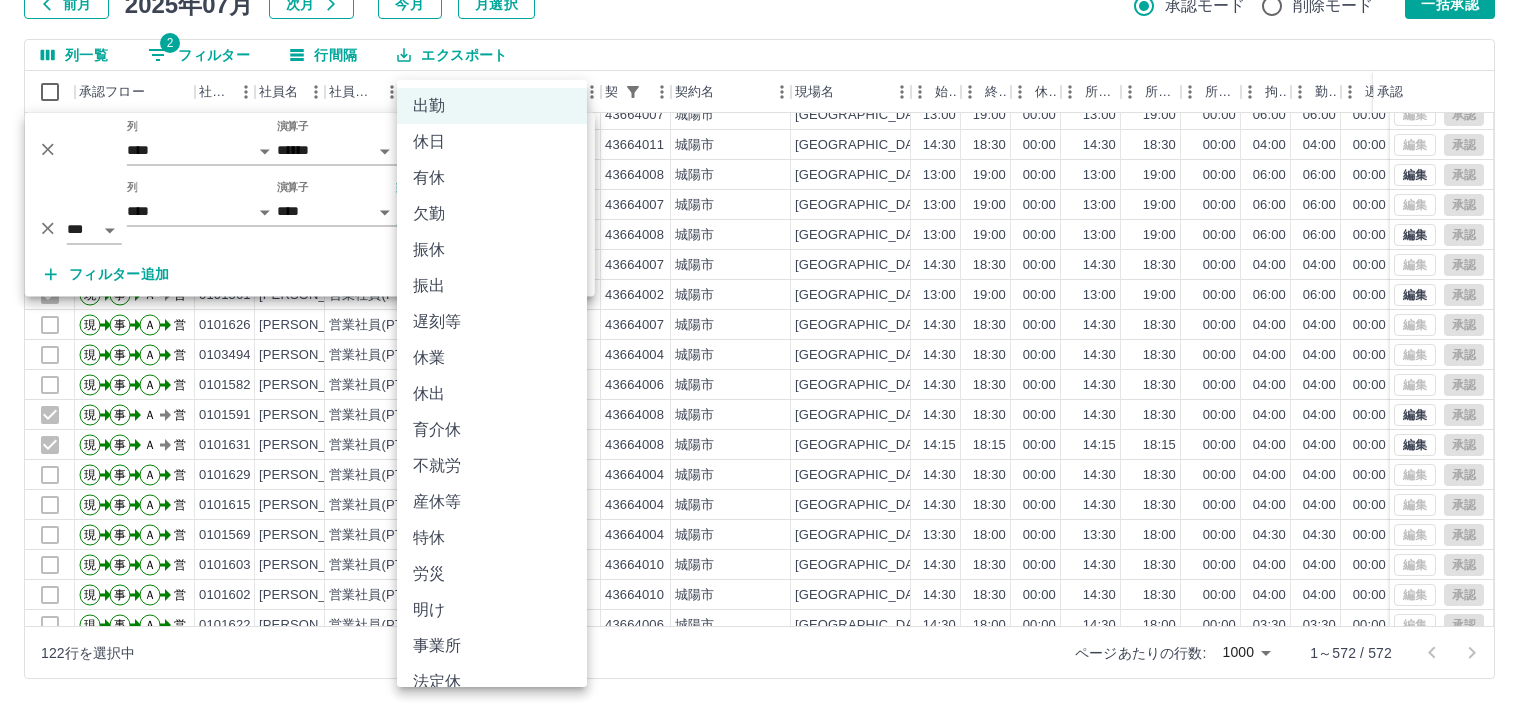 click on "SDH勤怠 皆元　佐紀 勤務実績承認 前月 2025年07月 次月 今月 月選択 承認モード 削除モード 一括承認 列一覧 2 フィルター 行間隔 エクスポート 承認フロー 社員番号 社員名 社員区分 勤務日 交通費 勤務区分 契約コード 契約名 現場名 始業 終業 休憩 所定開始 所定終業 所定休憩 拘束 勤務 遅刻等 コメント ステータス 承認 現 事 Ａ 営 0101606 窪田　豊 営業社員(PT契約) 2025-07-08 往復 出勤 43664011 城陽市 城陽市青谷学童保育所 13:00 19:00 00:00 13:00 19:00 00:00 06:00 06:00 00:00 営業所長承認待 現 事 Ａ 営 0101598 保田　宏実 営業社員(PT契約) 2025-07-08 往復 出勤 43664007 城陽市 城陽市寺田西学童保育所 13:00 19:00 00:00 13:00 19:00 00:00 06:00 06:00 00:00 営業所長承認待 現 事 Ａ 営 0101583 奥　夏海 営業社員(PT契約) 2025-07-08 往復 出勤 43664007 城陽市 城陽市寺田西学童保育所 13:00 19:00 00:00 13:00 **" at bounding box center [768, 280] 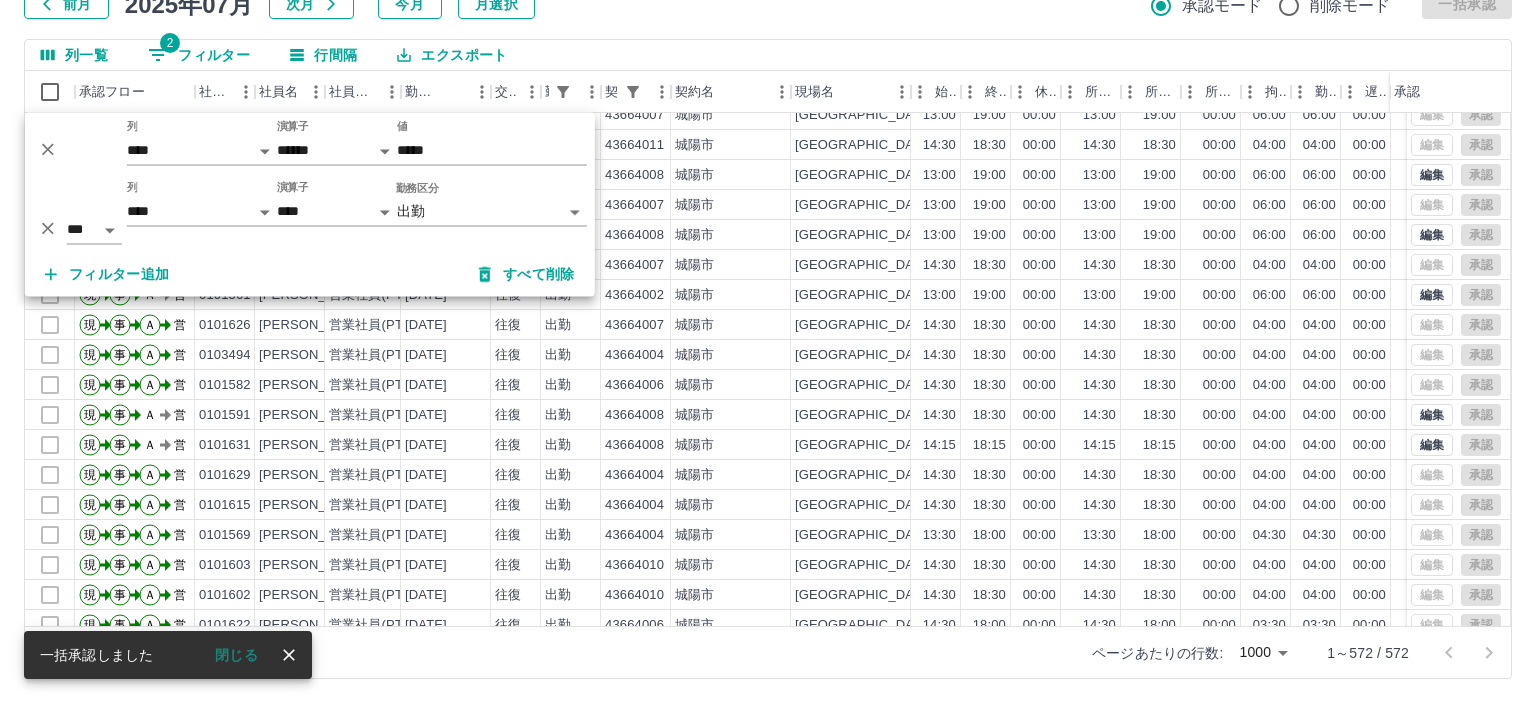 click on "SDH勤怠 皆元　佐紀 勤務実績承認 前月 2025年07月 次月 今月 月選択 承認モード 削除モード 一括承認 列一覧 2 フィルター 行間隔 エクスポート 承認フロー 社員番号 社員名 社員区分 勤務日 交通費 勤務区分 契約コード 契約名 現場名 始業 終業 休憩 所定開始 所定終業 所定休憩 拘束 勤務 遅刻等 コメント ステータス 承認 現 事 Ａ 営 0101606 窪田　豊 営業社員(PT契約) 2025-07-08 往復 出勤 43664011 城陽市 城陽市青谷学童保育所 13:00 19:00 00:00 13:00 19:00 00:00 06:00 06:00 00:00 営業所長承認待 現 事 Ａ 営 0101598 保田　宏実 営業社員(PT契約) 2025-07-08 往復 出勤 43664007 城陽市 城陽市寺田西学童保育所 13:00 19:00 00:00 13:00 19:00 00:00 06:00 06:00 00:00 営業所長承認待 現 事 Ａ 営 0101583 奥　夏海 営業社員(PT契約) 2025-07-08 往復 出勤 43664007 城陽市 城陽市寺田西学童保育所 13:00 19:00 00:00 13:00 **" at bounding box center (768, 280) 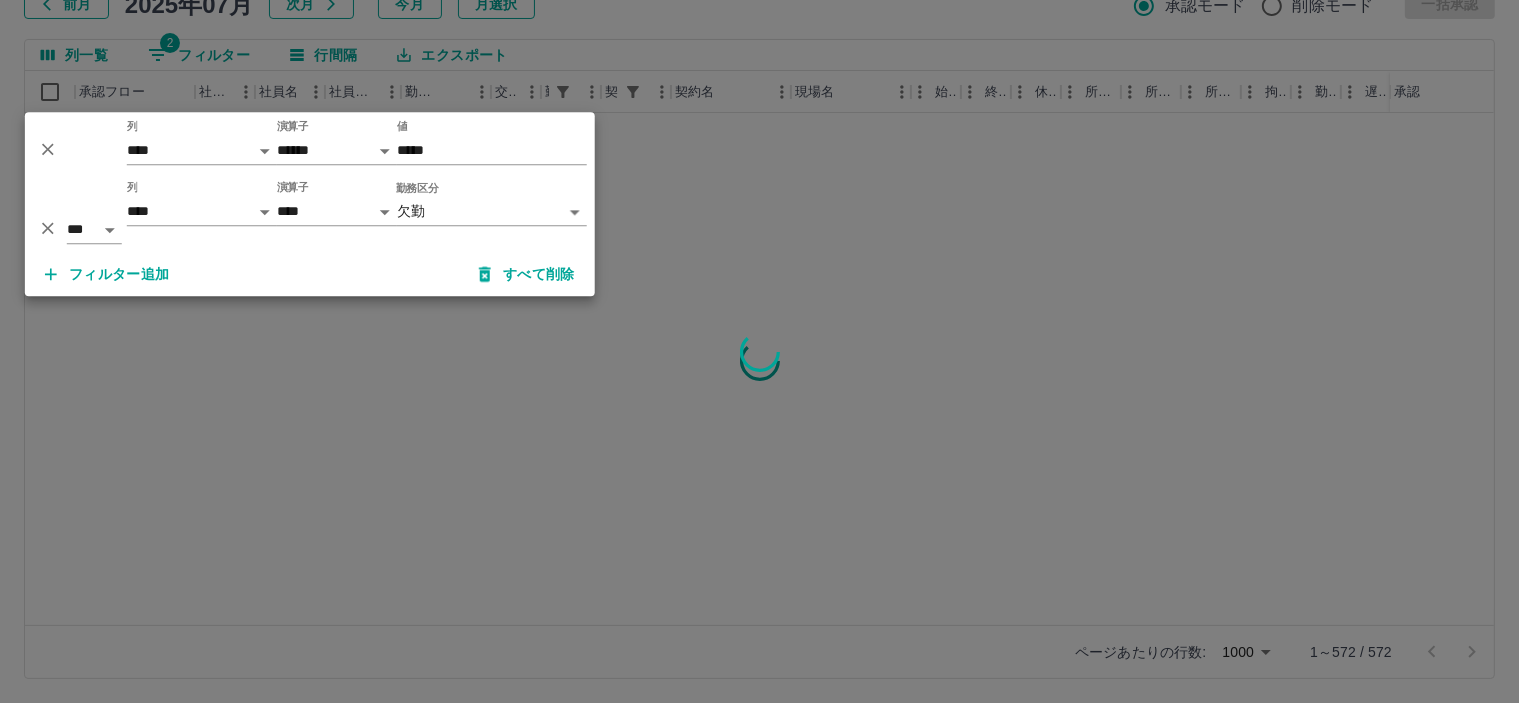 scroll, scrollTop: 0, scrollLeft: 0, axis: both 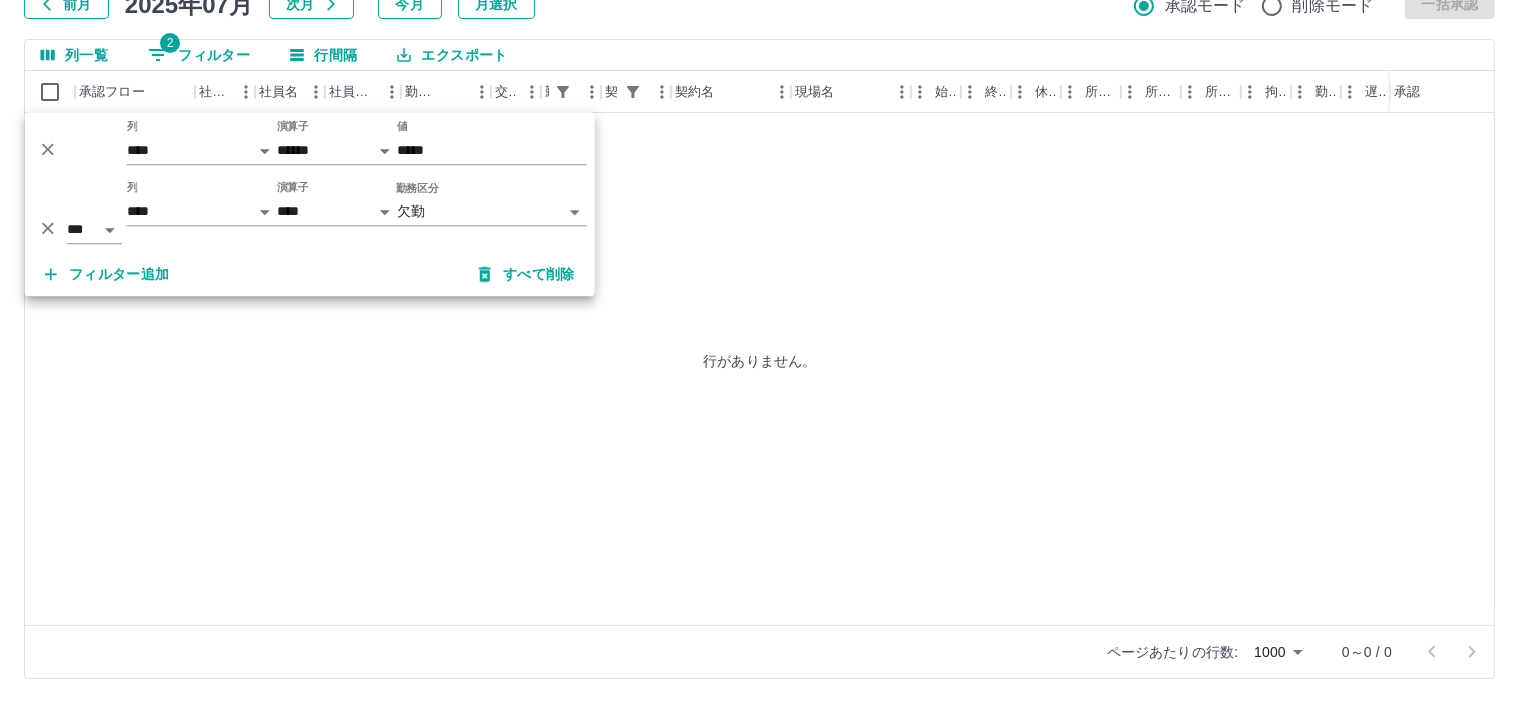 click on "**********" at bounding box center [310, 213] 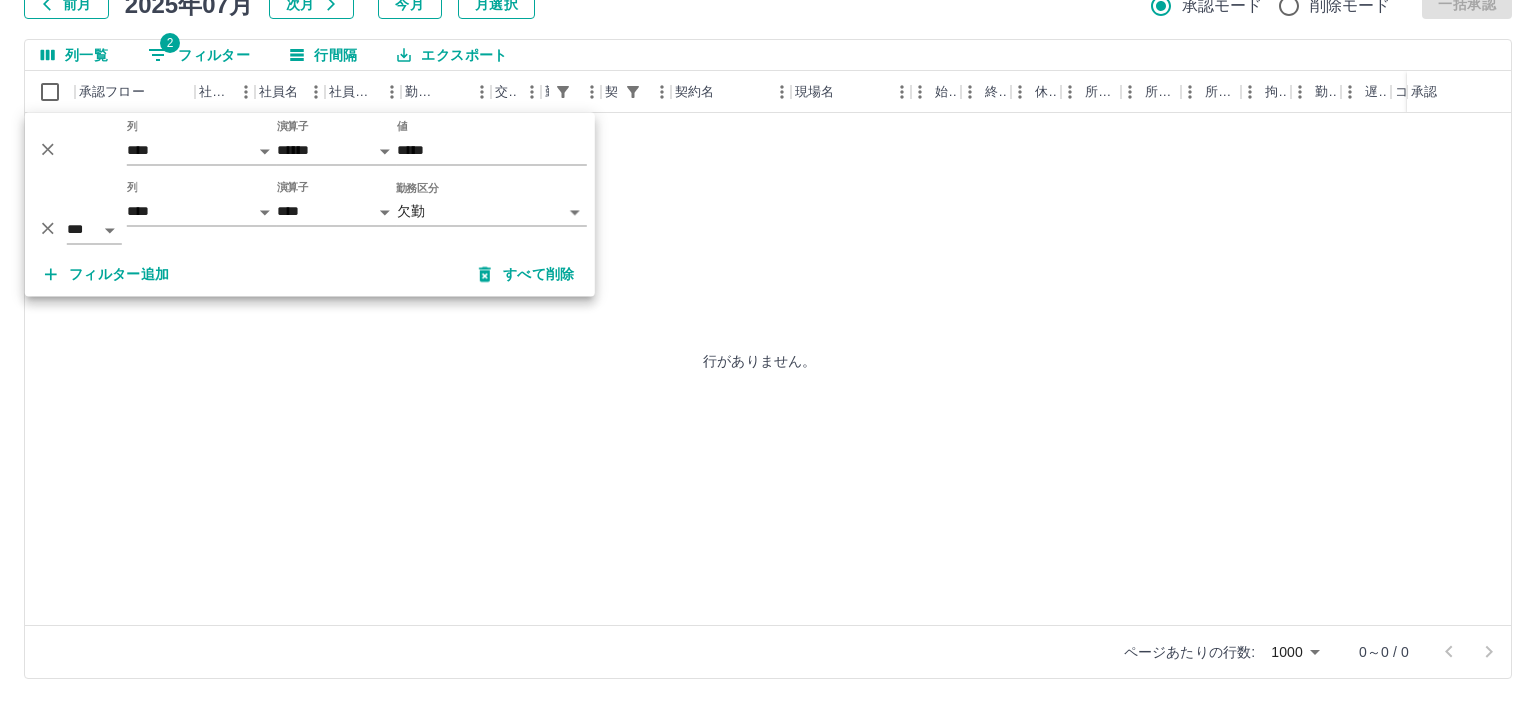 click on "**********" at bounding box center (768, 280) 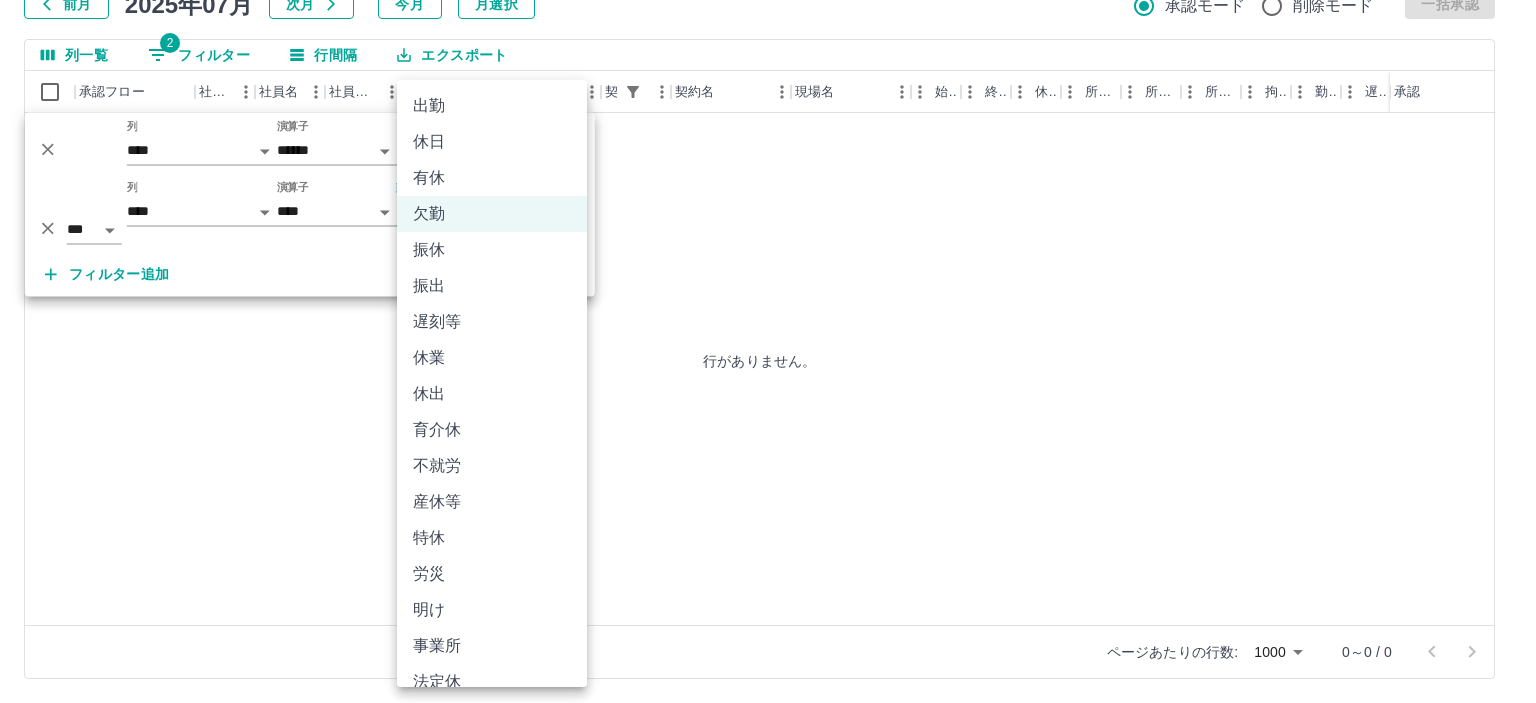 click on "有休" at bounding box center [492, 178] 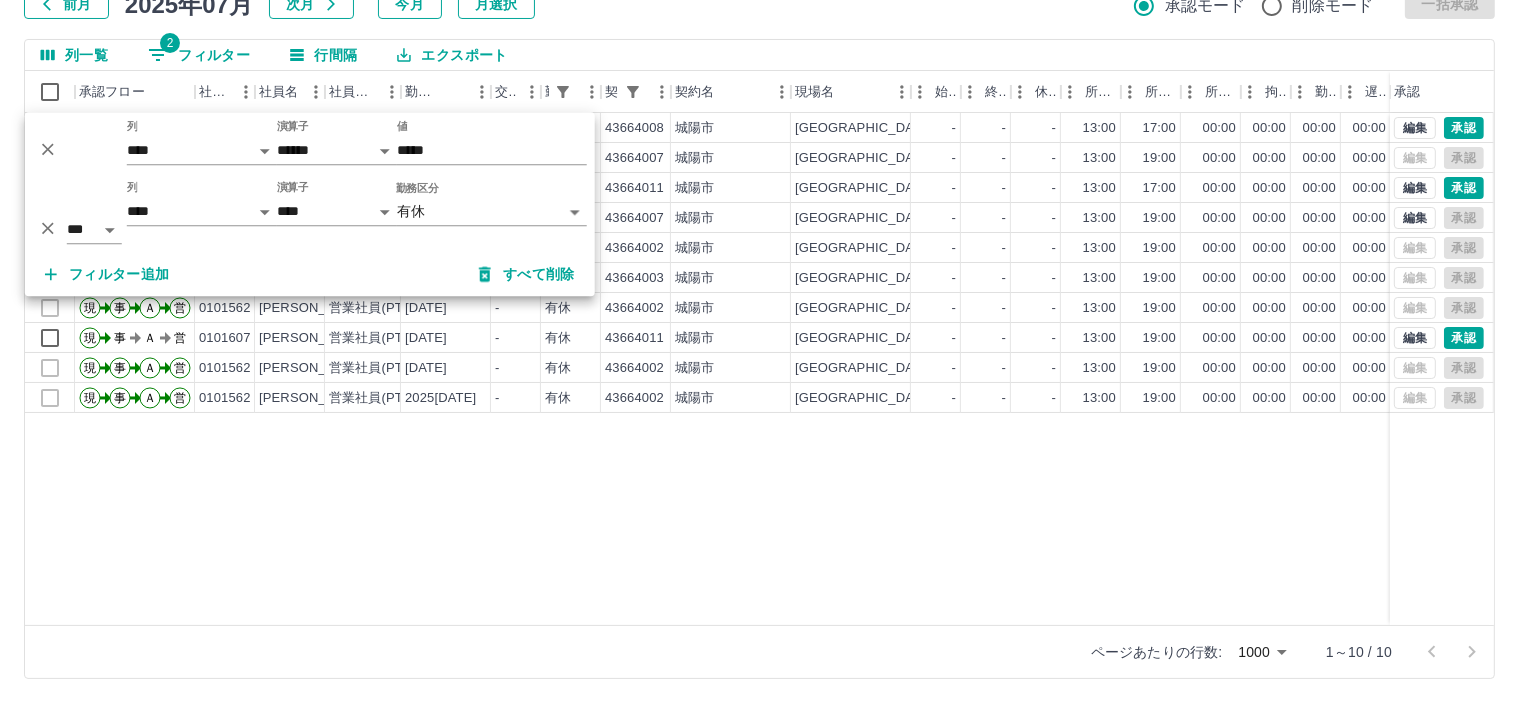 click on "勤務実績承認 前月 2025年07月 次月 今月 月選択 承認モード 削除モード 一括承認 列一覧 2 フィルター 行間隔 エクスポート 承認フロー 社員番号 社員名 社員区分 勤務日 交通費 勤務区分 契約コード 契約名 現場名 始業 終業 休憩 所定開始 所定終業 所定休憩 拘束 勤務 遅刻等 コメント ステータス 承認 現 事 Ａ 営 0101591 藤岡　夫美 営業社員(PT契約) 2025-07-10  -  有休 43664008 城陽市 城陽市寺田南学童保育所 - - - 13:00 17:00 00:00 00:00 00:00 00:00 事務担当者承認待 現 事 Ａ 営 0101585 中田　みのり 営業社員(PT契約) 2025-07-09  -  有休 43664007 城陽市 城陽市寺田西学童保育所 - - - 13:00 19:00 00:00 00:00 00:00 00:00 営業所長承認待 現 事 Ａ 営 0101641 森　静子 営業社員(PT契約) 2025-07-08  -  有休 43664011 城陽市 城陽市青谷学童保育所 - - - 13:00 17:00 00:00 00:00 00:00 00:00 事務担当者承認待 現 事 -" at bounding box center [759, 305] 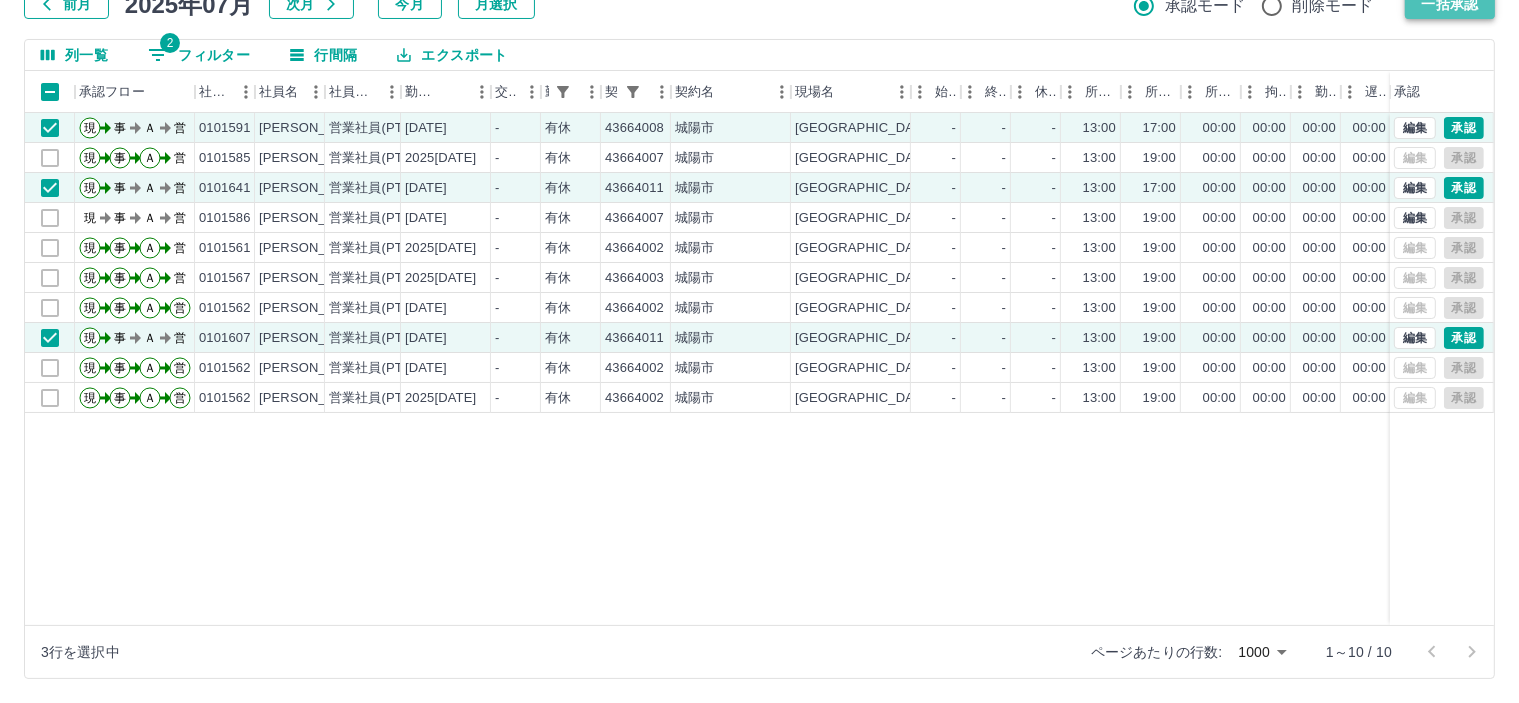 click on "一括承認" at bounding box center [1450, 4] 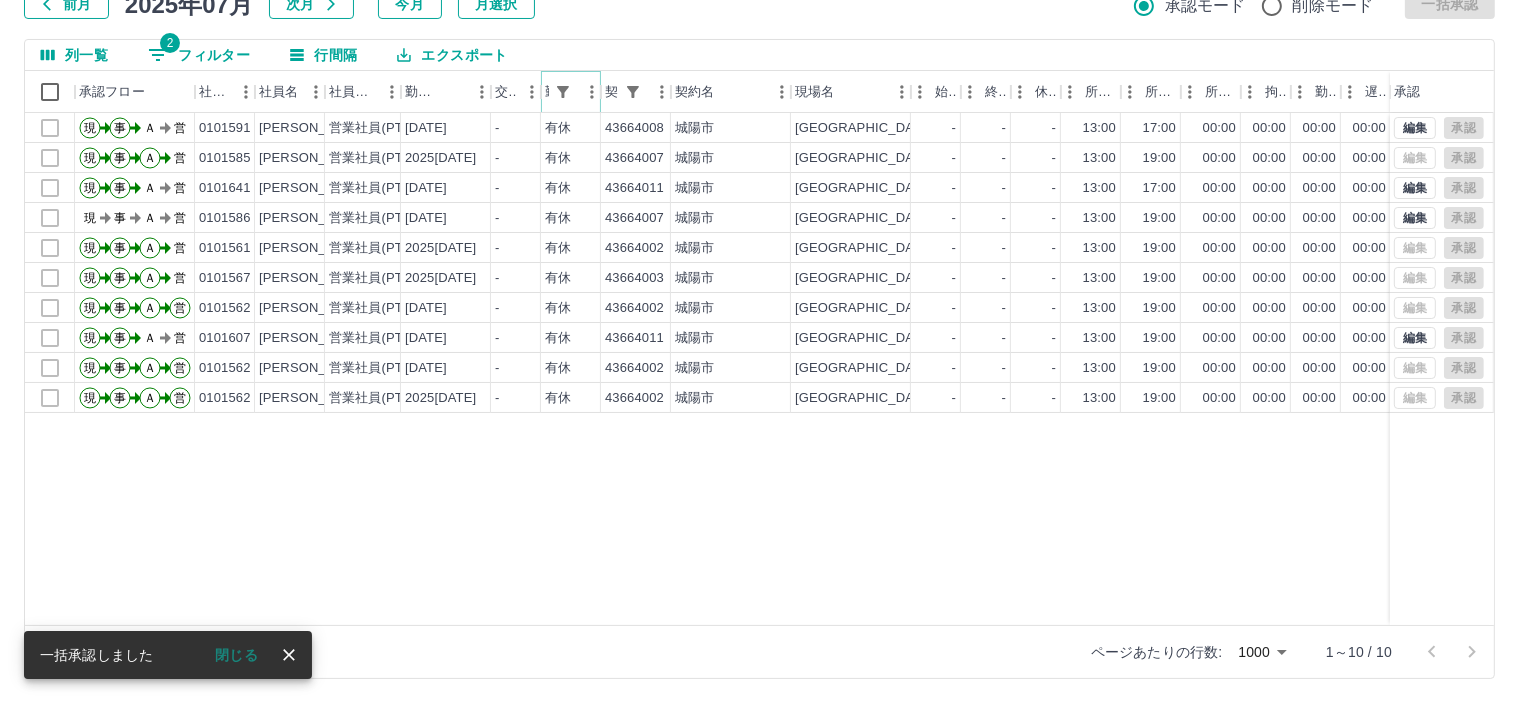 click 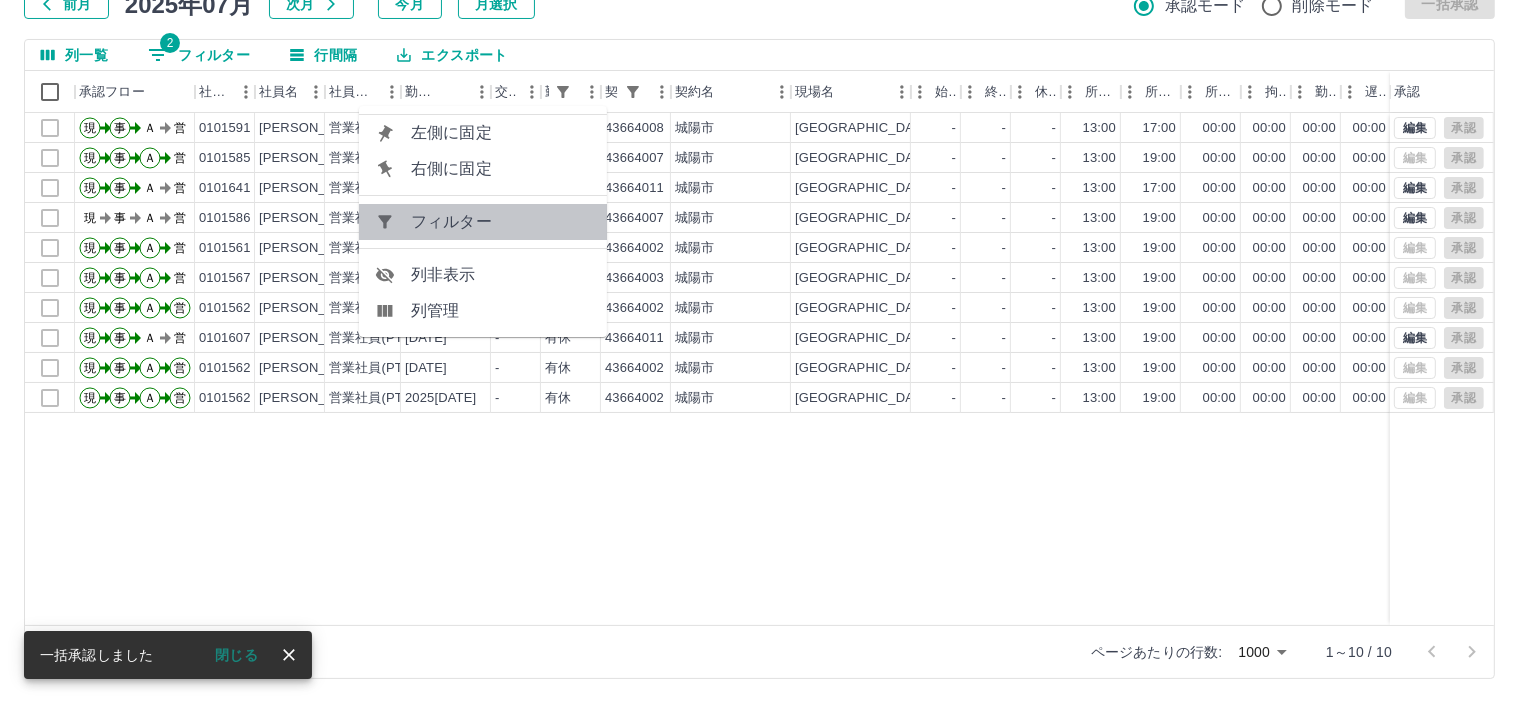 click on "フィルター" at bounding box center (501, 222) 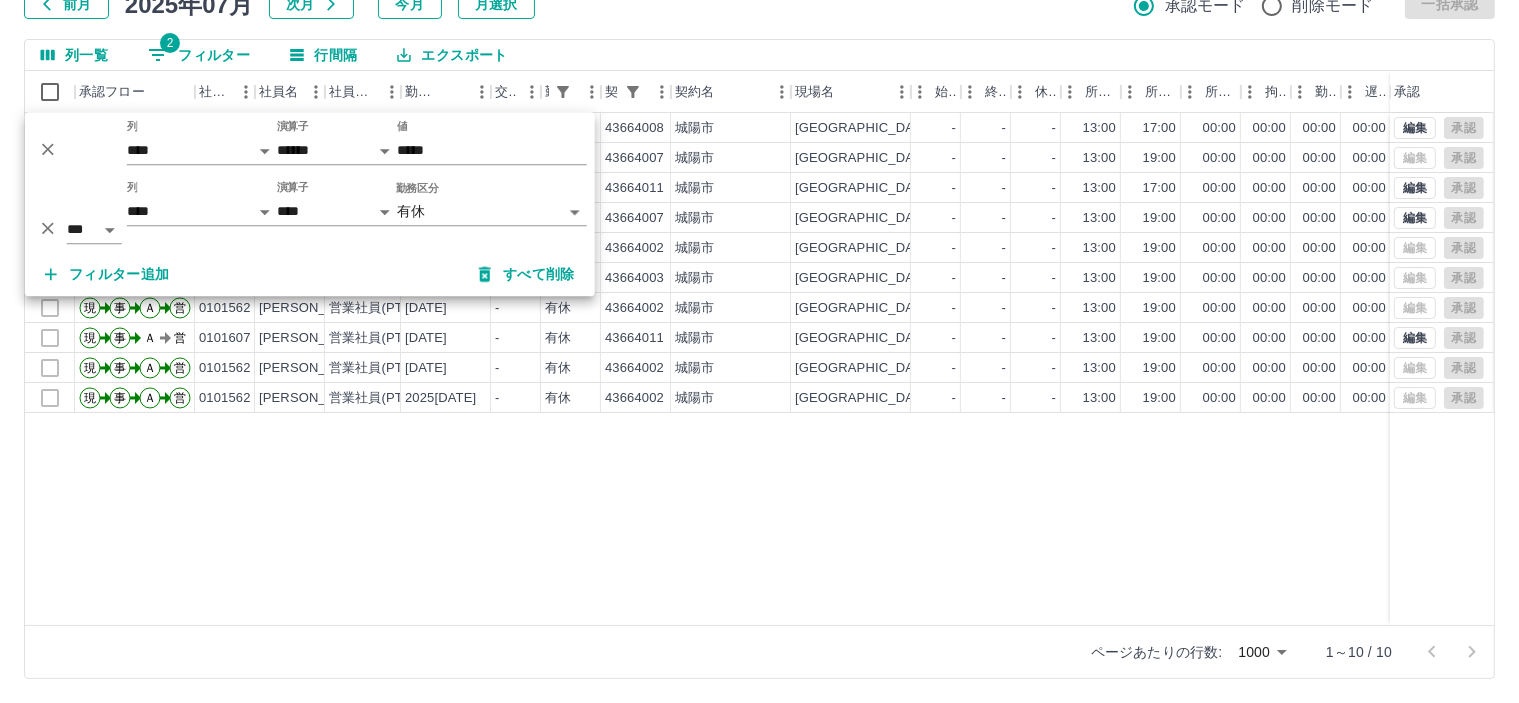 click on "SDH勤怠 皆元　佐紀 勤務実績承認 前月 2025年07月 次月 今月 月選択 承認モード 削除モード 一括承認 列一覧 2 フィルター 行間隔 エクスポート 承認フロー 社員番号 社員名 社員区分 勤務日 交通費 勤務区分 契約コード 契約名 現場名 始業 終業 休憩 所定開始 所定終業 所定休憩 拘束 勤務 遅刻等 コメント ステータス 承認 現 事 Ａ 営 0101591 藤岡　夫美 営業社員(PT契約) 2025-07-10  -  有休 43664008 城陽市 城陽市寺田南学童保育所 - - - 13:00 17:00 00:00 00:00 00:00 00:00 AM承認待 現 事 Ａ 営 0101585 中田　みのり 営業社員(PT契約) 2025-07-09  -  有休 43664007 城陽市 城陽市寺田西学童保育所 - - - 13:00 19:00 00:00 00:00 00:00 00:00 営業所長承認待 現 事 Ａ 営 0101641 森　静子 営業社員(PT契約) 2025-07-08  -  有休 43664011 城陽市 城陽市青谷学童保育所 - - - 13:00 17:00 00:00 00:00 00:00 00:00 AM承認待 現 事 -" at bounding box center (759, 280) 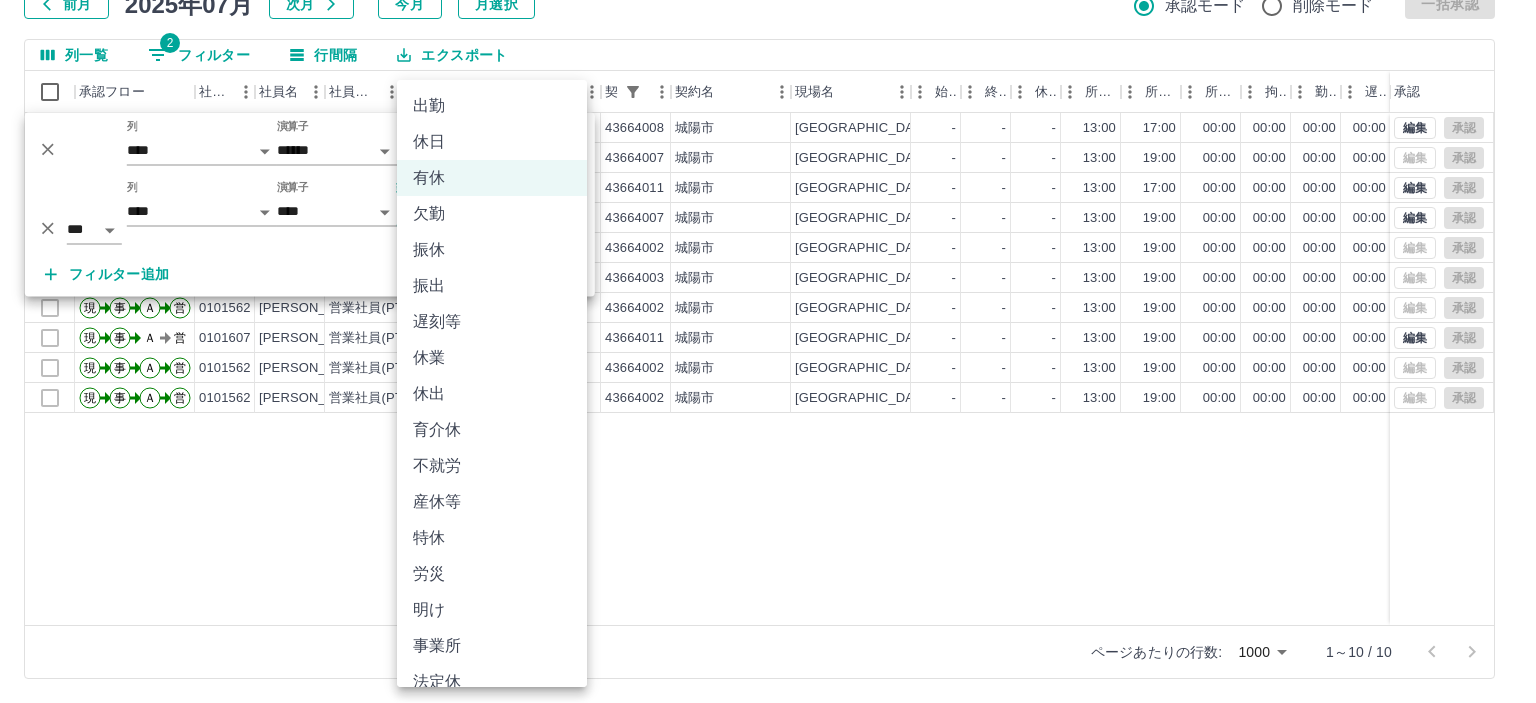 click on "特休" at bounding box center (492, 538) 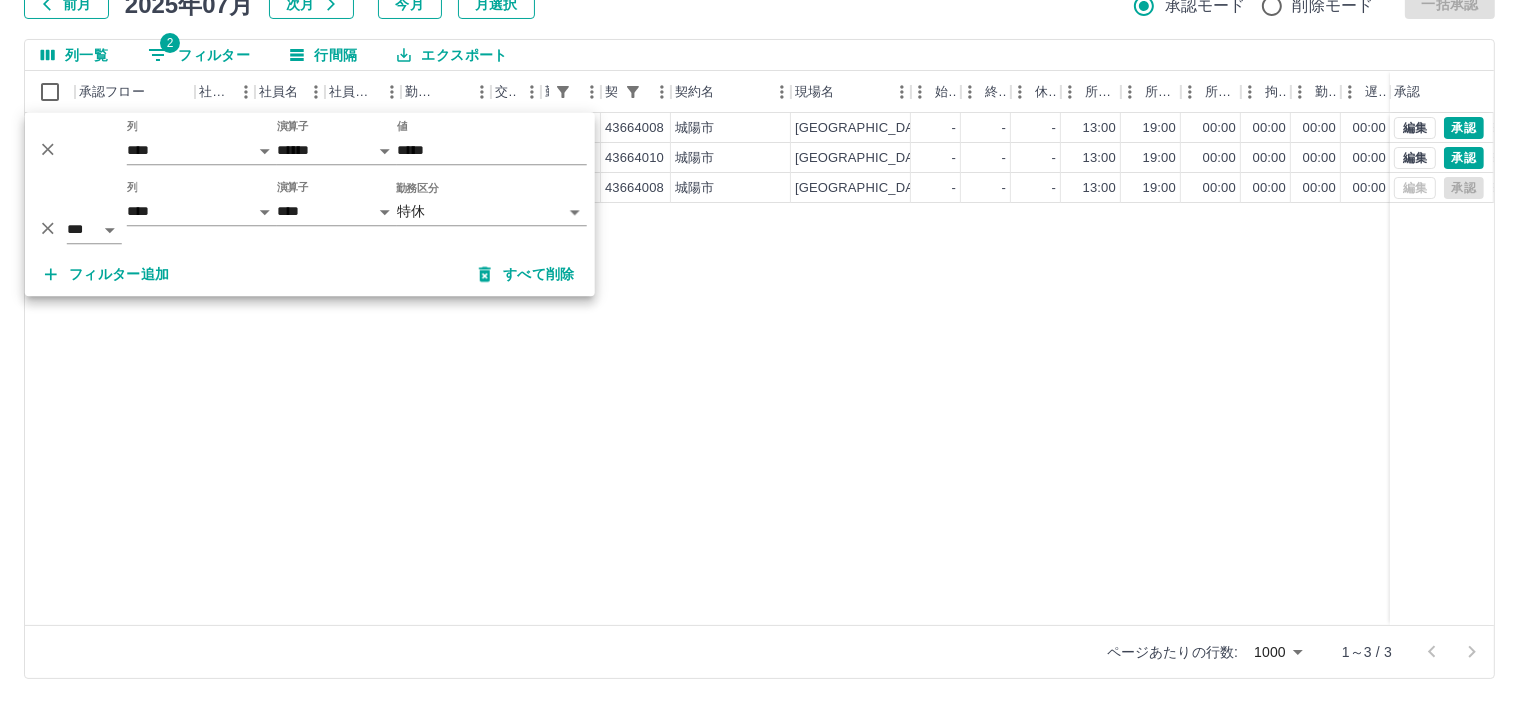 click on "前月 [DATE] 次月 今月 月選択 承認モード 削除モード 一括承認" at bounding box center (759, 4) 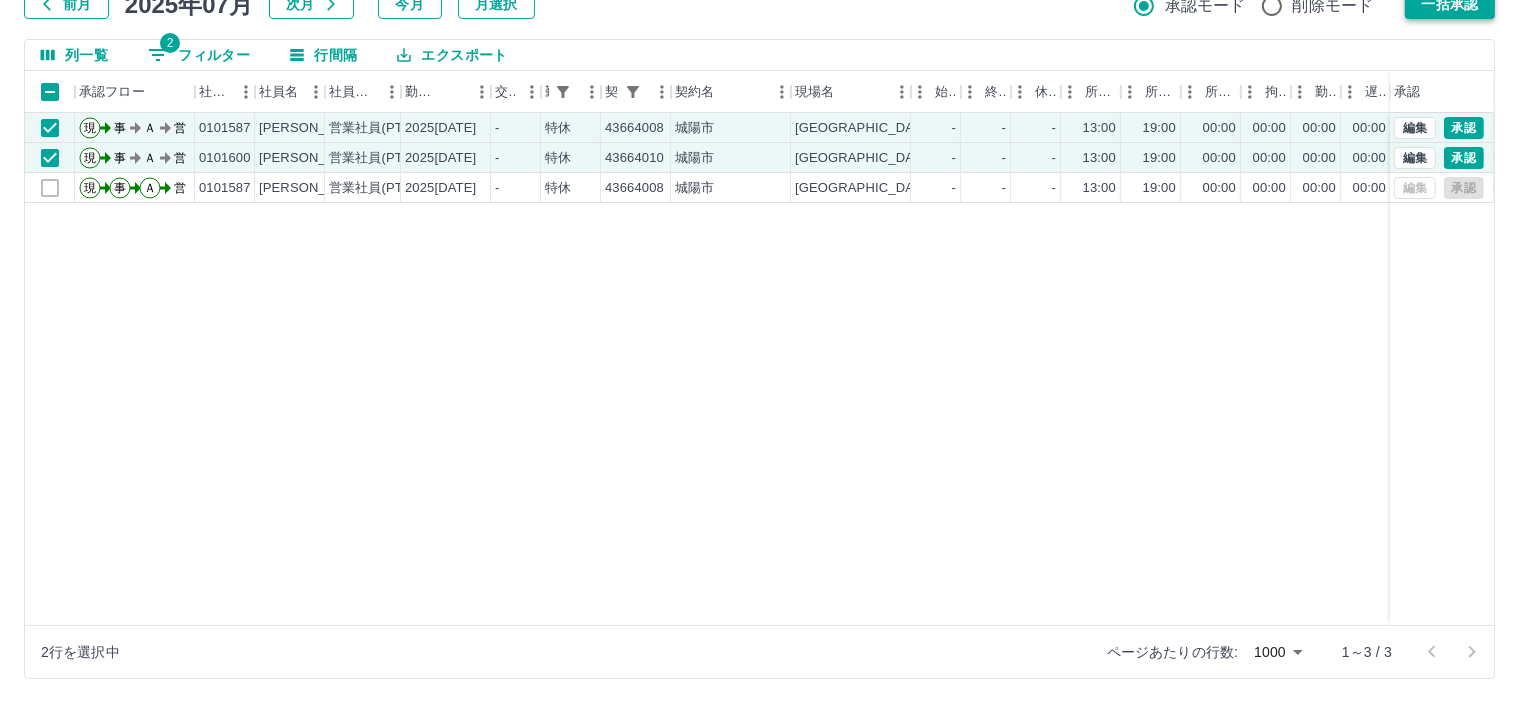 click on "一括承認" at bounding box center [1450, 4] 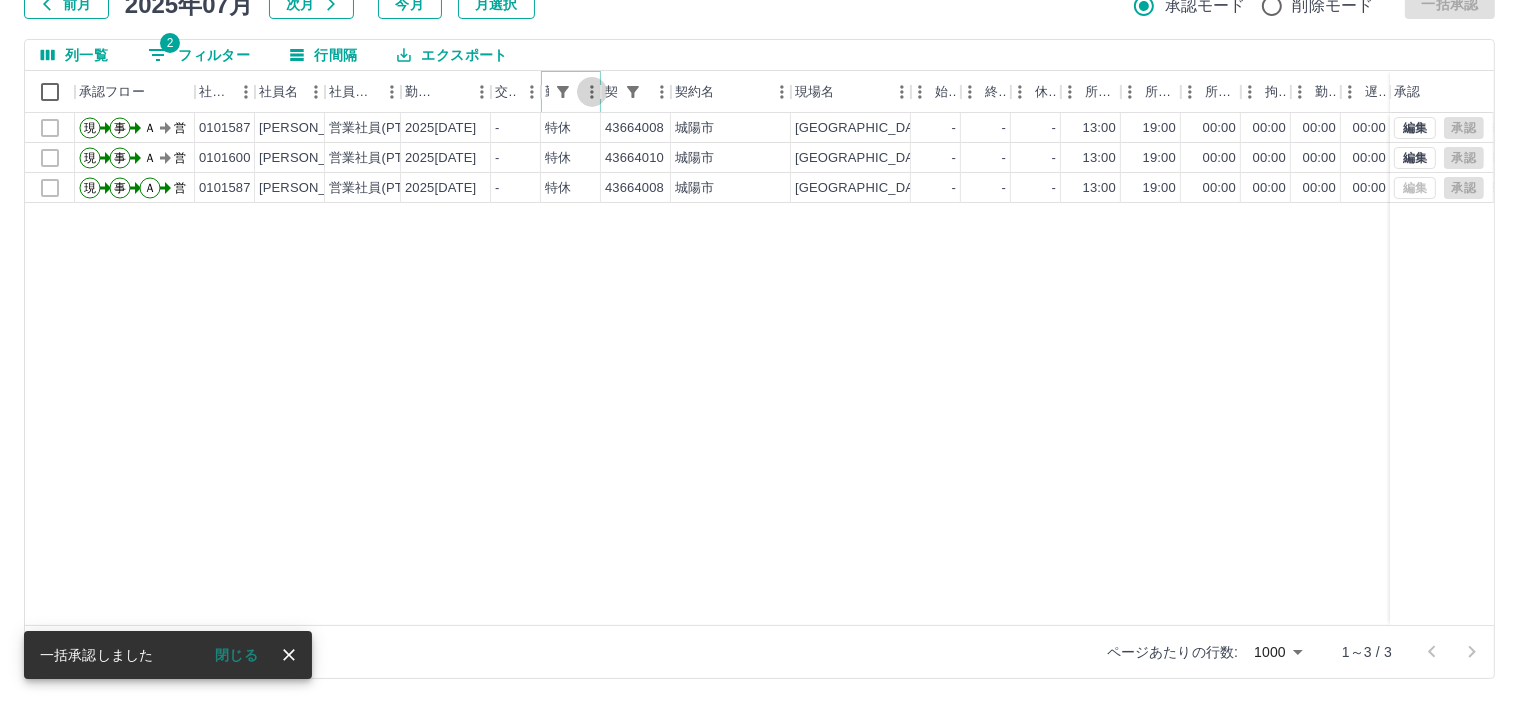 click 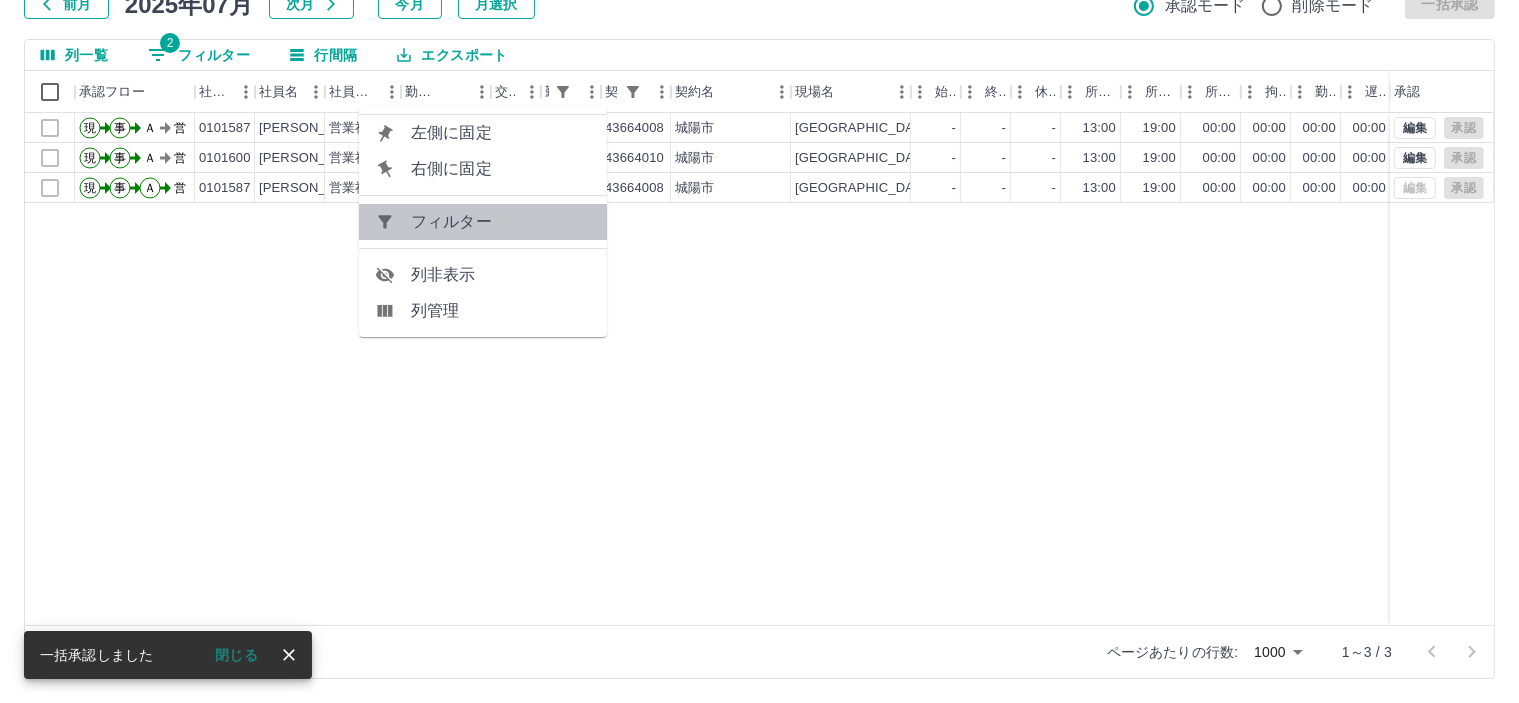click on "フィルター" at bounding box center (501, 222) 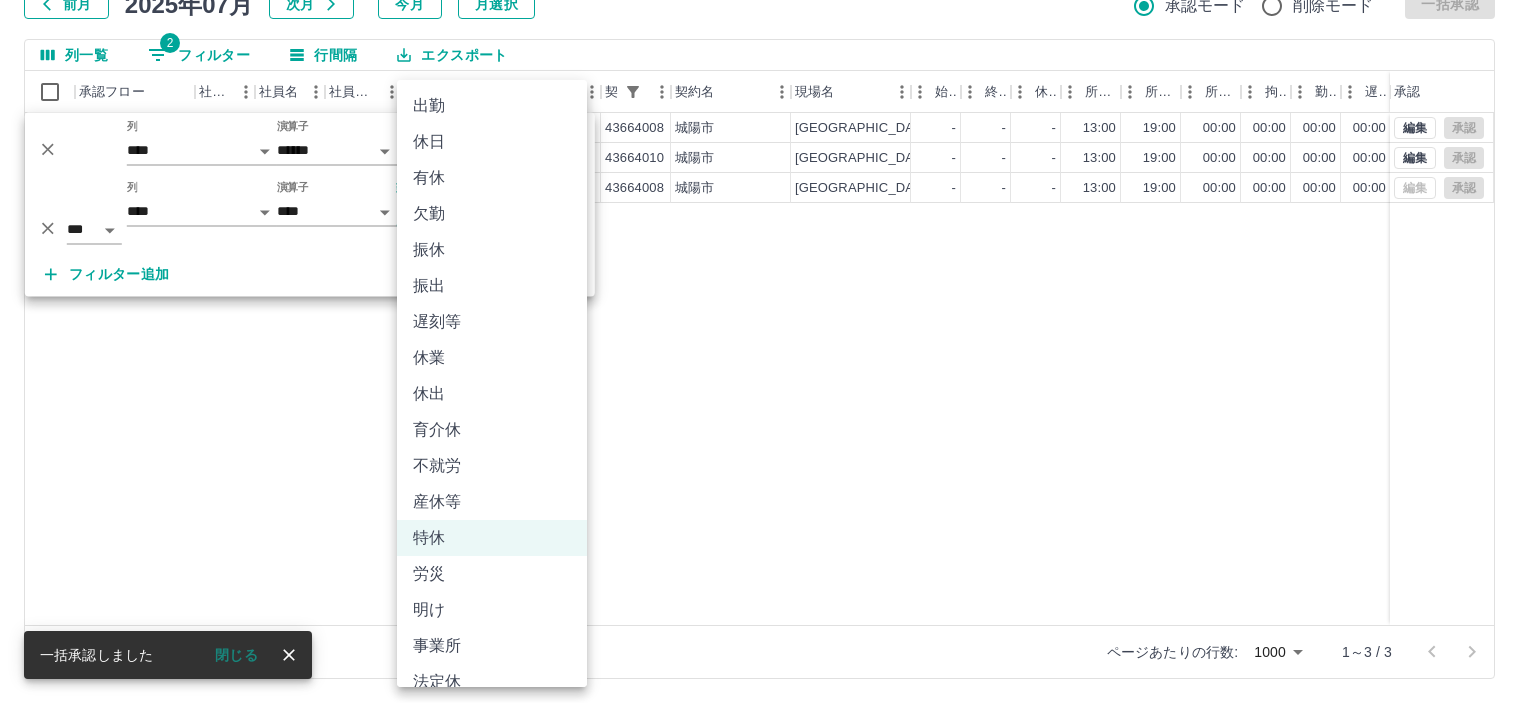 click on "SDH勤怠 皆元　佐紀 勤務実績承認 前月 2025年07月 次月 今月 月選択 承認モード 削除モード 一括承認 列一覧 2 フィルター 行間隔 エクスポート 承認フロー 社員番号 社員名 社員区分 勤務日 交通費 勤務区分 契約コード 契約名 現場名 始業 終業 休憩 所定開始 所定終業 所定休憩 拘束 勤務 遅刻等 コメント ステータス 承認 現 事 Ａ 営 0101587 上田　由佳 営業社員(PT契約) 2025-07-09  -  特休 43664008 城陽市 城陽市寺田南学童保育所 - - - 13:00 19:00 00:00 00:00 00:00 00:00 夏季休暇 AM承認待 現 事 Ａ 営 0101600 野川　桂 営業社員(PT契約) 2025-07-09  -  特休 43664010 城陽市 城陽市富野学童保育所 - - - 13:00 19:00 00:00 00:00 00:00 00:00 夏季休暇1 AM承認待 現 事 Ａ 営 0101587 上田　由佳 営業社員(PT契約) 2025-07-07  -  特休 43664008 城陽市 城陽市寺田南学童保育所 - - - 13:00 19:00 00:00 00:00 00:00 00:00 編集" at bounding box center (768, 280) 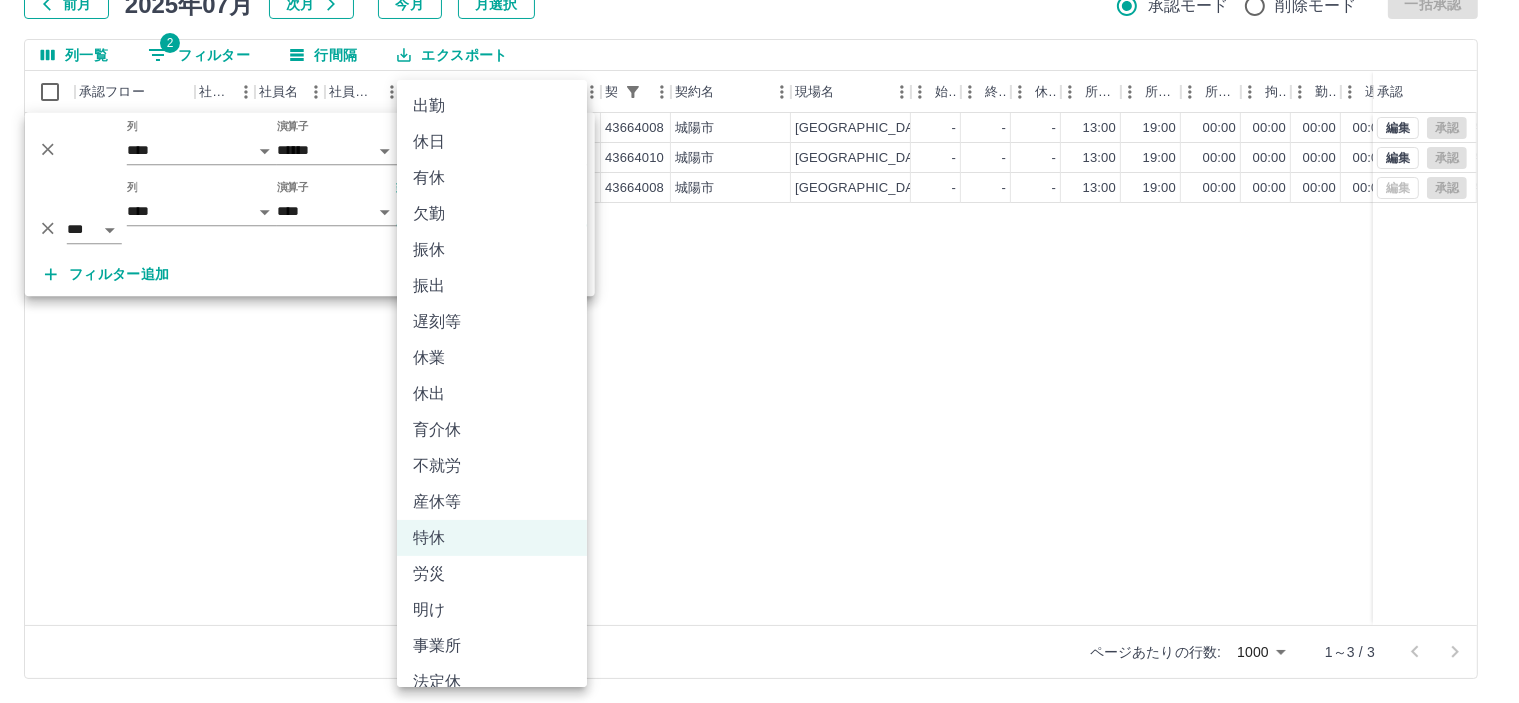 click on "SDH勤怠 皆元　佐紀 勤務実績承認 前月 2025年07月 次月 今月 月選択 承認モード 削除モード 一括承認 列一覧 2 フィルター 行間隔 エクスポート 承認フロー 社員番号 社員名 社員区分 勤務日 交通費 勤務区分 契約コード 契約名 現場名 始業 終業 休憩 所定開始 所定終業 所定休憩 拘束 勤務 遅刻等 コメント ステータス 承認 現 事 Ａ 営 0101587 上田　由佳 営業社員(PT契約) 2025-07-09  -  特休 43664008 城陽市 城陽市寺田南学童保育所 - - - 13:00 19:00 00:00 00:00 00:00 00:00 夏季休暇 AM承認待 現 事 Ａ 営 0101600 野川　桂 営業社員(PT契約) 2025-07-09  -  特休 43664010 城陽市 城陽市富野学童保育所 - - - 13:00 19:00 00:00 00:00 00:00 00:00 夏季休暇1 AM承認待 現 事 Ａ 営 0101587 上田　由佳 営業社員(PT契約) 2025-07-07  -  特休 43664008 城陽市 城陽市寺田南学童保育所 - - - 13:00 19:00 00:00 00:00 00:00 00:00 編集" at bounding box center [759, 280] 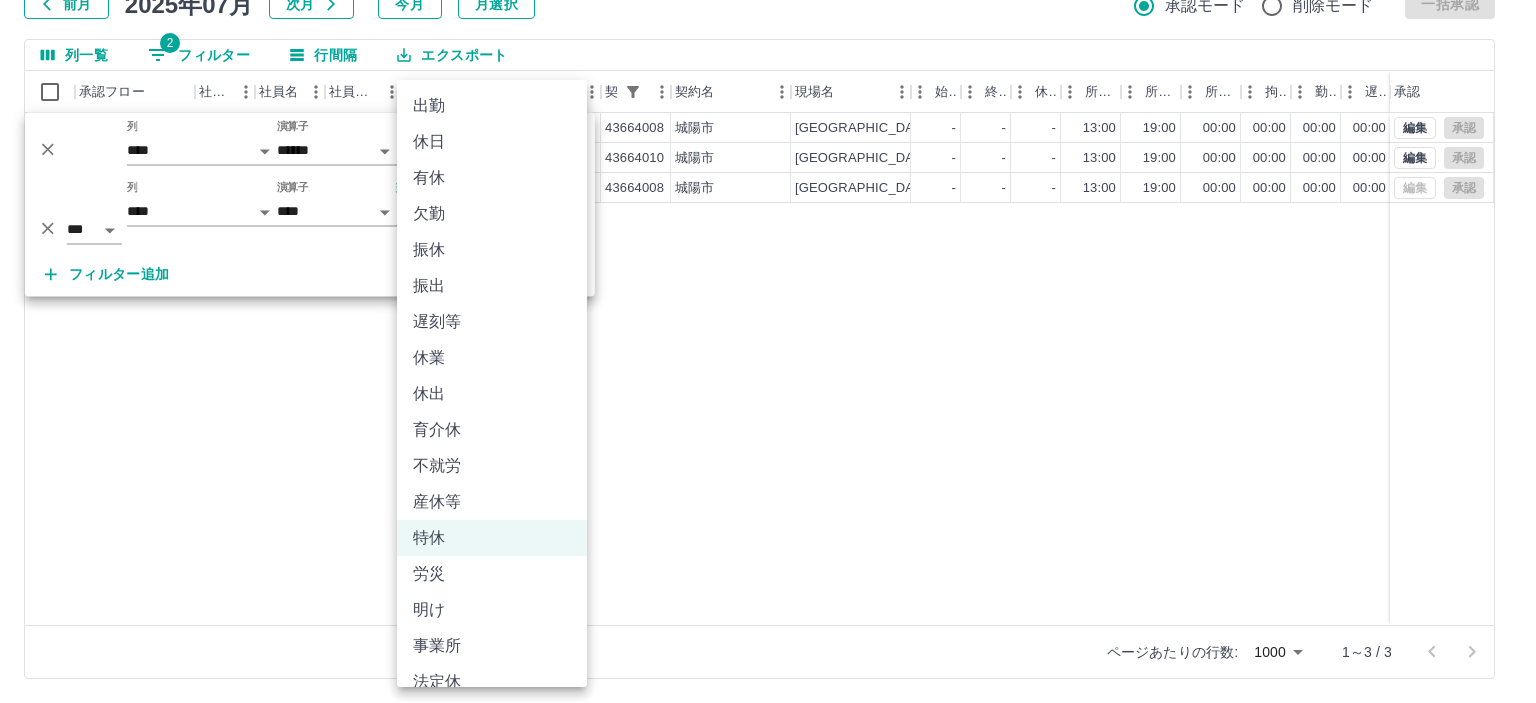 click on "振出" at bounding box center [492, 286] 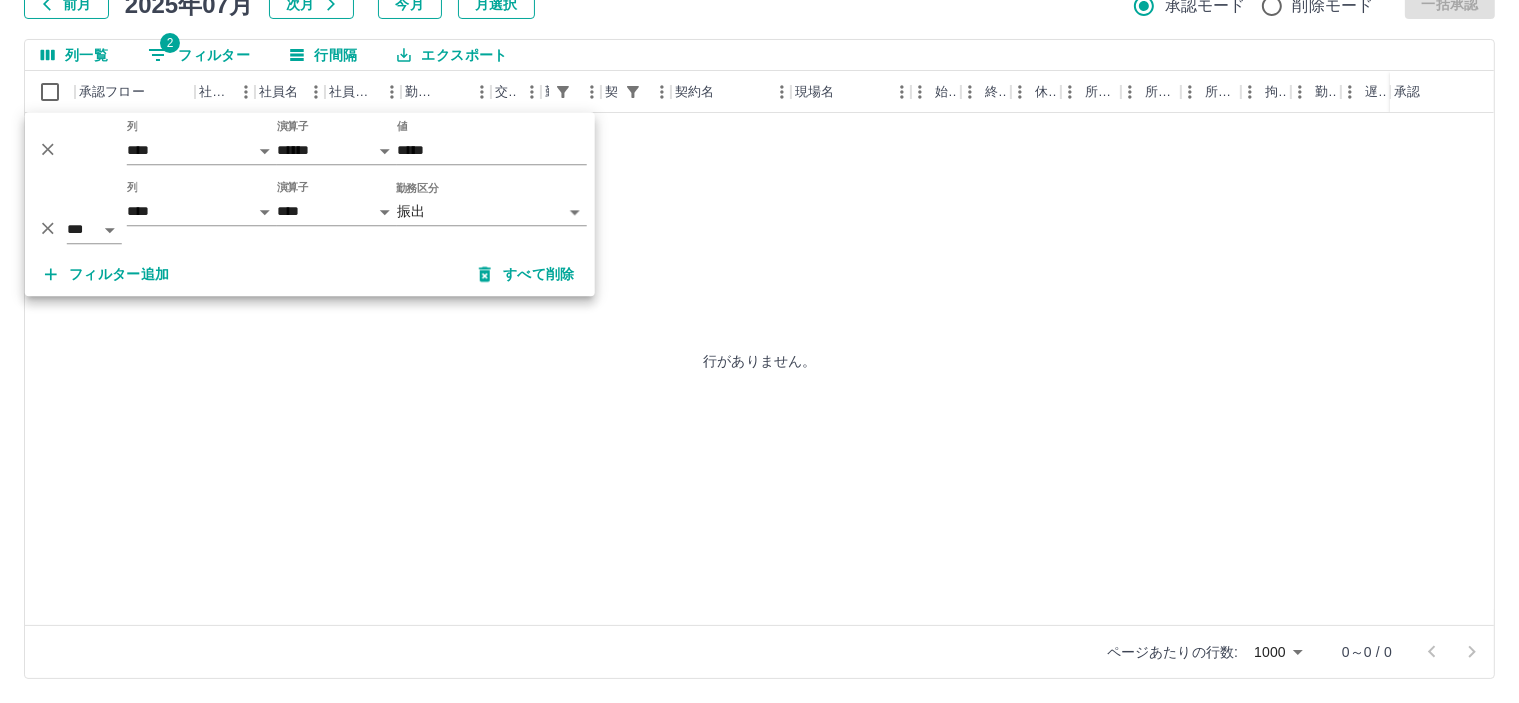 click on "**********" at bounding box center [759, 280] 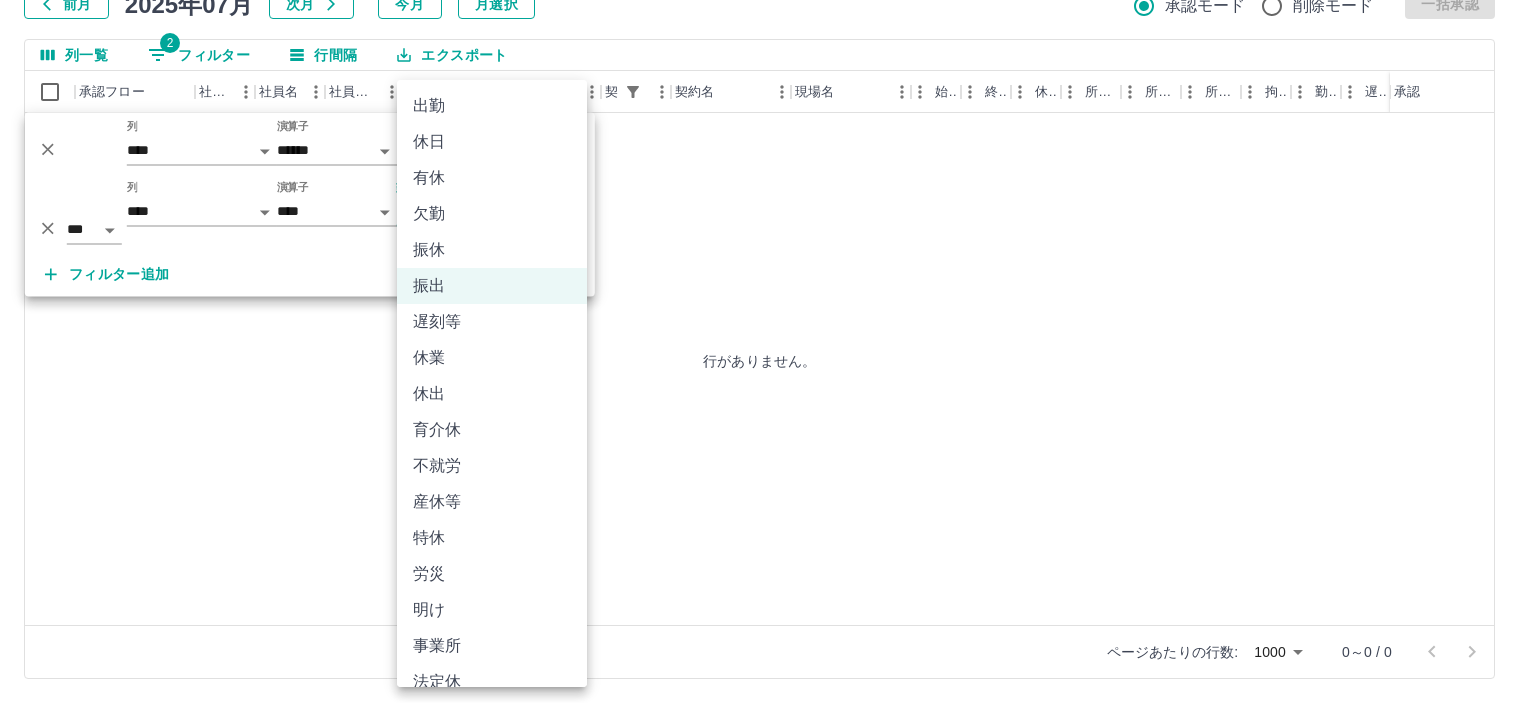 click on "振休" at bounding box center (492, 250) 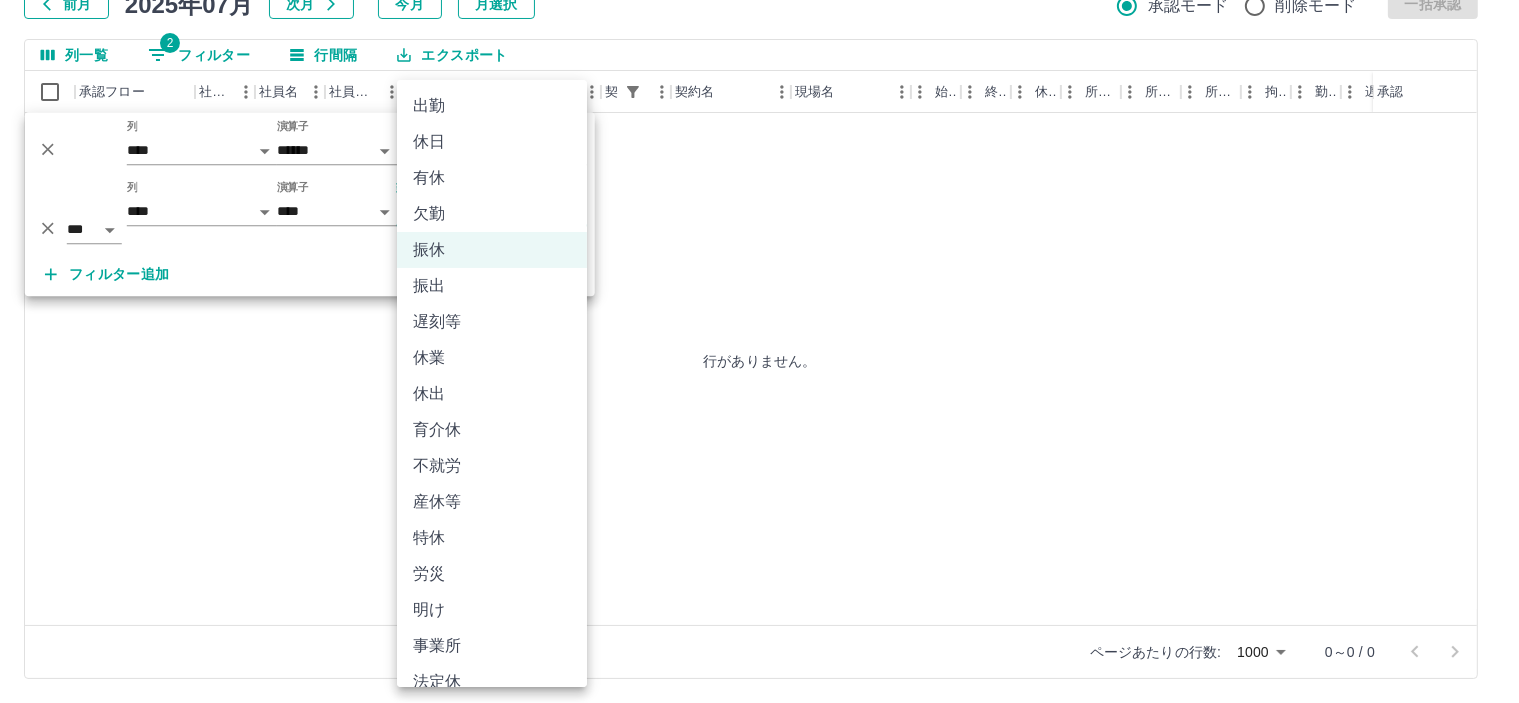 click on "**********" at bounding box center [759, 280] 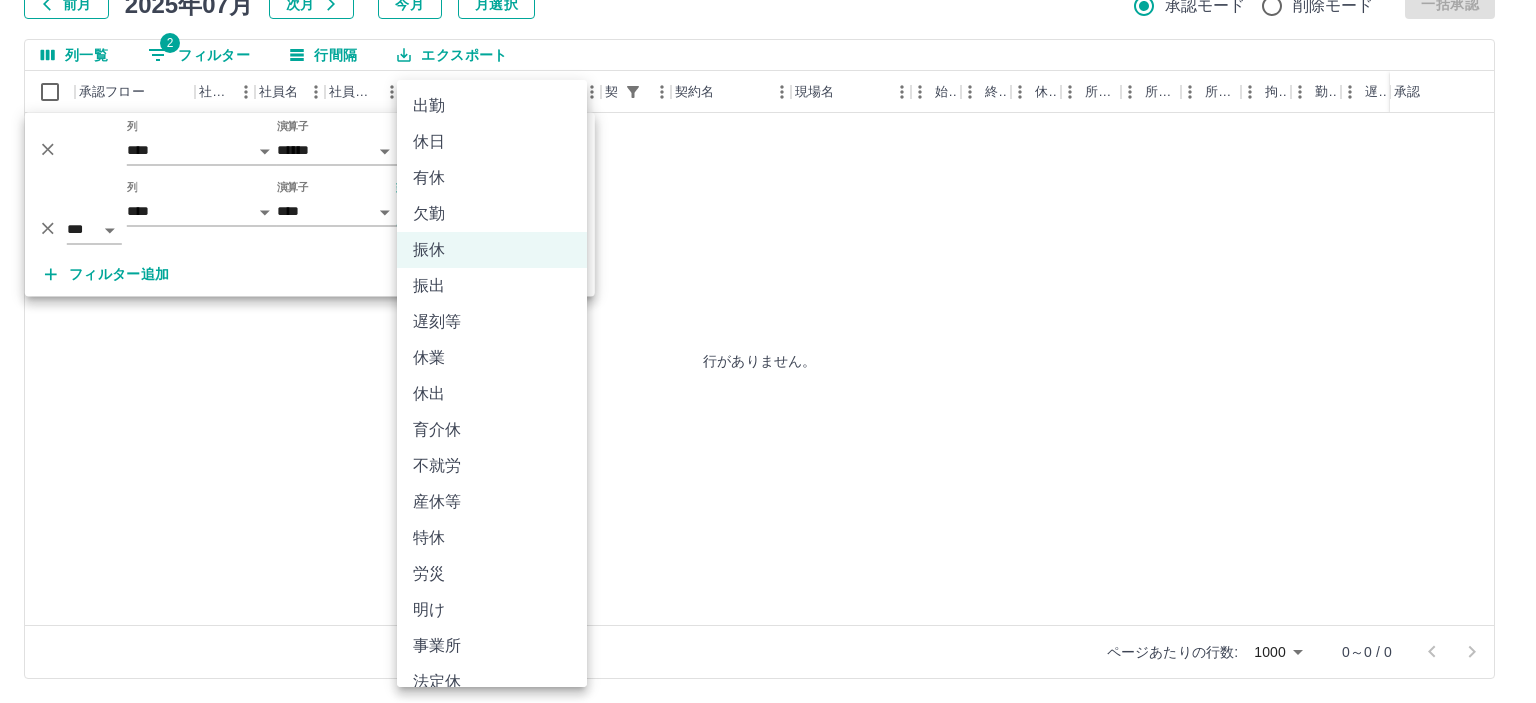 click on "休出" at bounding box center (492, 394) 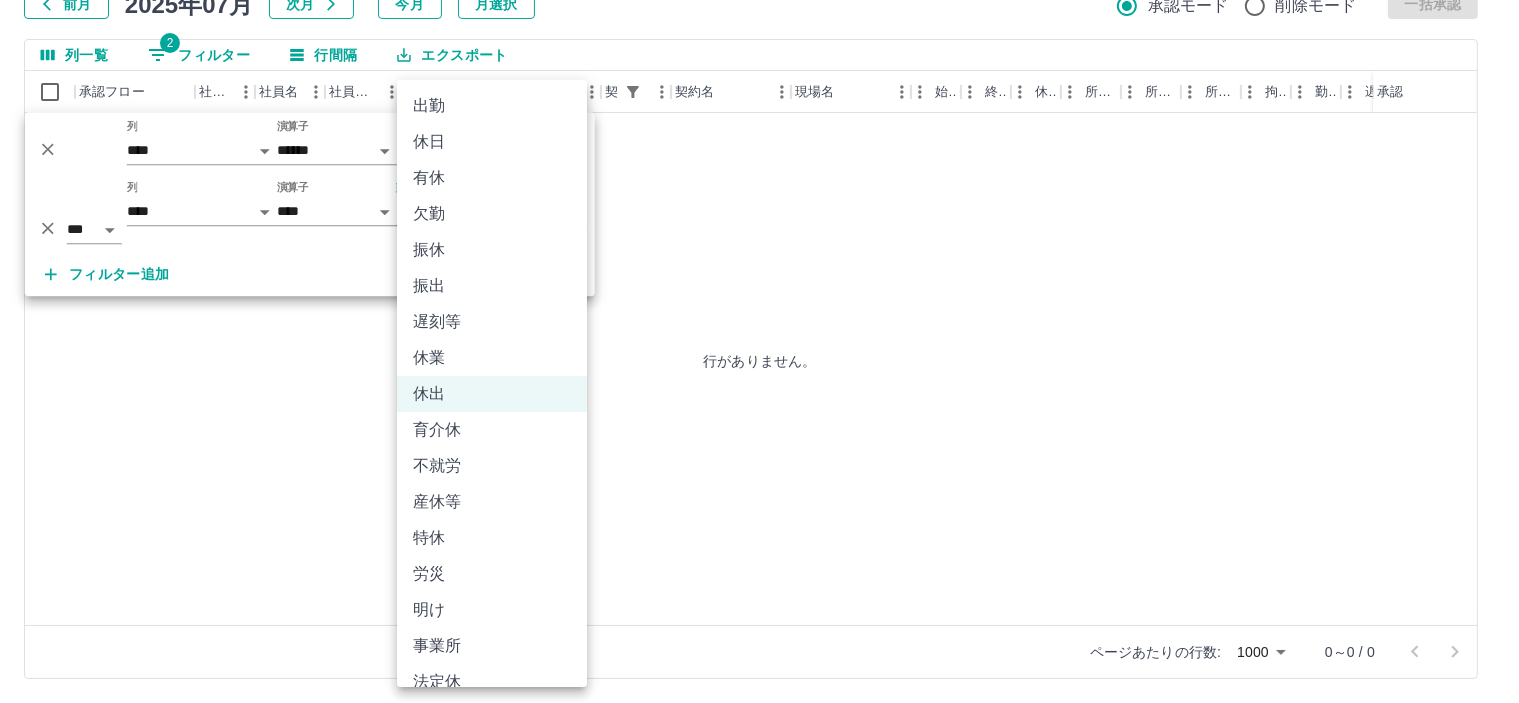 click on "**********" at bounding box center [759, 280] 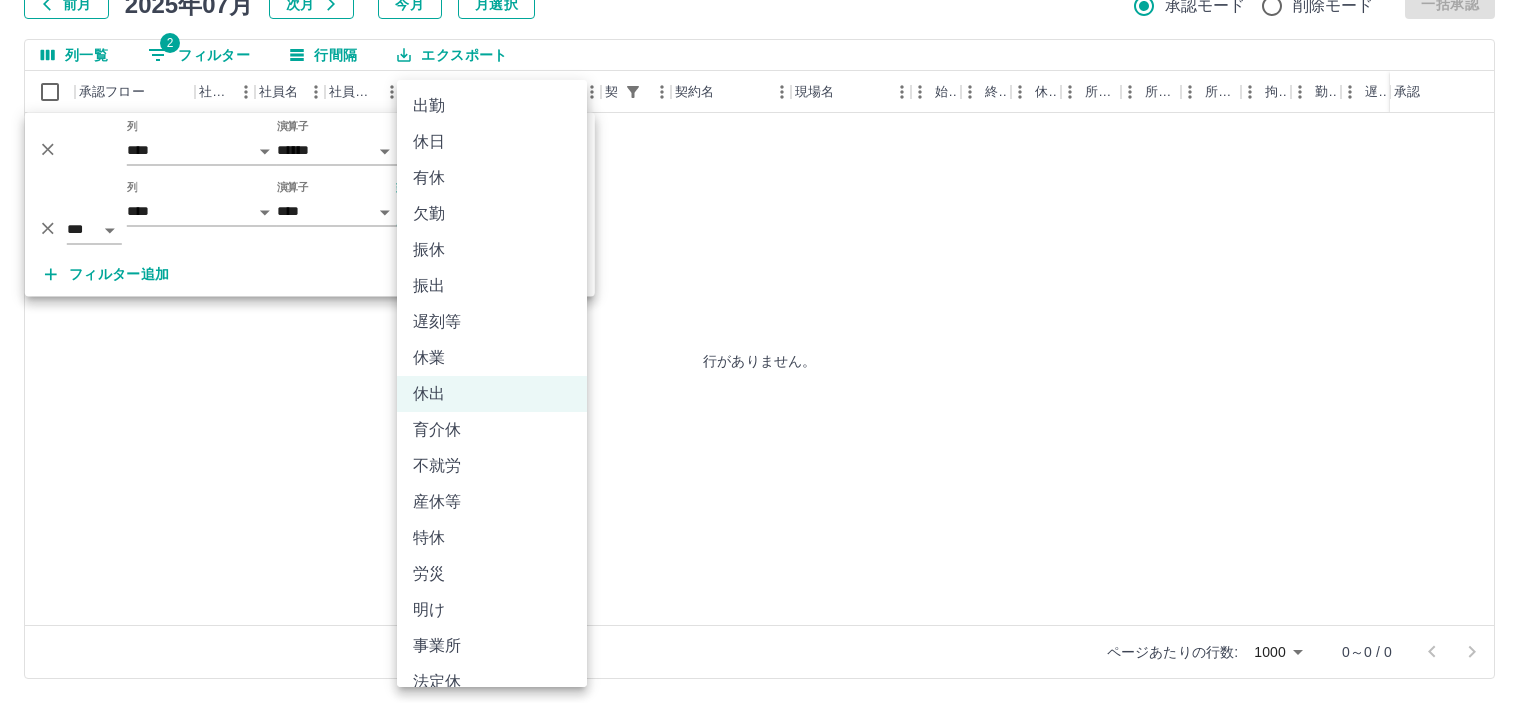 click on "出勤" at bounding box center (492, 106) 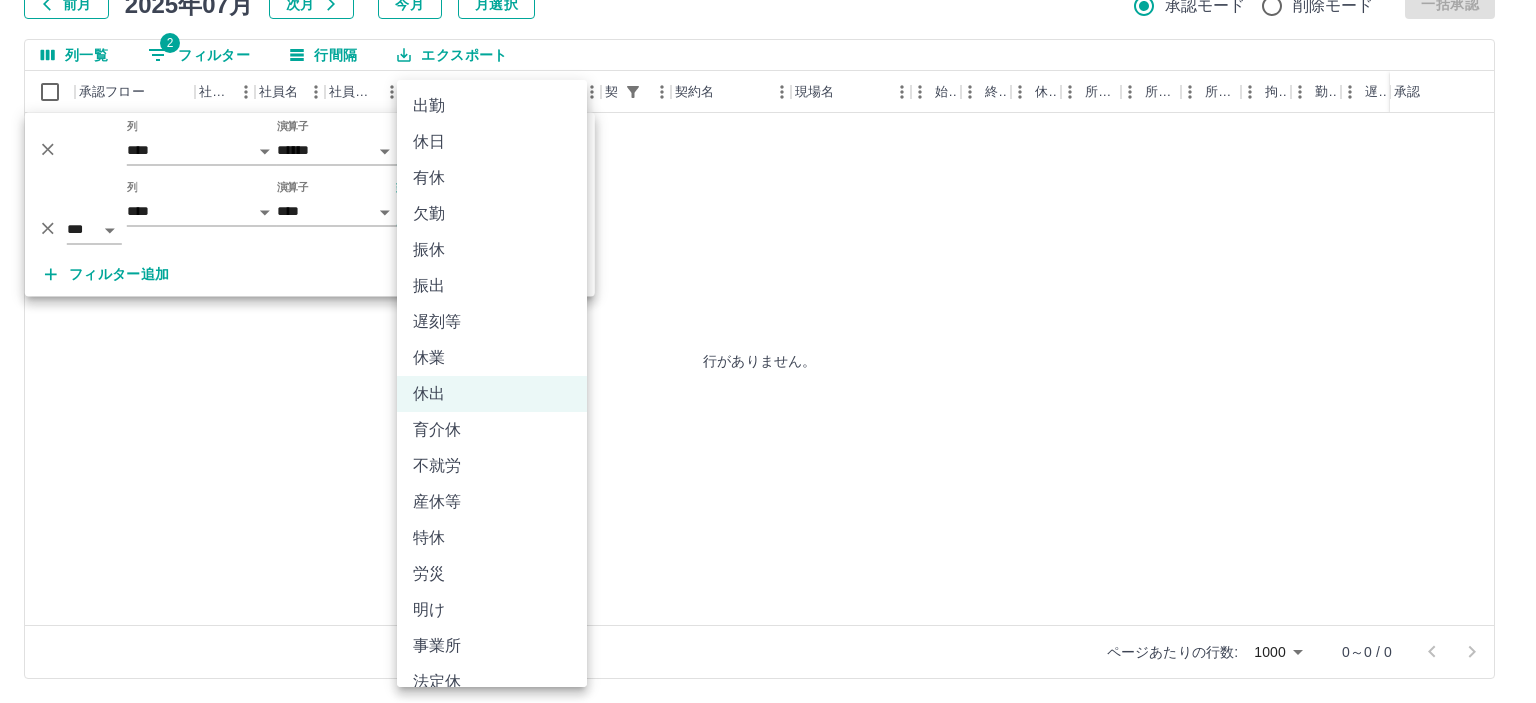 click on "*****" at bounding box center [492, 150] 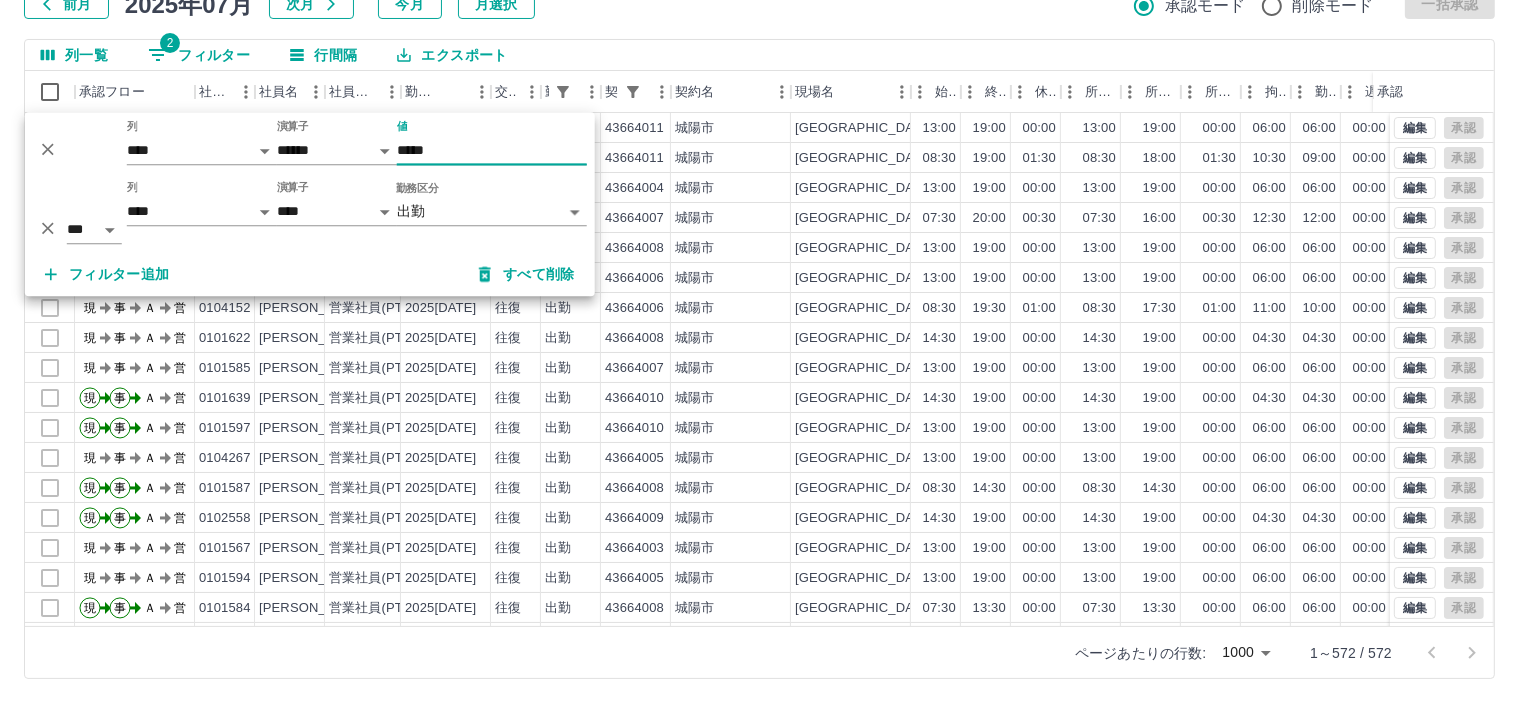 click on "*****" at bounding box center (492, 150) 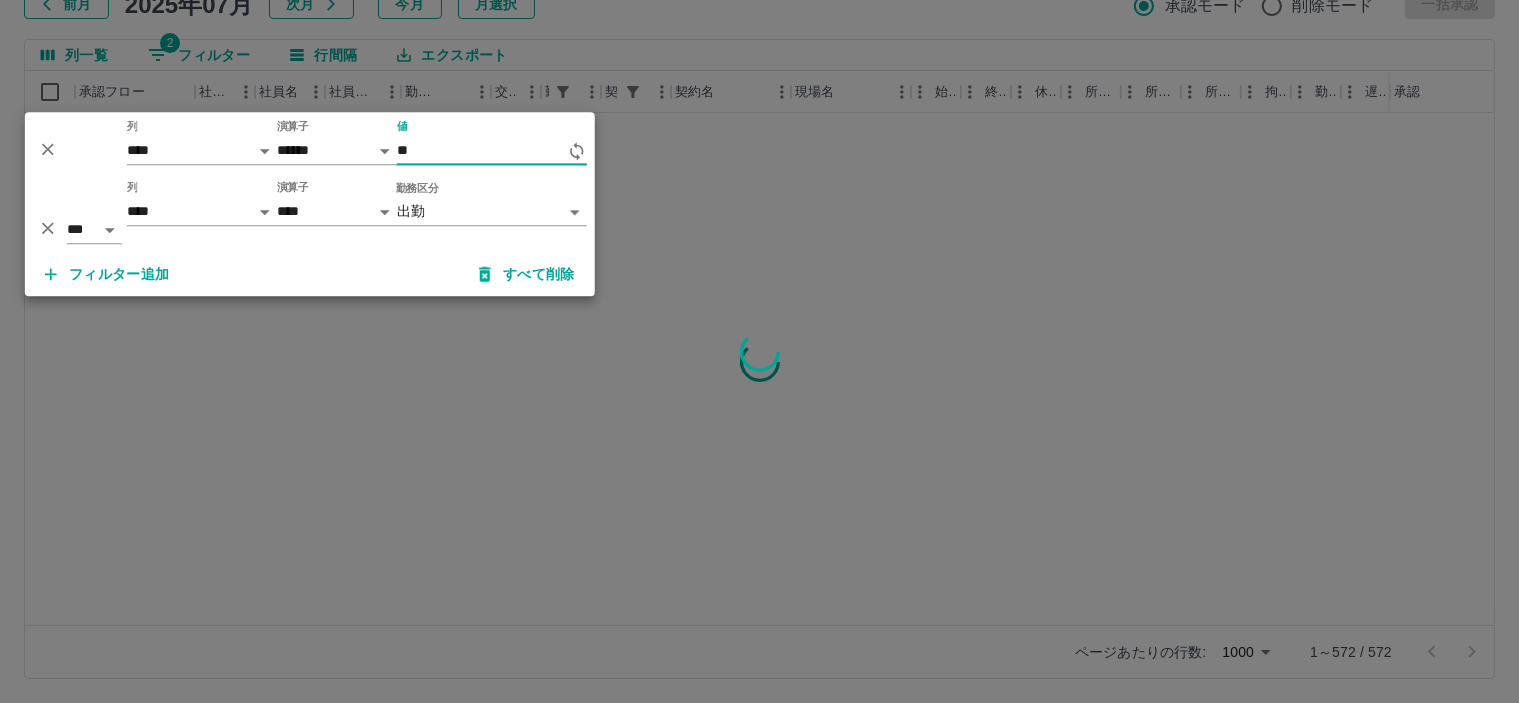 type on "*" 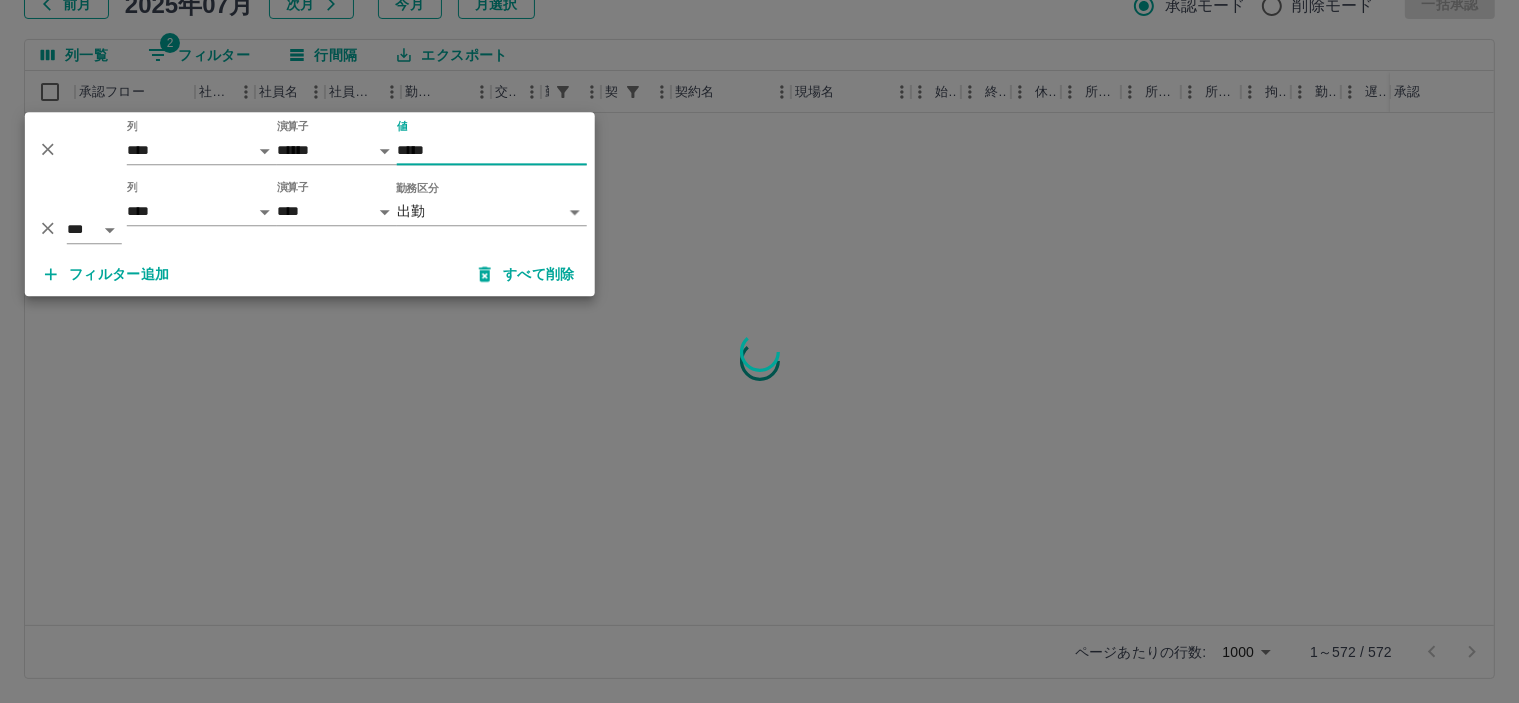 type on "*****" 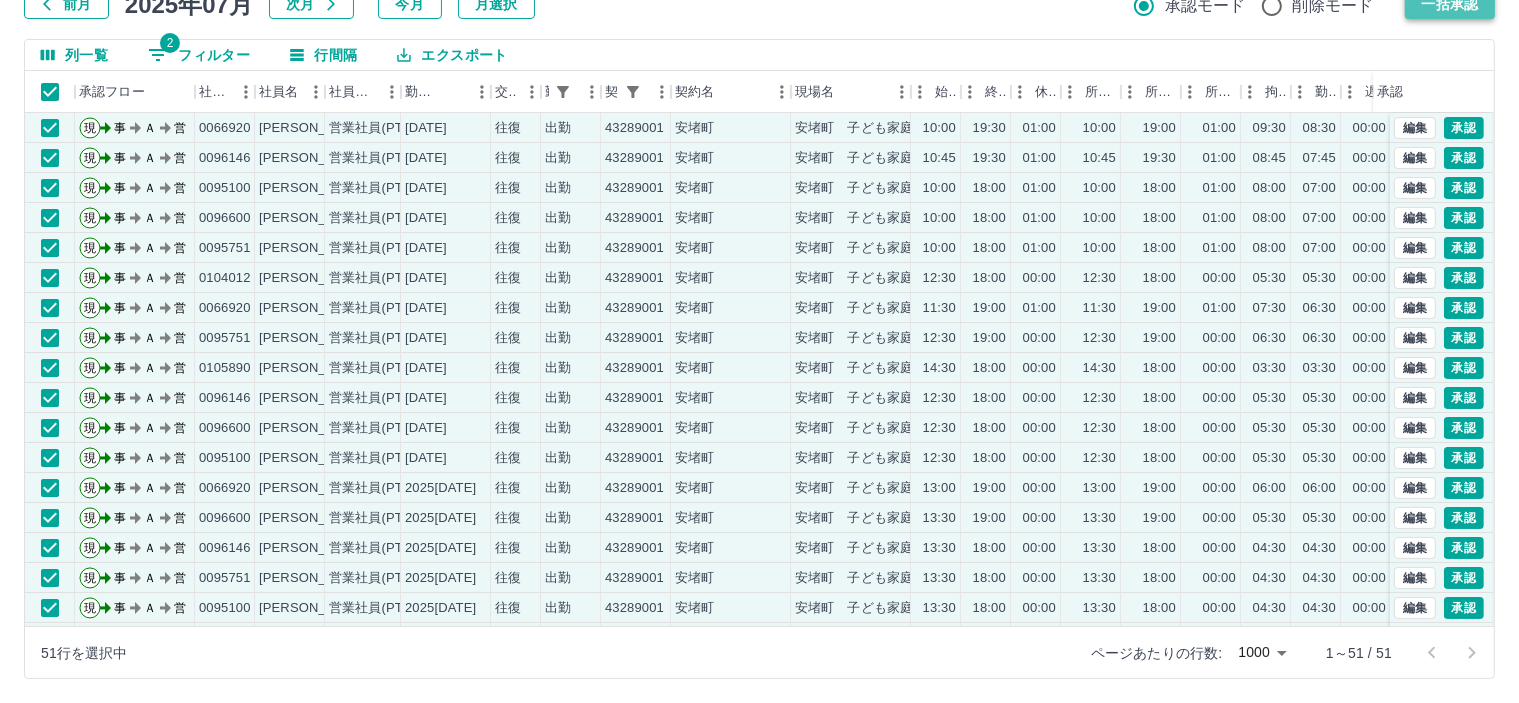 click on "一括承認" at bounding box center [1450, 4] 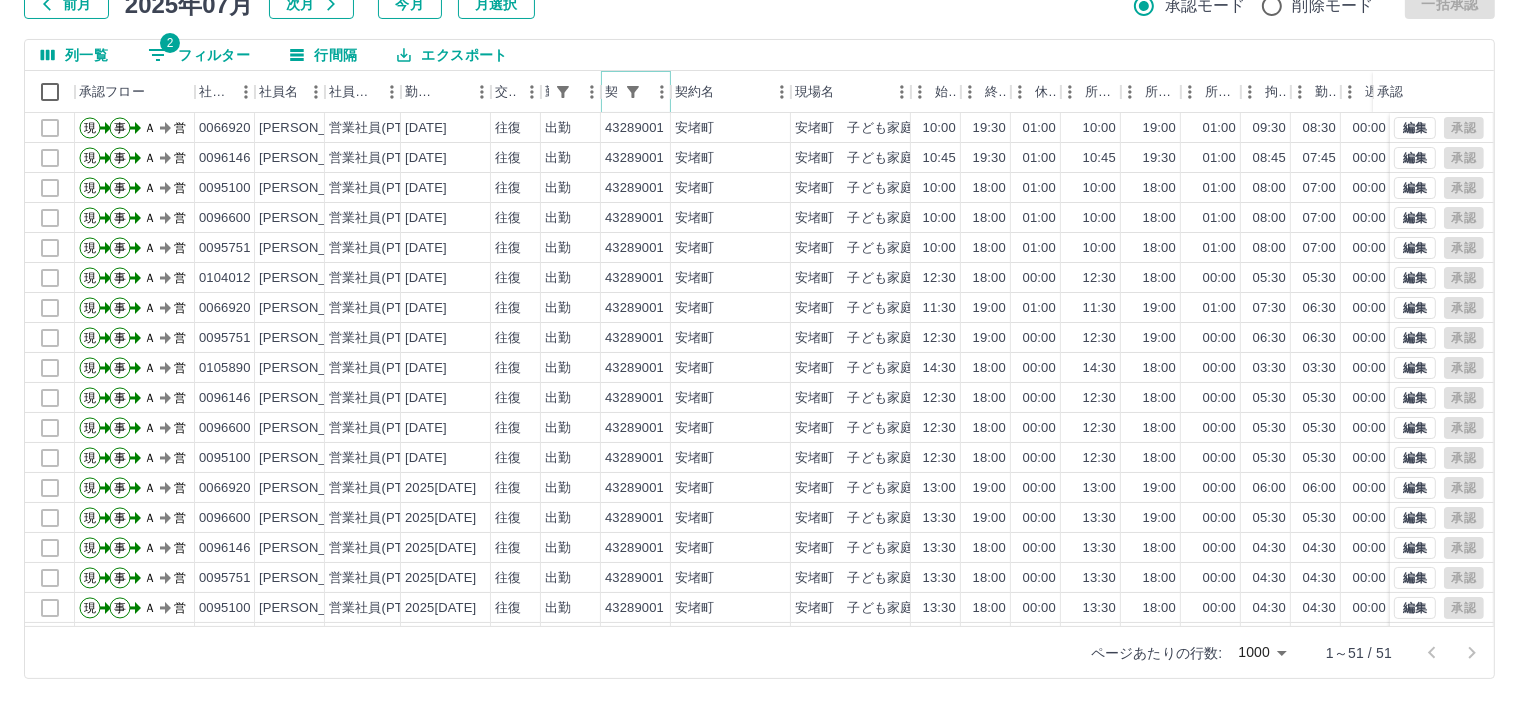 click 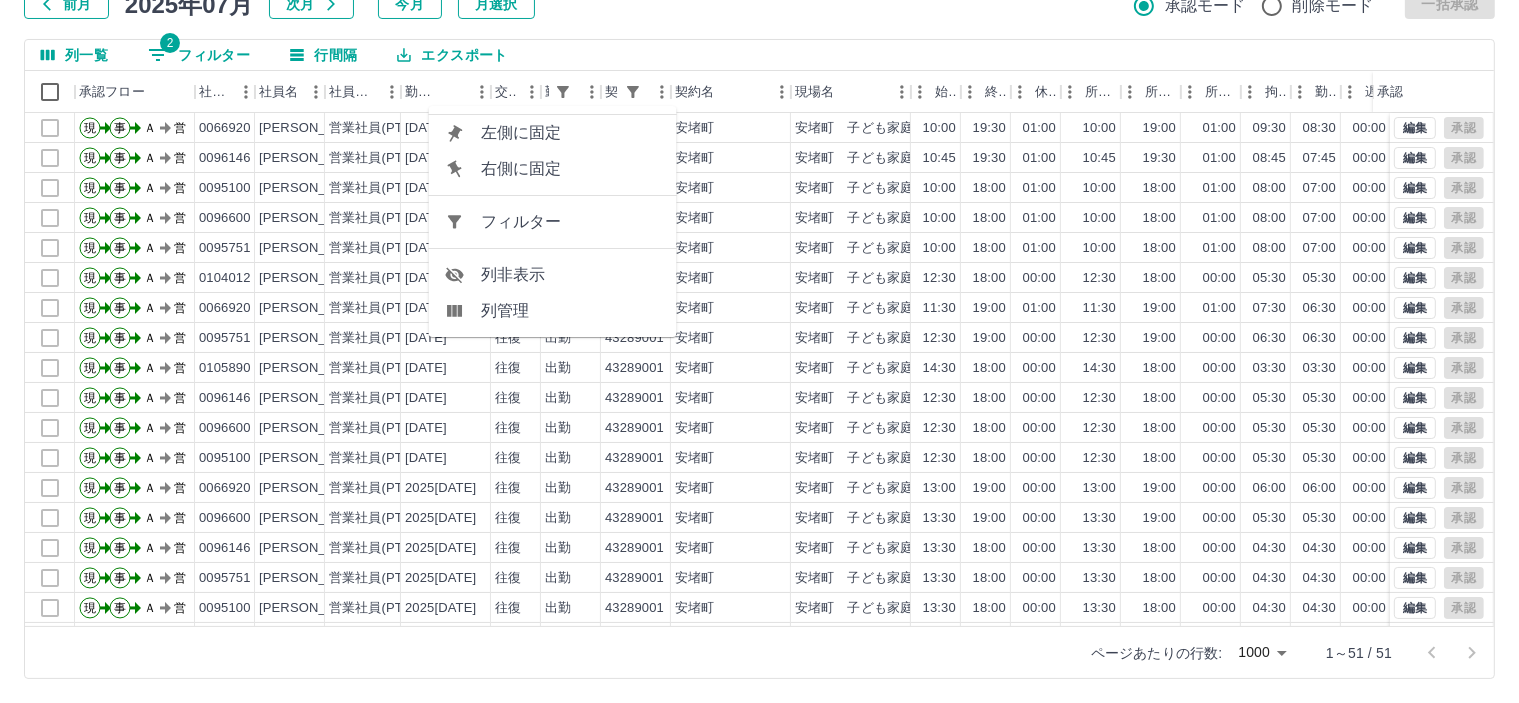 click on "フィルター" at bounding box center [571, 222] 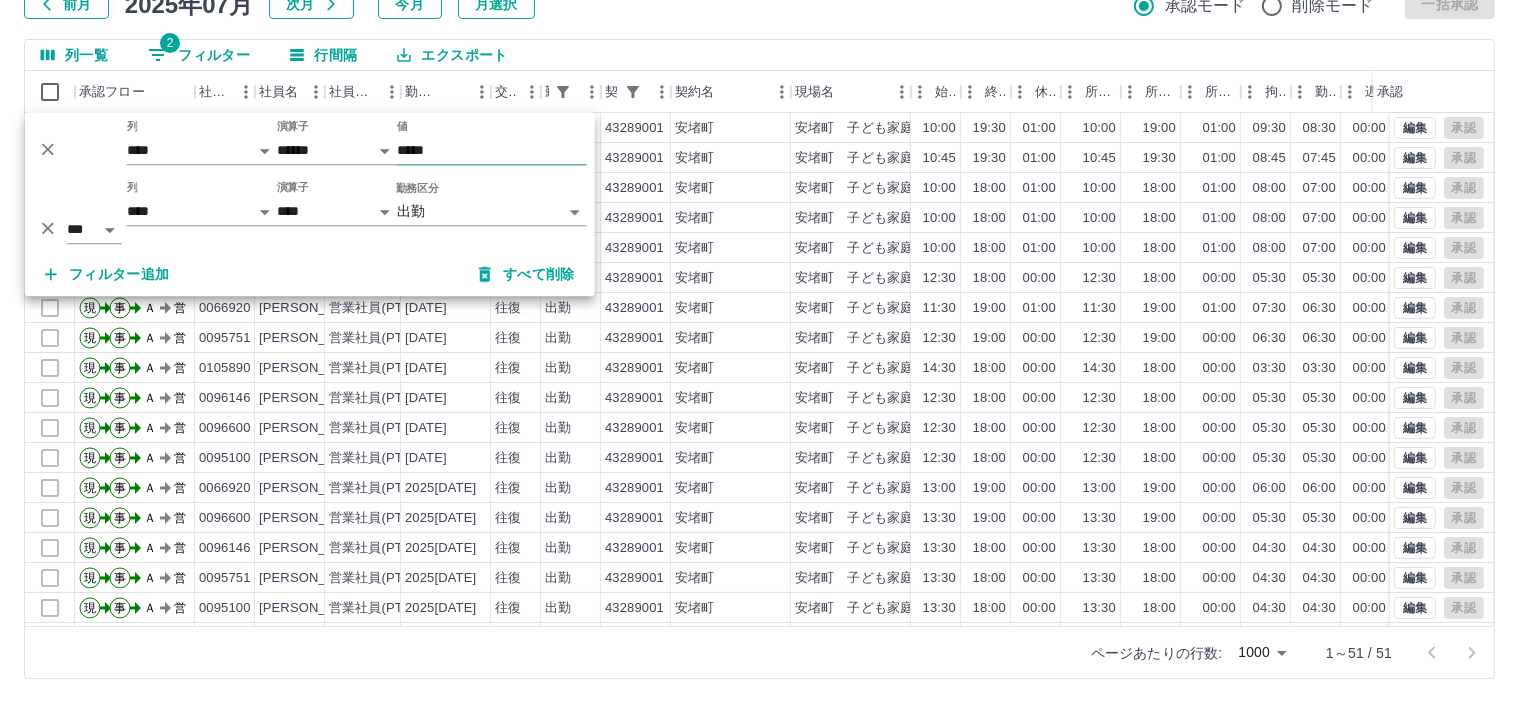 click on "*****" at bounding box center [492, 150] 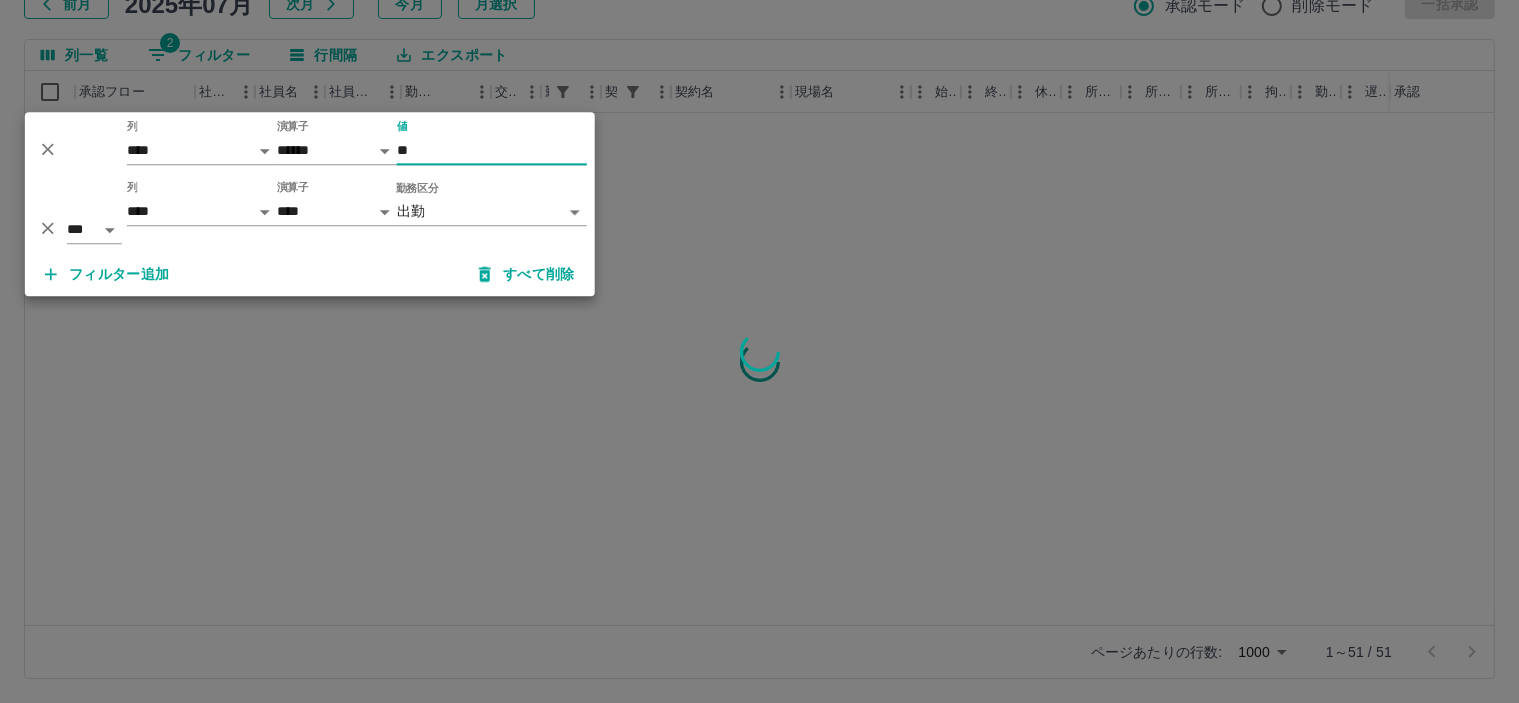 type on "*" 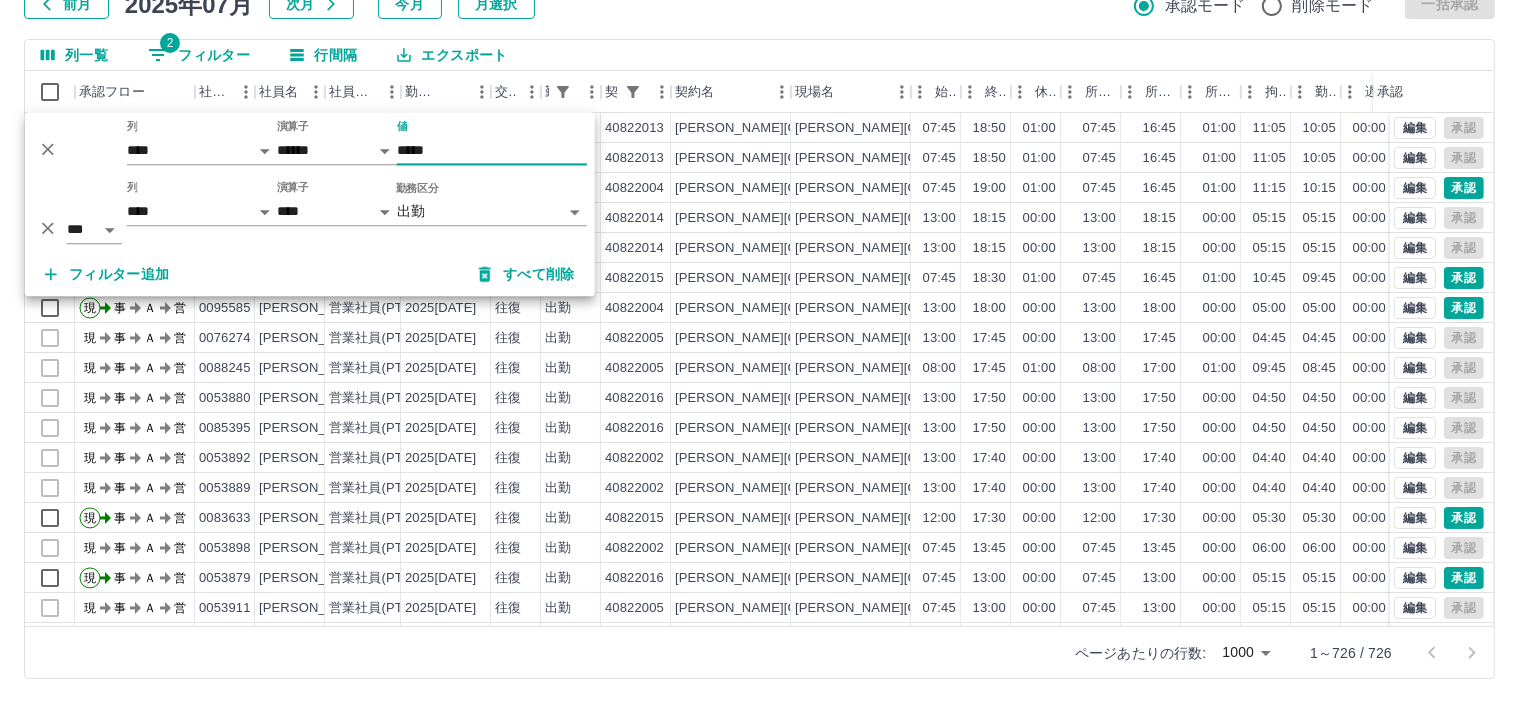 type on "*****" 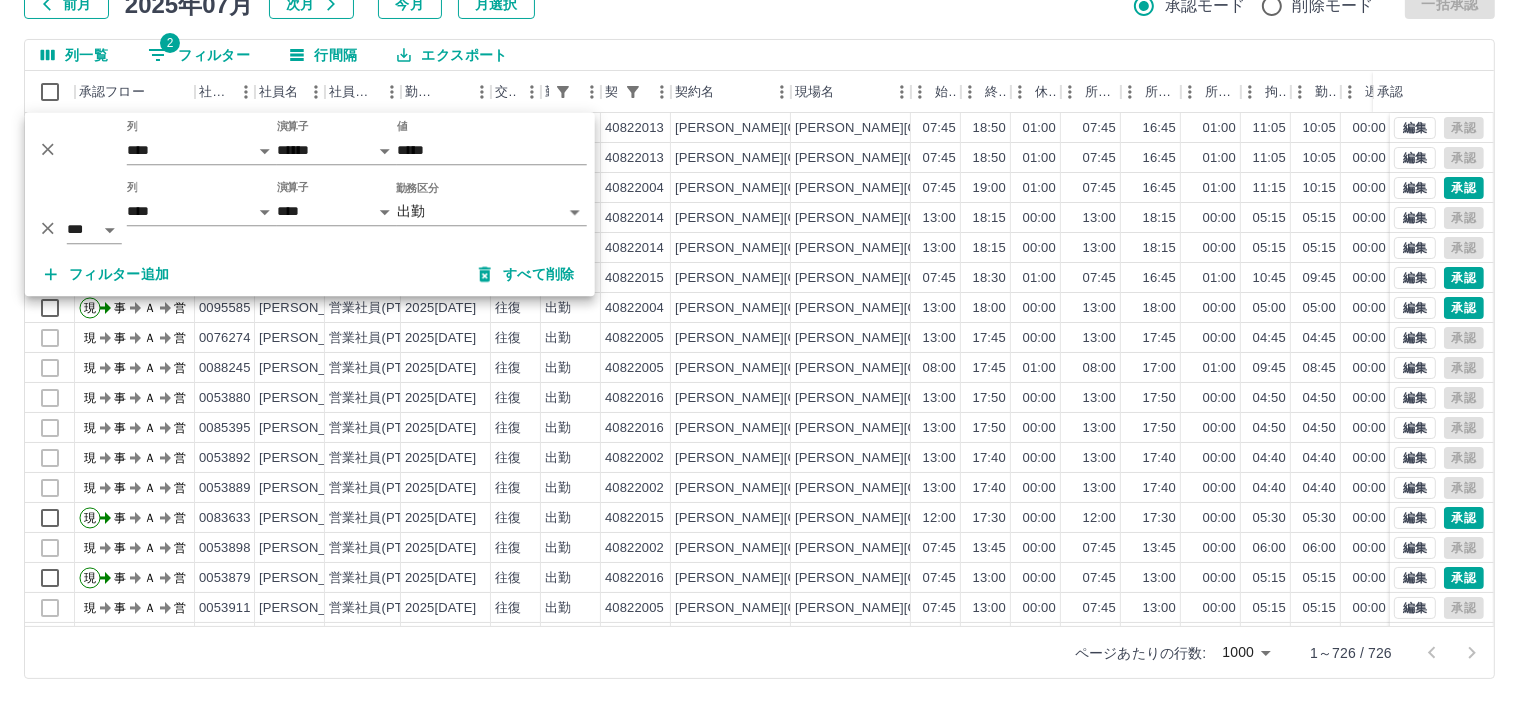 click on "前月 [DATE] 次月 今月 月選択 承認モード 削除モード 一括承認" at bounding box center [759, 4] 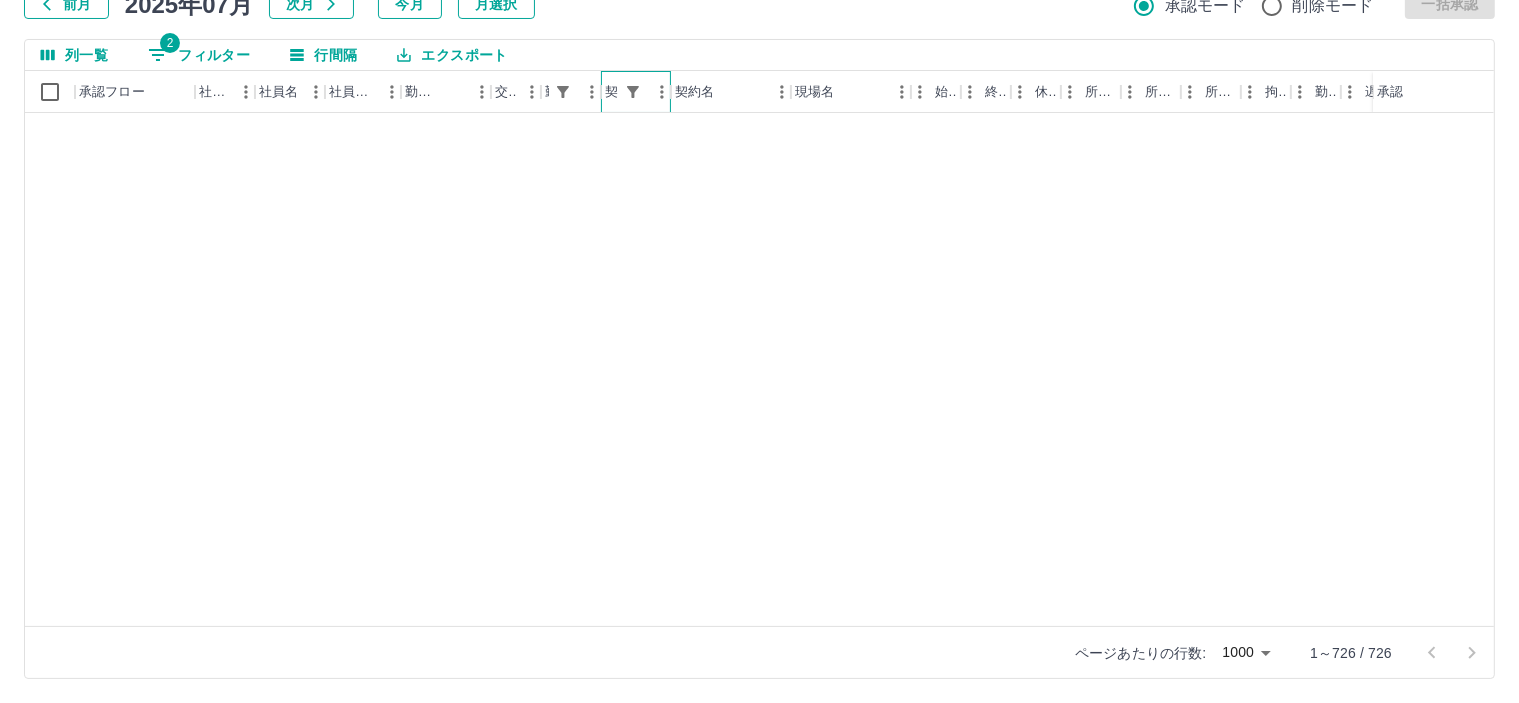 scroll, scrollTop: 1400, scrollLeft: 0, axis: vertical 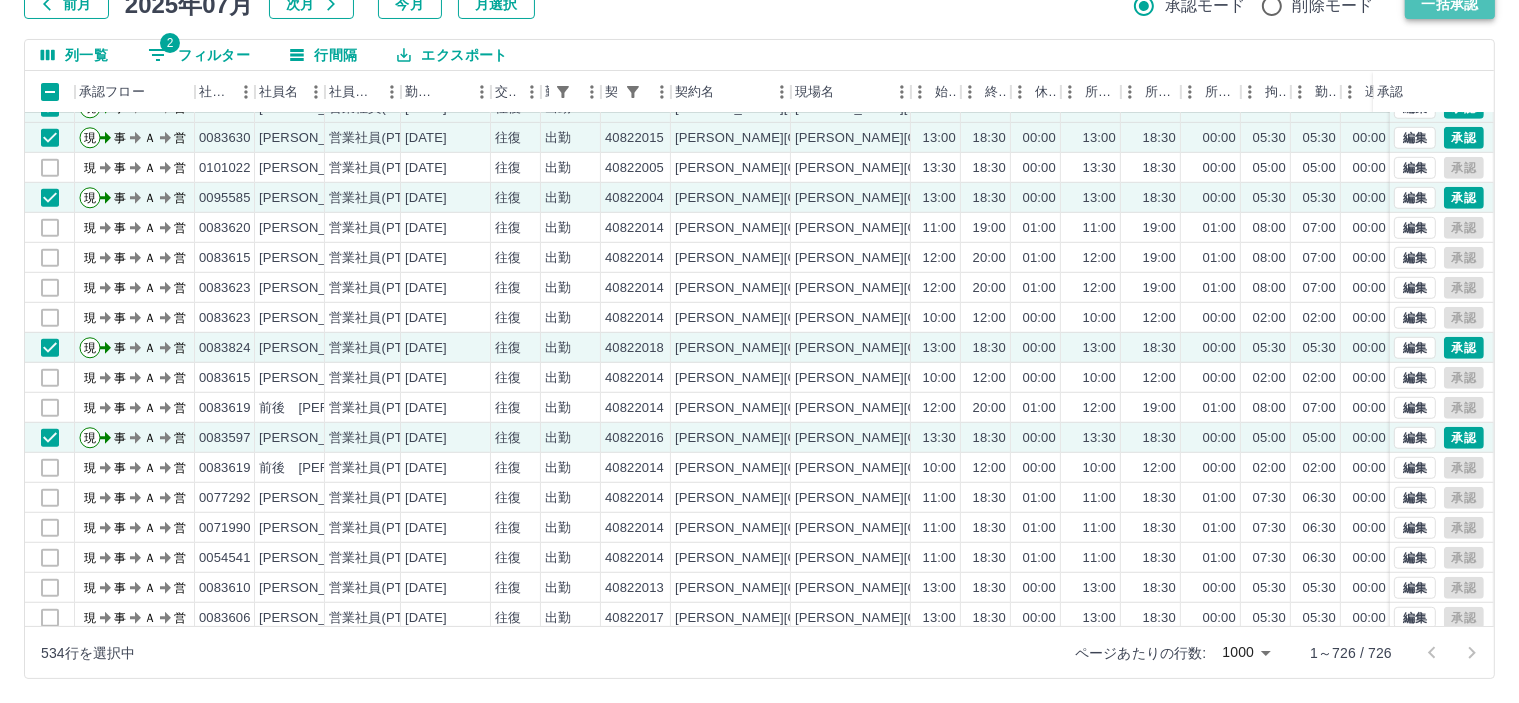 click on "一括承認" at bounding box center (1450, 4) 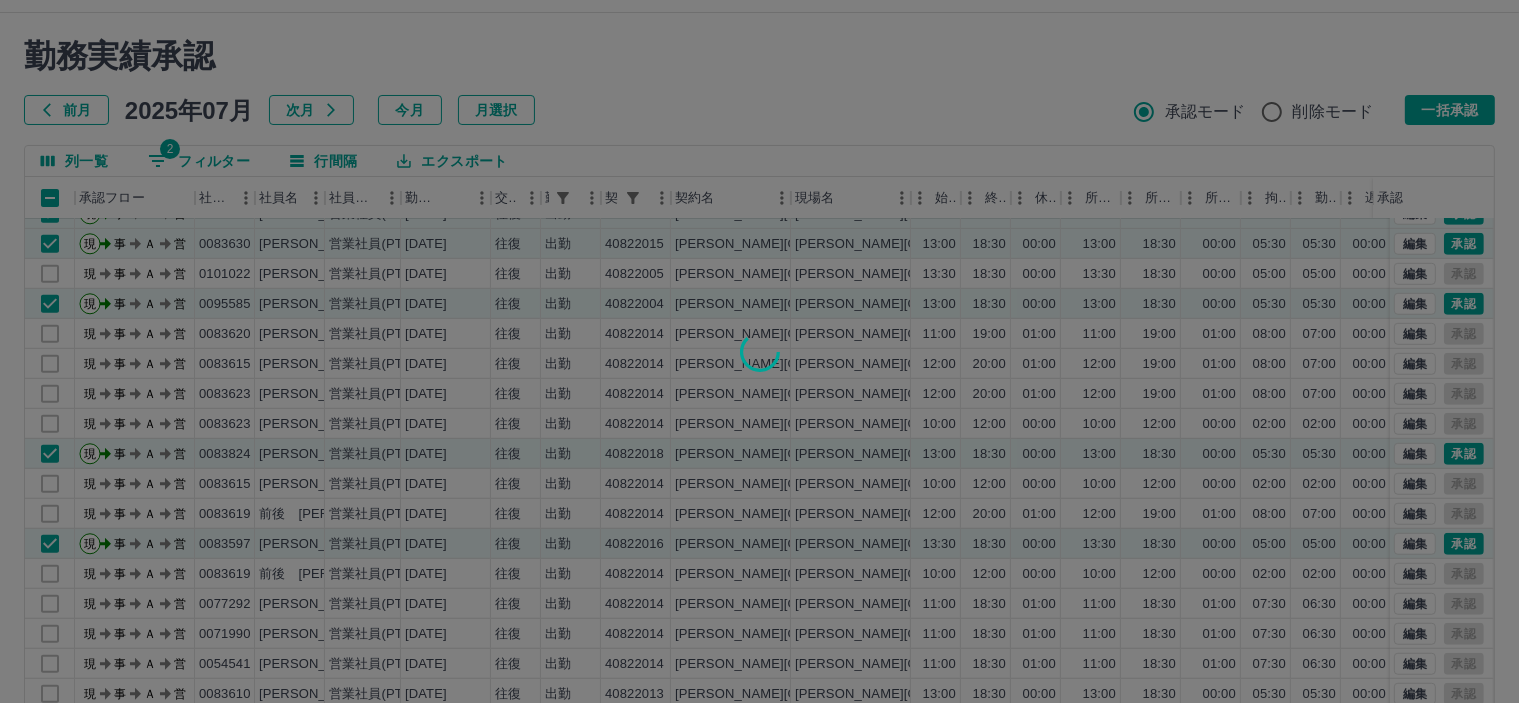 scroll, scrollTop: 0, scrollLeft: 0, axis: both 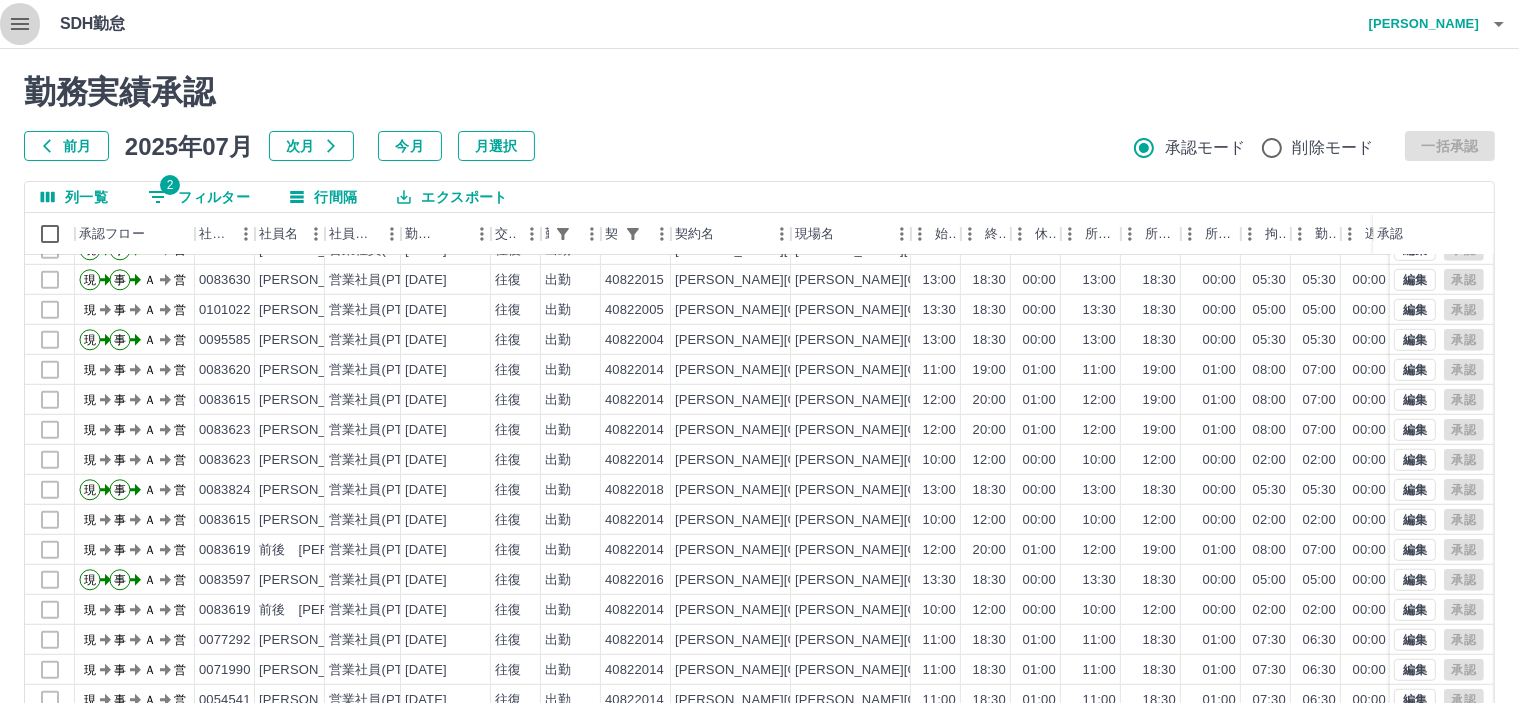click 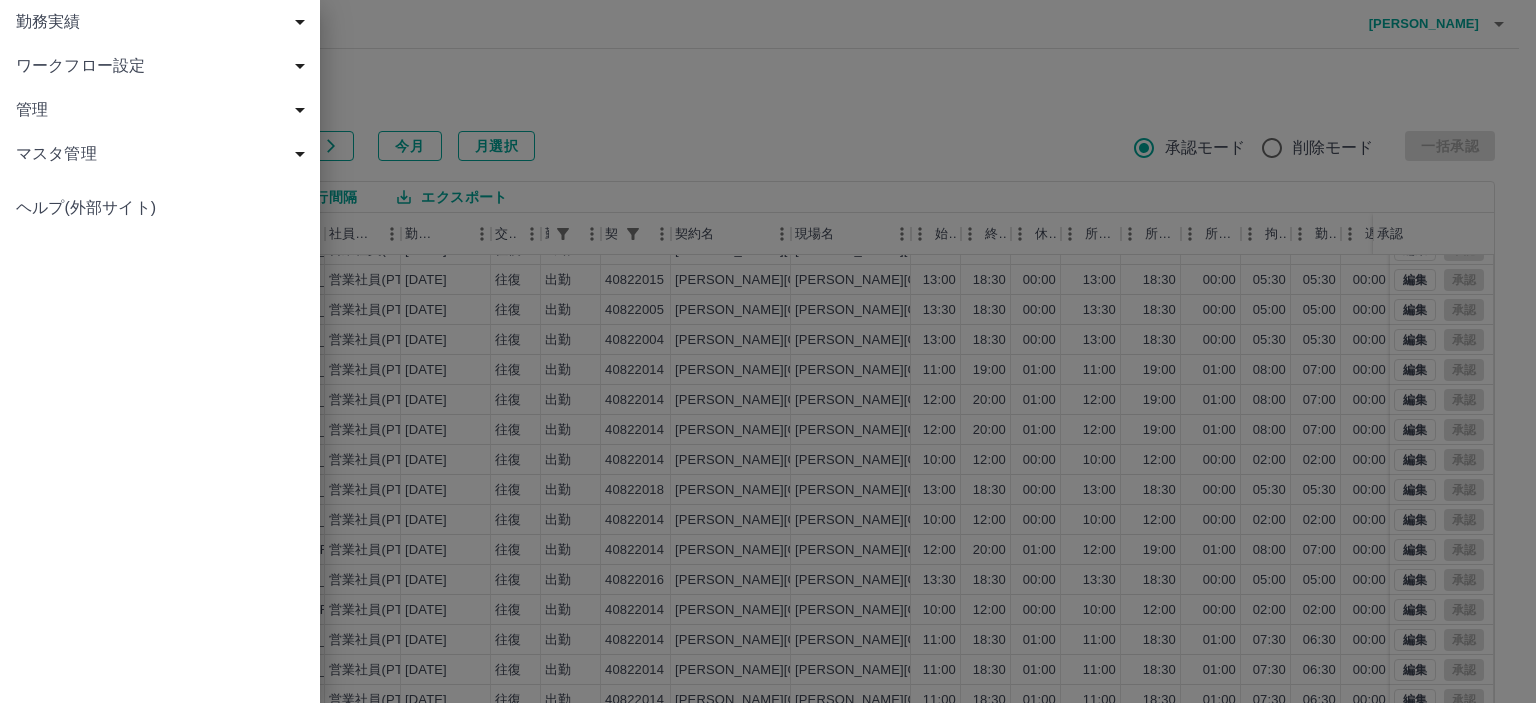 click on "ワークフロー設定" at bounding box center [164, 66] 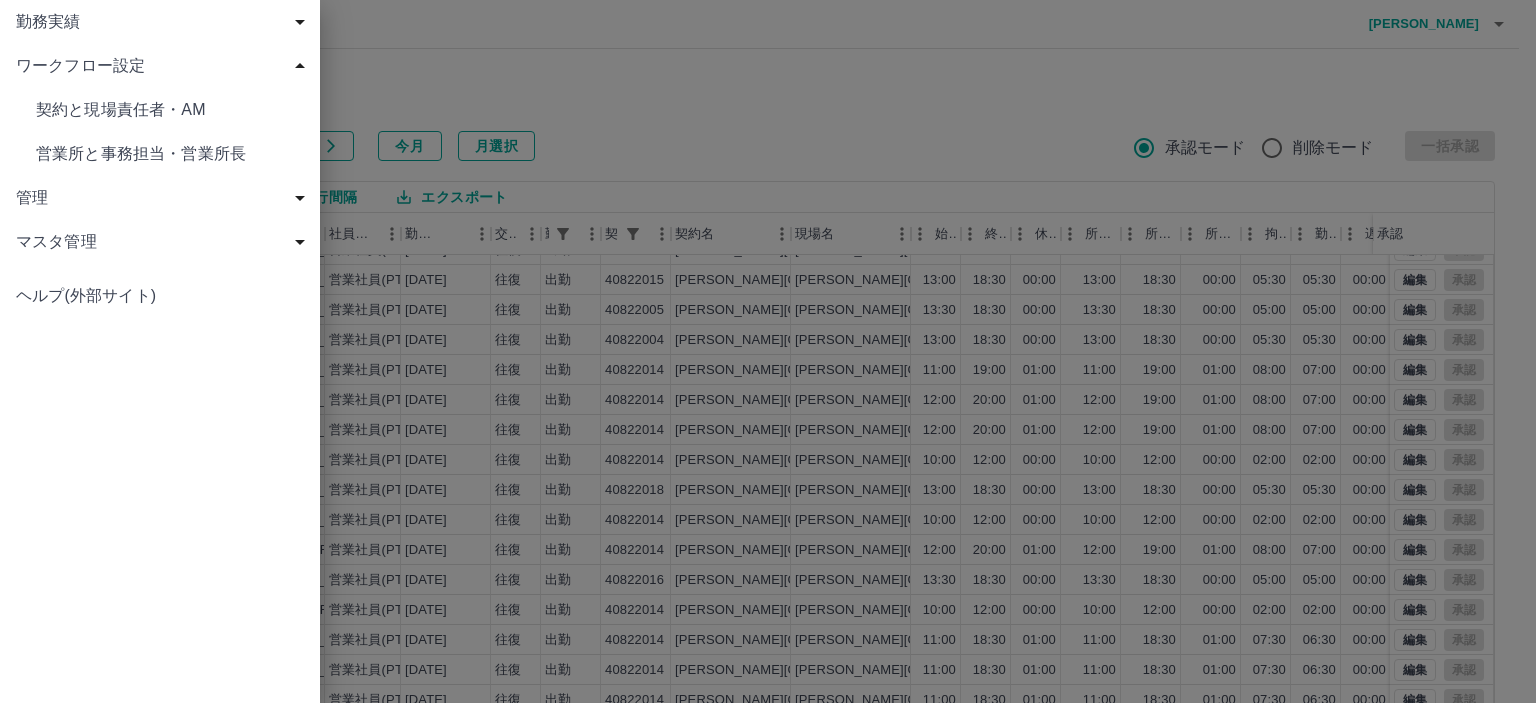 click on "契約と現場責任者・AM" at bounding box center (170, 110) 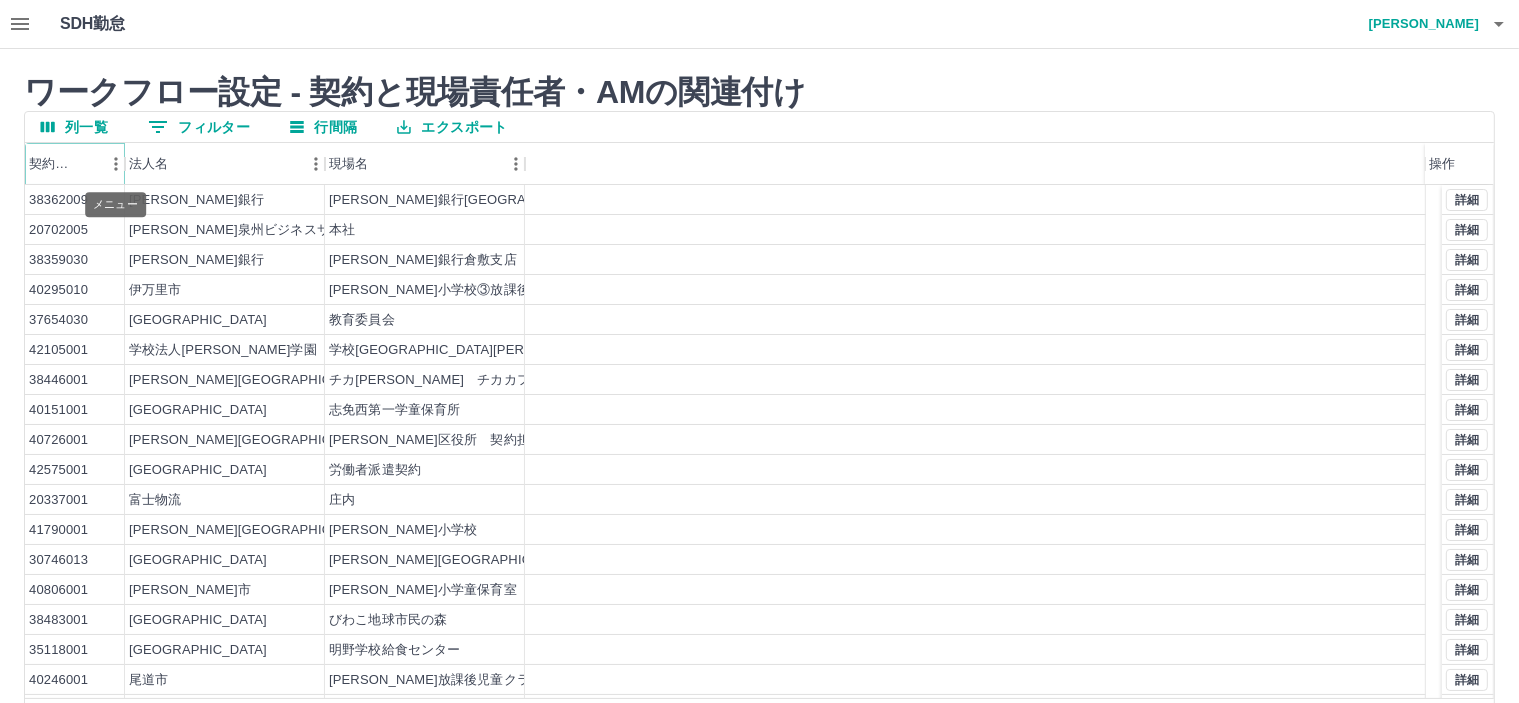 click 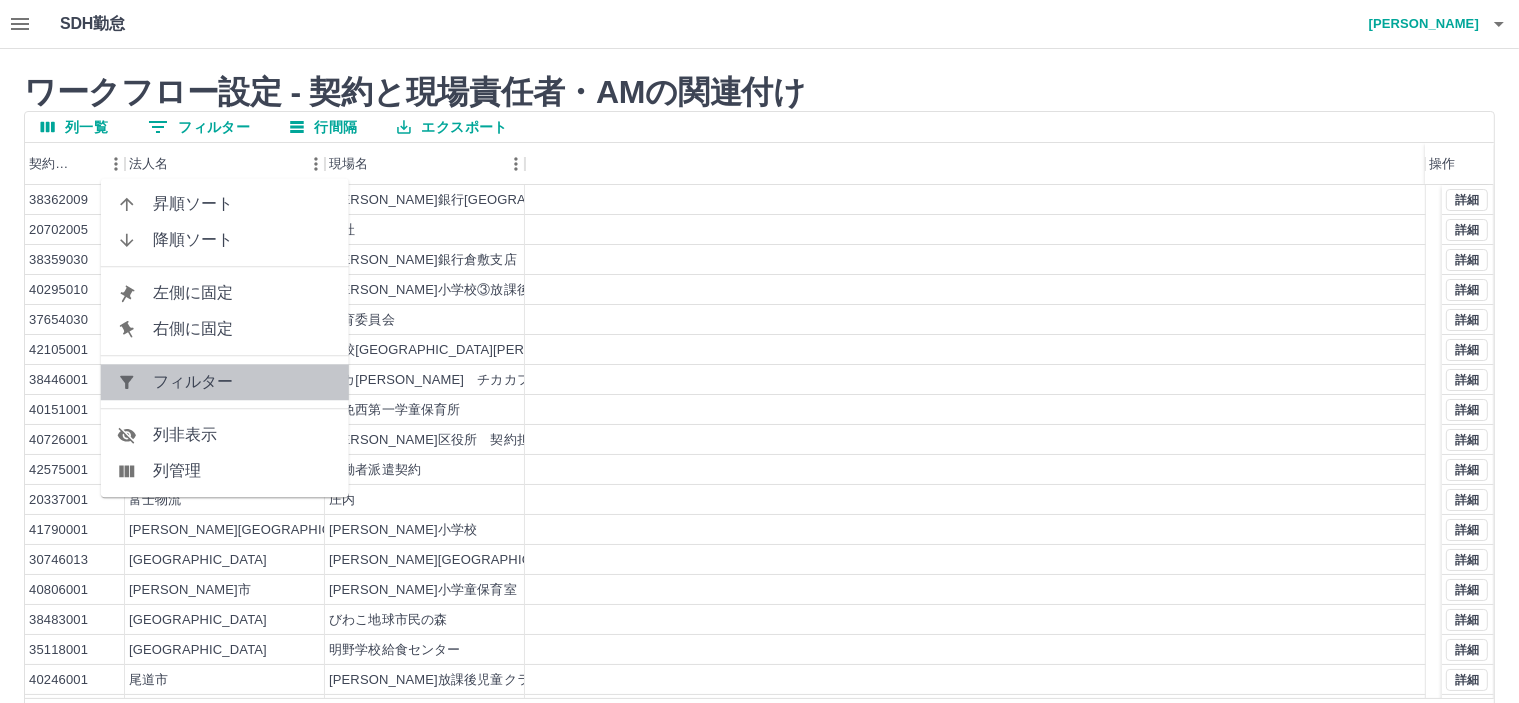 click on "フィルター" at bounding box center (243, 382) 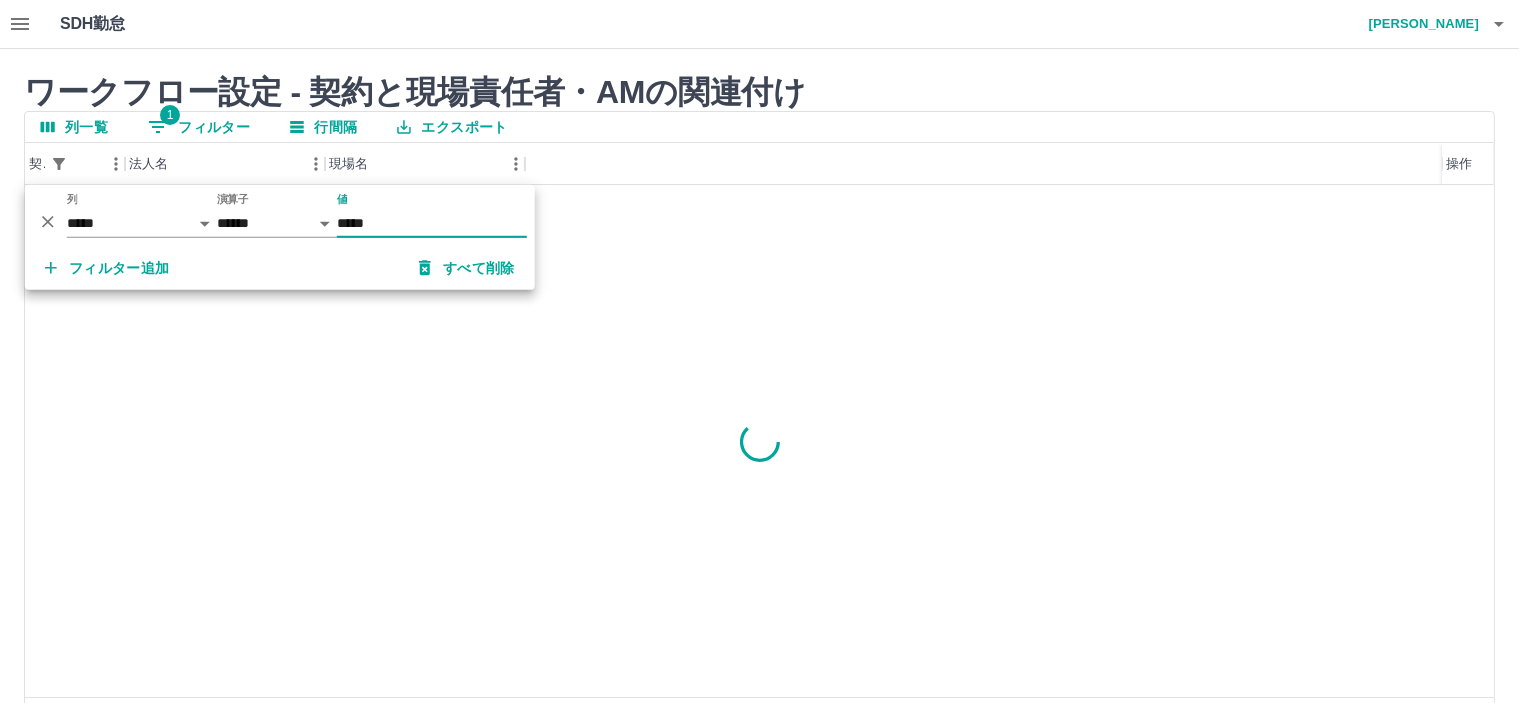 type on "*****" 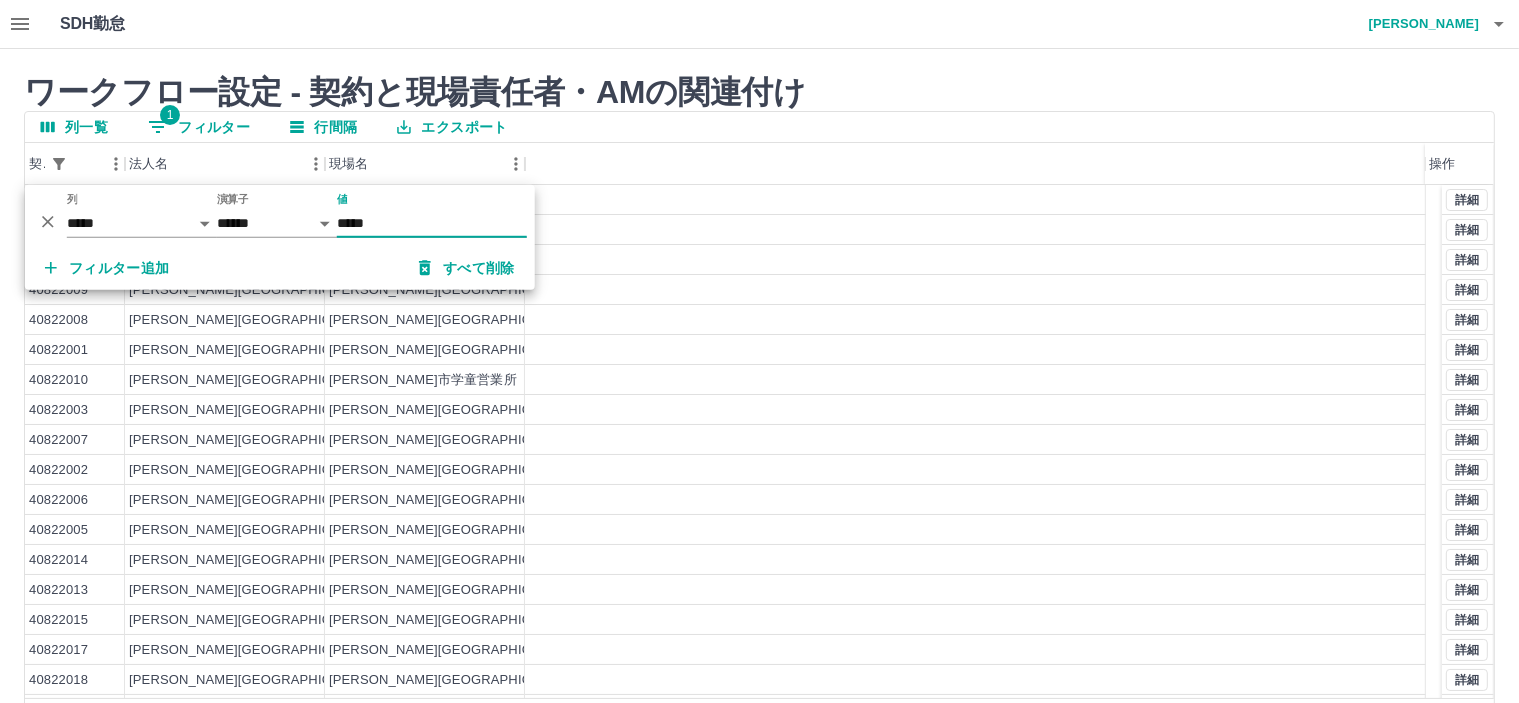 click on "ワークフロー設定 - 契約と現場責任者・AMの関連付け 列一覧 1 フィルター 行間隔 エクスポート 契約コード 法人名 現場名 操作 40822012 彦根市 彦根市学童営業所 40822011 彦根市 彦根市旭森小学校放課後児童クラブ 40822004 彦根市 彦根市平田小学校放課後児童クラブ 40822009 彦根市 彦根市旭森小学校放課後児童クラブ 40822008 彦根市 彦根市亀山小学校放課後児童クラブ 40822001 彦根市 彦根市城東小学校放課後児童クラブ 40822010 彦根市 彦根市学童営業所 40822003 彦根市 彦根市佐和山小学校放課後児童クラブ 40822007 彦根市 彦根市鳥居本小学校放課後児童クラブ 40822002 彦根市 彦根市城西小学校放課後児童クラブ 40822006 彦根市 彦根市城陽小学校放課後児童クラブ 40822005 彦根市 彦根市城北小学校放課後児童クラブ 40822014 彦根市 彦根市城南小学校放課後児童クラブ 40822013" at bounding box center [759, 412] 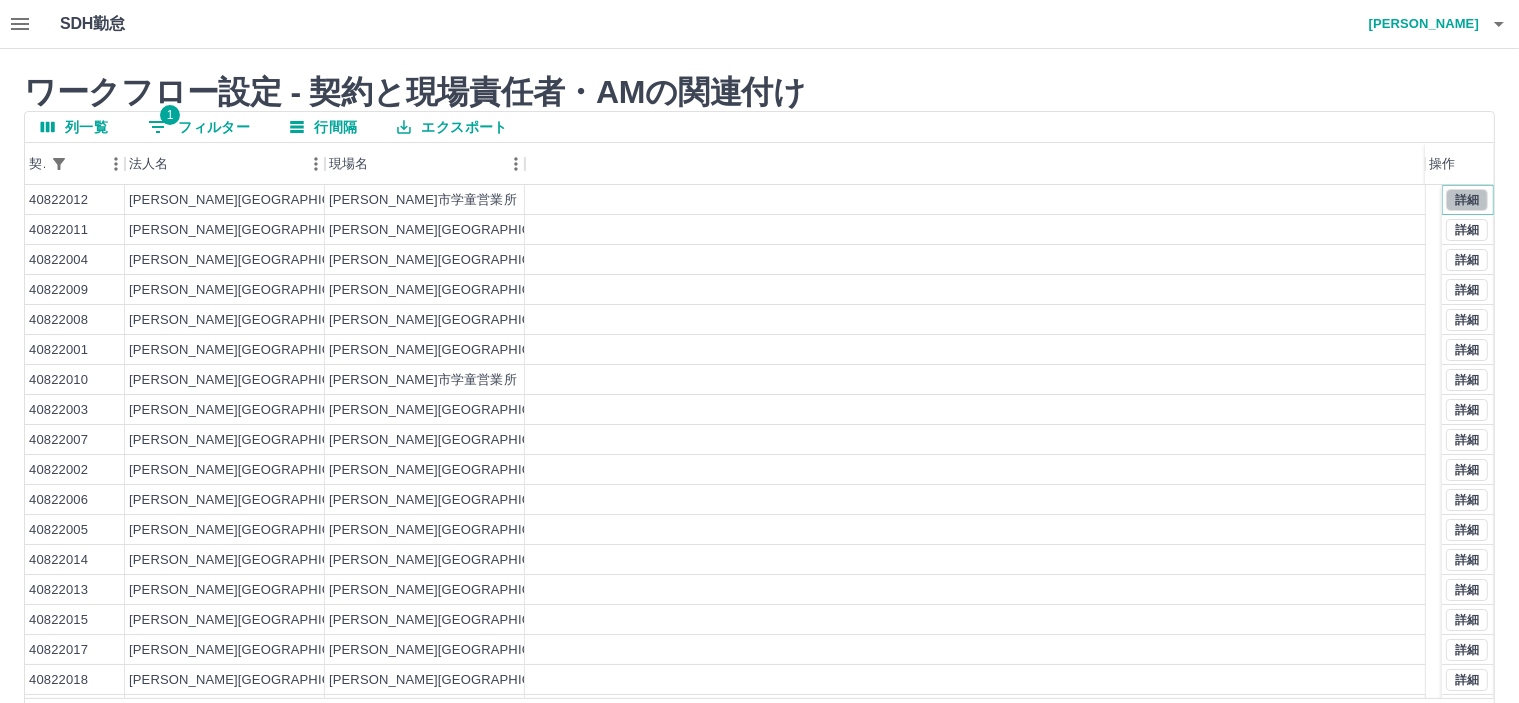 click on "詳細" at bounding box center [1467, 200] 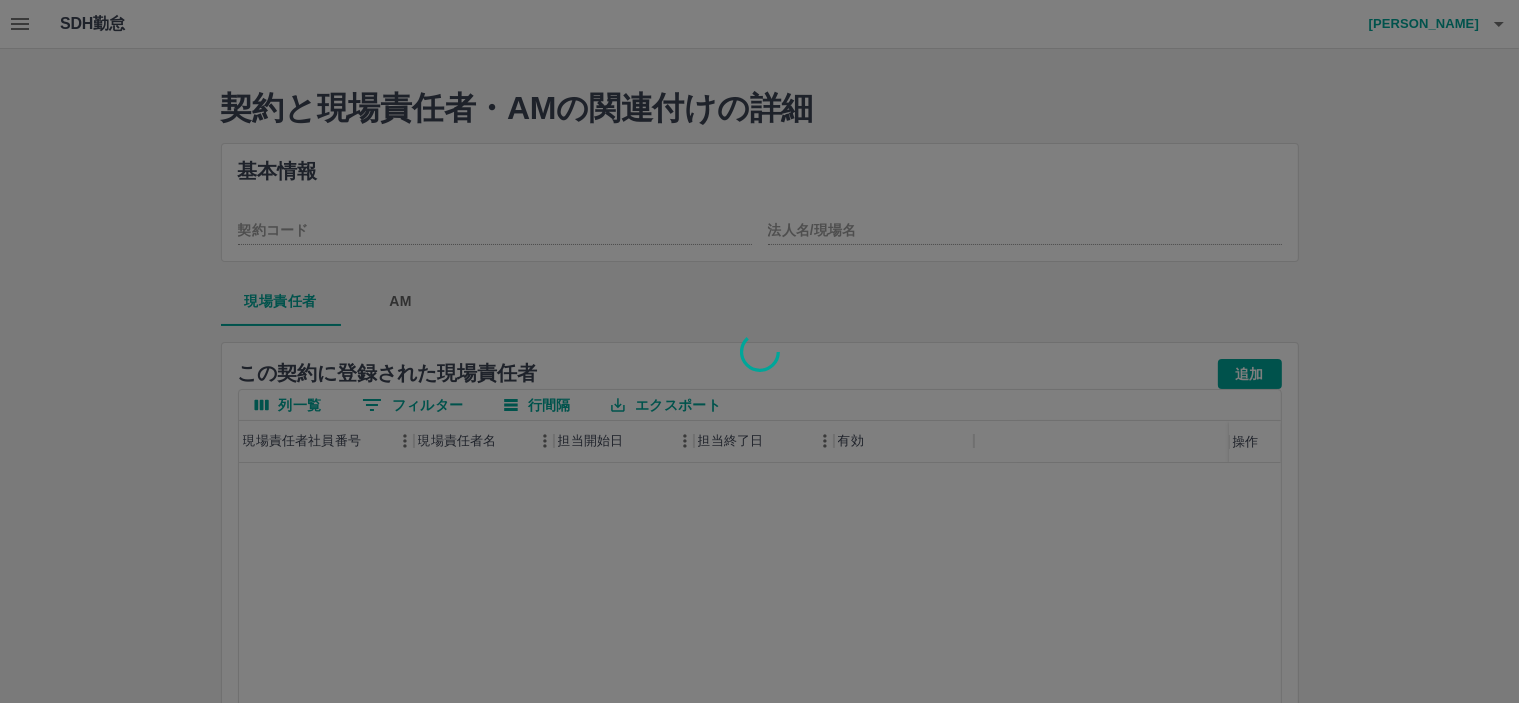 type on "********" 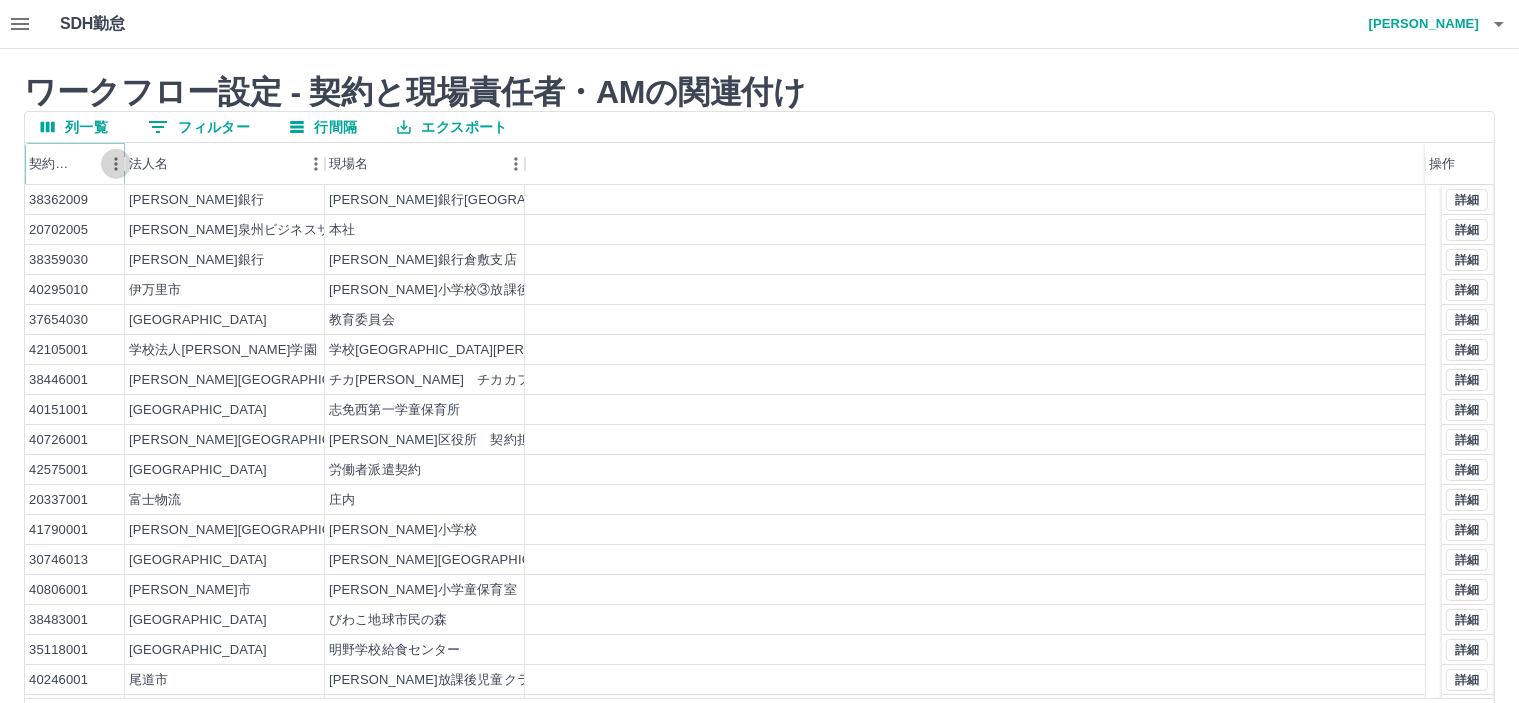 click 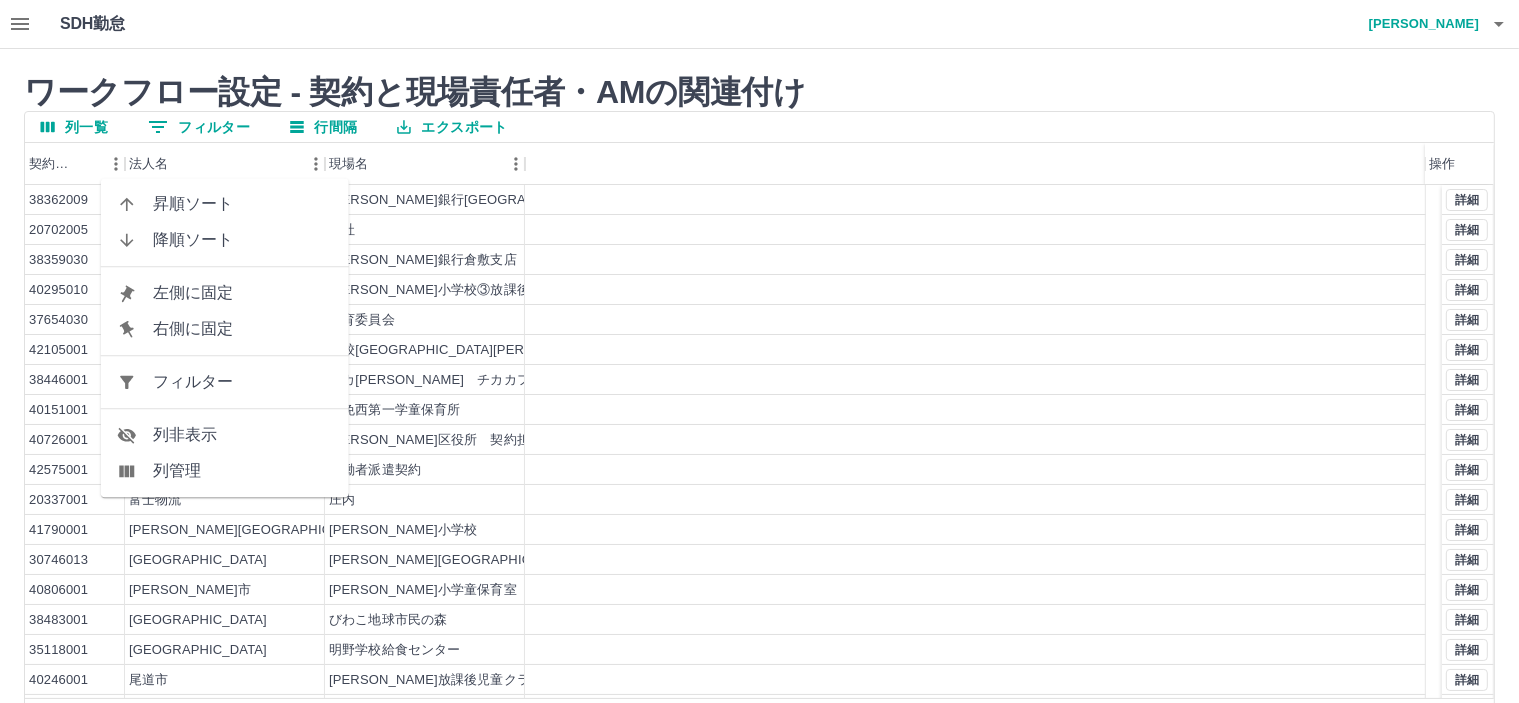 click on "フィルター" at bounding box center [243, 382] 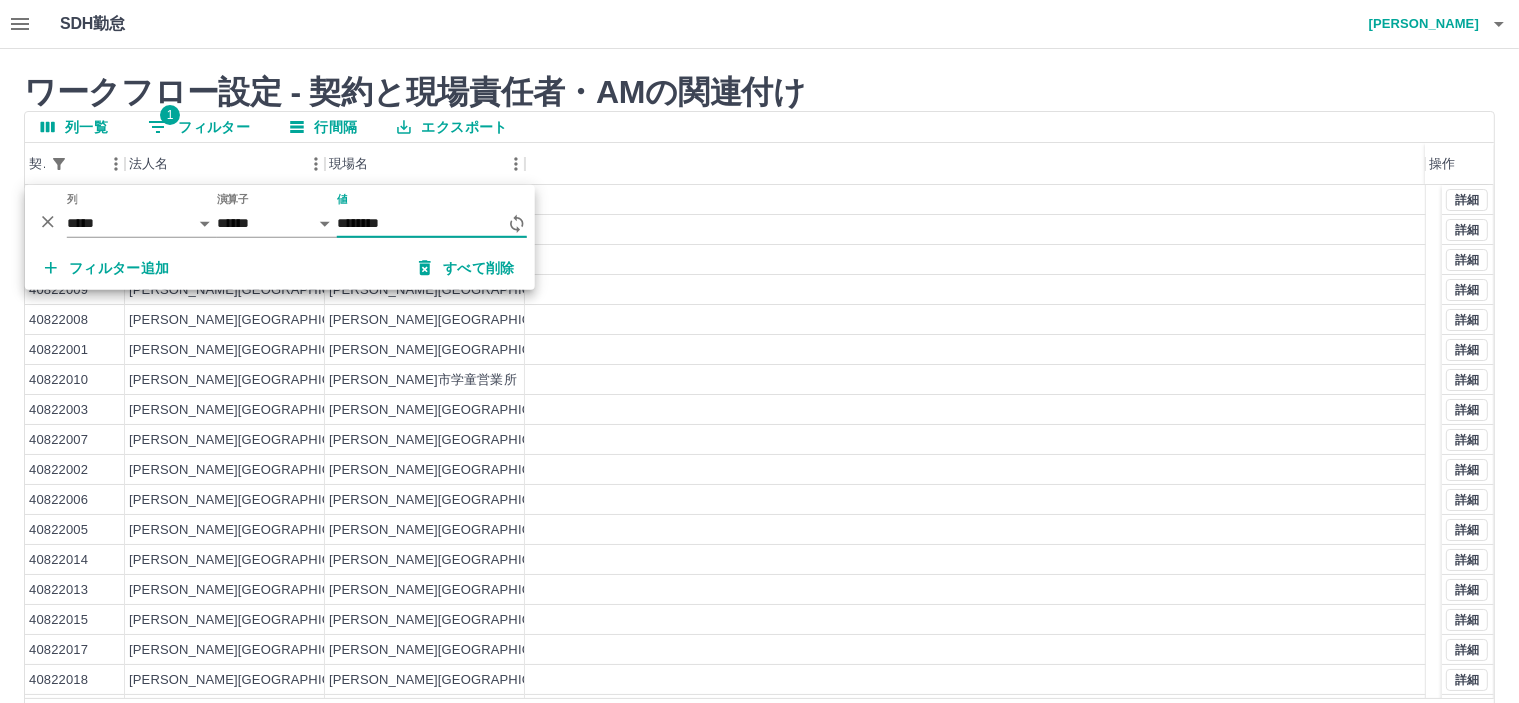 type on "********" 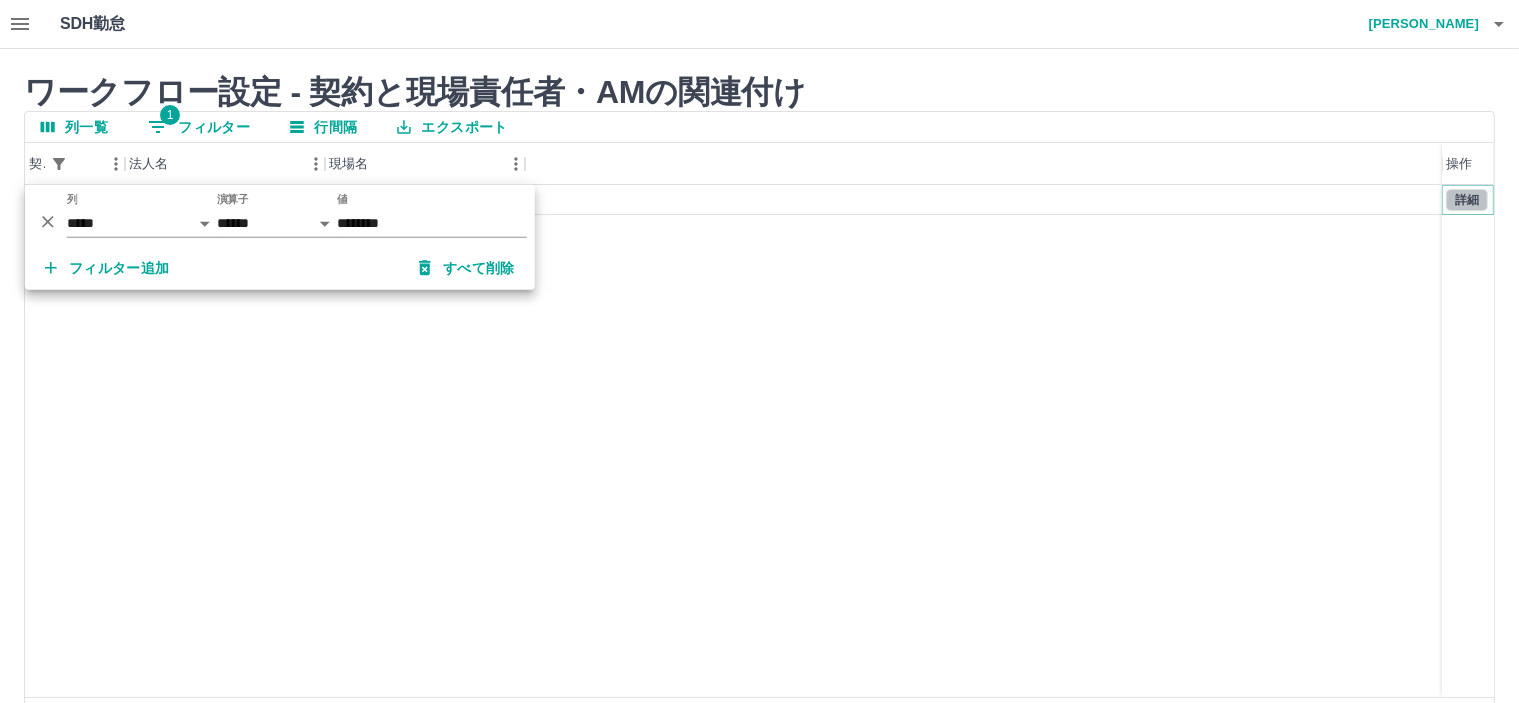 click on "詳細" at bounding box center (1467, 200) 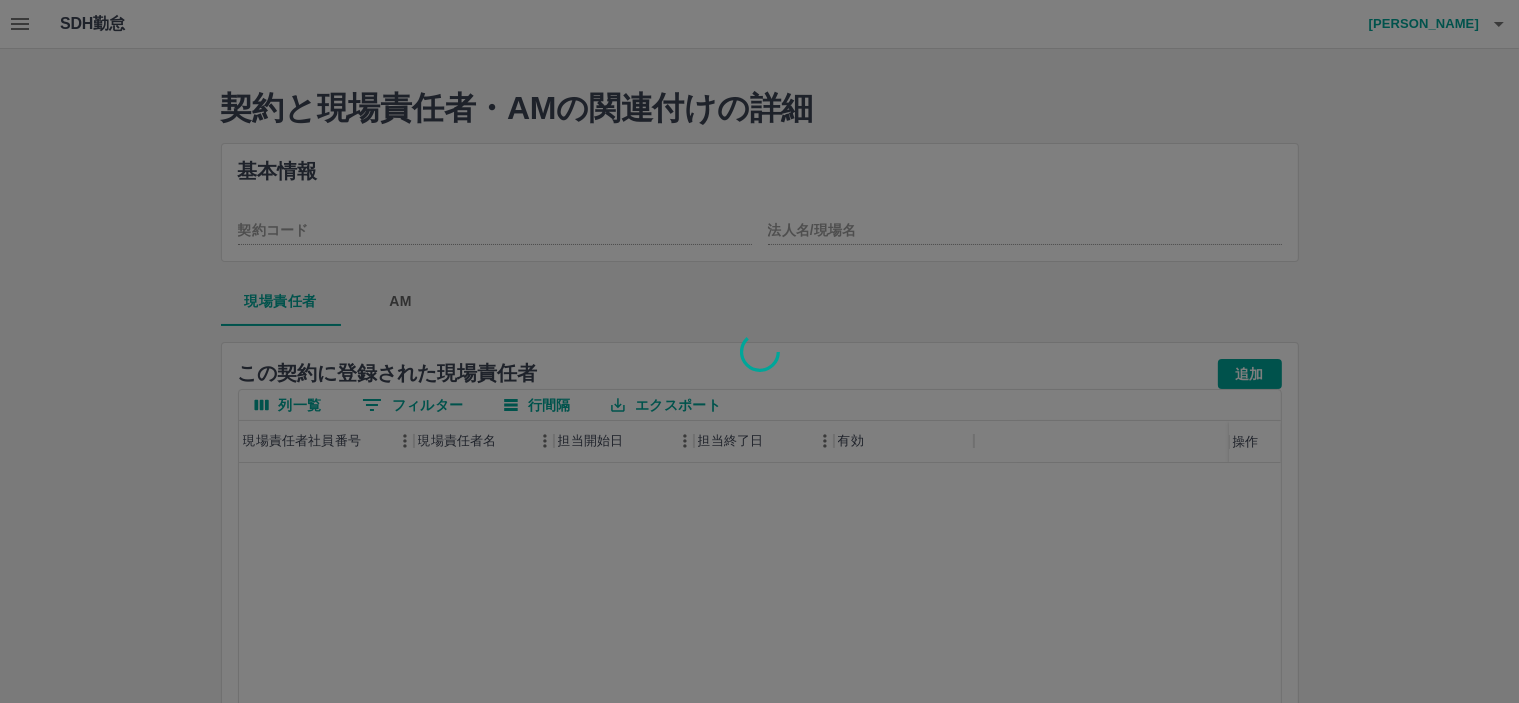 type on "********" 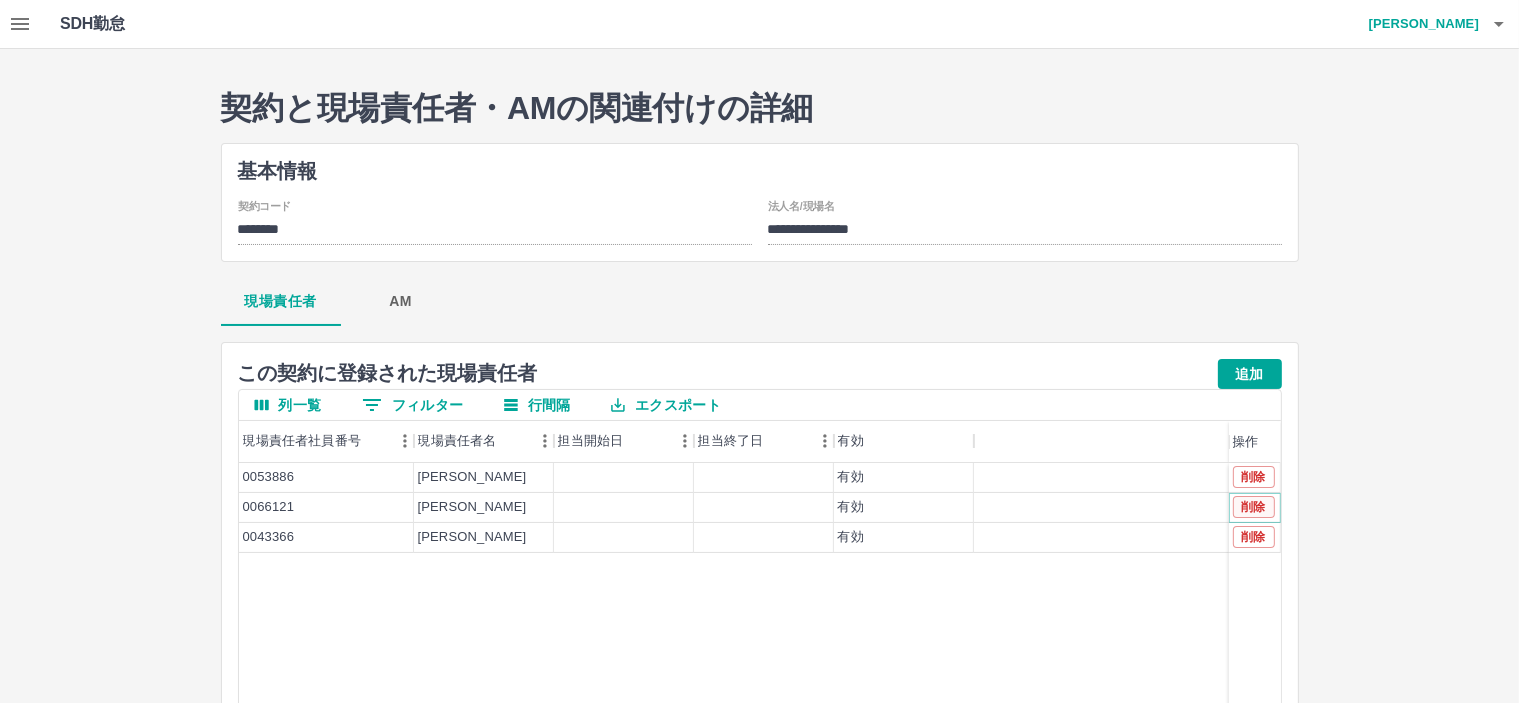 click on "削除" at bounding box center (1254, 507) 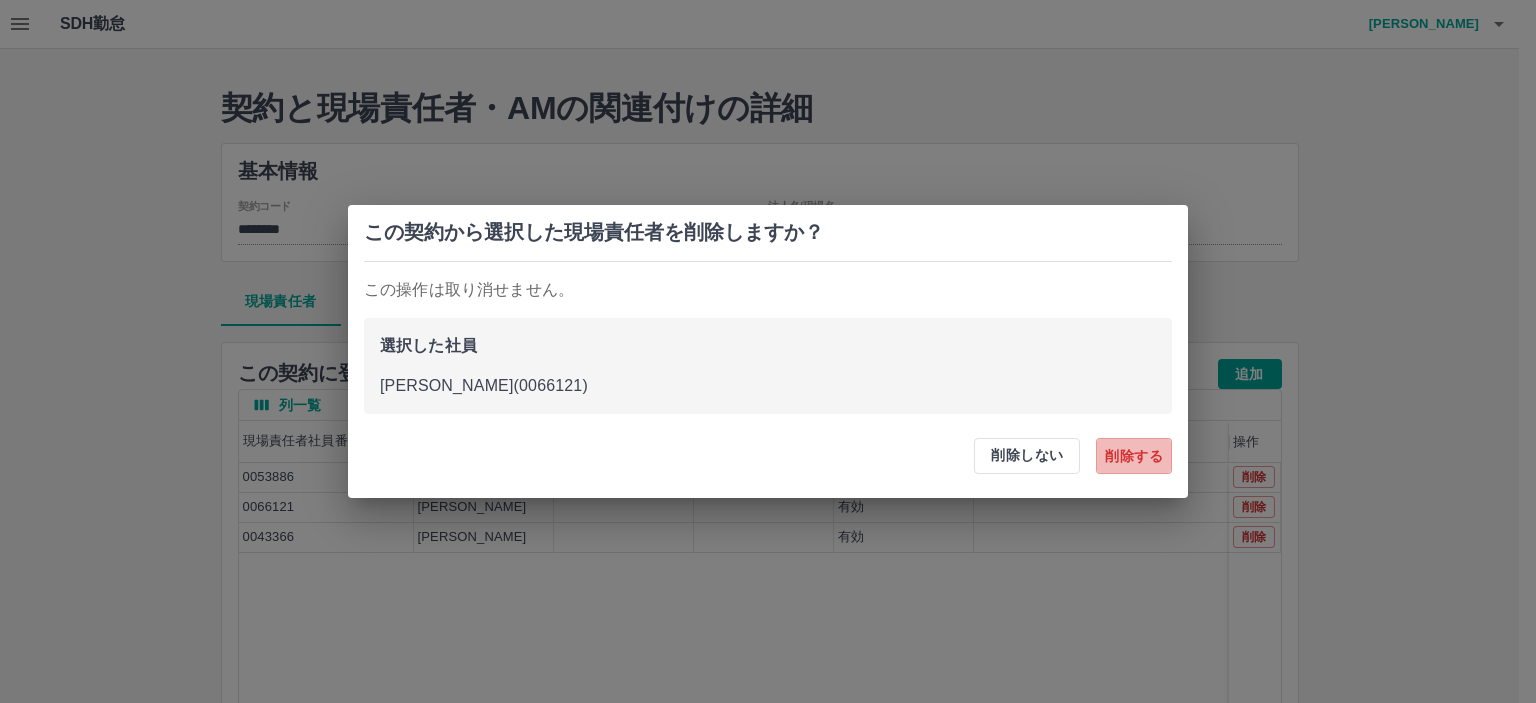 click on "削除する" at bounding box center (1134, 456) 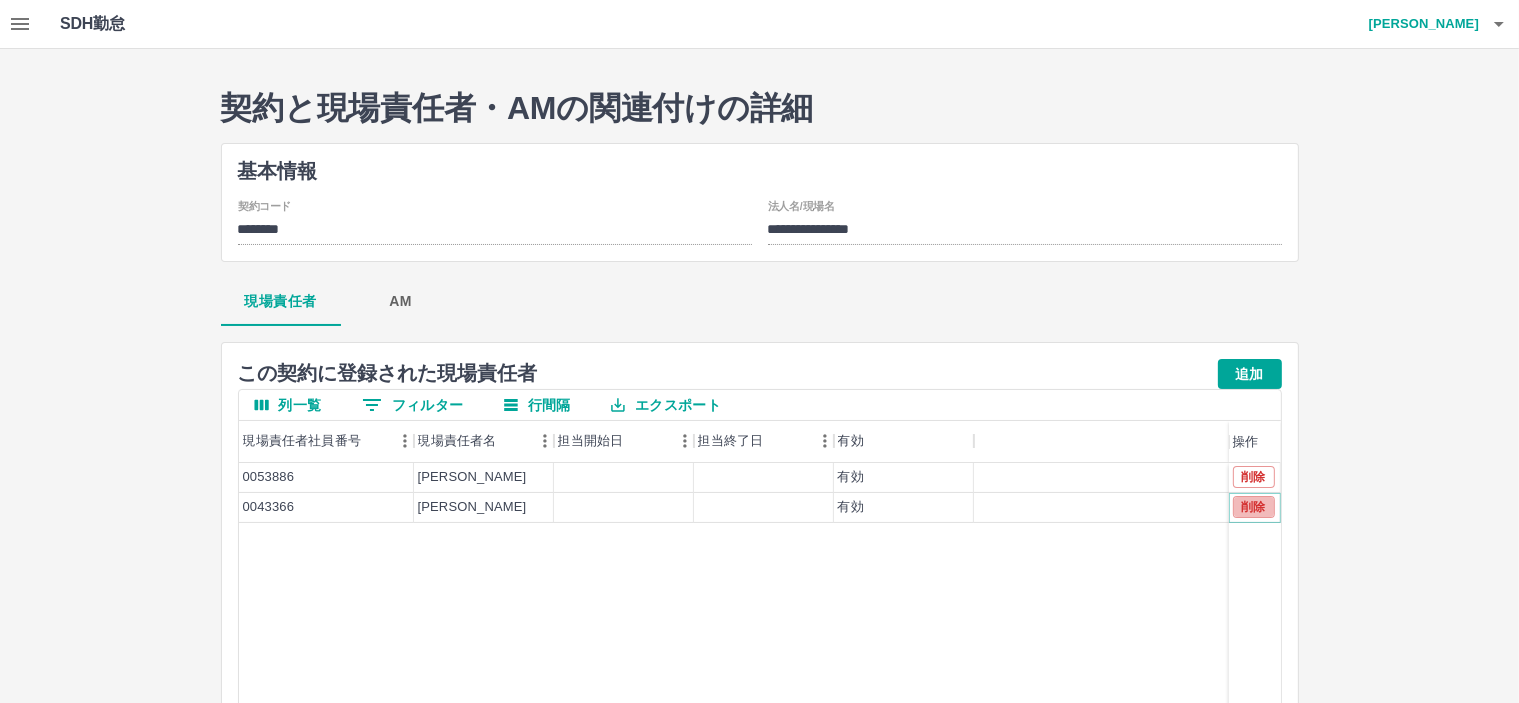 click on "削除" at bounding box center (1254, 507) 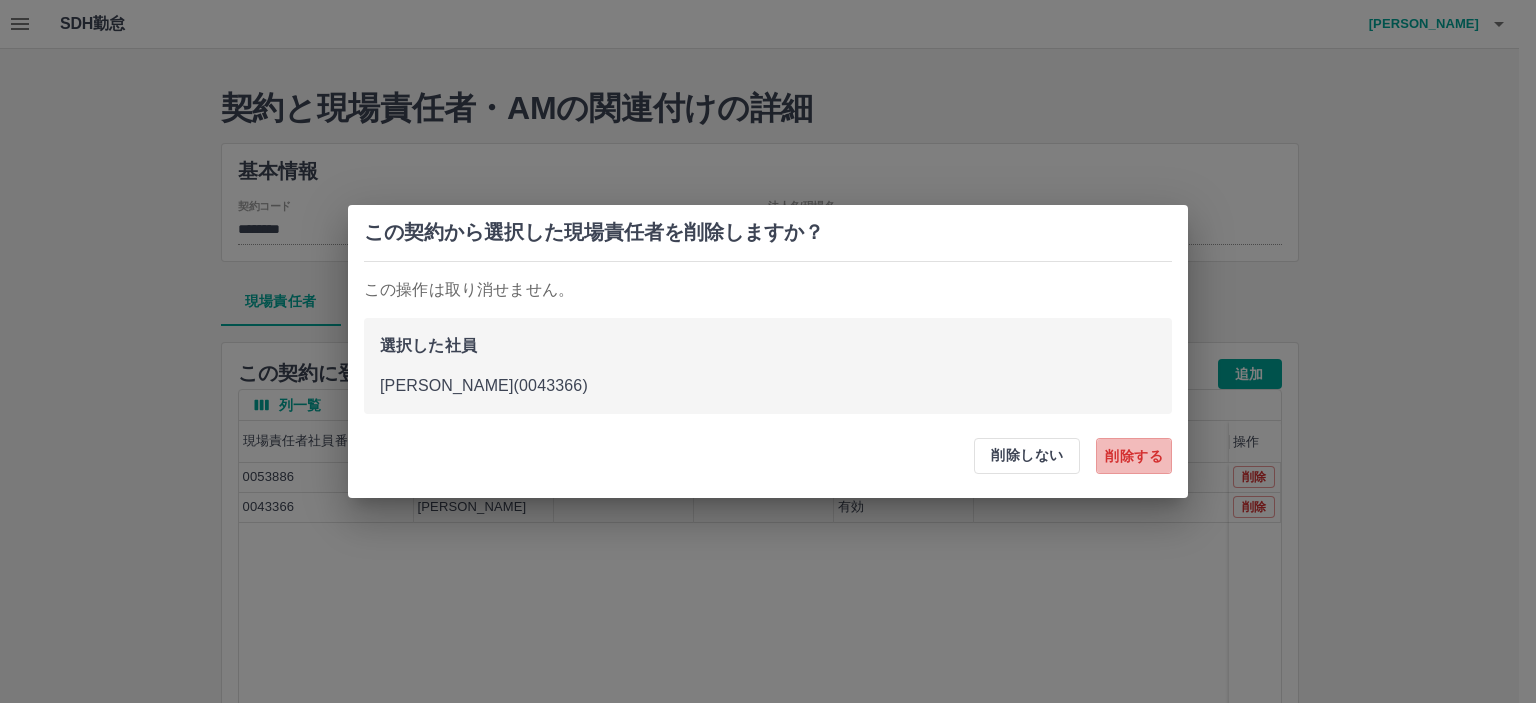 click on "削除する" at bounding box center (1134, 456) 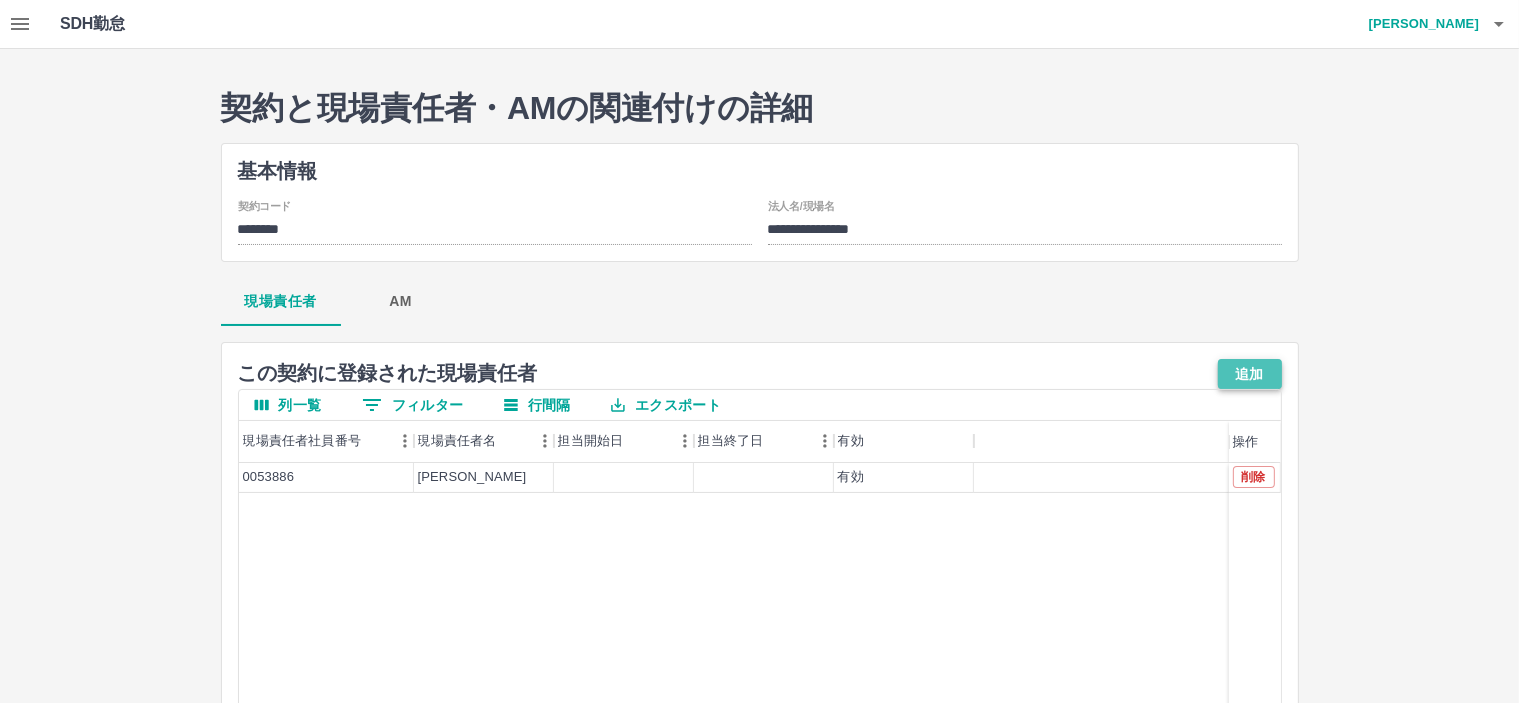click on "追加" at bounding box center (1250, 374) 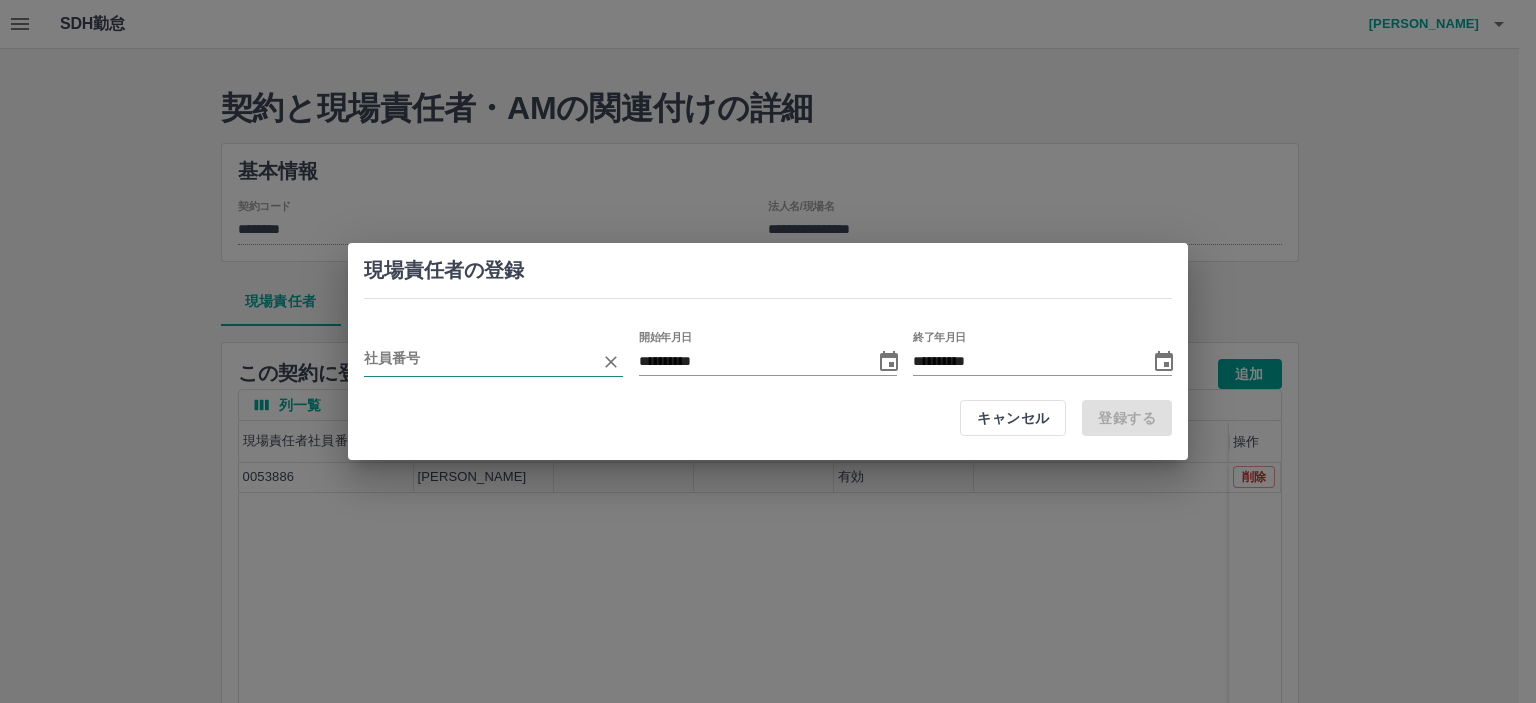 click at bounding box center [478, 361] 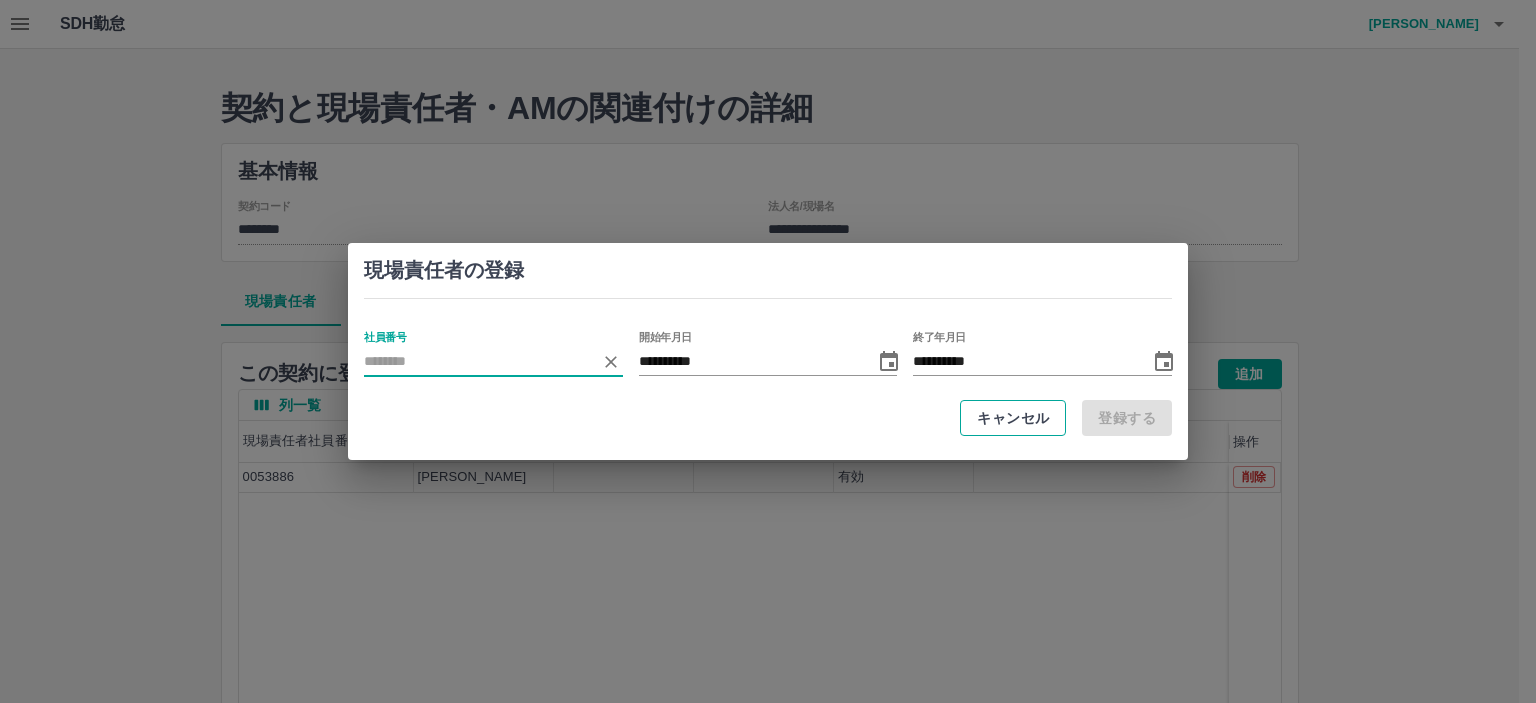 click on "キャンセル" at bounding box center (1013, 418) 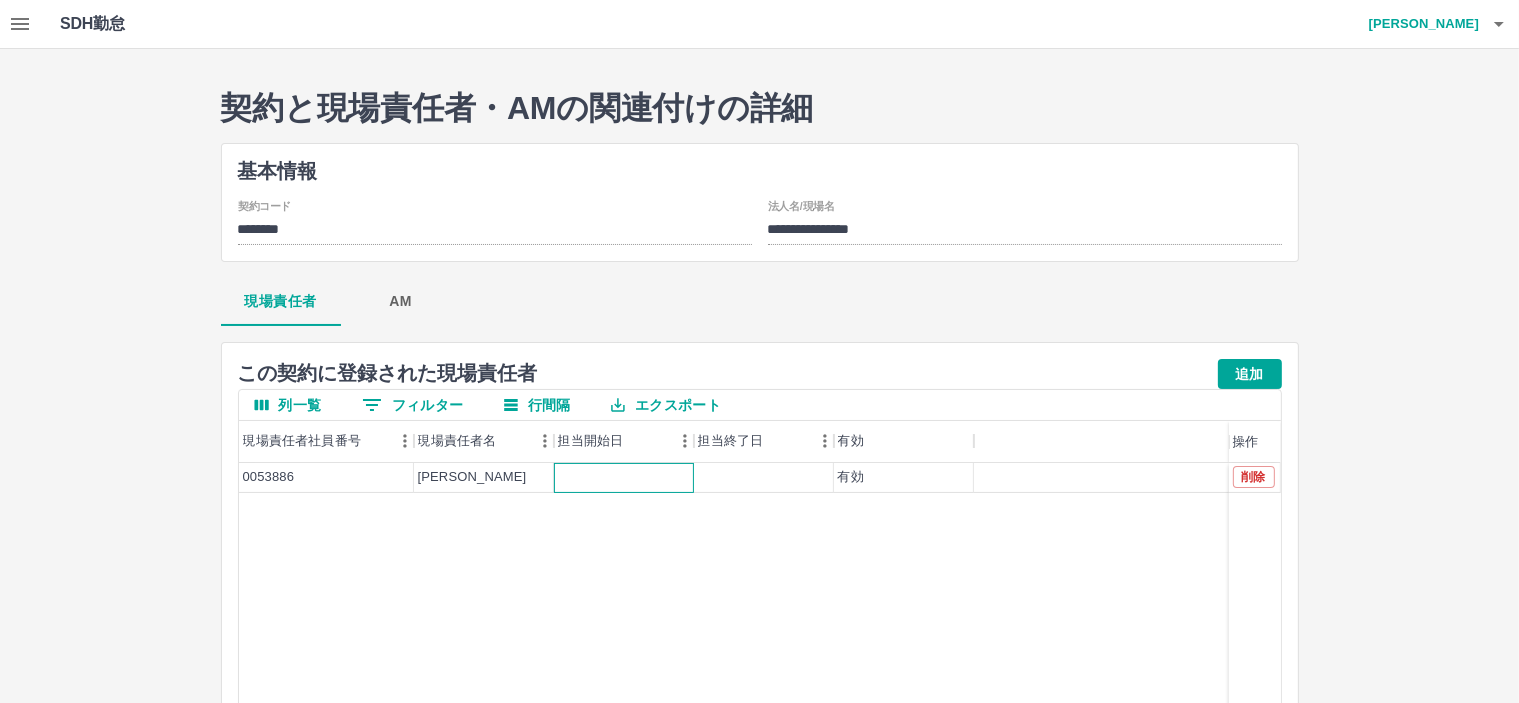 click at bounding box center (624, 478) 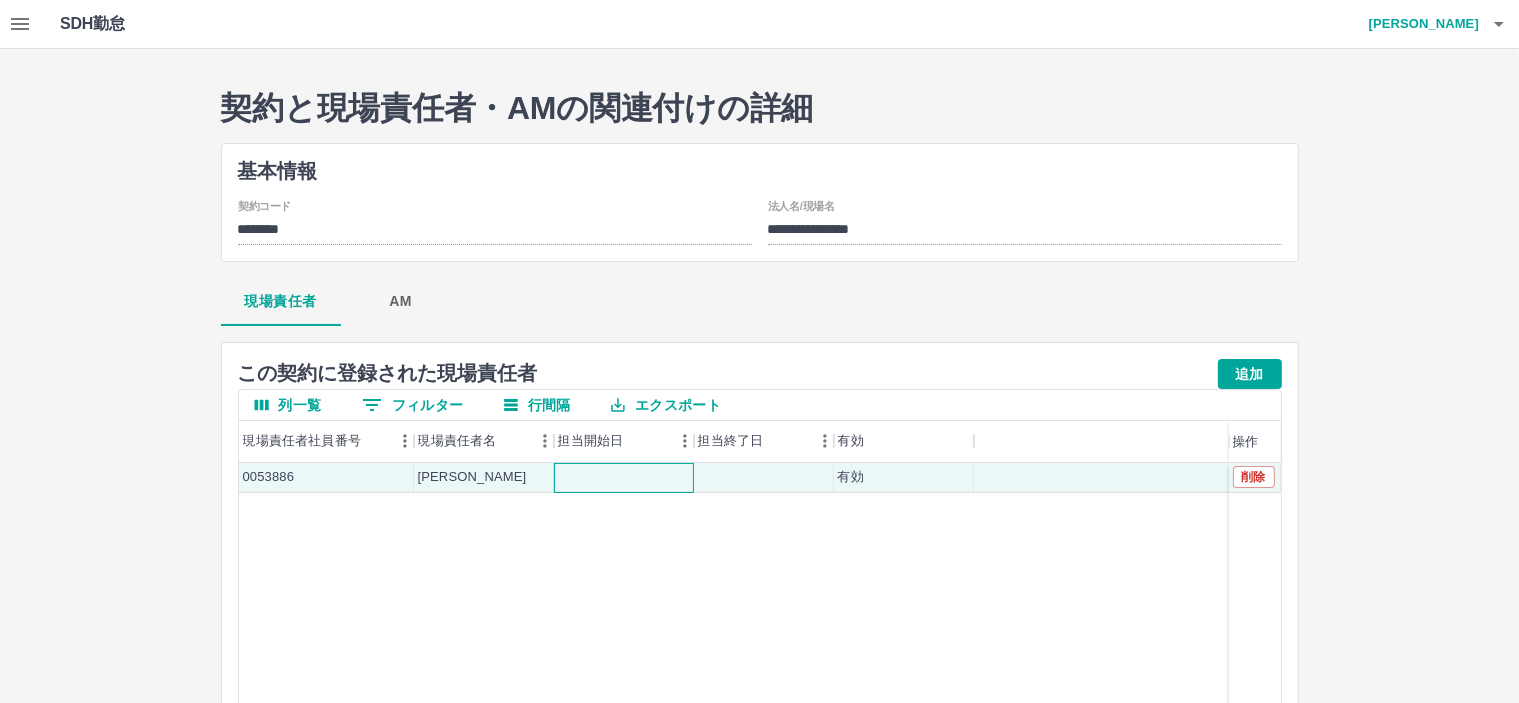 click at bounding box center [624, 478] 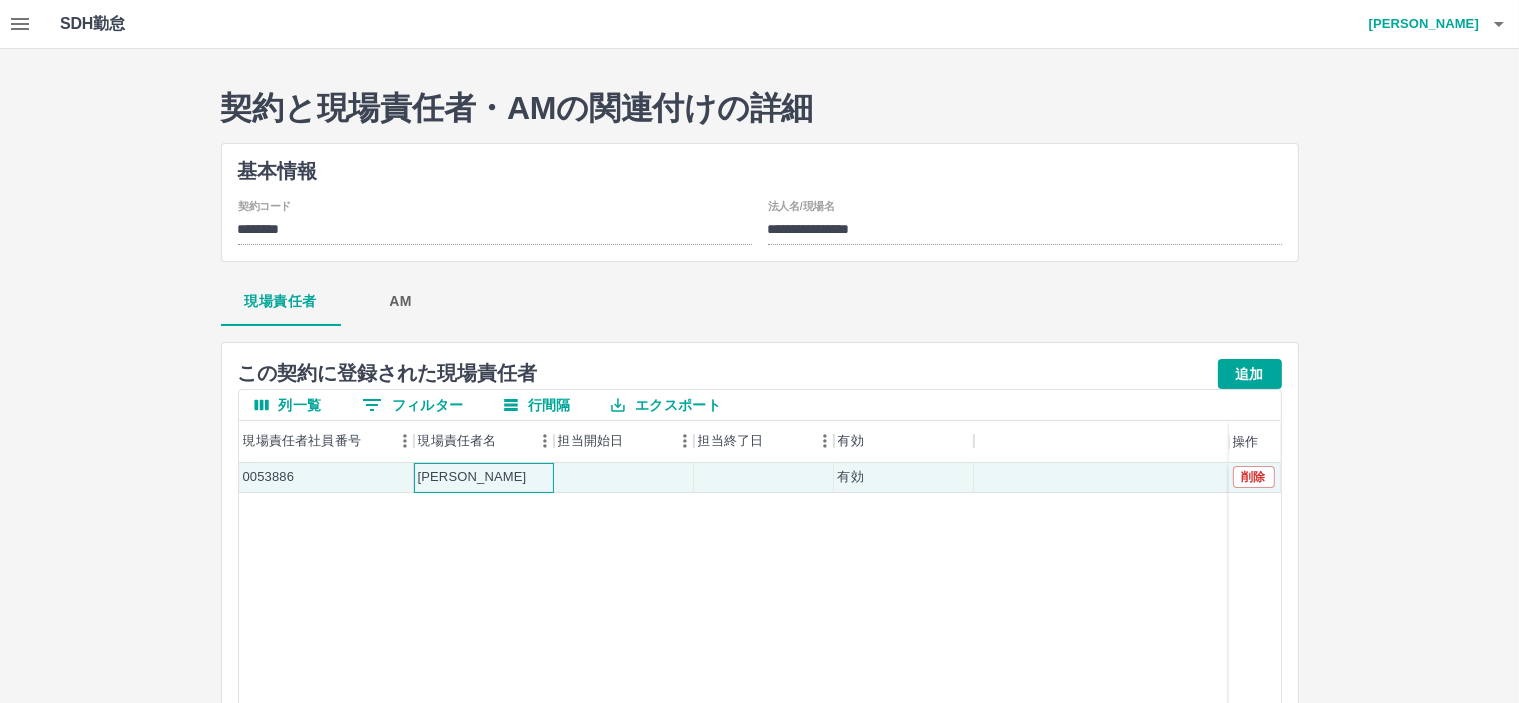 click on "[PERSON_NAME]" at bounding box center (472, 477) 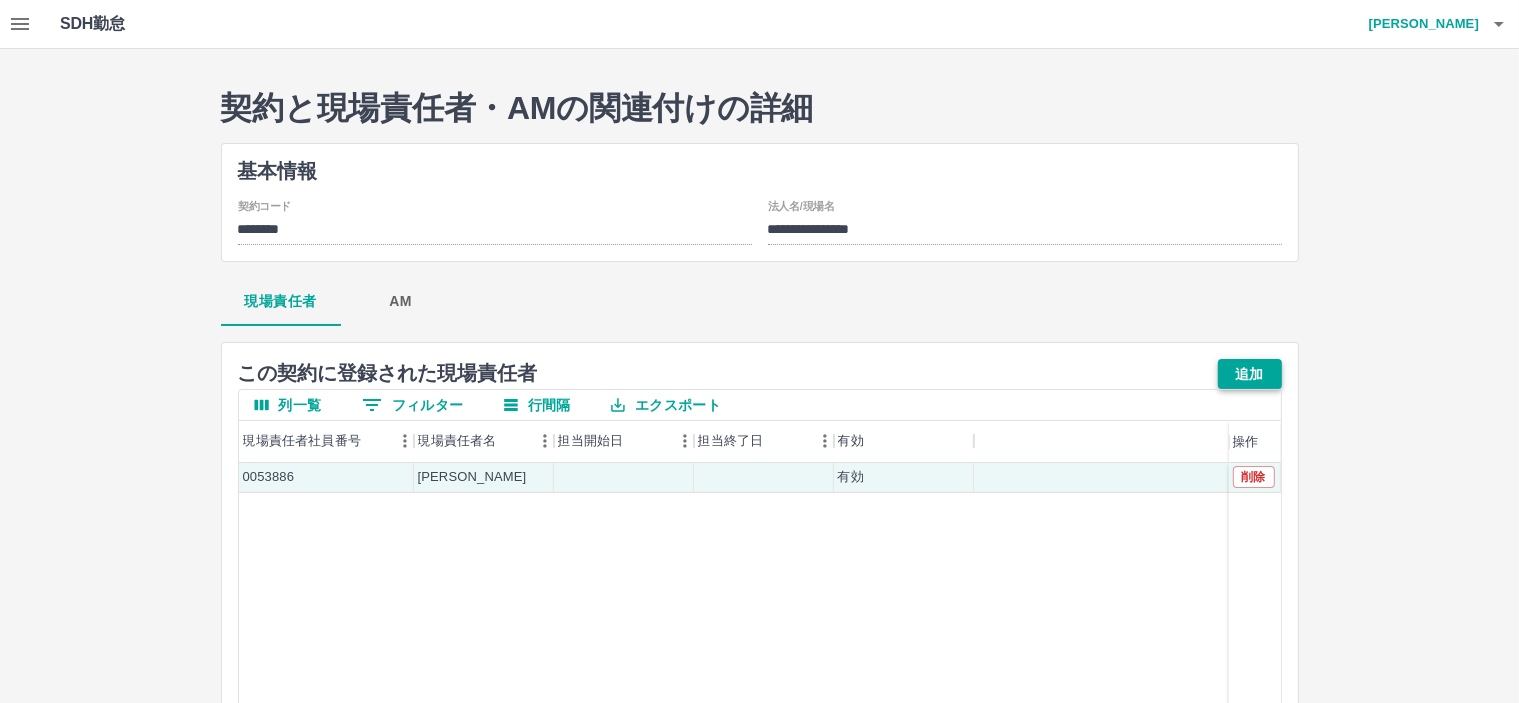 click on "追加" at bounding box center [1250, 374] 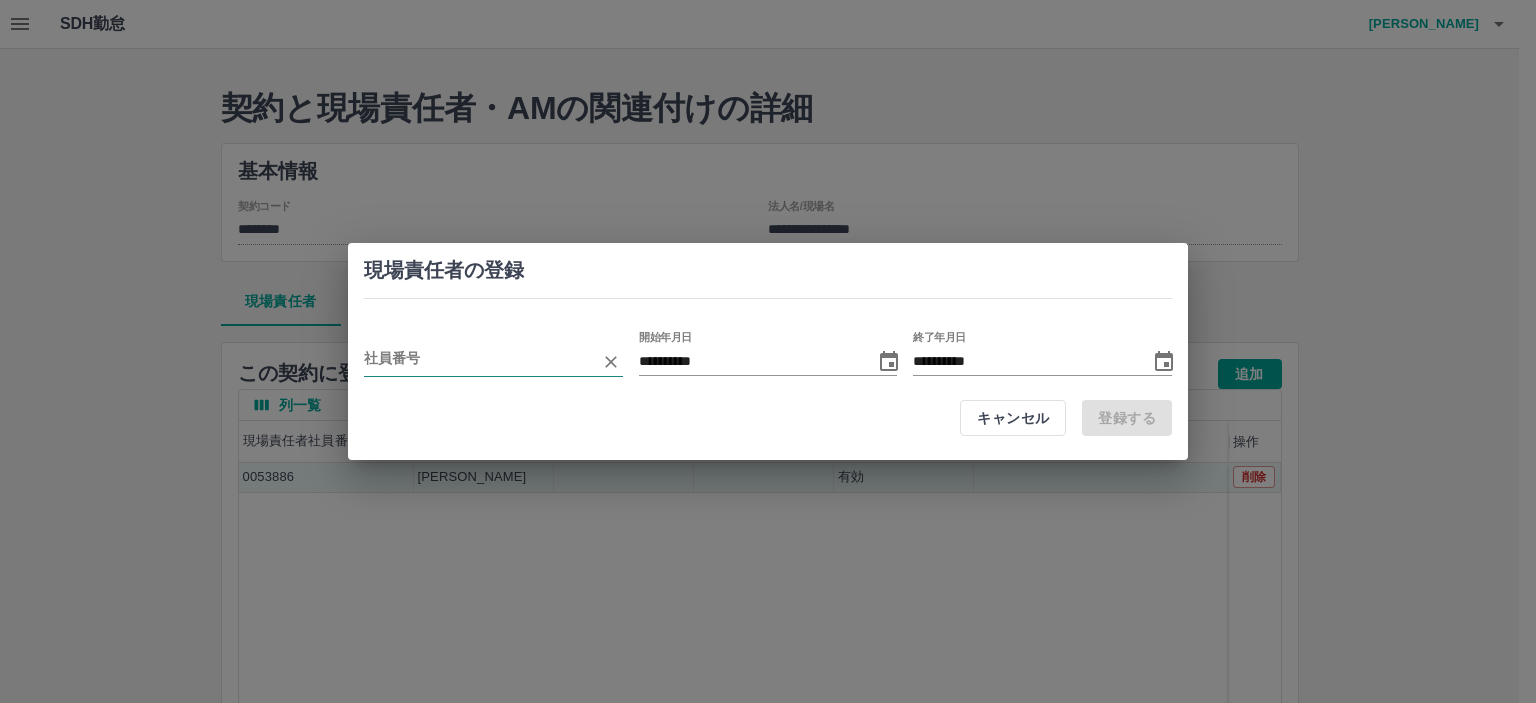 drag, startPoint x: 433, startPoint y: 362, endPoint x: 459, endPoint y: 359, distance: 26.172504 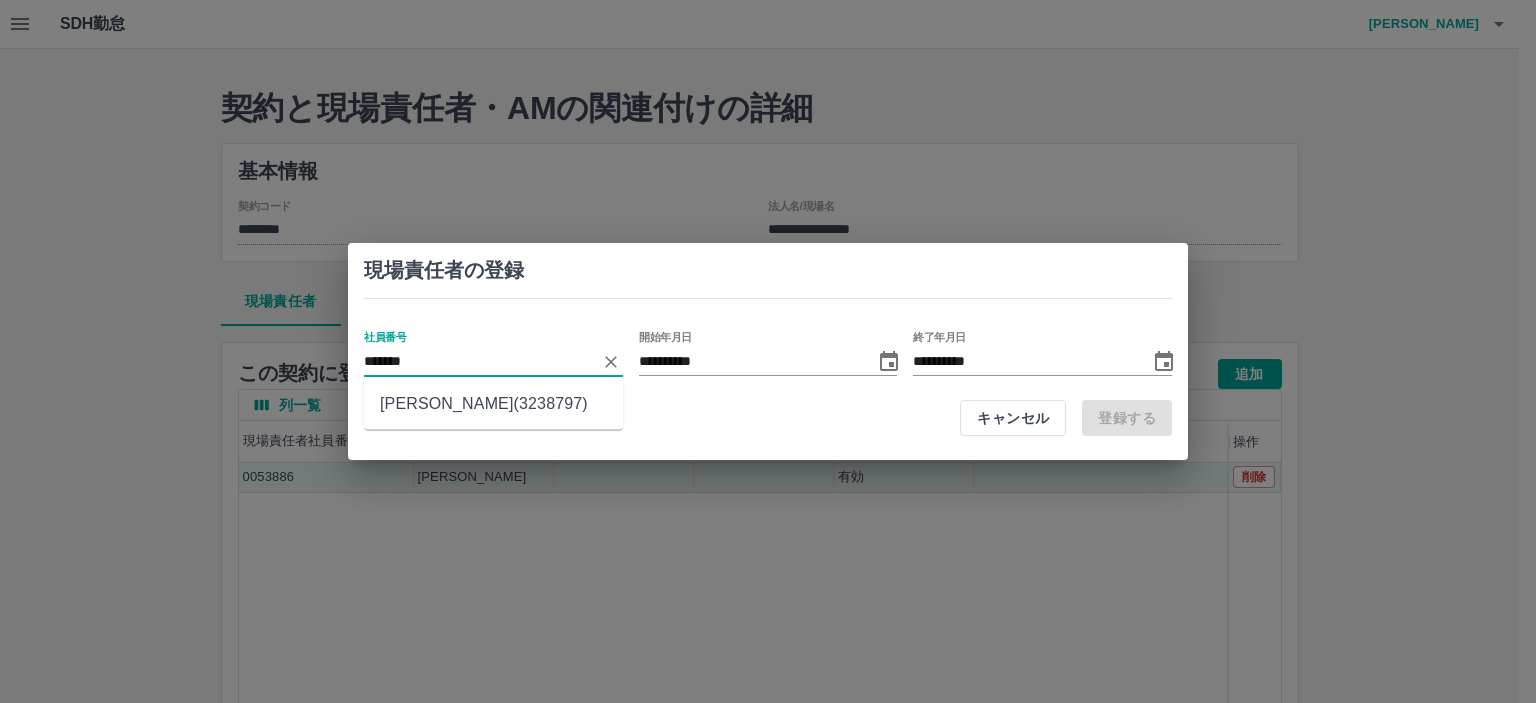 click on "辻野　晴香(3238797)" at bounding box center [493, 404] 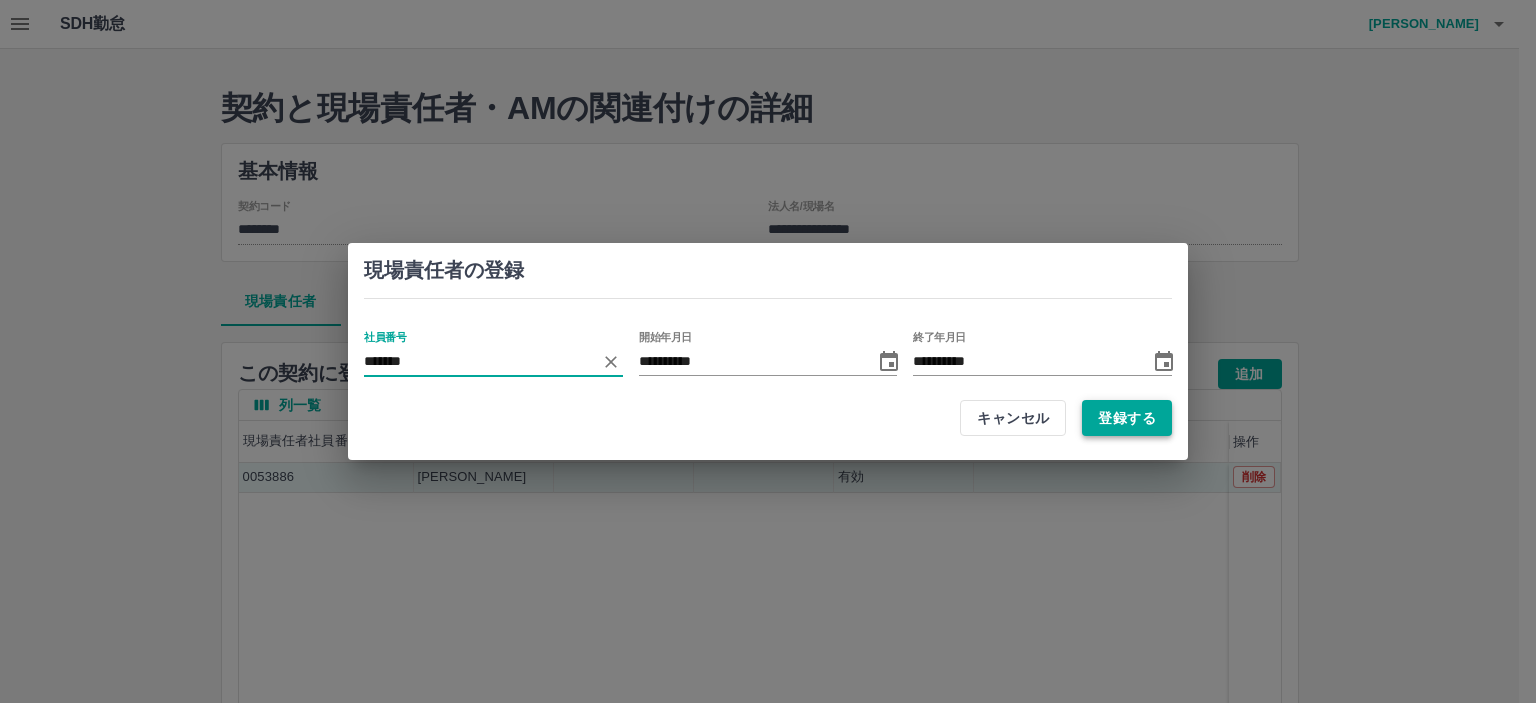 type on "*******" 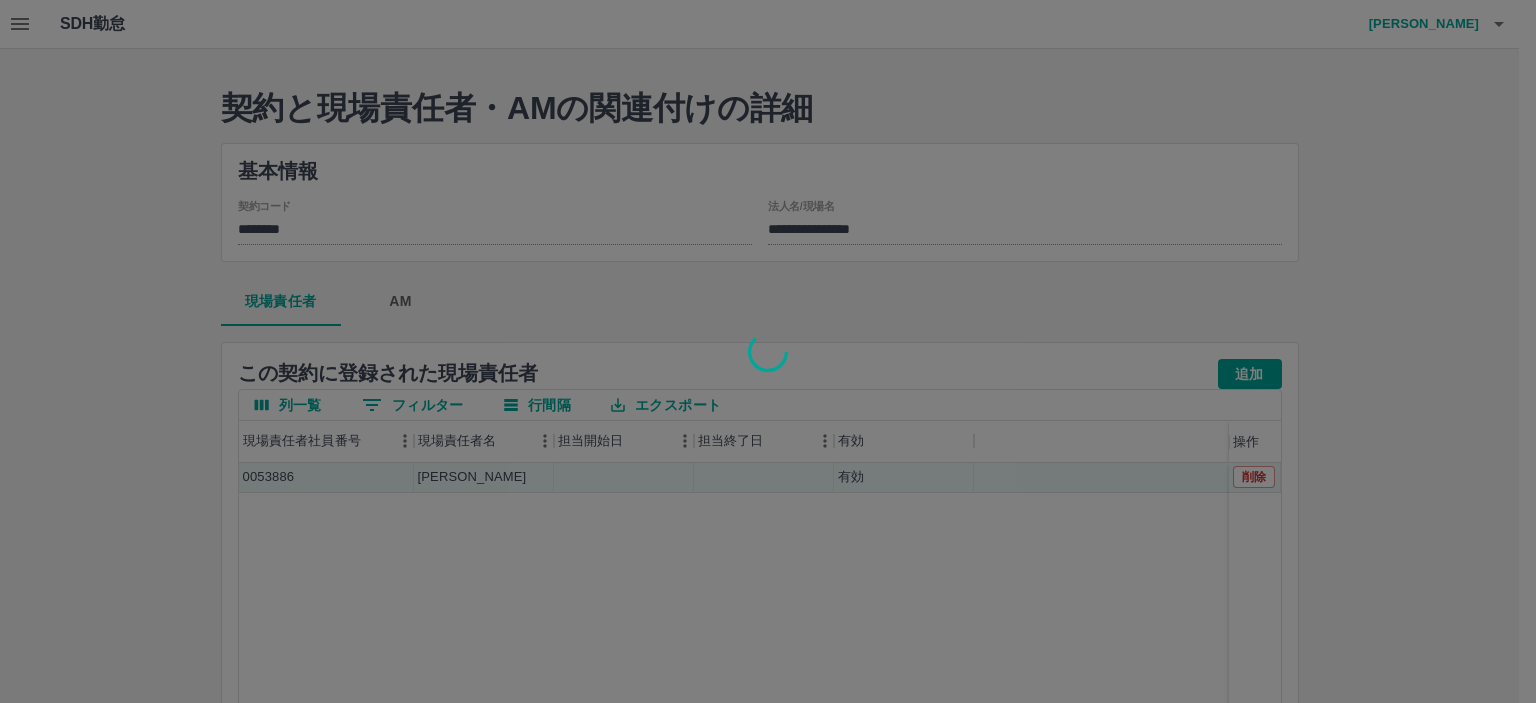 type 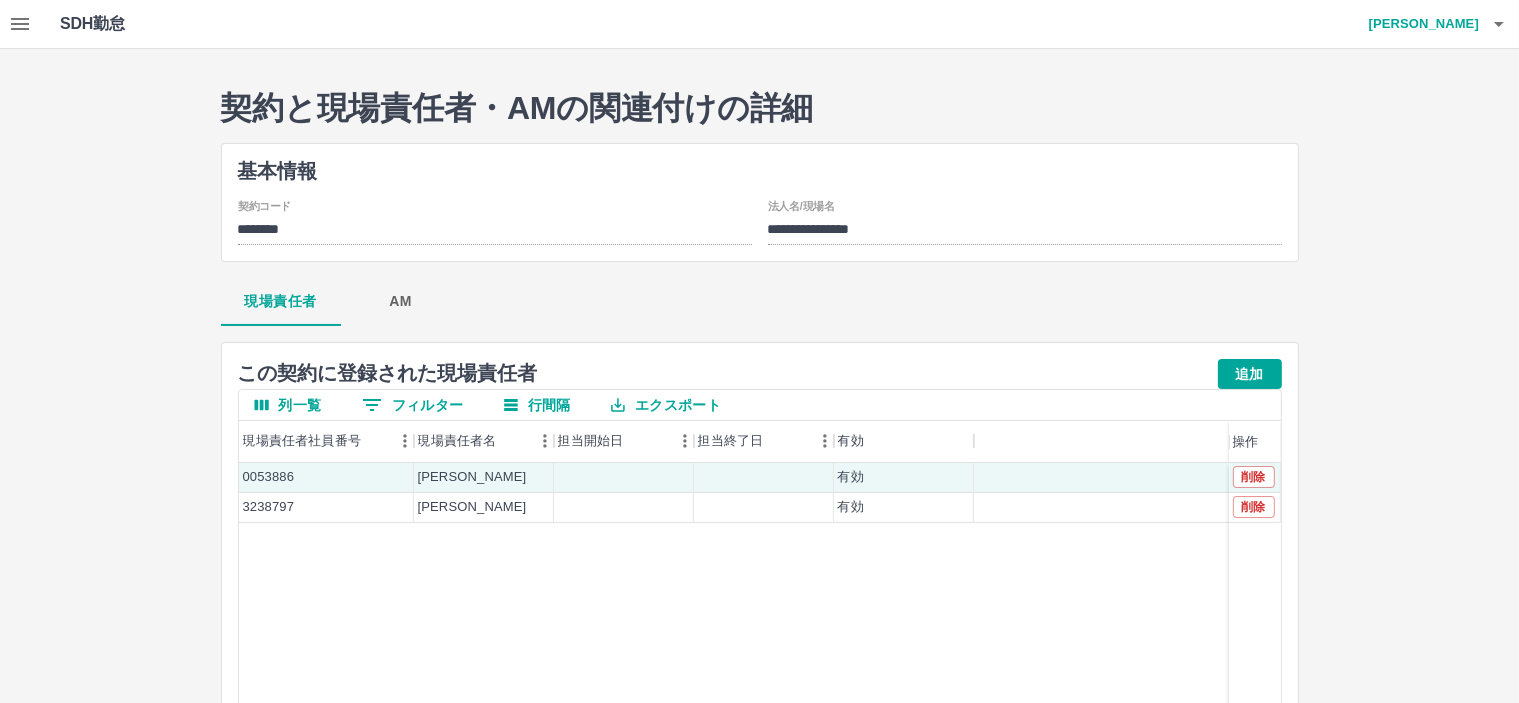 click on "AM" at bounding box center [401, 302] 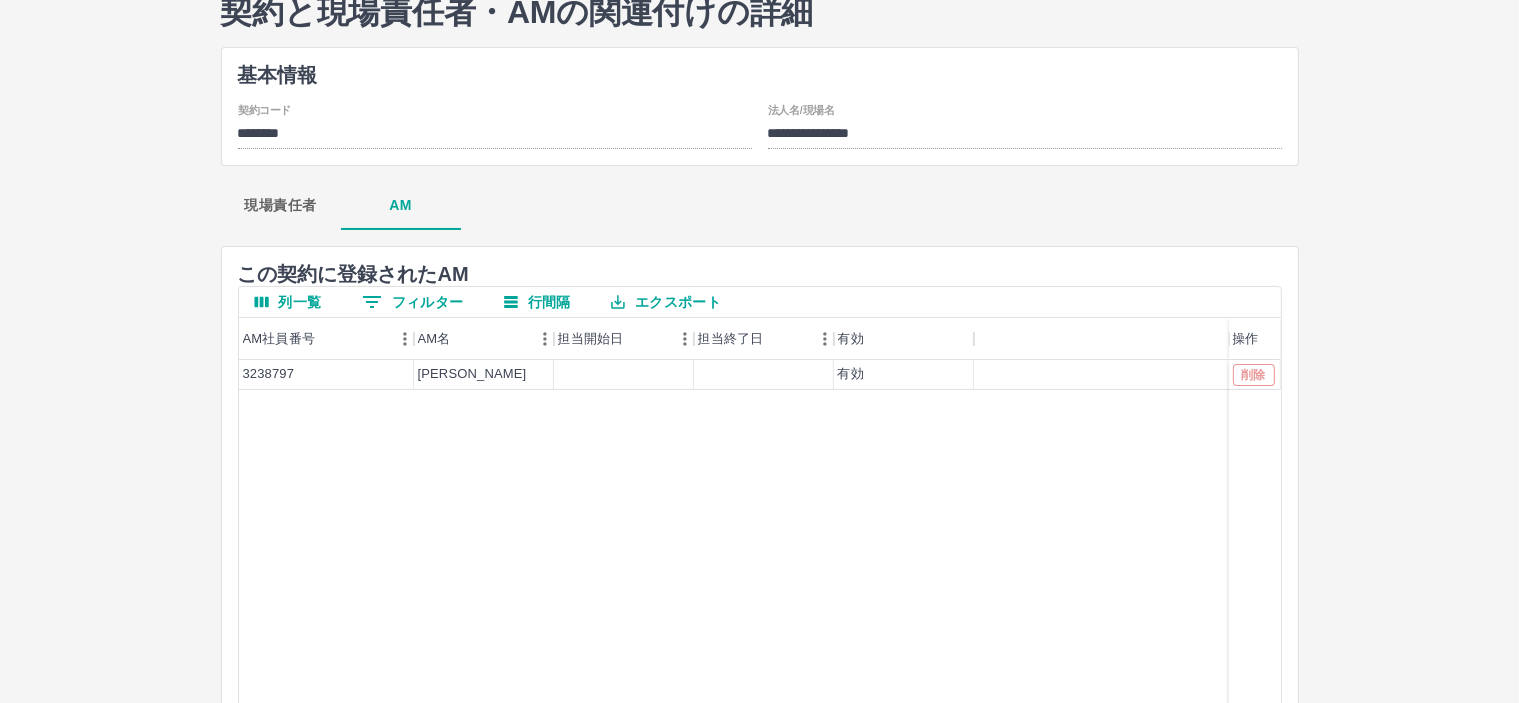 scroll, scrollTop: 0, scrollLeft: 0, axis: both 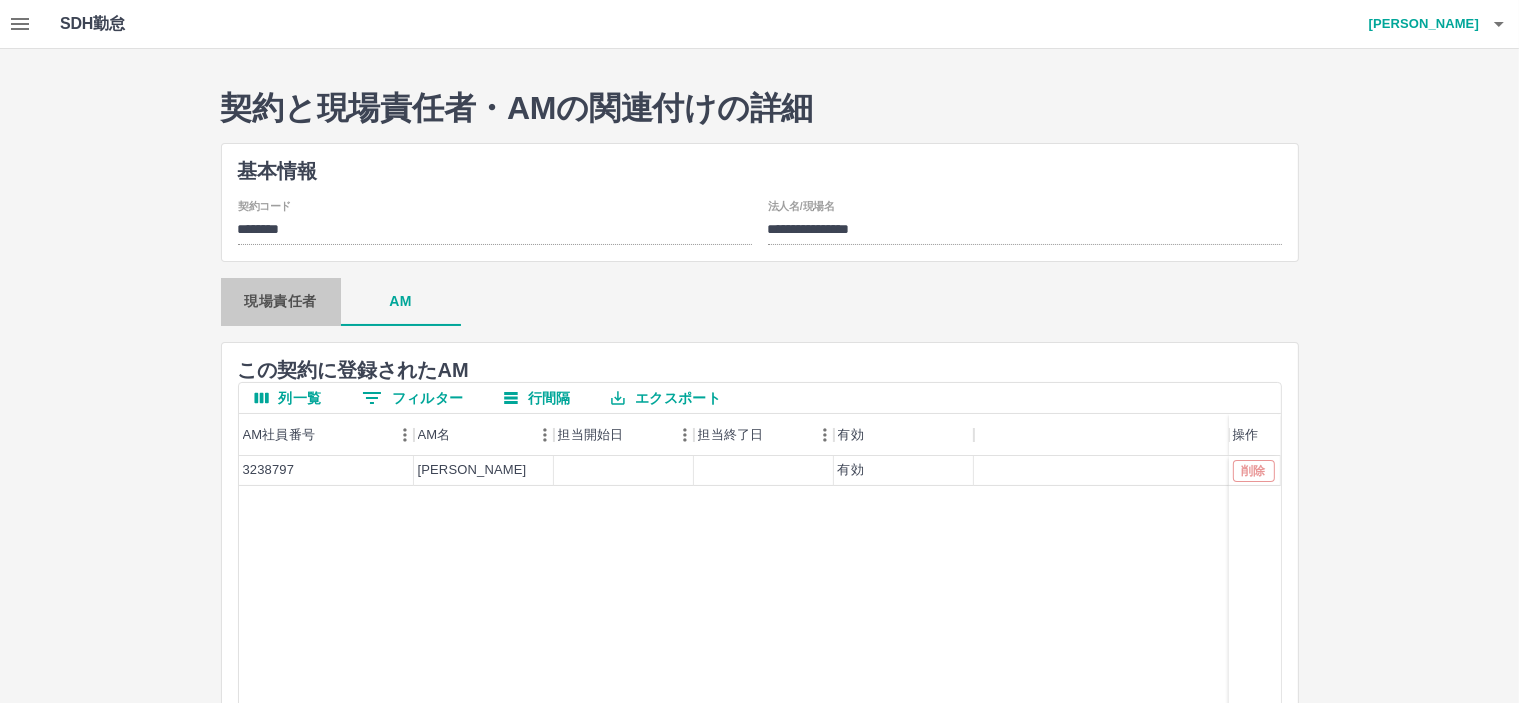 click on "現場責任者" at bounding box center [281, 302] 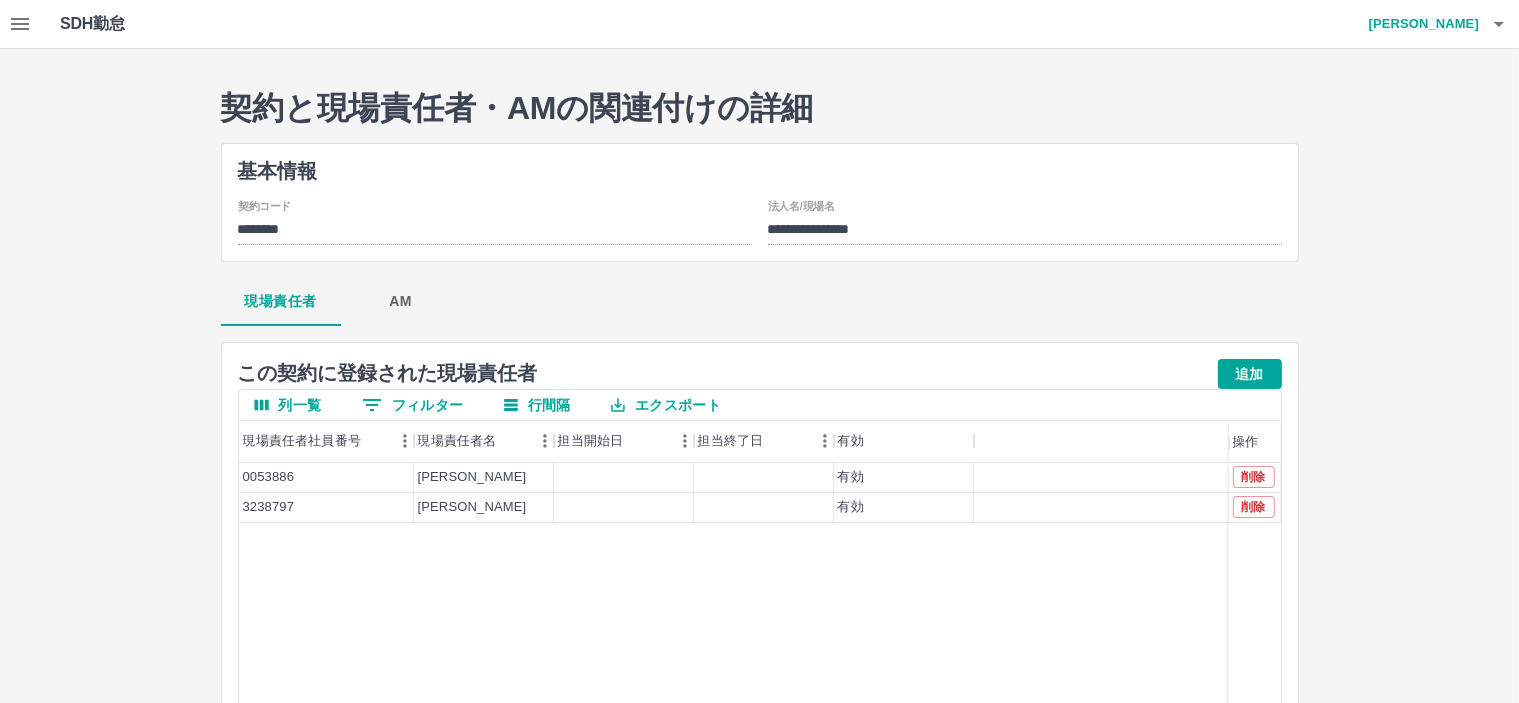 click 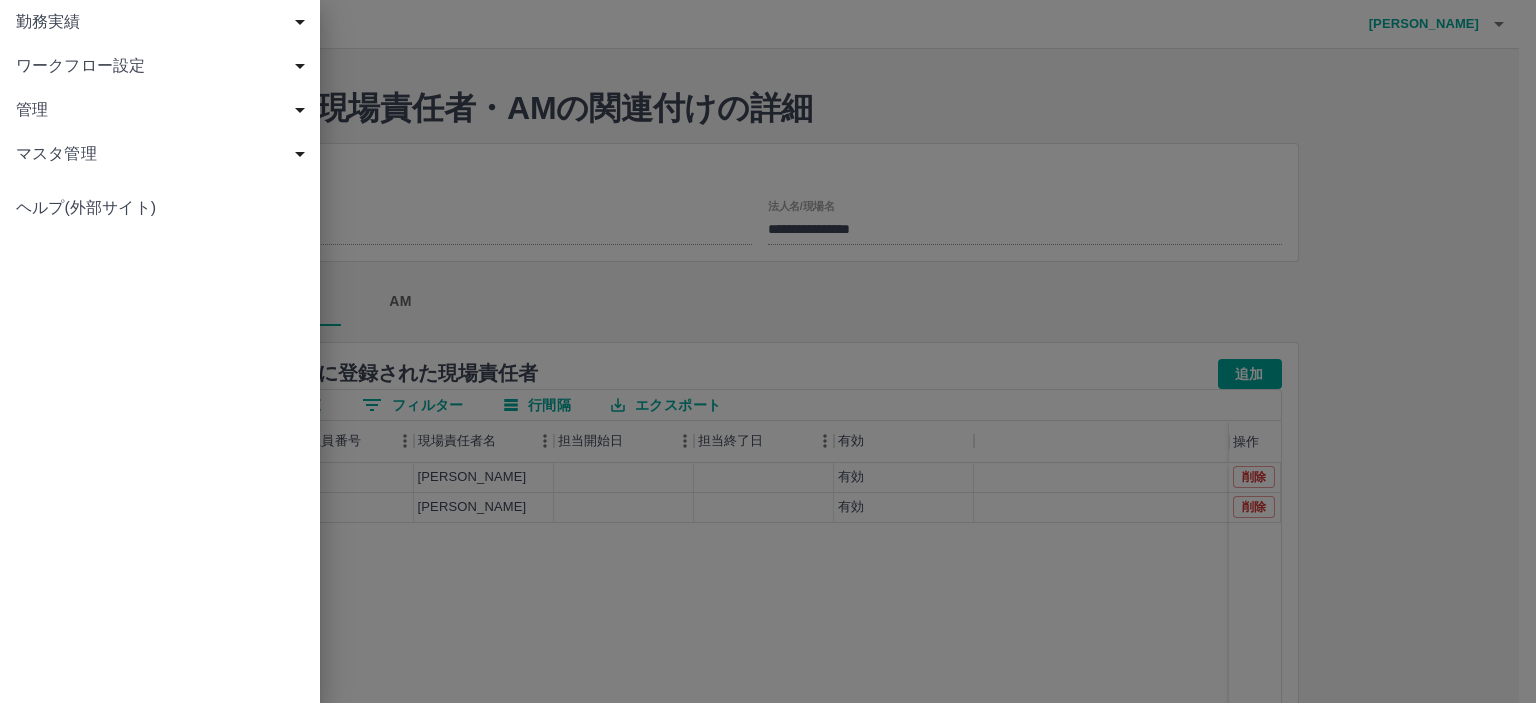 click on "ワークフロー設定" at bounding box center (160, 66) 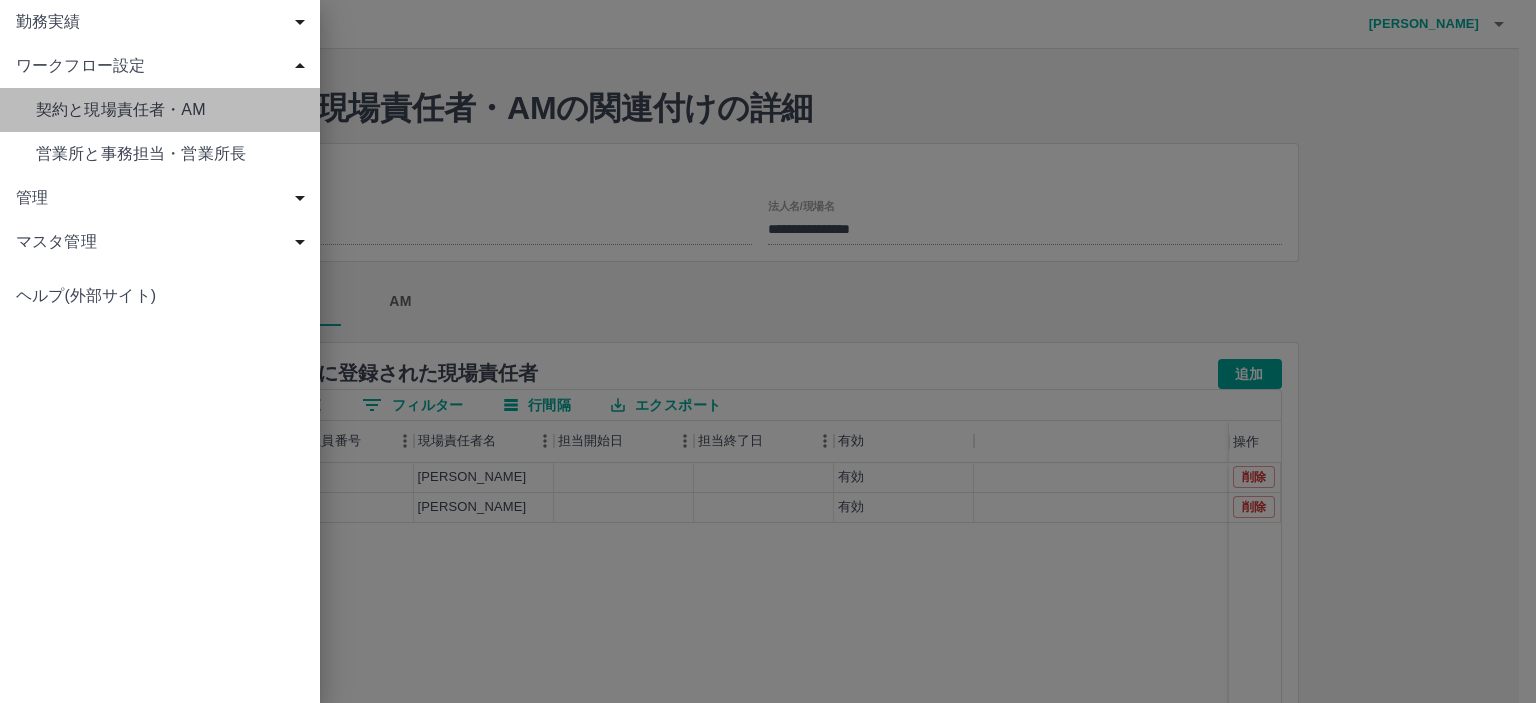 click on "契約と現場責任者・AM" at bounding box center [170, 110] 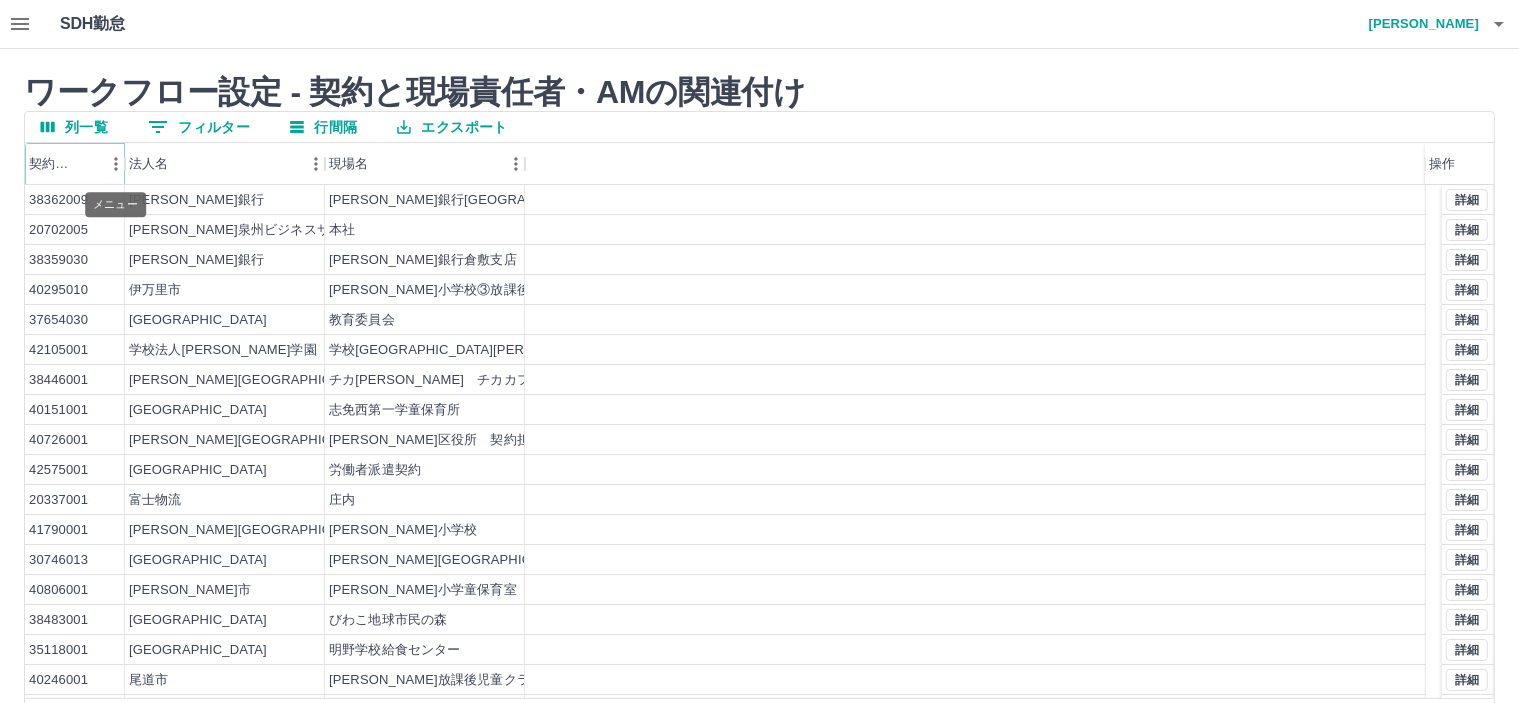 click 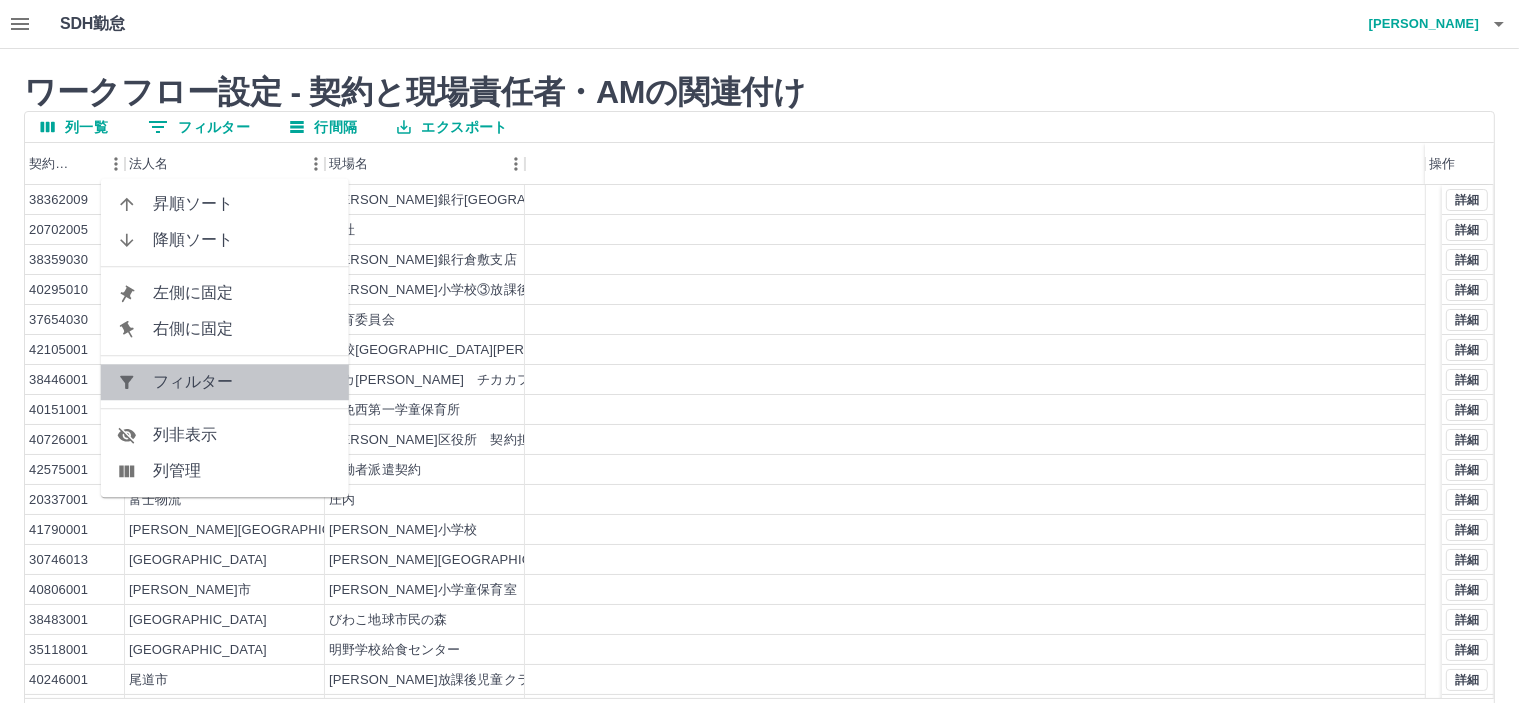 click on "フィルター" at bounding box center (243, 382) 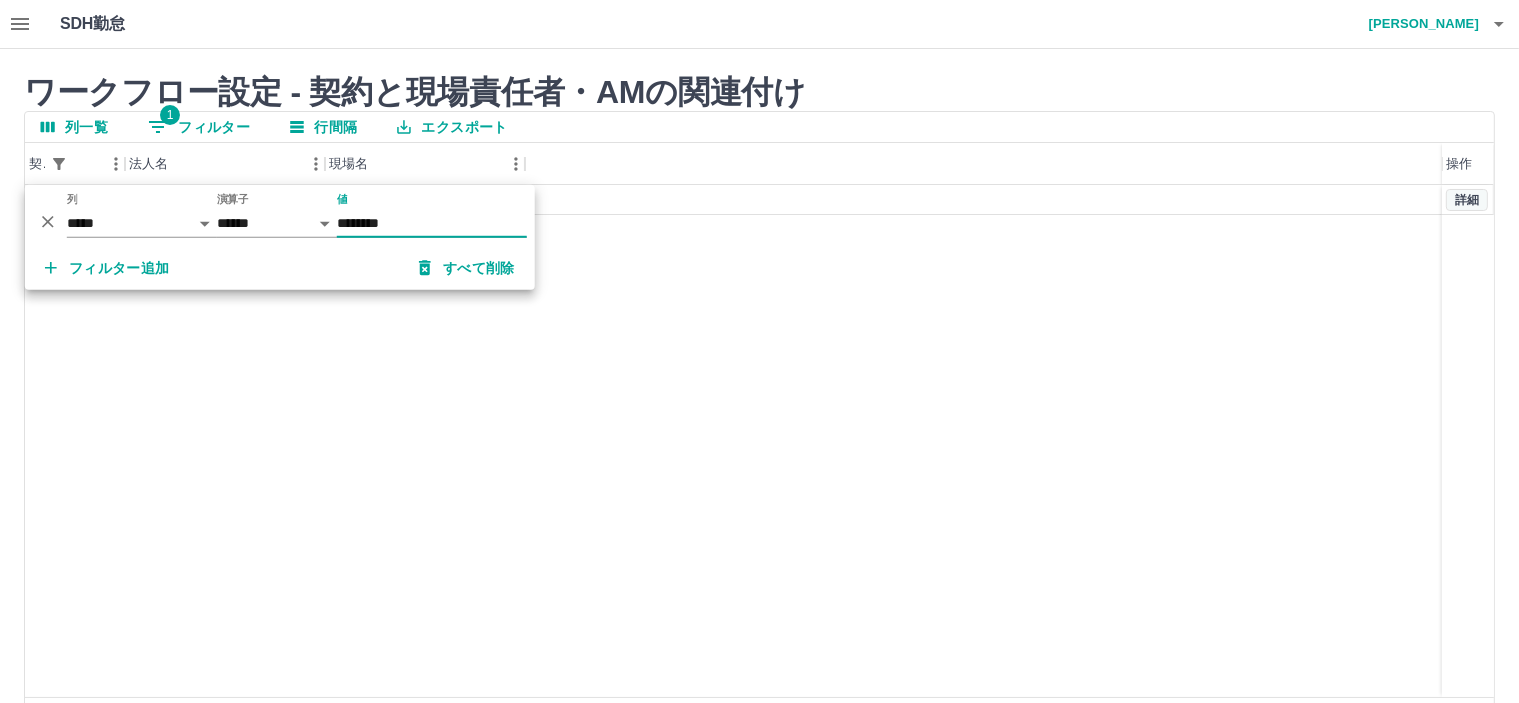 type on "********" 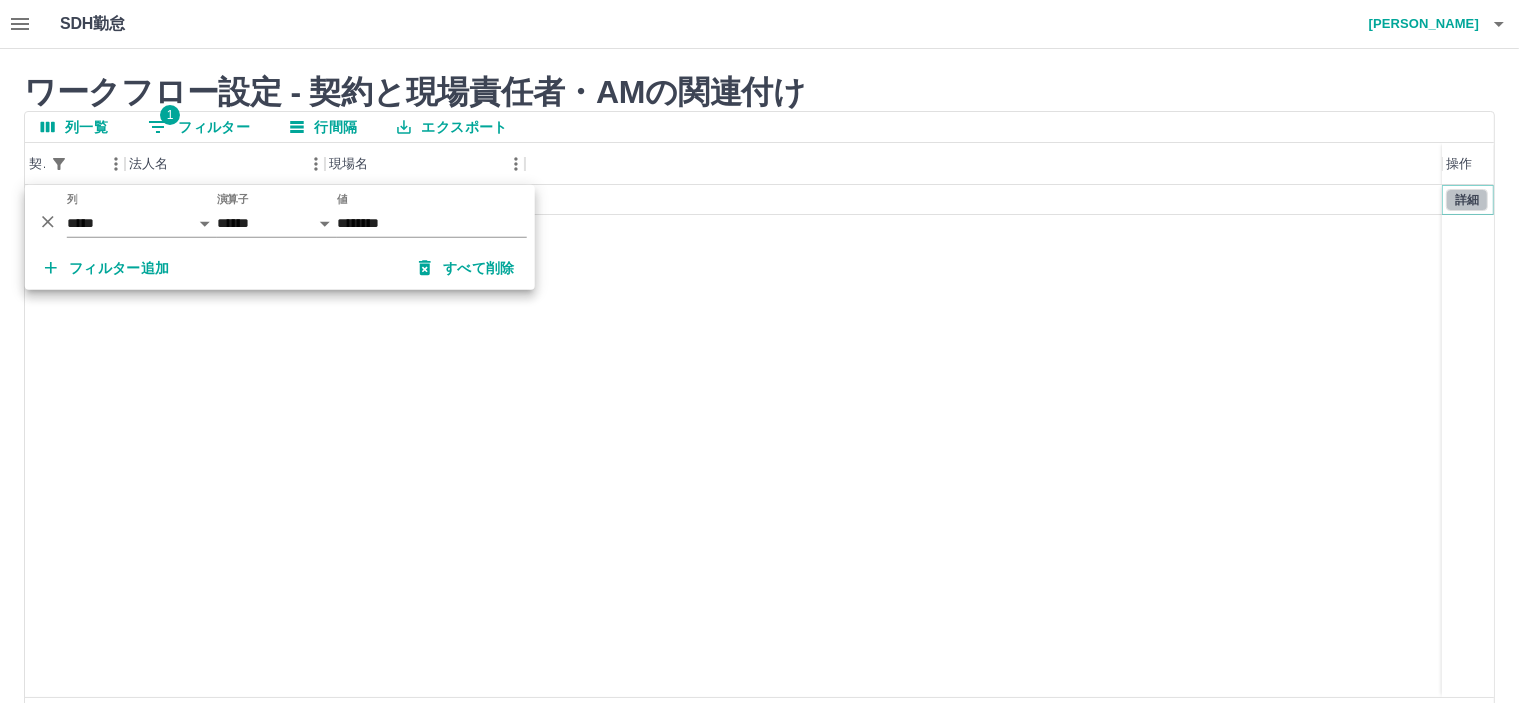 click on "詳細" at bounding box center (1467, 200) 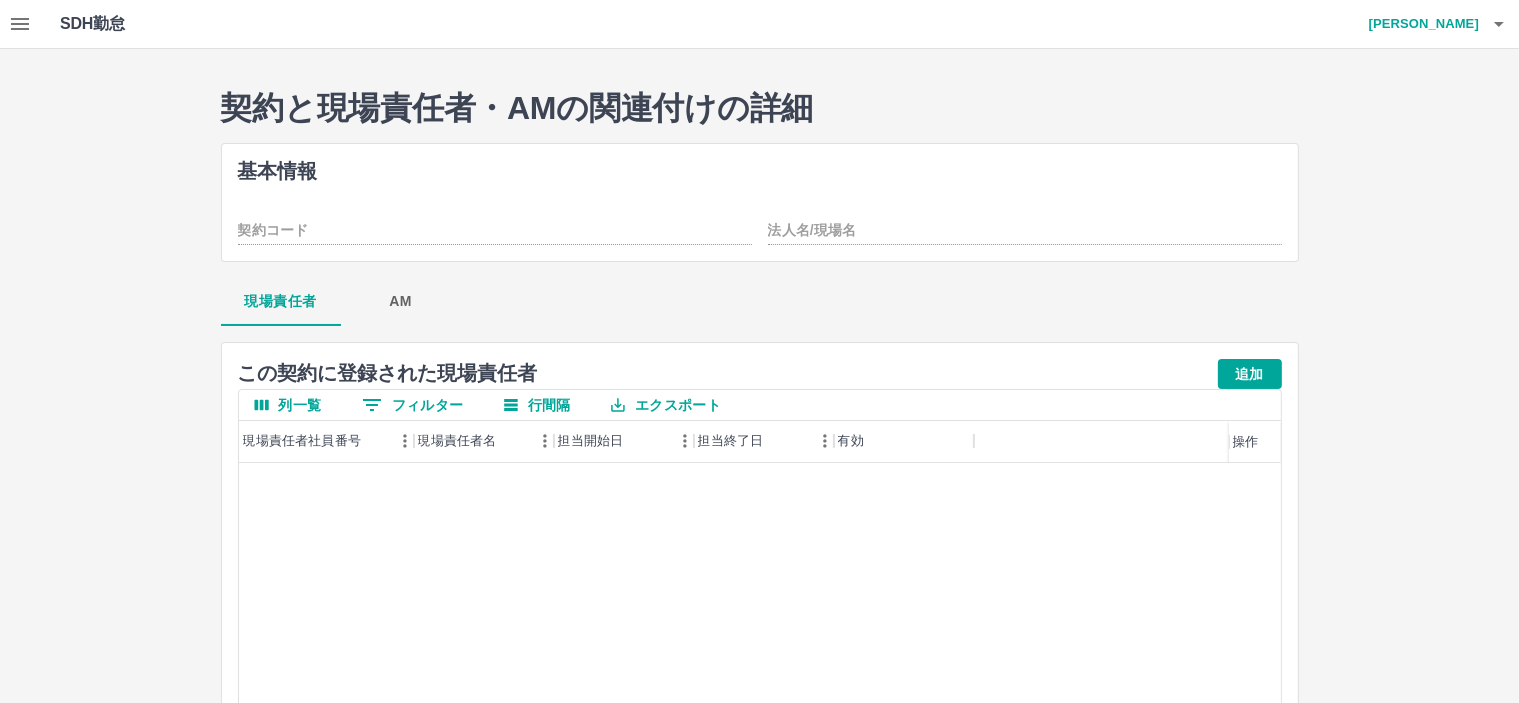 type on "********" 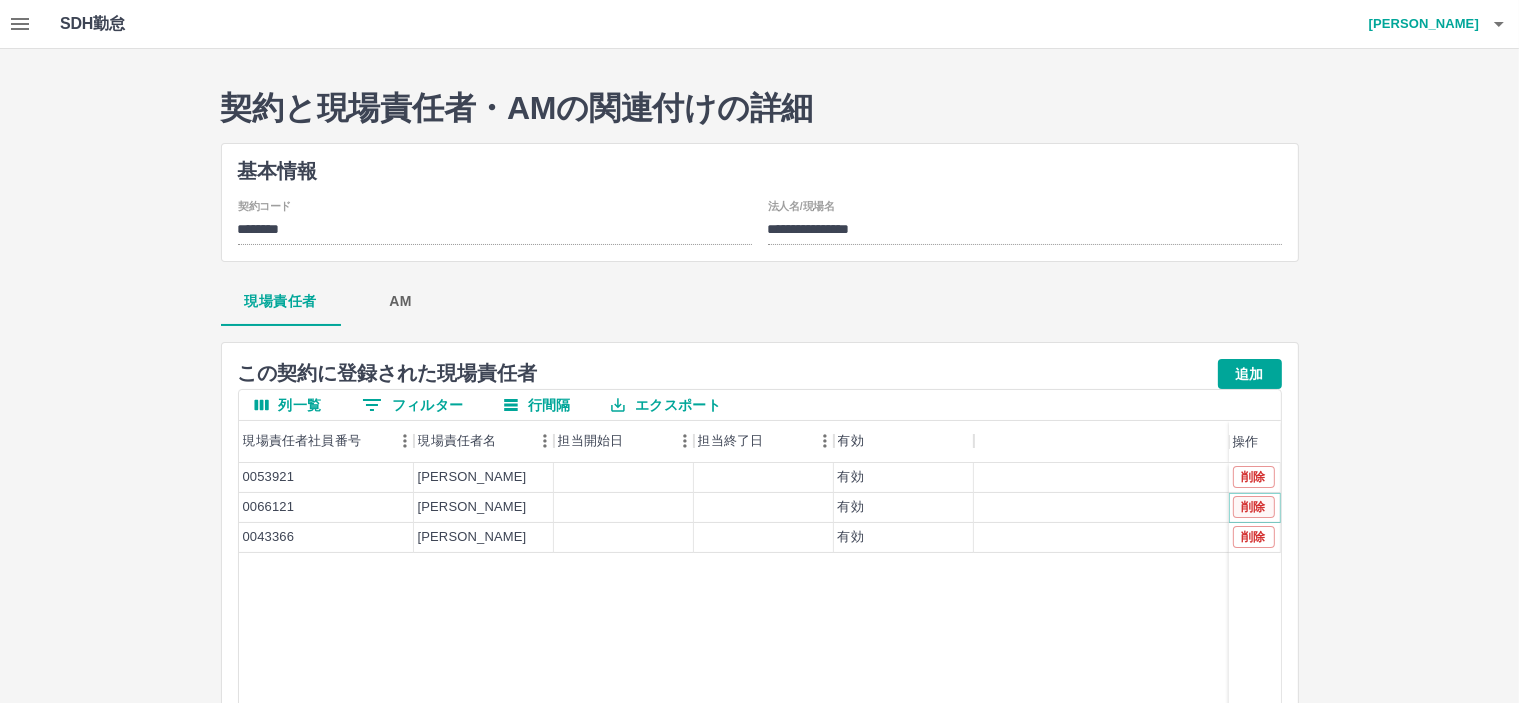 click on "削除" at bounding box center [1254, 507] 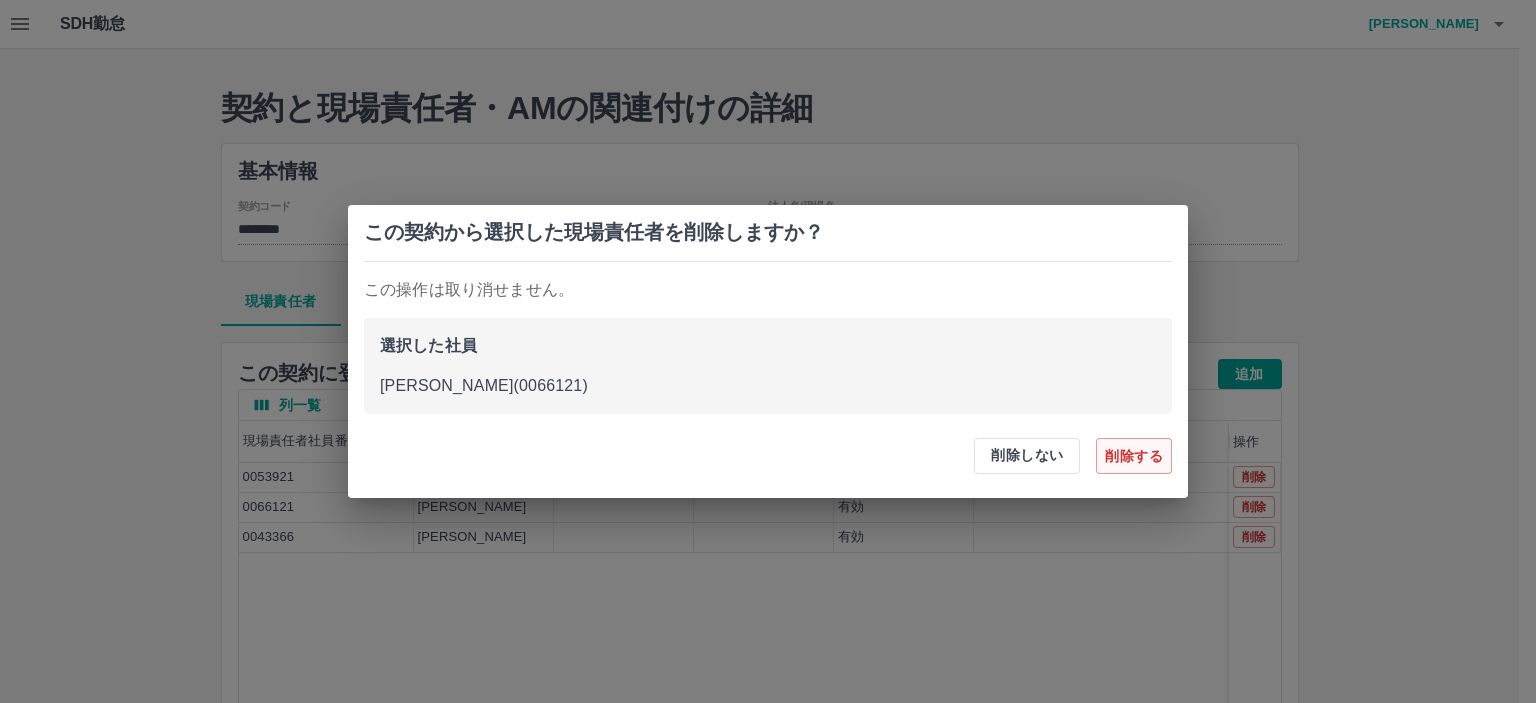 click on "削除する" at bounding box center [1134, 456] 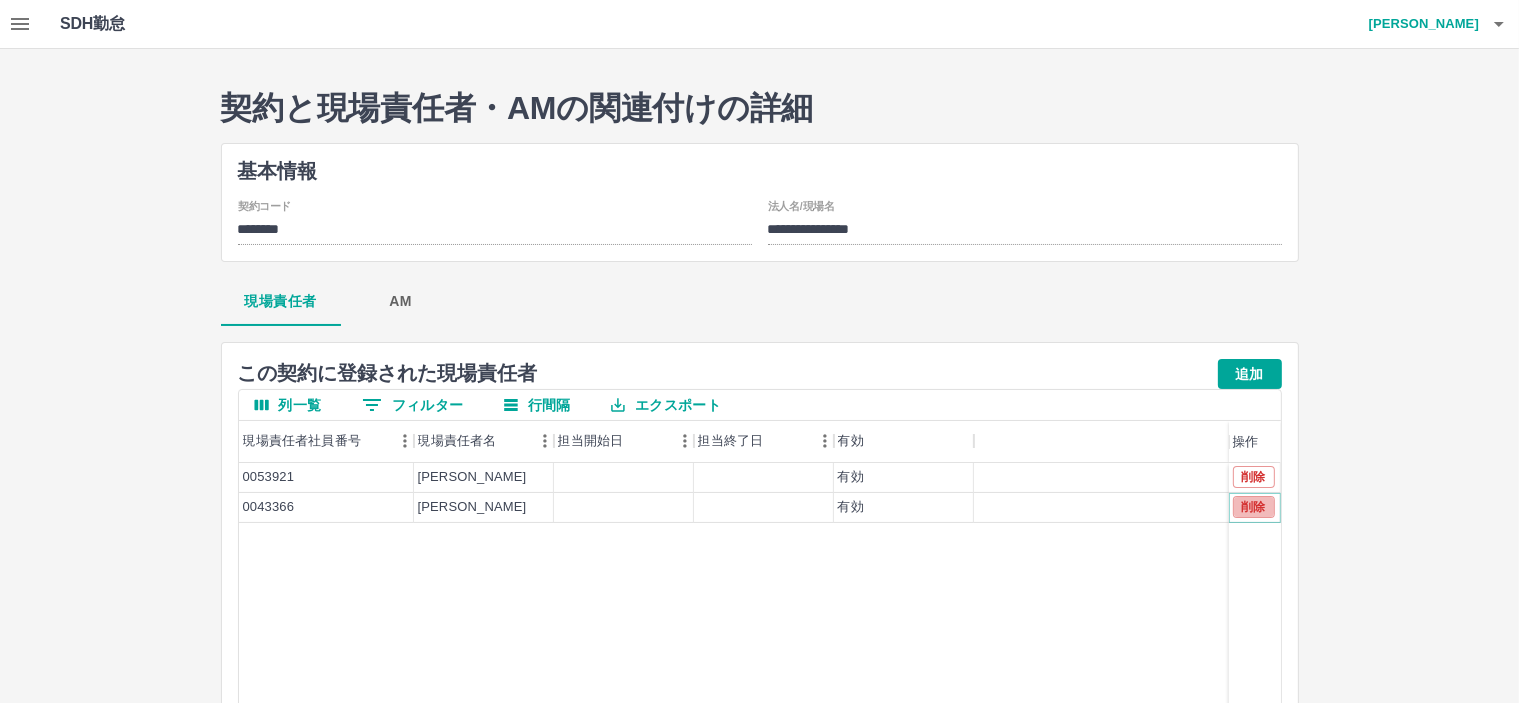 click on "削除" at bounding box center [1254, 507] 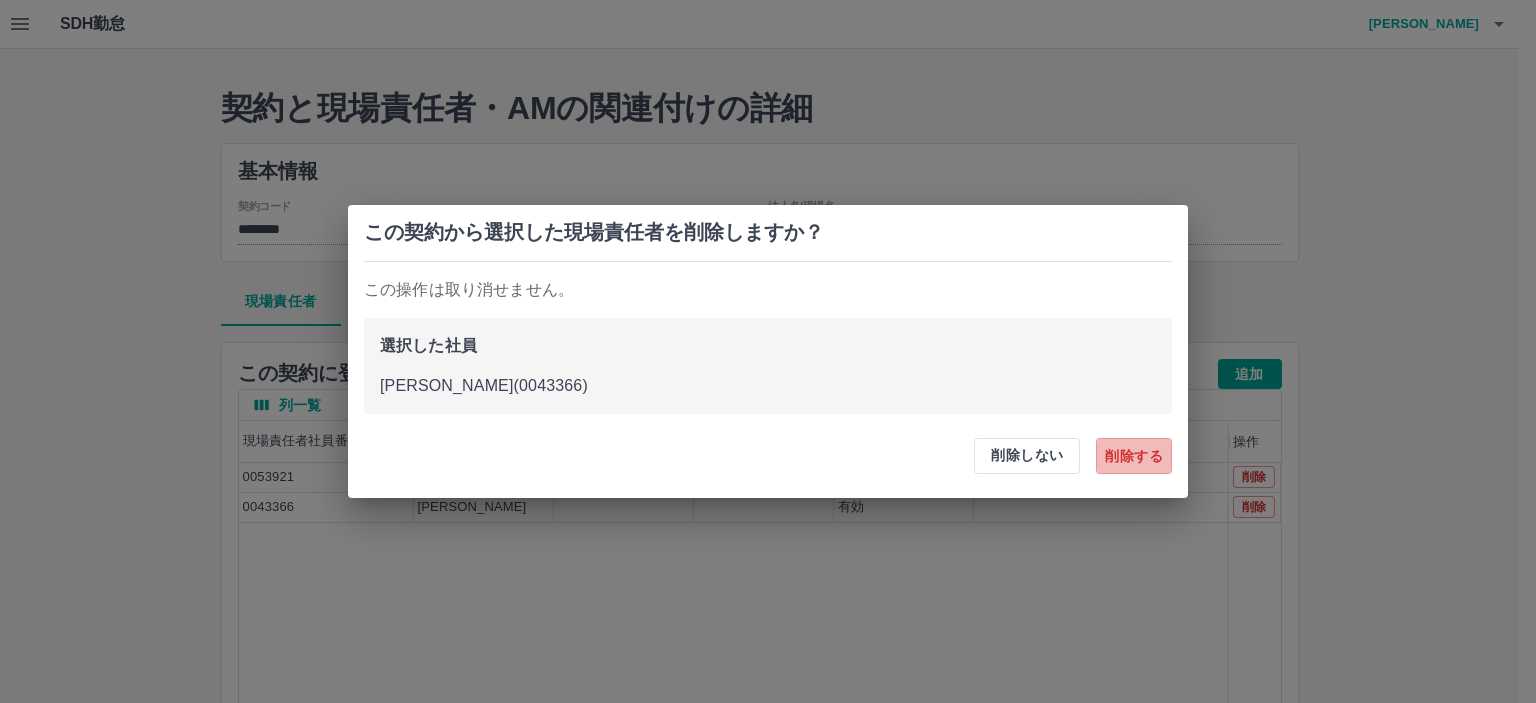 click on "削除する" at bounding box center (1134, 456) 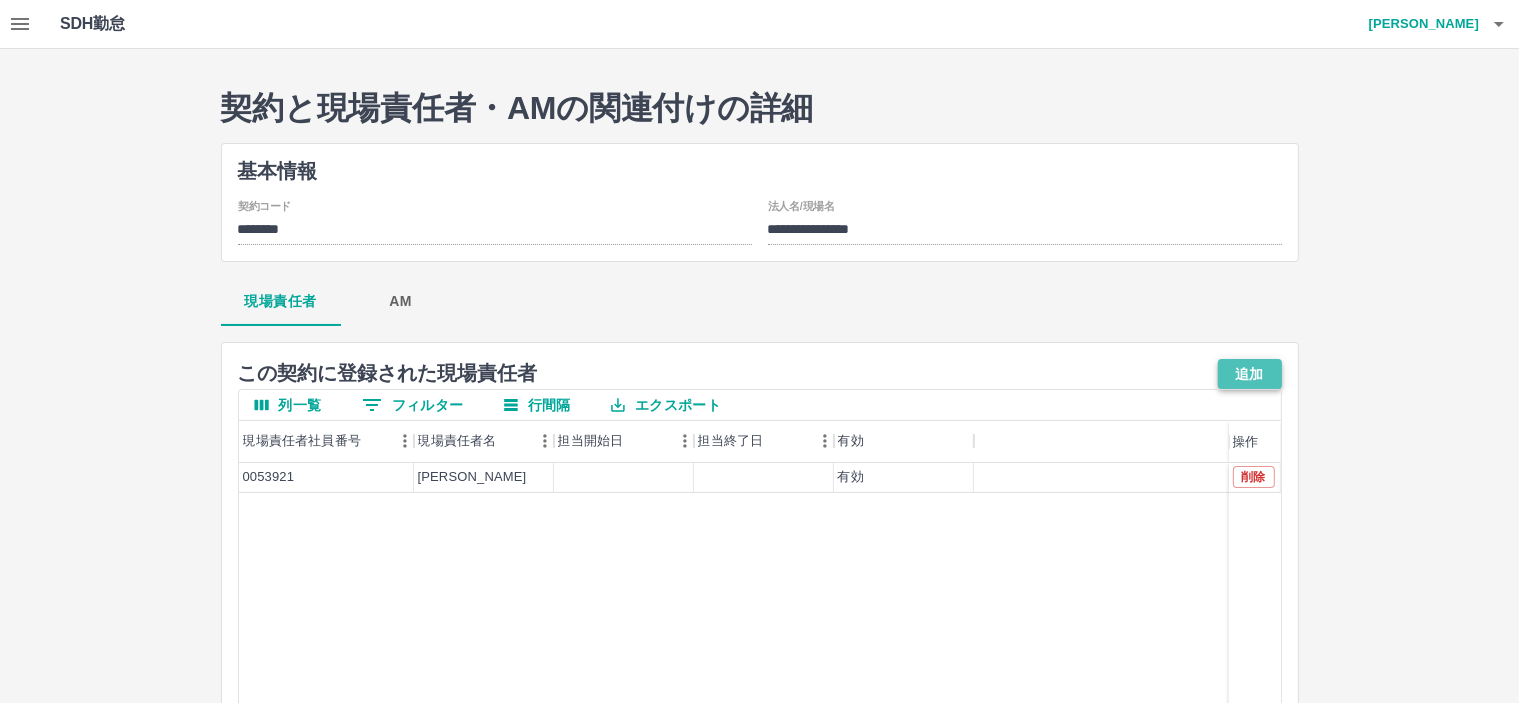 click on "追加" at bounding box center [1250, 374] 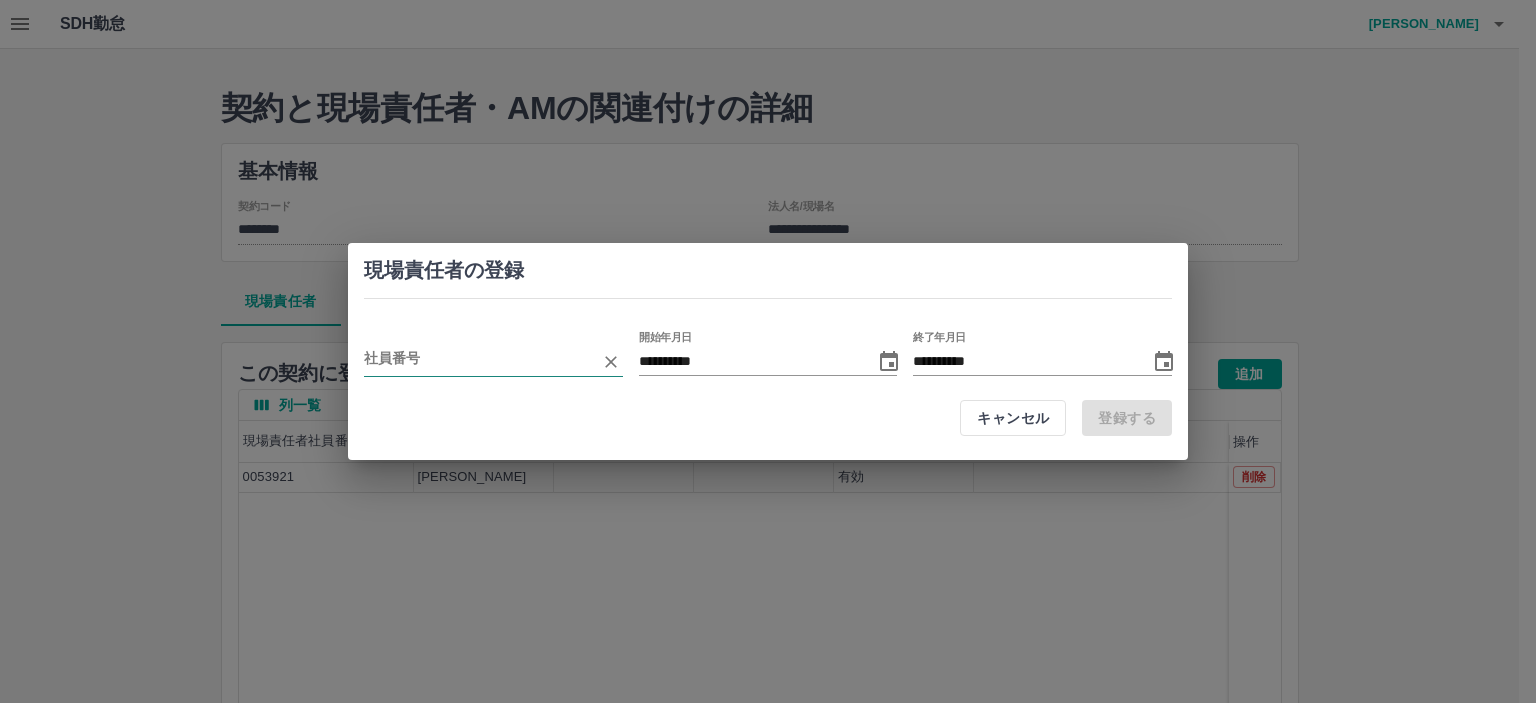 click at bounding box center [478, 361] 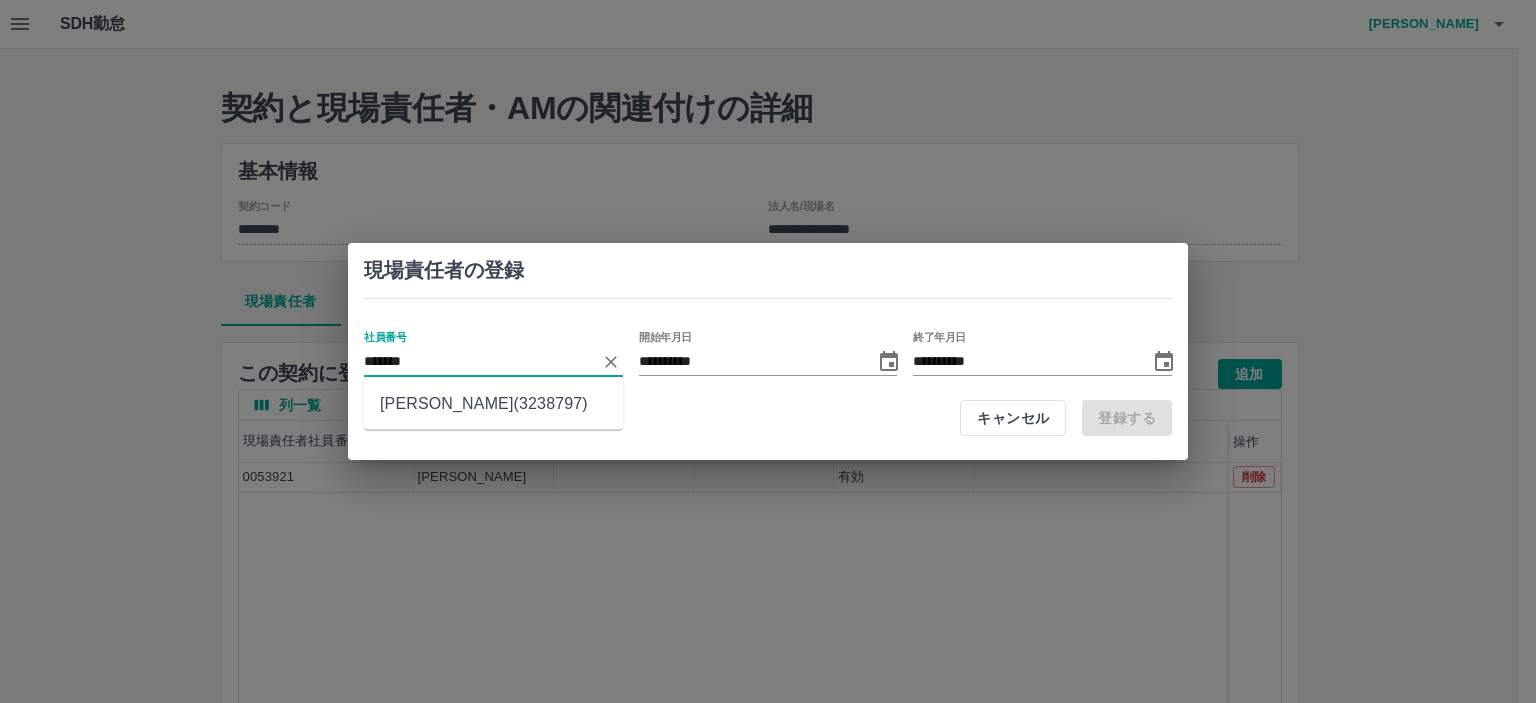 click on "辻野　晴香(3238797)" at bounding box center [493, 404] 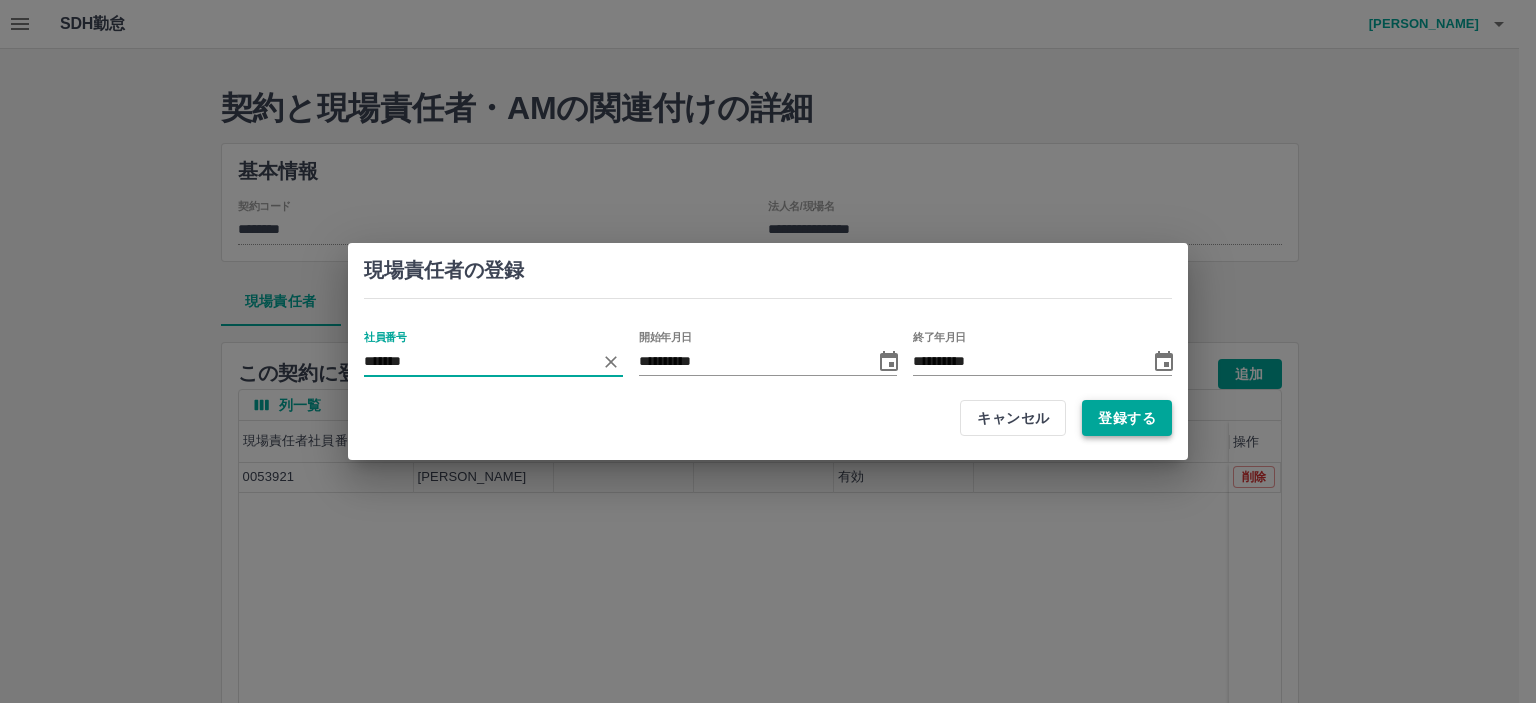 type on "*******" 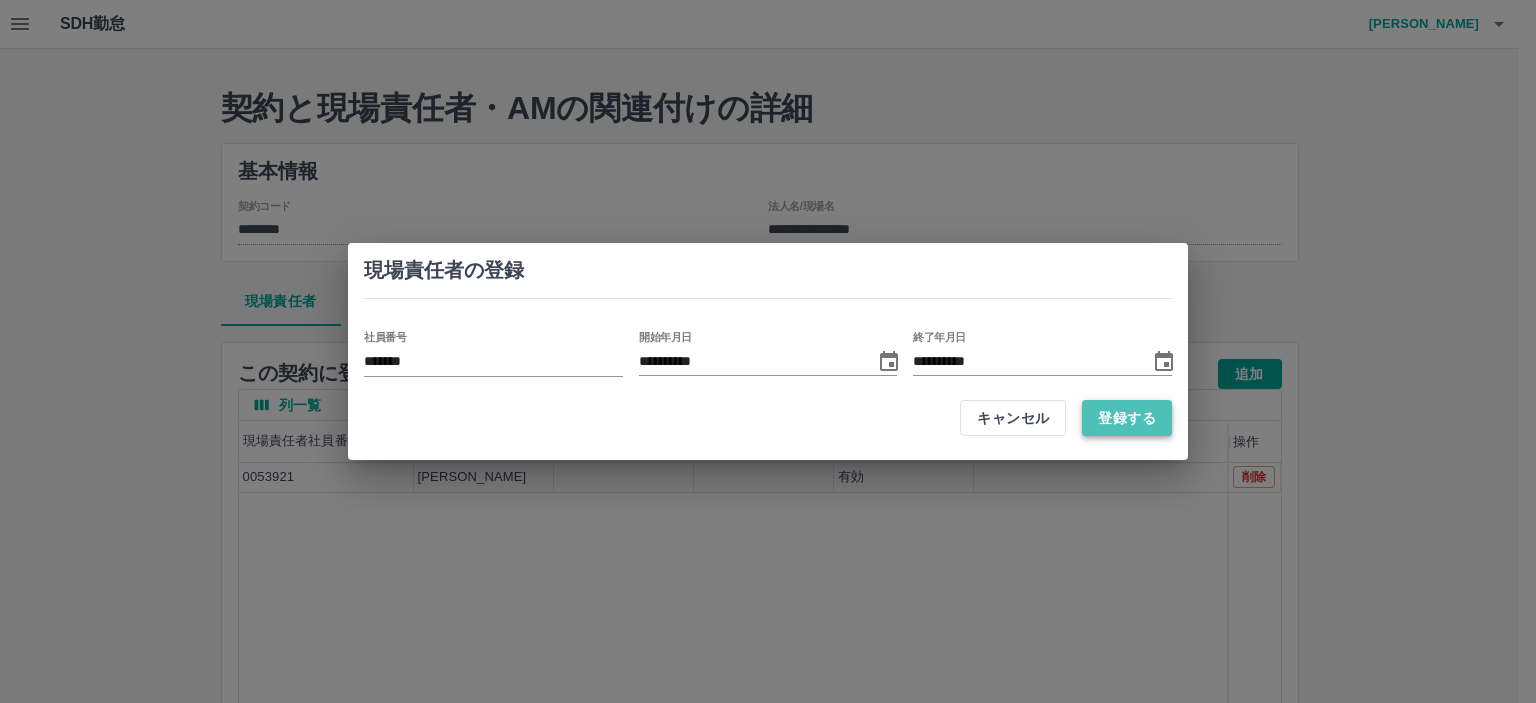 click on "登録する" at bounding box center (1127, 418) 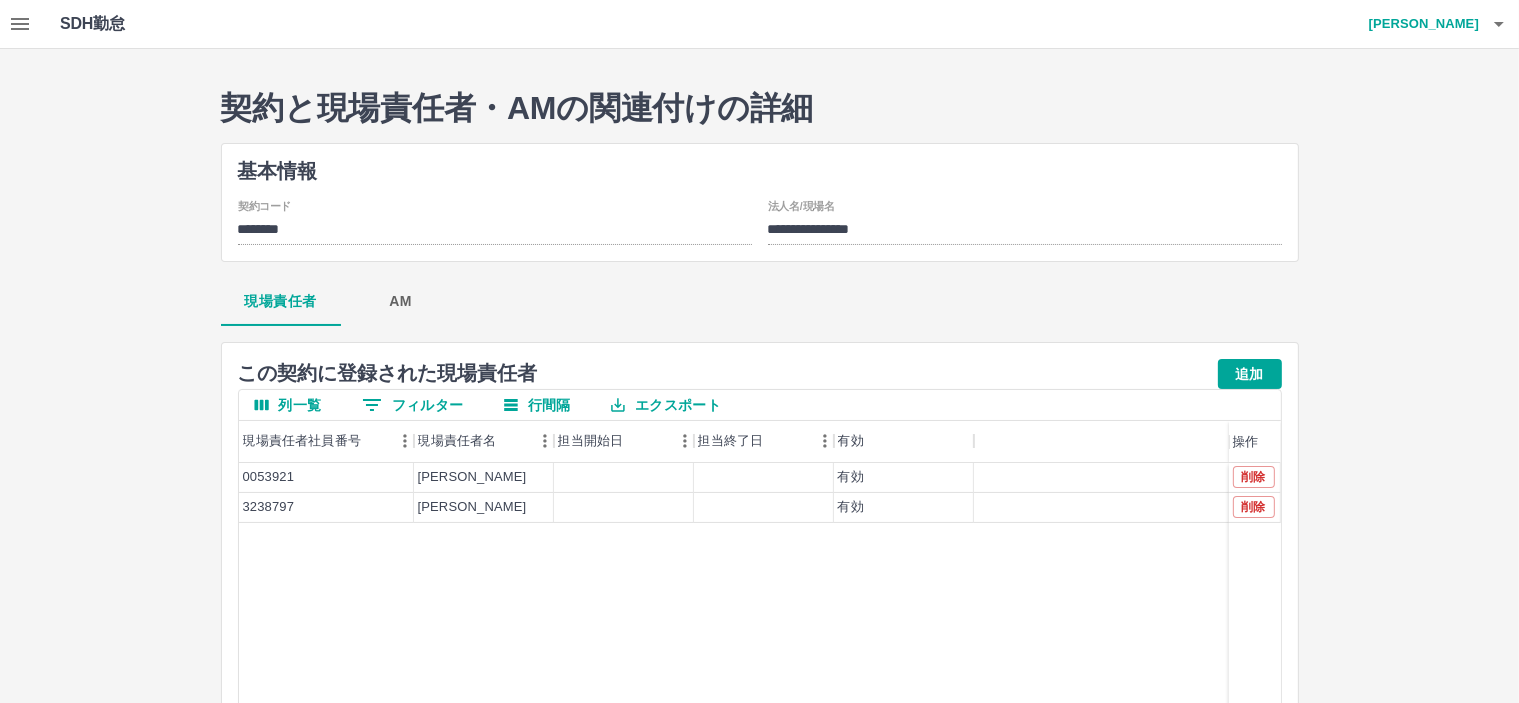 click 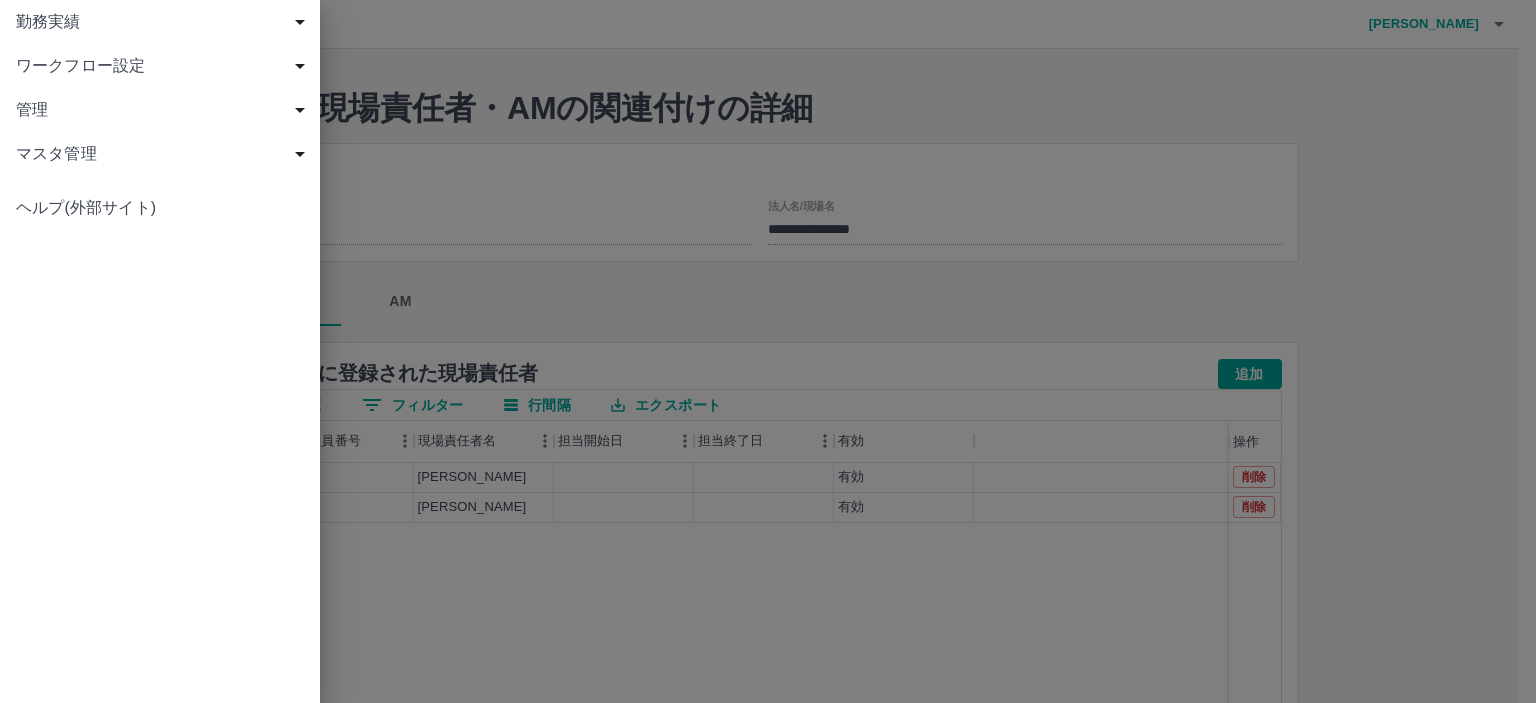 click on "ワークフロー設定" at bounding box center [164, 66] 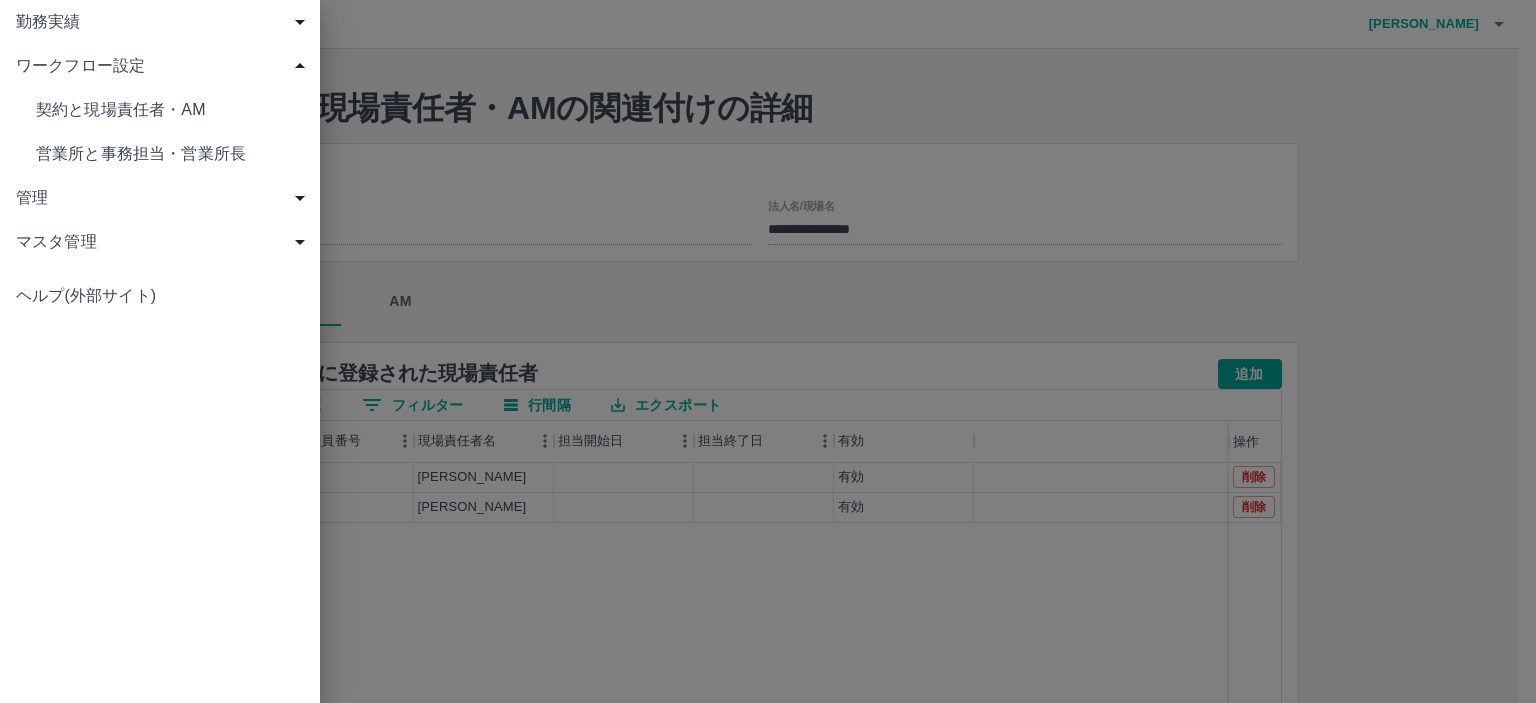 click on "契約と現場責任者・AM" at bounding box center (170, 110) 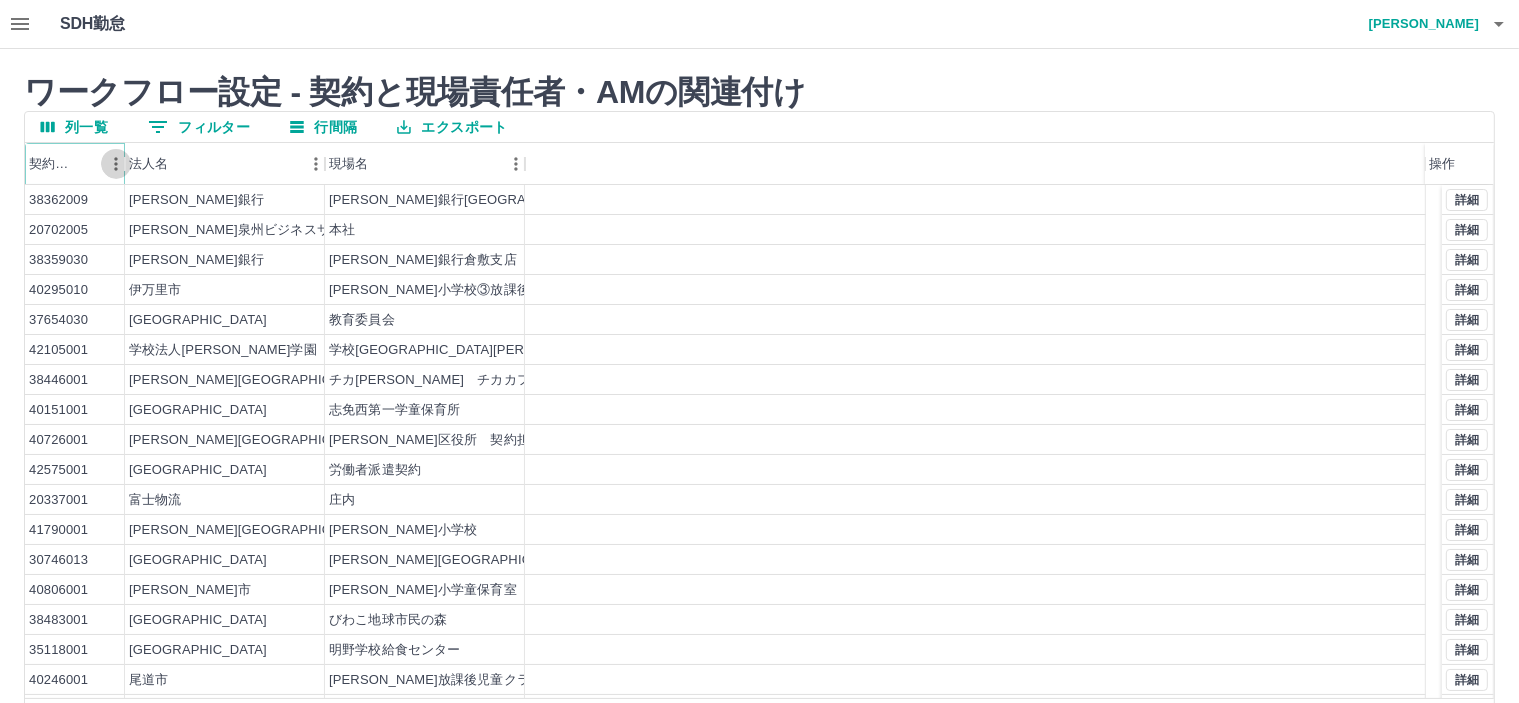 click 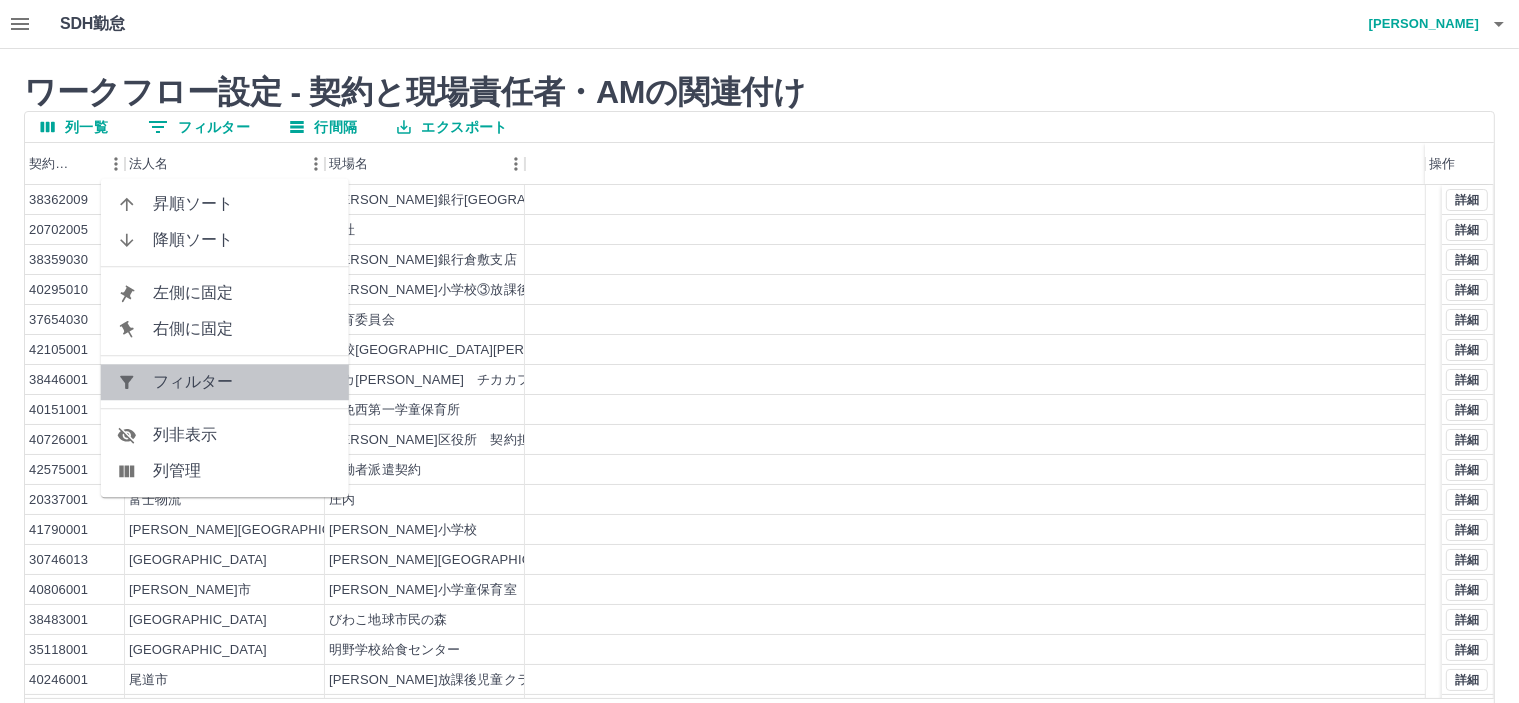 click on "フィルター" at bounding box center (243, 382) 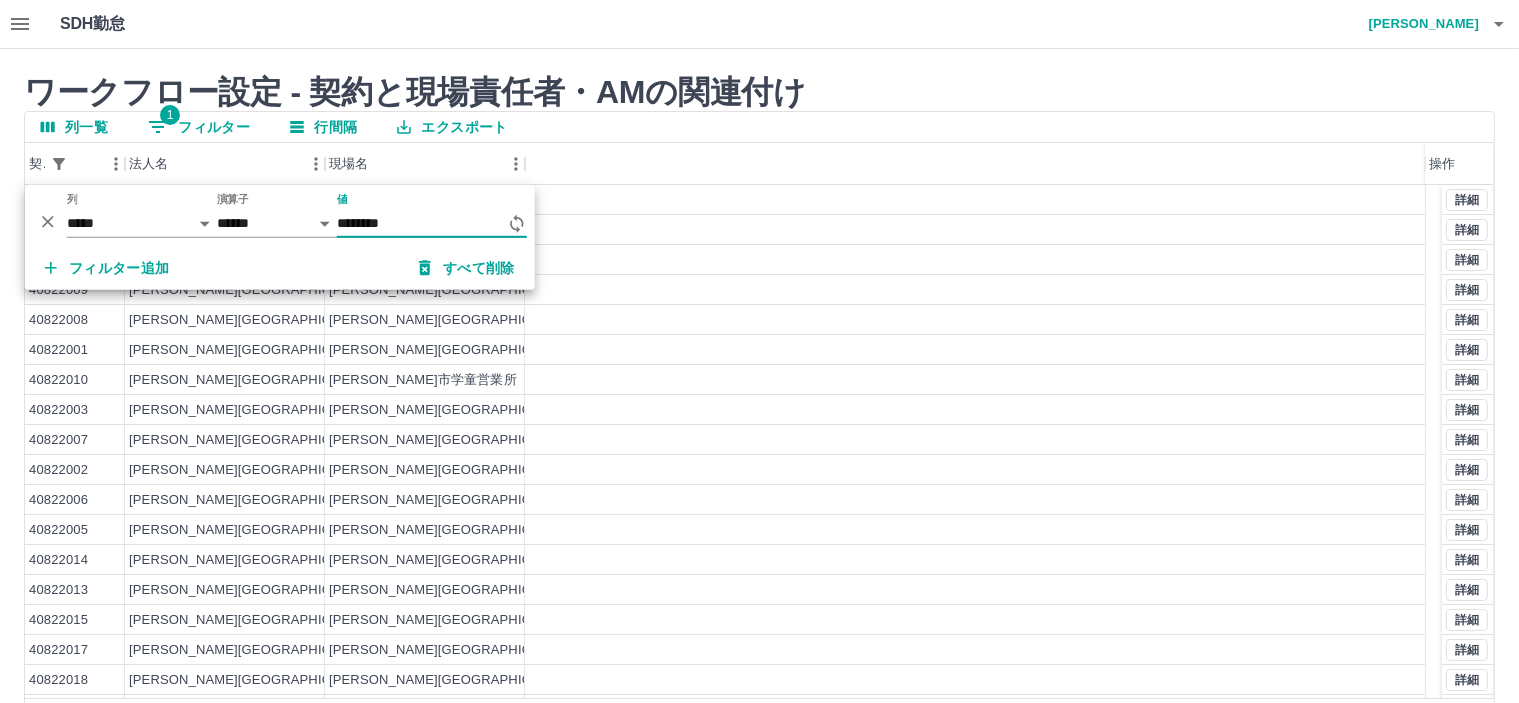 type on "********" 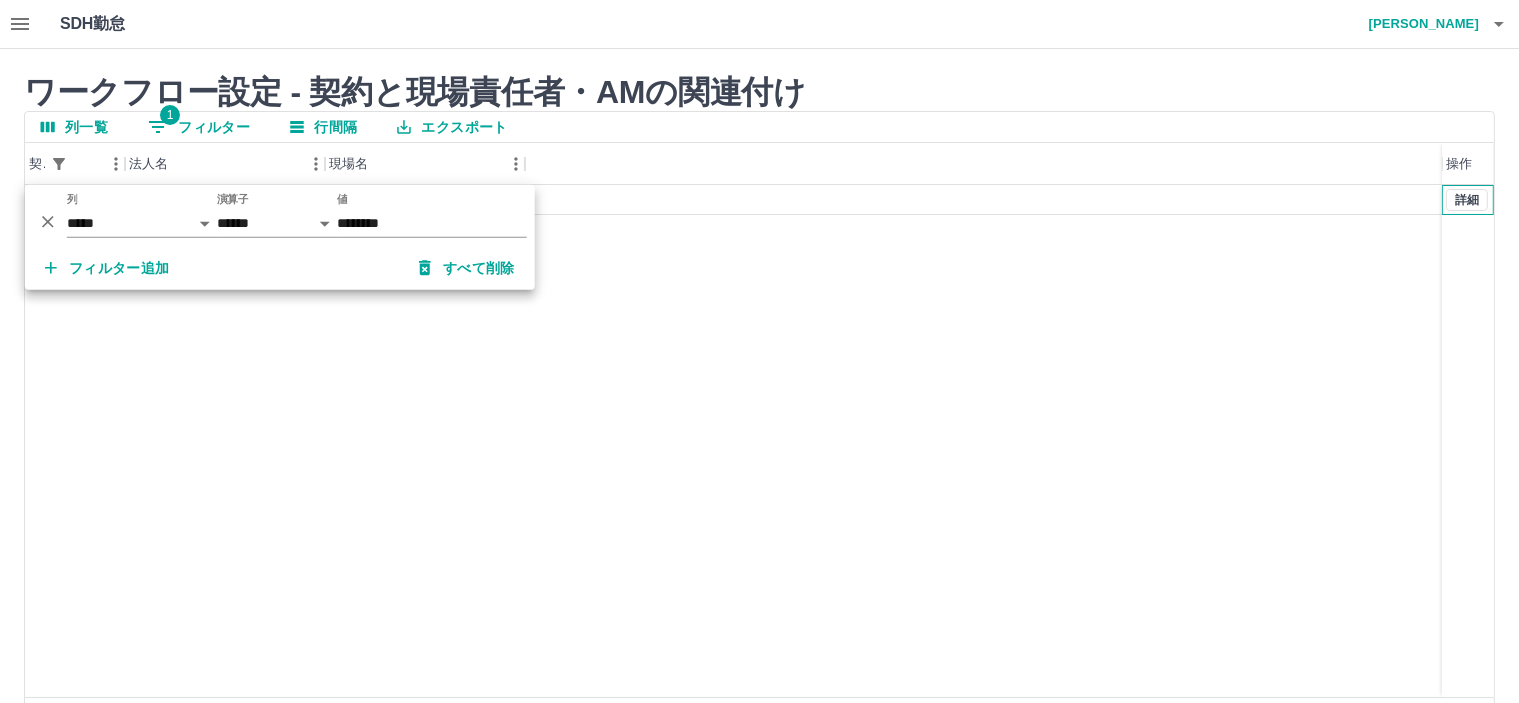 click on "詳細" at bounding box center (1468, 200) 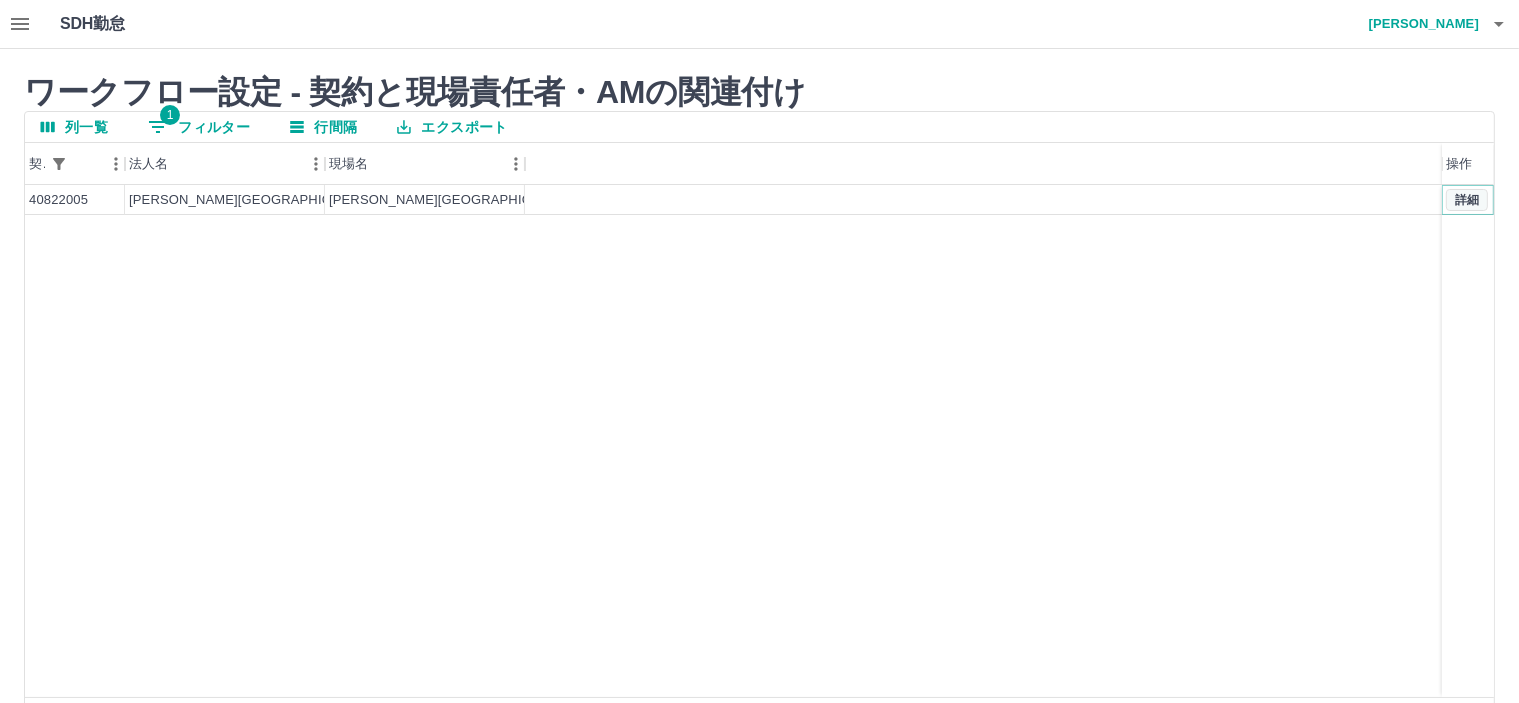 click on "詳細" at bounding box center [1467, 200] 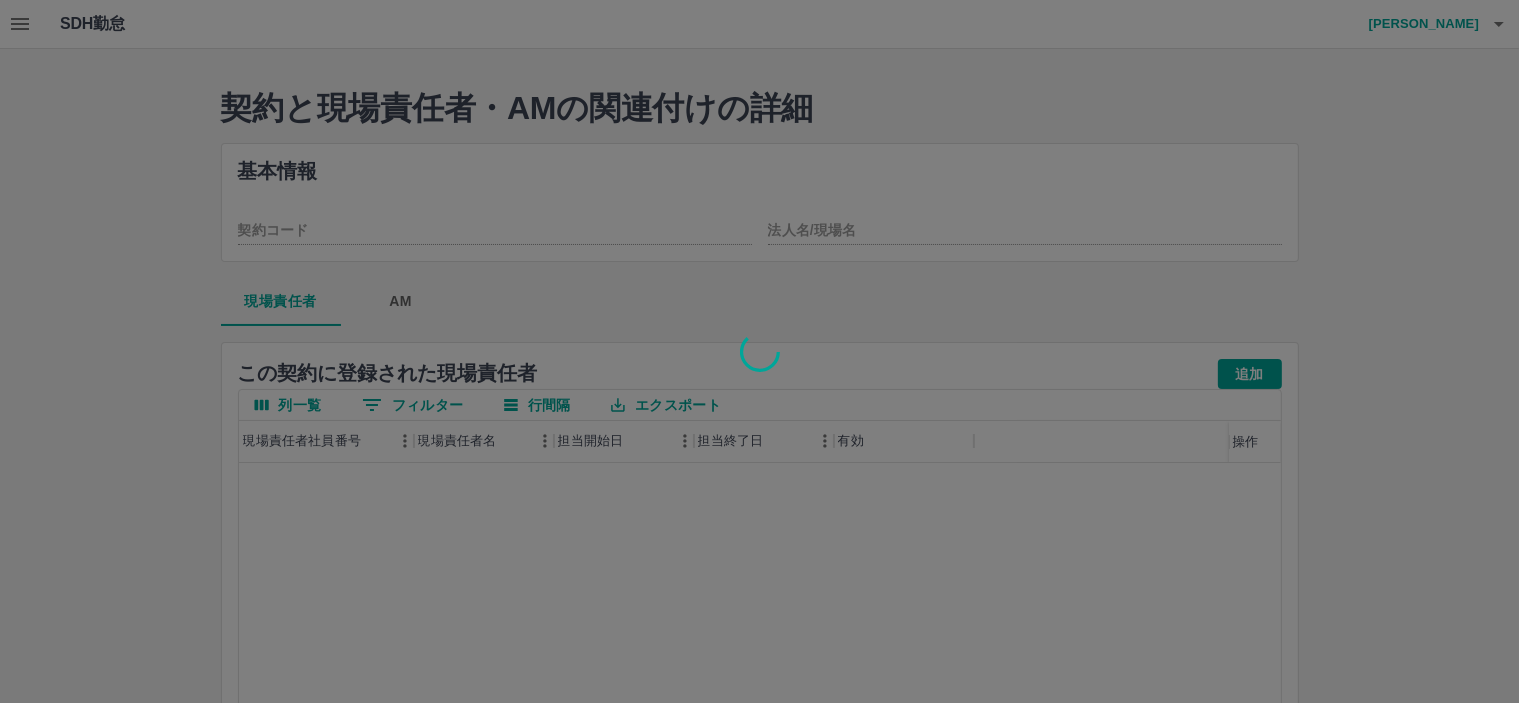 type on "********" 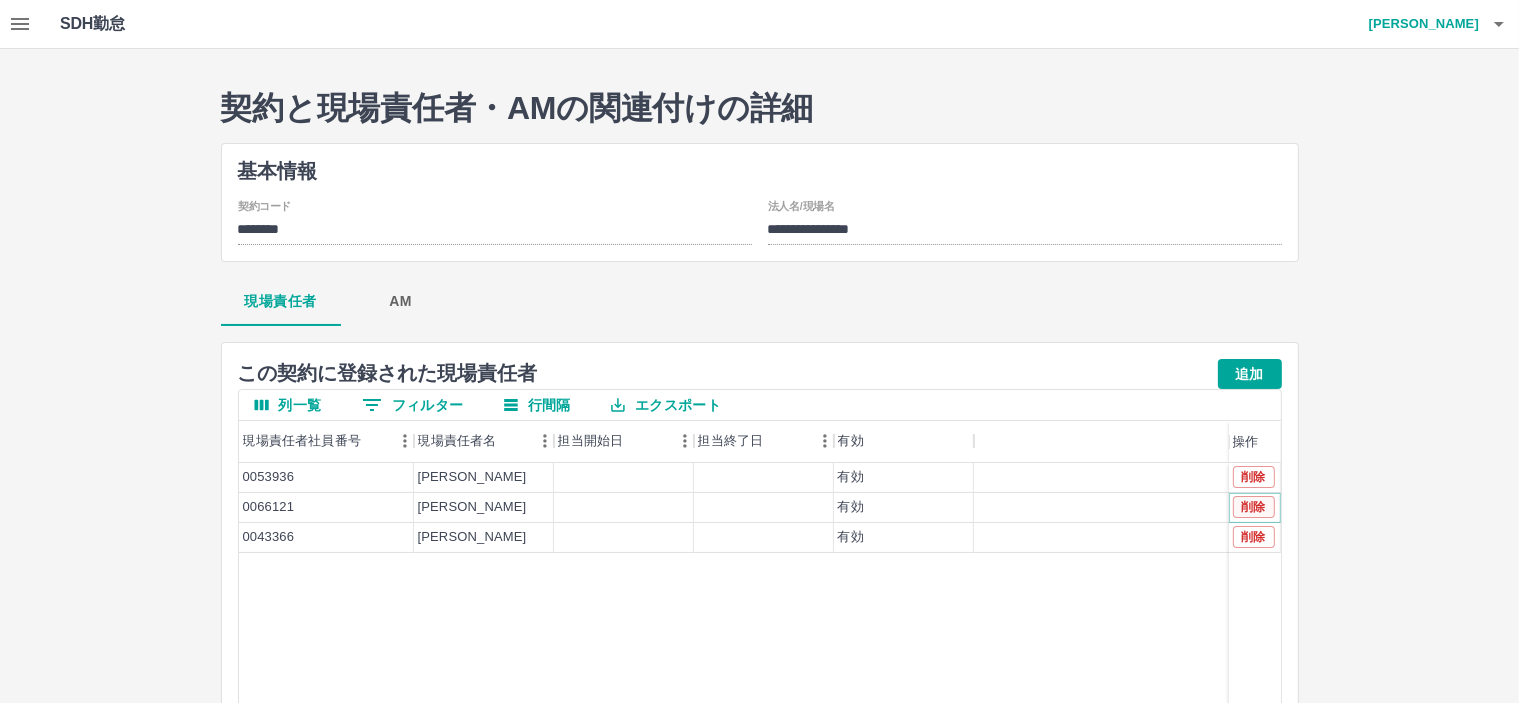 click on "削除" at bounding box center (1254, 507) 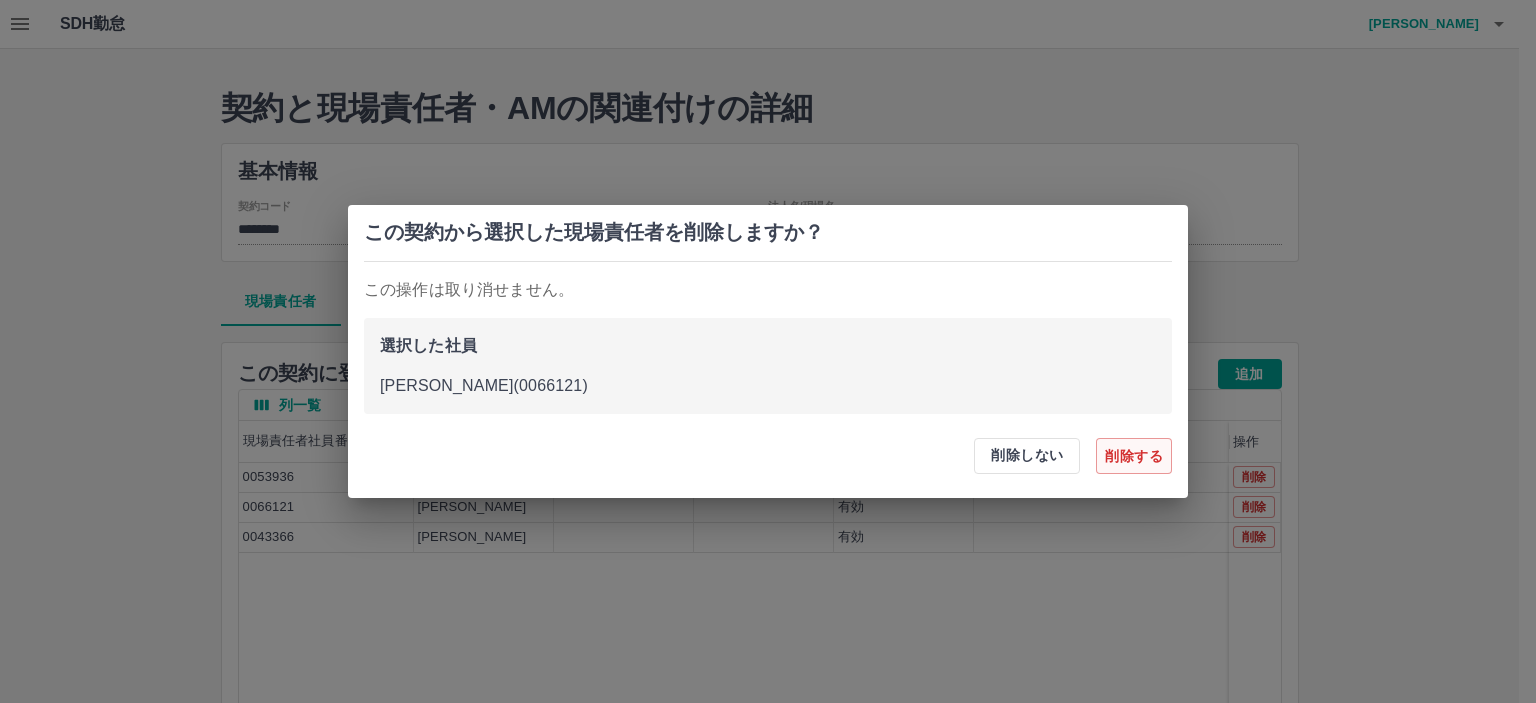 click on "削除する" at bounding box center [1134, 456] 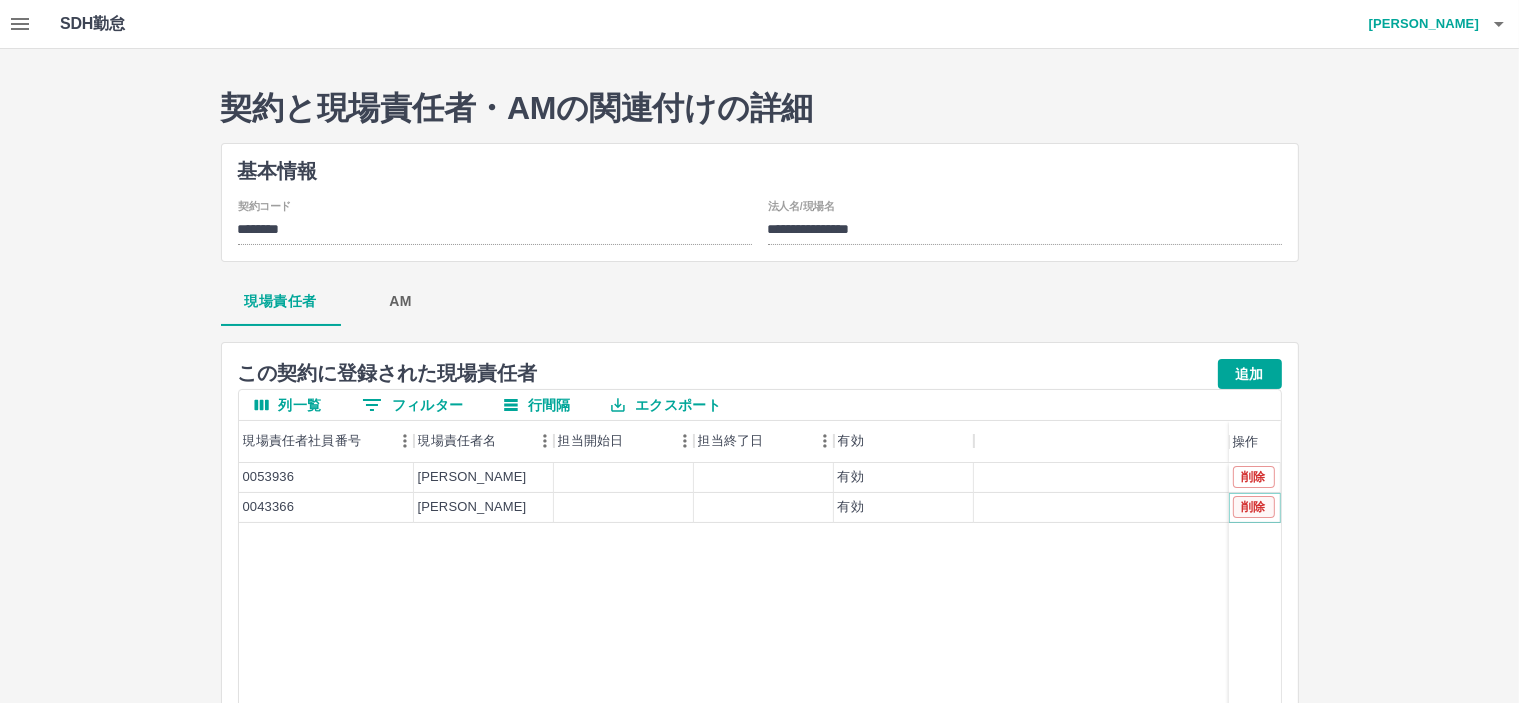 click on "削除" at bounding box center [1254, 507] 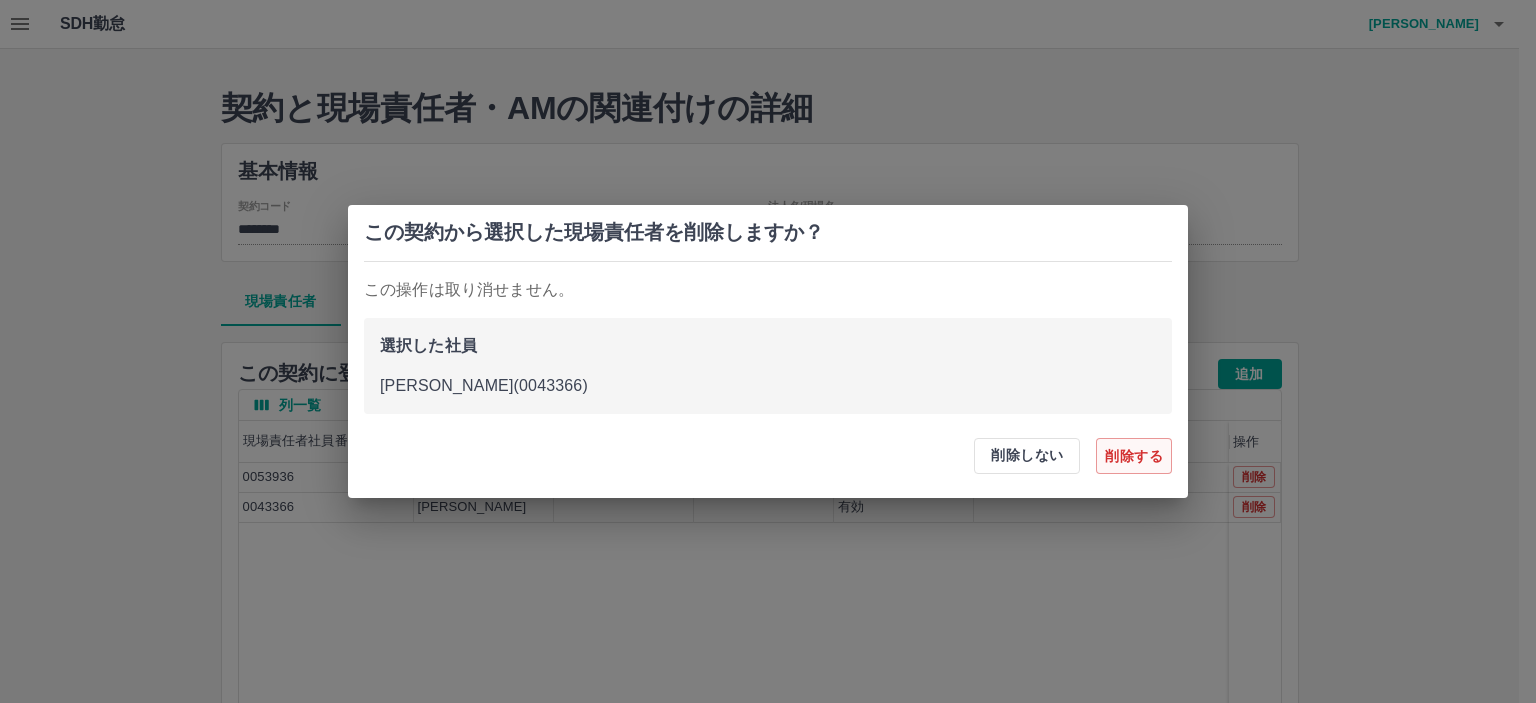 click on "削除する" at bounding box center [1134, 456] 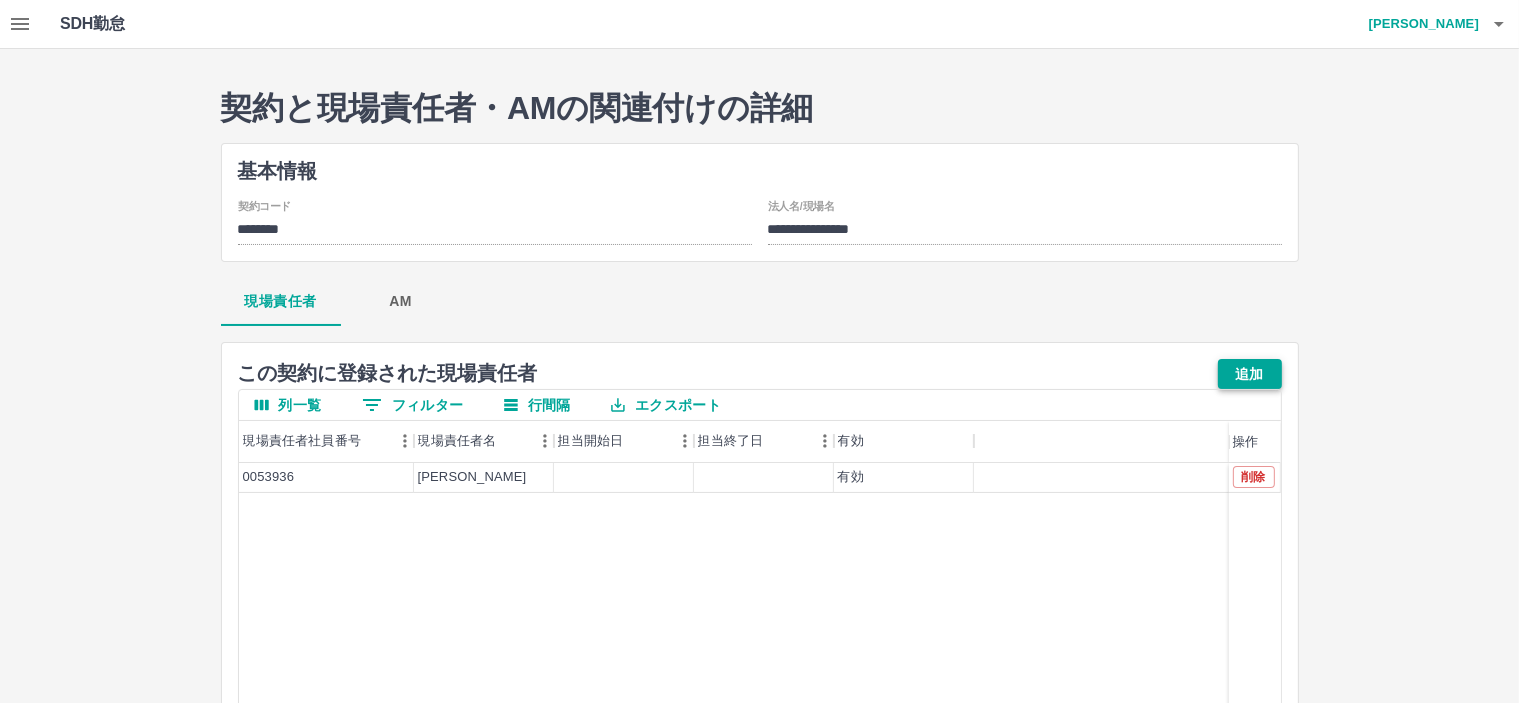 click on "追加" at bounding box center [1250, 374] 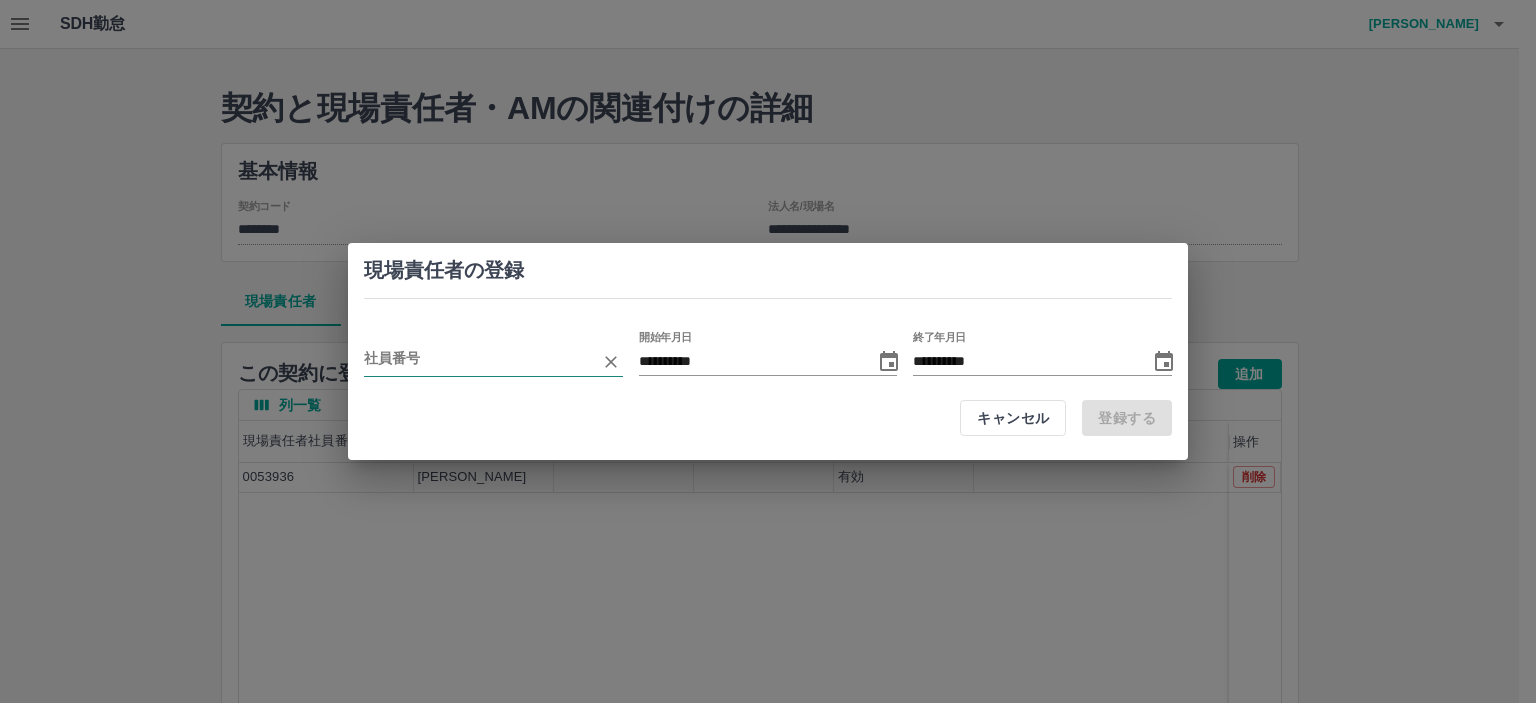 click at bounding box center (478, 361) 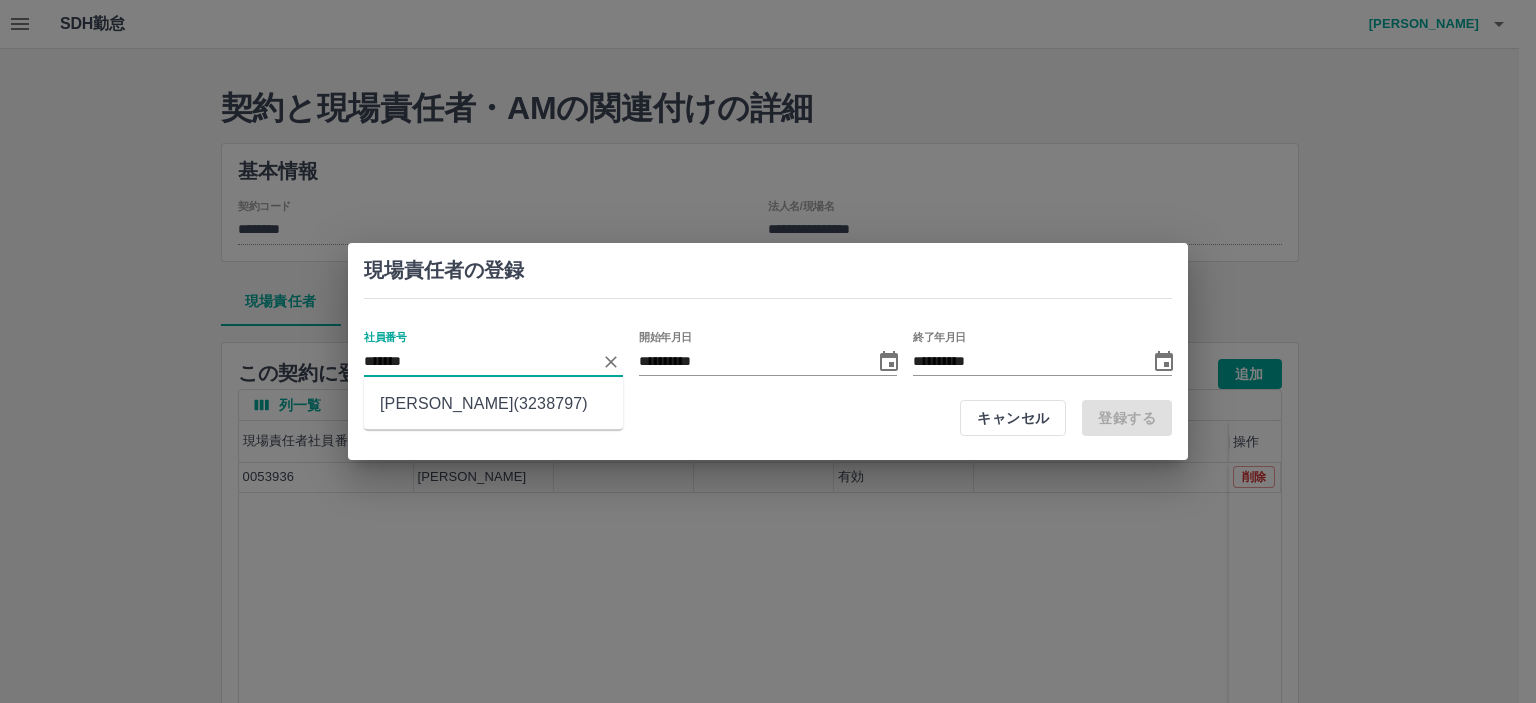 click on "辻野　晴香(3238797)" at bounding box center [493, 404] 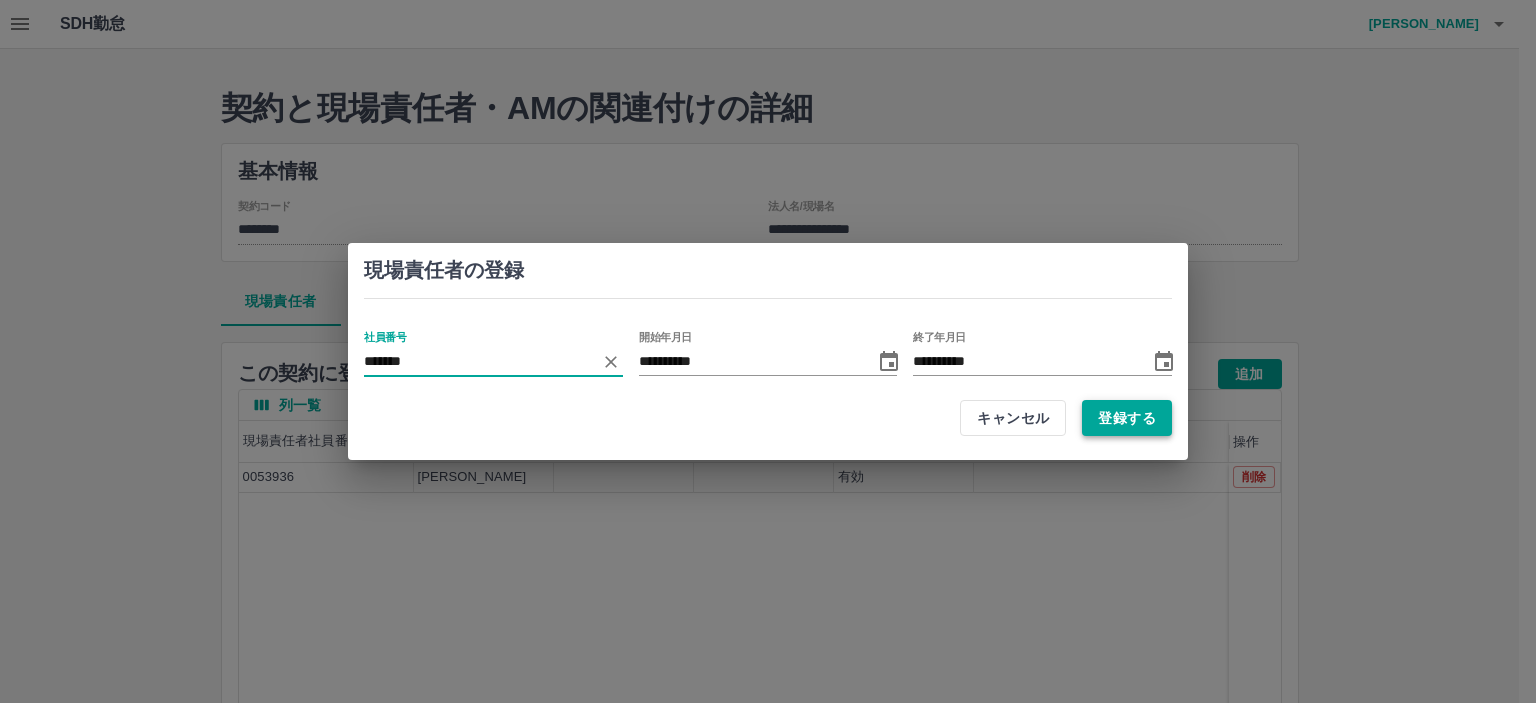 type on "*******" 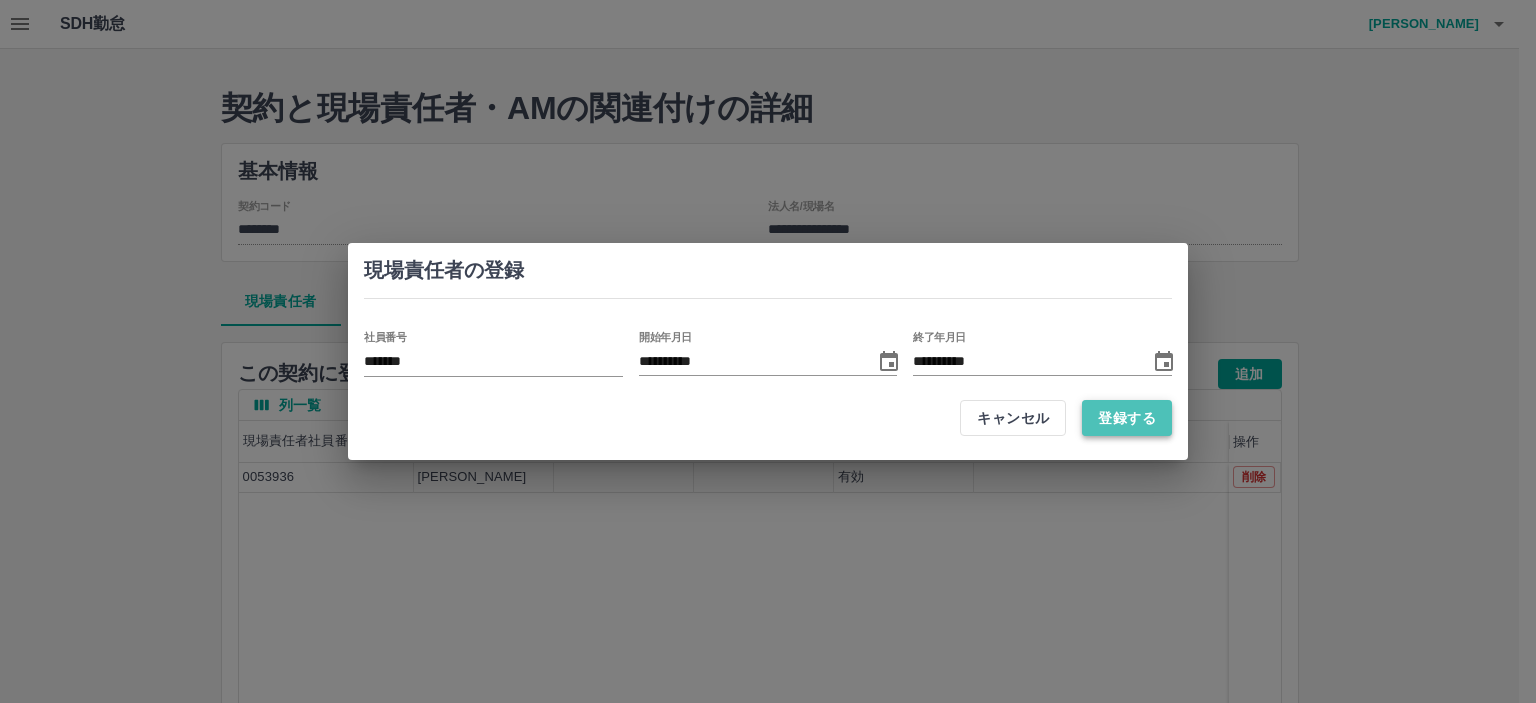 click on "登録する" at bounding box center [1127, 418] 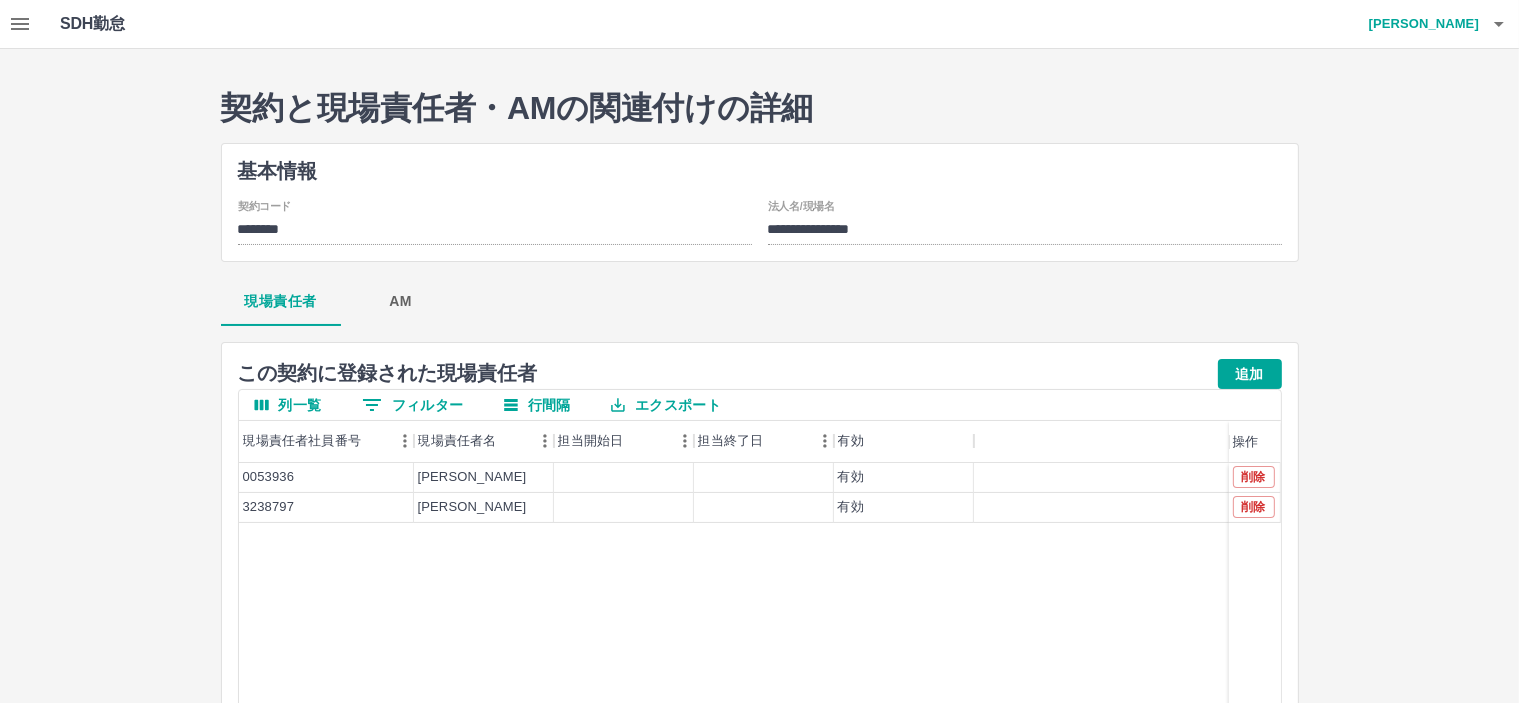 click 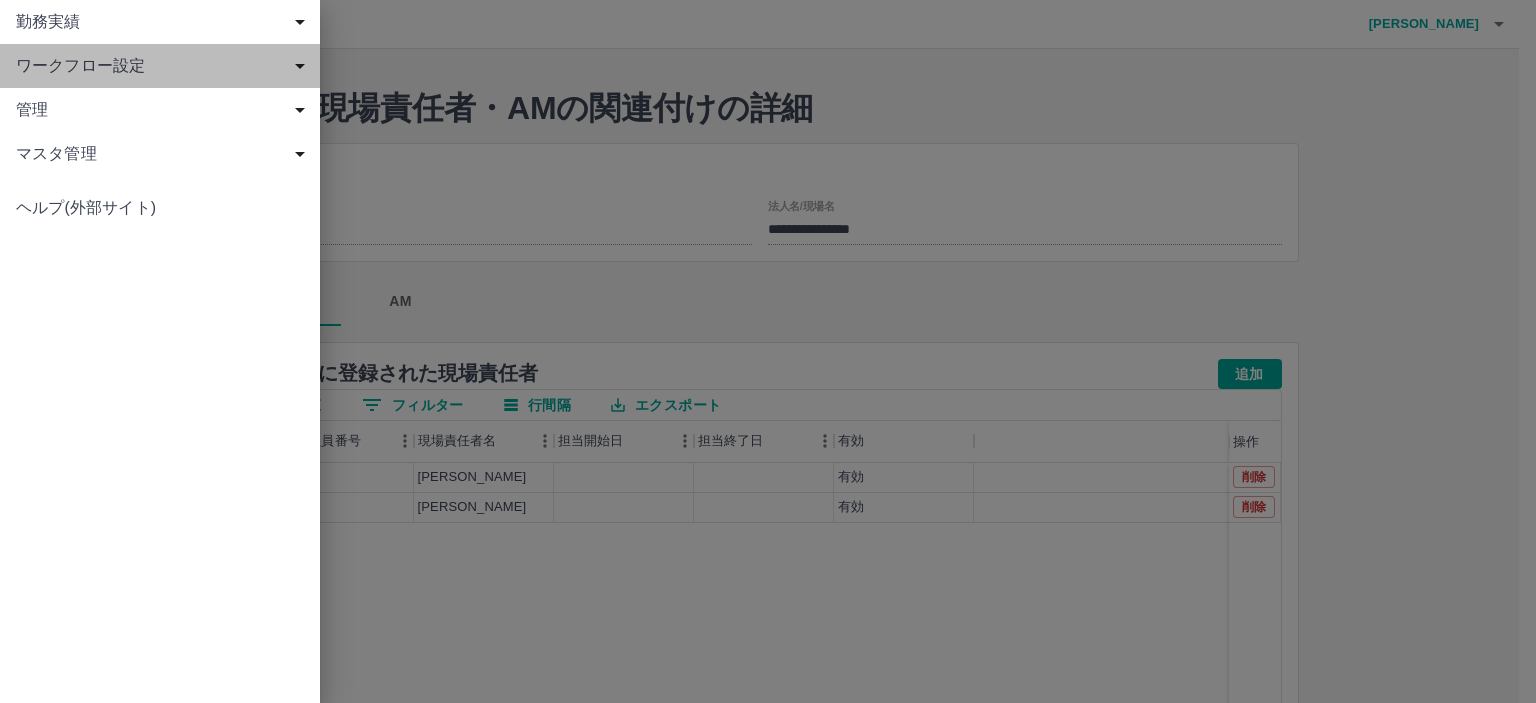 click on "ワークフロー設定" at bounding box center (164, 66) 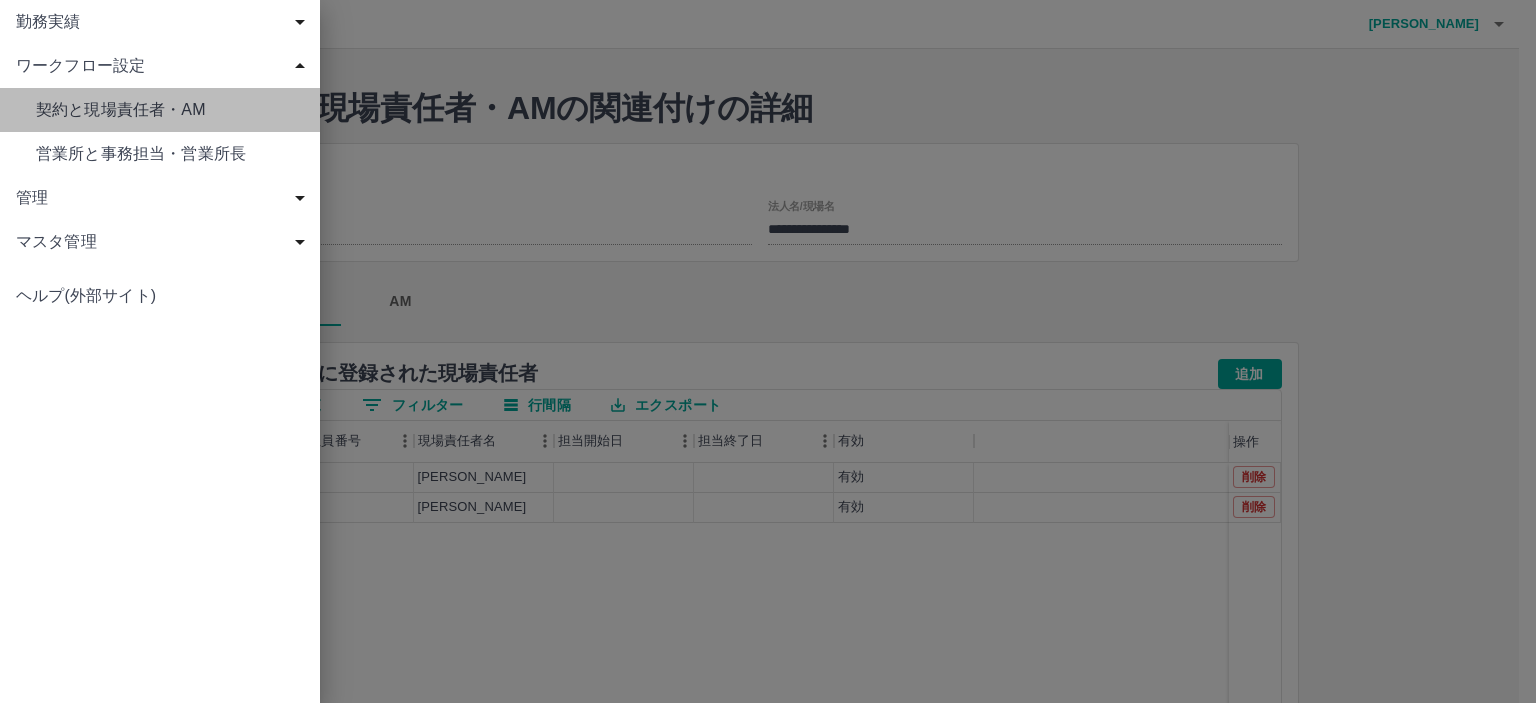 click on "契約と現場責任者・AM" at bounding box center (170, 110) 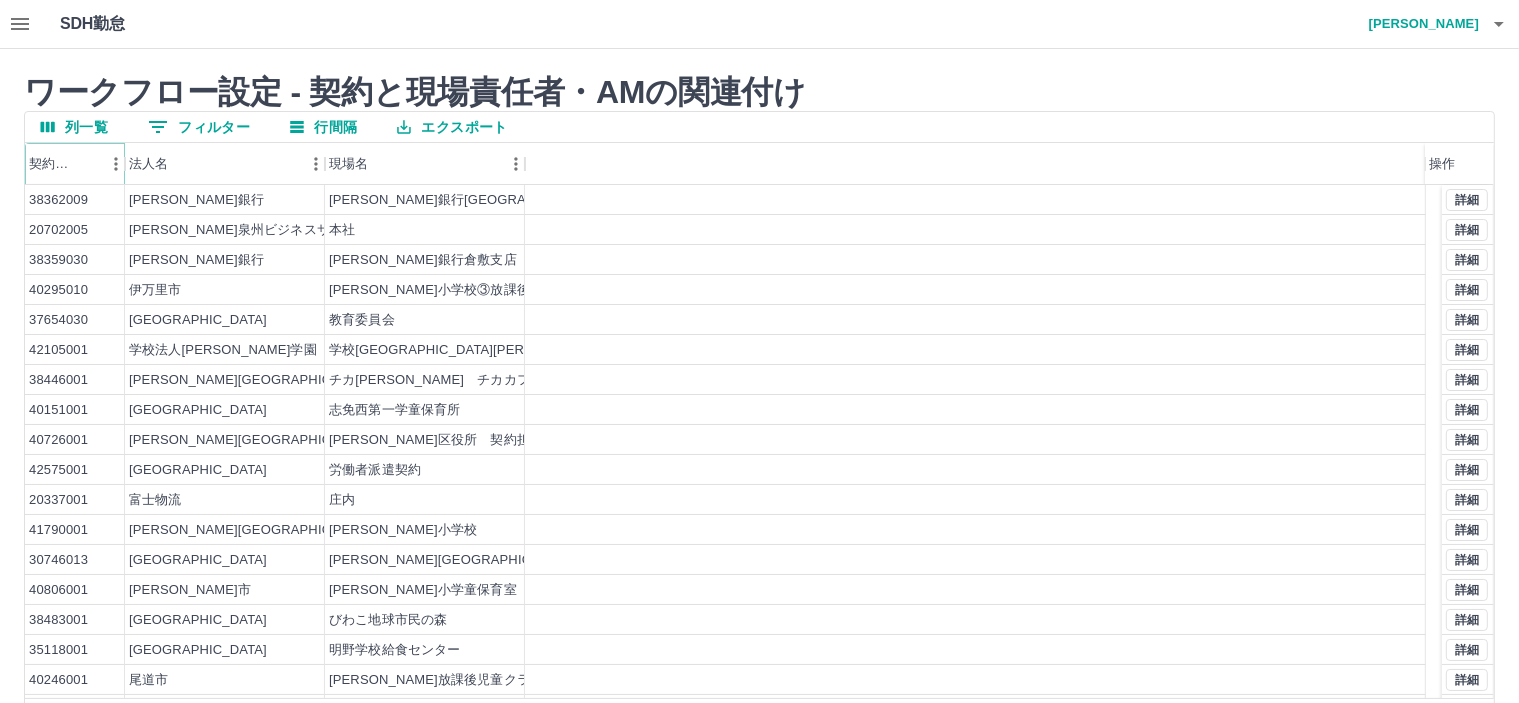 click 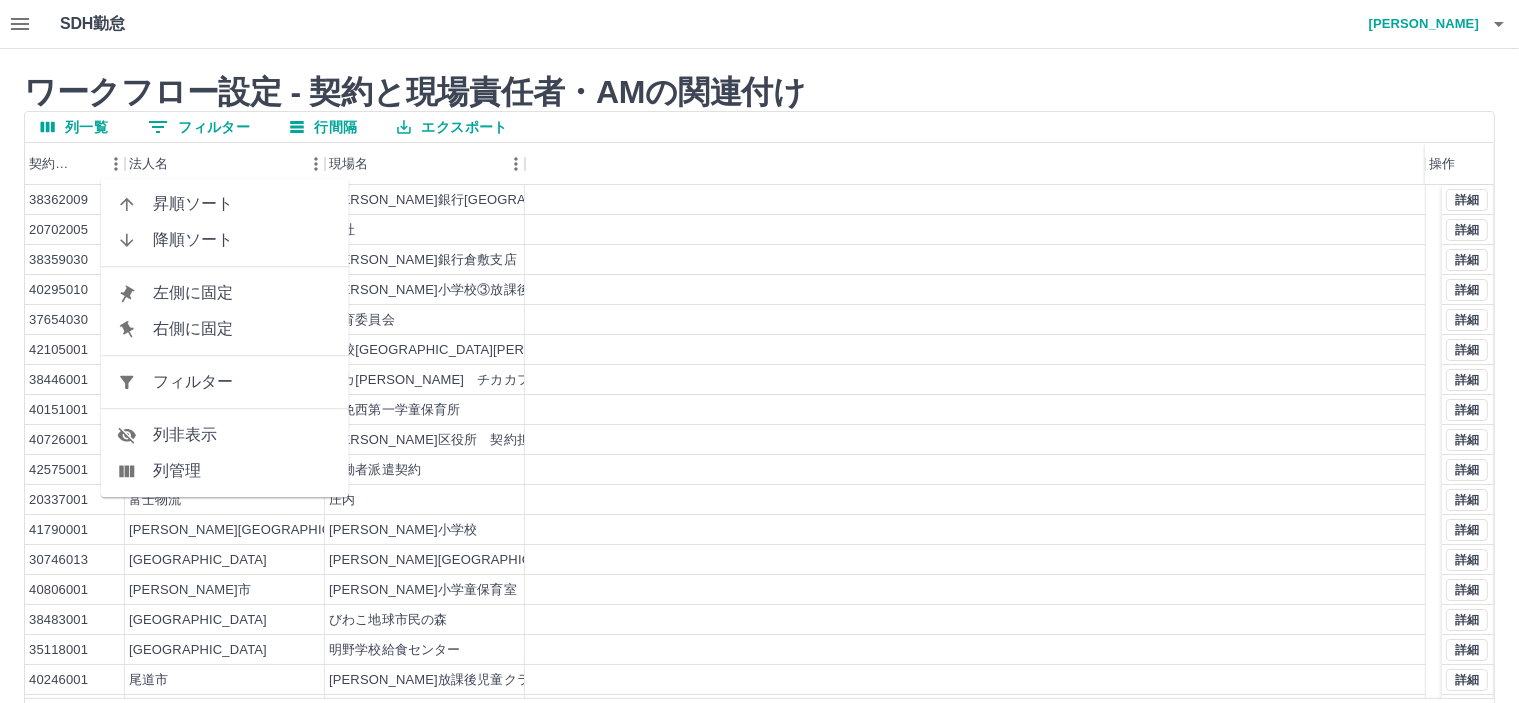 click on "フィルター" at bounding box center (243, 382) 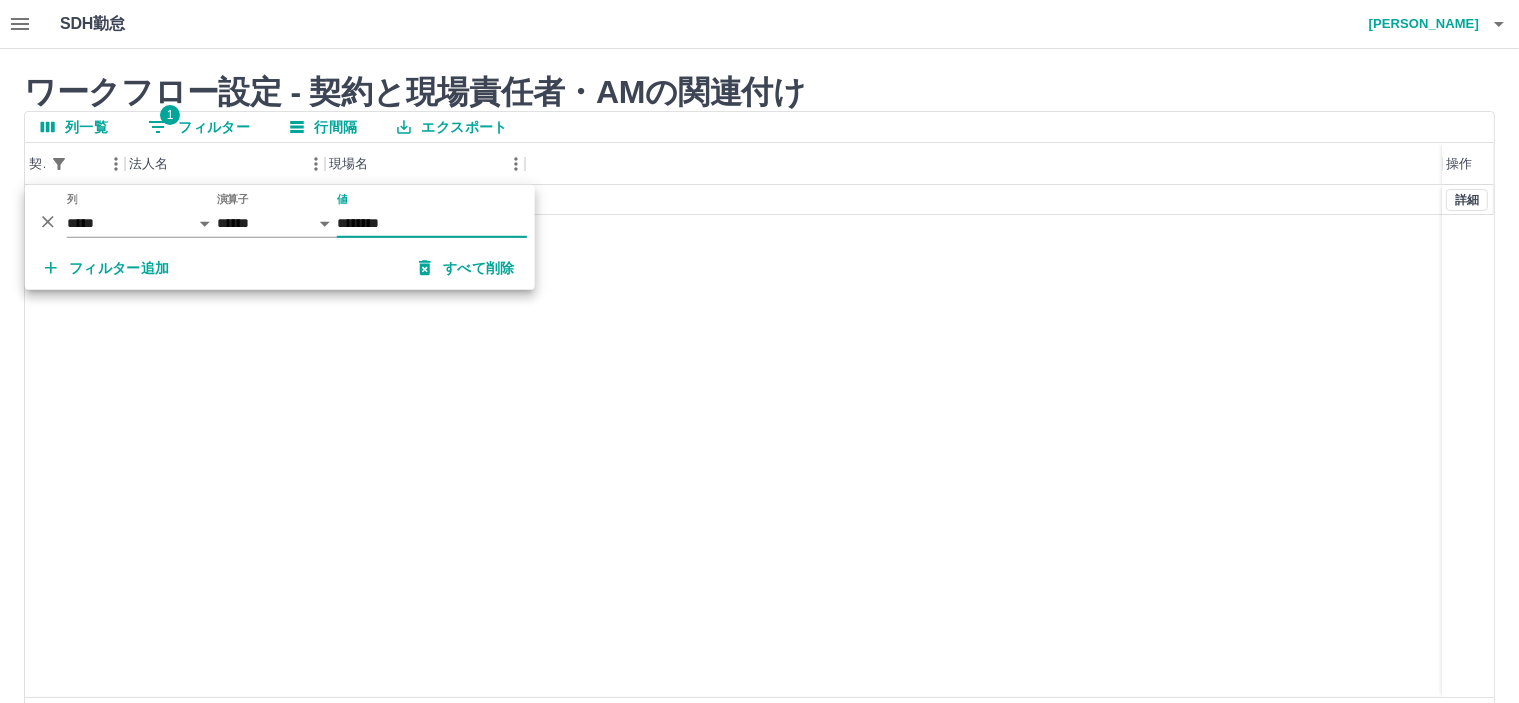 type on "********" 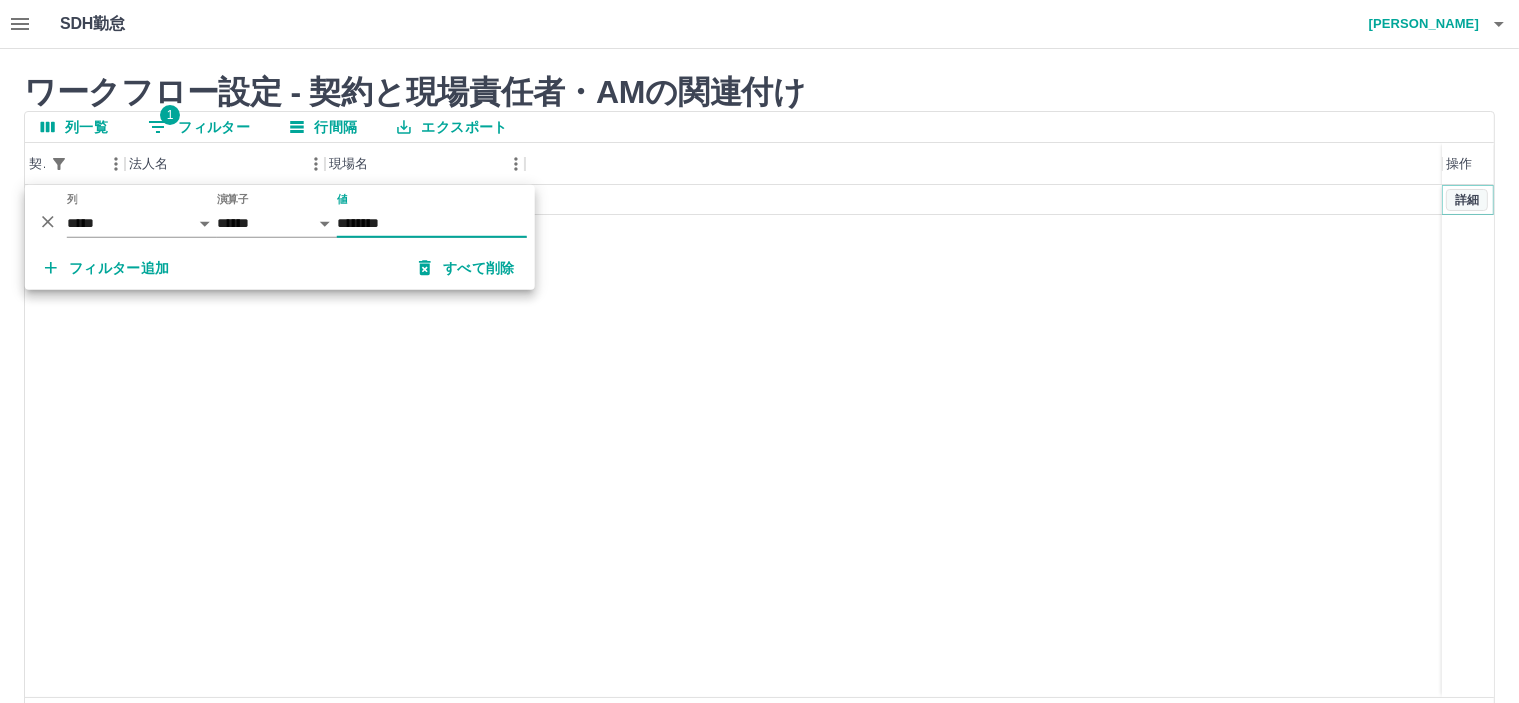 click on "詳細" at bounding box center (1467, 200) 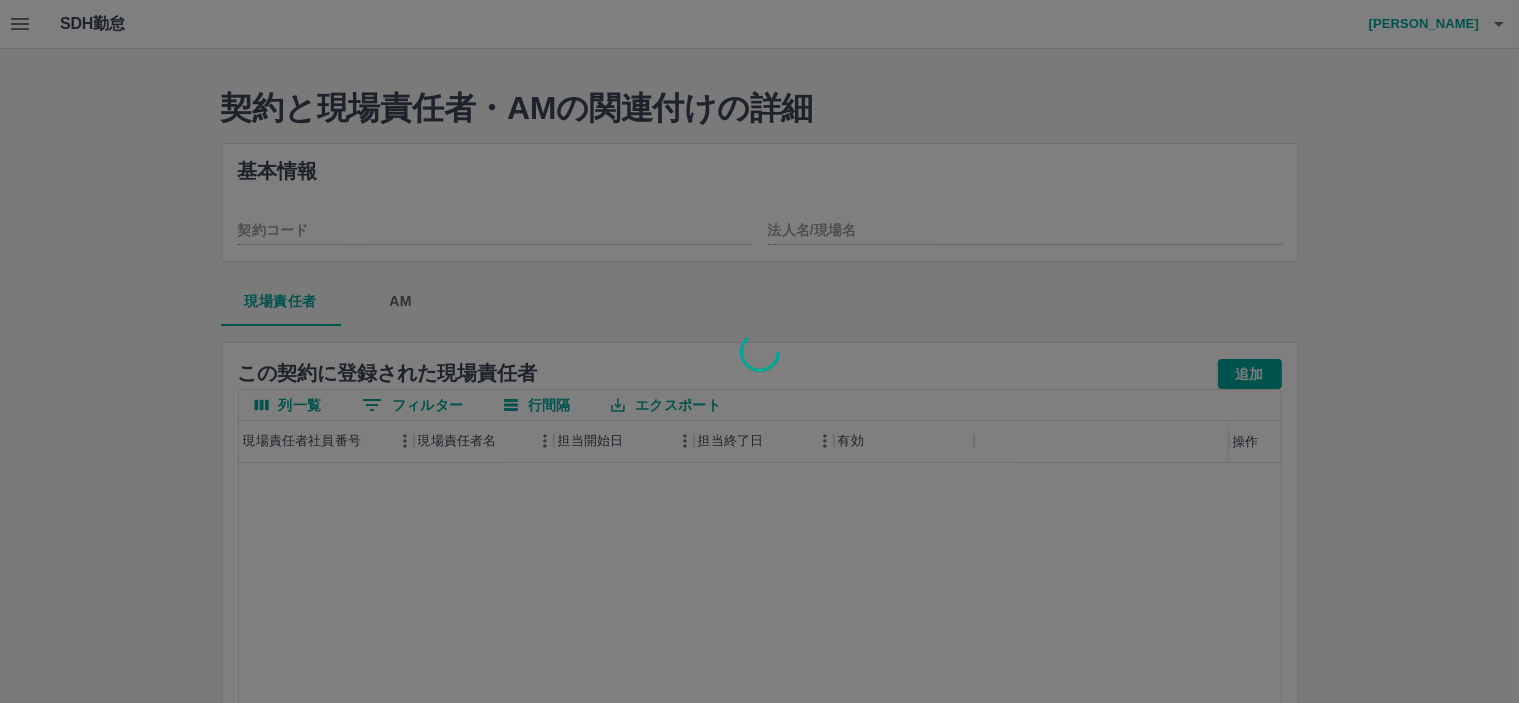 type on "********" 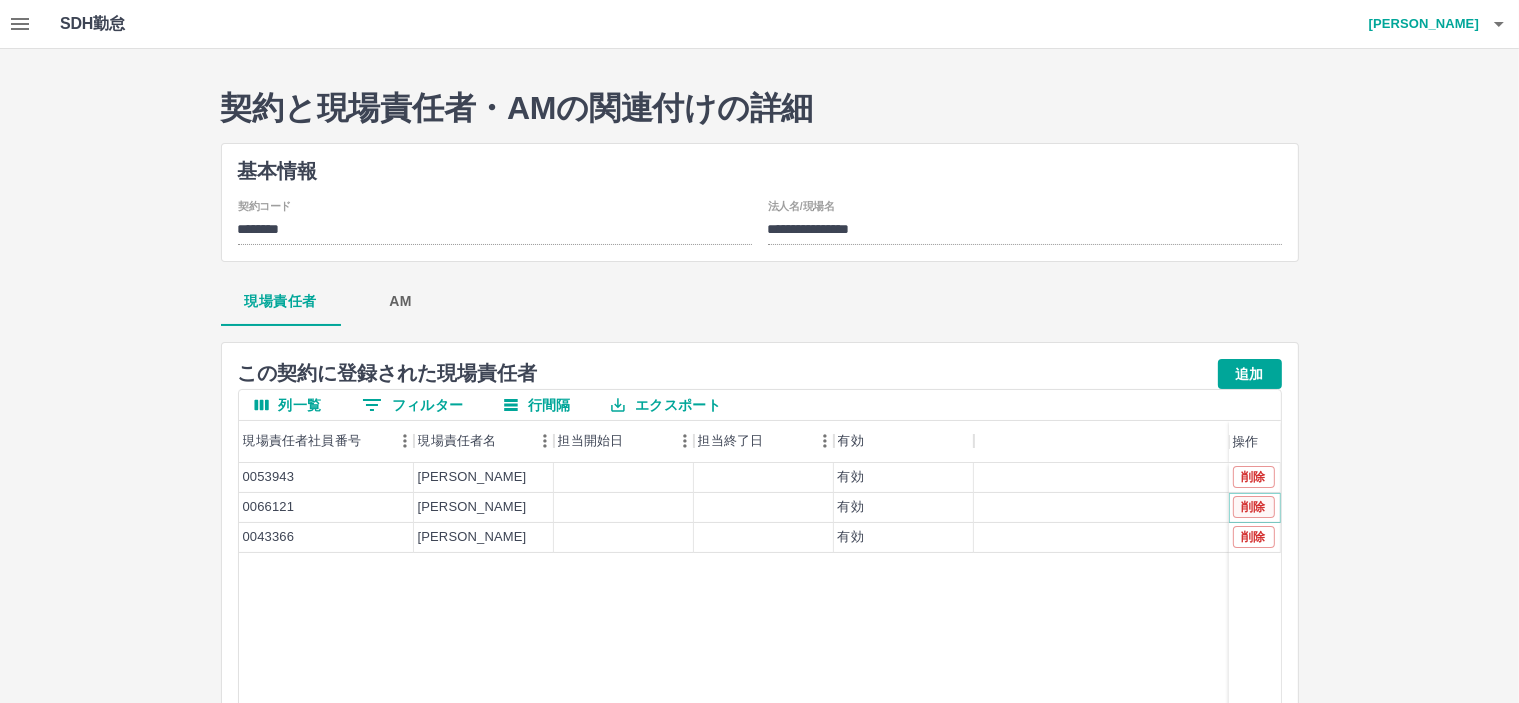 click on "削除" at bounding box center [1254, 507] 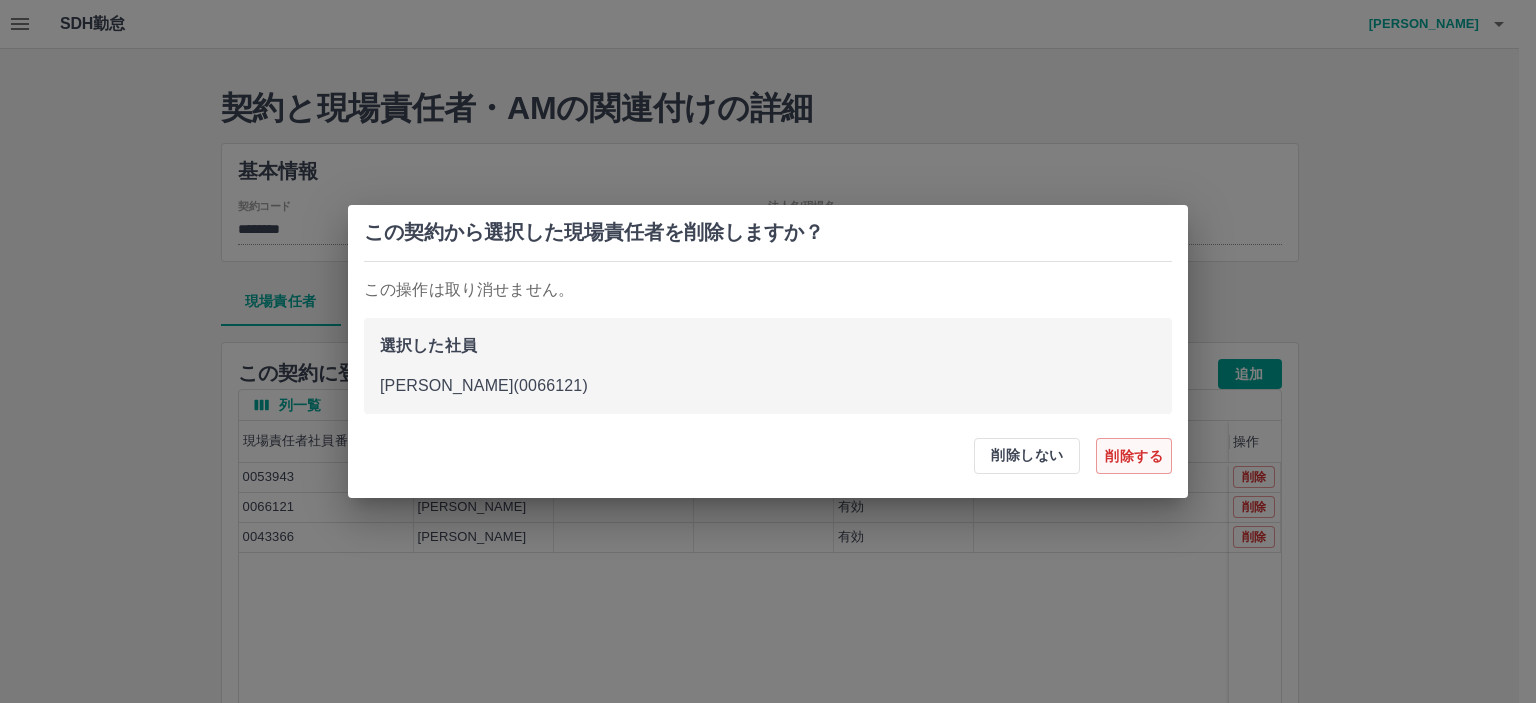click on "削除する" at bounding box center [1134, 456] 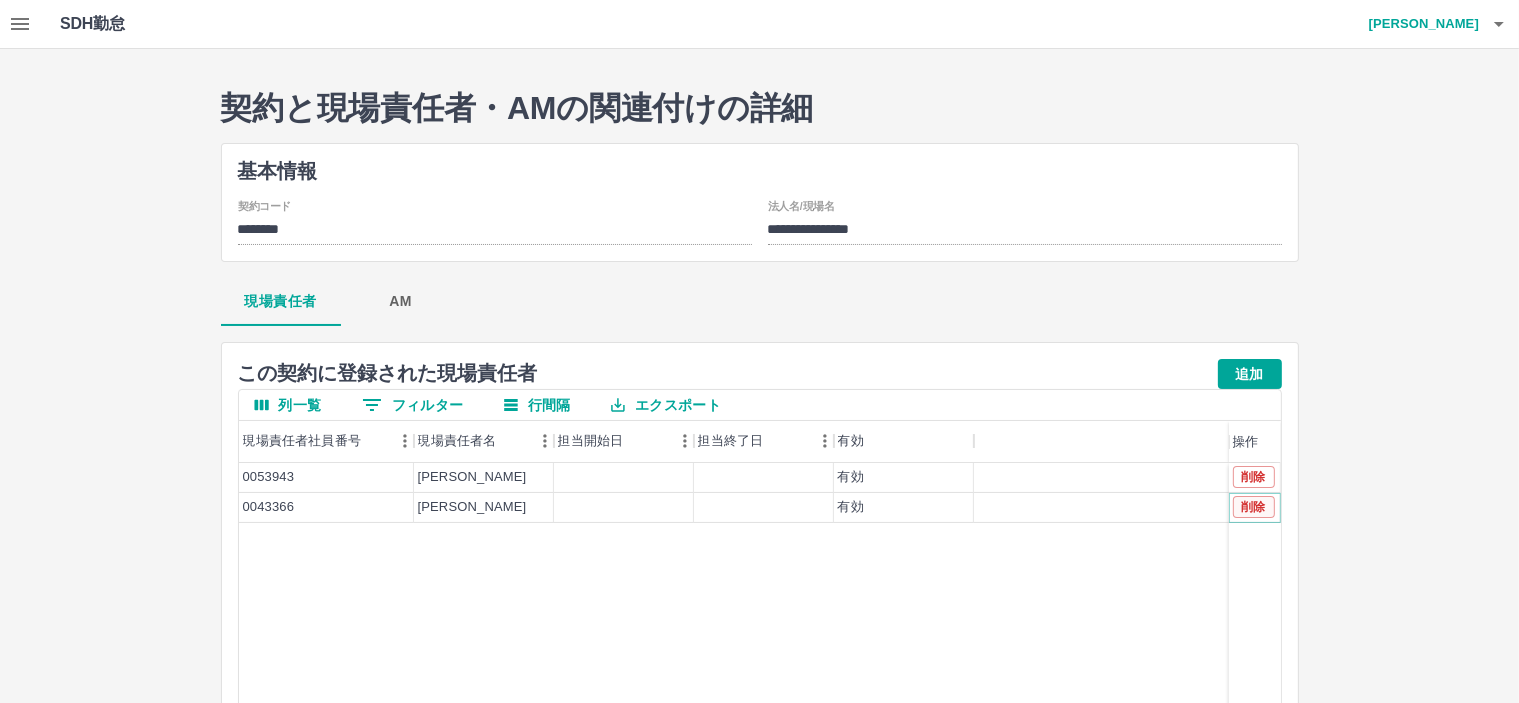click on "削除" at bounding box center [1254, 507] 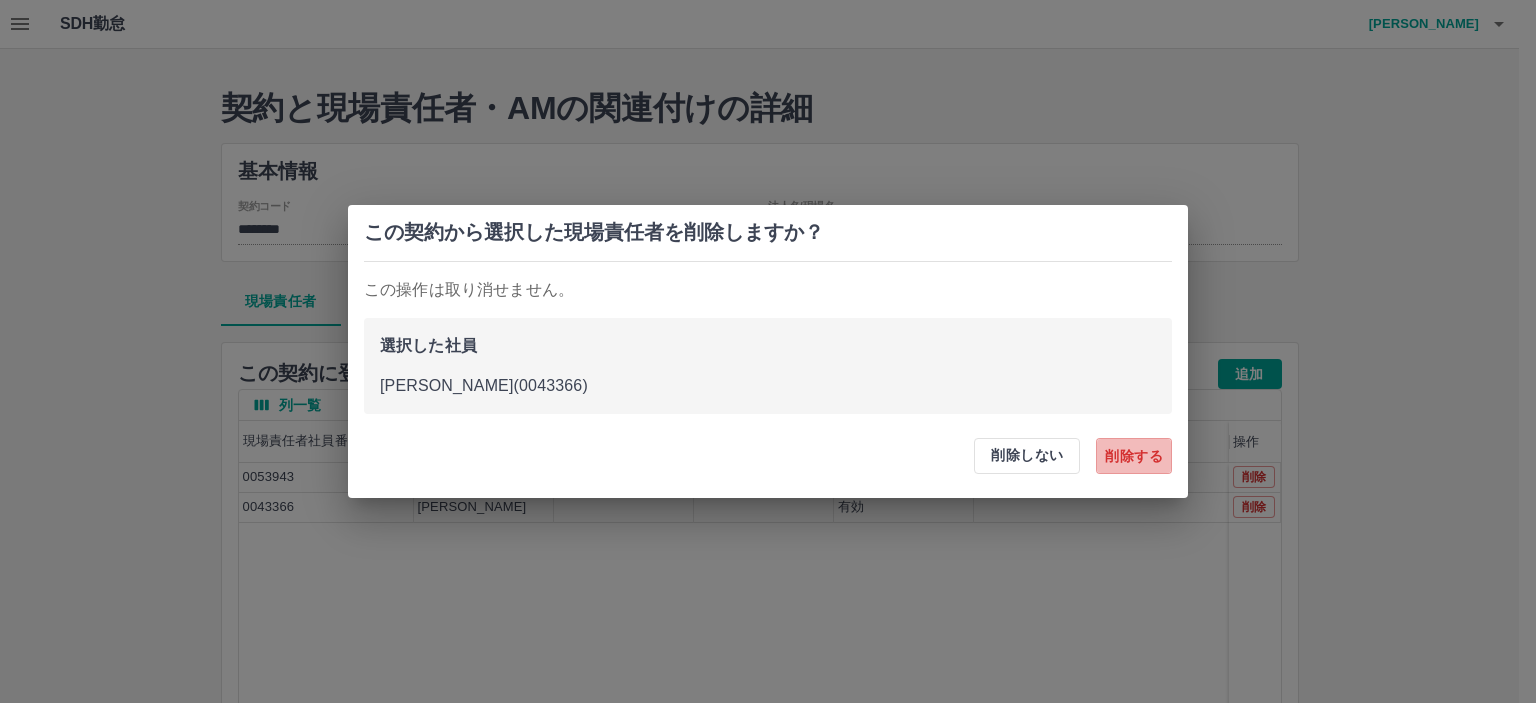 click on "削除する" at bounding box center [1134, 456] 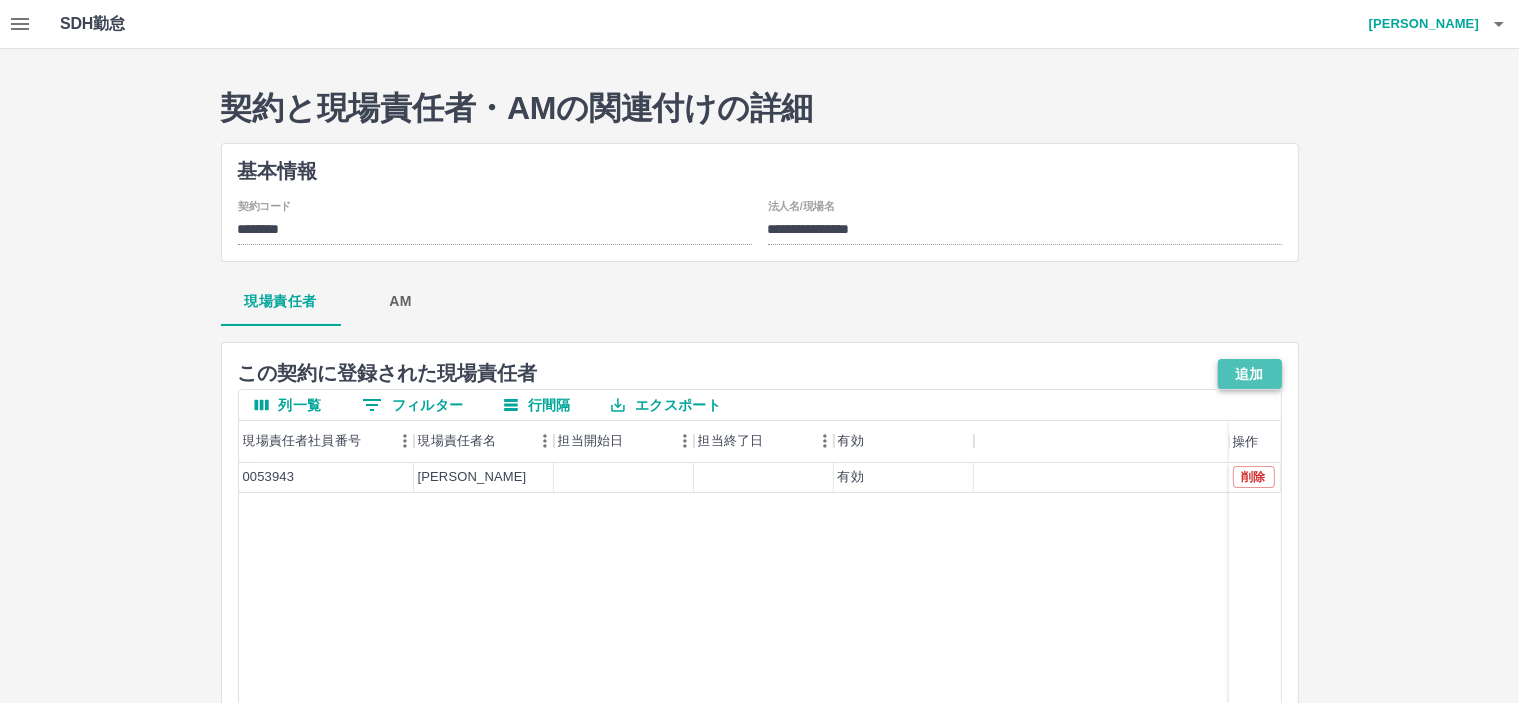 click on "追加" at bounding box center [1250, 374] 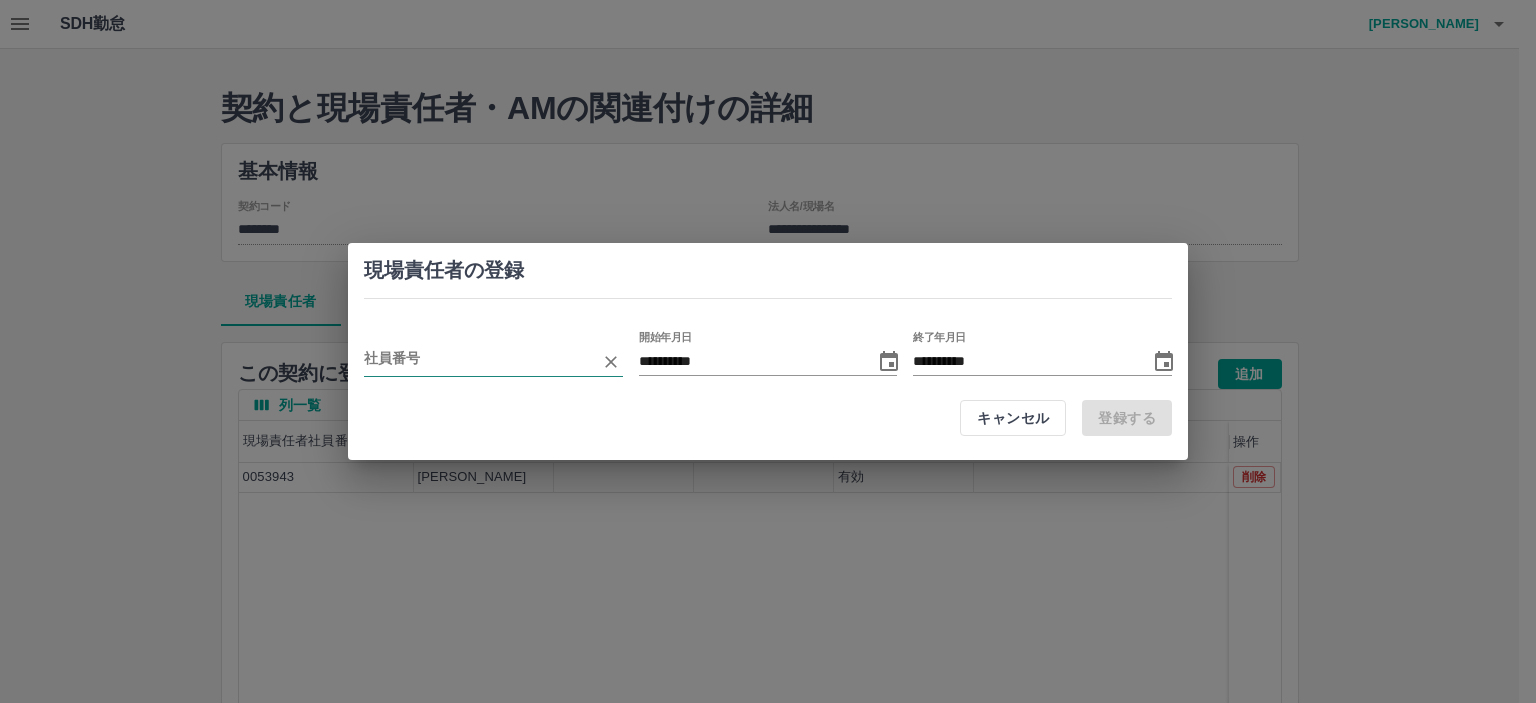 click at bounding box center (478, 361) 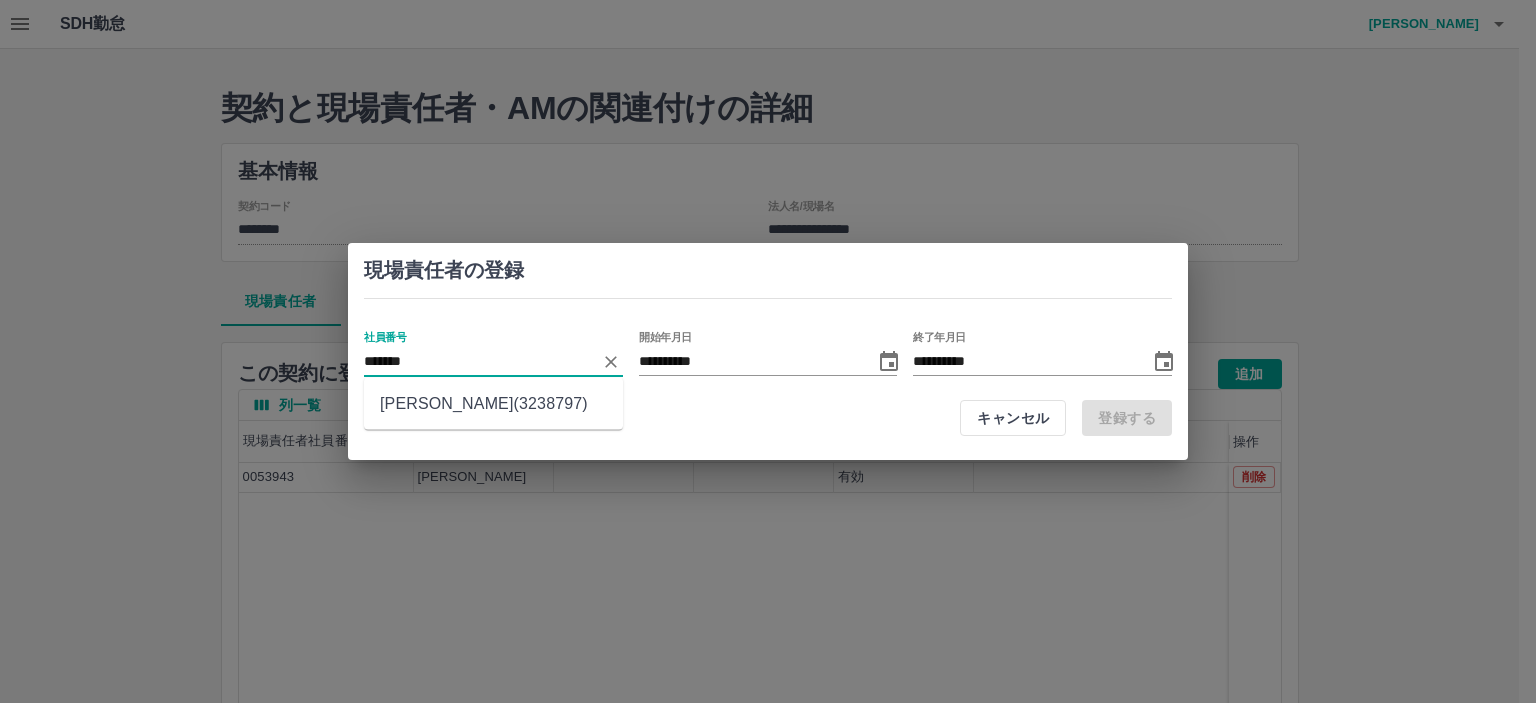 click on "辻野　晴香(3238797)" at bounding box center [493, 404] 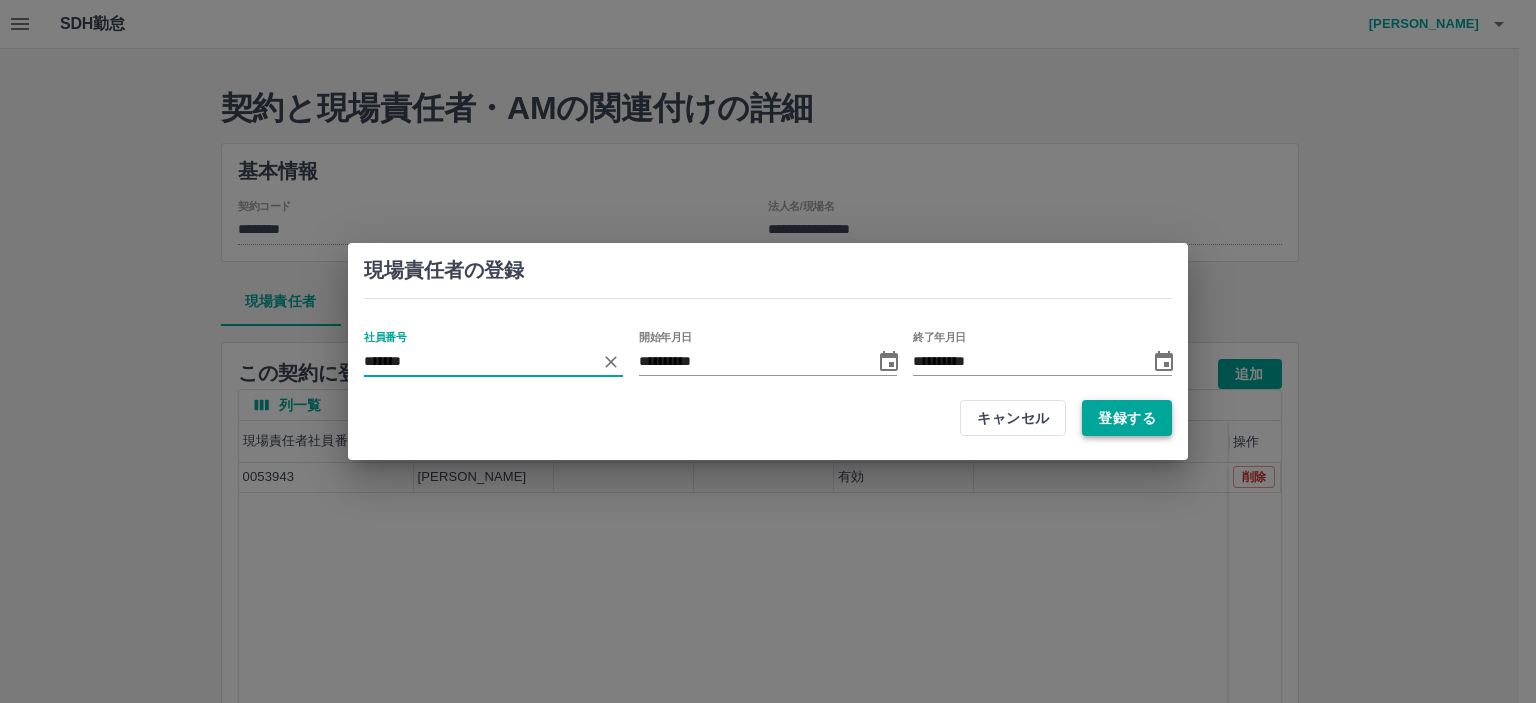type on "*******" 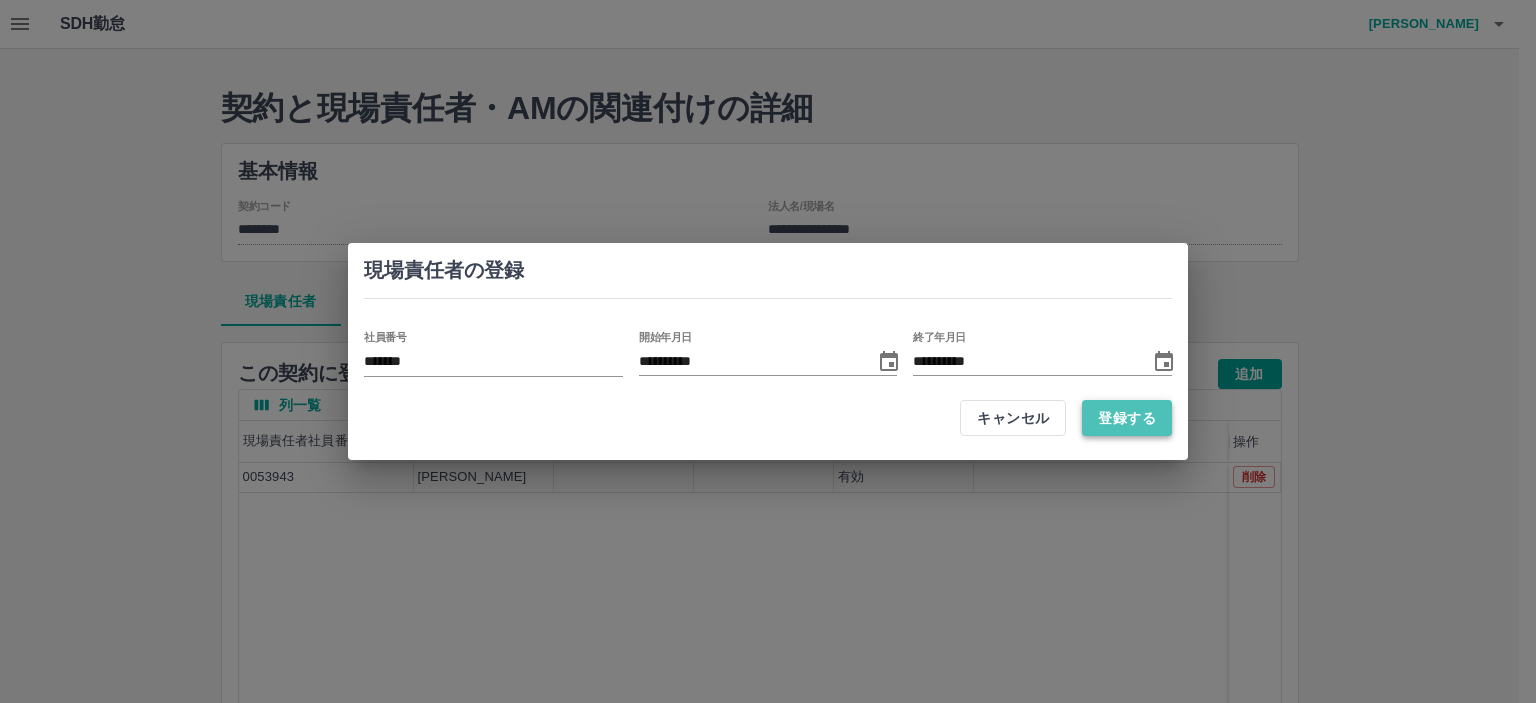 click on "登録する" at bounding box center (1127, 418) 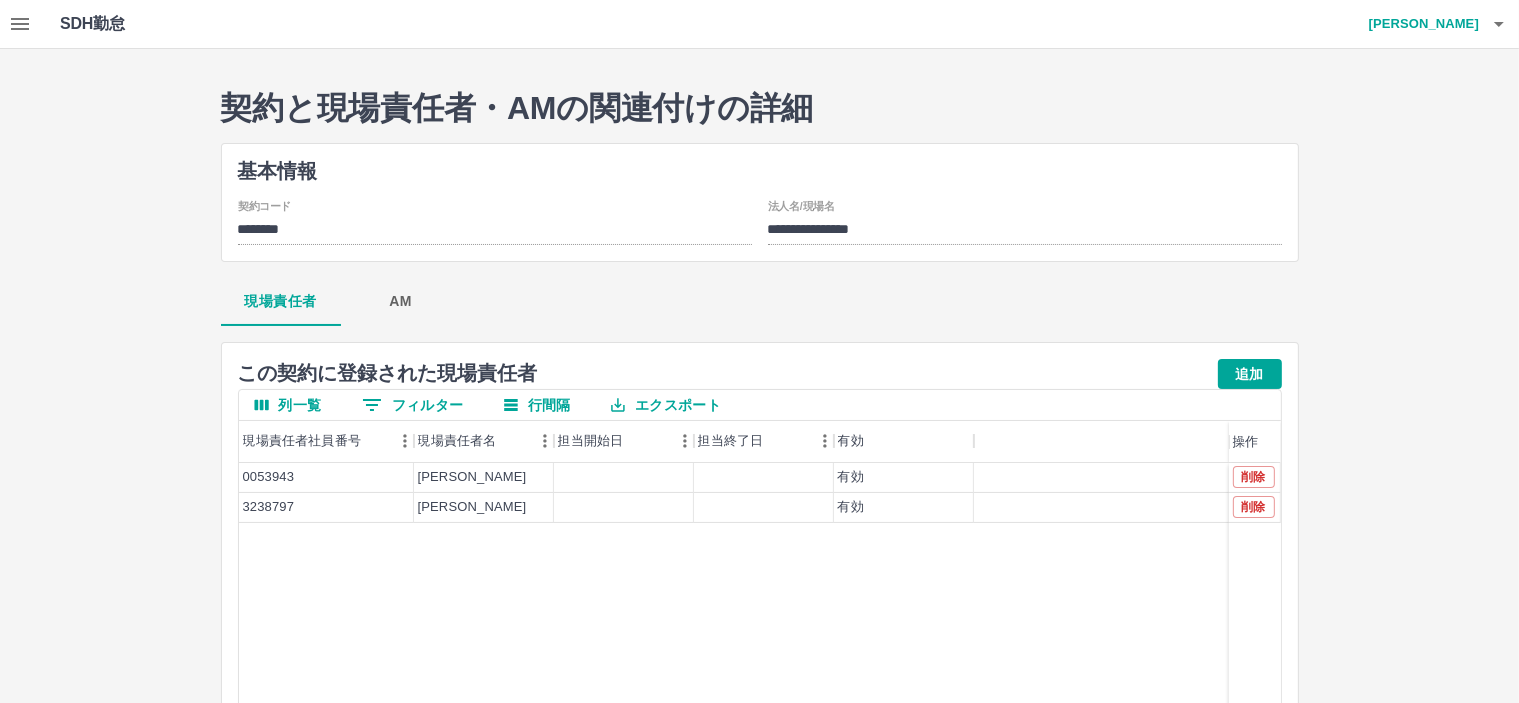 click 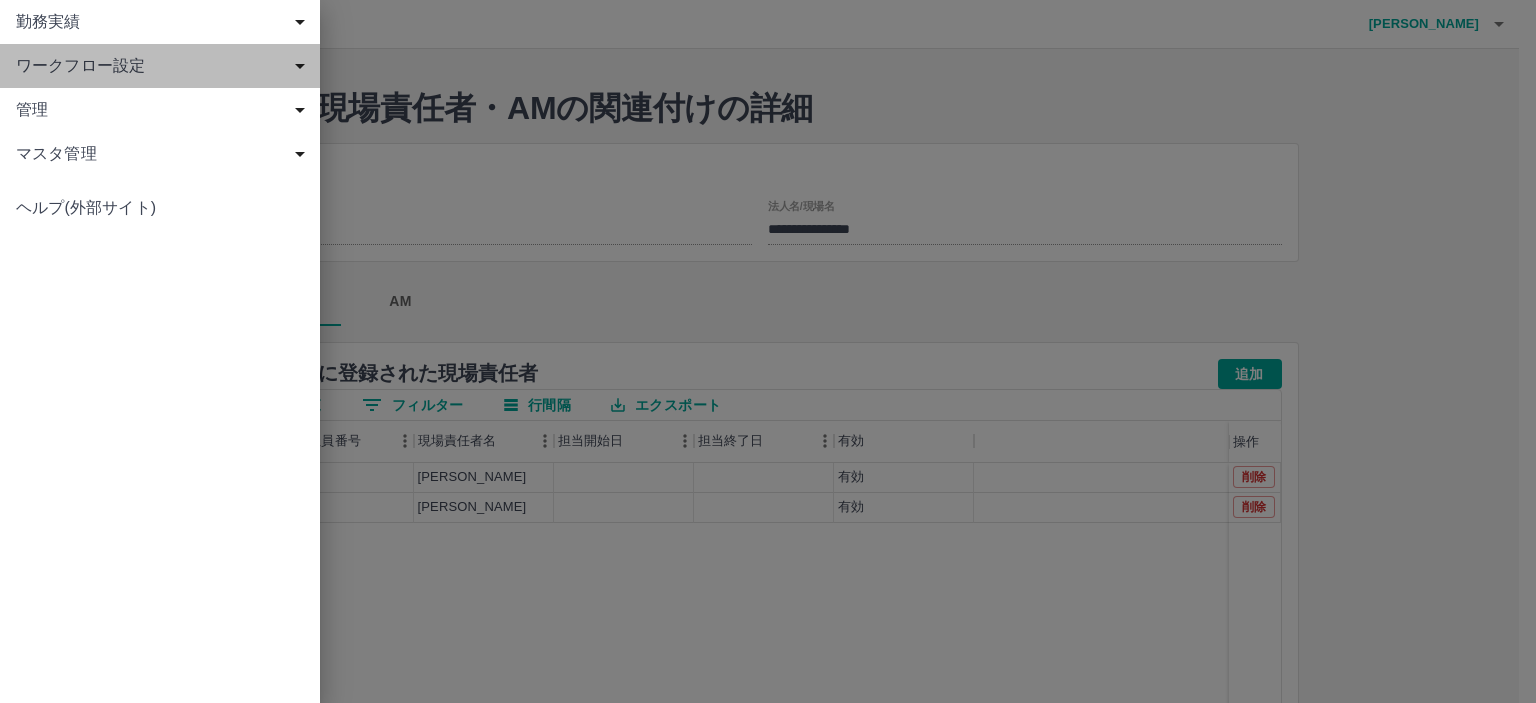 click on "ワークフロー設定" at bounding box center (160, 66) 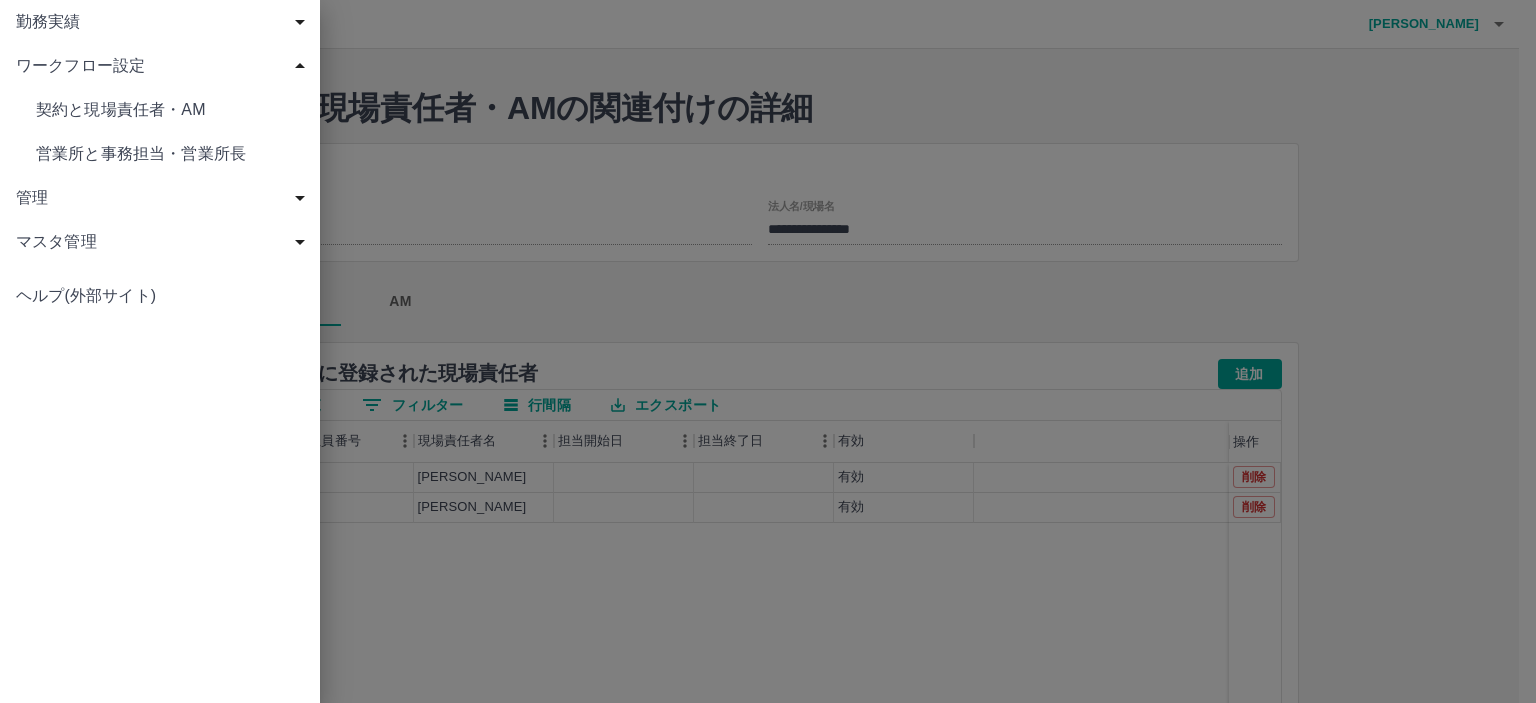 click on "契約と現場責任者・AM" at bounding box center [170, 110] 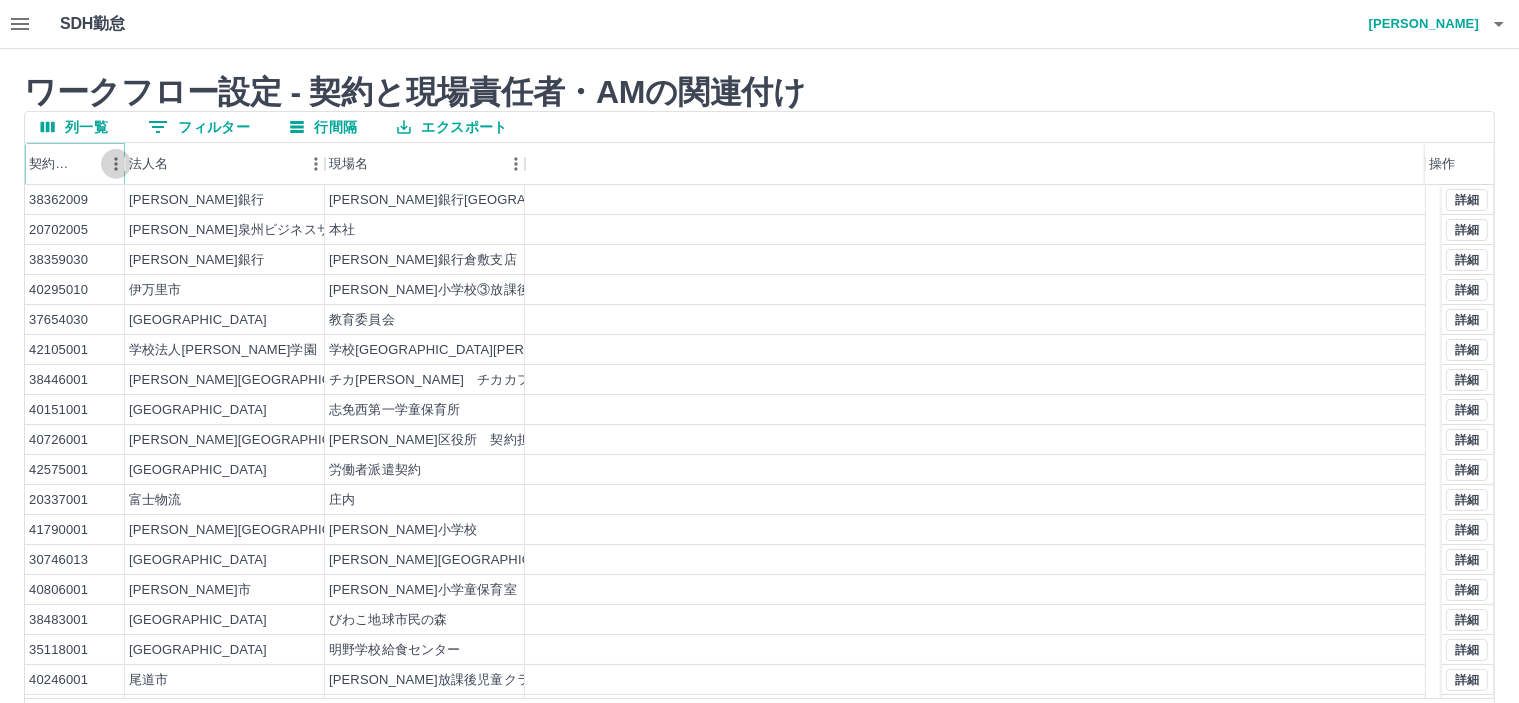 click 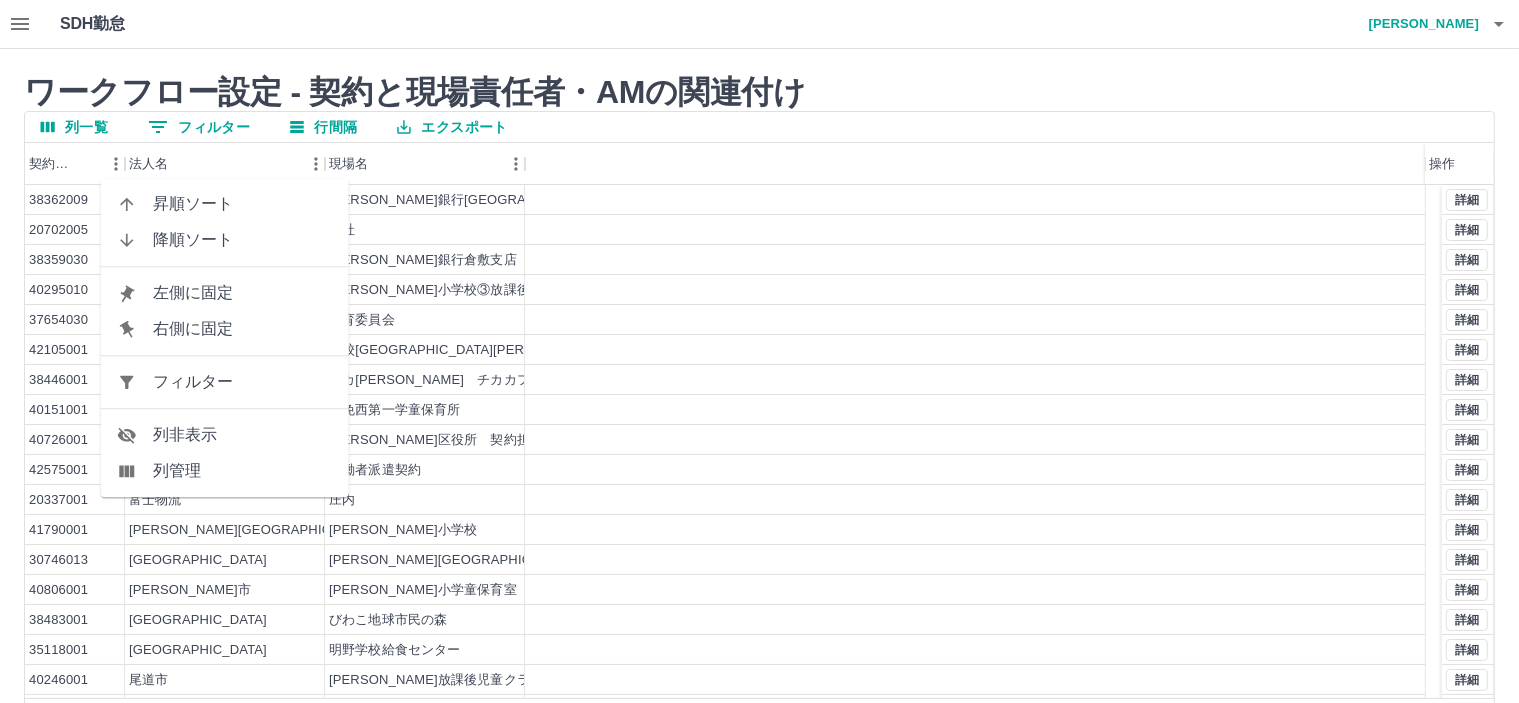 click on "フィルター" at bounding box center (243, 382) 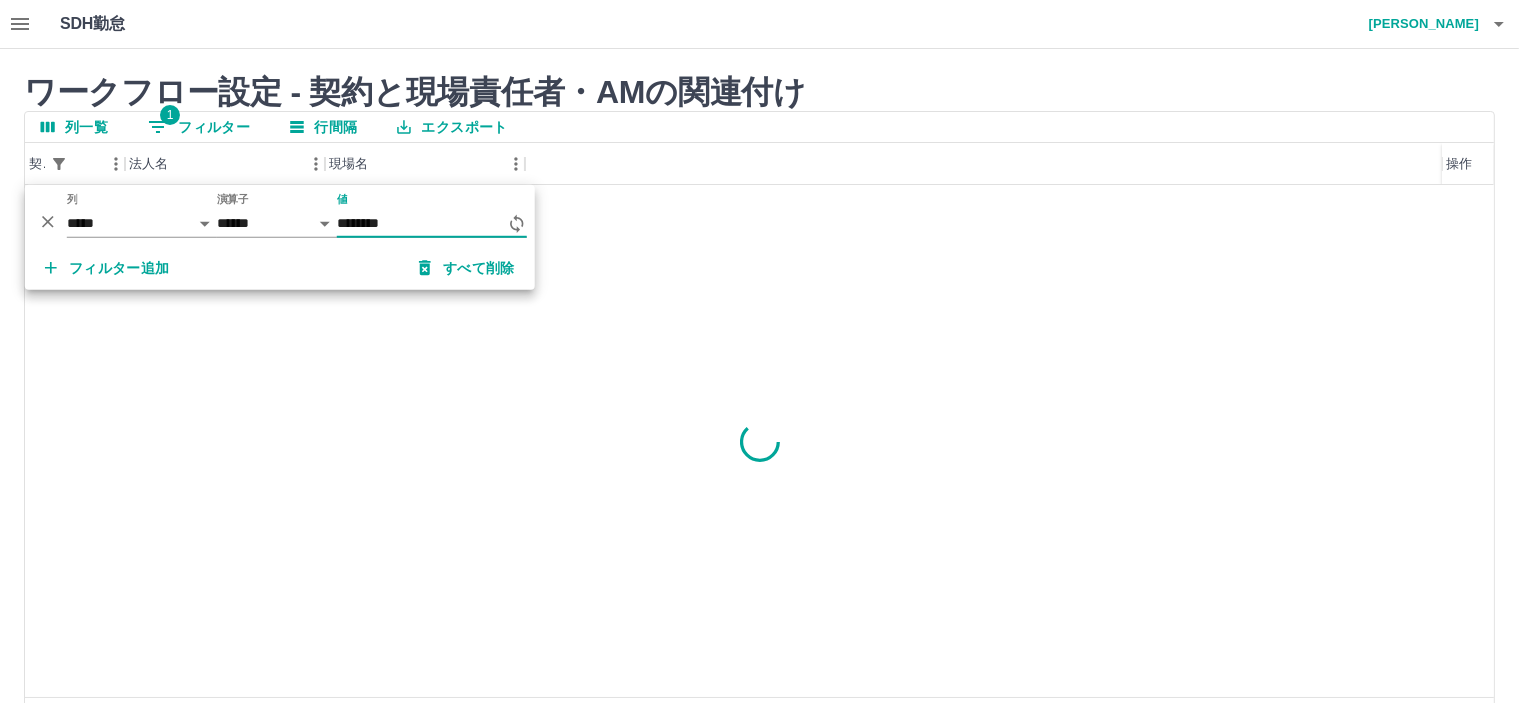 type on "********" 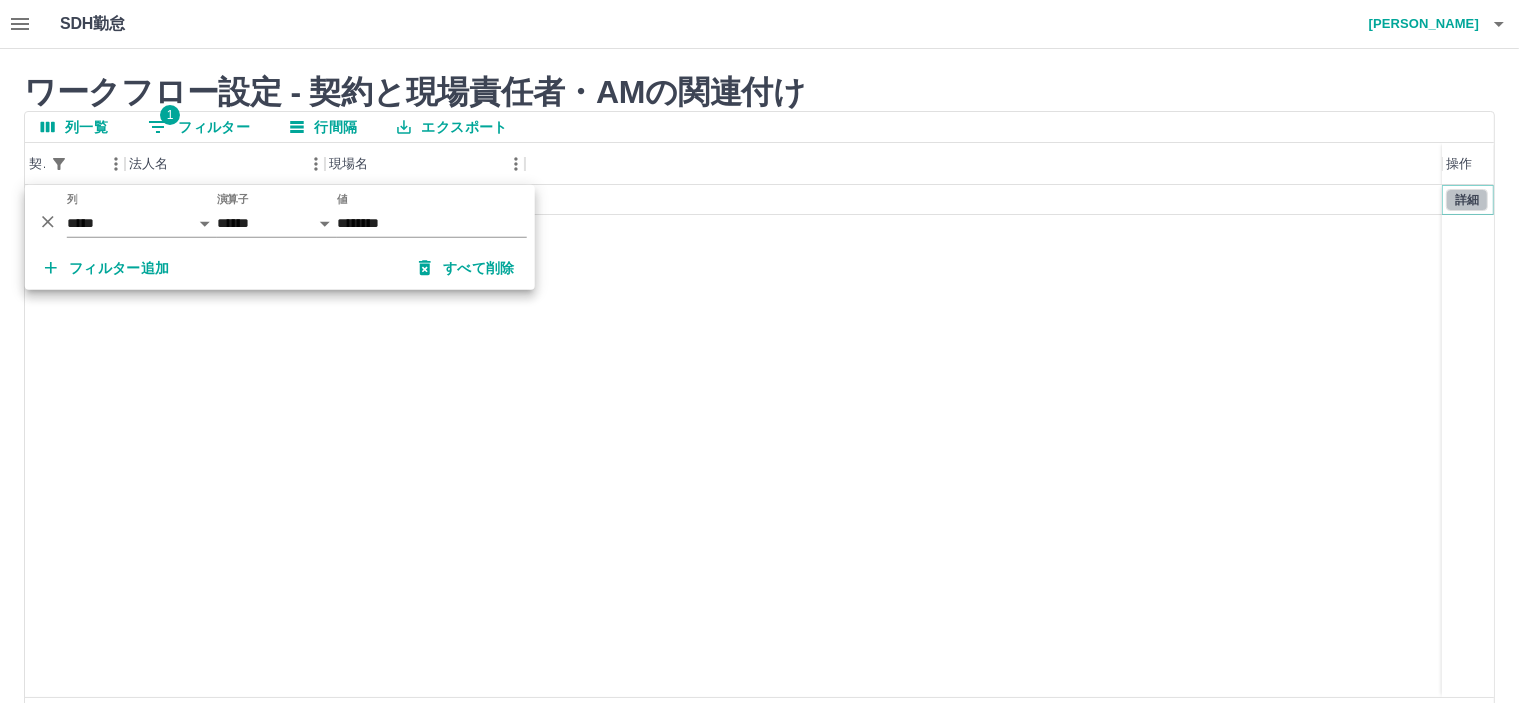 click on "詳細" at bounding box center [1467, 200] 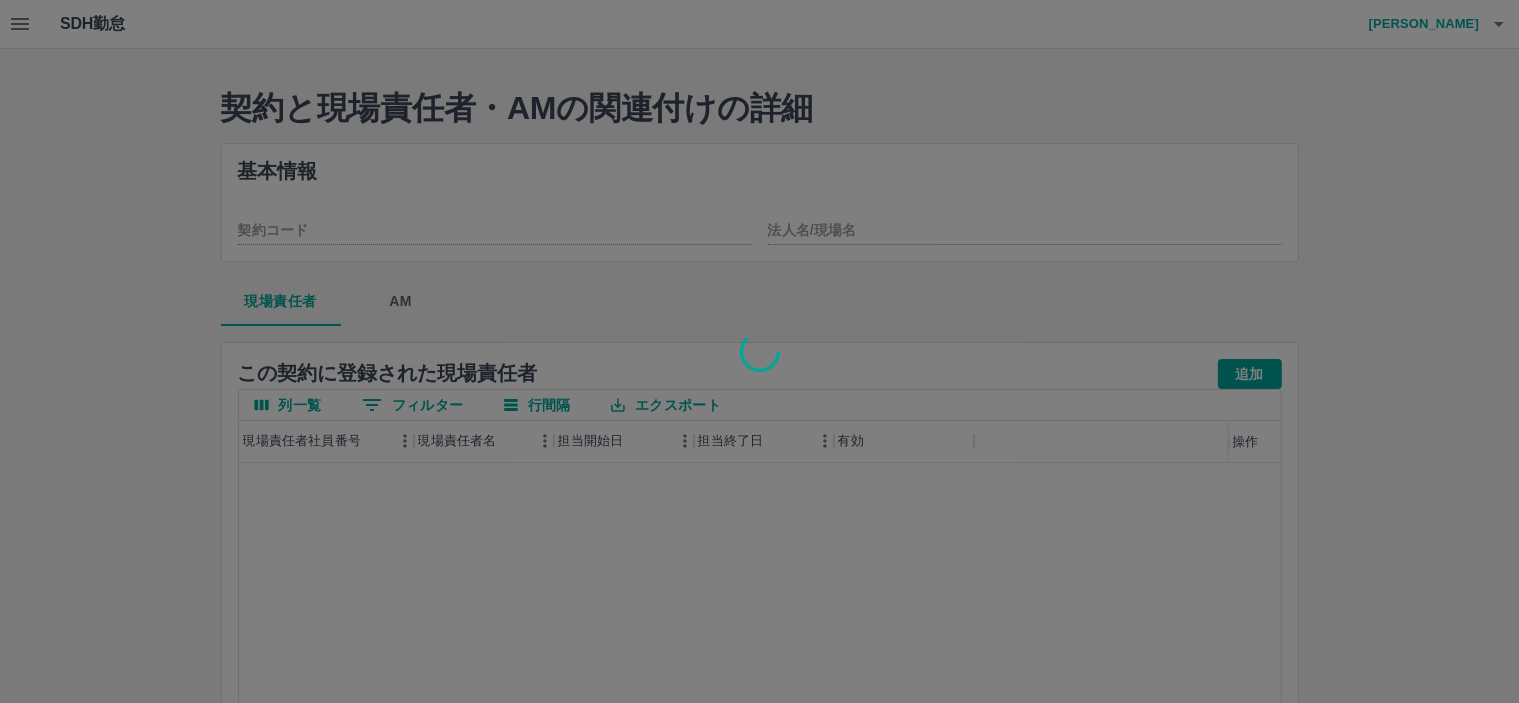 type on "********" 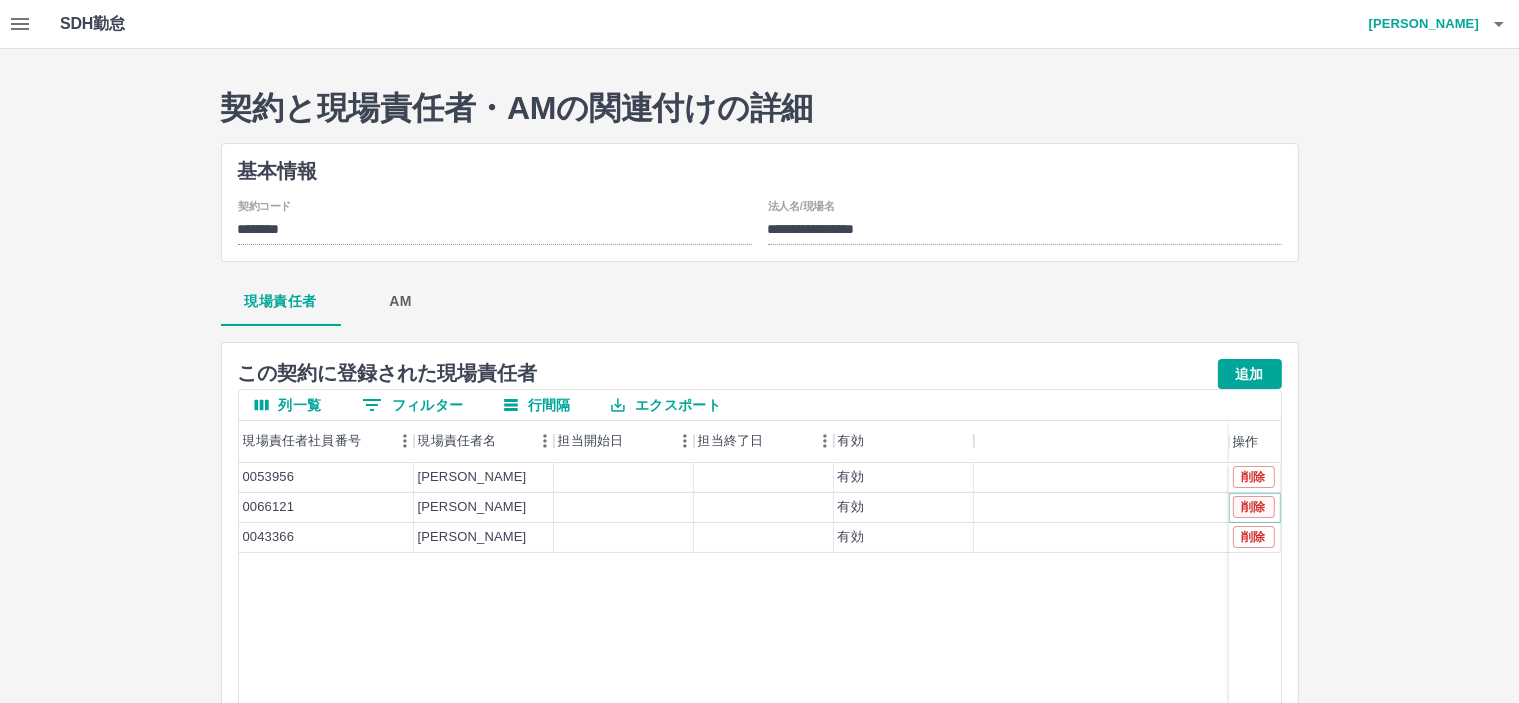 click on "削除" at bounding box center [1254, 507] 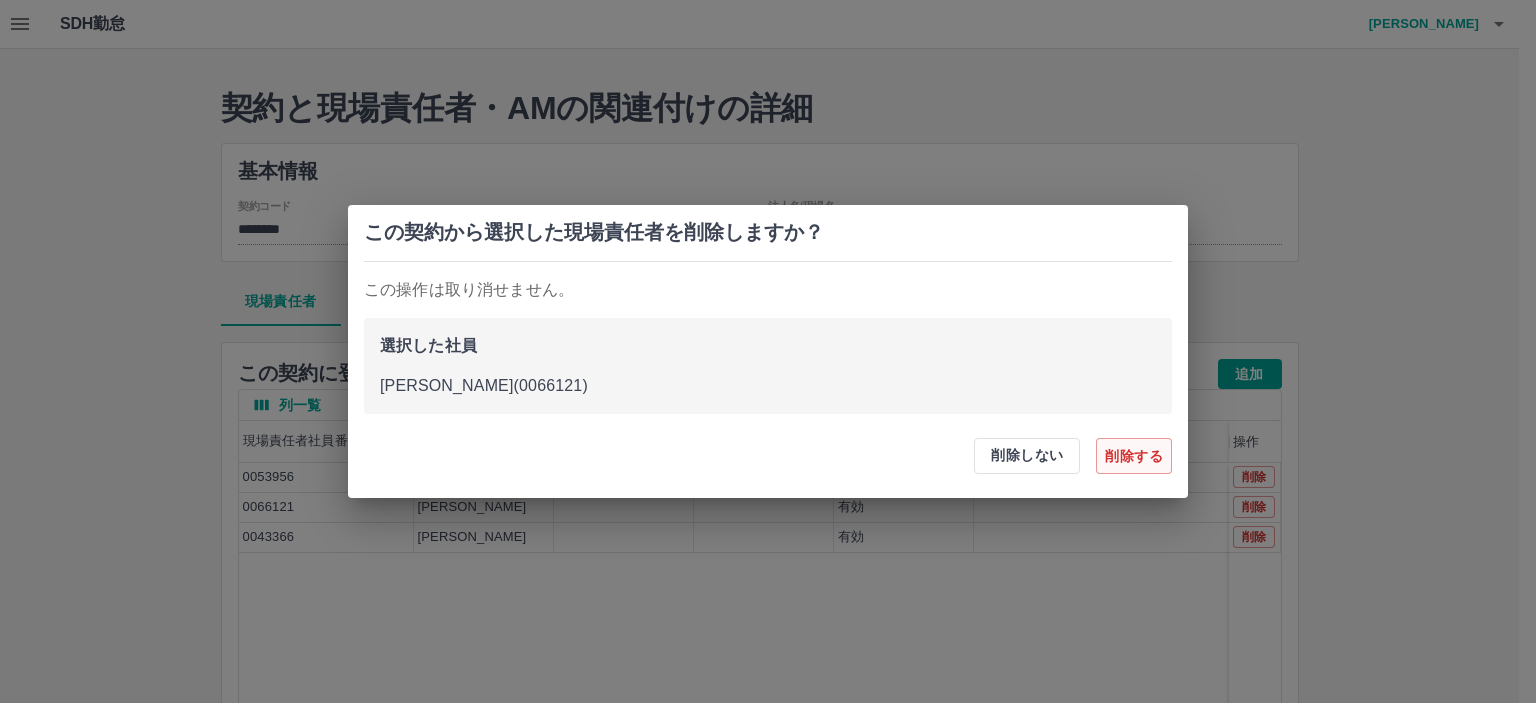 click on "削除する" at bounding box center [1134, 456] 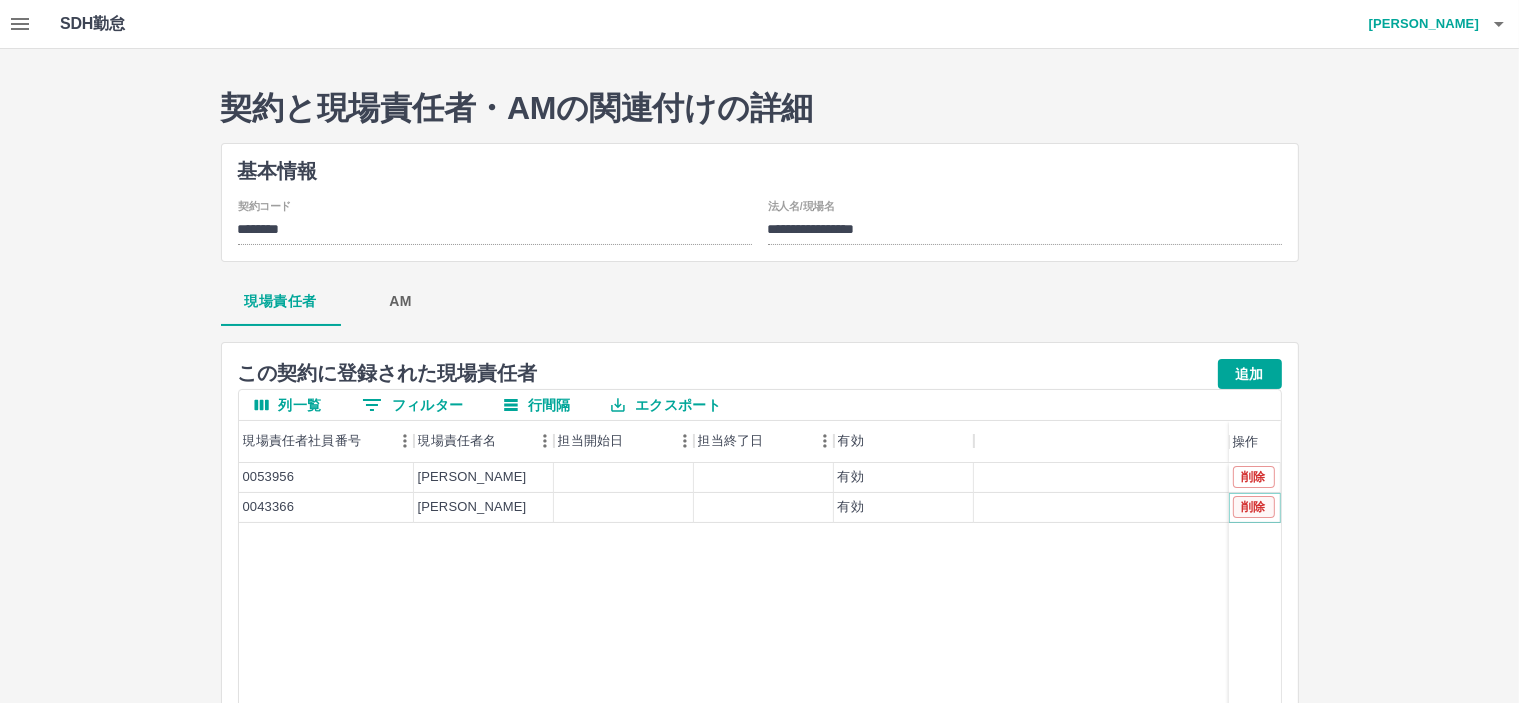 click on "削除" at bounding box center [1254, 507] 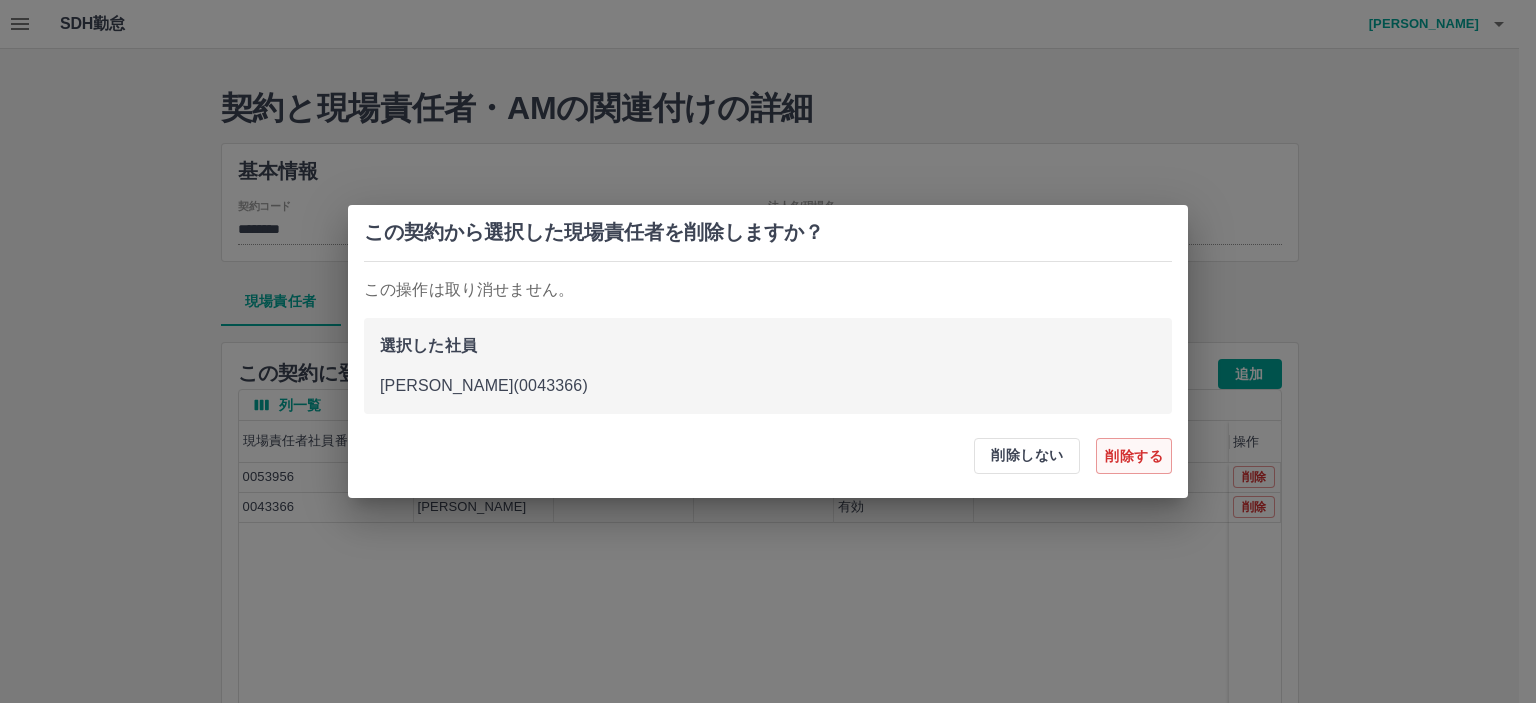 click on "削除する" at bounding box center (1134, 456) 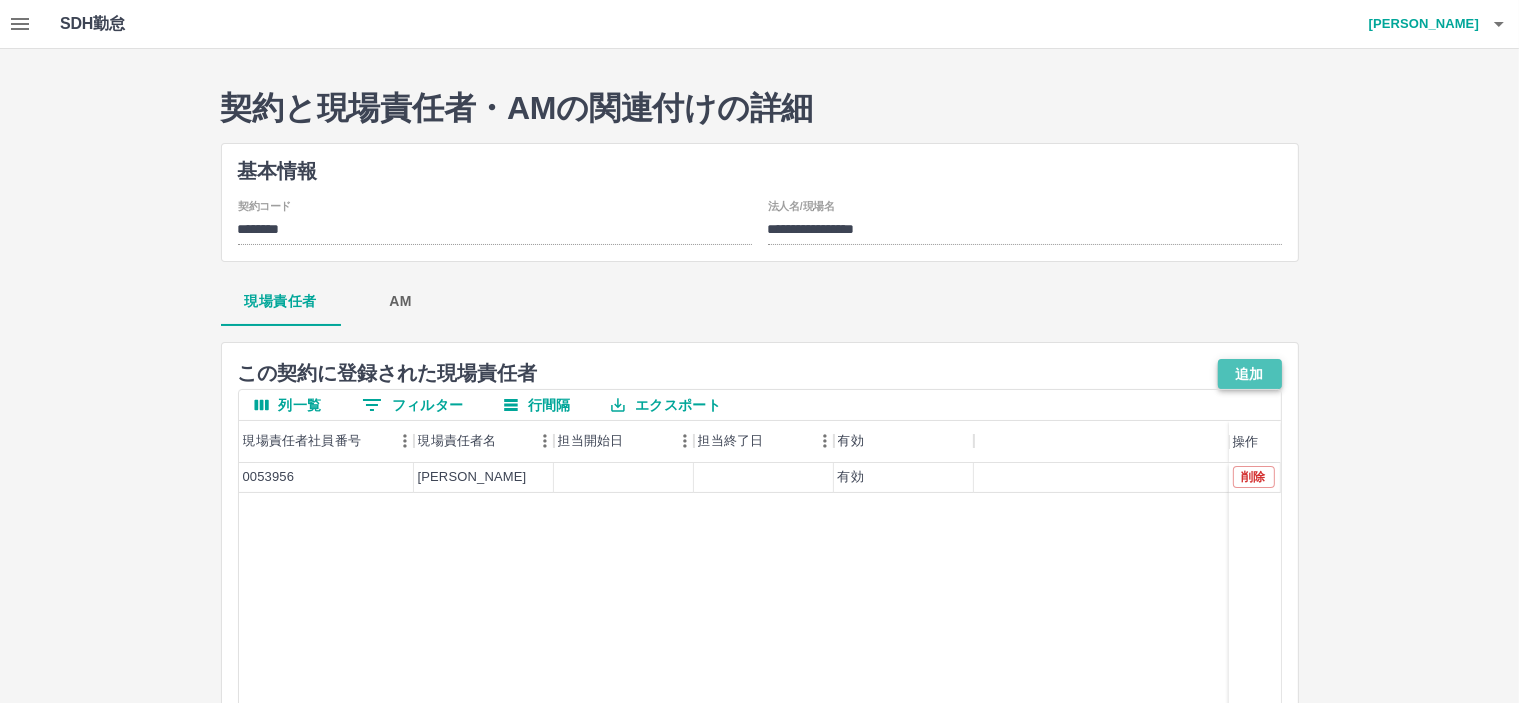 click on "追加" at bounding box center (1250, 374) 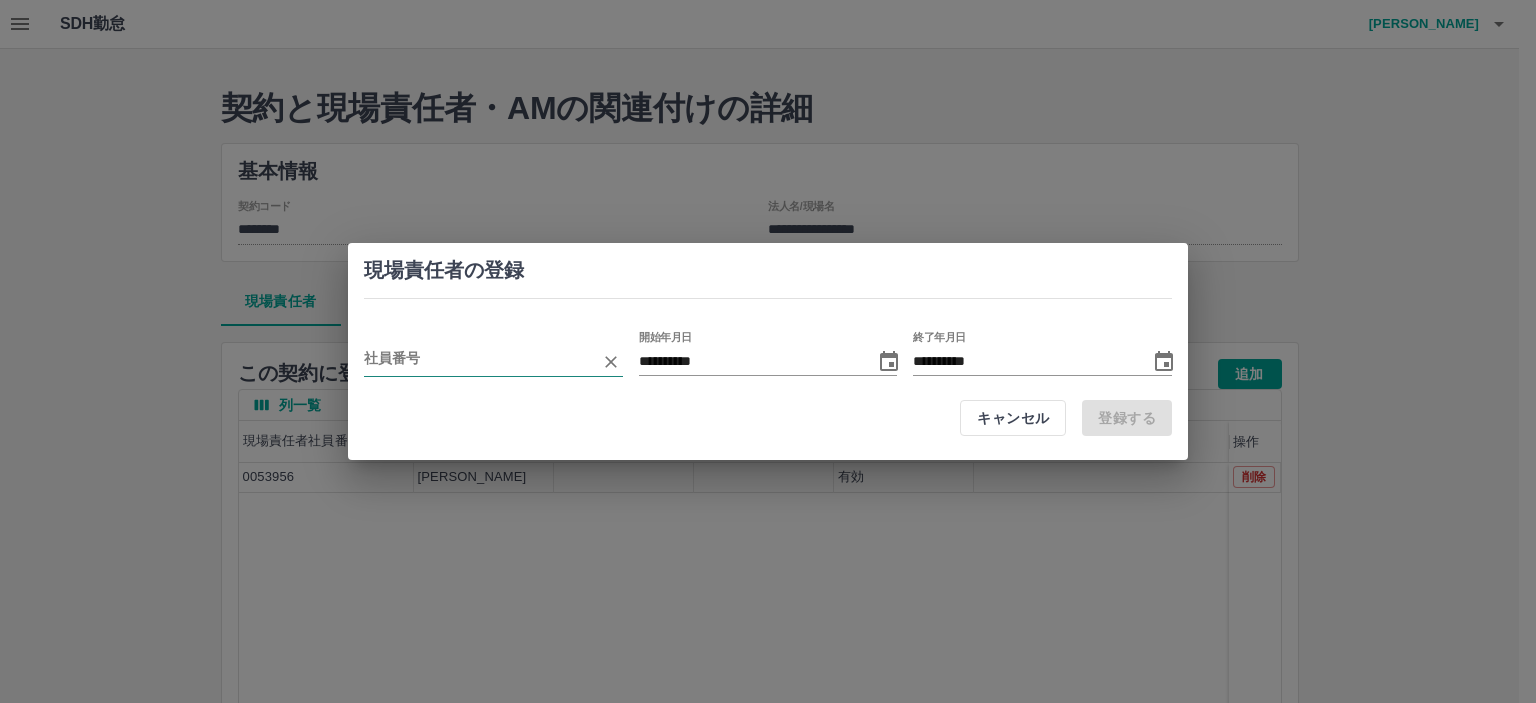 click at bounding box center [478, 361] 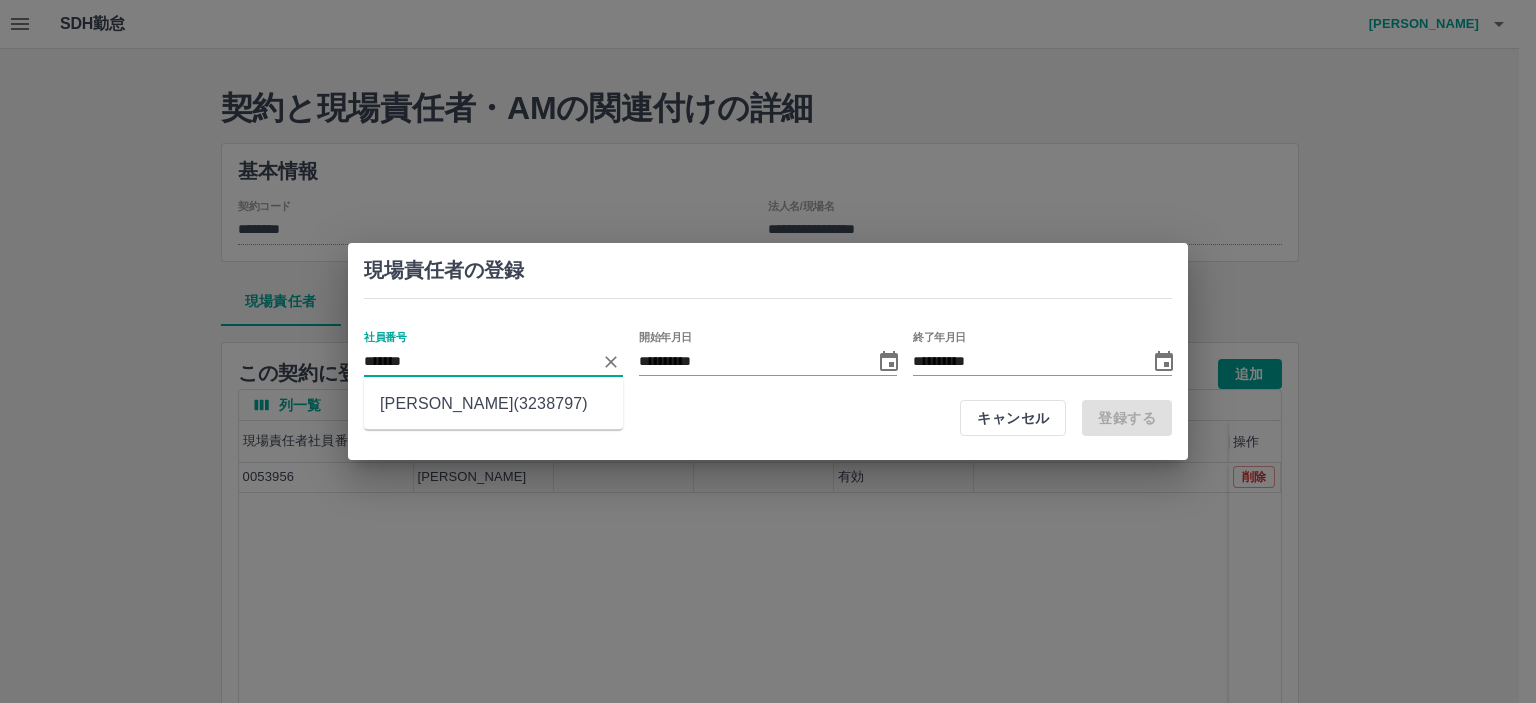 click on "辻野　晴香(3238797)" at bounding box center [493, 404] 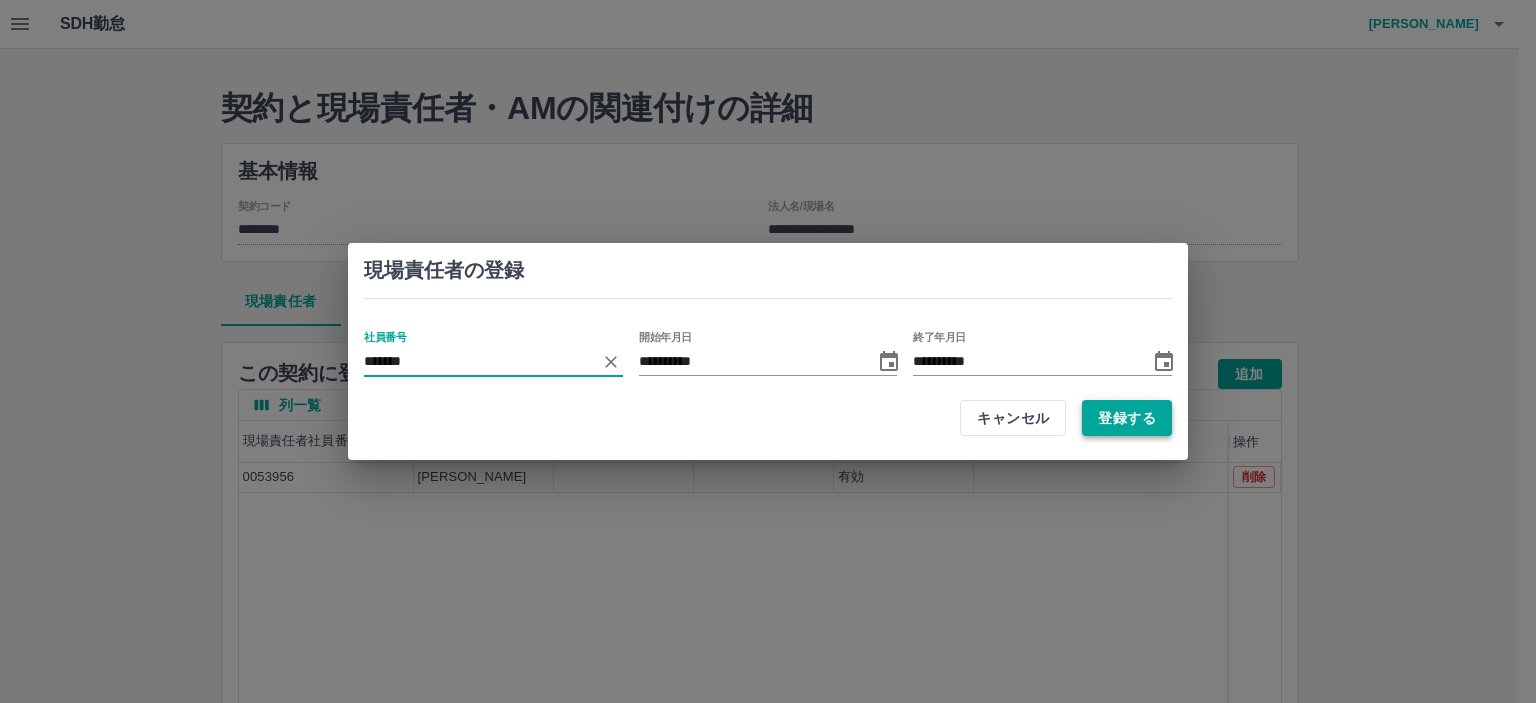 type on "*******" 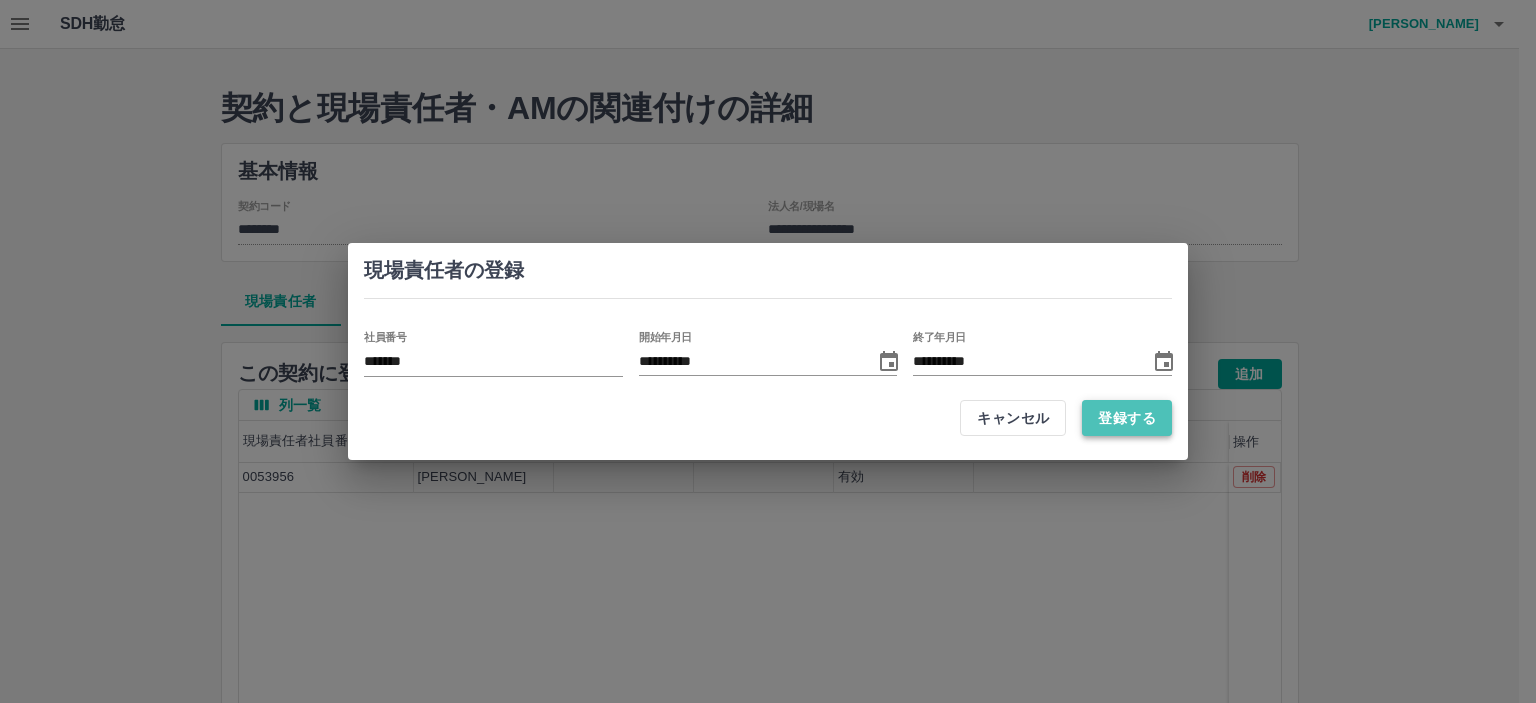 click on "登録する" at bounding box center [1127, 418] 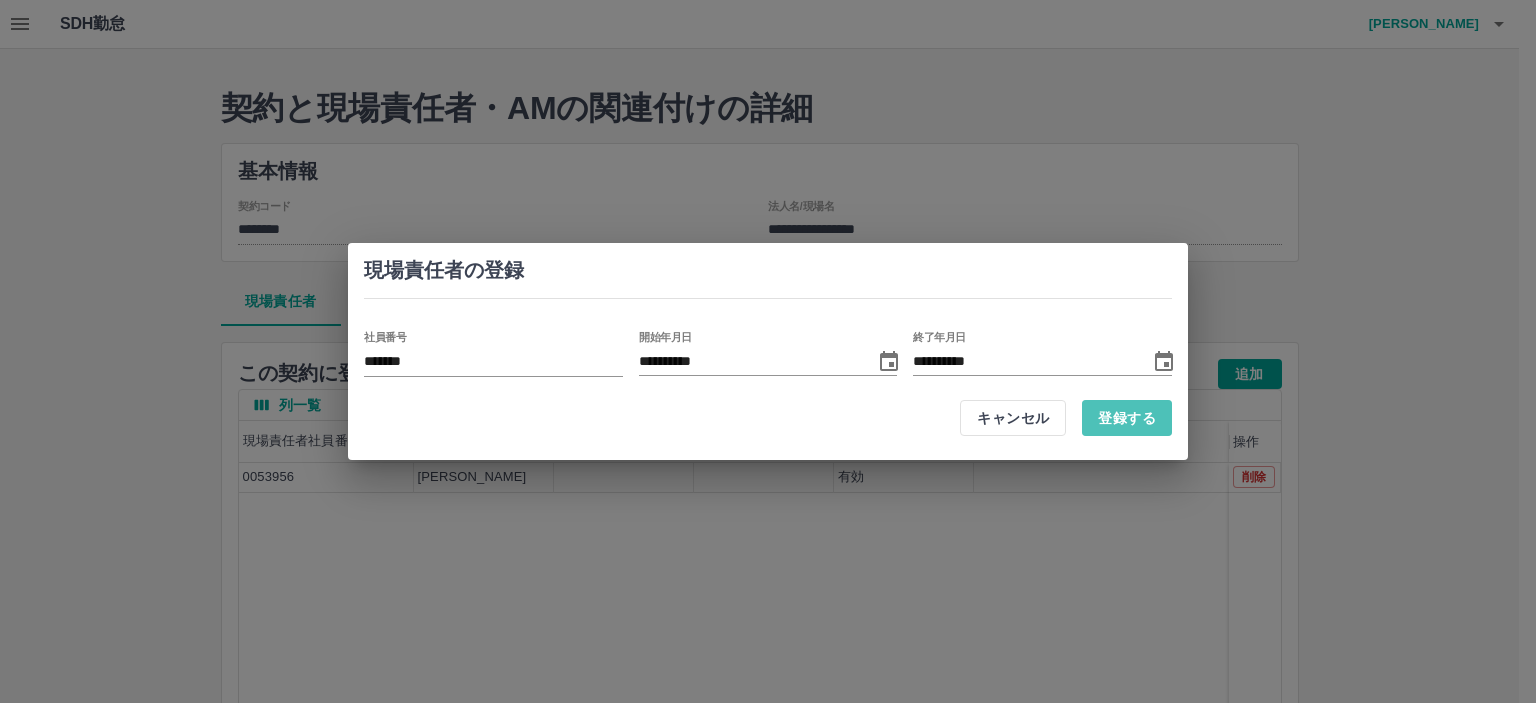 type 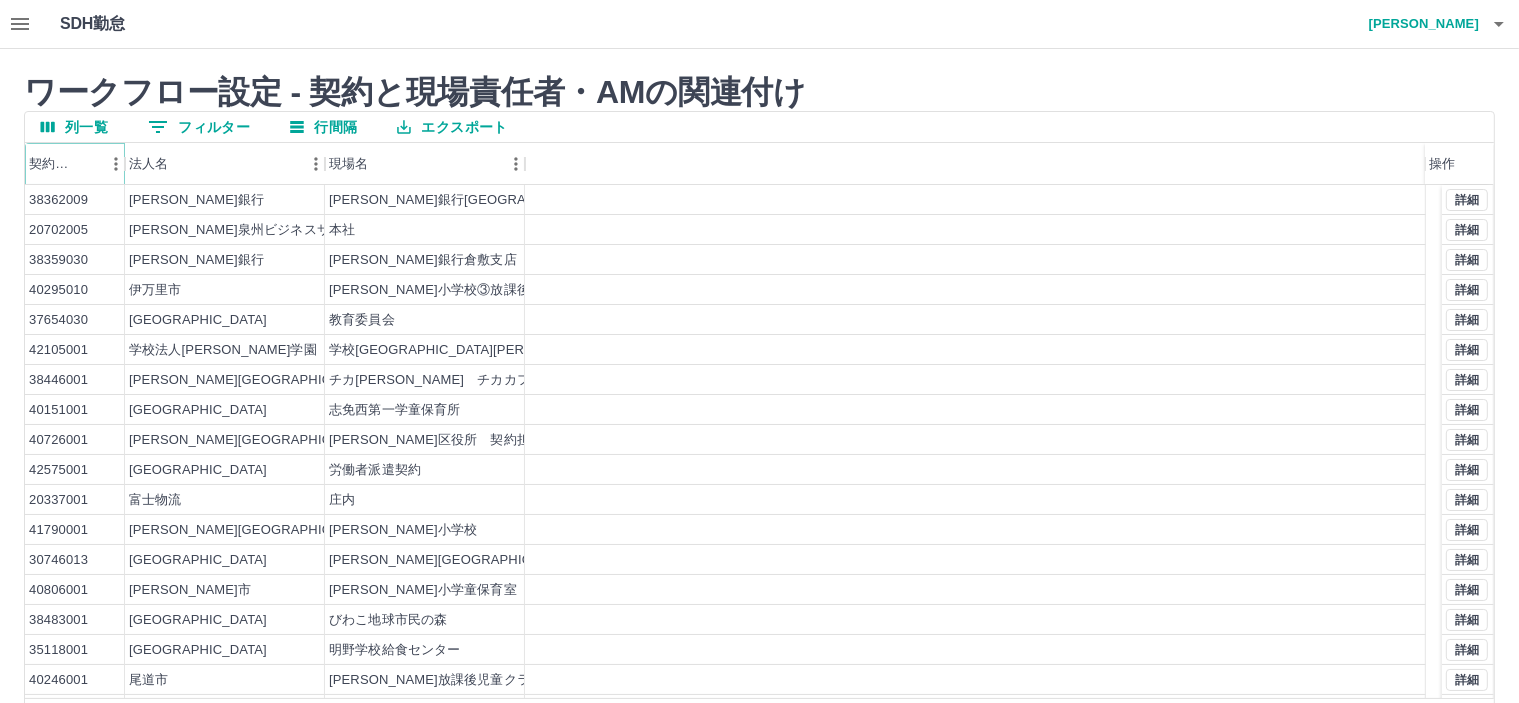 click 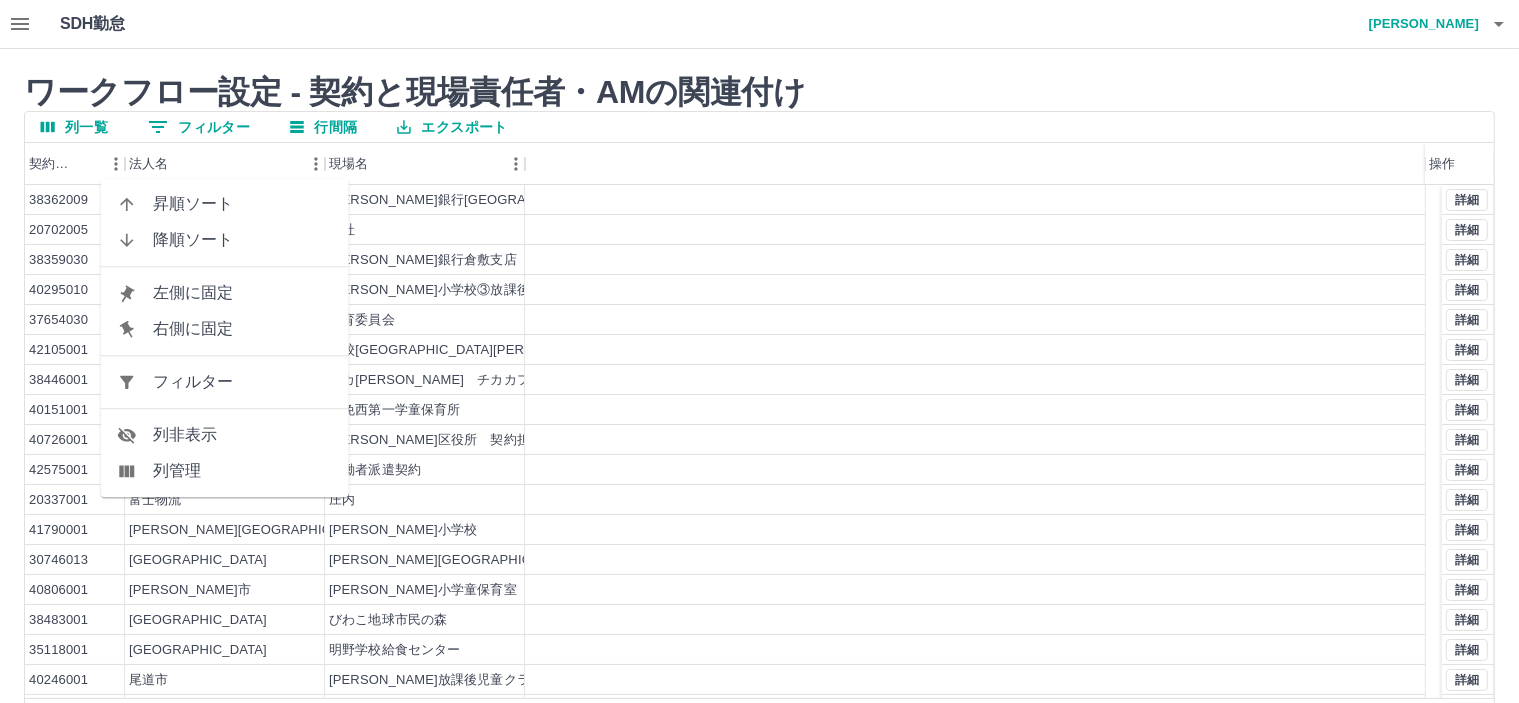 click on "フィルター" at bounding box center [243, 382] 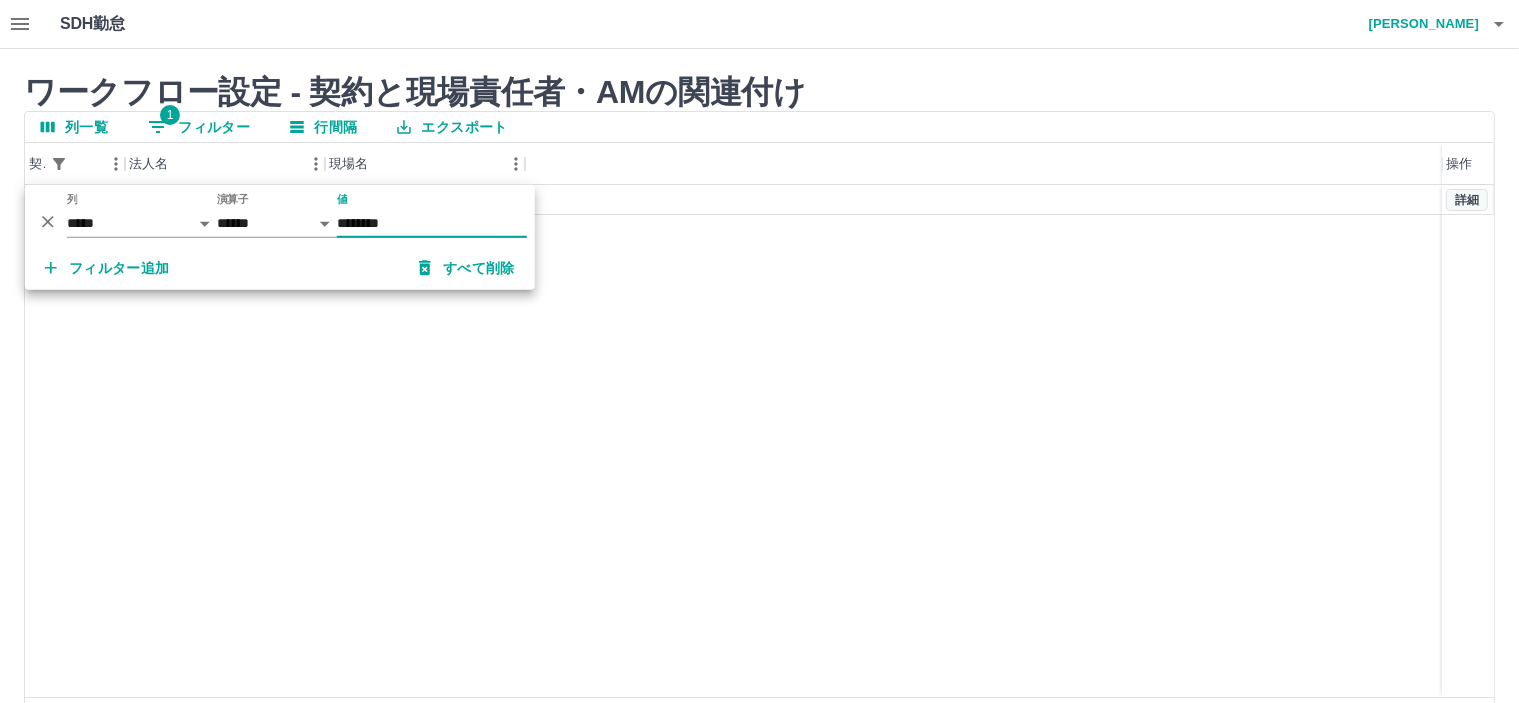 type on "********" 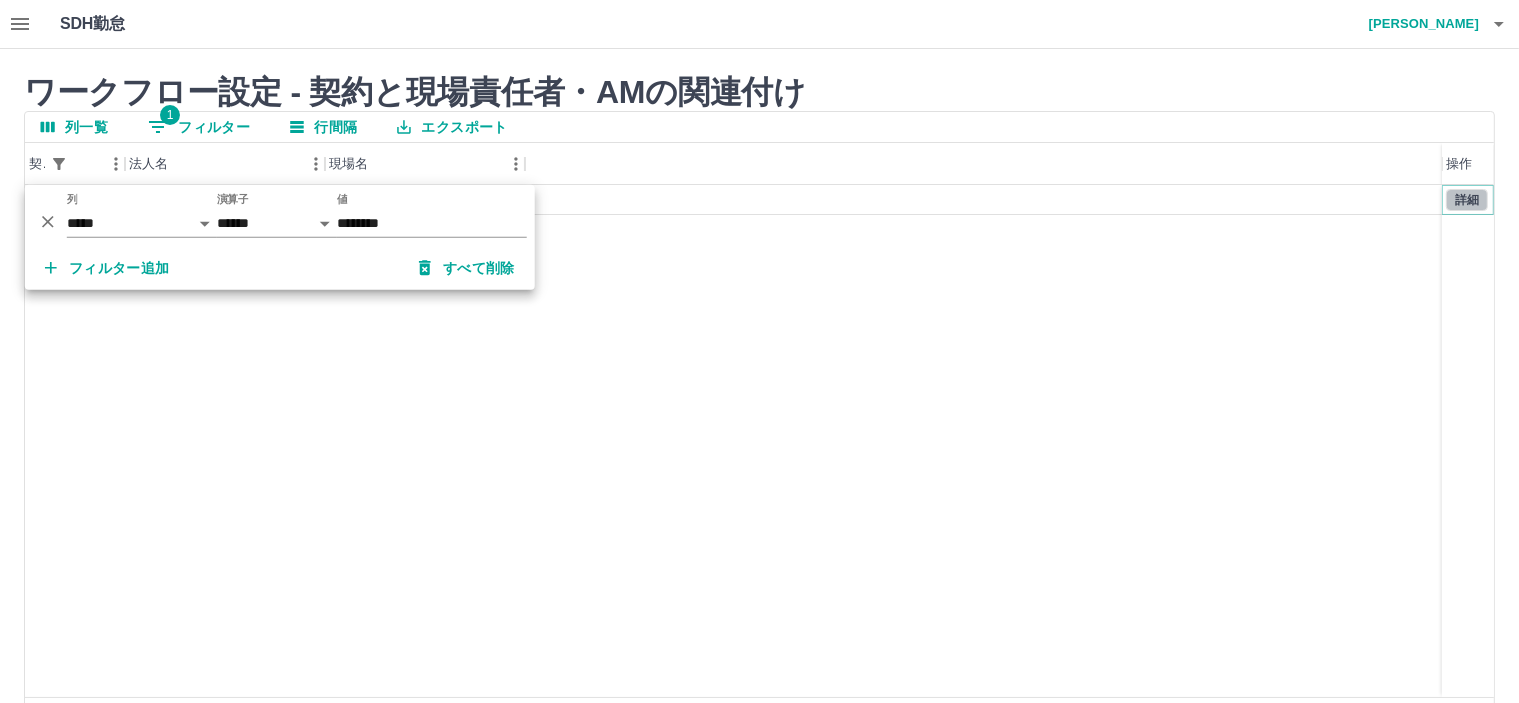click on "詳細" at bounding box center (1467, 200) 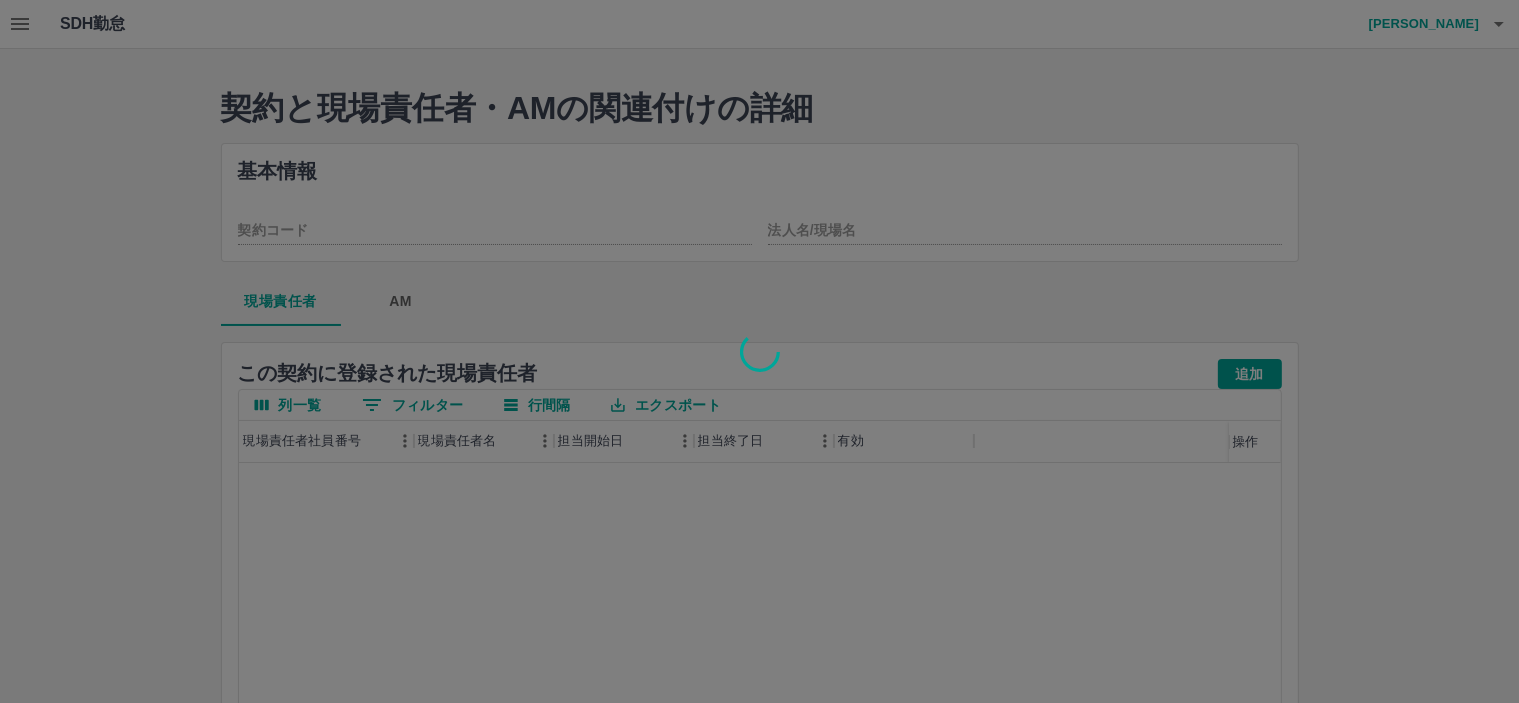 type on "********" 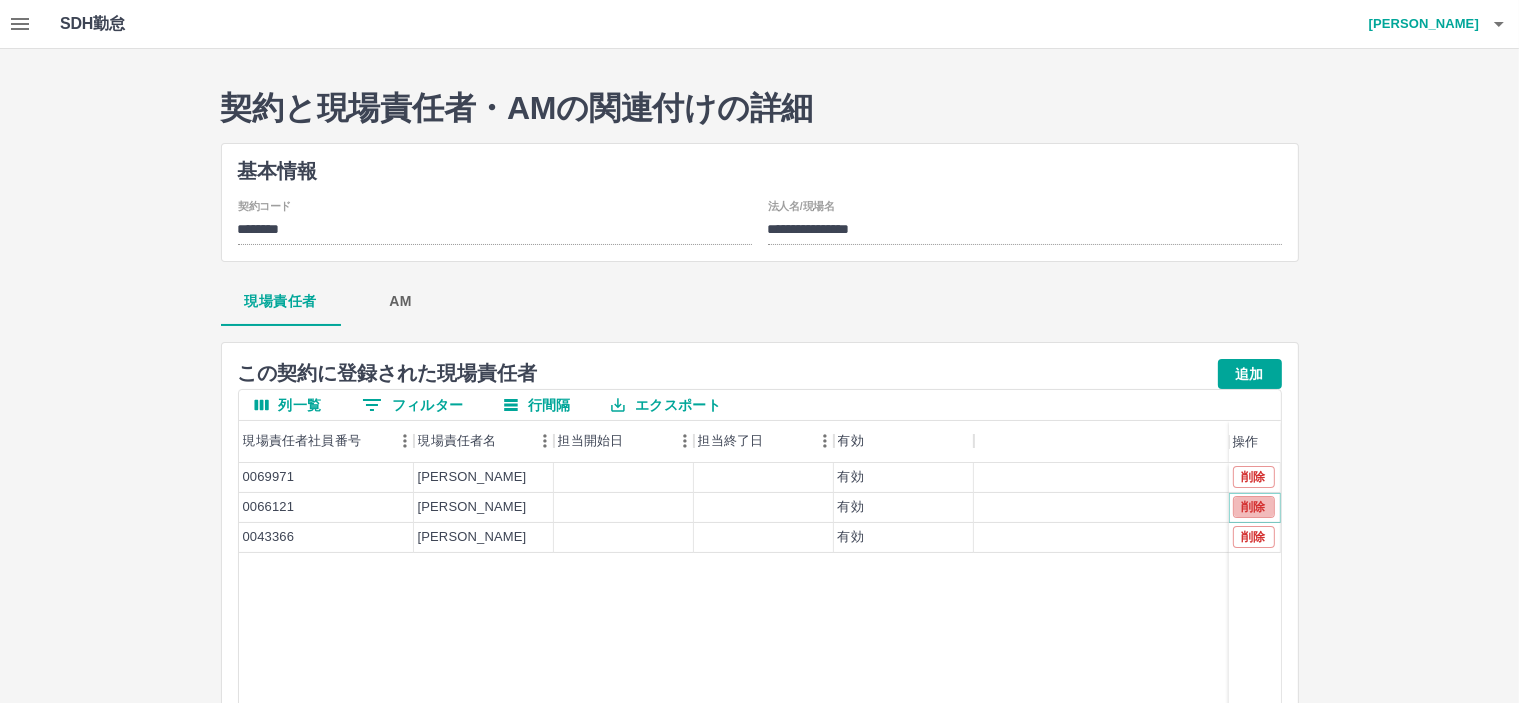 click on "削除" at bounding box center [1254, 507] 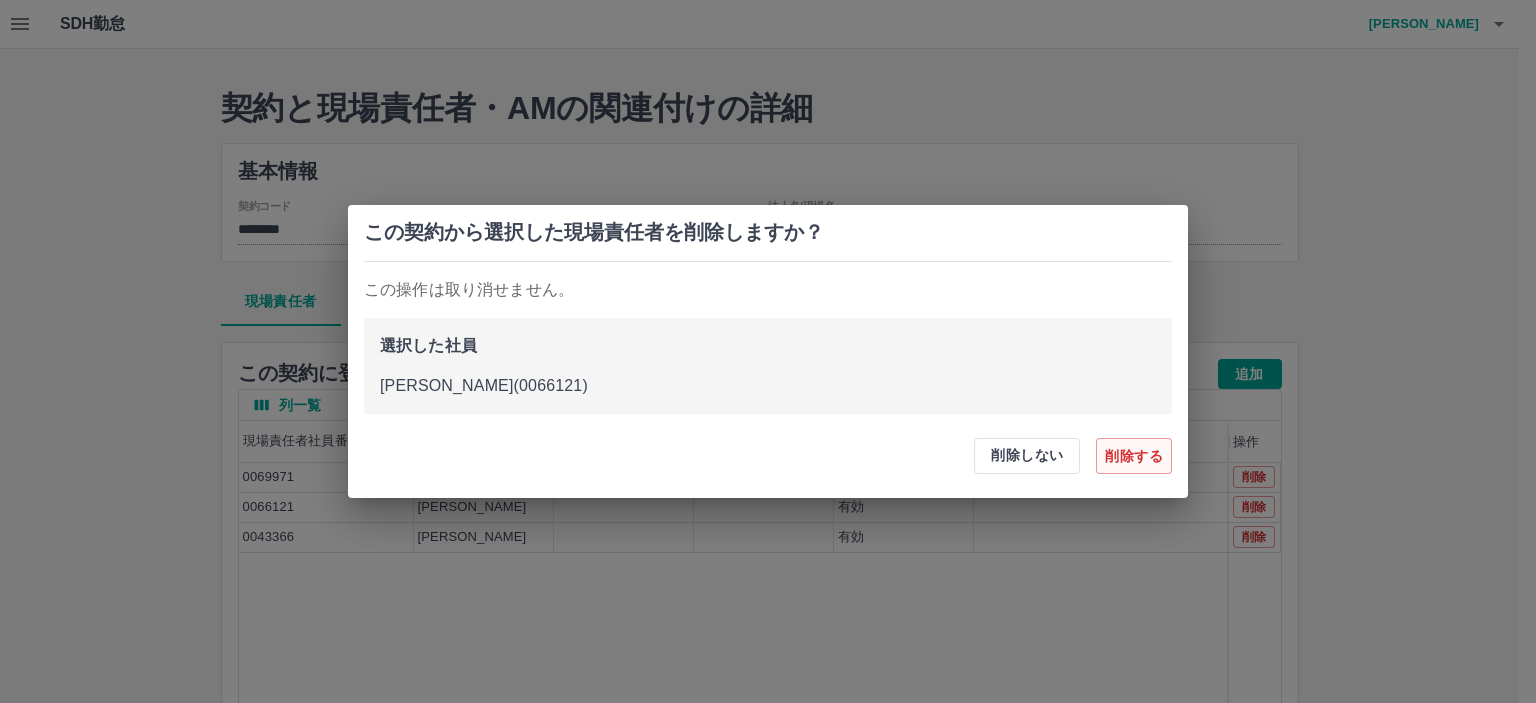 click on "削除する" at bounding box center [1134, 456] 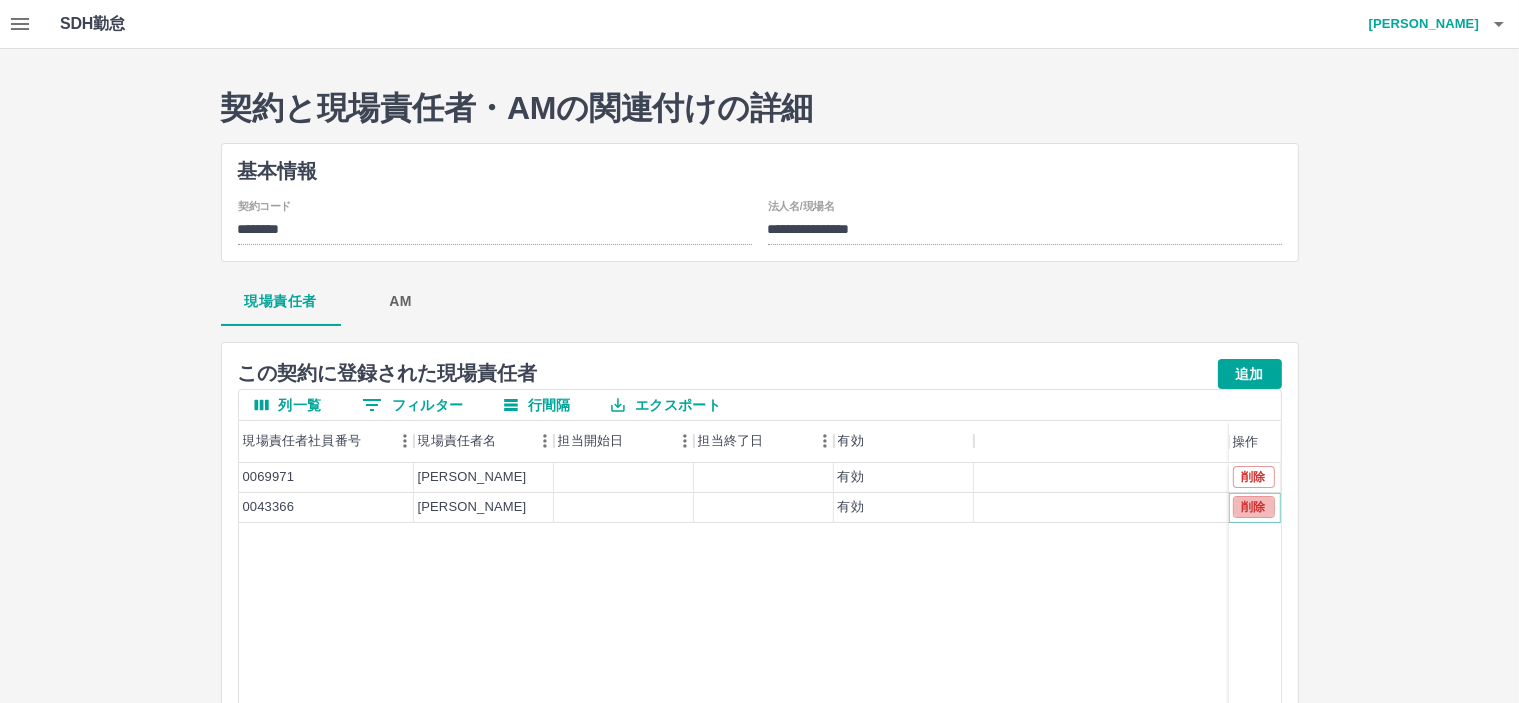 click on "削除" at bounding box center (1254, 507) 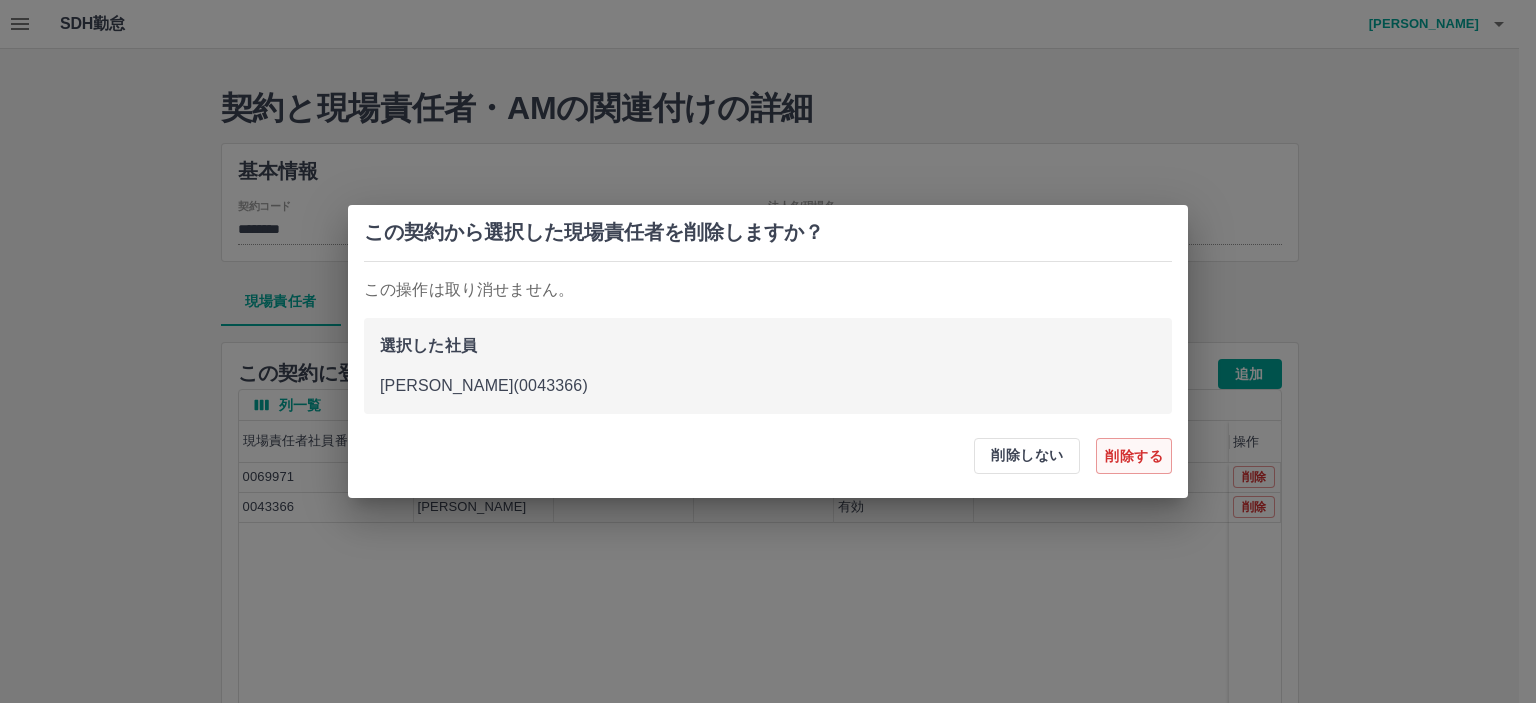click on "削除する" at bounding box center [1134, 456] 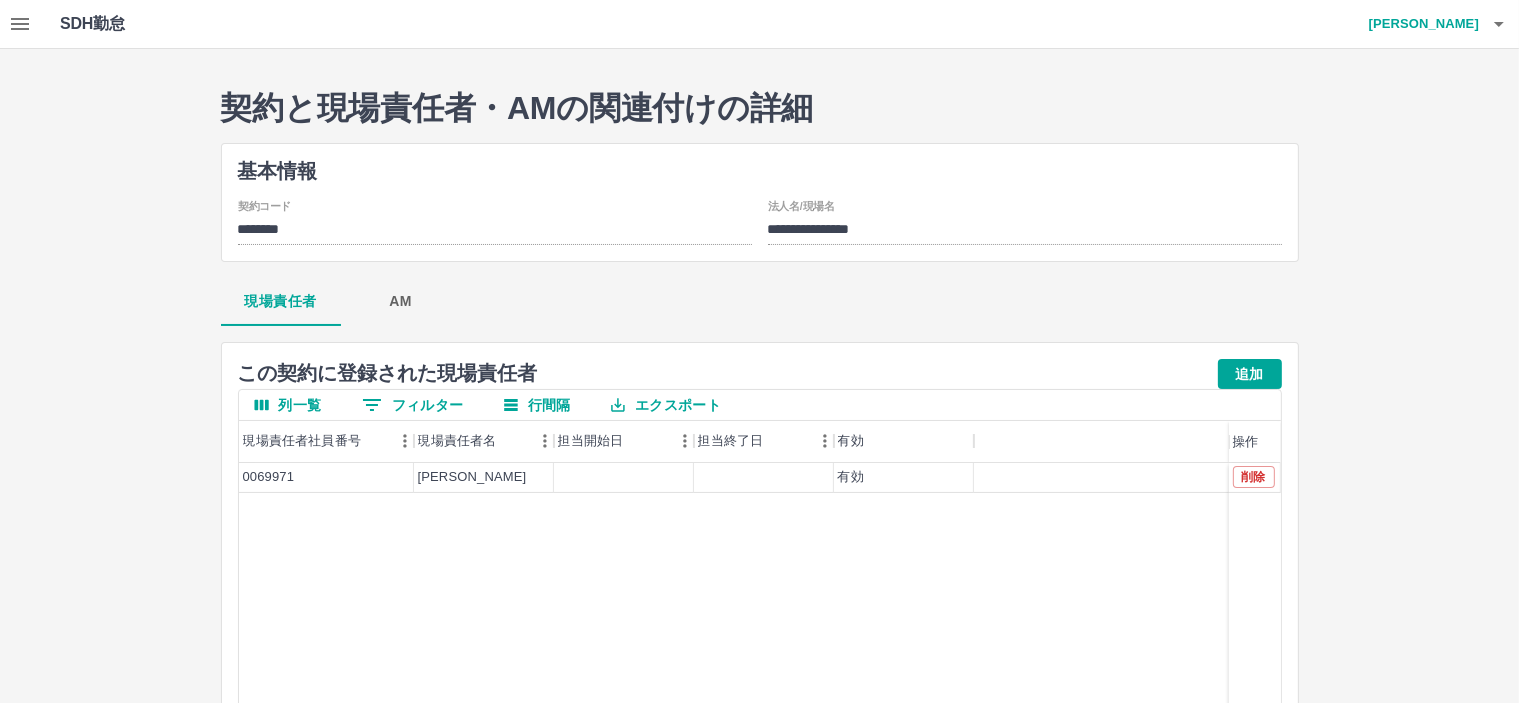click on "追加" at bounding box center (1250, 374) 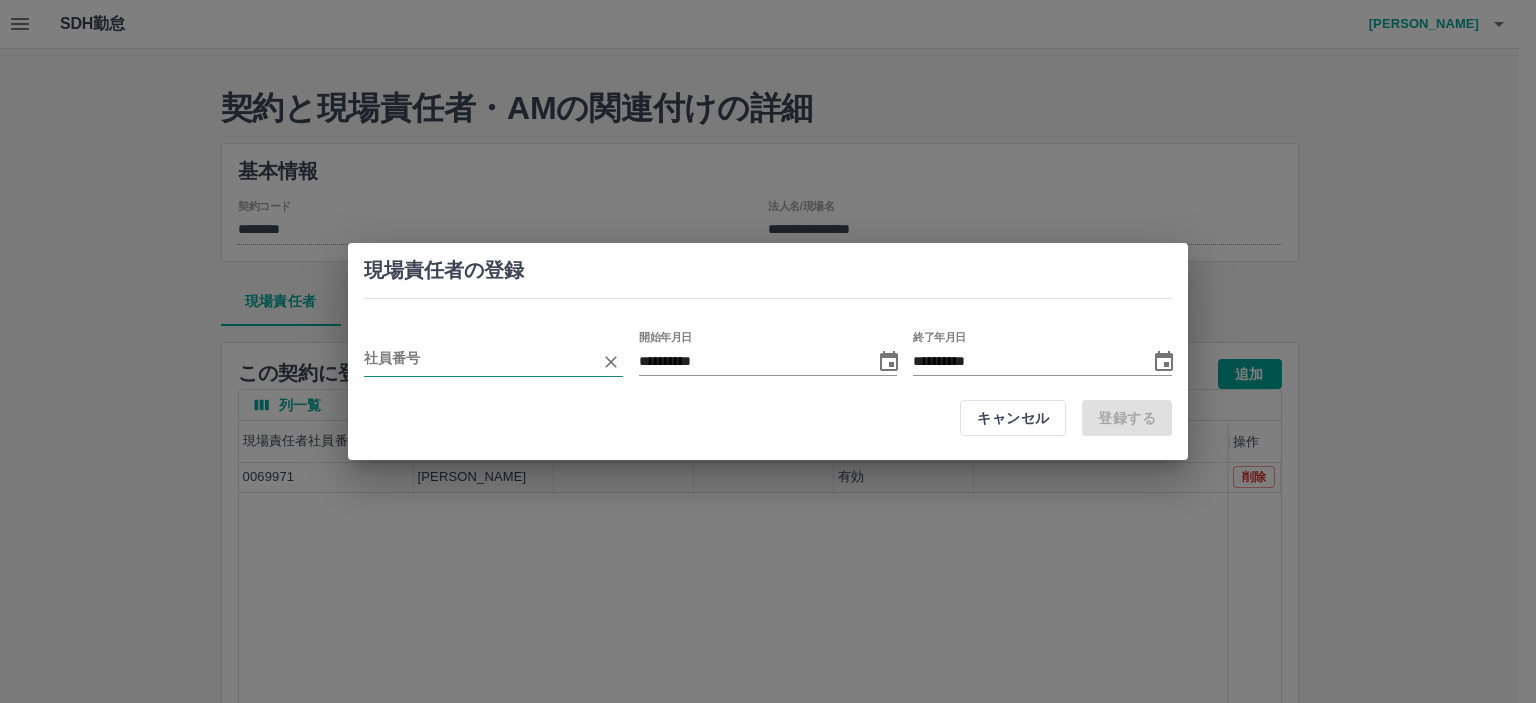 click at bounding box center [478, 361] 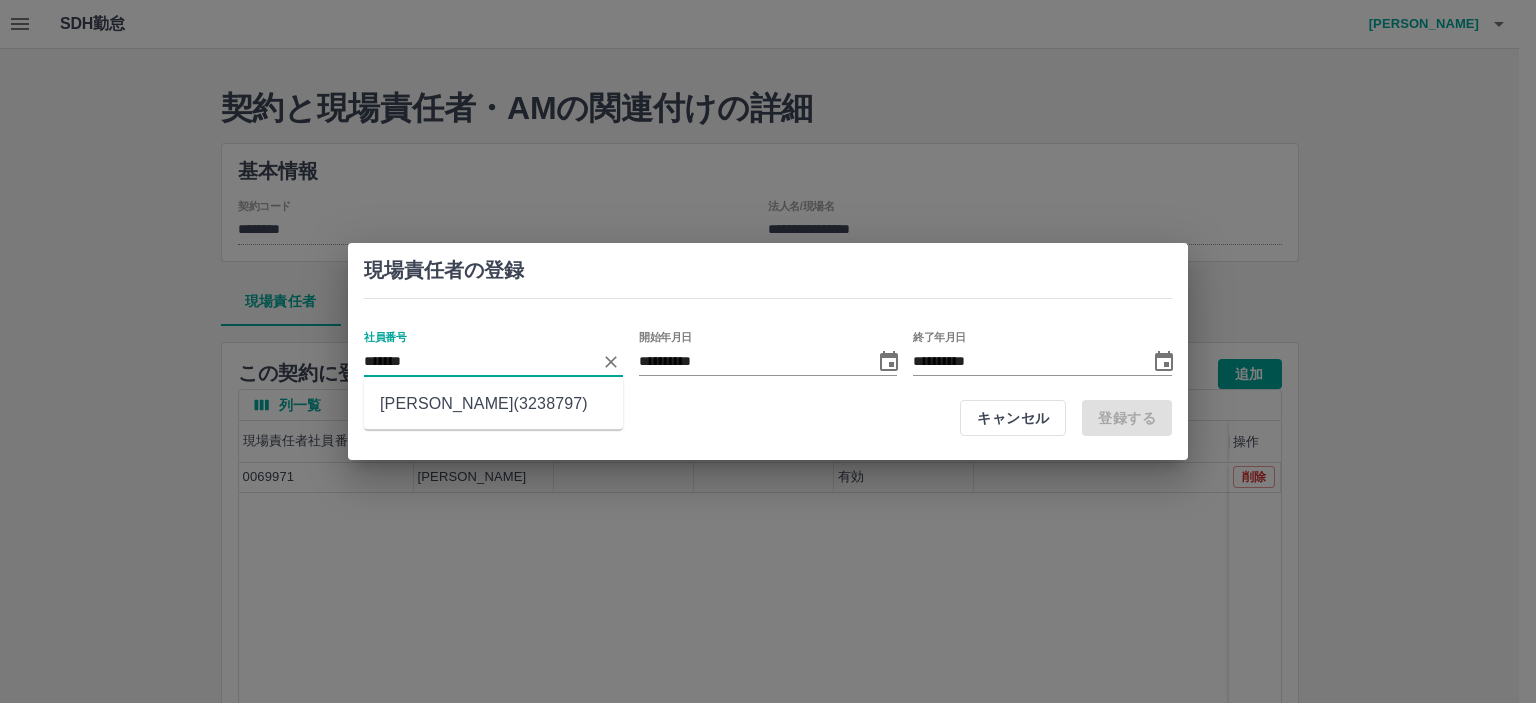 click on "辻野　晴香(3238797)" at bounding box center (493, 404) 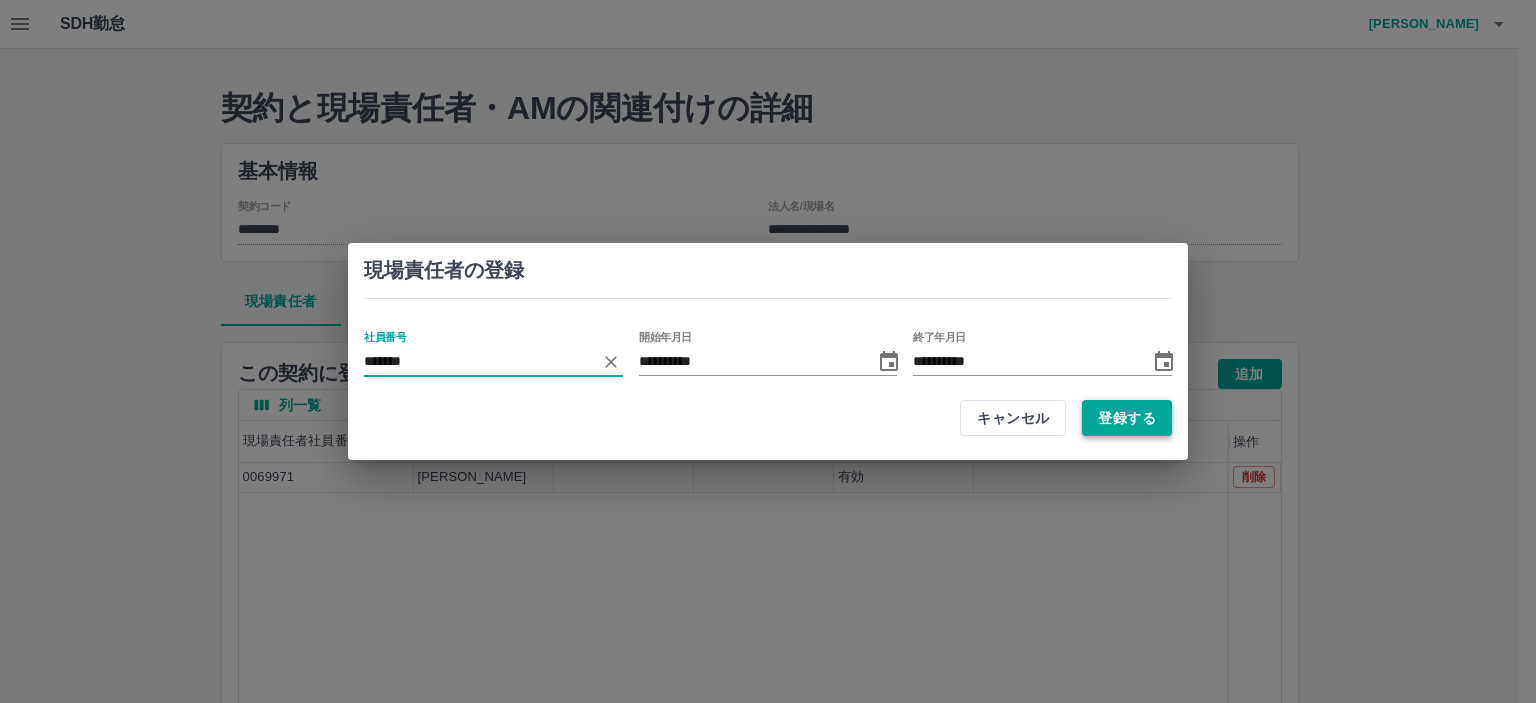 type on "*******" 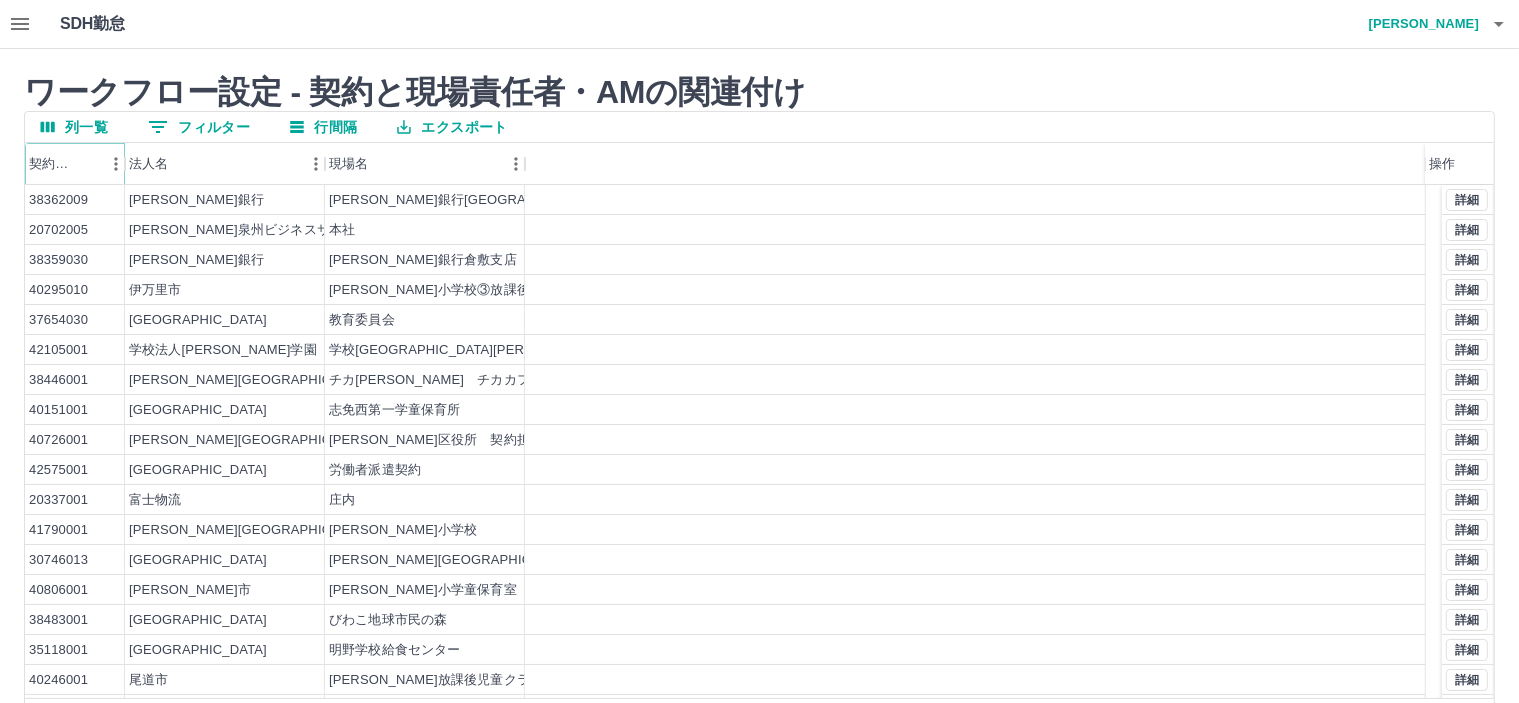 click at bounding box center [116, 164] 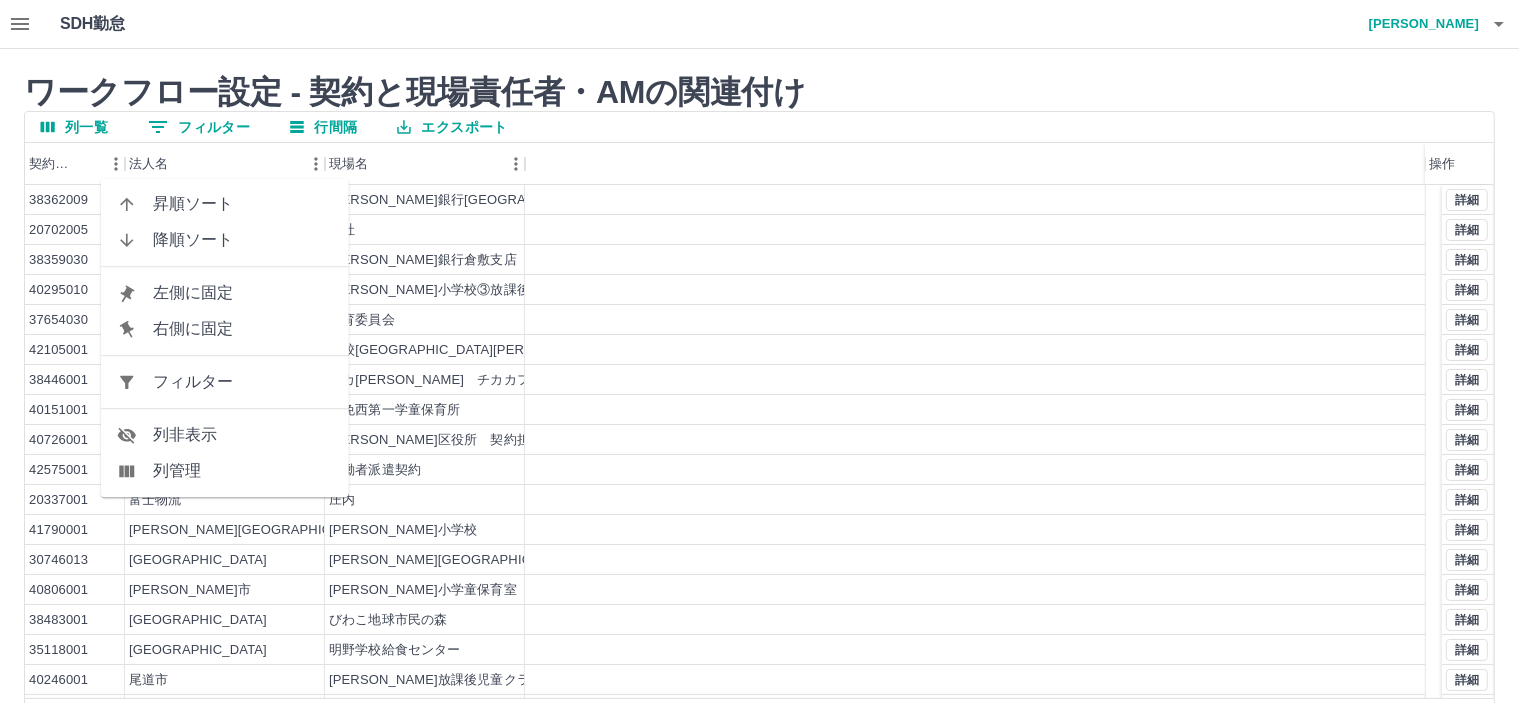 click on "フィルター" at bounding box center (243, 382) 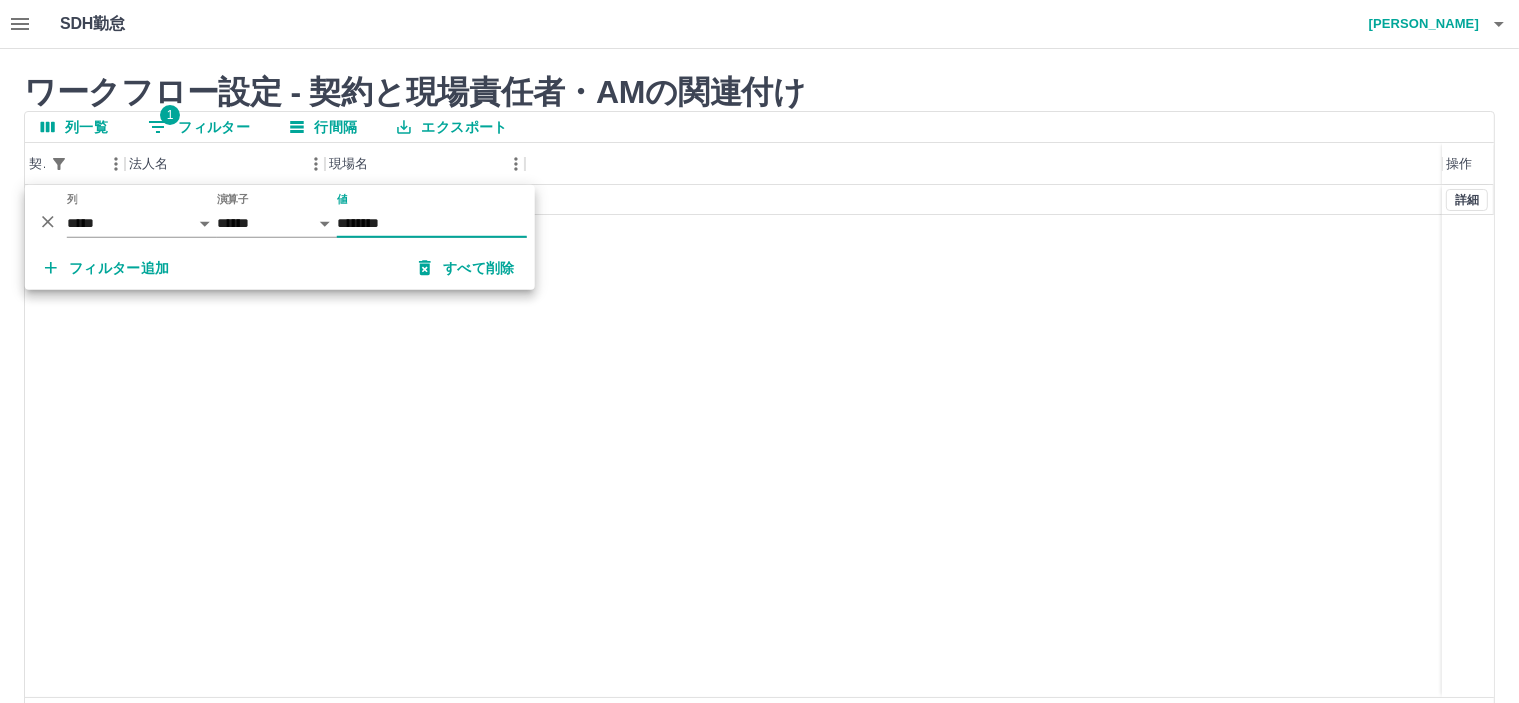 type on "********" 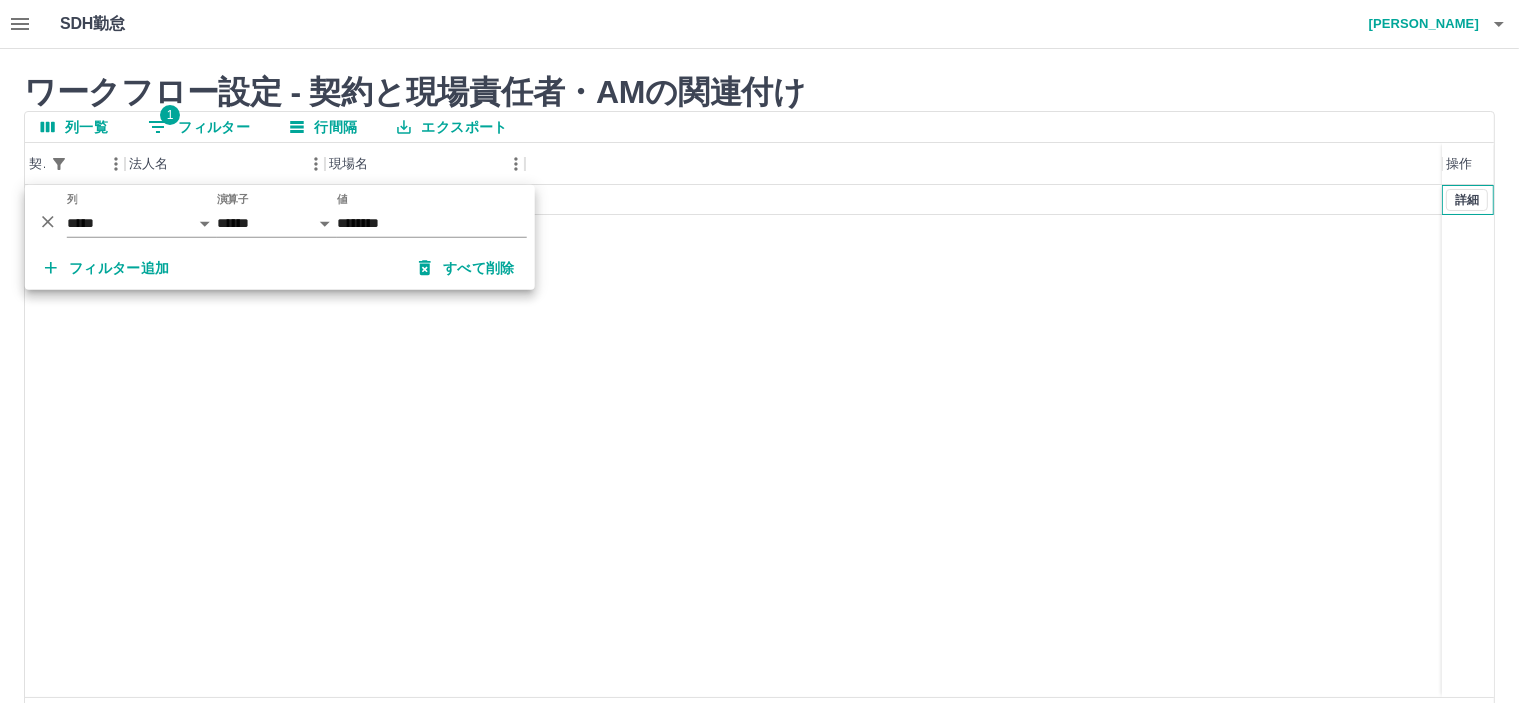 click on "詳細" at bounding box center (1467, 200) 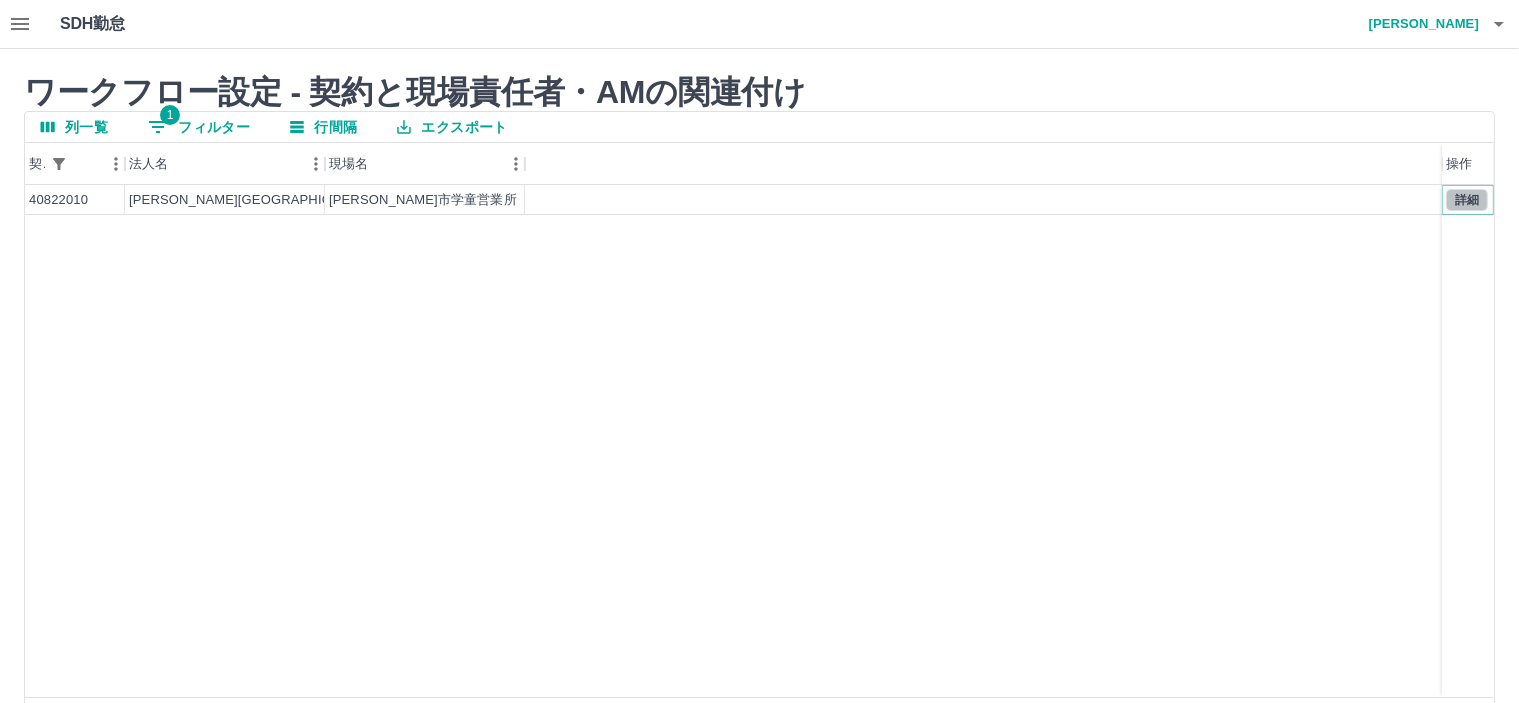 click on "詳細" at bounding box center [1467, 200] 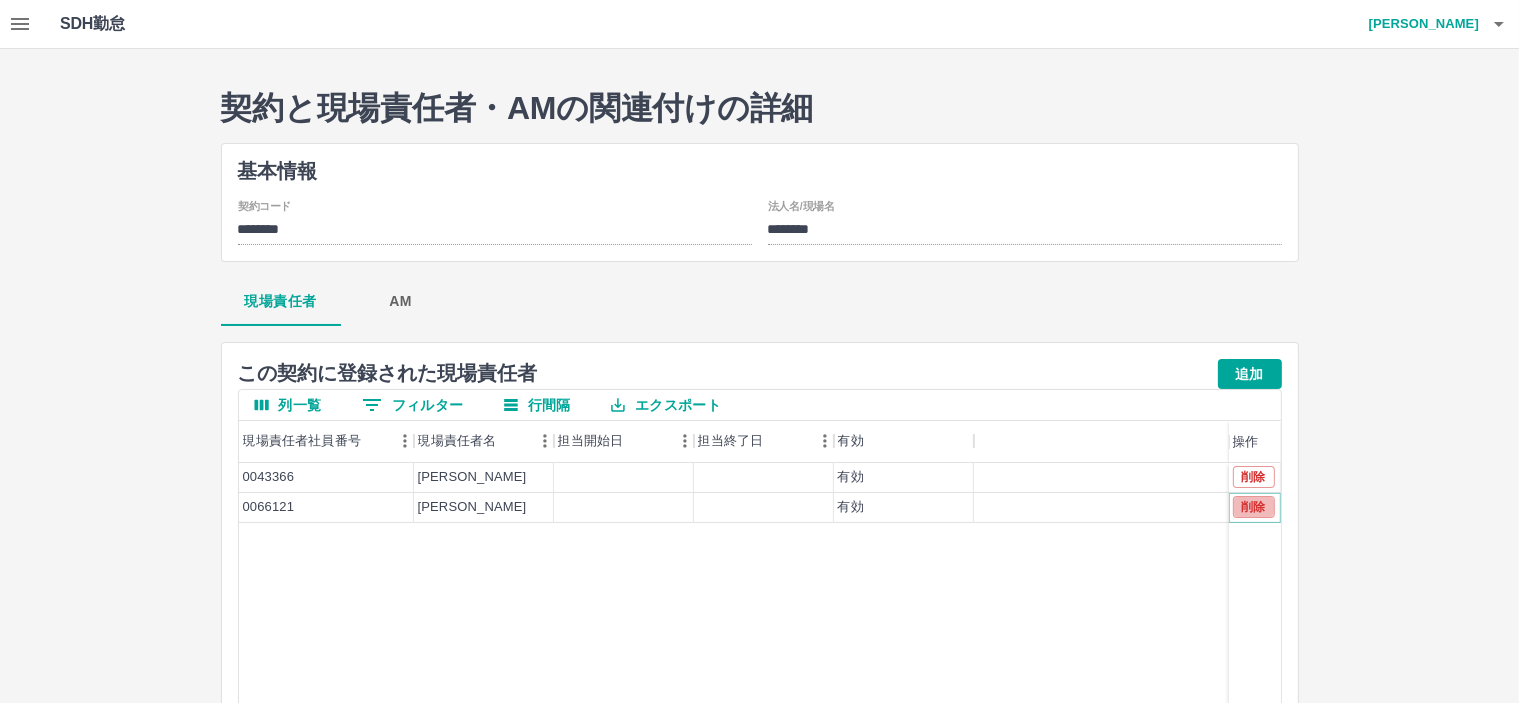 click on "削除" at bounding box center (1254, 507) 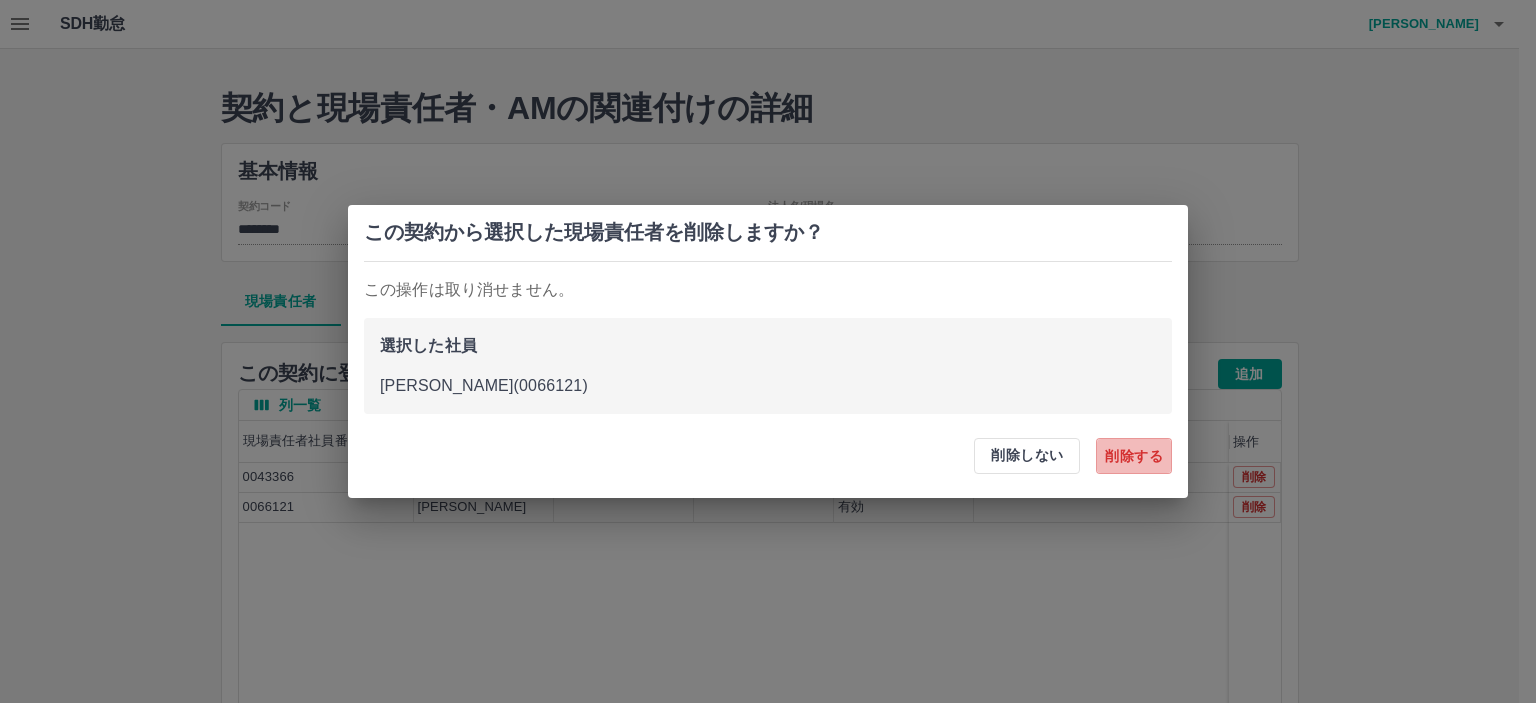 click on "削除する" at bounding box center (1134, 456) 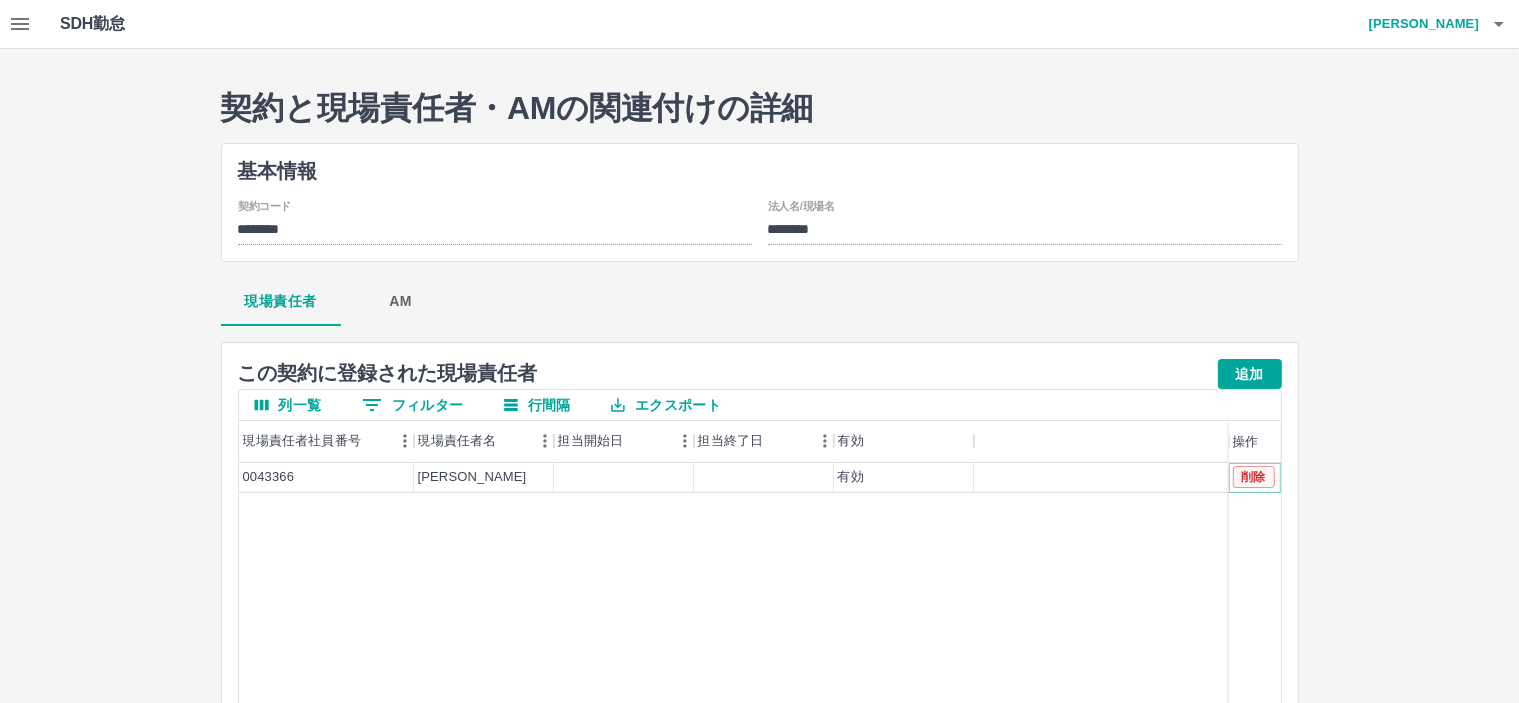 click on "削除" at bounding box center [1254, 477] 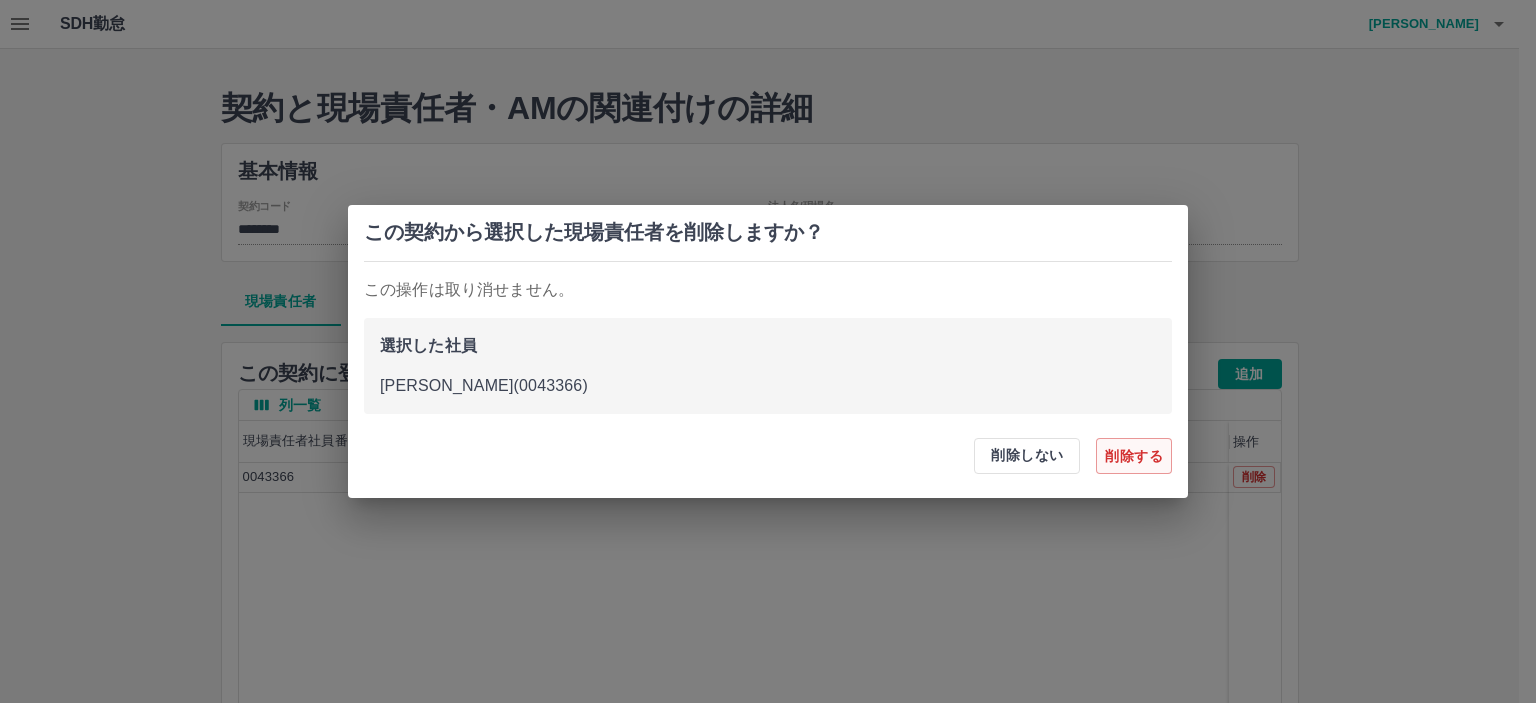 click on "削除する" at bounding box center [1134, 456] 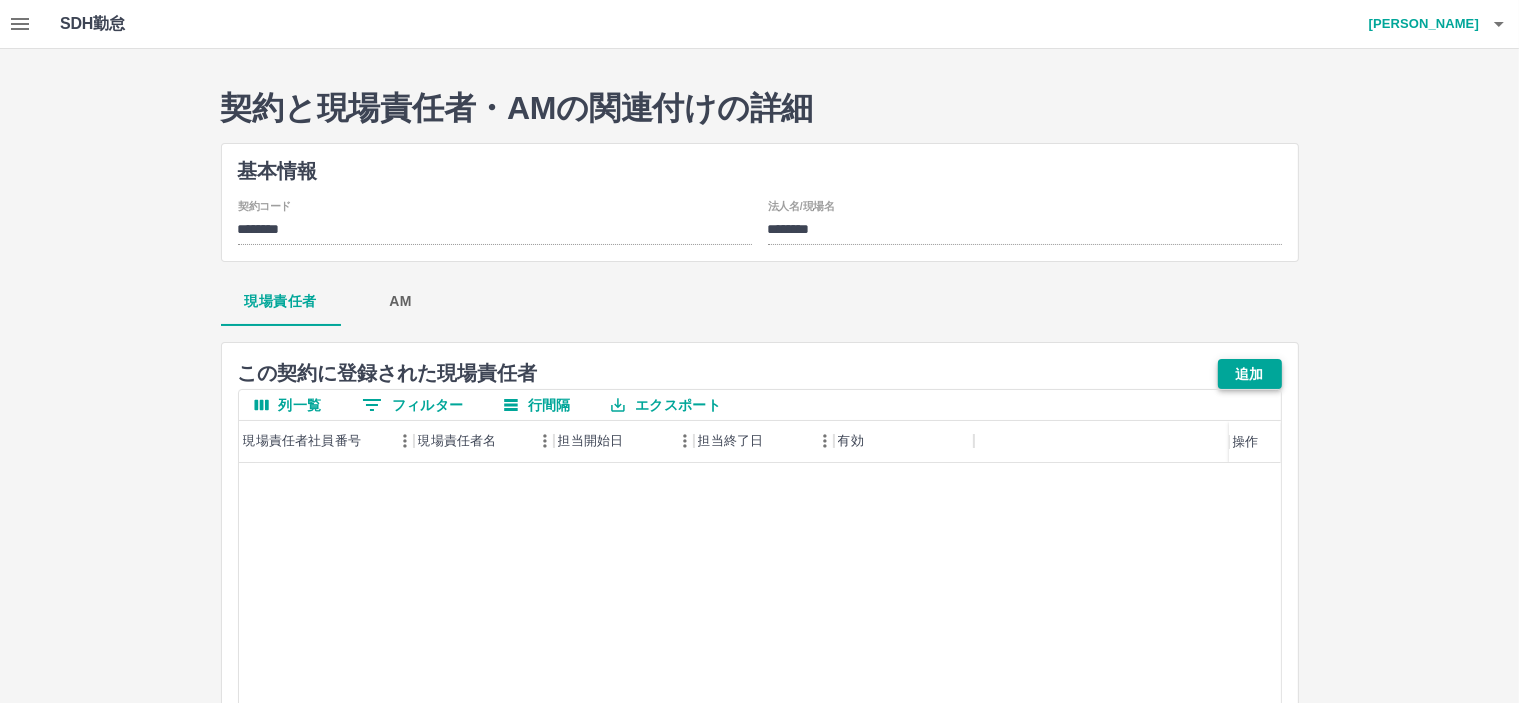 click on "追加" at bounding box center (1250, 374) 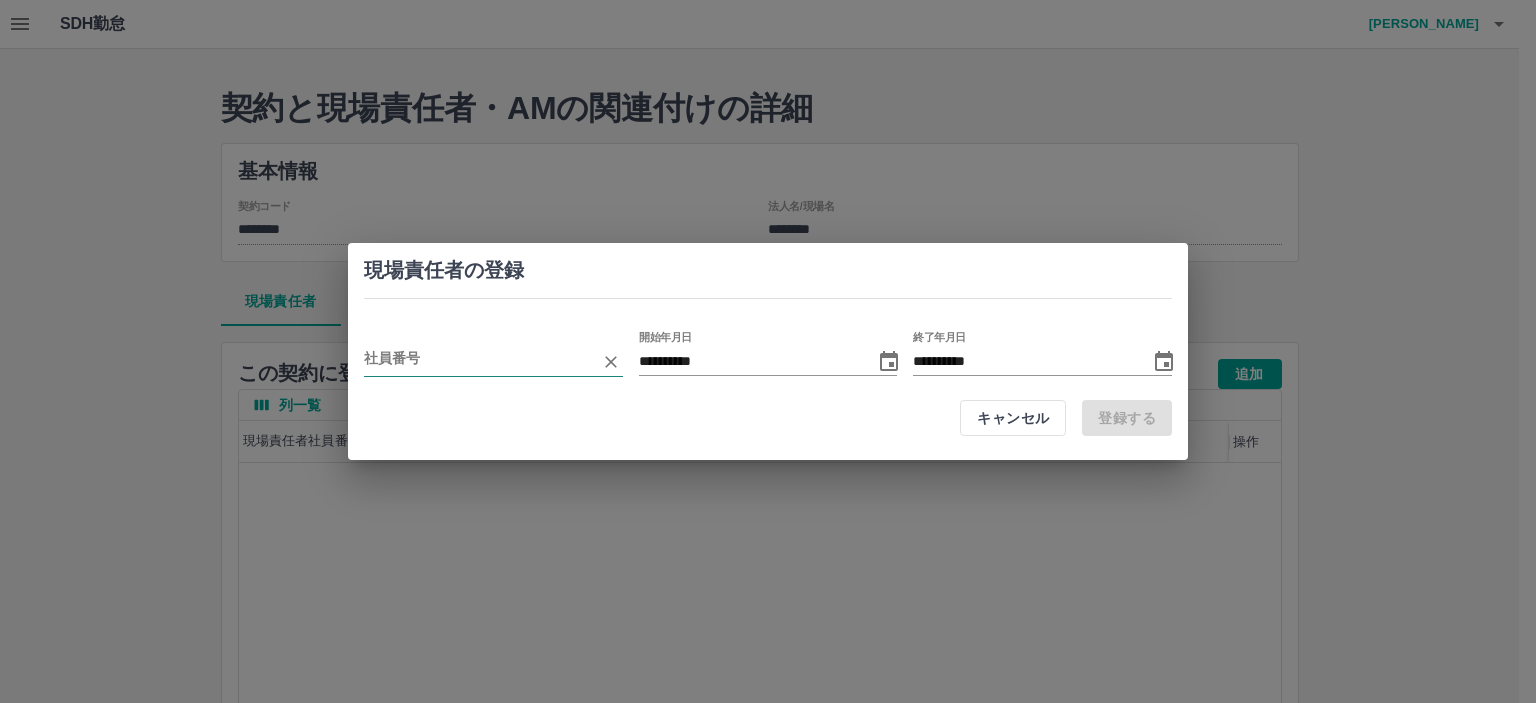 click at bounding box center [478, 361] 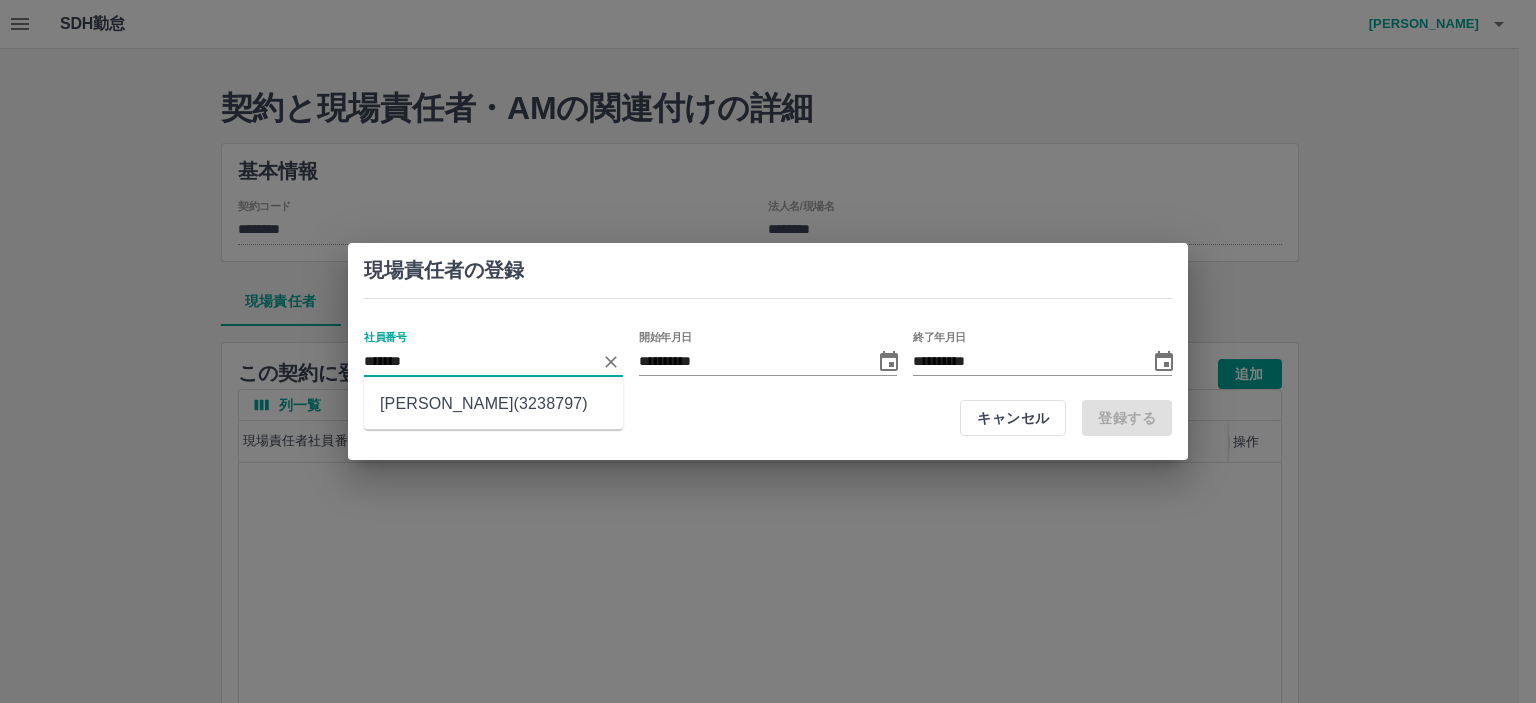 click on "辻野　晴香(3238797)" at bounding box center [493, 404] 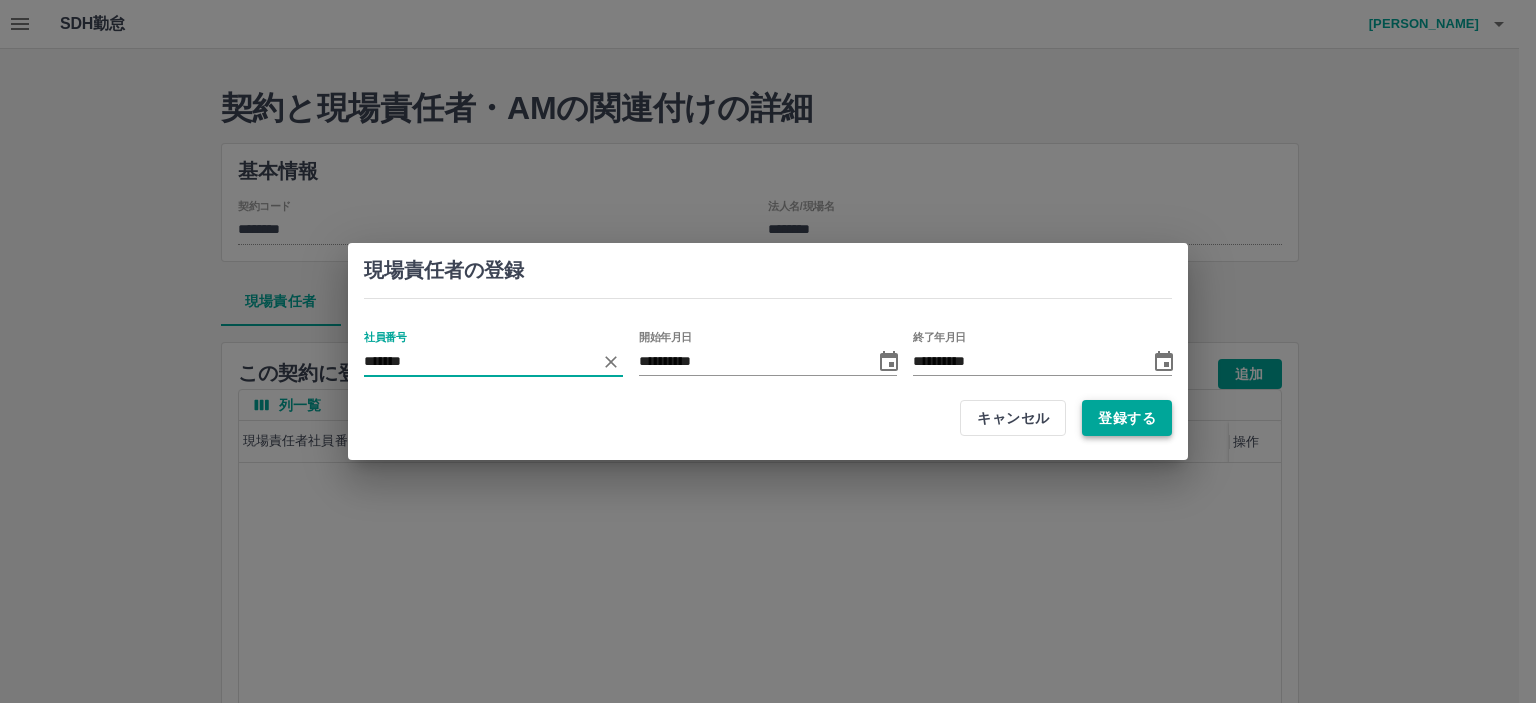 type on "*******" 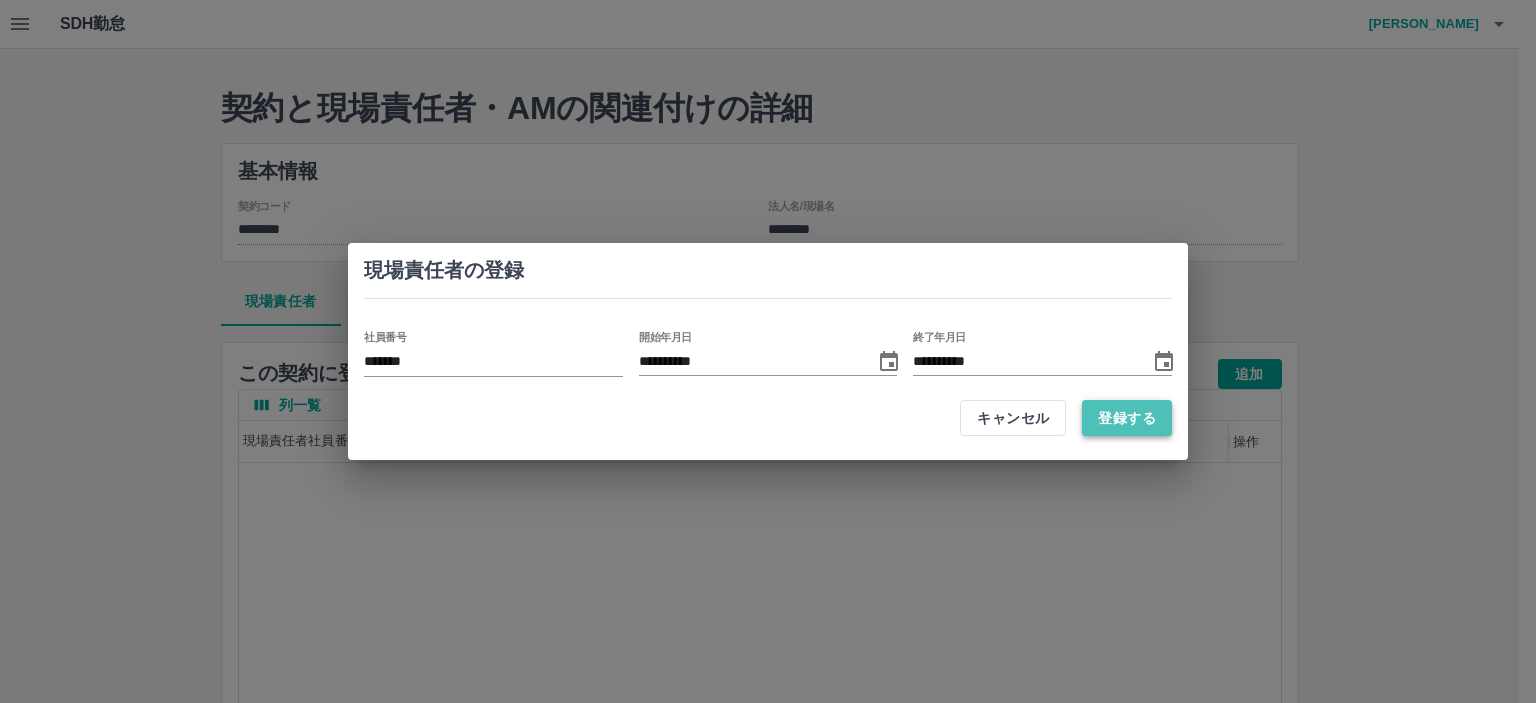 click on "登録する" at bounding box center [1127, 418] 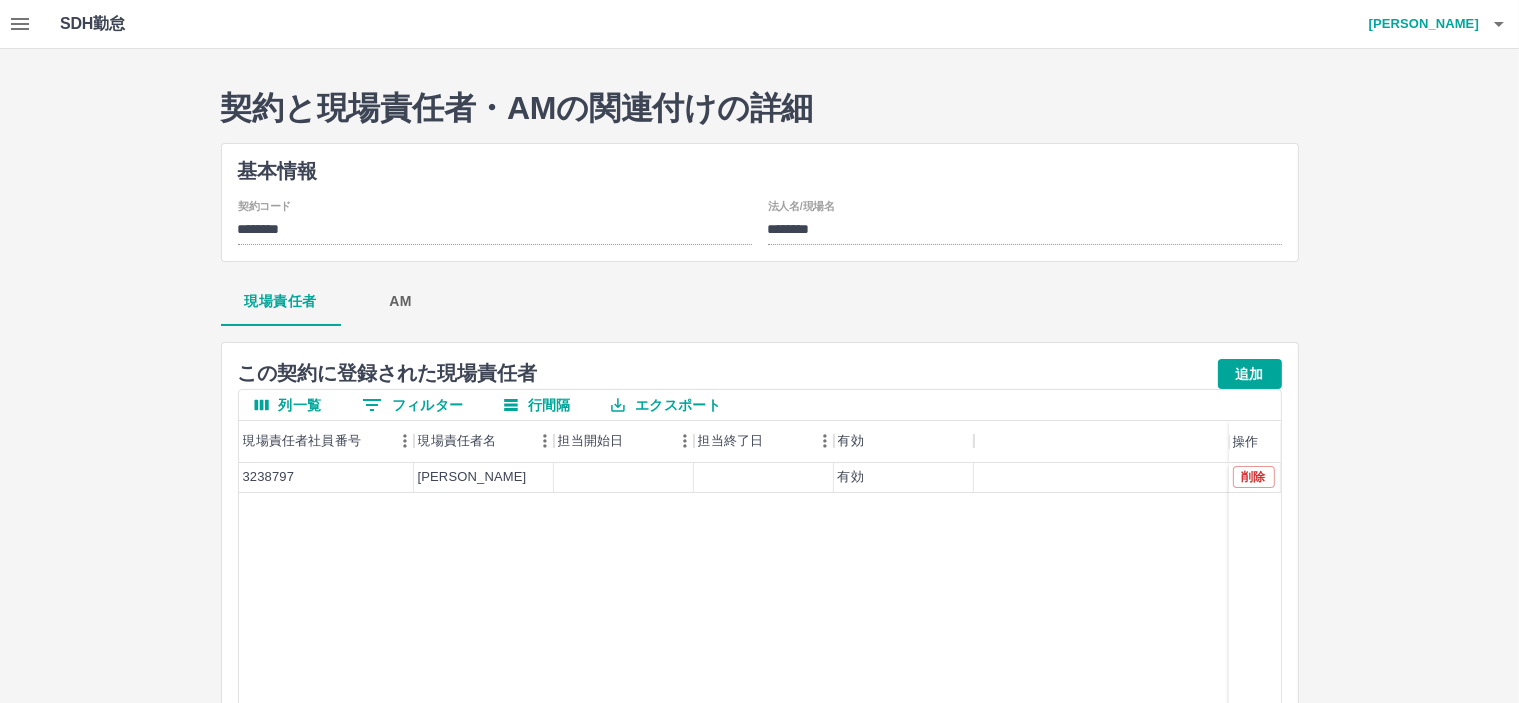 click on "AM" at bounding box center (401, 302) 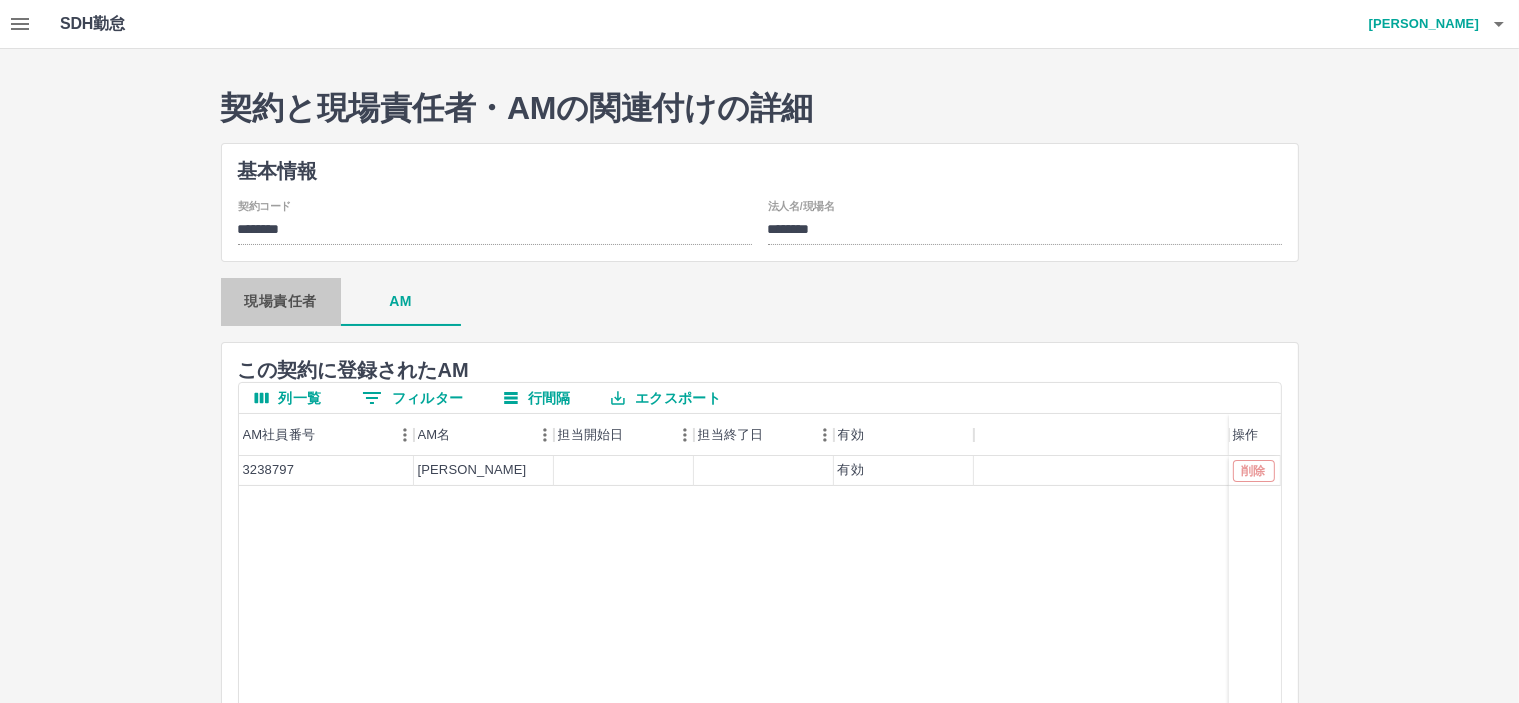 click on "現場責任者" at bounding box center (281, 302) 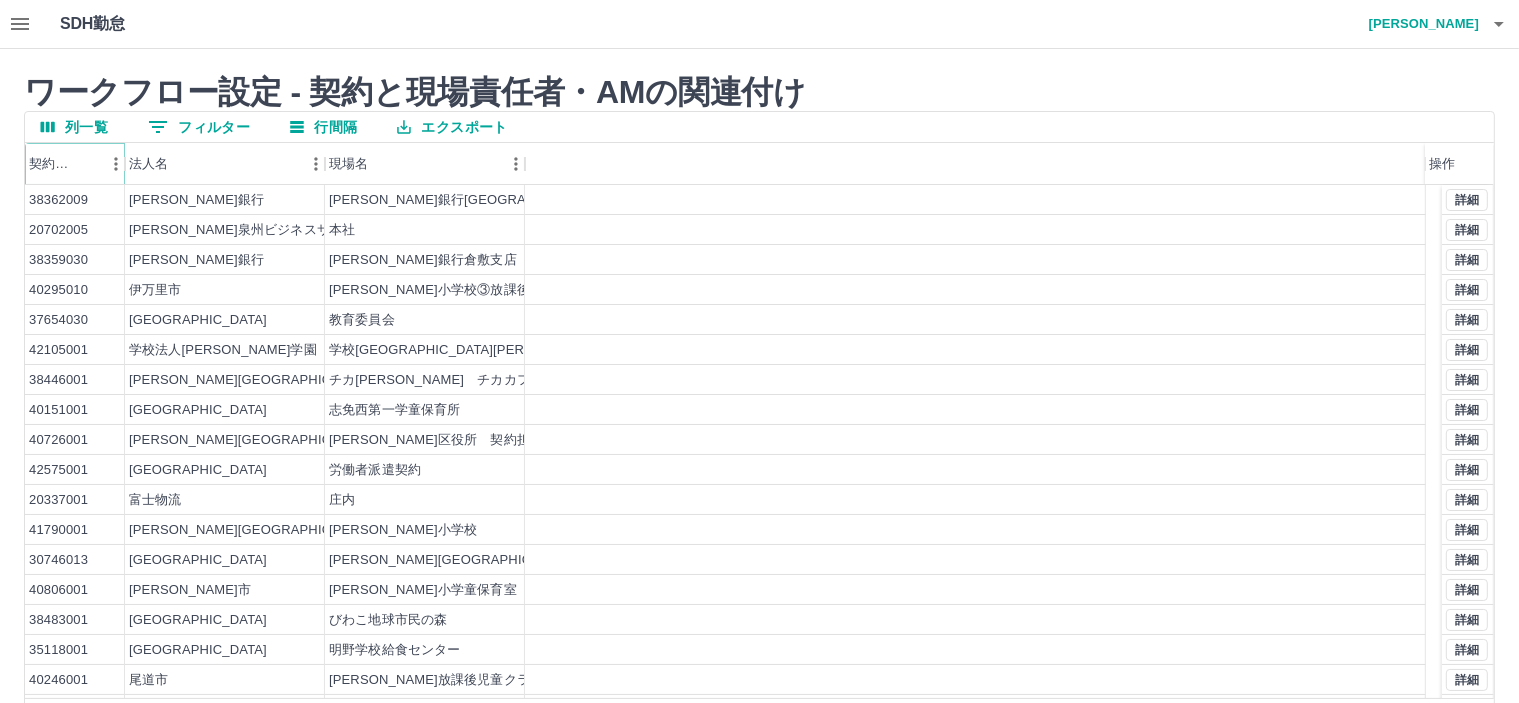 click 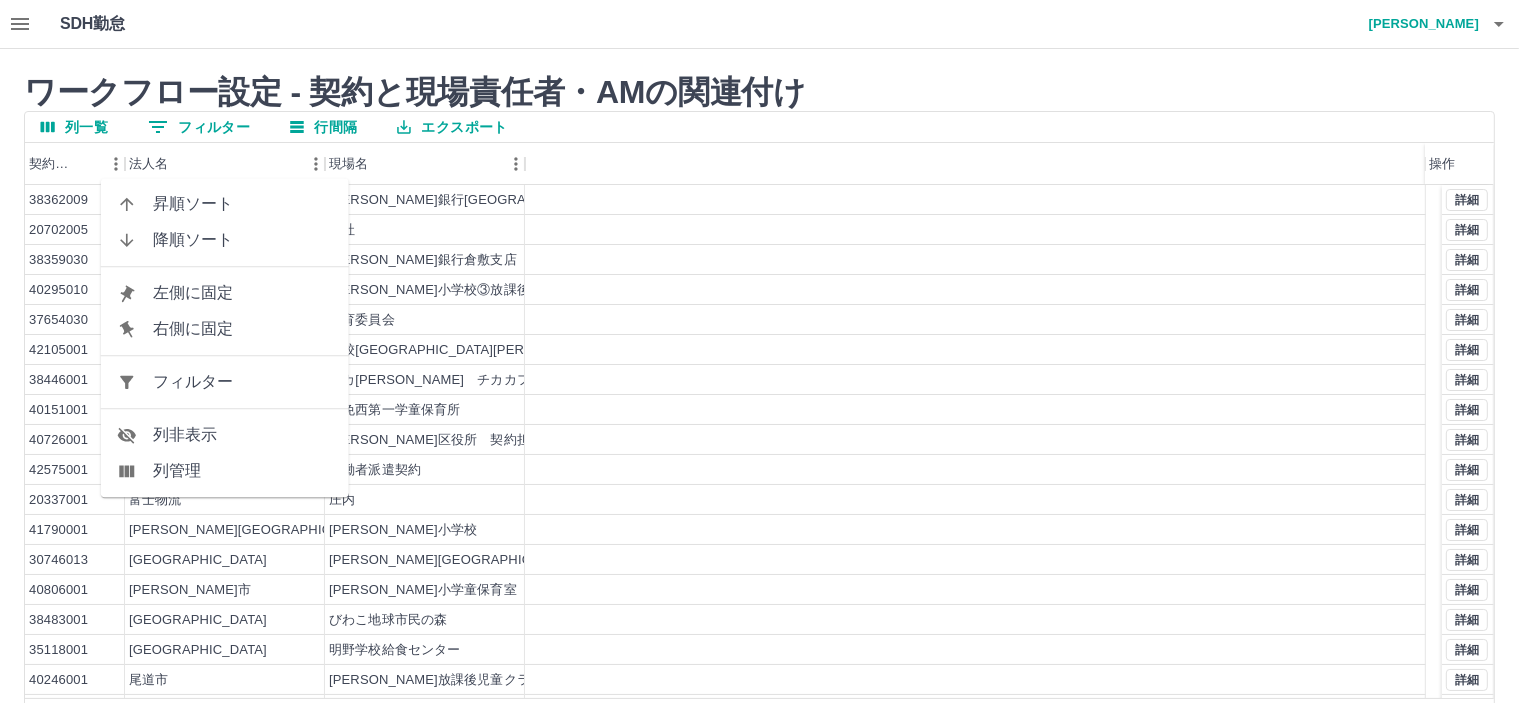 click on "フィルター" at bounding box center [243, 382] 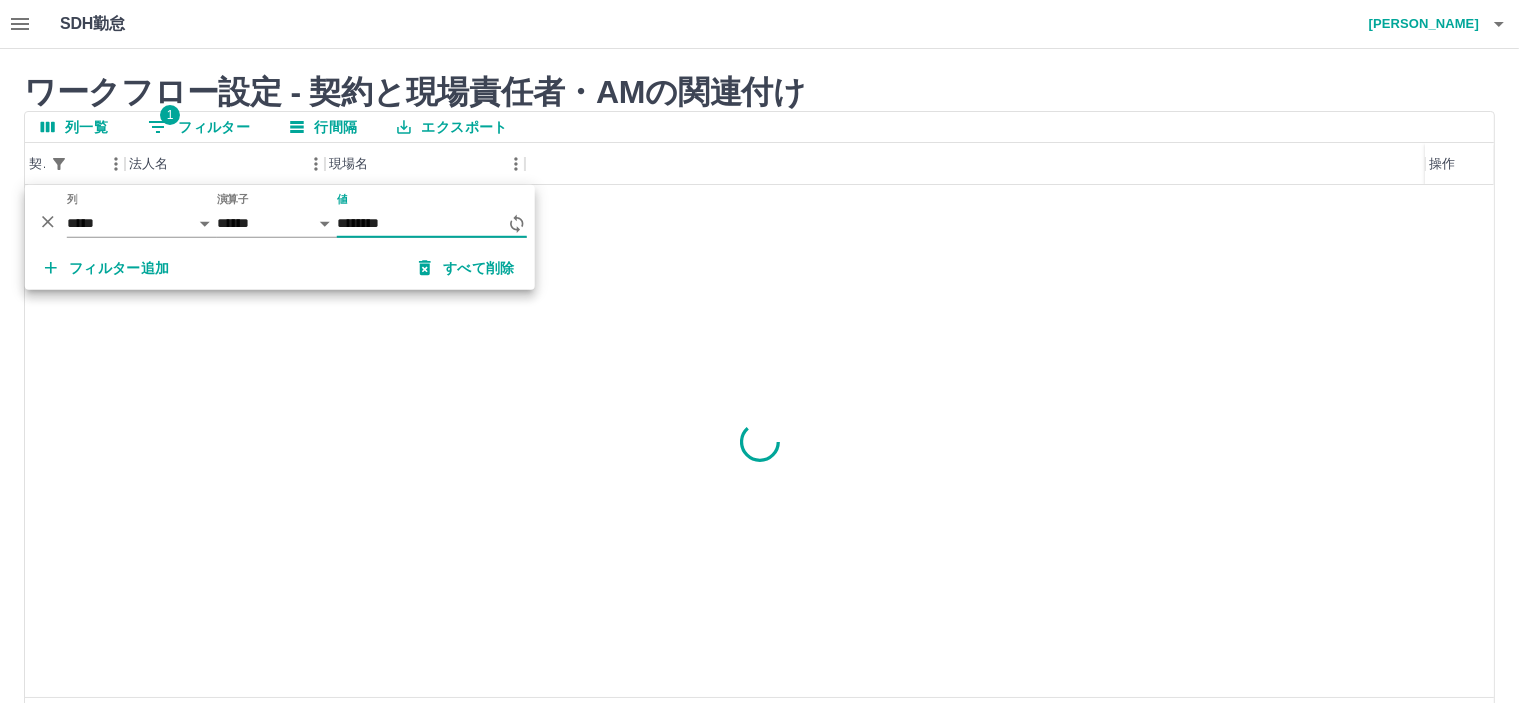 type on "********" 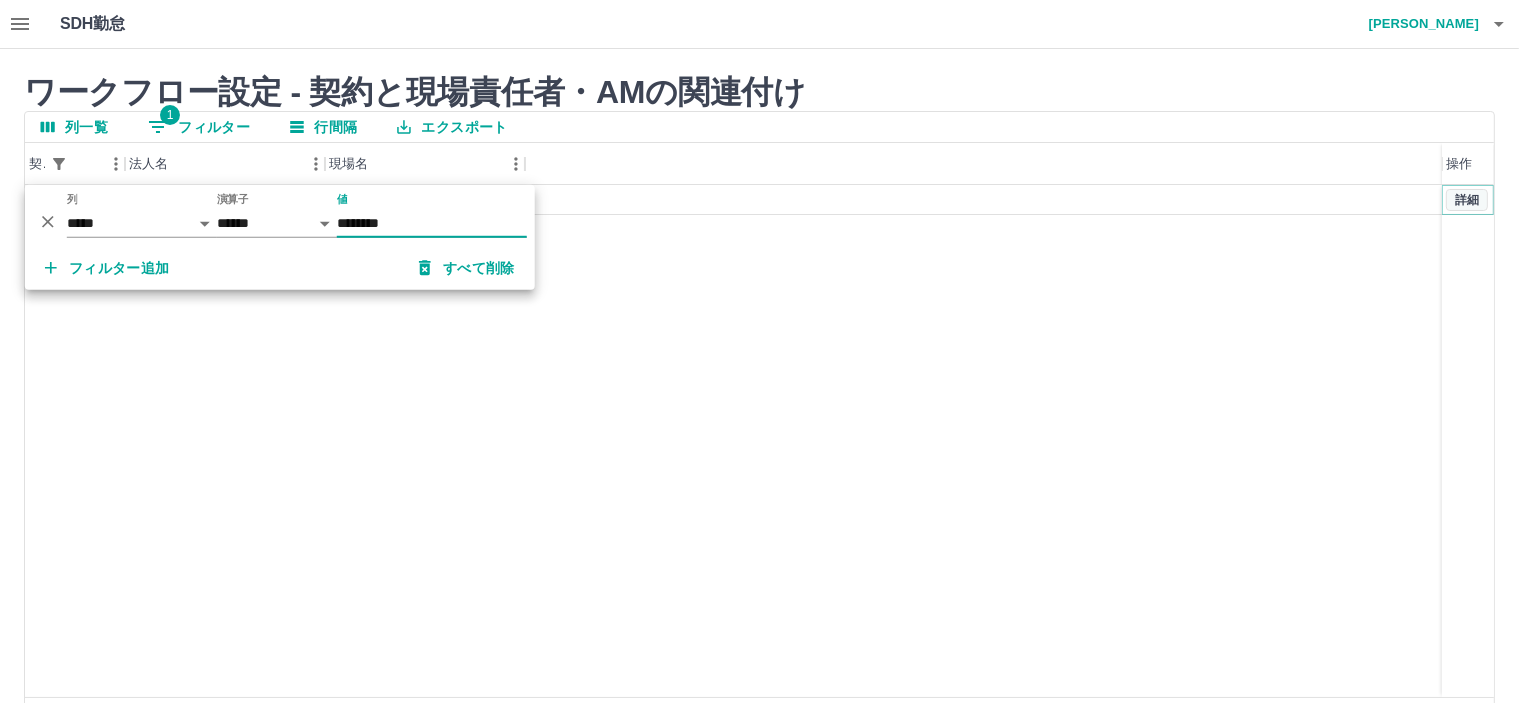 click on "詳細" at bounding box center [1467, 200] 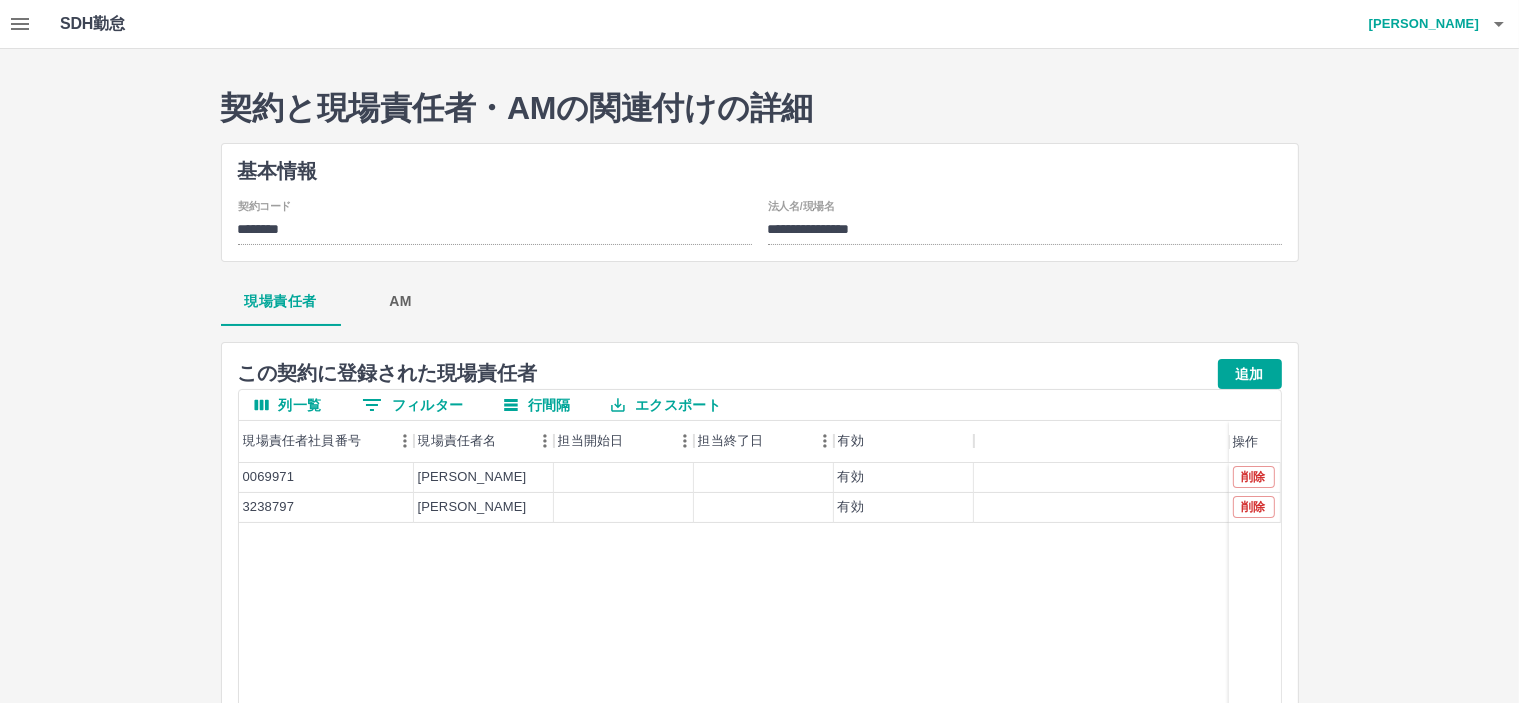 click on "AM" at bounding box center [401, 302] 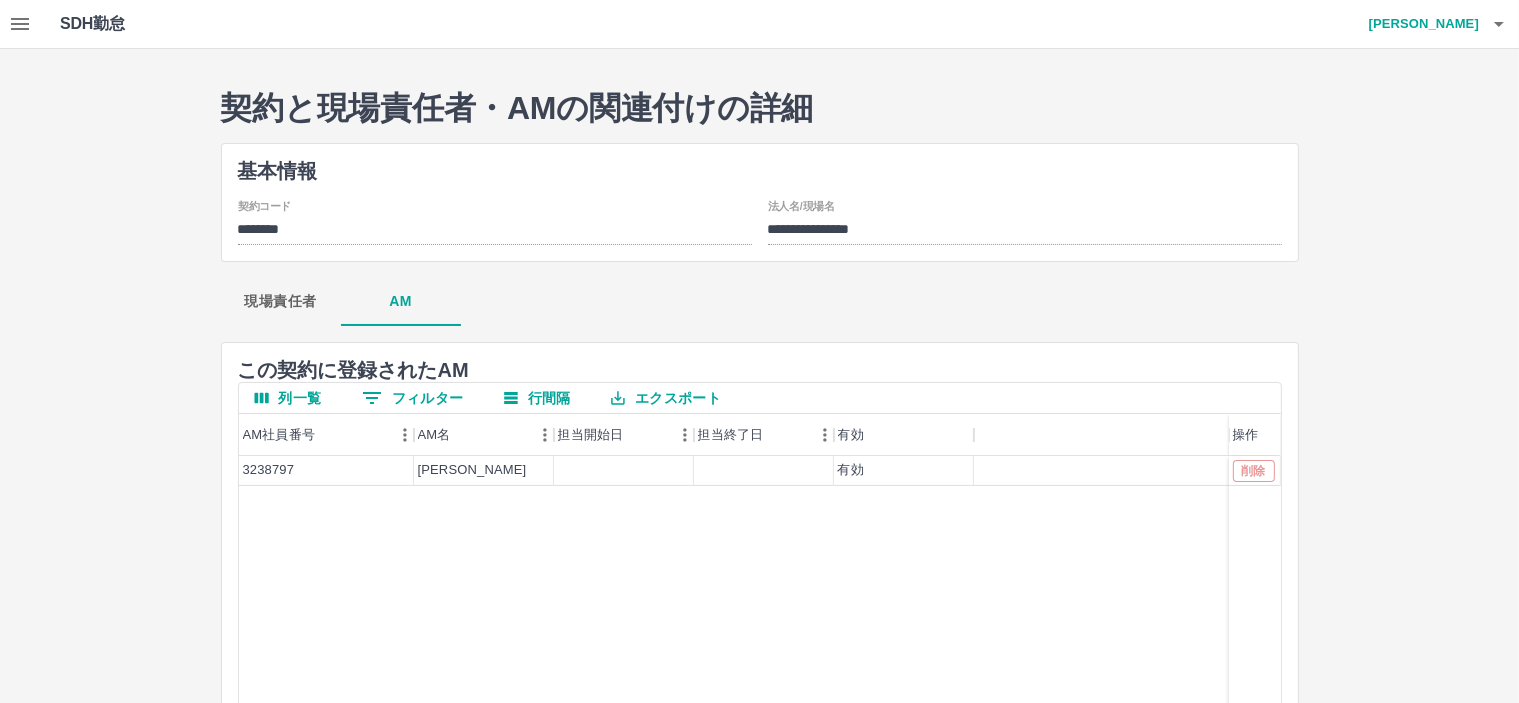 click on "現場責任者" at bounding box center [281, 302] 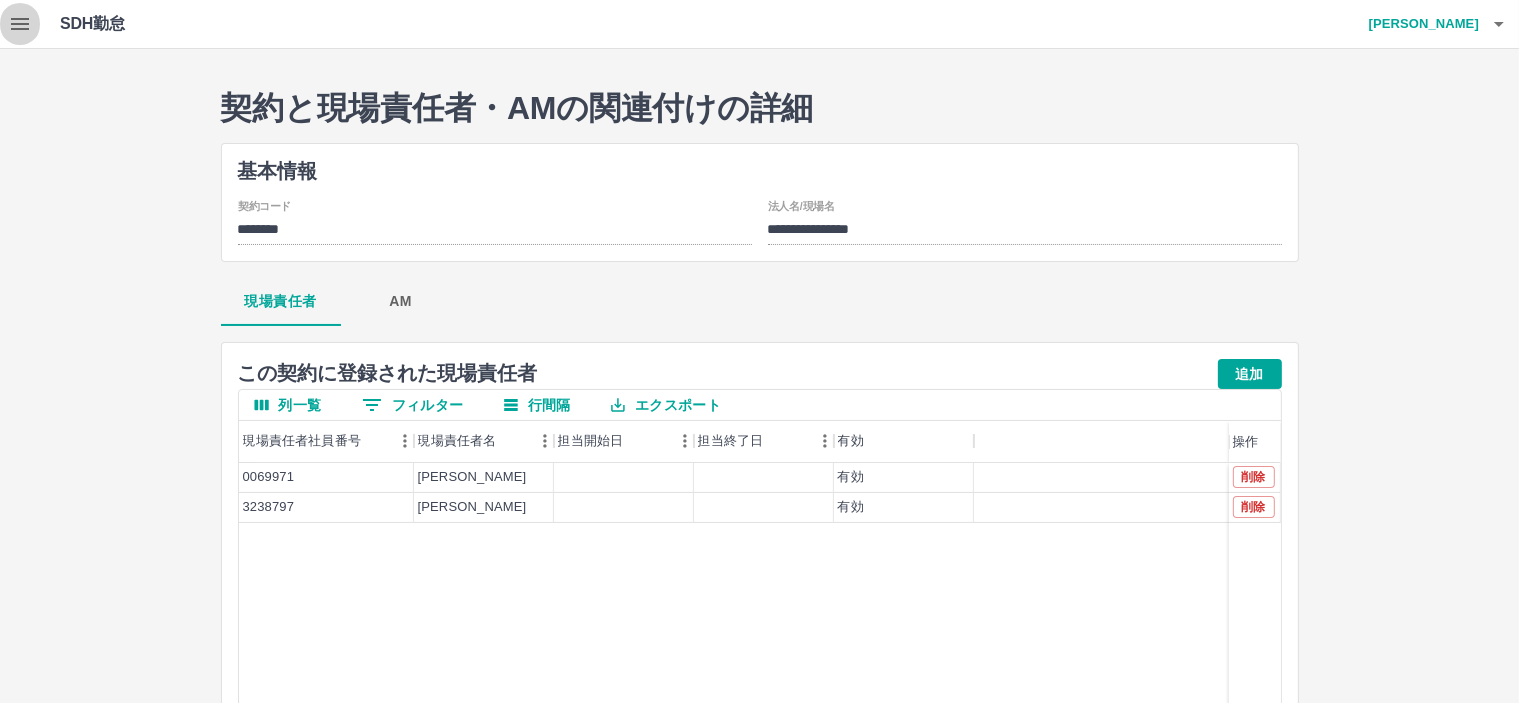 click 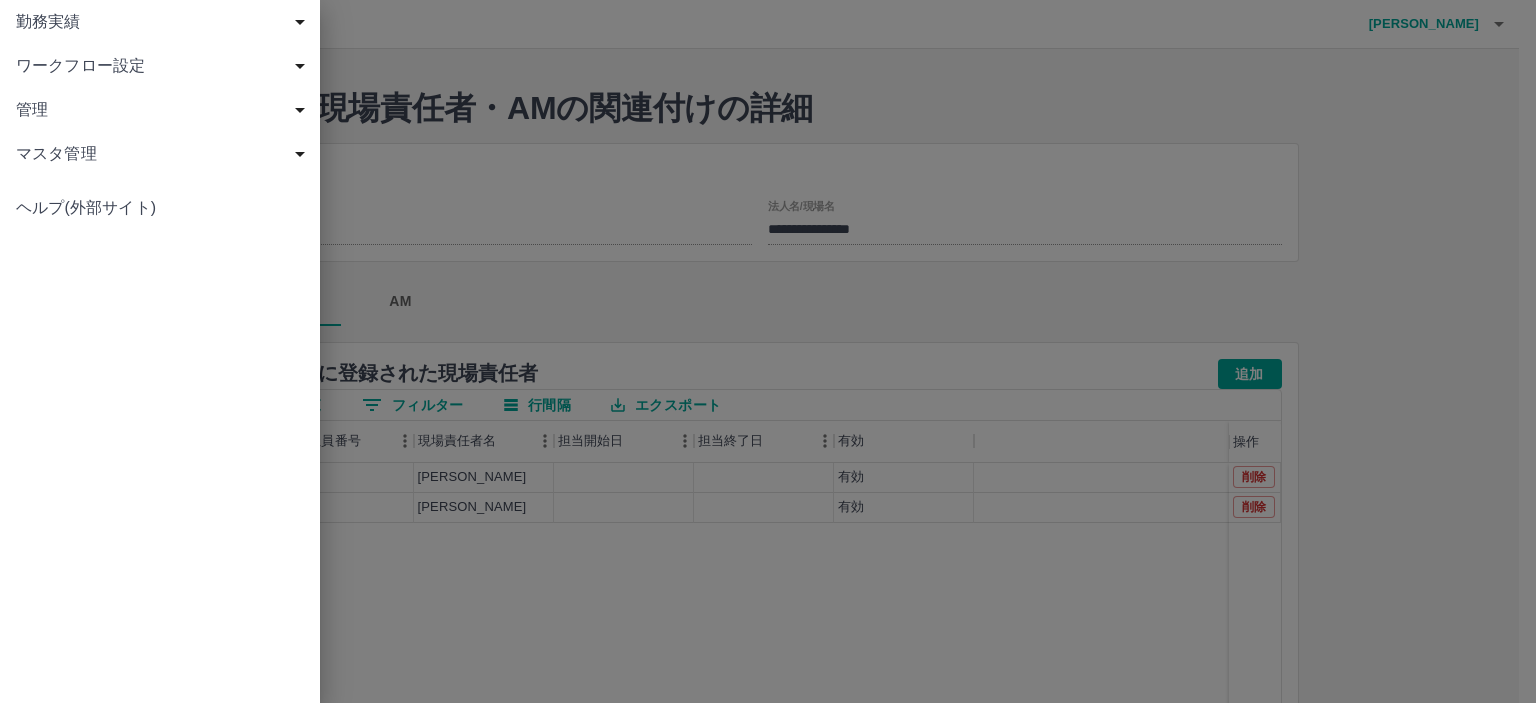 click on "ワークフロー設定" at bounding box center (164, 66) 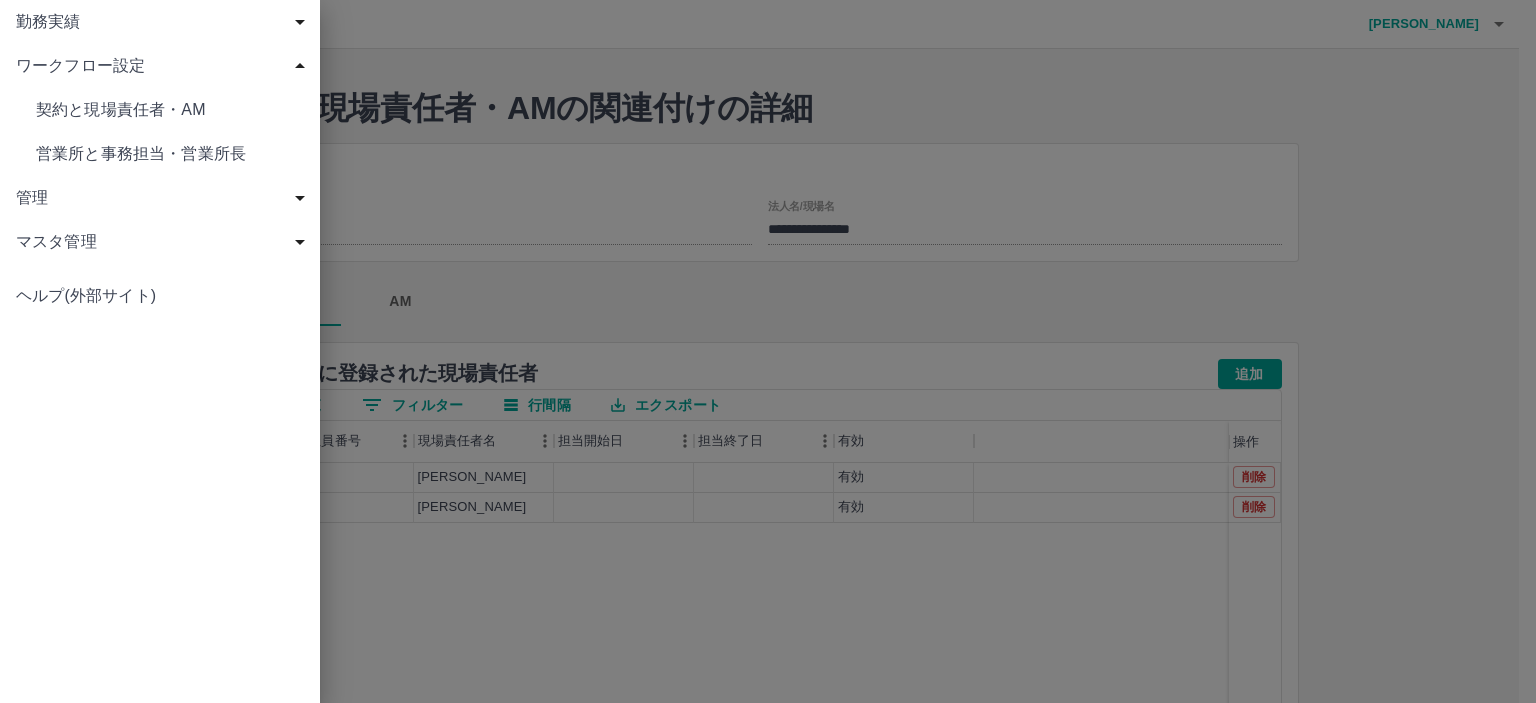 click on "契約と現場責任者・AM" at bounding box center [170, 110] 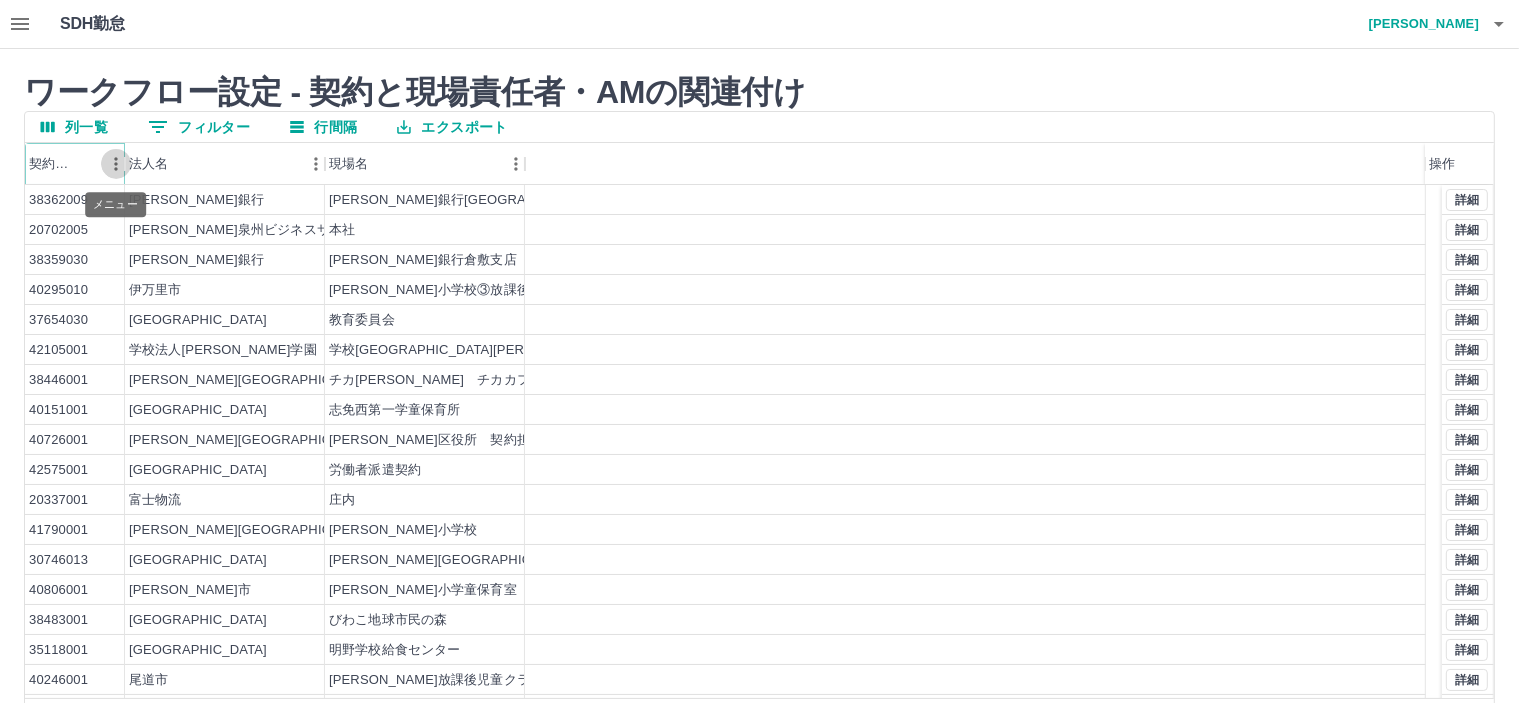 click 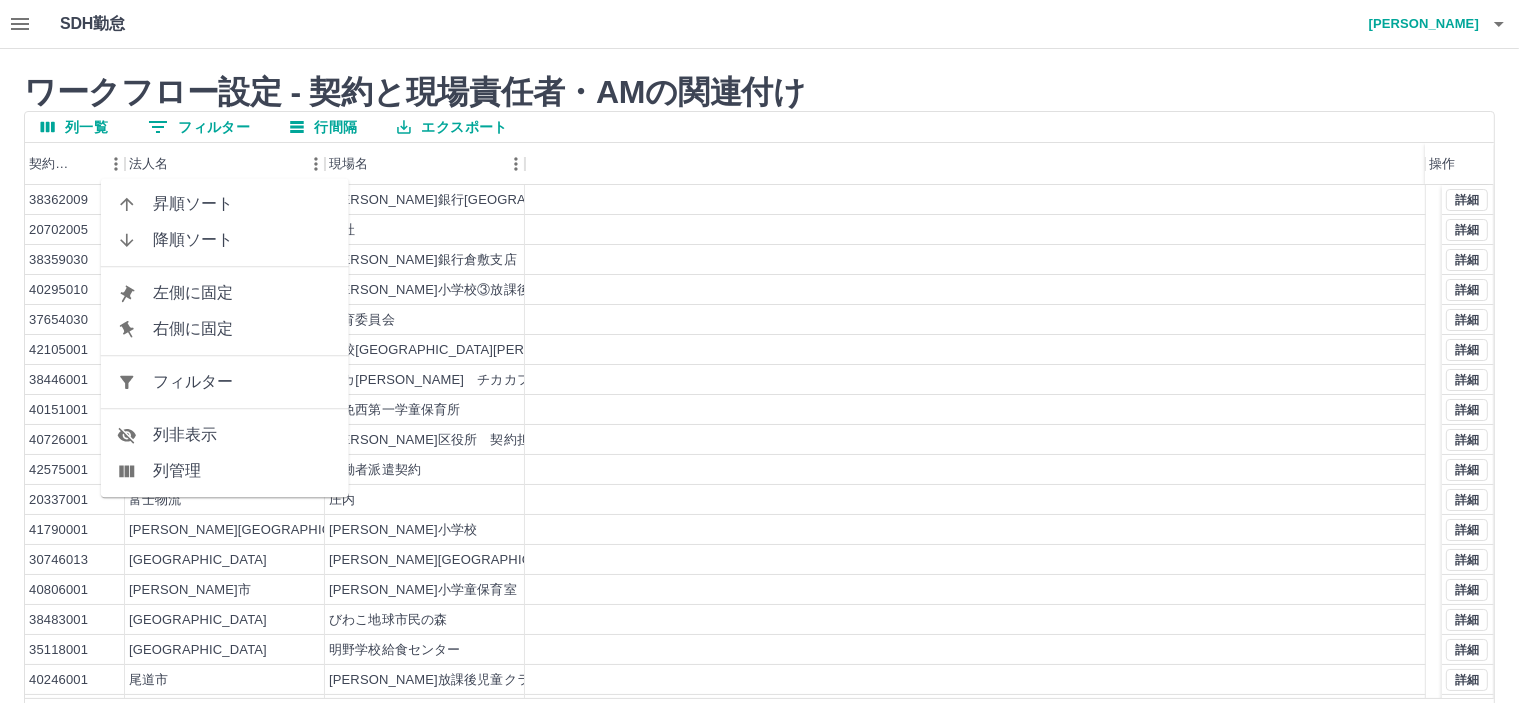 click on "フィルター" at bounding box center [243, 382] 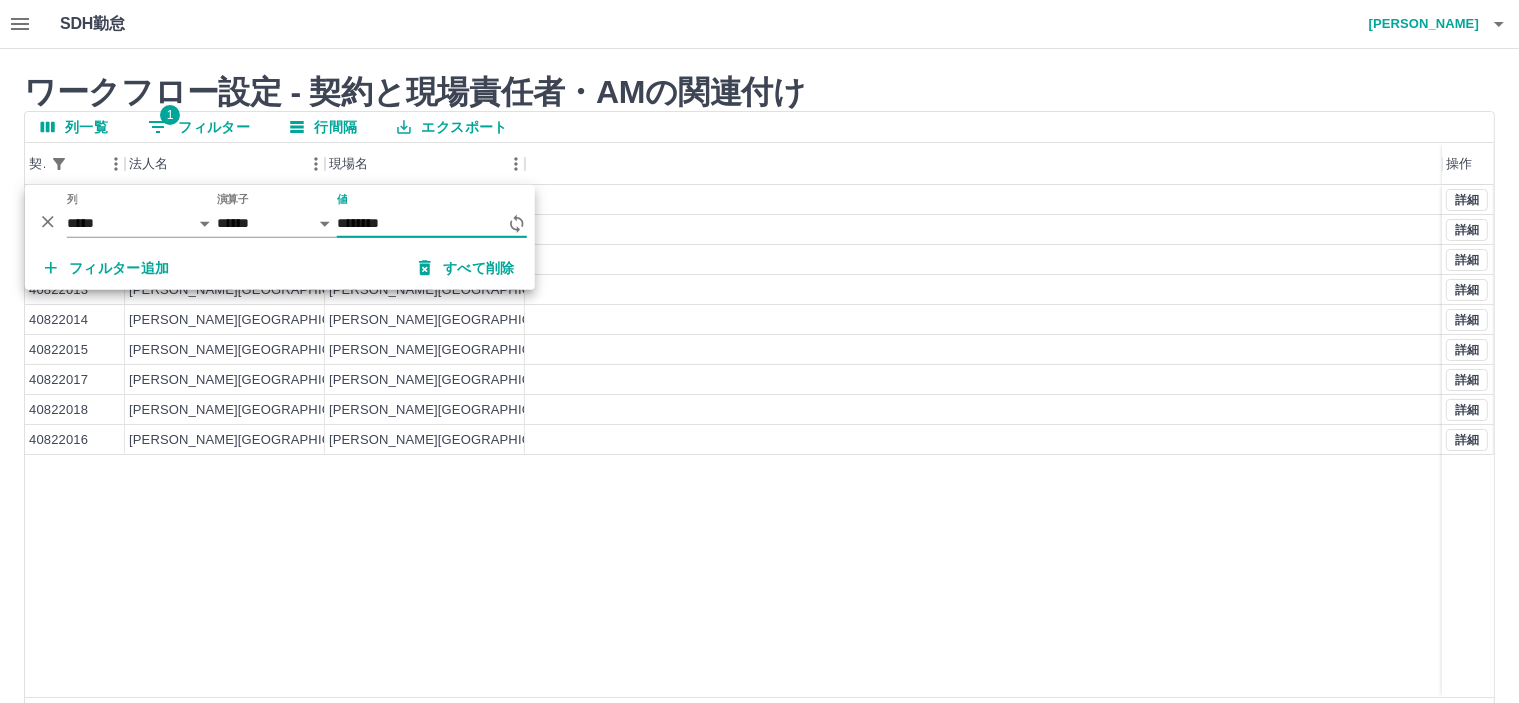 type on "********" 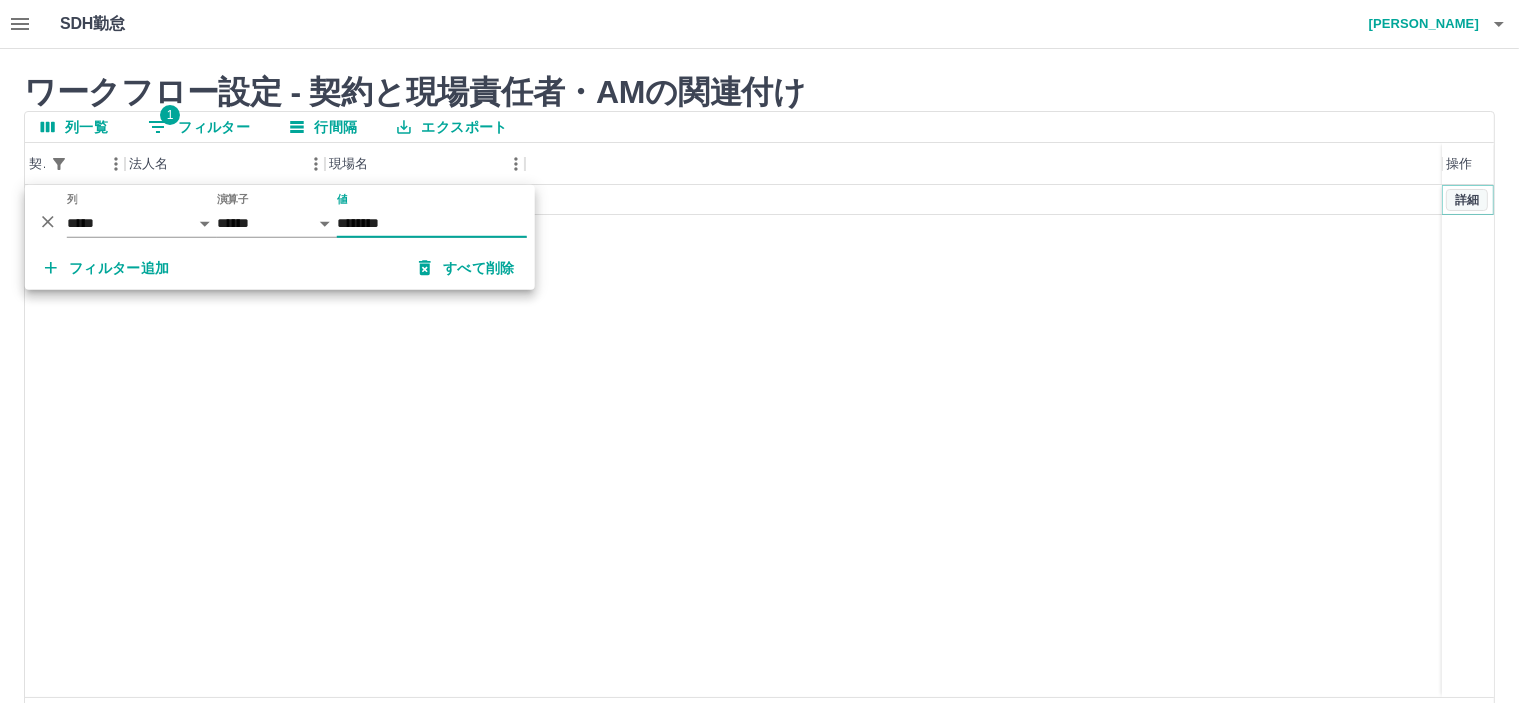 click on "詳細" at bounding box center (1467, 200) 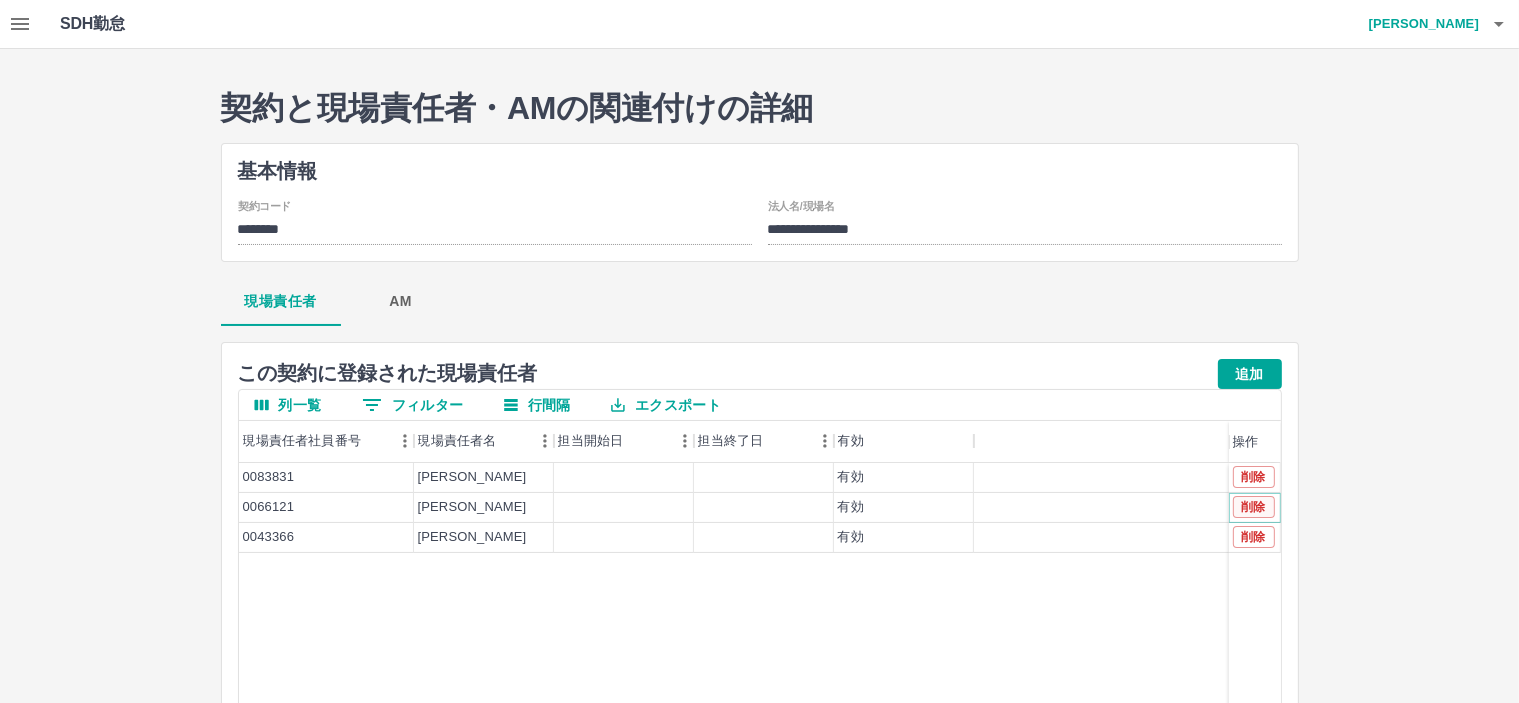 click on "削除" at bounding box center (1254, 507) 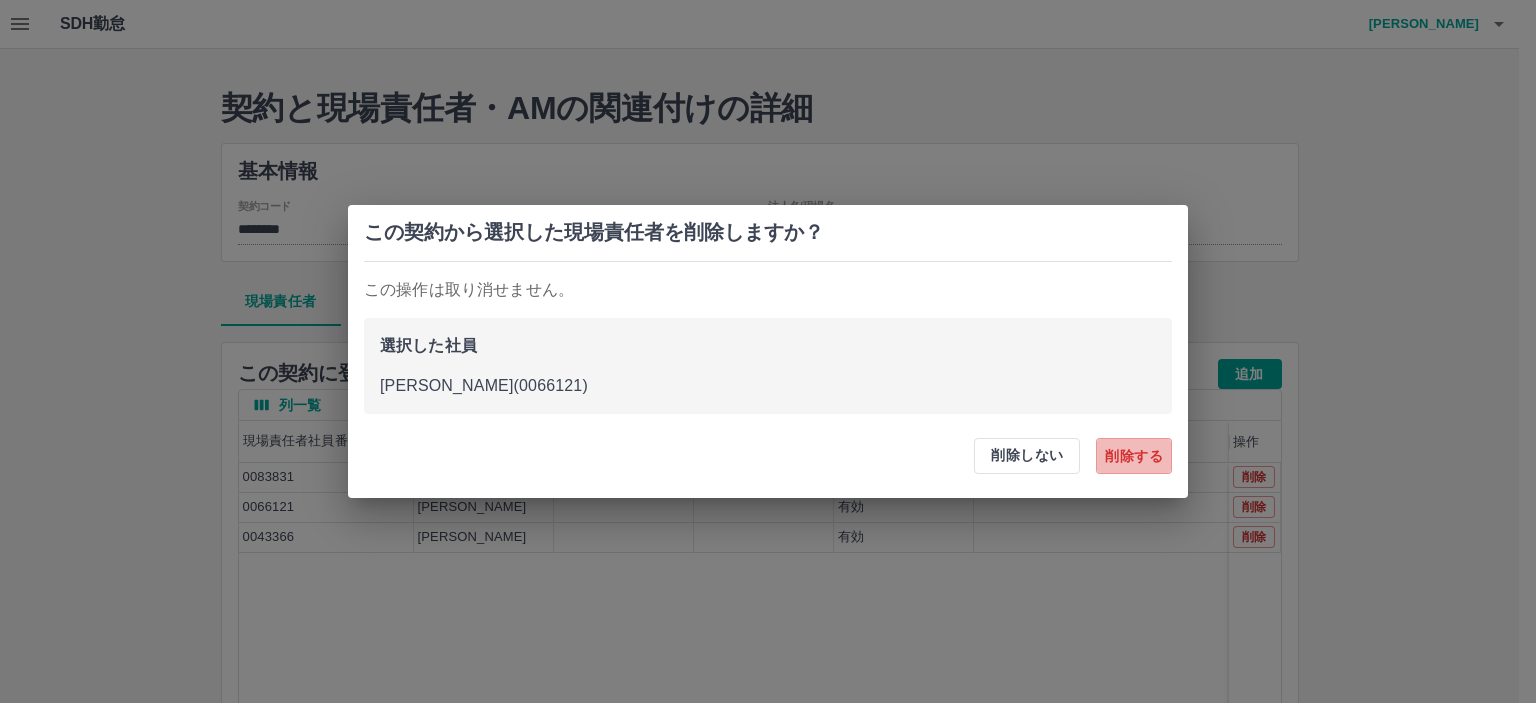click on "削除する" at bounding box center [1134, 456] 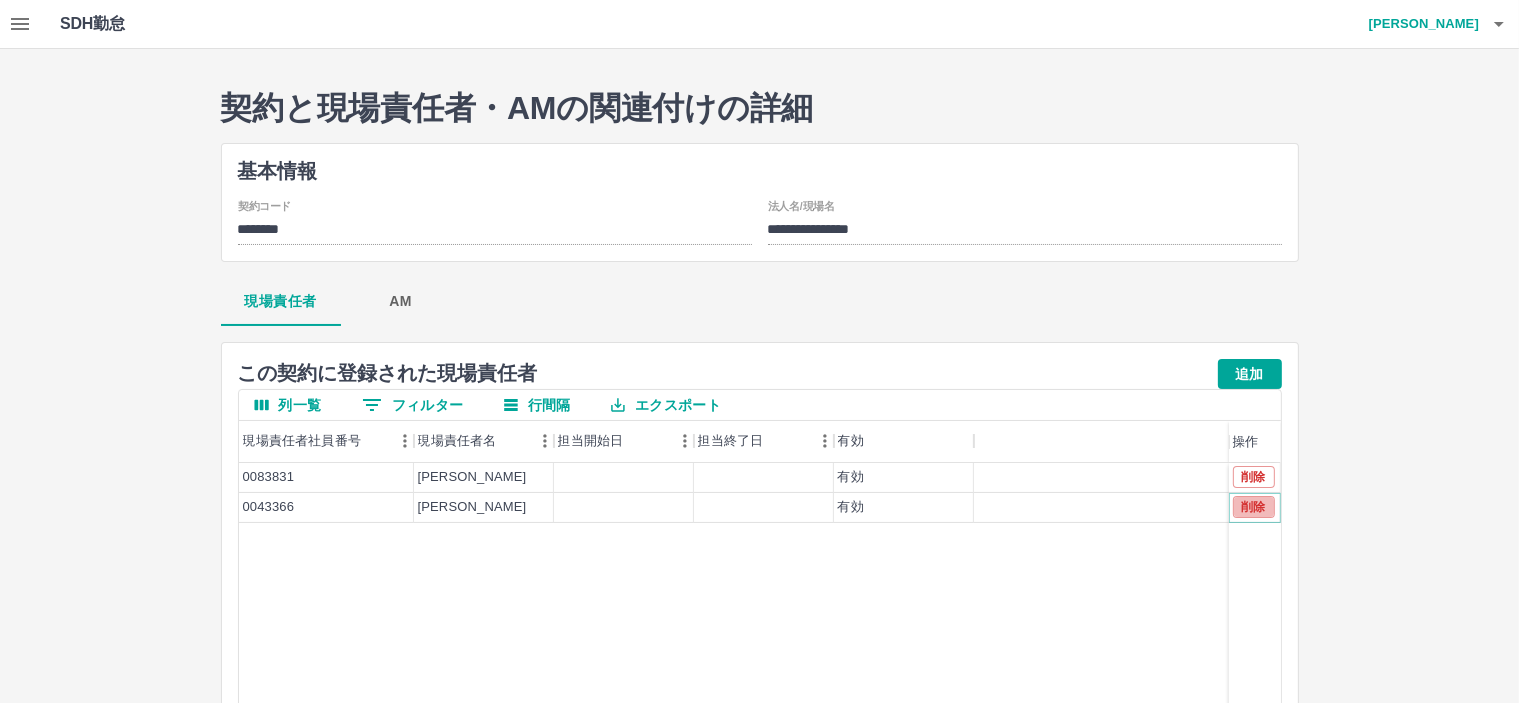 click on "削除" at bounding box center [1254, 507] 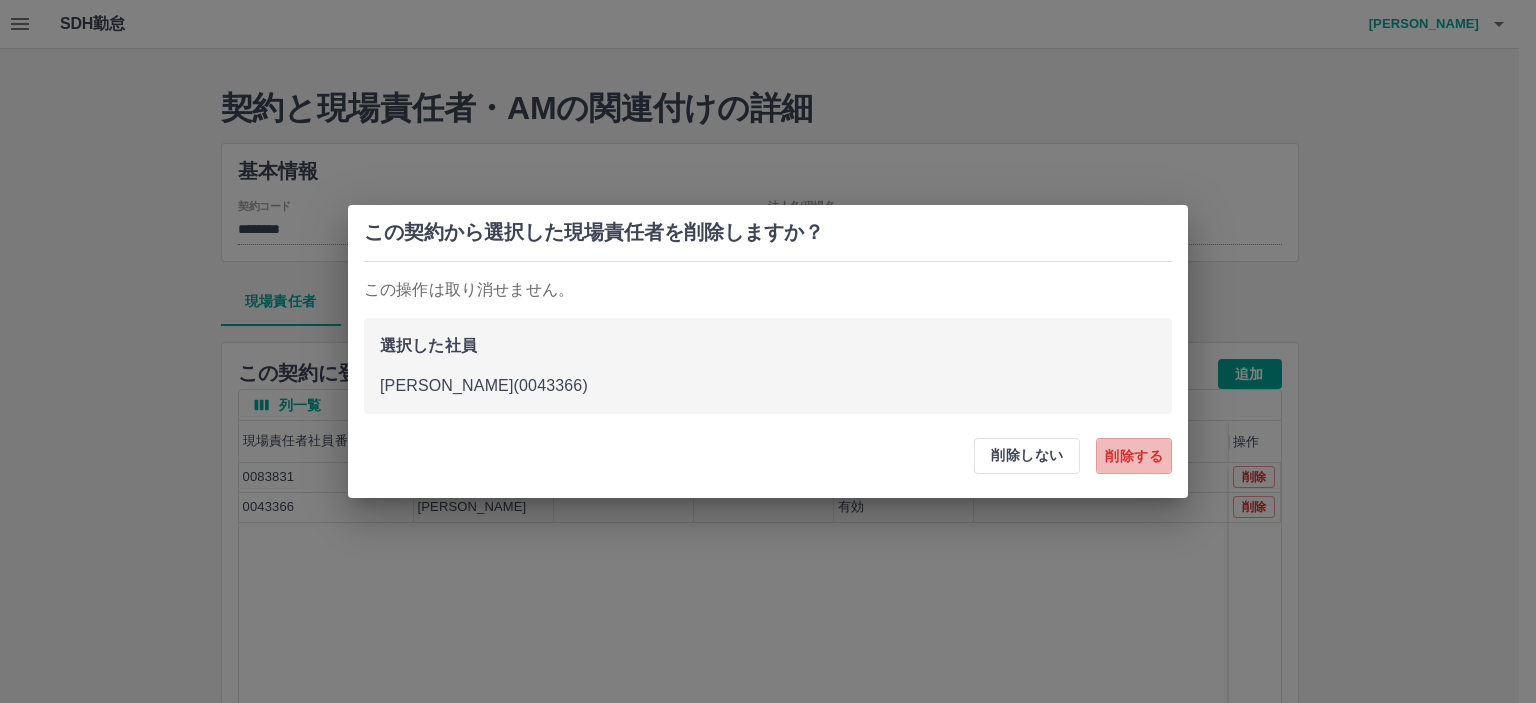 click on "削除する" at bounding box center (1134, 456) 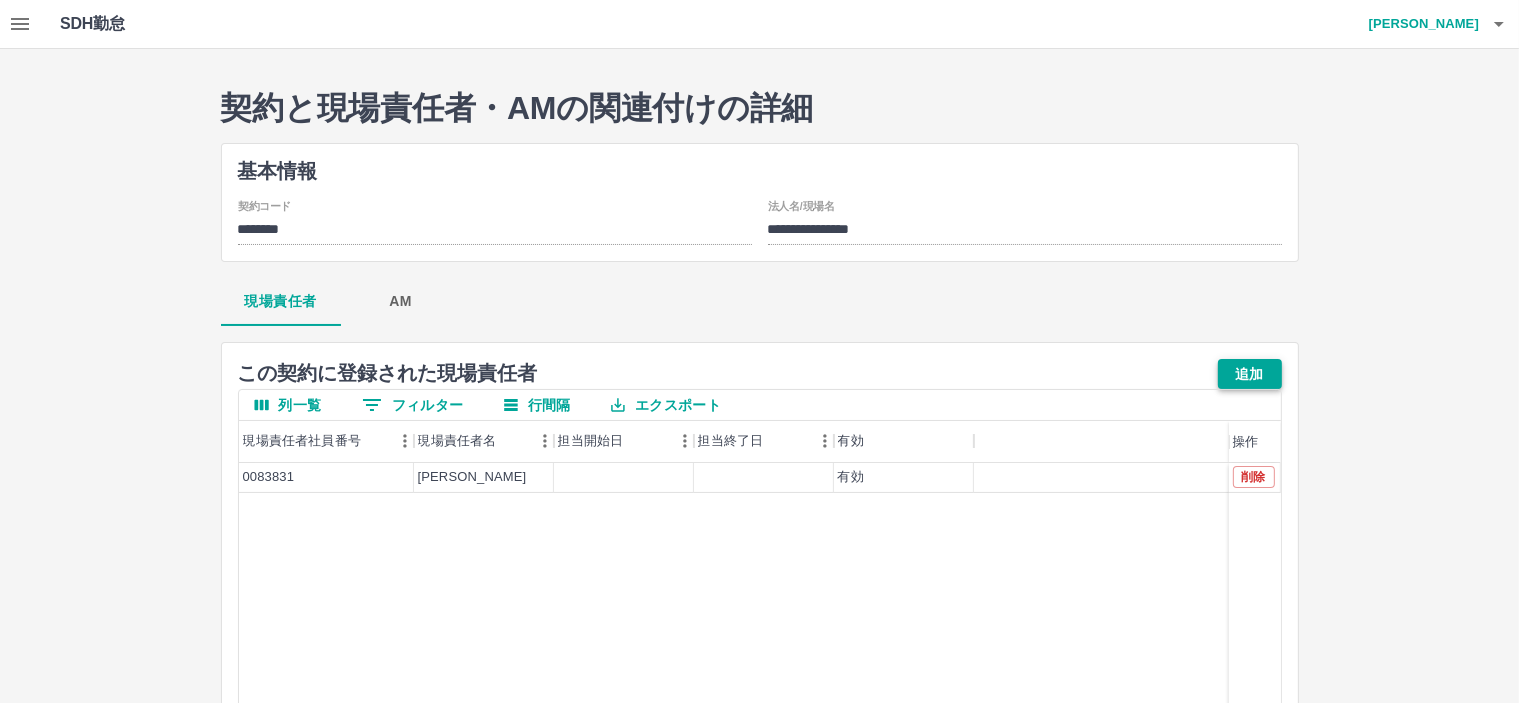 click on "追加" at bounding box center [1250, 374] 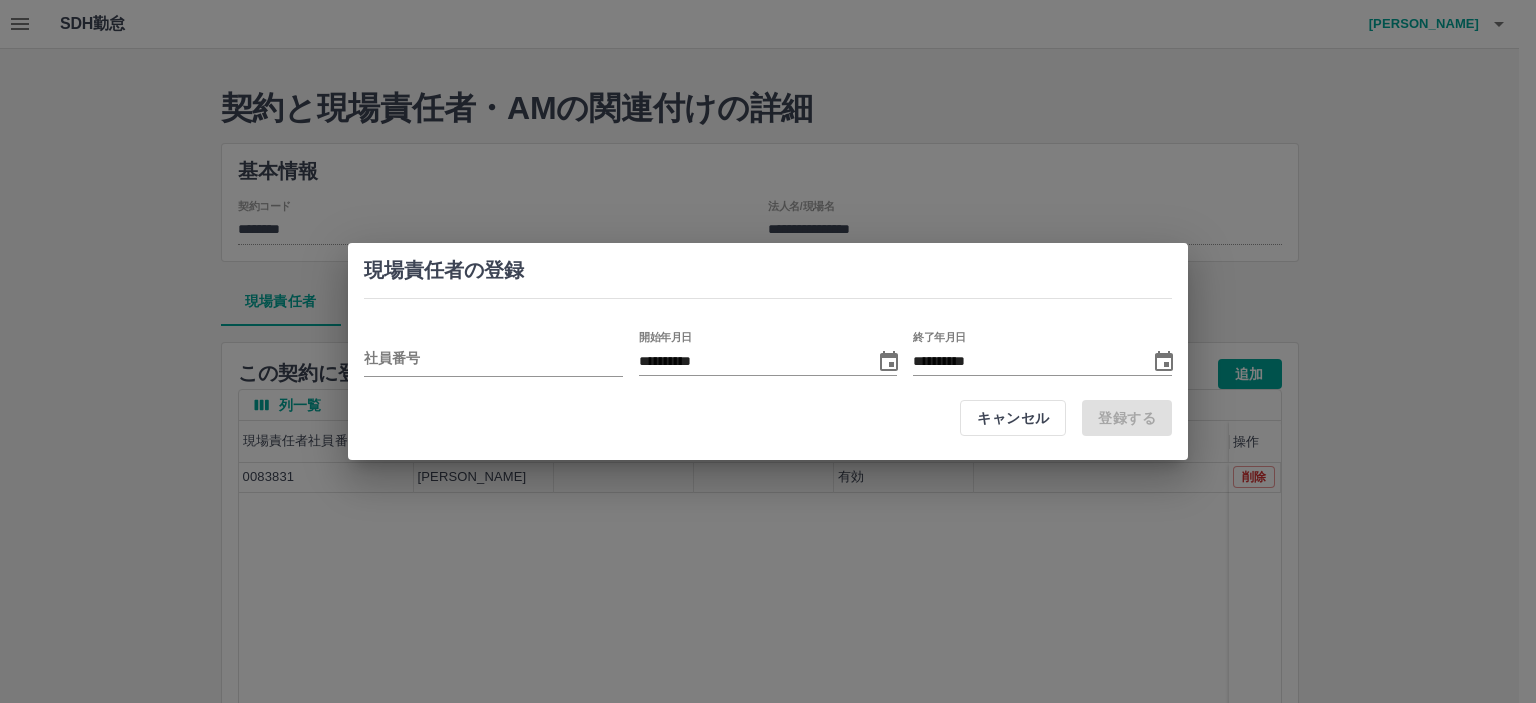 drag, startPoint x: 461, startPoint y: 361, endPoint x: 386, endPoint y: 208, distance: 170.39366 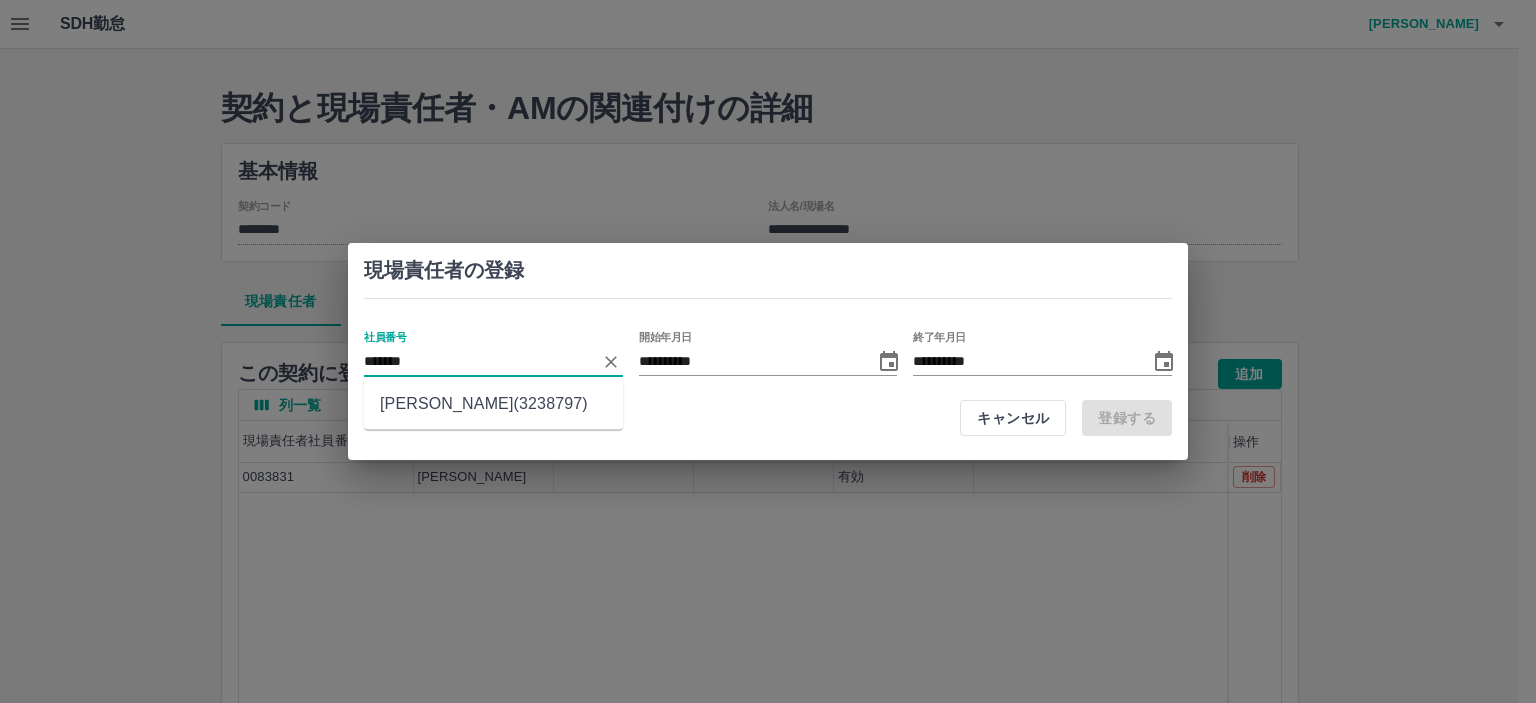 click on "辻野　晴香(3238797)" at bounding box center [493, 404] 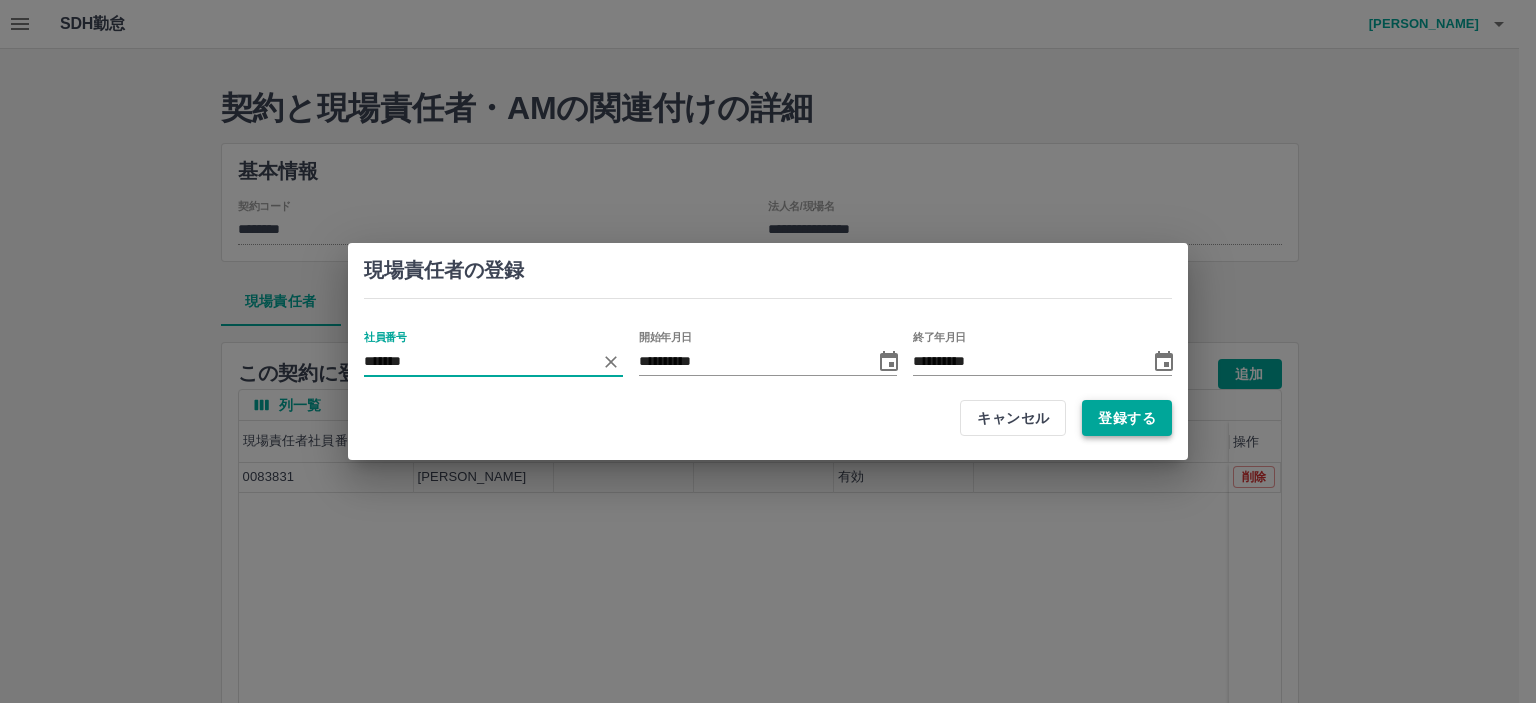 type on "*******" 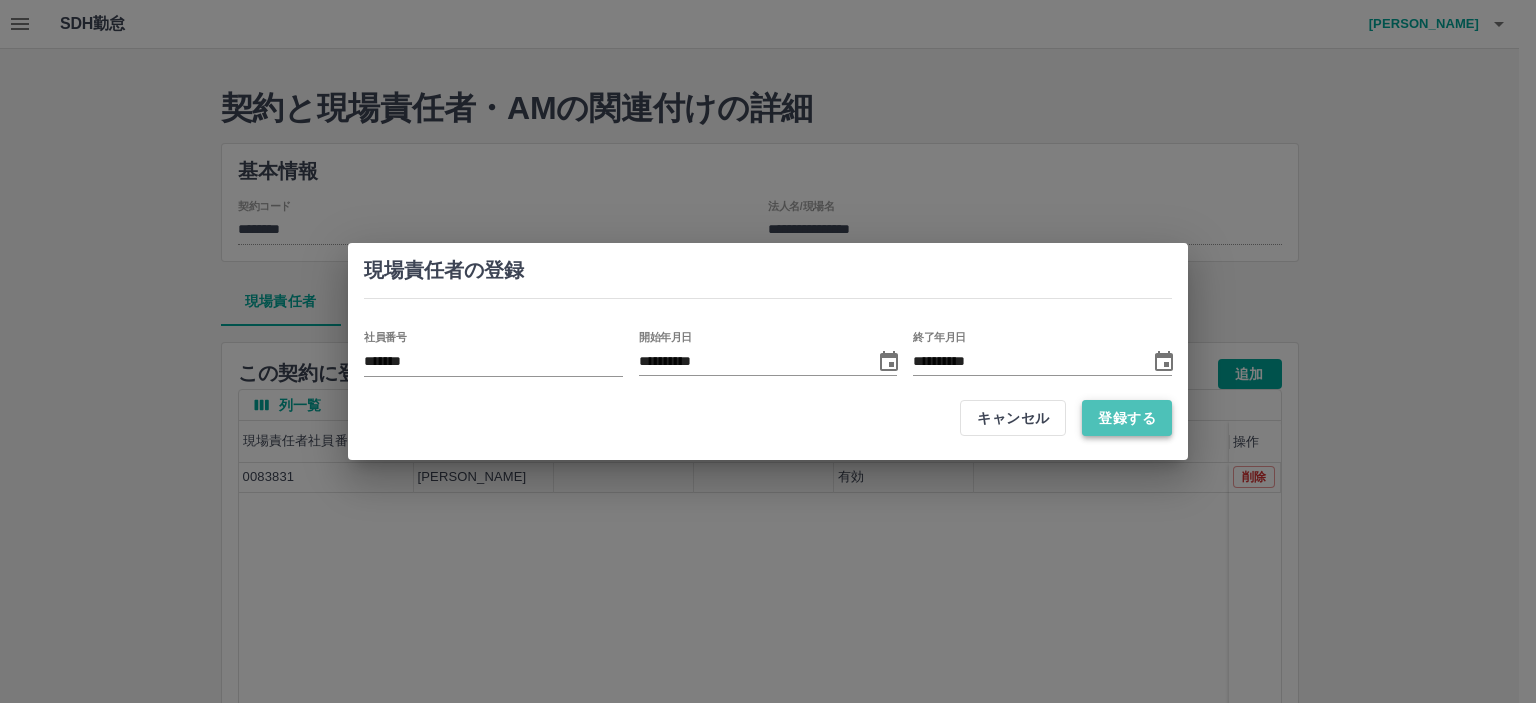 click on "登録する" at bounding box center [1127, 418] 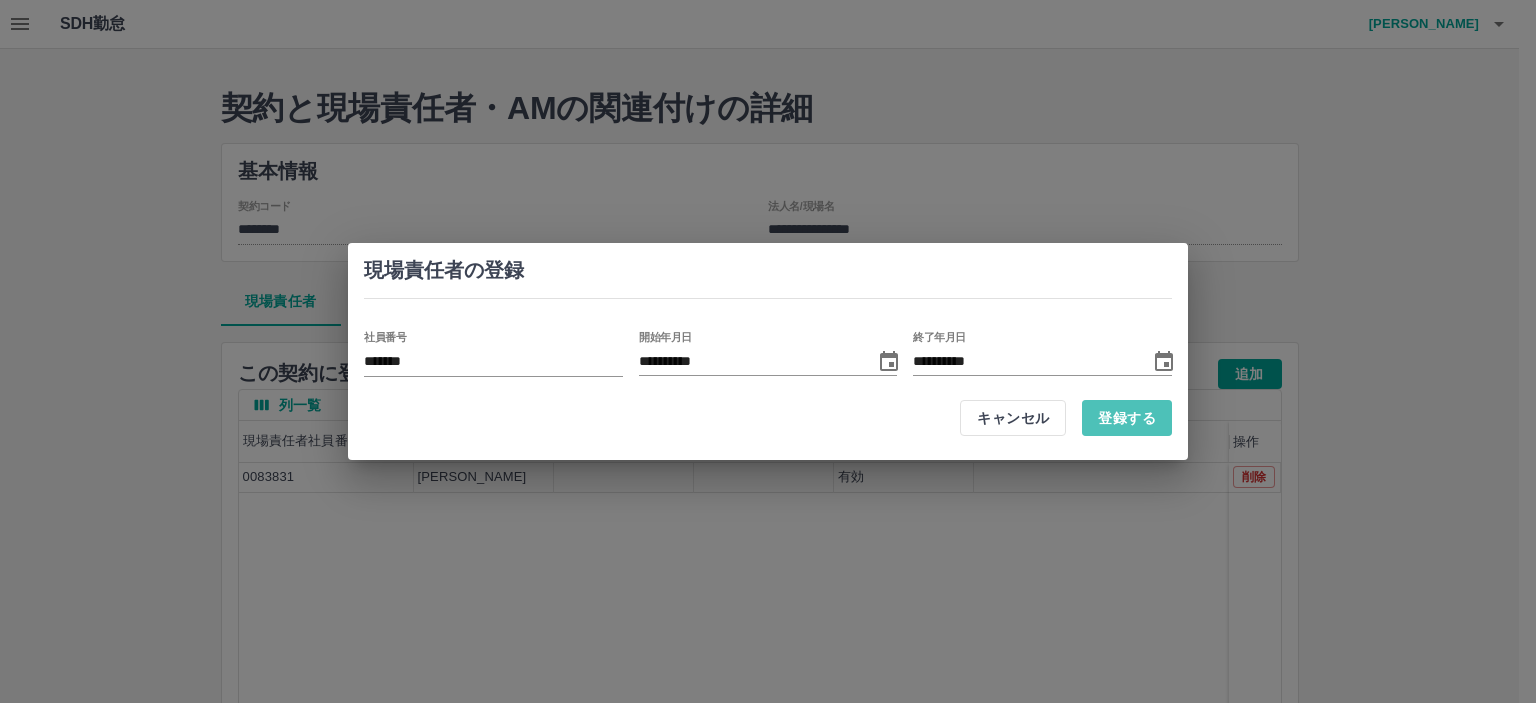 type 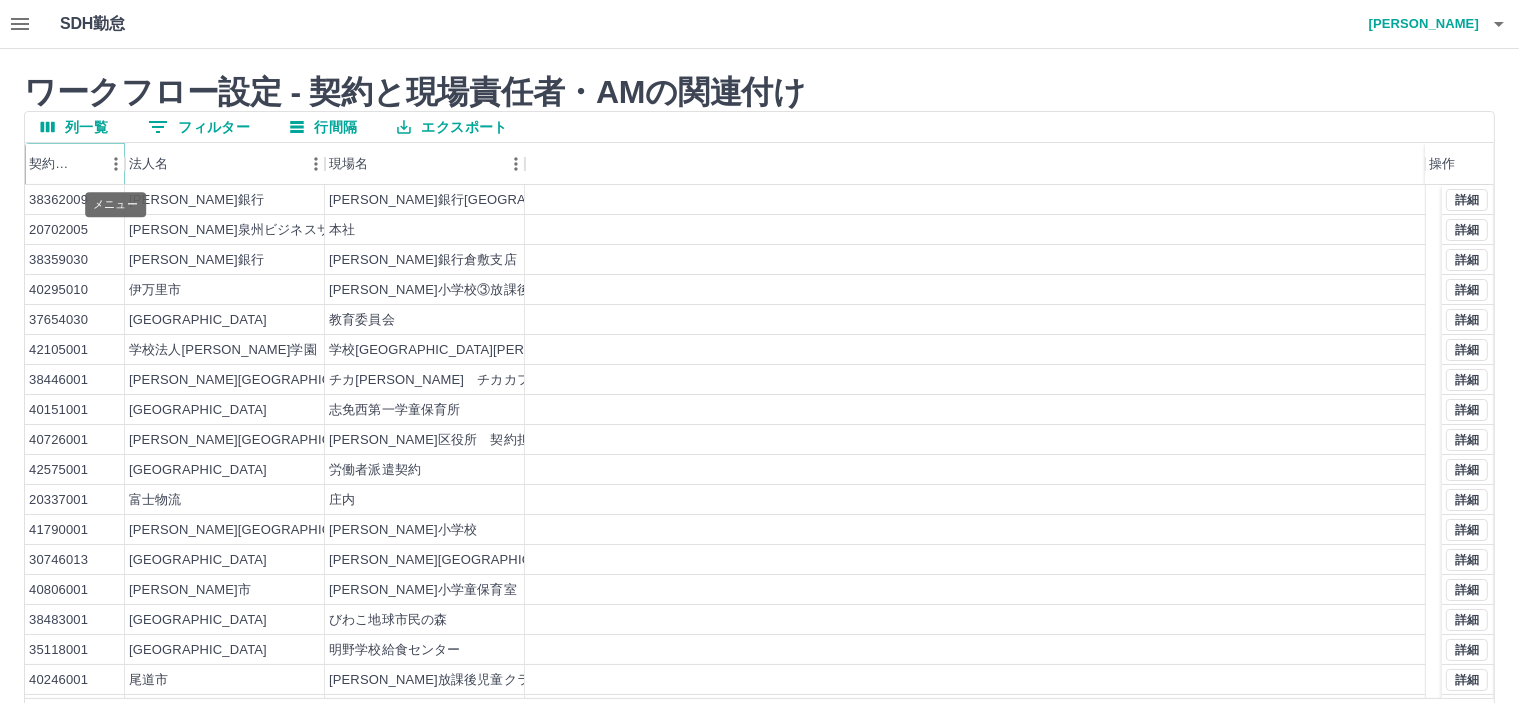 click 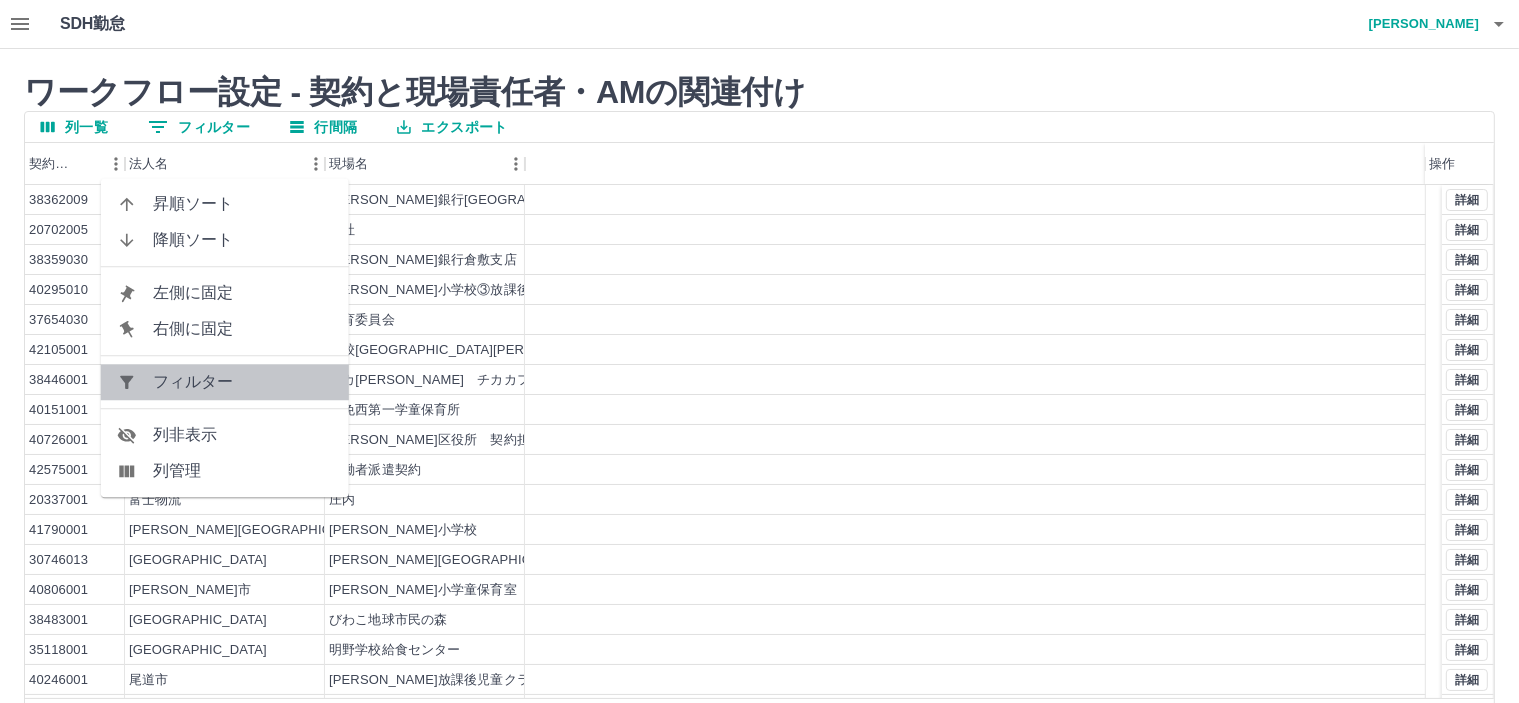drag, startPoint x: 164, startPoint y: 384, endPoint x: 166, endPoint y: 331, distance: 53.037724 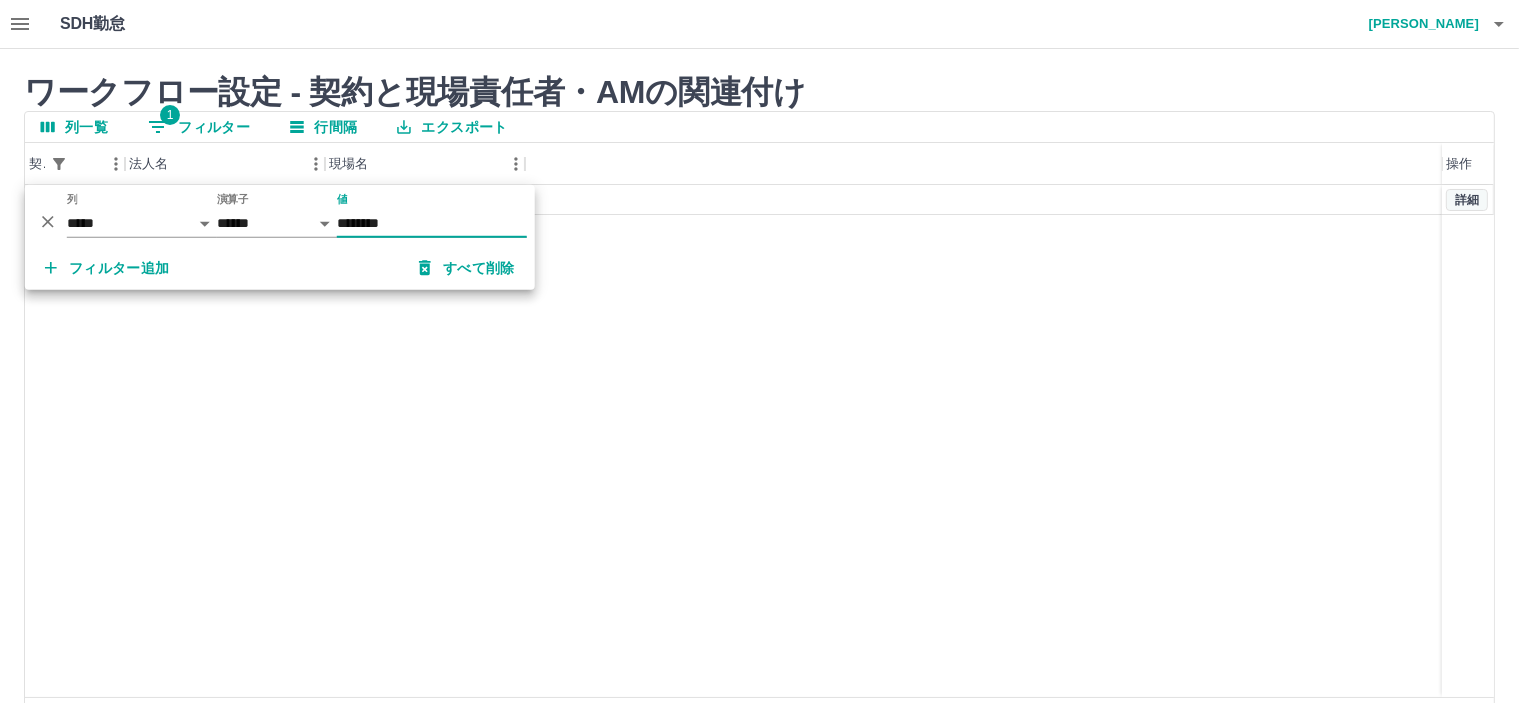 type on "********" 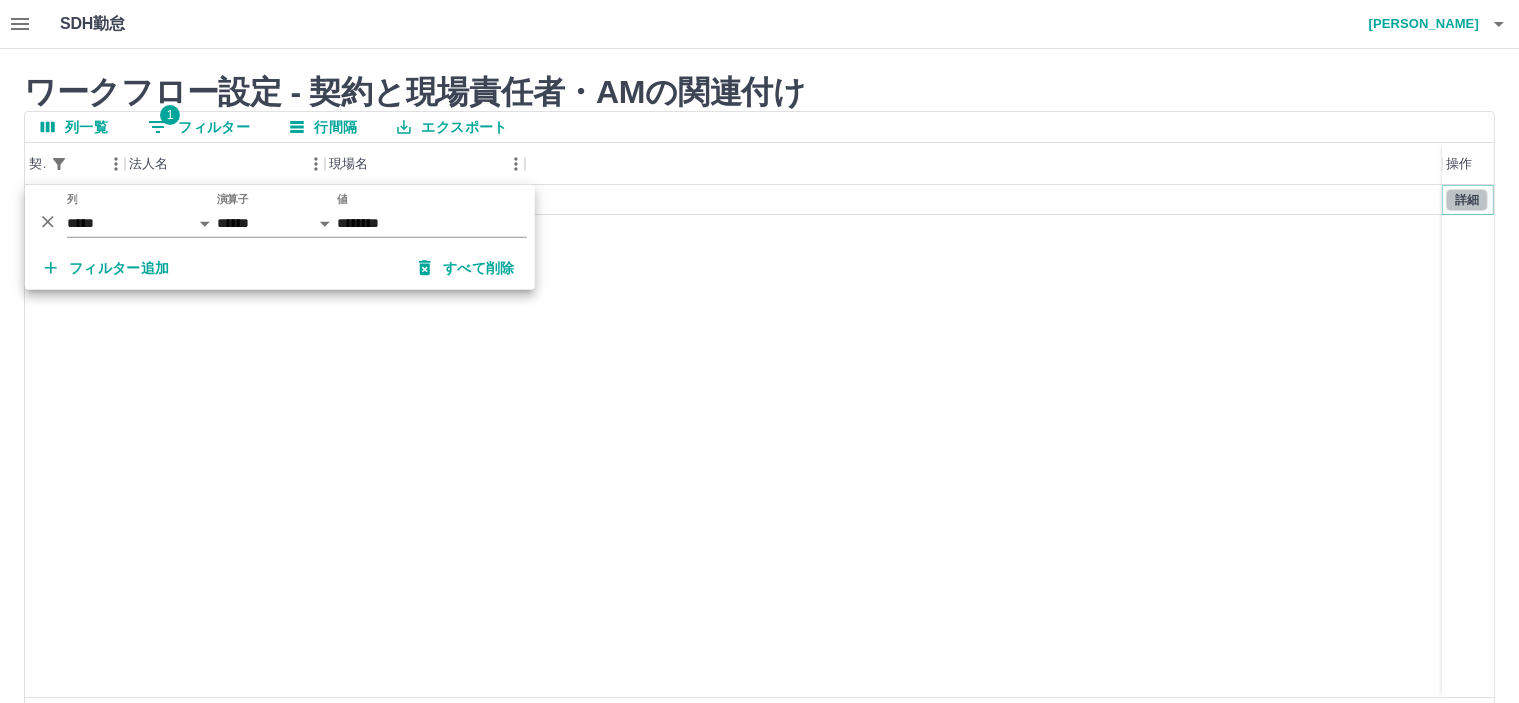 click on "詳細" at bounding box center (1467, 200) 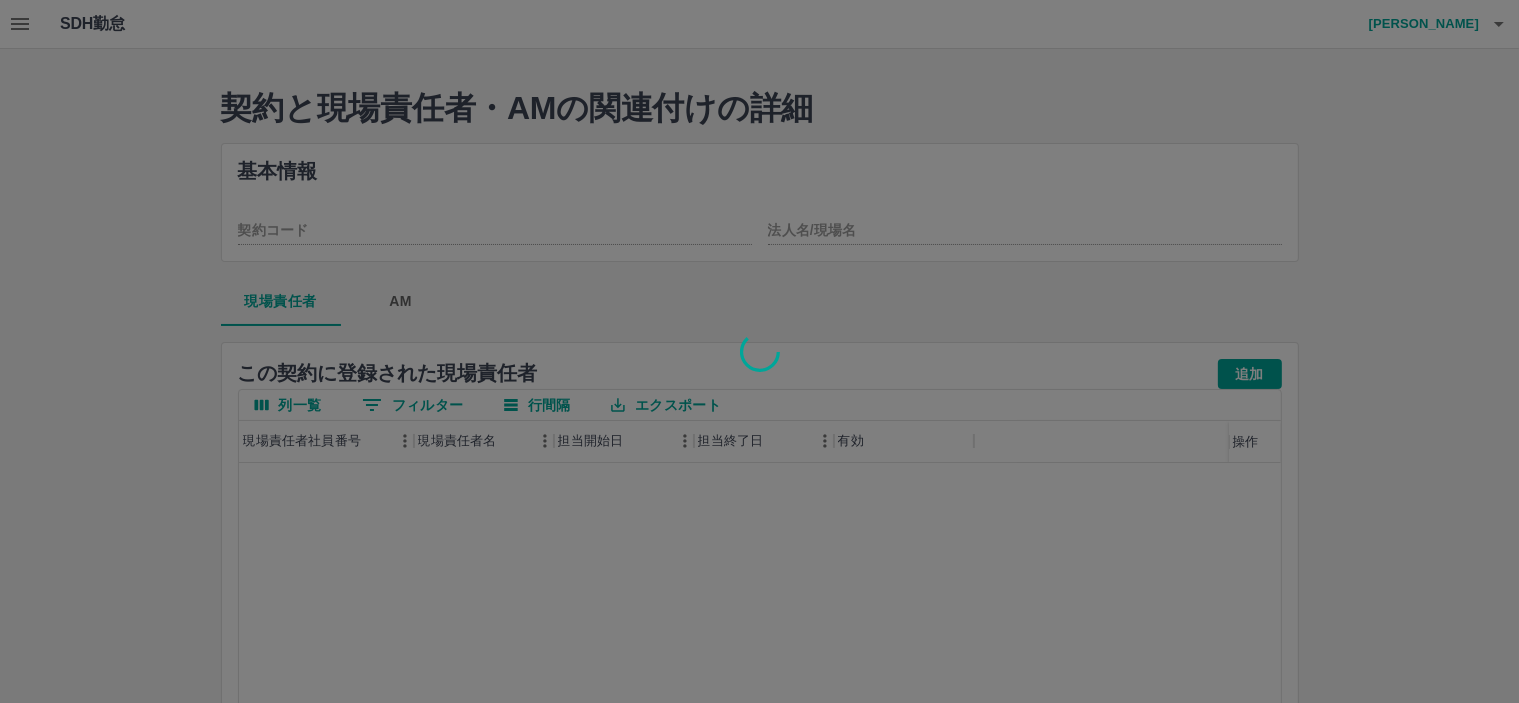 type on "********" 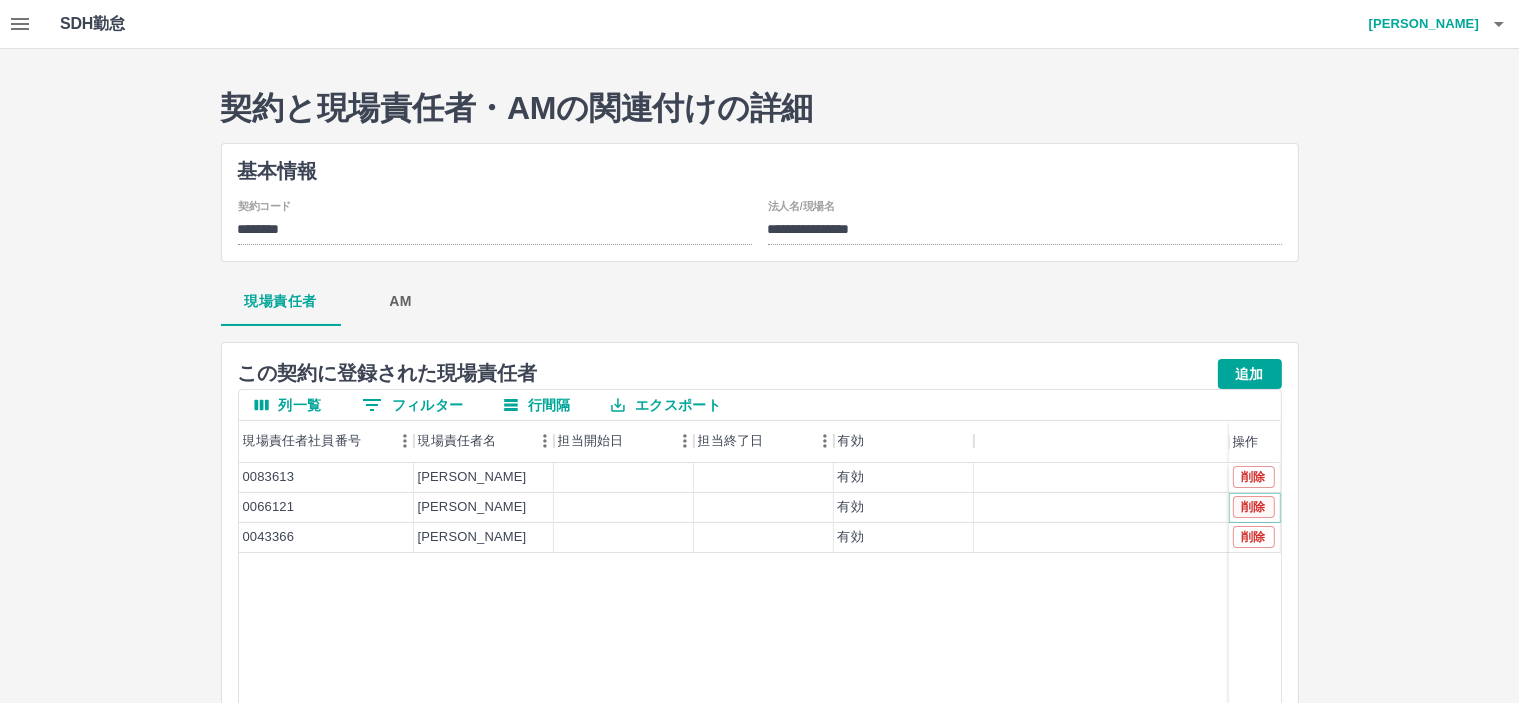 click on "削除" at bounding box center (1254, 507) 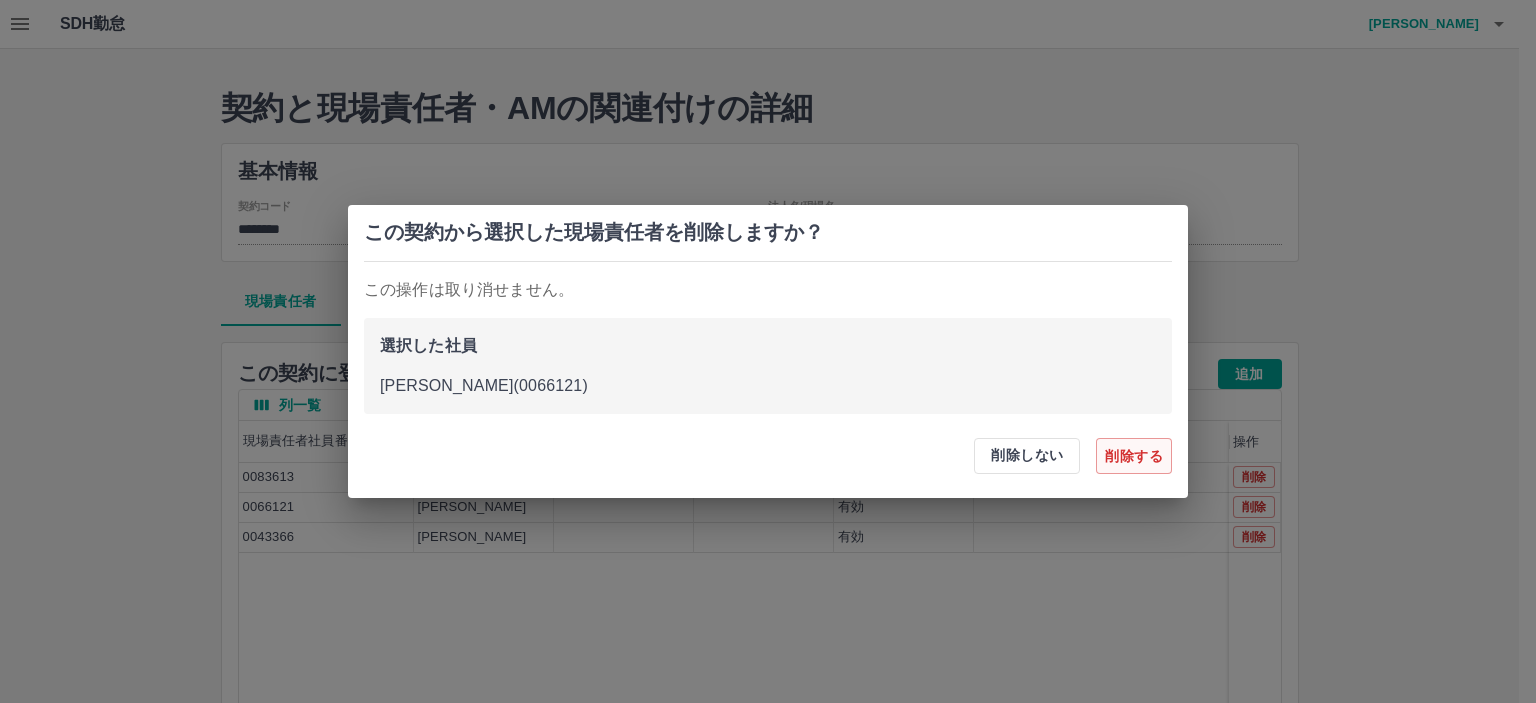 click on "削除する" at bounding box center [1134, 456] 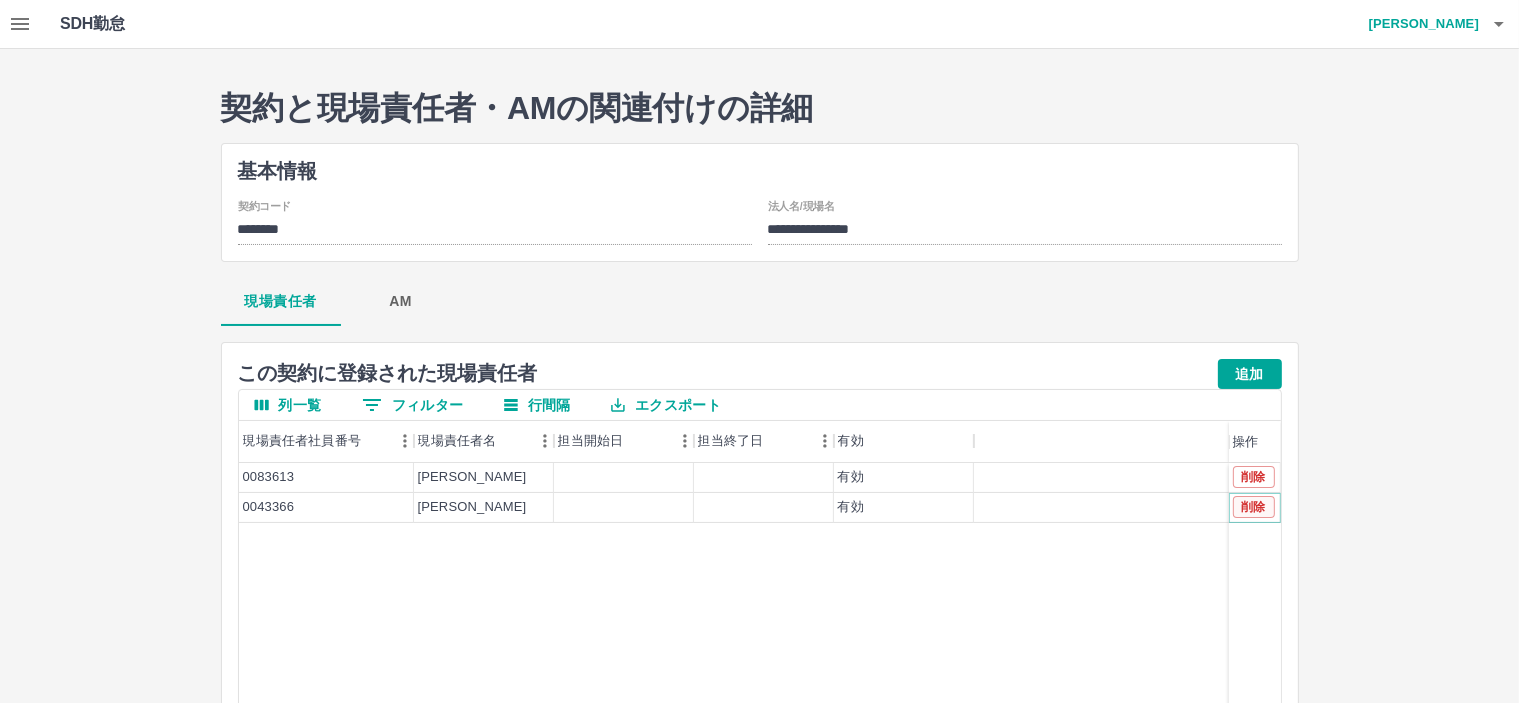 click on "削除" at bounding box center (1254, 507) 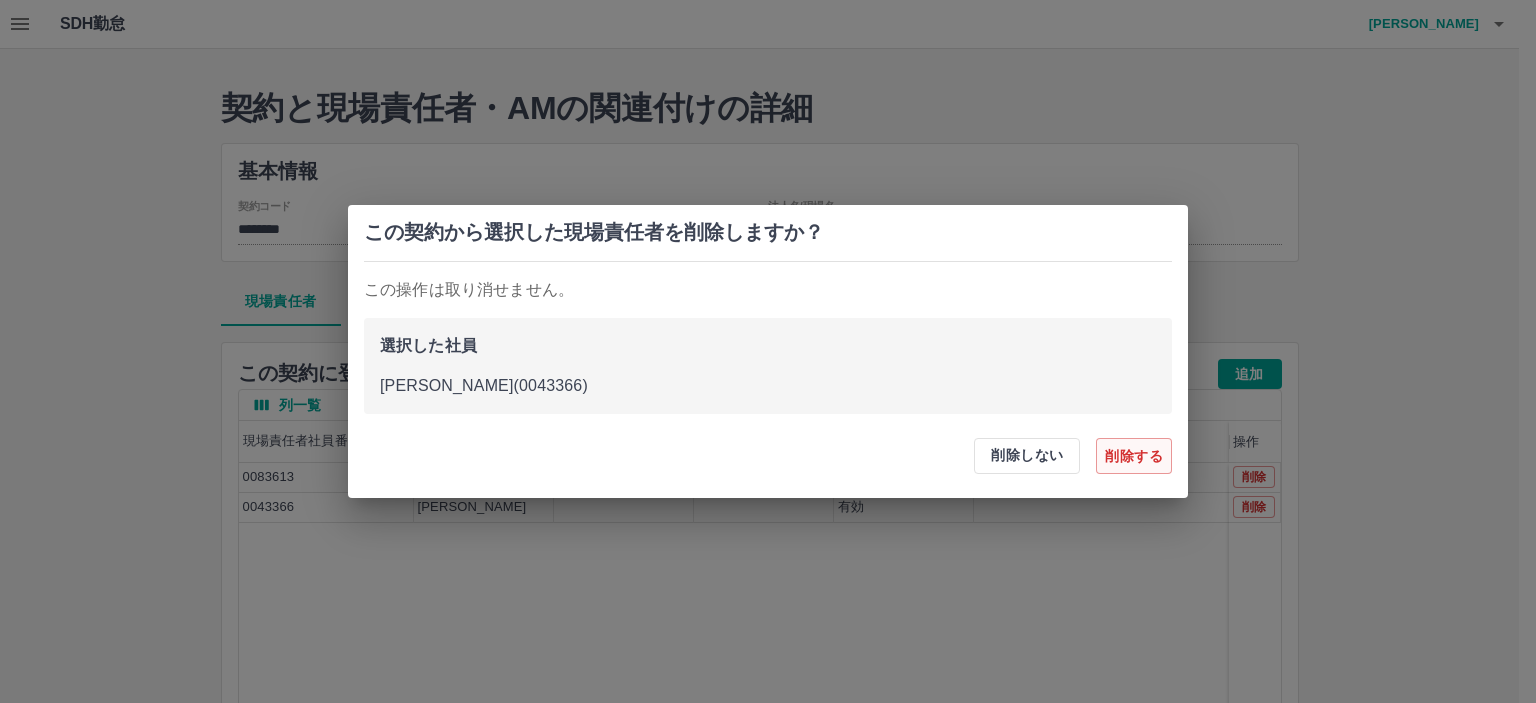 click on "削除する" at bounding box center [1134, 456] 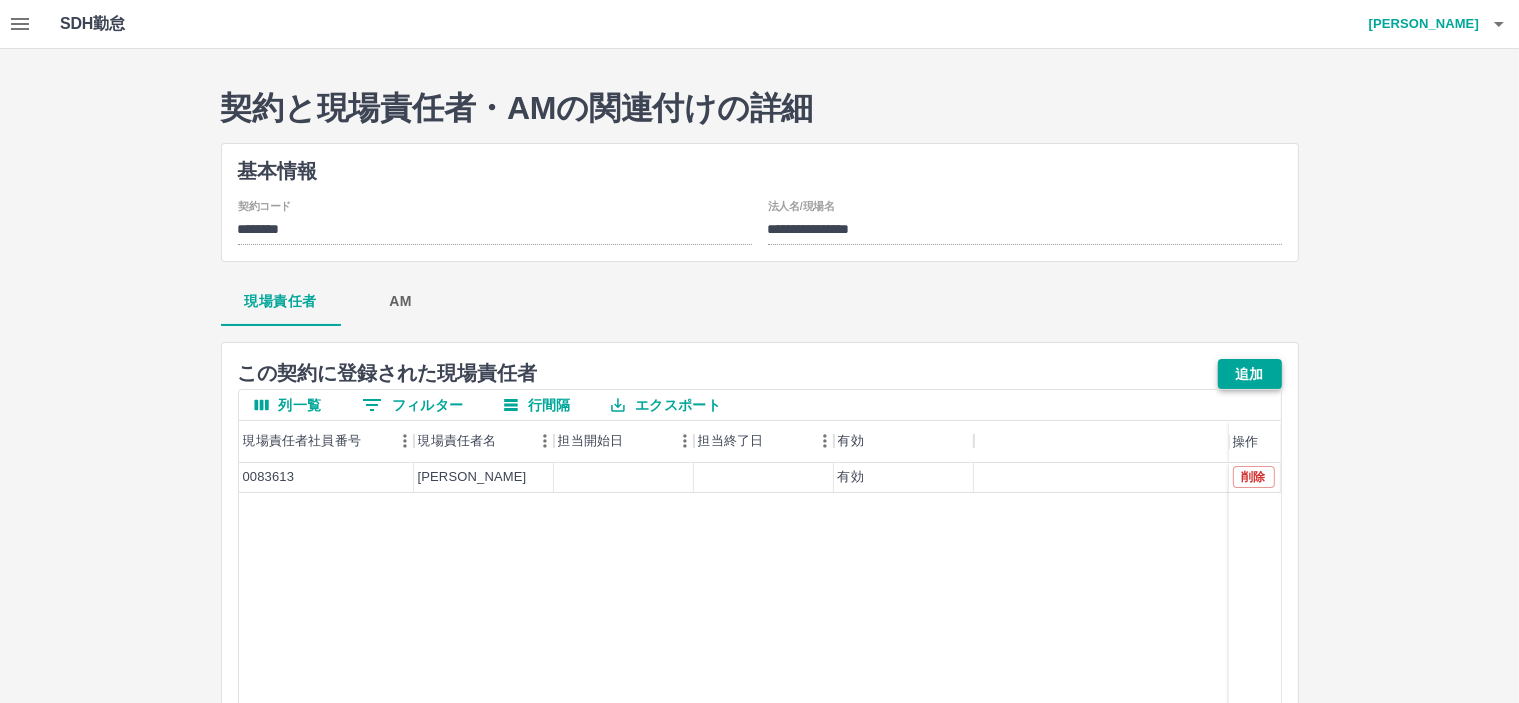 click on "追加" at bounding box center (1250, 374) 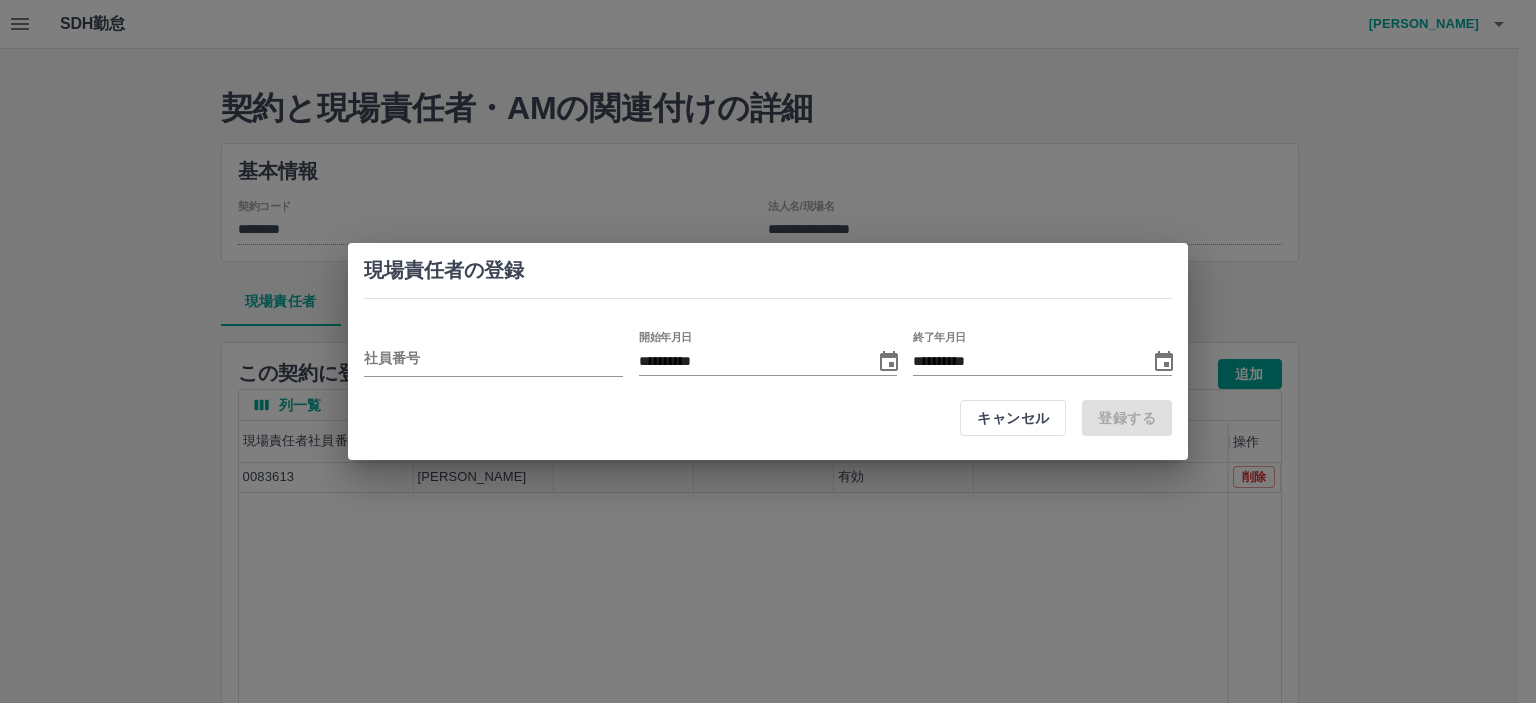 drag, startPoint x: 548, startPoint y: 359, endPoint x: 621, endPoint y: 327, distance: 79.70571 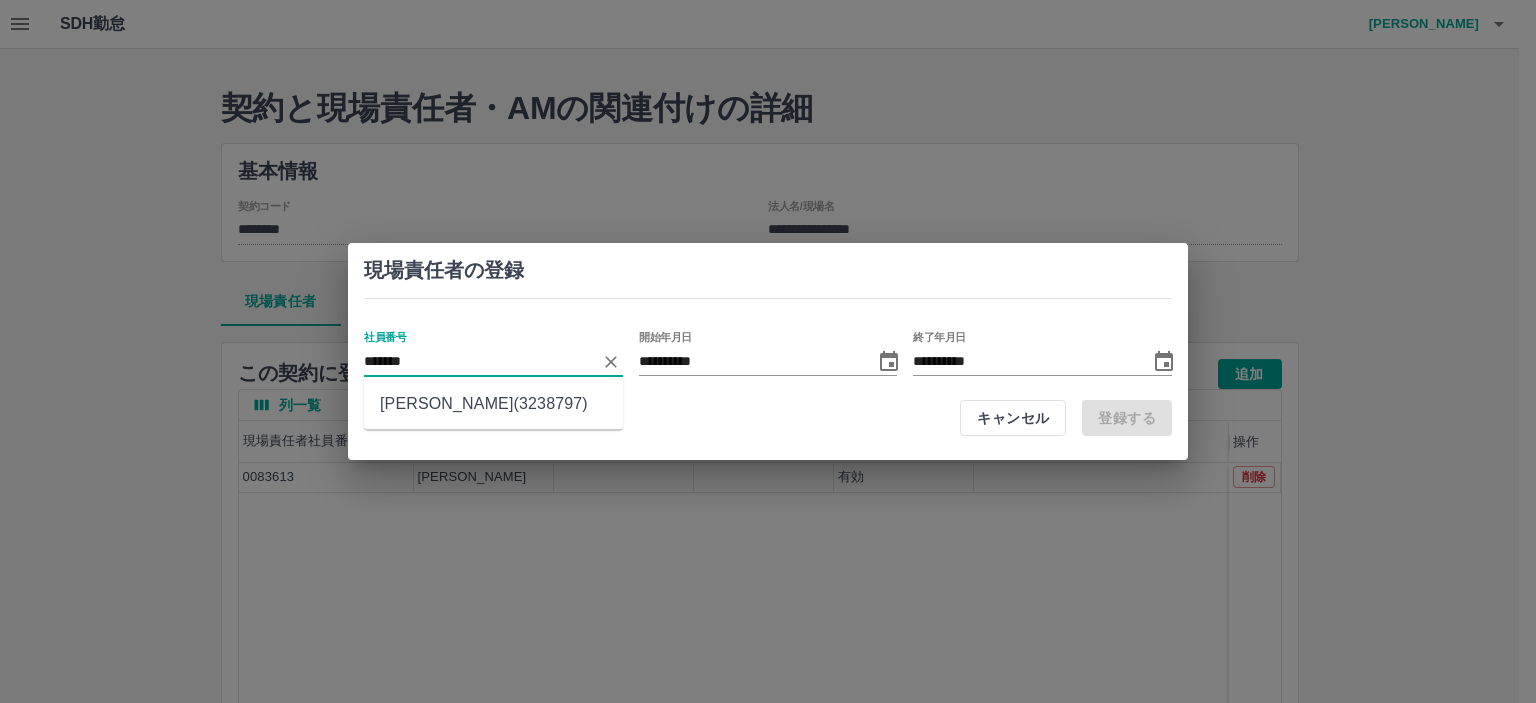 click on "辻野　晴香(3238797)" at bounding box center (493, 404) 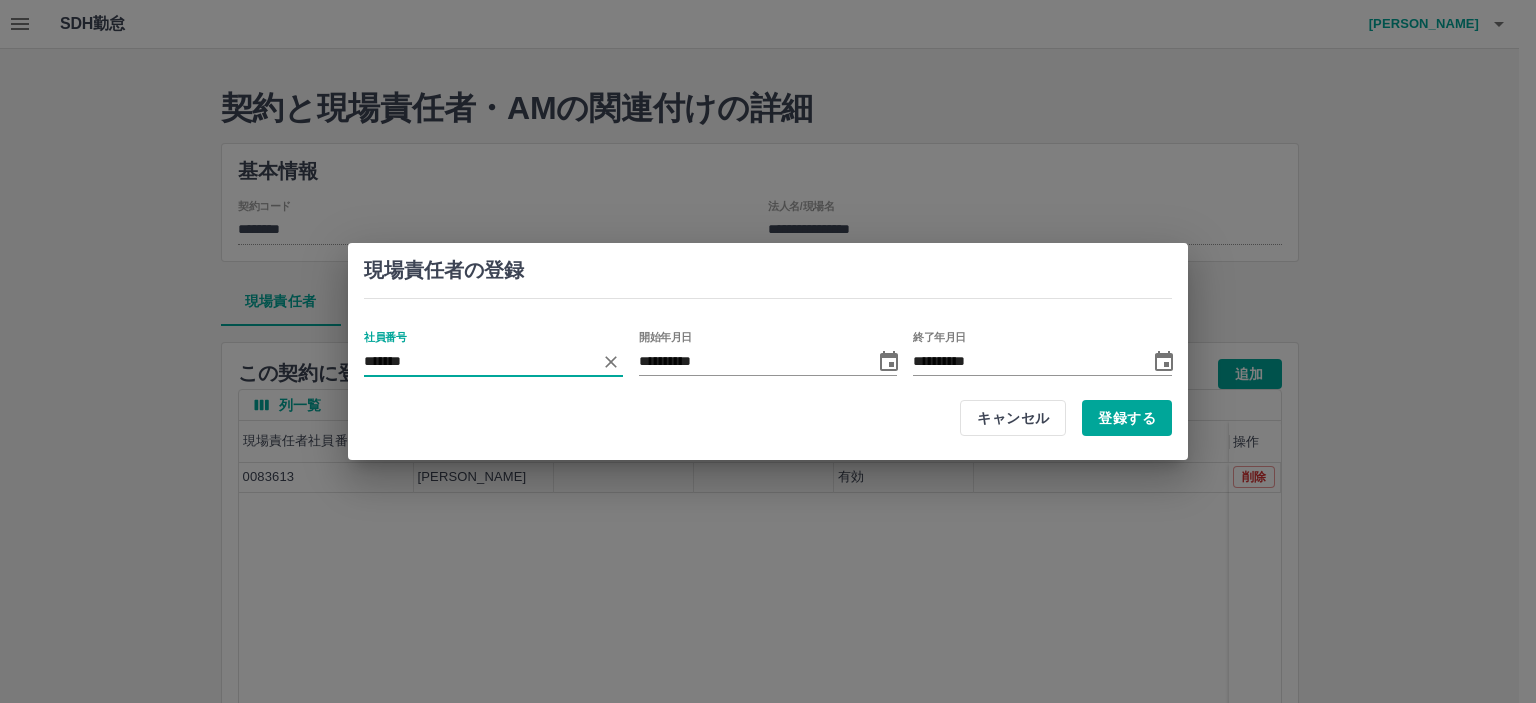type on "*******" 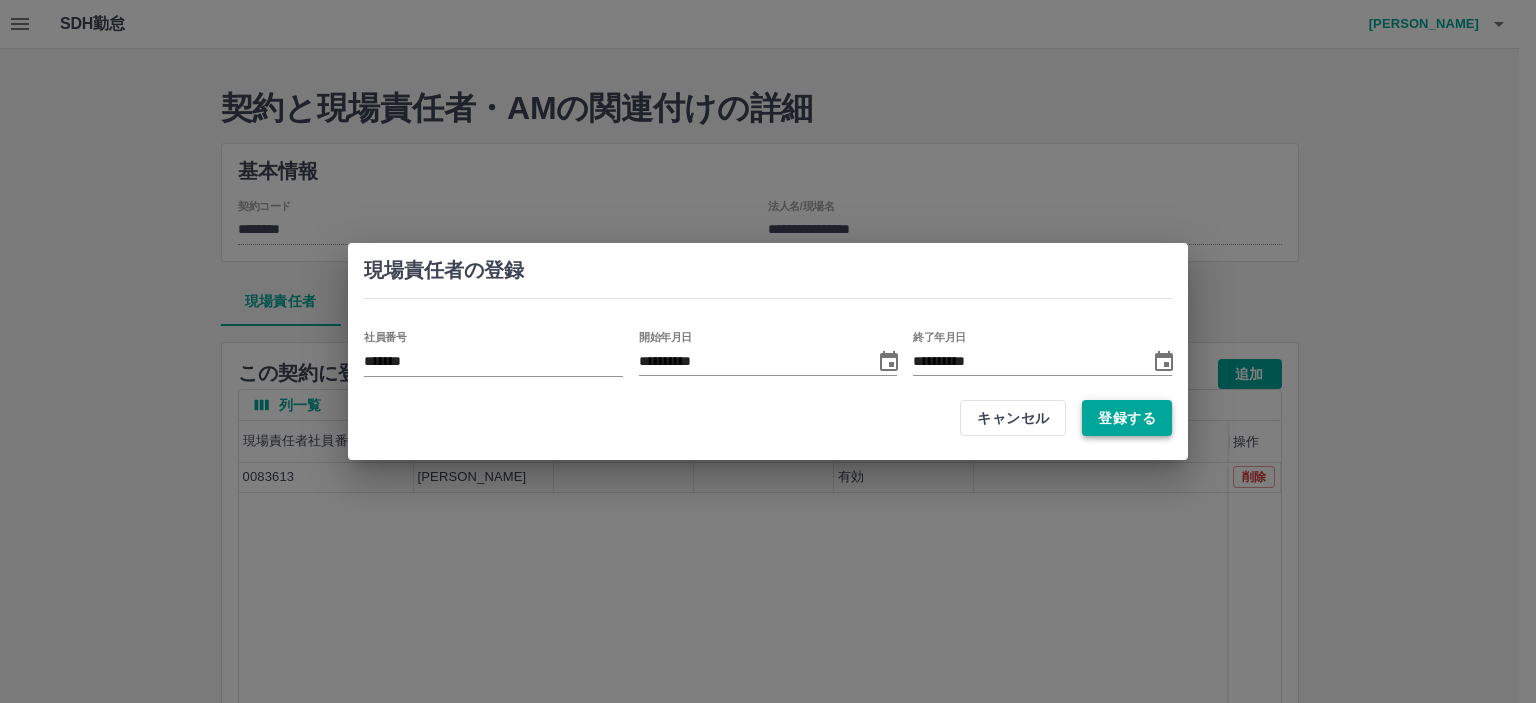 drag, startPoint x: 1137, startPoint y: 436, endPoint x: 1132, endPoint y: 425, distance: 12.083046 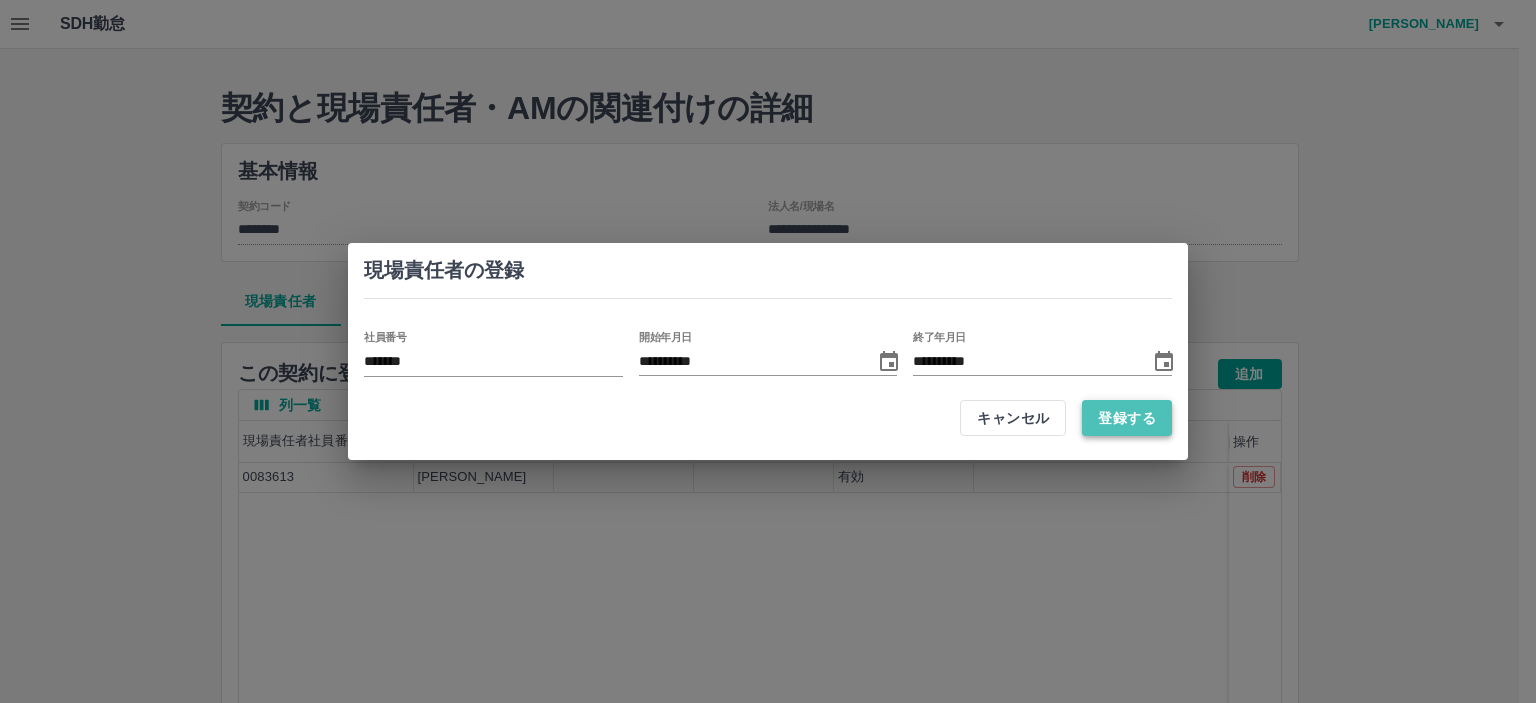 click on "登録する" at bounding box center [1127, 418] 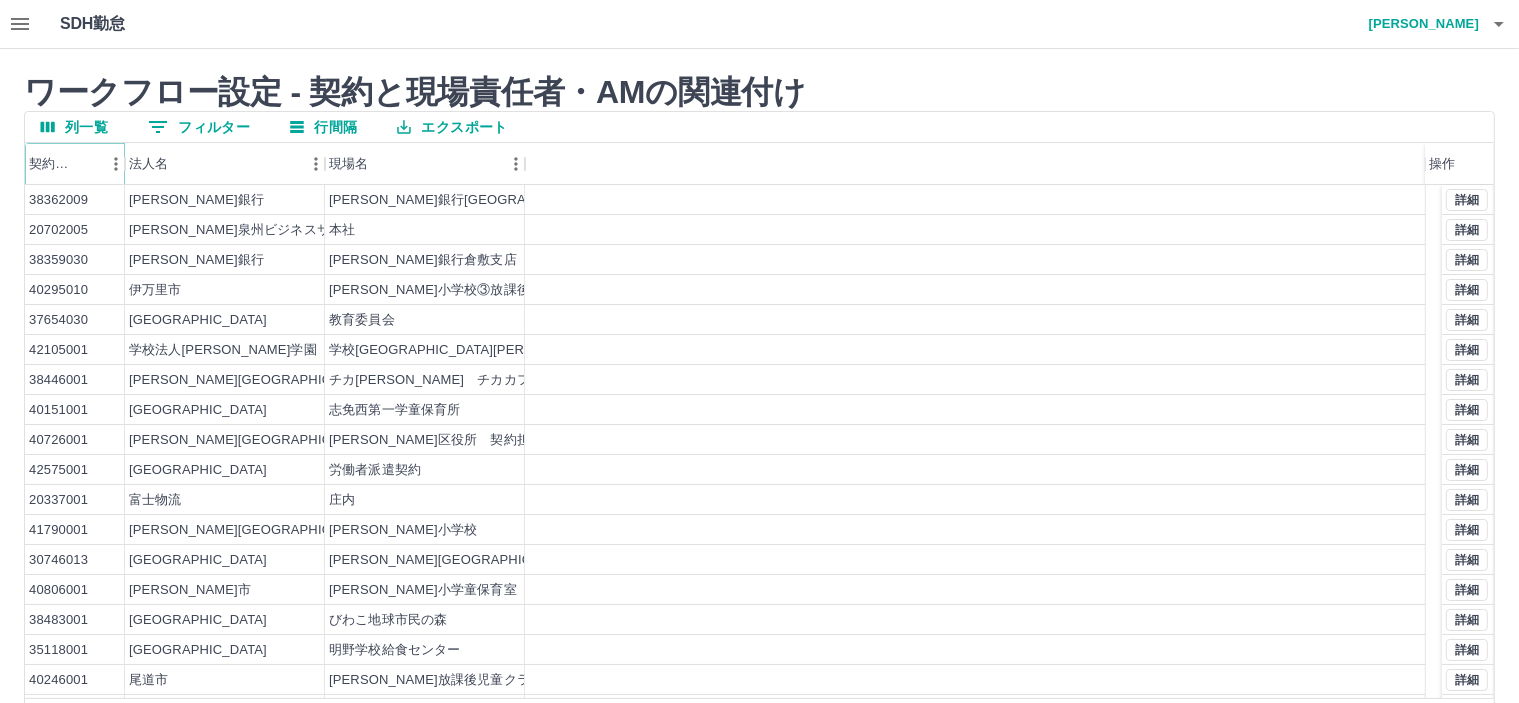 click 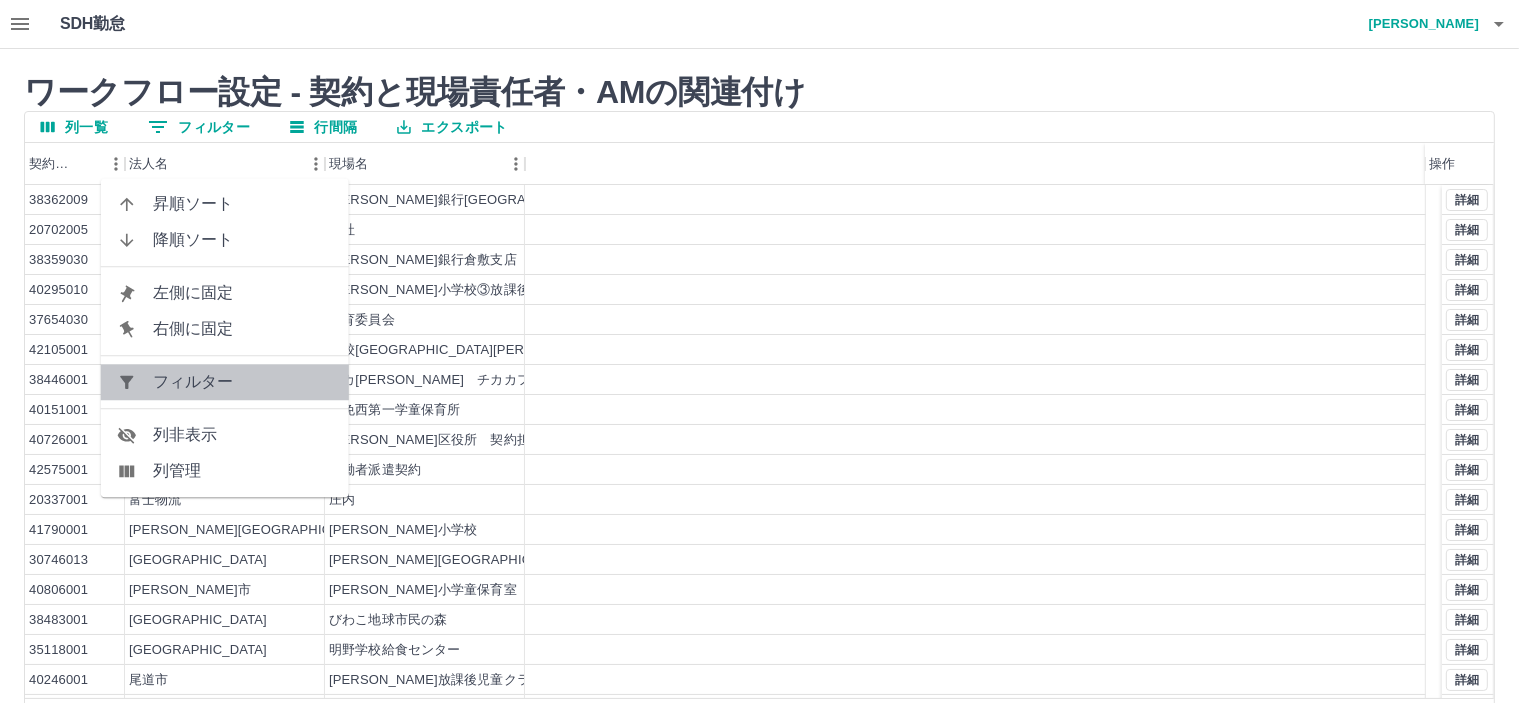 click on "フィルター" at bounding box center [225, 382] 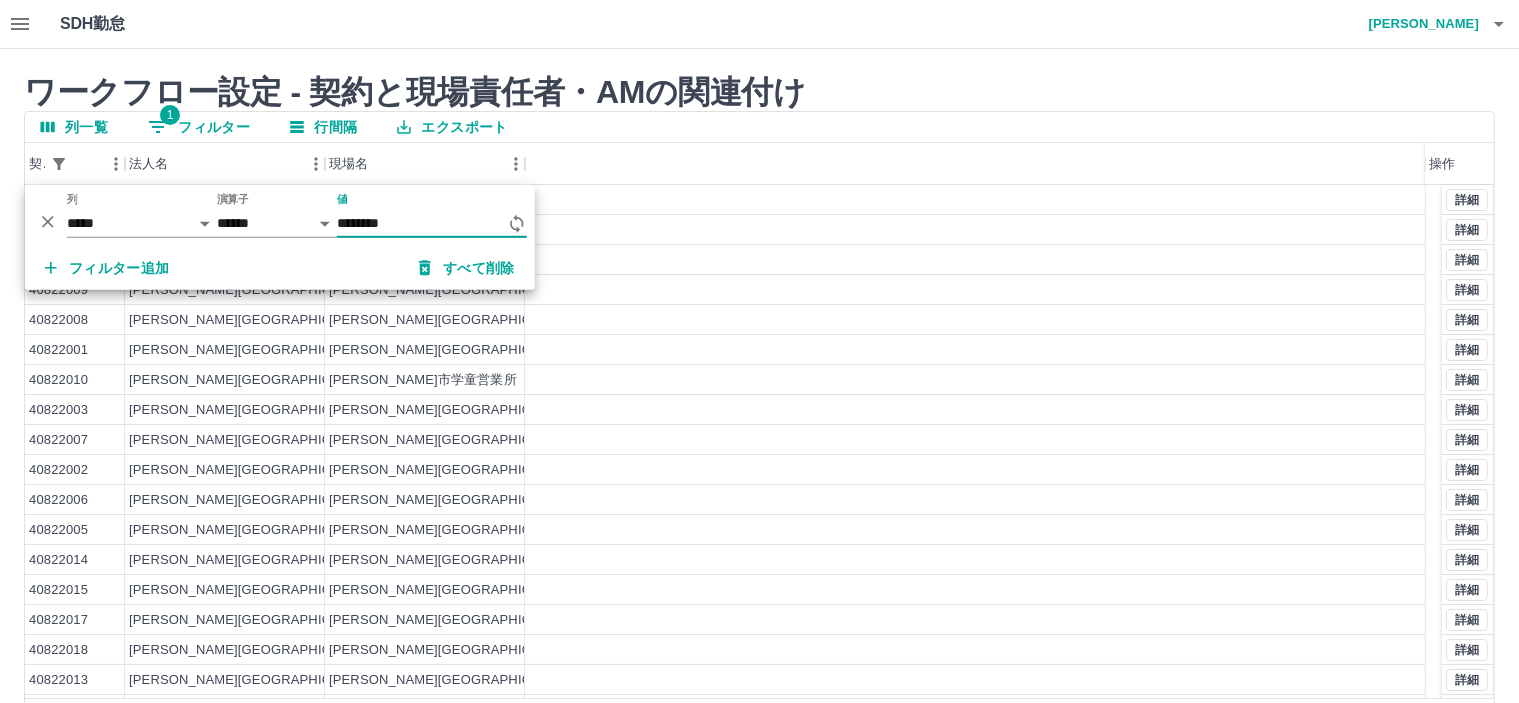 type on "********" 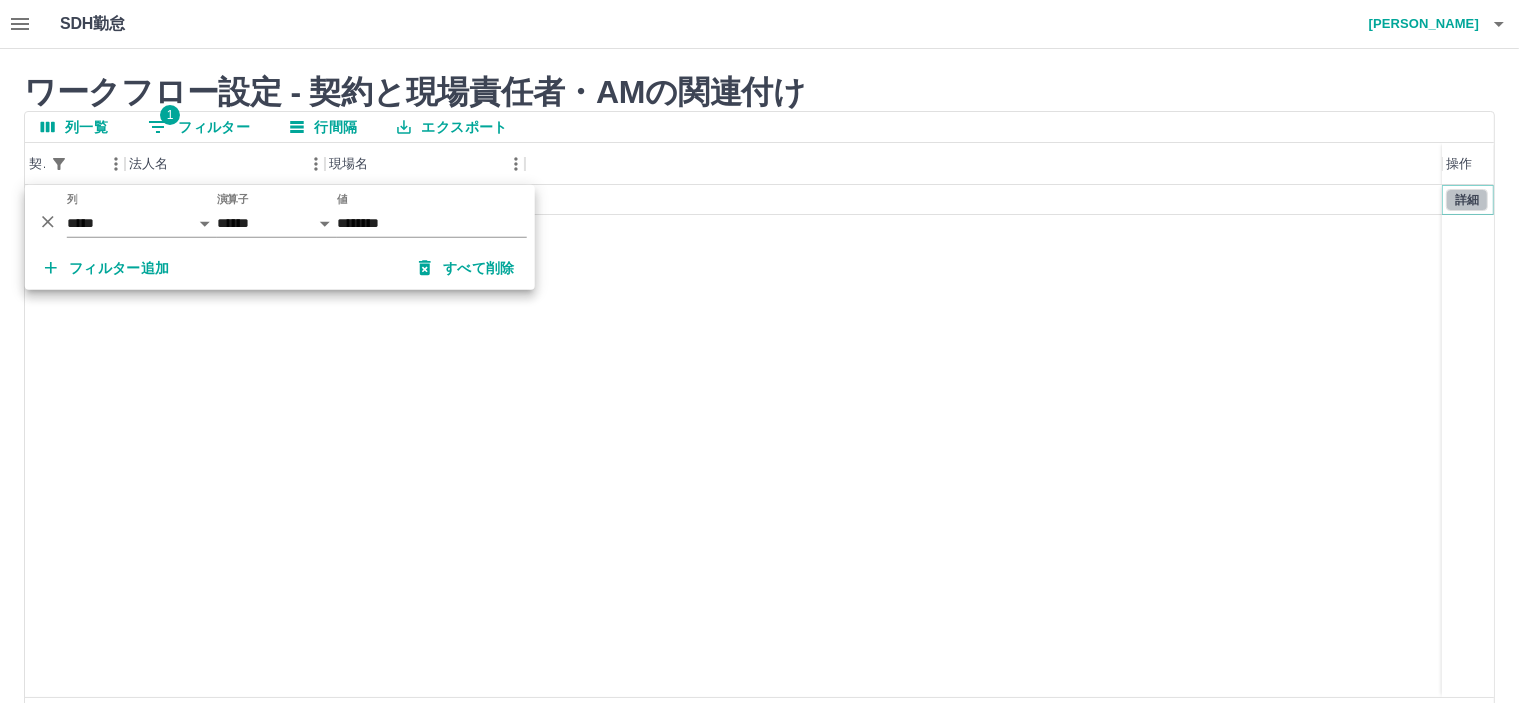 click on "詳細" at bounding box center (1467, 200) 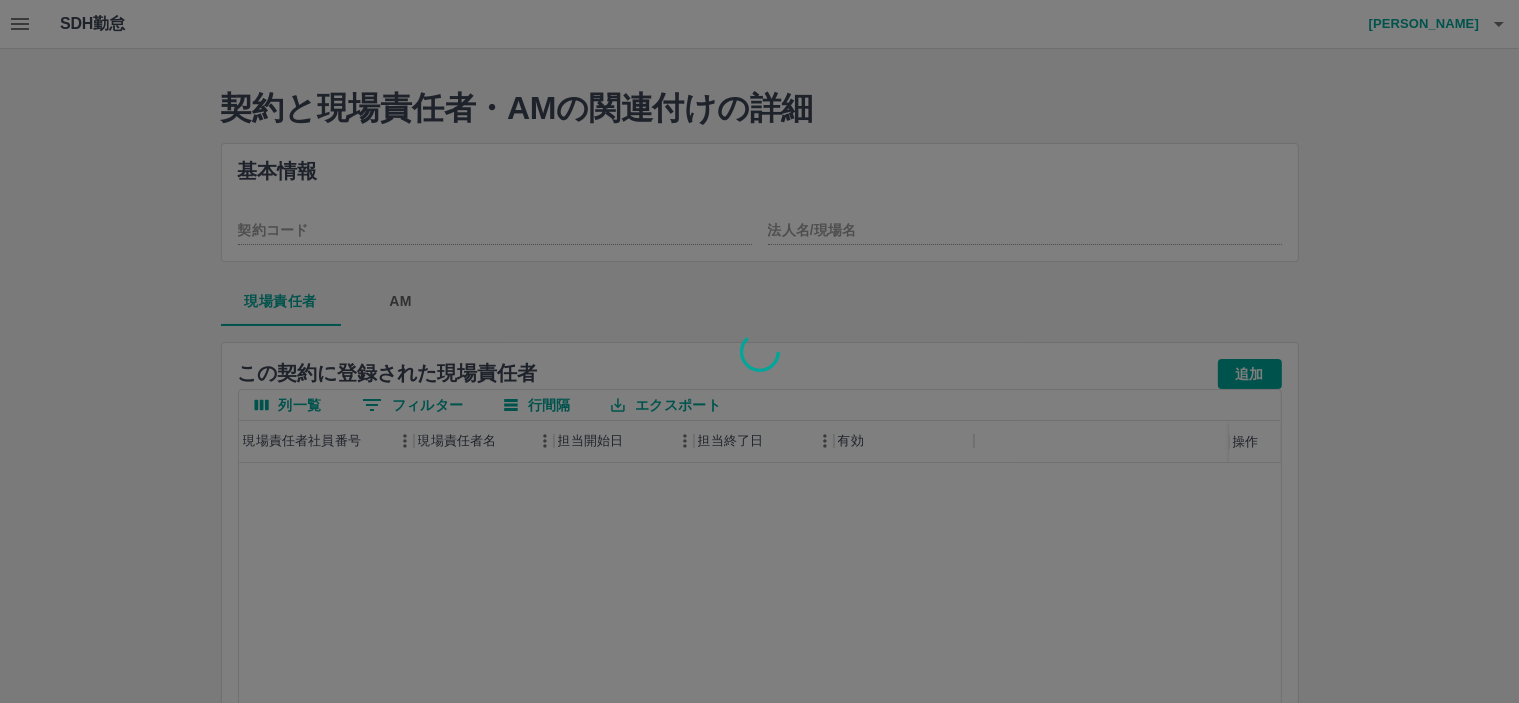 type on "********" 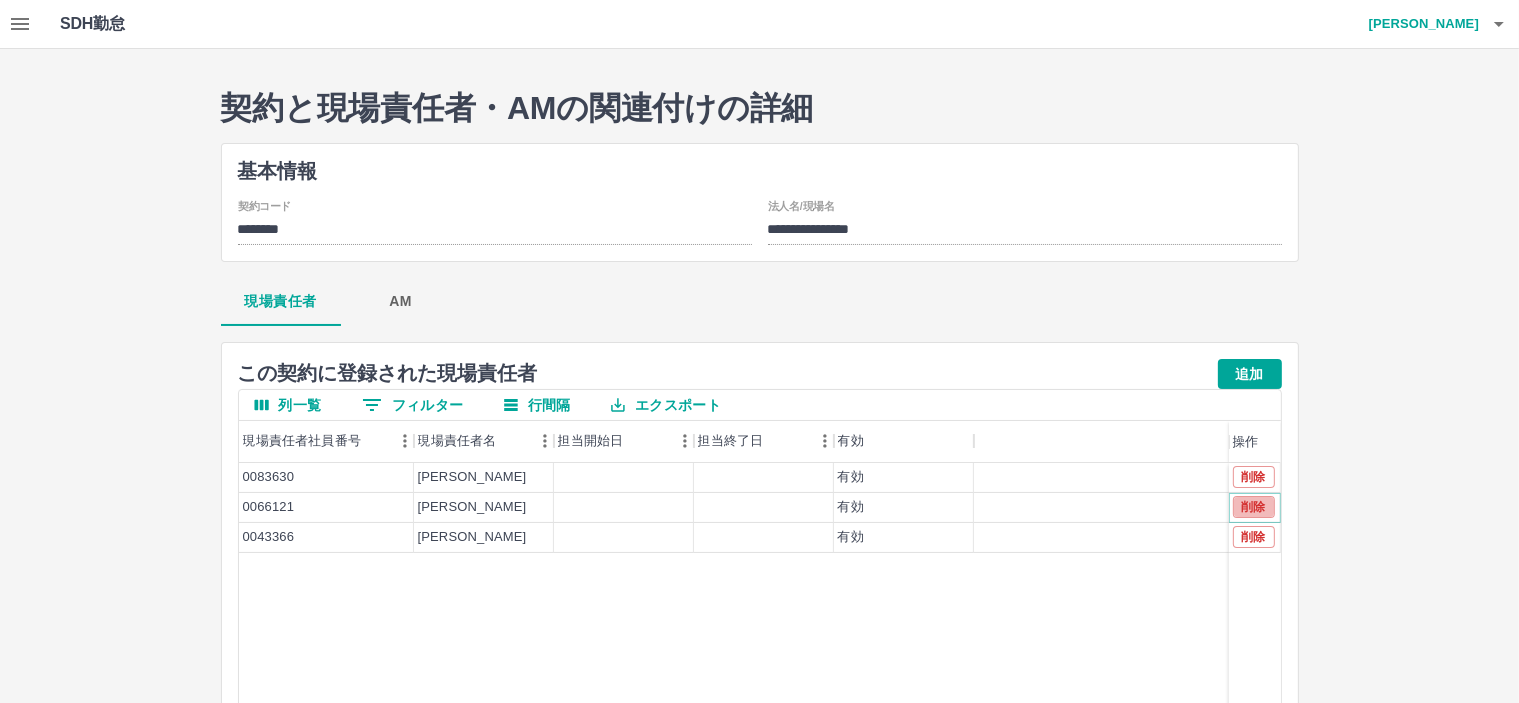 click on "削除" at bounding box center (1254, 507) 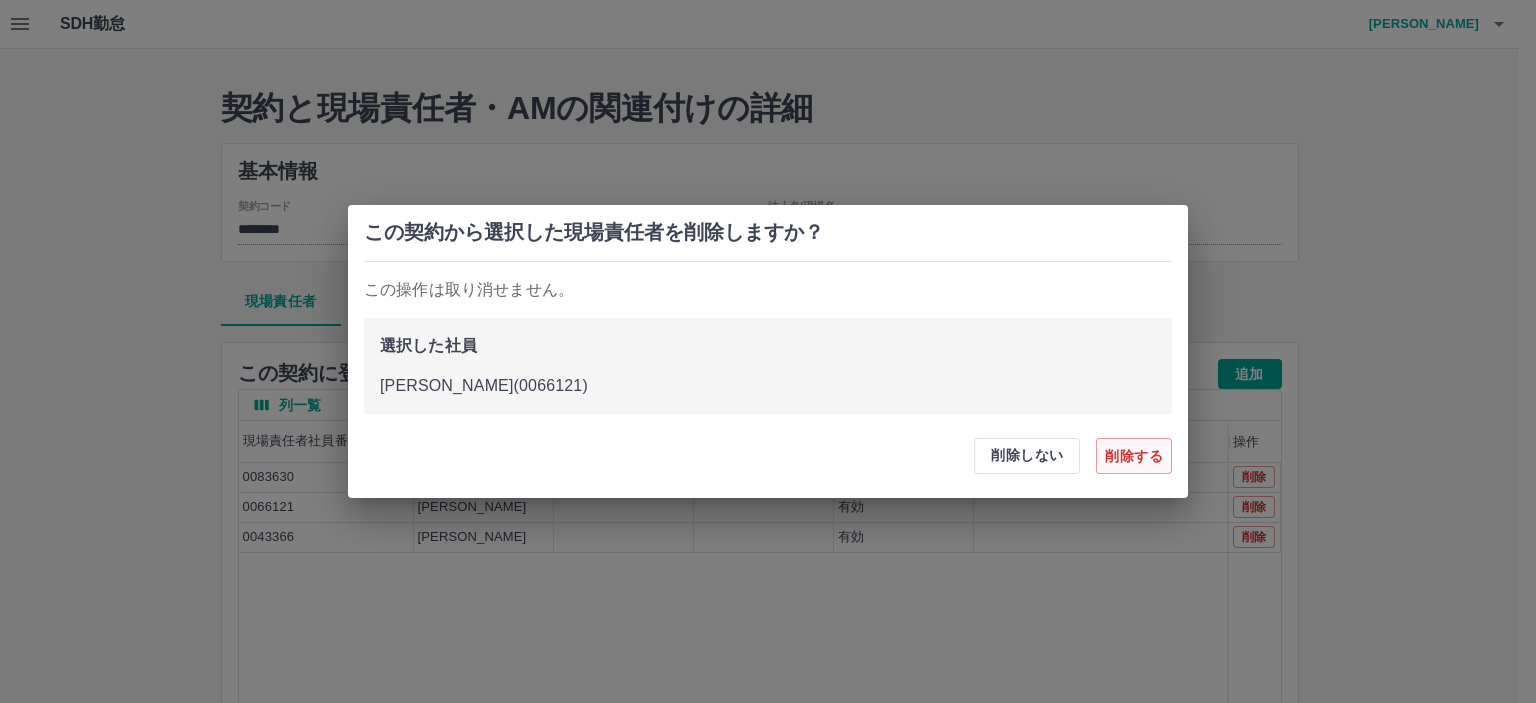 click on "削除する" at bounding box center (1134, 456) 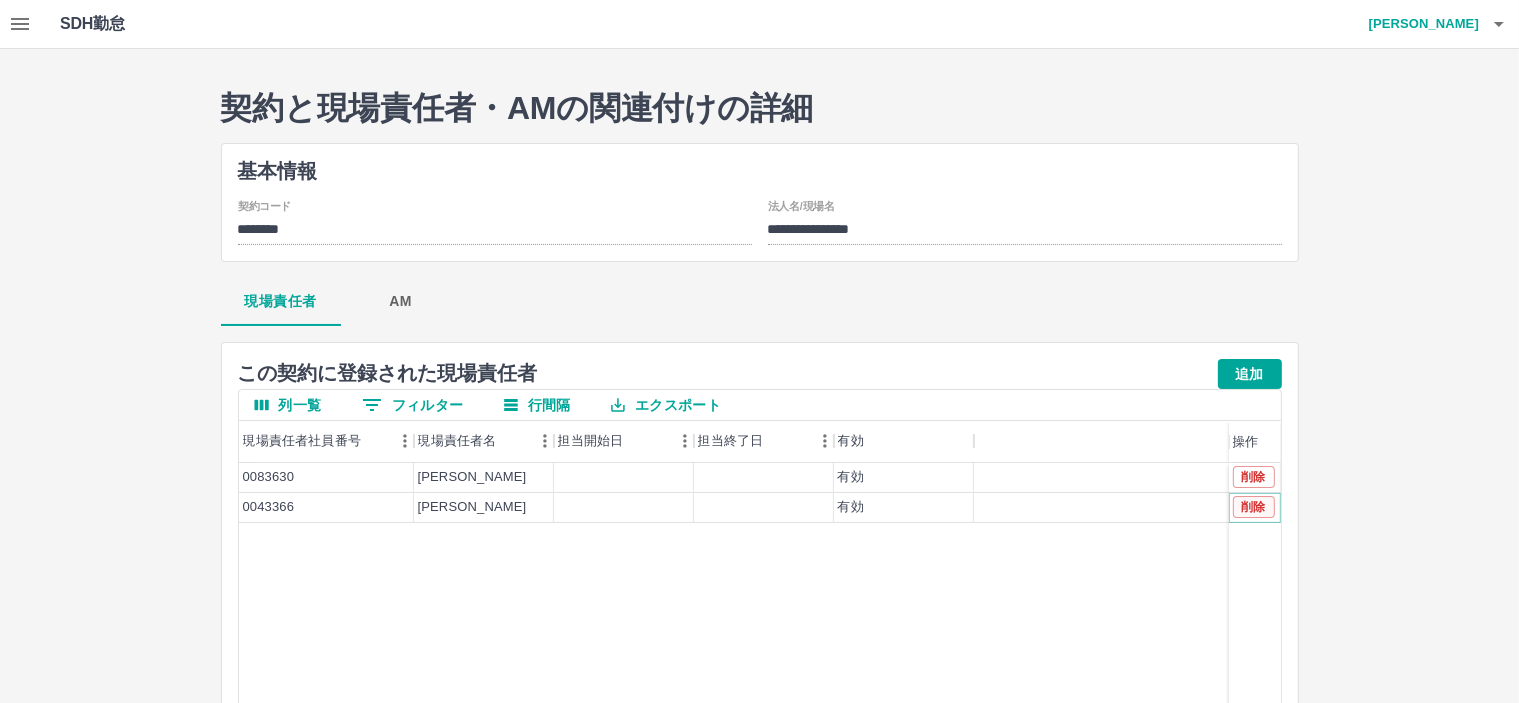 click on "削除" at bounding box center (1254, 507) 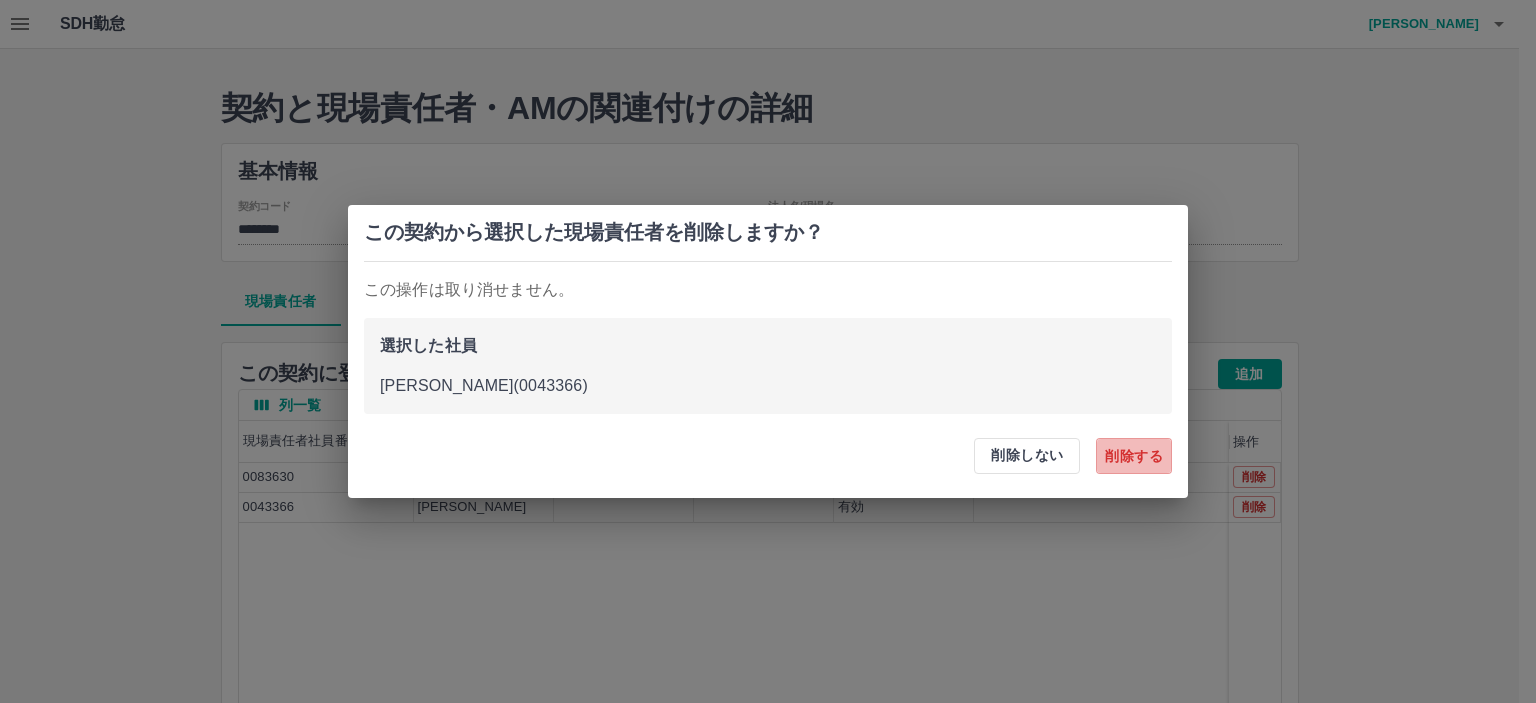 click on "削除する" at bounding box center (1134, 456) 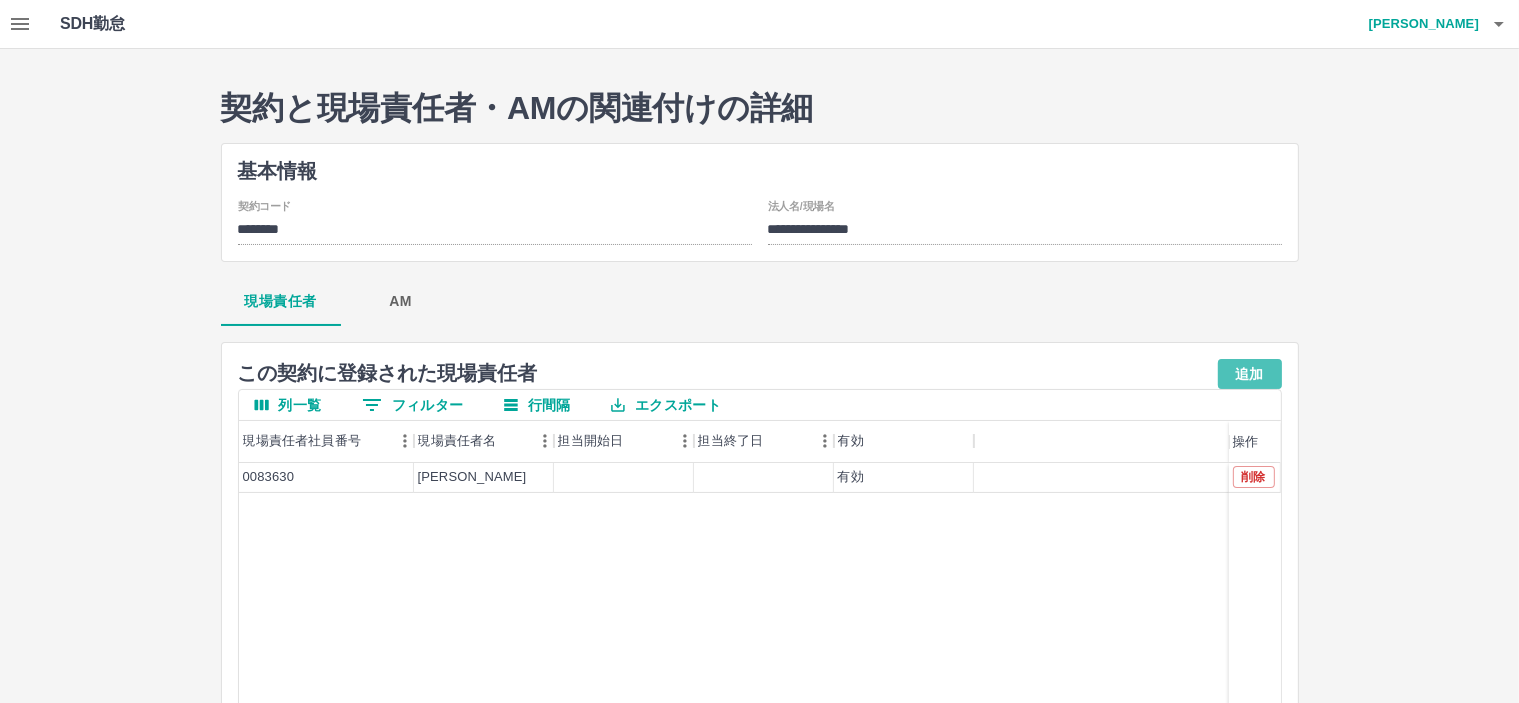 click on "追加" at bounding box center [1250, 374] 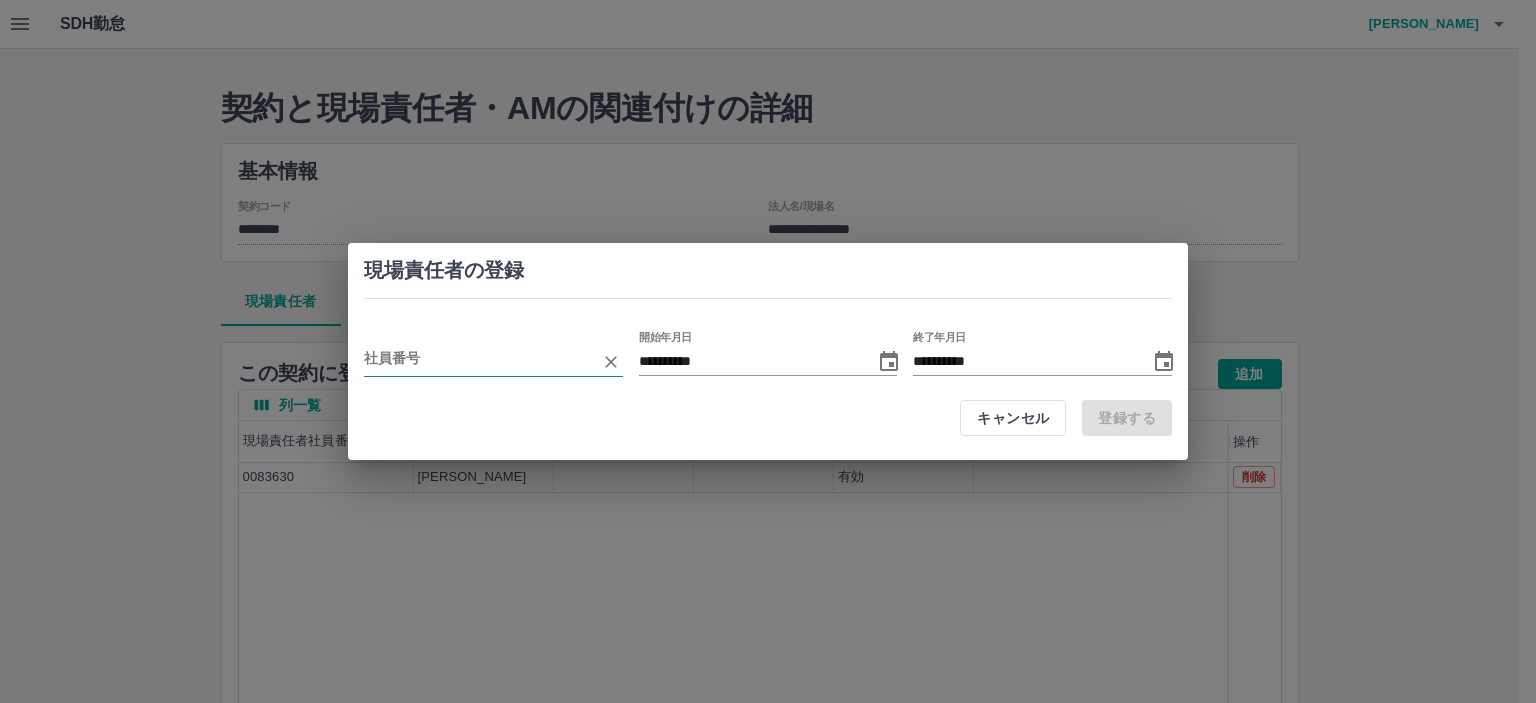 drag, startPoint x: 457, startPoint y: 367, endPoint x: 100, endPoint y: 99, distance: 446.40005 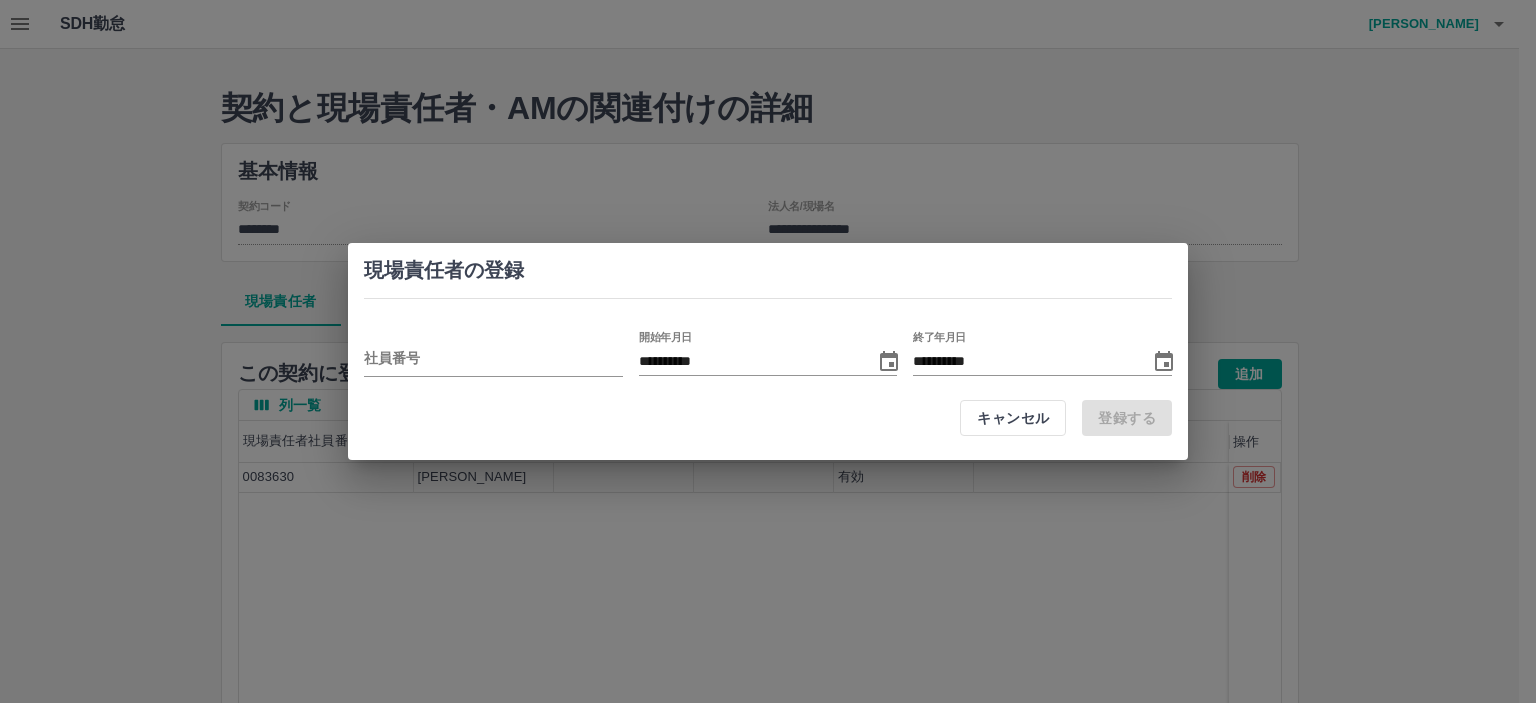 click at bounding box center [478, 361] 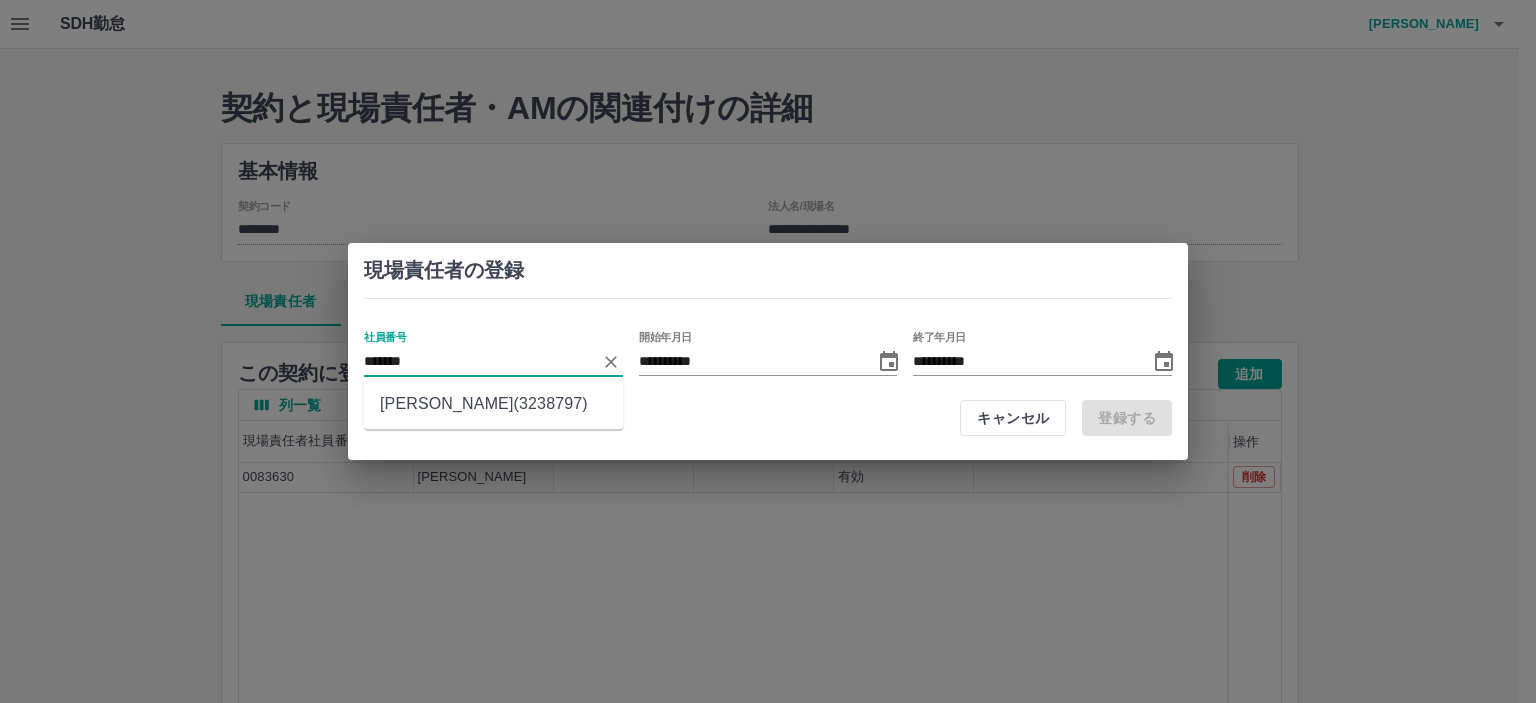 click on "辻野　晴香(3238797)" at bounding box center (493, 404) 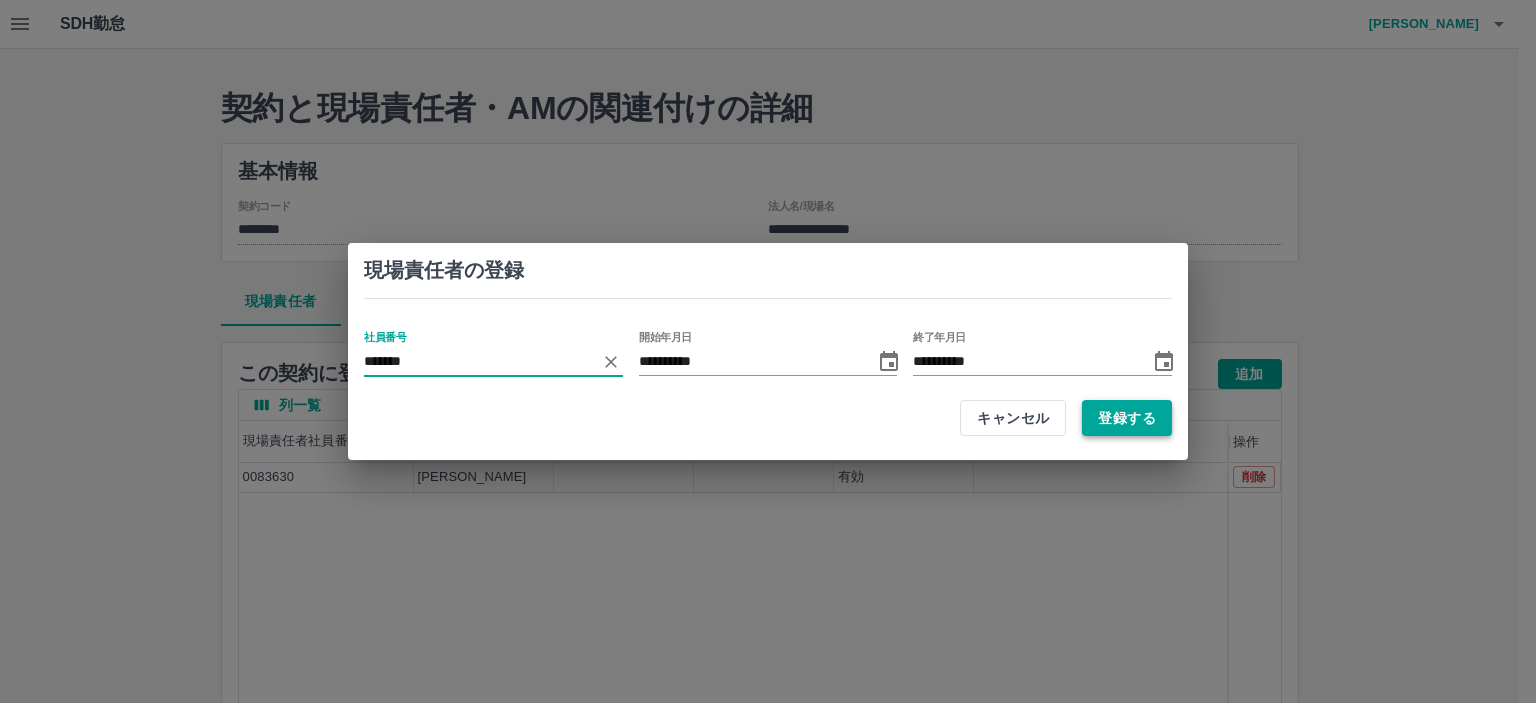 type on "*******" 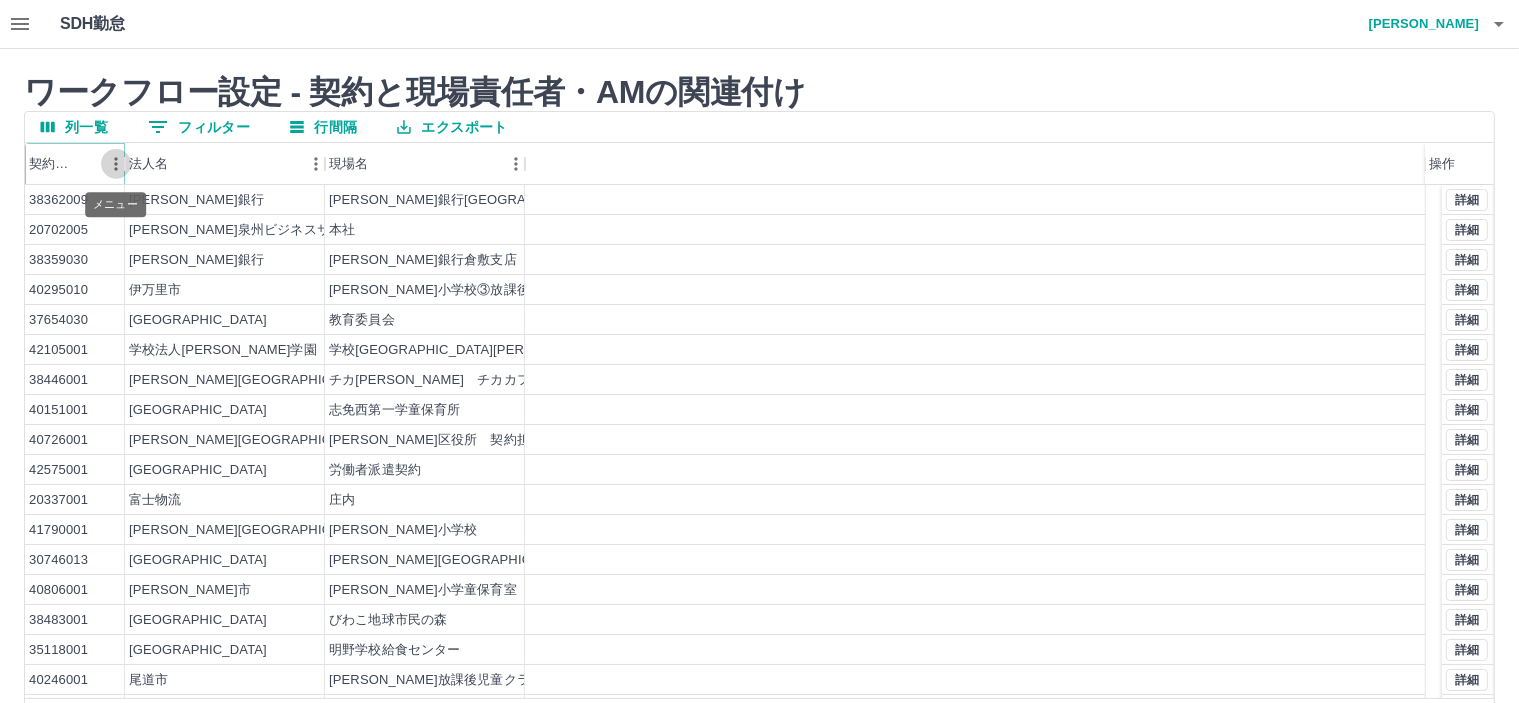 click 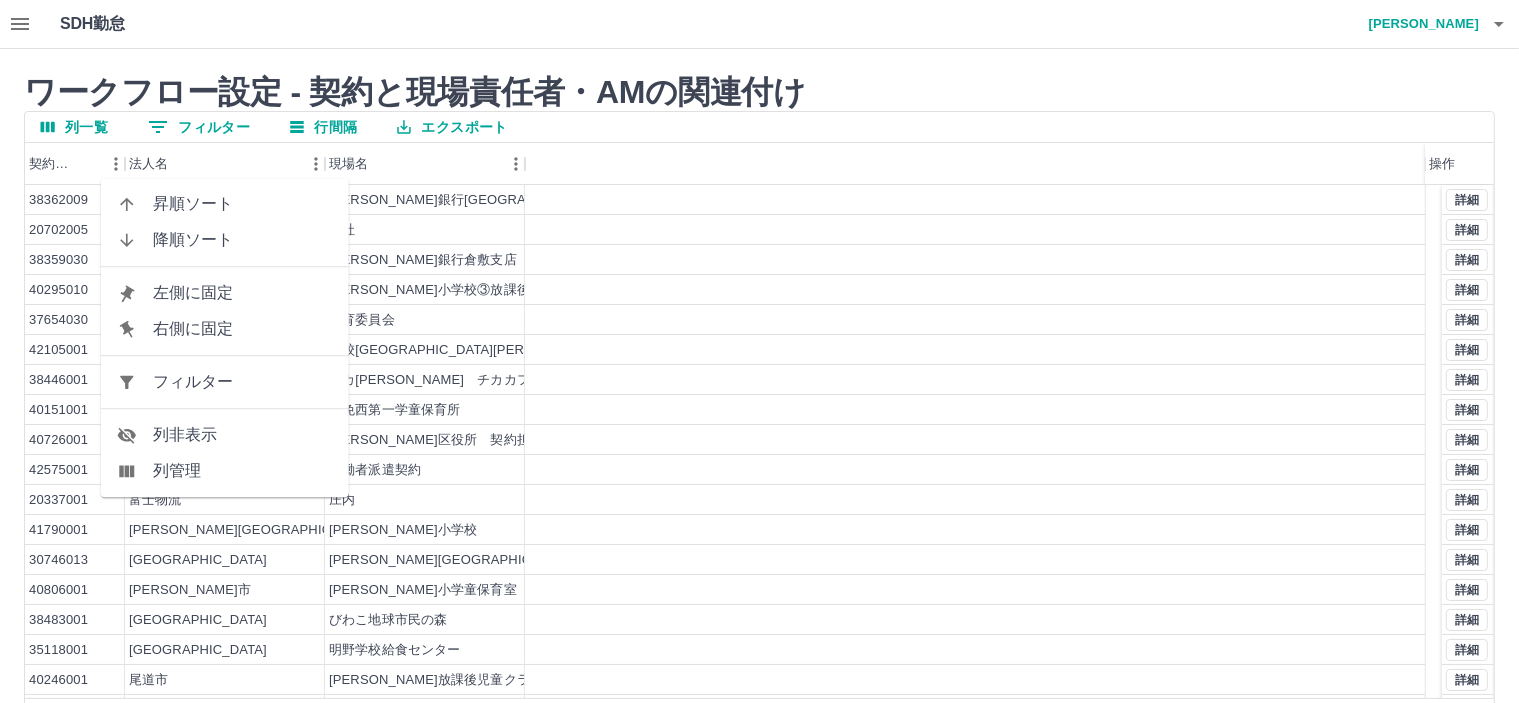 click on "フィルター" at bounding box center [243, 382] 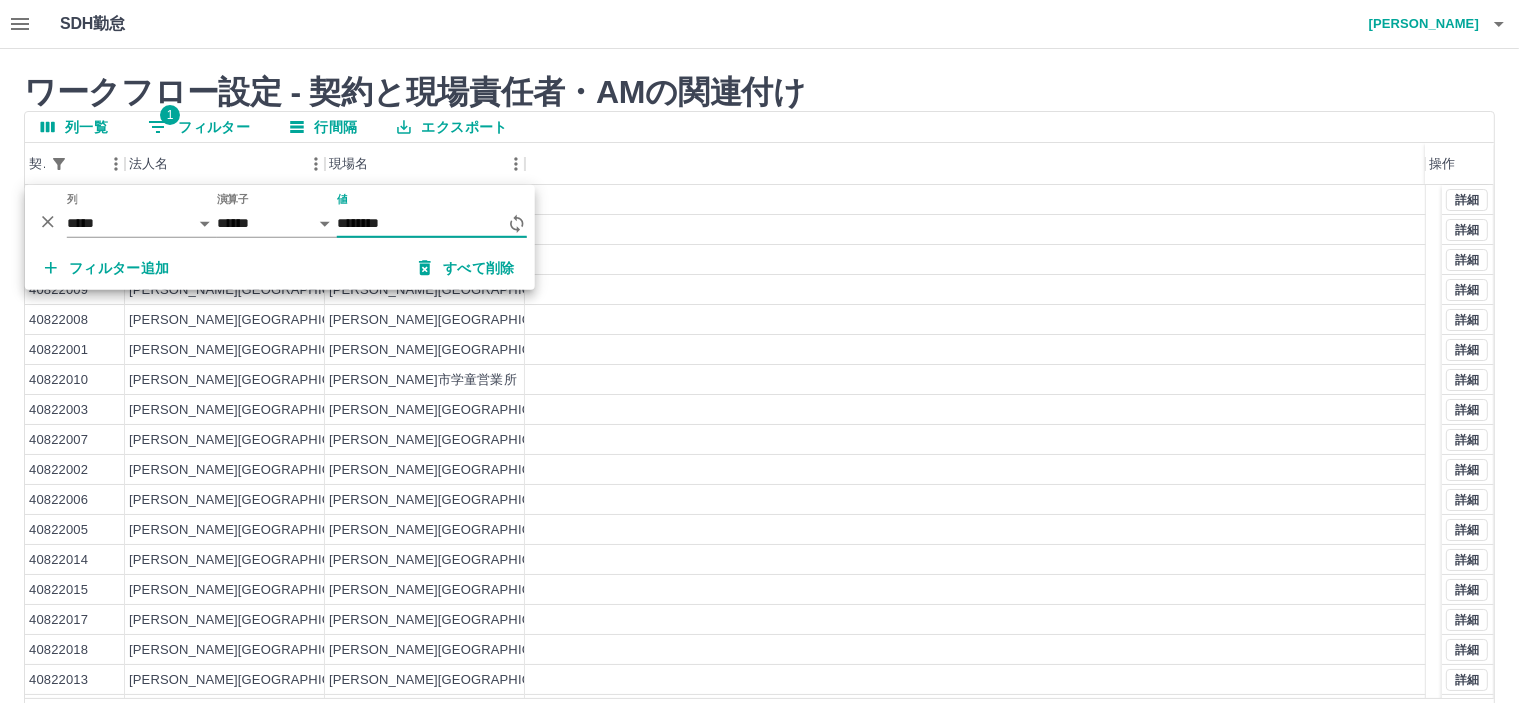 type on "********" 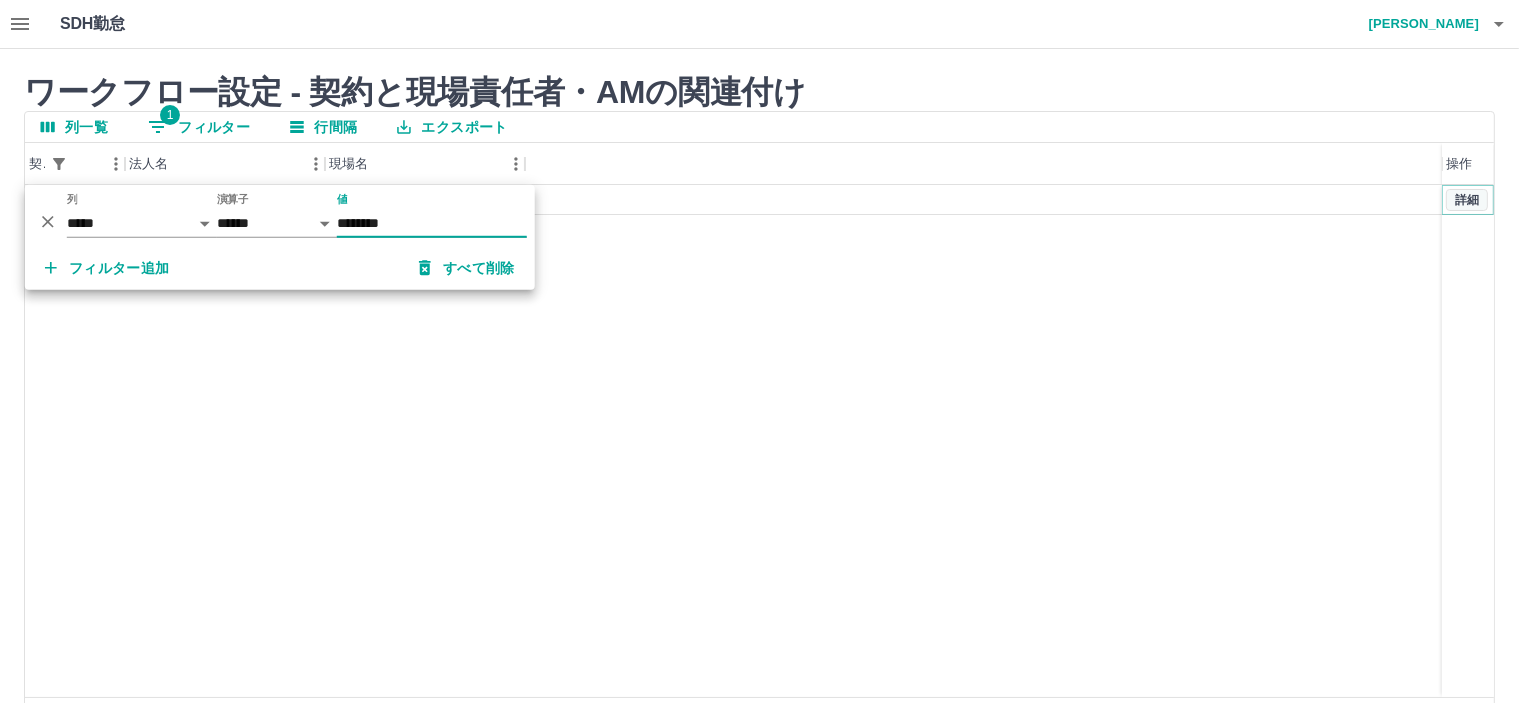 click on "詳細" at bounding box center (1467, 200) 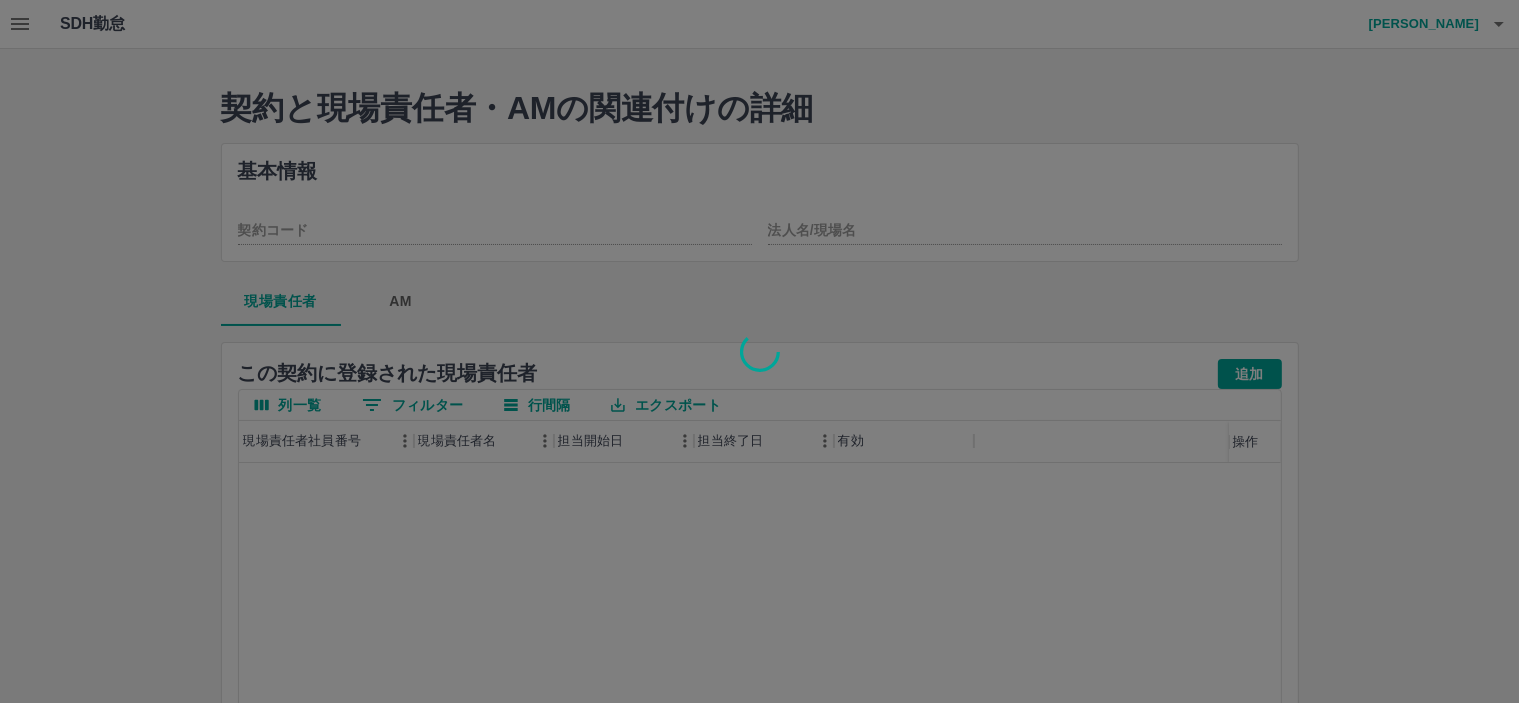 type on "********" 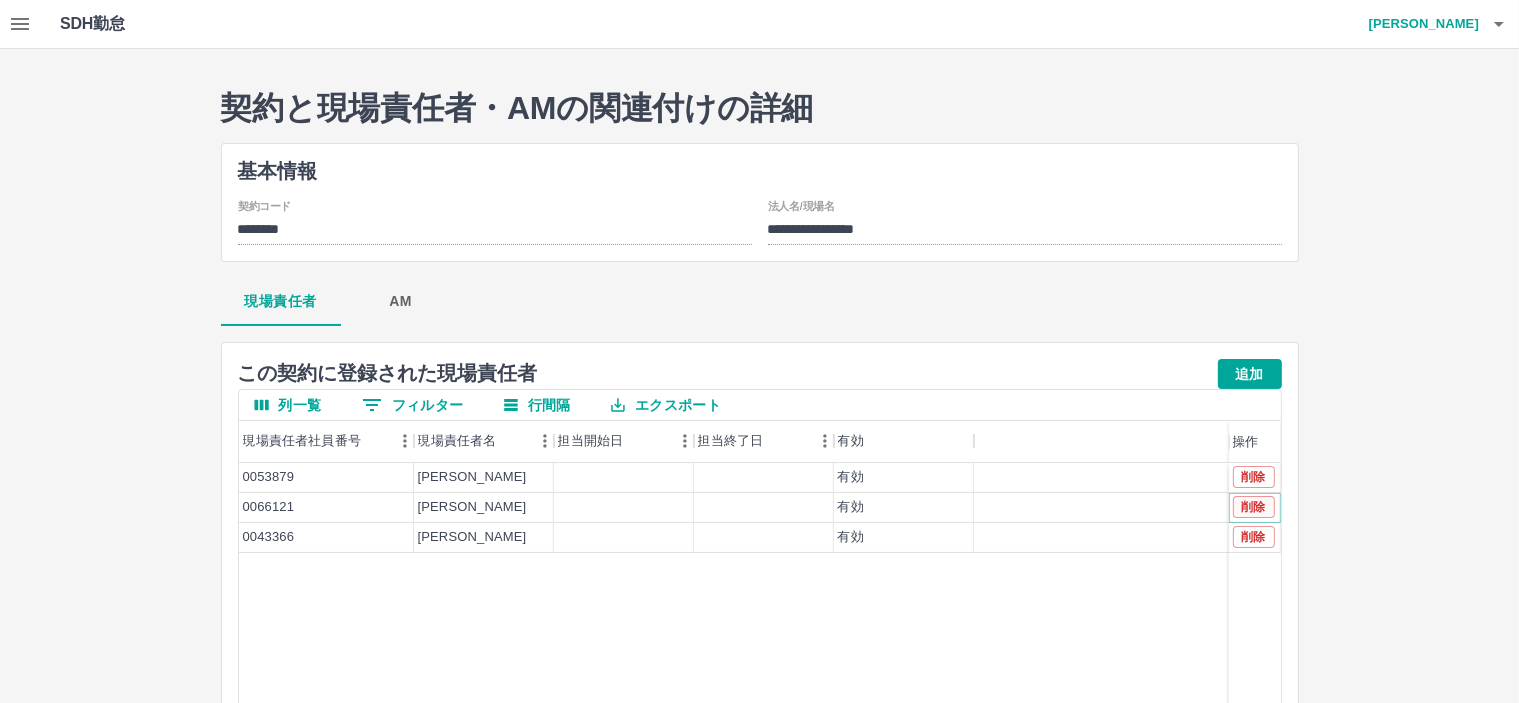 click on "削除" at bounding box center [1254, 507] 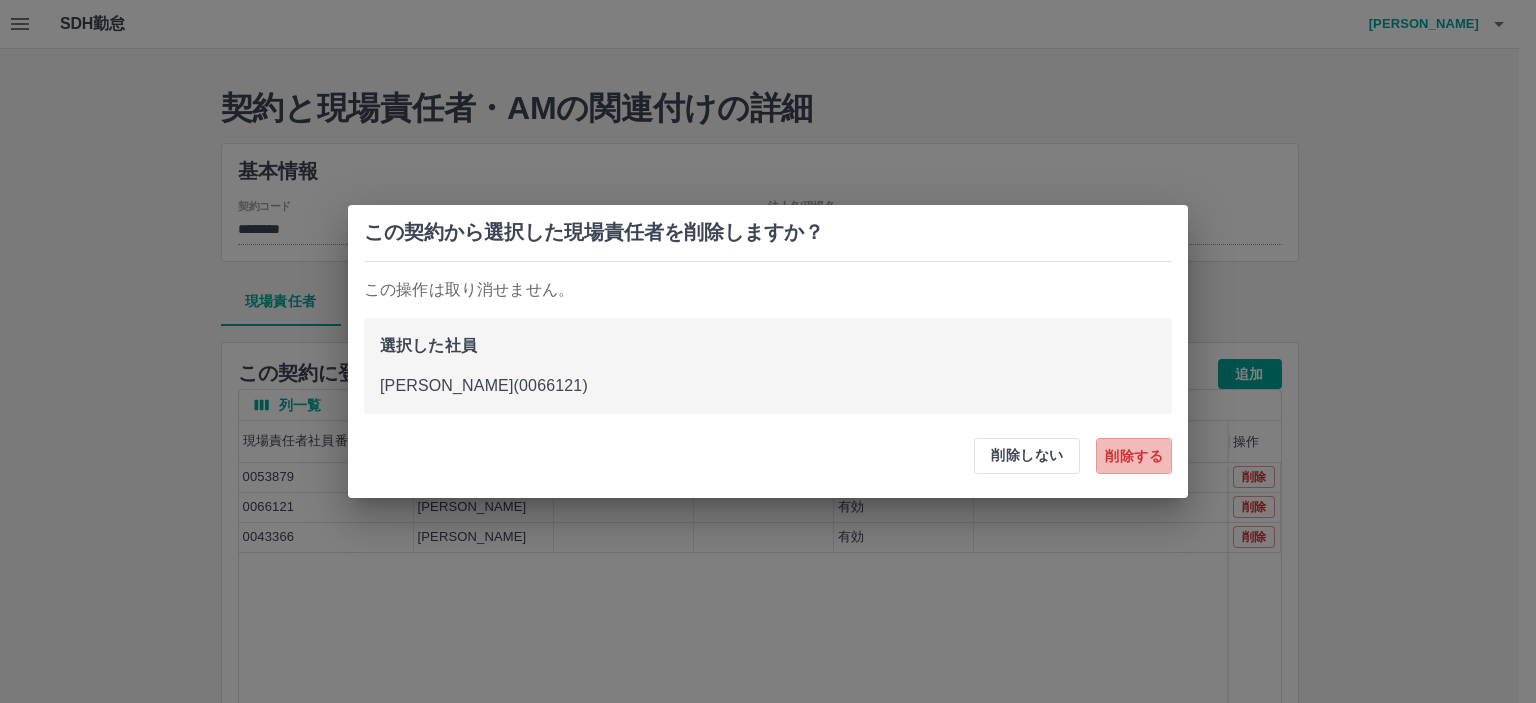 click on "削除する" at bounding box center (1134, 456) 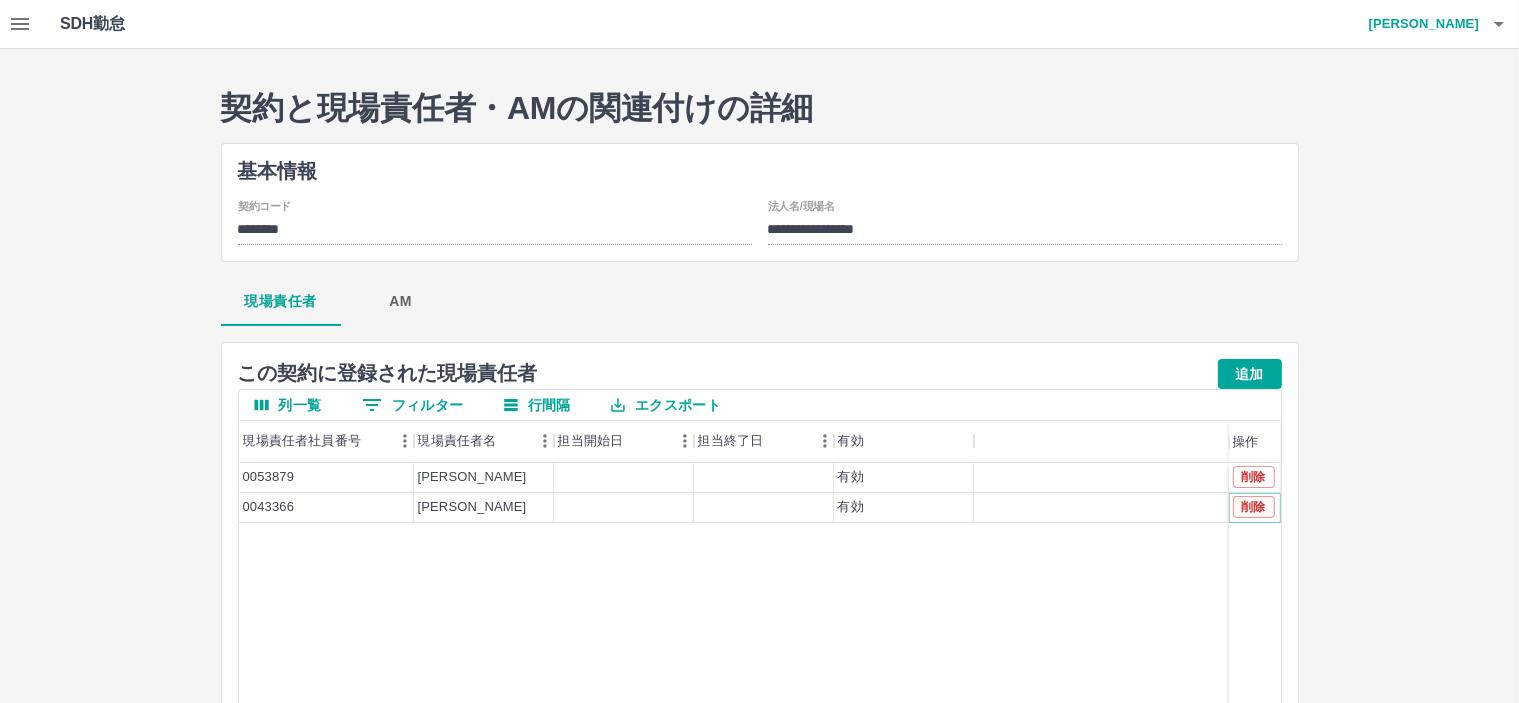 click on "削除" at bounding box center (1254, 507) 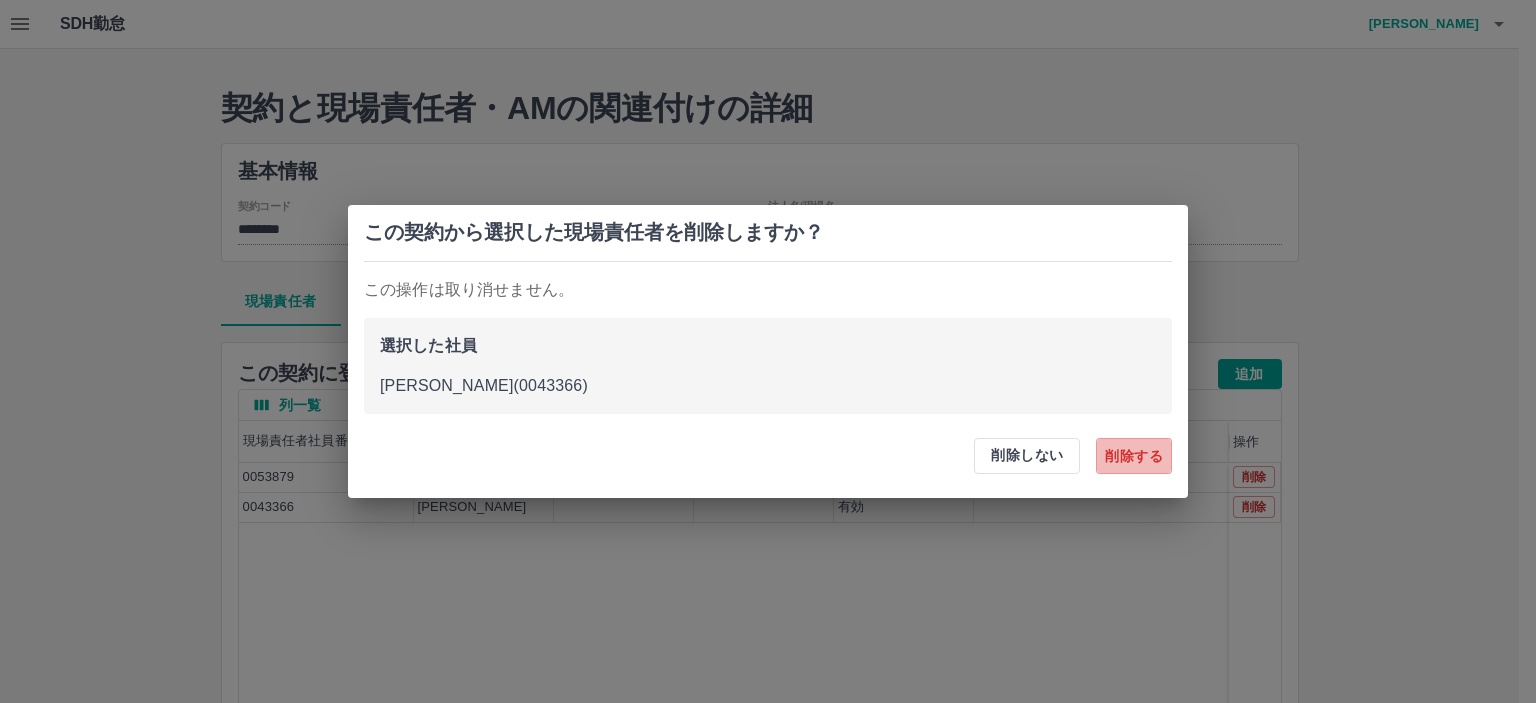 click on "削除する" at bounding box center [1134, 456] 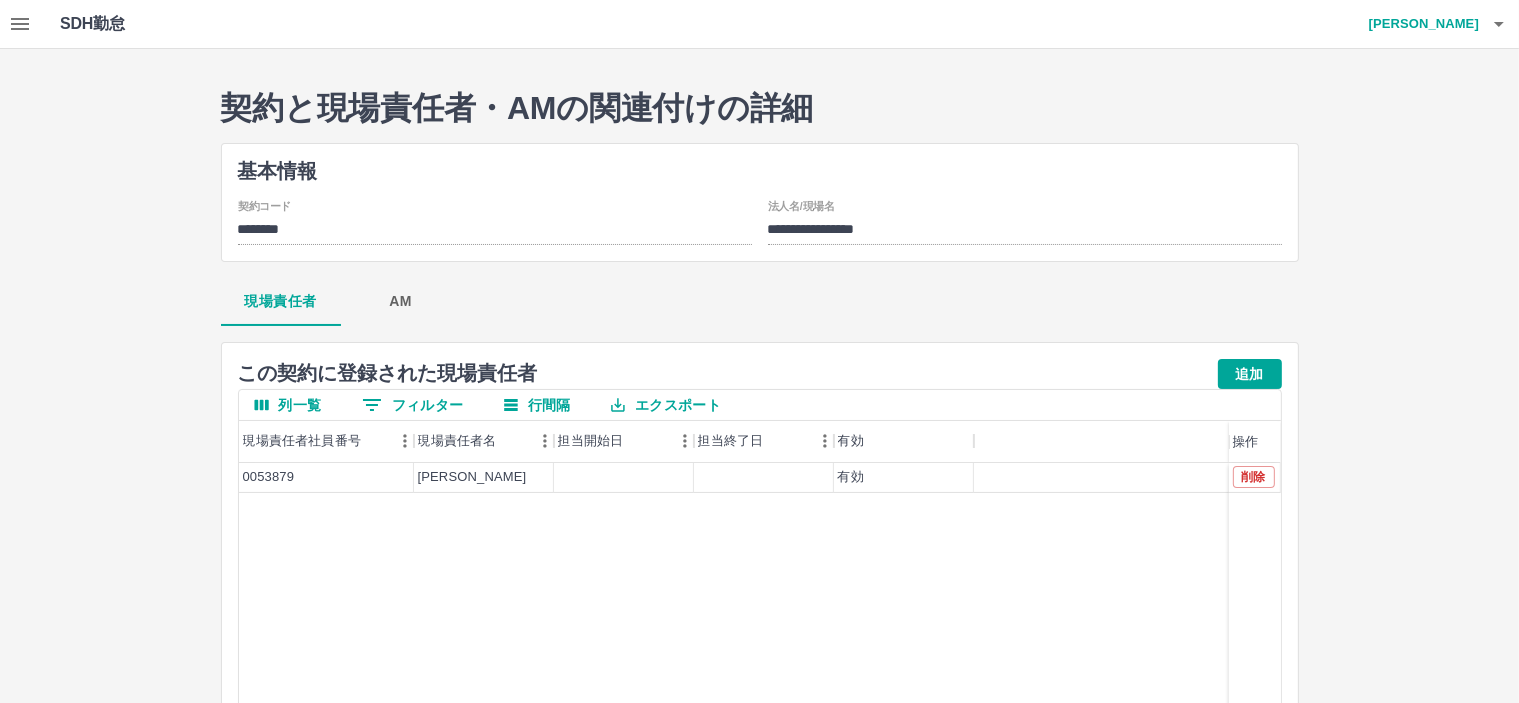click on "追加" at bounding box center [1250, 374] 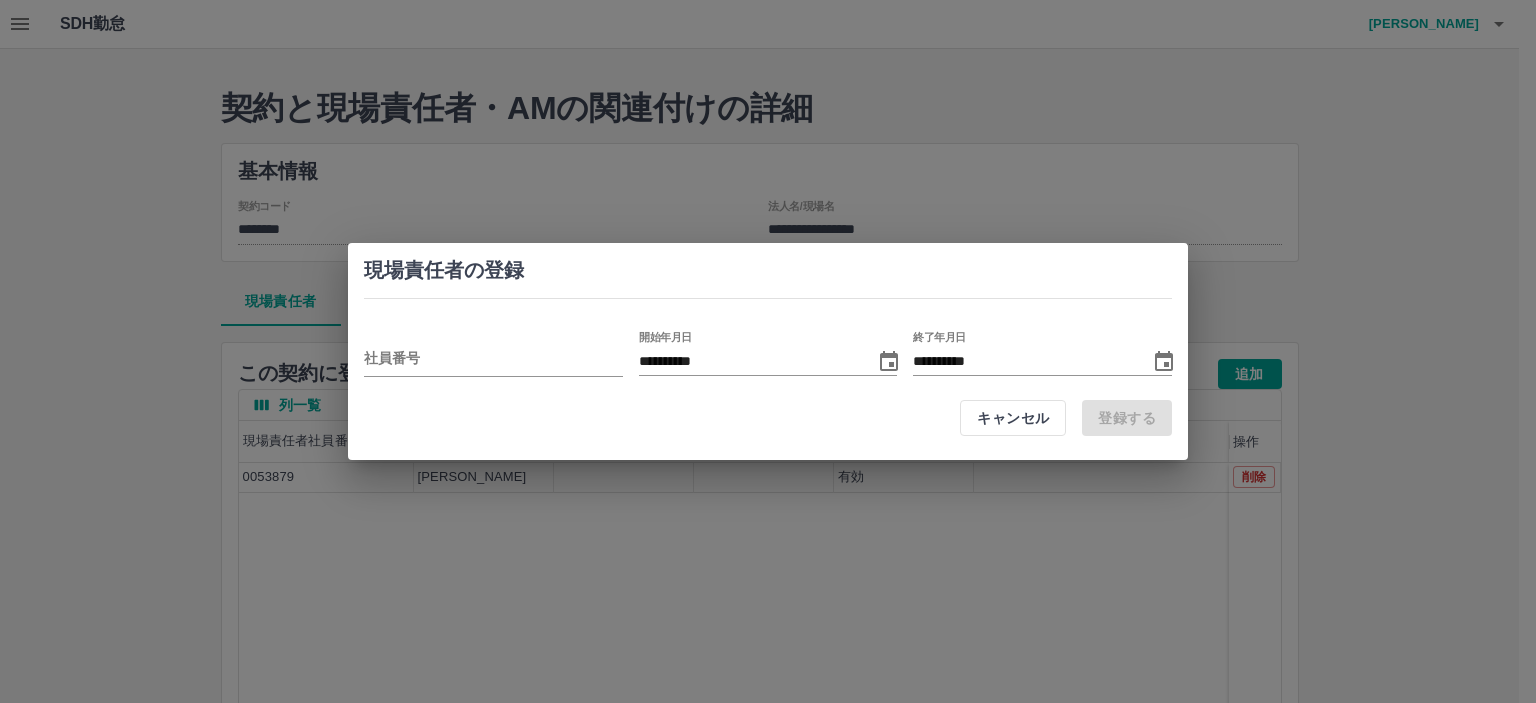 drag, startPoint x: 537, startPoint y: 367, endPoint x: 464, endPoint y: 240, distance: 146.48549 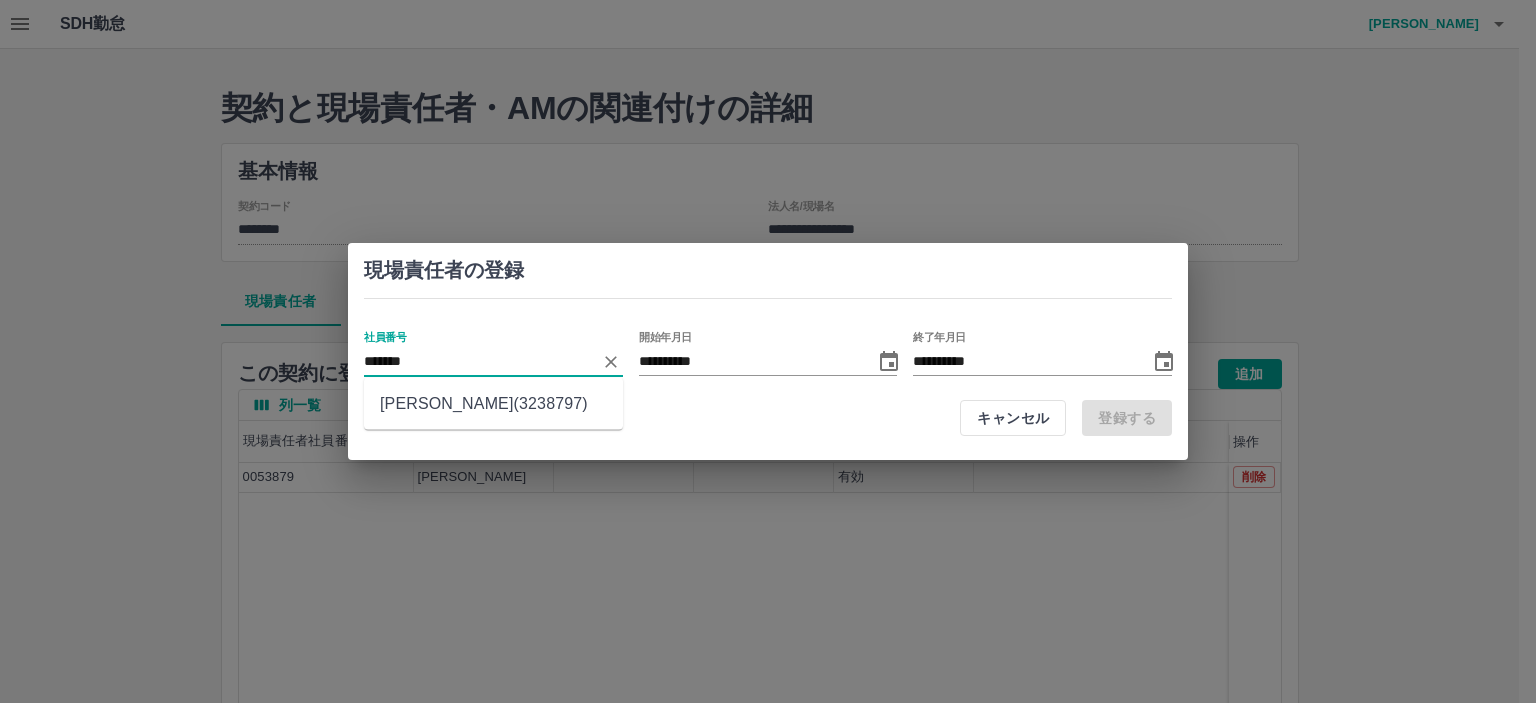 click on "辻野　晴香(3238797)" at bounding box center (493, 404) 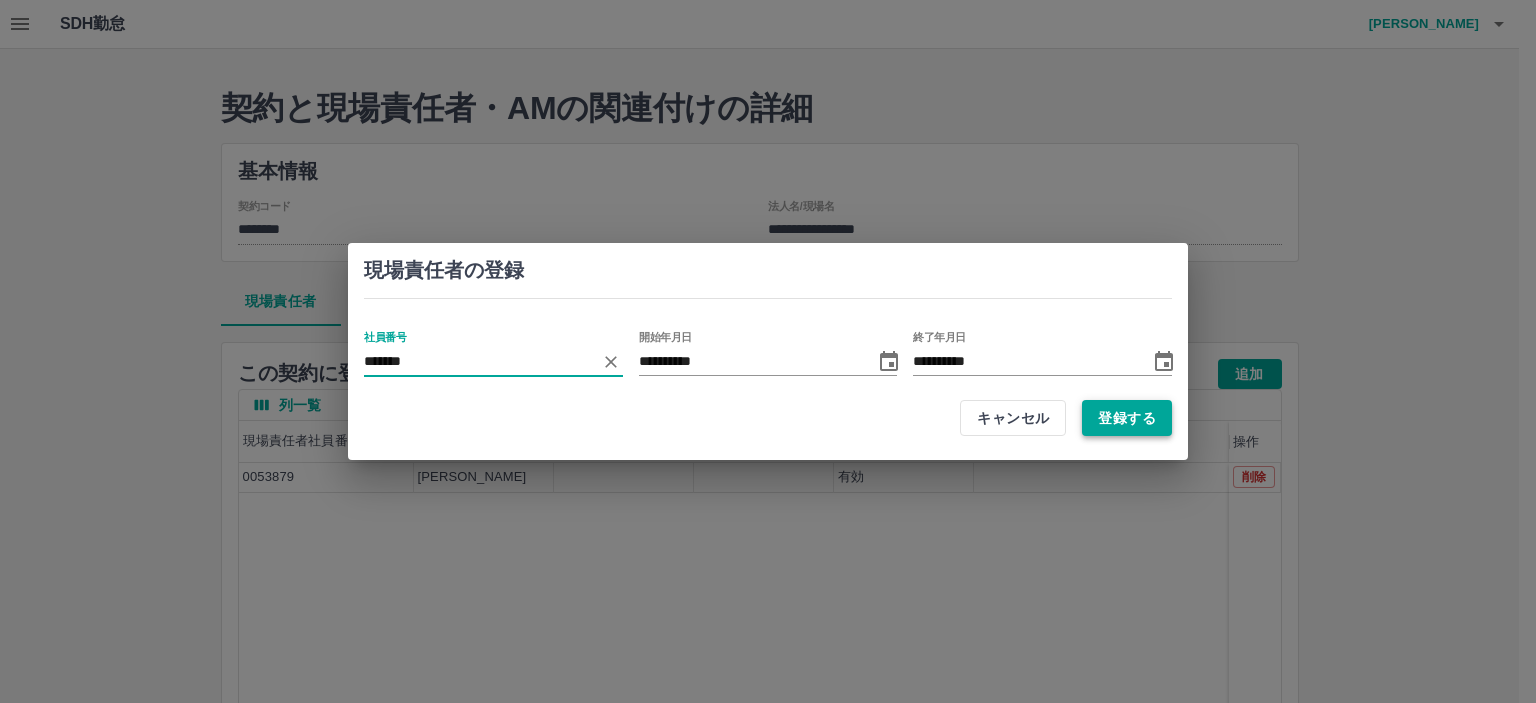 type on "*******" 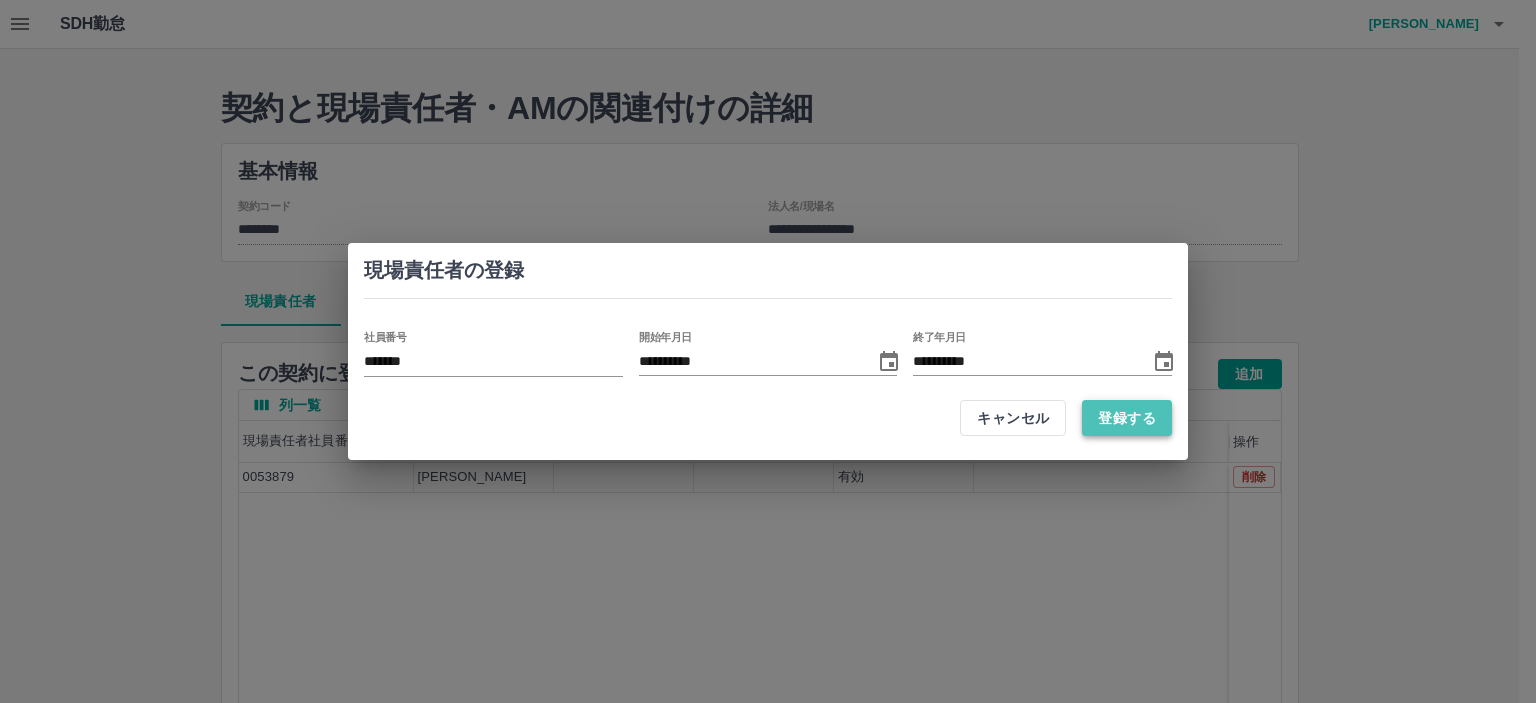 click on "登録する" at bounding box center [1127, 418] 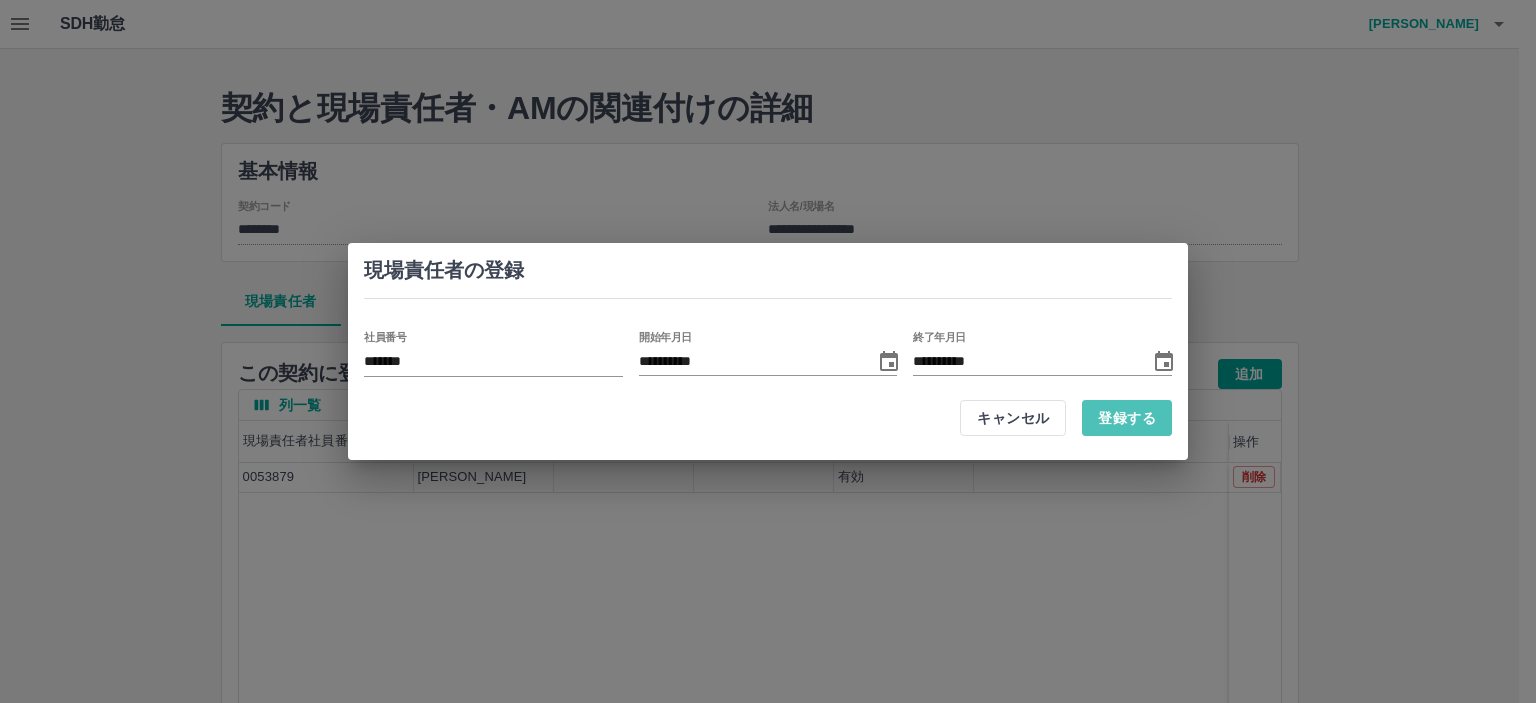 type 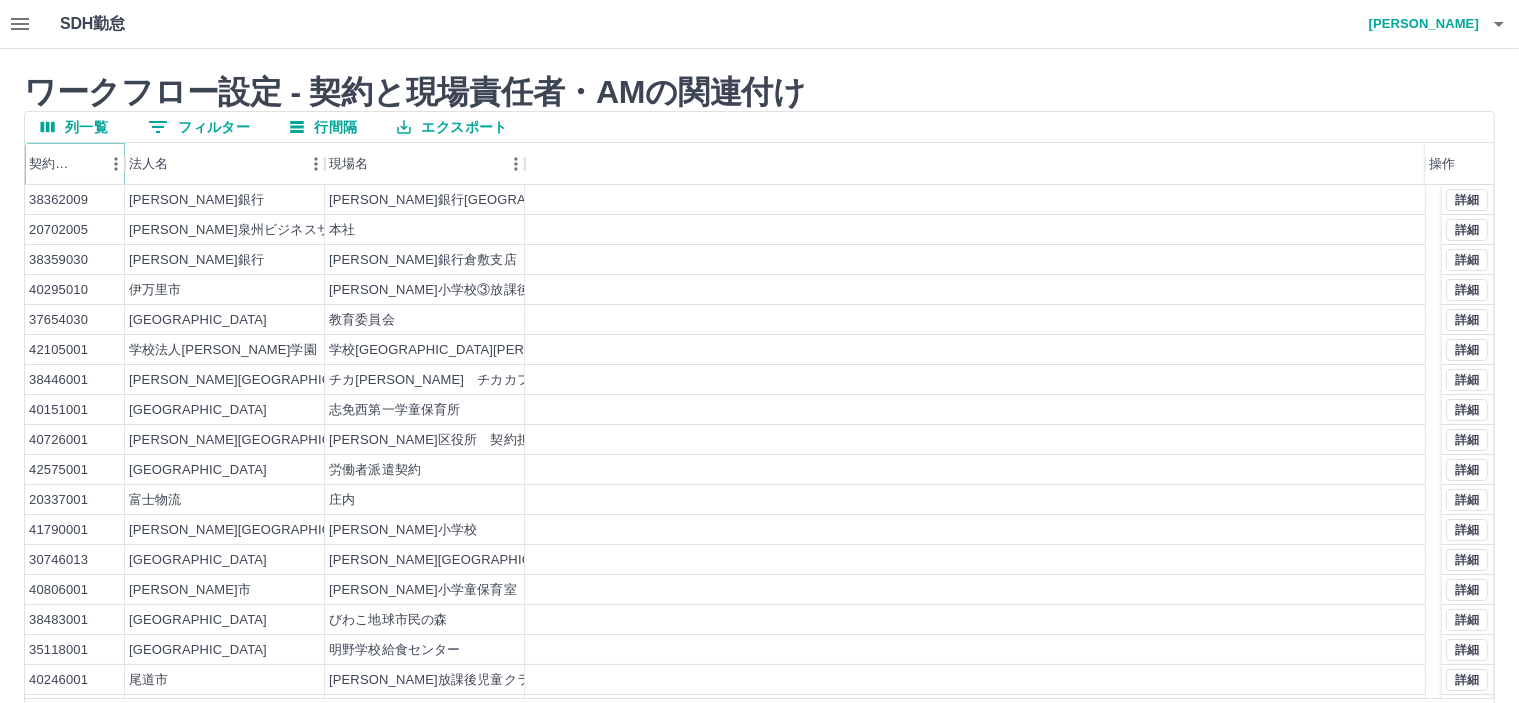 click 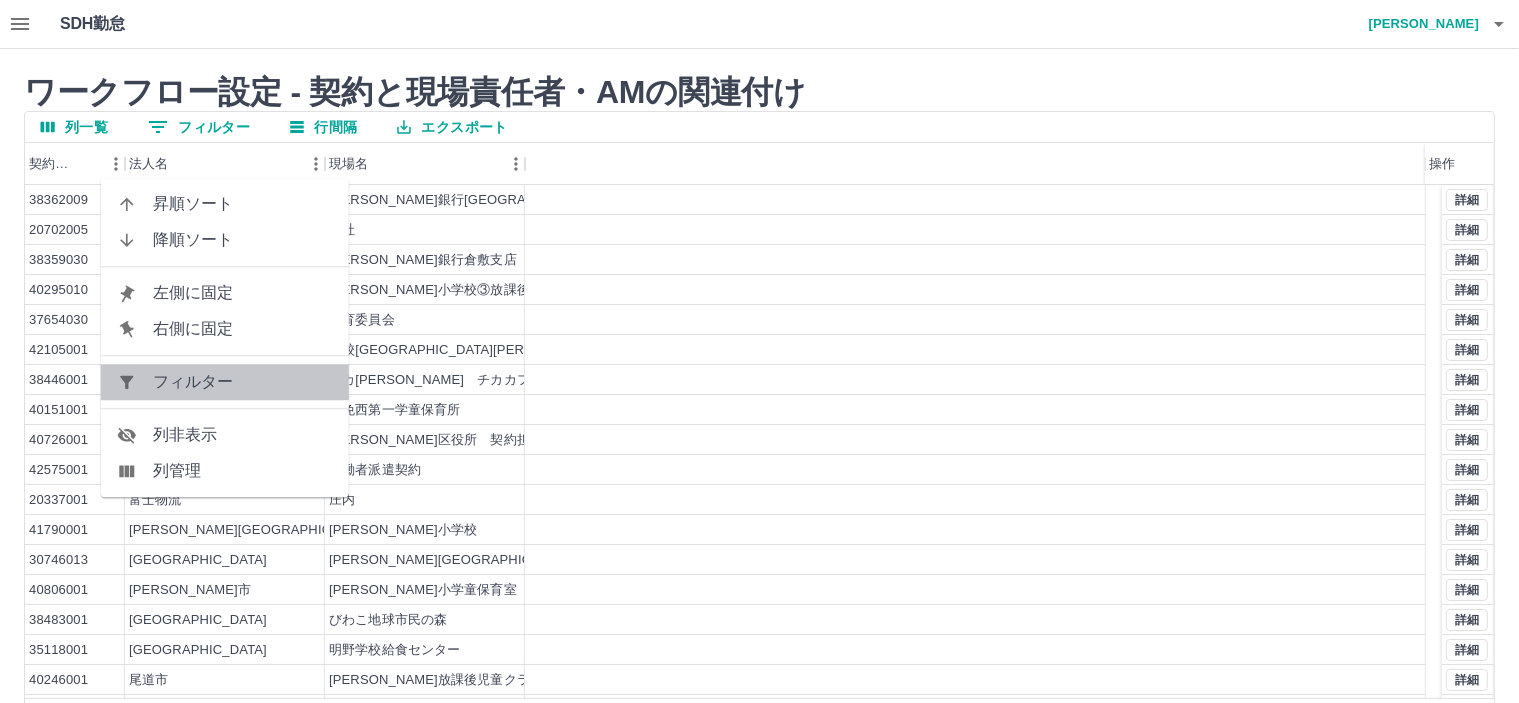 click on "フィルター" at bounding box center [243, 382] 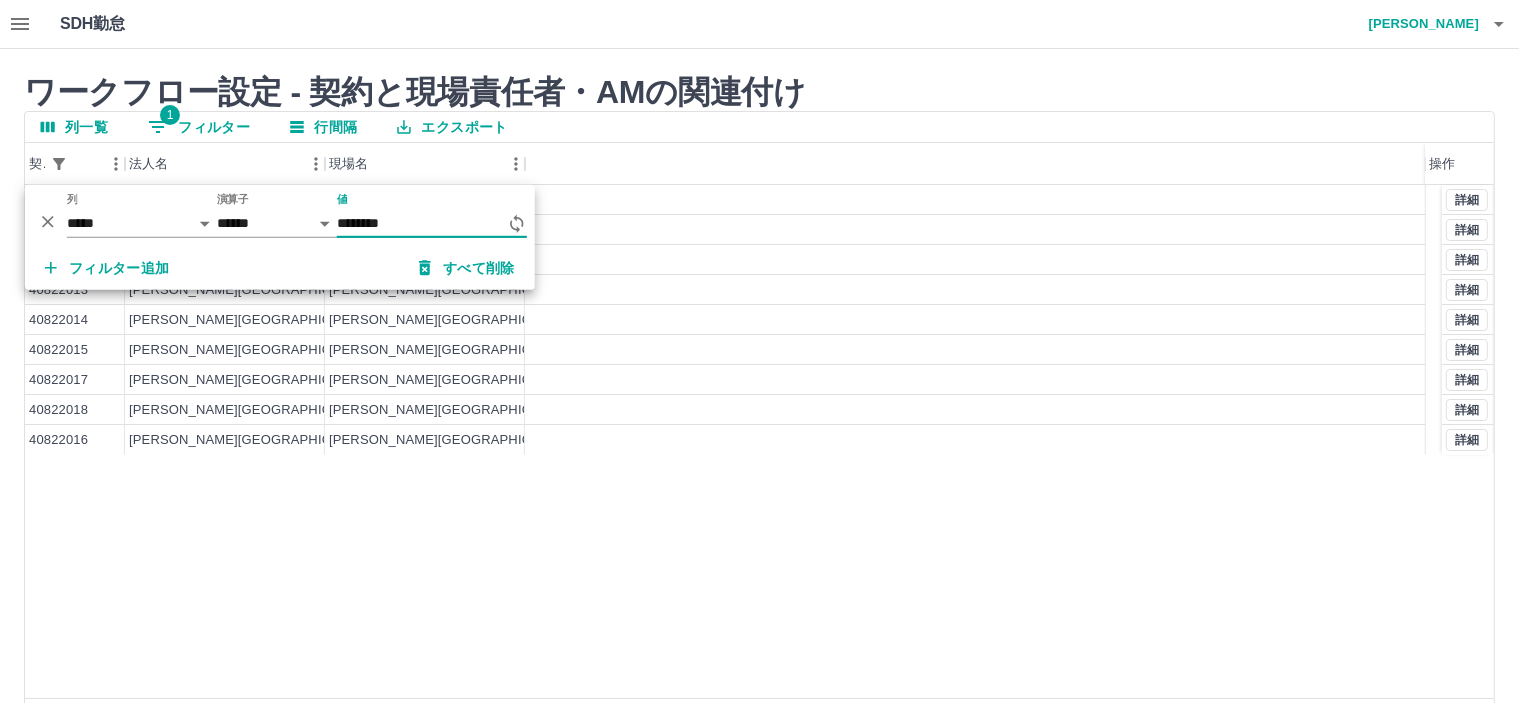 type on "********" 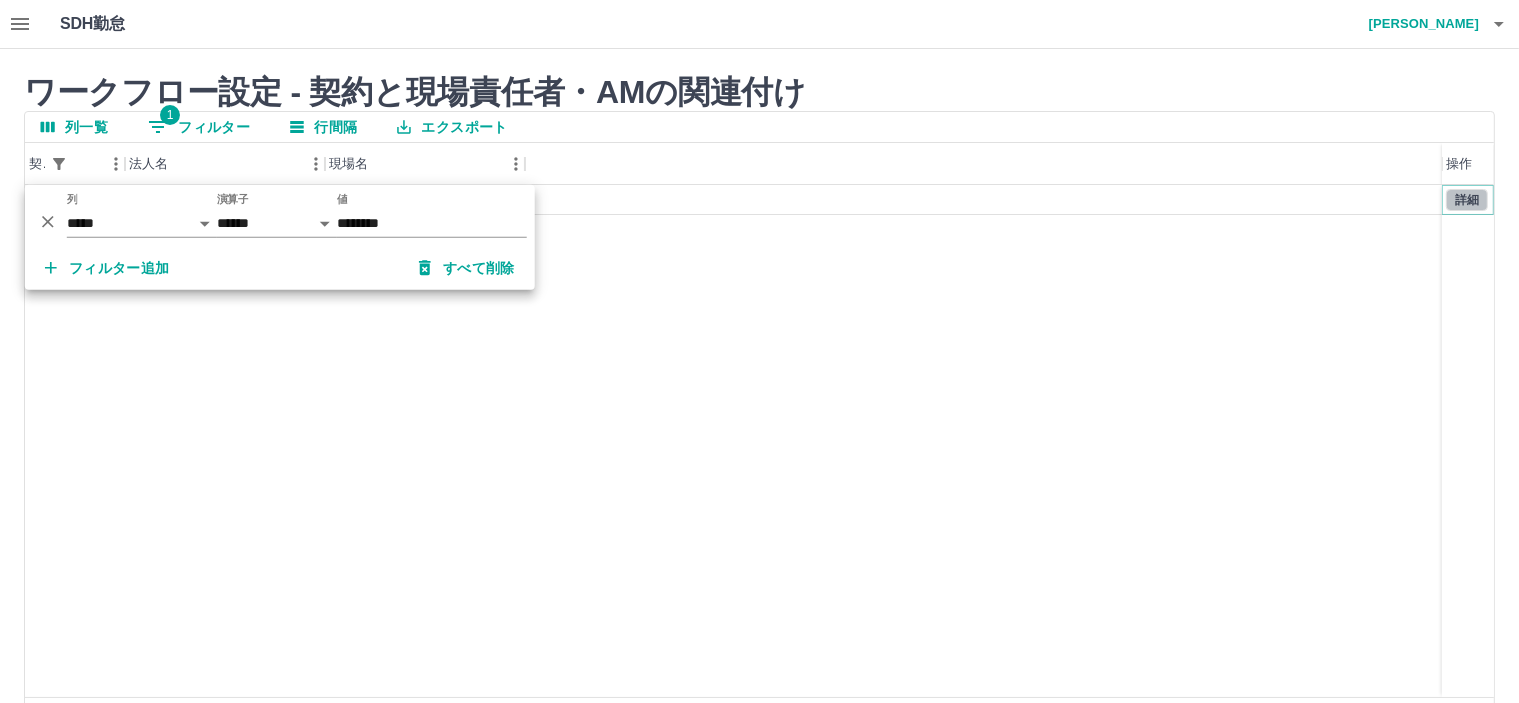 click on "詳細" at bounding box center (1467, 200) 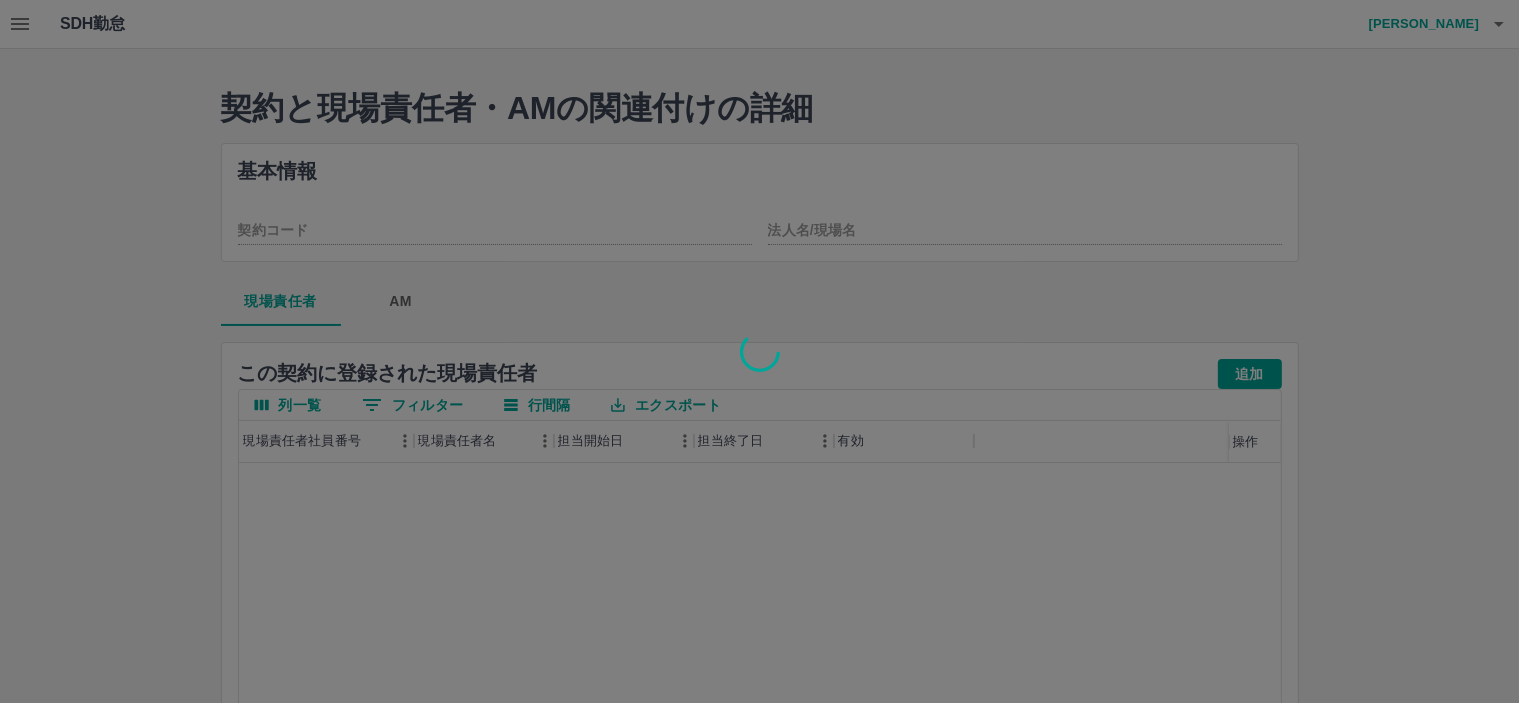 type on "********" 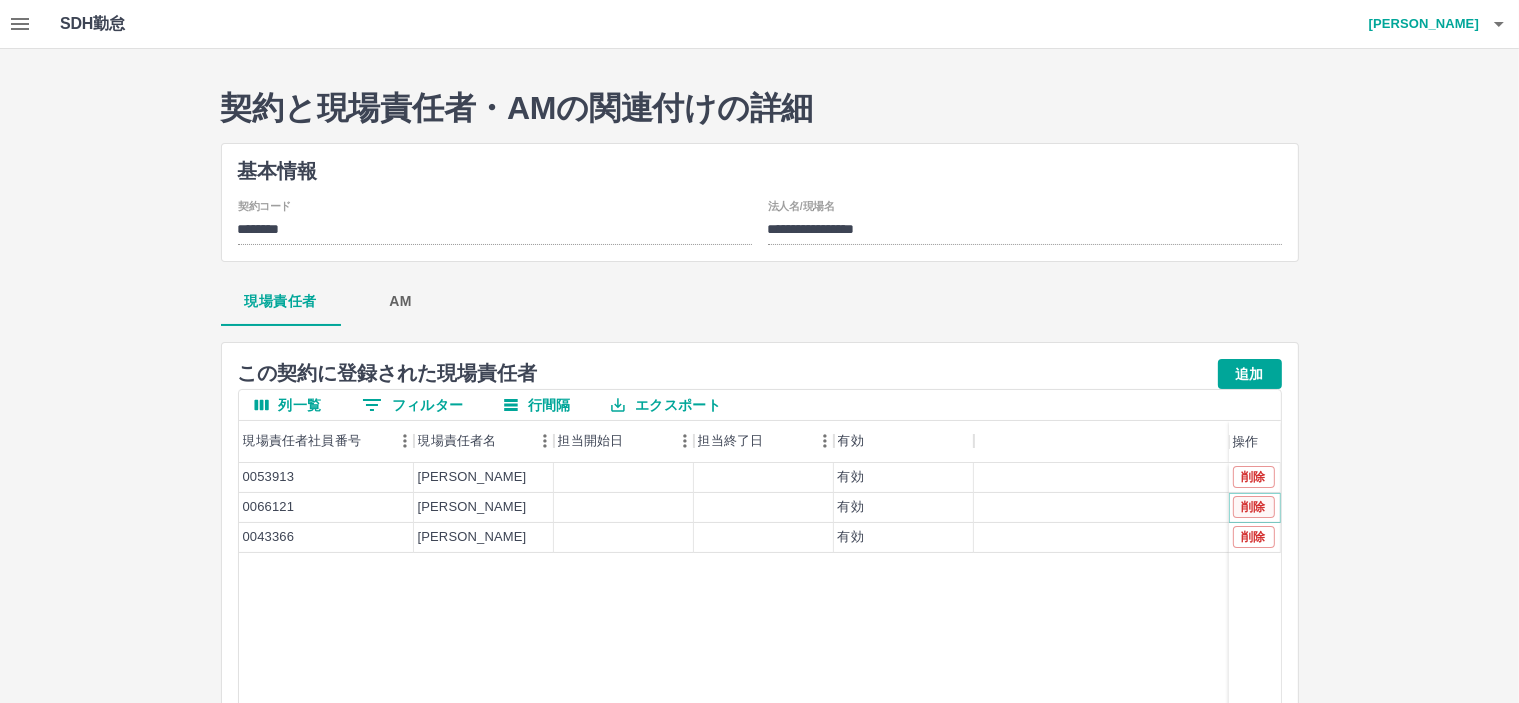 click on "削除" at bounding box center (1254, 507) 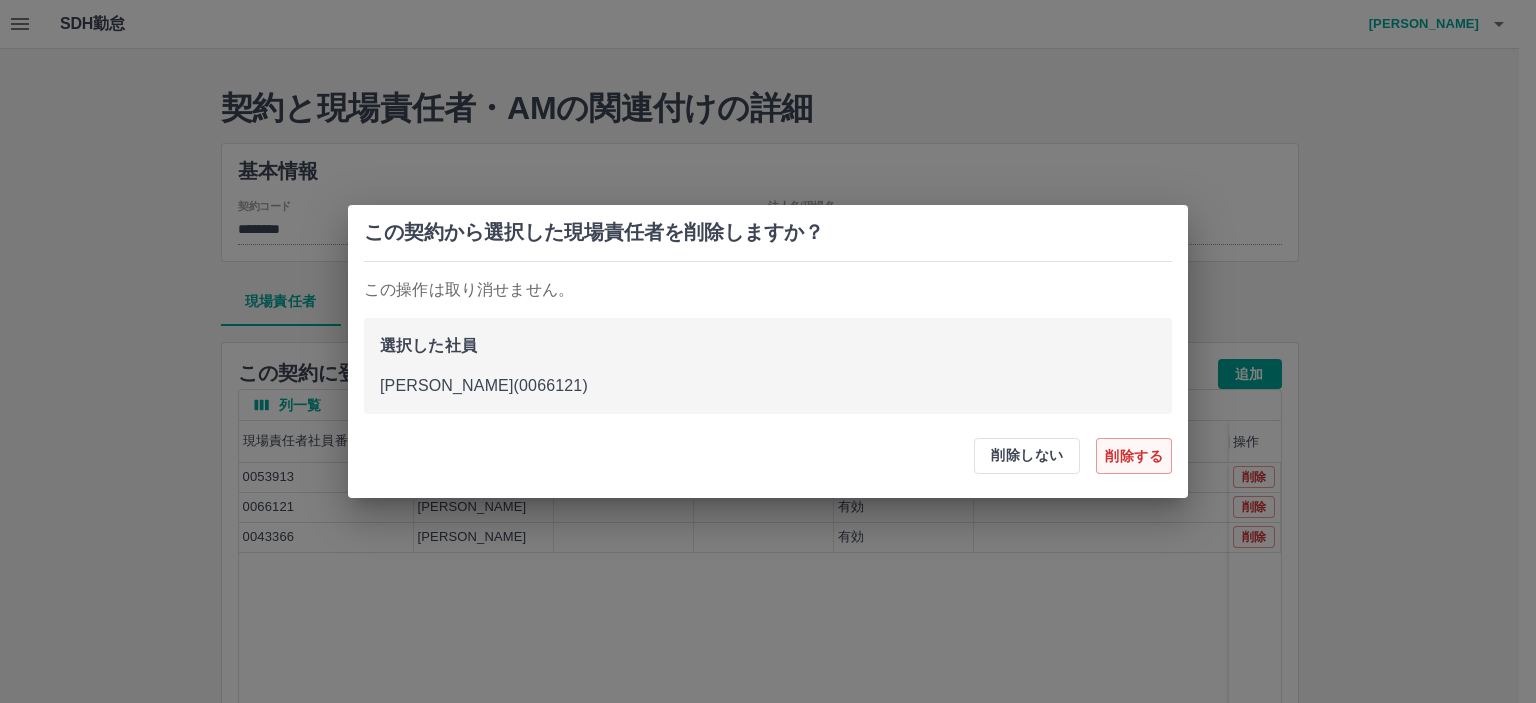 click on "削除する" at bounding box center [1134, 456] 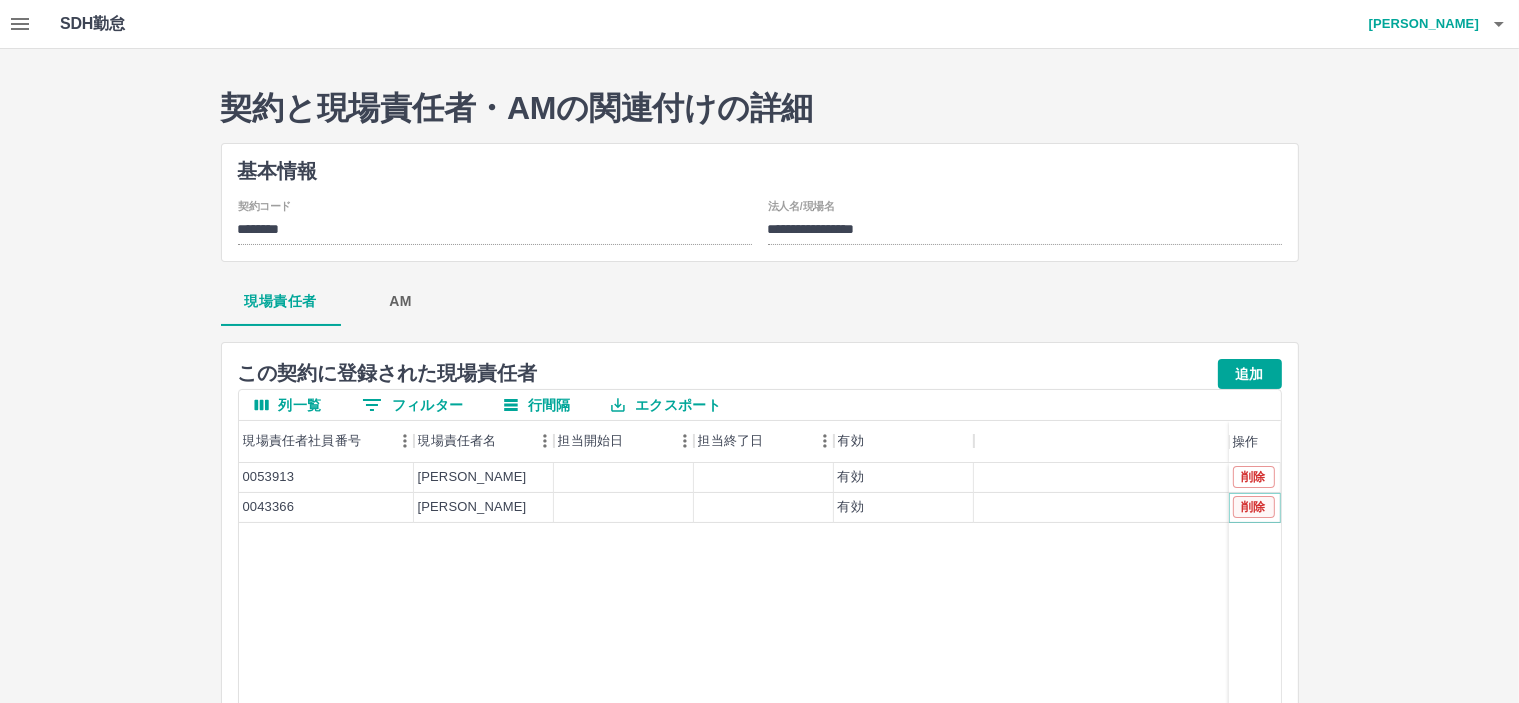 click on "削除" at bounding box center [1254, 507] 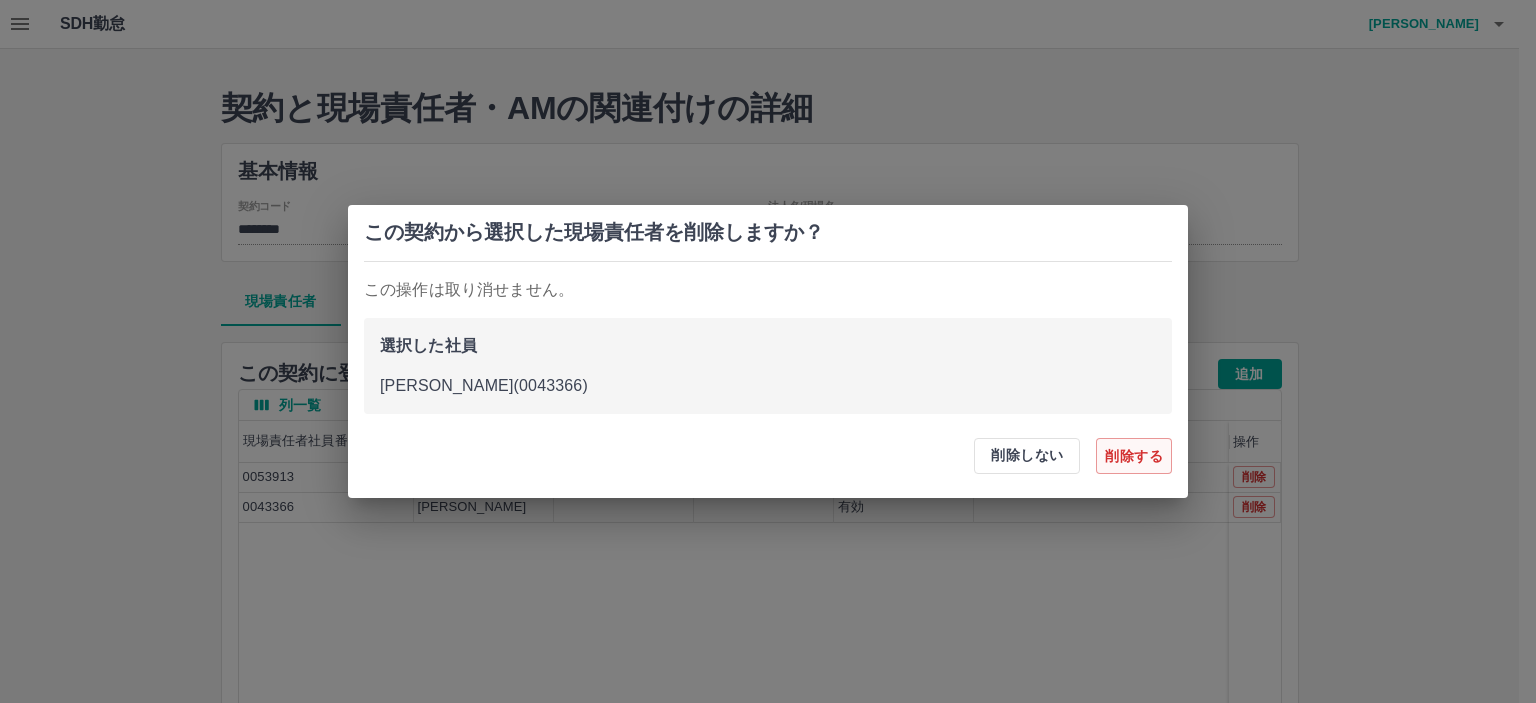drag, startPoint x: 1148, startPoint y: 459, endPoint x: 1160, endPoint y: 456, distance: 12.369317 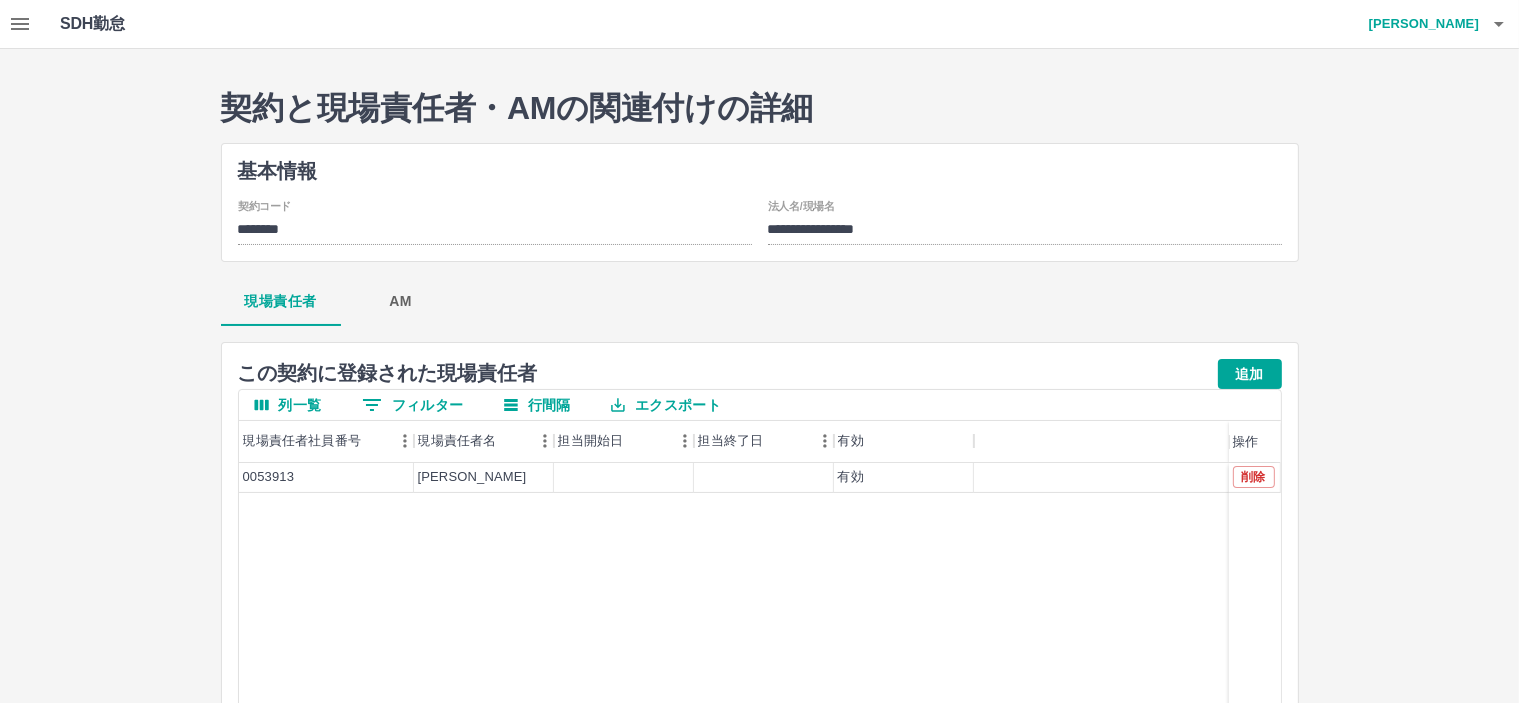 click on "追加" at bounding box center (1250, 374) 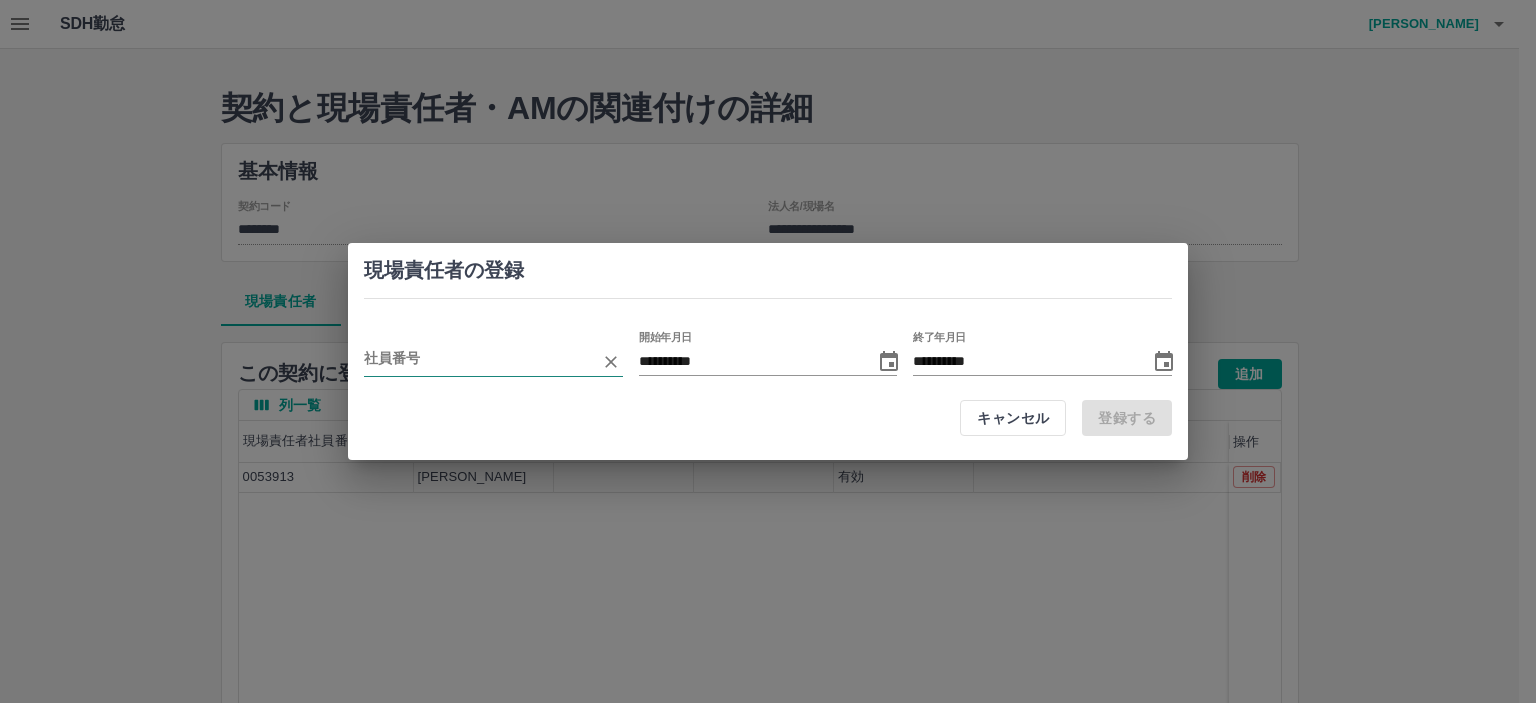 click at bounding box center (478, 361) 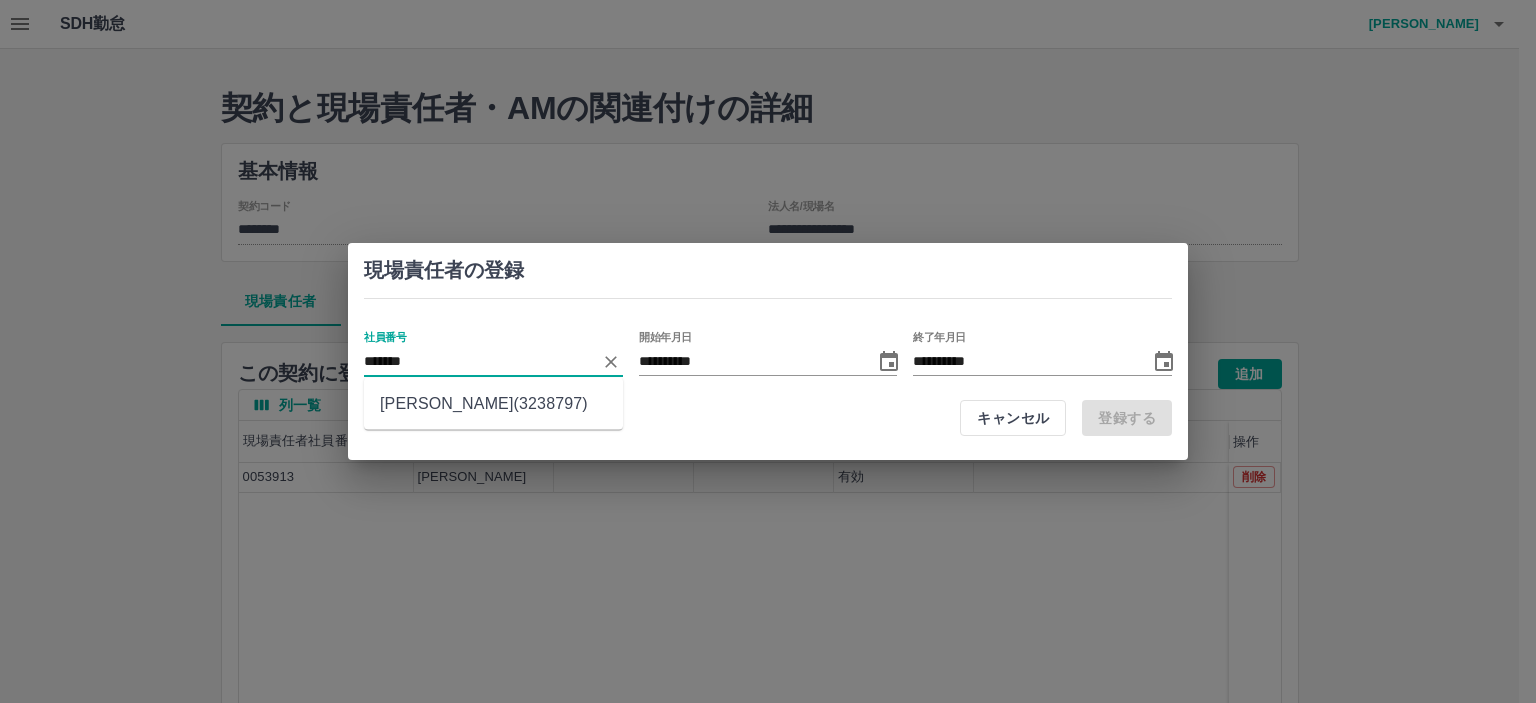click on "辻野　晴香(3238797)" at bounding box center [493, 404] 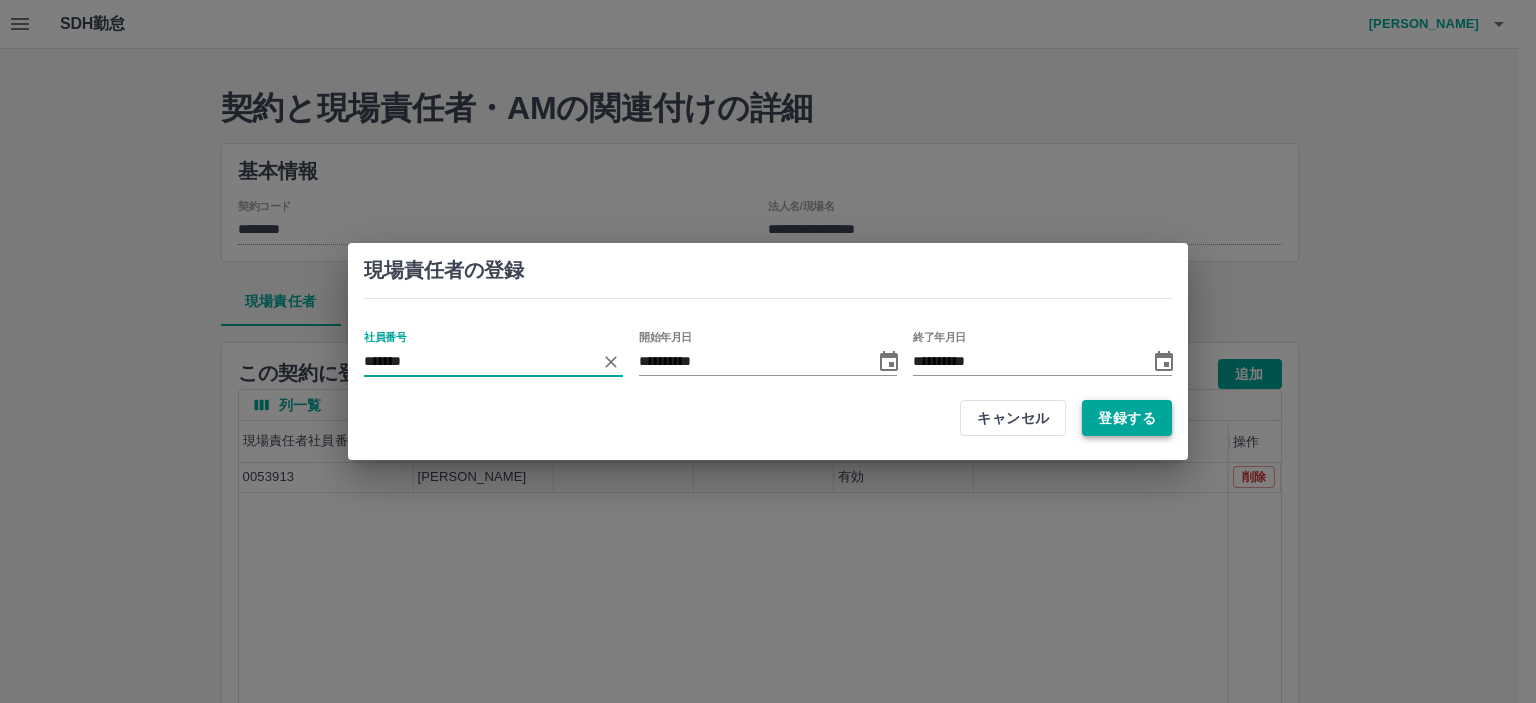 type on "*******" 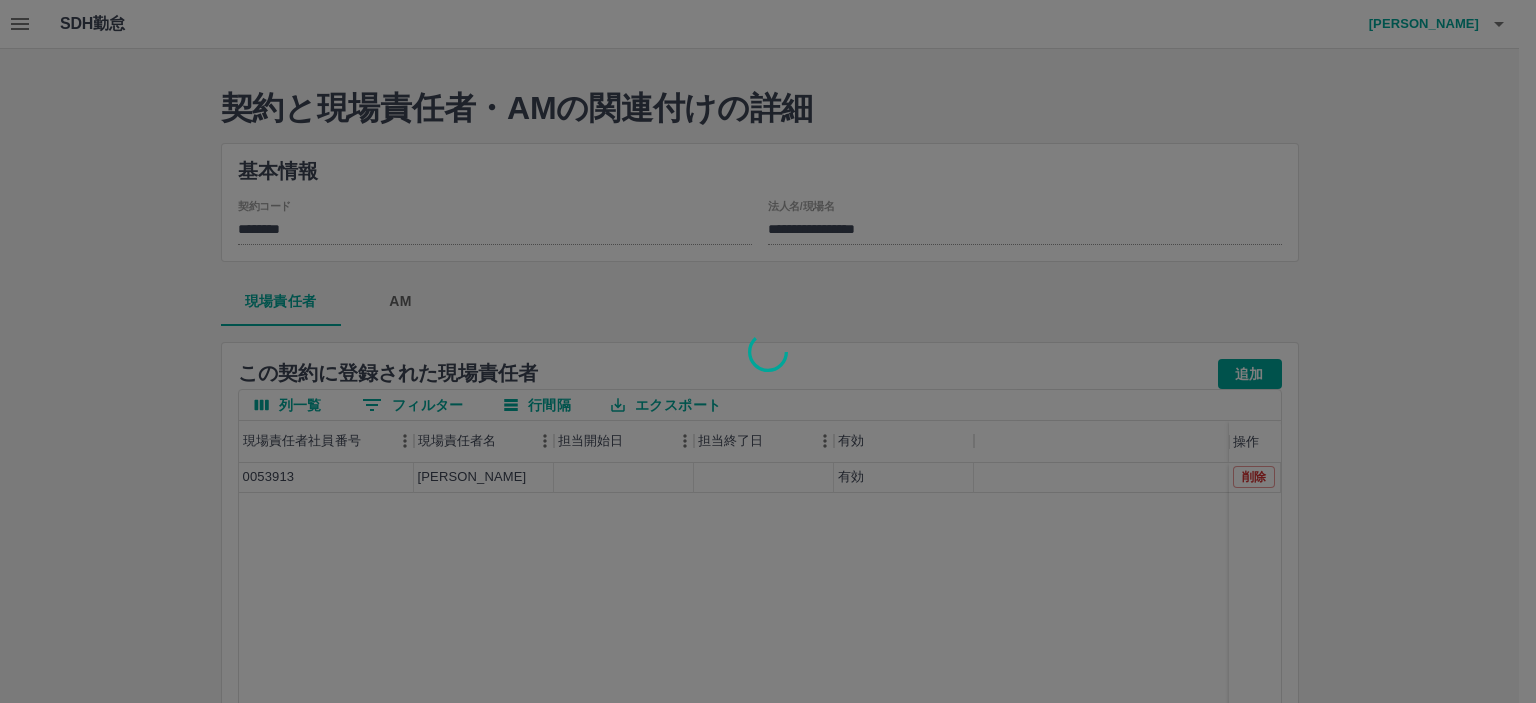 type 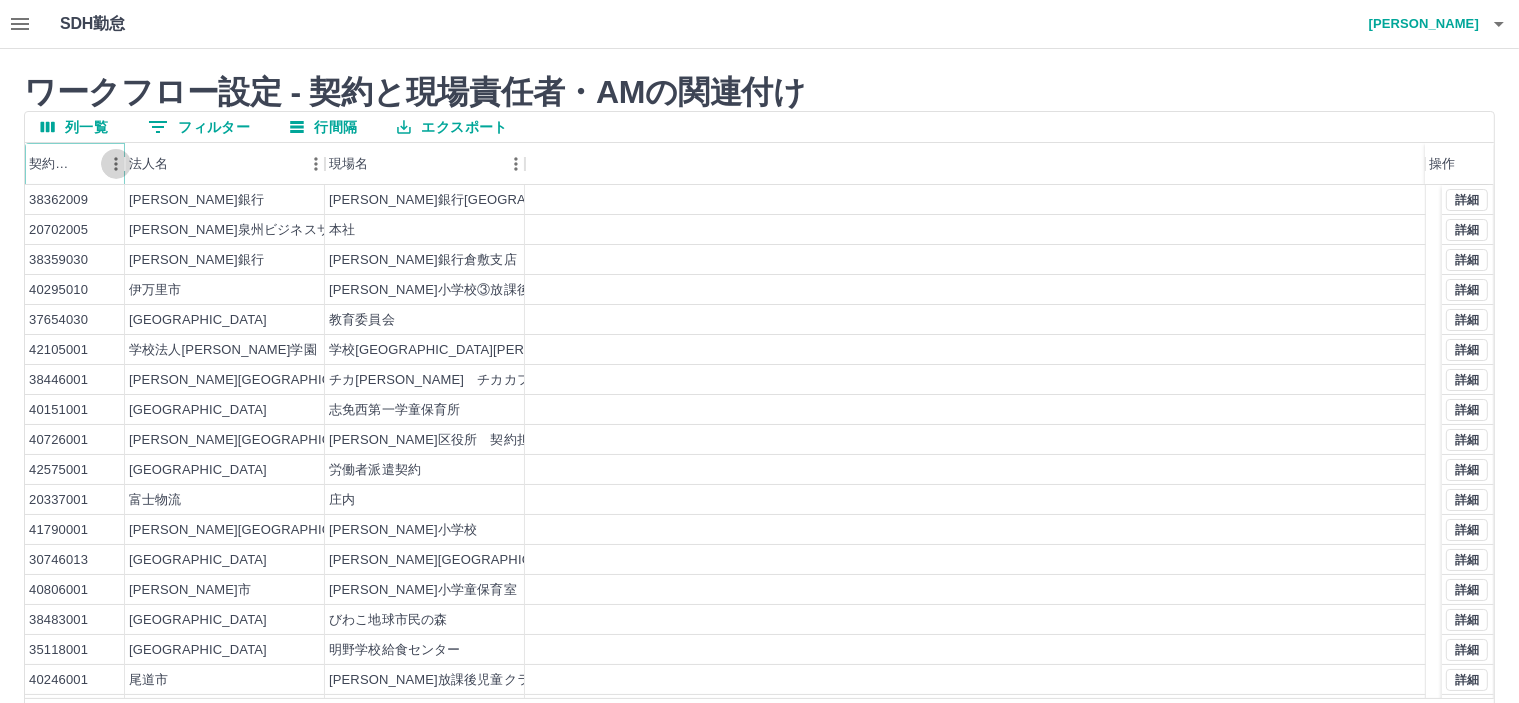 click 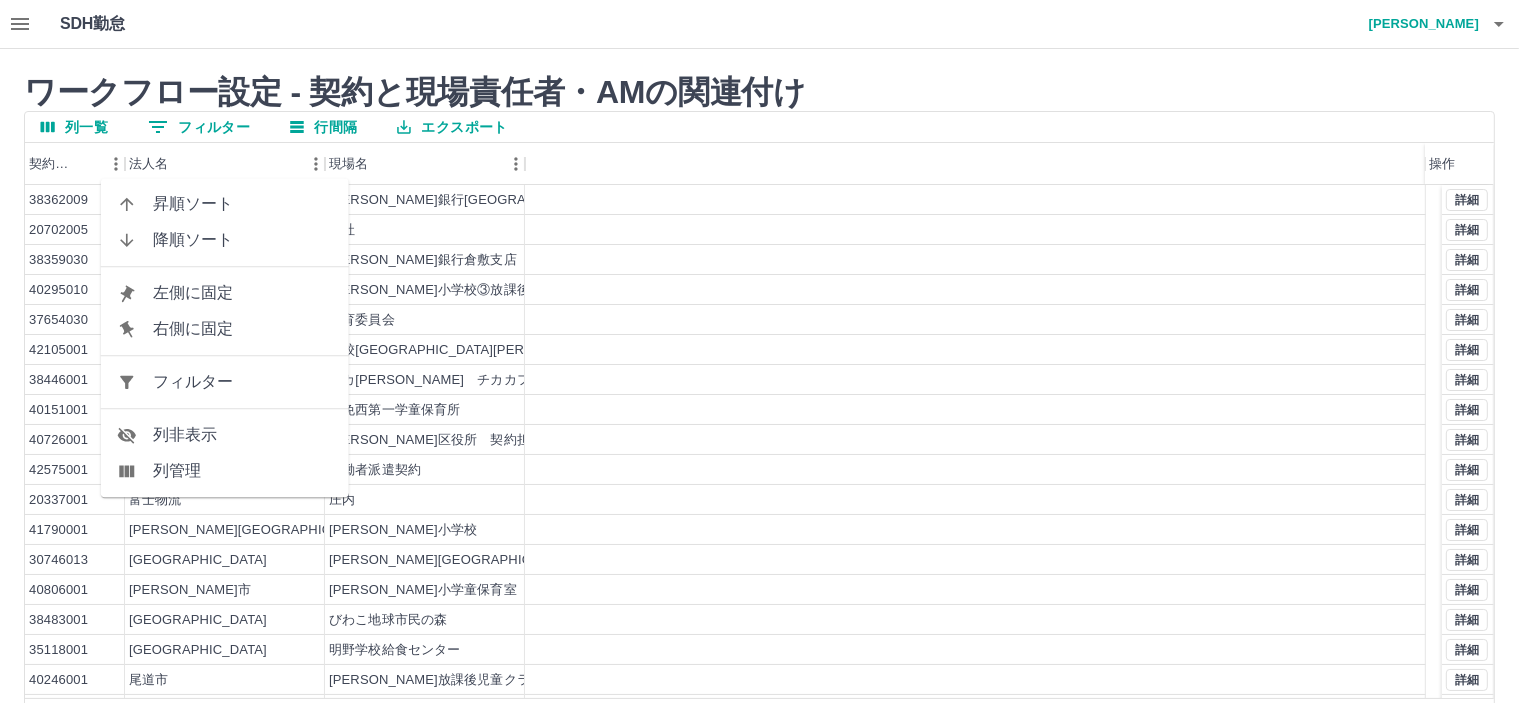 drag, startPoint x: 180, startPoint y: 379, endPoint x: 113, endPoint y: 142, distance: 246.28845 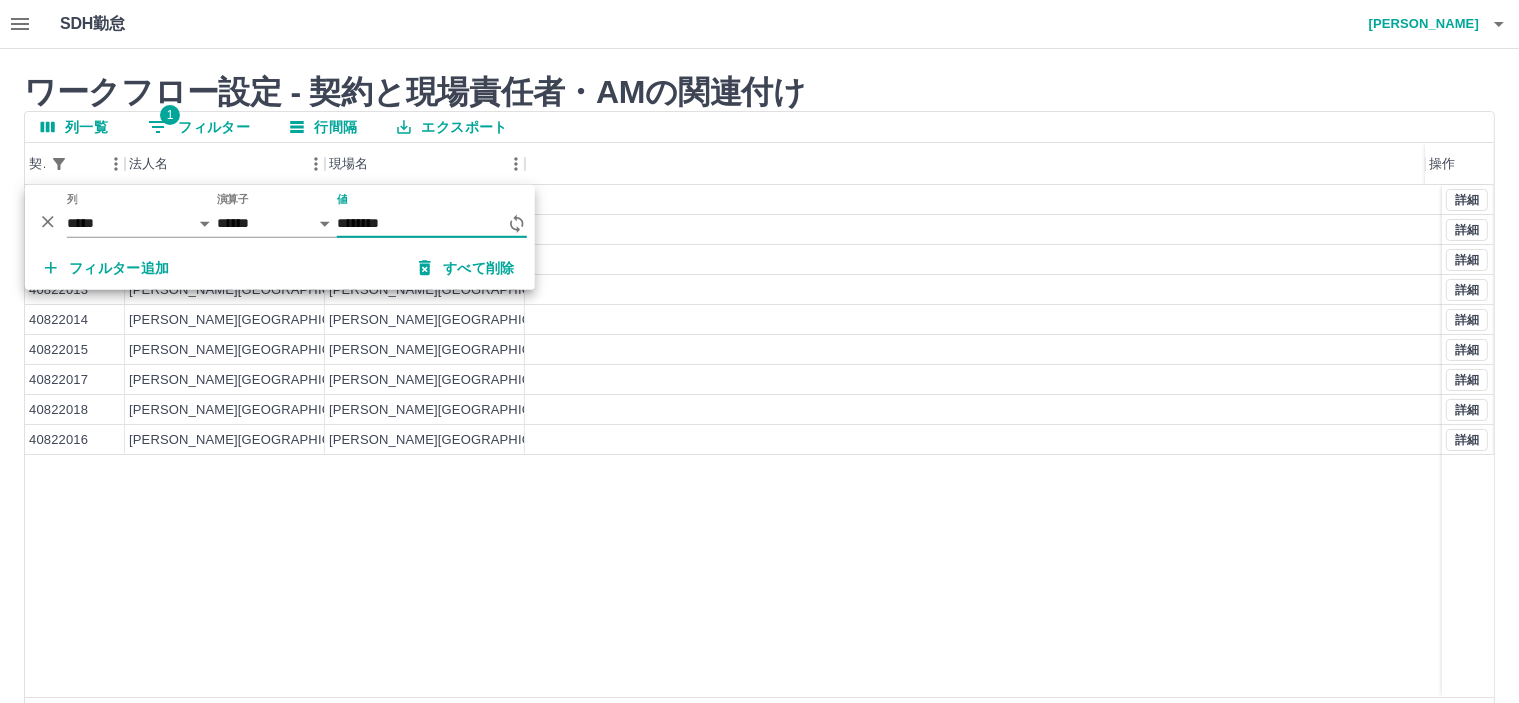 type on "********" 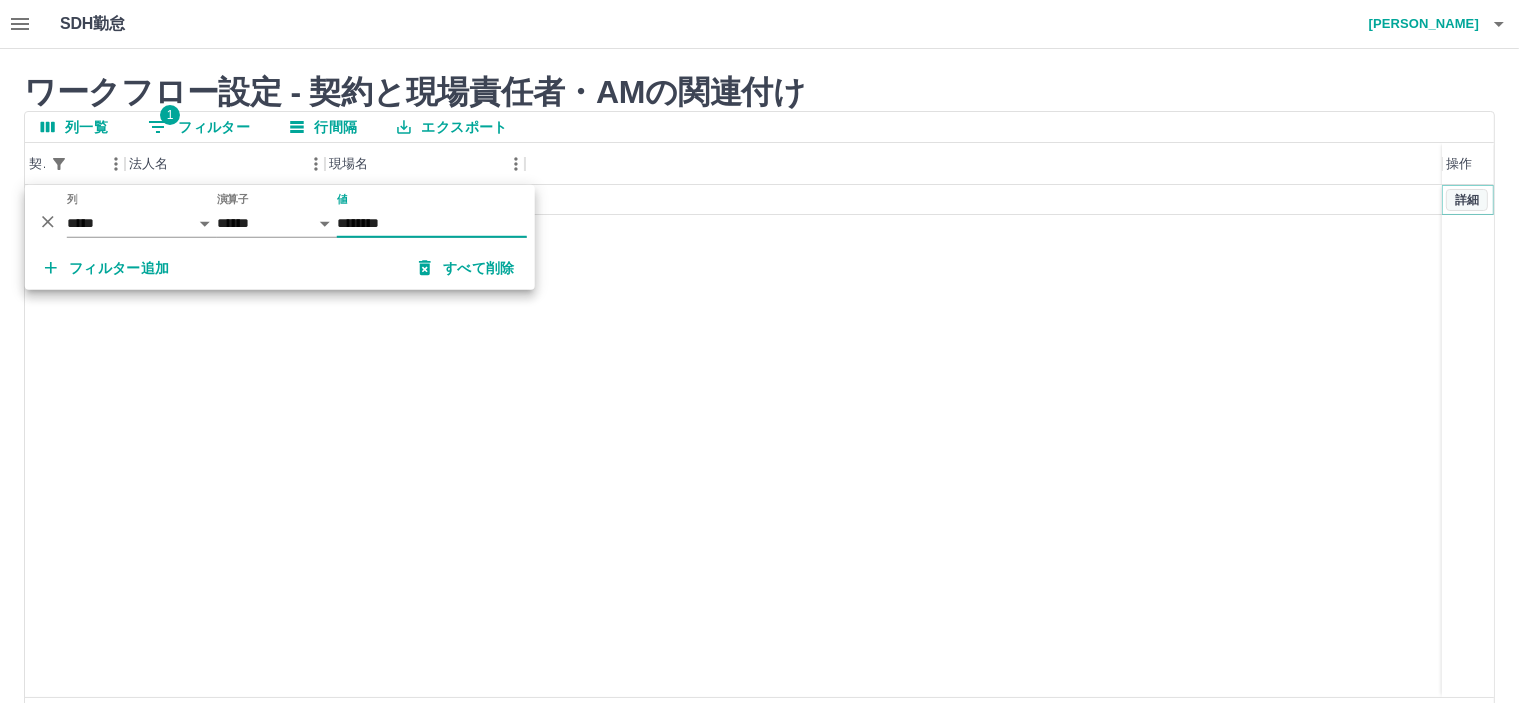 click on "詳細" at bounding box center [1467, 200] 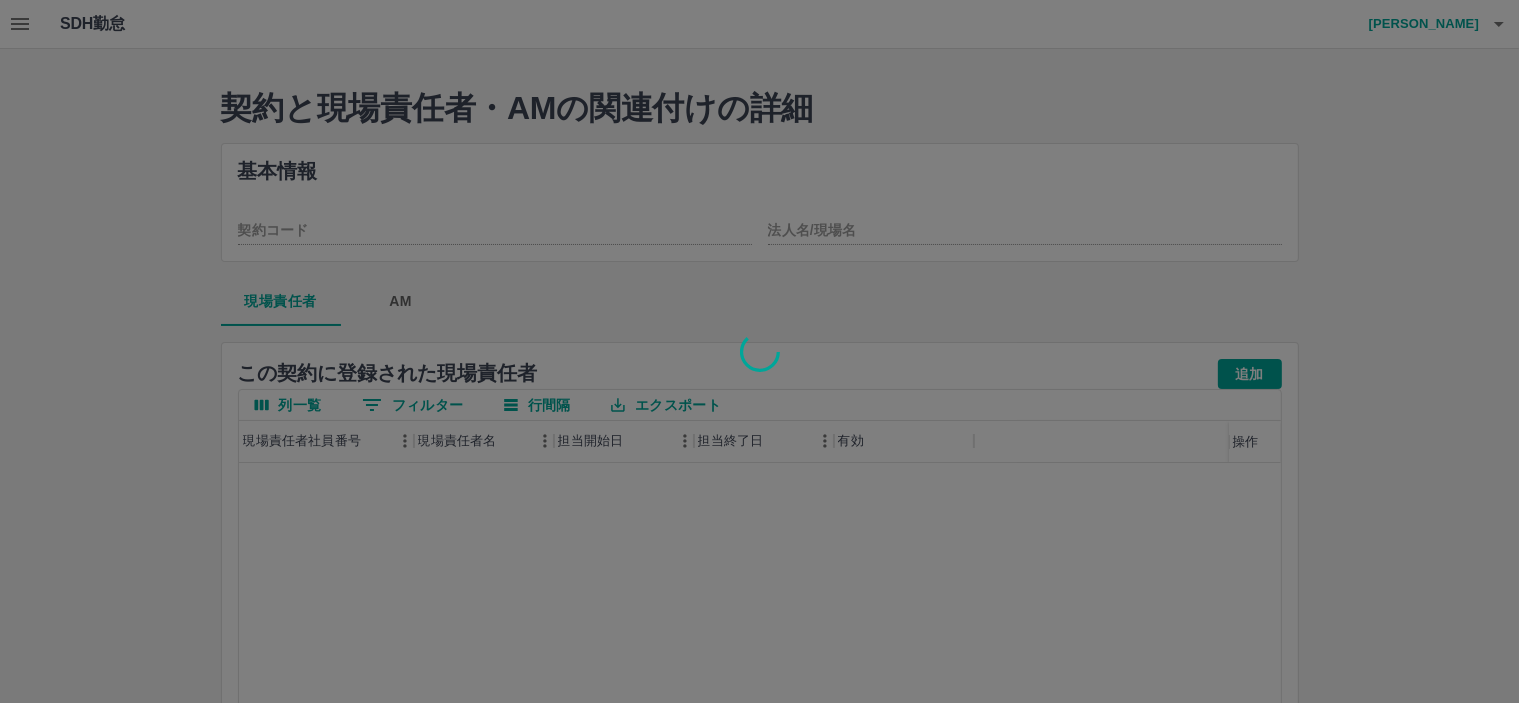 type on "********" 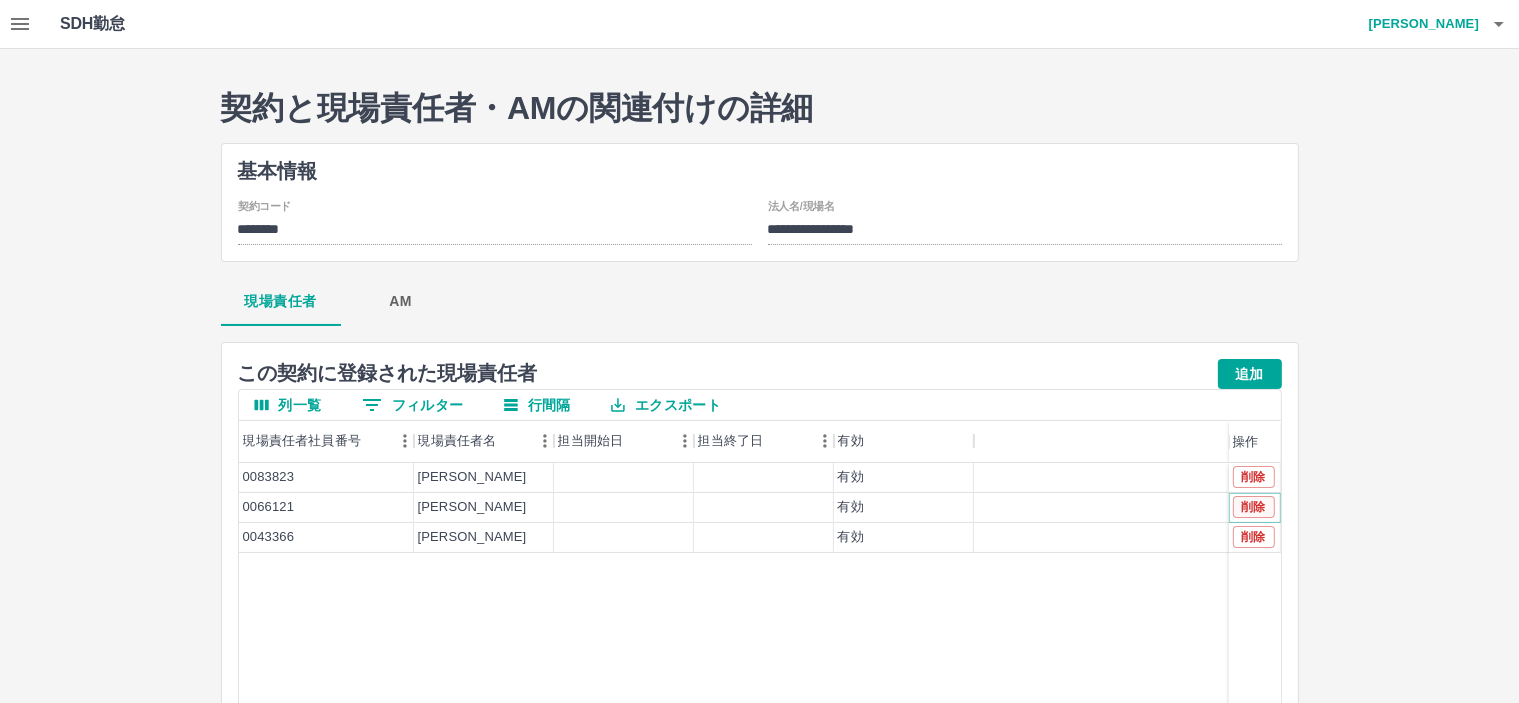 click on "削除" at bounding box center (1254, 507) 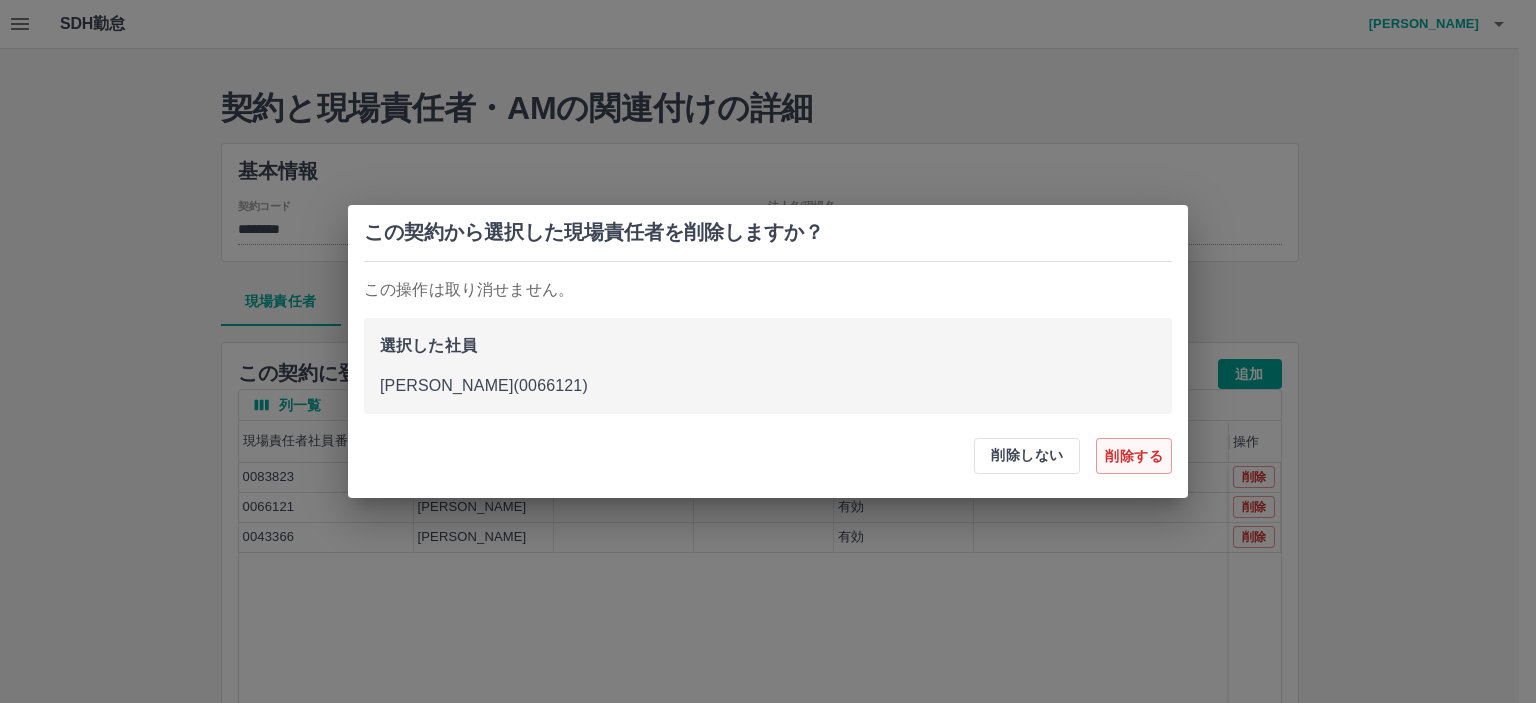 click on "削除する" at bounding box center [1134, 456] 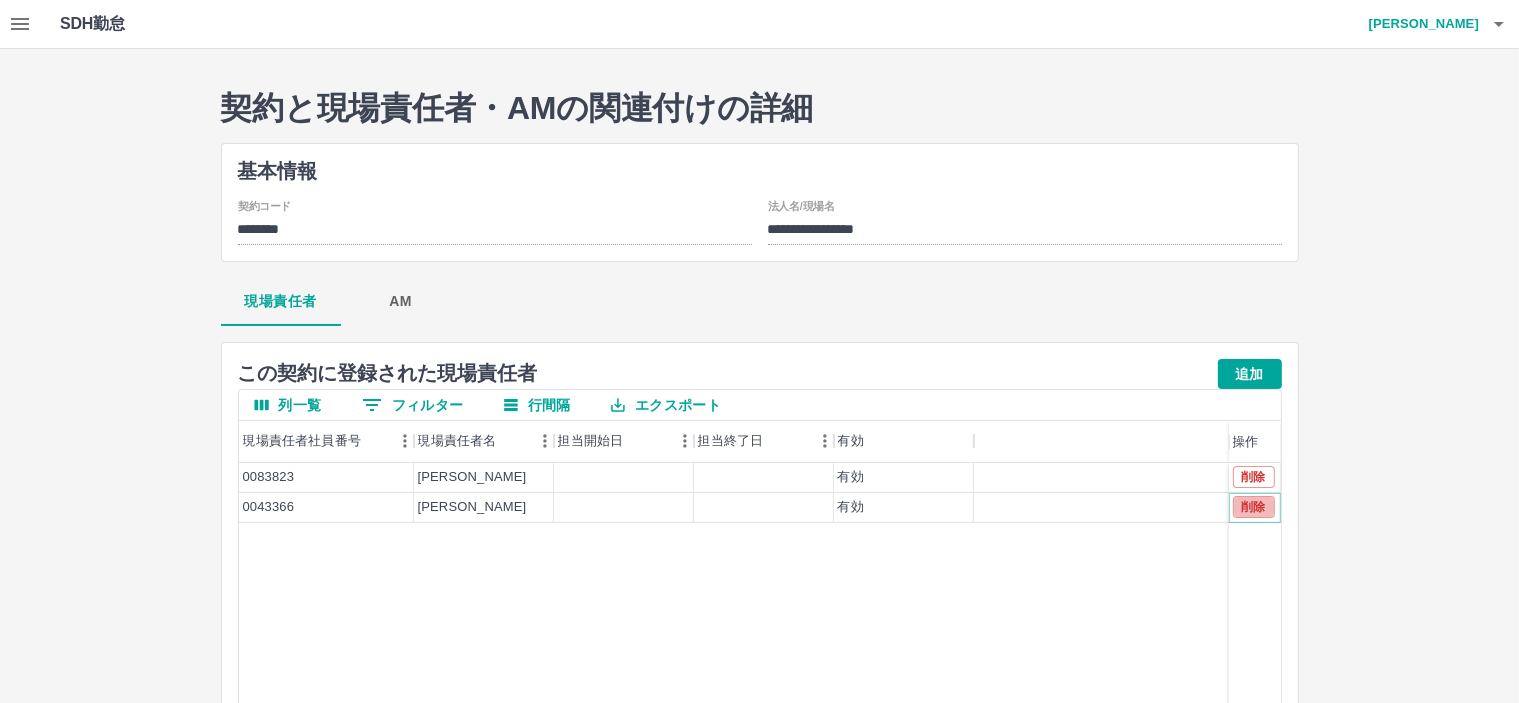 click on "削除" at bounding box center (1254, 507) 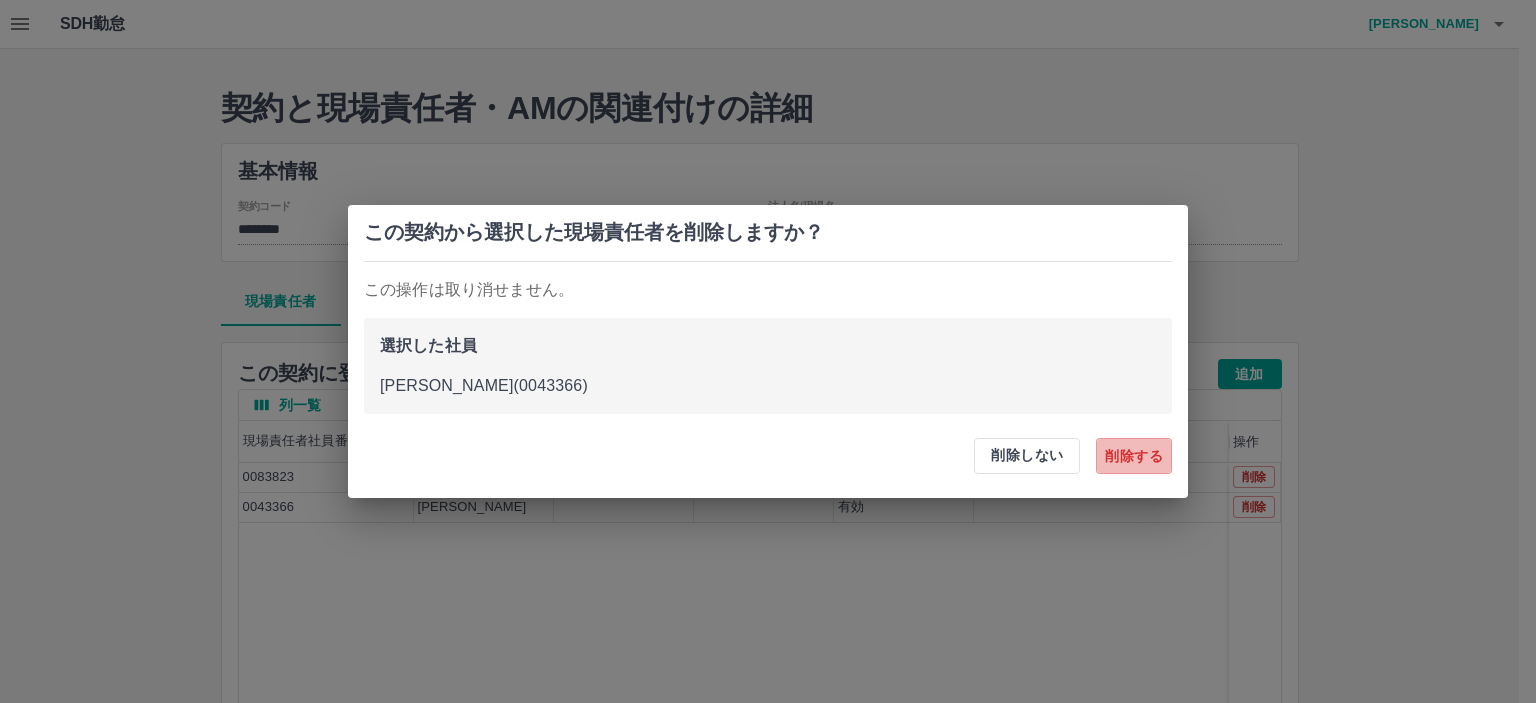 click on "削除する" at bounding box center [1134, 456] 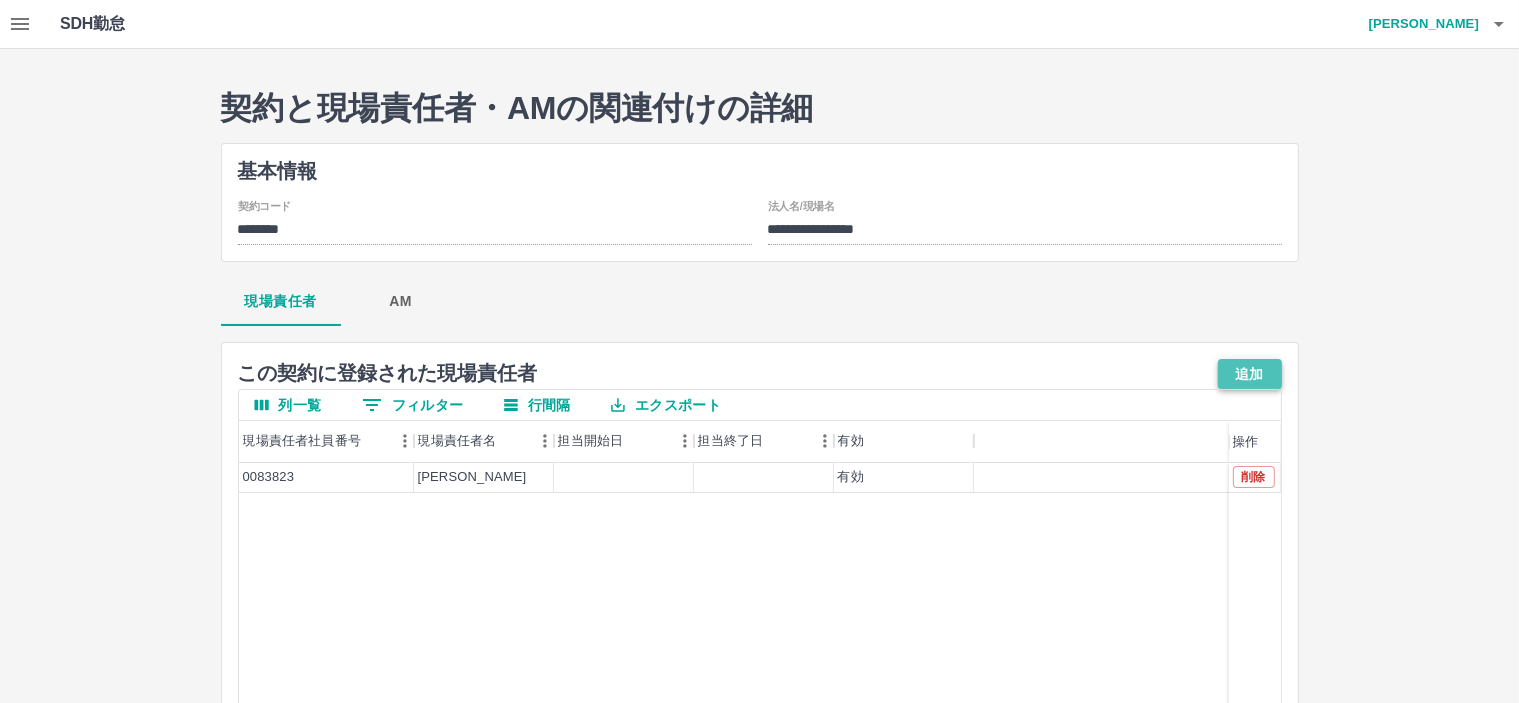 click on "追加" at bounding box center [1250, 374] 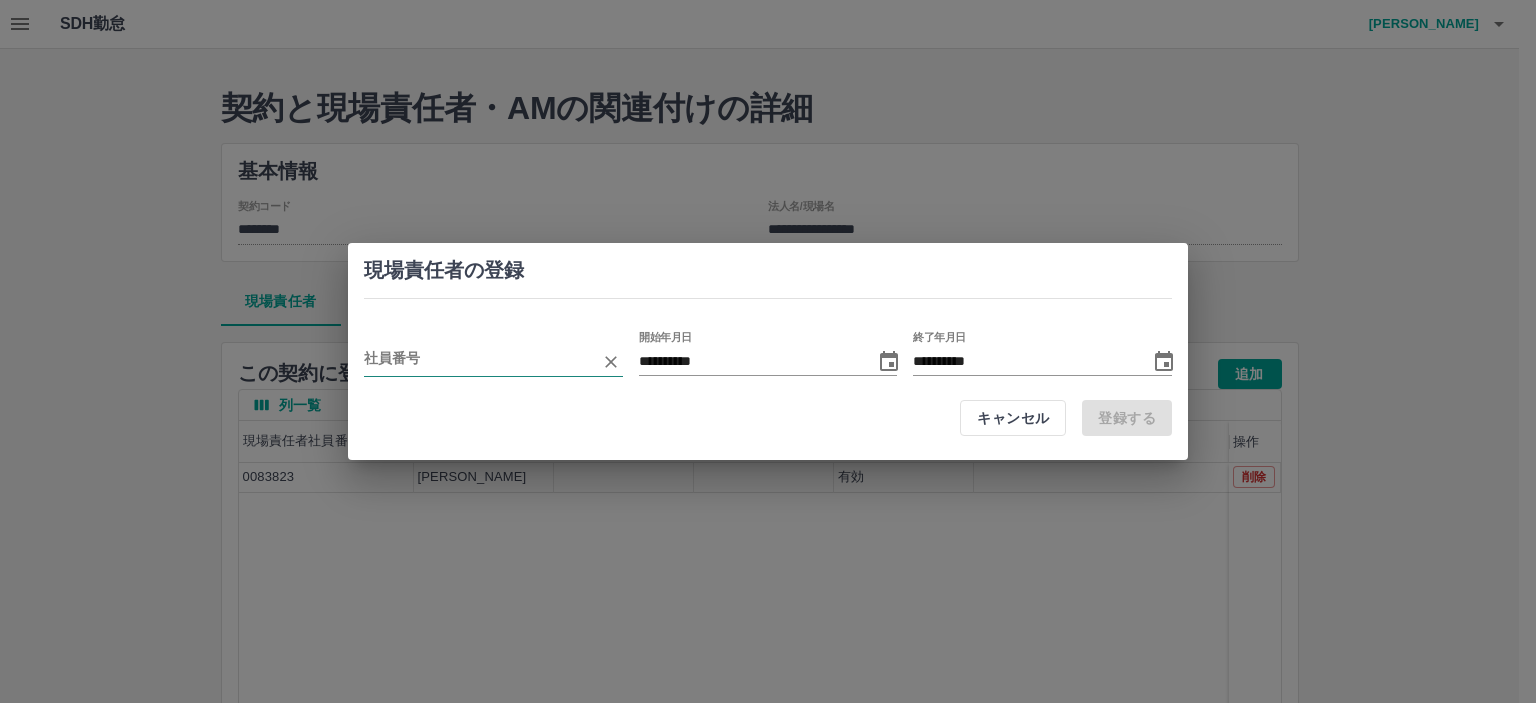 click on "社員番号" at bounding box center [493, 354] 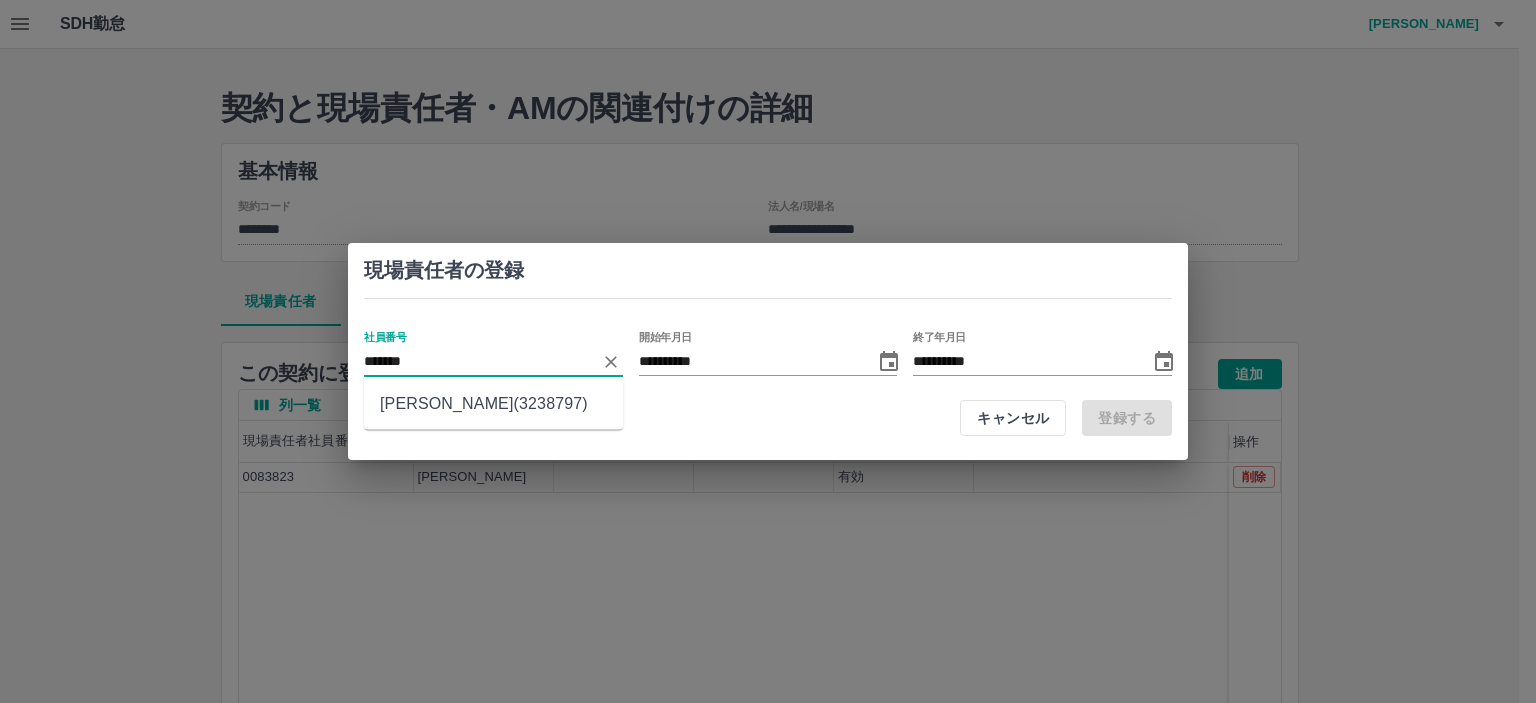 click on "辻野　晴香(3238797)" at bounding box center [493, 404] 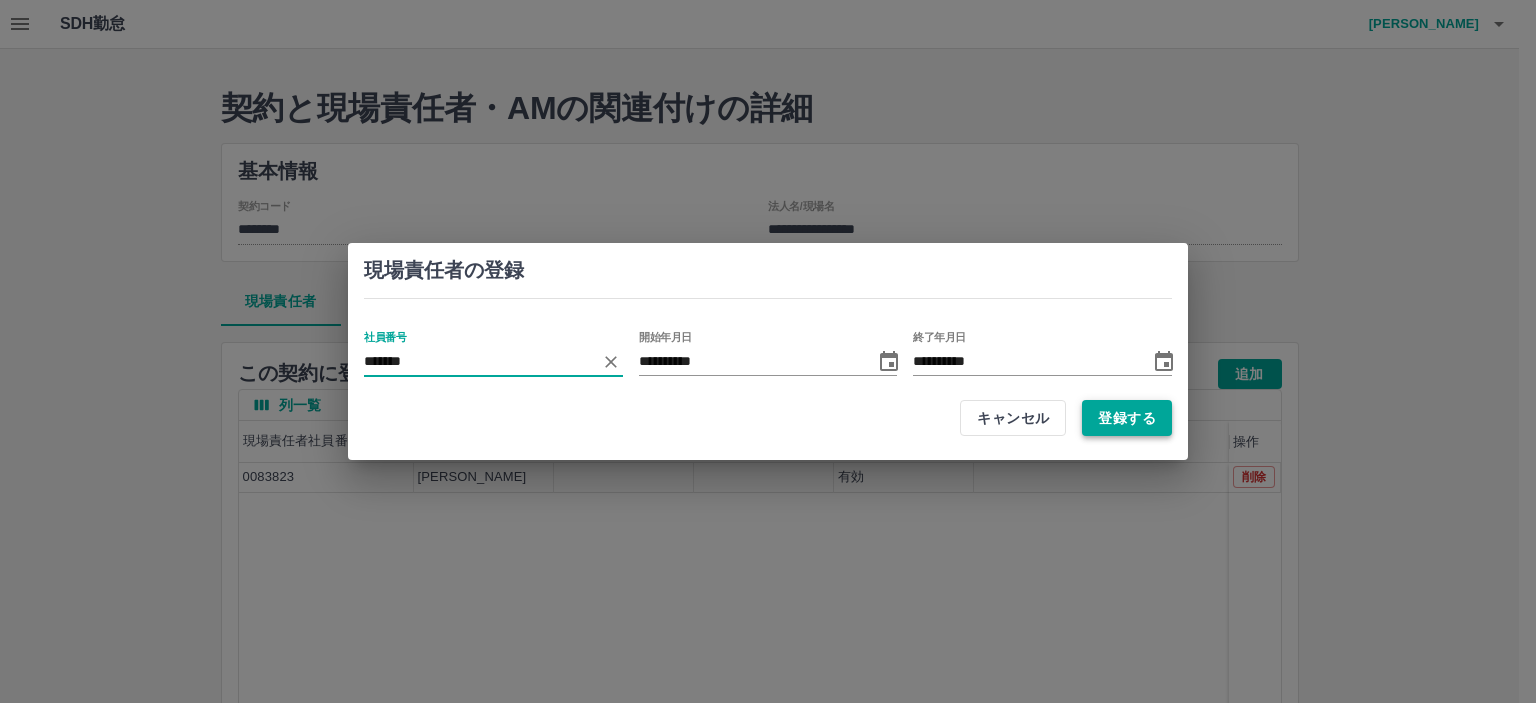 type on "*******" 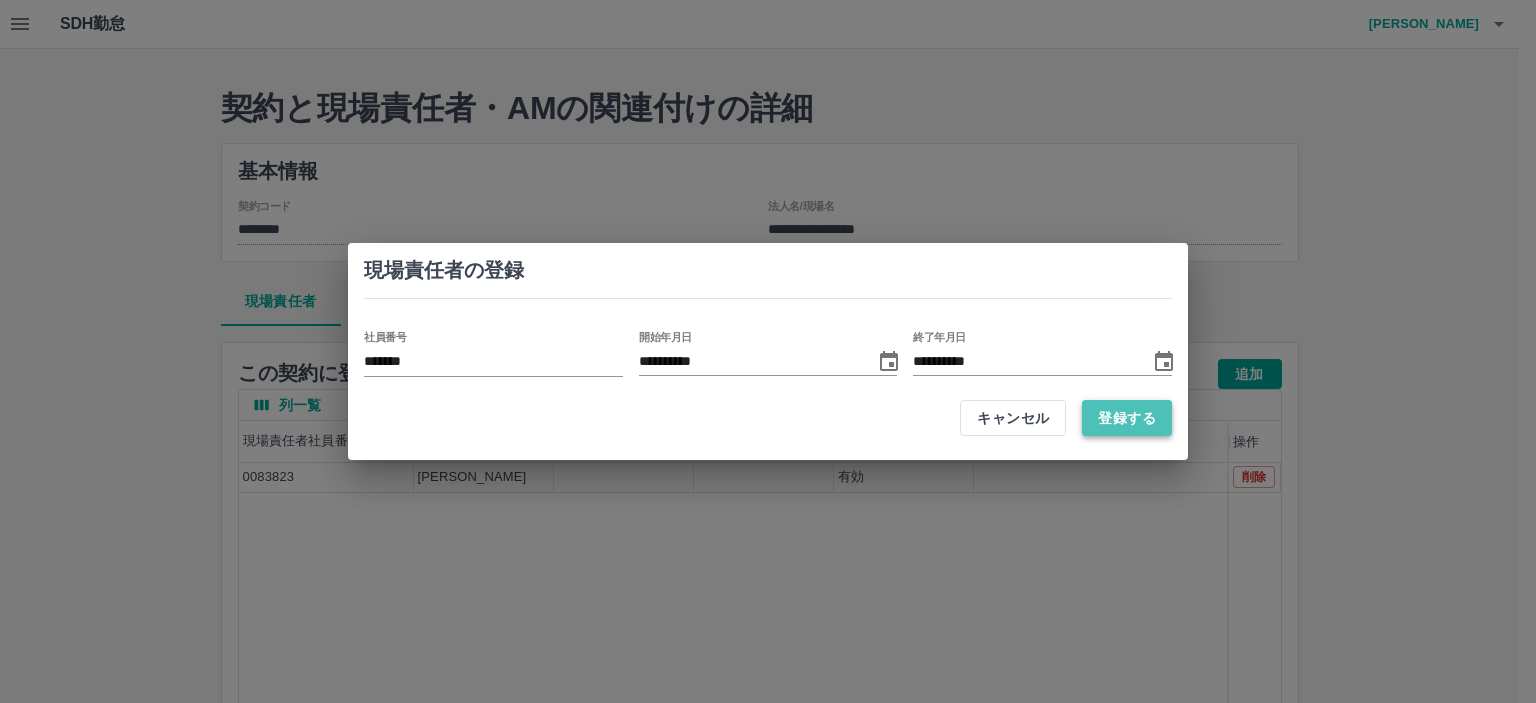 click on "登録する" at bounding box center [1127, 418] 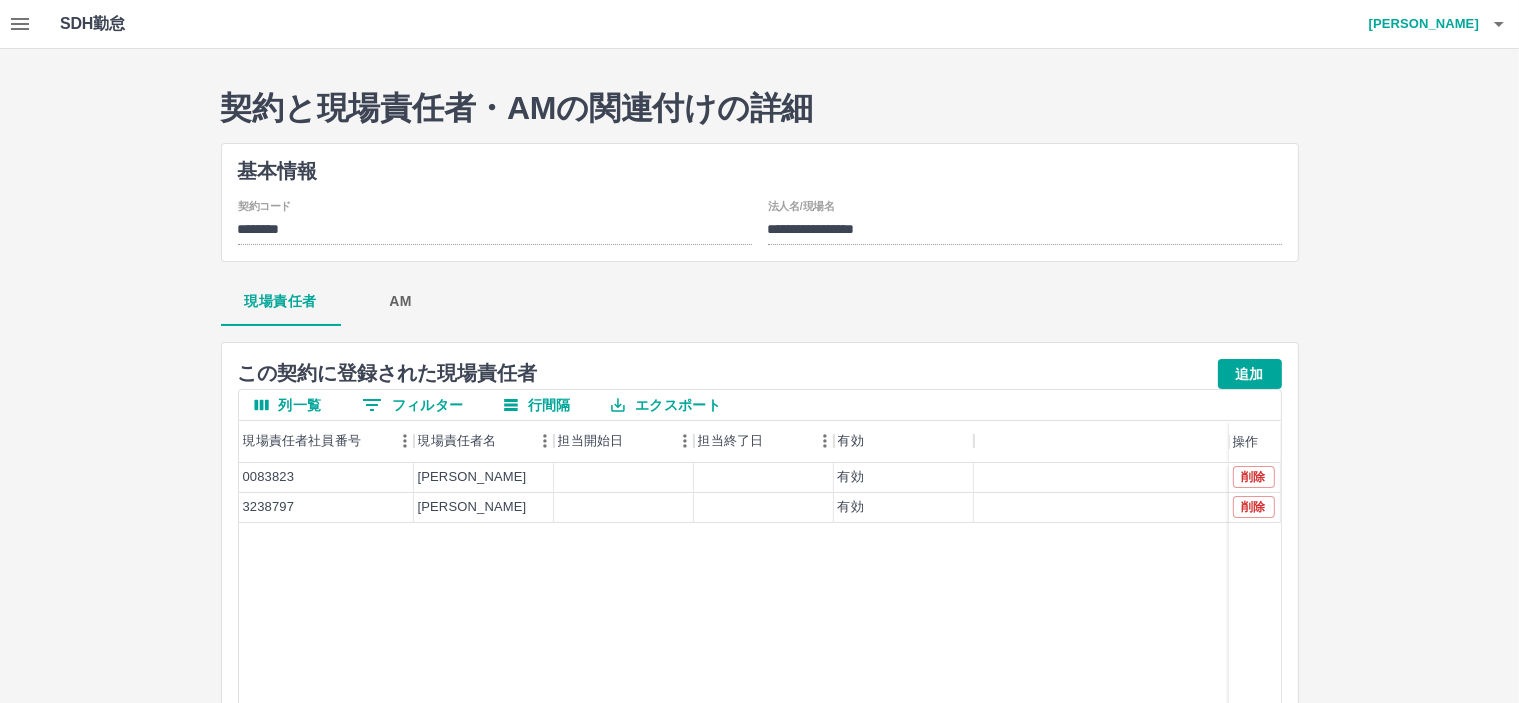 click 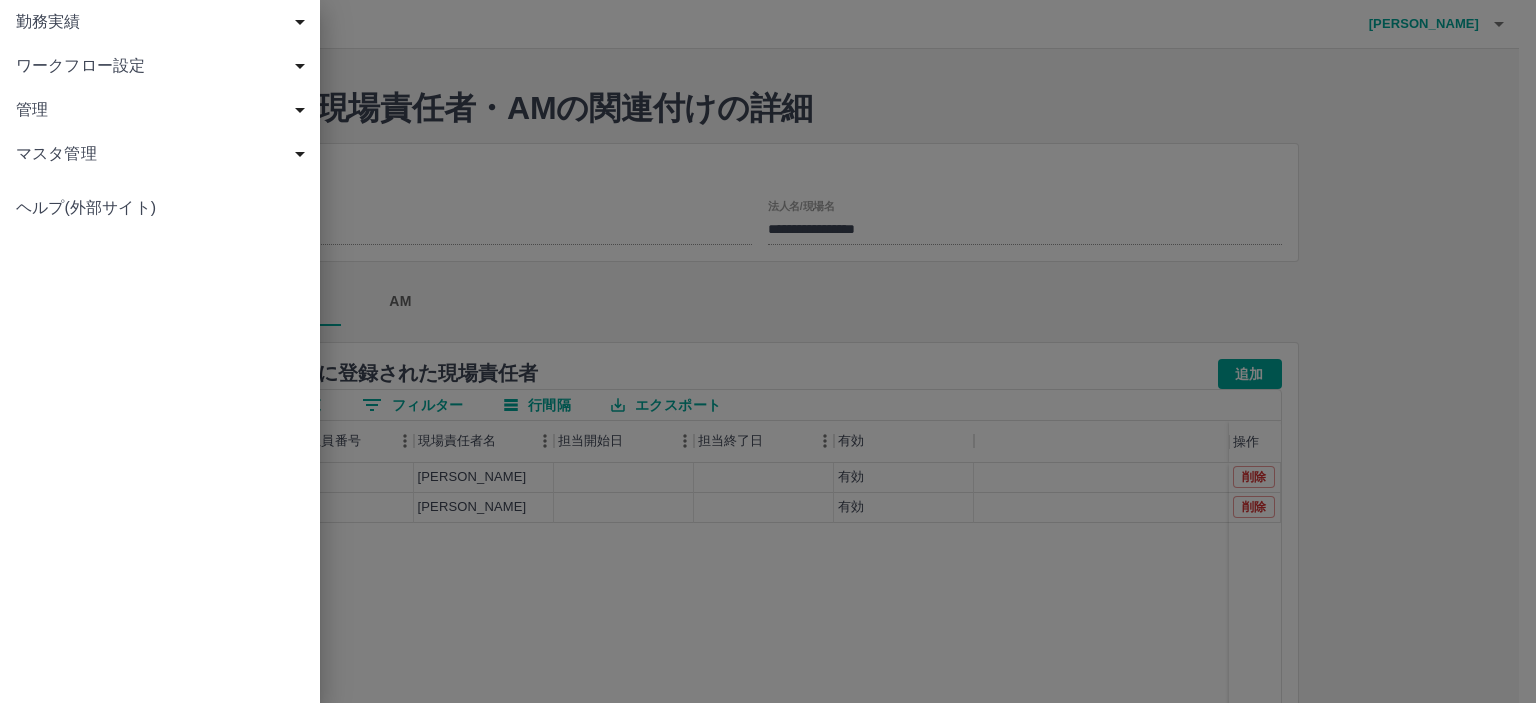 click at bounding box center (768, 351) 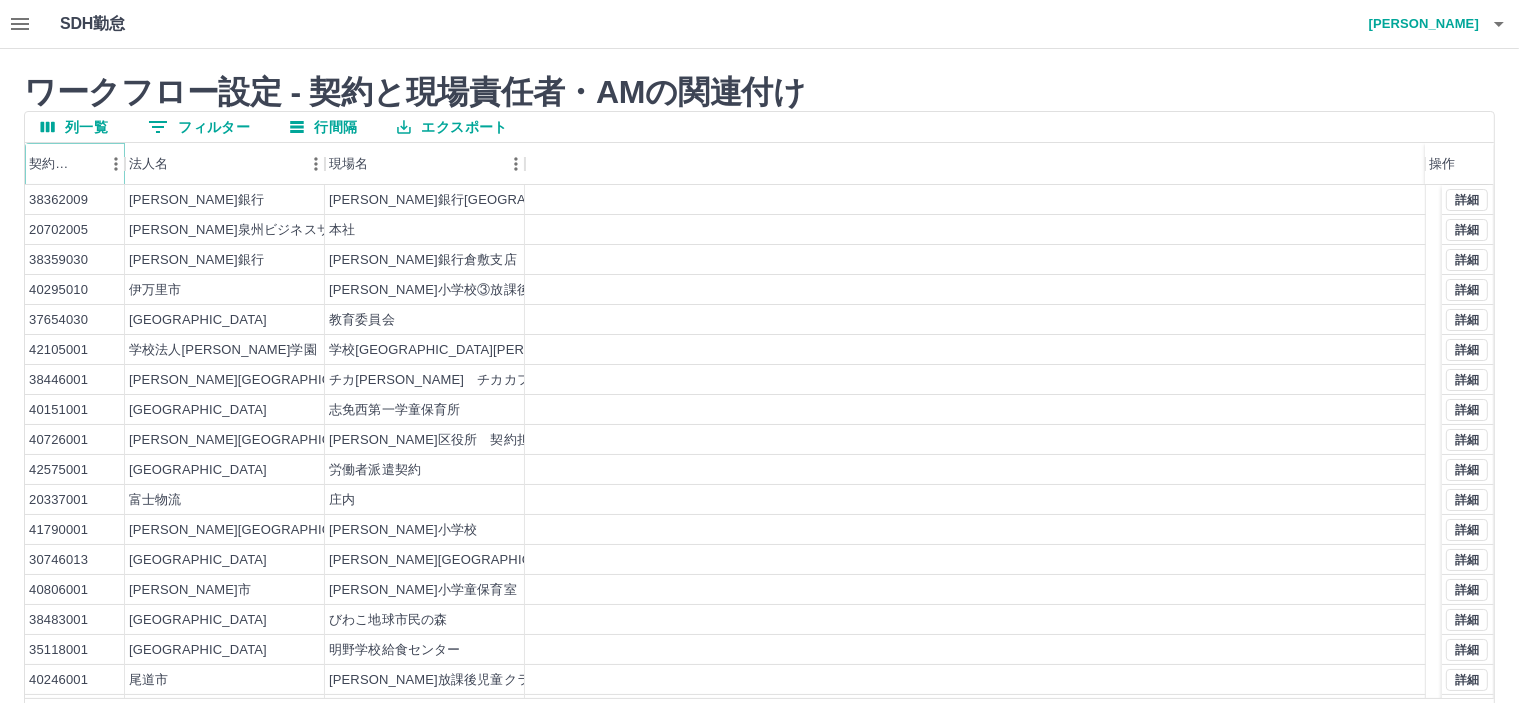 click 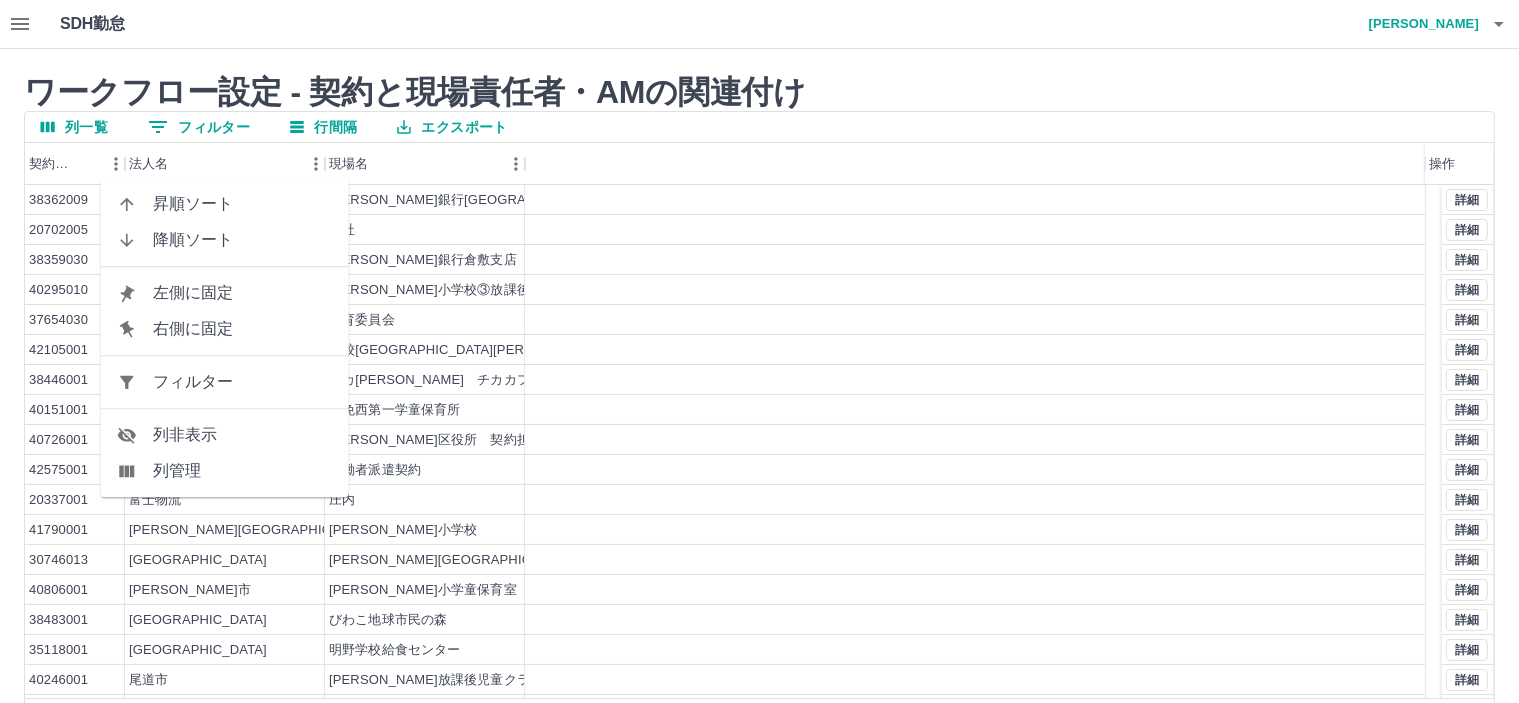 click on "フィルター" at bounding box center (243, 382) 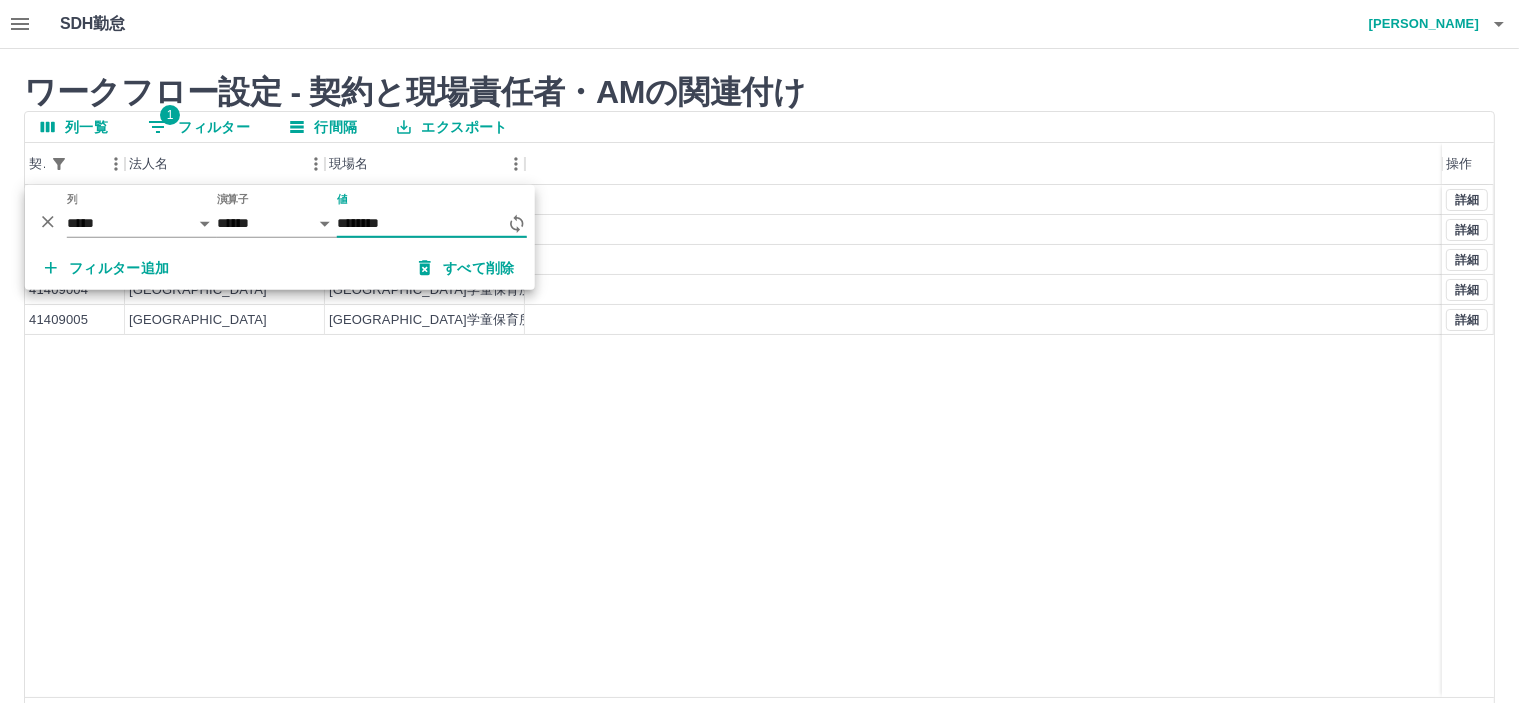 type on "********" 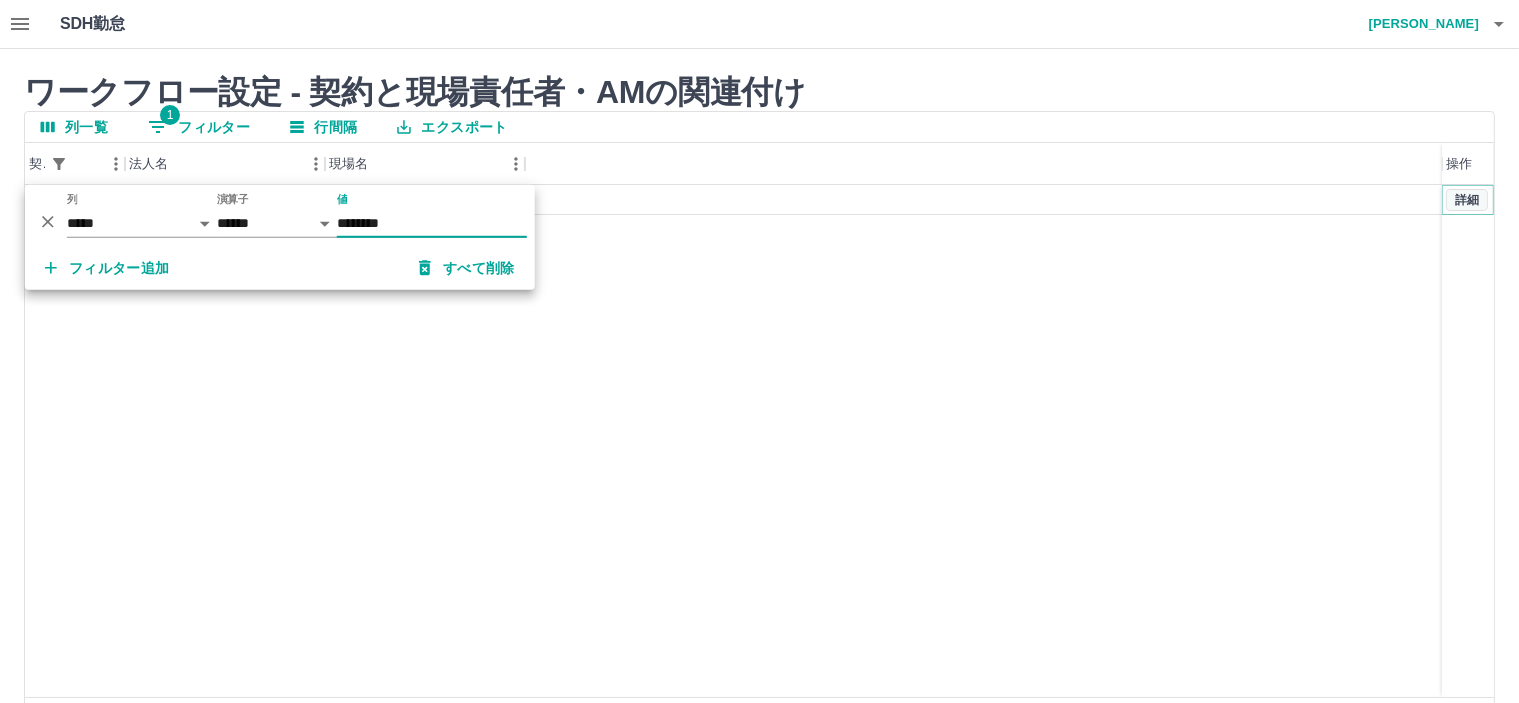 click on "詳細" at bounding box center [1467, 200] 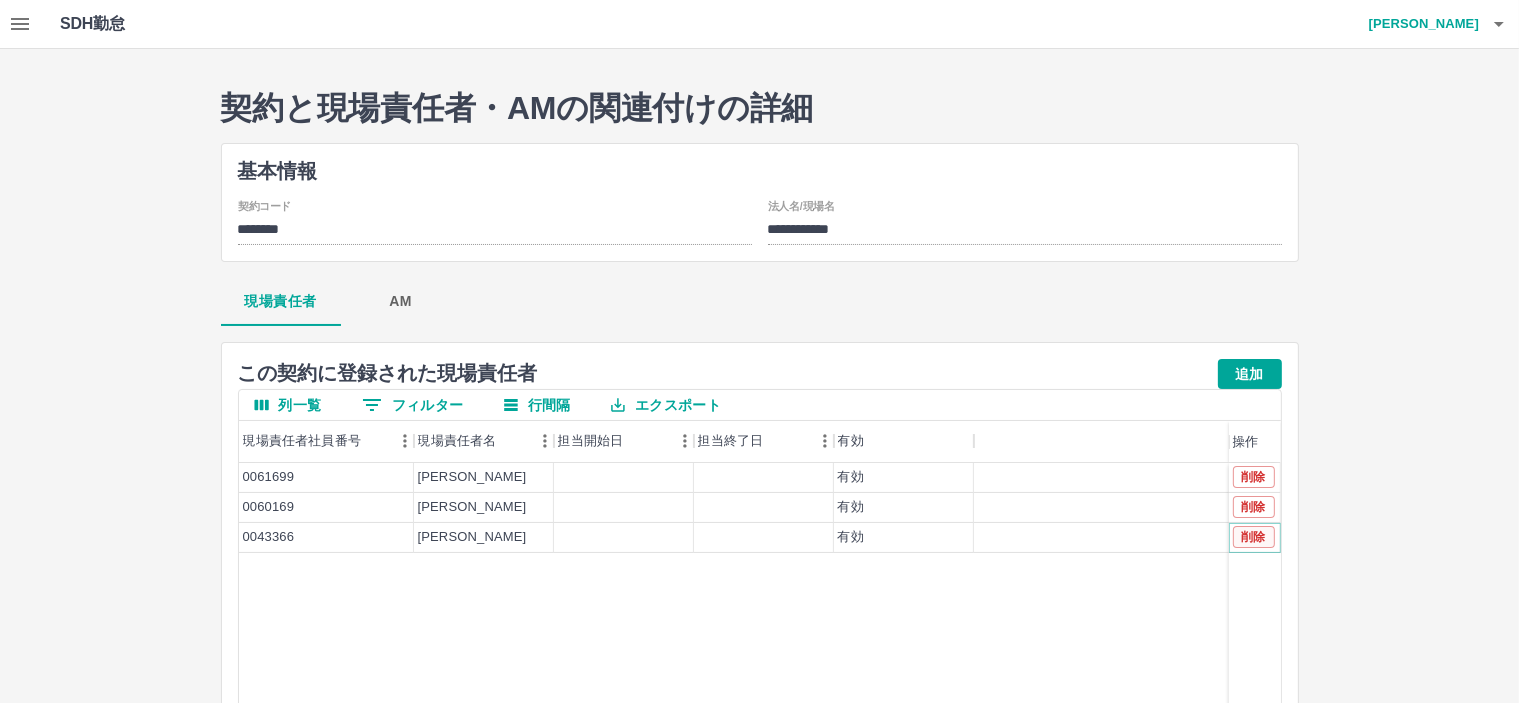 click on "削除" at bounding box center (1254, 537) 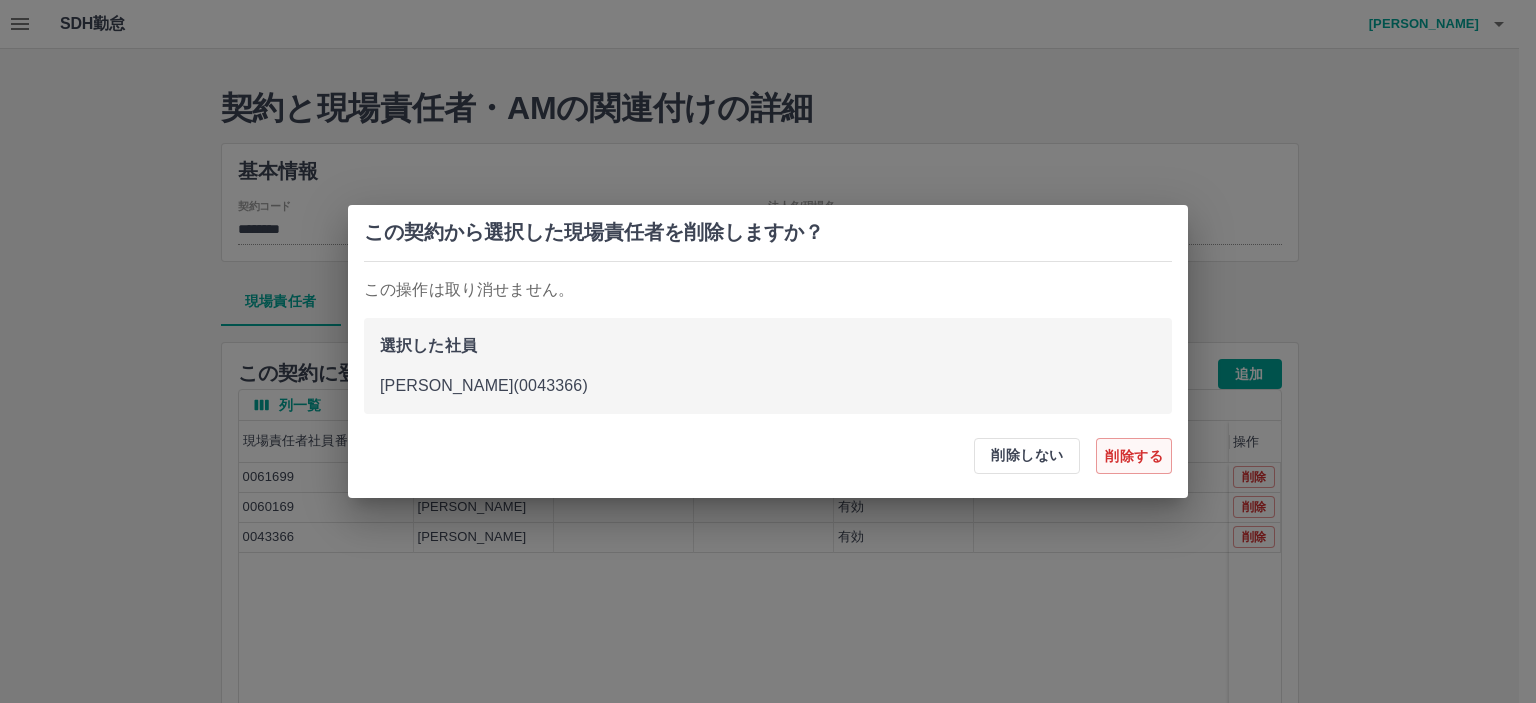 click on "削除する" at bounding box center (1134, 456) 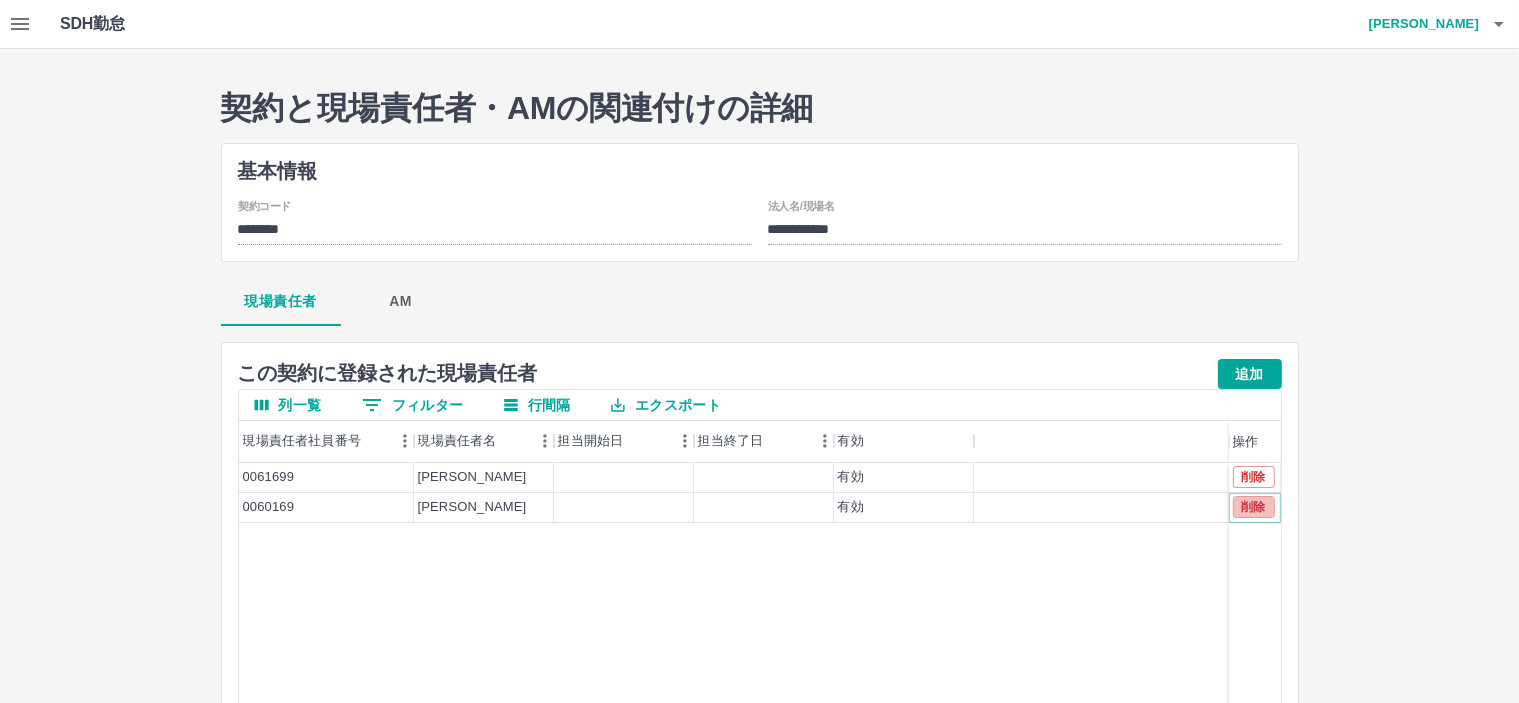 click on "削除" at bounding box center [1254, 507] 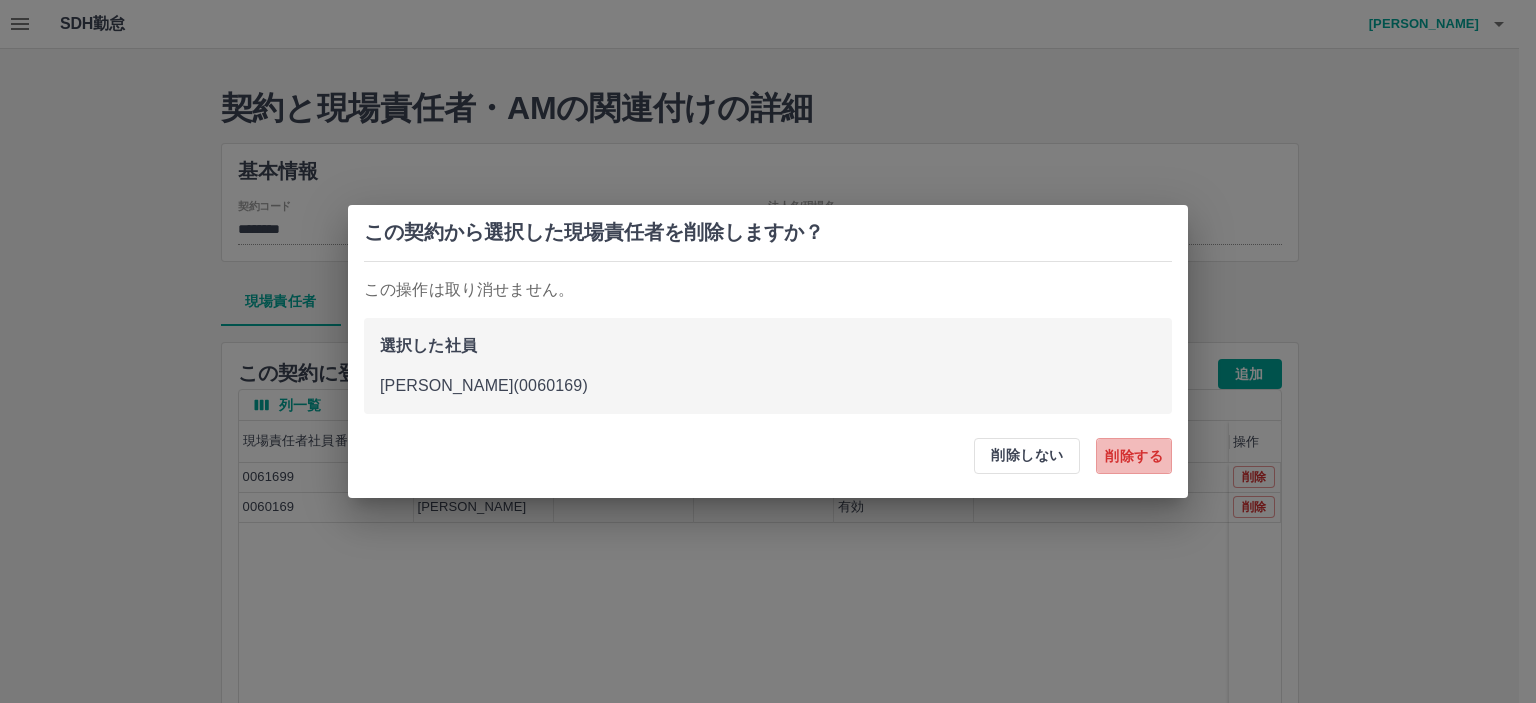 click on "削除する" at bounding box center (1134, 456) 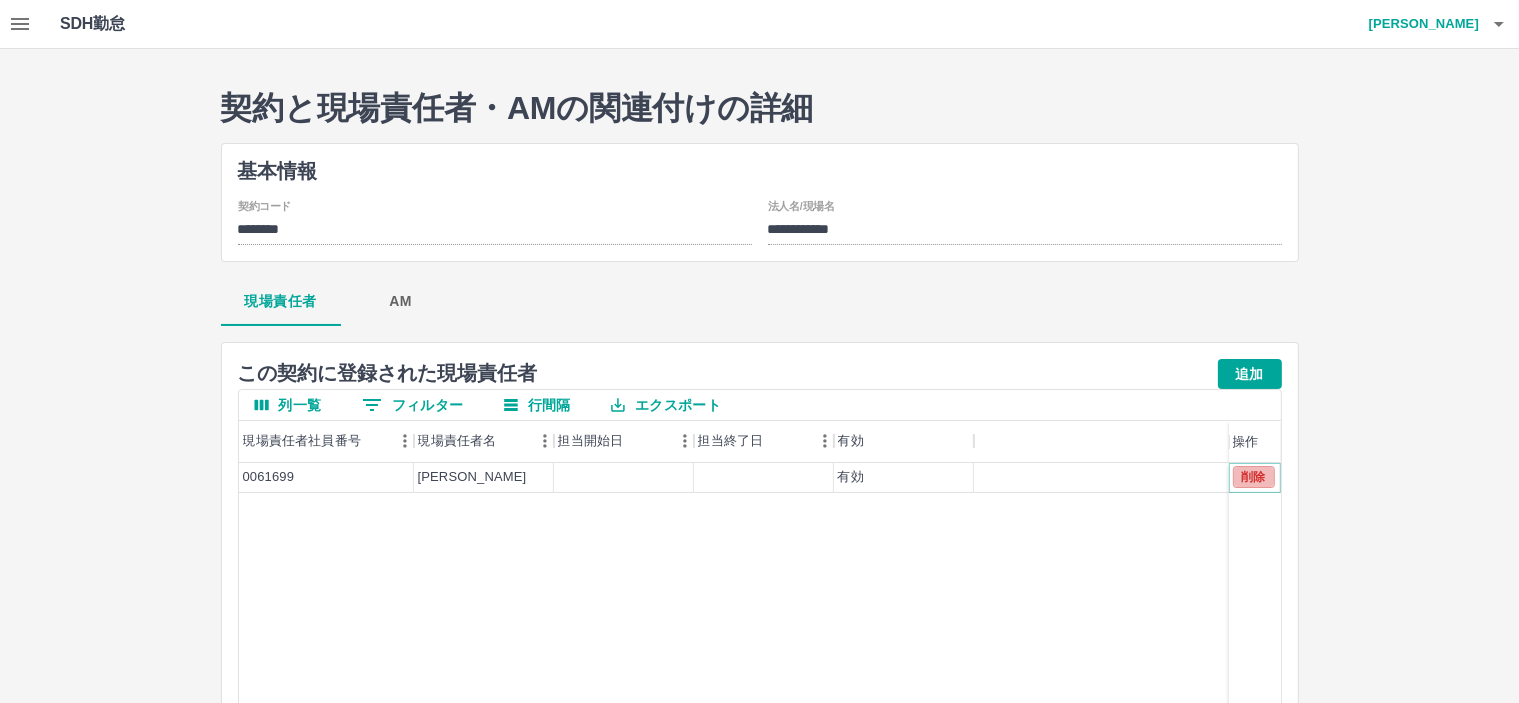 click on "削除" at bounding box center [1254, 477] 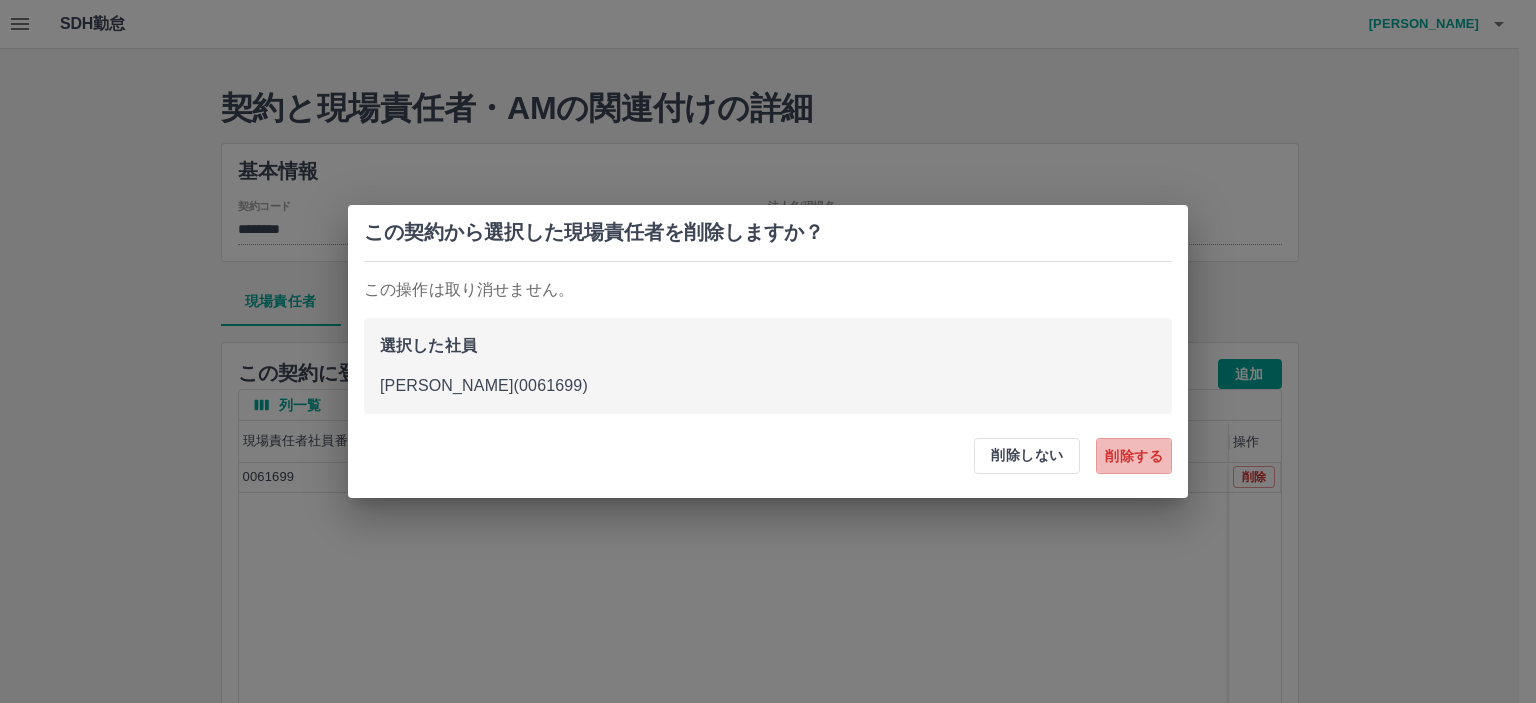 click on "削除する" at bounding box center [1134, 456] 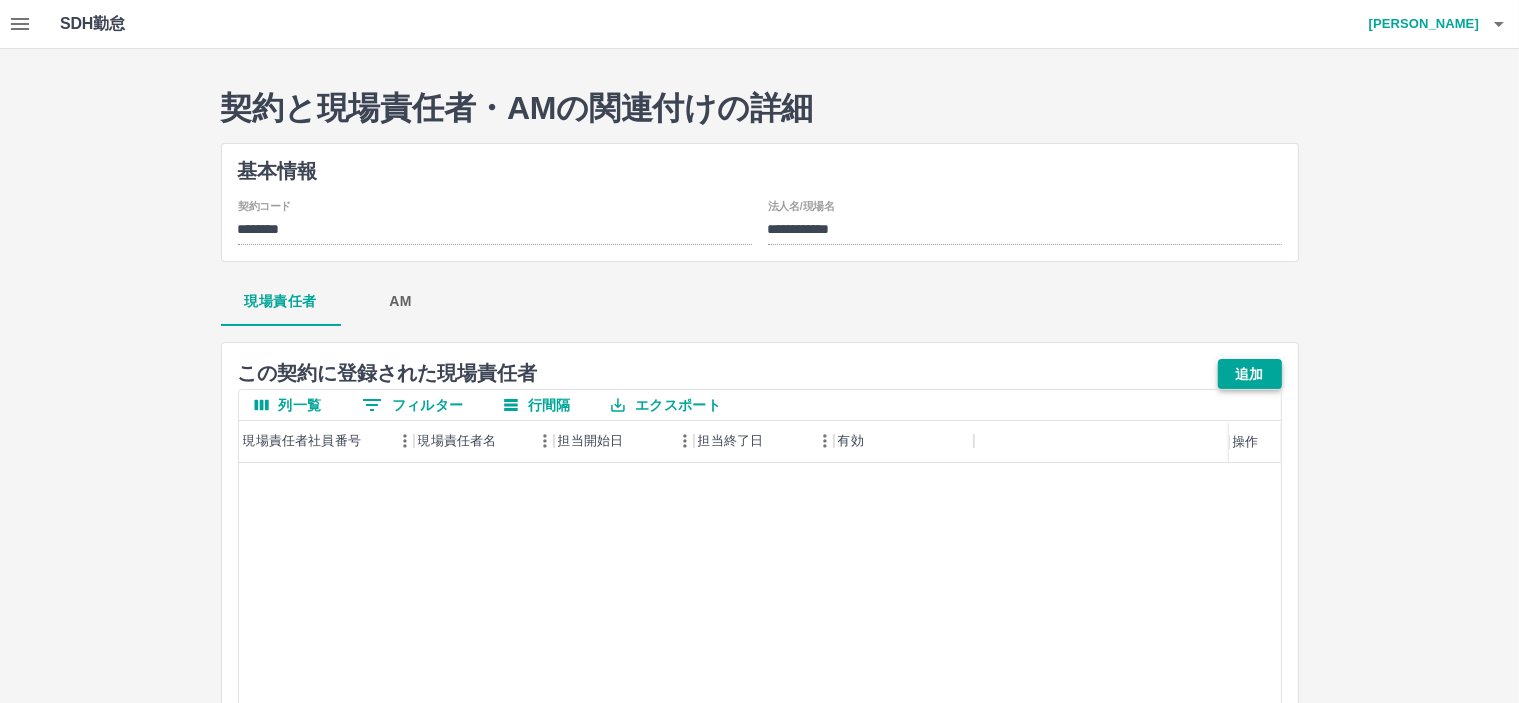 click on "追加" at bounding box center (1250, 374) 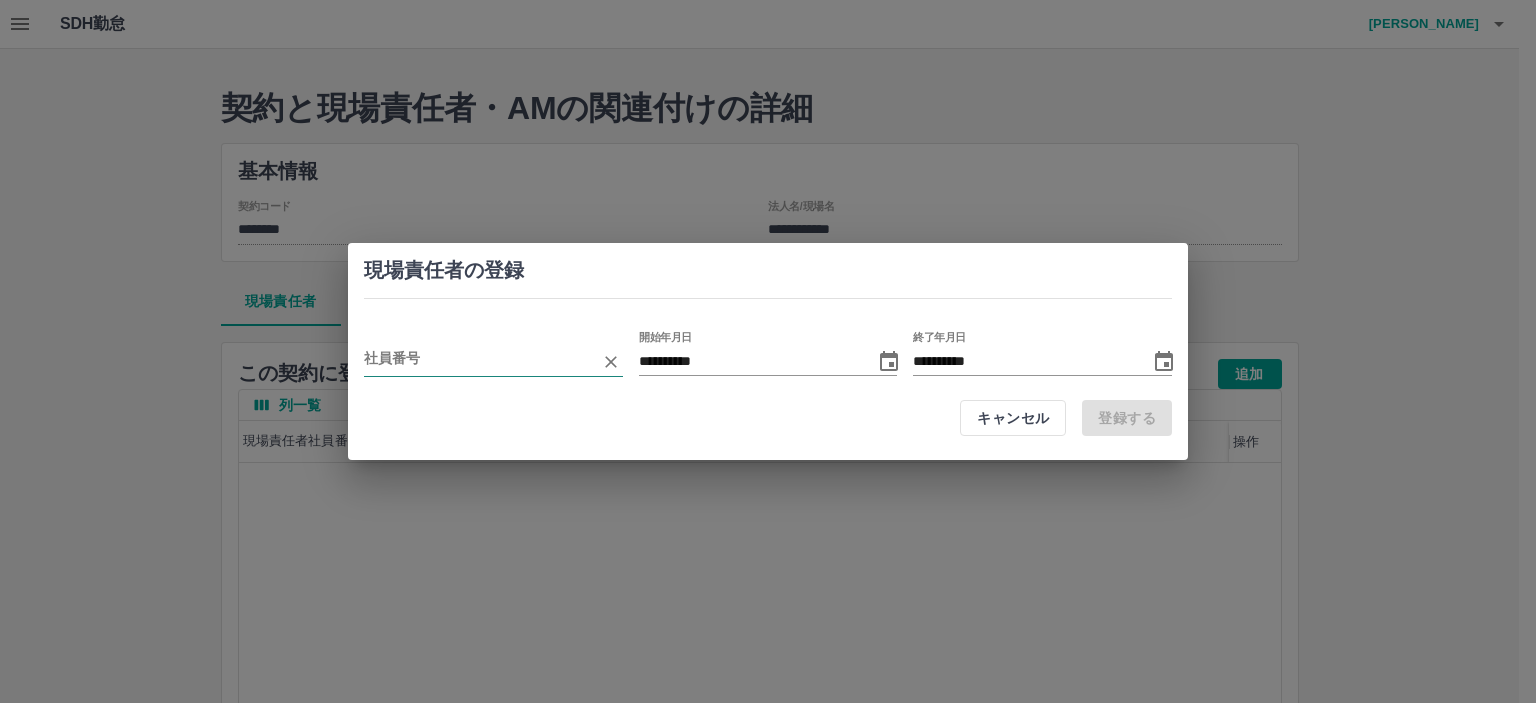 click at bounding box center [478, 361] 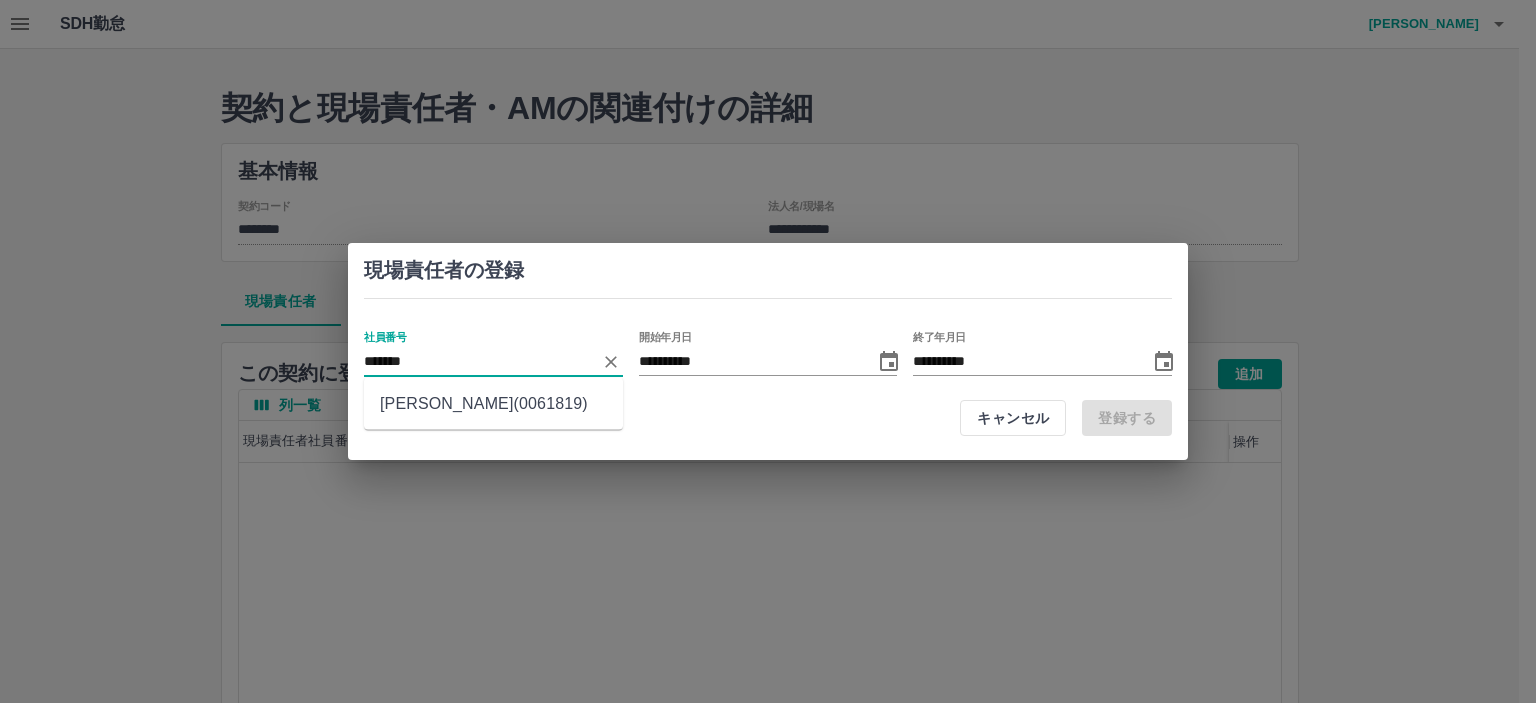 click on "岡部　多恵(0061819)" at bounding box center (493, 404) 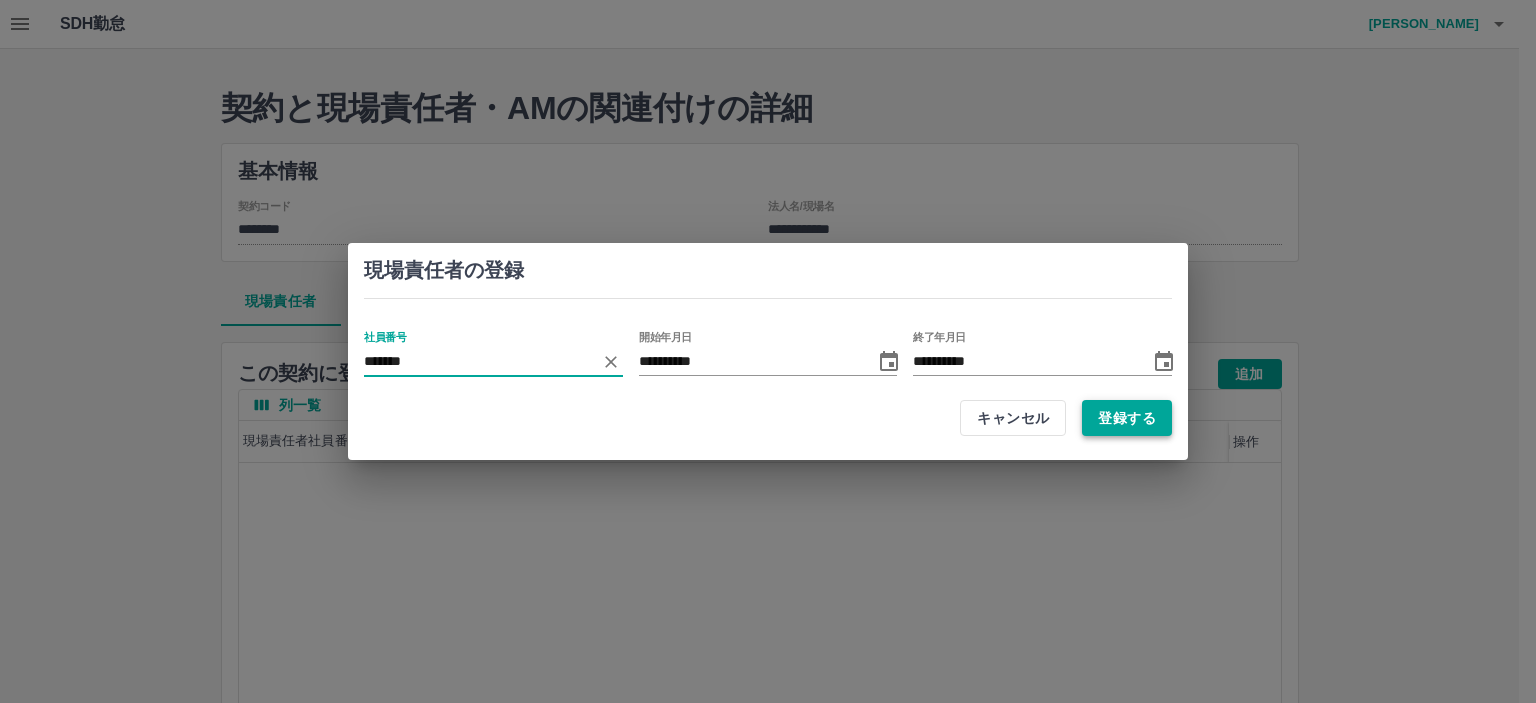 type on "*******" 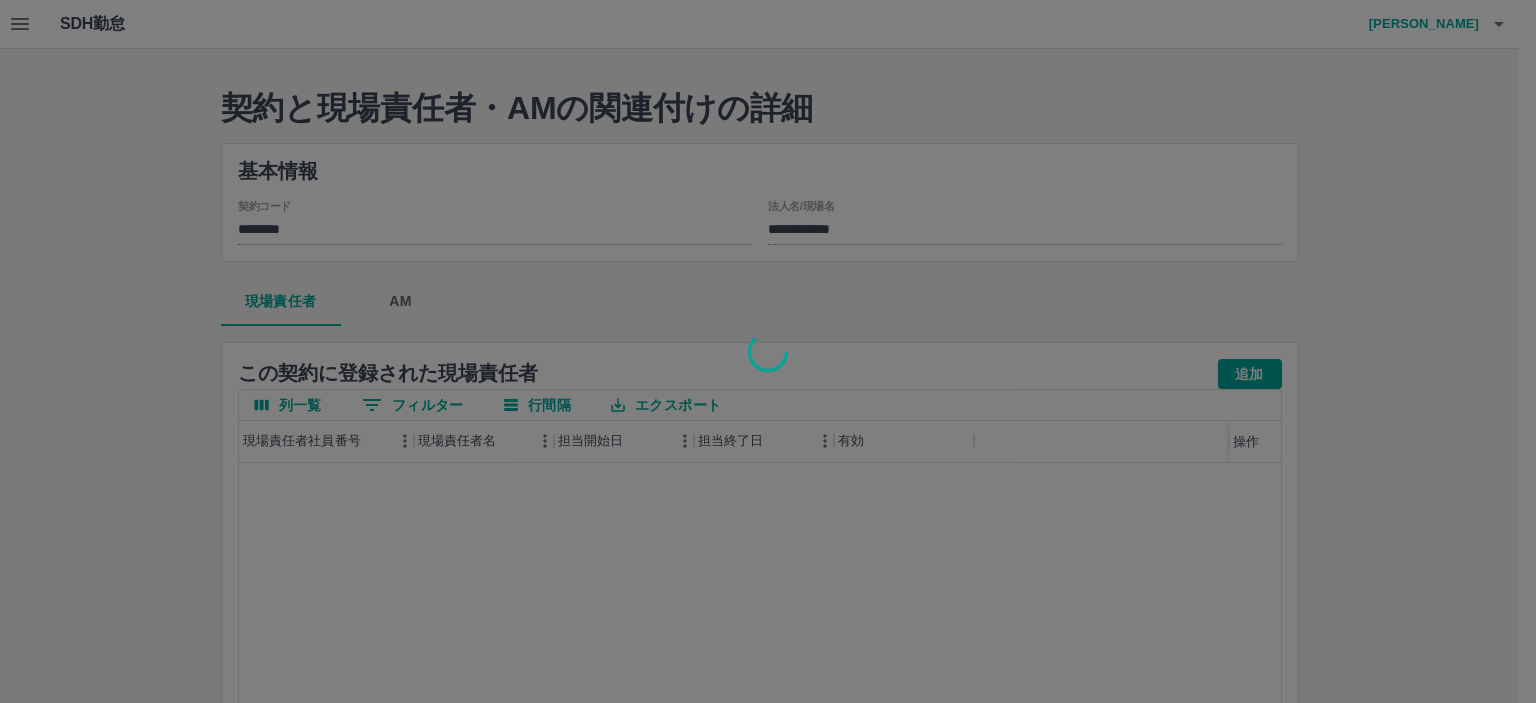 type 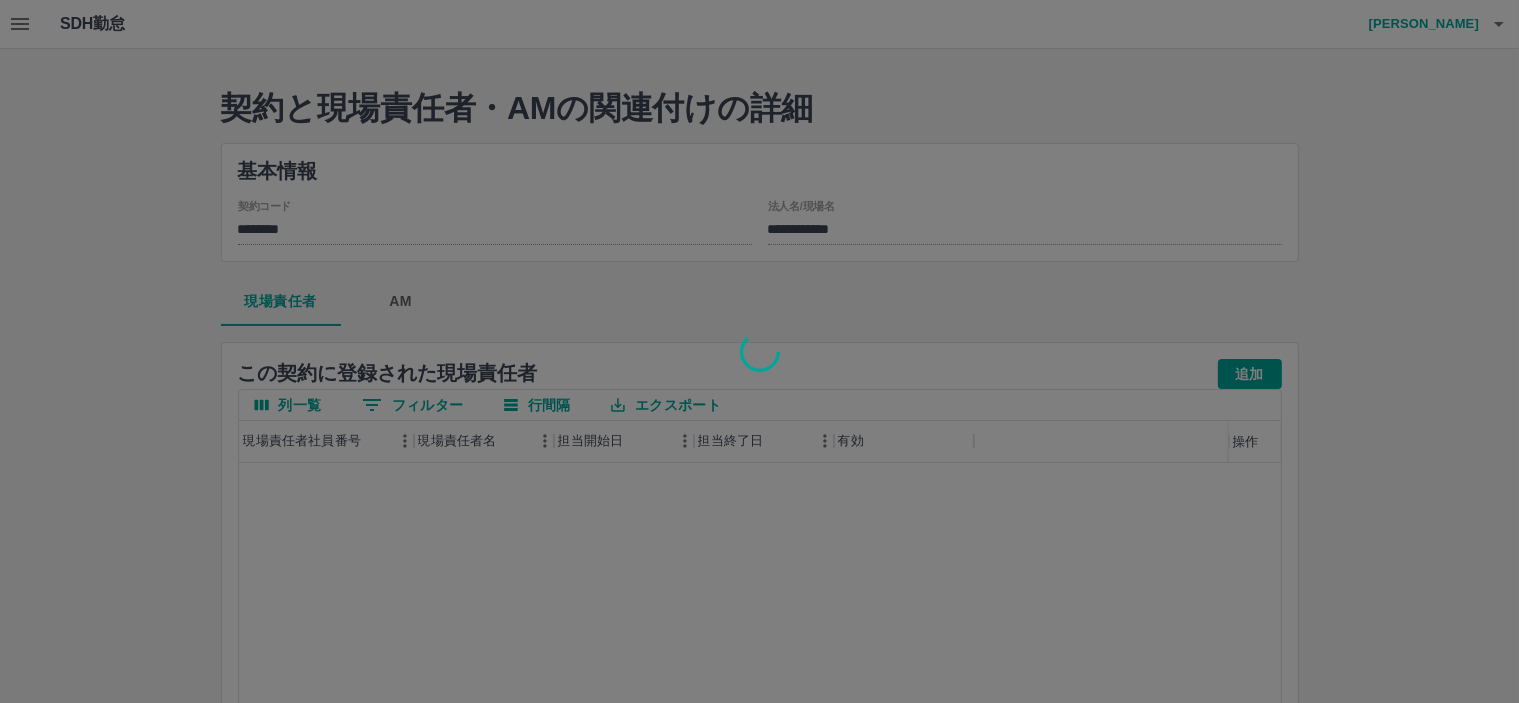 click at bounding box center [759, 351] 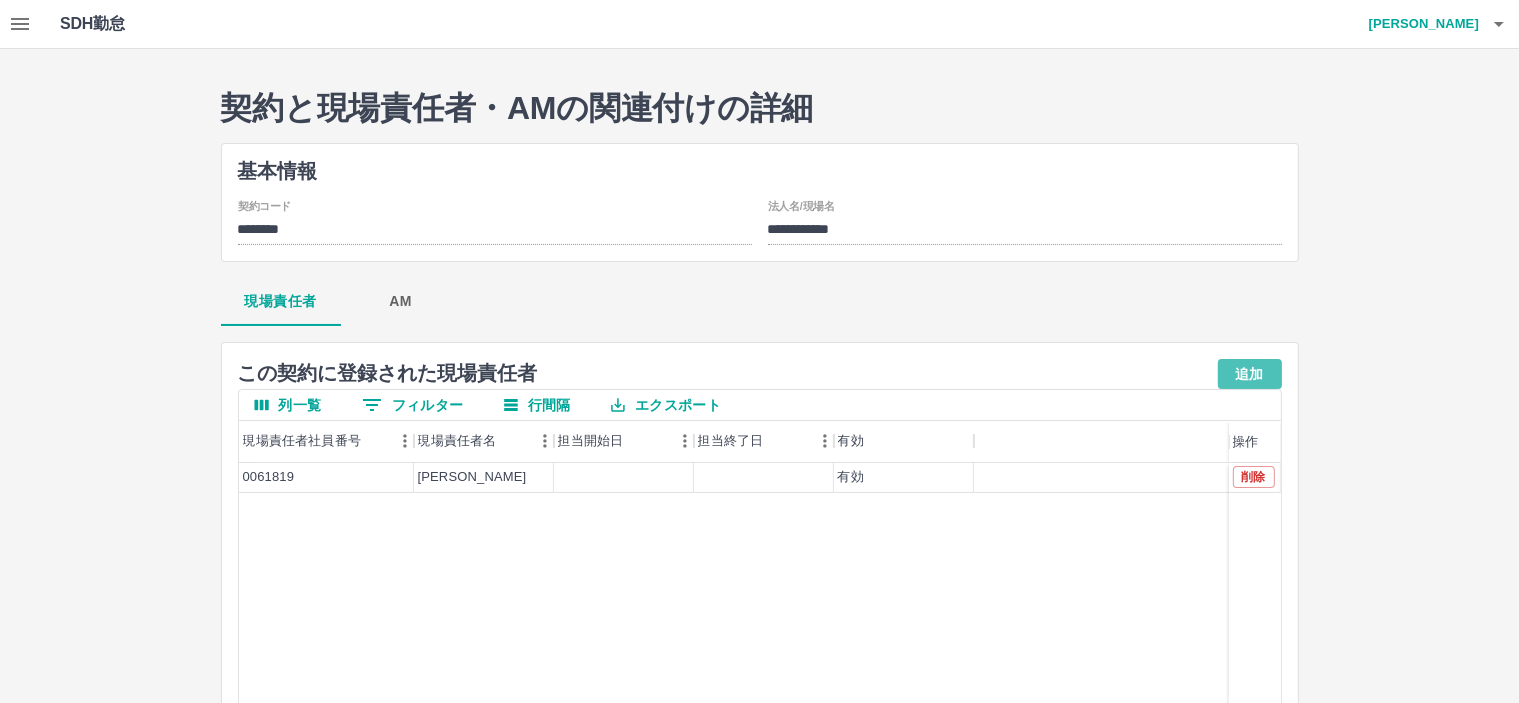click on "追加" at bounding box center (1250, 374) 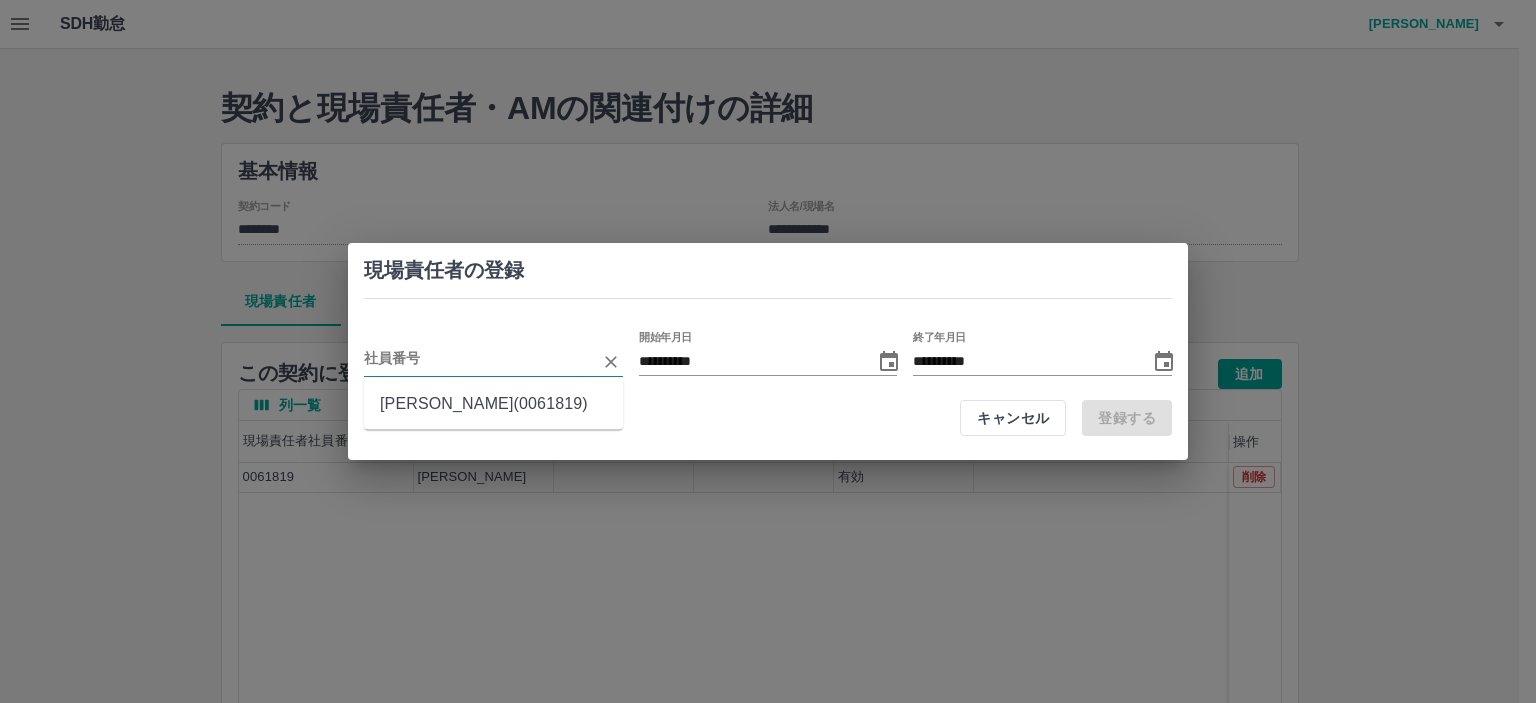 click at bounding box center [478, 361] 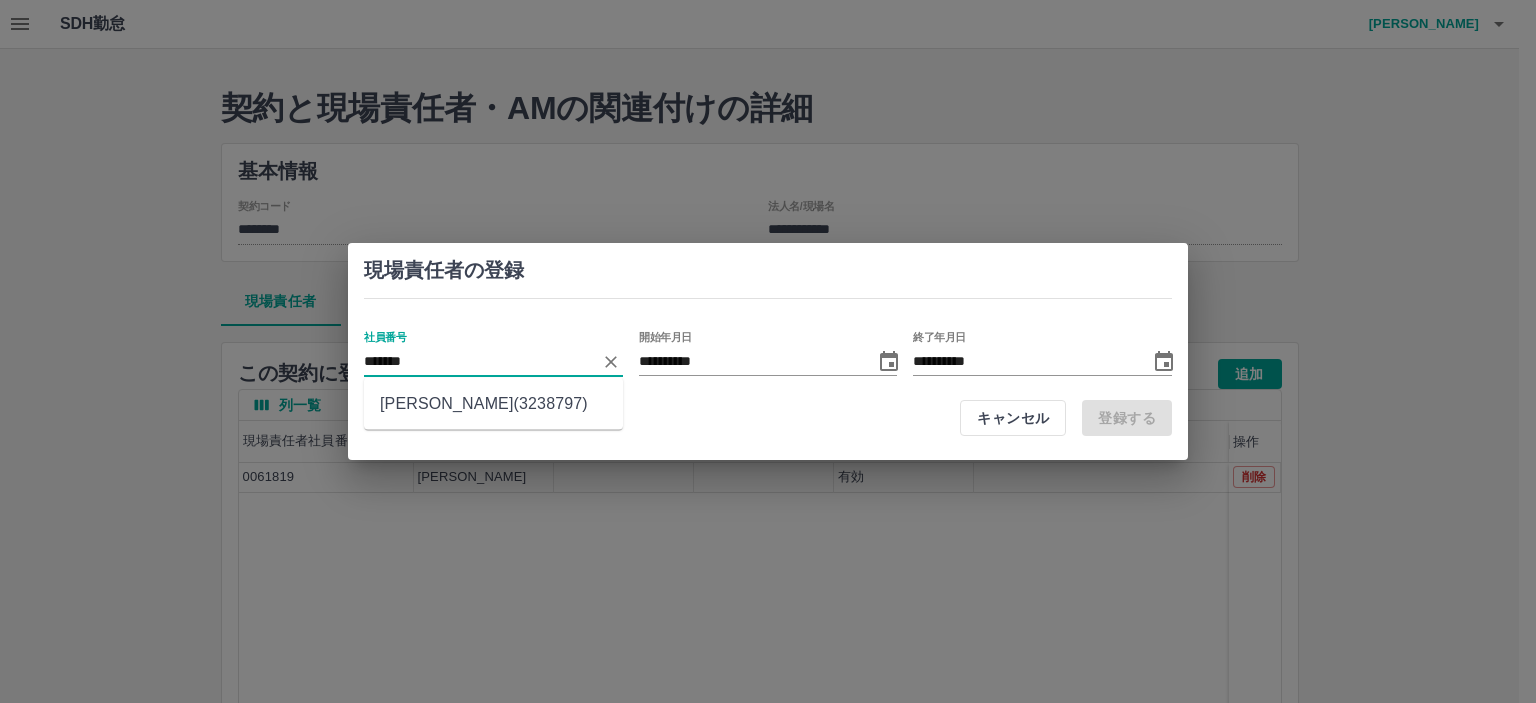 click on "辻野　晴香(3238797)" at bounding box center [493, 404] 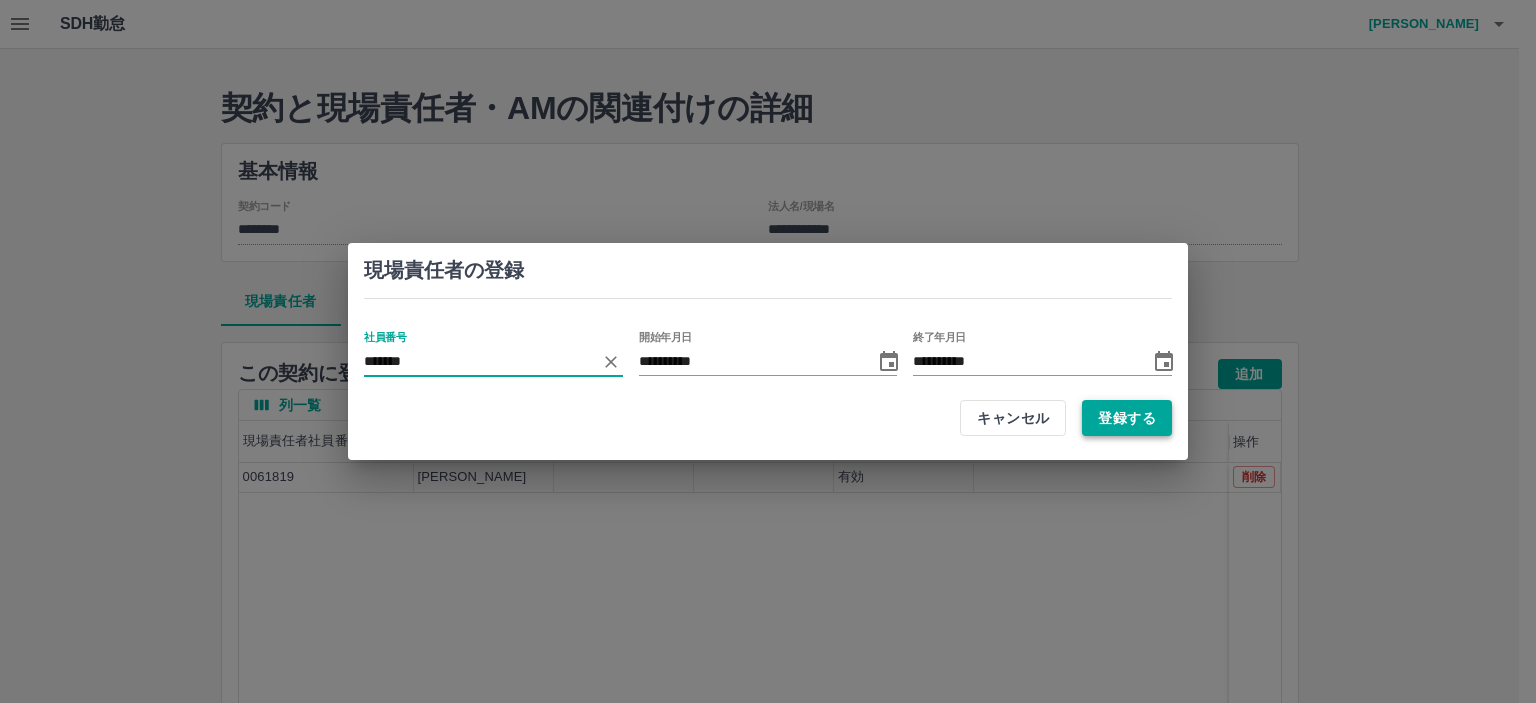 type on "*******" 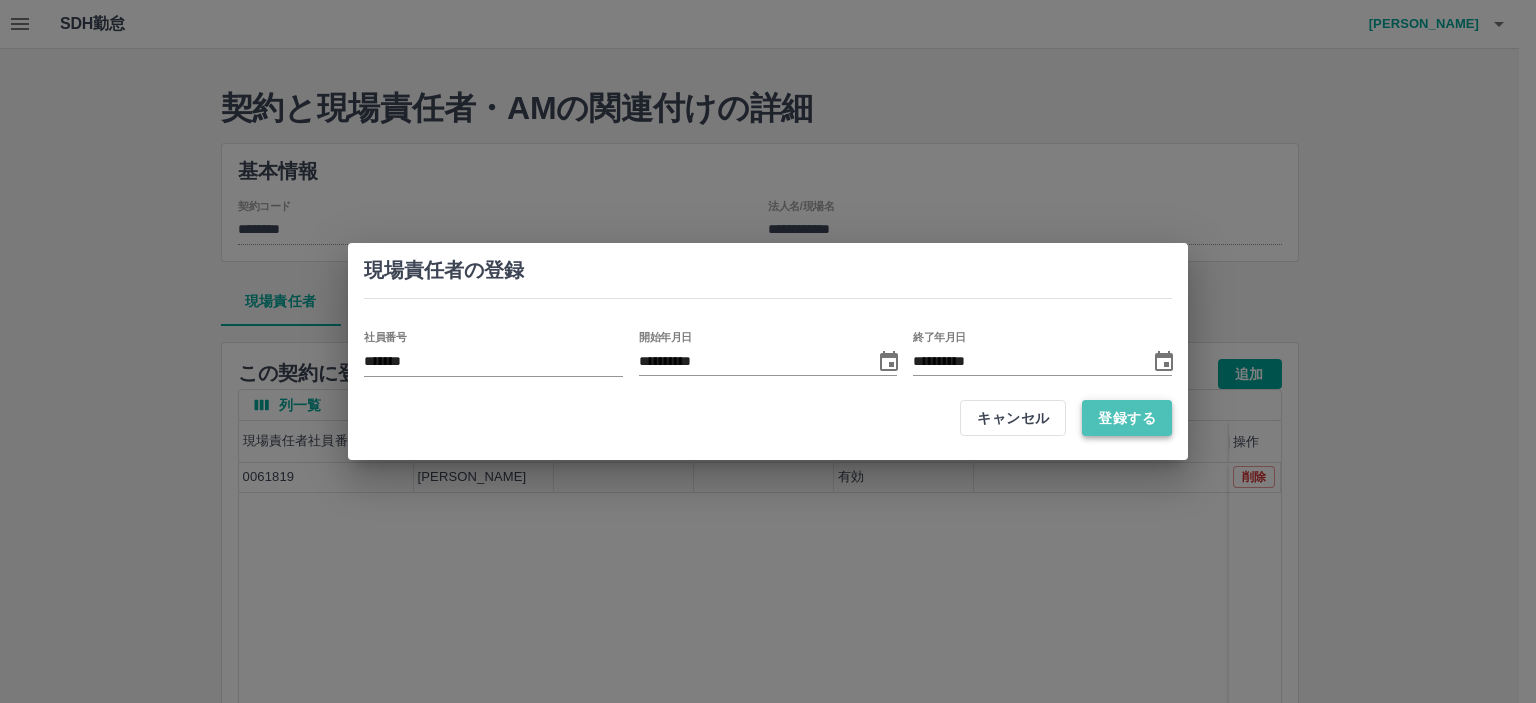 click on "登録する" at bounding box center (1127, 418) 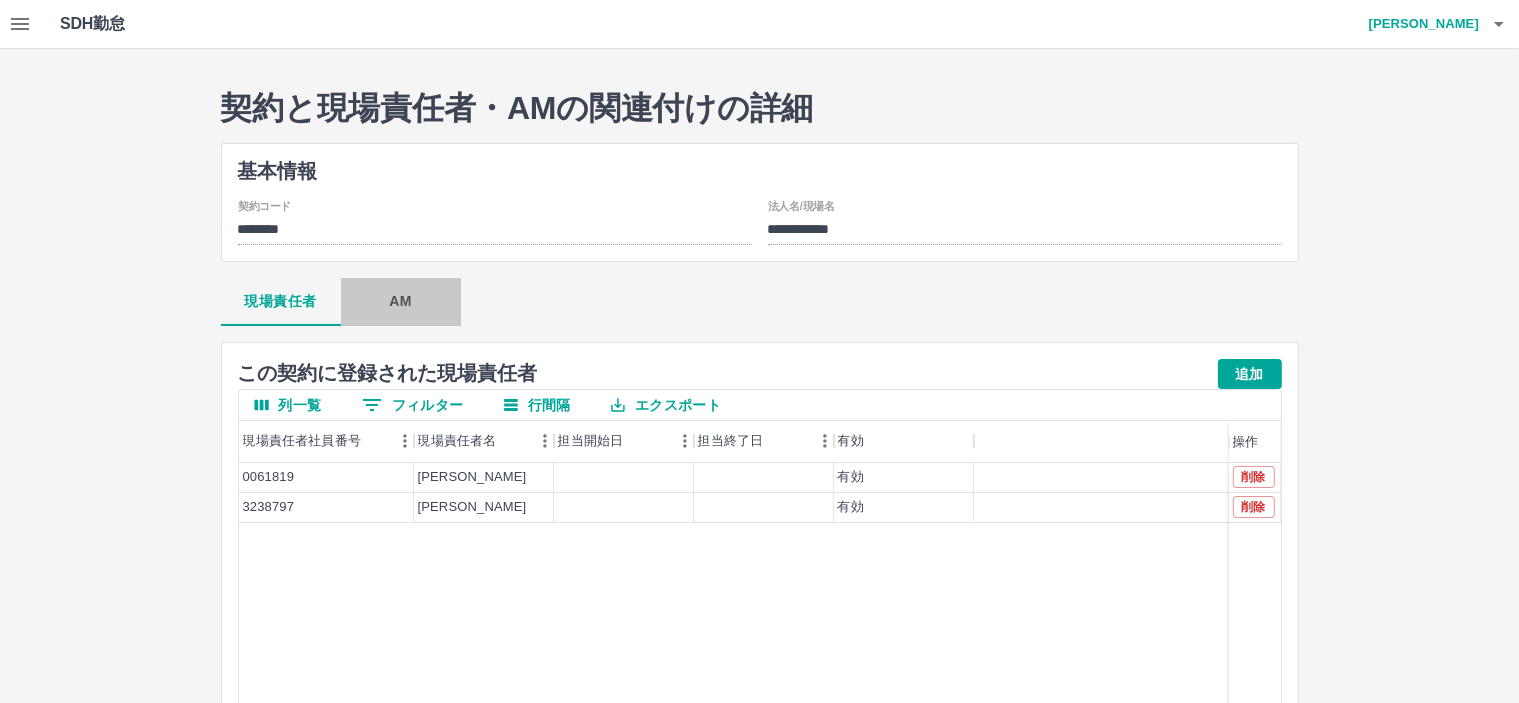 click on "AM" at bounding box center [401, 302] 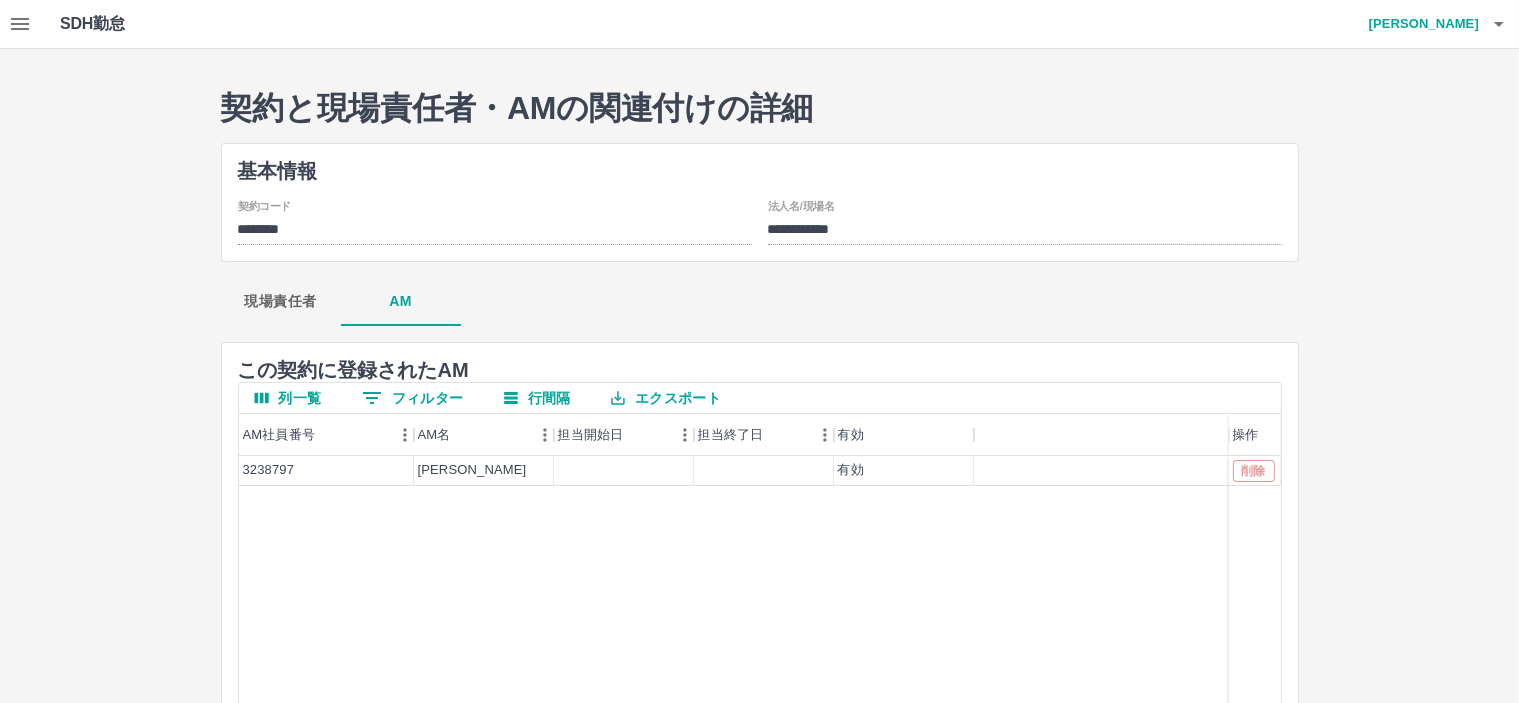 click on "現場責任者" at bounding box center [281, 302] 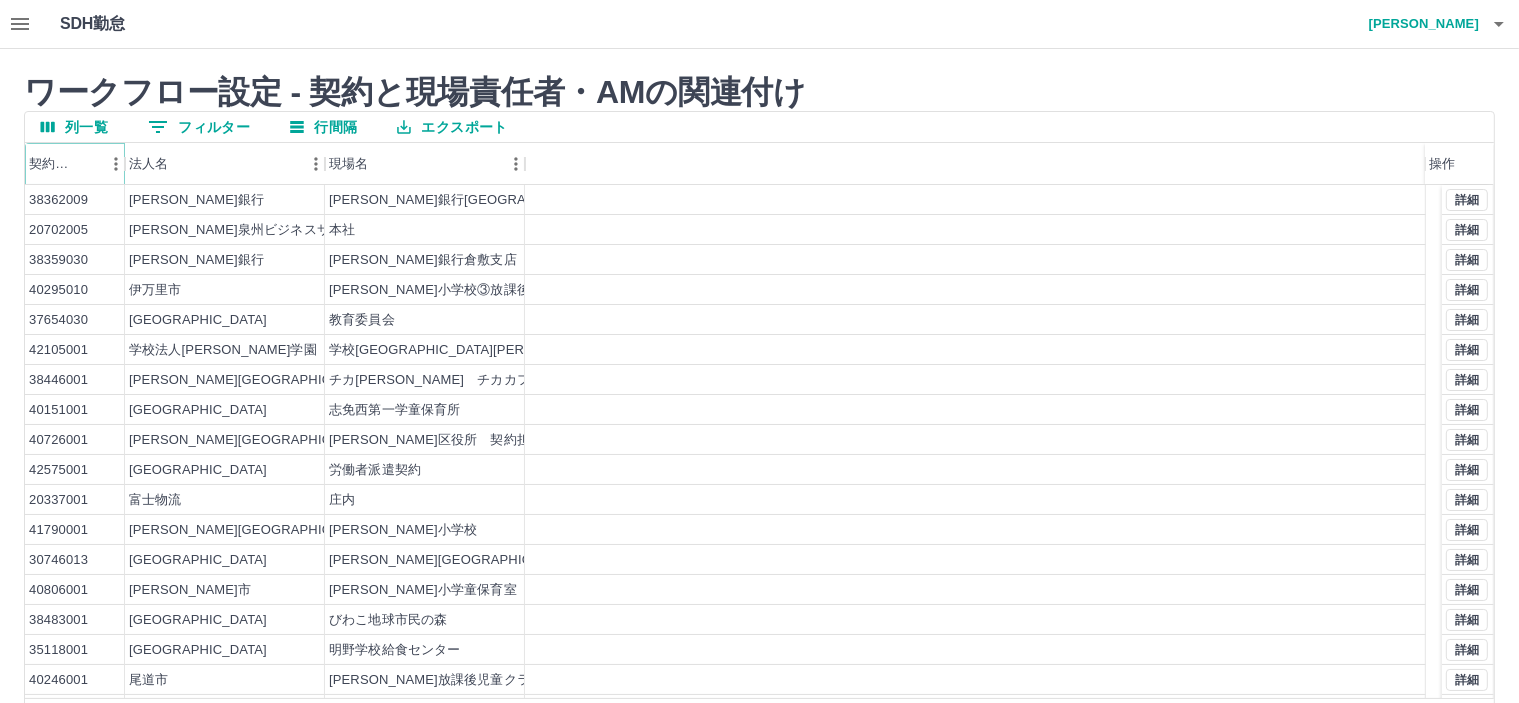 click 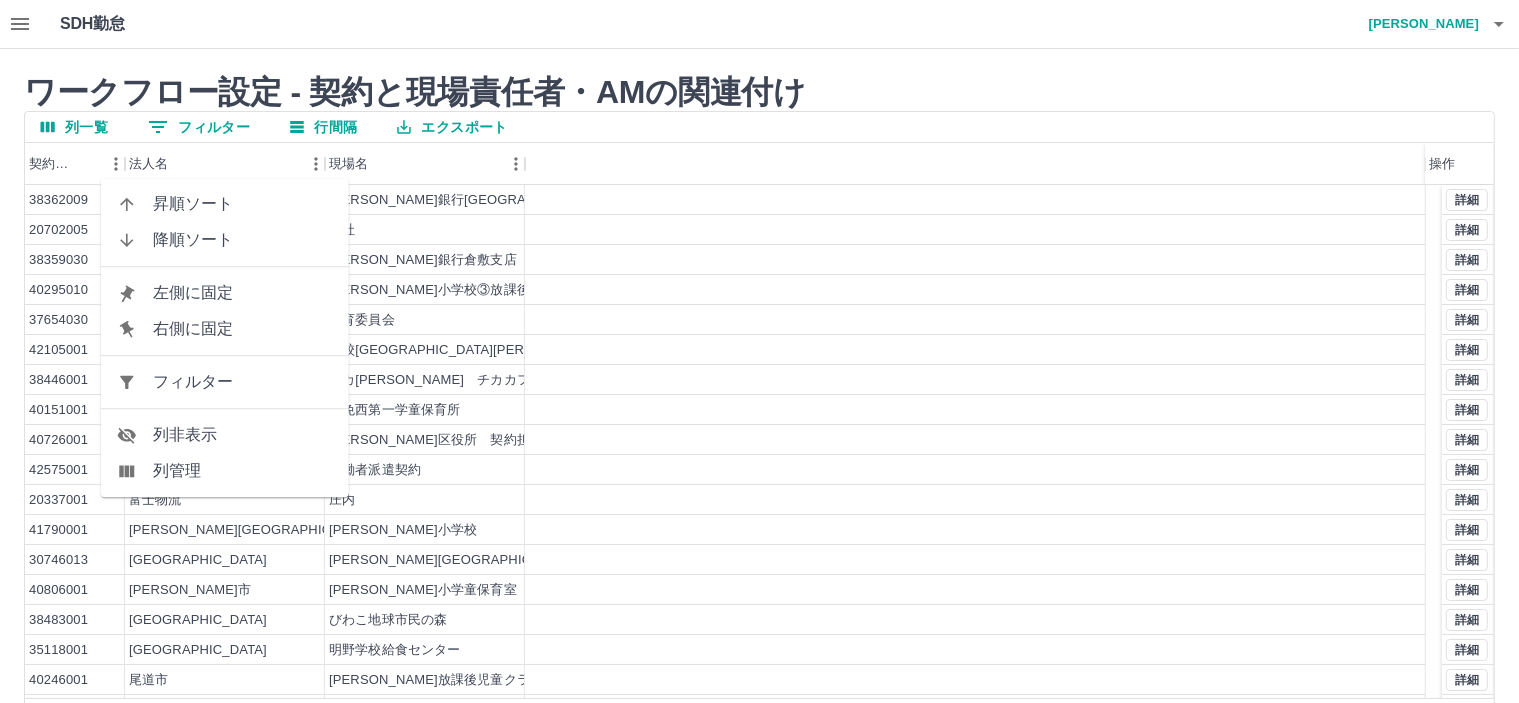 drag, startPoint x: 198, startPoint y: 384, endPoint x: 210, endPoint y: 359, distance: 27.730848 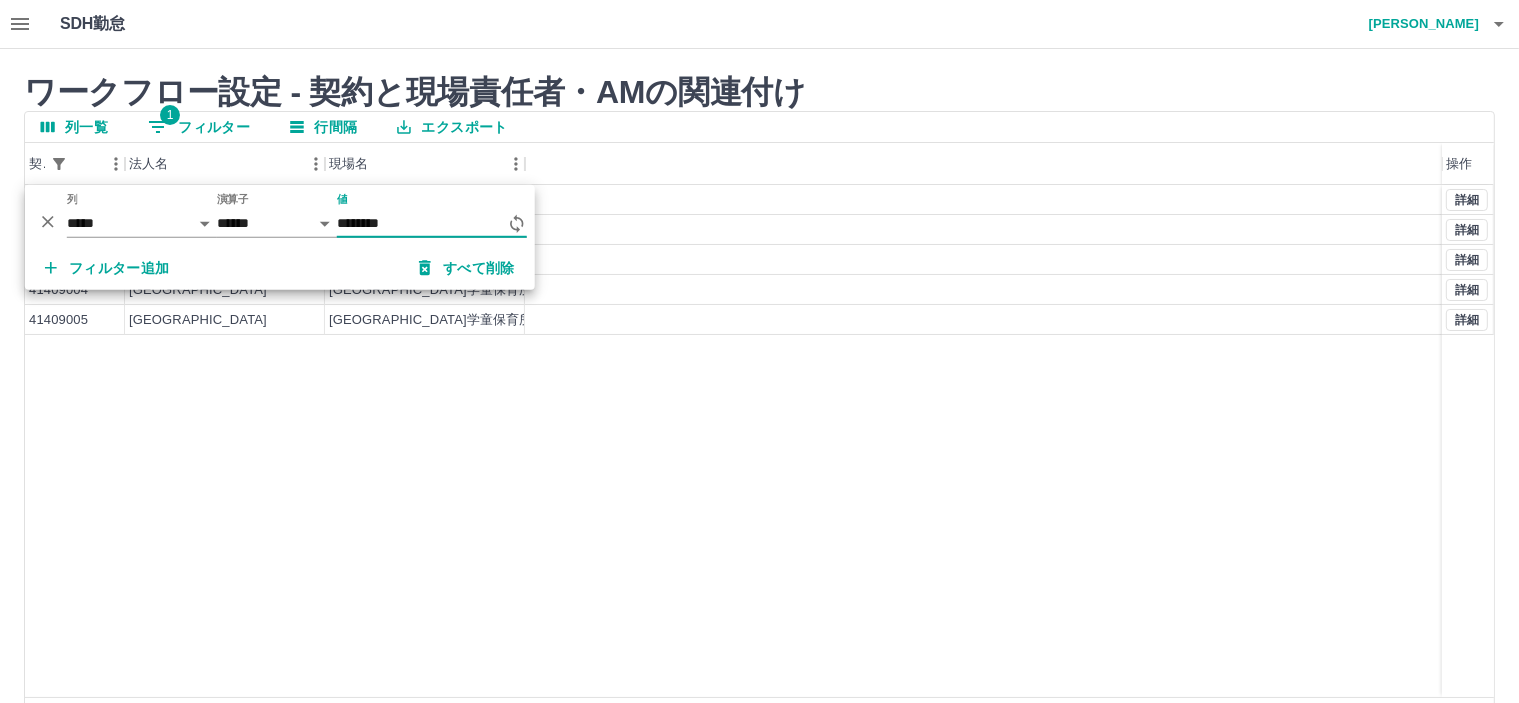 type on "********" 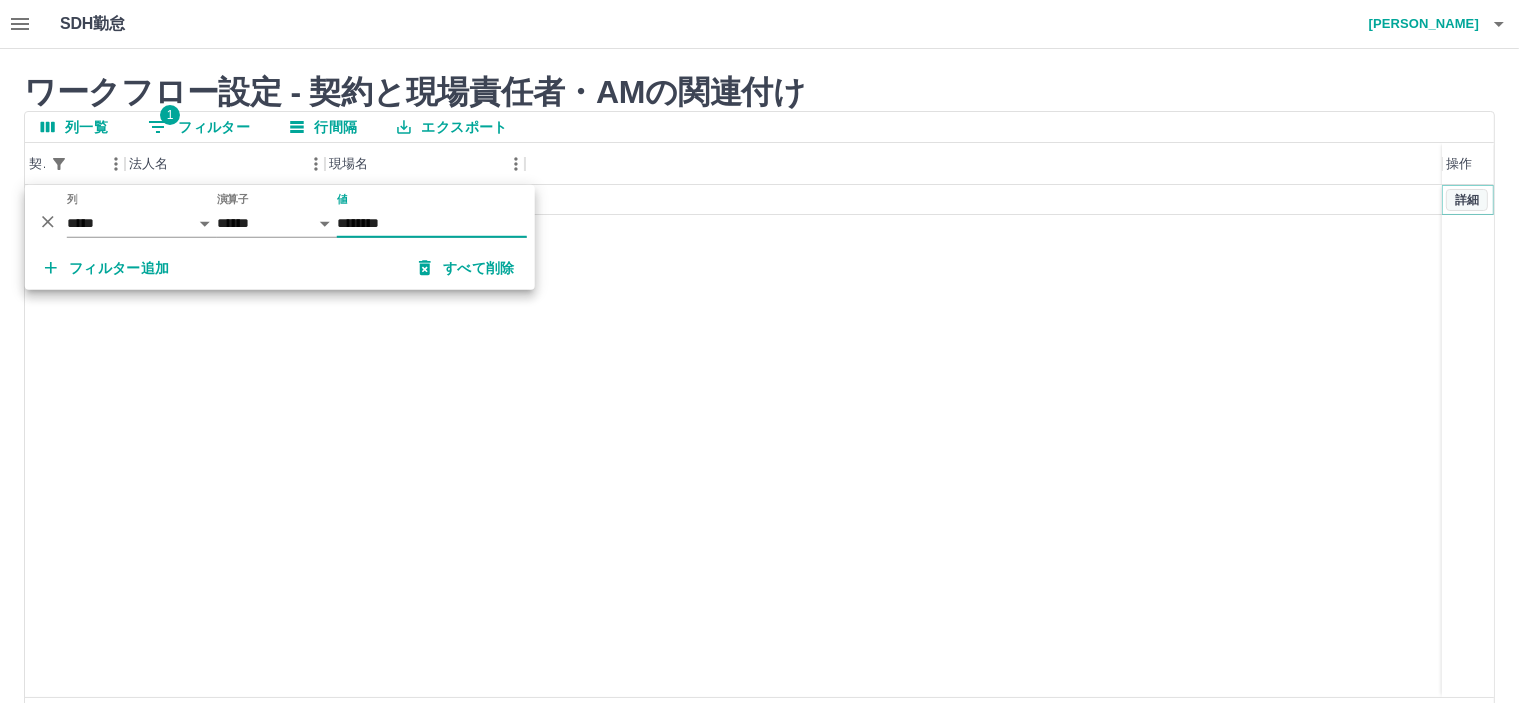 click on "詳細" at bounding box center (1467, 200) 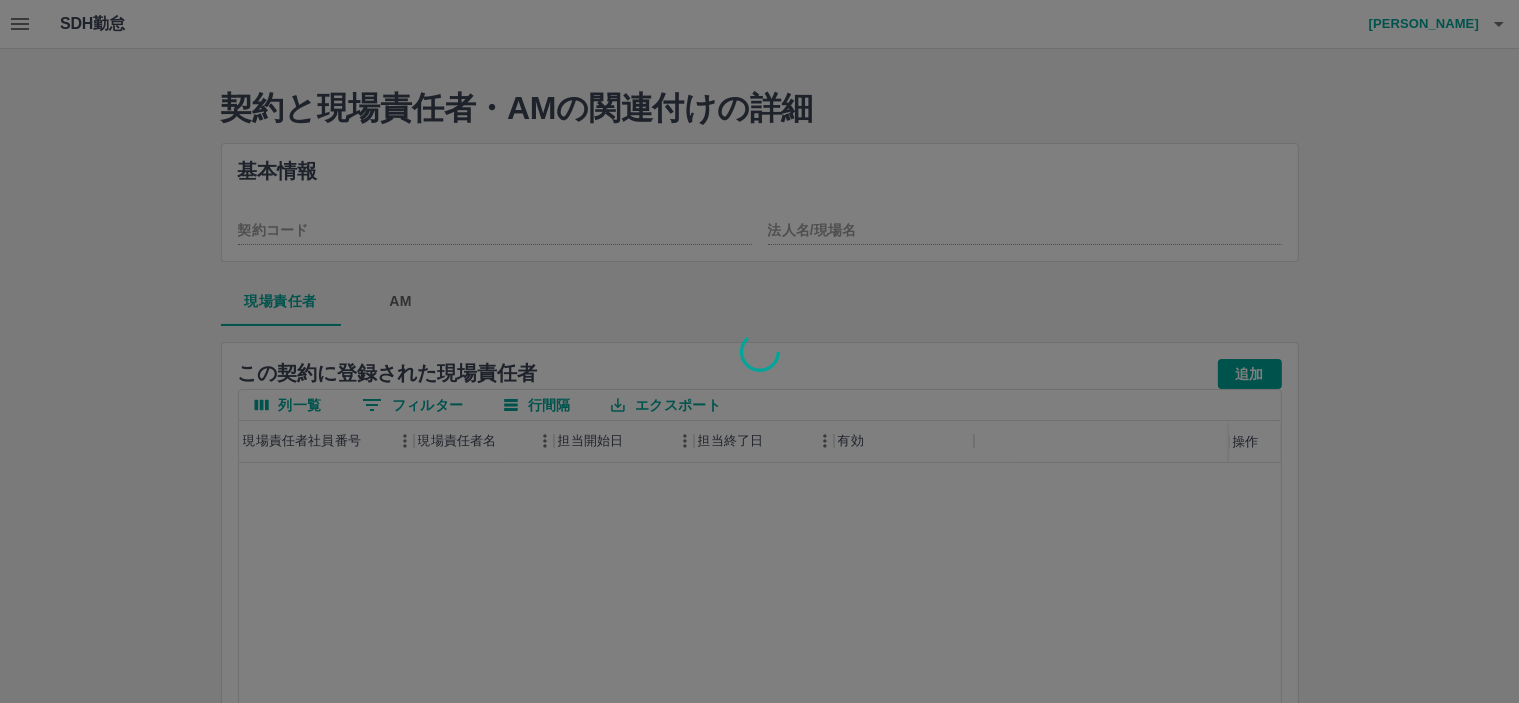 type on "********" 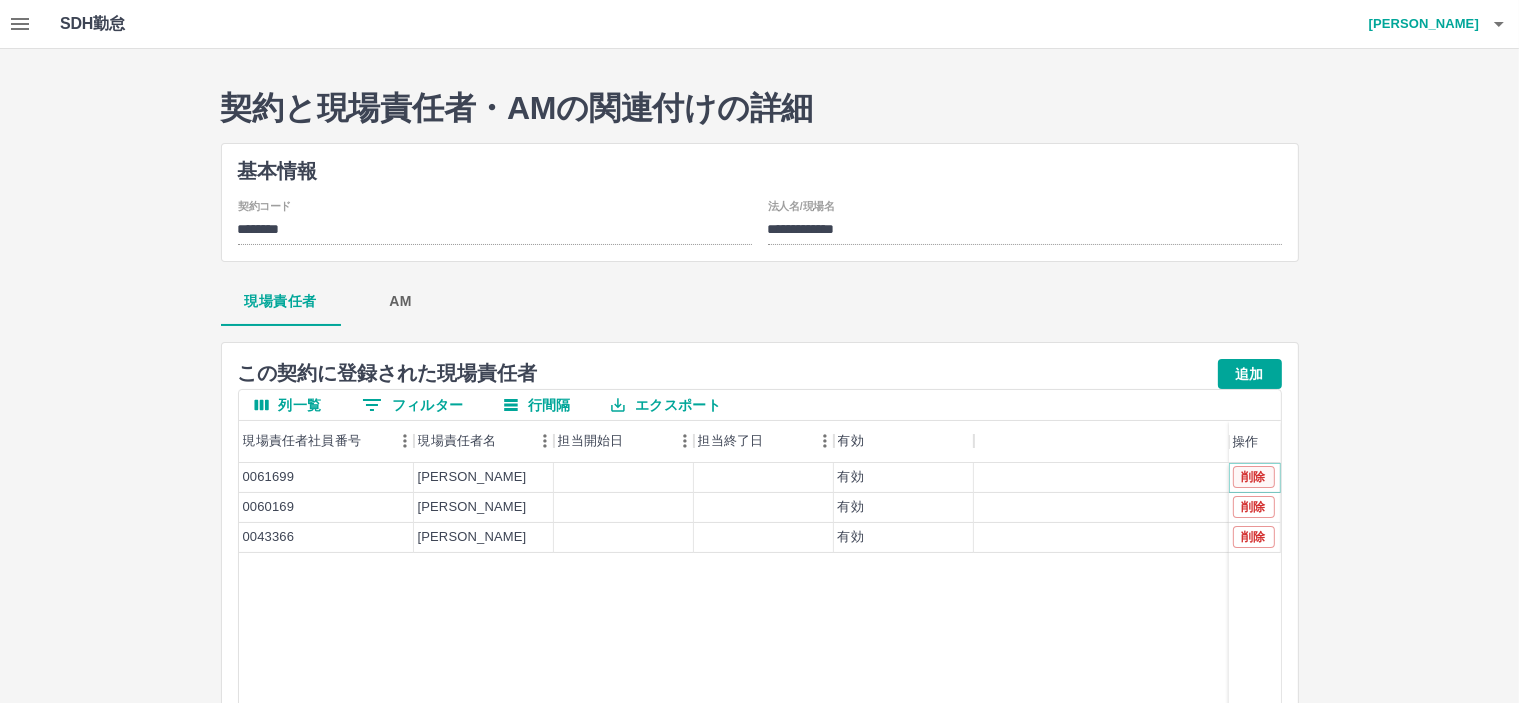 click on "削除" at bounding box center (1254, 477) 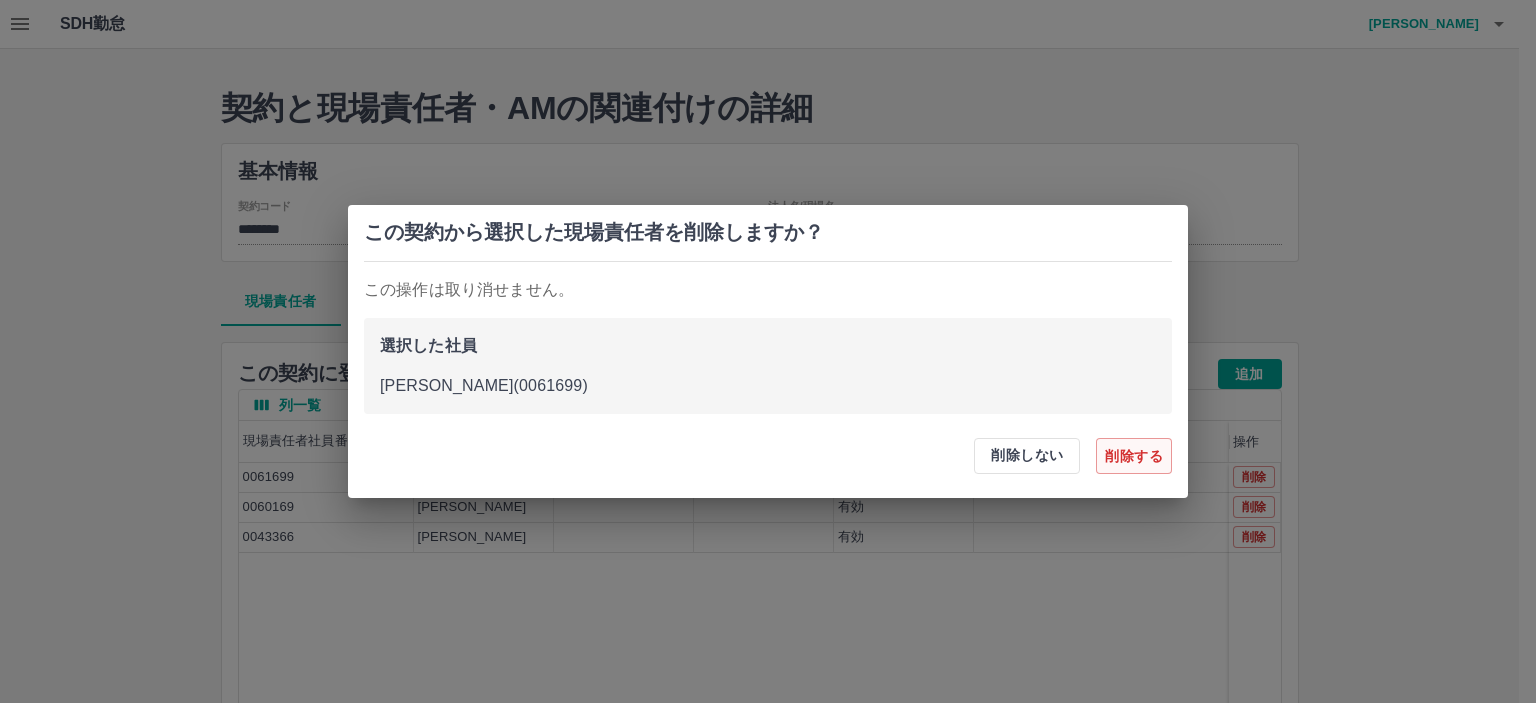 click on "削除する" at bounding box center (1134, 456) 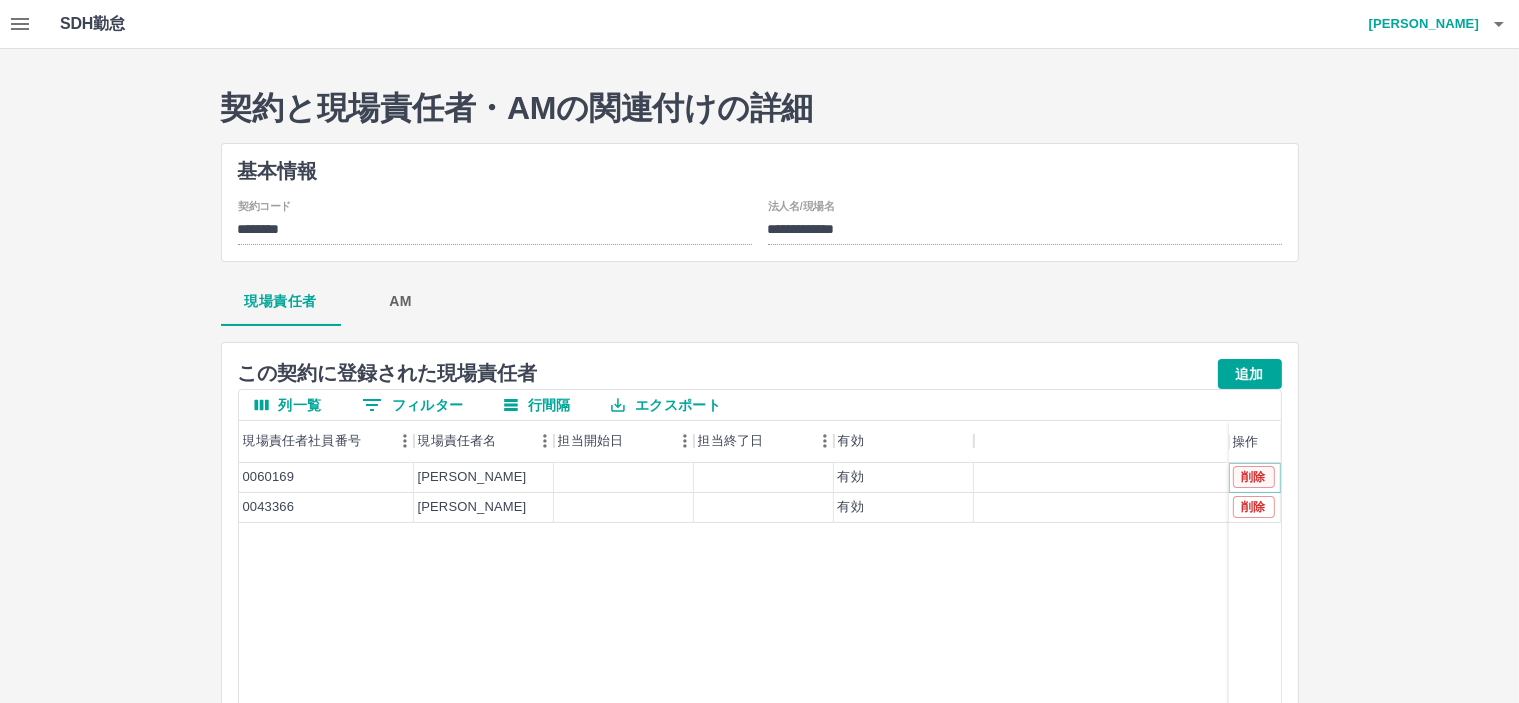 click on "削除" at bounding box center (1254, 477) 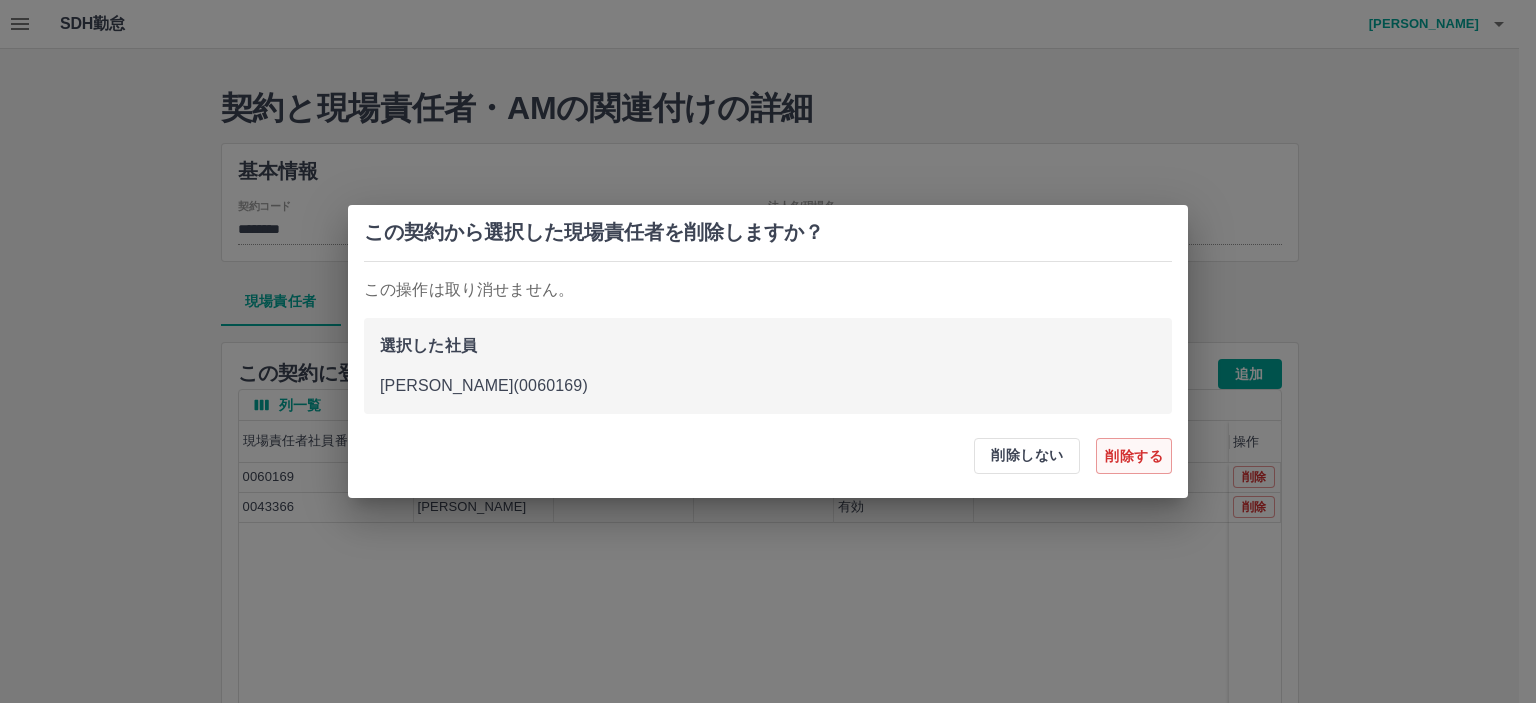 click on "削除する" at bounding box center [1134, 456] 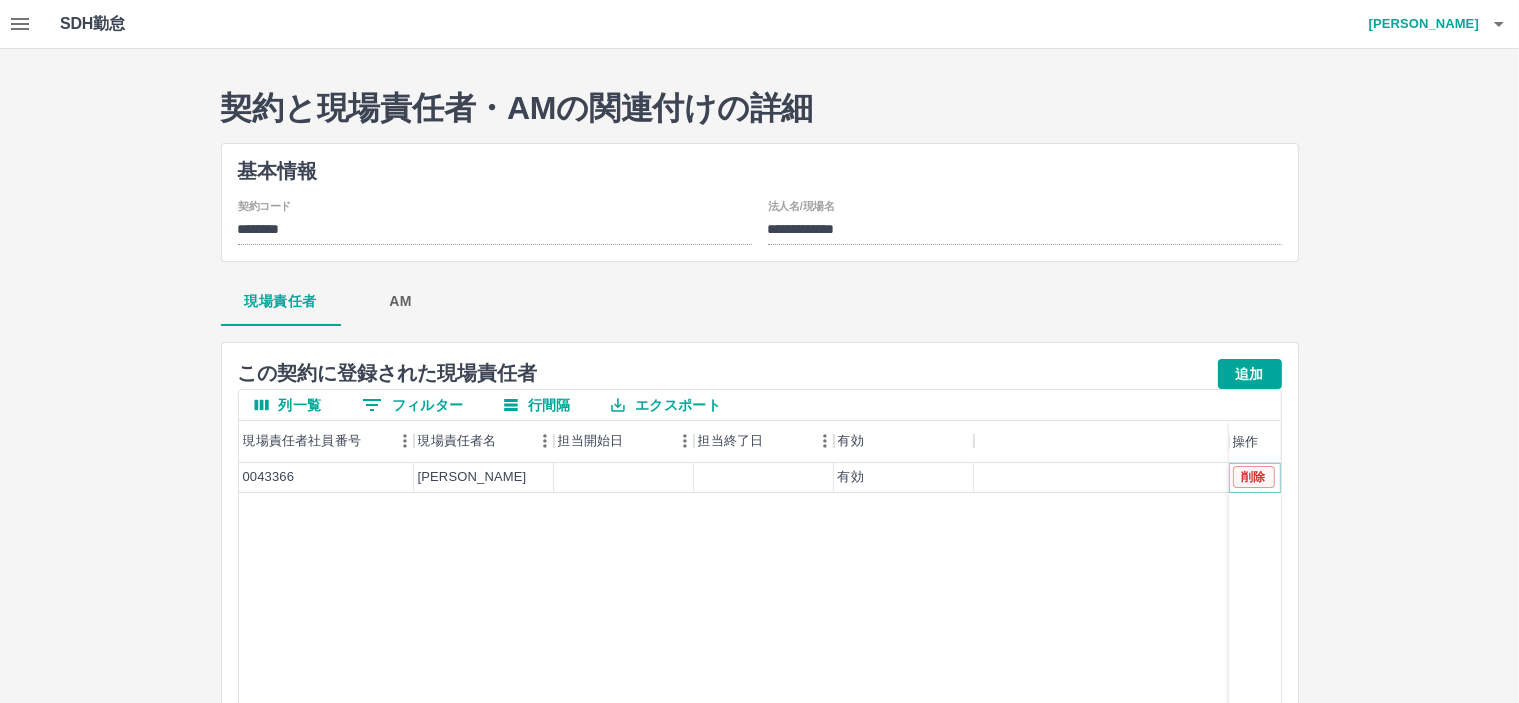 click on "削除" at bounding box center (1254, 477) 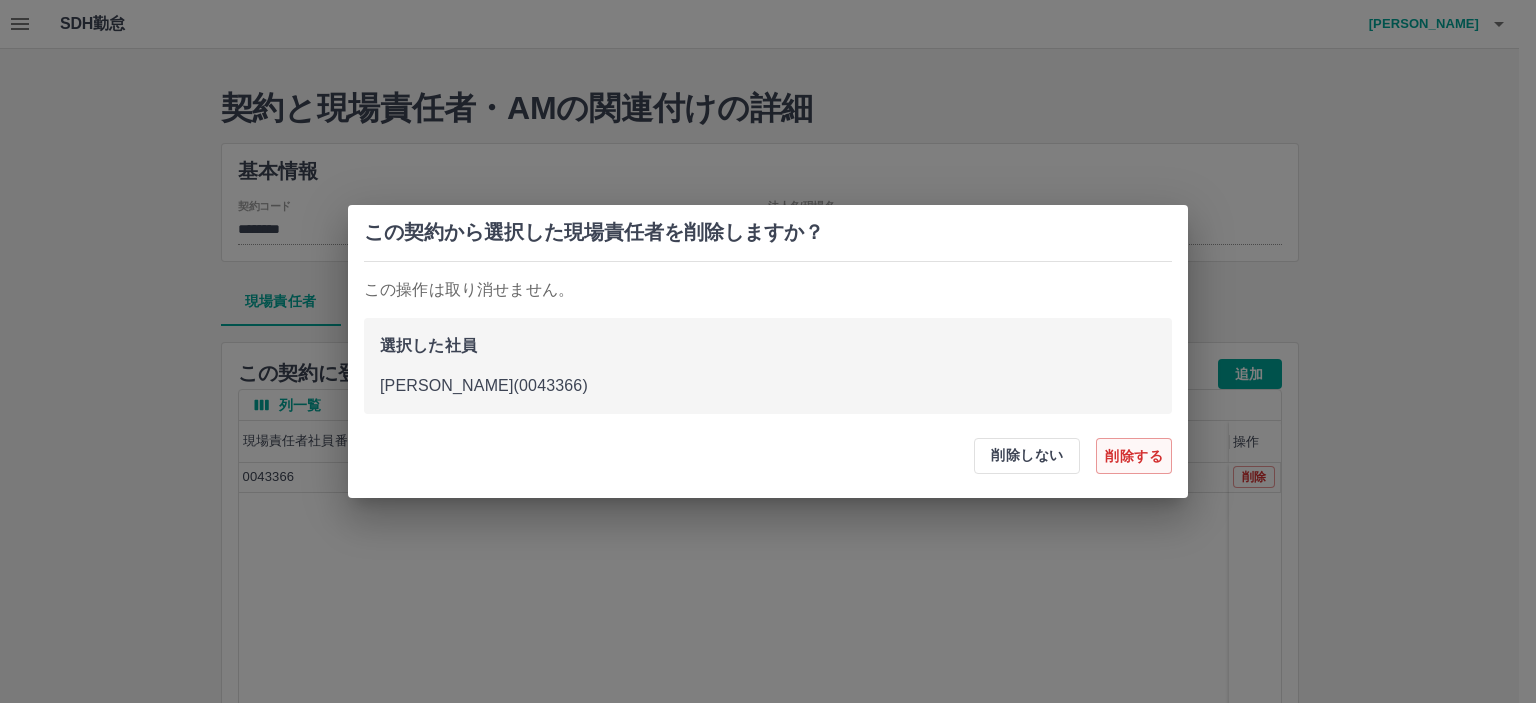 click on "削除する" at bounding box center [1134, 456] 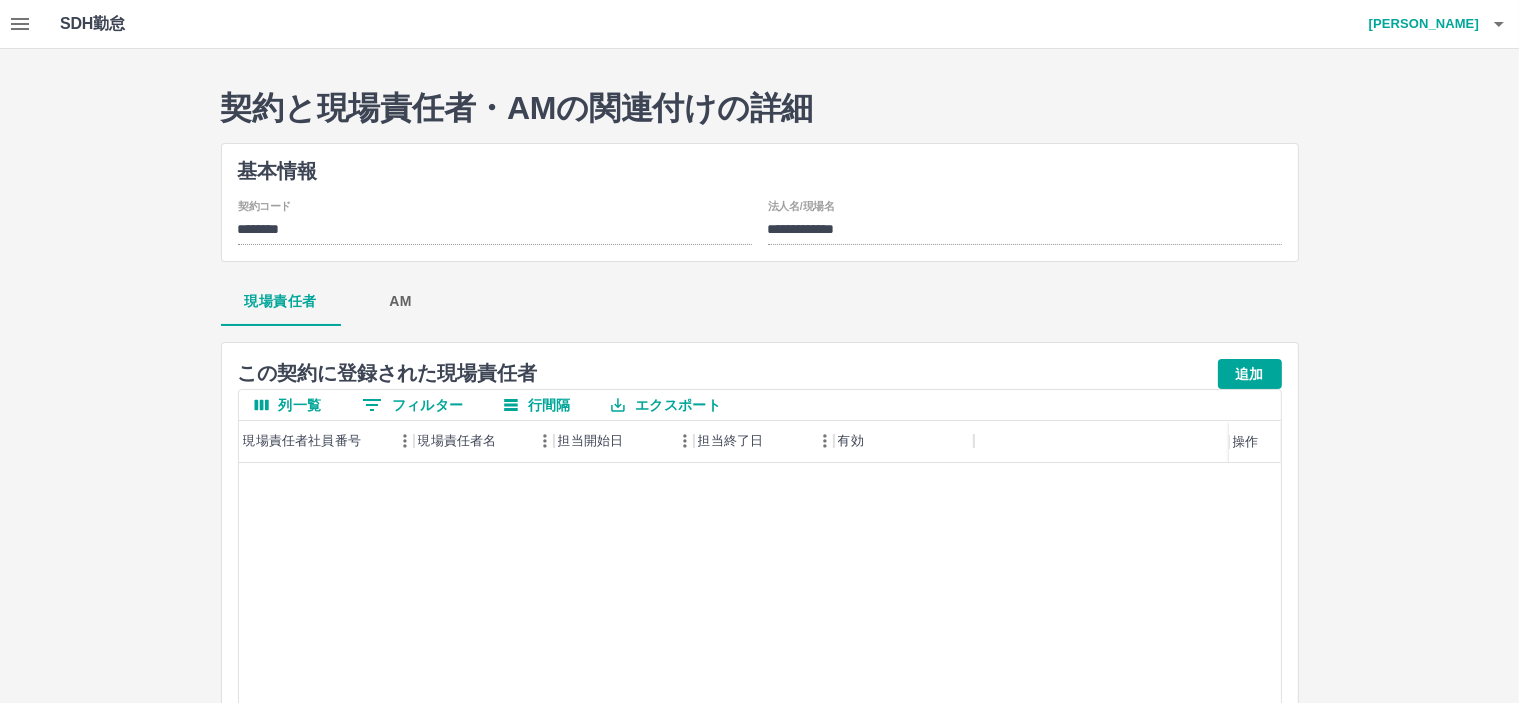 click on "追加" at bounding box center (1250, 374) 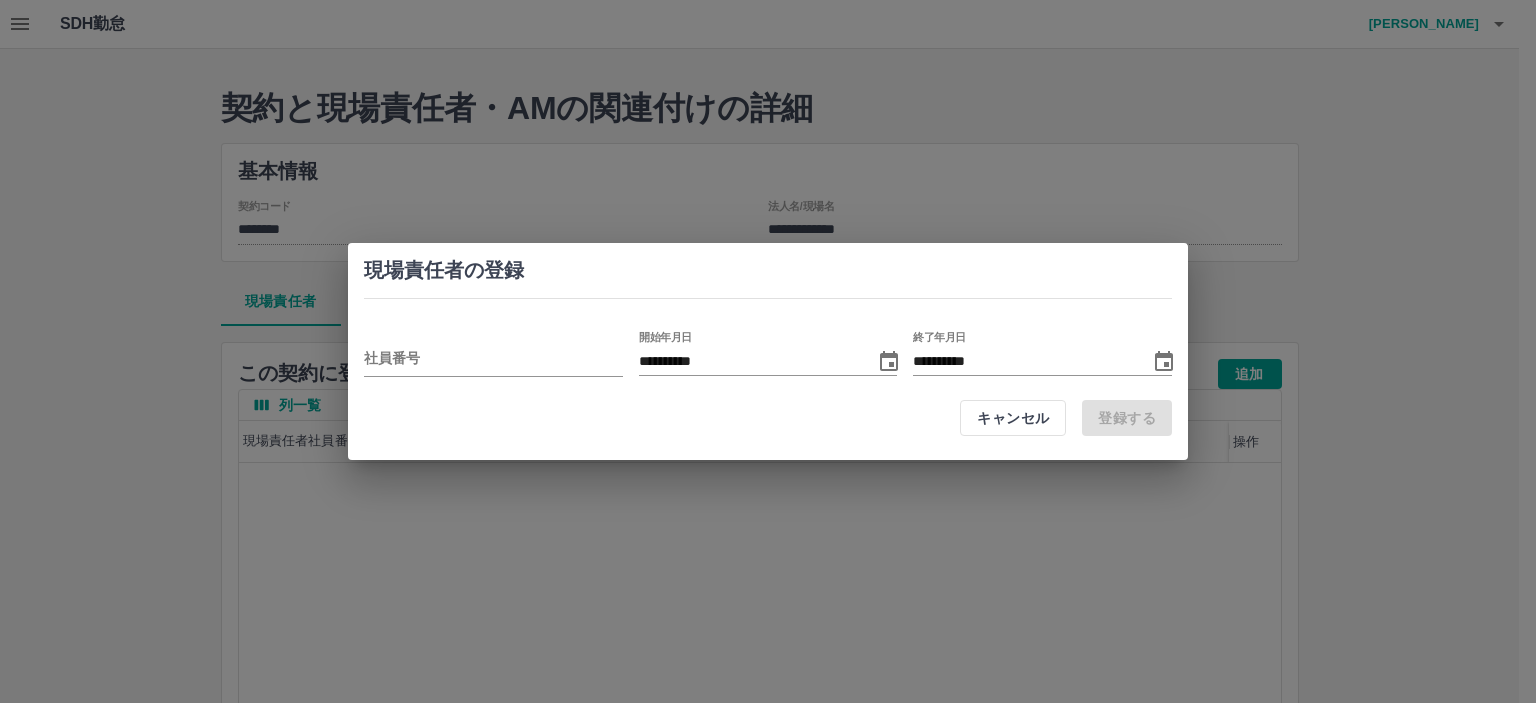 drag, startPoint x: 519, startPoint y: 362, endPoint x: 470, endPoint y: 291, distance: 86.26703 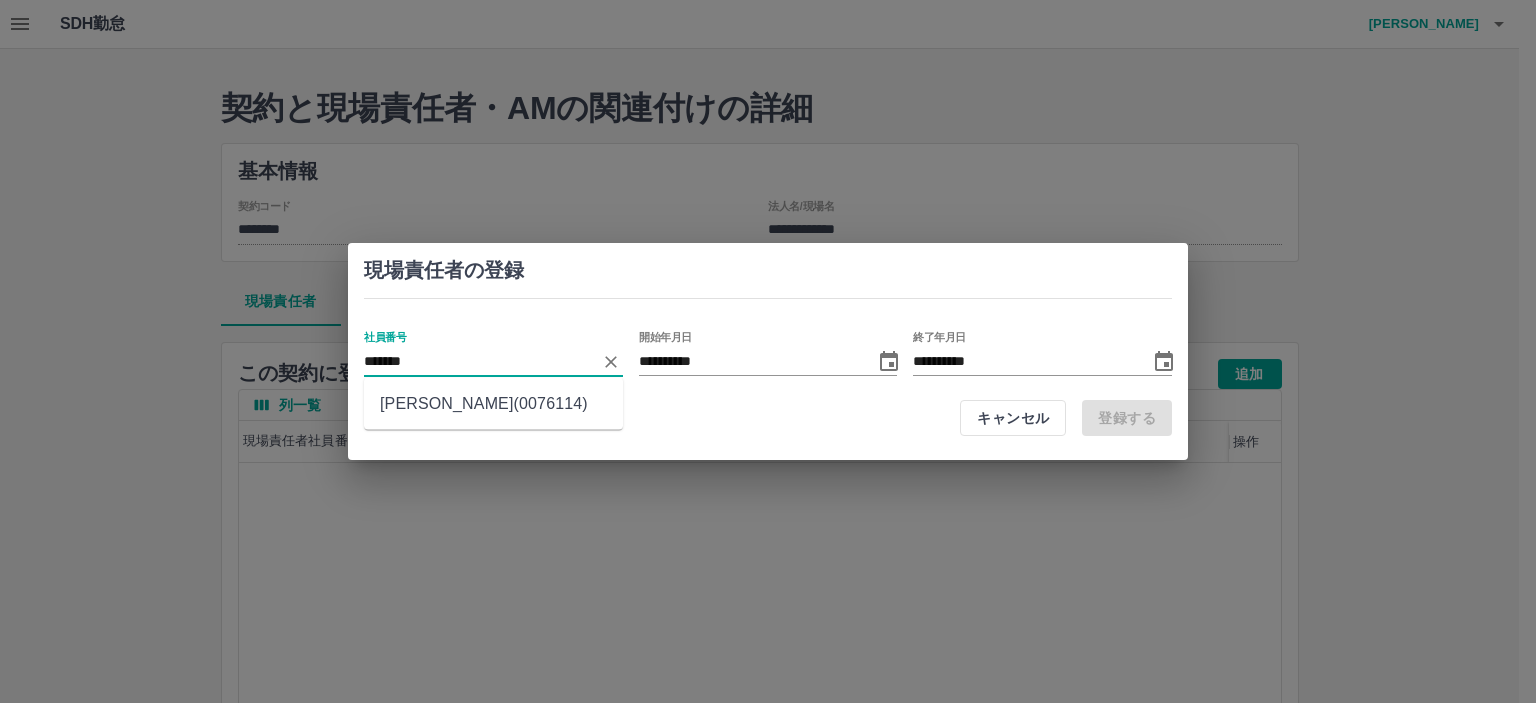 click on "吉島　奈津(0076114)" at bounding box center [493, 404] 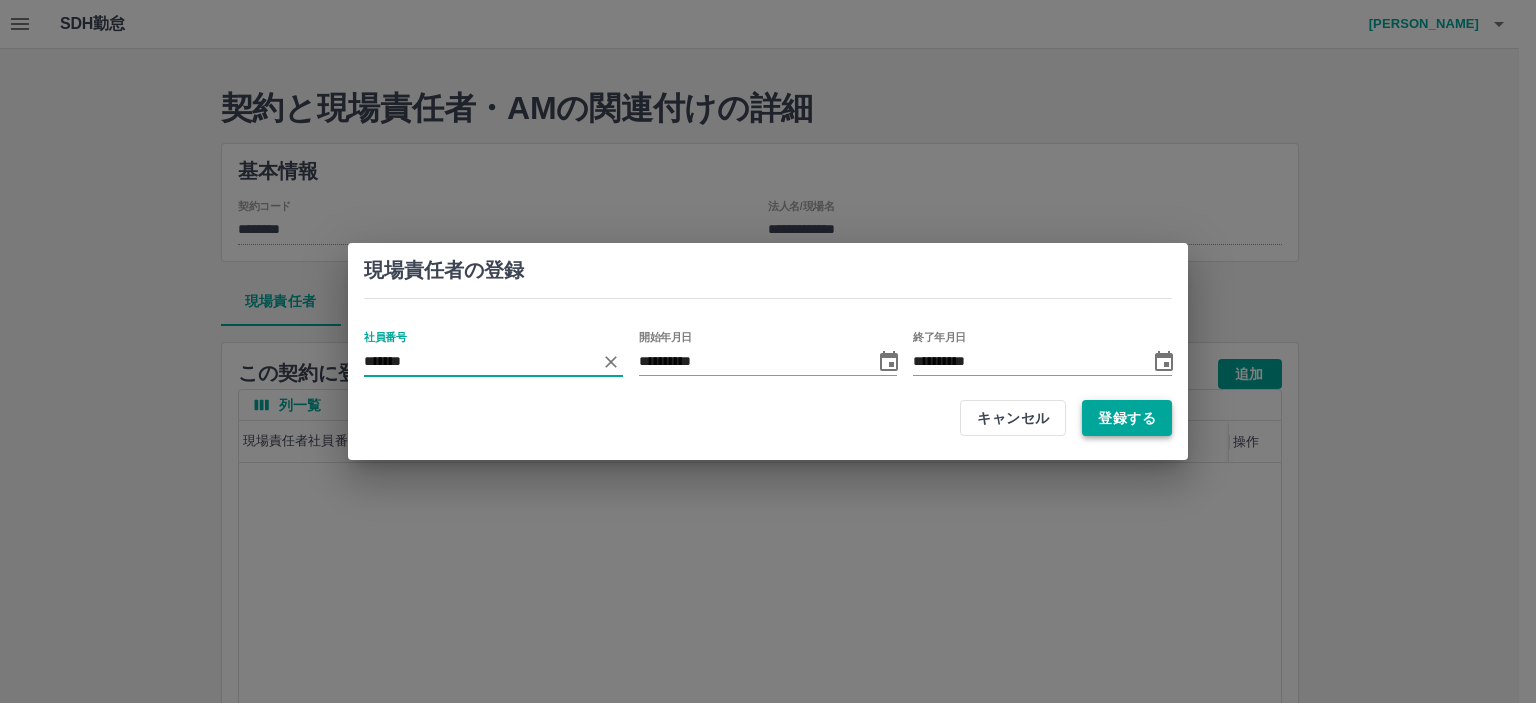 type on "*******" 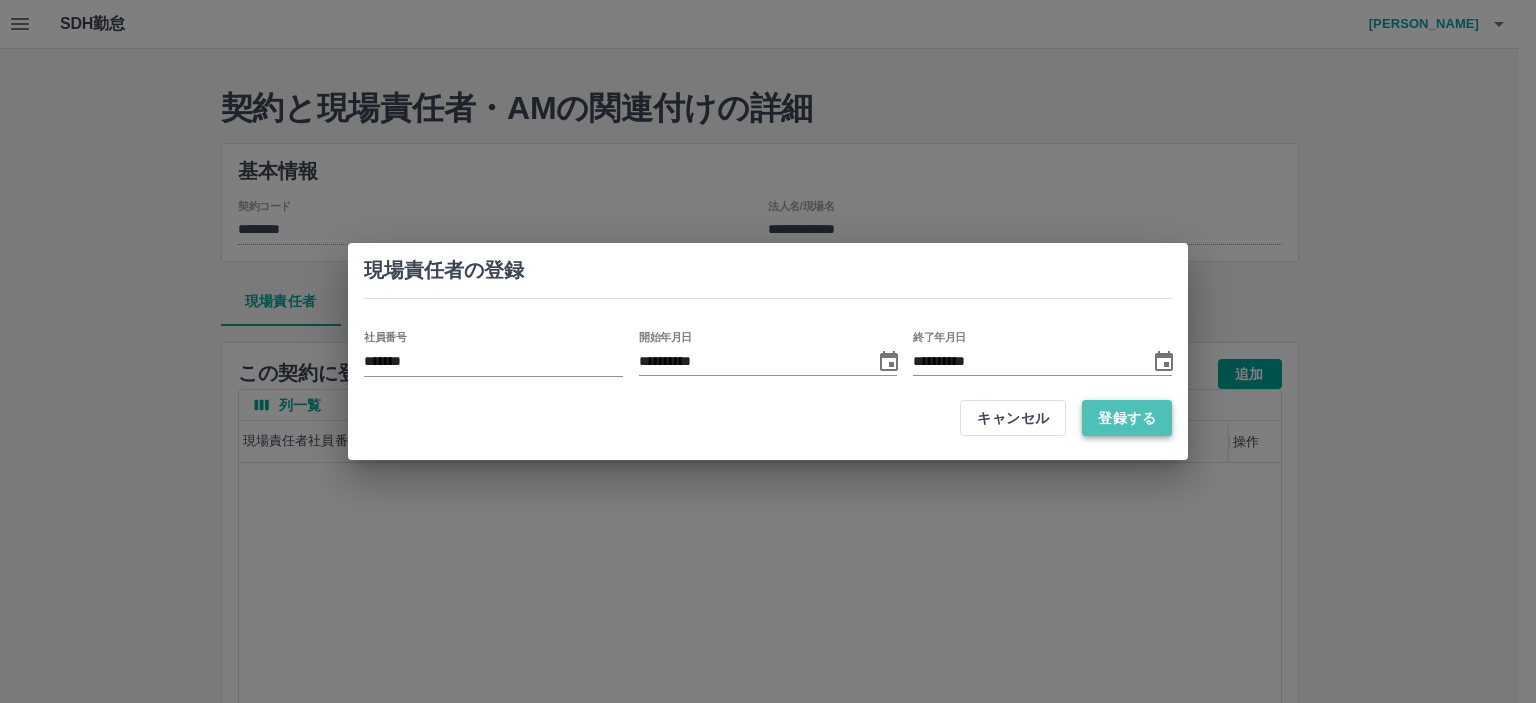 click on "登録する" at bounding box center [1127, 418] 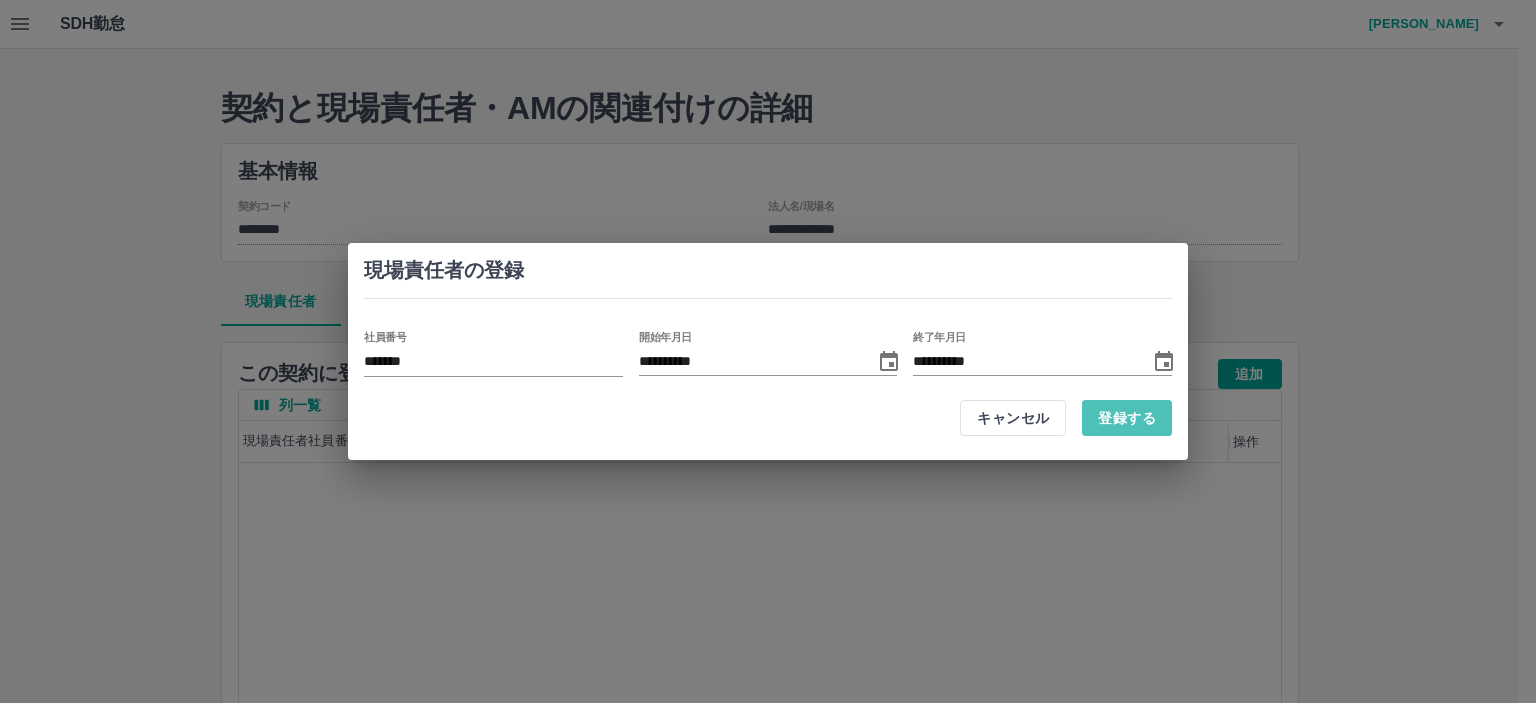 type 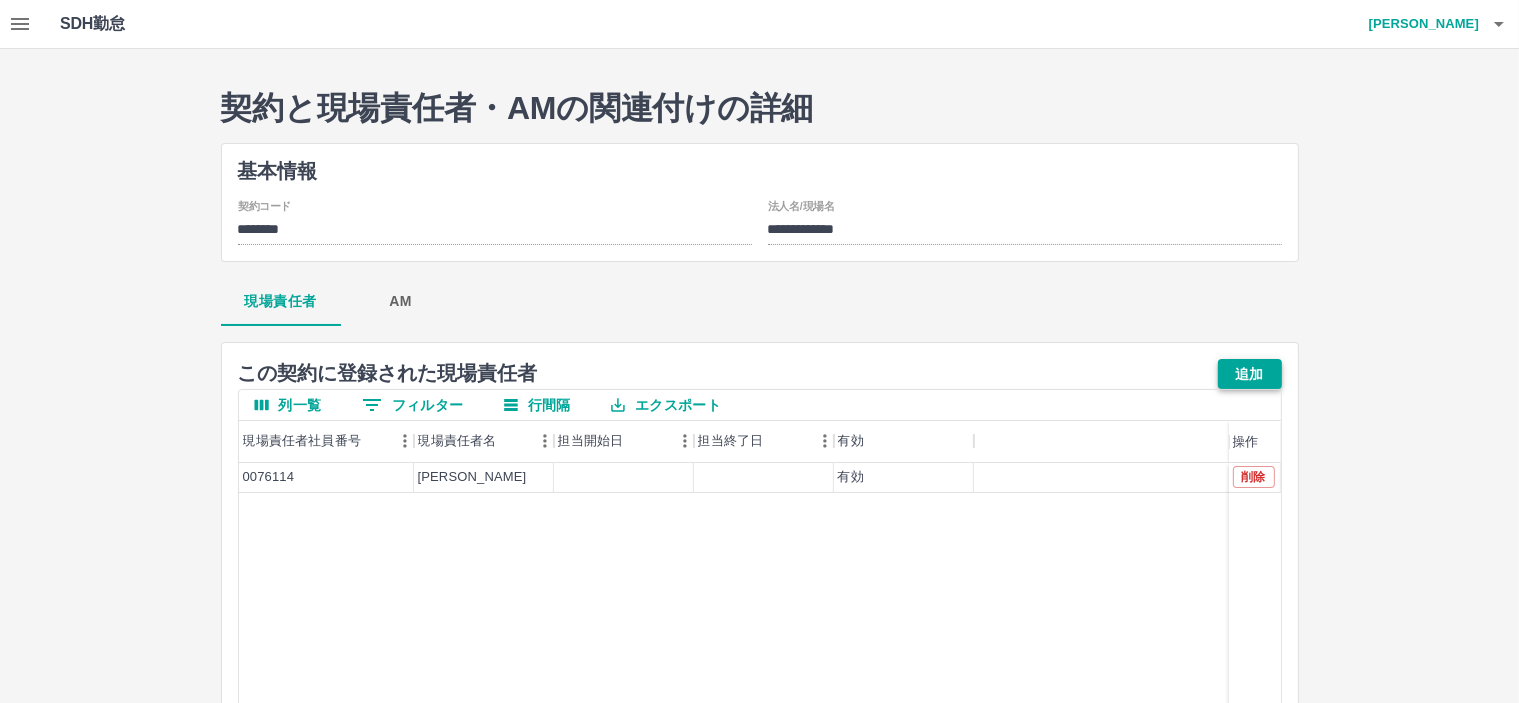 click on "追加" at bounding box center (1250, 374) 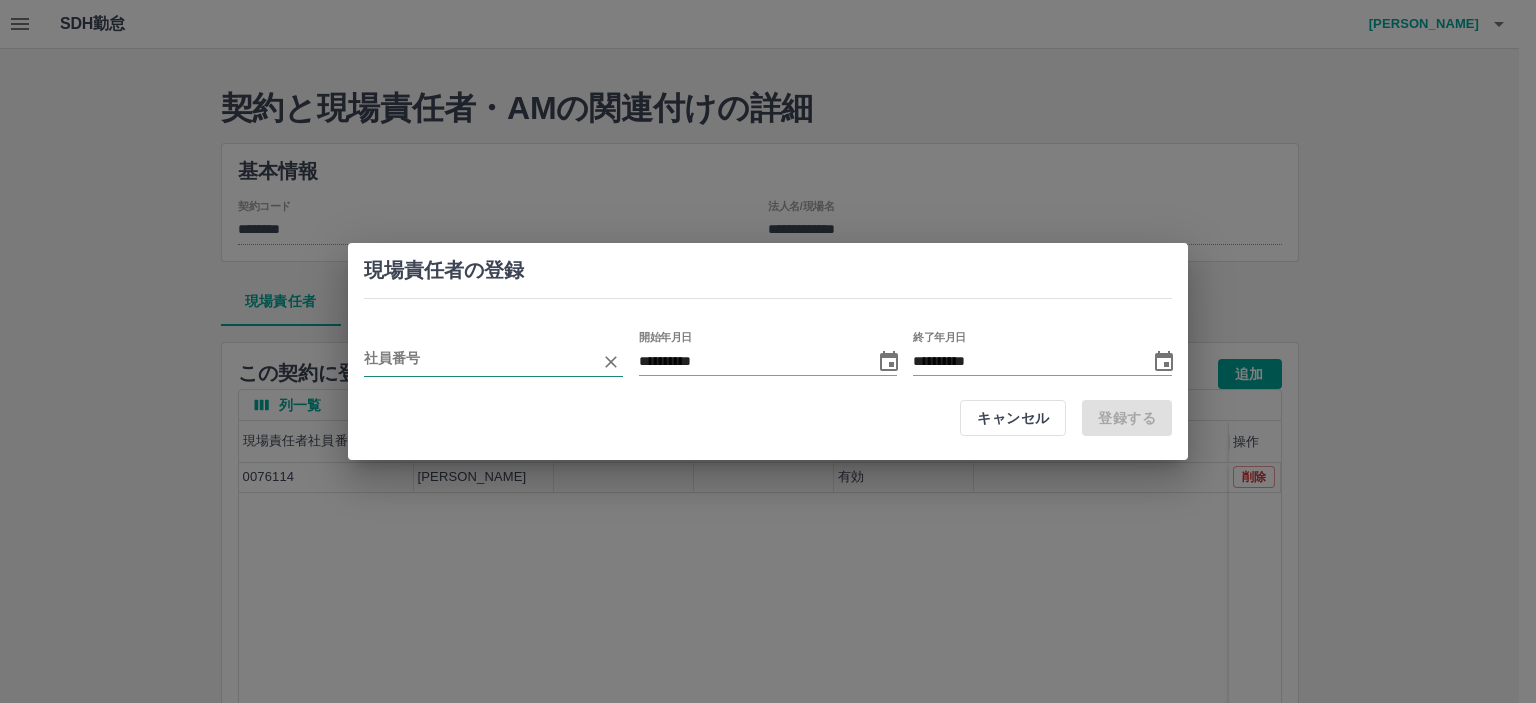 click at bounding box center [478, 361] 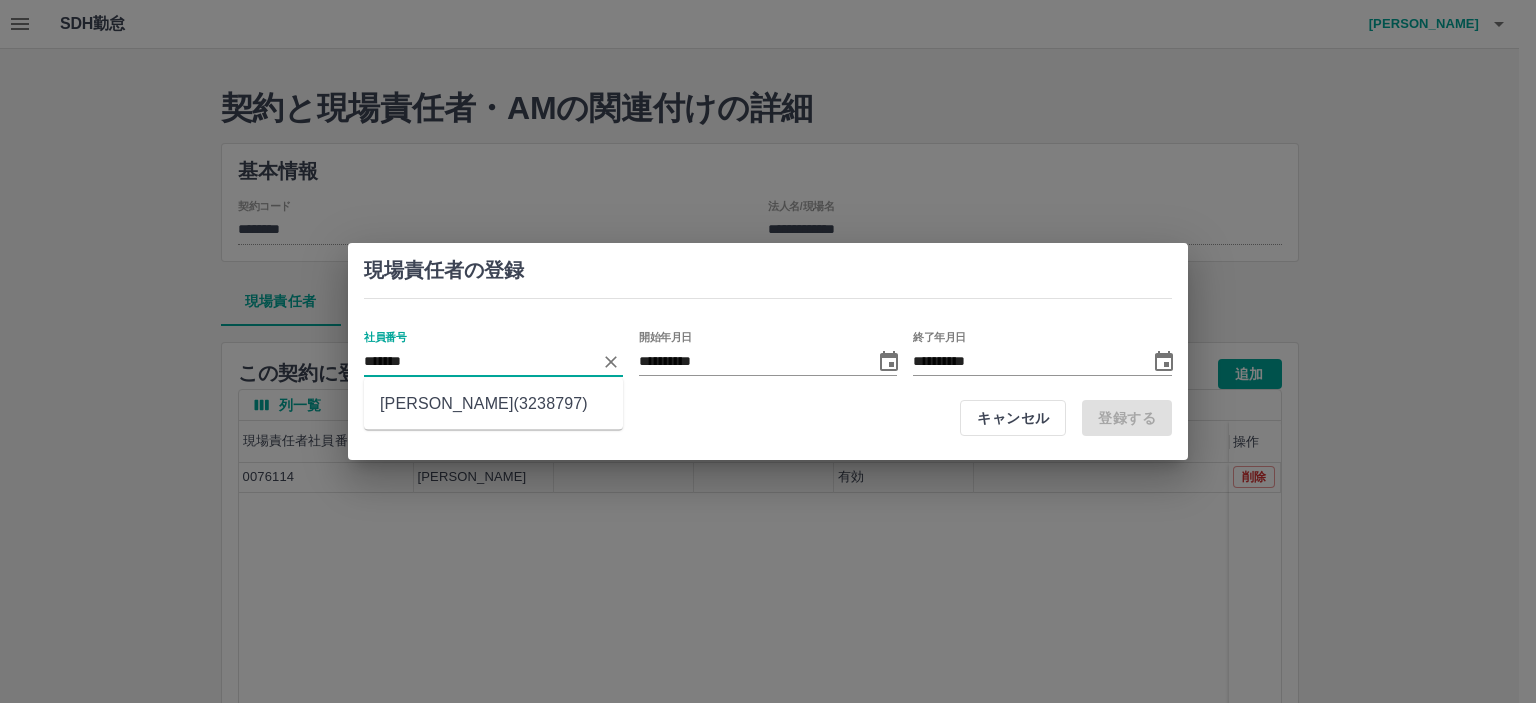 click on "辻野　晴香(3238797)" at bounding box center (493, 404) 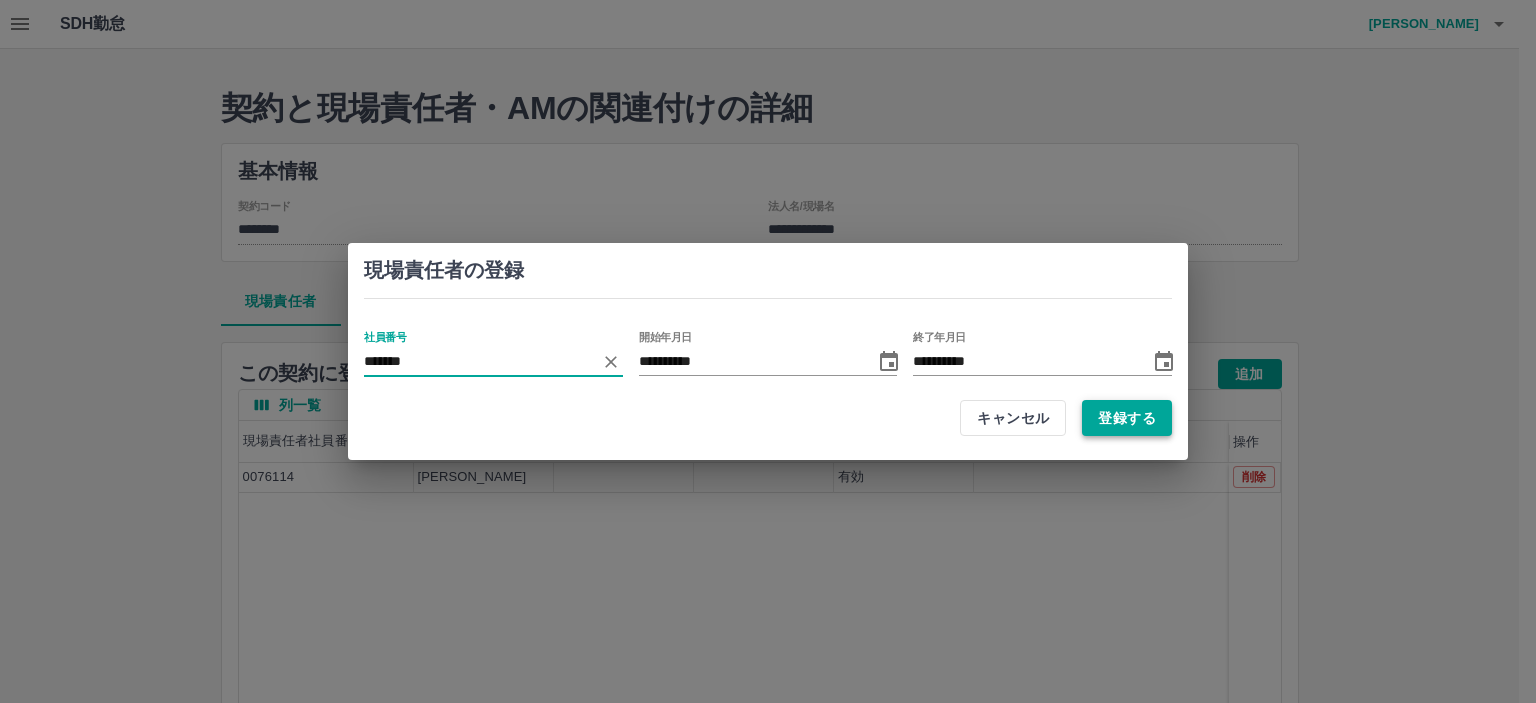 type on "*******" 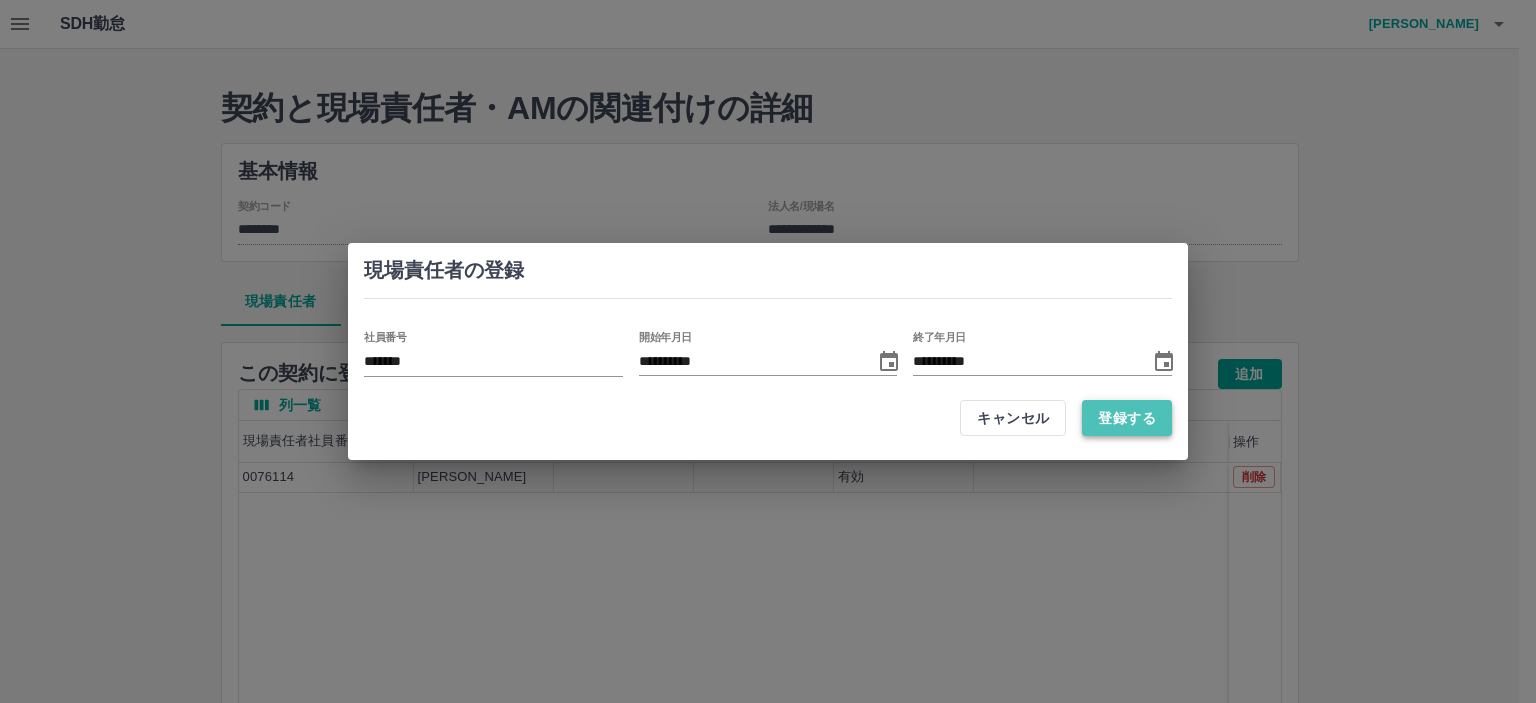 click on "登録する" at bounding box center (1127, 418) 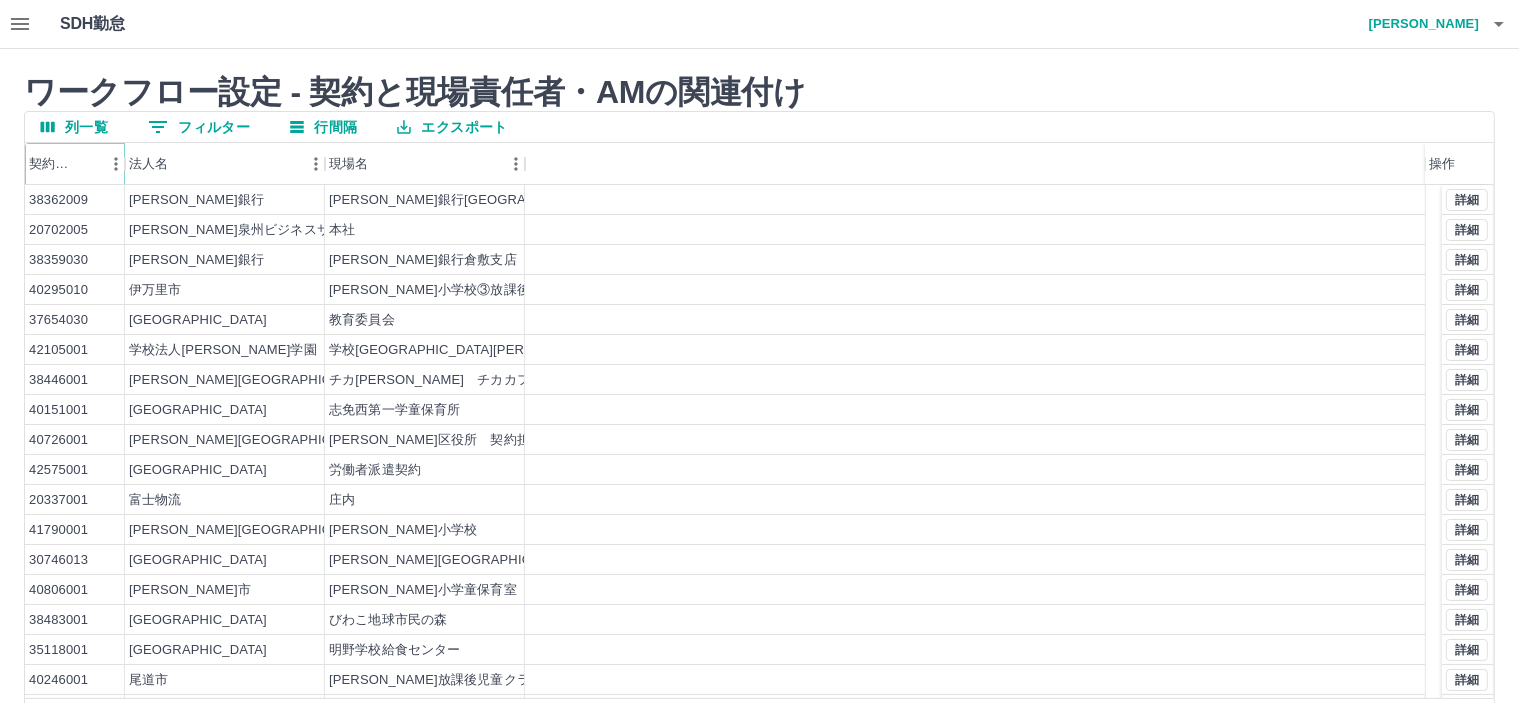 click 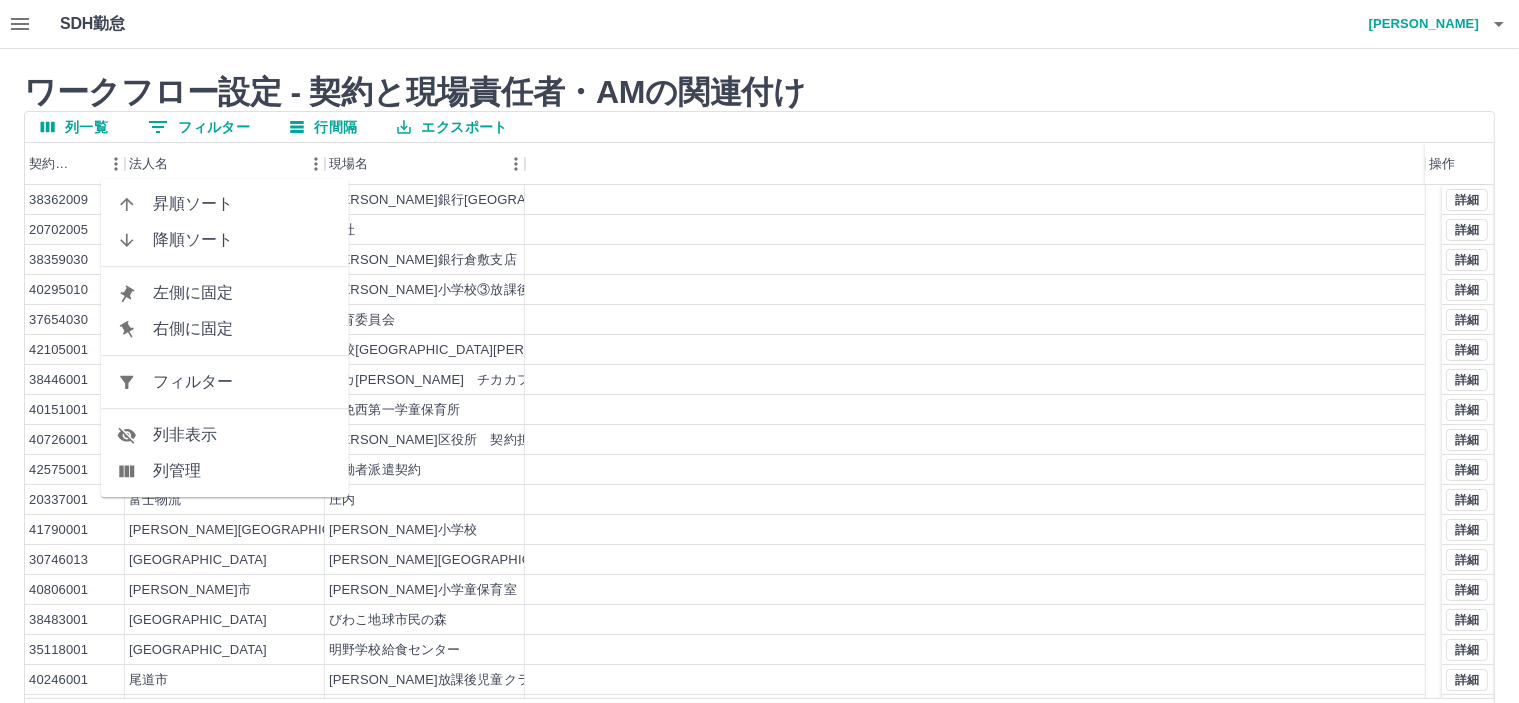 click on "フィルター" at bounding box center (243, 382) 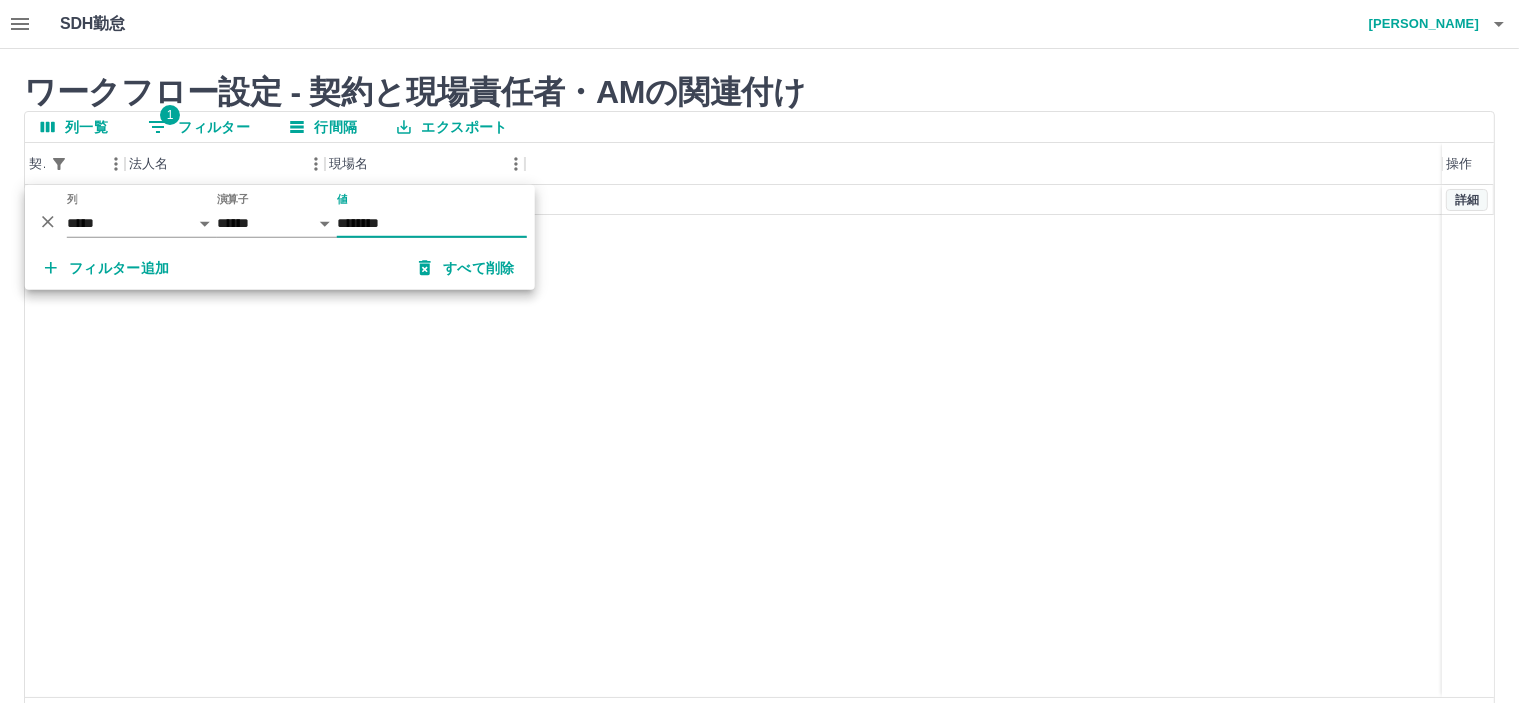 type on "********" 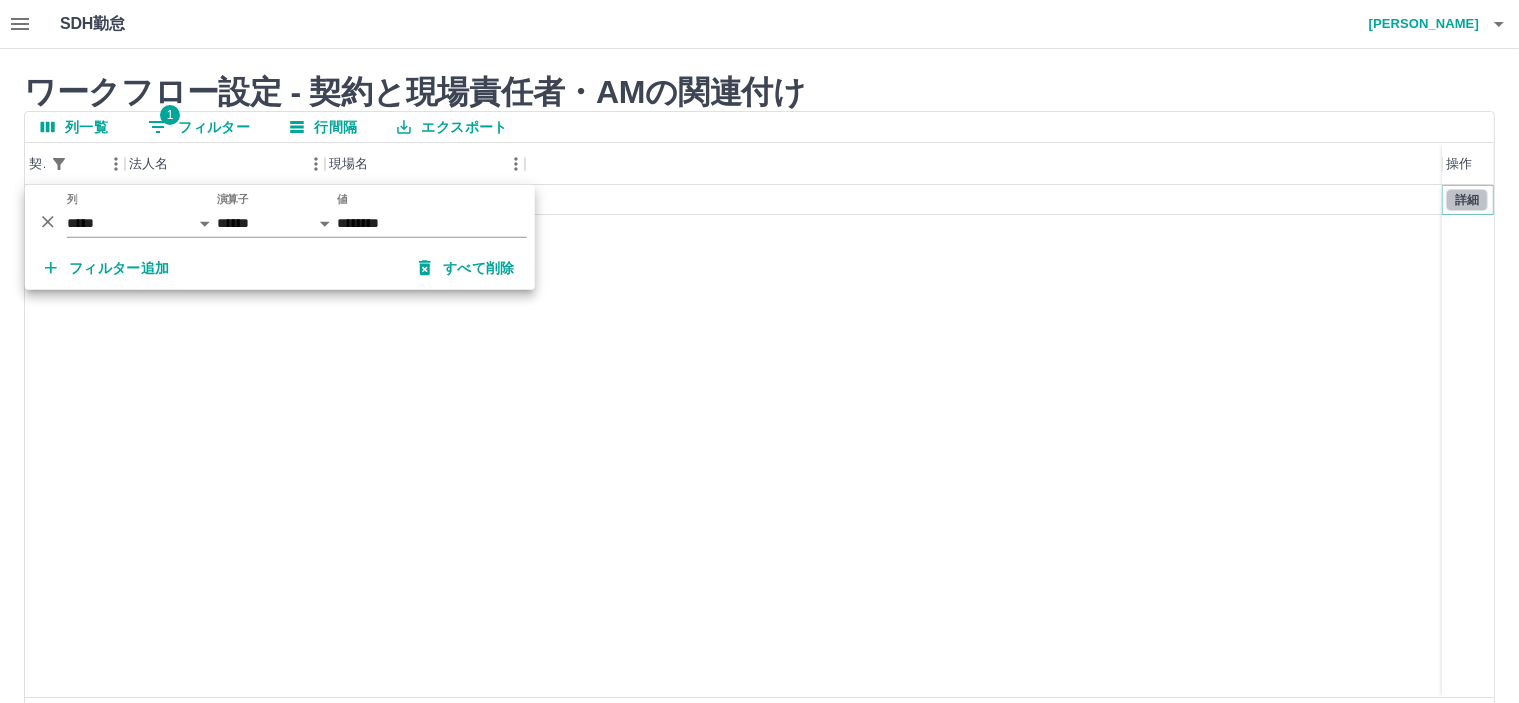 click on "詳細" at bounding box center (1467, 200) 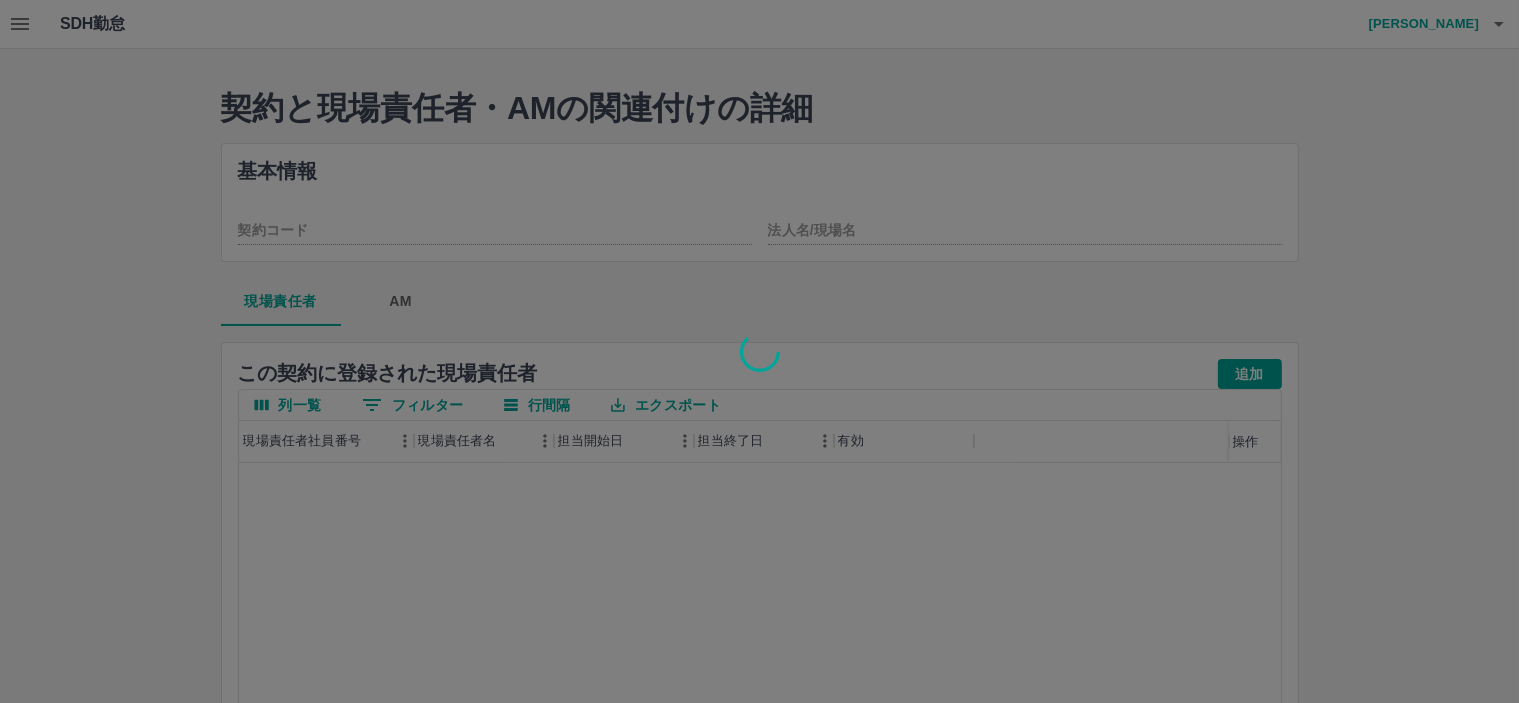 type on "********" 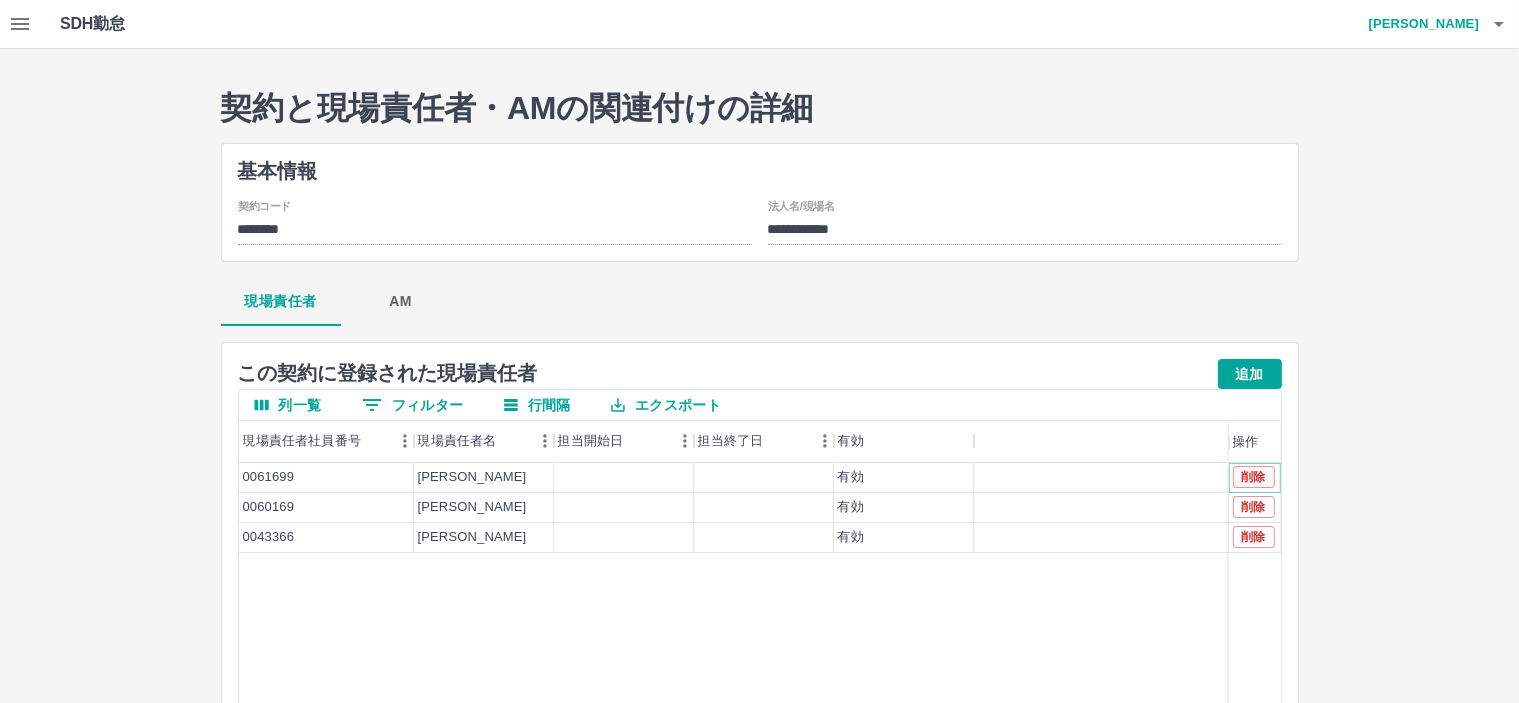 click on "削除" at bounding box center [1254, 477] 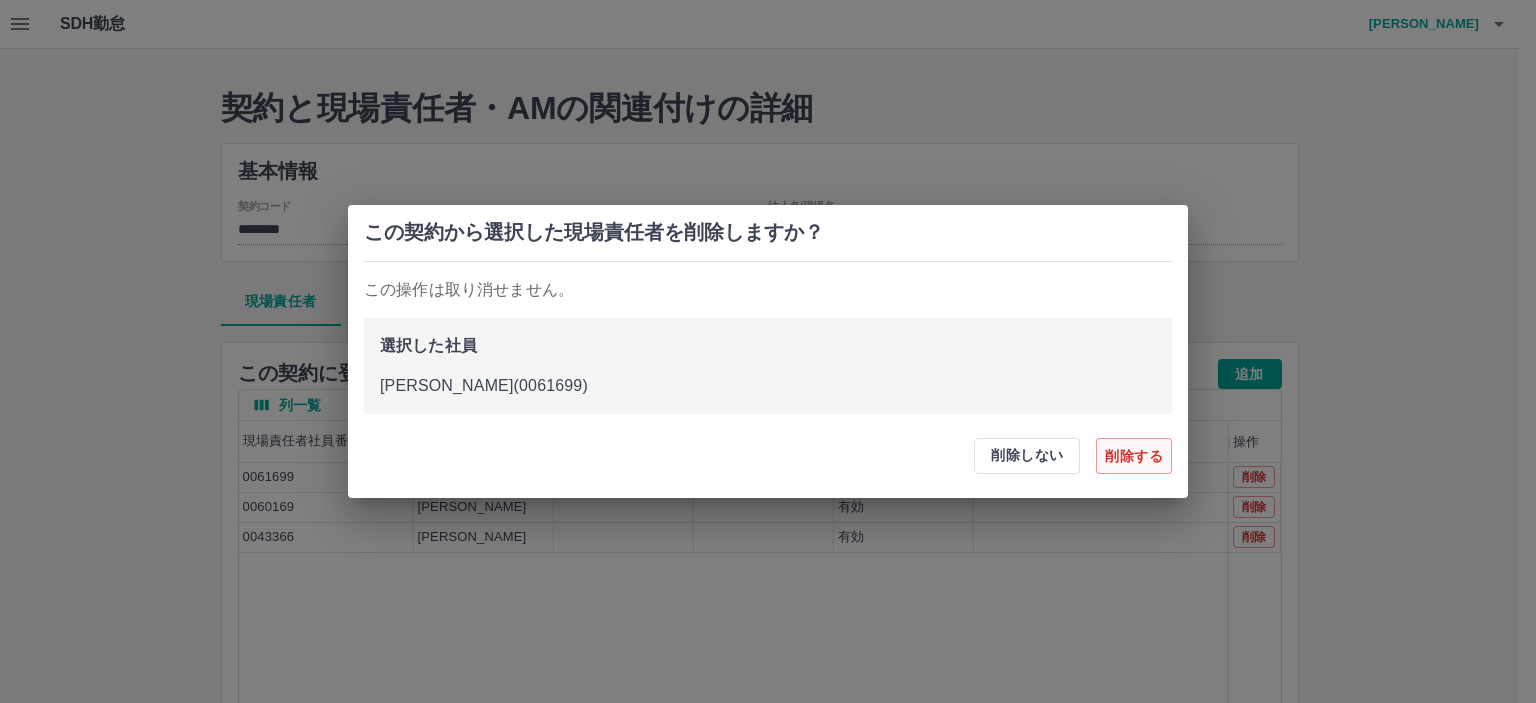 click on "削除する" at bounding box center (1134, 456) 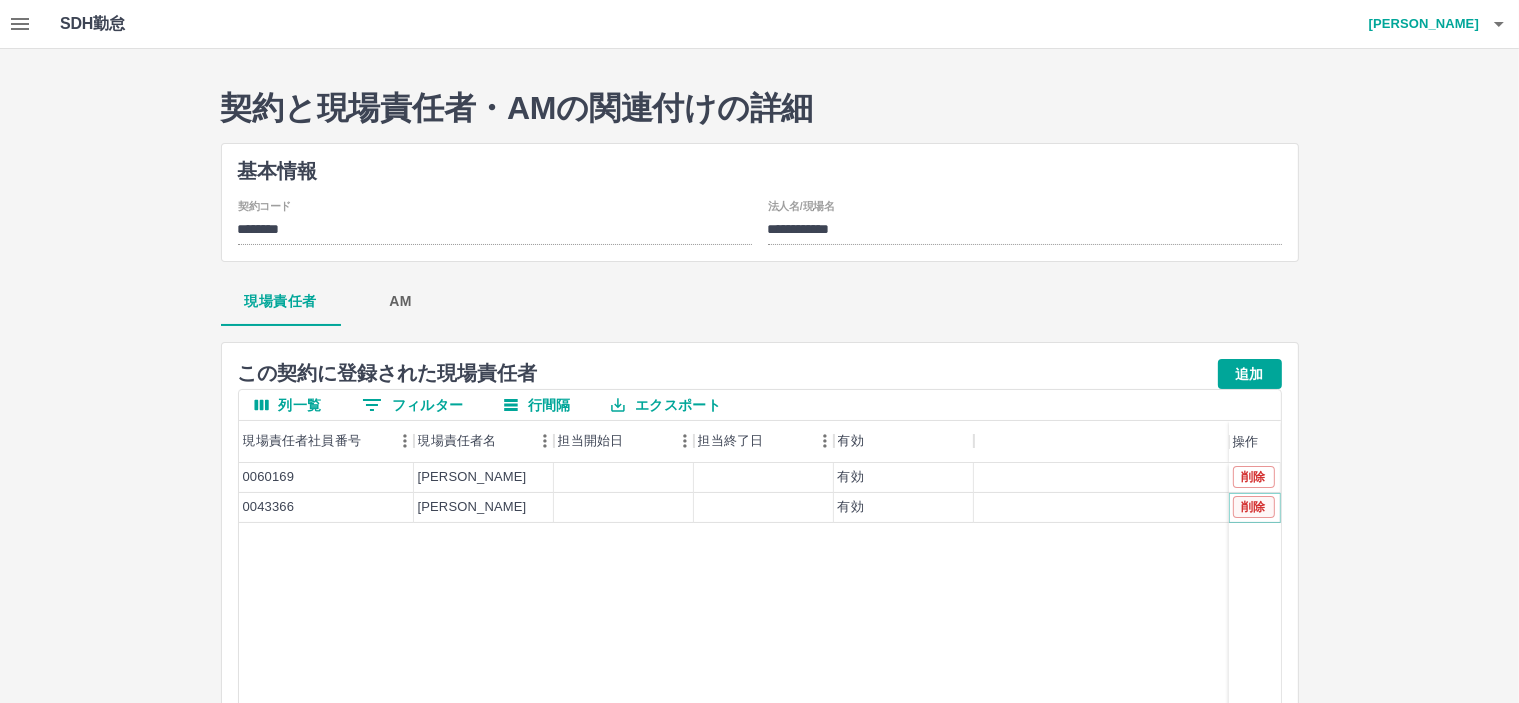 click on "削除" at bounding box center (1254, 507) 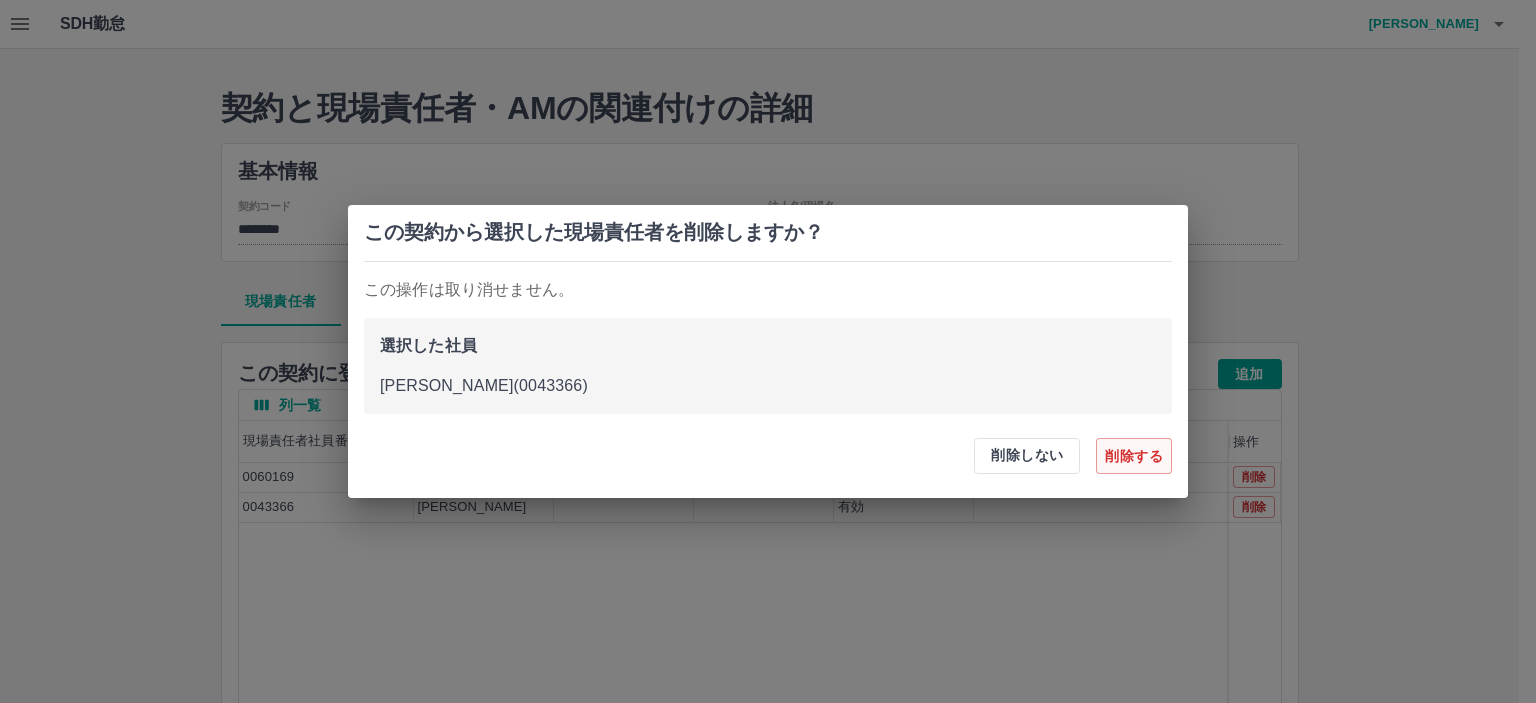 click on "削除する" at bounding box center [1134, 456] 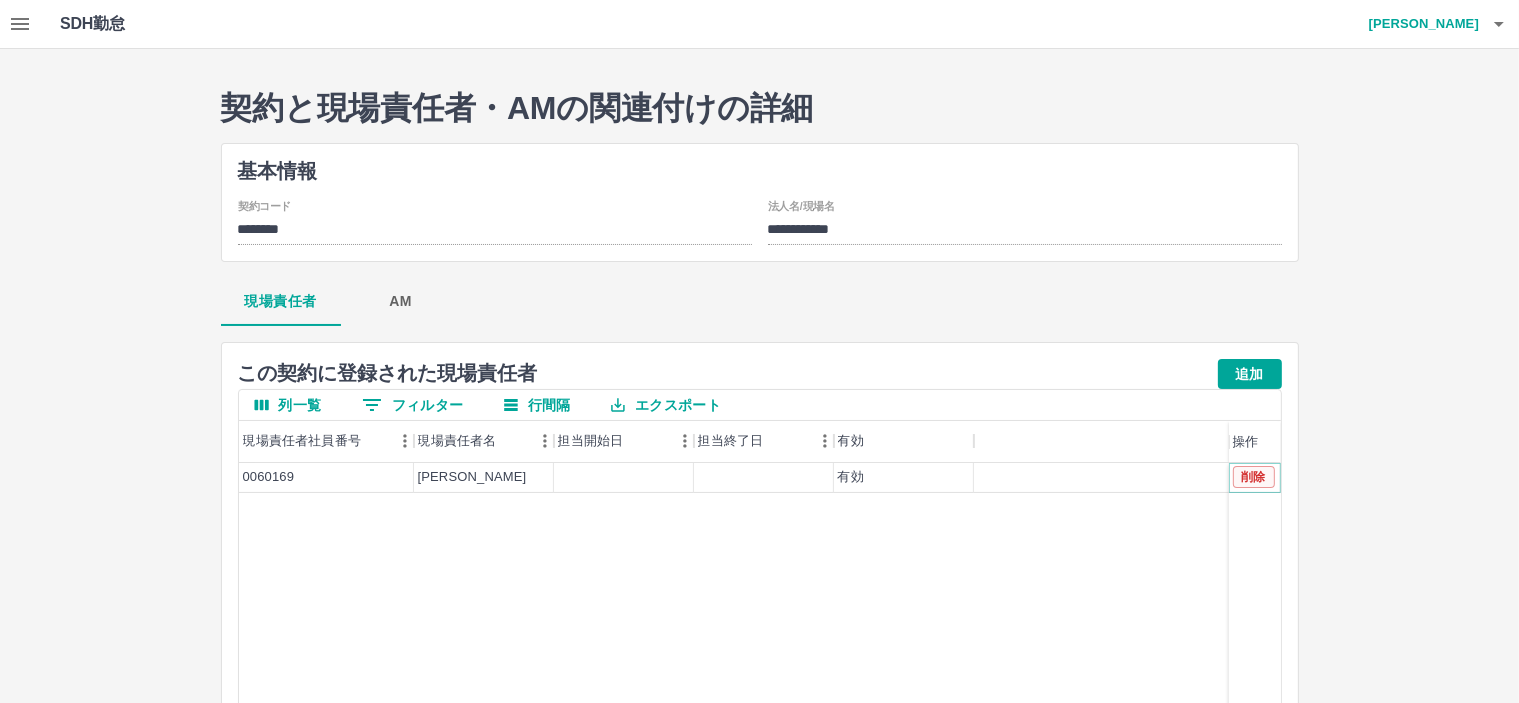 click on "削除" at bounding box center (1254, 477) 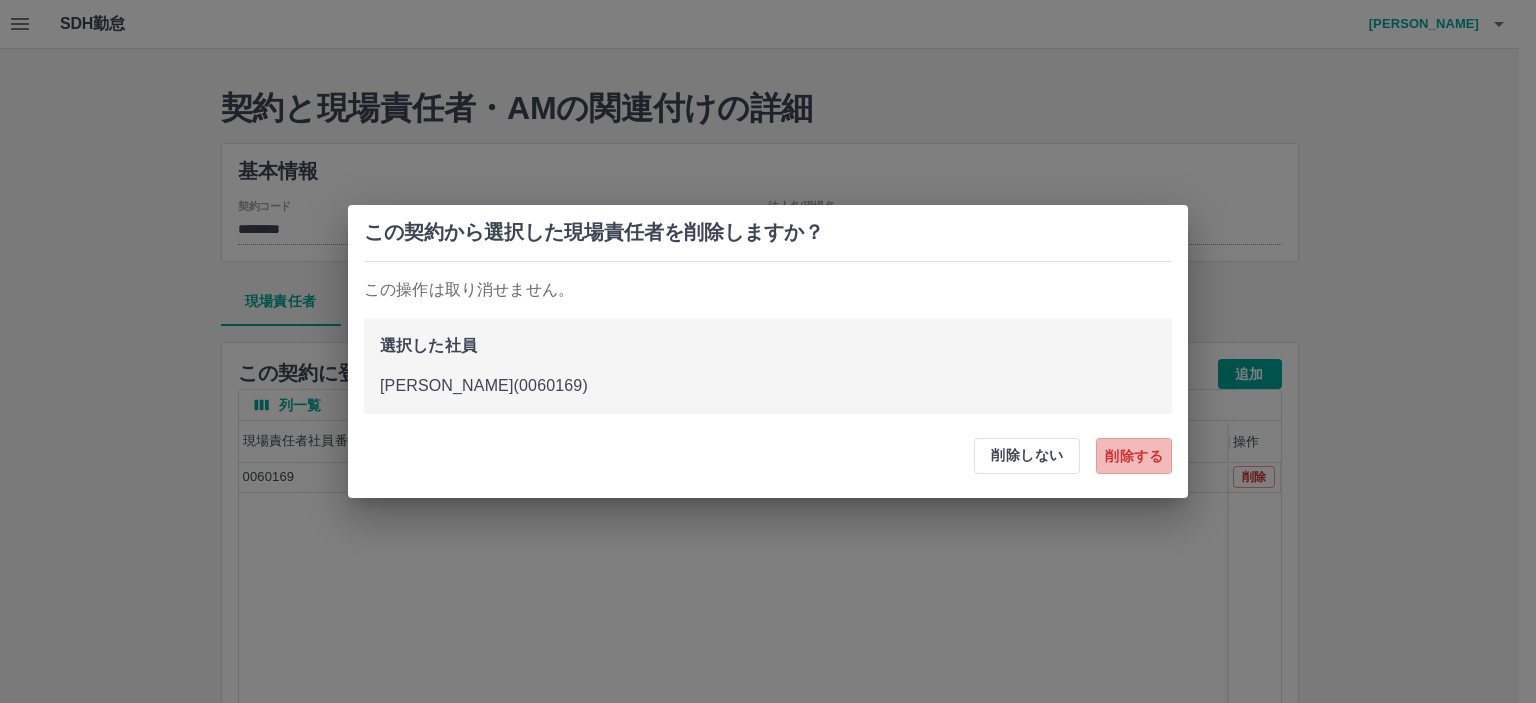 click on "削除する" at bounding box center (1134, 456) 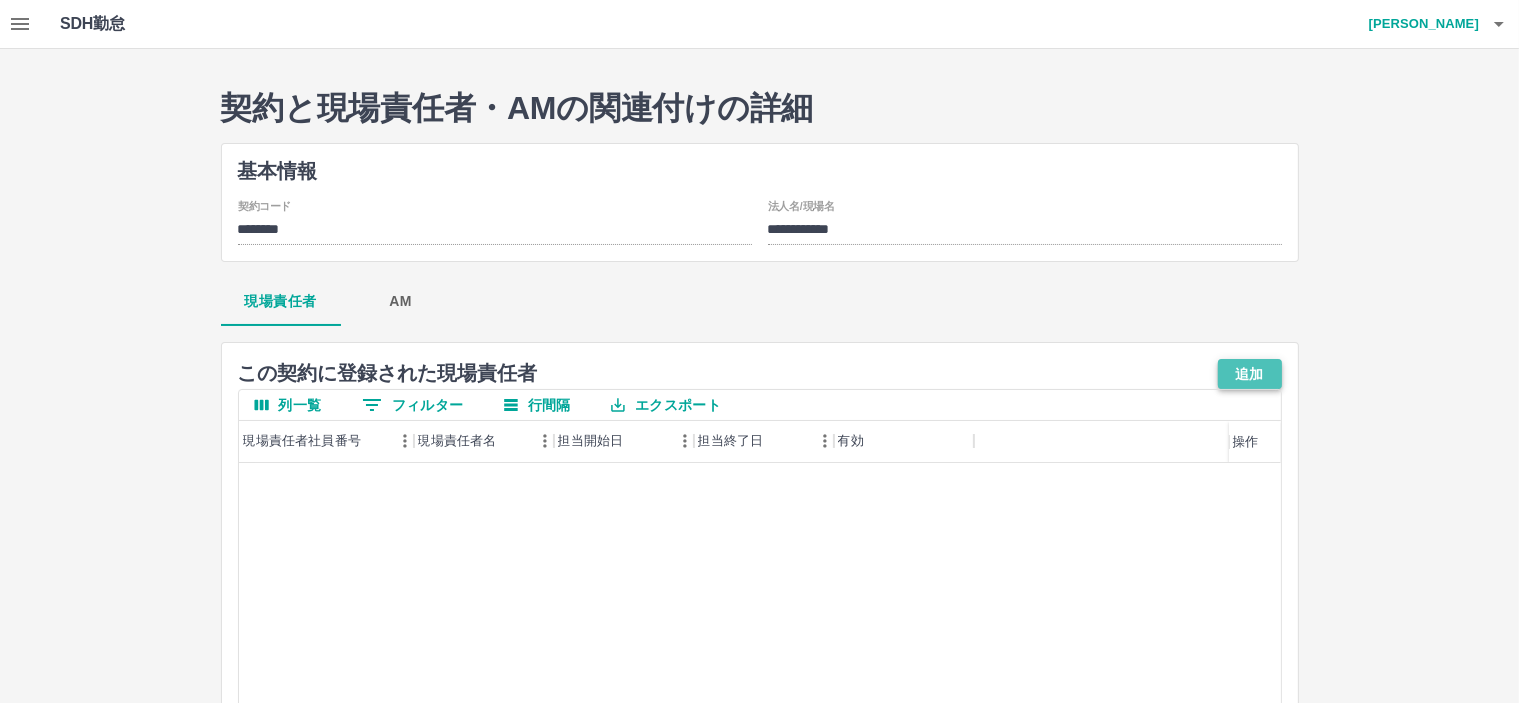 click on "追加" at bounding box center [1250, 374] 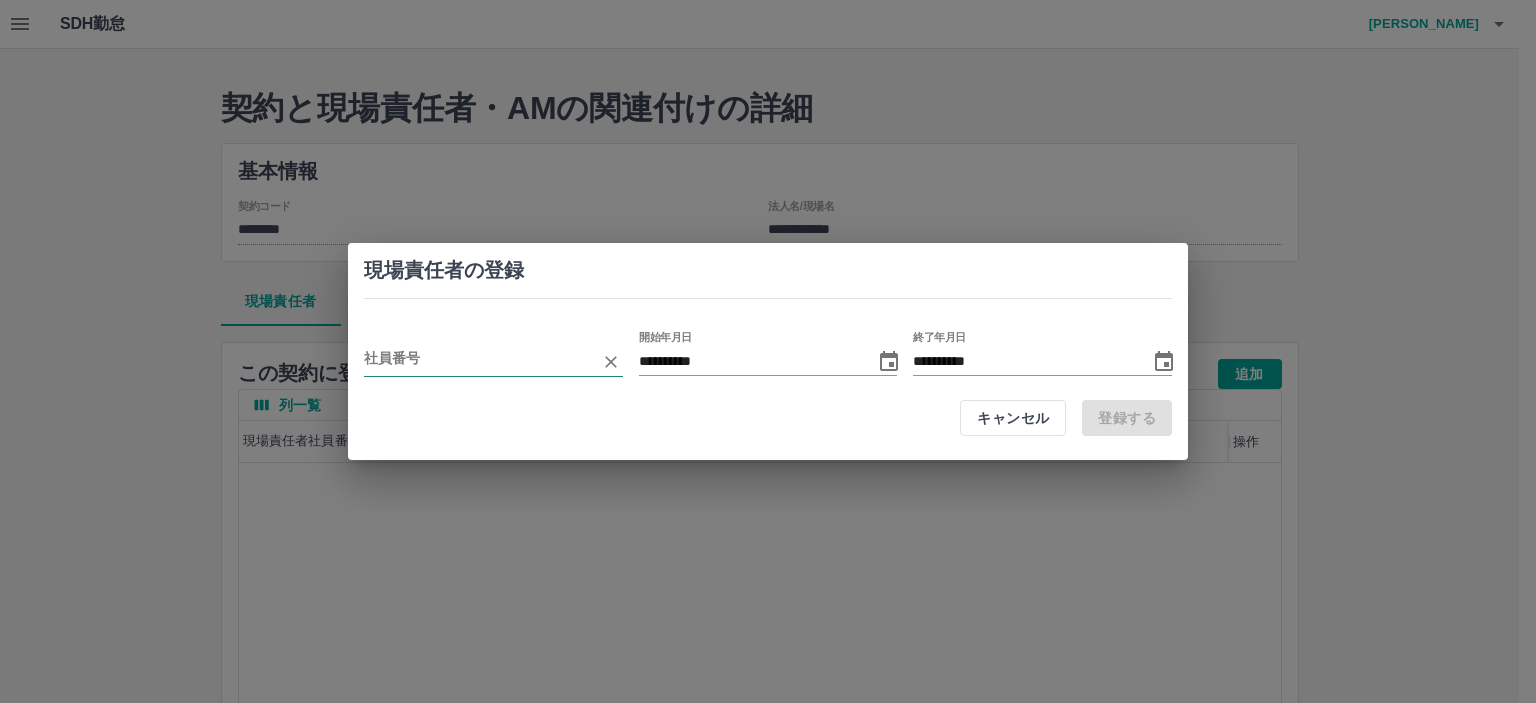 click at bounding box center [478, 361] 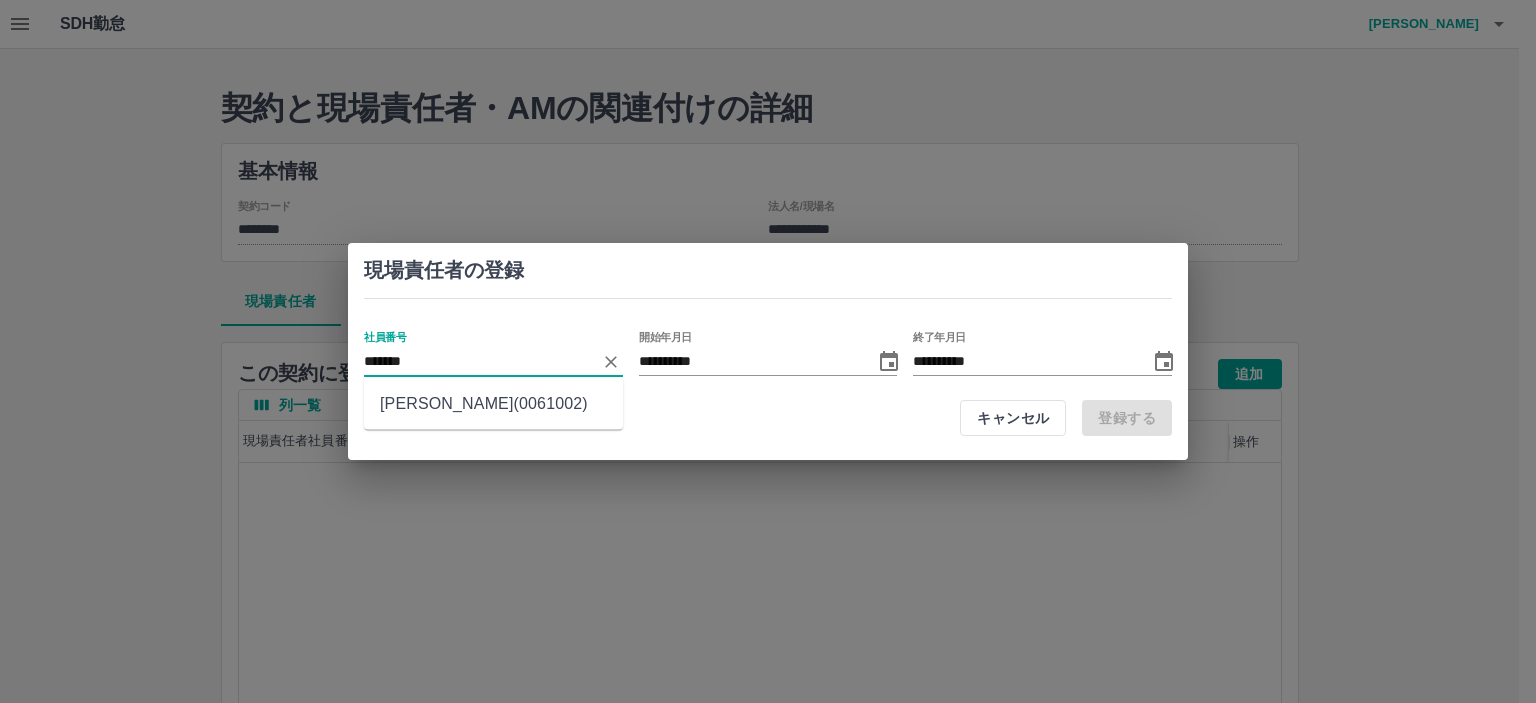 click on "三橋　愛(0061002)" at bounding box center [493, 404] 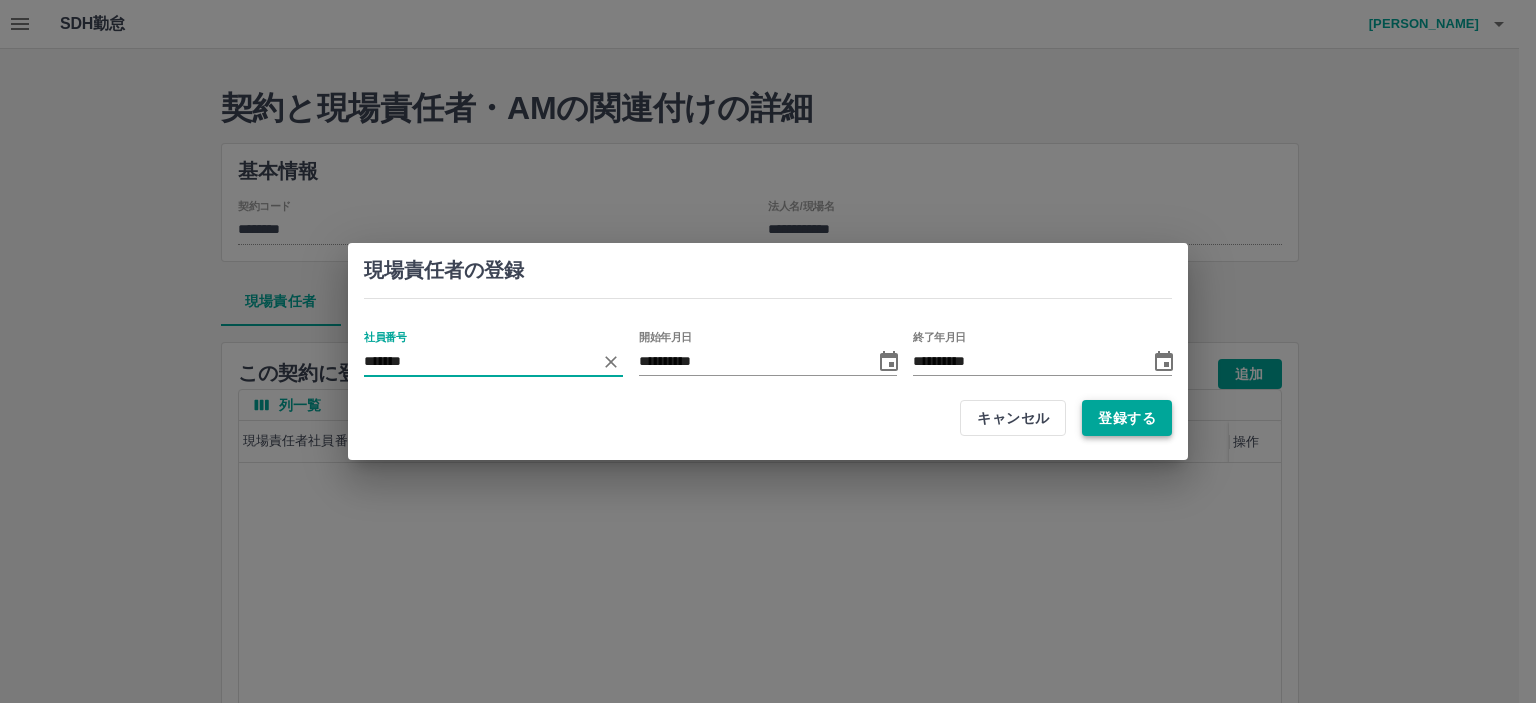 type on "*******" 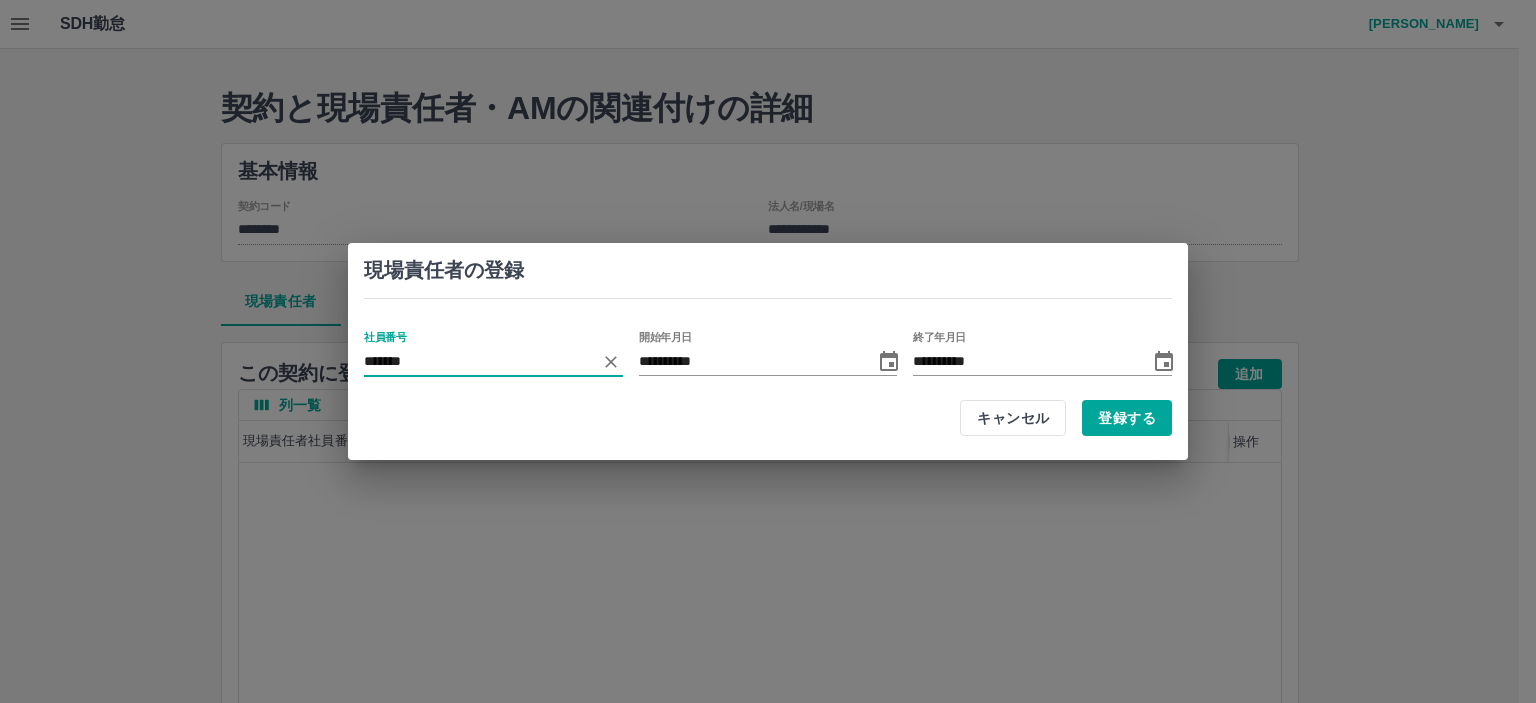 click on "登録する" at bounding box center [1127, 418] 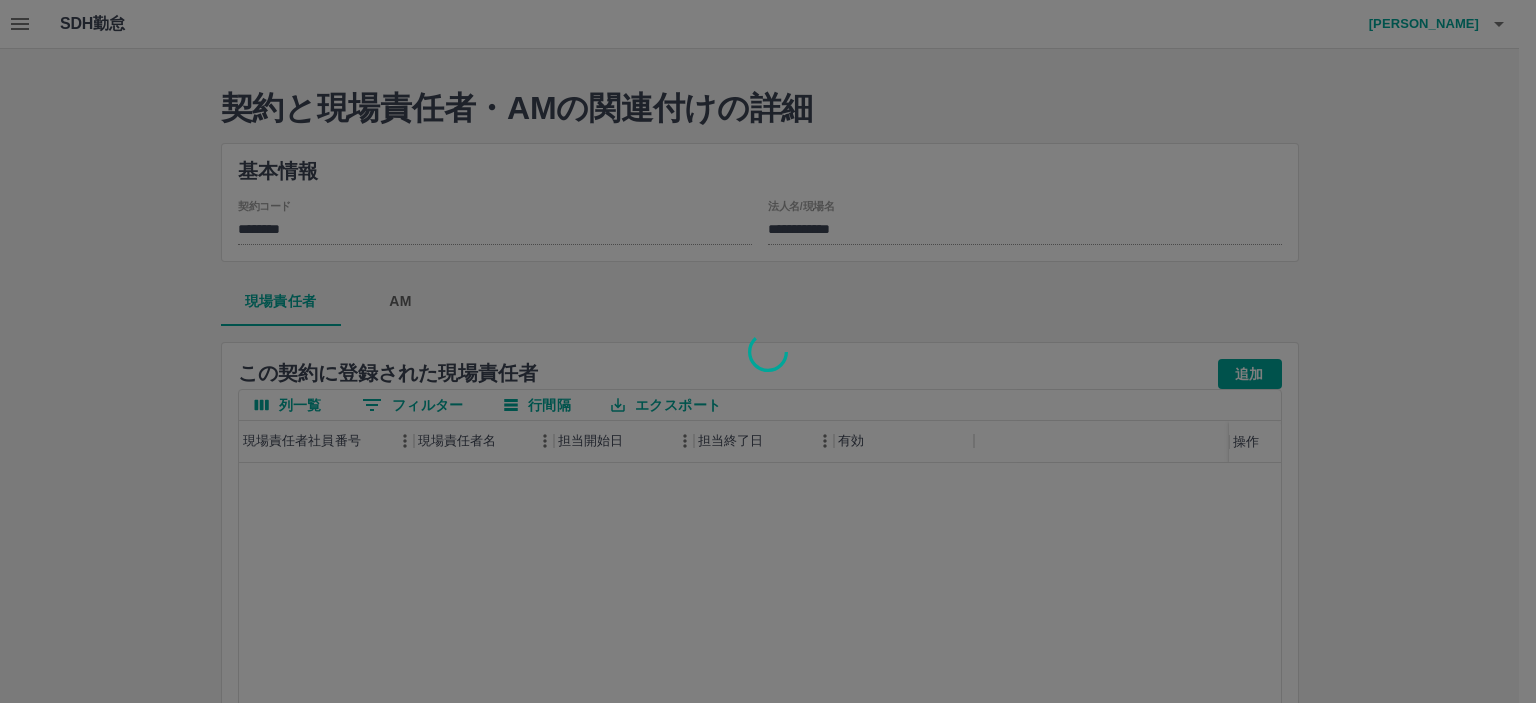 type 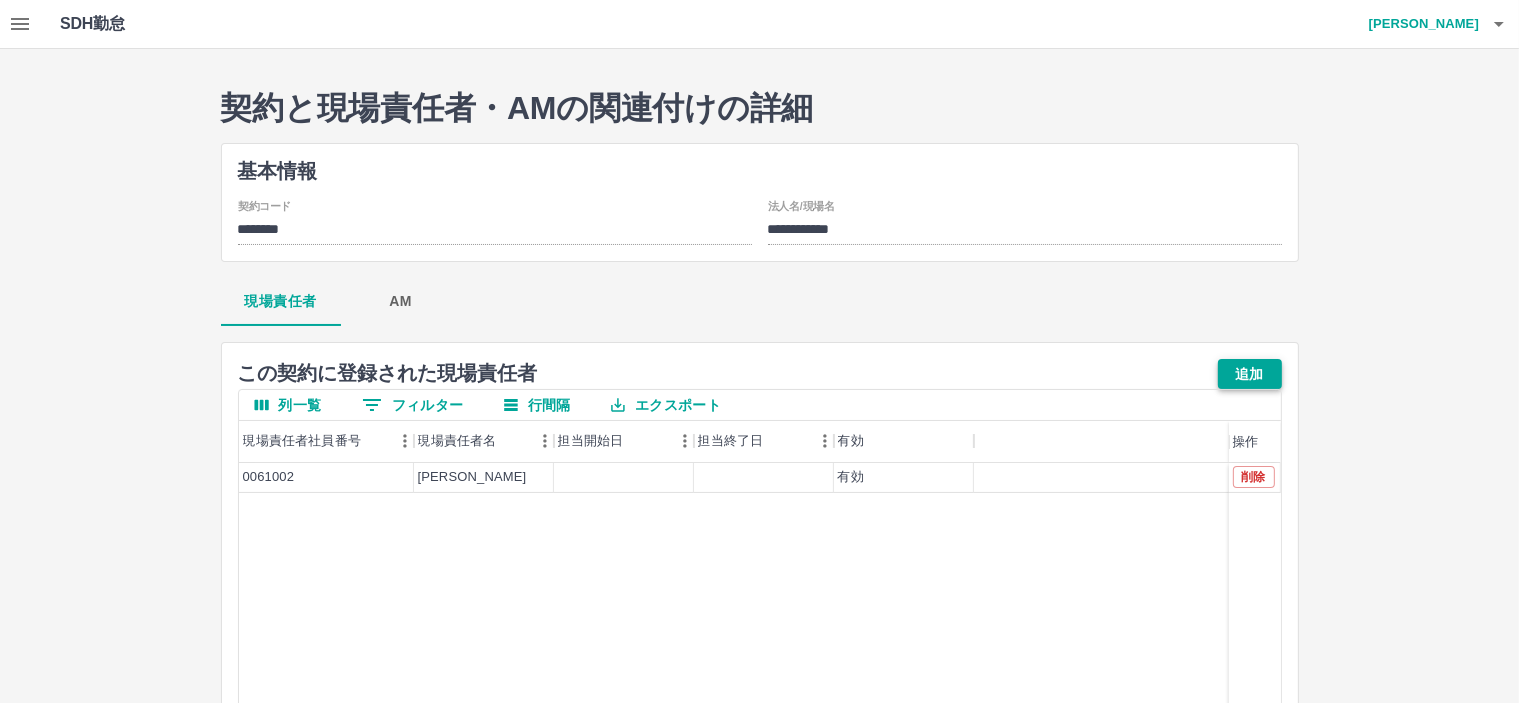 click on "追加" at bounding box center (1250, 374) 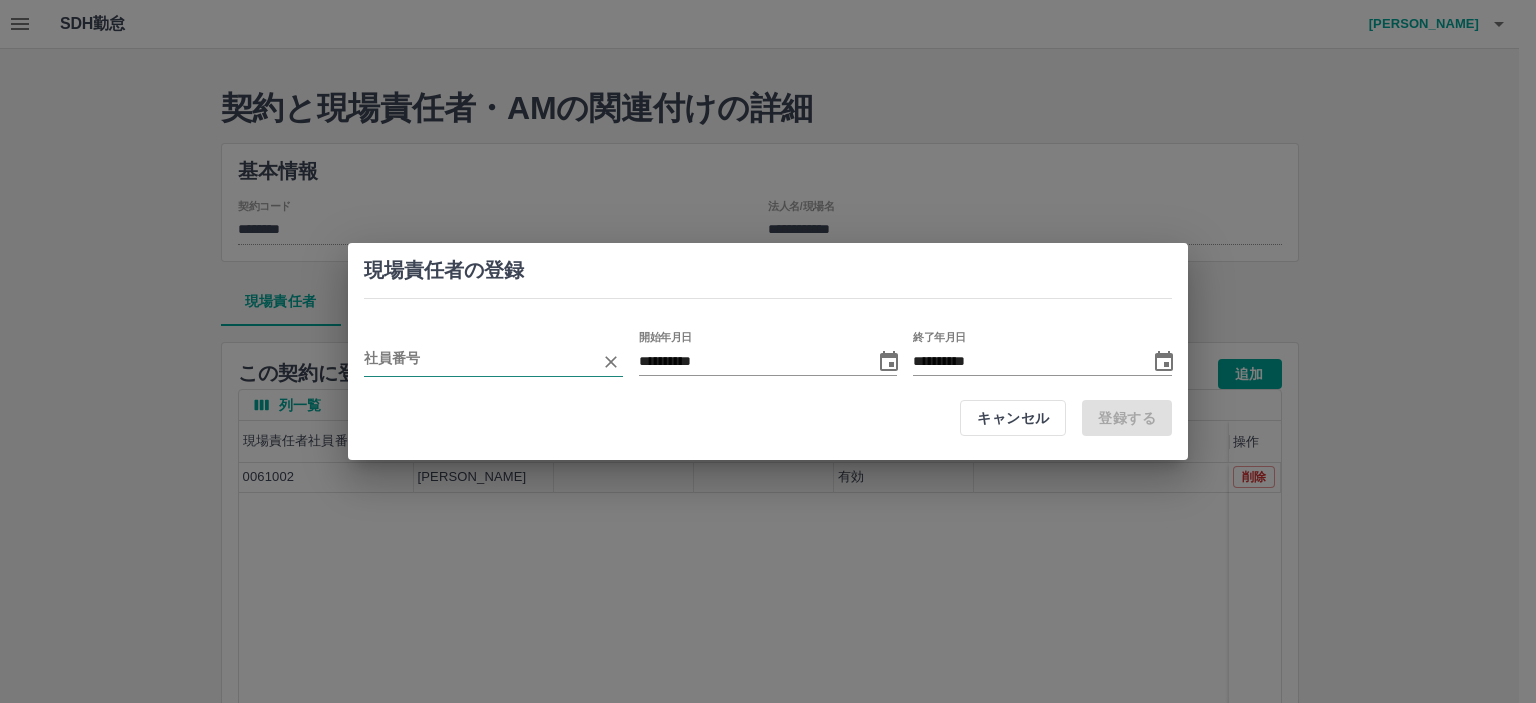 click at bounding box center [478, 361] 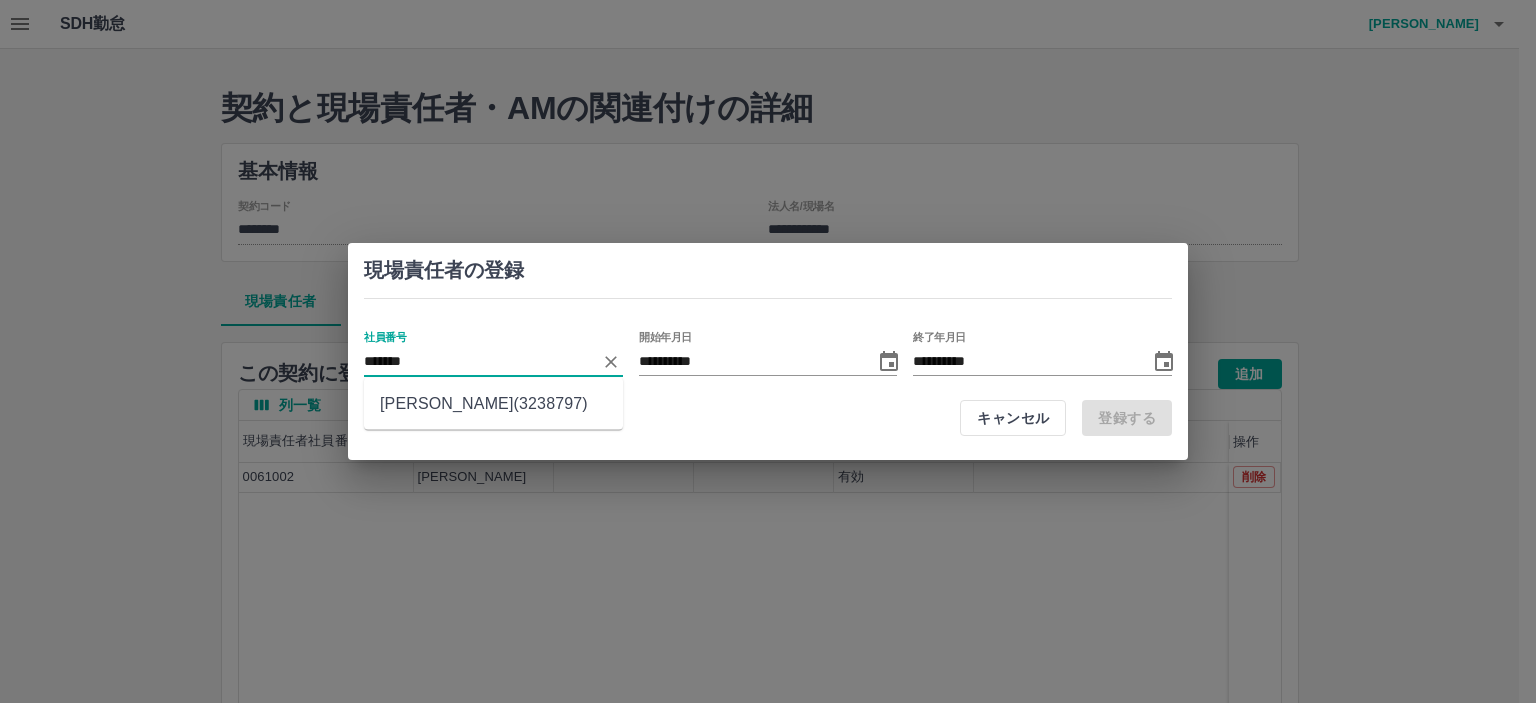 click on "辻野　晴香(3238797)" at bounding box center (493, 404) 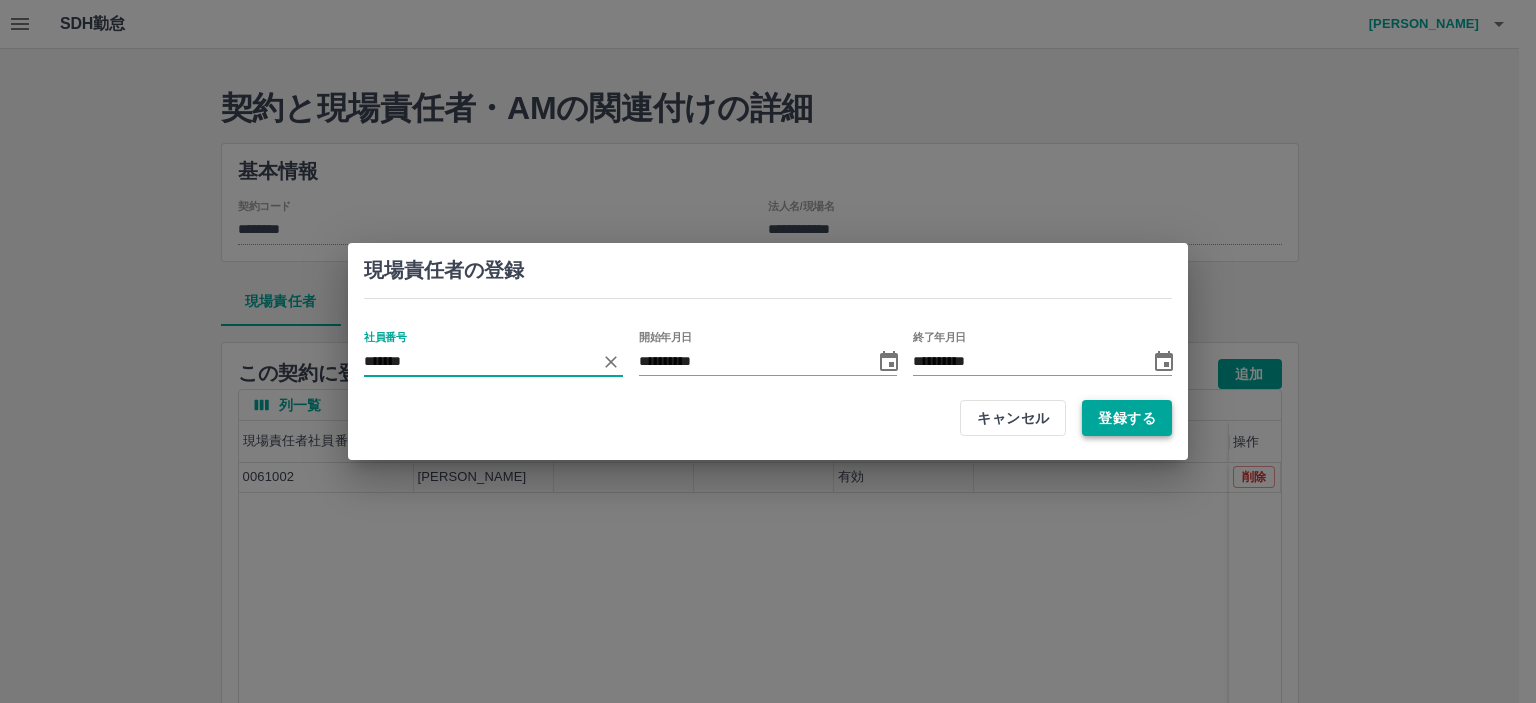type on "*******" 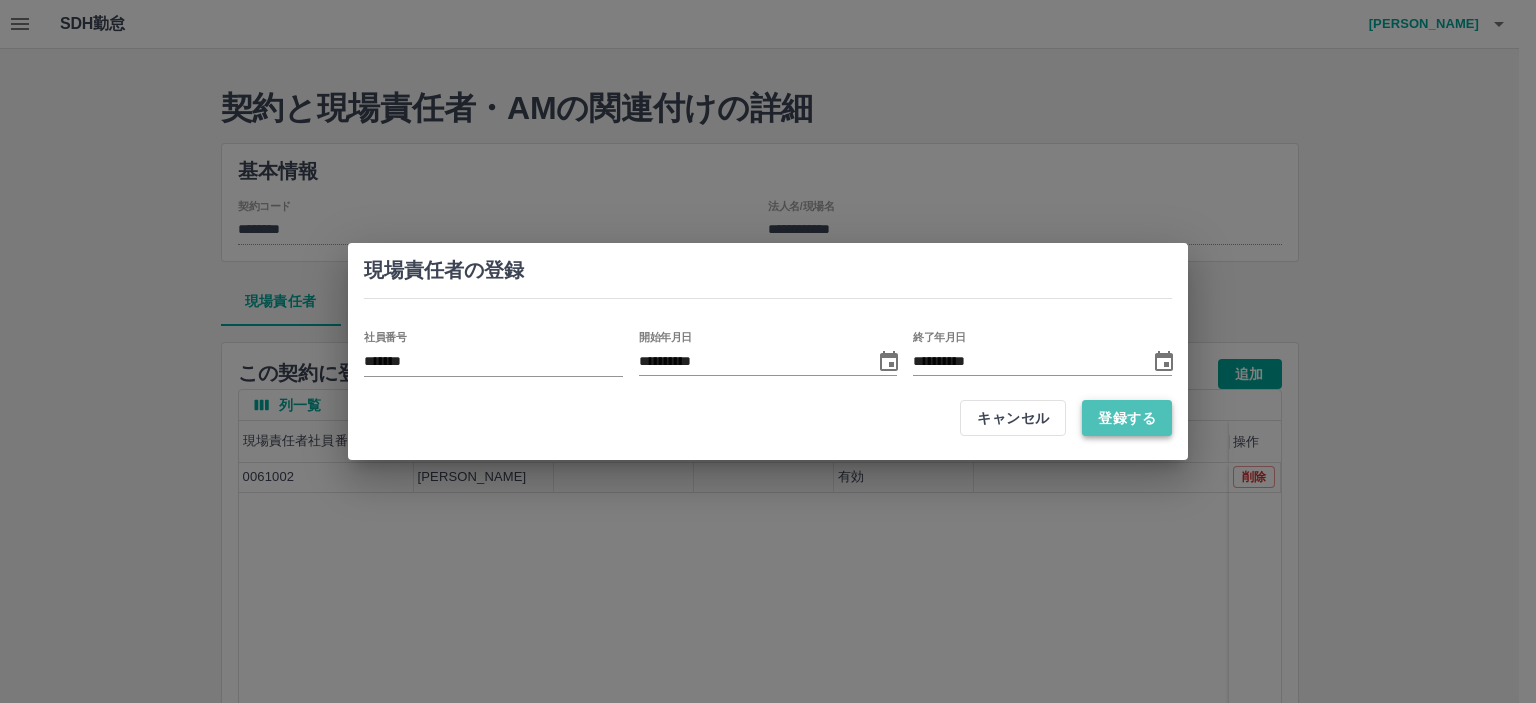 click on "登録する" at bounding box center (1127, 418) 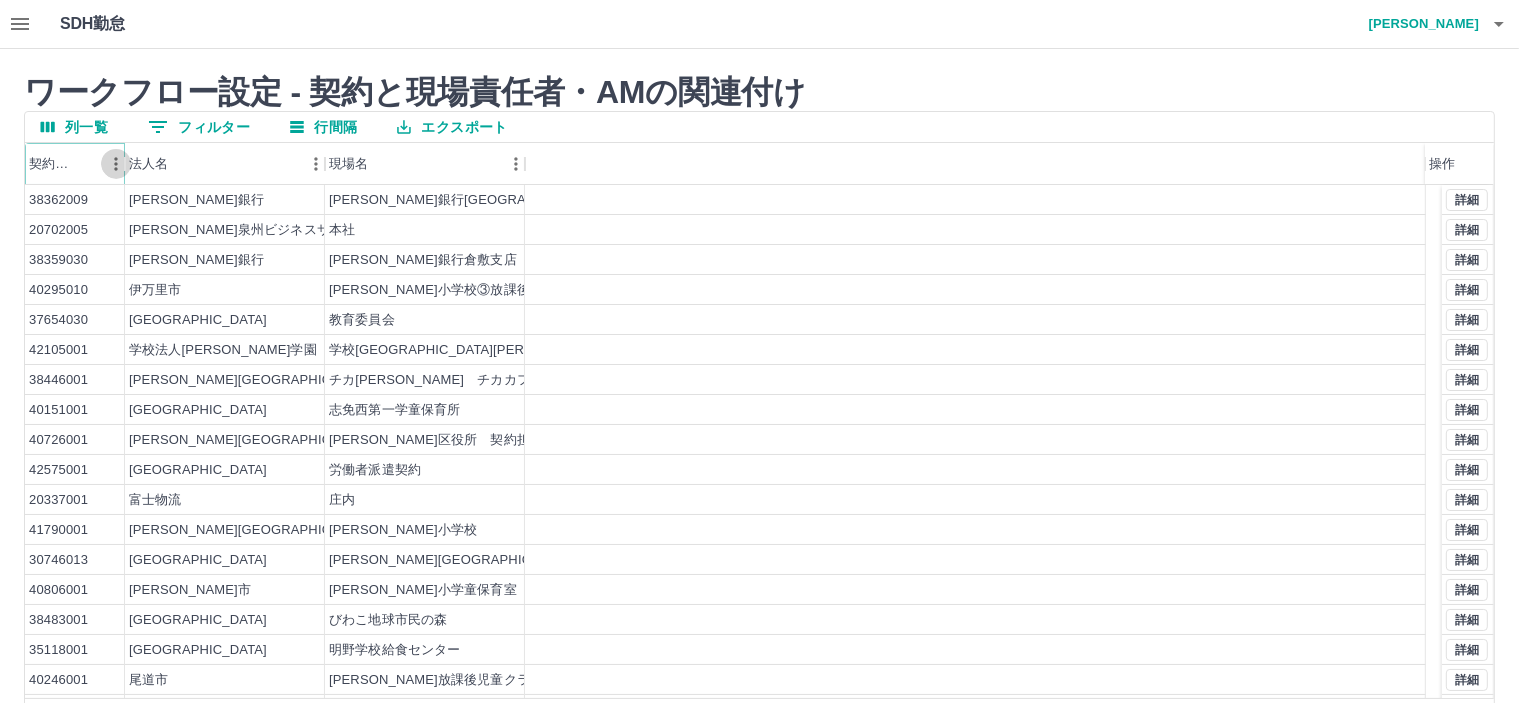 click 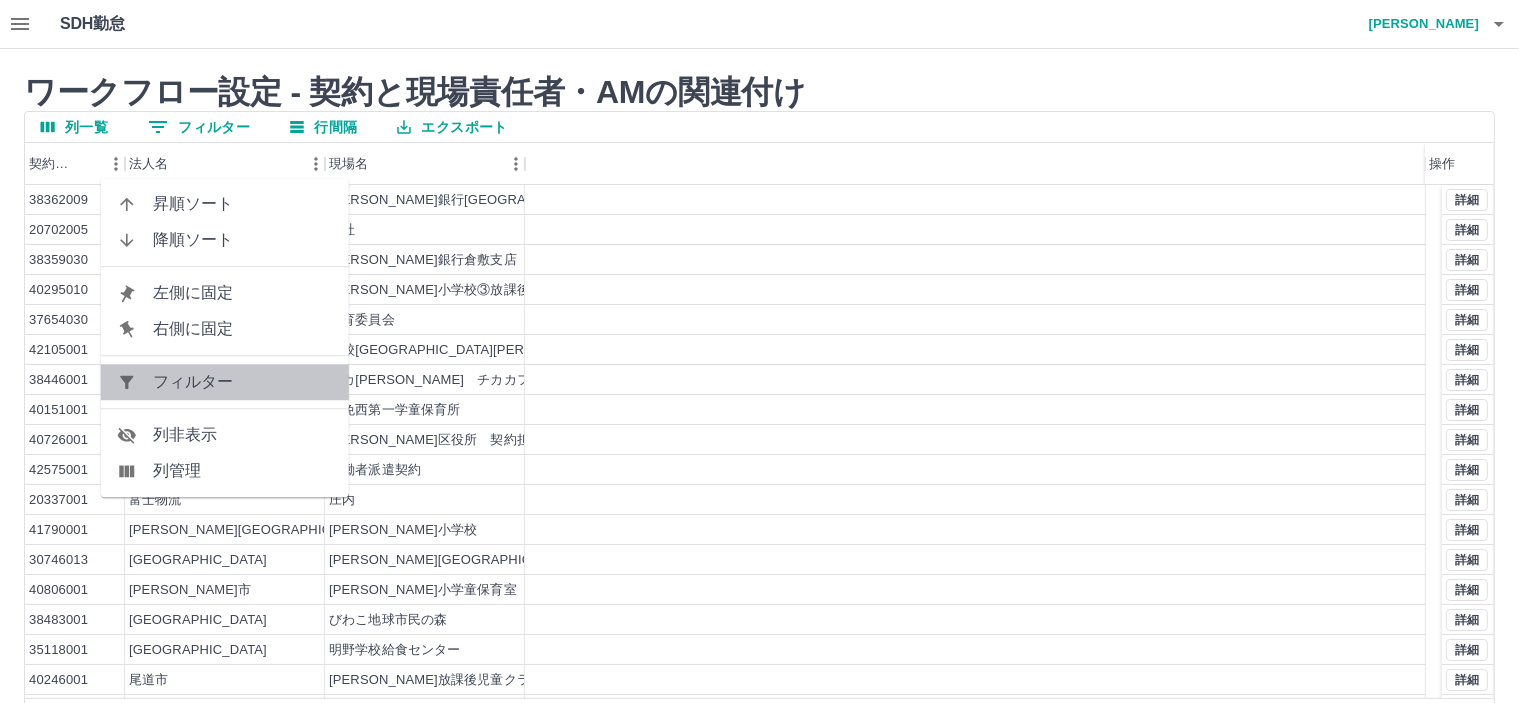 drag, startPoint x: 155, startPoint y: 368, endPoint x: 176, endPoint y: 368, distance: 21 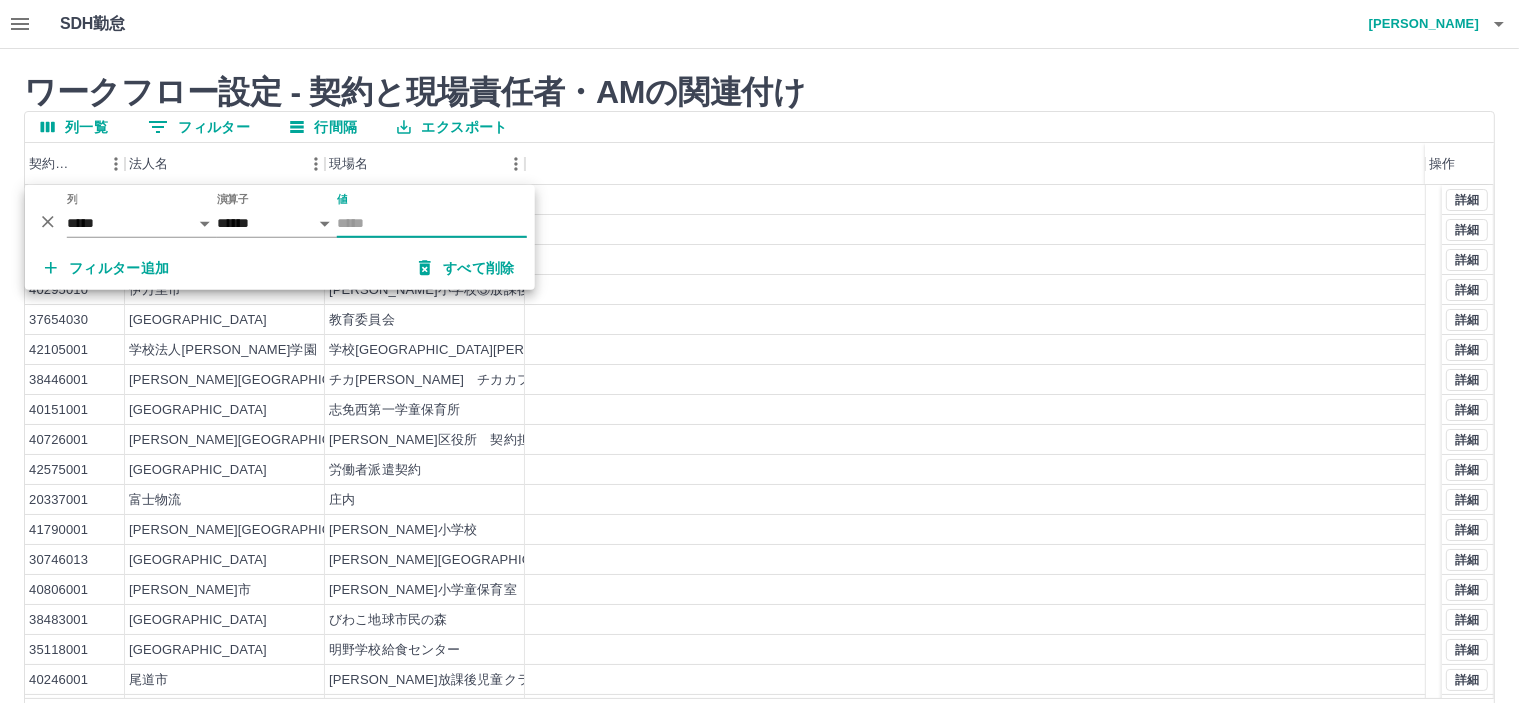 type on "*" 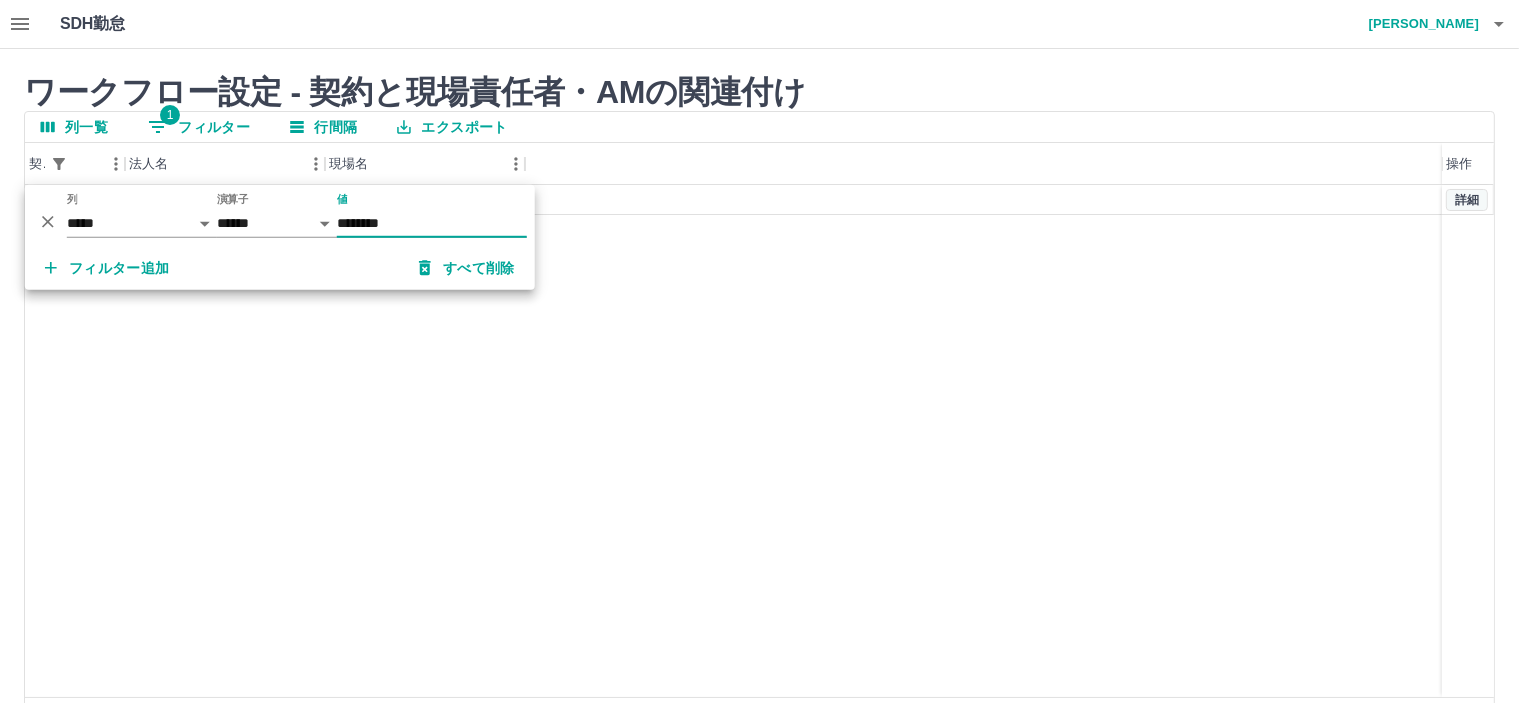 type on "********" 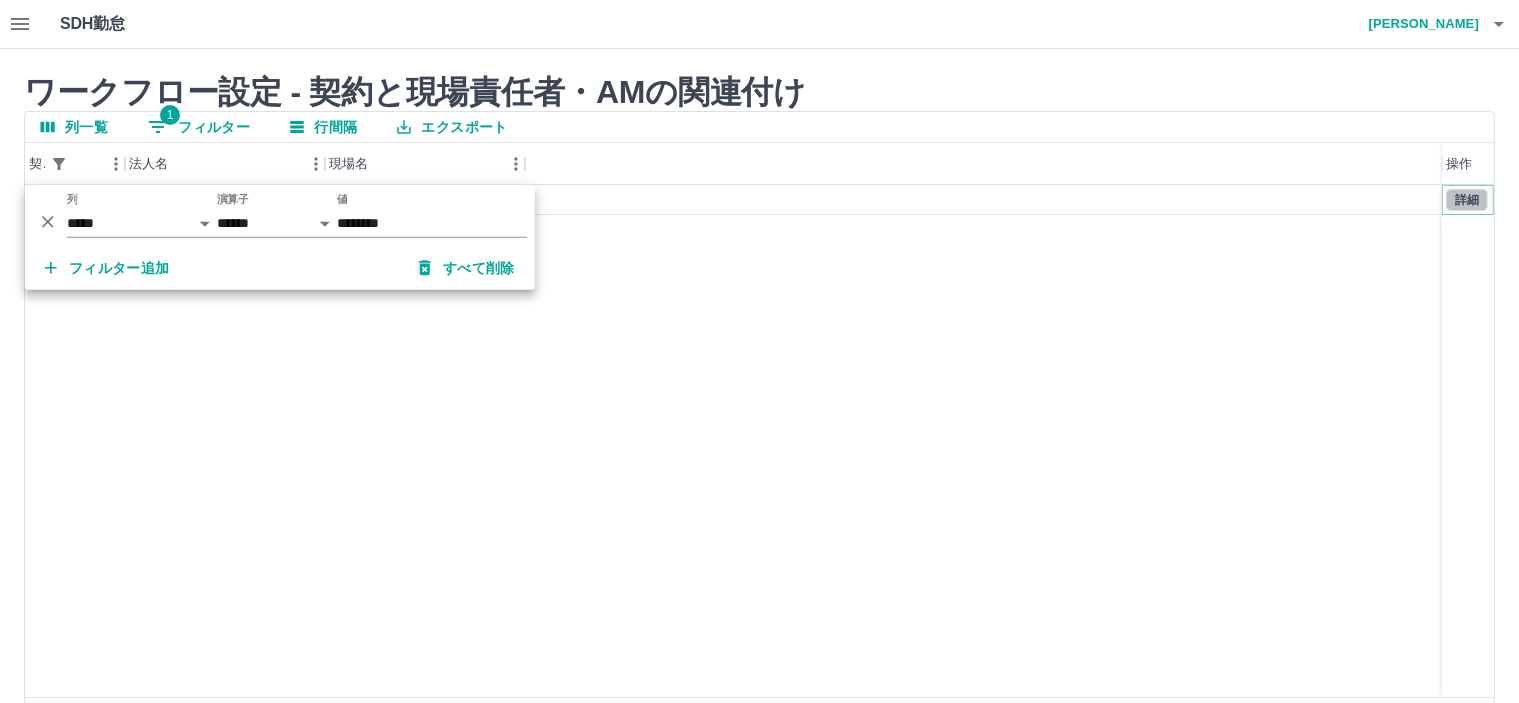 click on "詳細" at bounding box center (1467, 200) 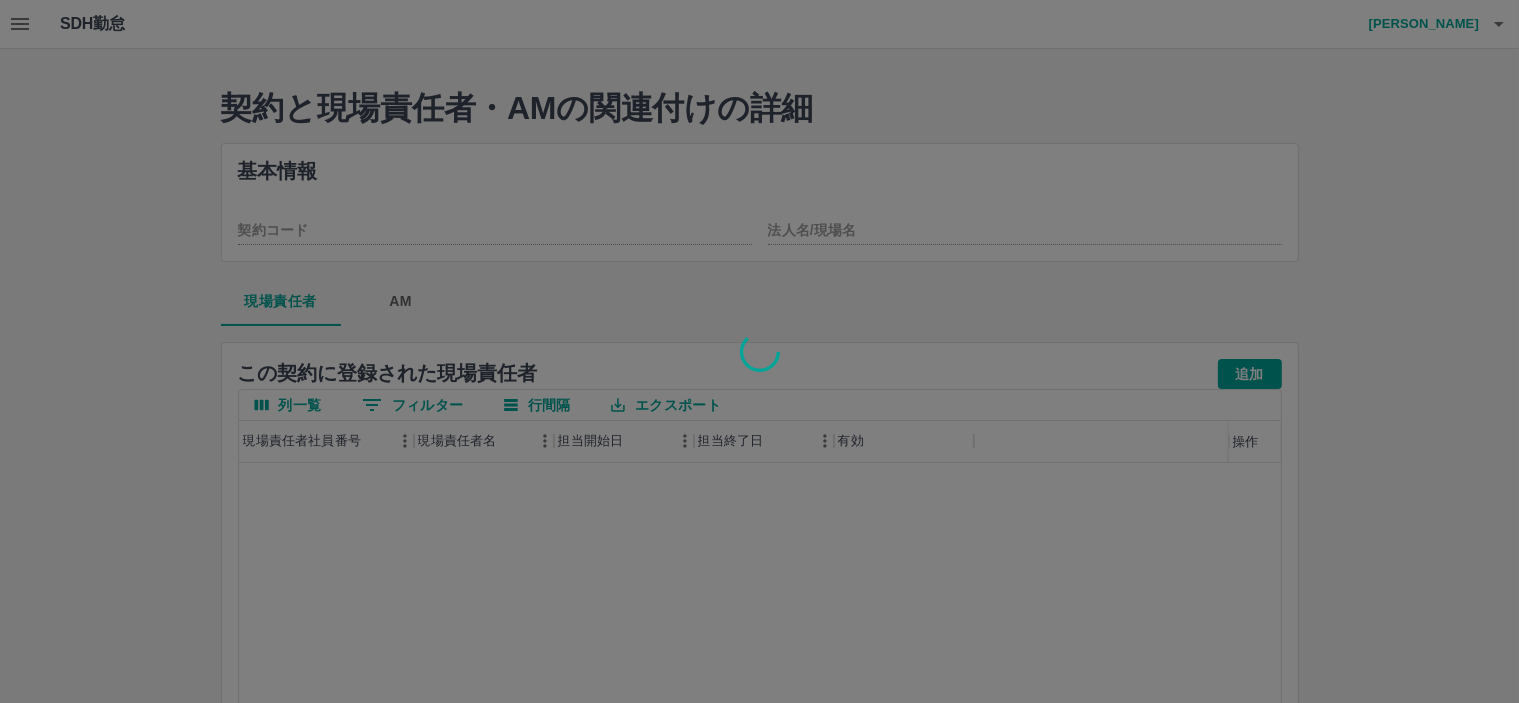 type on "********" 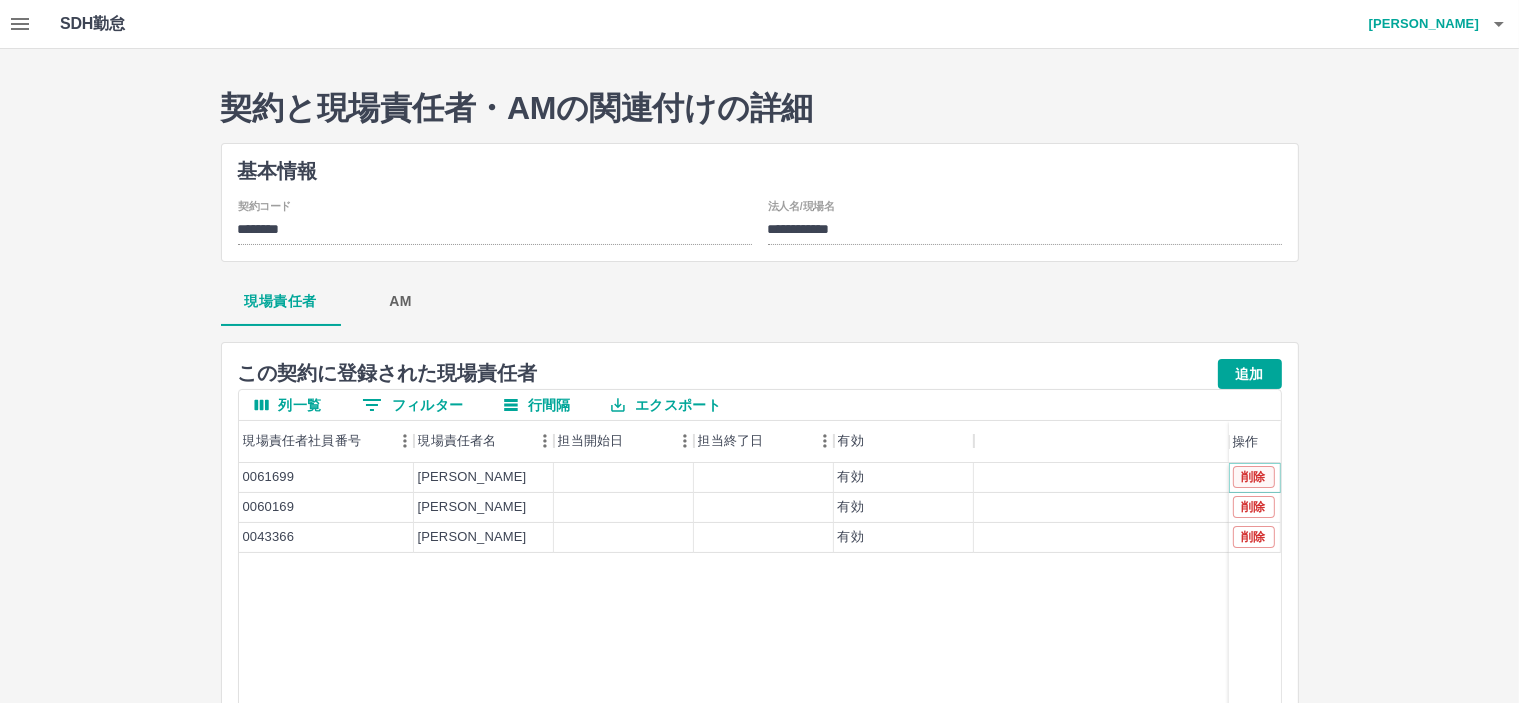 click on "削除" at bounding box center (1254, 477) 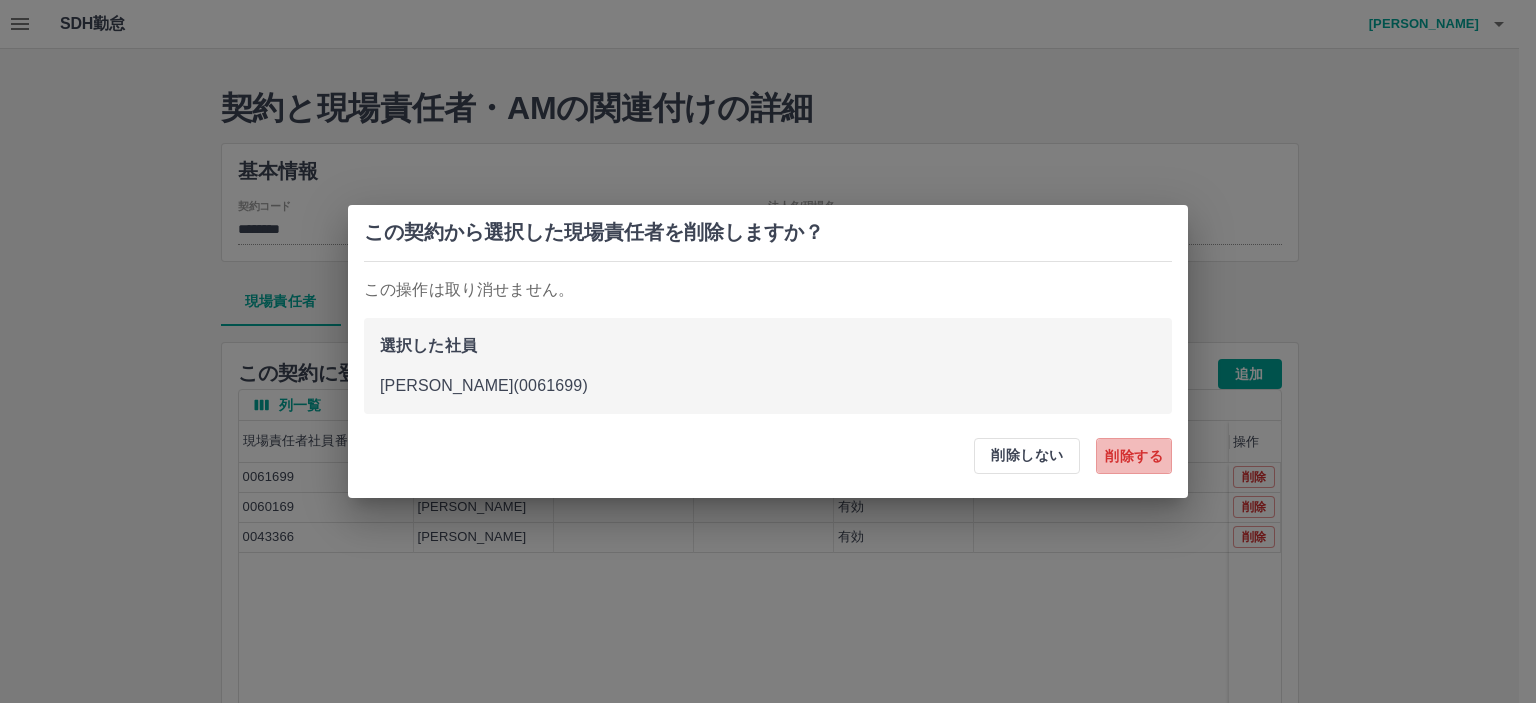 click on "削除する" at bounding box center [1134, 456] 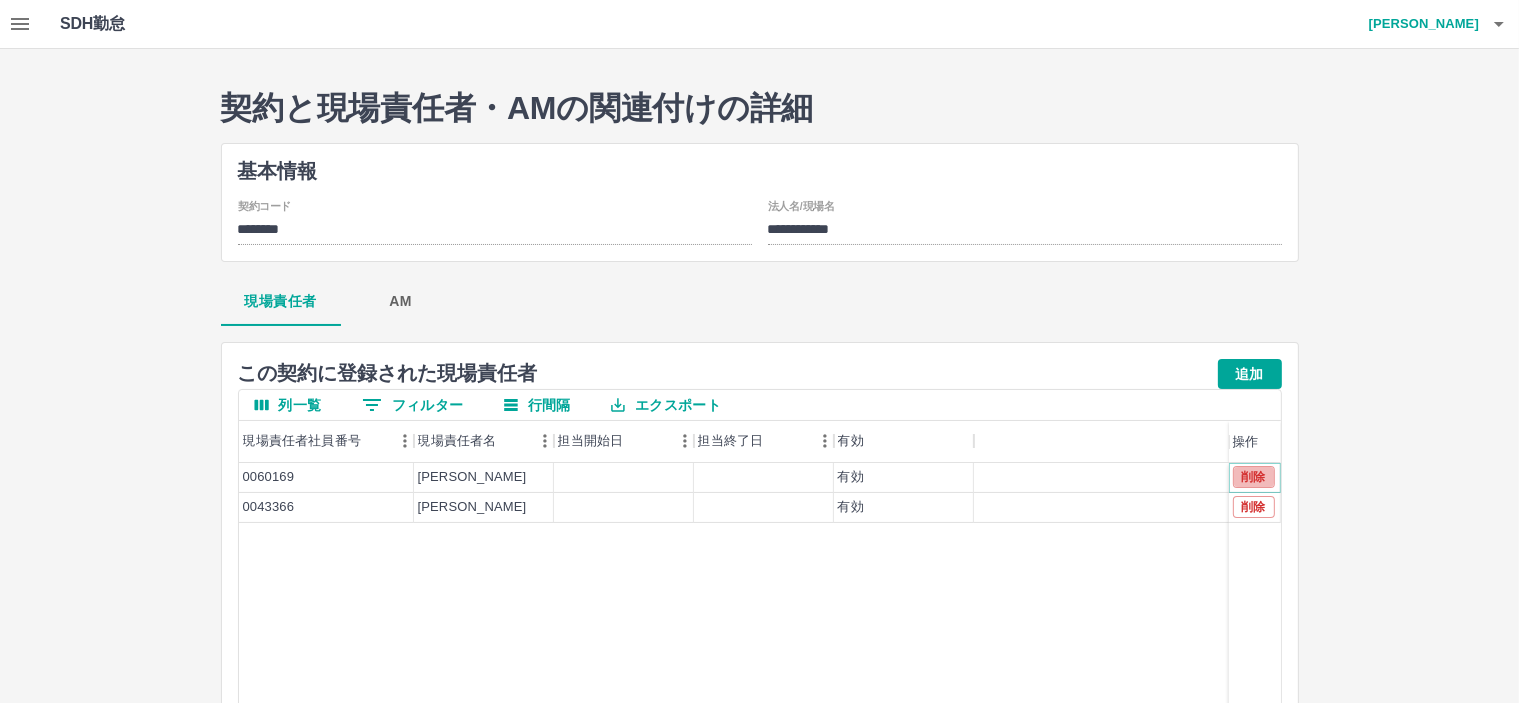 click on "削除" at bounding box center [1254, 477] 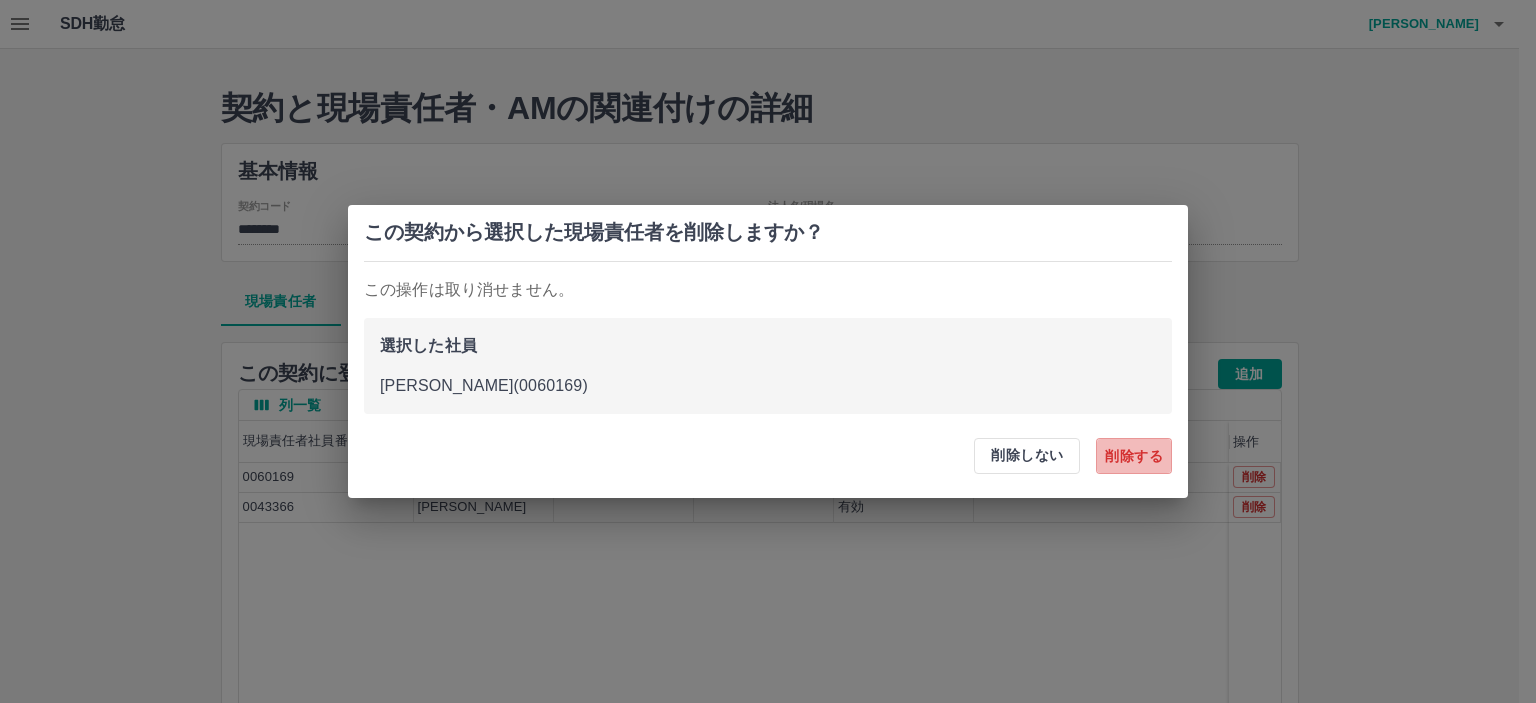 click on "削除する" at bounding box center [1134, 456] 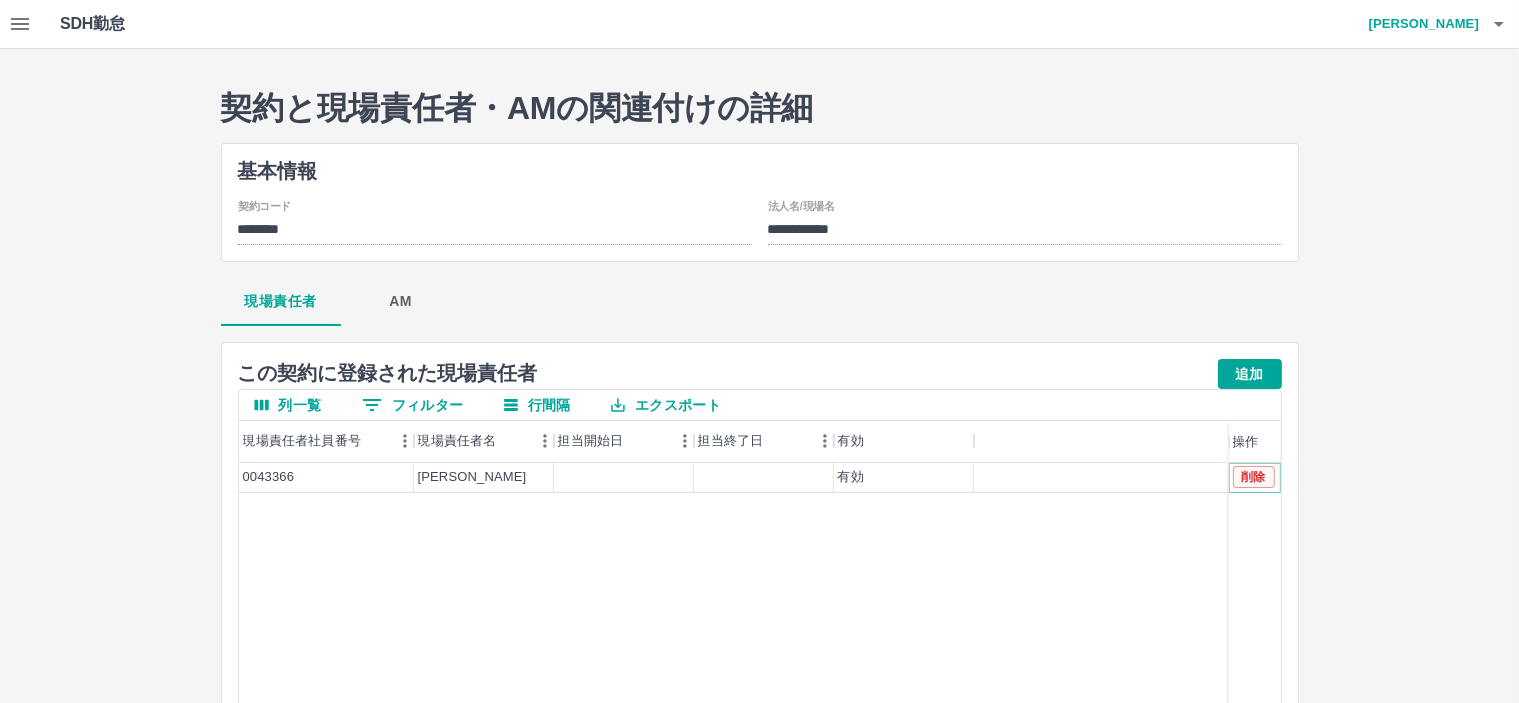 click on "削除" at bounding box center (1254, 477) 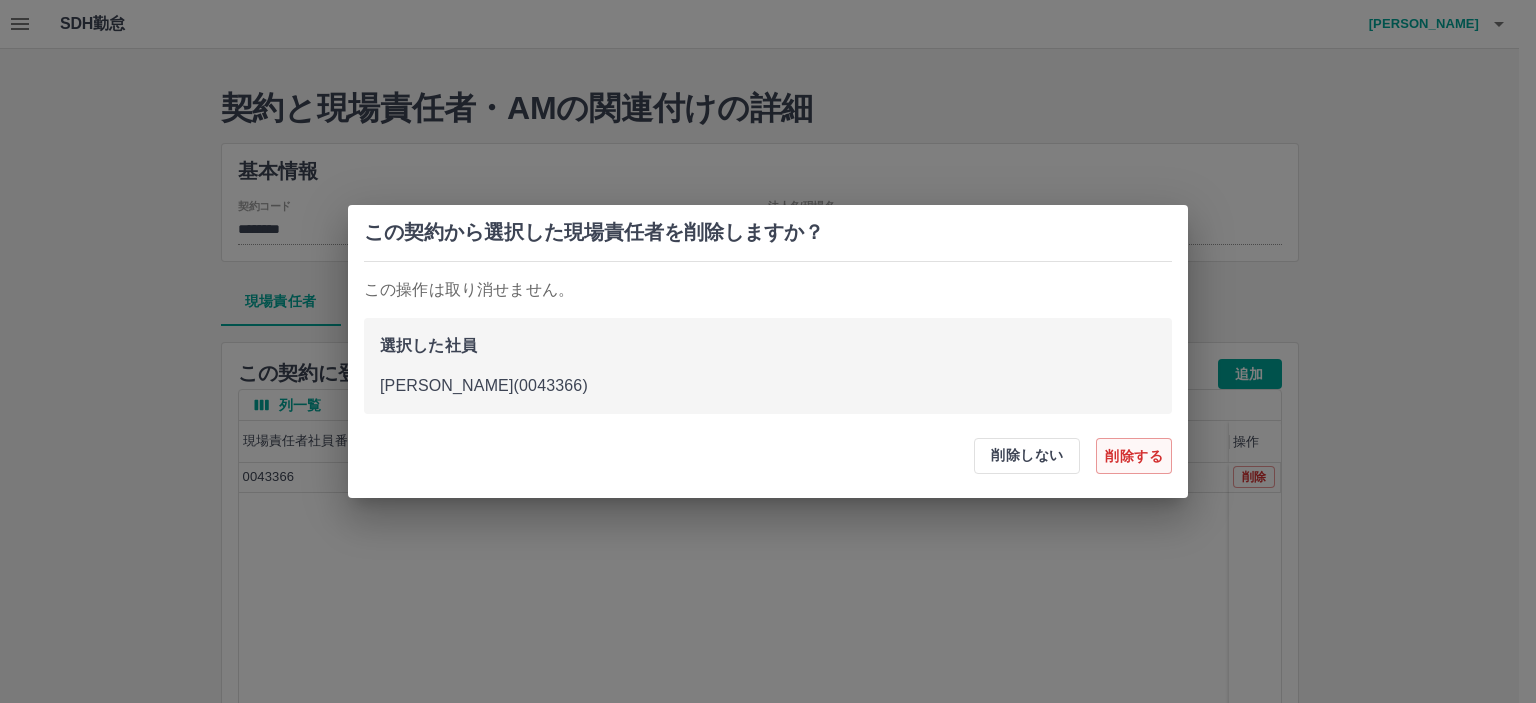 click on "削除する" at bounding box center [1134, 456] 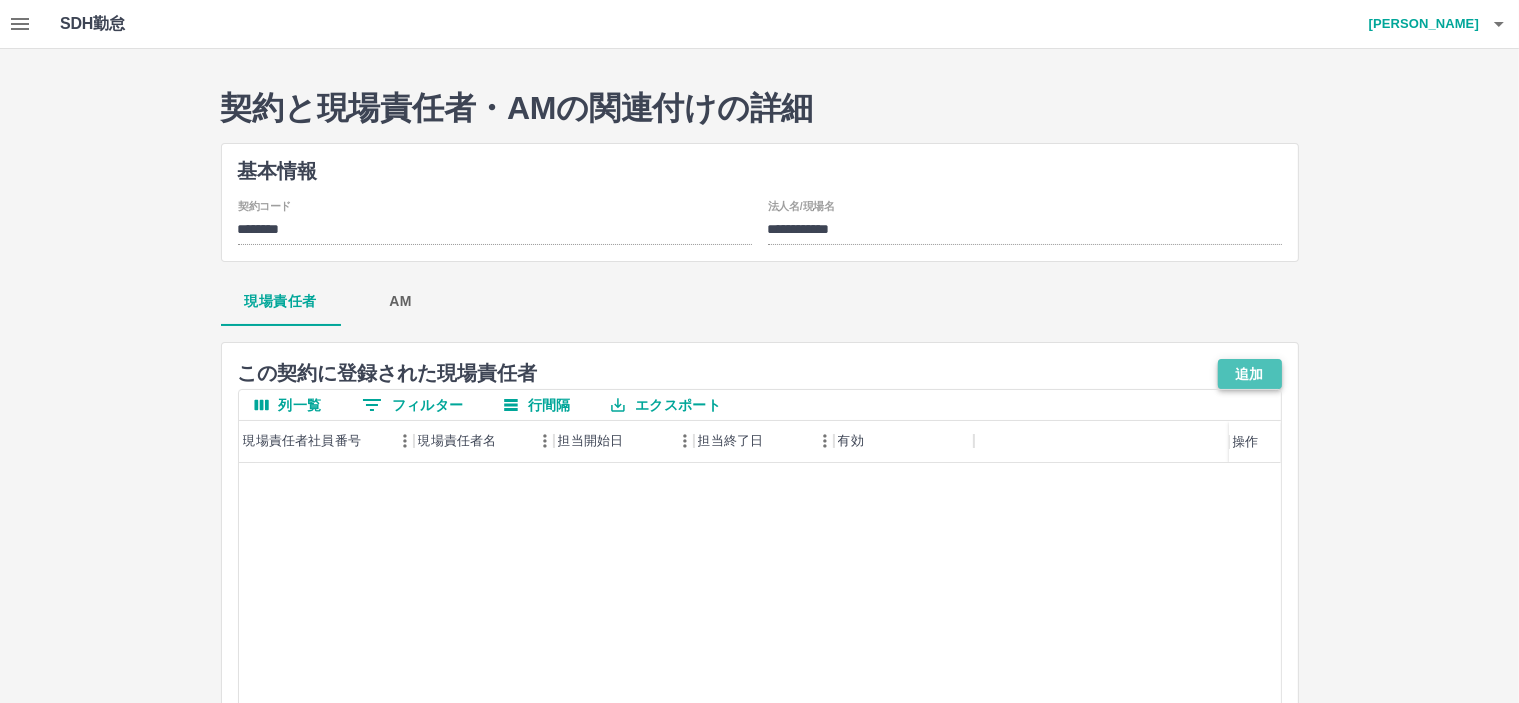 click on "追加" at bounding box center (1250, 374) 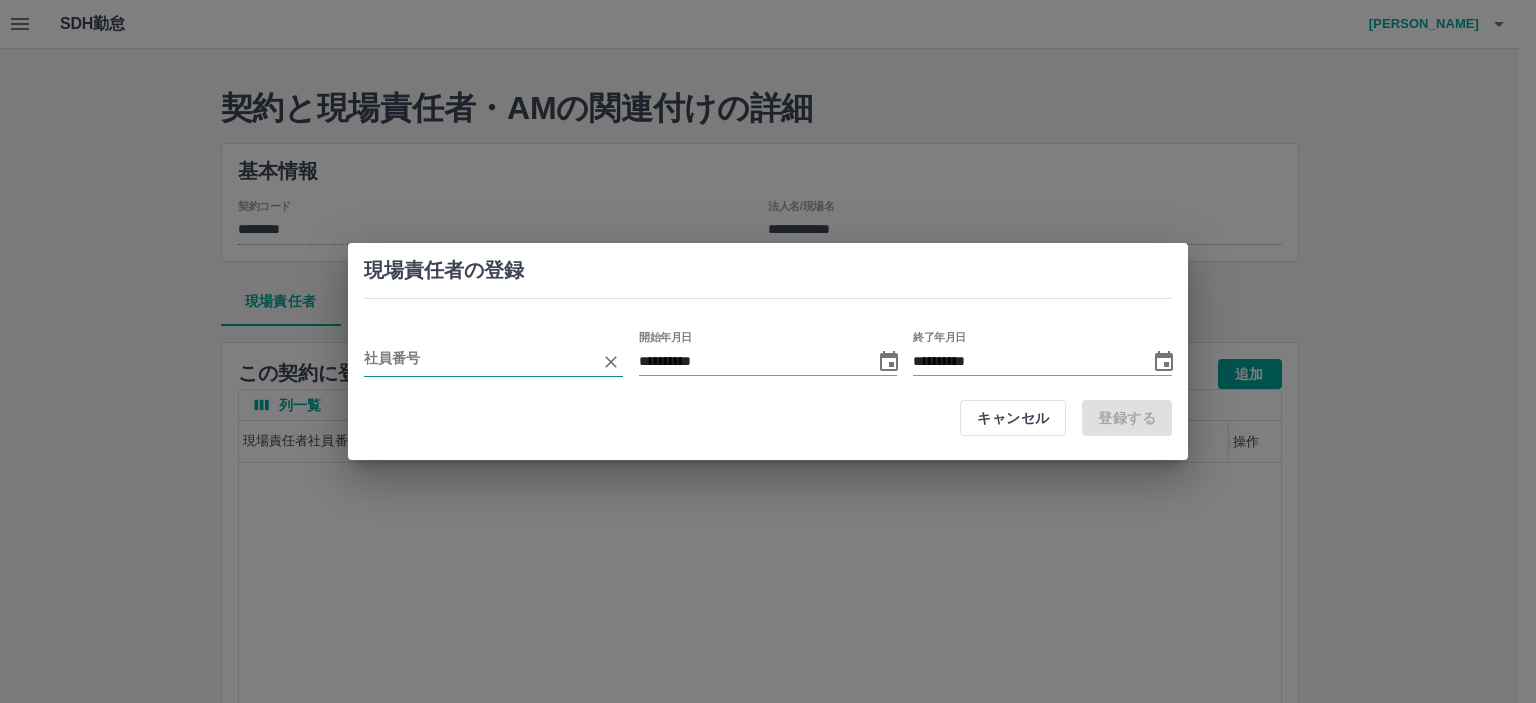 click at bounding box center [478, 361] 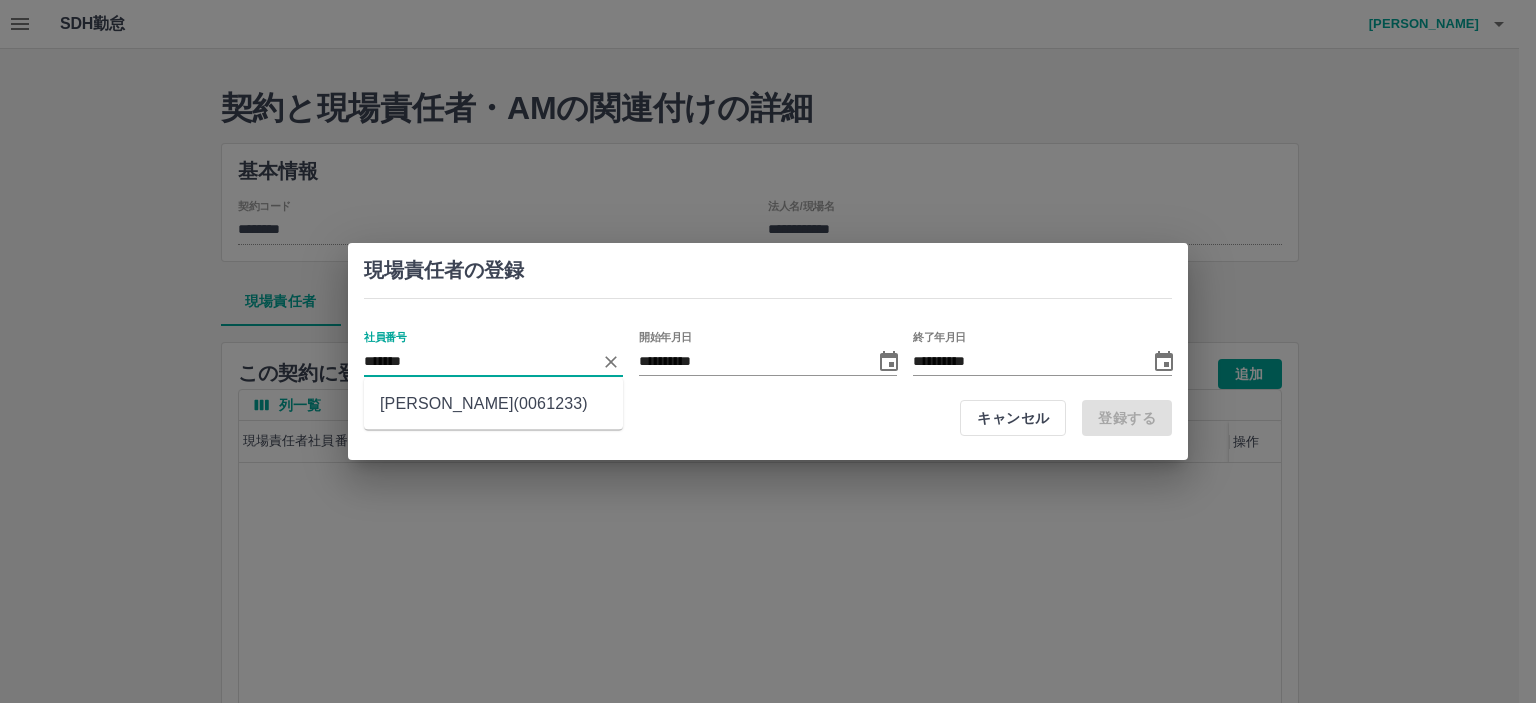 drag, startPoint x: 476, startPoint y: 408, endPoint x: 486, endPoint y: 407, distance: 10.049875 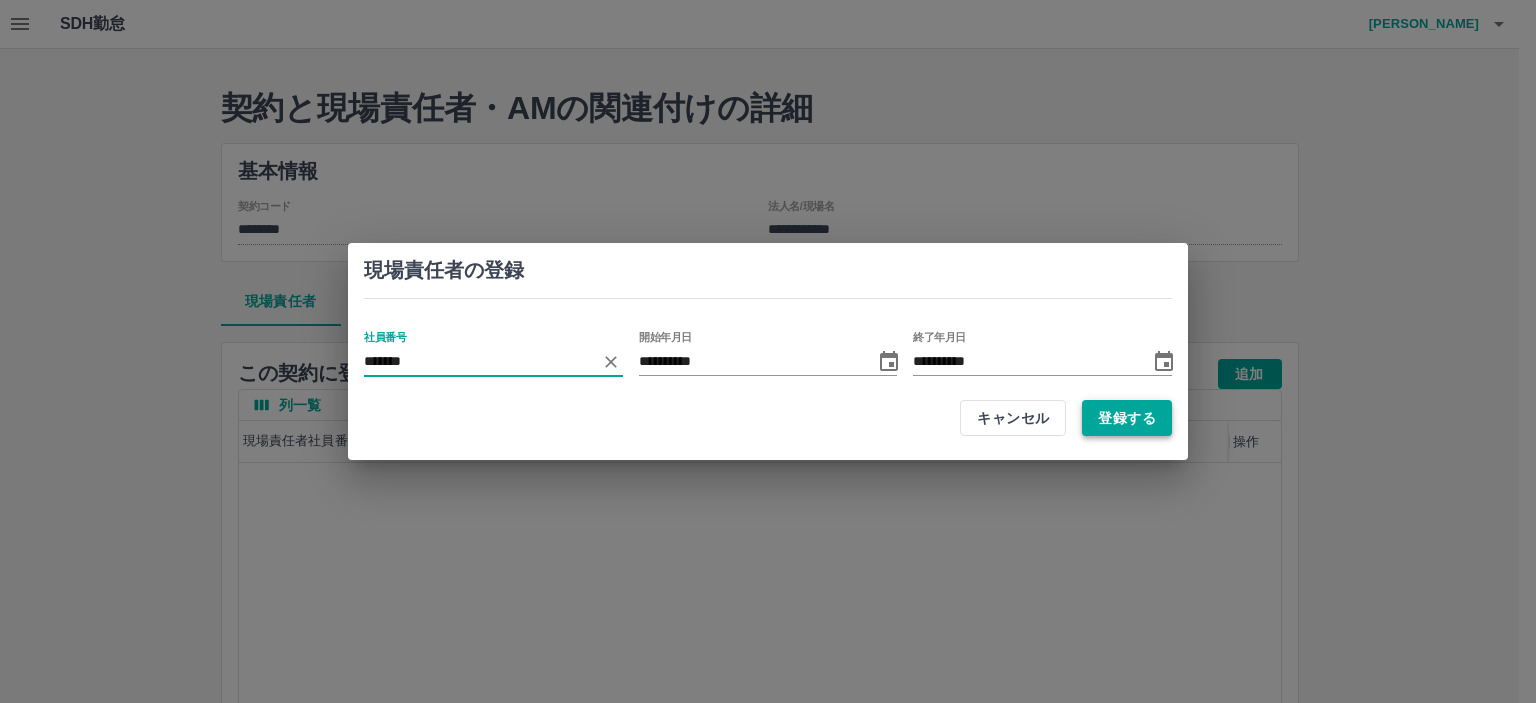 type on "*******" 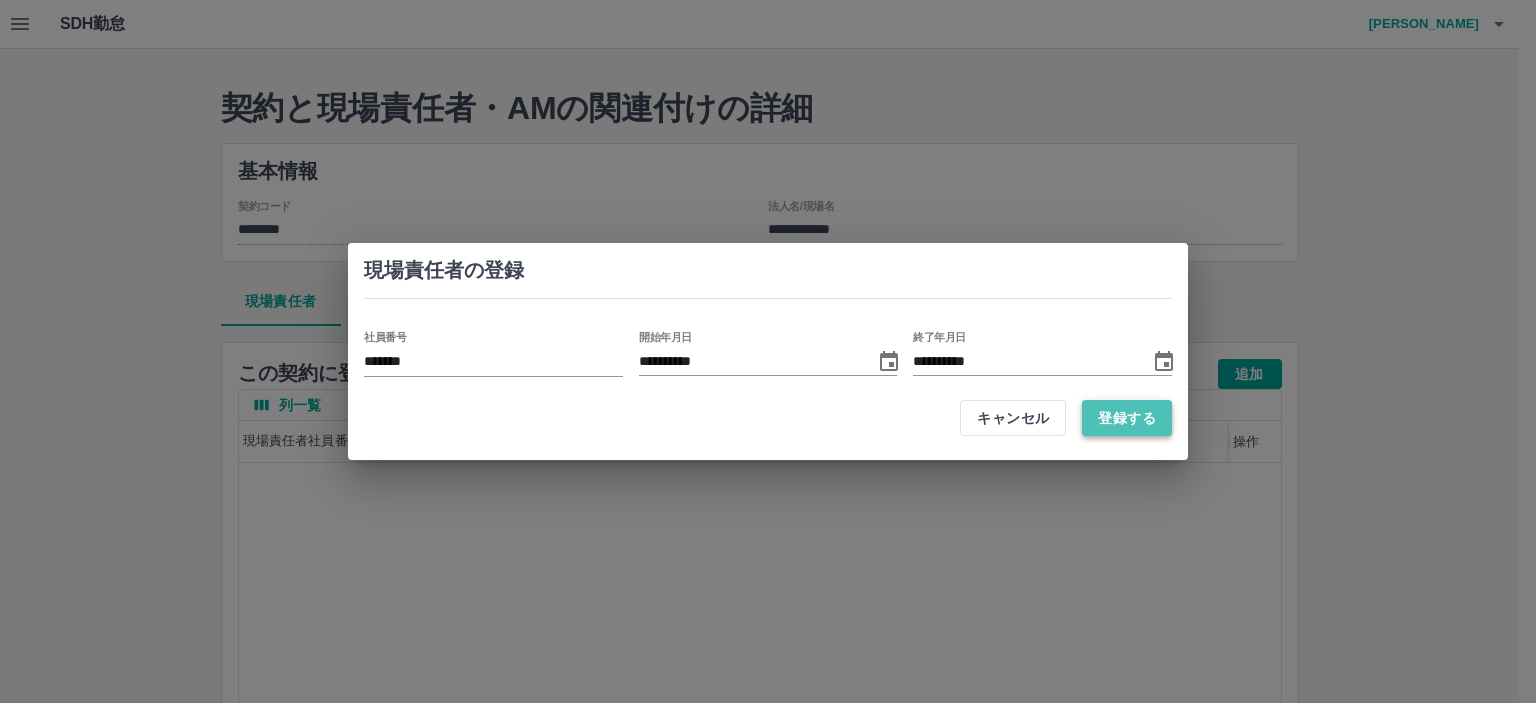 click on "登録する" at bounding box center (1127, 418) 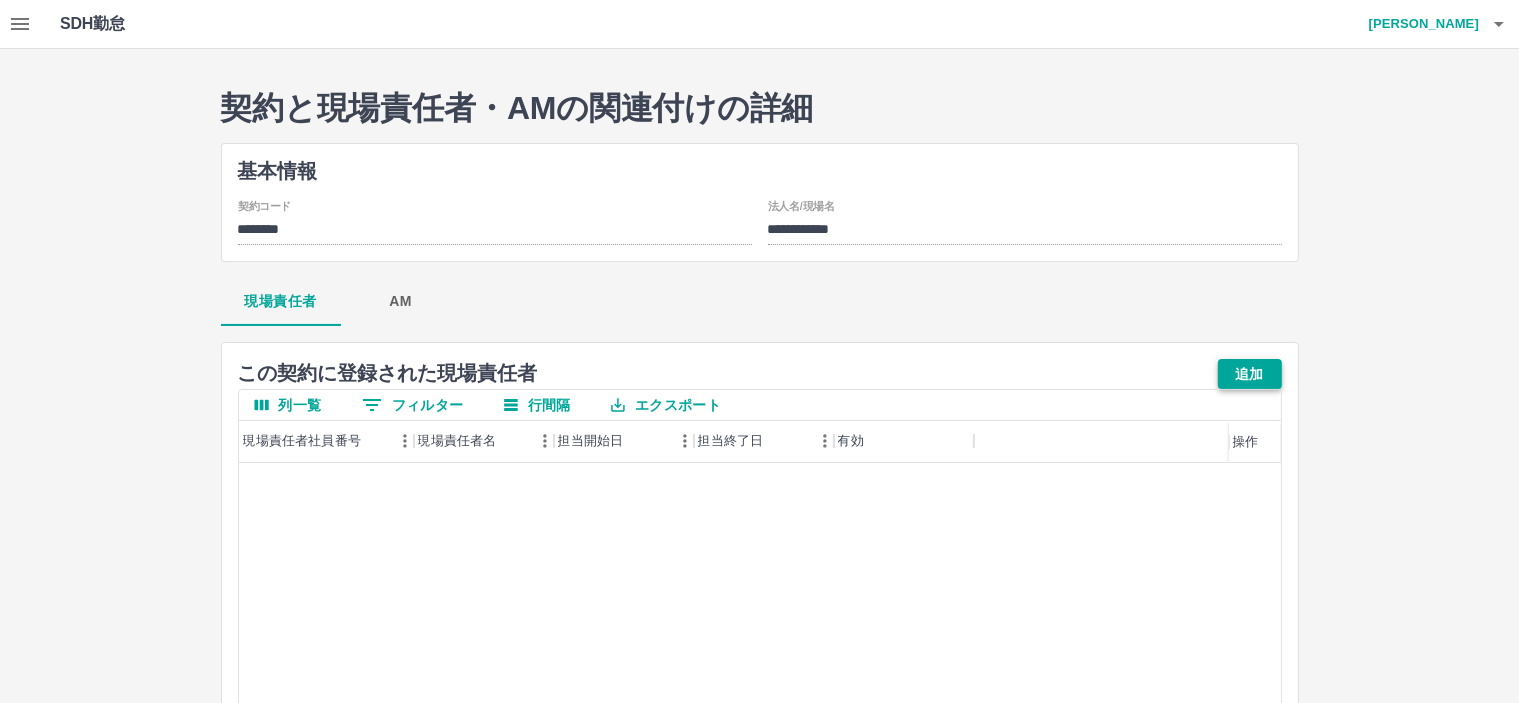 click on "追加" at bounding box center [1250, 374] 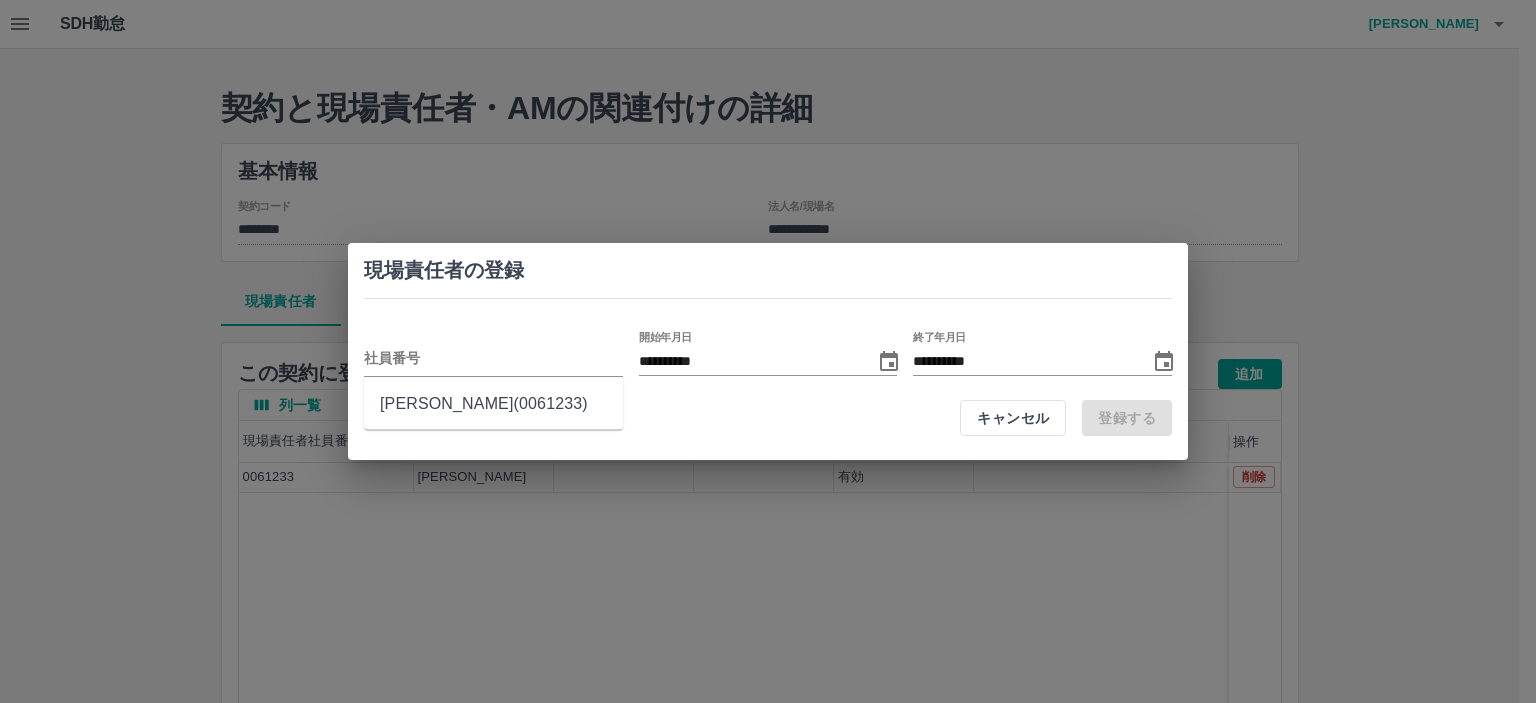 drag, startPoint x: 488, startPoint y: 365, endPoint x: 320, endPoint y: 257, distance: 199.7198 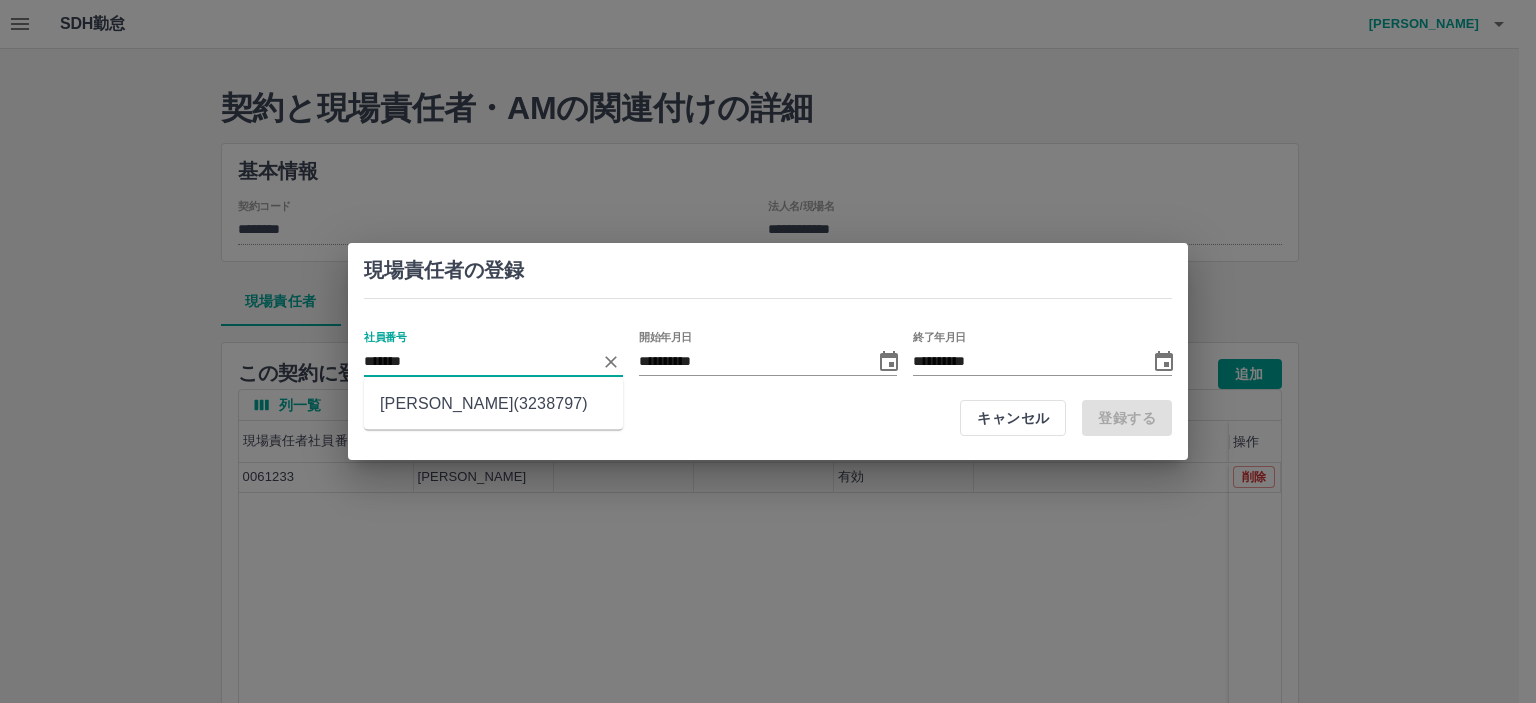 click on "辻野　晴香(3238797)" at bounding box center (493, 404) 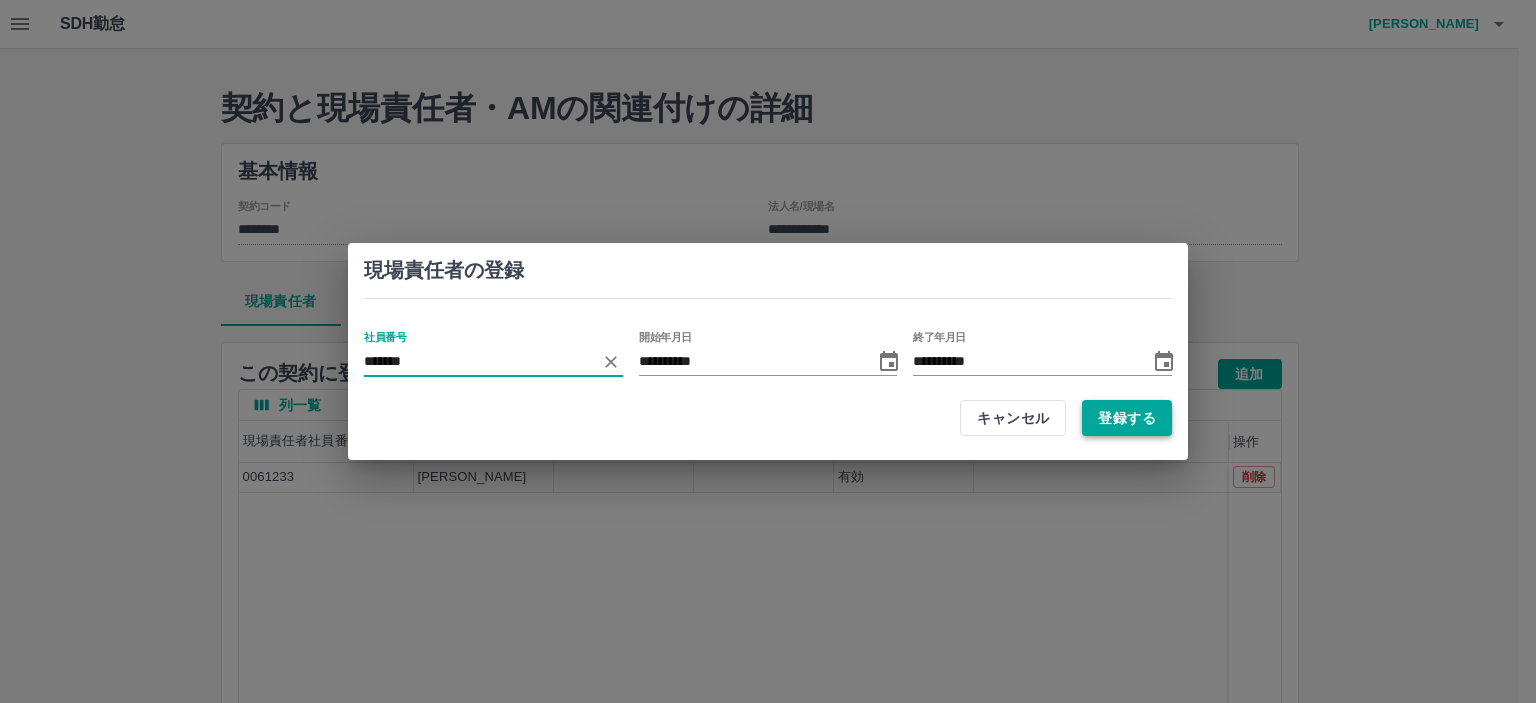 type on "*******" 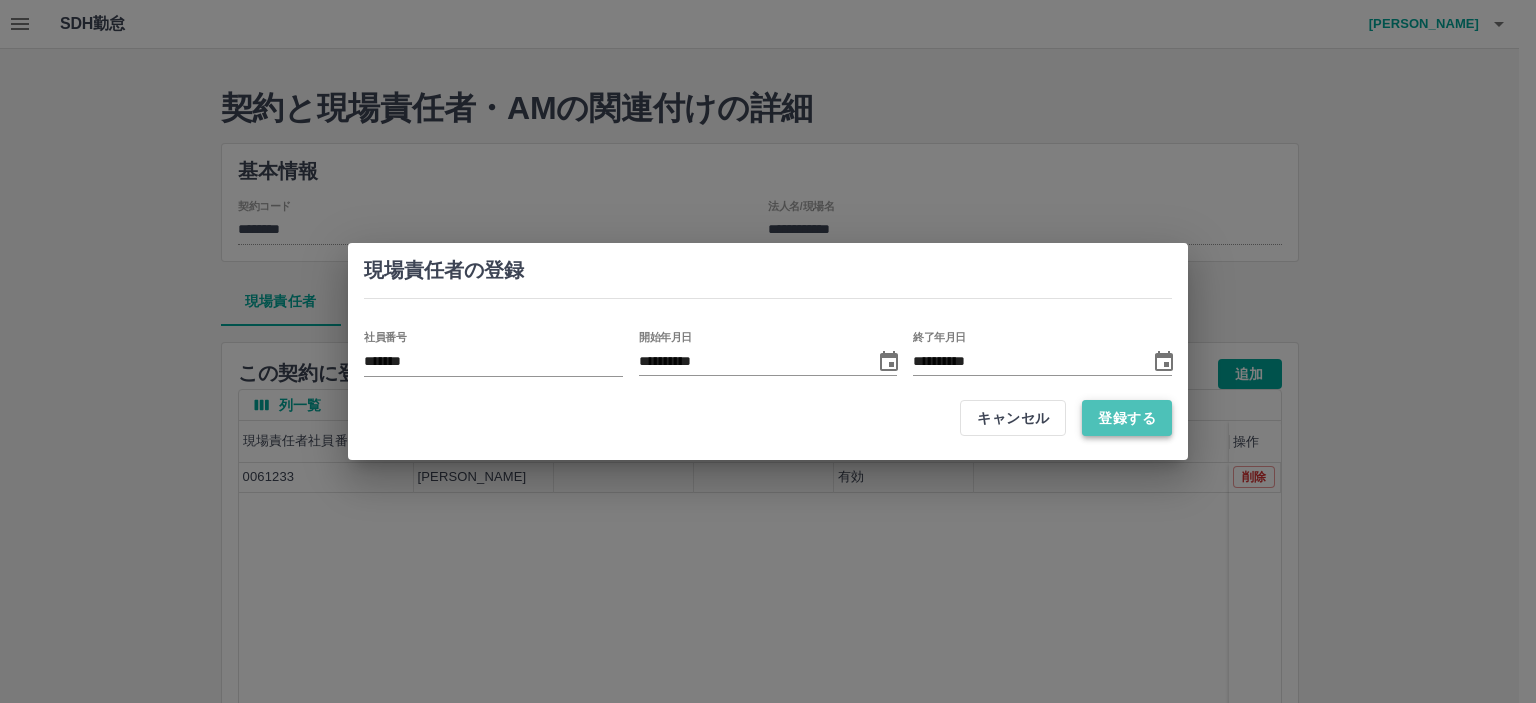 click on "登録する" at bounding box center [1127, 418] 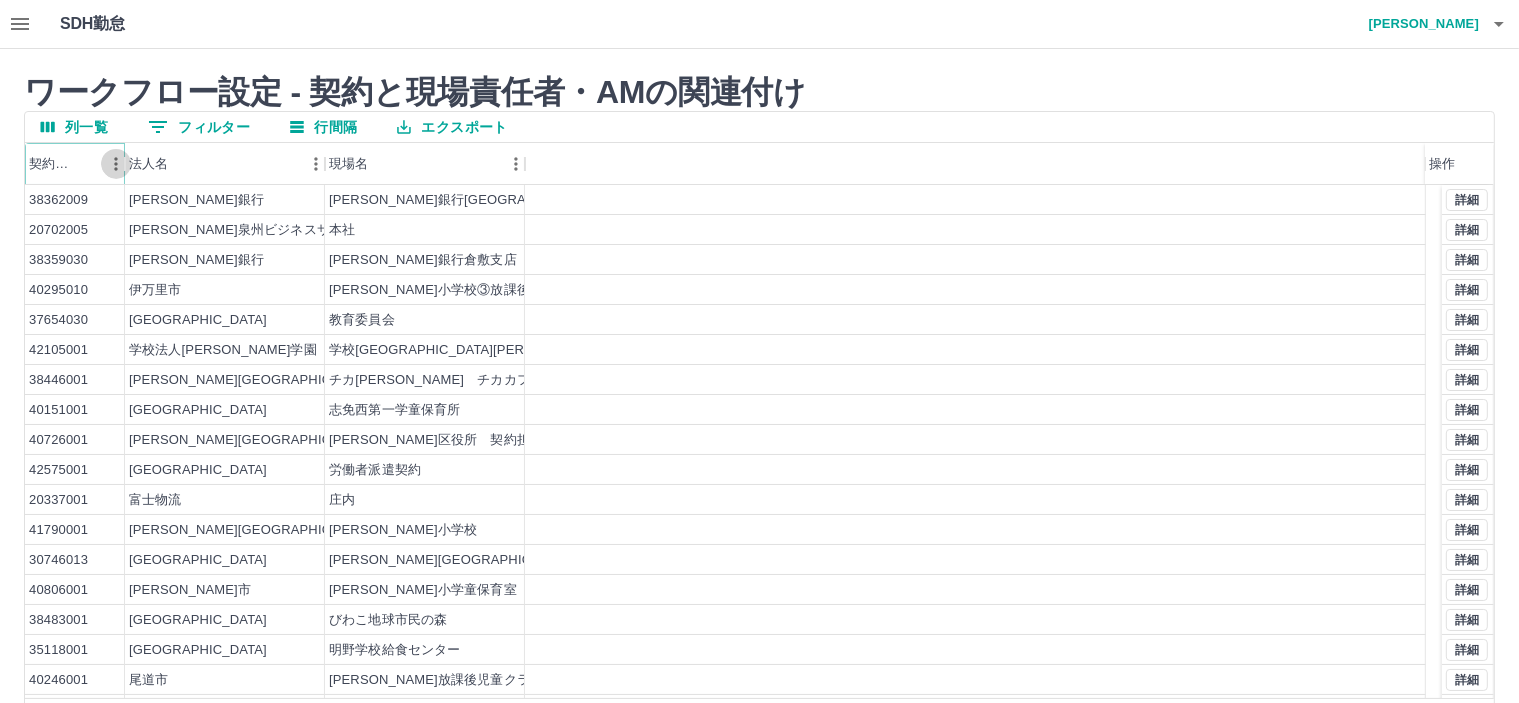 click at bounding box center (116, 164) 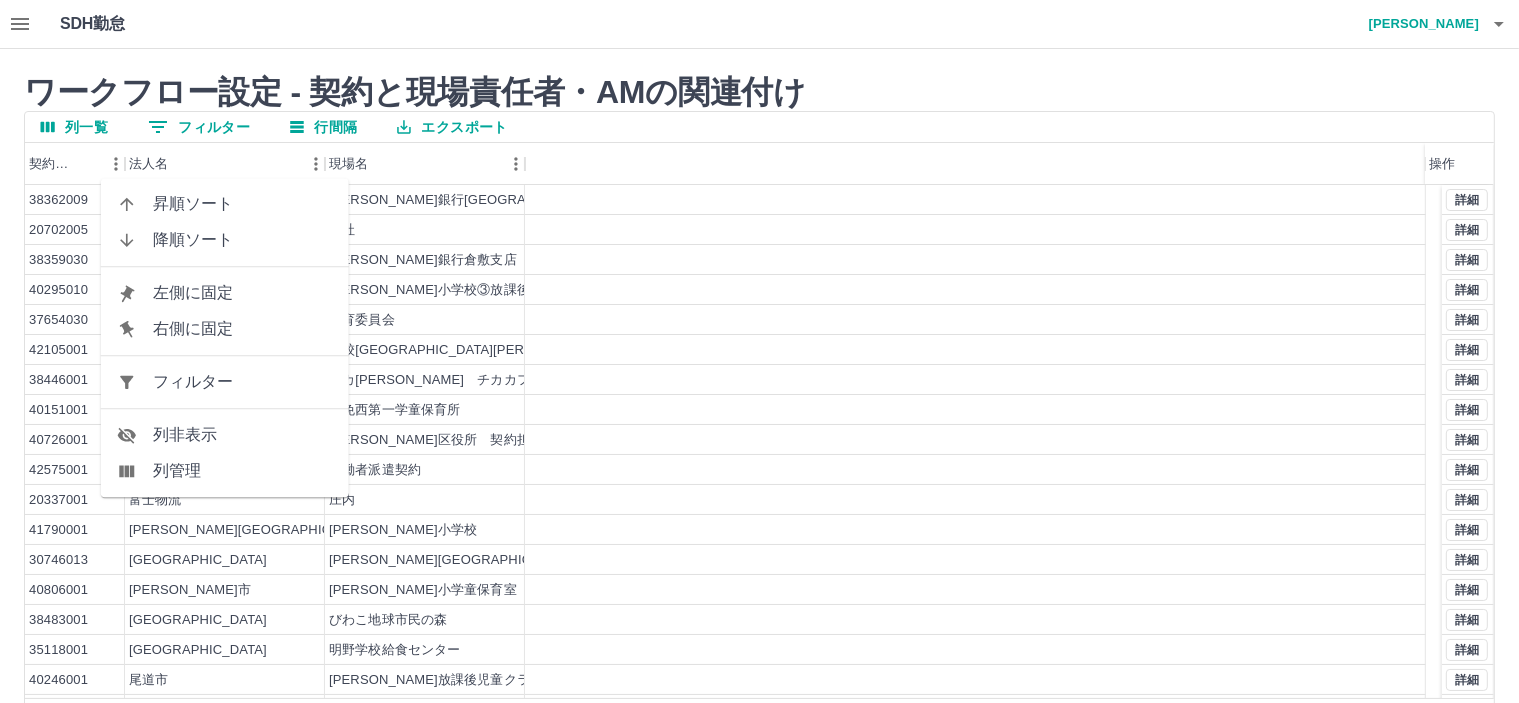 click on "フィルター" at bounding box center (243, 382) 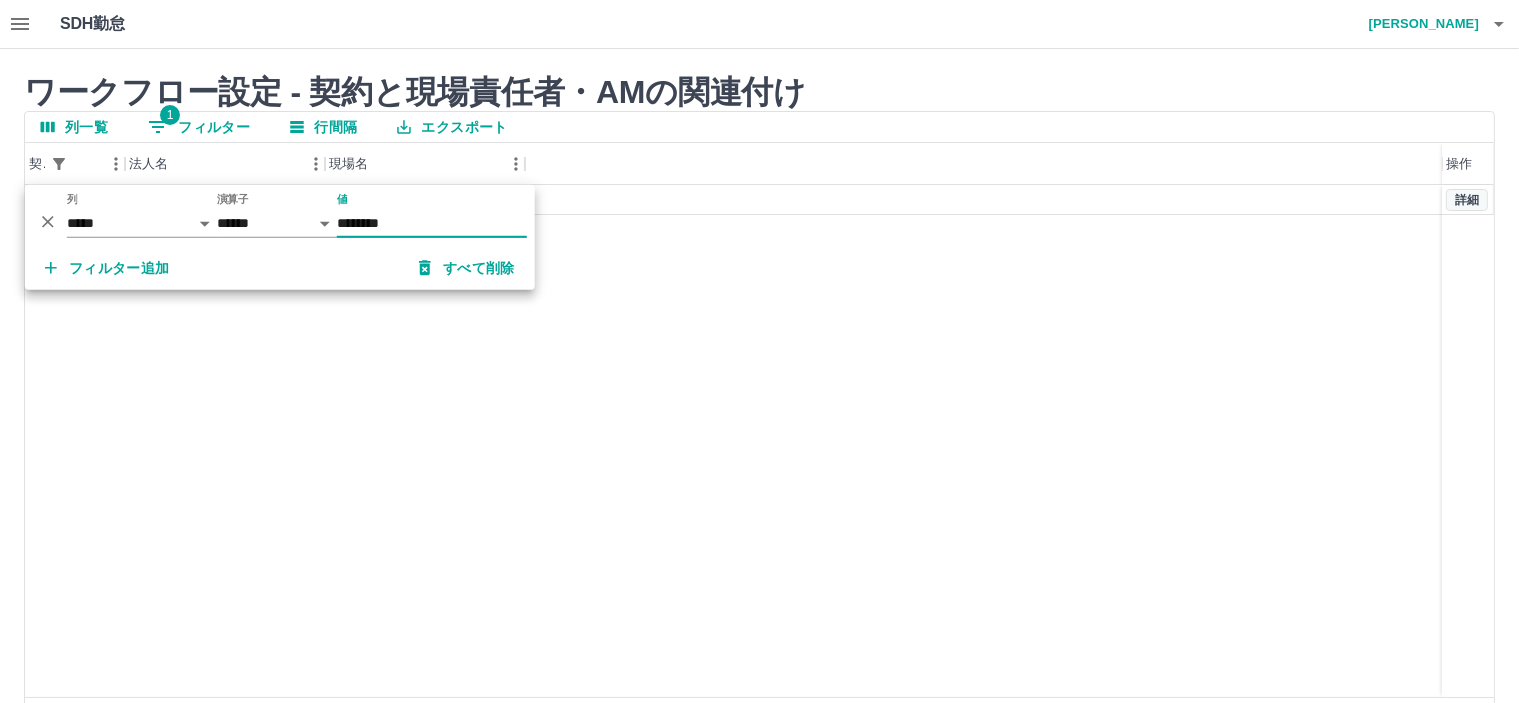 type on "********" 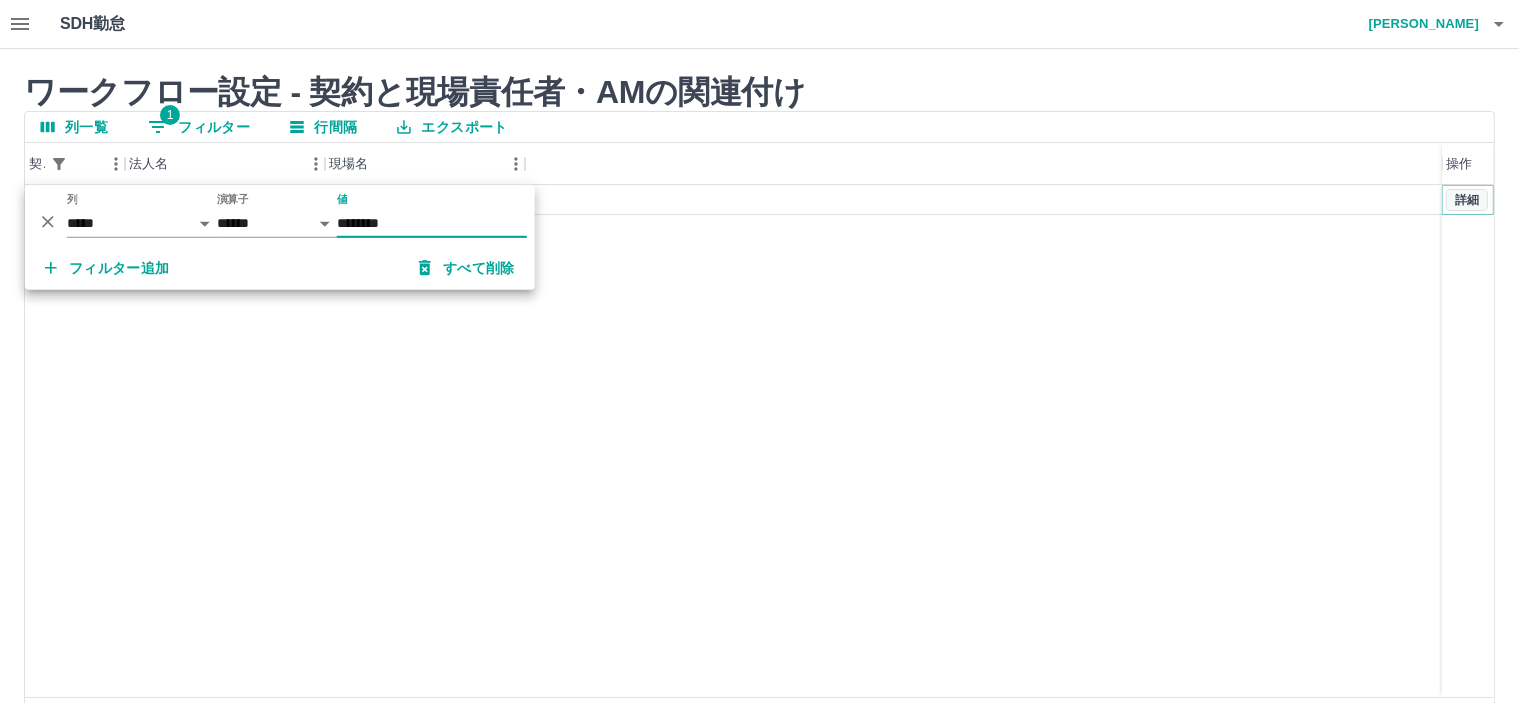 click on "詳細" at bounding box center [1467, 200] 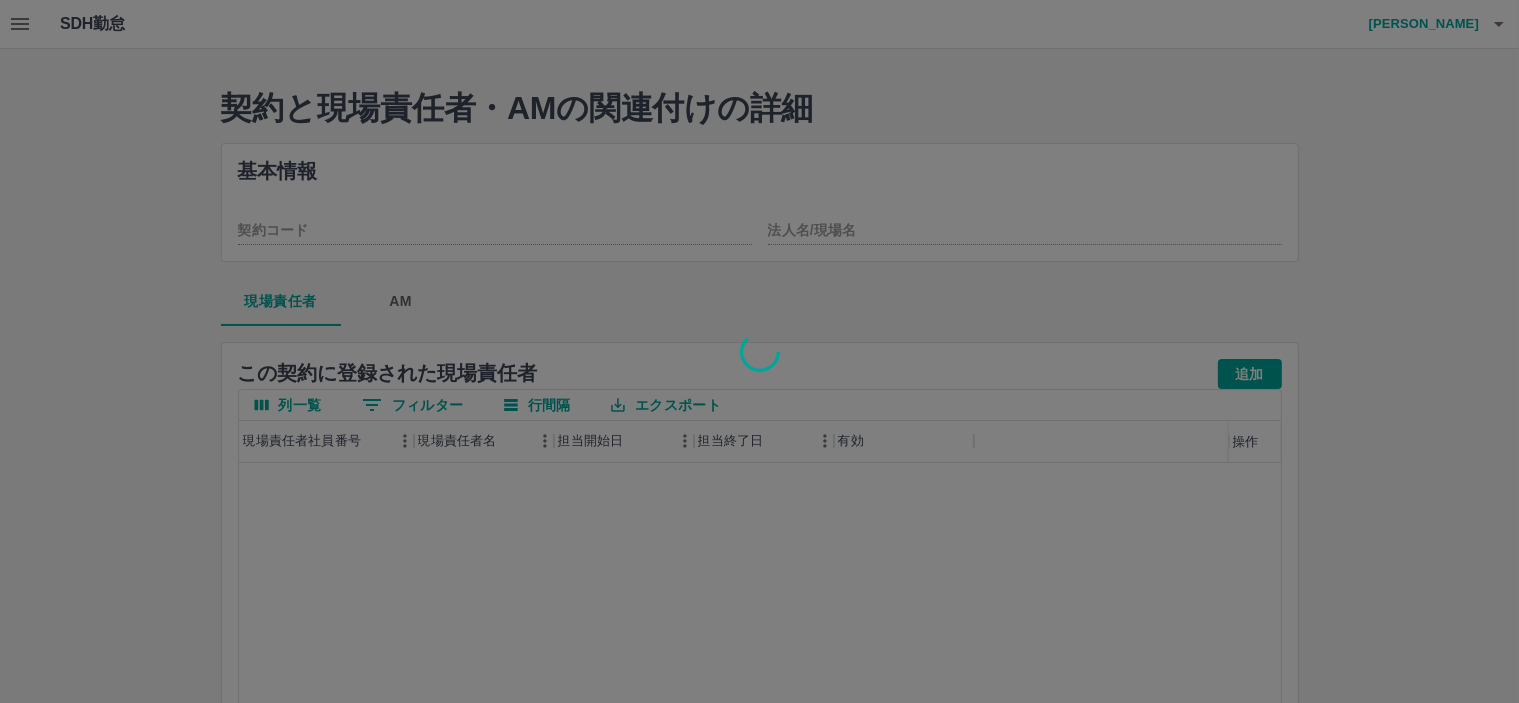 type on "********" 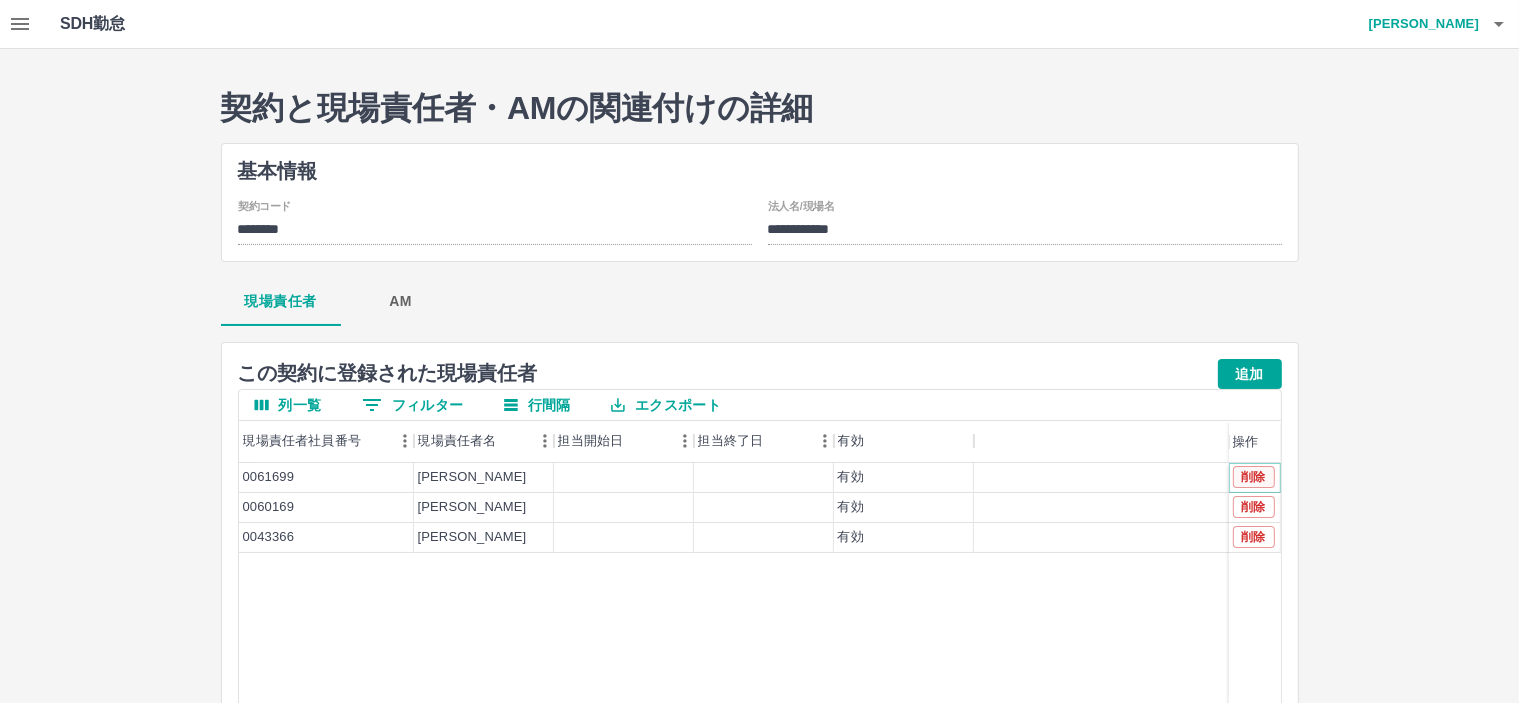 click on "削除" at bounding box center [1254, 477] 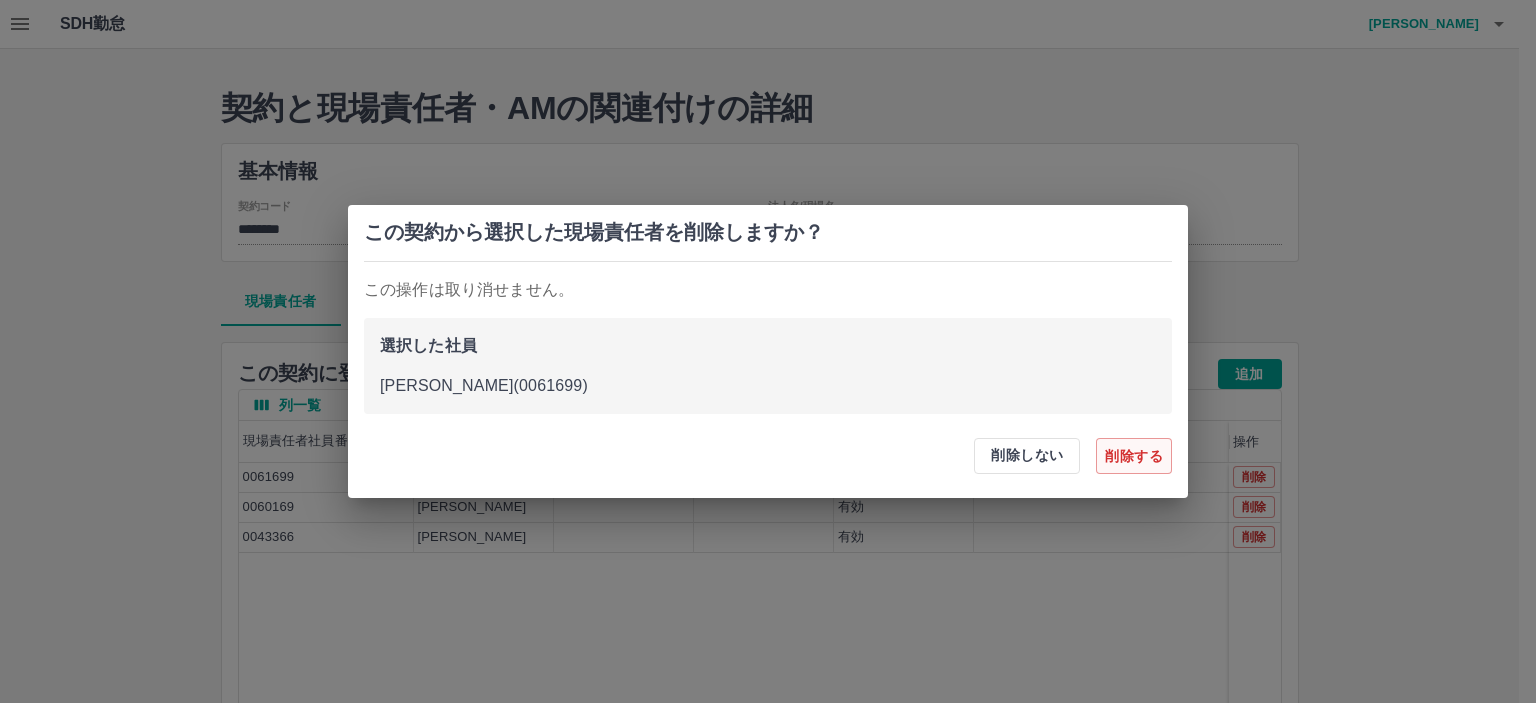 click on "削除する" at bounding box center (1134, 456) 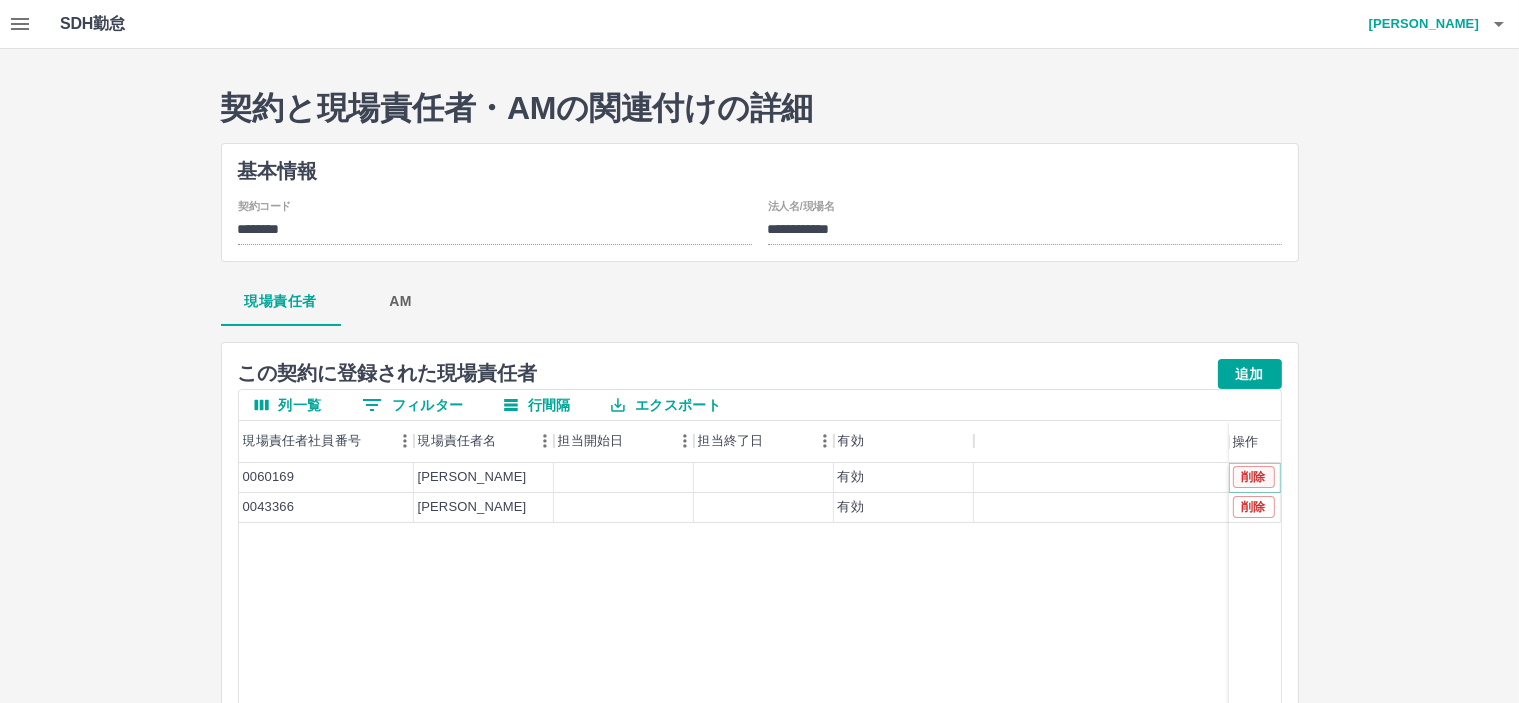 click on "削除" at bounding box center (1254, 477) 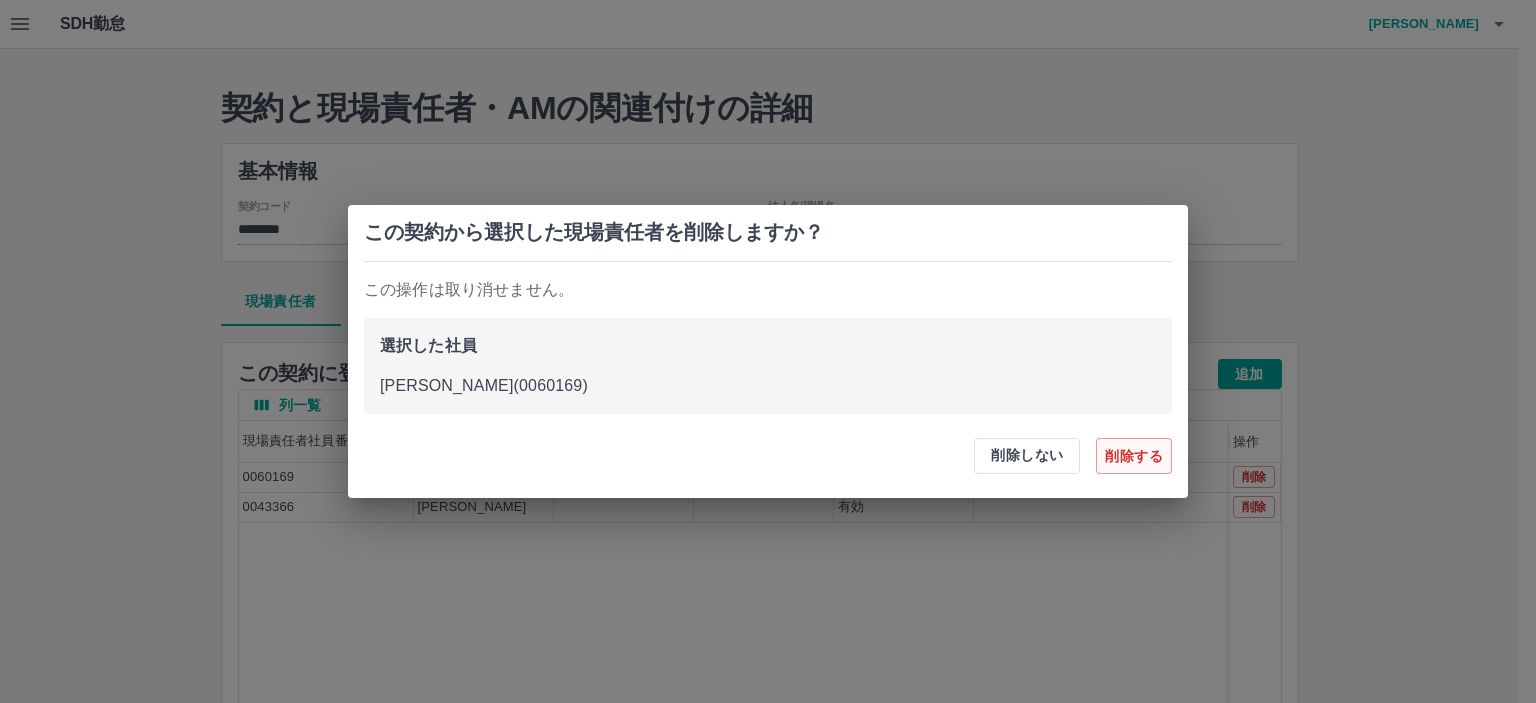 click on "削除する" at bounding box center (1134, 456) 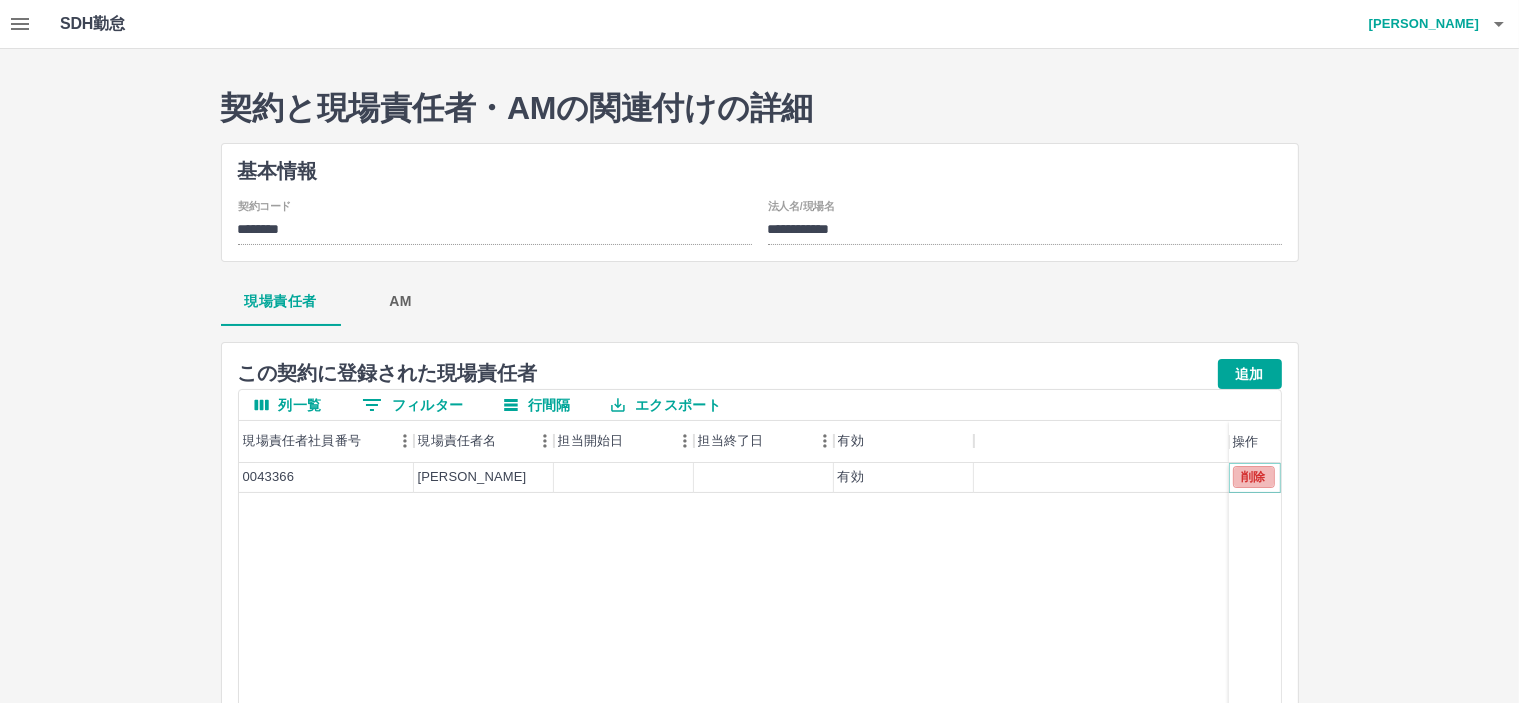 click on "削除" at bounding box center (1254, 477) 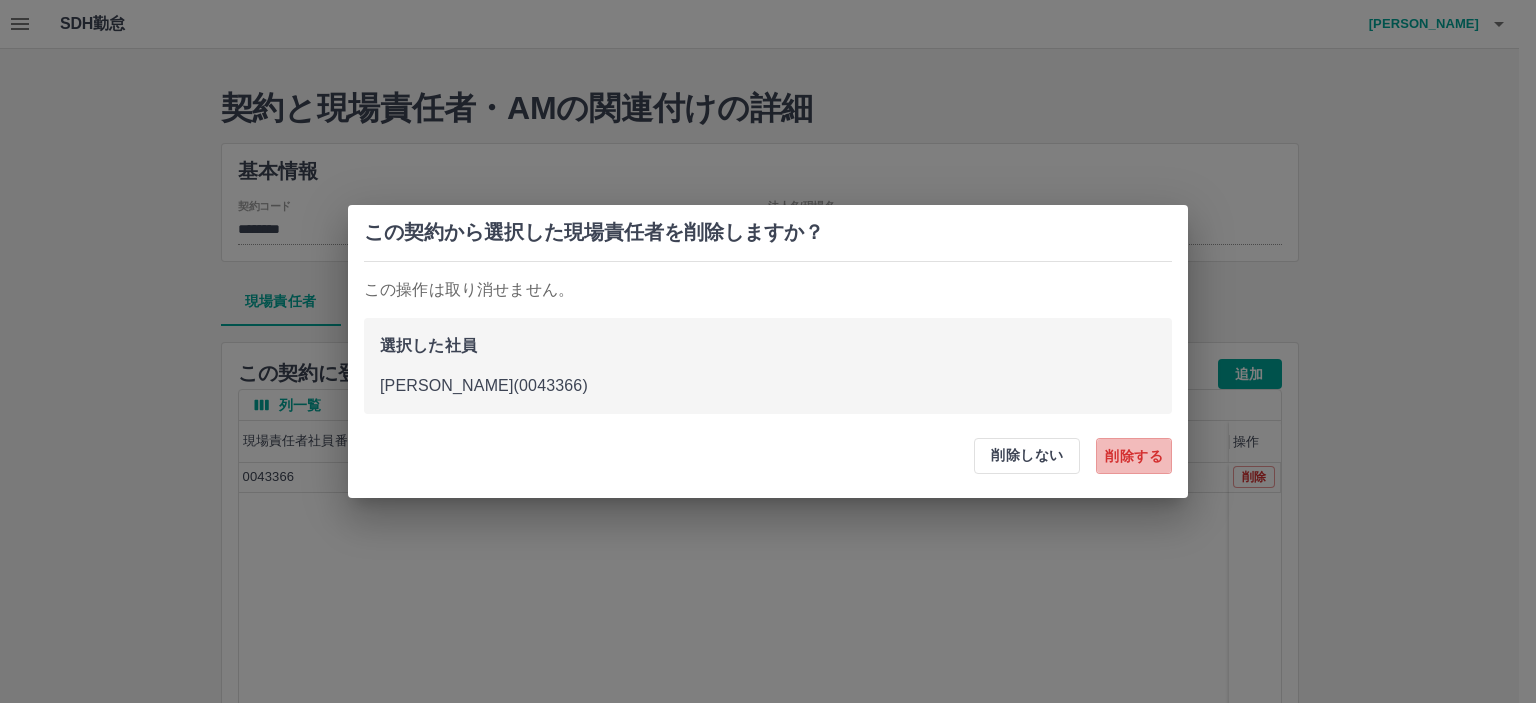 click on "削除する" at bounding box center (1134, 456) 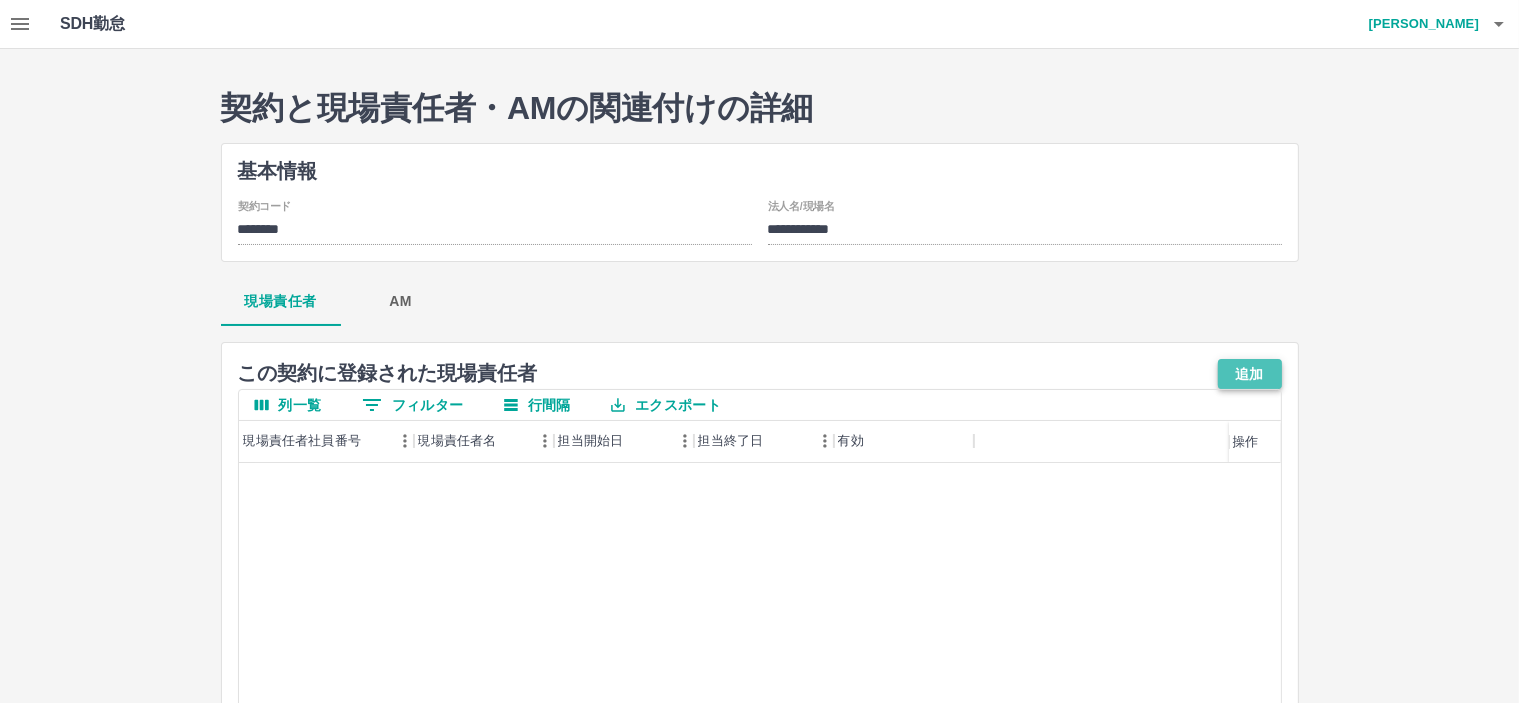 click on "追加" at bounding box center (1250, 374) 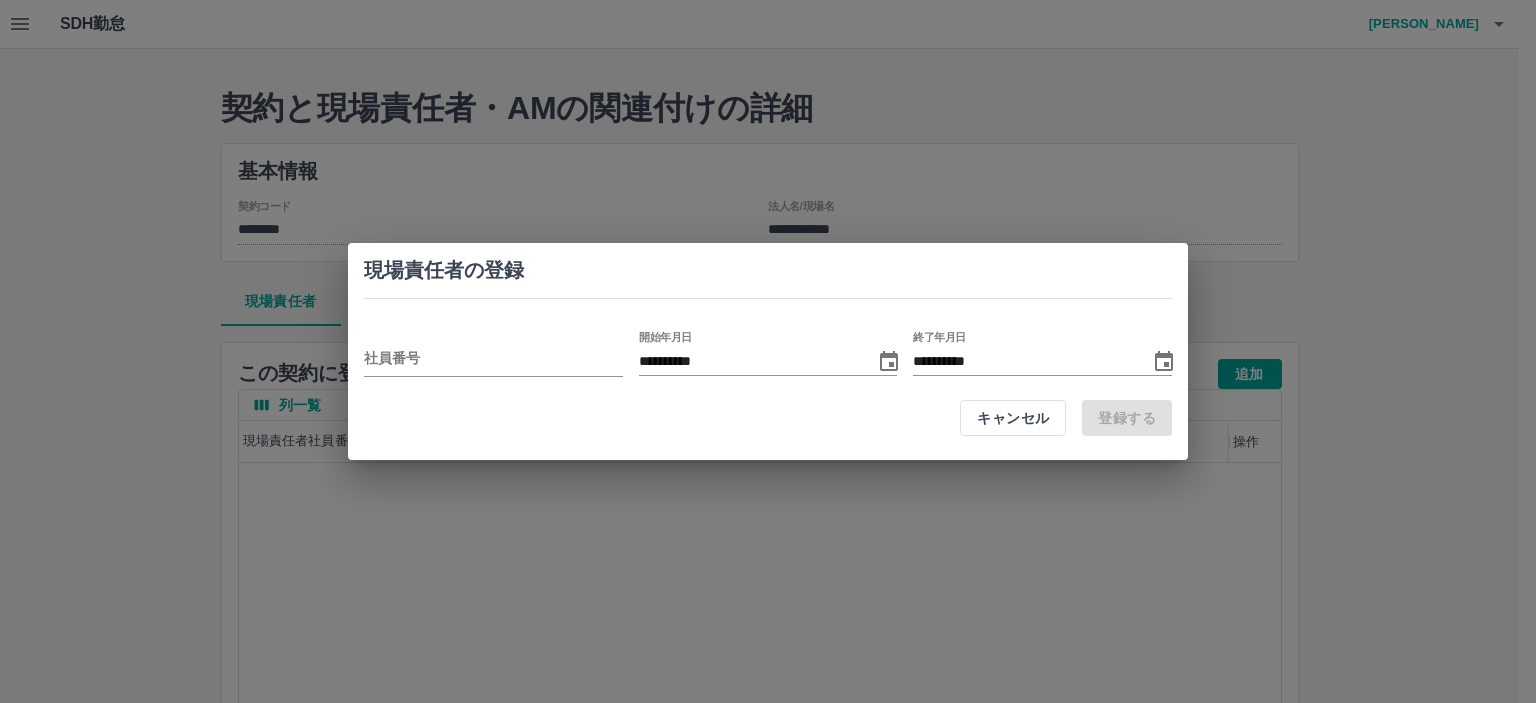 drag, startPoint x: 507, startPoint y: 354, endPoint x: 612, endPoint y: 295, distance: 120.44086 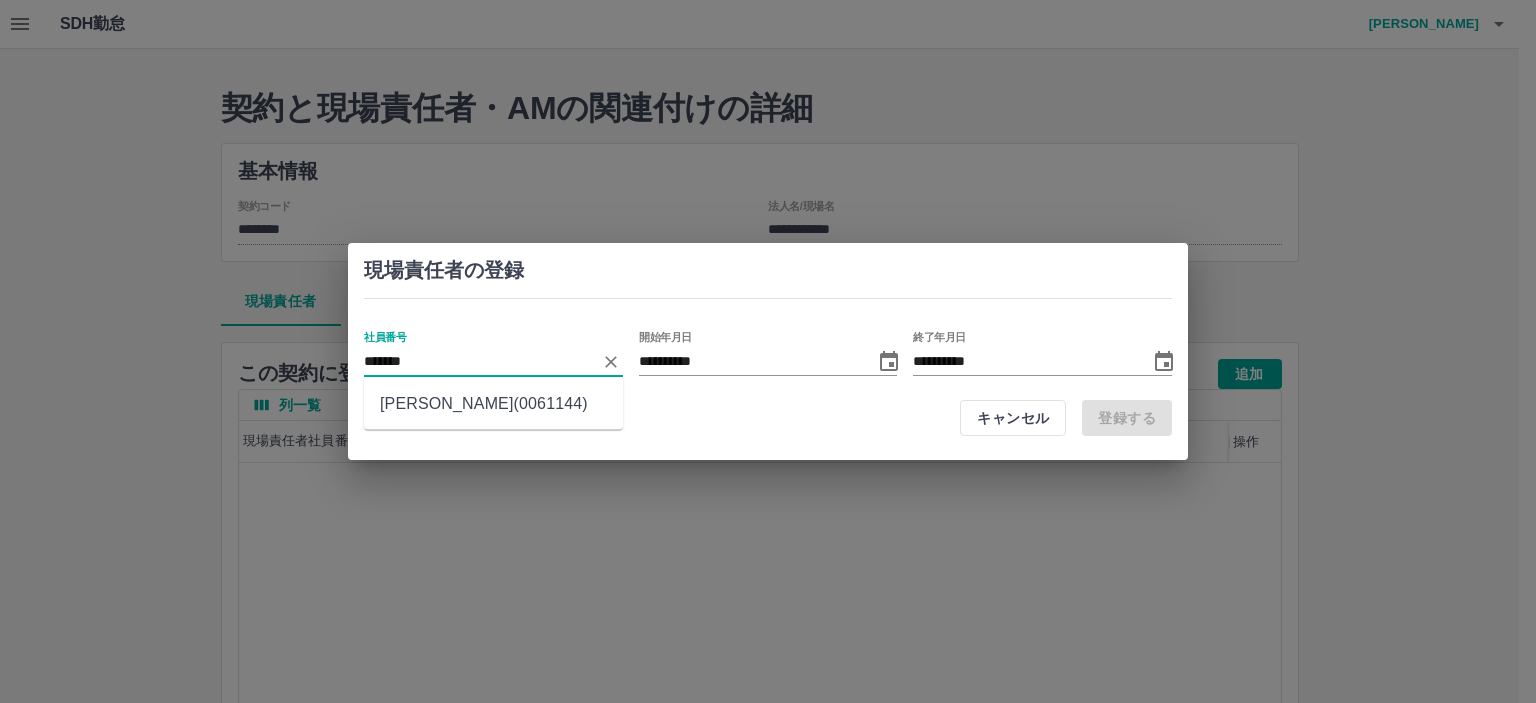 click on "井本　加代子(0061144)" at bounding box center (493, 404) 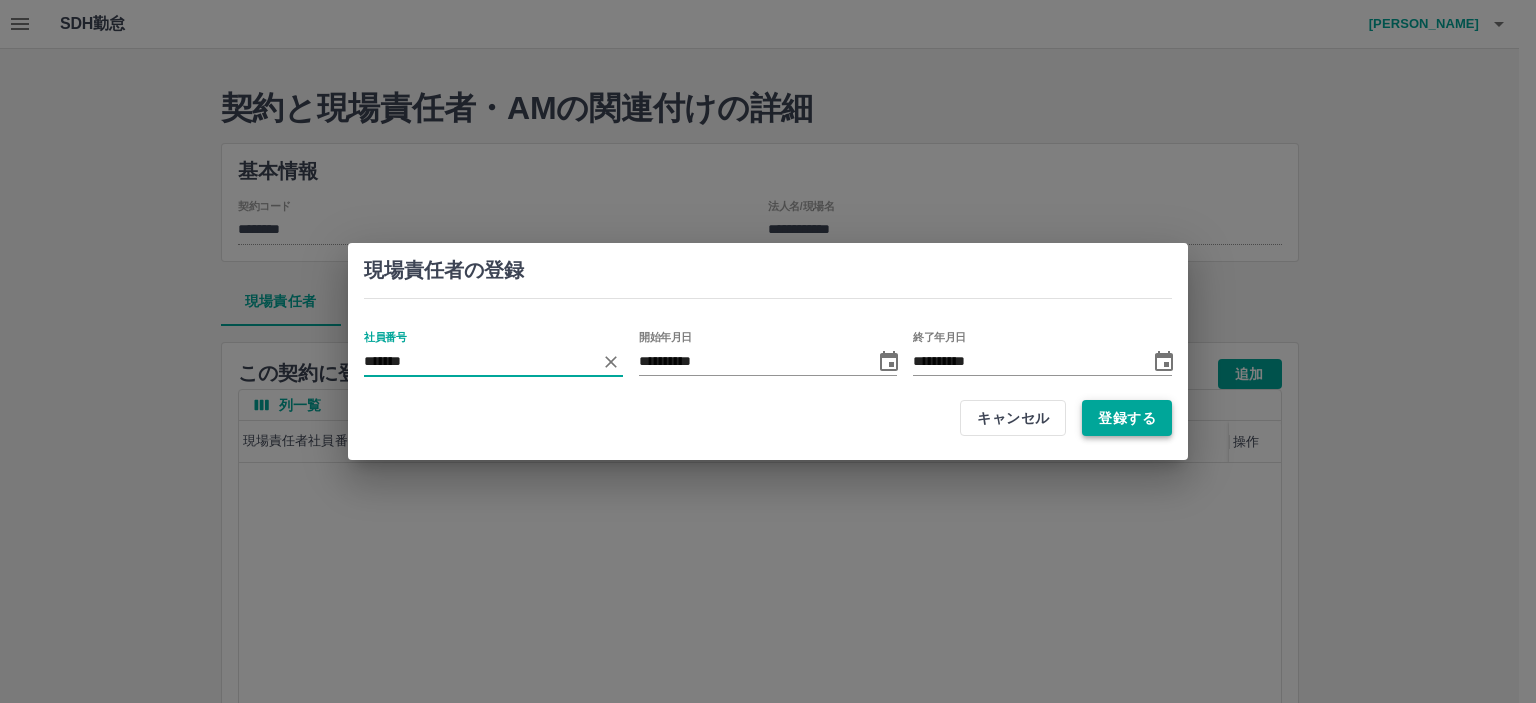 type on "*******" 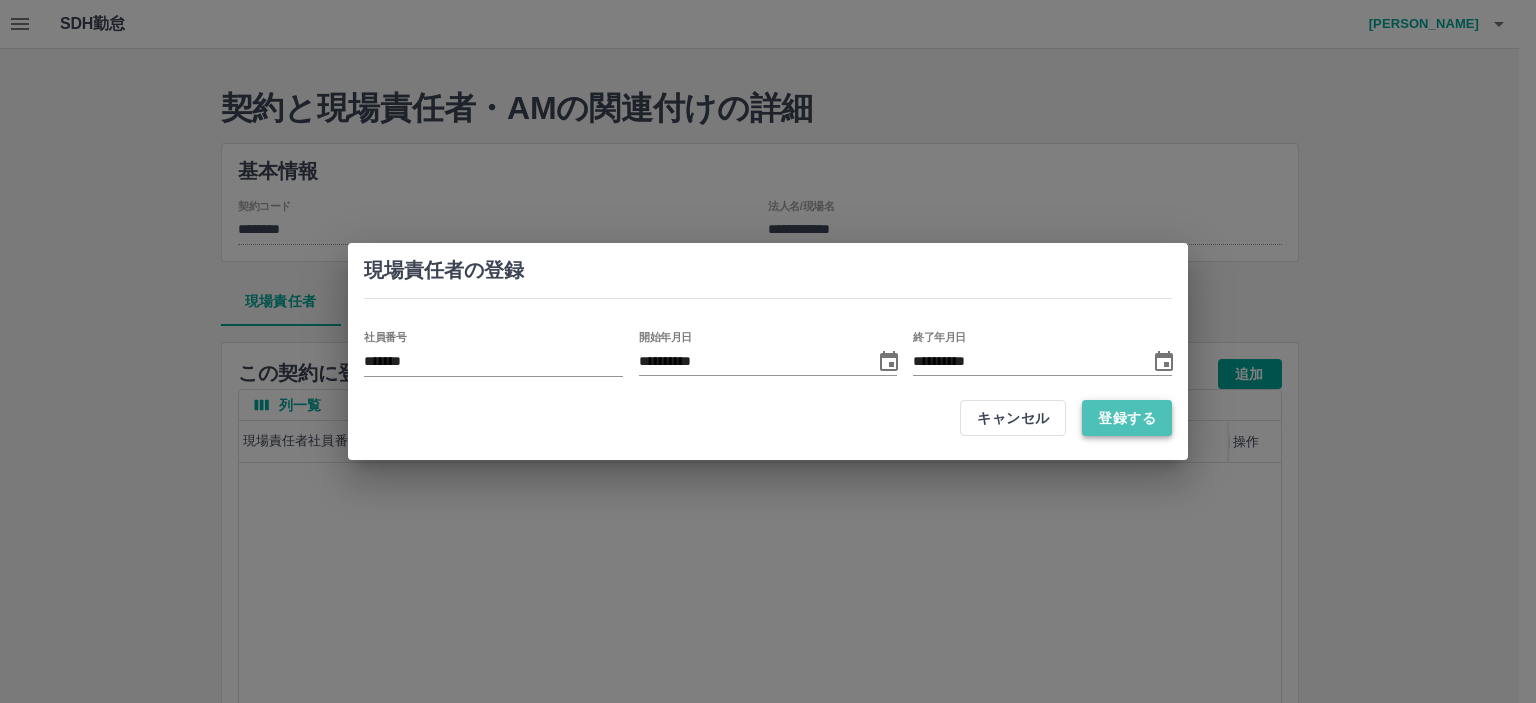click on "登録する" at bounding box center (1127, 418) 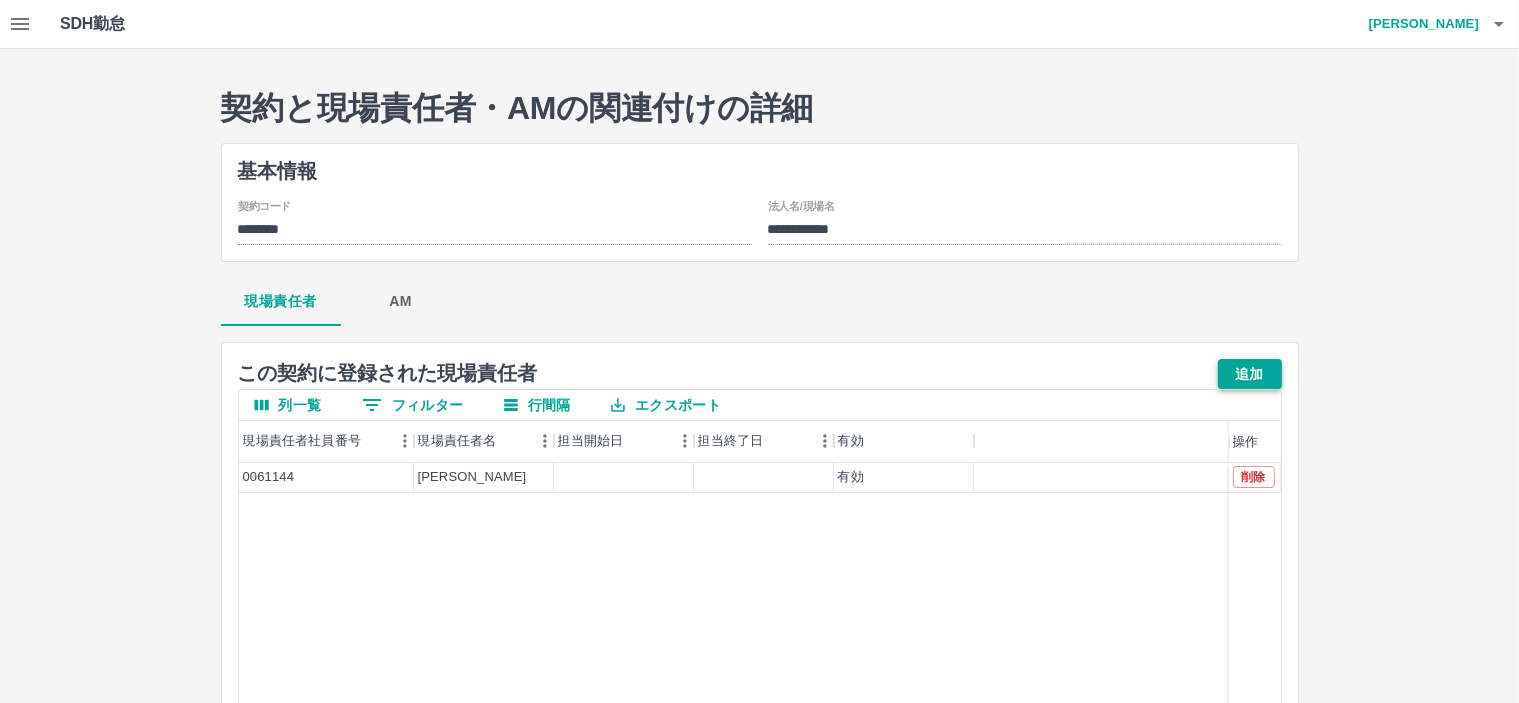 click on "追加" at bounding box center (1250, 374) 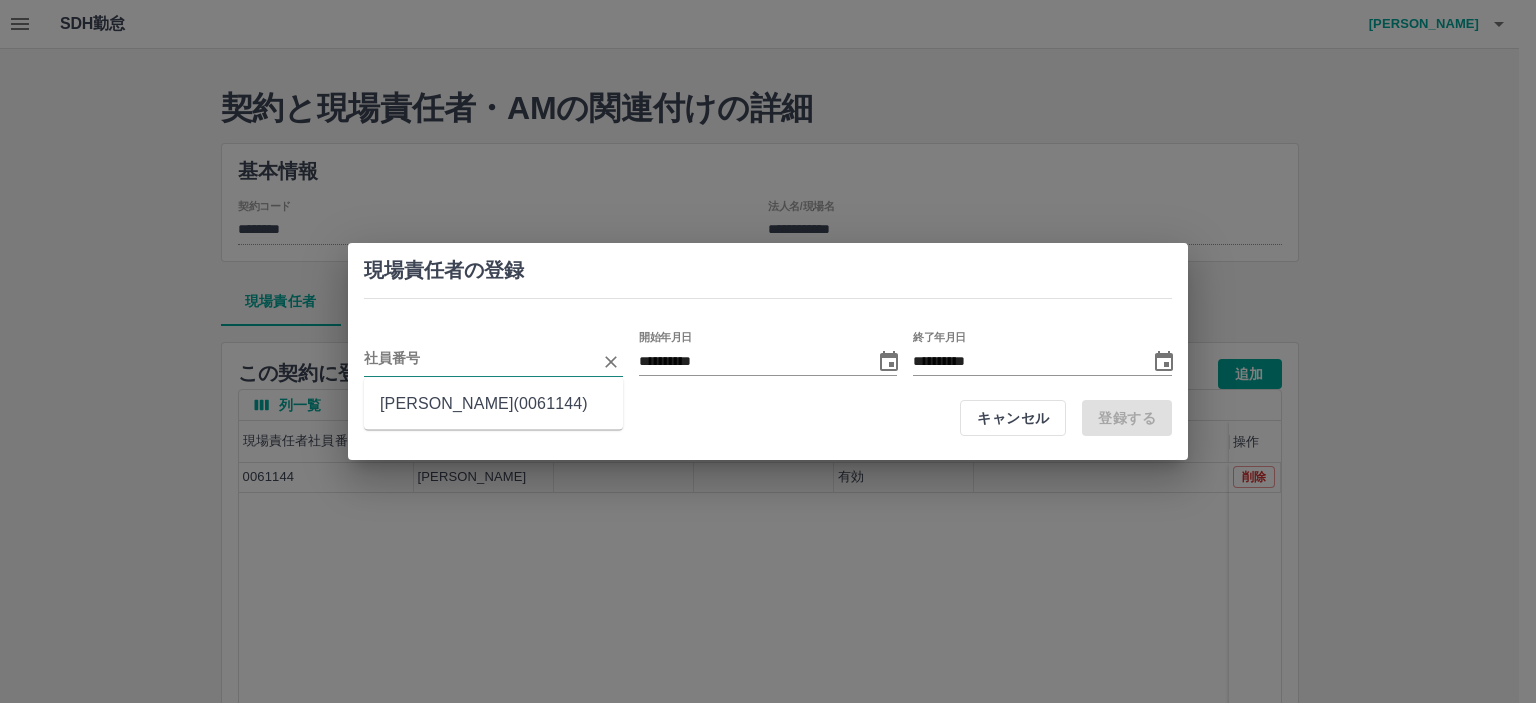 click at bounding box center (478, 361) 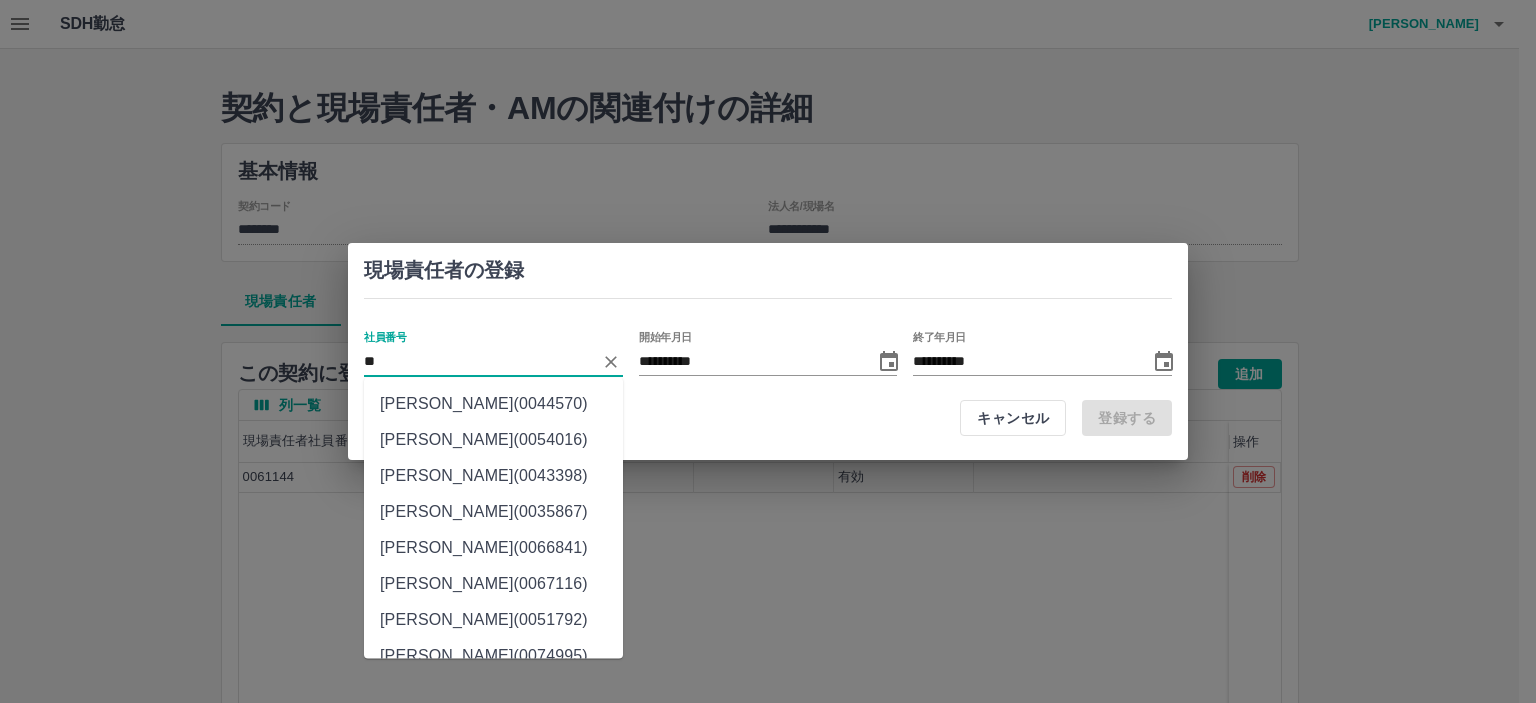 type on "*" 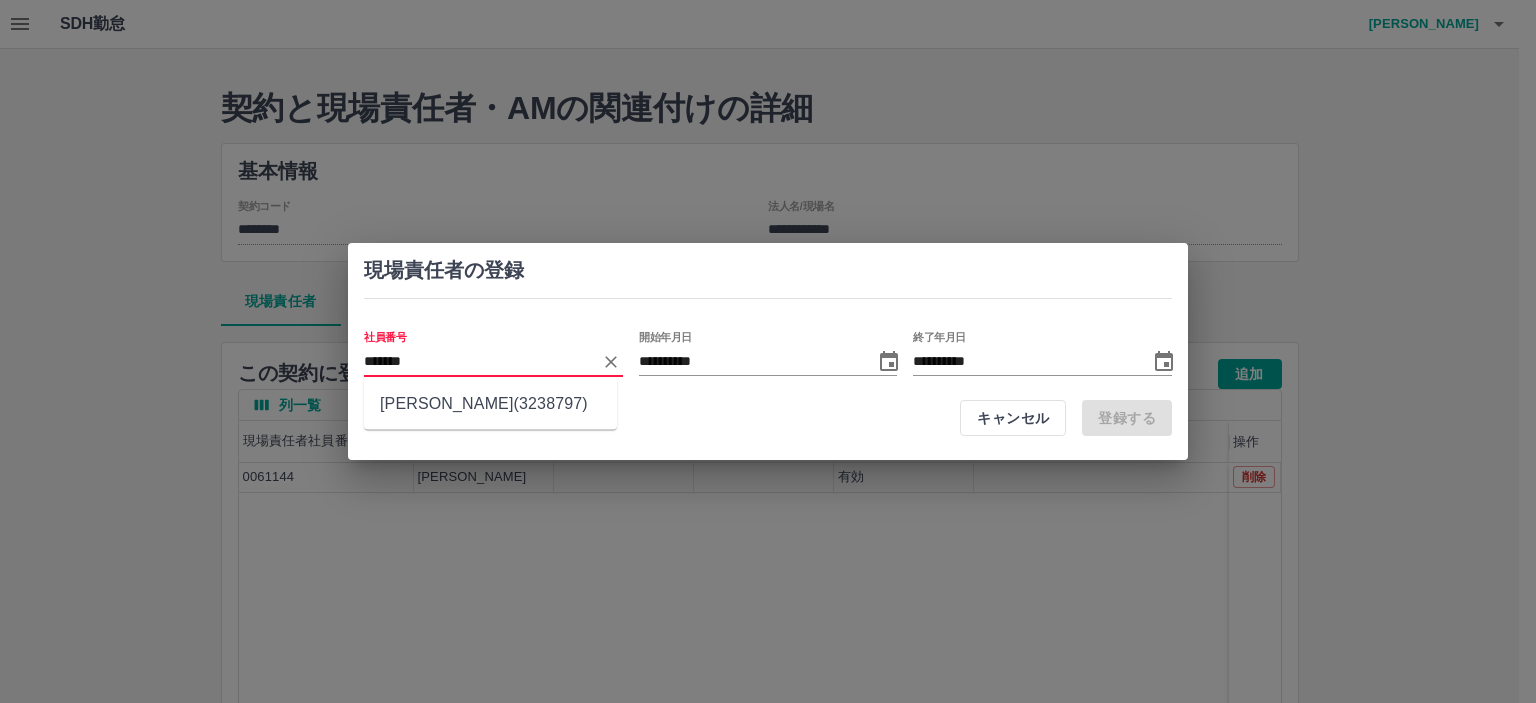 click on "辻野　晴香(3238797)" at bounding box center [490, 404] 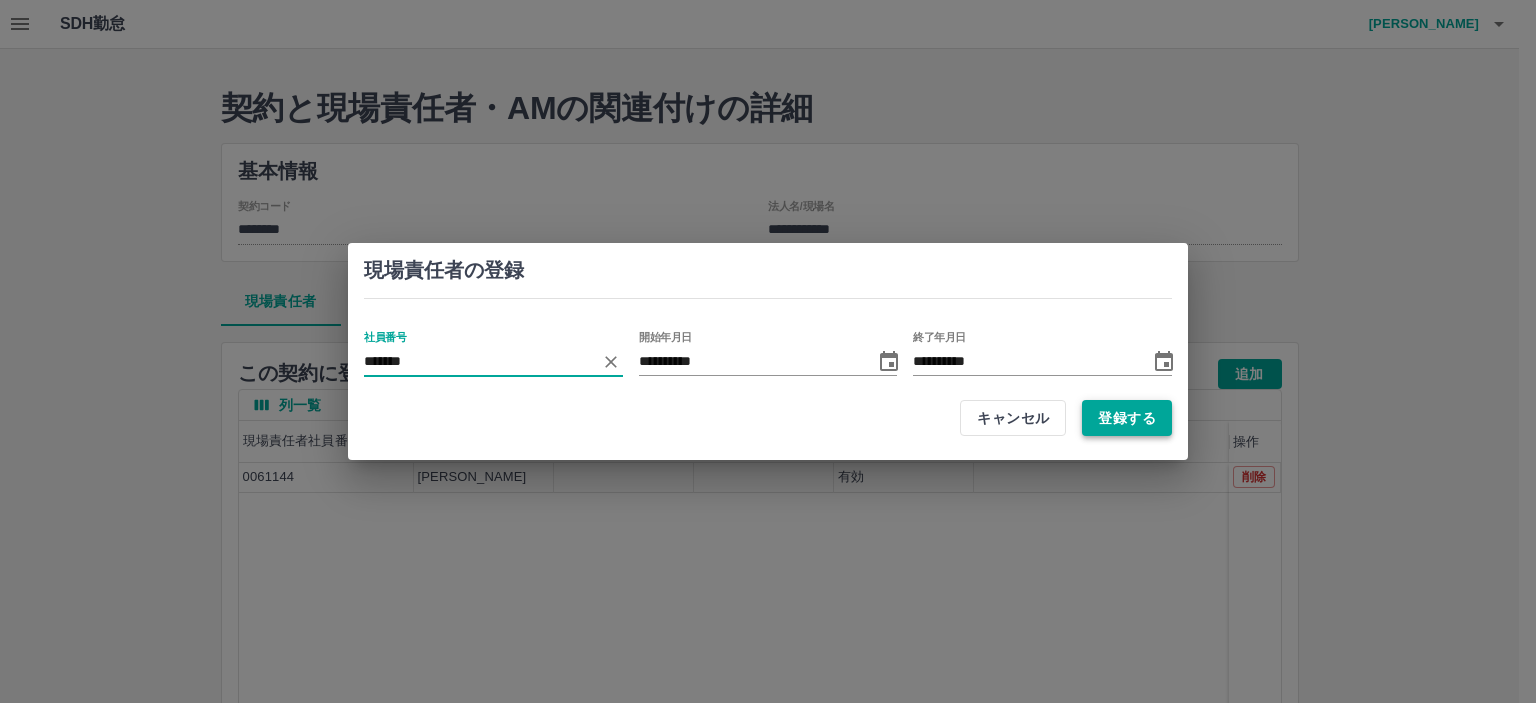type on "*******" 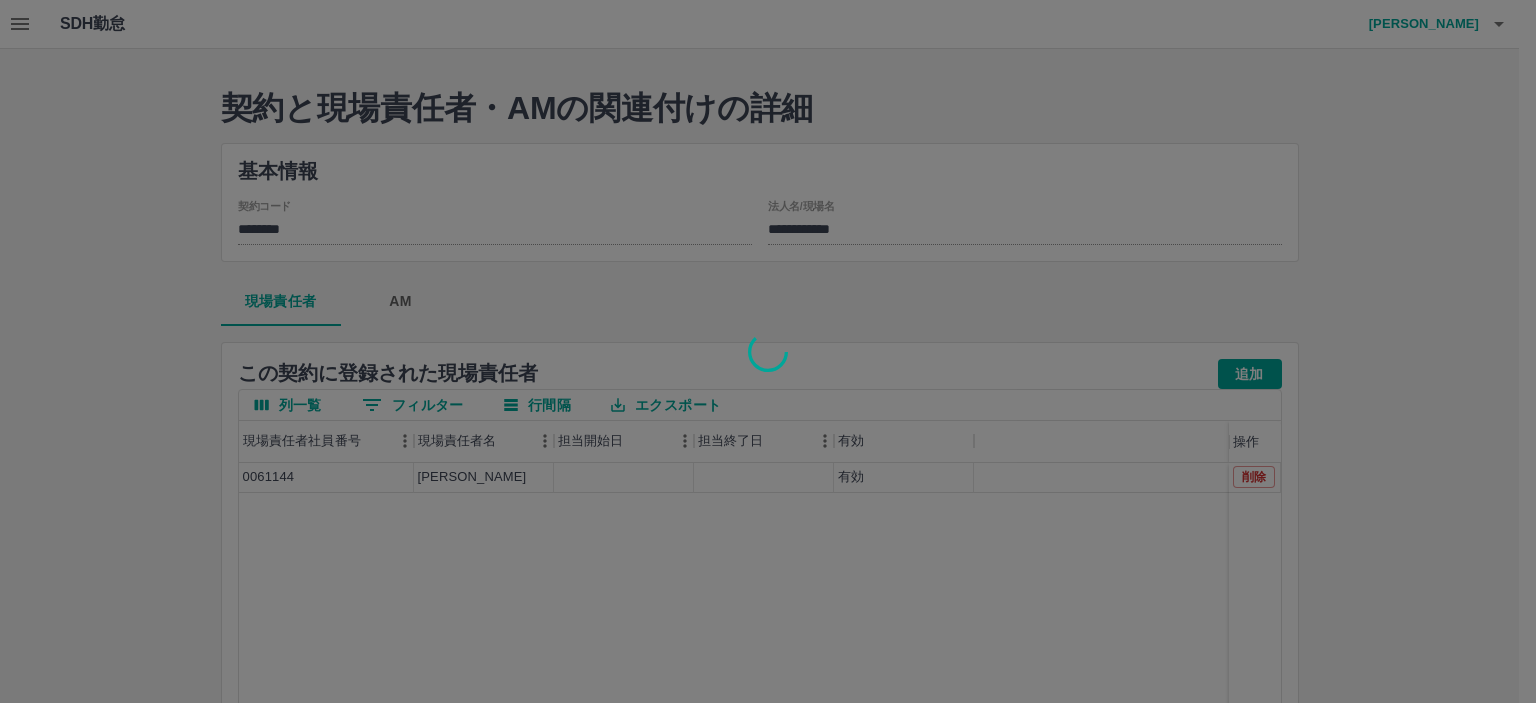 type 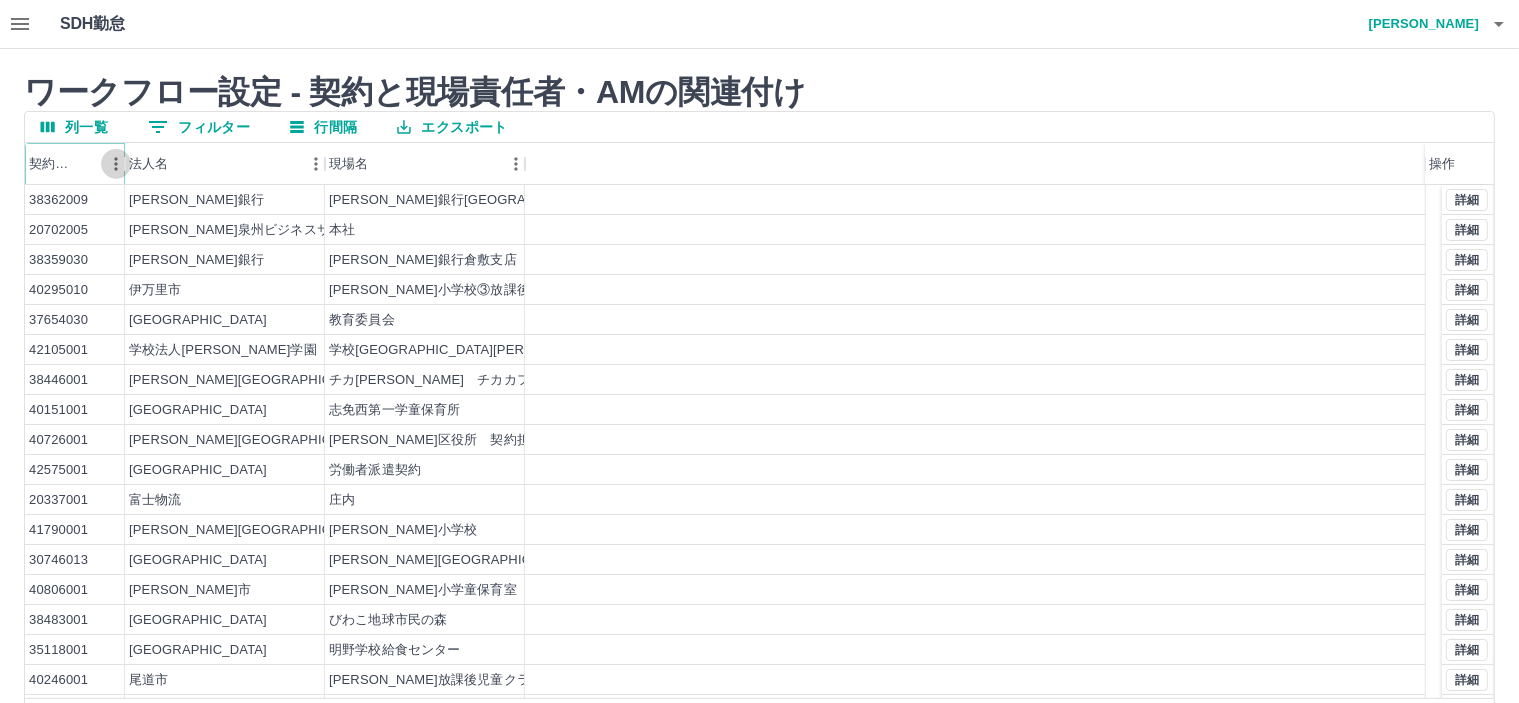 click 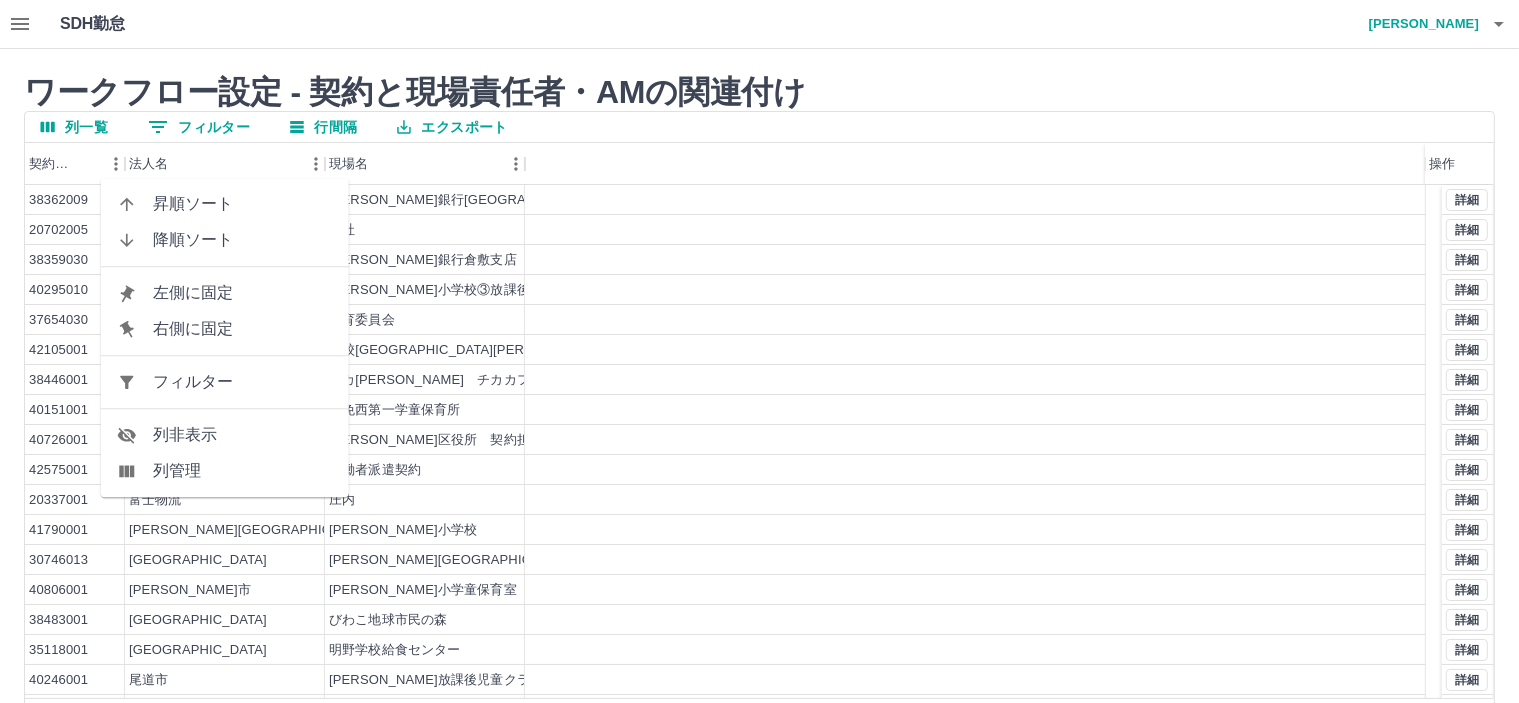 click on "フィルター" at bounding box center [243, 382] 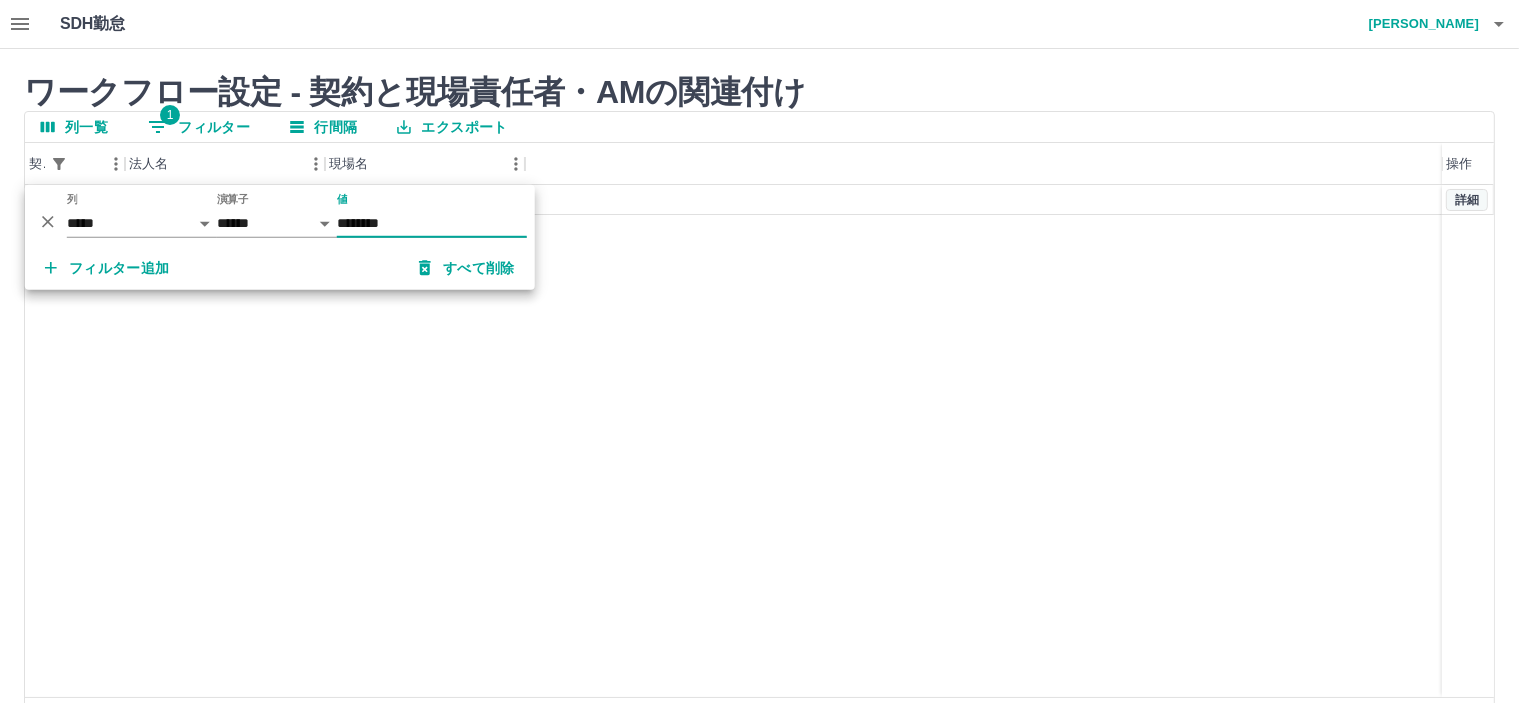 type on "********" 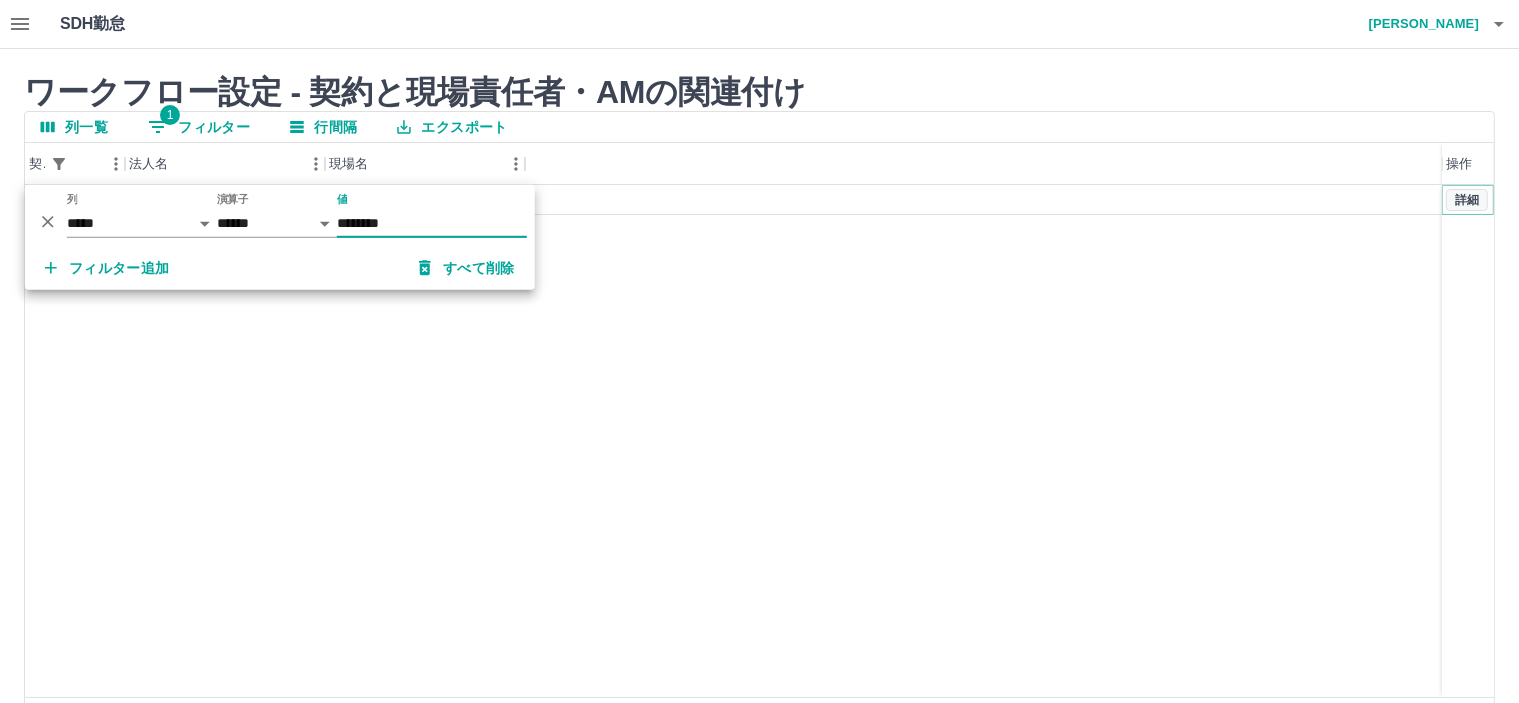 click on "詳細" at bounding box center (1467, 200) 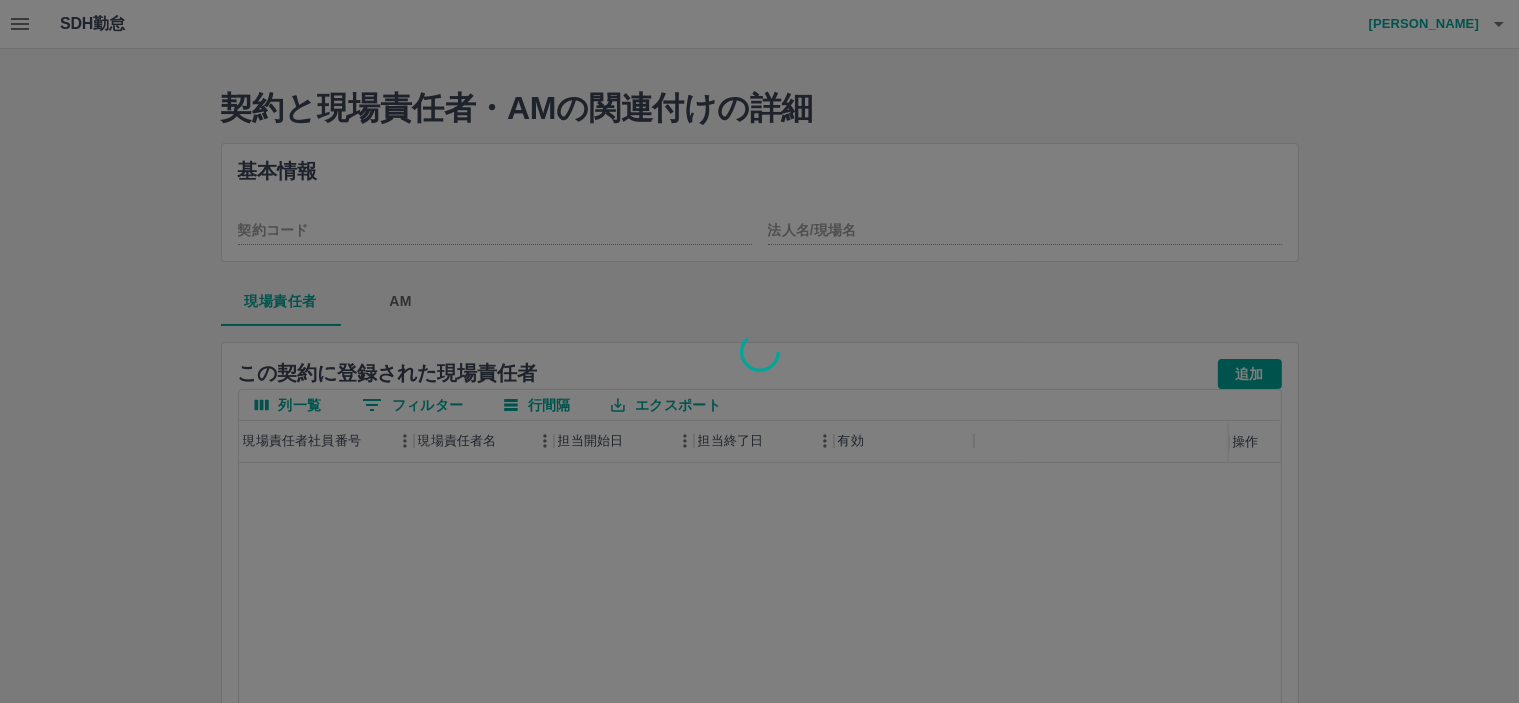 type on "********" 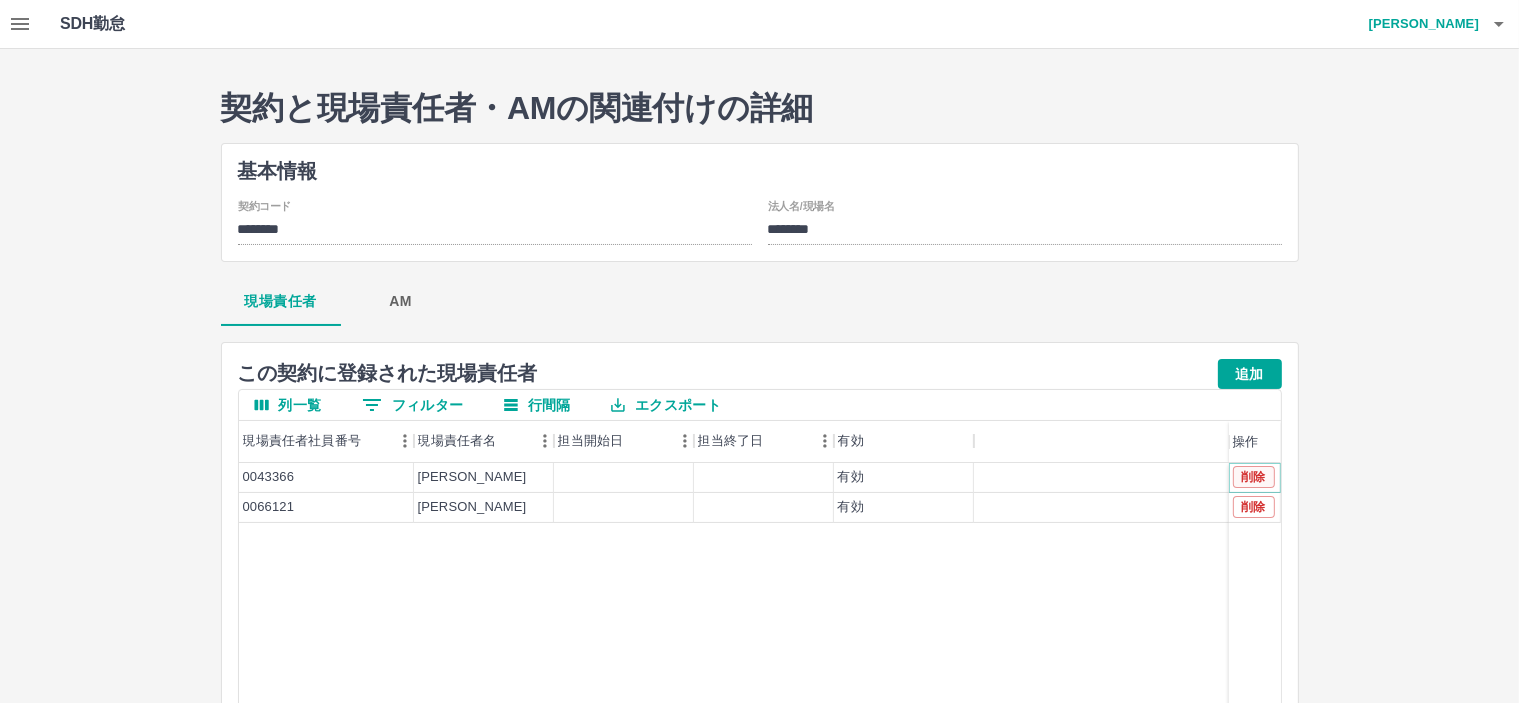 click on "削除" at bounding box center [1254, 477] 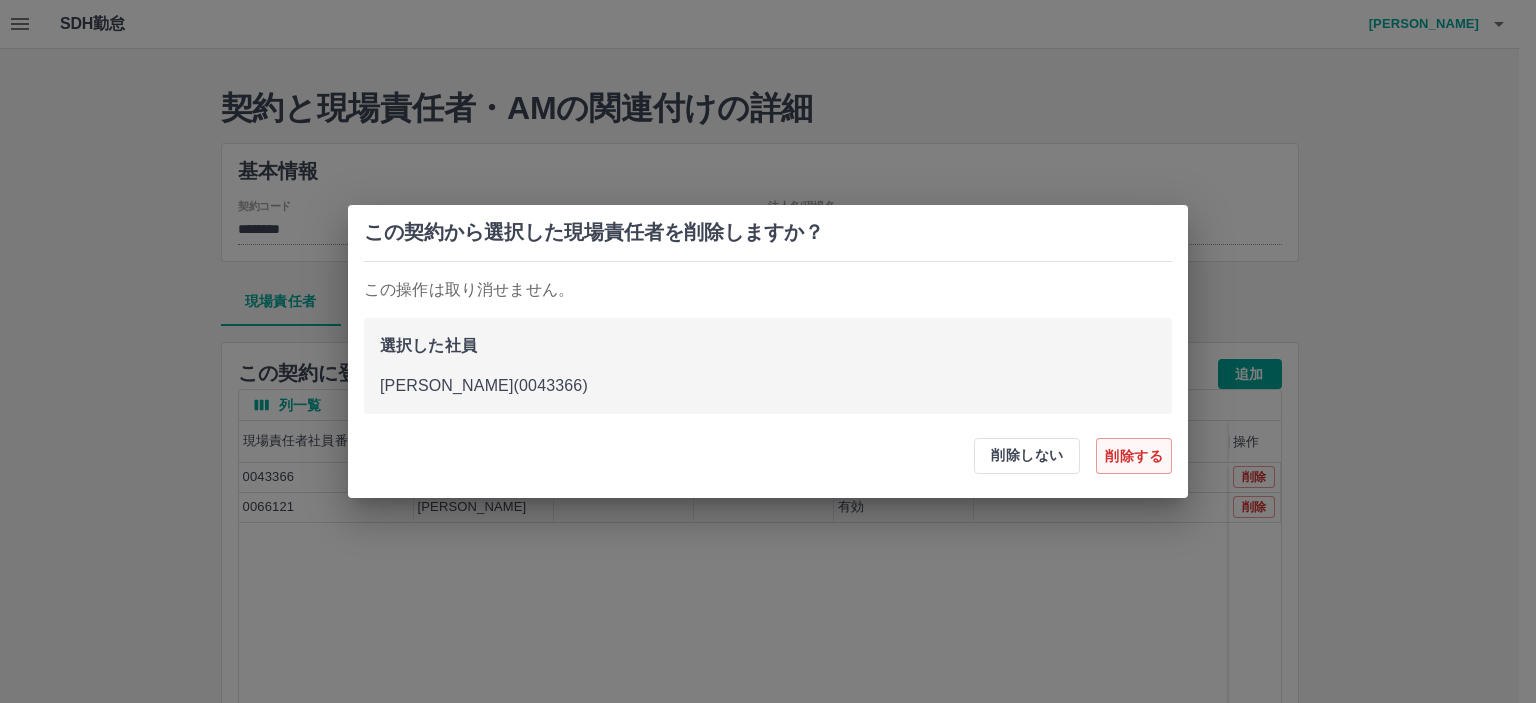 click on "削除する" at bounding box center [1134, 456] 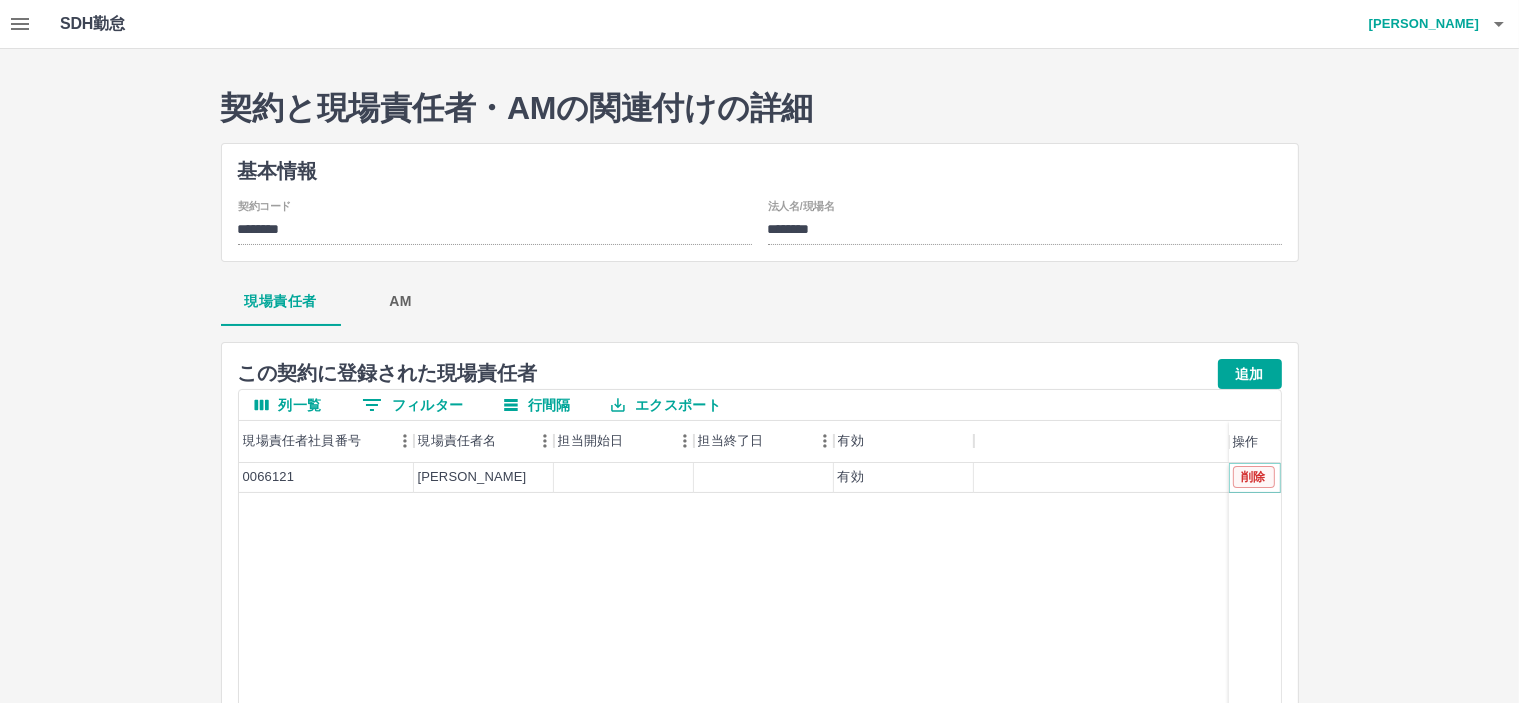 click on "削除" at bounding box center (1254, 477) 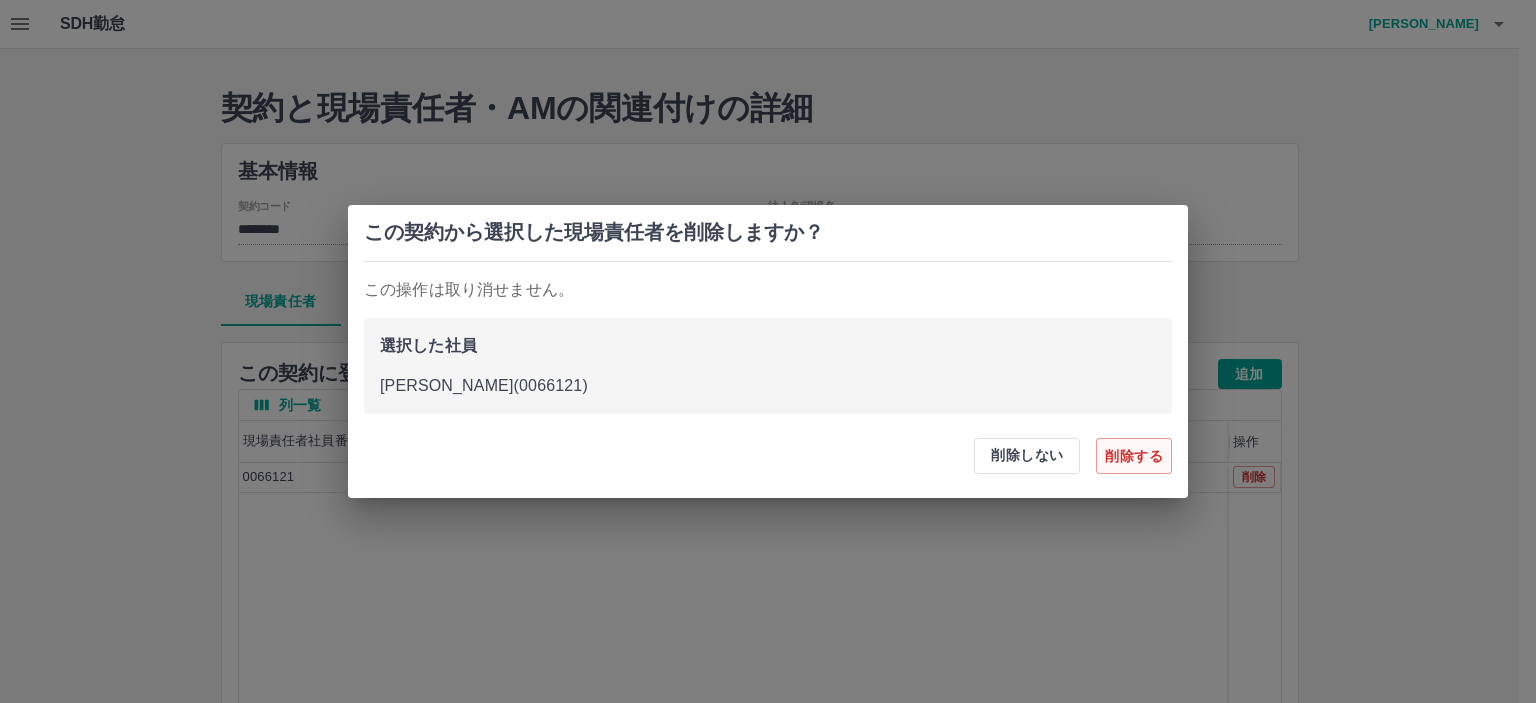 click on "削除する" at bounding box center (1134, 456) 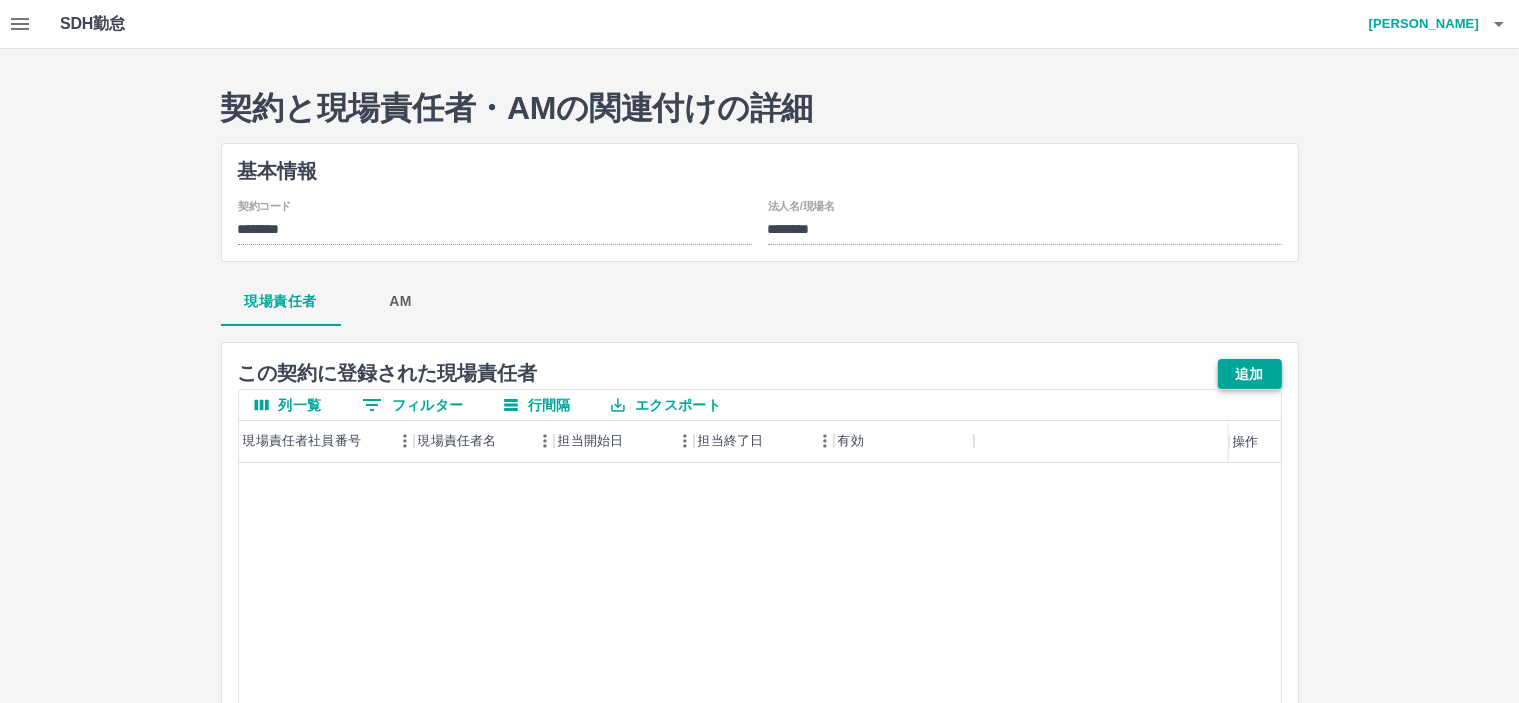 click on "追加" at bounding box center [1250, 374] 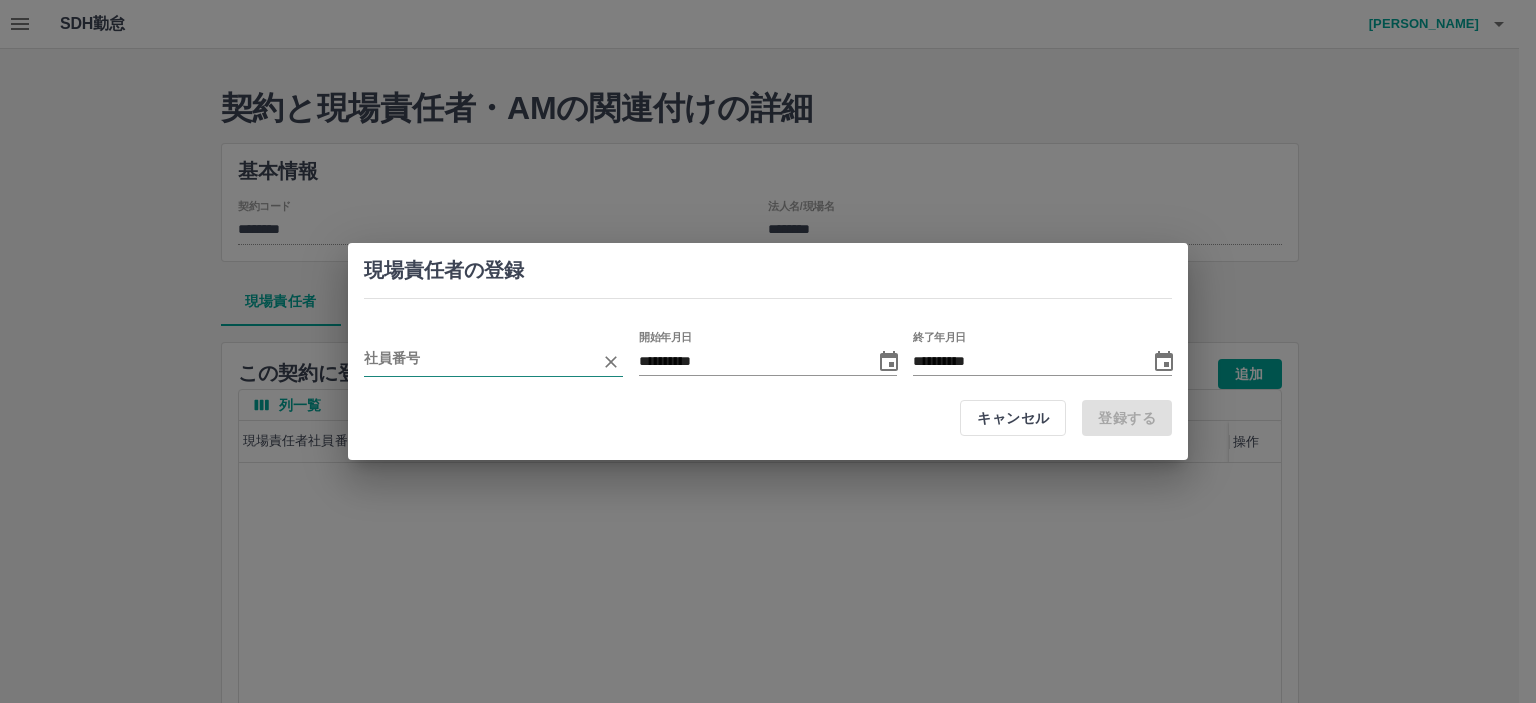 click at bounding box center [478, 361] 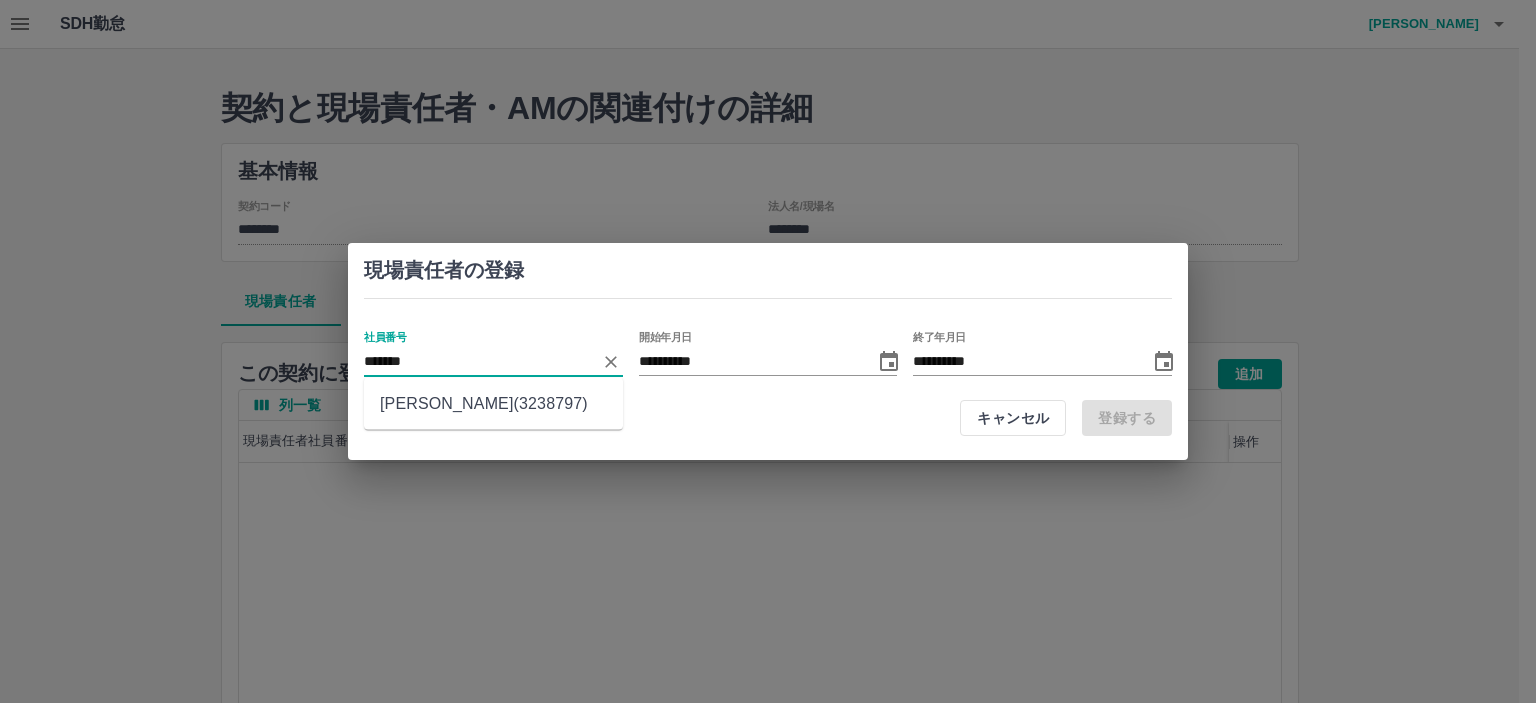 click on "辻野　晴香(3238797)" at bounding box center [493, 404] 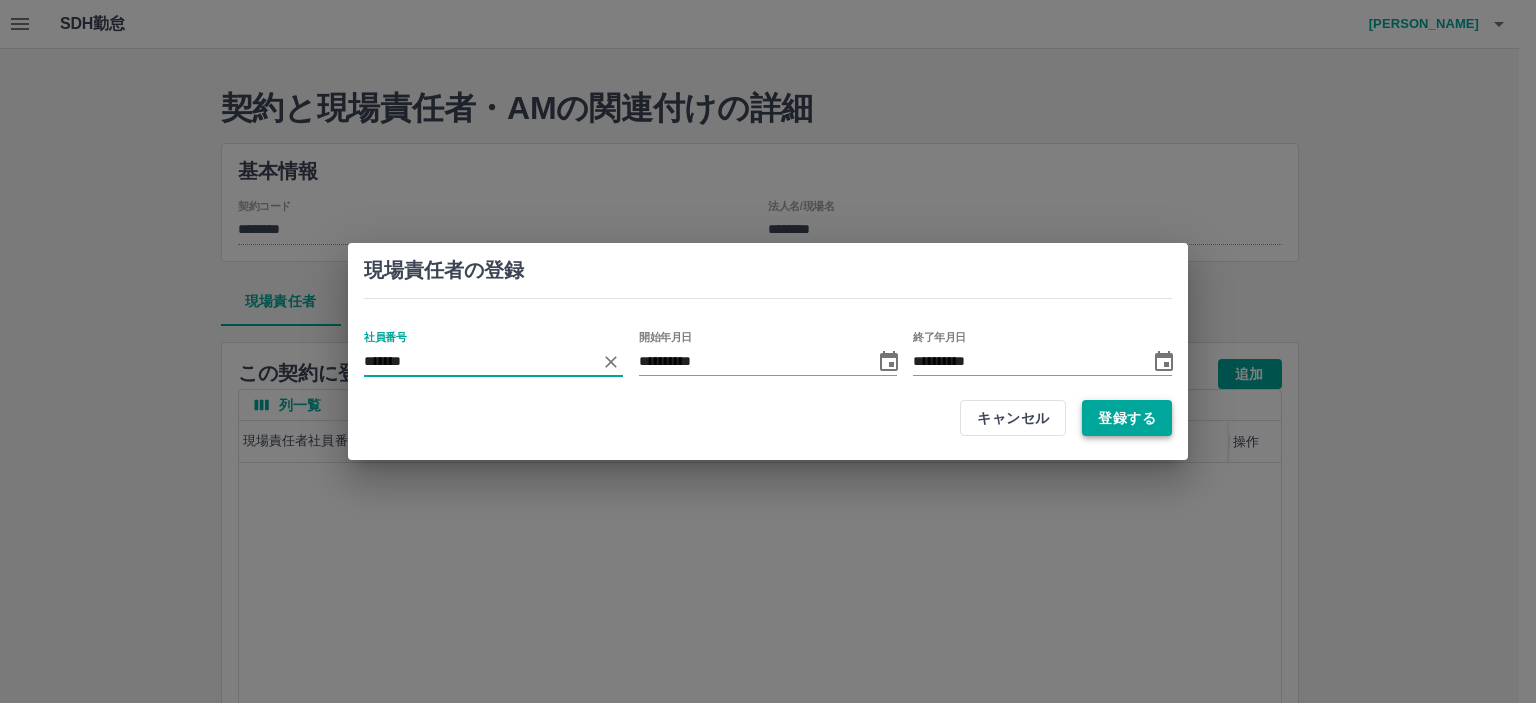 type on "*******" 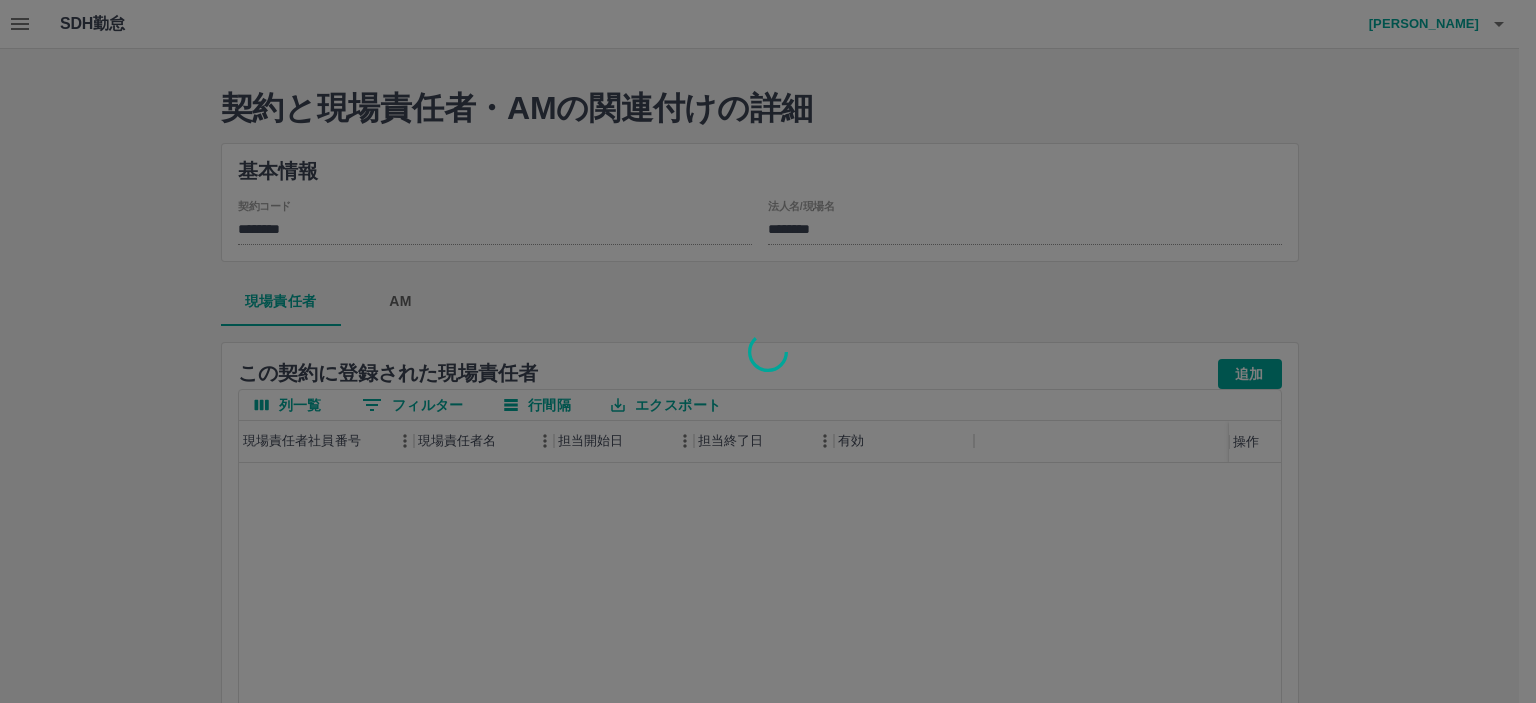 type 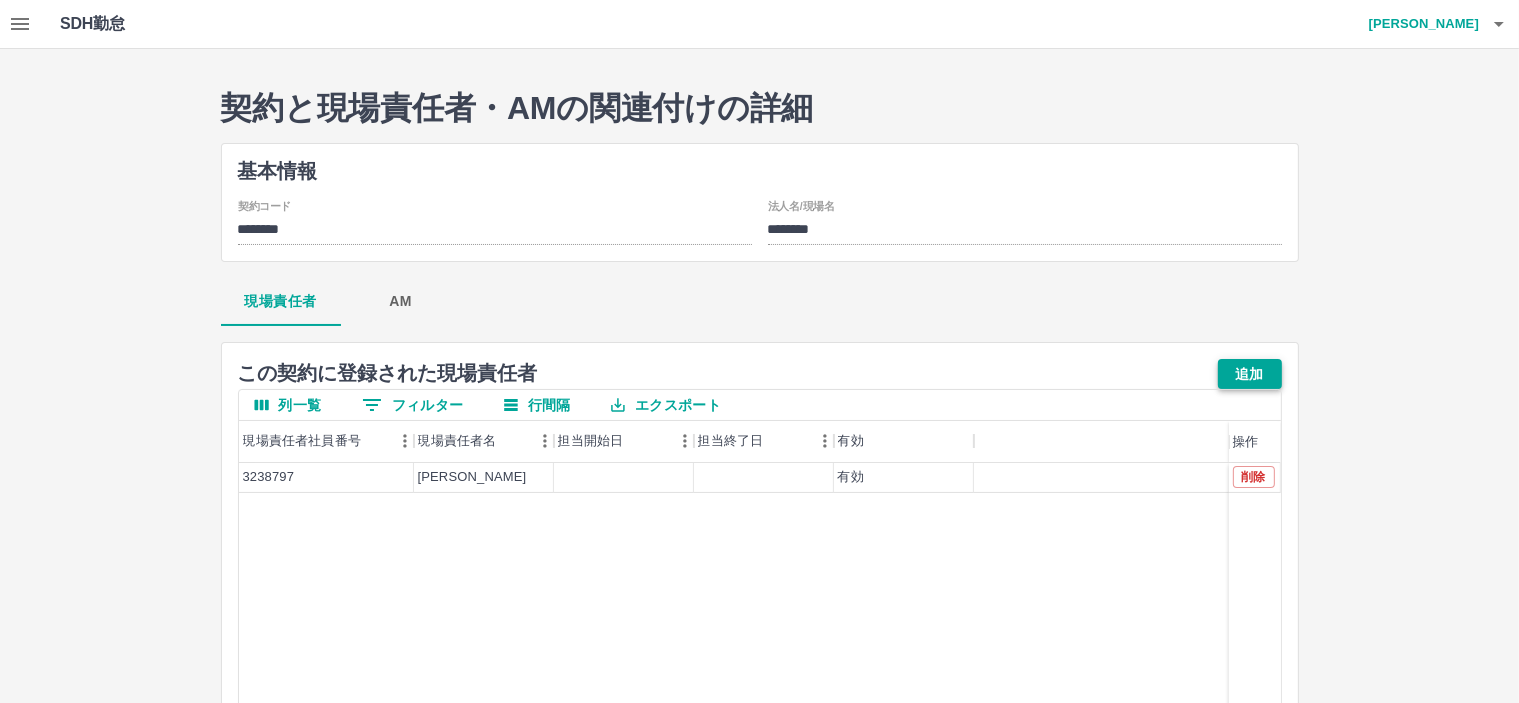 click on "追加" at bounding box center (1250, 374) 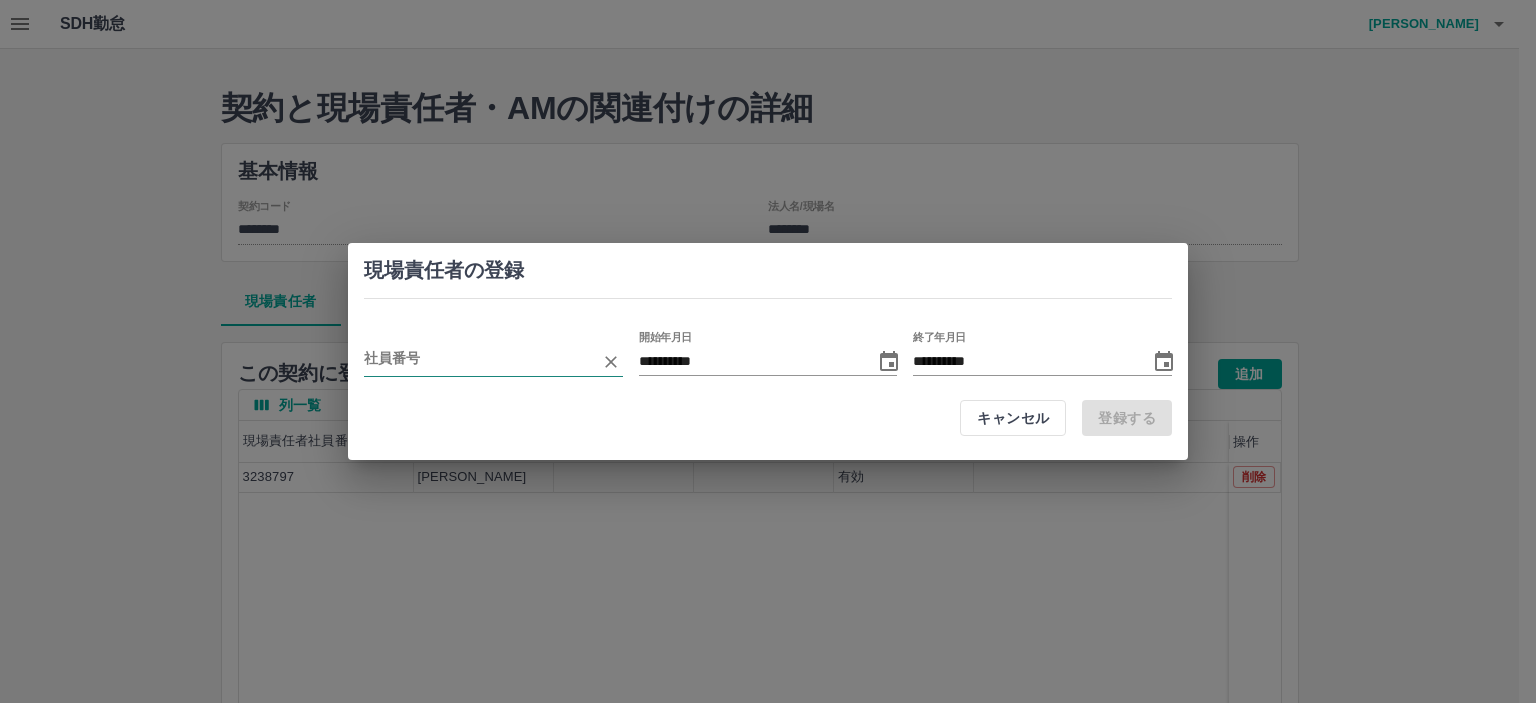 click at bounding box center (478, 361) 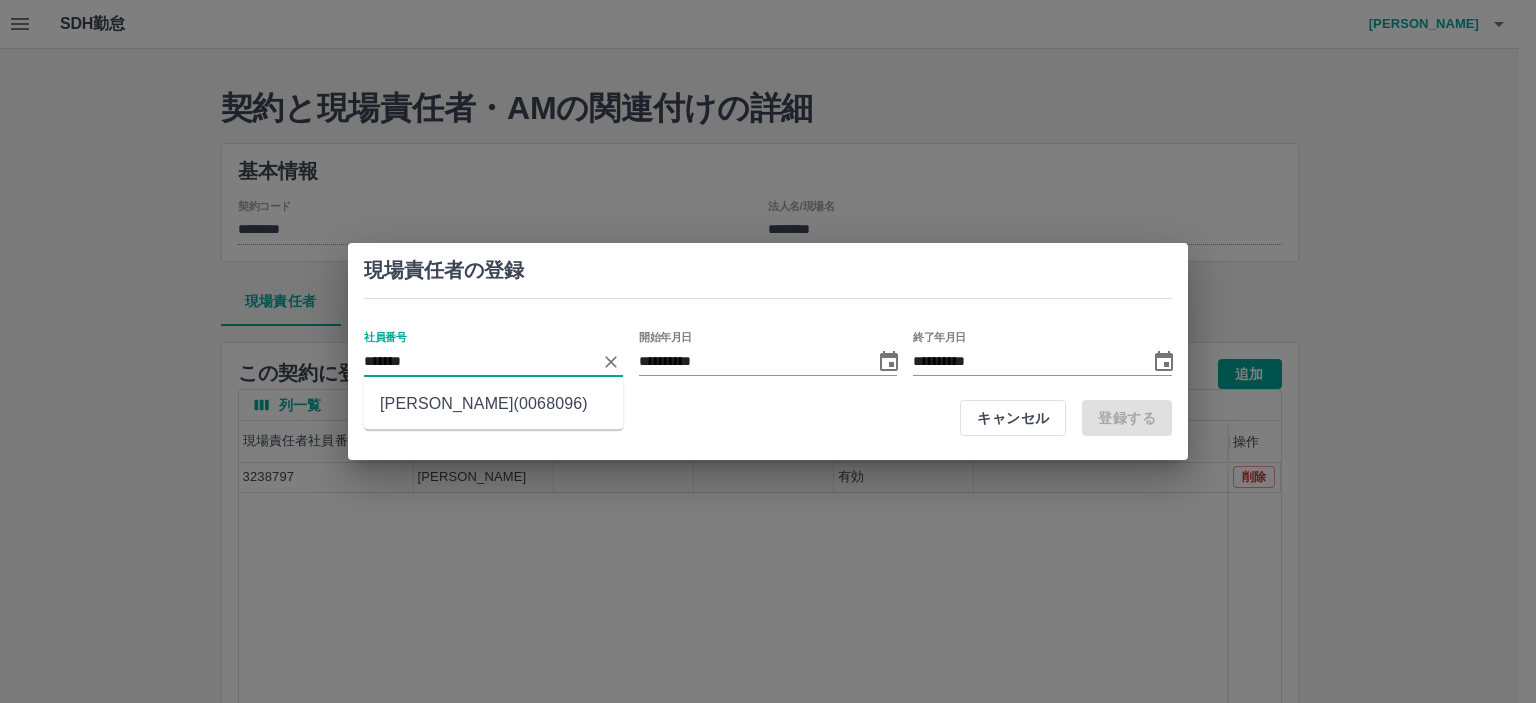 click on "小川　昭雄(0068096)" at bounding box center (493, 404) 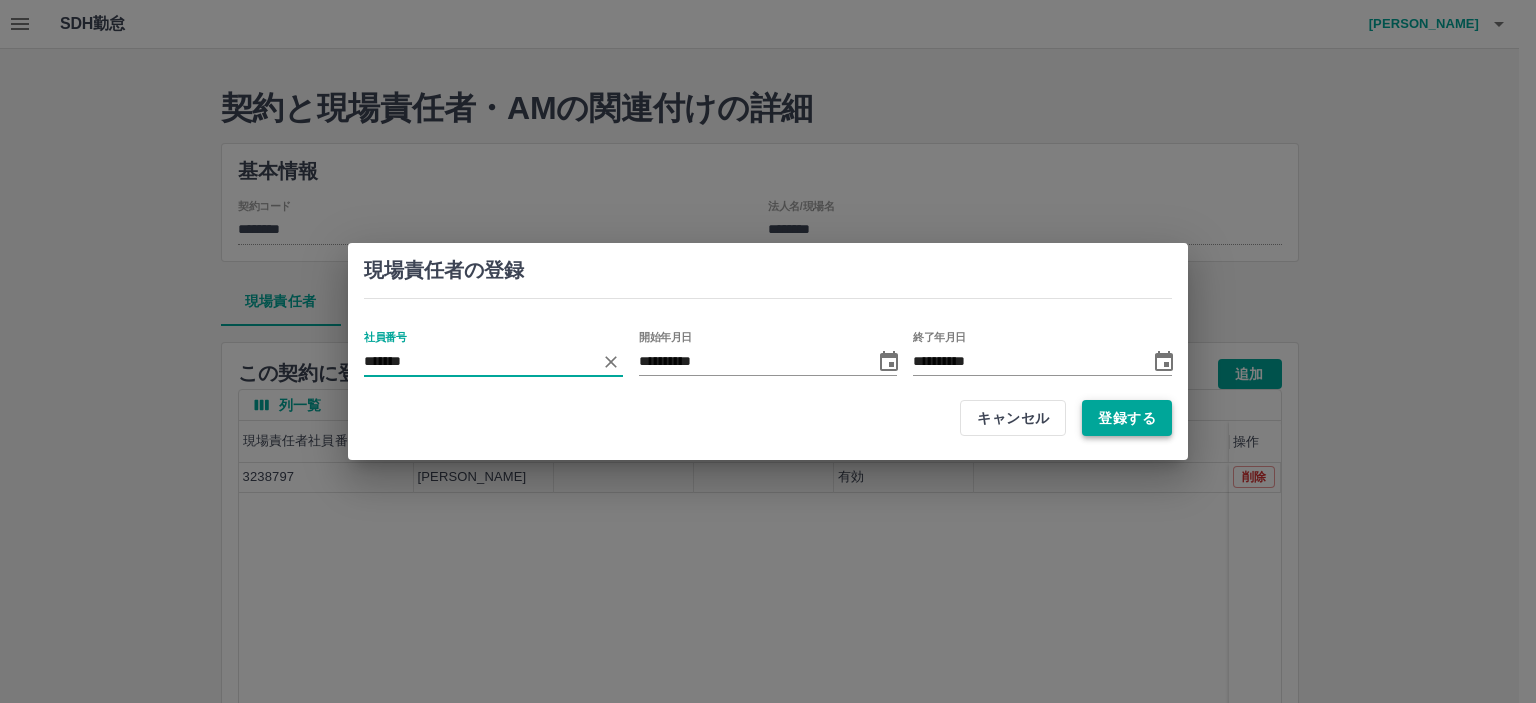 type on "*******" 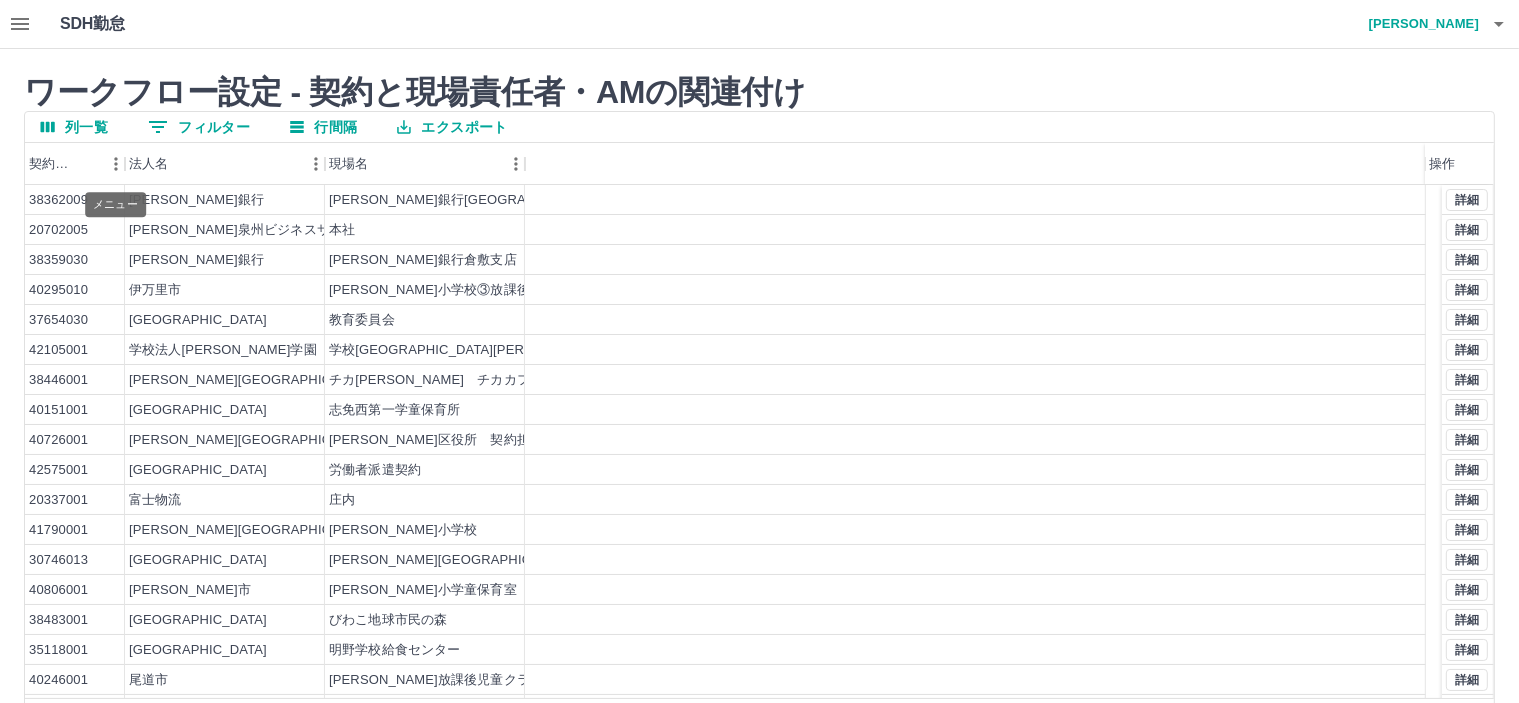 click at bounding box center [125, 164] 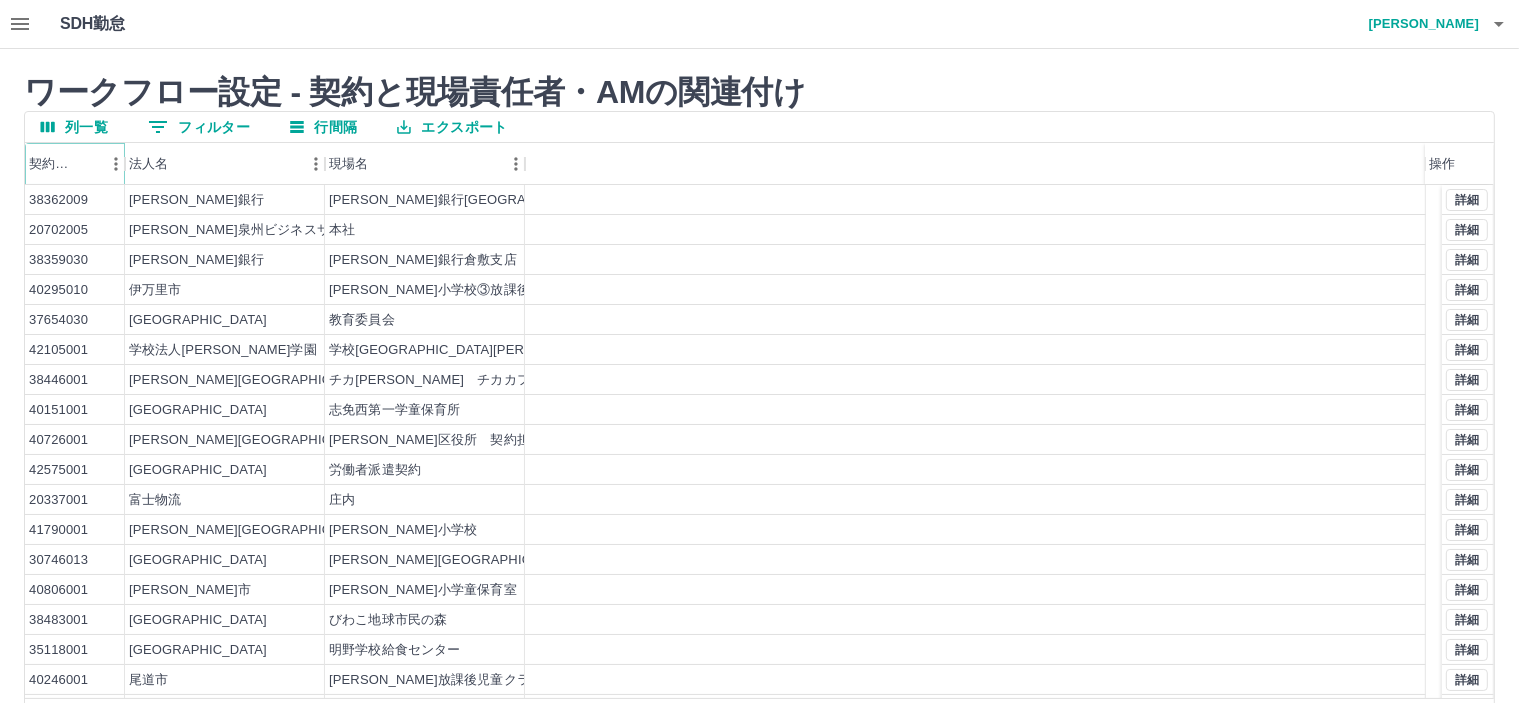 click at bounding box center [116, 164] 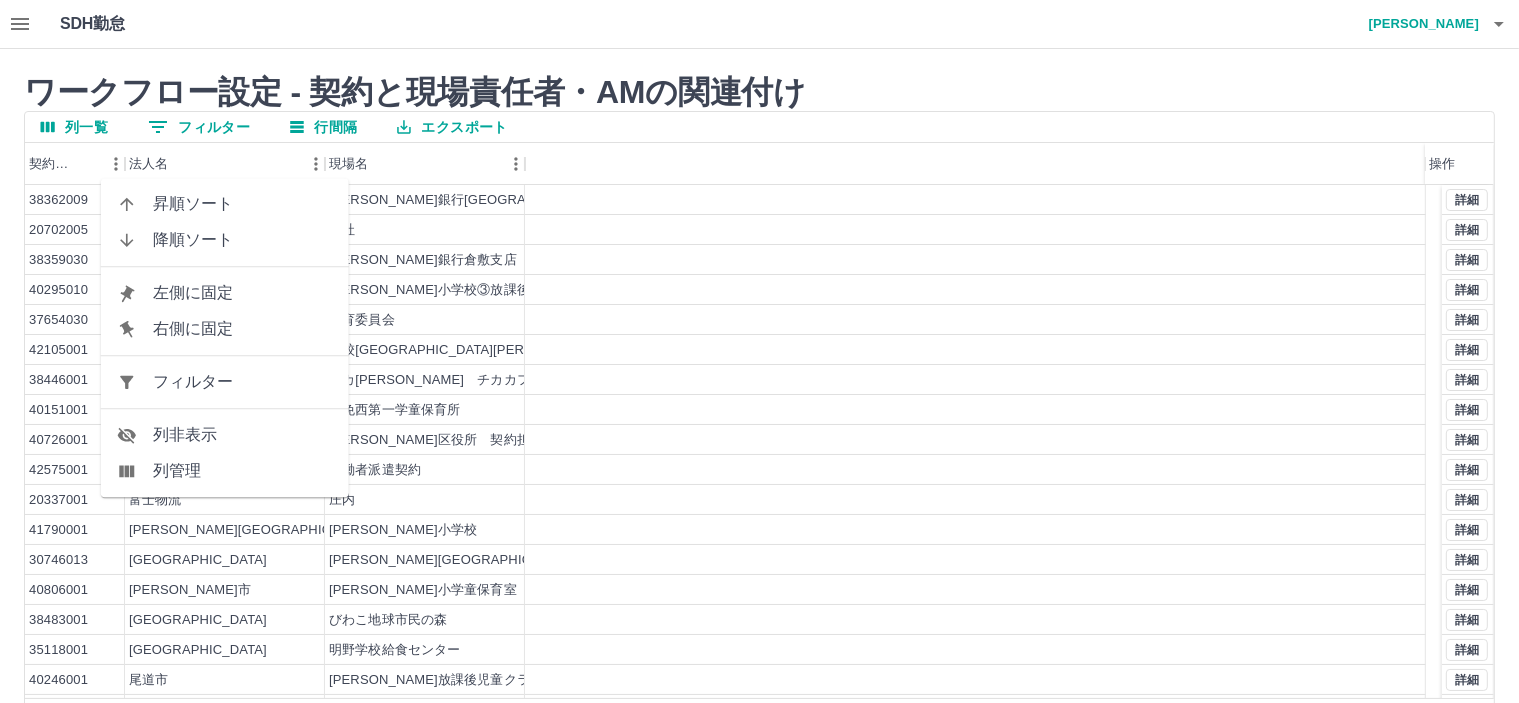 click on "フィルター" at bounding box center (243, 382) 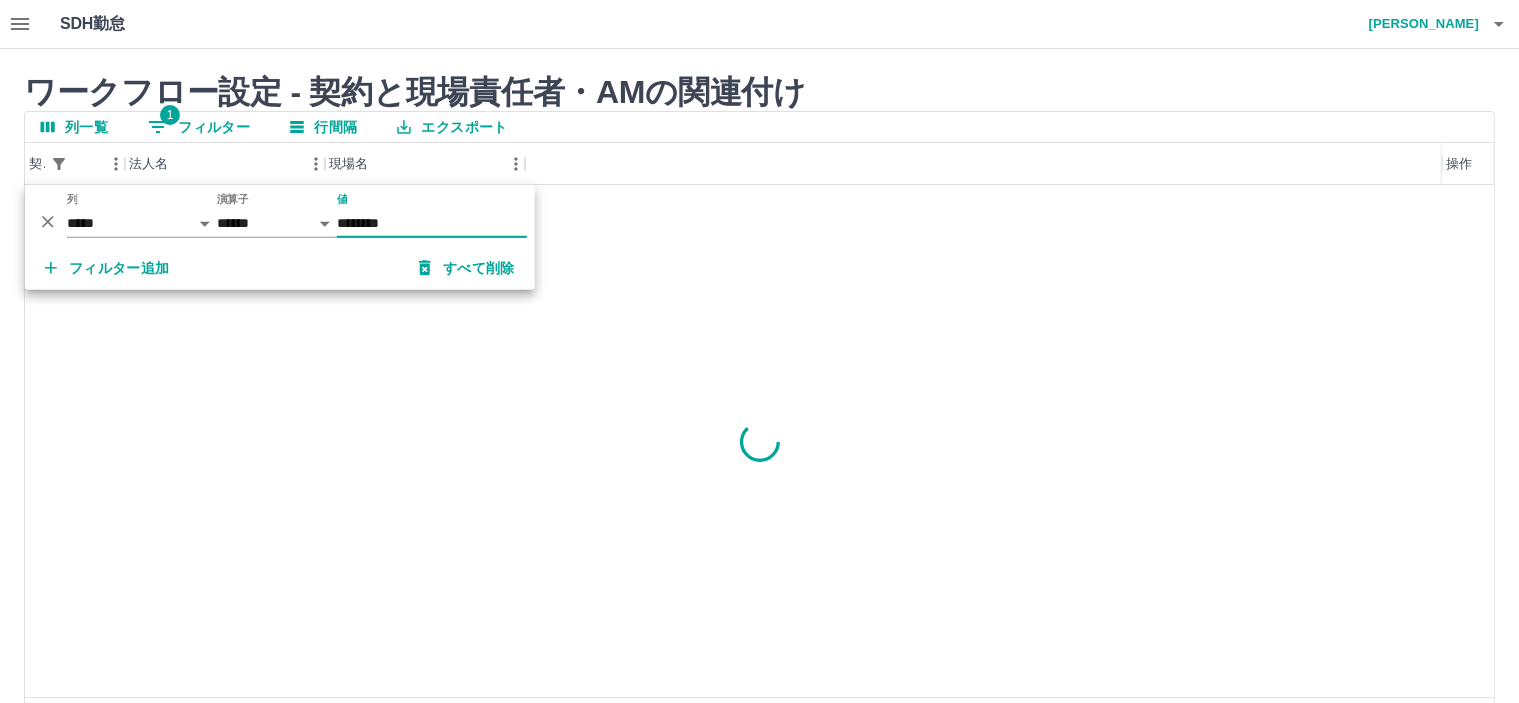 type on "********" 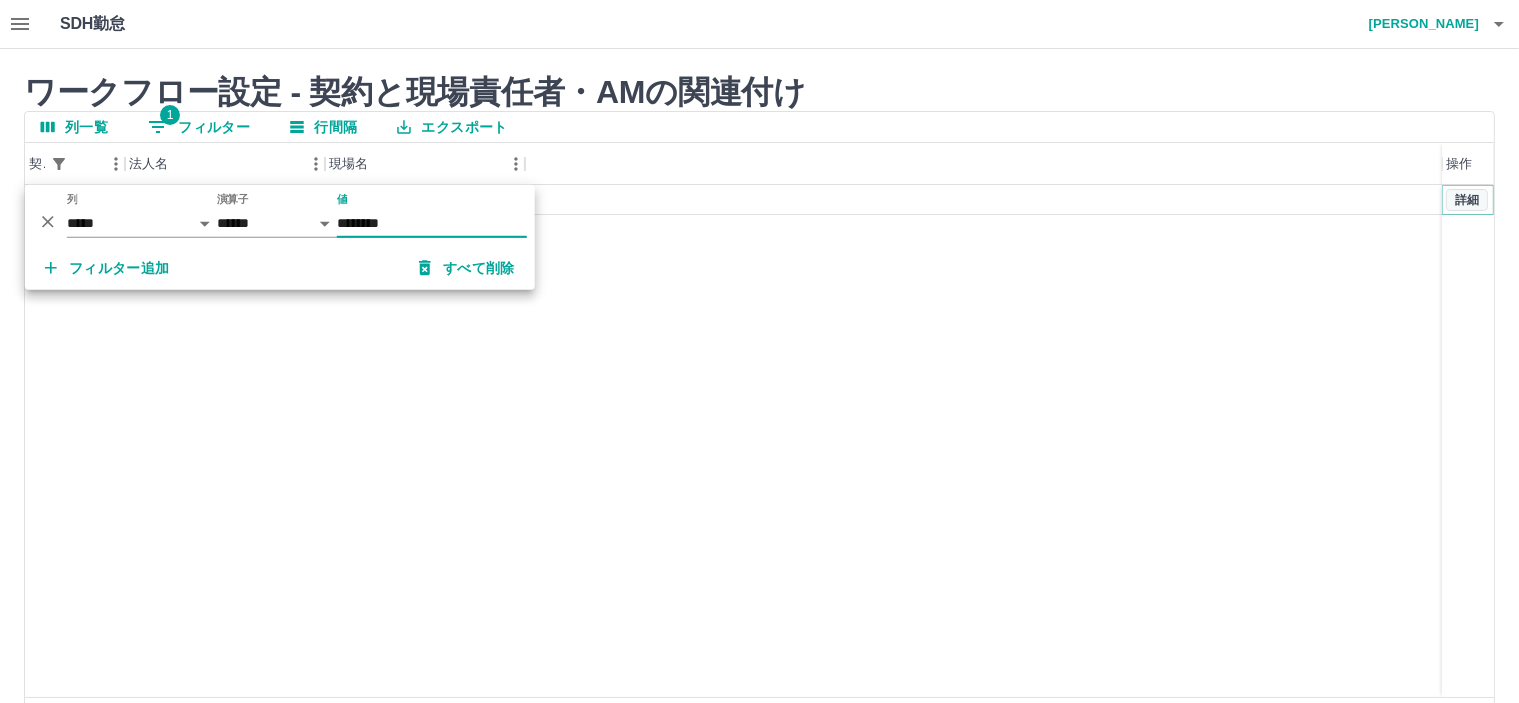 click on "詳細" at bounding box center (1467, 200) 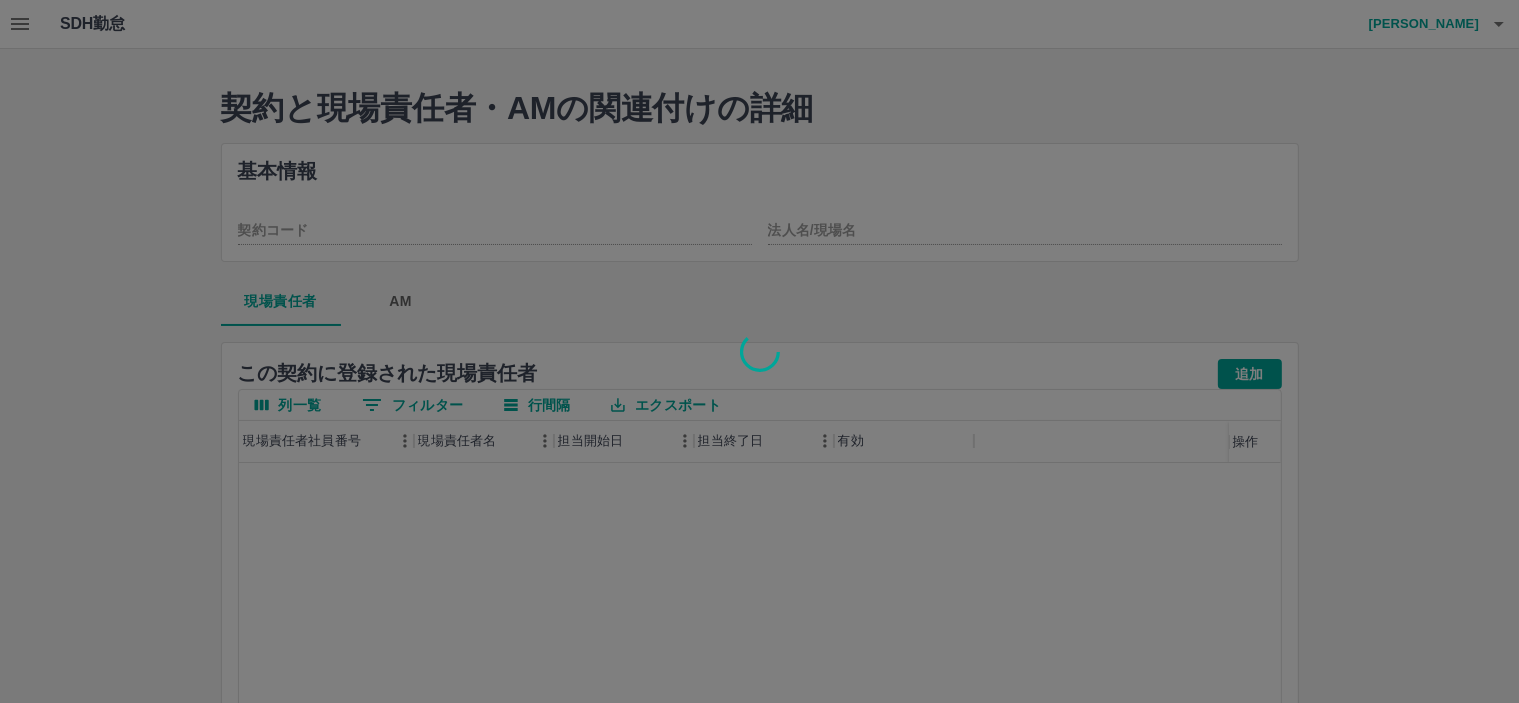 type on "********" 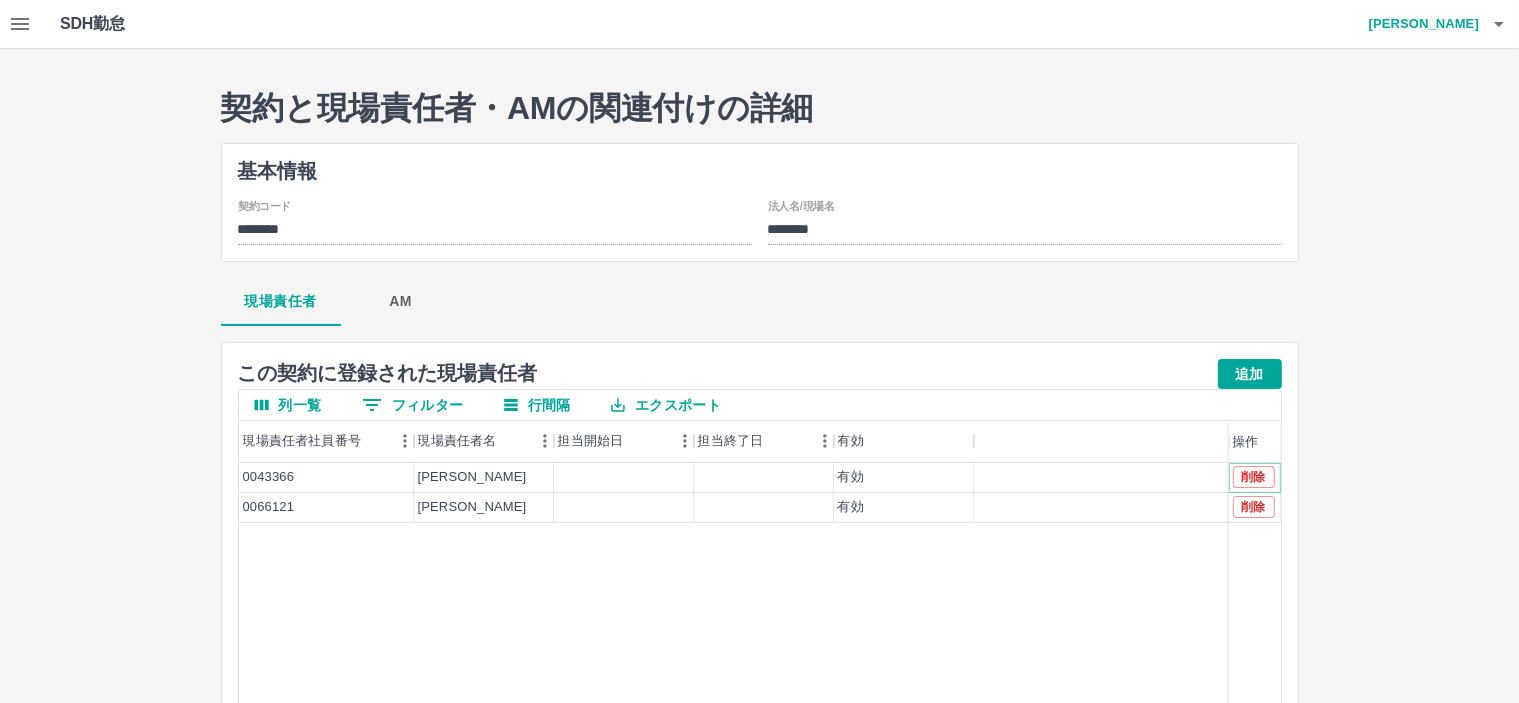 click on "削除" at bounding box center (1254, 477) 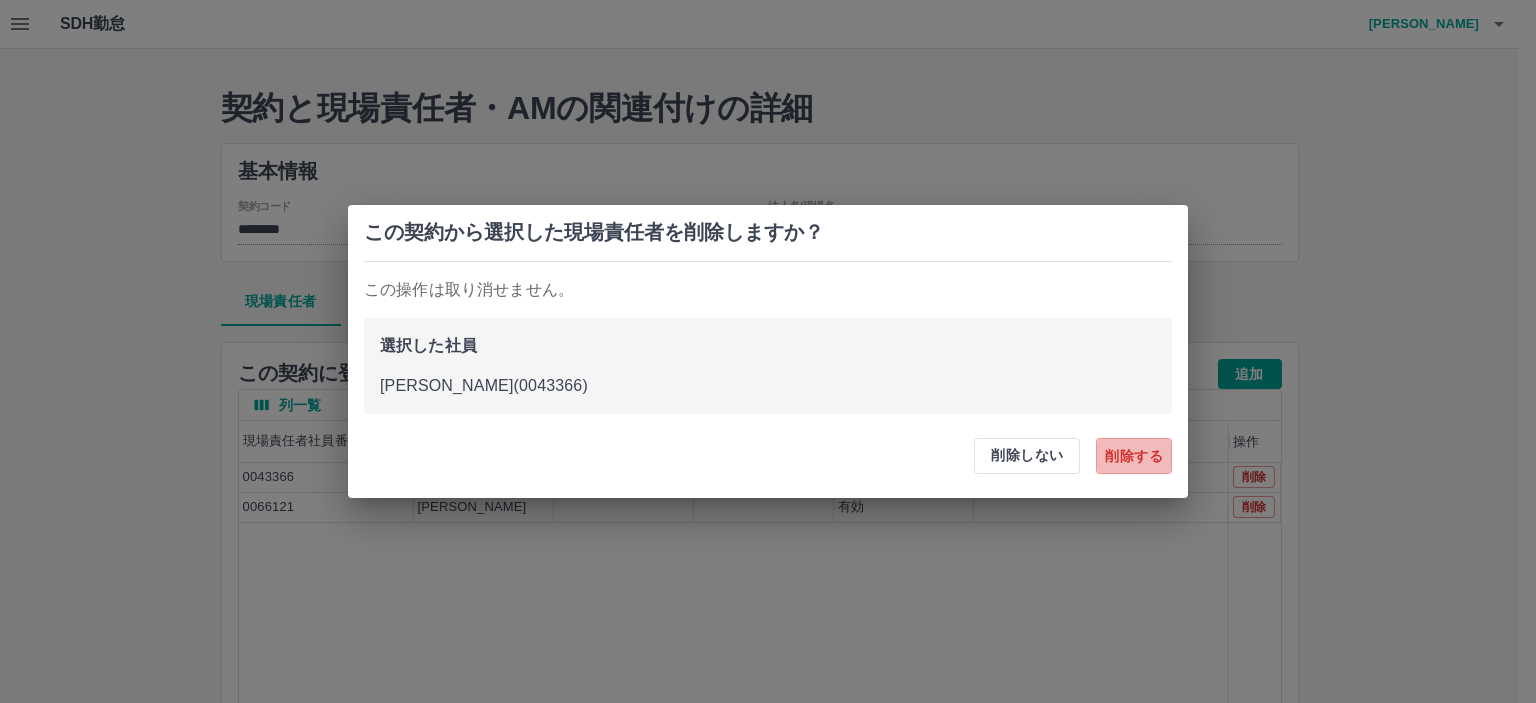 click on "削除する" at bounding box center [1134, 456] 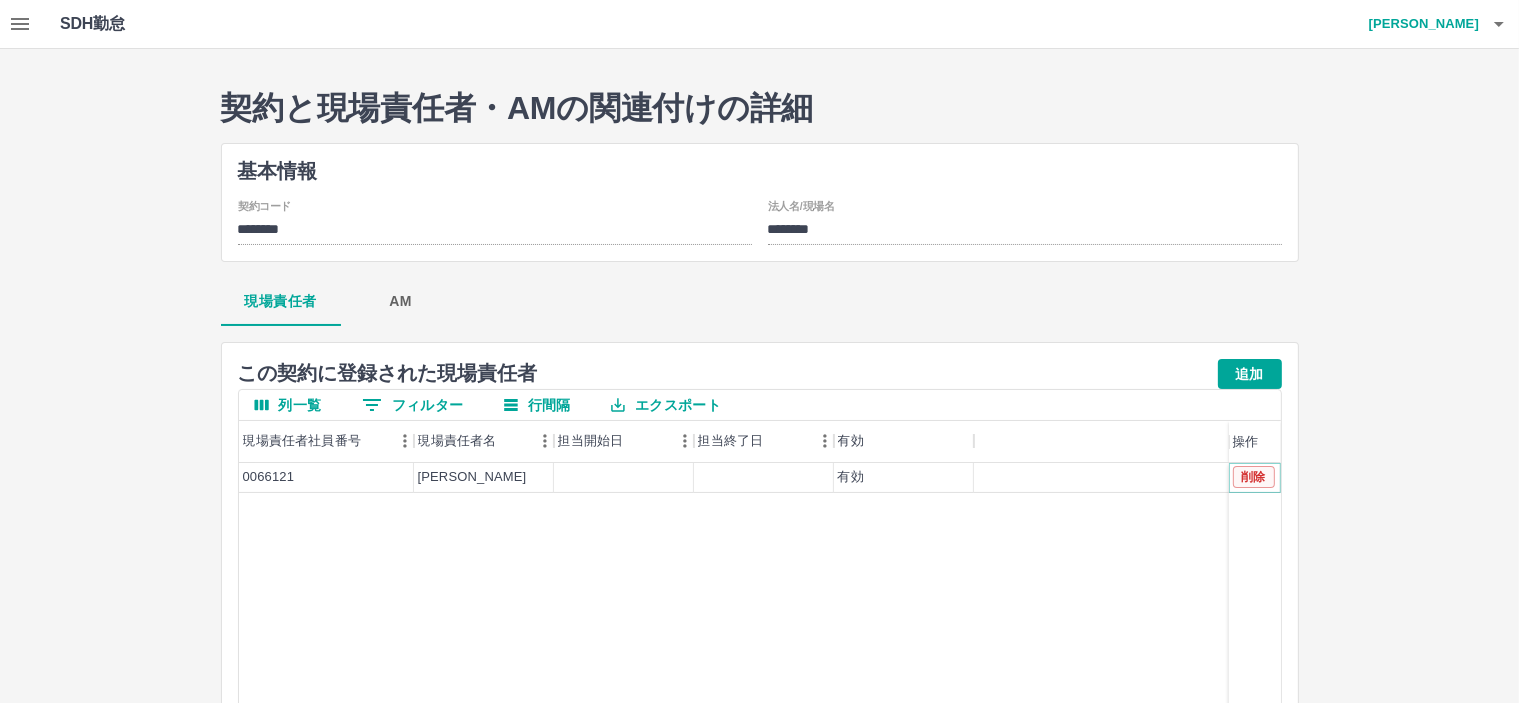 click on "削除" at bounding box center (1254, 477) 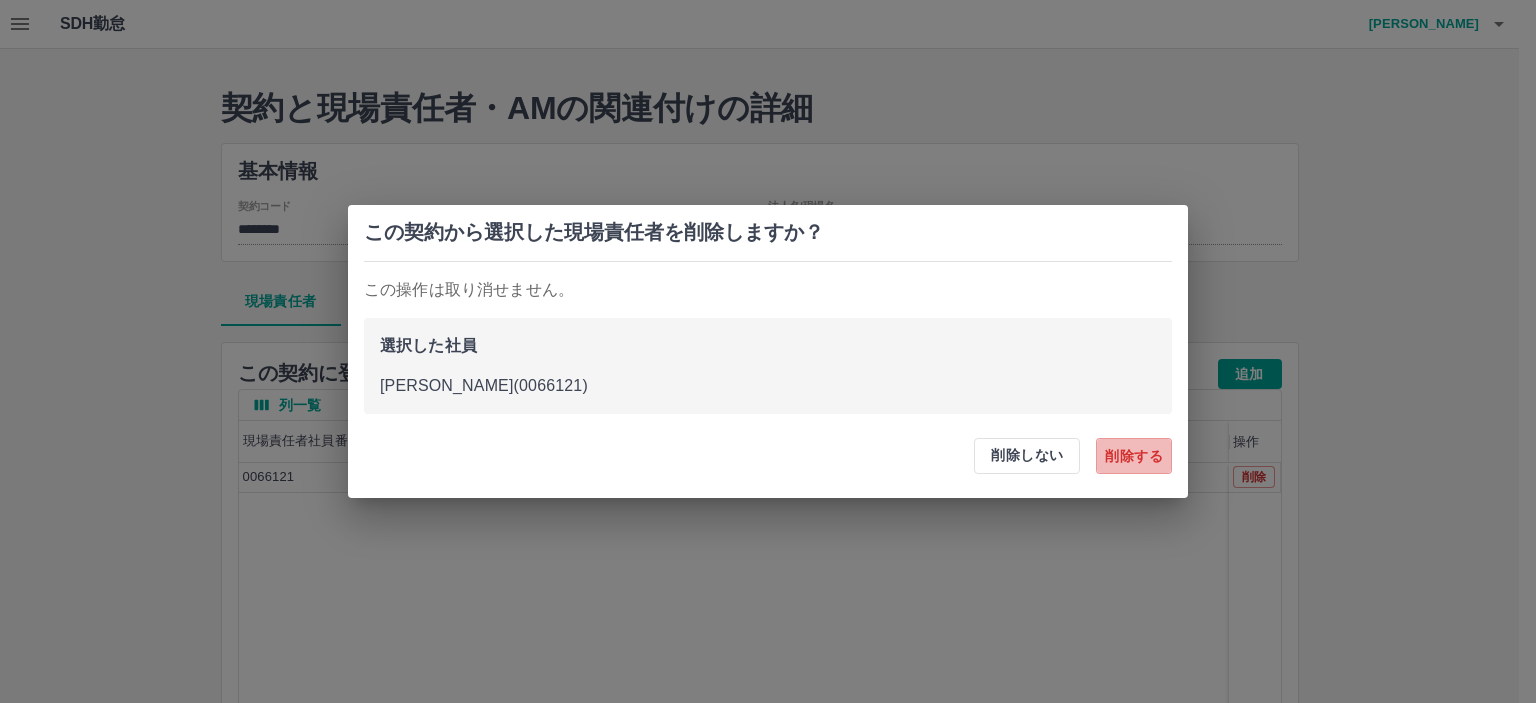 click on "削除する" at bounding box center (1134, 456) 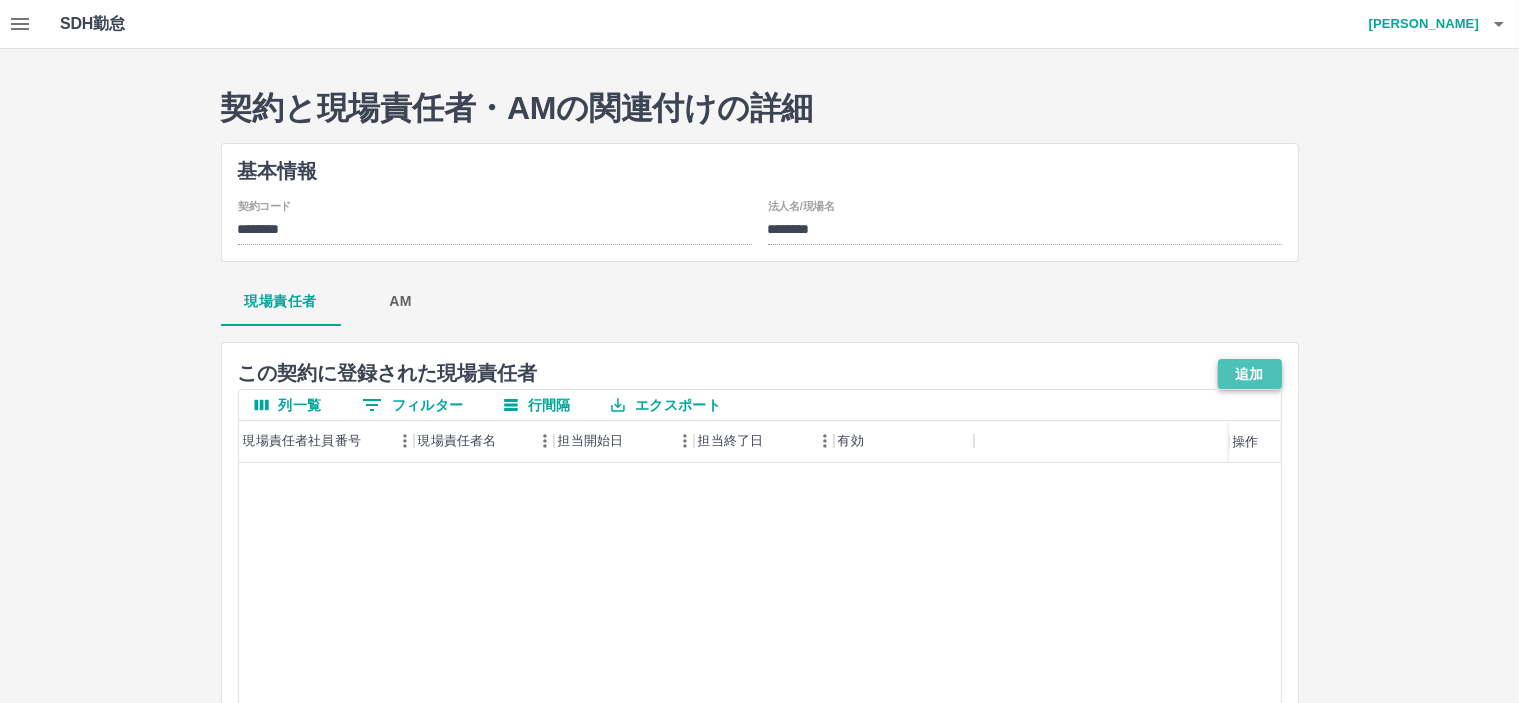 click on "追加" at bounding box center (1250, 374) 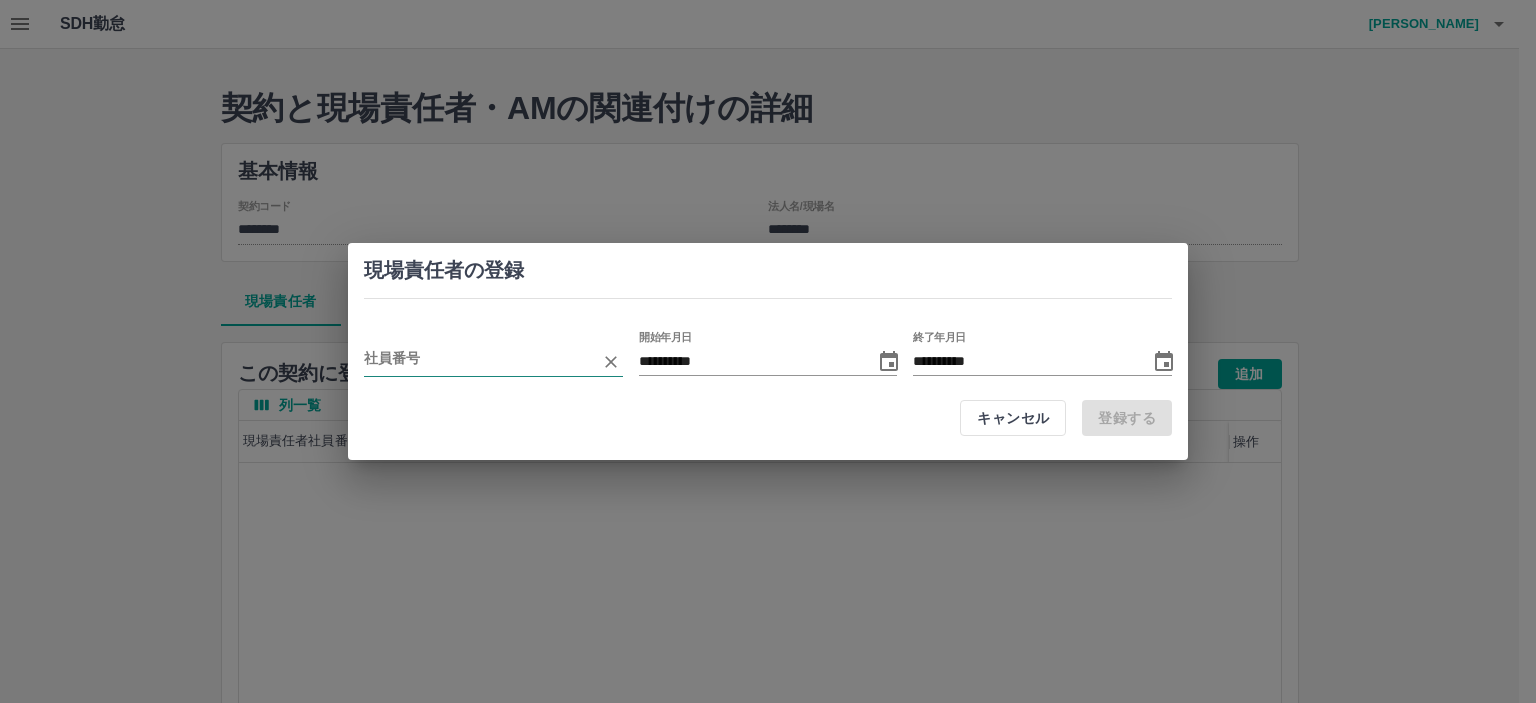 click at bounding box center (478, 361) 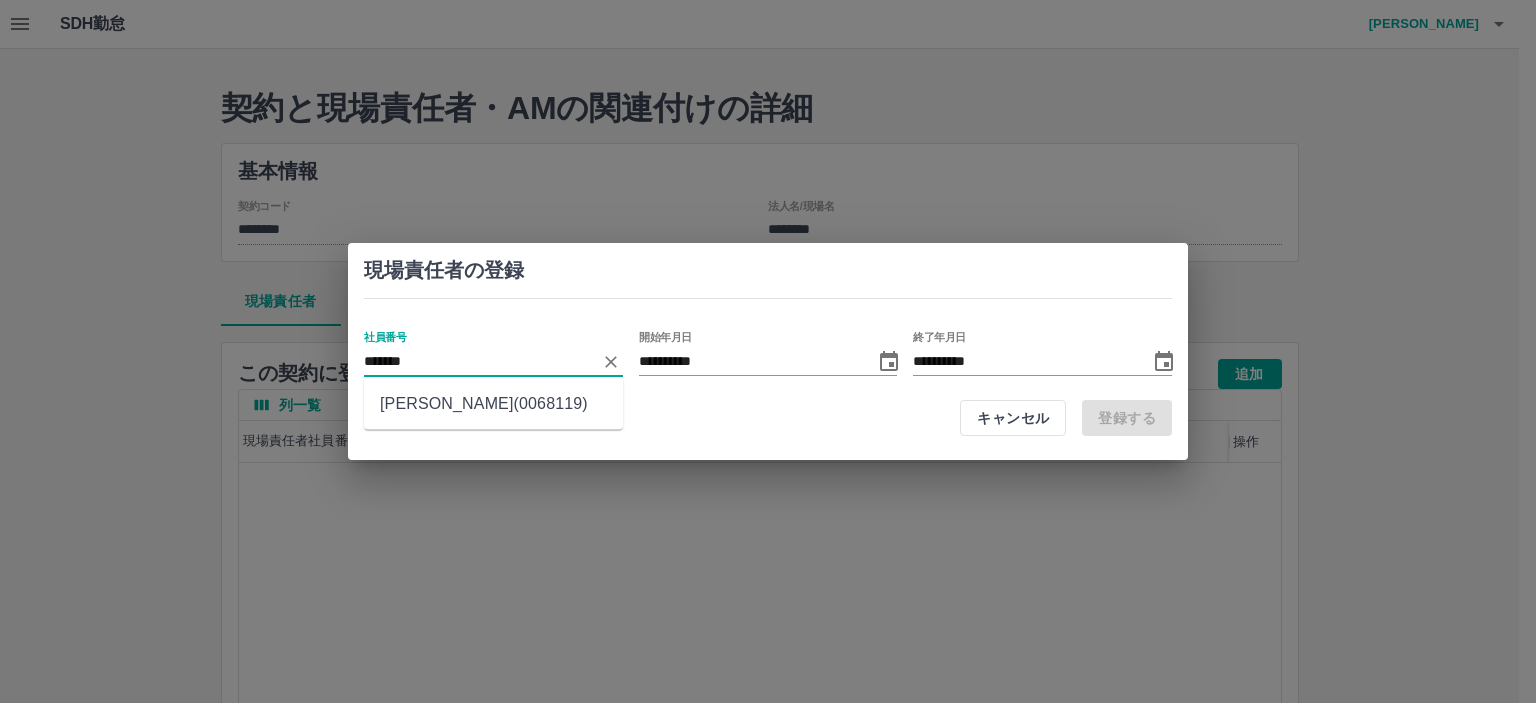 click on "山口　知子(0068119)" at bounding box center (493, 404) 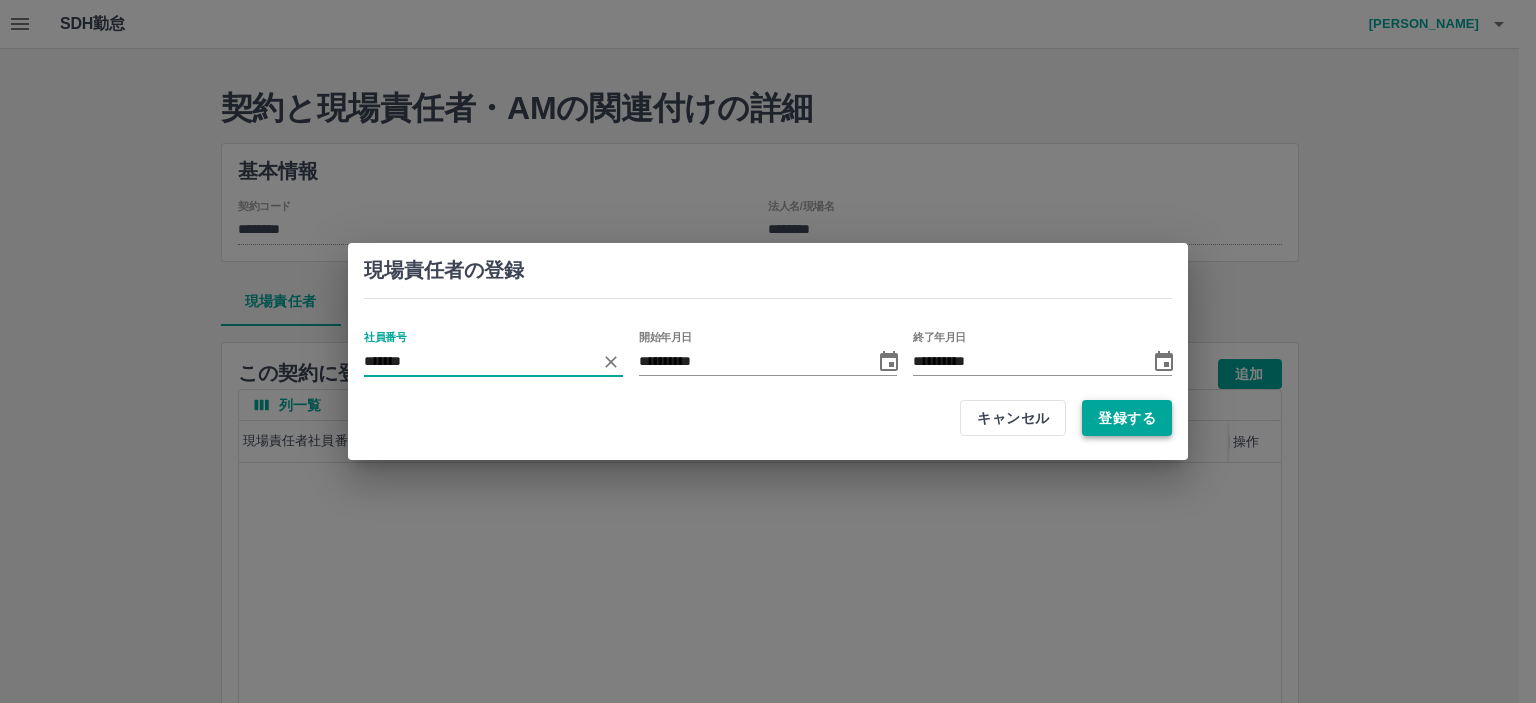 type on "*******" 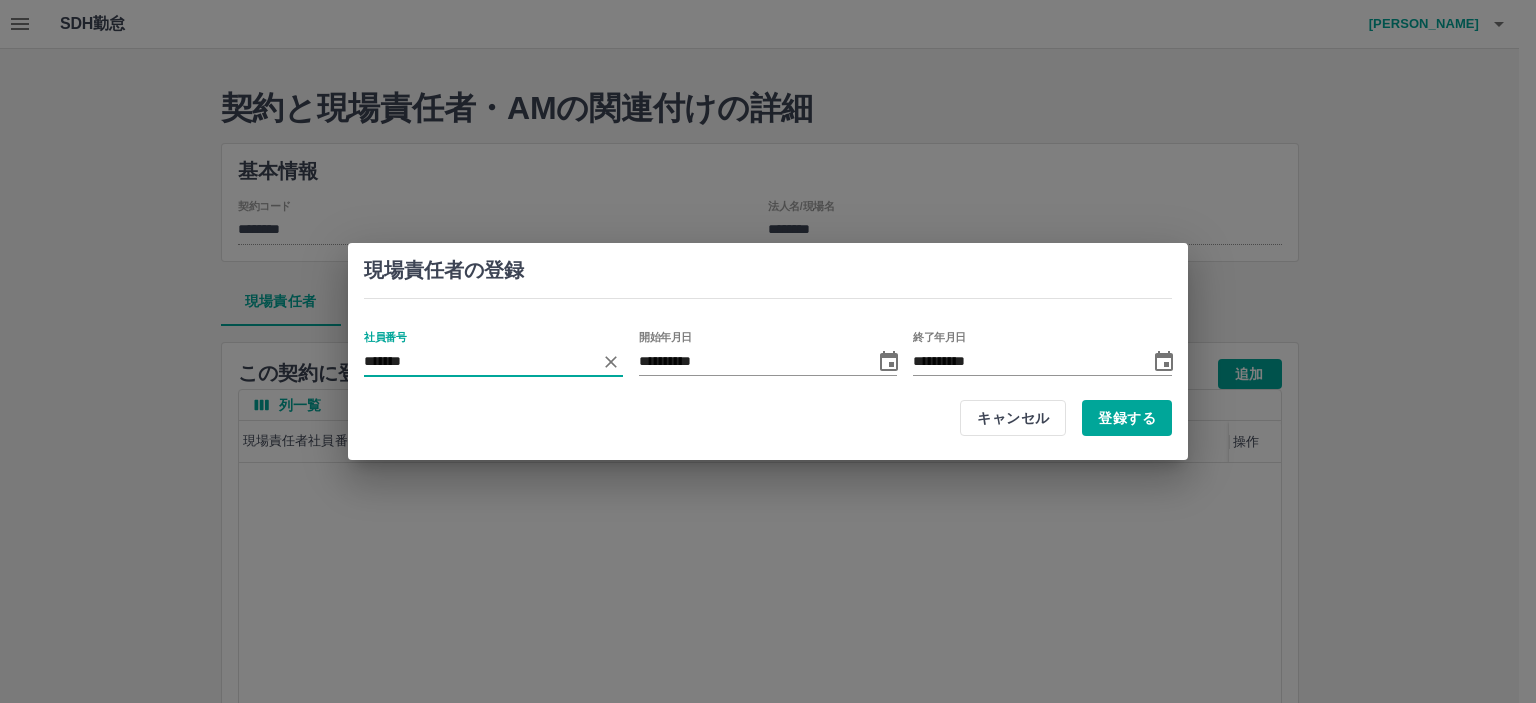 click on "登録する" at bounding box center (1127, 418) 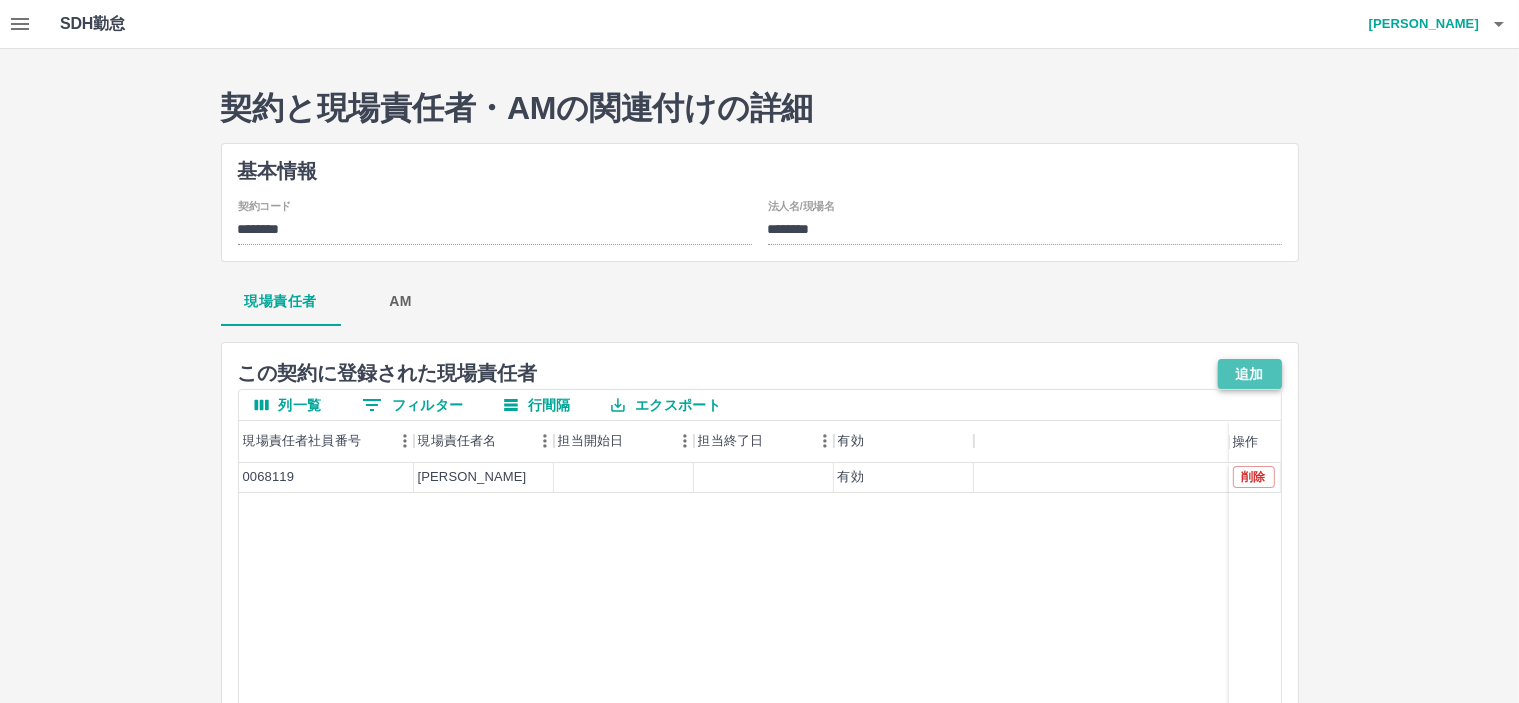 click on "追加" at bounding box center [1250, 374] 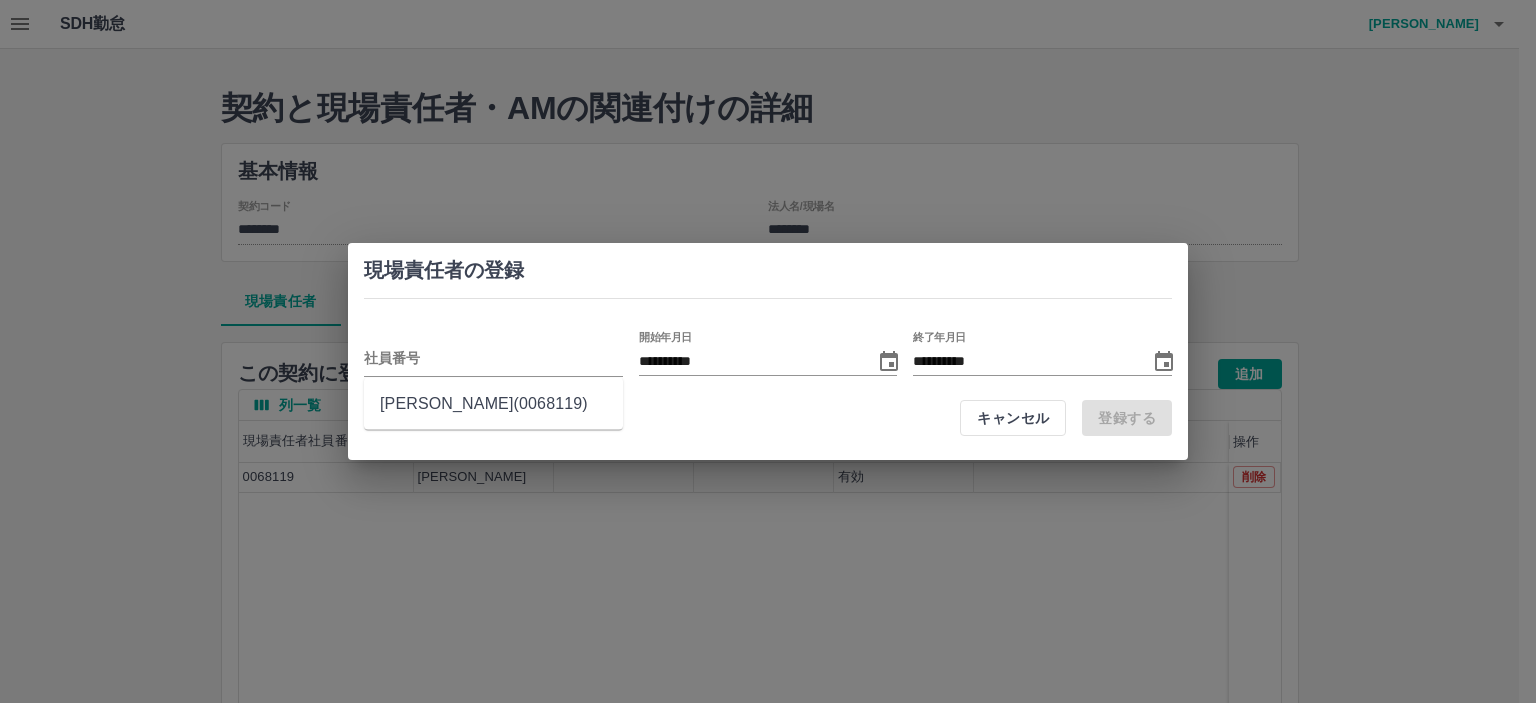 drag, startPoint x: 453, startPoint y: 371, endPoint x: 399, endPoint y: 208, distance: 171.71198 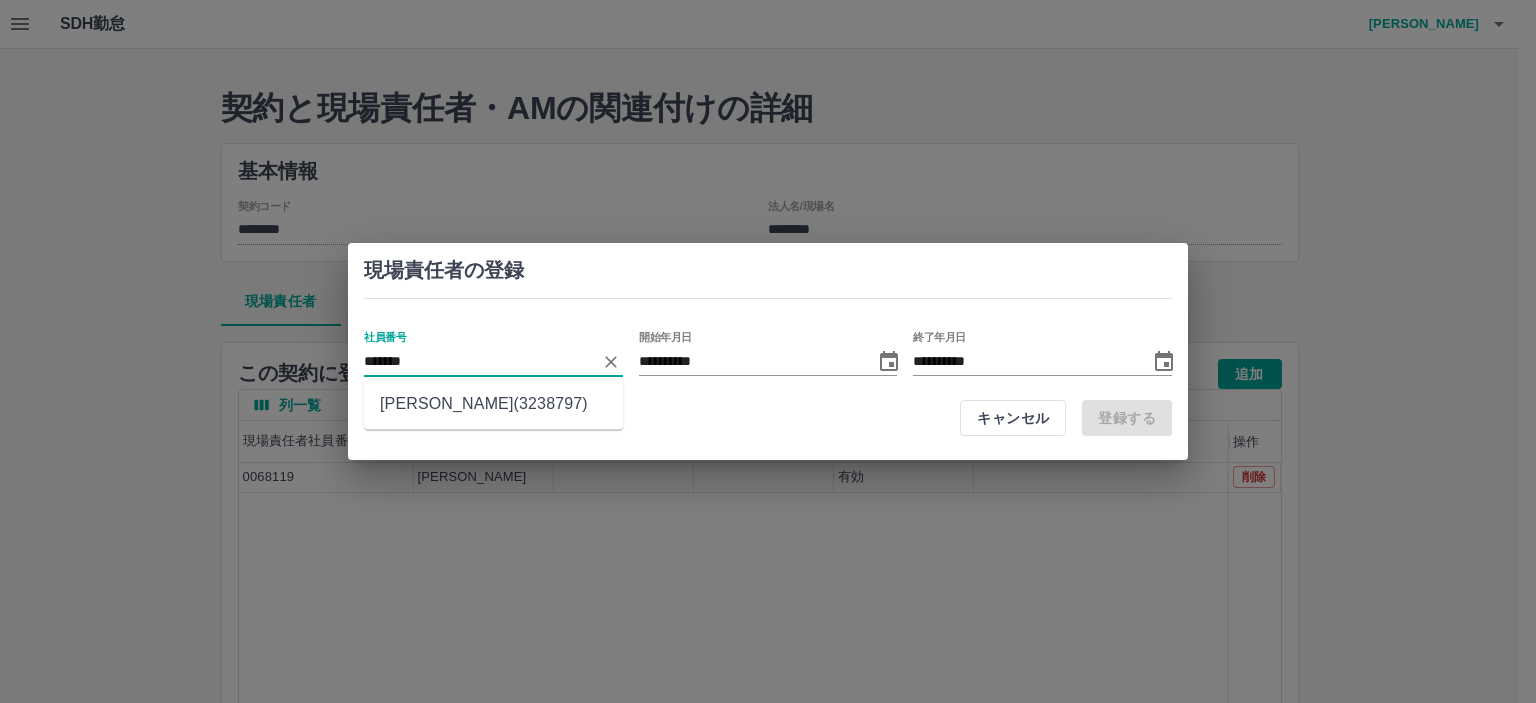 click on "辻野　晴香(3238797)" at bounding box center [493, 404] 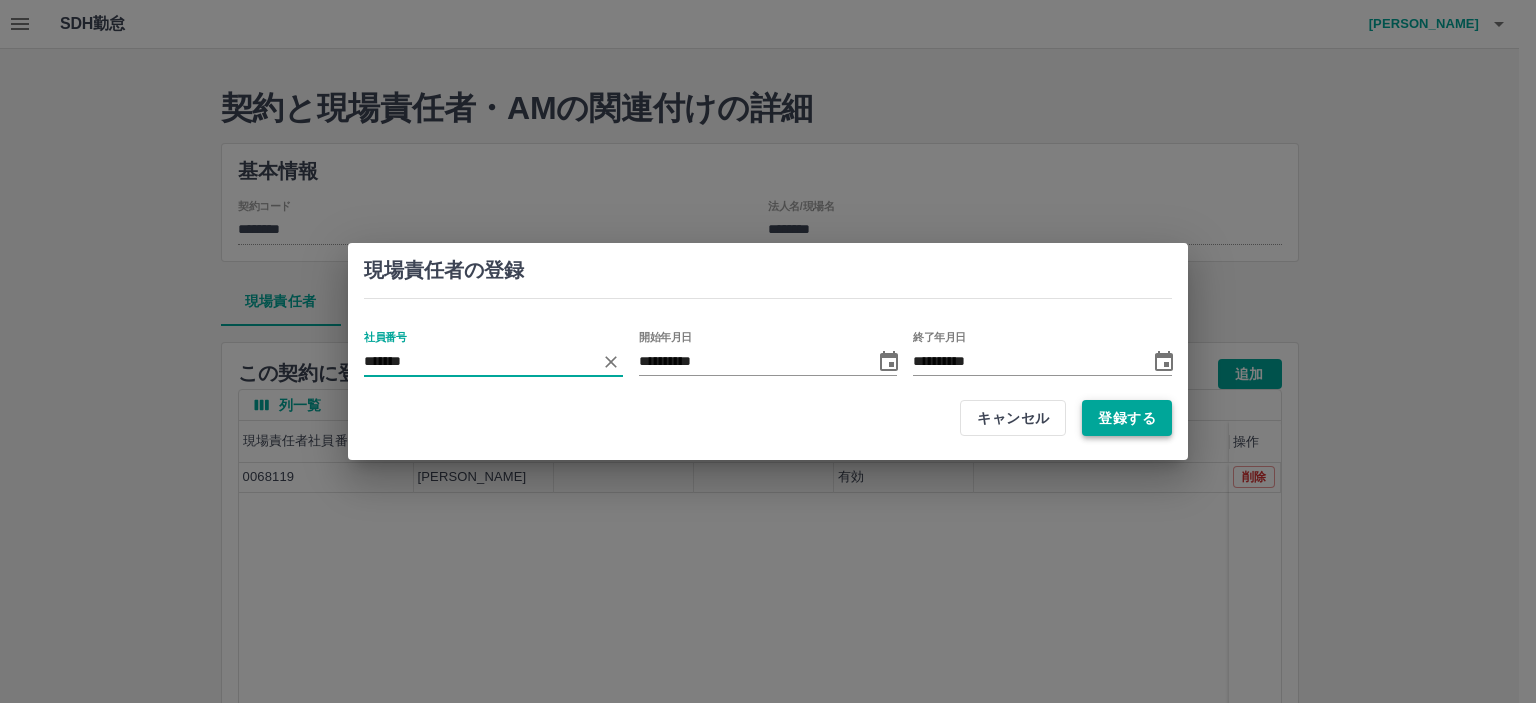 type on "*******" 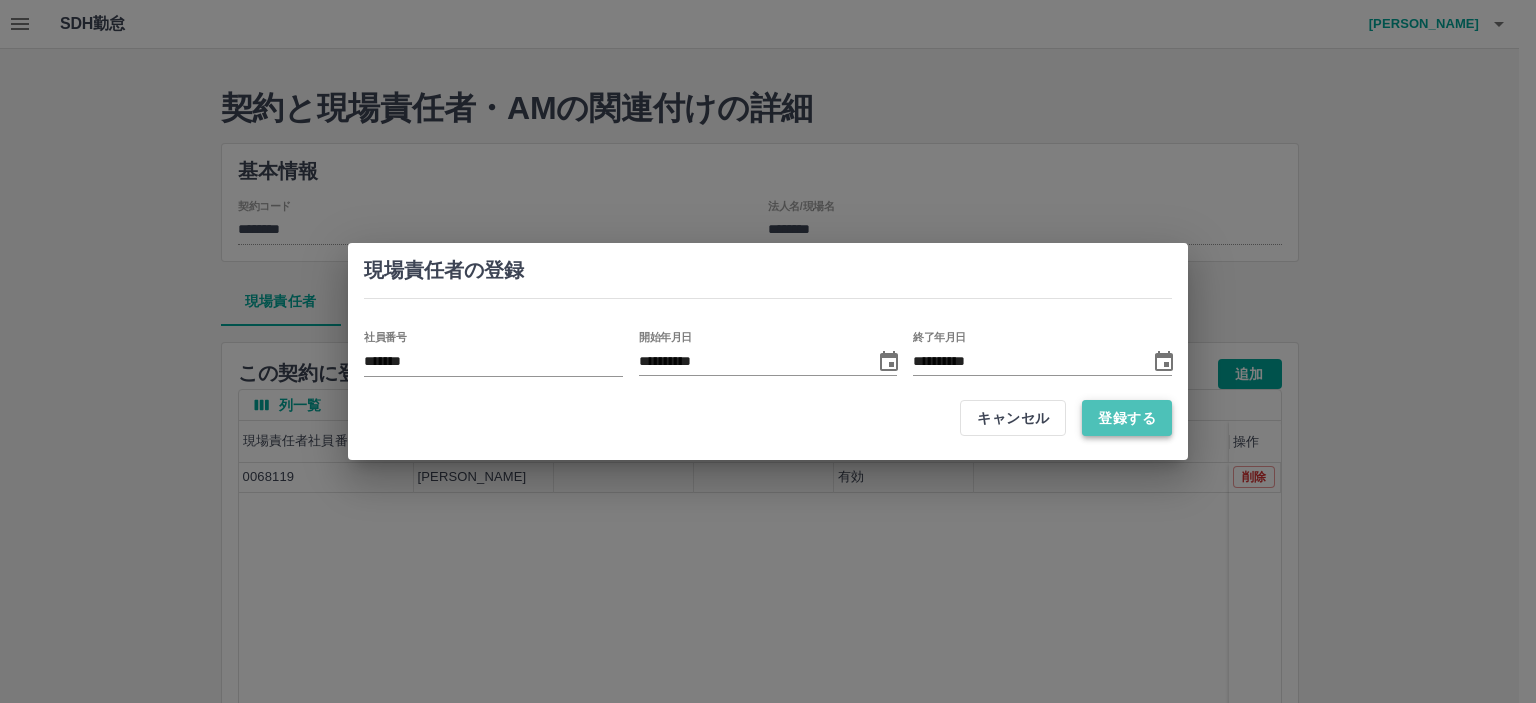 click on "登録する" at bounding box center (1127, 418) 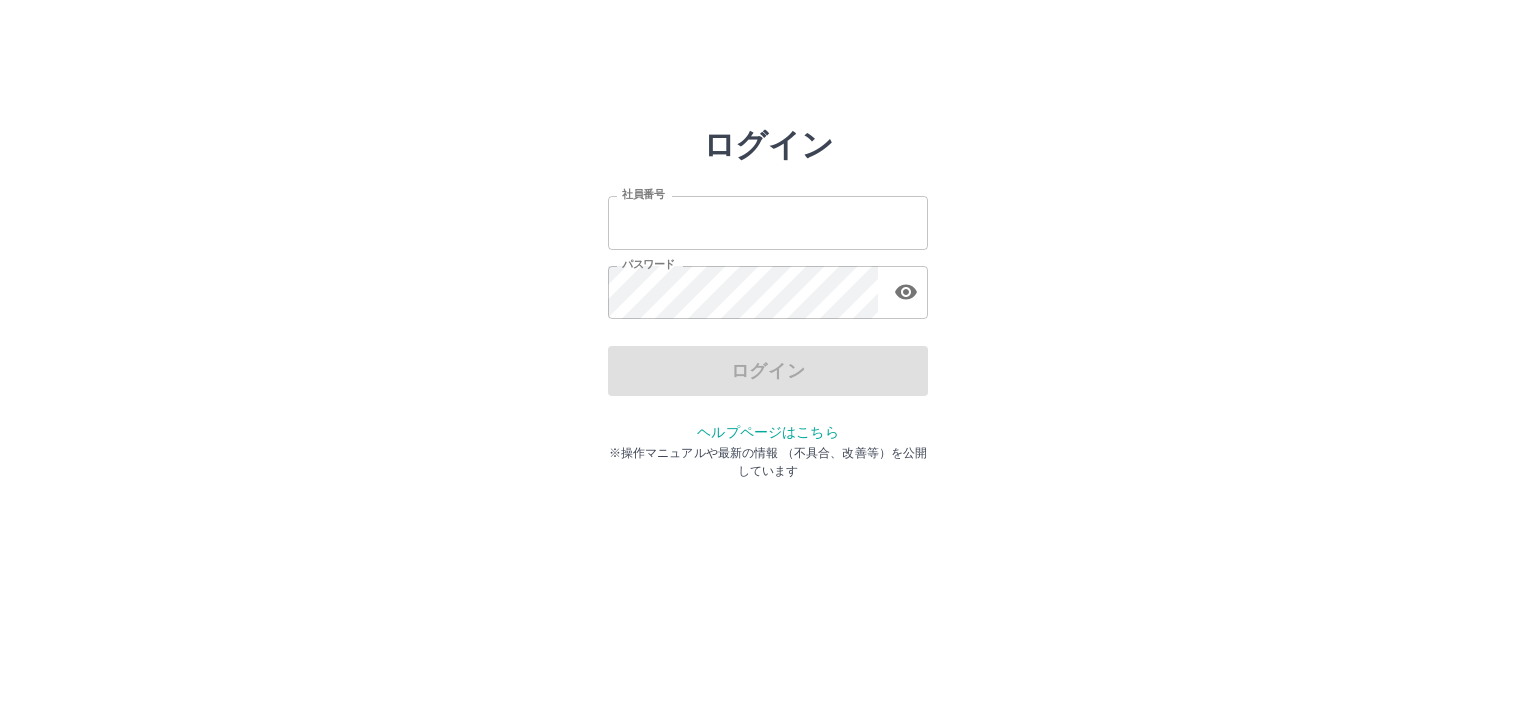scroll, scrollTop: 0, scrollLeft: 0, axis: both 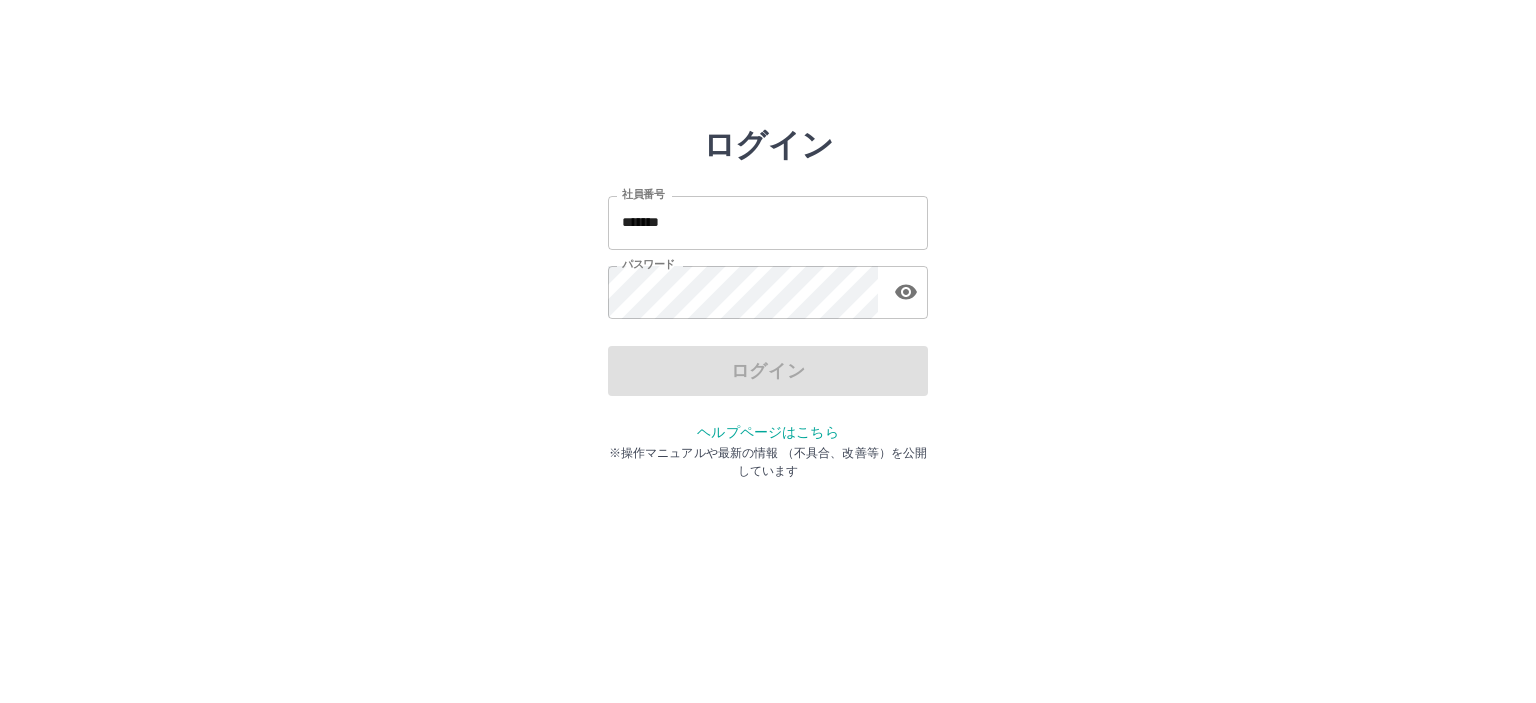 click on "*******" at bounding box center (768, 222) 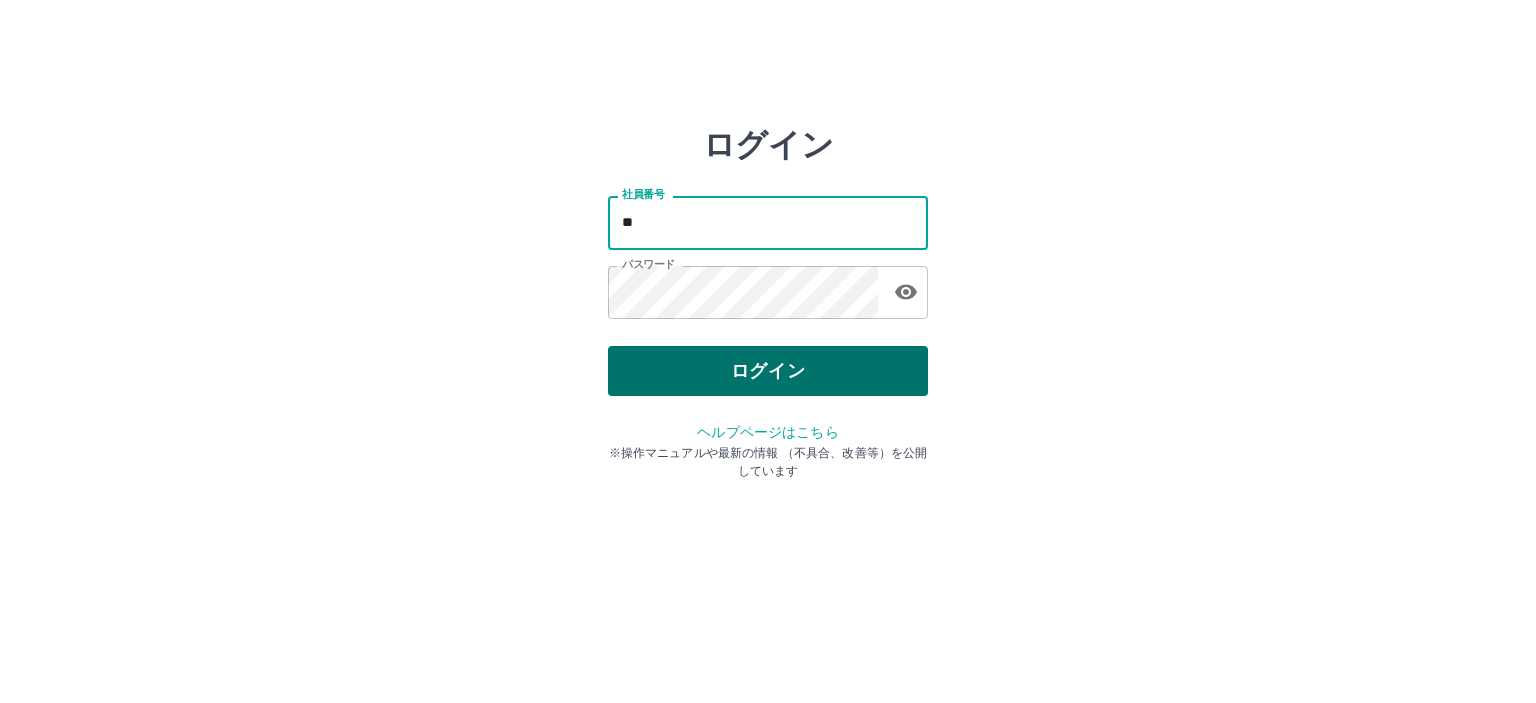 type on "*" 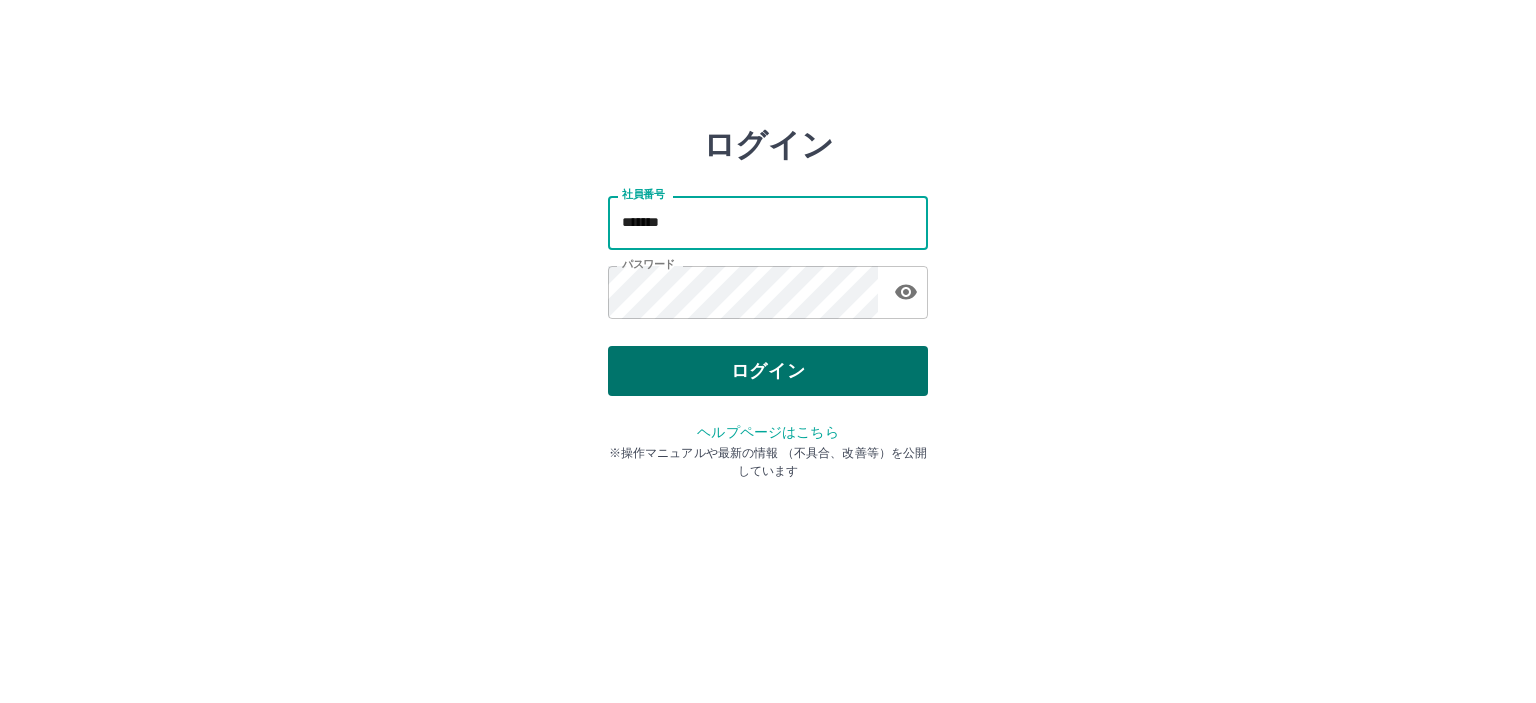 type on "*******" 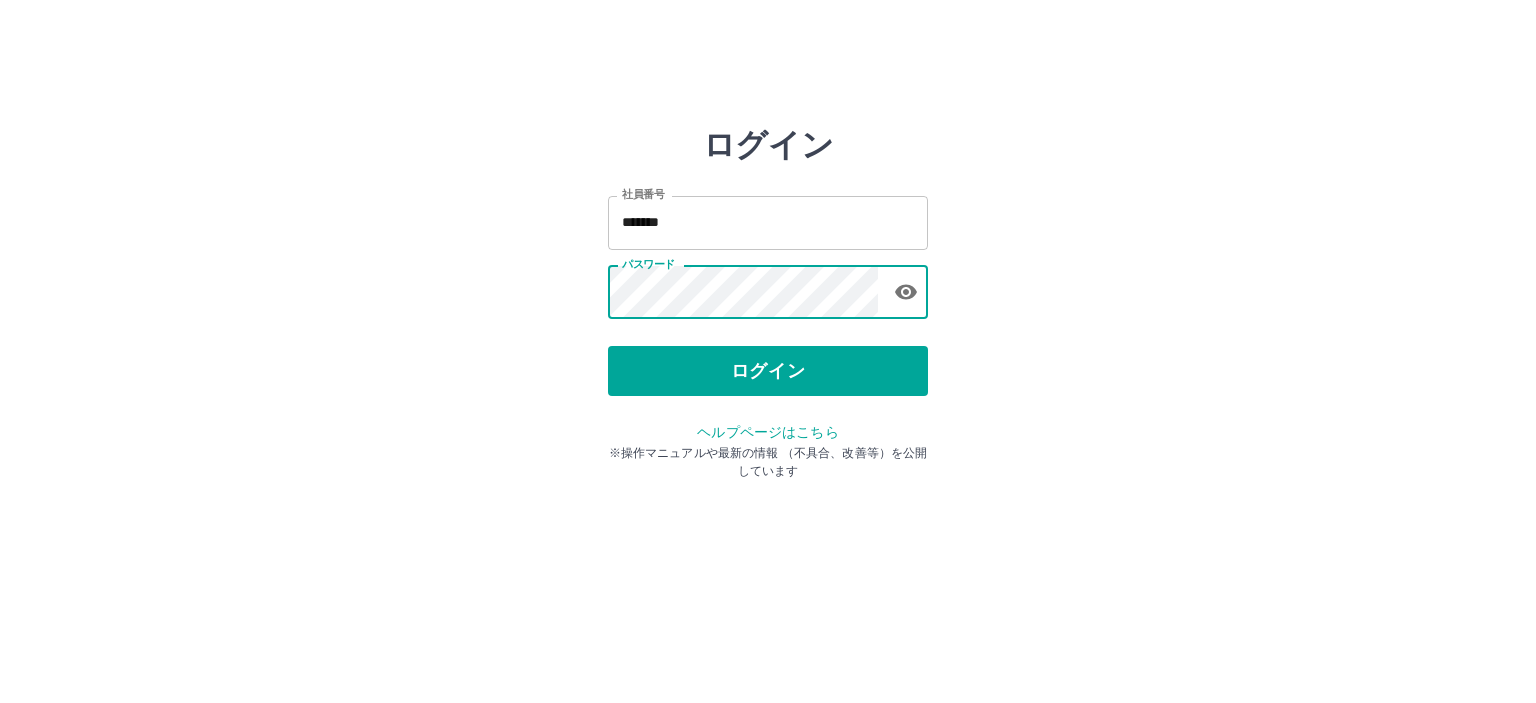 click on "ログイン" at bounding box center [768, 371] 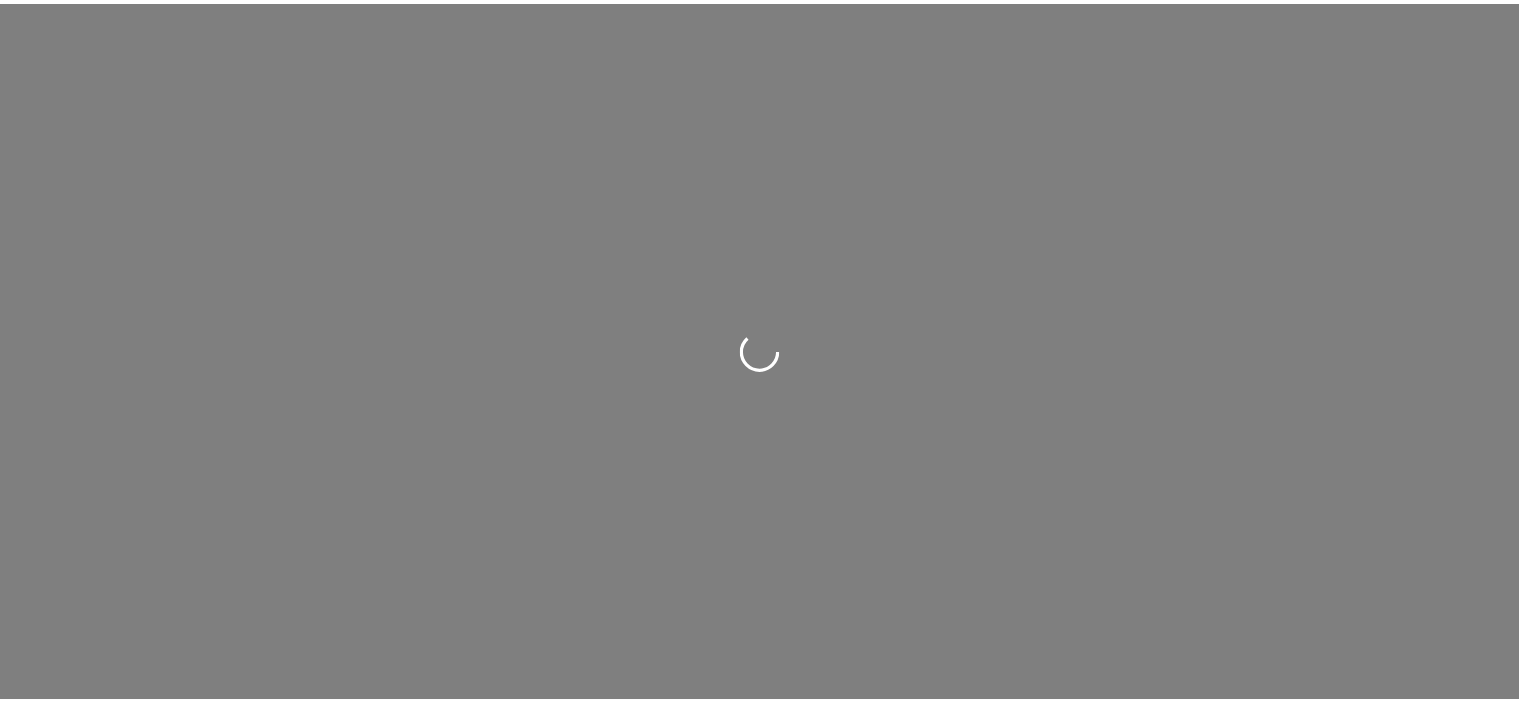 scroll, scrollTop: 0, scrollLeft: 0, axis: both 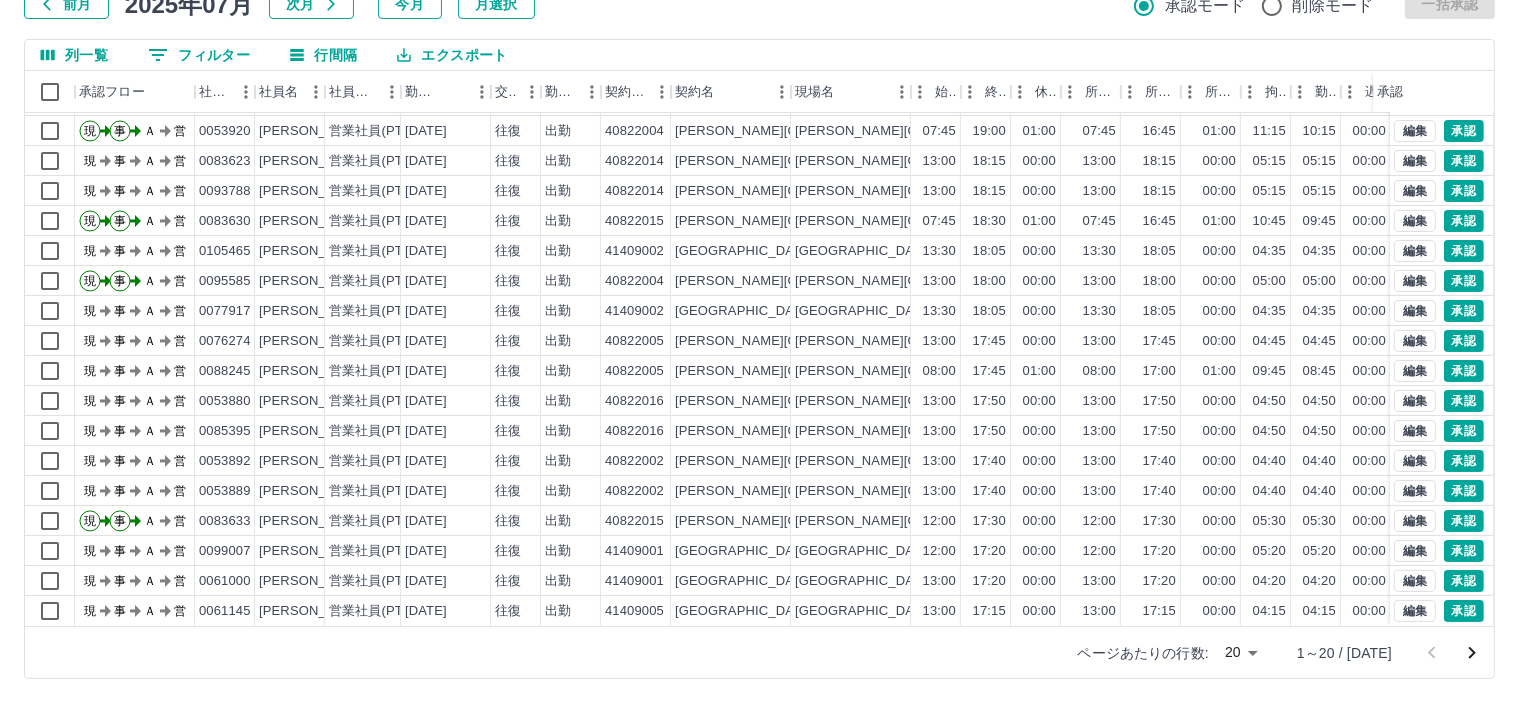click on "SDH勤怠 辻野　晴香 勤務実績承認 前月 2025年07月 次月 今月 月選択 承認モード 削除モード 一括承認 列一覧 0 フィルター 行間隔 エクスポート 承認フロー 社員番号 社員名 社員区分 勤務日 交通費 勤務区分 契約コード 契約名 現場名 始業 終業 休憩 所定開始 所定終業 所定休憩 拘束 勤務 遅刻等 コメント ステータス 承認 現 事 Ａ 営 0083609 増田　まゆみ 営業社員(PT契約) 2025-07-12 往復 出勤 40822013 彦根市 彦根市金城小学校放課後児童クラブ 07:45 18:50 01:00 07:45 16:45 01:00 11:05 10:05 00:00 現場責任者承認待 現 事 Ａ 営 0083830 疋田　智子 営業社員(PT契約) 2025-07-12 往復 出勤 40822013 彦根市 彦根市金城小学校放課後児童クラブ 07:45 18:50 01:00 07:45 16:45 01:00 11:05 10:05 00:00 現場責任者承認待 現 事 Ａ 営 0053920 廣谷　さとみ 営業社員(PT契約) 2025-07-12 往復 出勤 40822004 彦根市 07:45 現" at bounding box center [759, 280] 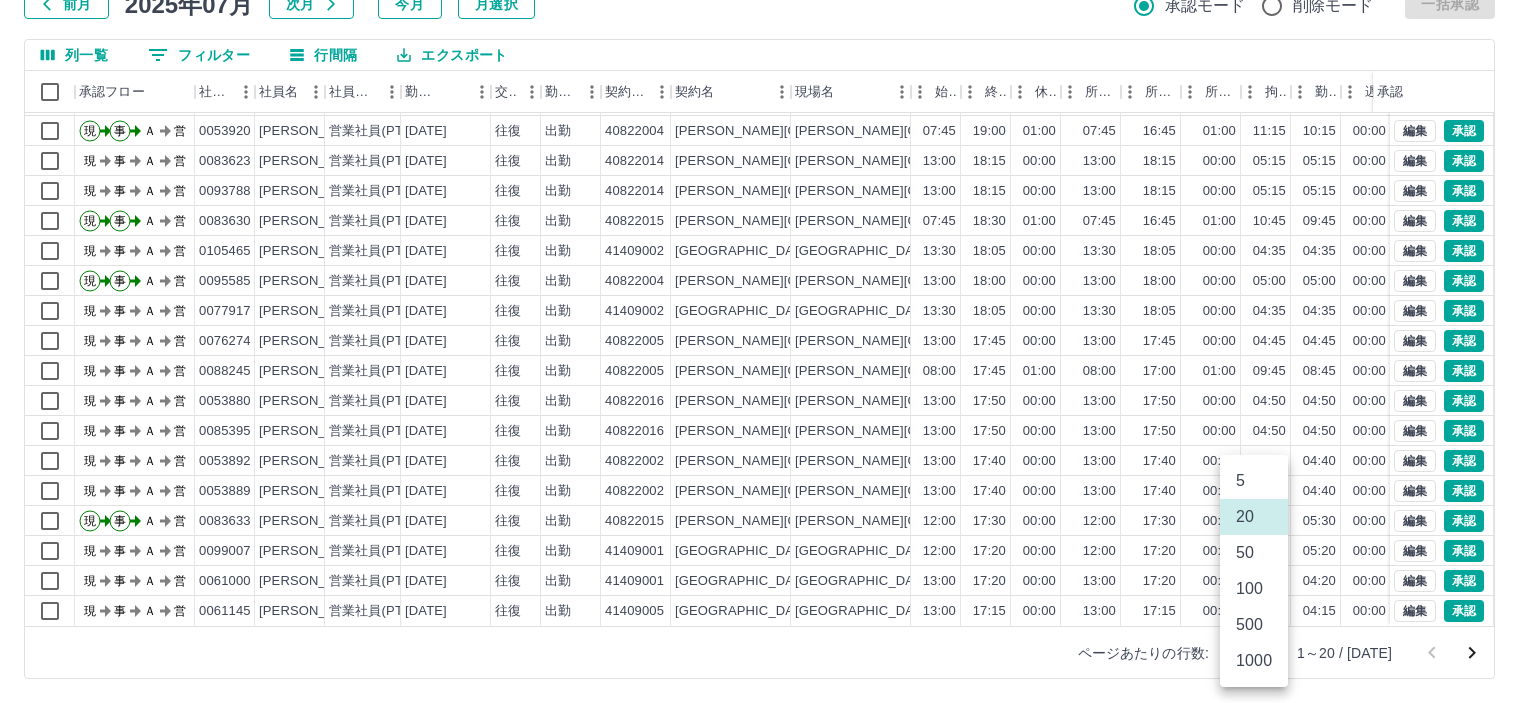 click on "1000" at bounding box center [1254, 661] 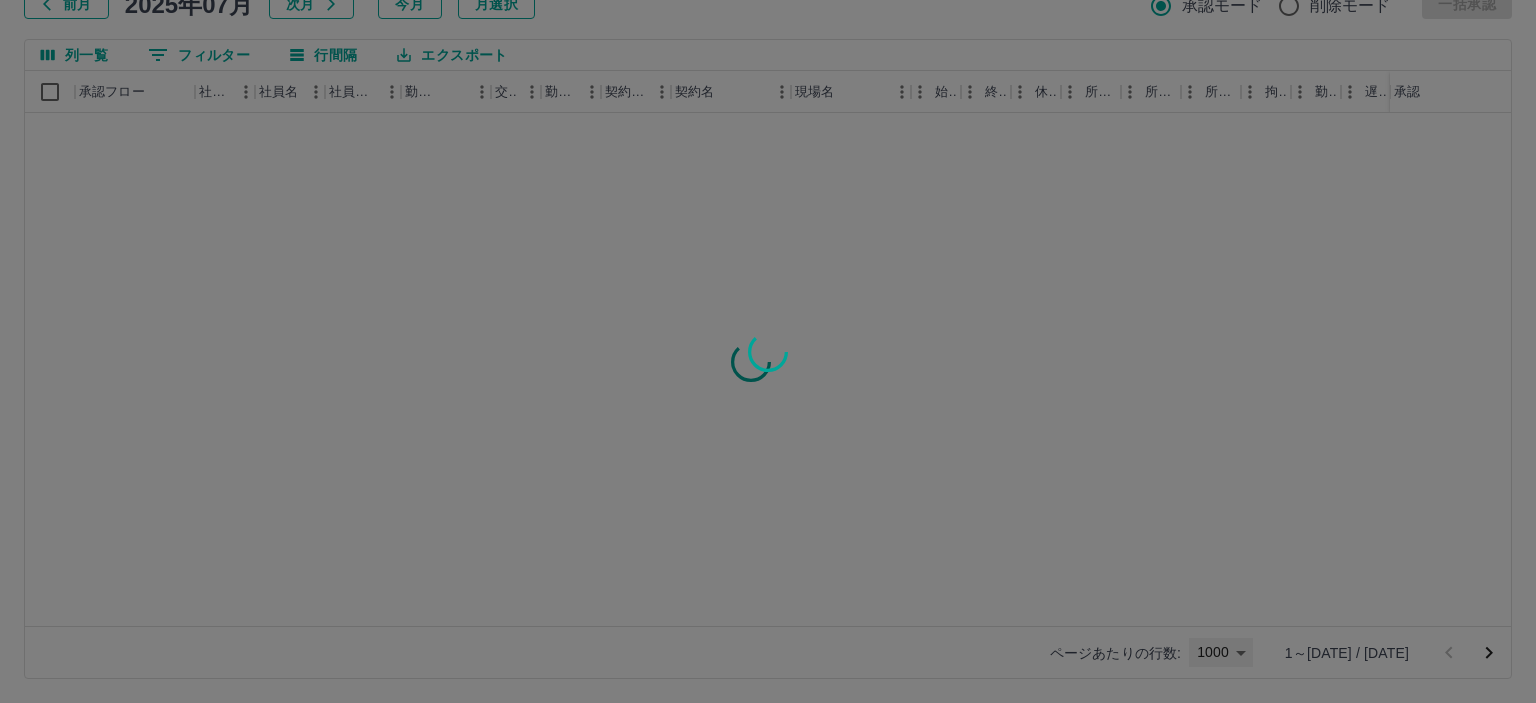 type on "****" 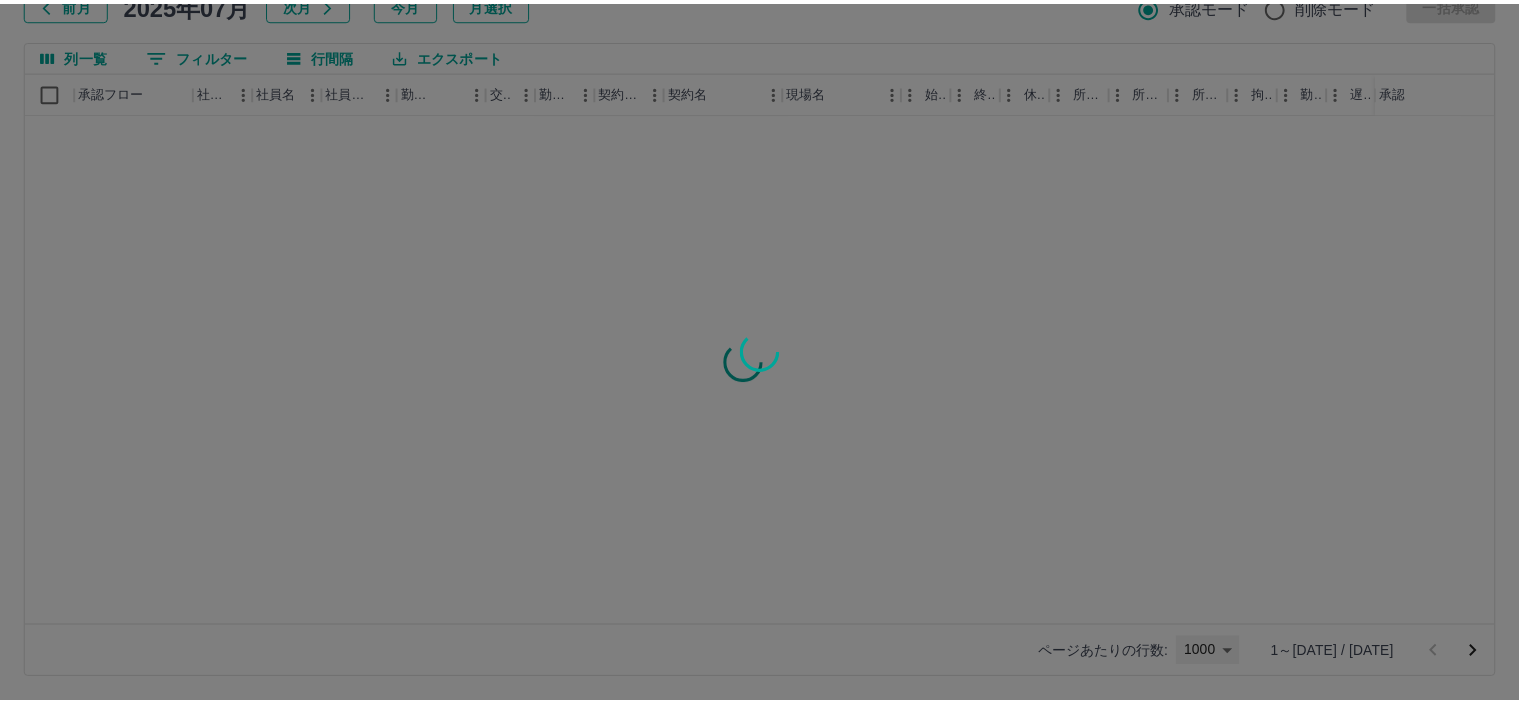 scroll, scrollTop: 0, scrollLeft: 0, axis: both 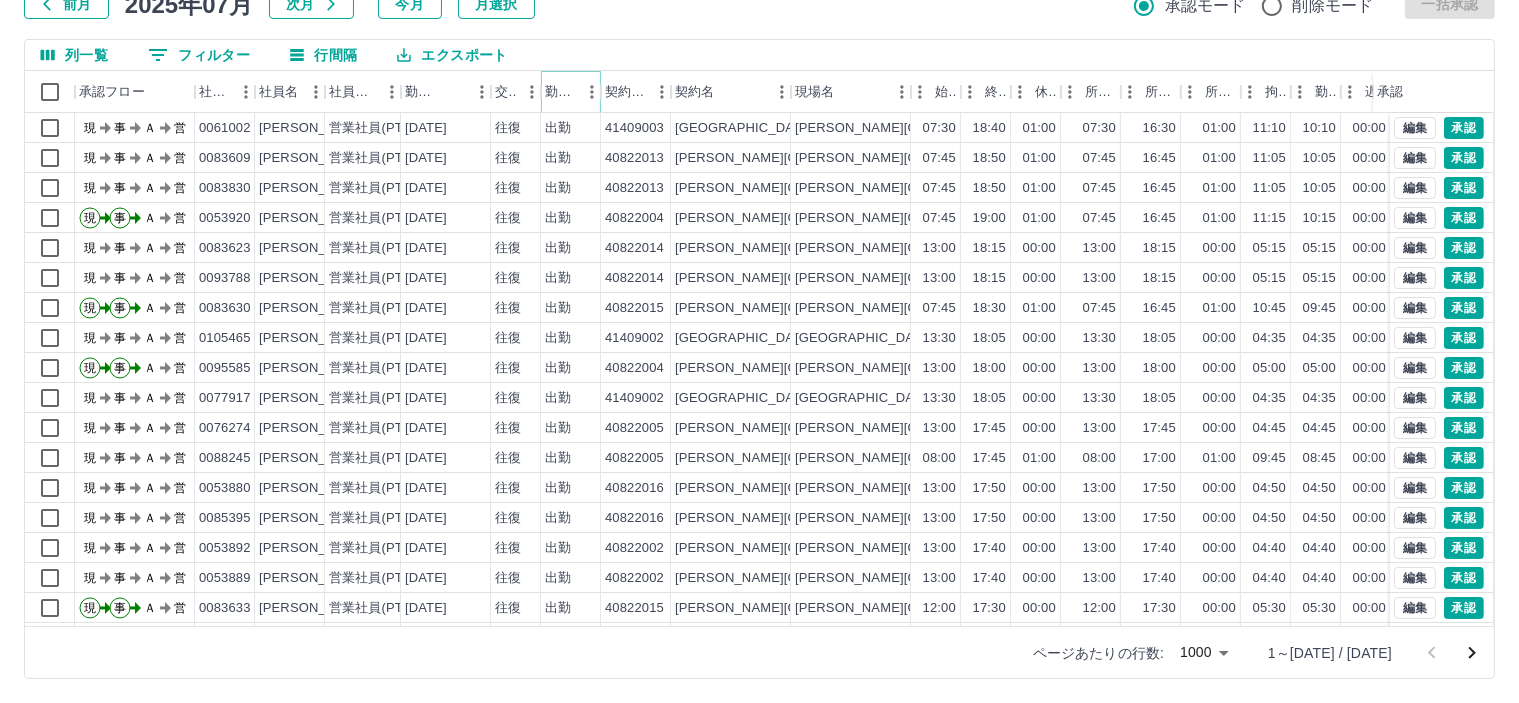click 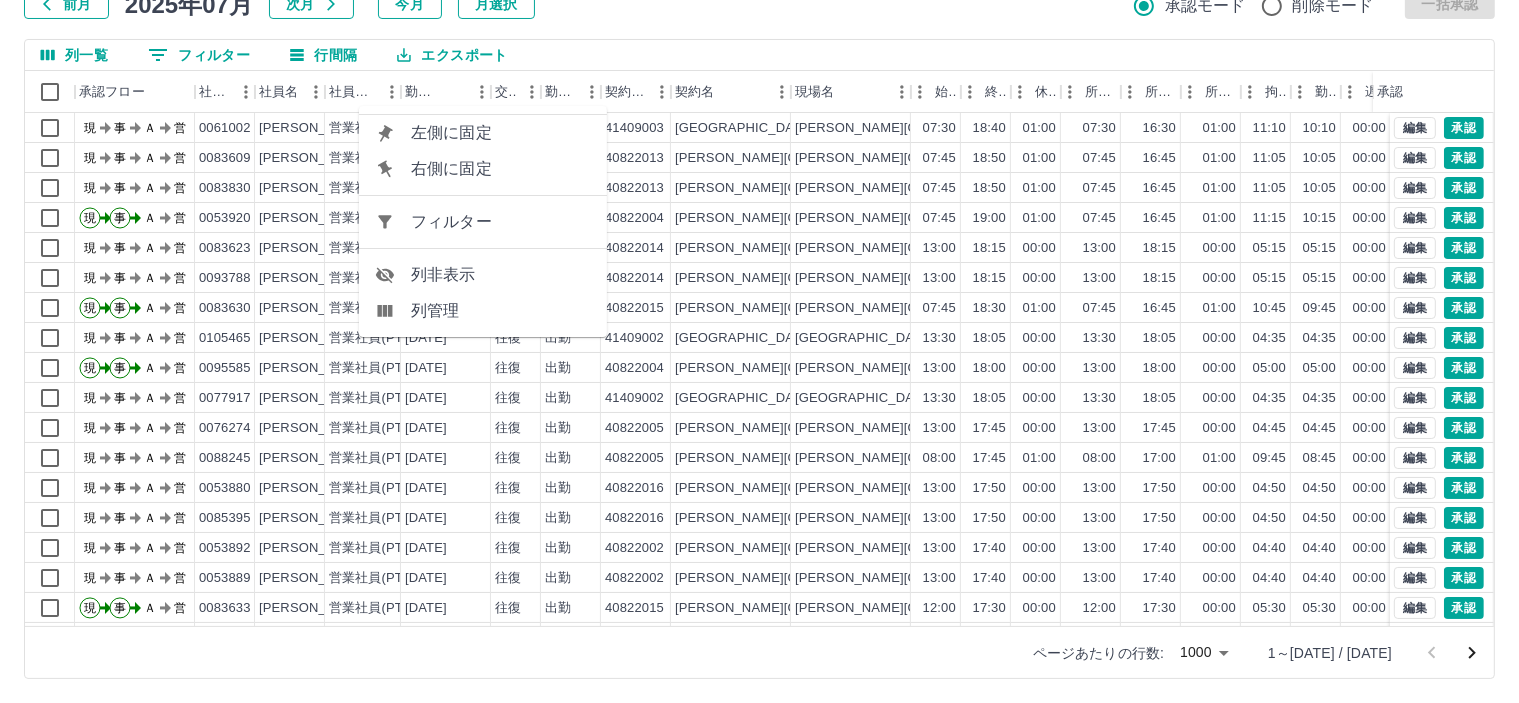 click on "フィルター" at bounding box center [501, 222] 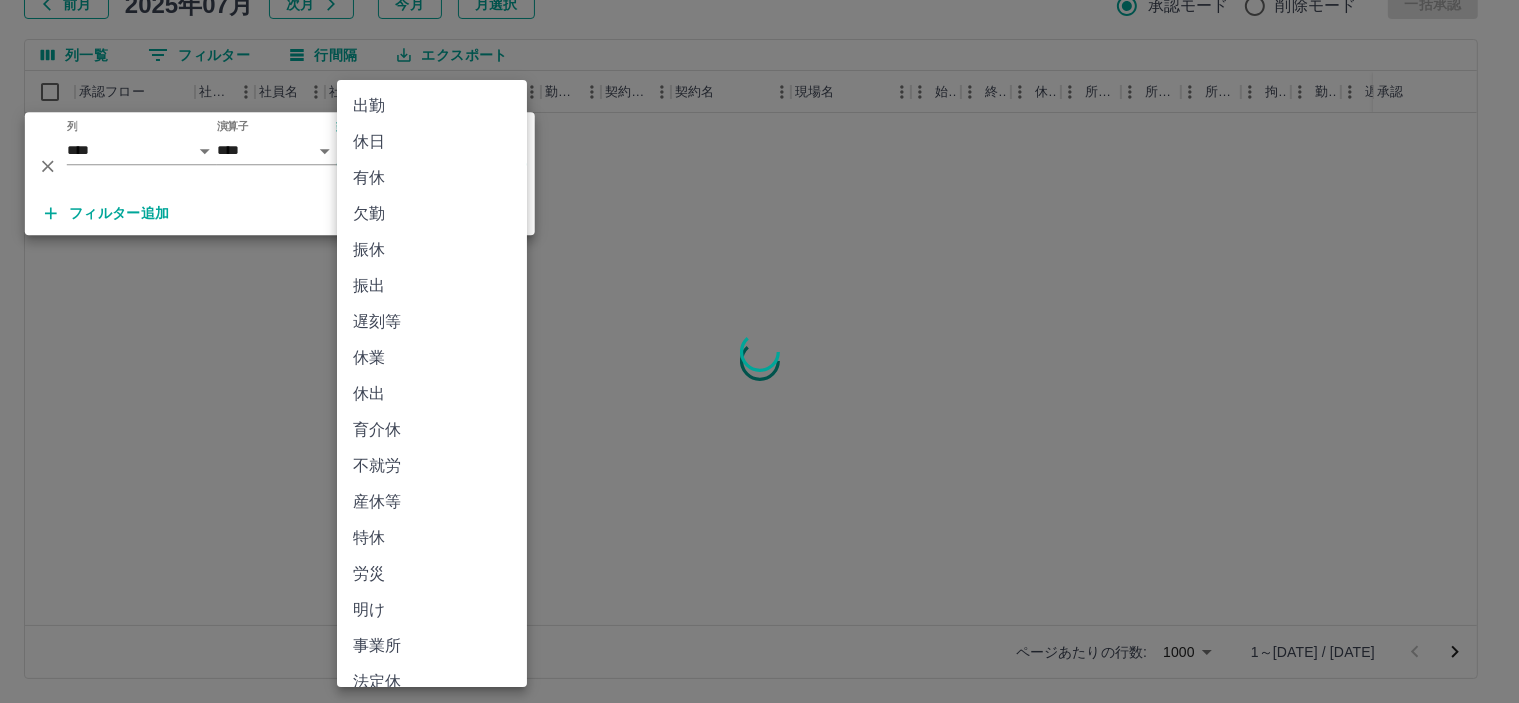 click on "SDH勤怠 辻野　晴香 勤務実績承認 前月 2025年07月 次月 今月 月選択 承認モード 削除モード 一括承認 列一覧 0 フィルター 行間隔 エクスポート 承認フロー 社員番号 社員名 社員区分 勤務日 交通費 勤務区分 契約コード 契約名 現場名 始業 終業 休憩 所定開始 所定終業 所定休憩 拘束 勤務 遅刻等 コメント ステータス 承認 ページあたりの行数: 1000 **** 1～1000 / 1222 SDH勤怠 *** ** 列 **** *** **** *** *** **** ***** *** *** ** ** ** **** **** **** ** ** *** **** ***** 演算子 **** ****** 勤務区分 ​ ********* フィルター追加 すべて削除 出勤 休日 有休 欠勤 振休 振出 遅刻等 休業 休出 育介休 不就労 産休等 特休 労災 明け 事業所 法定休 休職" at bounding box center (759, 280) 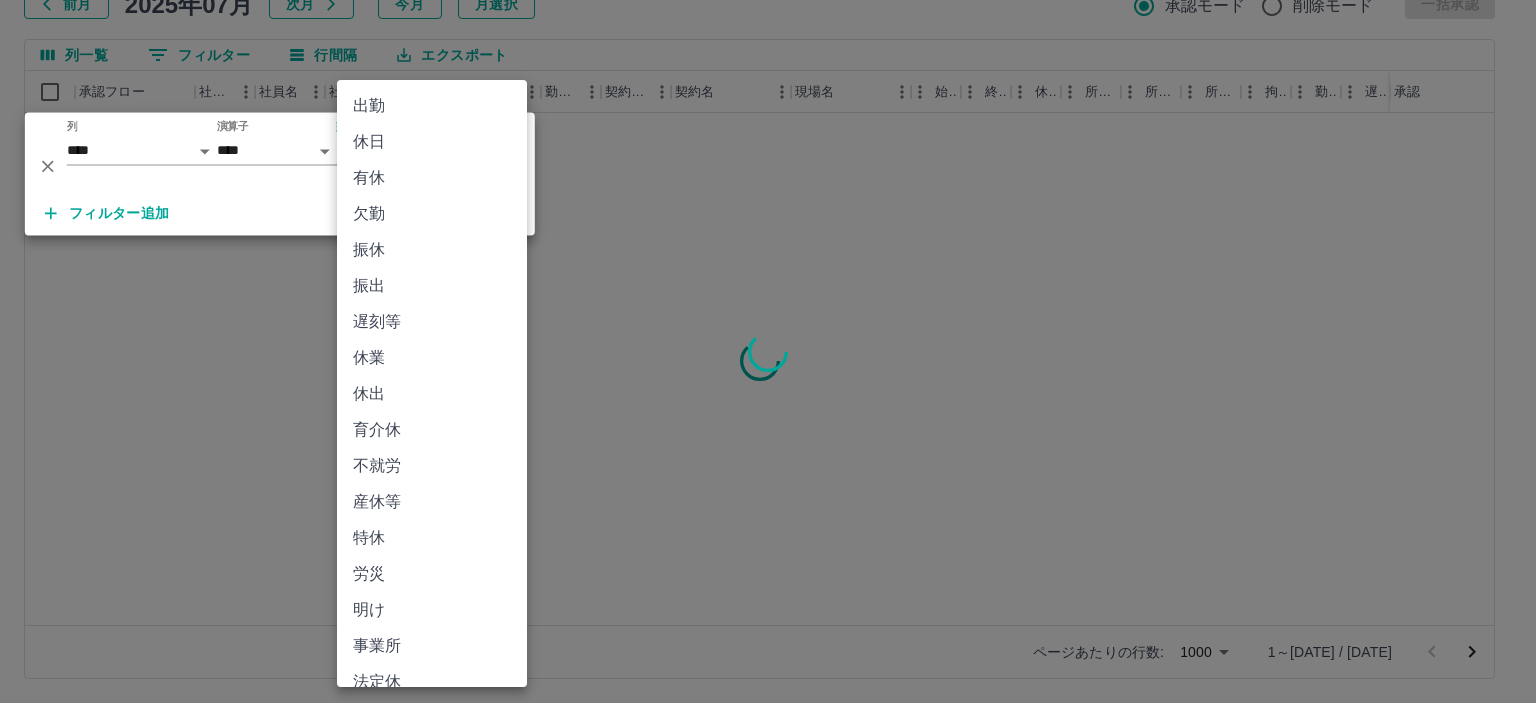 click on "出勤" at bounding box center (432, 106) 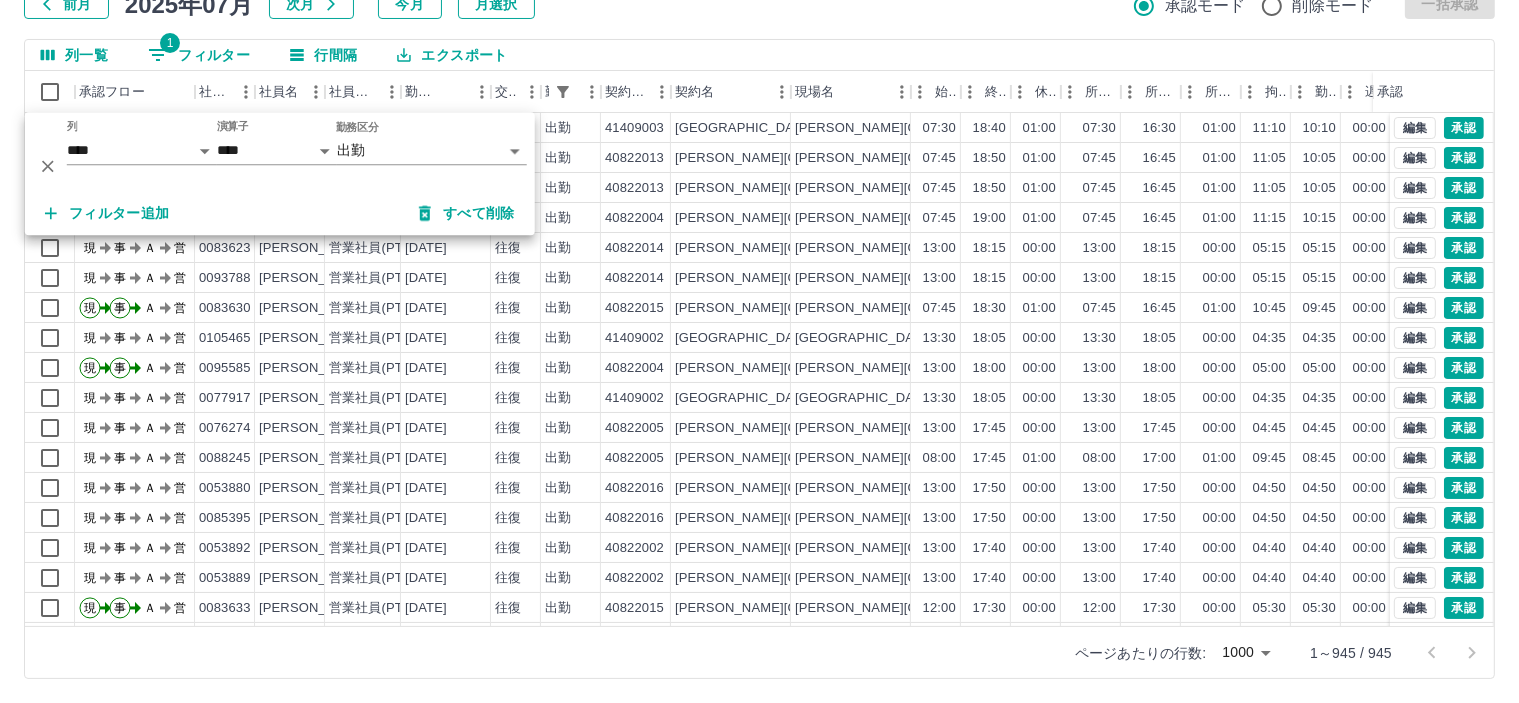 click on "列一覧 1 フィルター 行間隔 エクスポート" at bounding box center [759, 55] 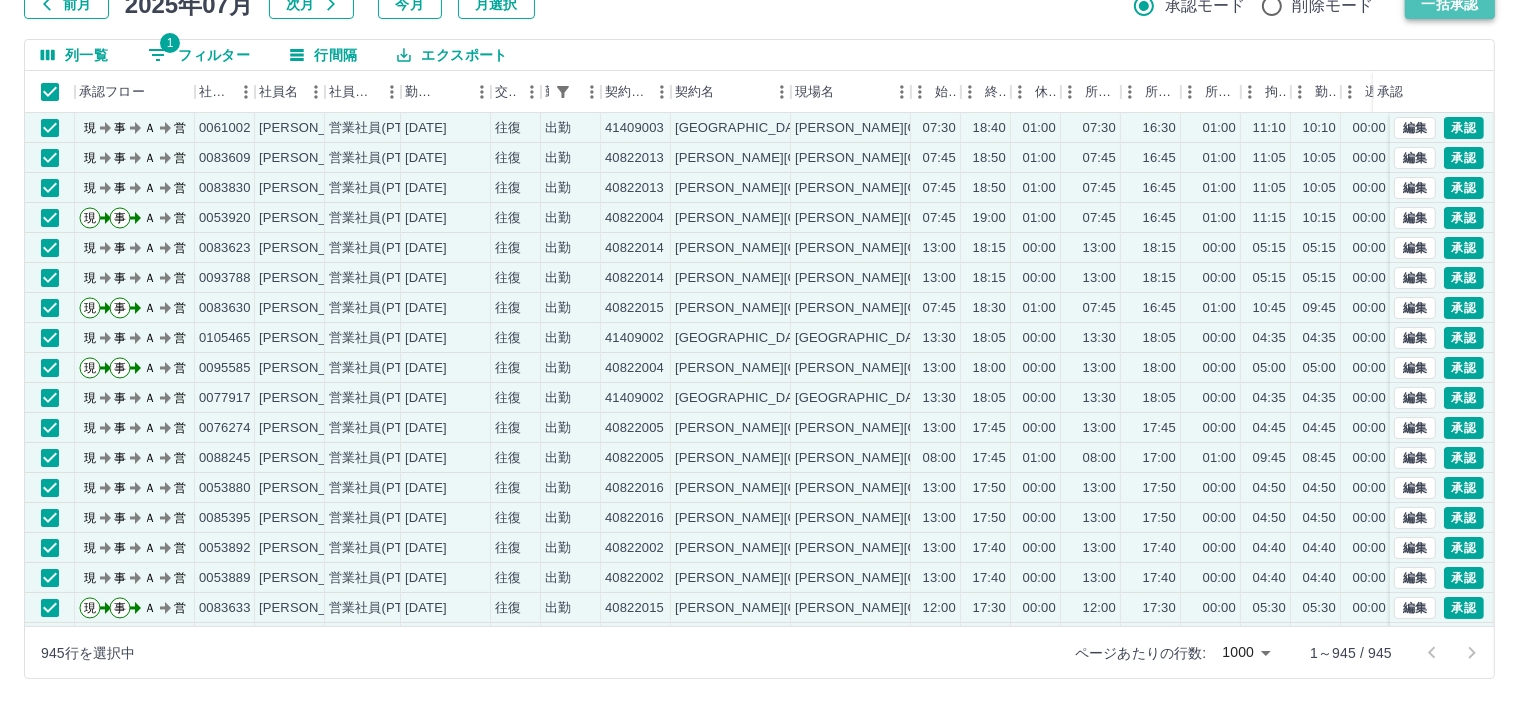 click on "一括承認" at bounding box center [1450, 4] 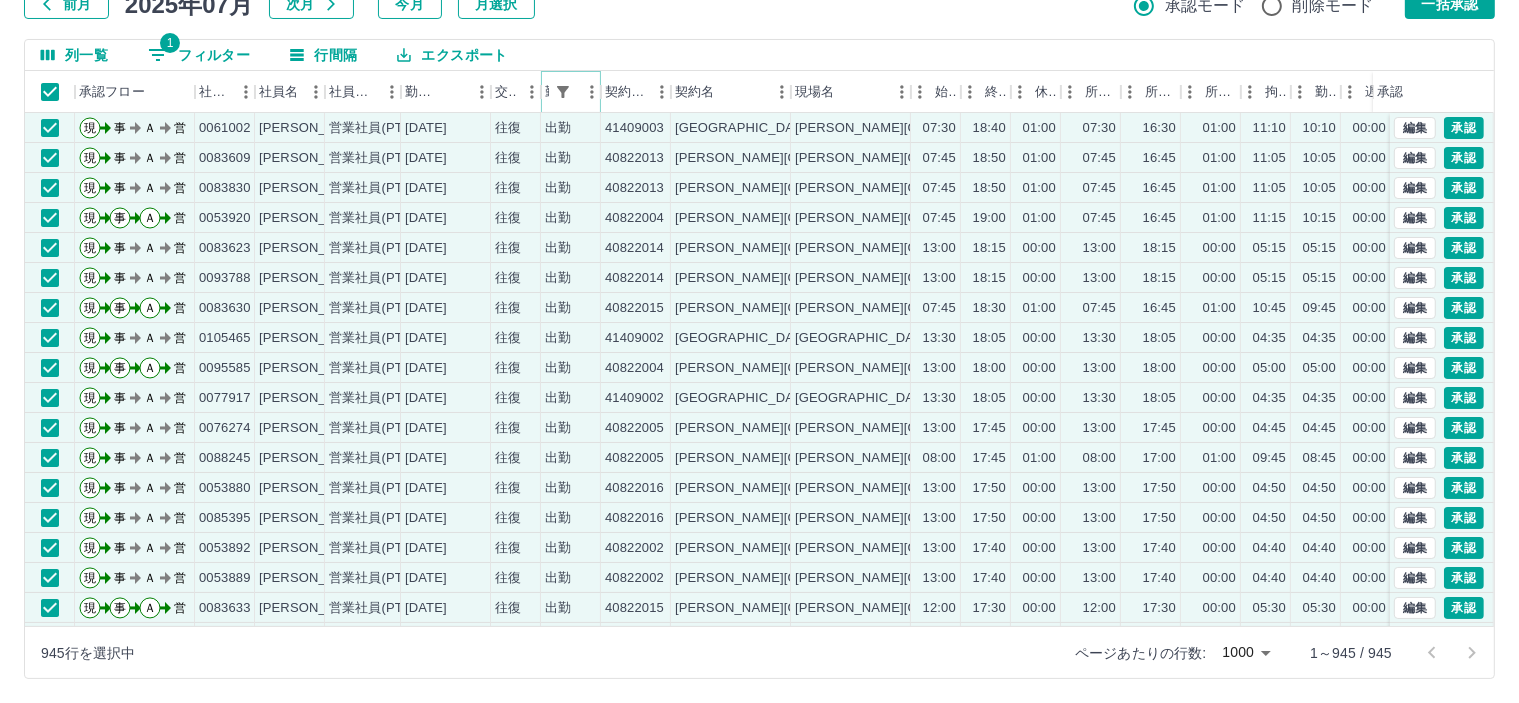 click at bounding box center (592, 92) 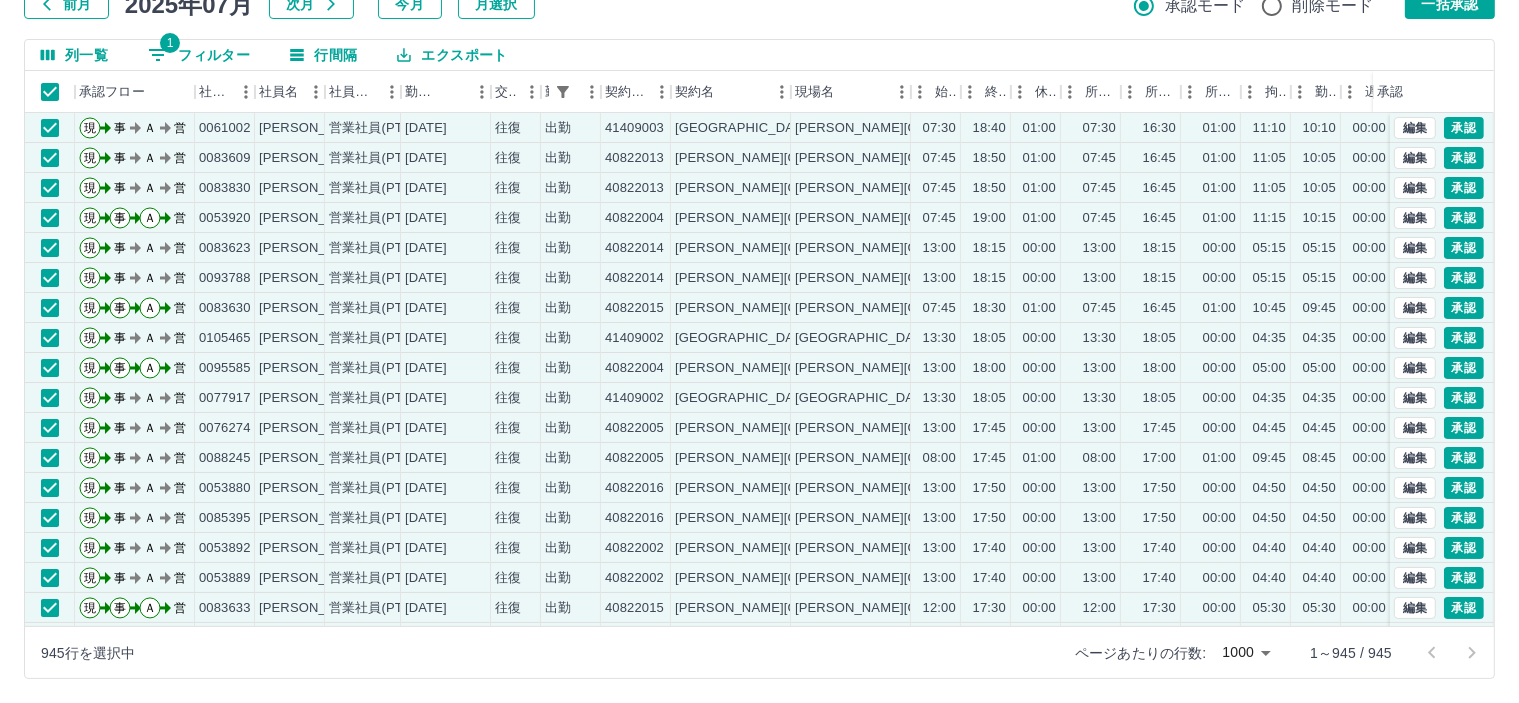 select on "**********" 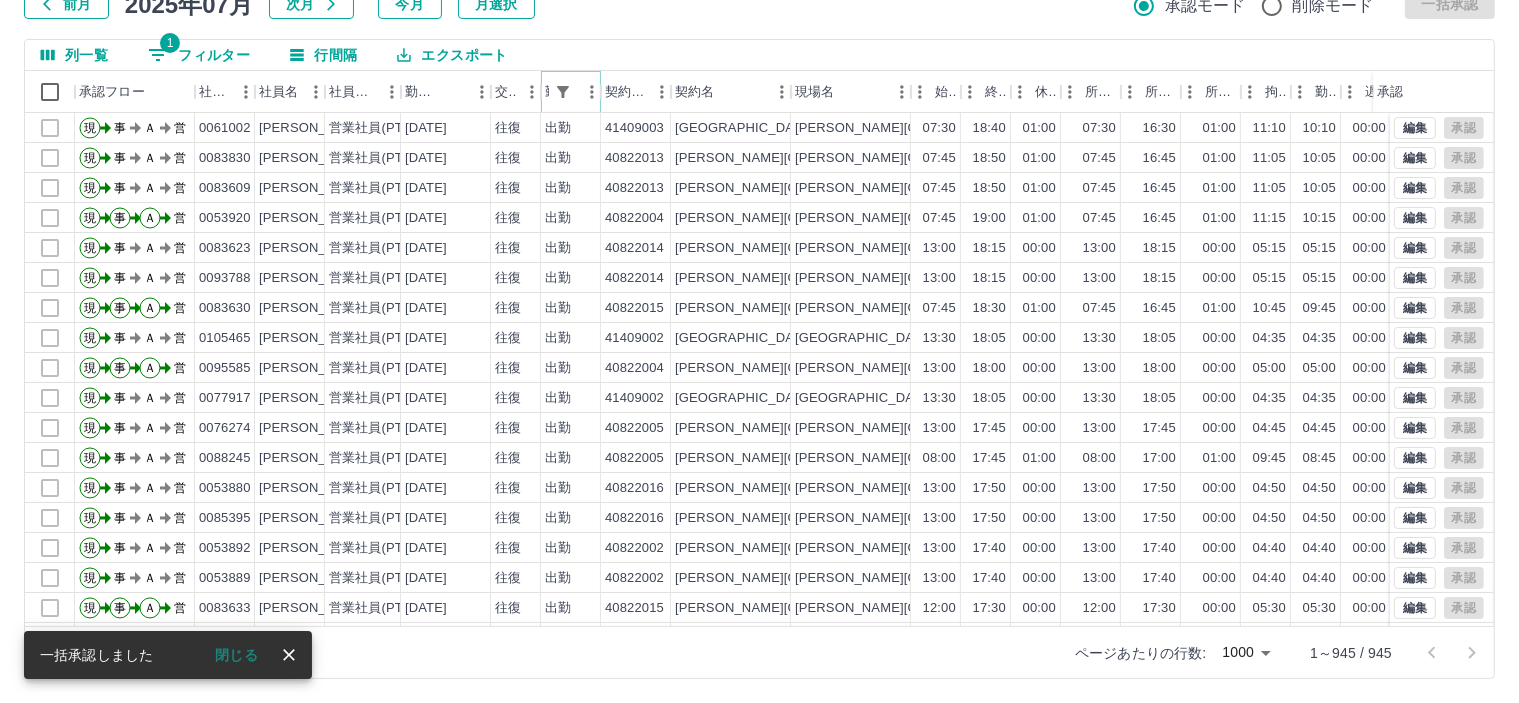 click at bounding box center (592, 92) 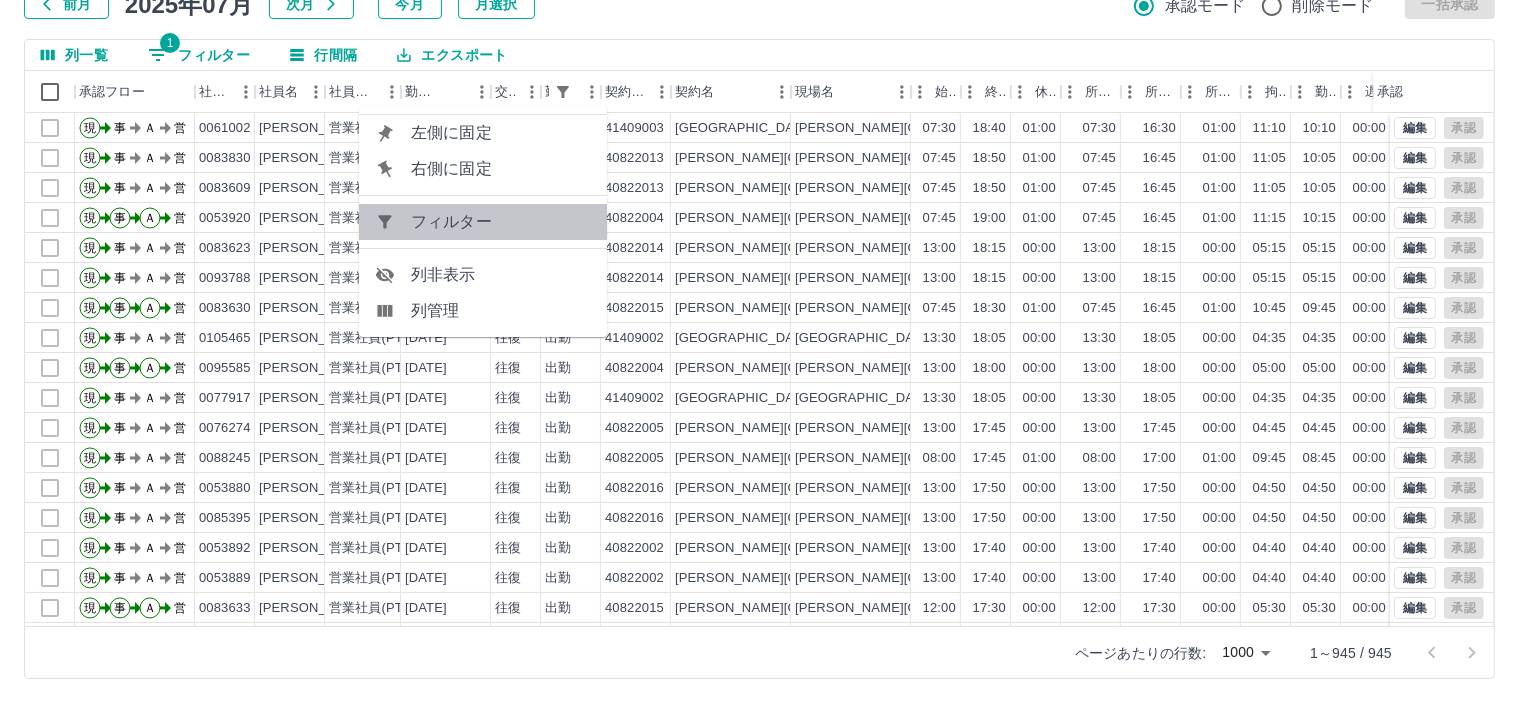 click on "フィルター" at bounding box center (501, 222) 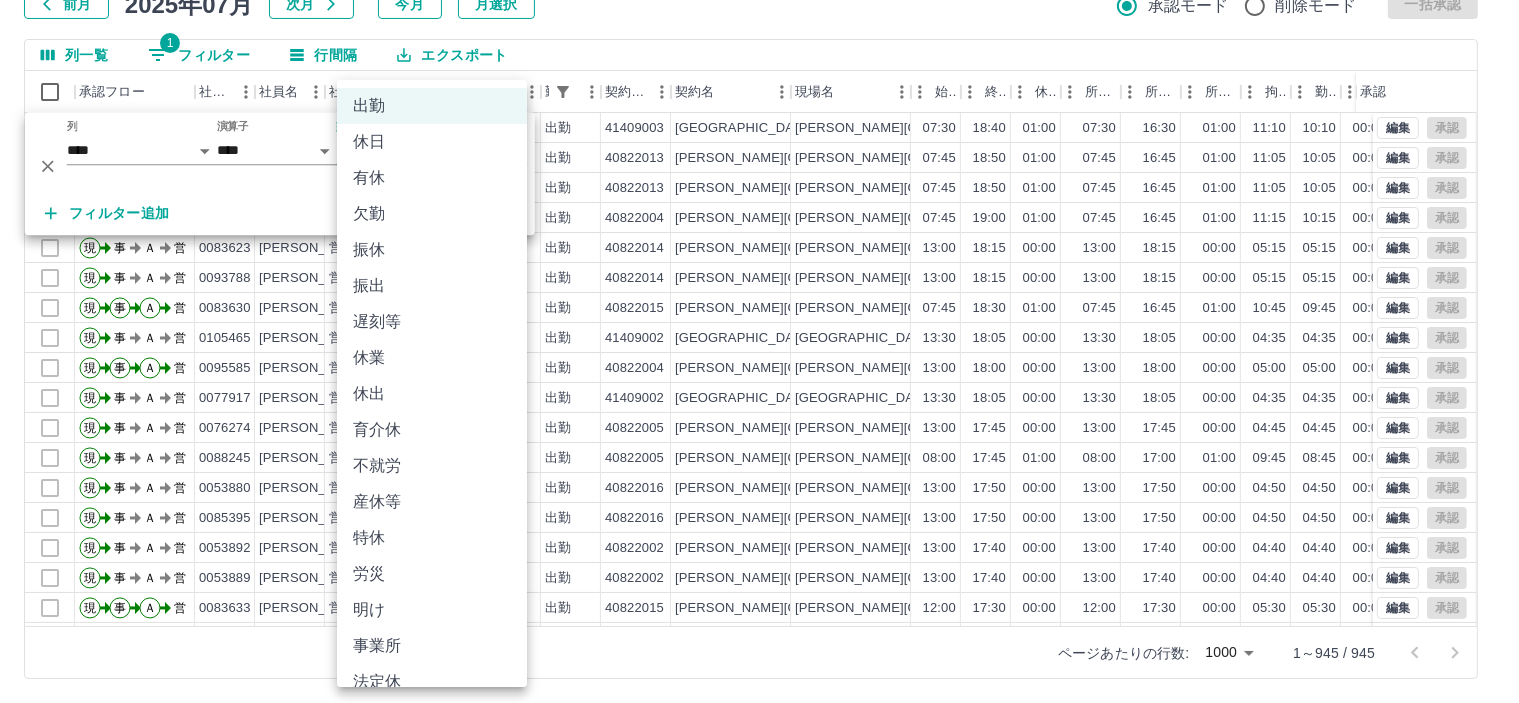 click on "SDH勤怠 辻野　晴香 勤務実績承認 前月 2025年07月 次月 今月 月選択 承認モード 削除モード 一括承認 列一覧 1 フィルター 行間隔 エクスポート 承認フロー 社員番号 社員名 社員区分 勤務日 交通費 勤務区分 契約コード 契約名 現場名 始業 終業 休憩 所定開始 所定終業 所定休憩 拘束 勤務 遅刻等 コメント ステータス 承認 現 事 Ａ 営 0061002 三橋　愛 営業社員(PT契約) 2025-07-12 往復 出勤 41409003 愛荘町 秦荘東小学校区学童保育所 07:30 18:40 01:00 07:30 16:30 01:00 11:10 10:10 00:00 事務担当者承認待 現 事 Ａ 営 0083830 疋田　智子 営業社員(PT契約) 2025-07-12 往復 出勤 40822013 彦根市 彦根市金城小学校放課後児童クラブ 07:45 18:50 01:00 07:45 16:45 01:00 11:05 10:05 00:00 事務担当者承認待 現 事 Ａ 営 0083609 増田　まゆみ 営業社員(PT契約) 2025-07-12 往復 出勤 40822013 彦根市 07:45 18:50 01:00 07:45 現" at bounding box center (759, 280) 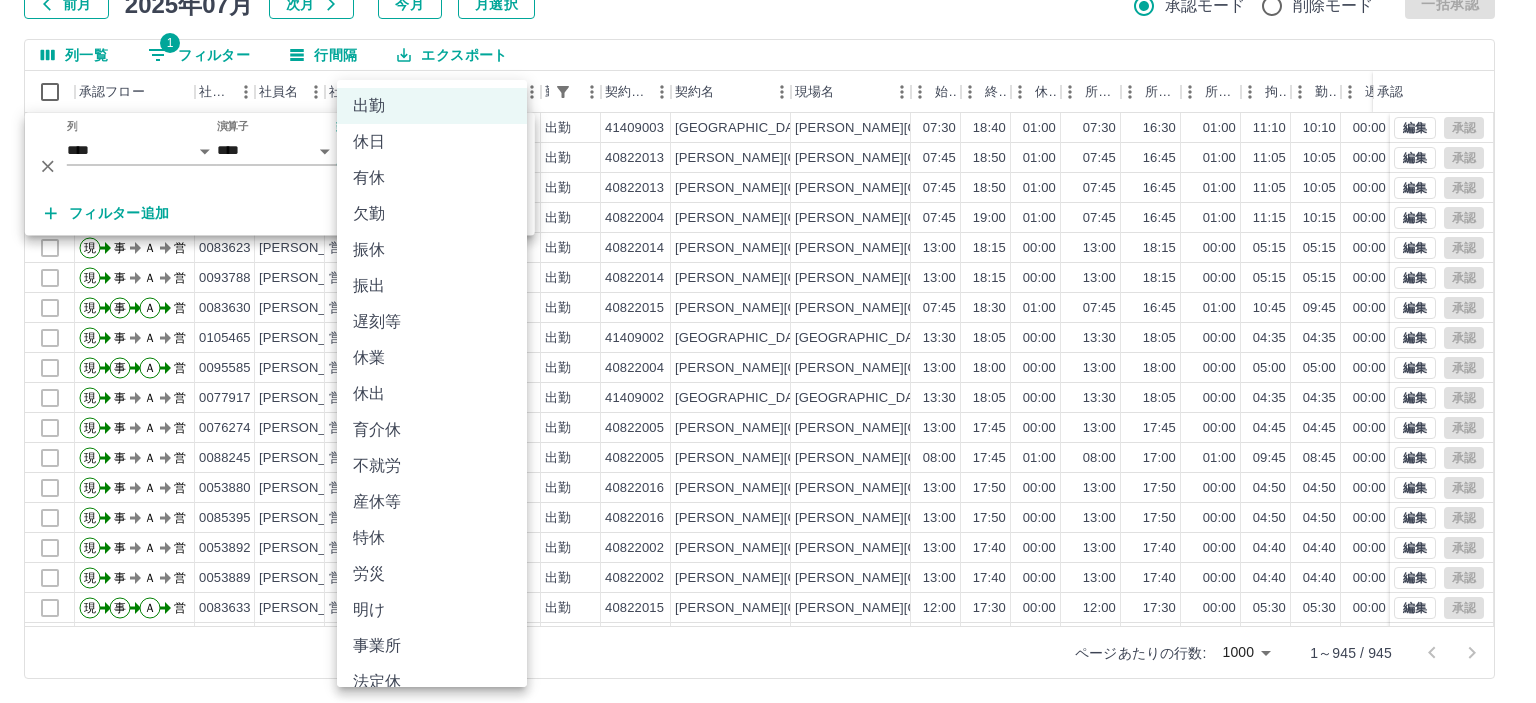 click on "有休" at bounding box center [432, 178] 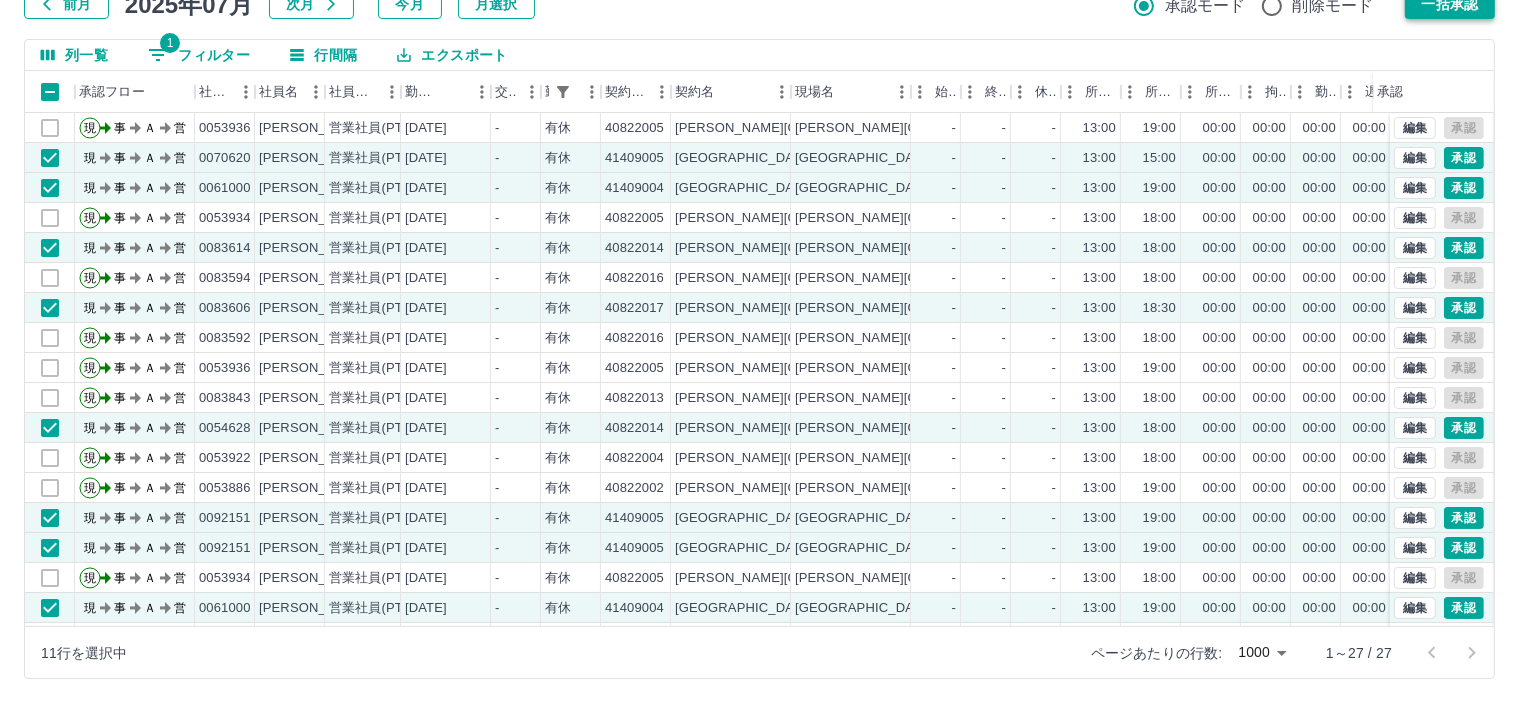 click on "一括承認" at bounding box center [1450, 4] 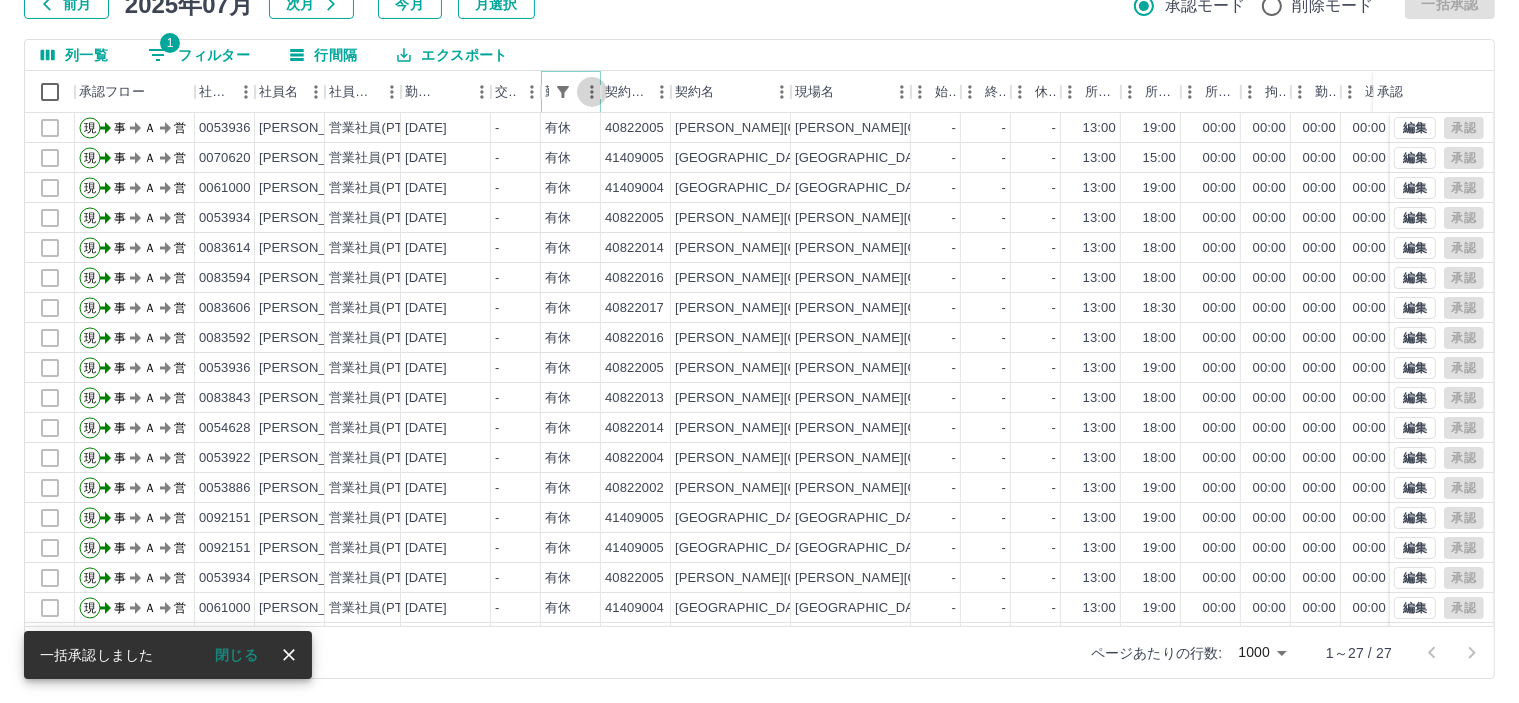 click 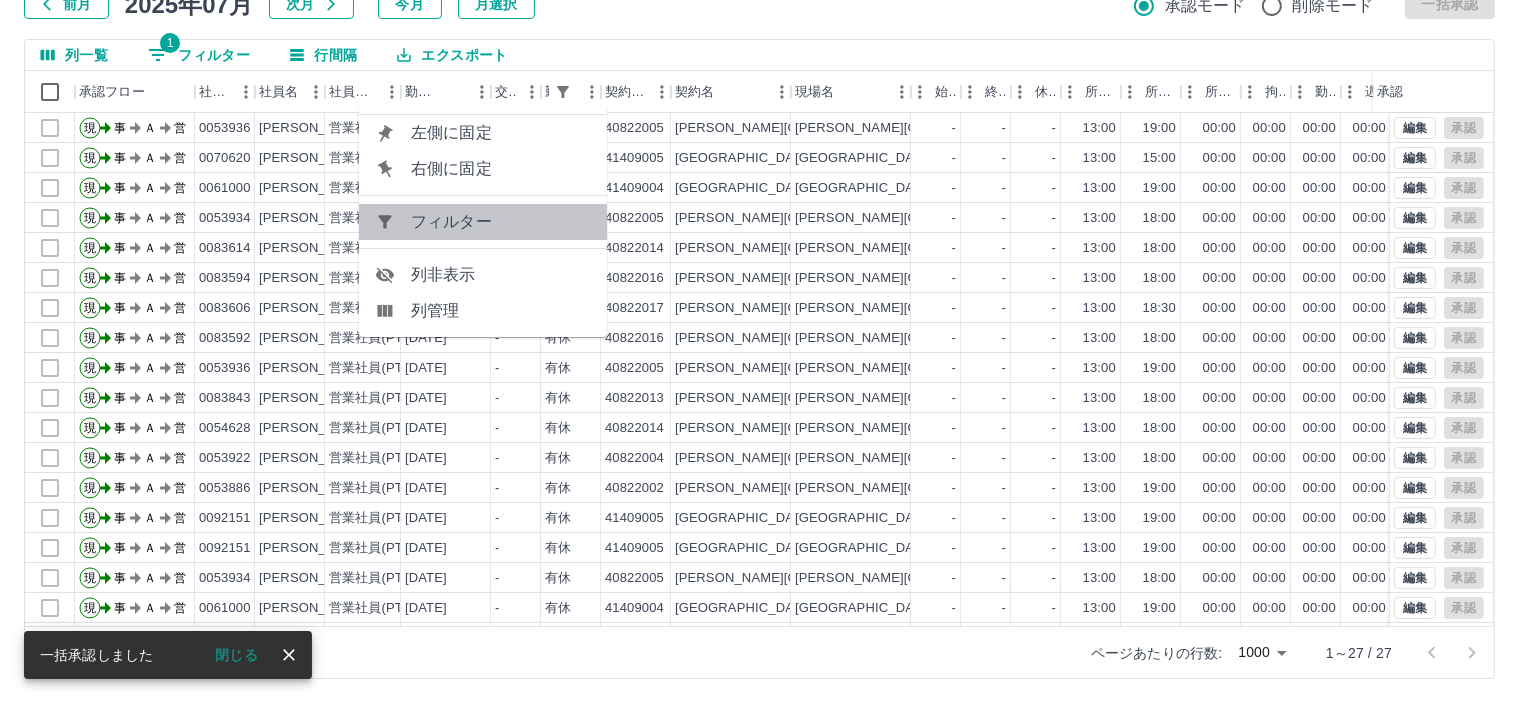 click on "フィルター" at bounding box center (501, 222) 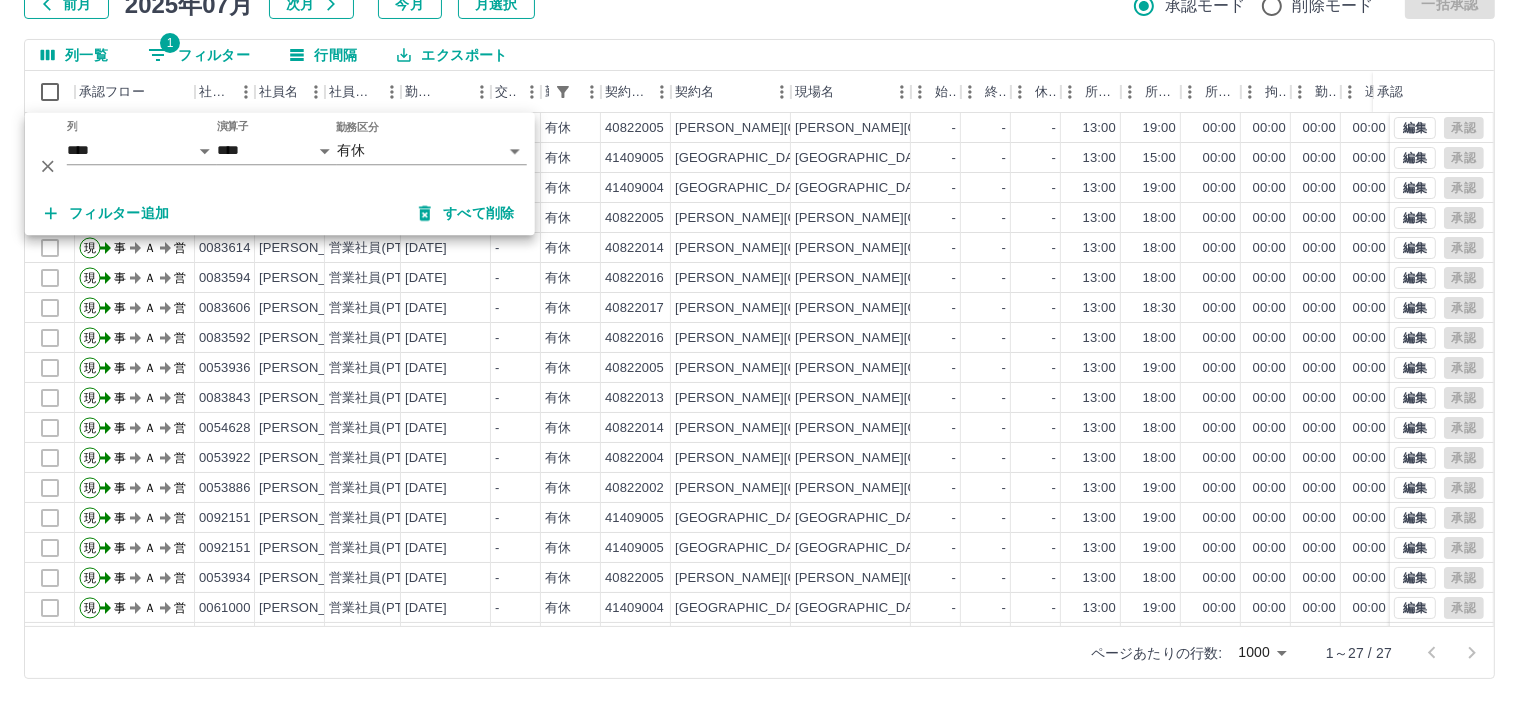 click on "SDH勤怠 辻野　晴香 勤務実績承認 前月 2025年07月 次月 今月 月選択 承認モード 削除モード 一括承認 列一覧 1 フィルター 行間隔 エクスポート 承認フロー 社員番号 社員名 社員区分 勤務日 交通費 勤務区分 契約コード 契約名 現場名 始業 終業 休憩 所定開始 所定終業 所定休憩 拘束 勤務 遅刻等 コメント ステータス 承認 現 事 Ａ 営 0053936 中川　早苗 営業社員(PT契約) 2025-07-11  -  有休 40822005 彦根市 彦根市城北小学校放課後児童クラブ - - - 13:00 19:00 00:00 00:00 00:00 00:00 私用 事務担当者承認待 現 事 Ａ 営 0070620 田中　晴男 営業社員(PT契約) 2025-07-10  -  有休 41409005 愛荘町 愛荘町小学校区学童保育所 - - - 13:00 15:00 00:00 00:00 00:00 00:00 事務担当者承認待 現 事 Ａ 営 0061000 入谷　美智子 営業社員(PT契約) 2025-07-10  -  有休 41409004 愛荘町 秦荘西小学校区学童保育所 - - - 13:00 -" at bounding box center (759, 280) 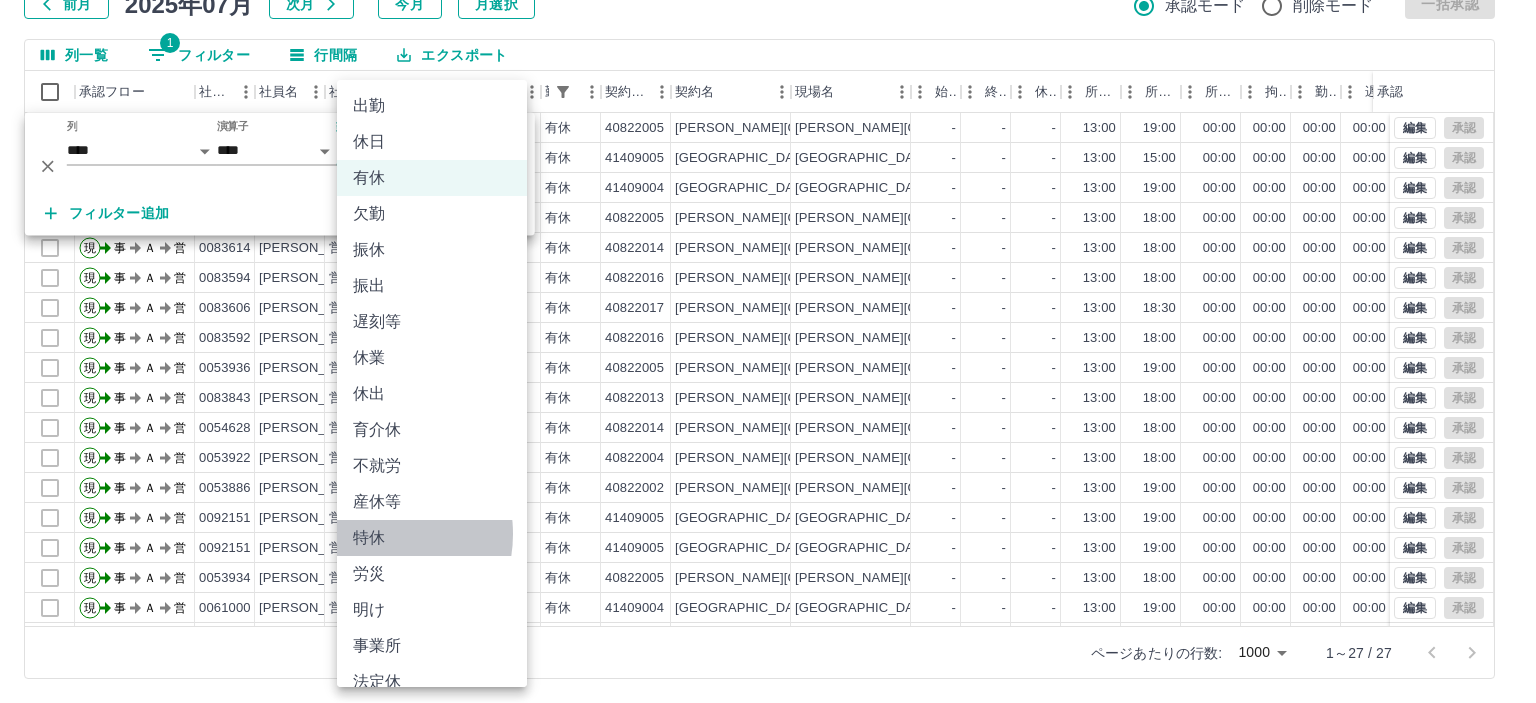 click on "特休" at bounding box center [432, 538] 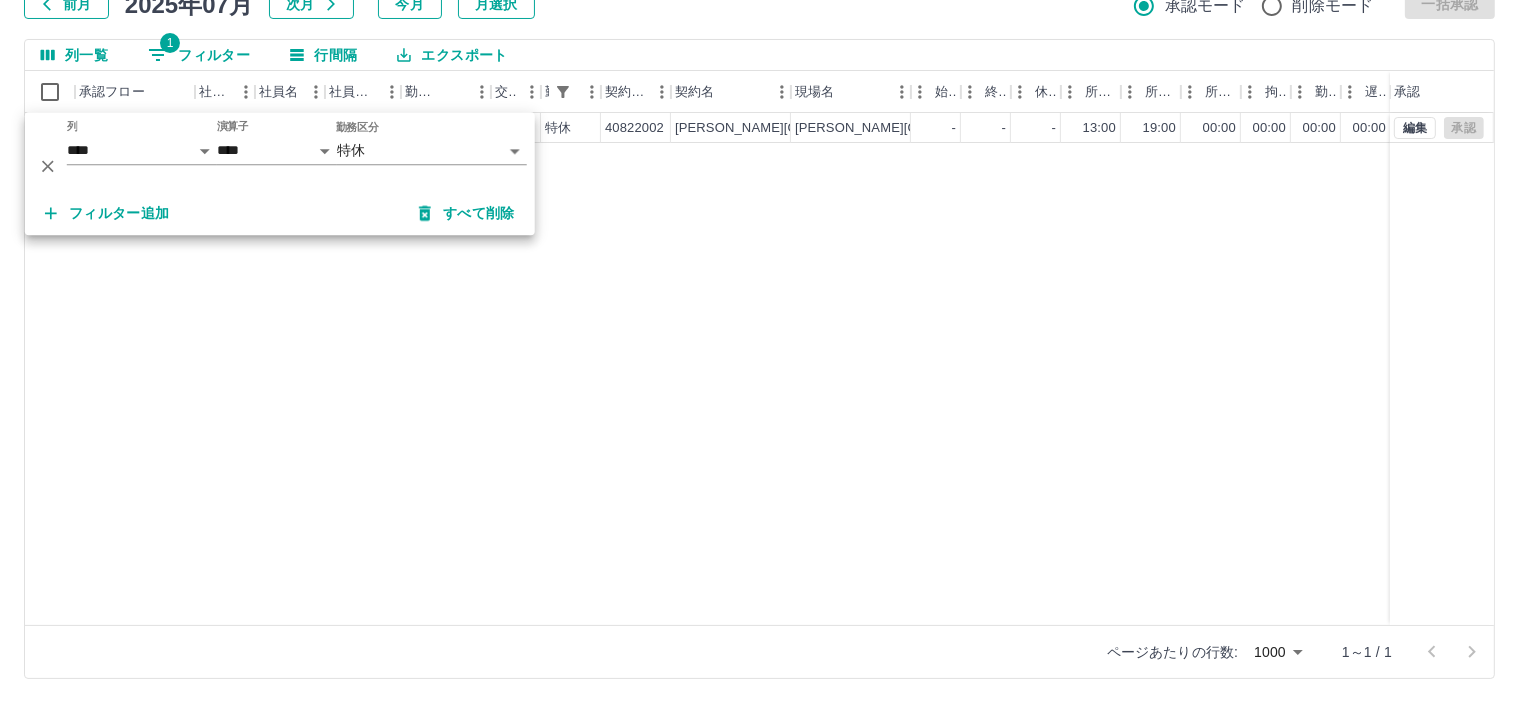 click on "勤務実績承認 前月 2025年07月 次月 今月 月選択 承認モード 削除モード 一括承認 列一覧 1 フィルター 行間隔 エクスポート 承認フロー 社員番号 社員名 社員区分 勤務日 交通費 勤務区分 契約コード 契約名 現場名 始業 終業 休憩 所定開始 所定終業 所定休憩 拘束 勤務 遅刻等 コメント ステータス 承認 現 事 Ａ 営 0053898 田中　優子 営業社員(PT契約) 2025-07-07  -  特休 40822002 彦根市 彦根市城西小学校放課後児童クラブ - - - 13:00 19:00 00:00 00:00 00:00 00:00 事務担当者承認待 編集 承認 ページあたりの行数: 1000 **** 1～1 / 1" at bounding box center (759, 305) 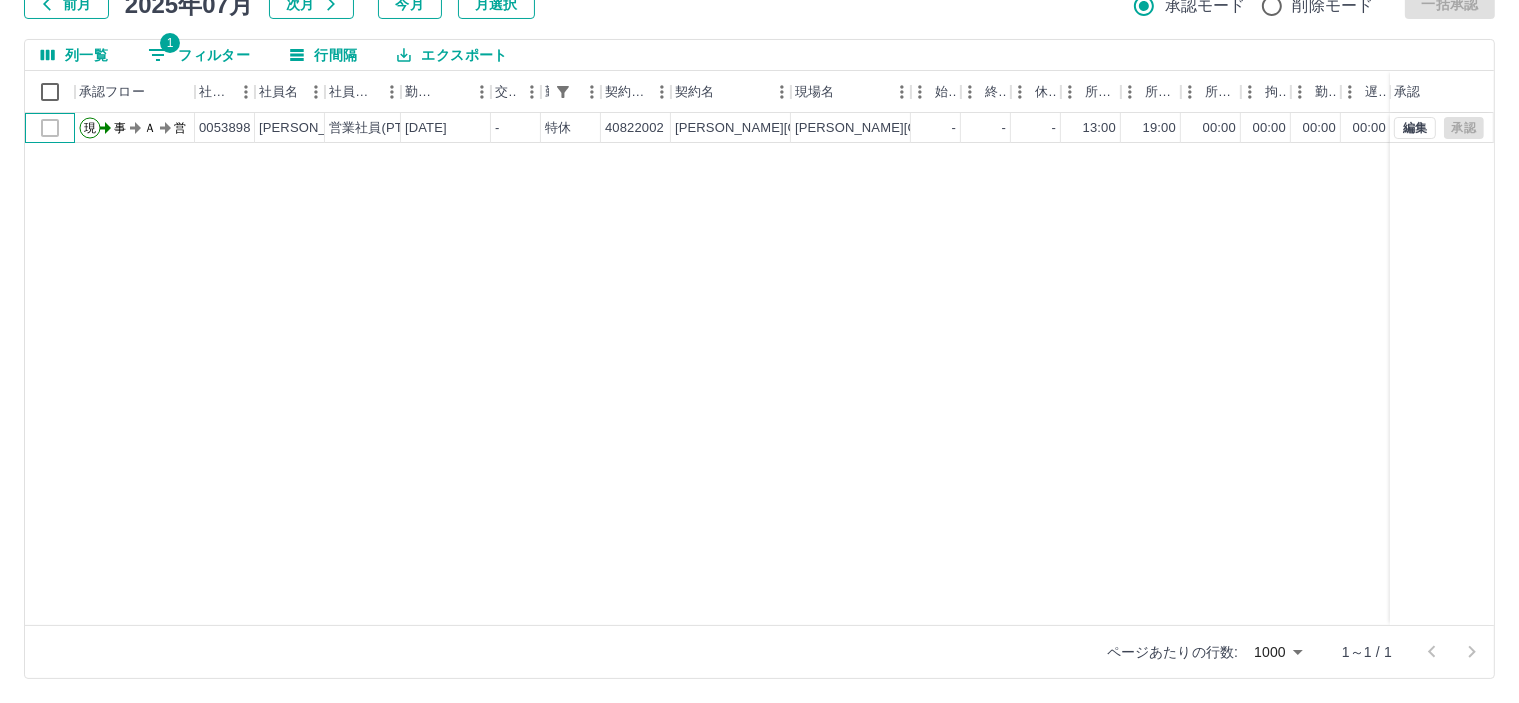 click at bounding box center (50, 128) 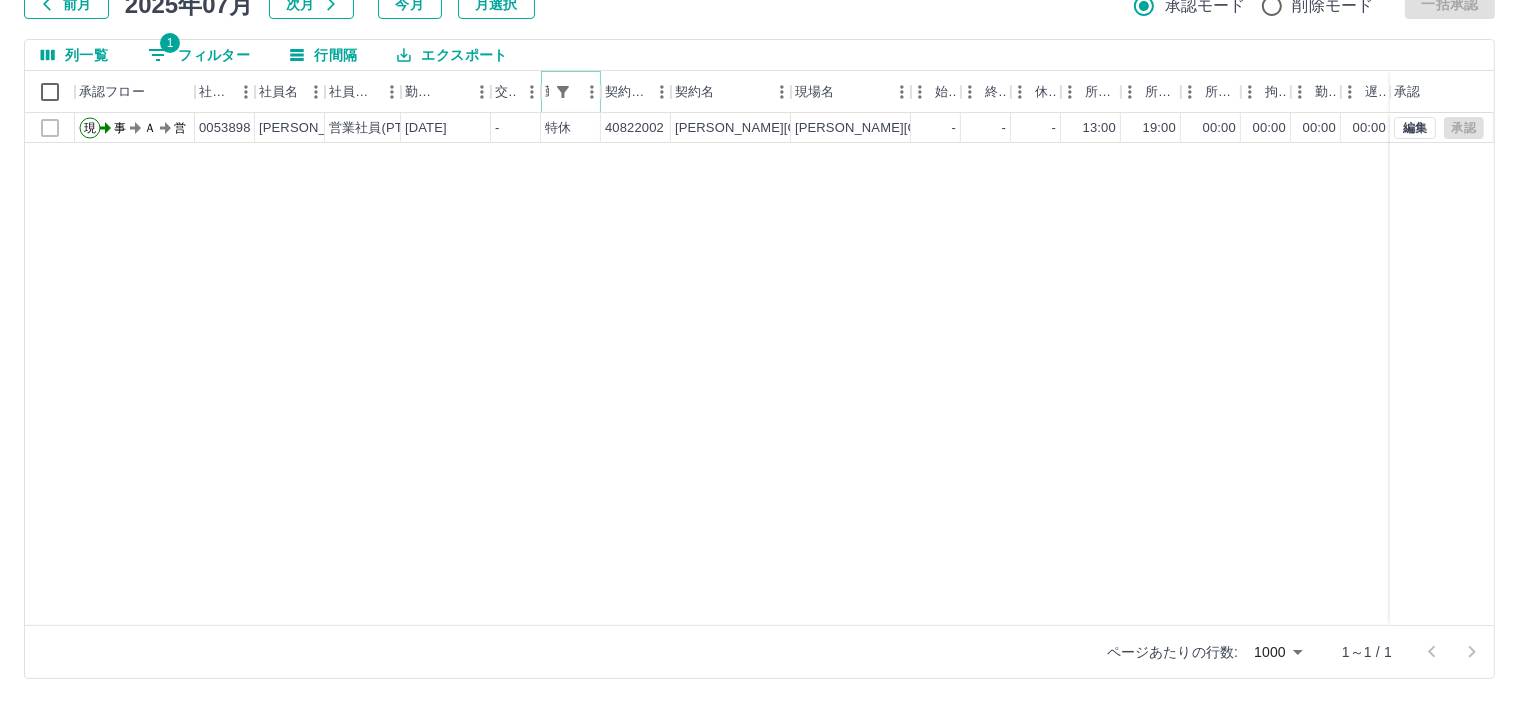 click 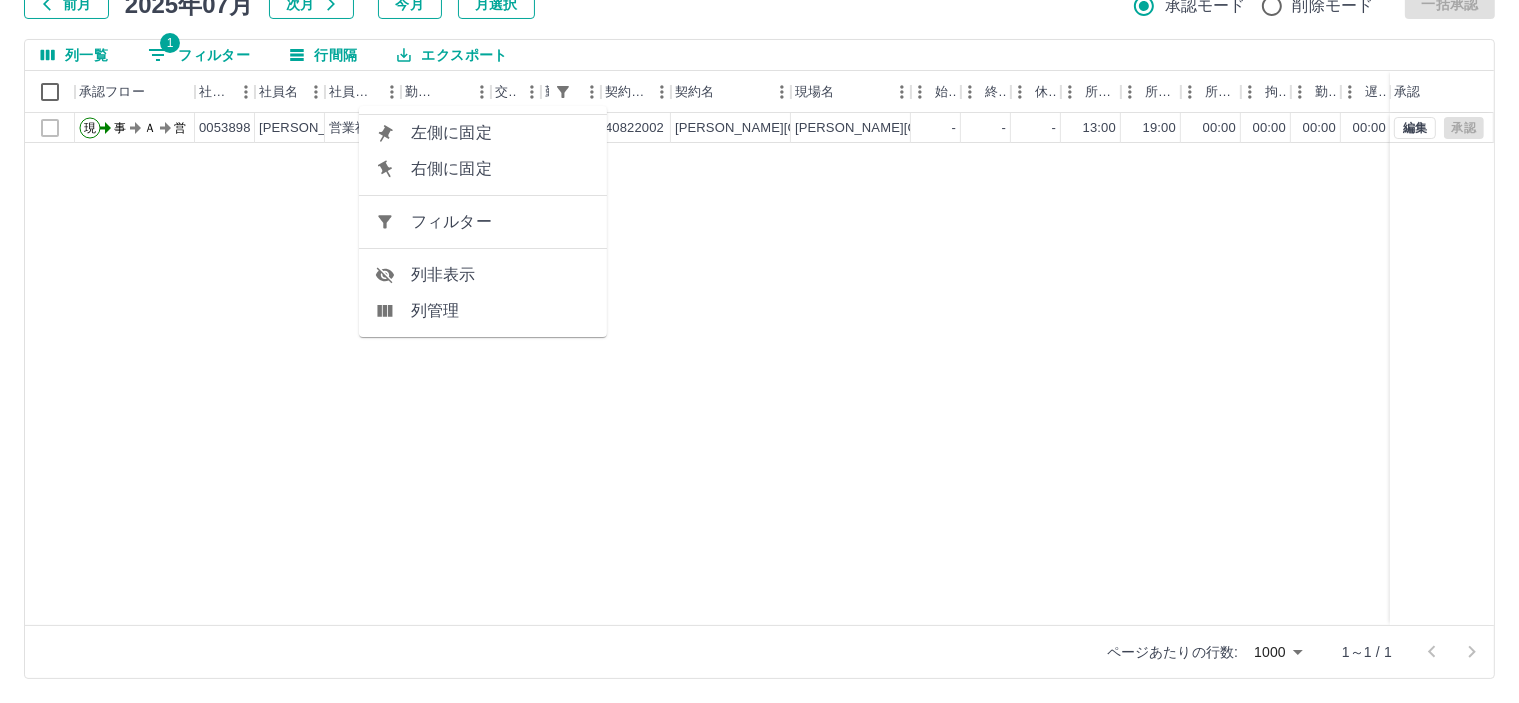 click on "フィルター" at bounding box center [483, 222] 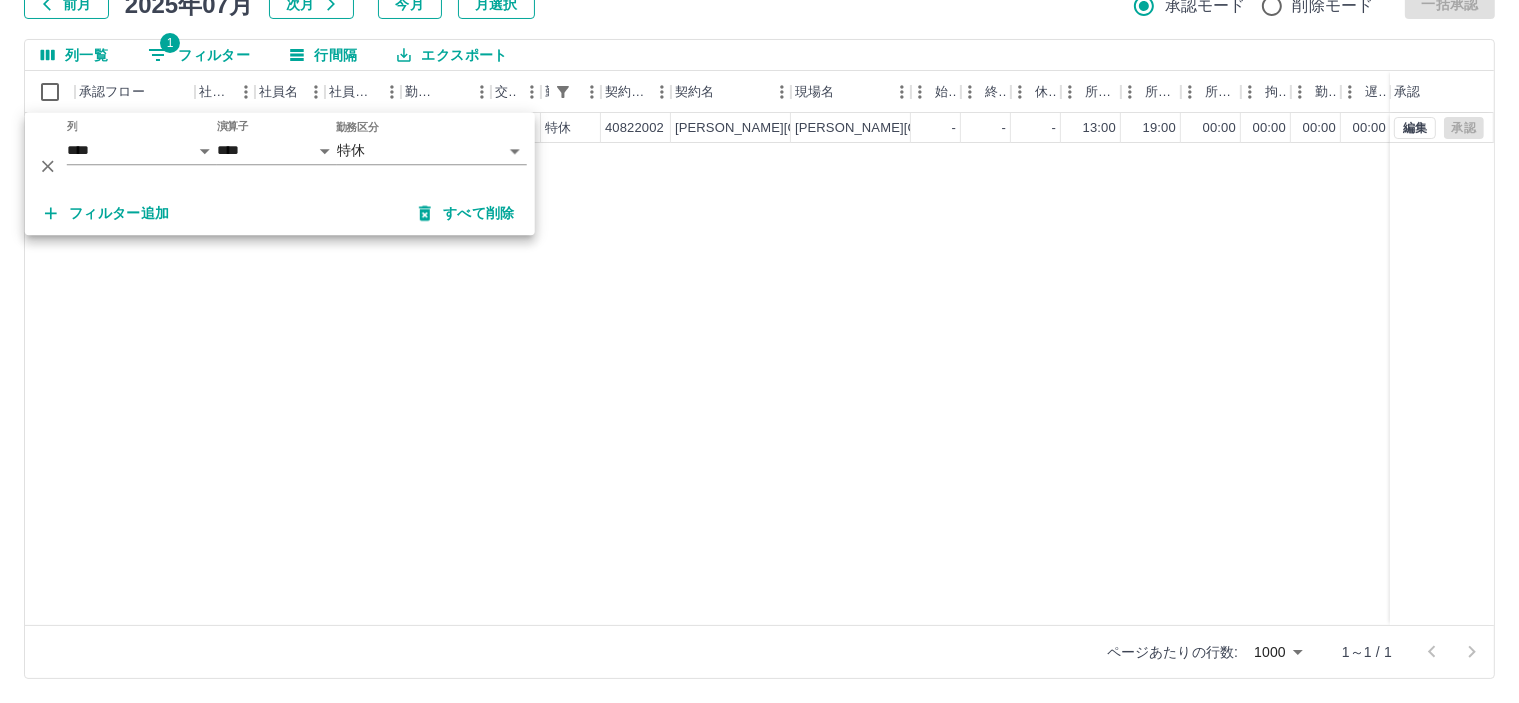 click on "**********" at bounding box center (759, 280) 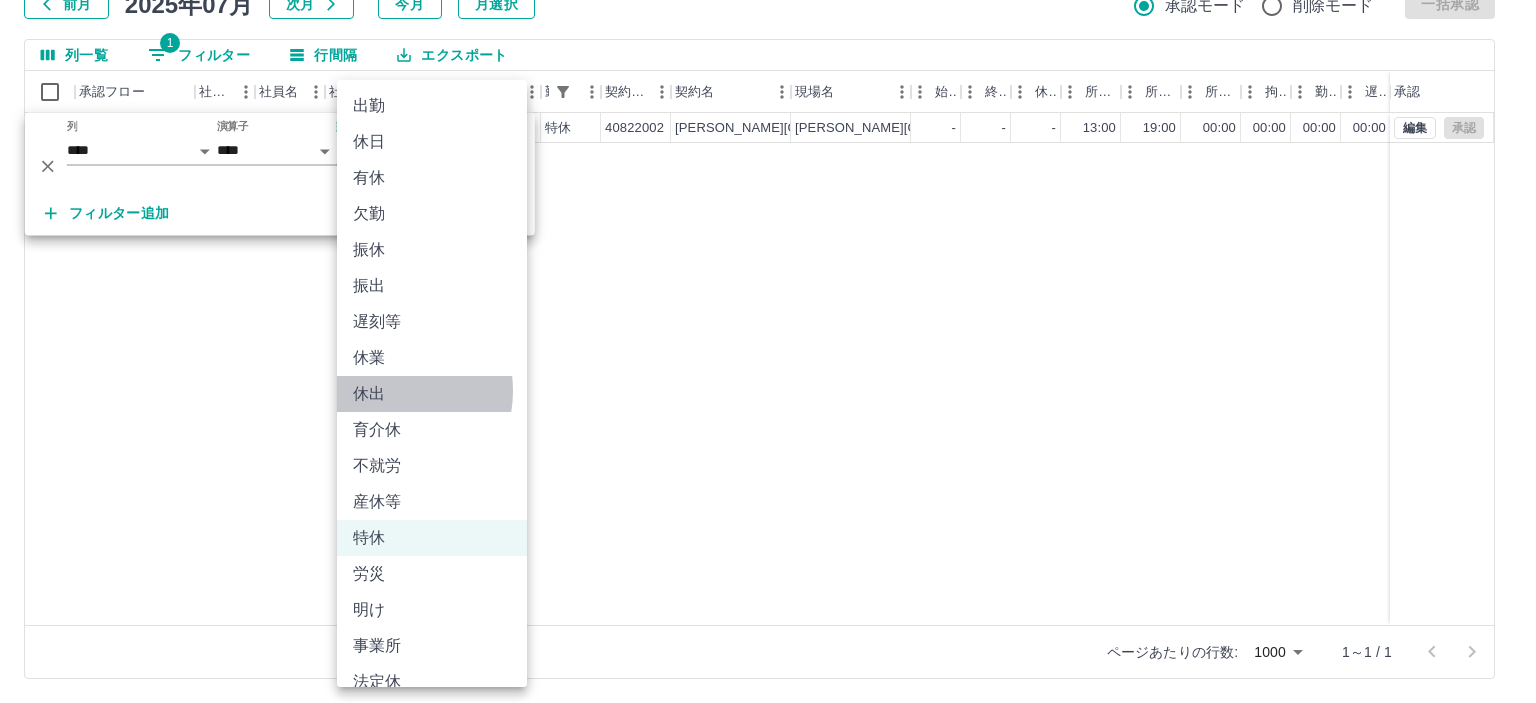 click on "休出" at bounding box center [432, 394] 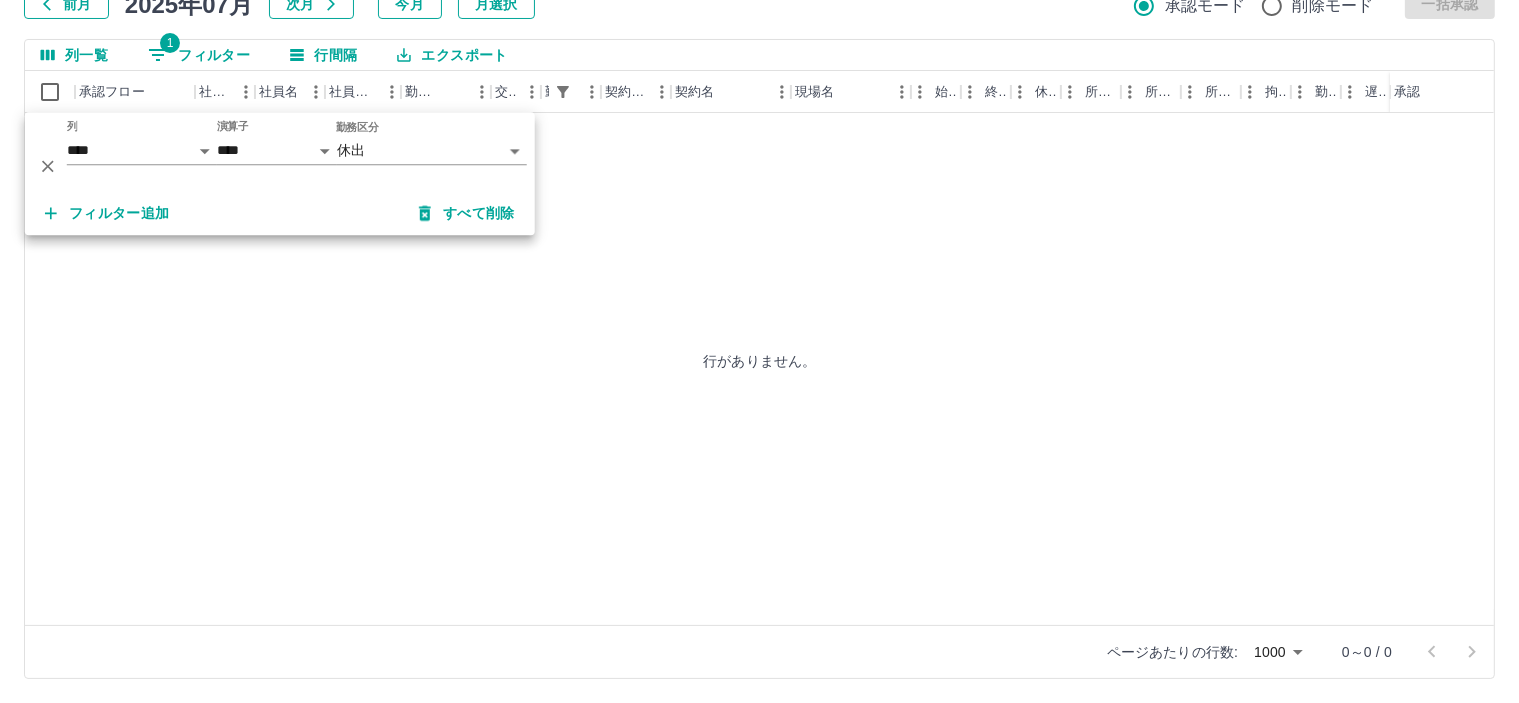 click on "**********" at bounding box center (759, 280) 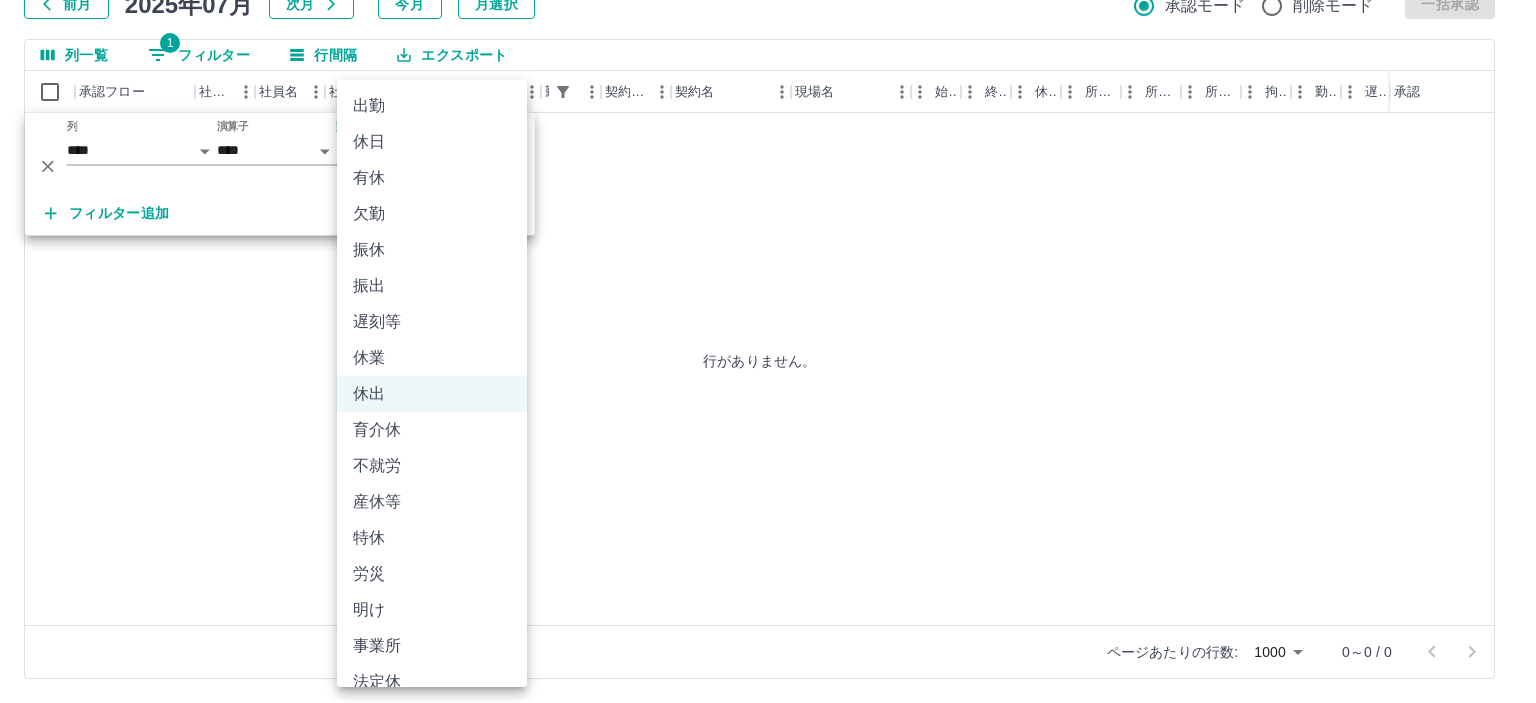 click on "振出" at bounding box center (432, 286) 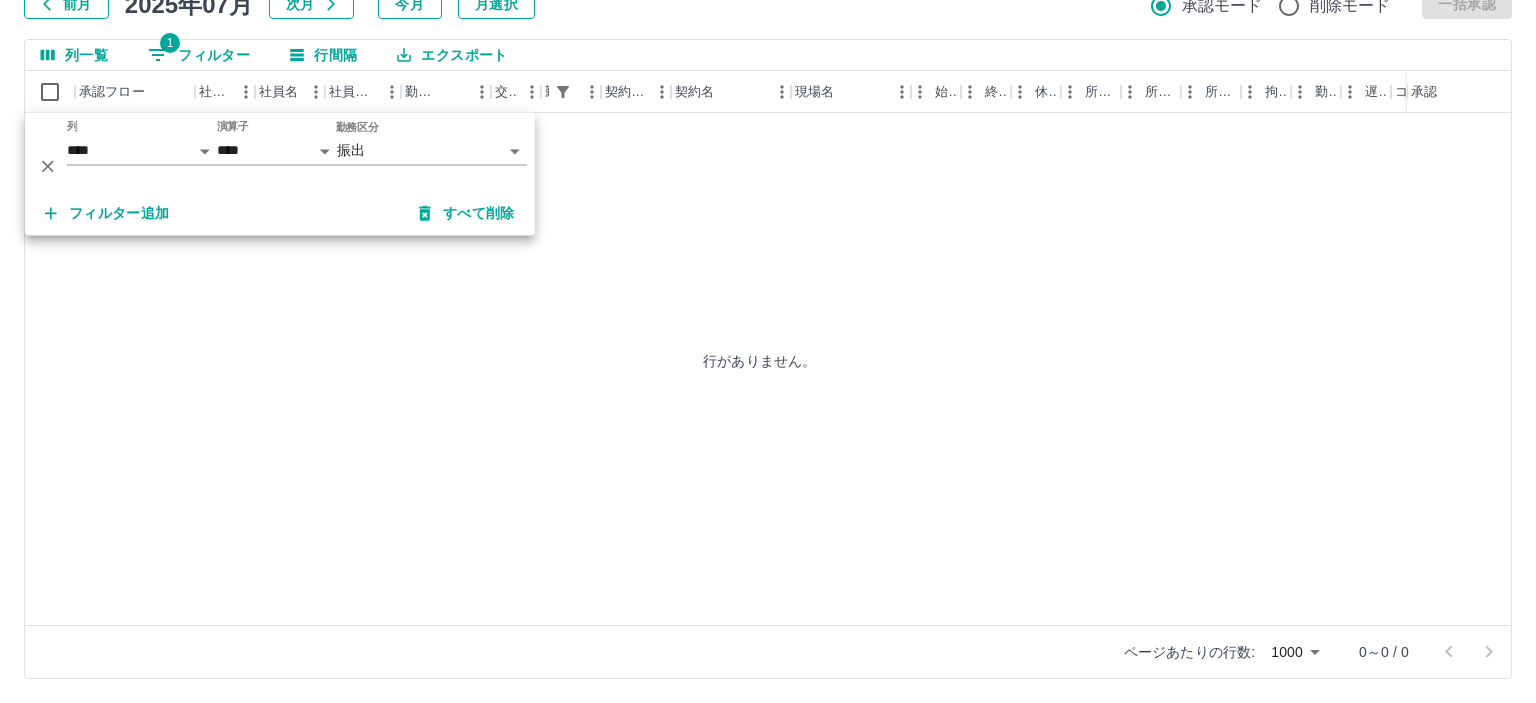 click on "**********" at bounding box center [768, 280] 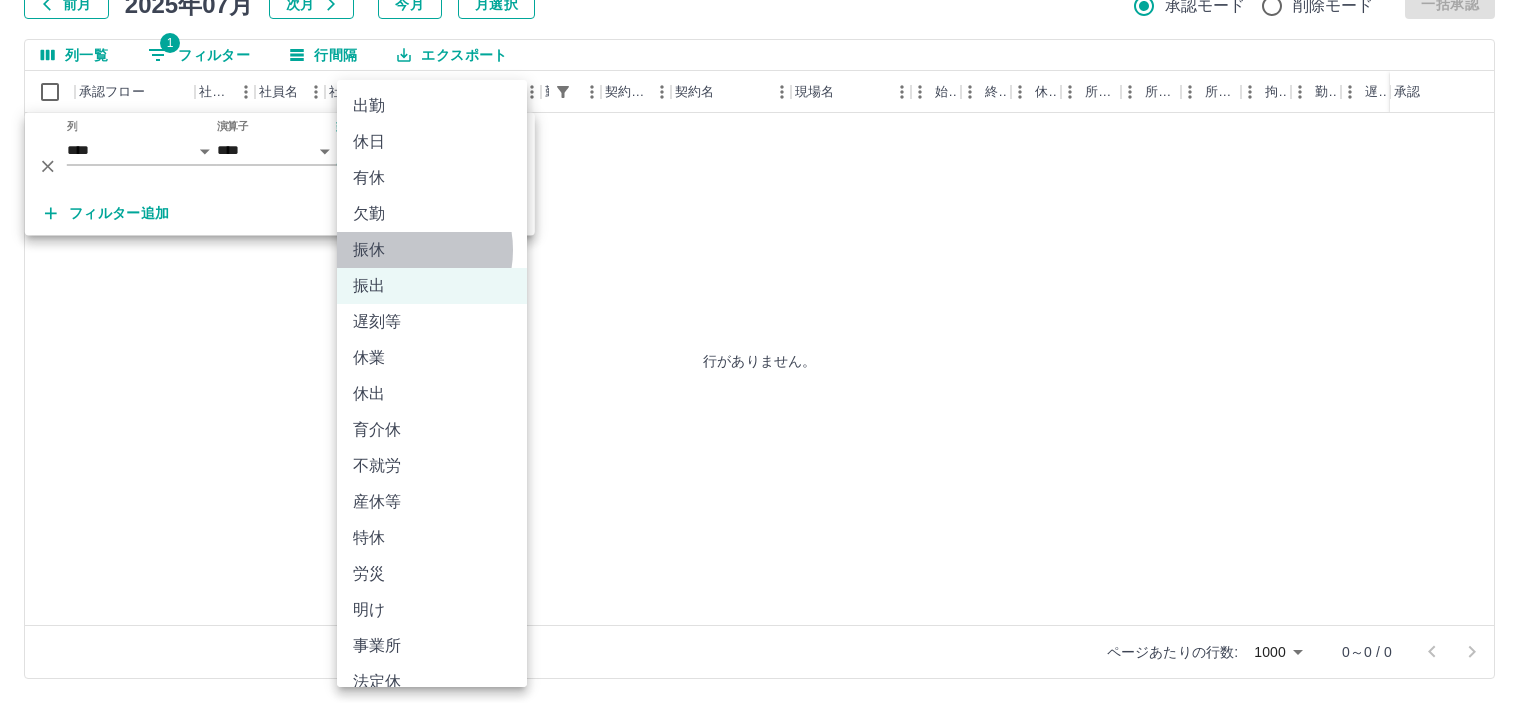 click on "振休" at bounding box center (432, 250) 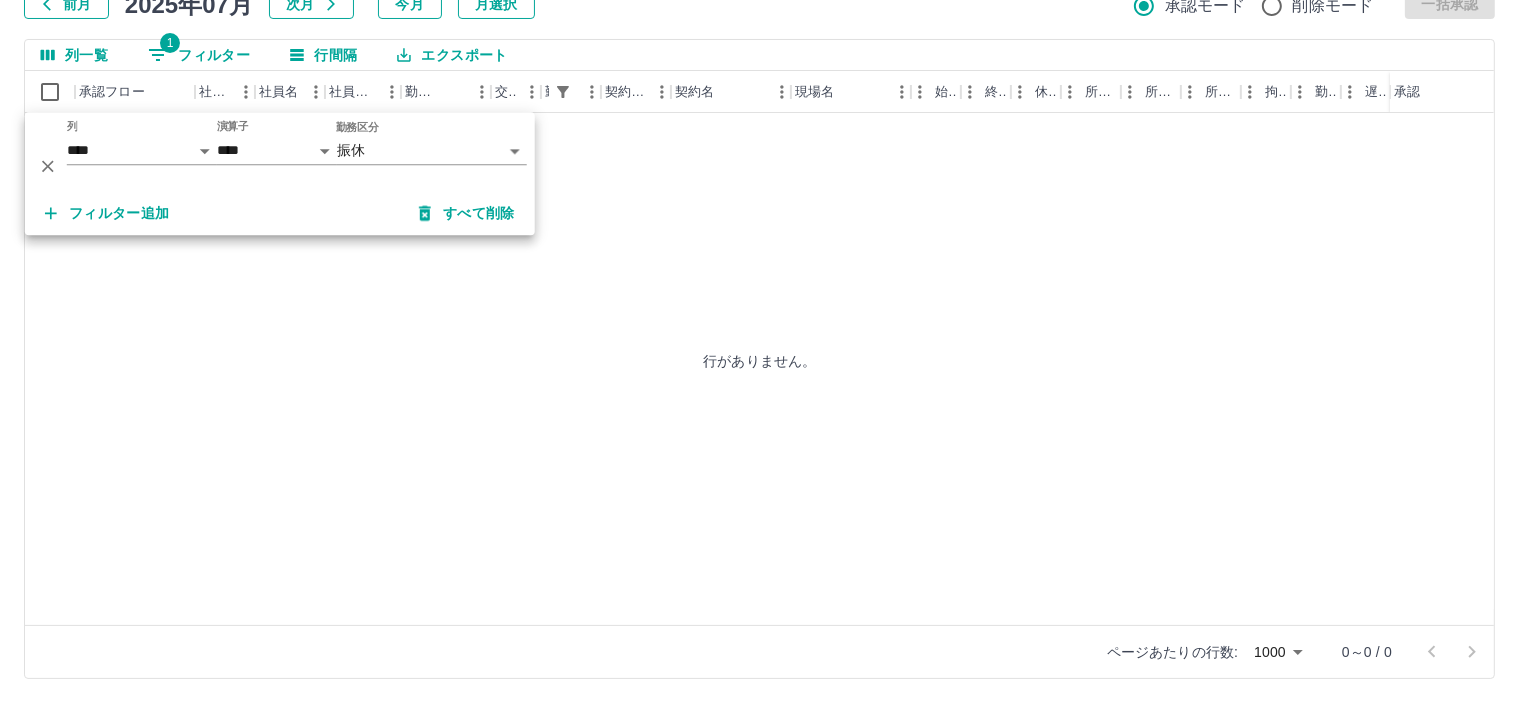 click on "**********" at bounding box center (759, 280) 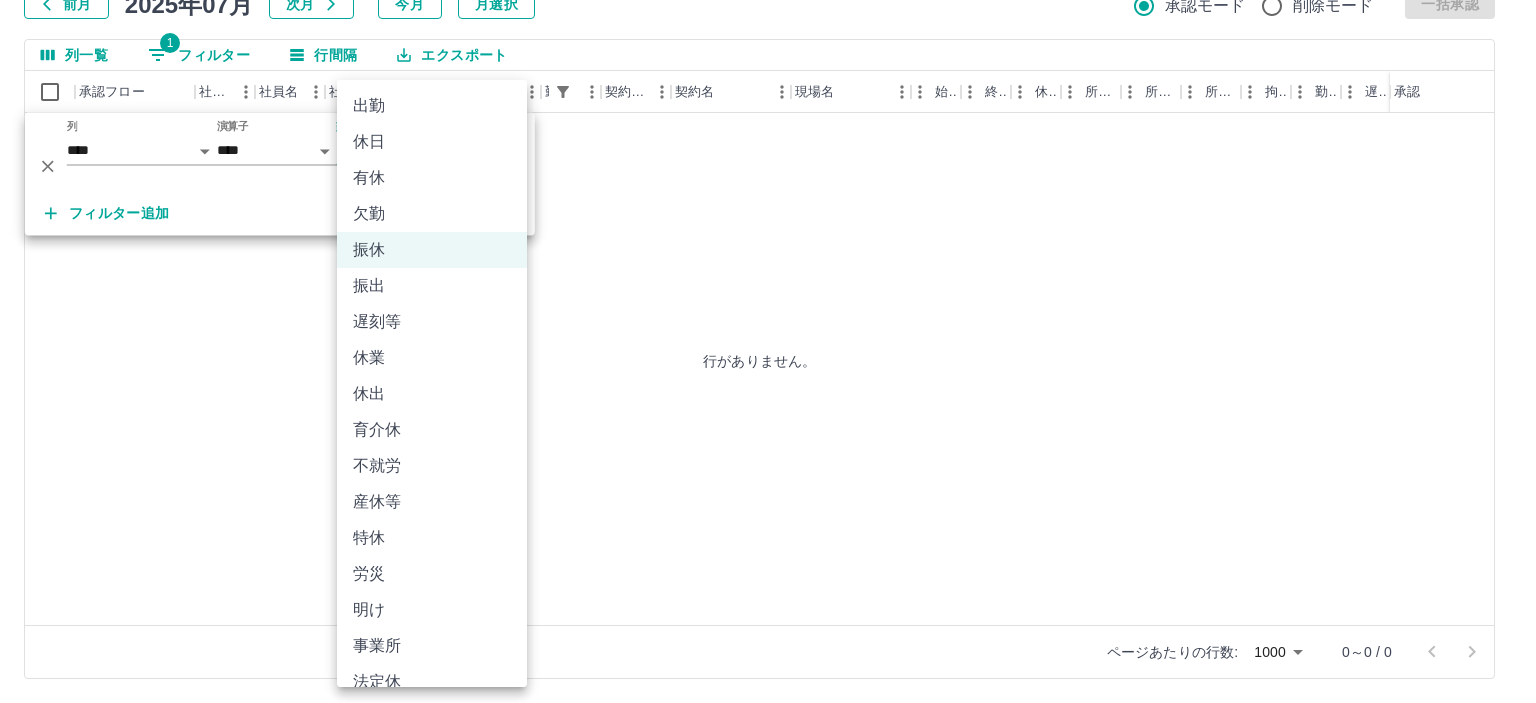 click on "欠勤" at bounding box center (432, 214) 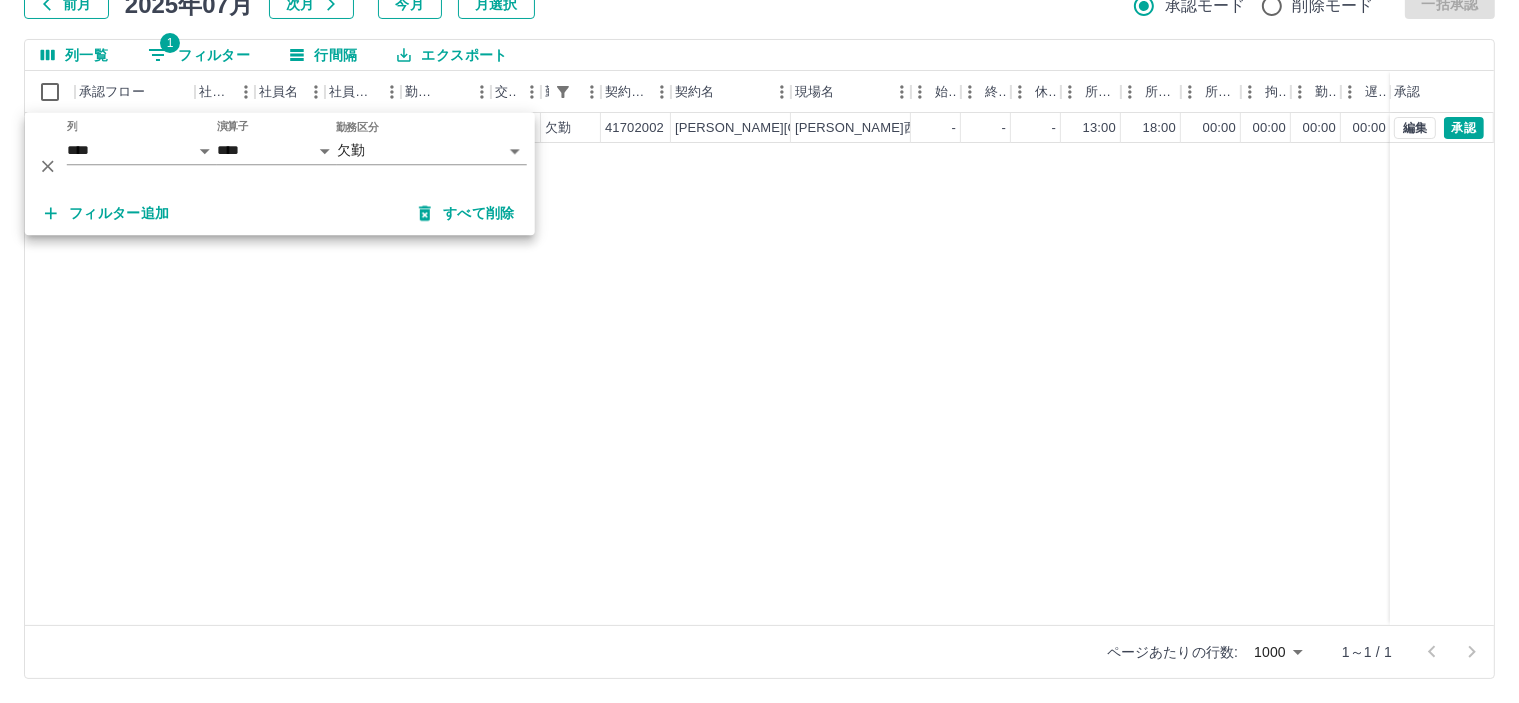 drag, startPoint x: 911, startPoint y: 351, endPoint x: 868, endPoint y: 337, distance: 45.221676 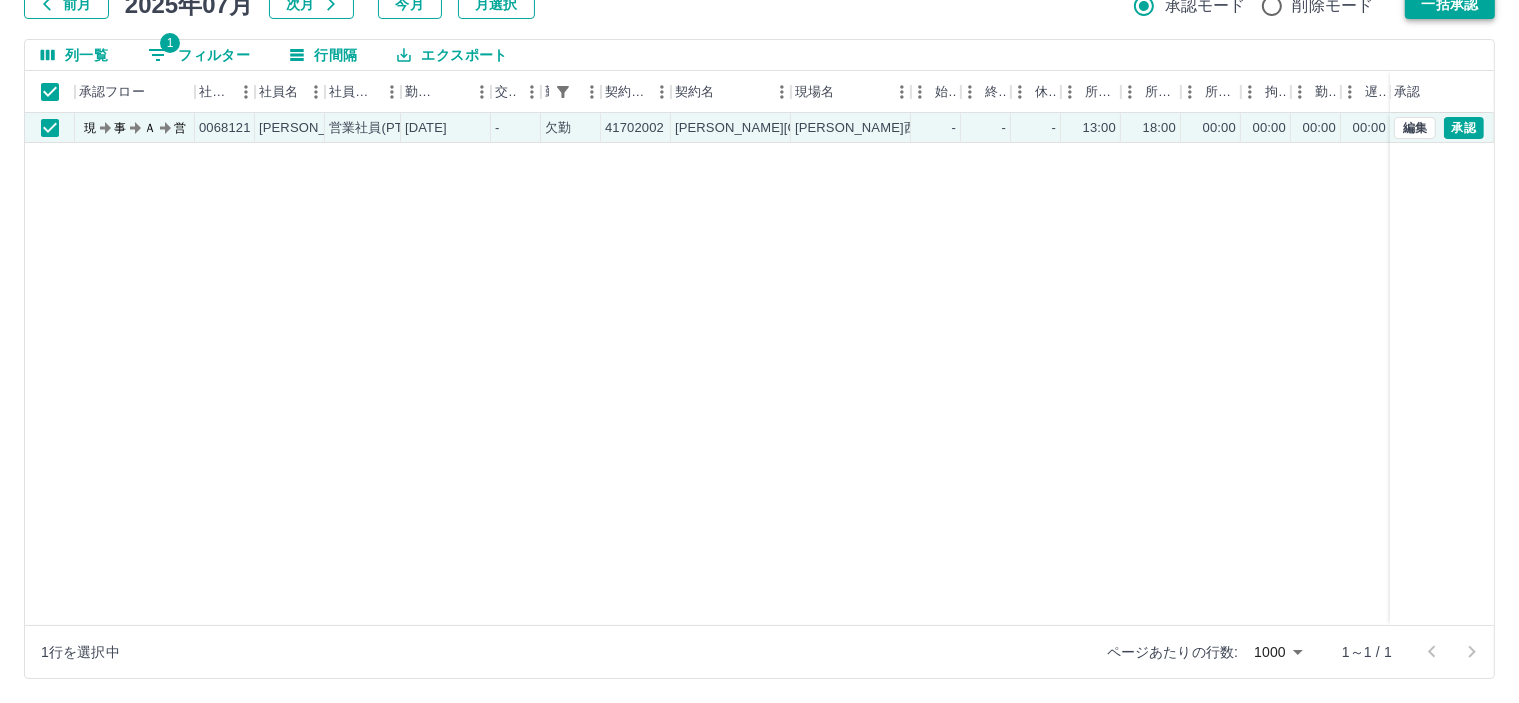 click on "一括承認" at bounding box center (1450, 4) 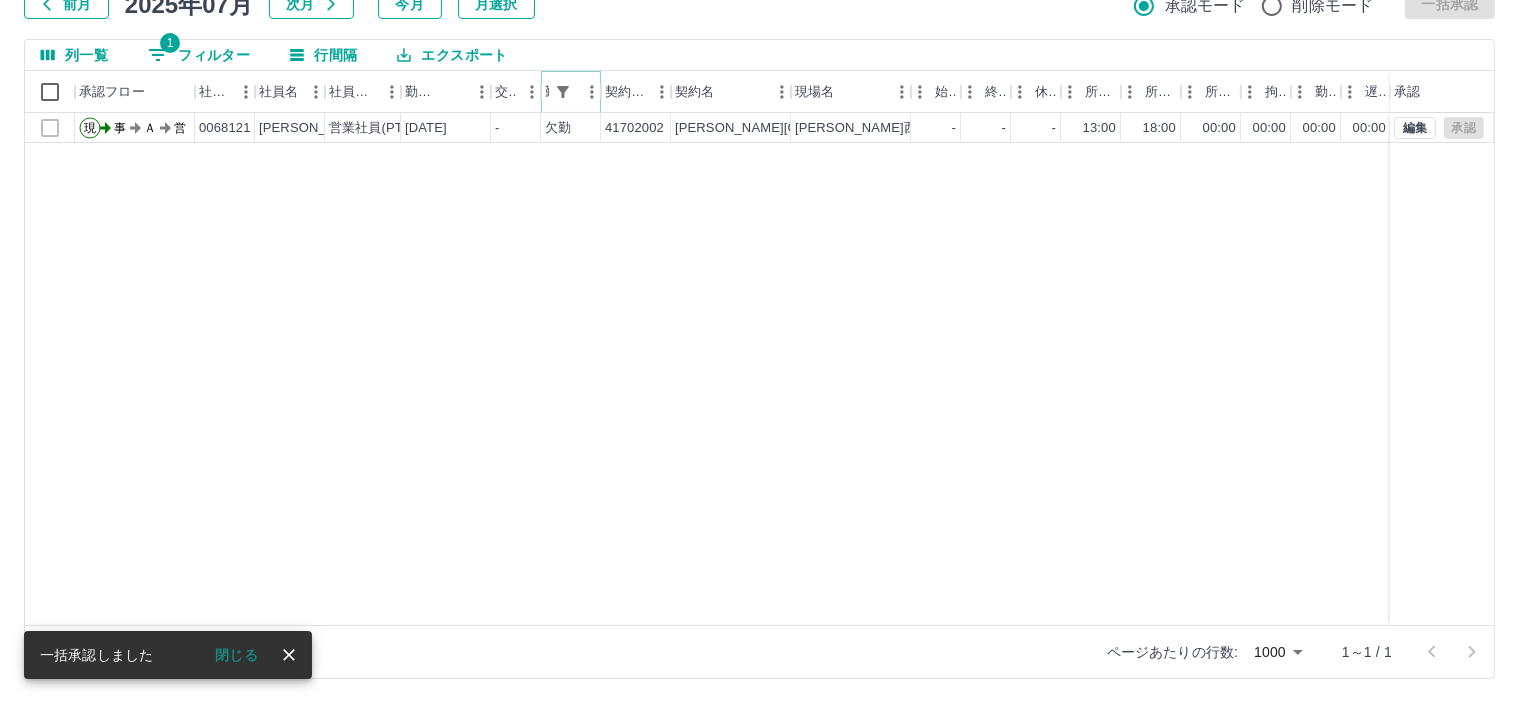 click 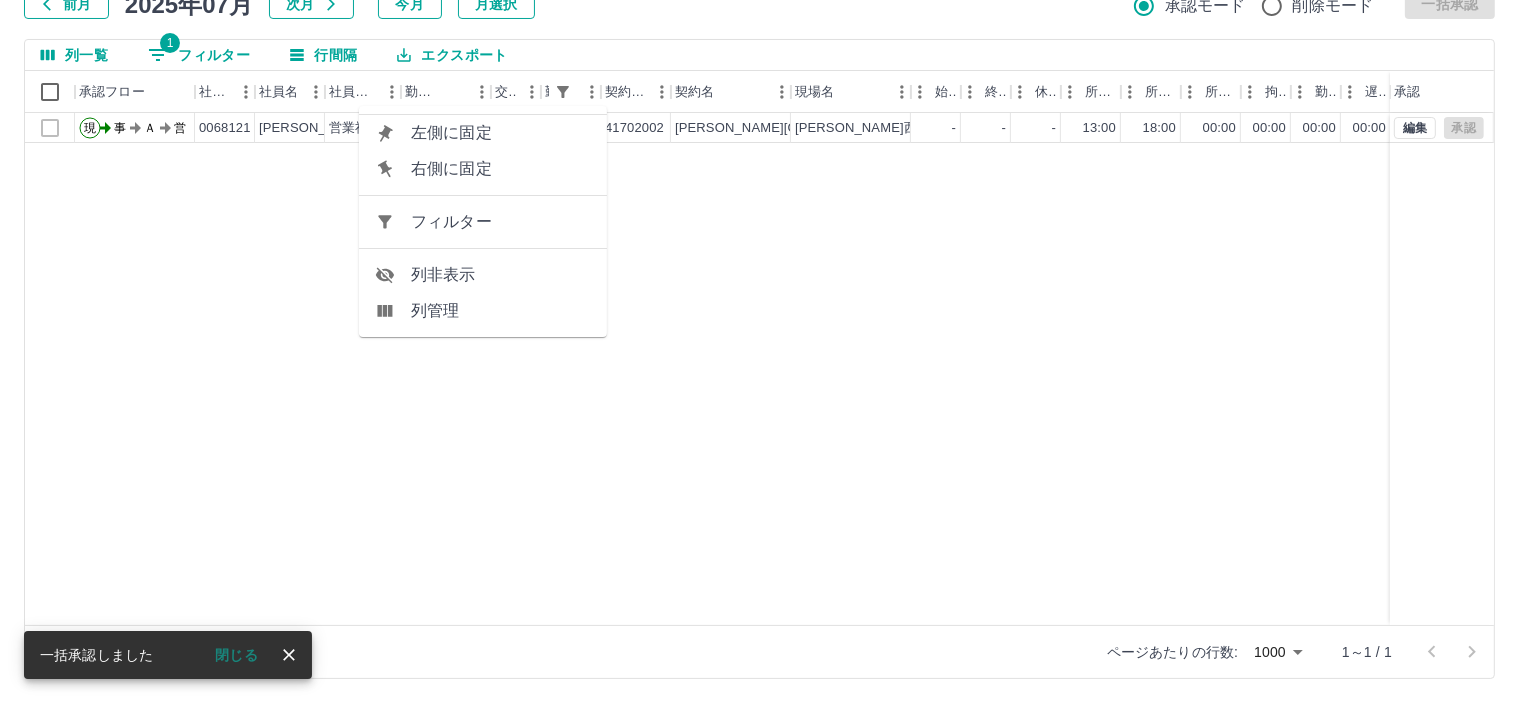 click on "フィルター" at bounding box center (501, 222) 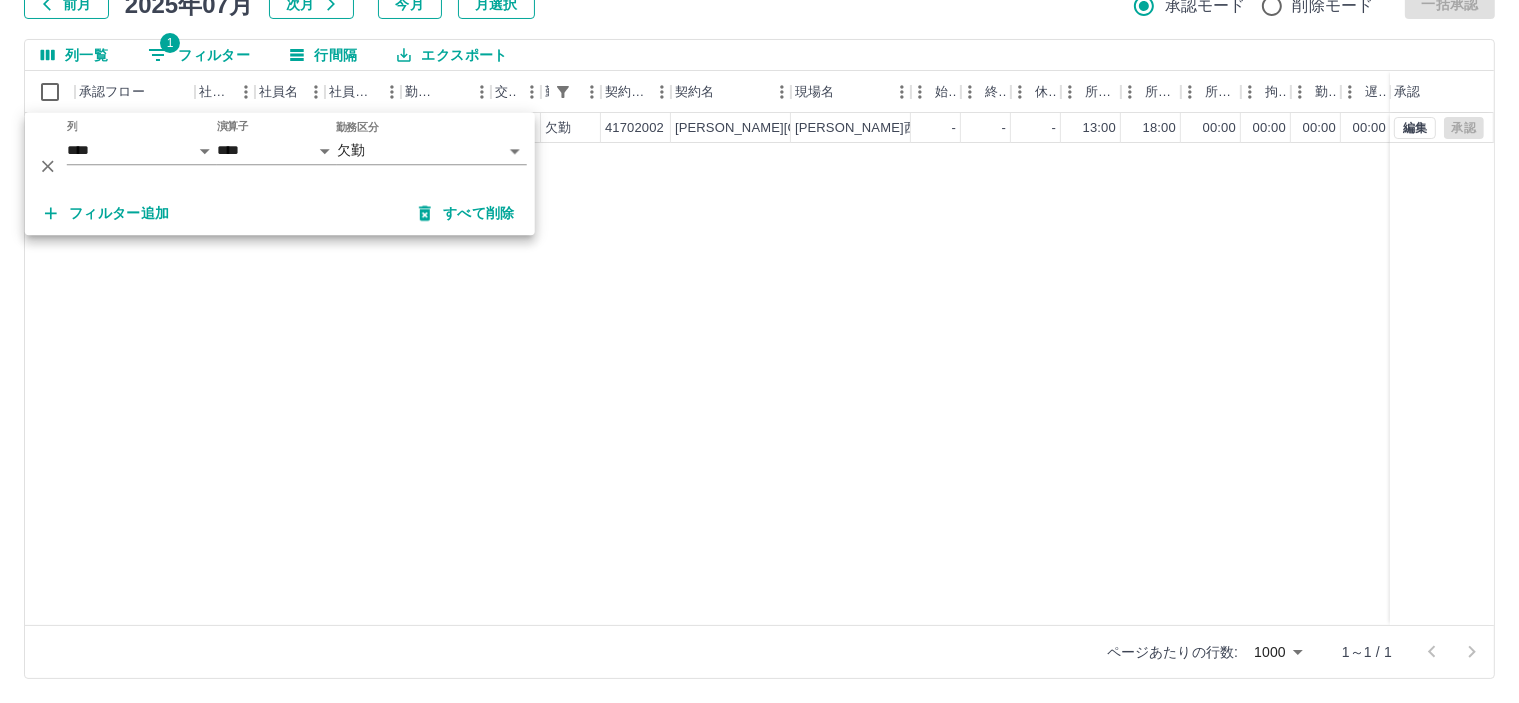 click on "**********" at bounding box center [759, 280] 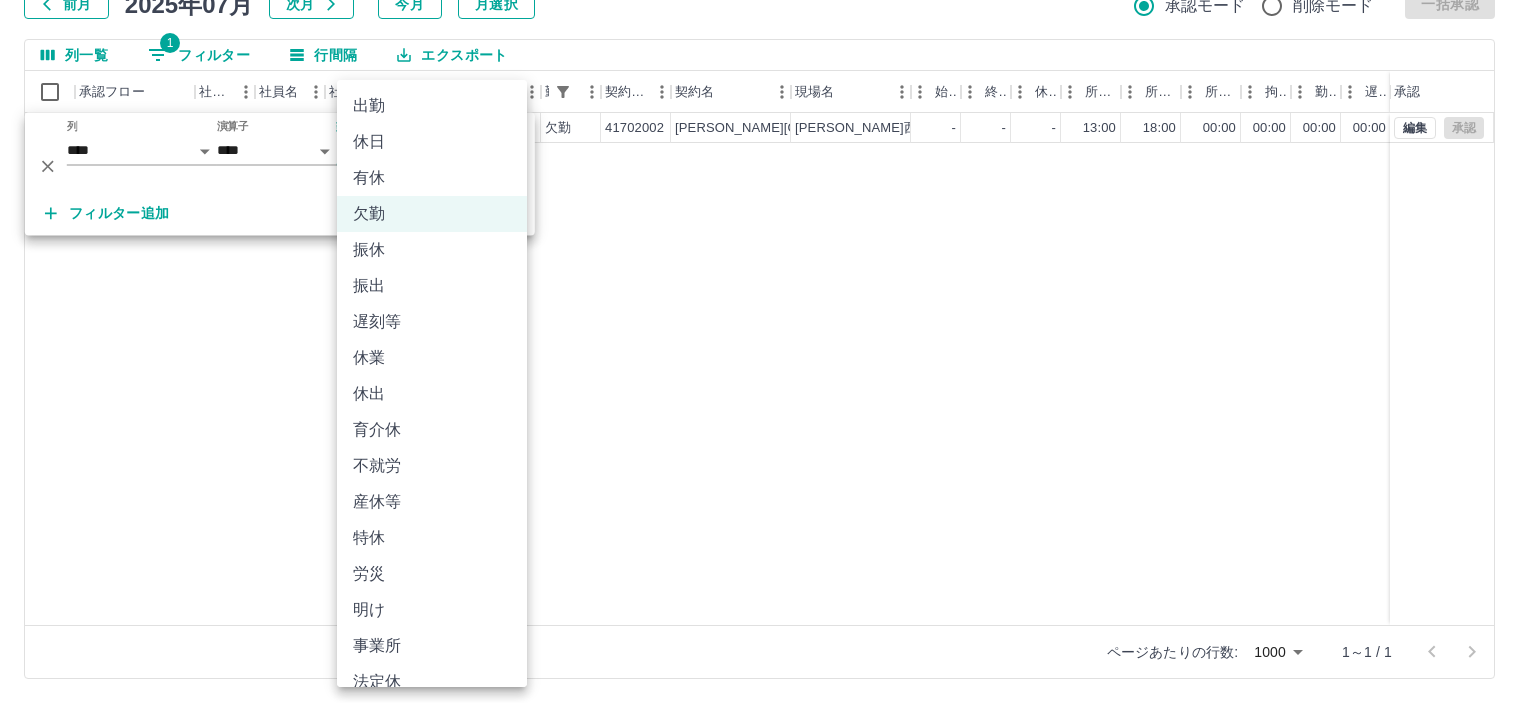 click on "休出" at bounding box center [432, 394] 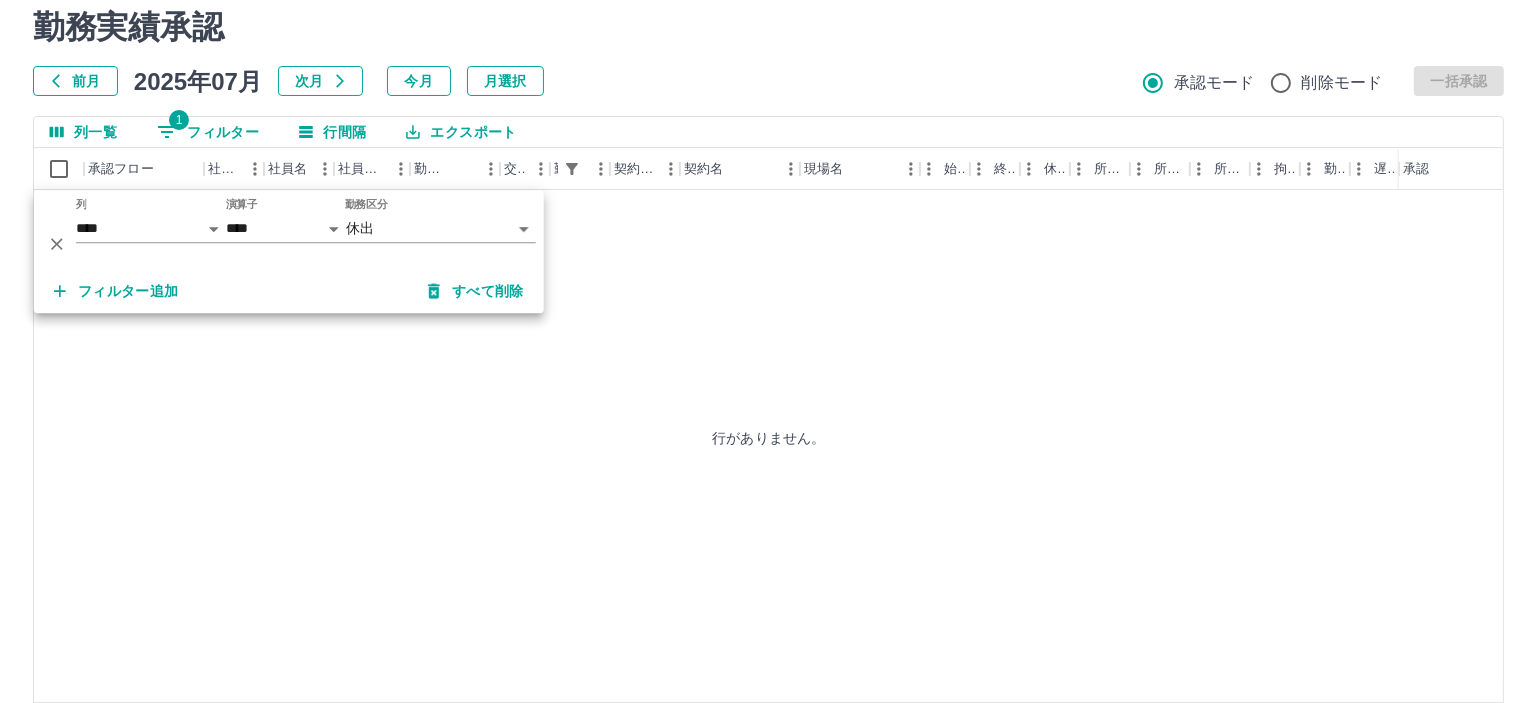 scroll, scrollTop: 0, scrollLeft: 0, axis: both 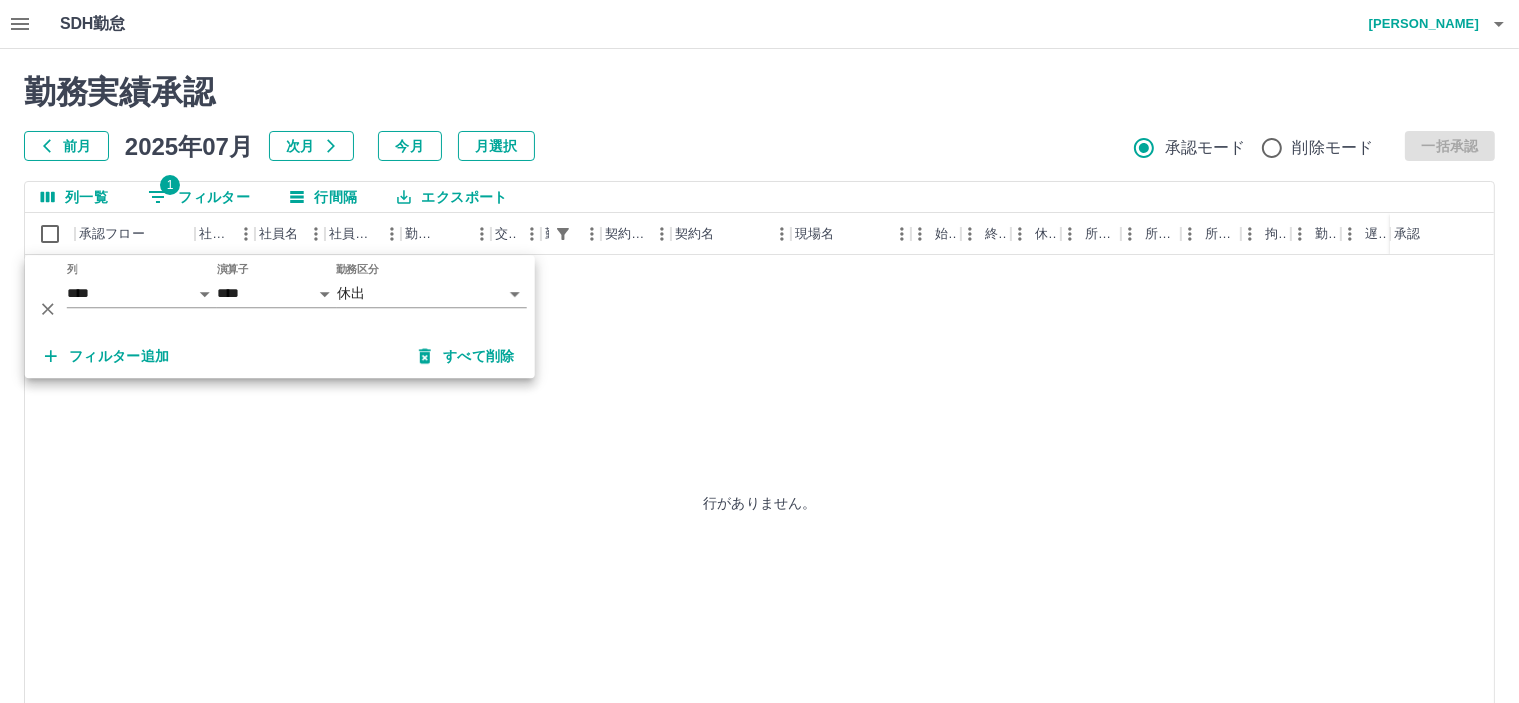 click 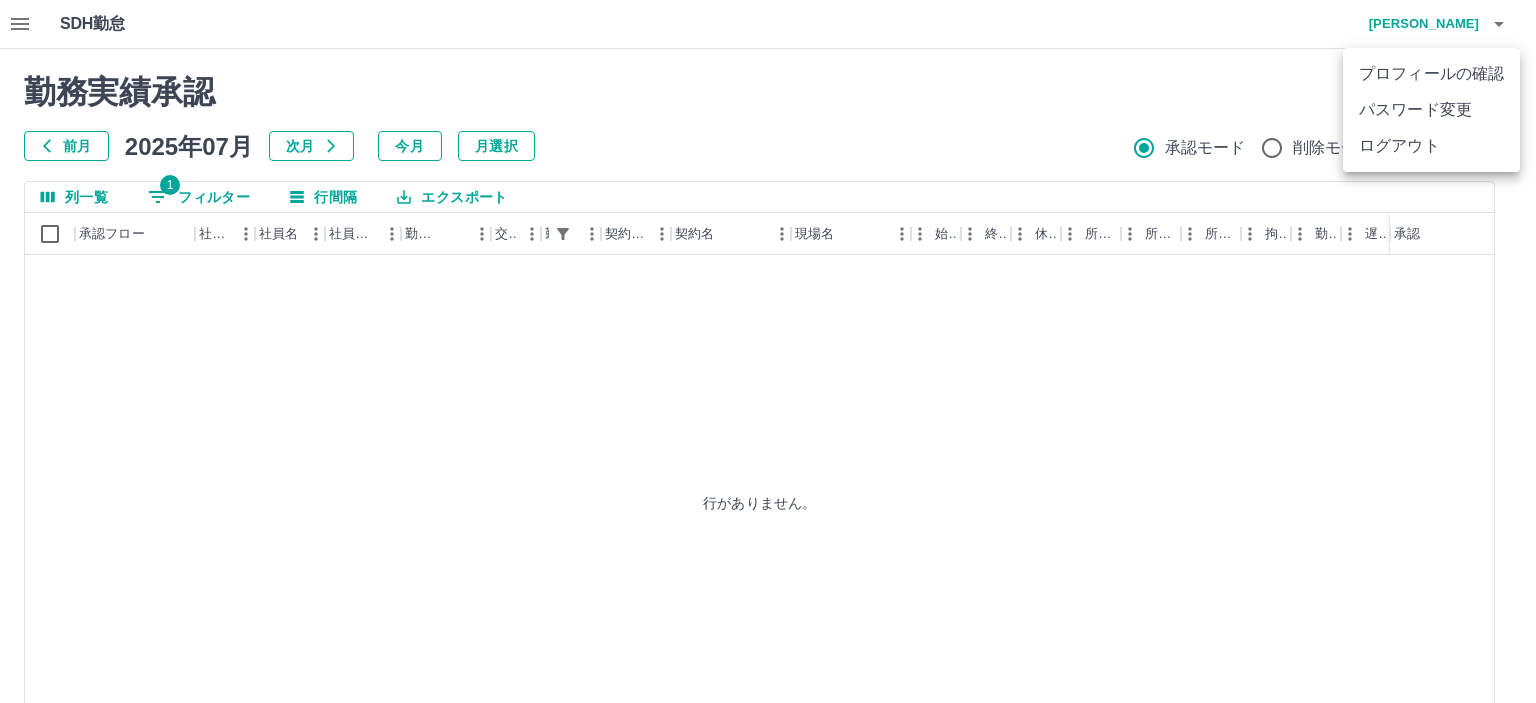 click on "ログアウト" at bounding box center (1431, 146) 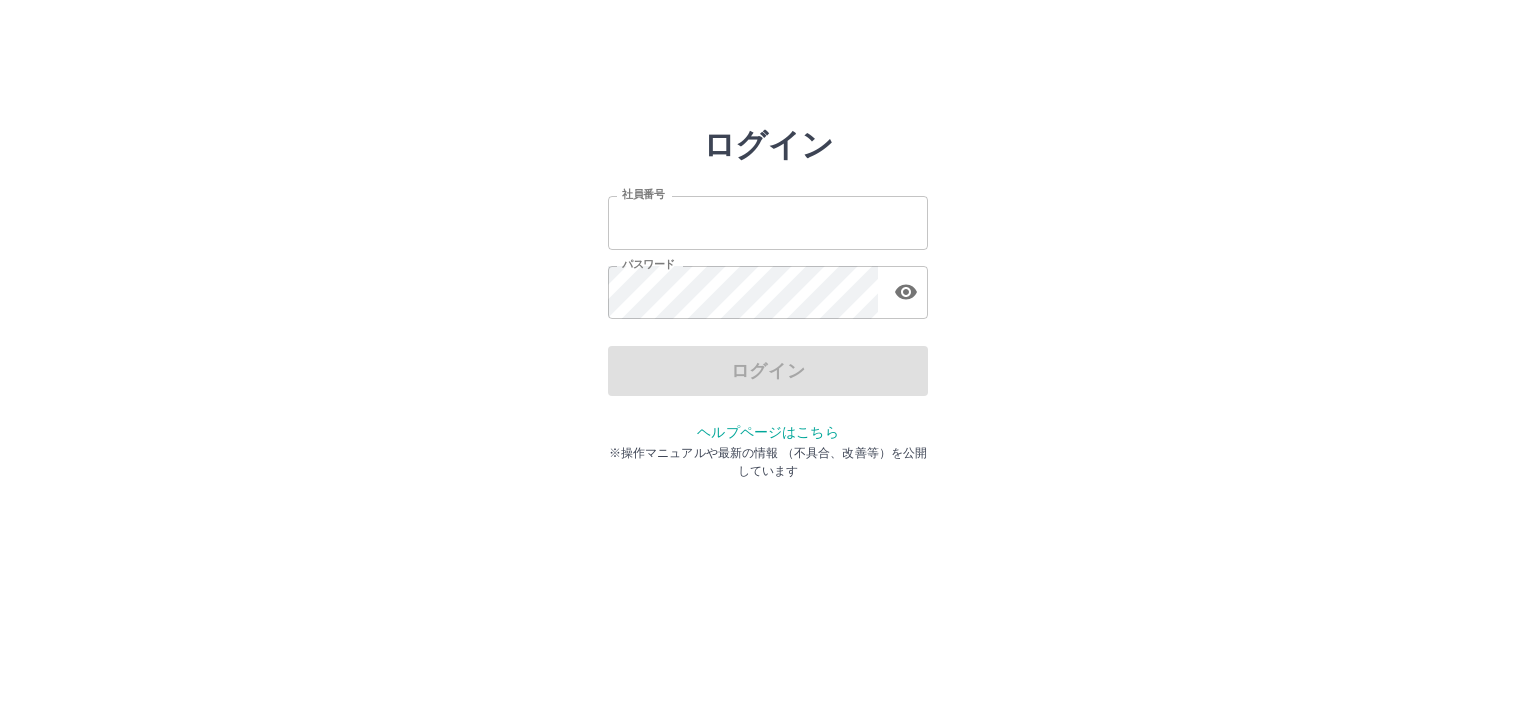 scroll, scrollTop: 0, scrollLeft: 0, axis: both 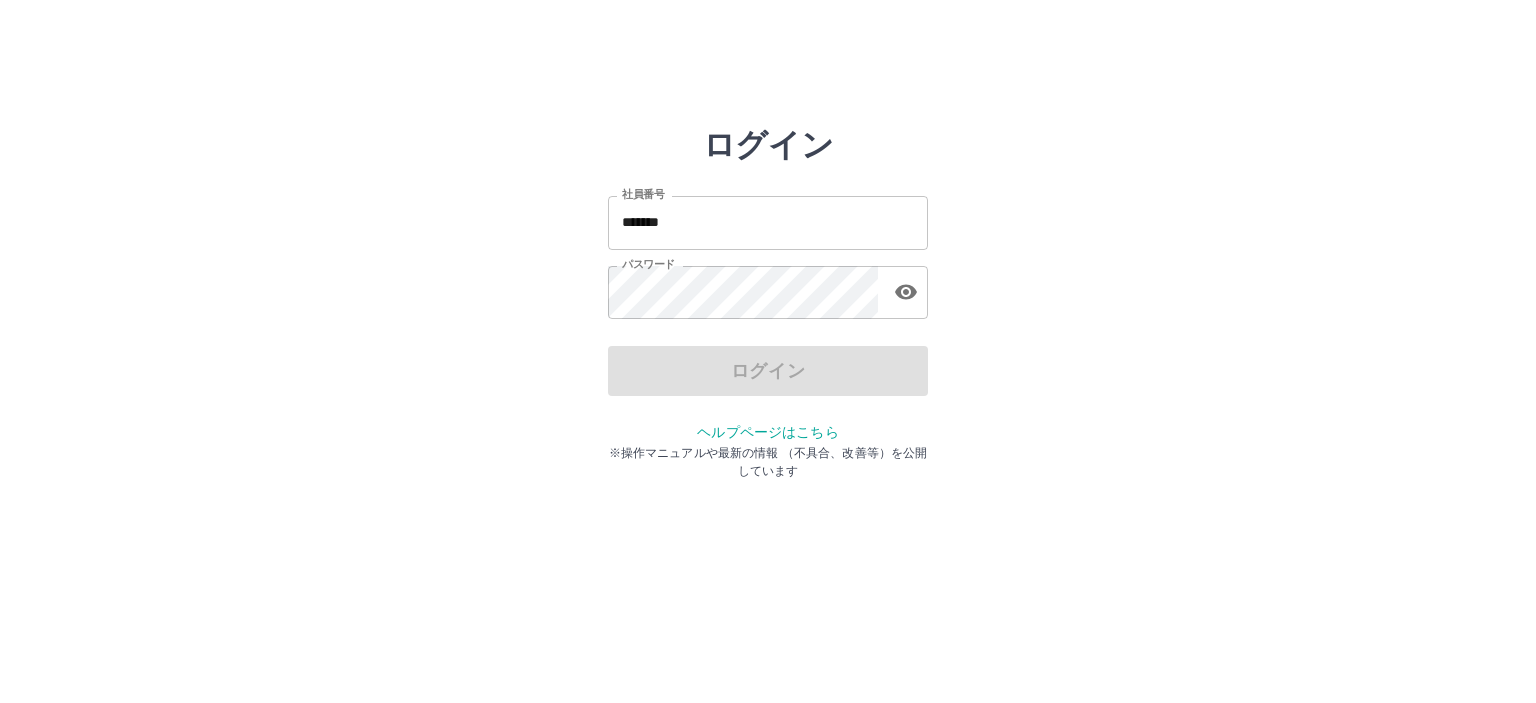 click on "ログイン" at bounding box center (768, 371) 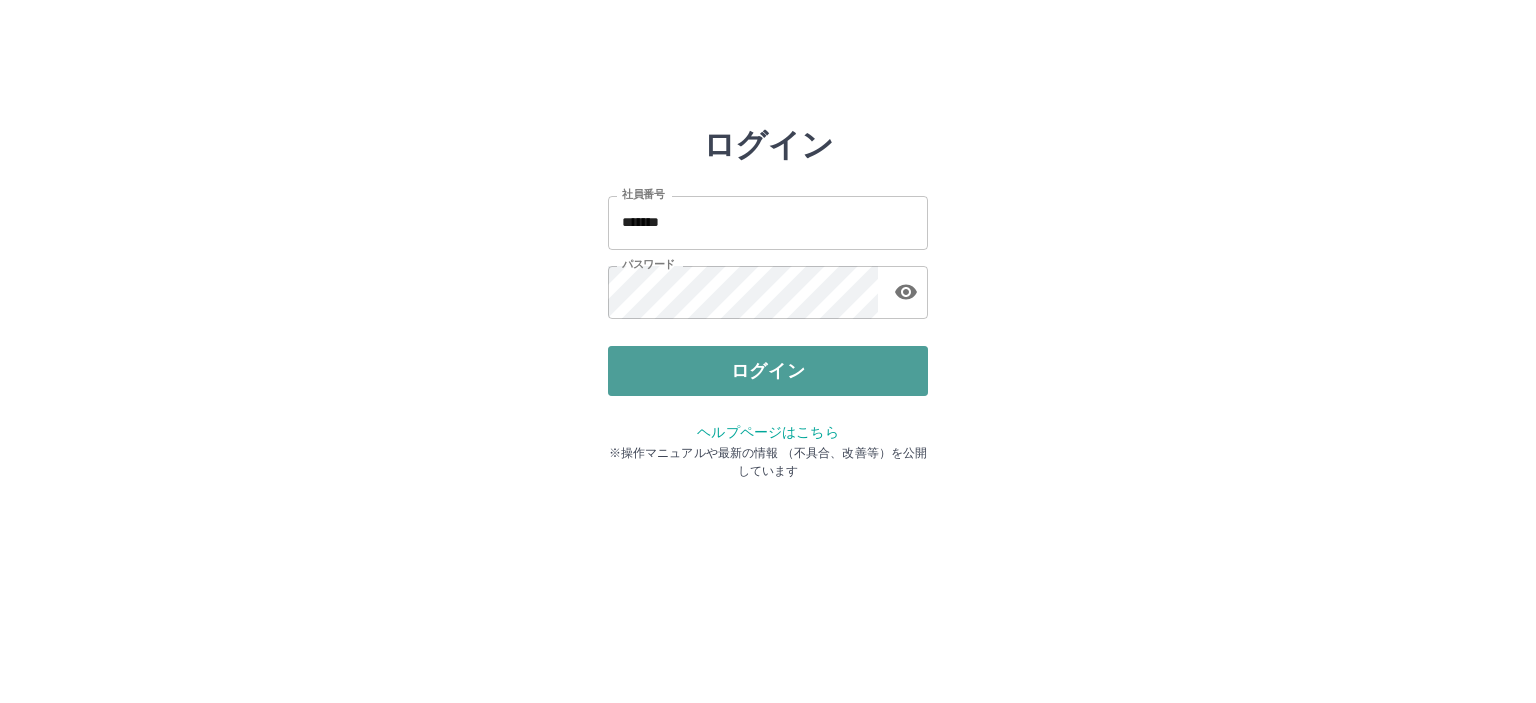 click on "ログイン" at bounding box center (768, 371) 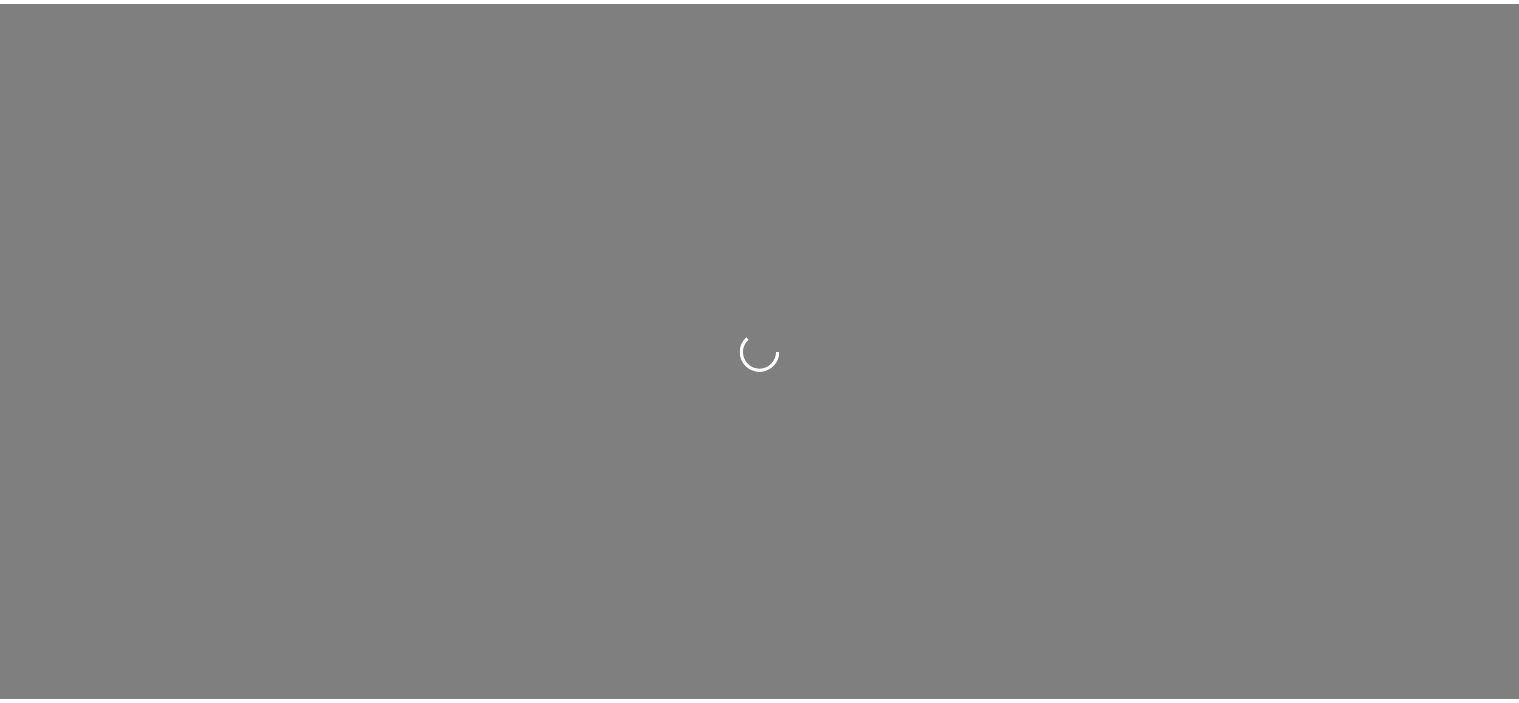 scroll, scrollTop: 0, scrollLeft: 0, axis: both 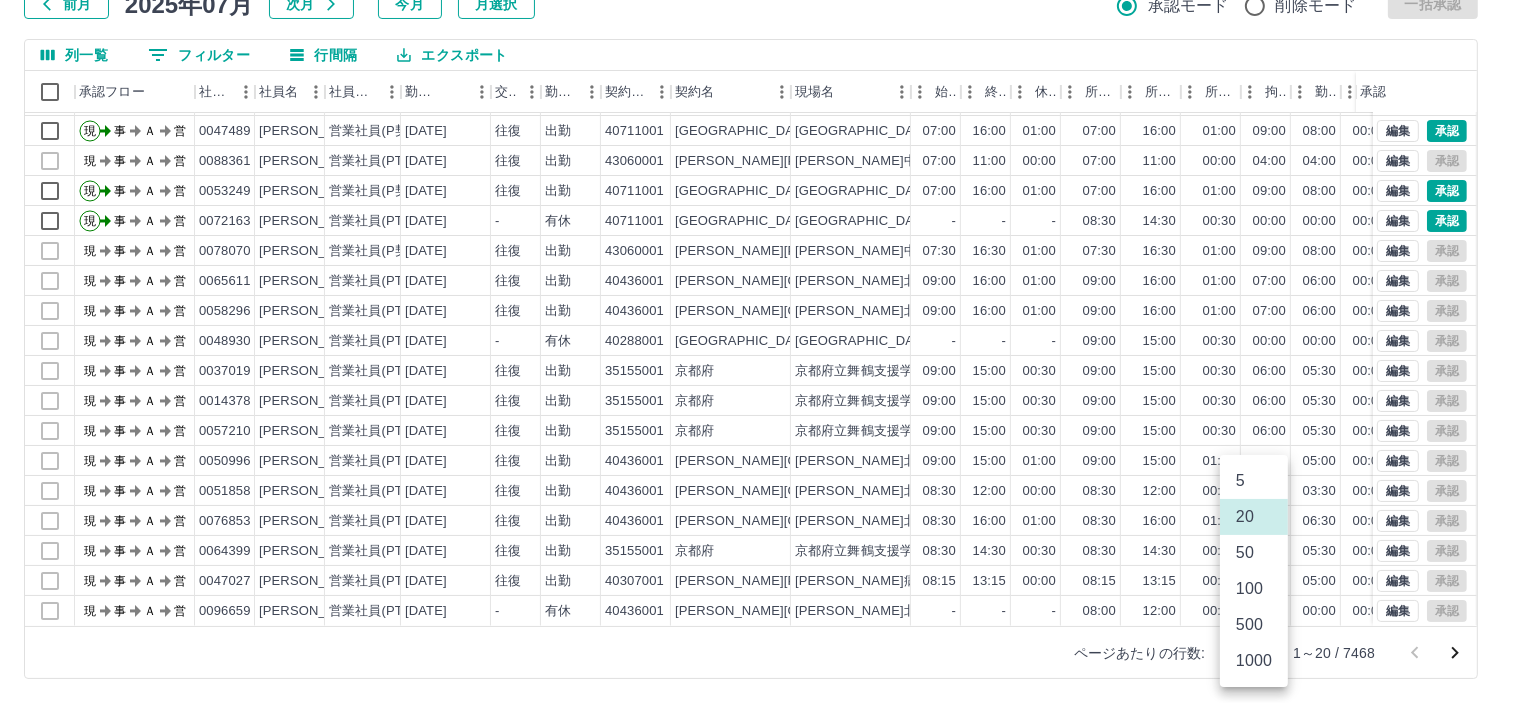 click on "SDH勤怠 皆元　佐紀 勤務実績承認 前月 2025年07月 次月 今月 月選択 承認モード 削除モード 一括承認 列一覧 0 フィルター 行間隔 エクスポート 承認フロー 社員番号 社員名 社員区分 勤務日 交通費 勤務区分 契約コード 契約名 現場名 始業 終業 休憩 所定開始 所定終業 所定休憩 拘束 勤務 遅刻等 コメント ステータス 承認 現 事 Ａ 営 0104252 田宮　久子 営業社員(PT契約) 2025-07-14 往復 出勤 40711001 京田辺市 京田辺市立普賢寺小学校 08:00 14:30 00:45 08:00 14:30 00:45 06:30 05:45 00:00 現場責任者承認待 現 事 Ａ 営 0099317 丸谷　麻衣 営業社員(PT契約) 2025-07-14 往復 出勤 40711001 京田辺市 京田辺市立普賢寺小学校 08:30 14:30 00:30 08:30 14:30 00:30 06:00 05:30 00:00 事務担当者承認待 現 事 Ａ 営 0047489 丸谷　功巳 営業社員(P契約) 2025-07-14 往復 出勤 40711001 京田辺市 京田辺市立普賢寺小学校 現" at bounding box center (759, 280) 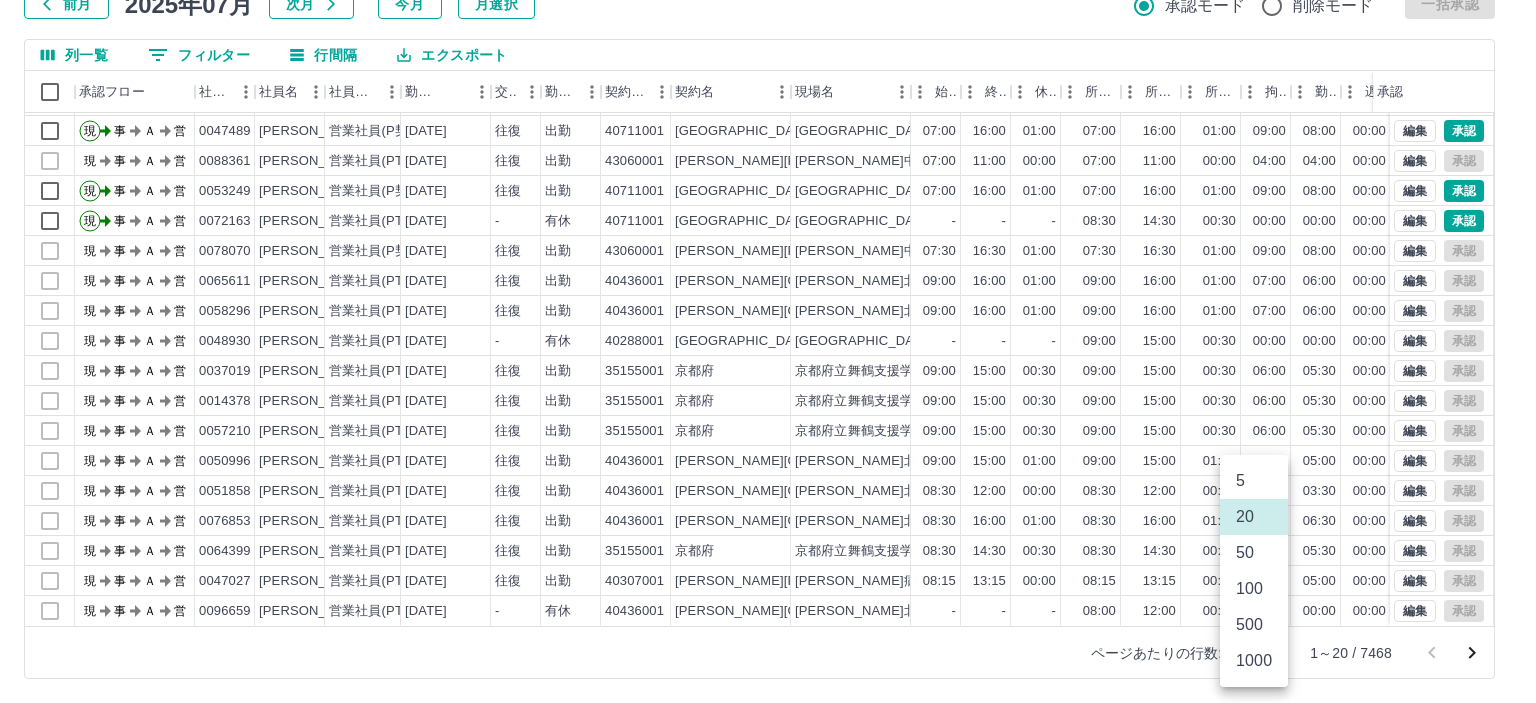 click on "1000" at bounding box center (1254, 661) 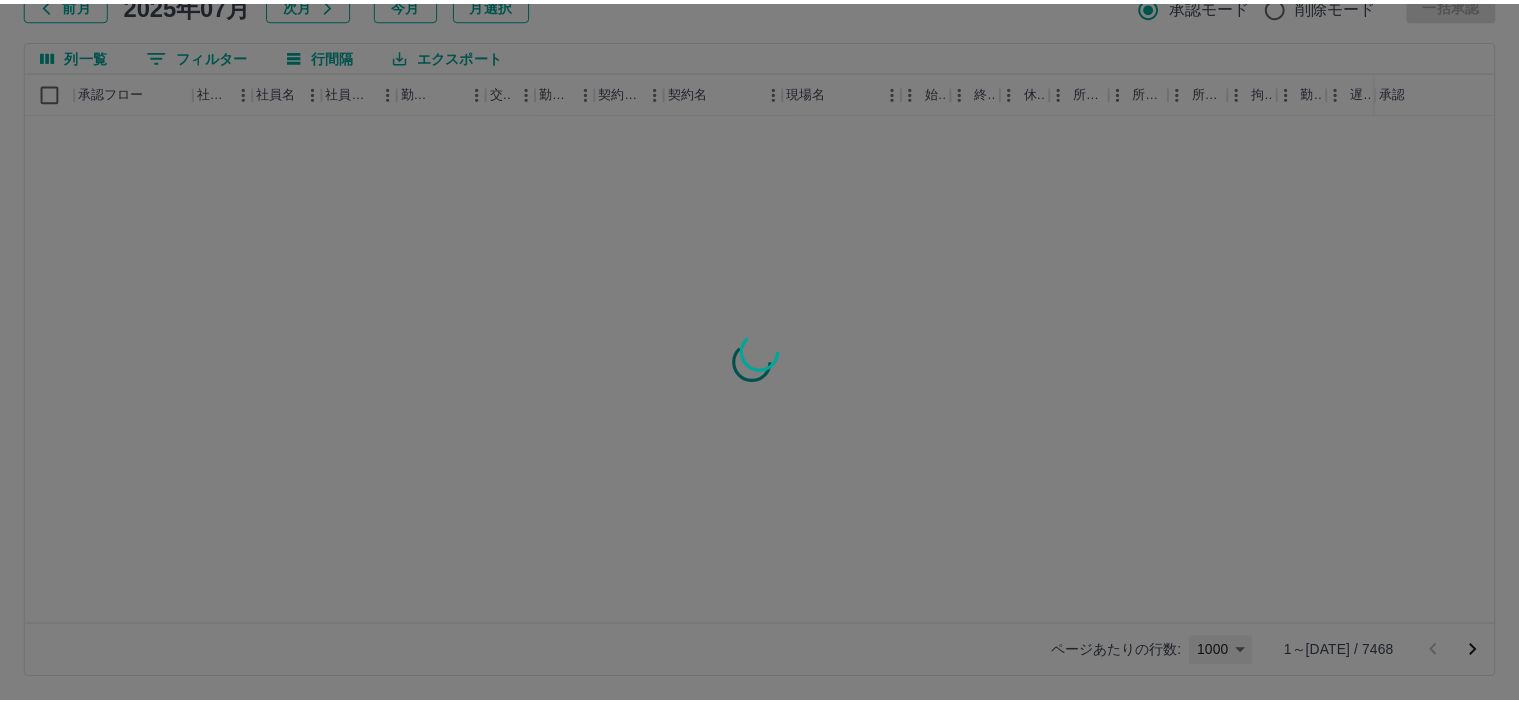 scroll, scrollTop: 0, scrollLeft: 0, axis: both 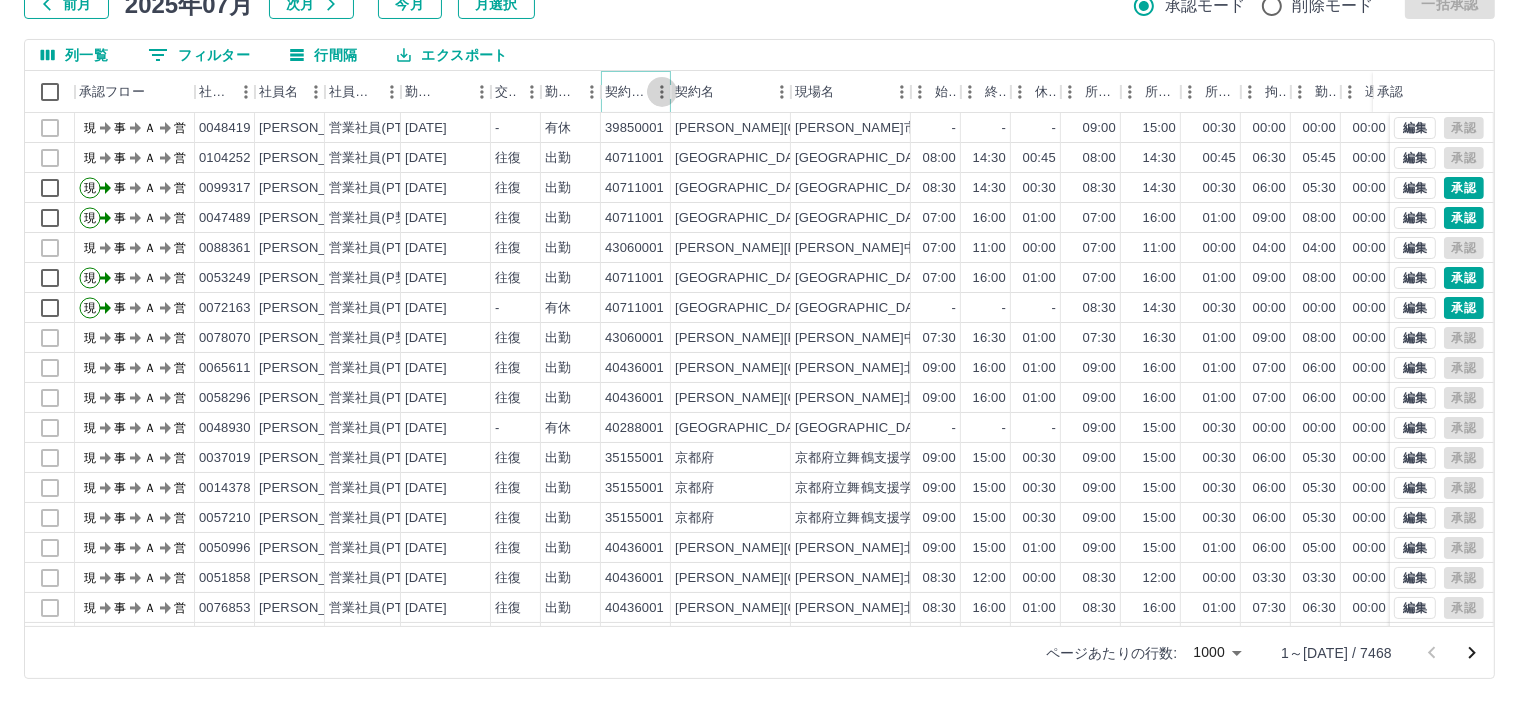 click at bounding box center [662, 92] 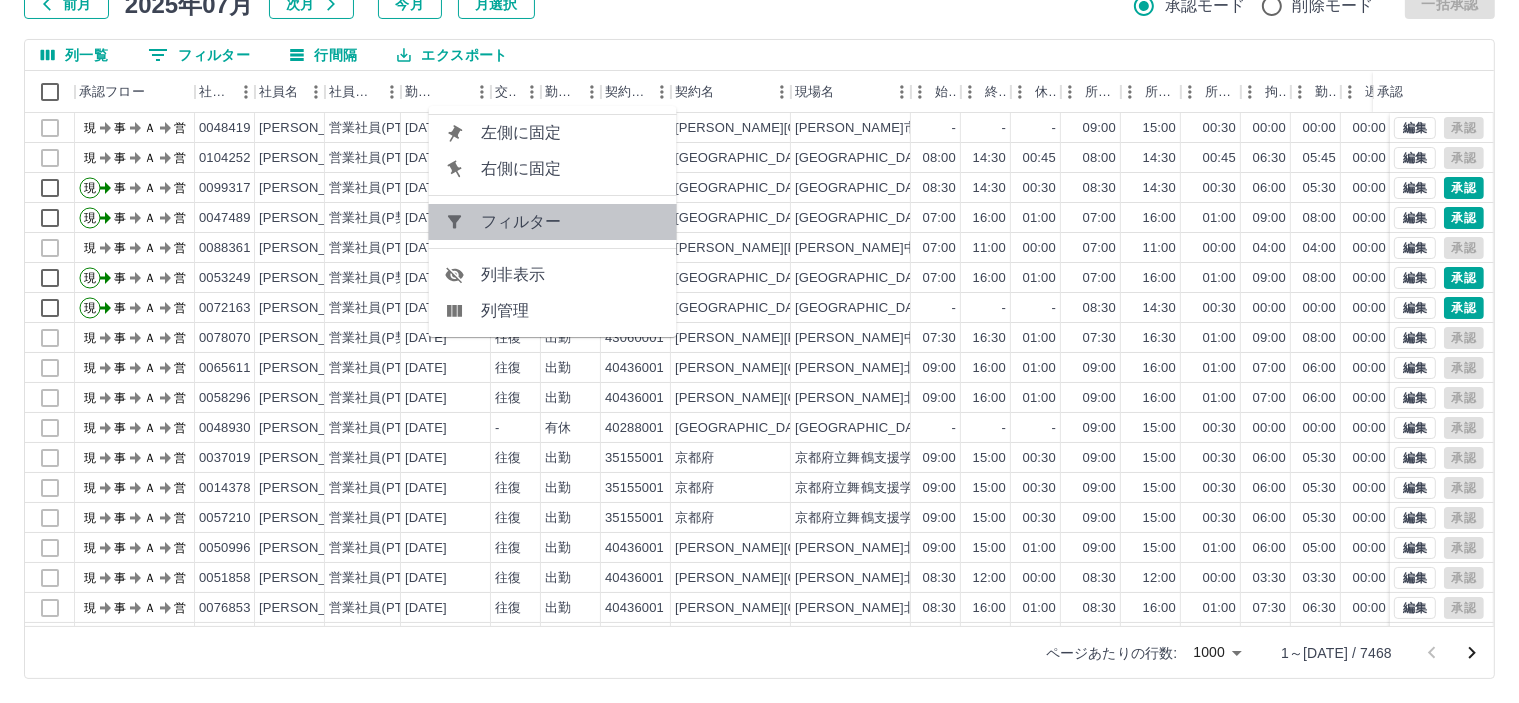 click on "フィルター" at bounding box center [553, 222] 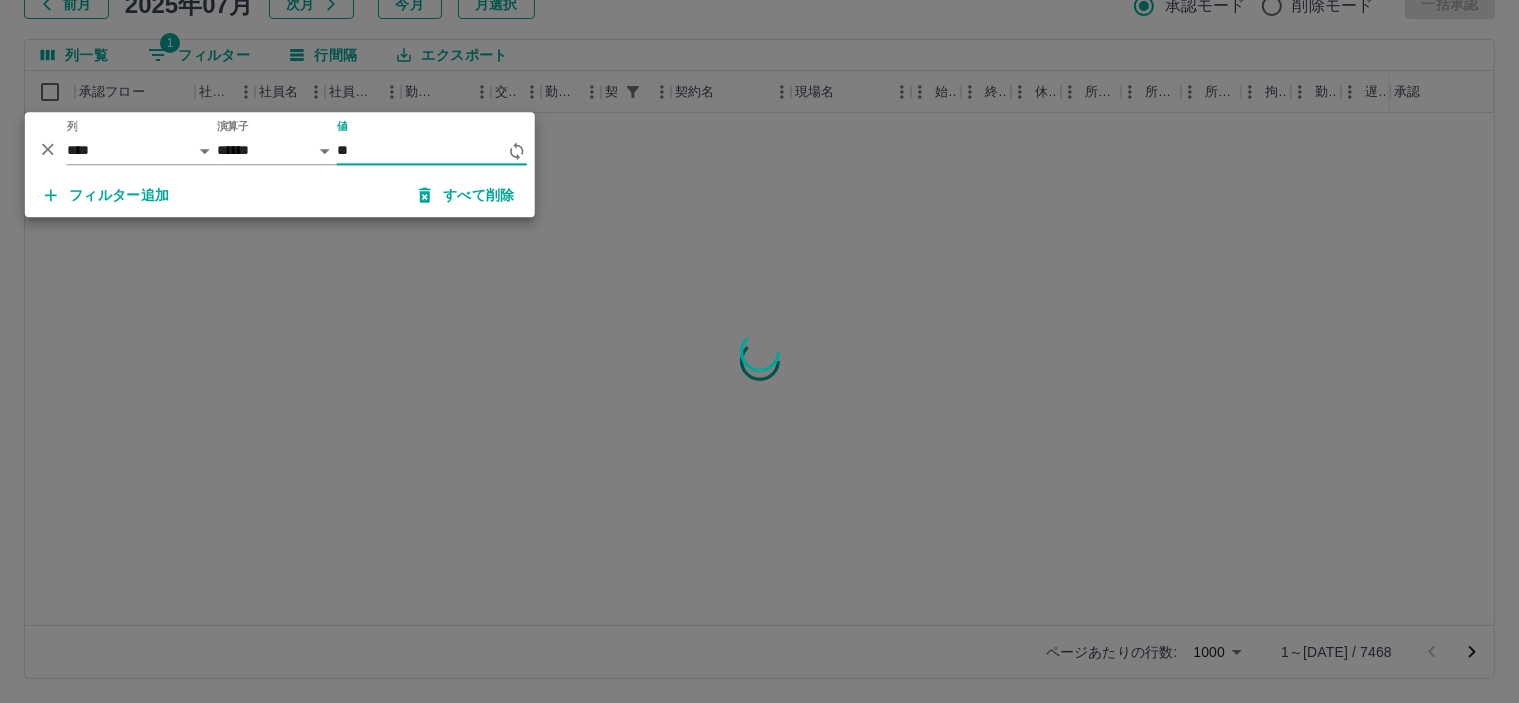 type on "*" 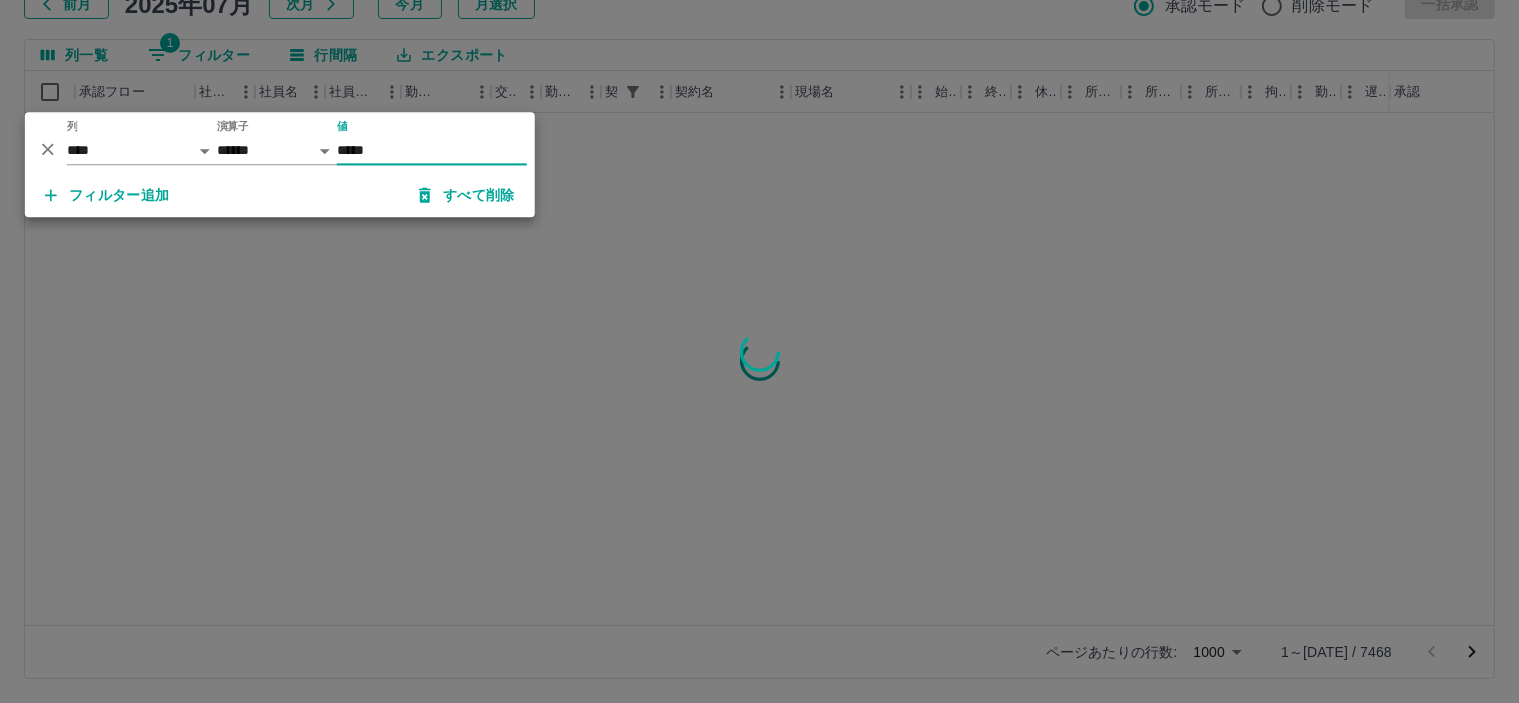 type on "*****" 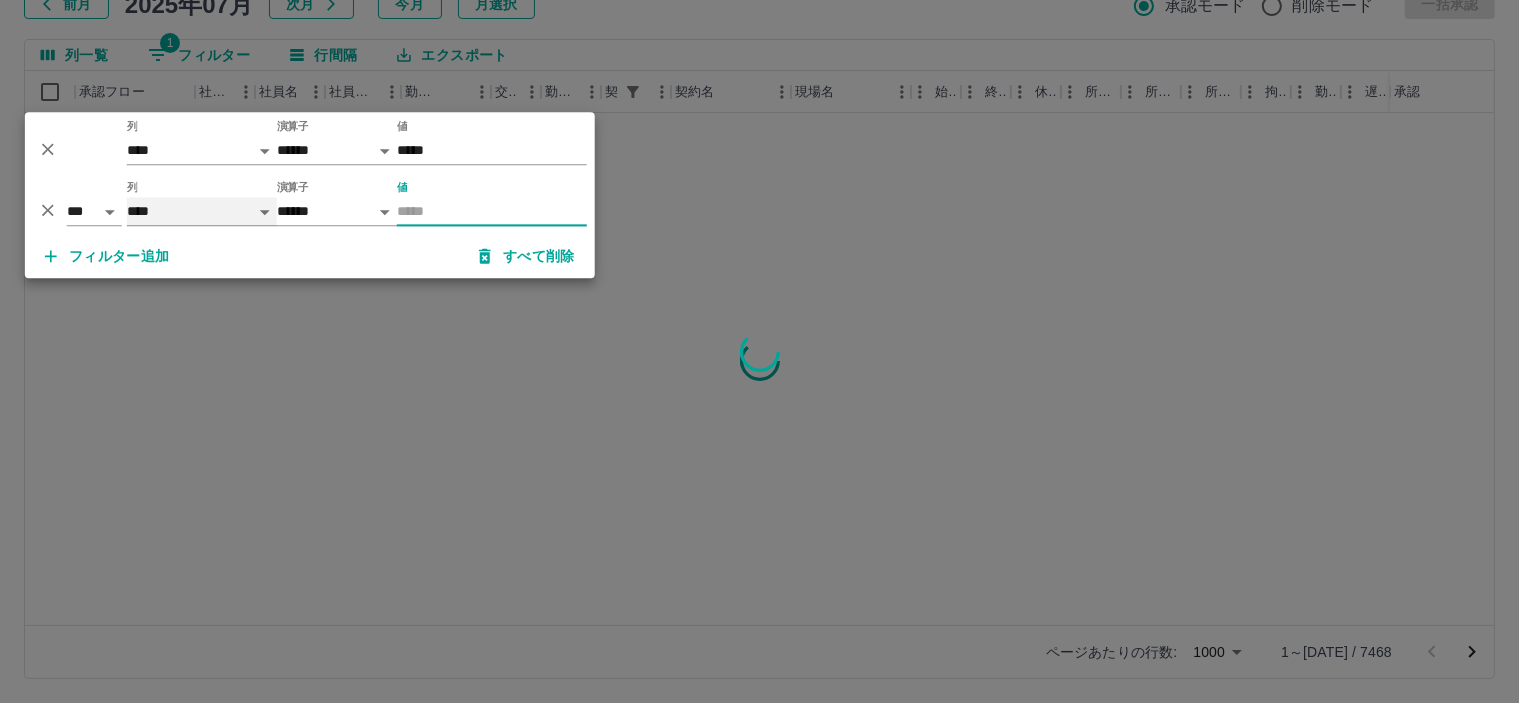 click on "**** *** **** *** *** **** ***** *** *** ** ** ** **** **** **** ** ** *** **** *****" at bounding box center [202, 212] 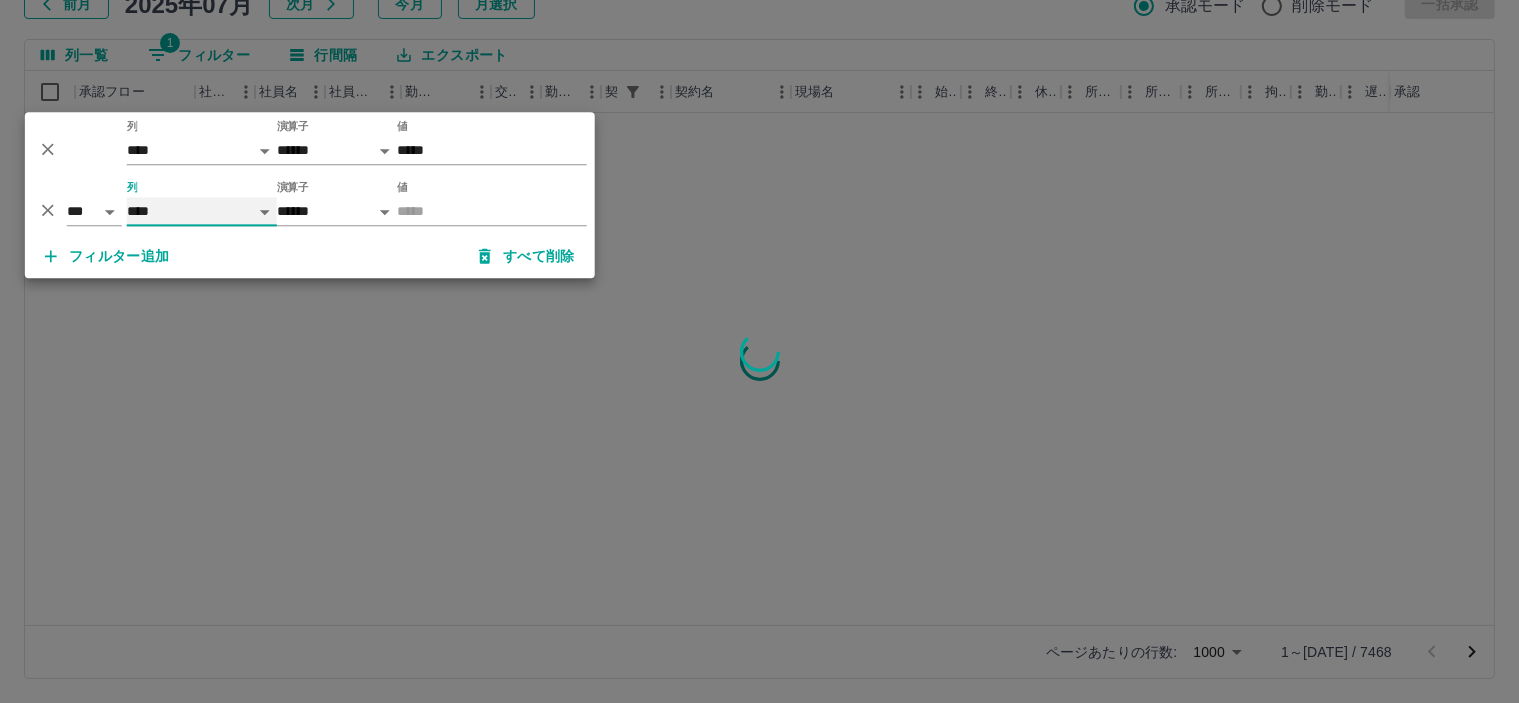 click on "**** *** **** *** *** **** ***** *** *** ** ** ** **** **** **** ** ** *** **** *****" at bounding box center (202, 212) 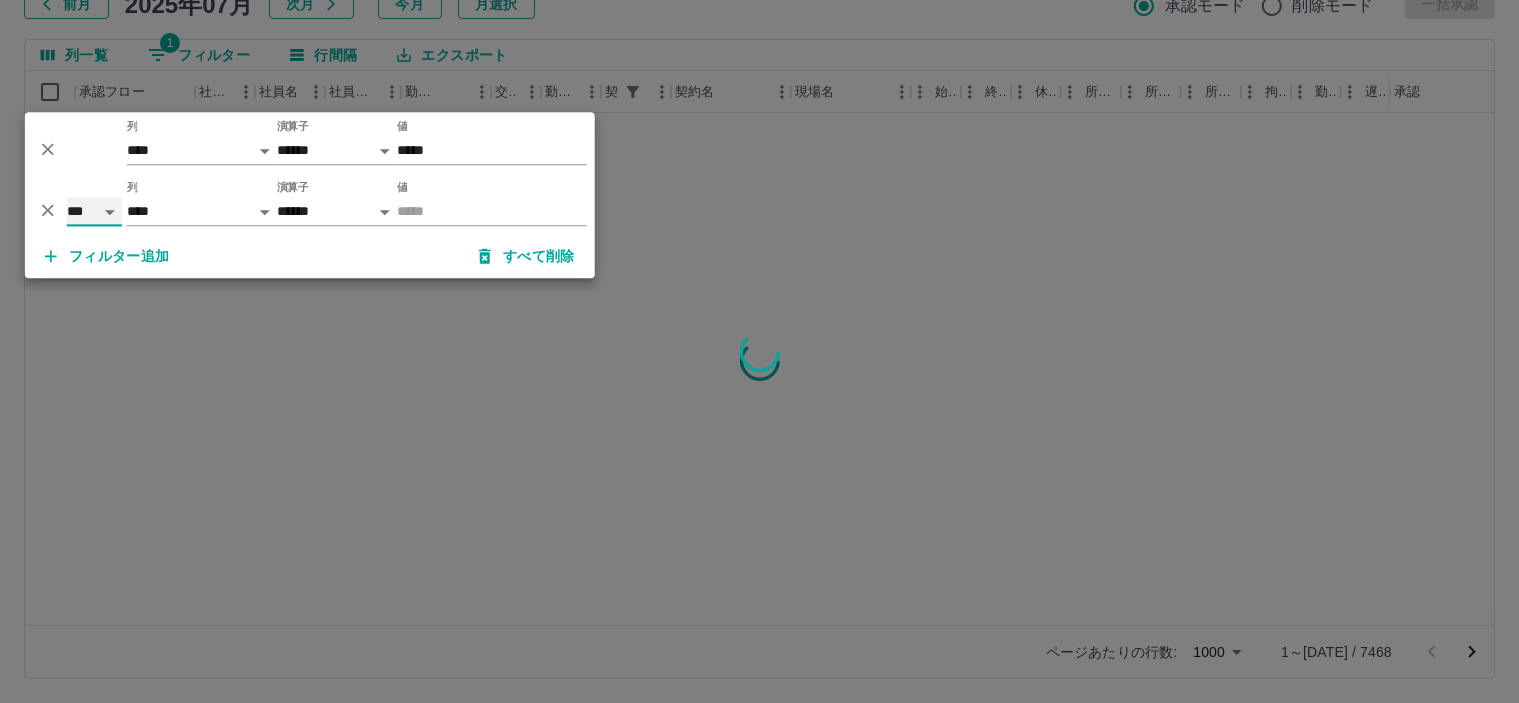click on "*** **" at bounding box center [94, 212] 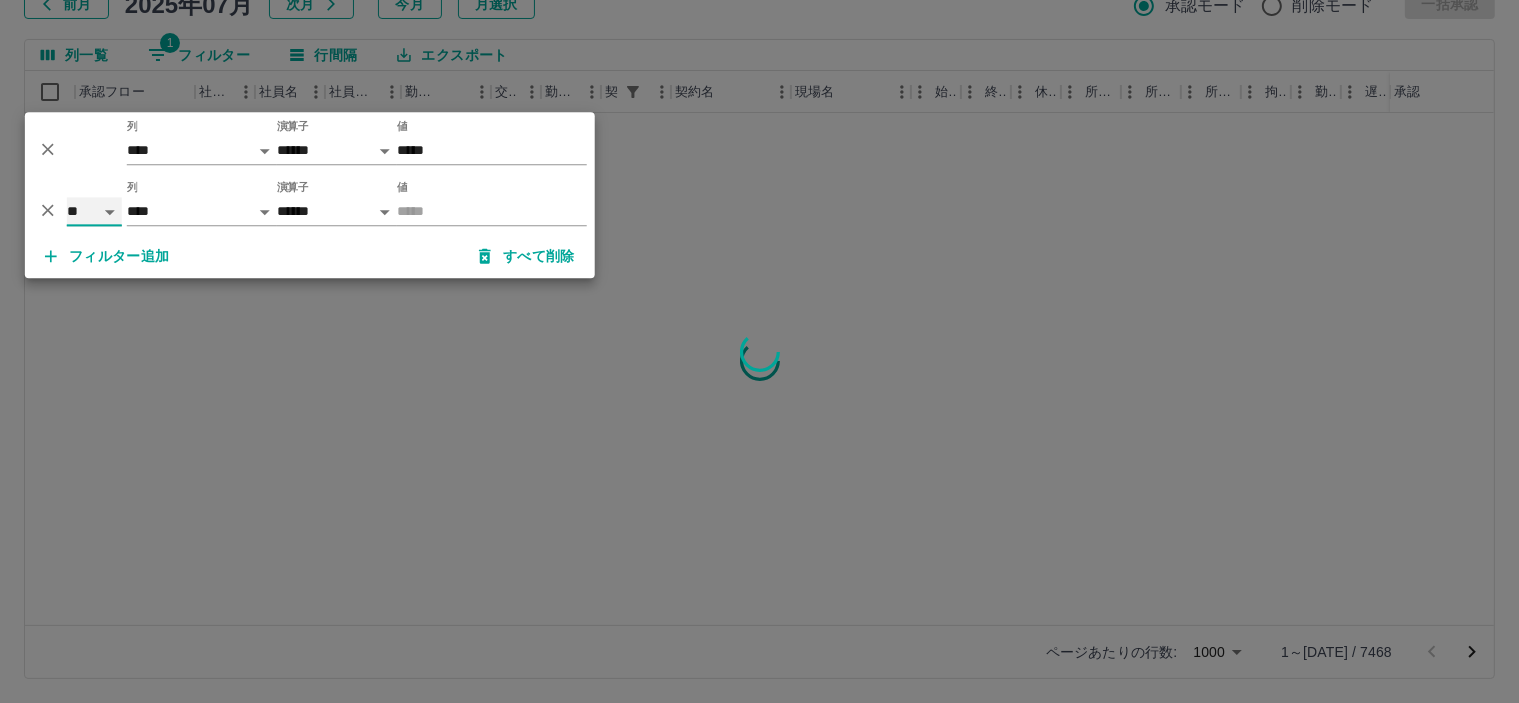 click on "*** **" at bounding box center [94, 212] 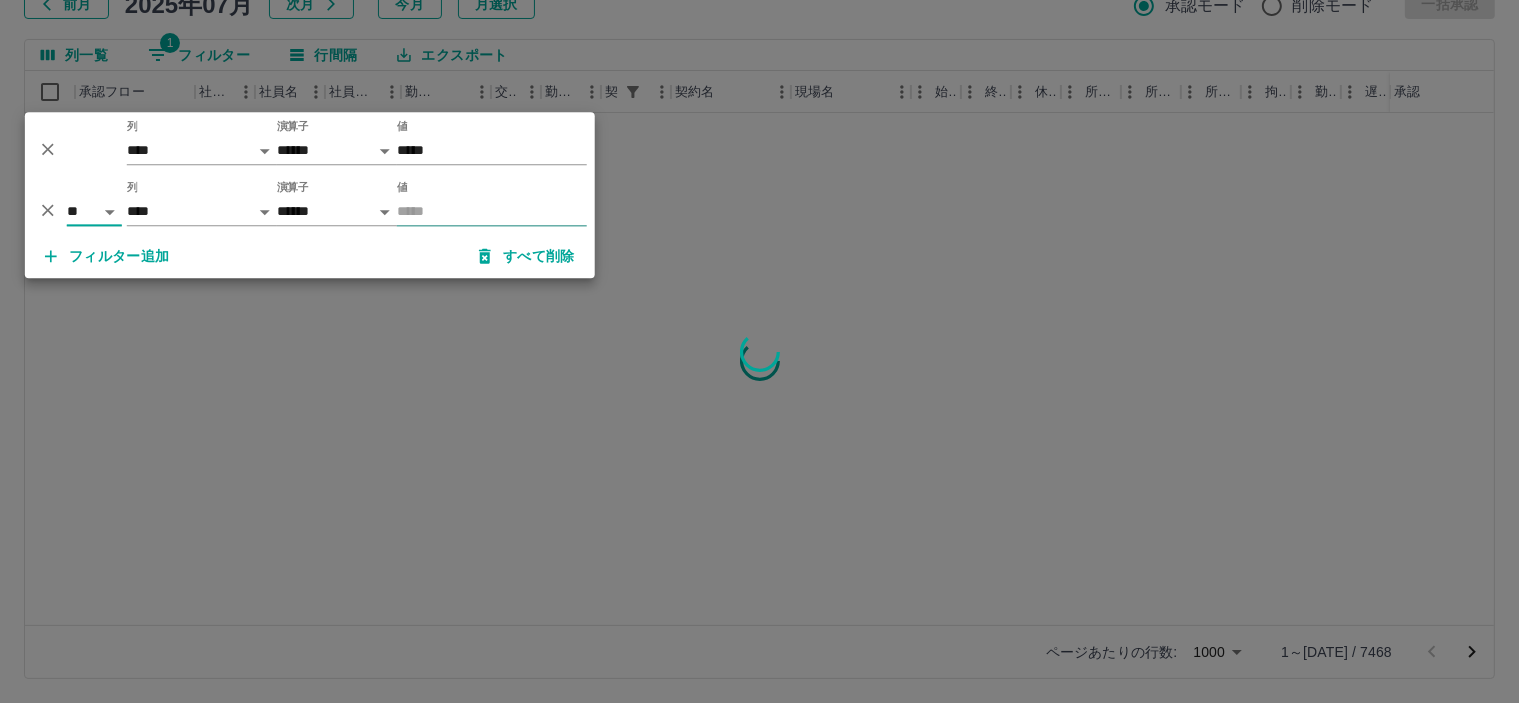 click on "値" at bounding box center [492, 212] 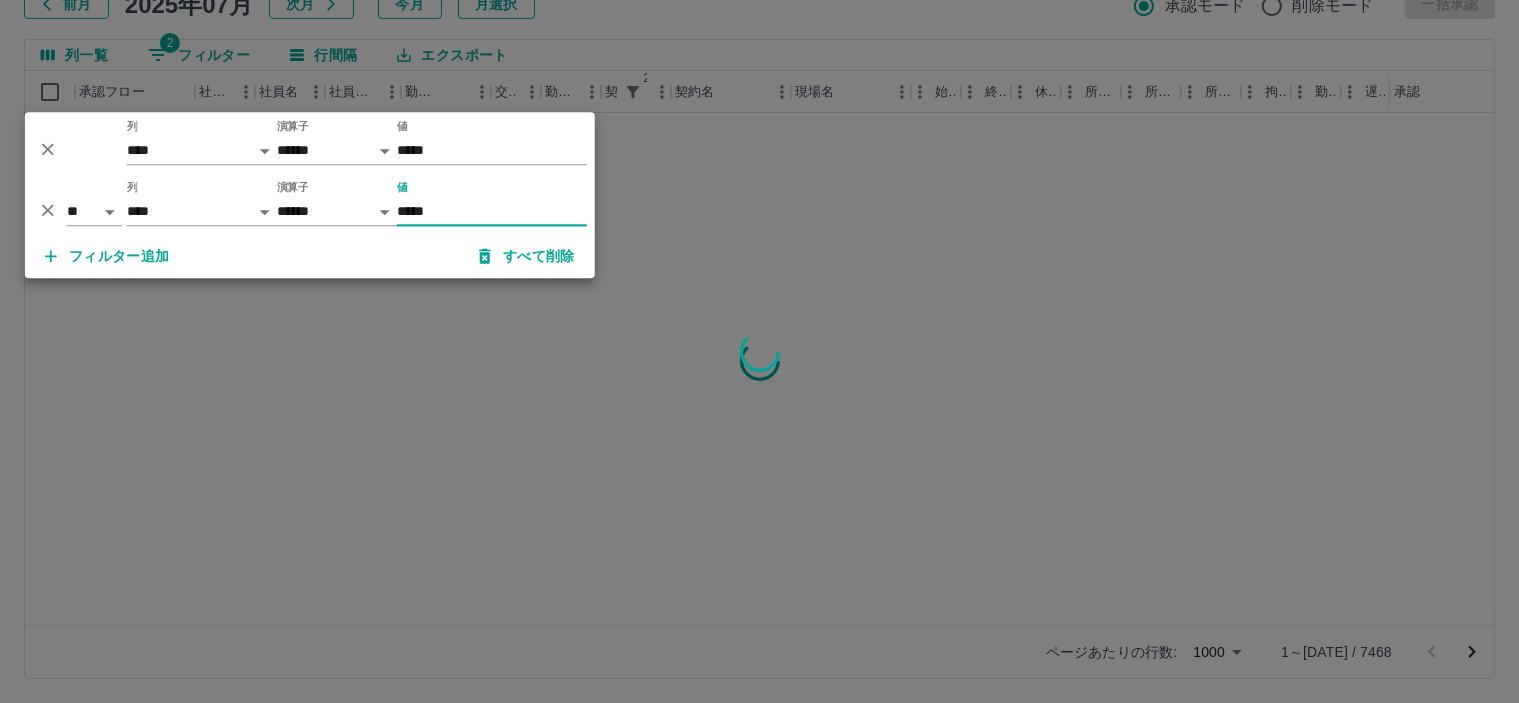 type on "*****" 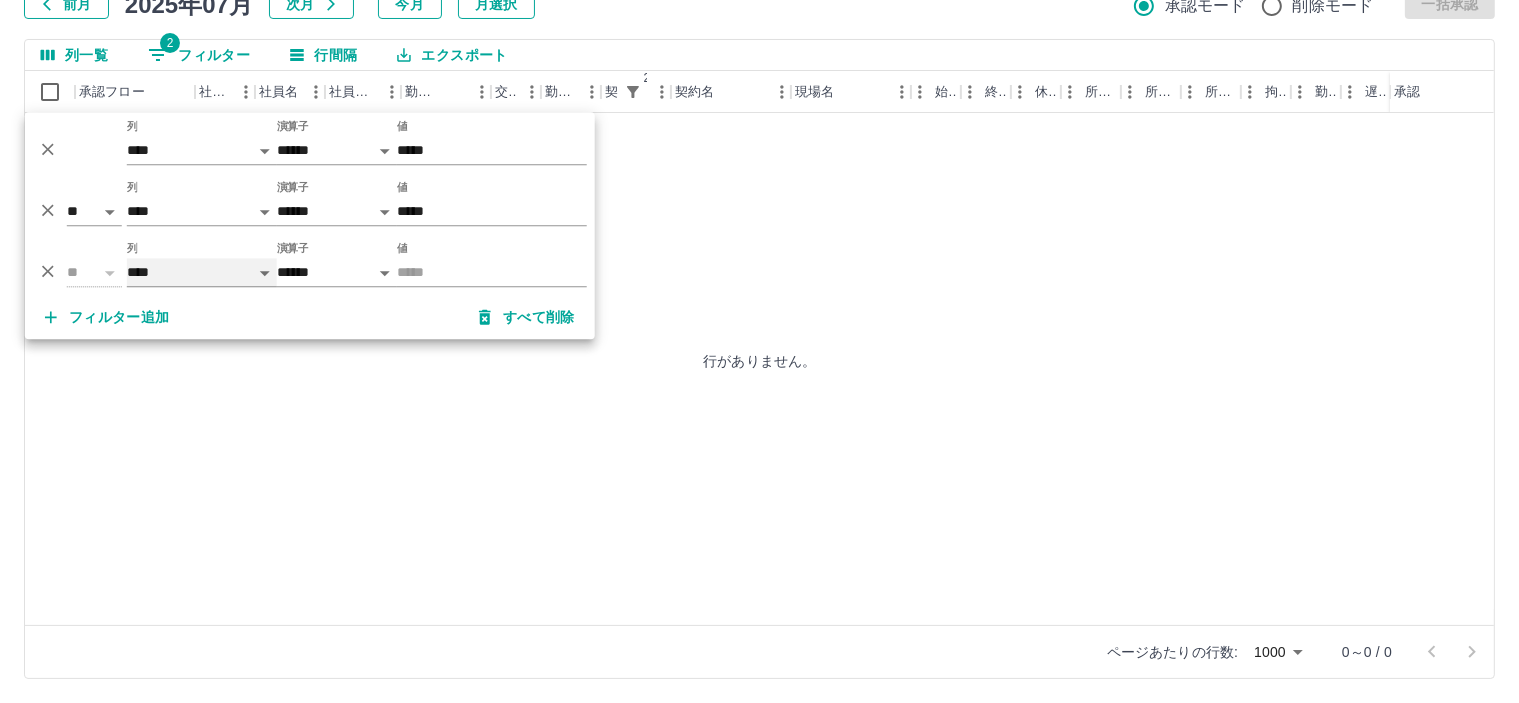 click on "**** *** **** *** *** **** ***** *** *** ** ** ** **** **** **** ** ** *** **** *****" at bounding box center (202, 273) 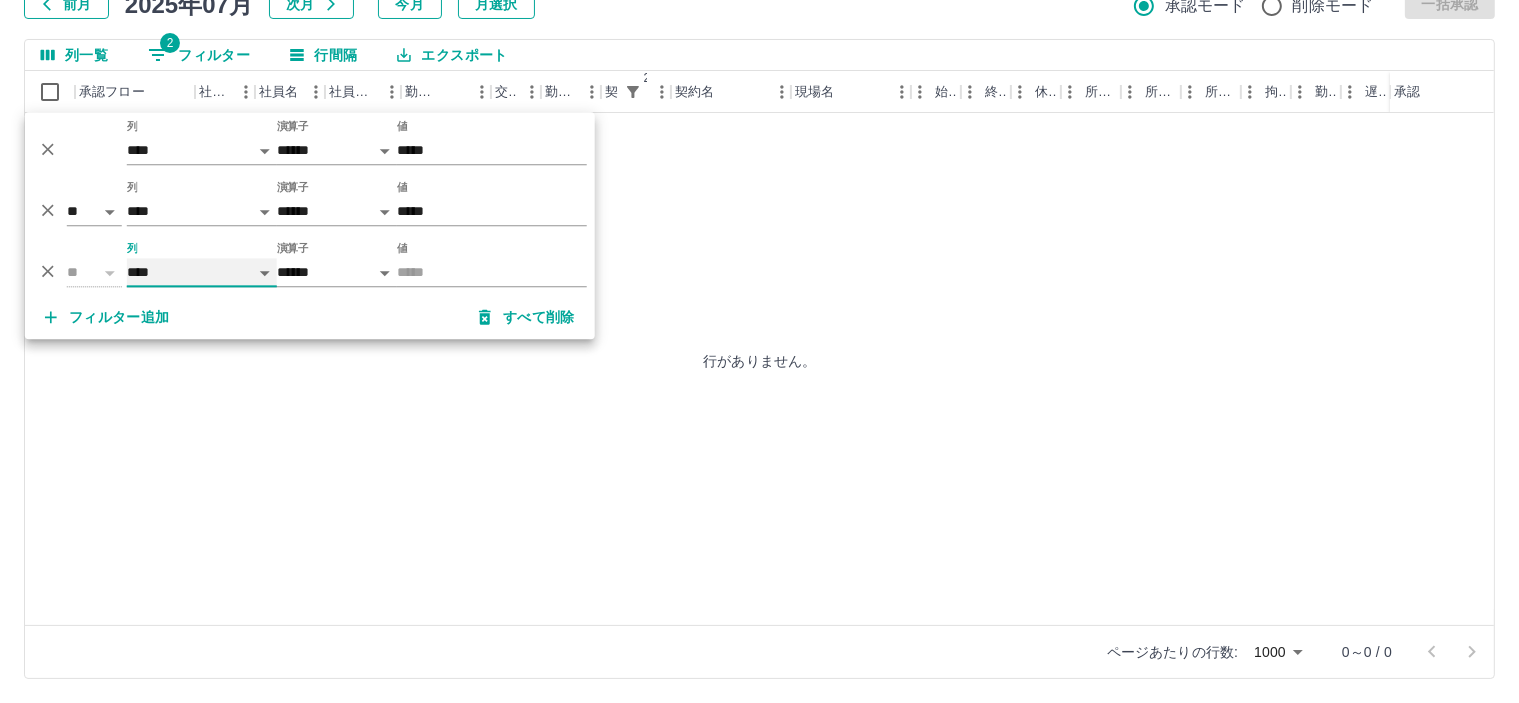 click on "**** *** **** *** *** **** ***** *** *** ** ** ** **** **** **** ** ** *** **** *****" at bounding box center [202, 273] 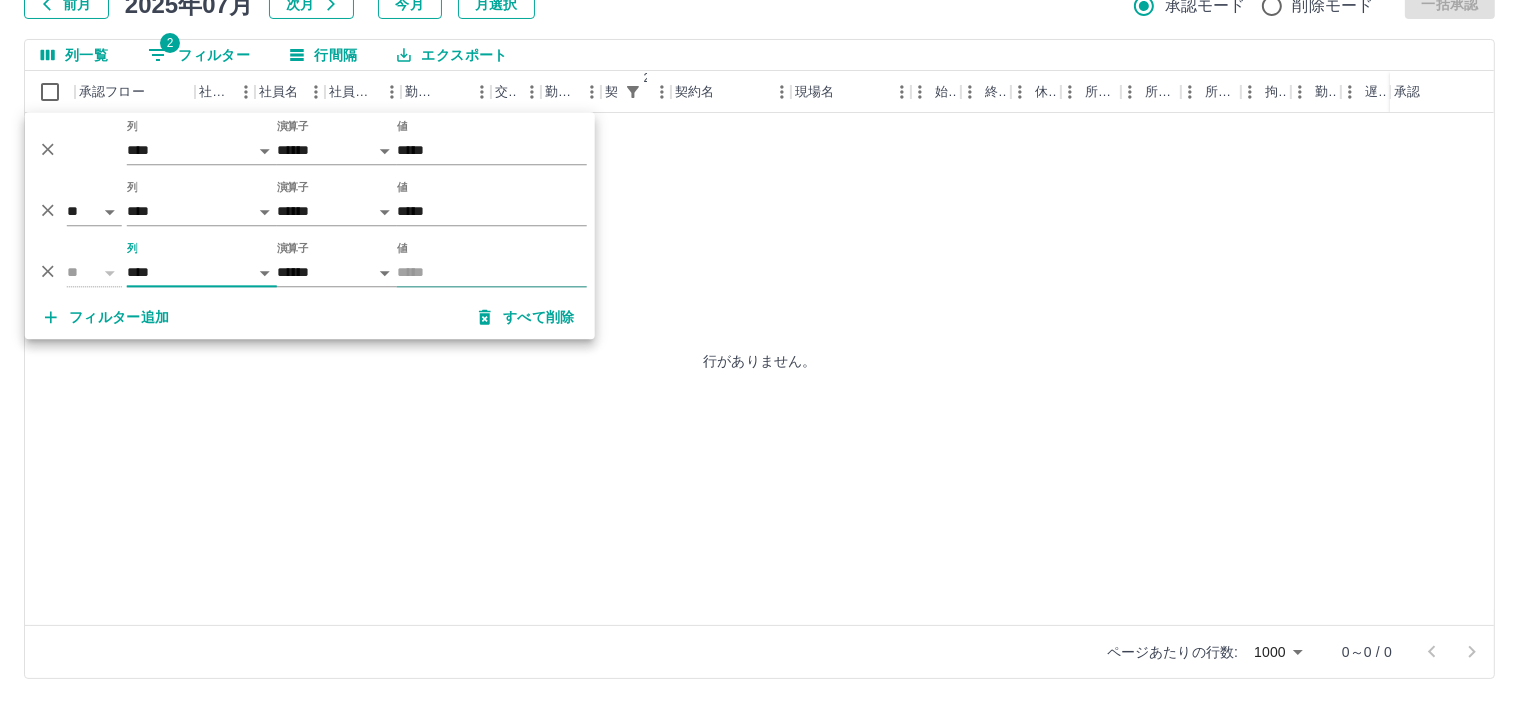 click on "値" at bounding box center [492, 273] 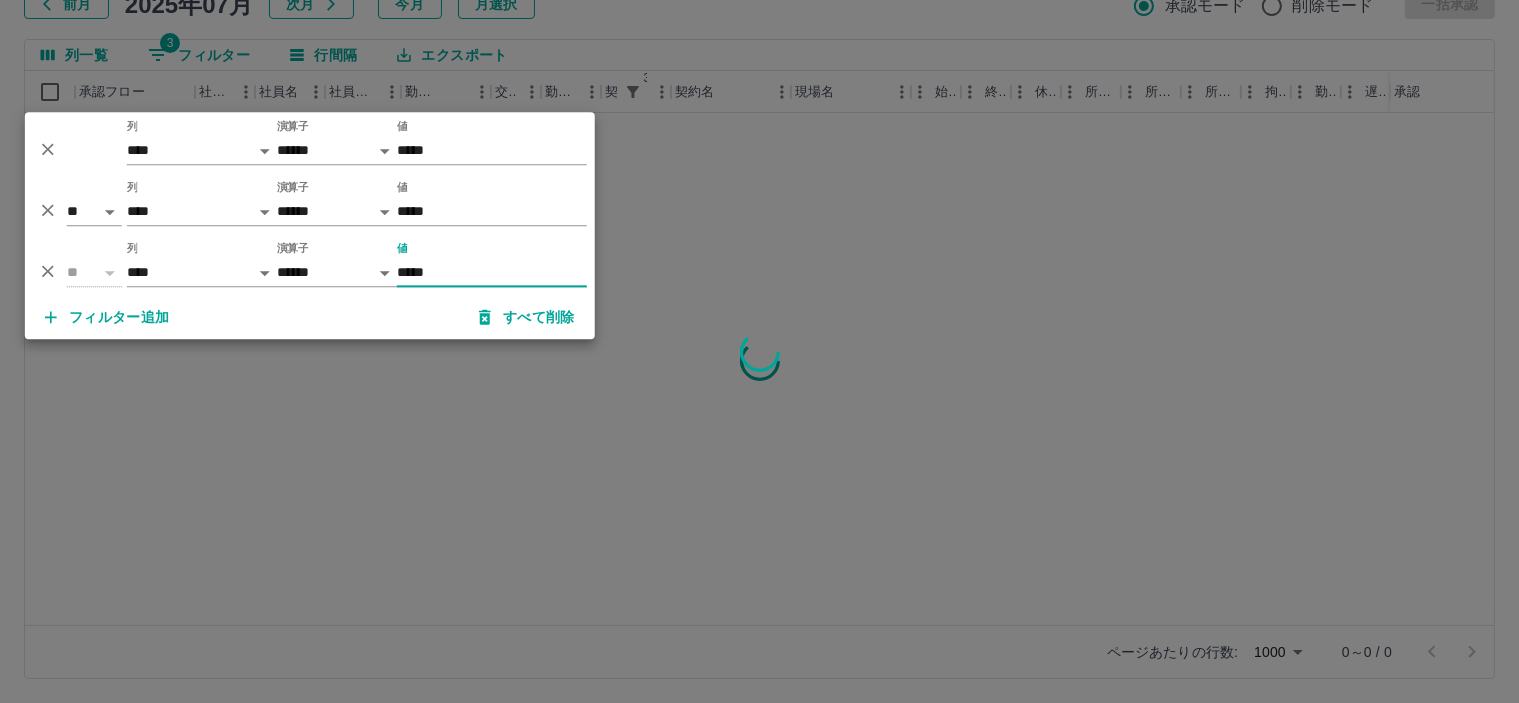 type on "*****" 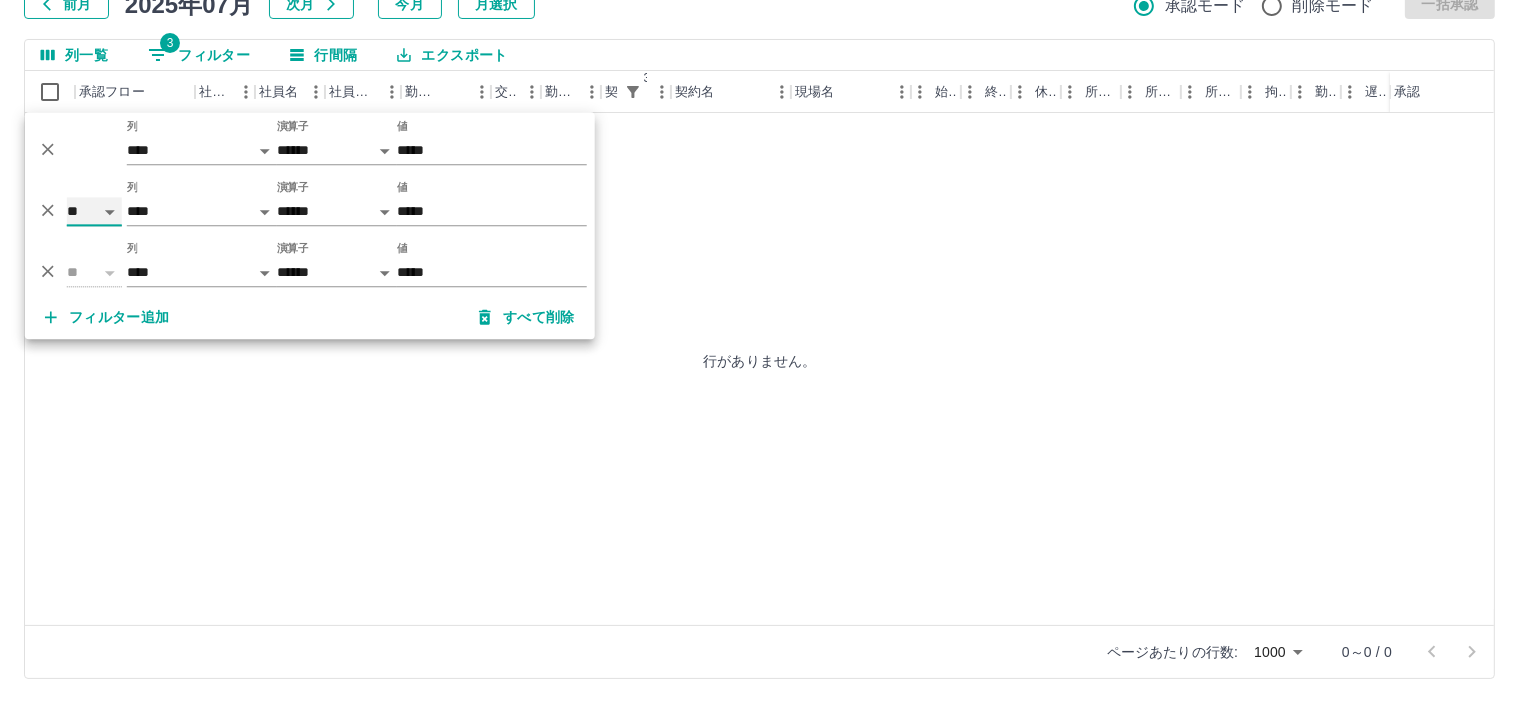 click on "*** **" at bounding box center [94, 212] 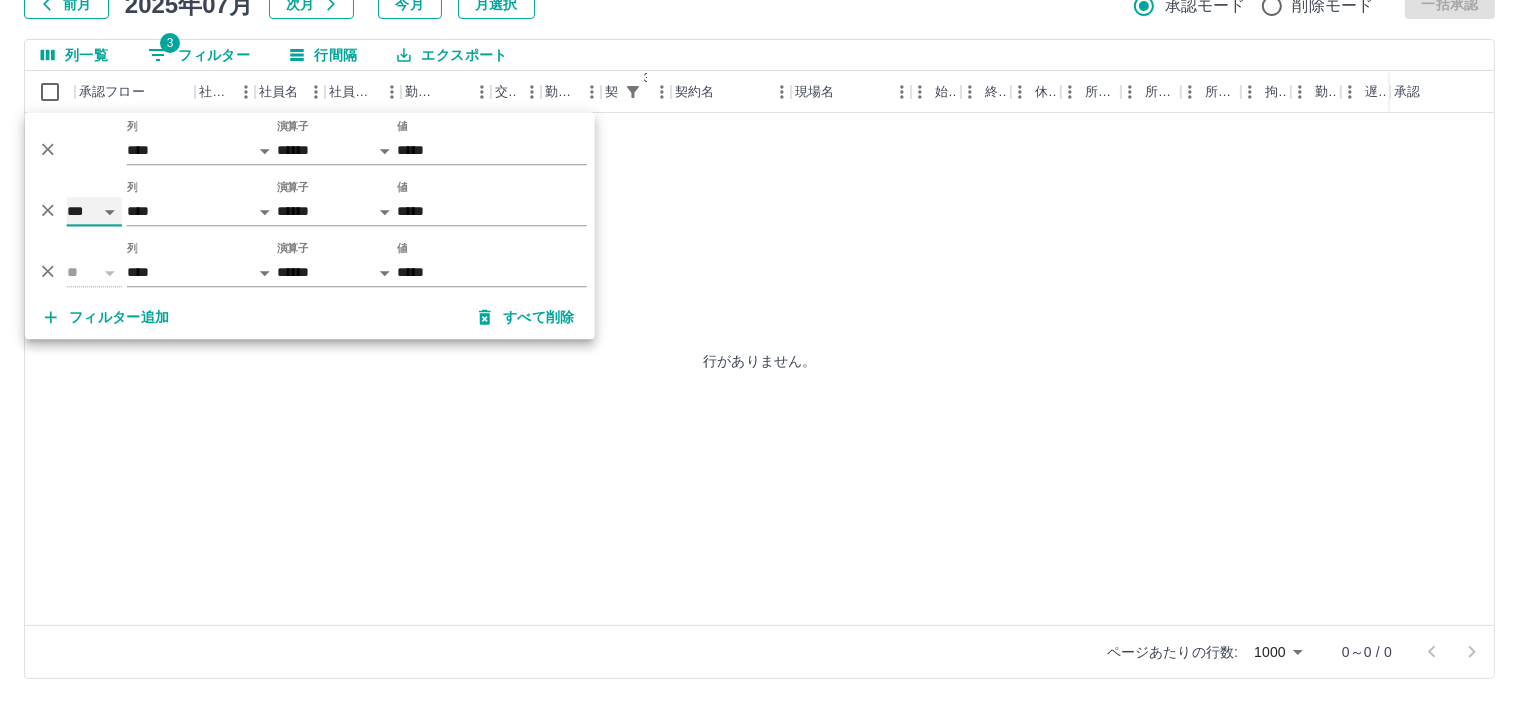 click on "*** **" at bounding box center [94, 212] 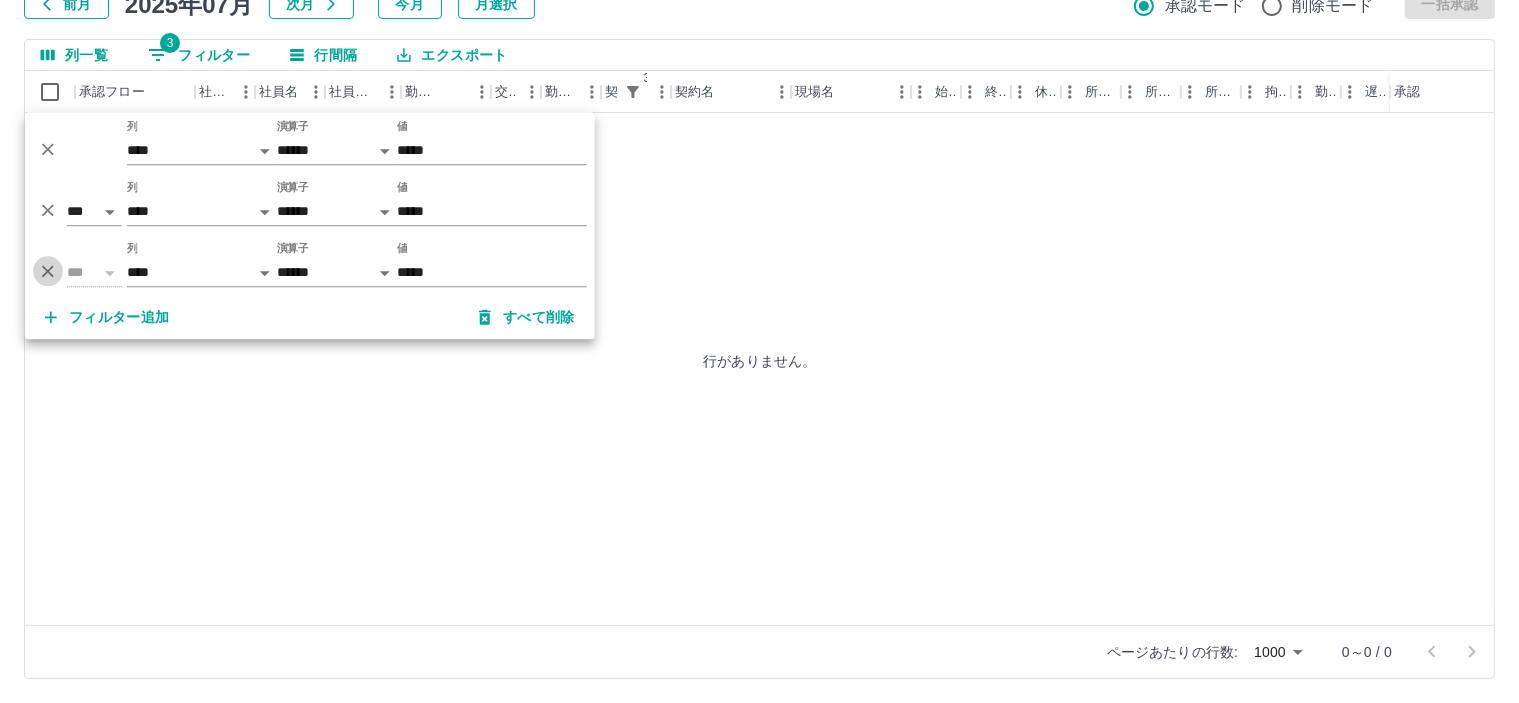 click 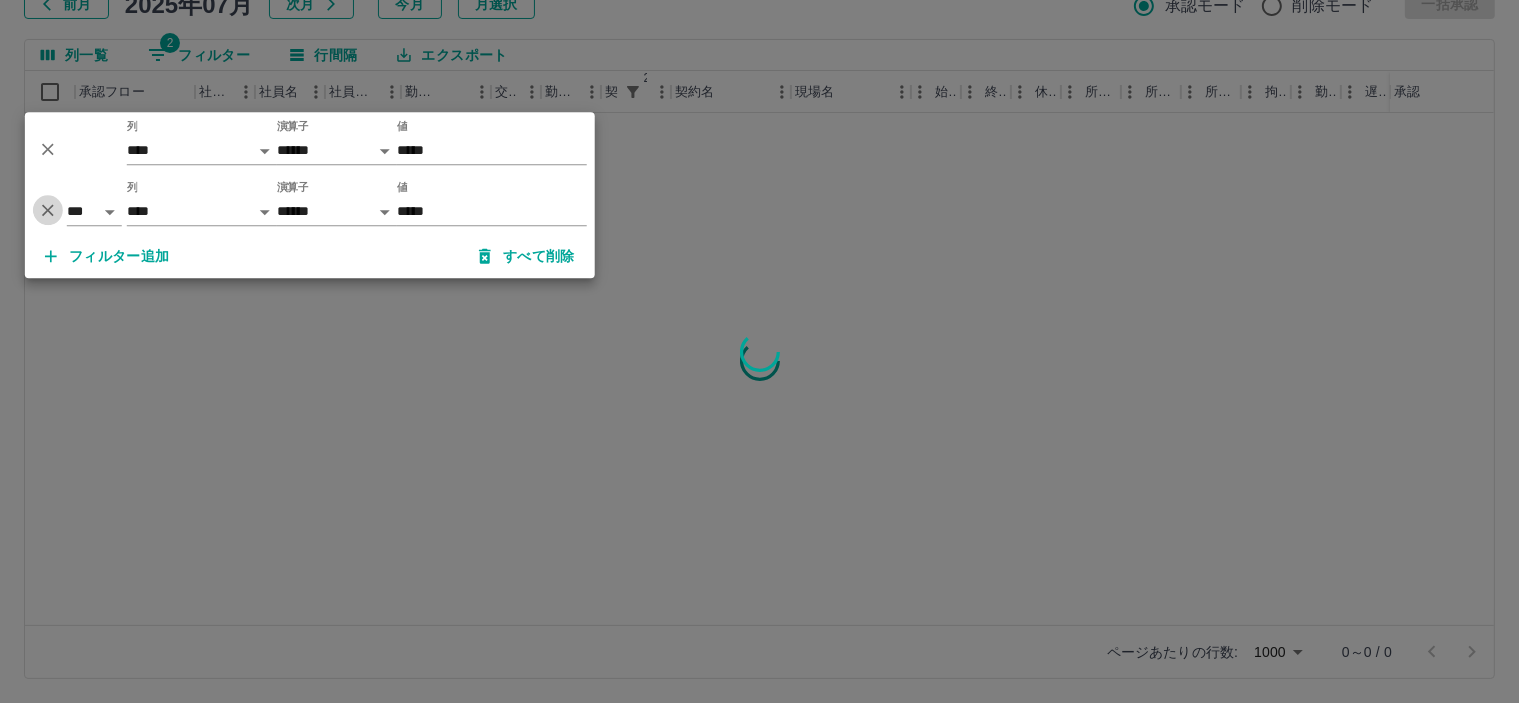 click 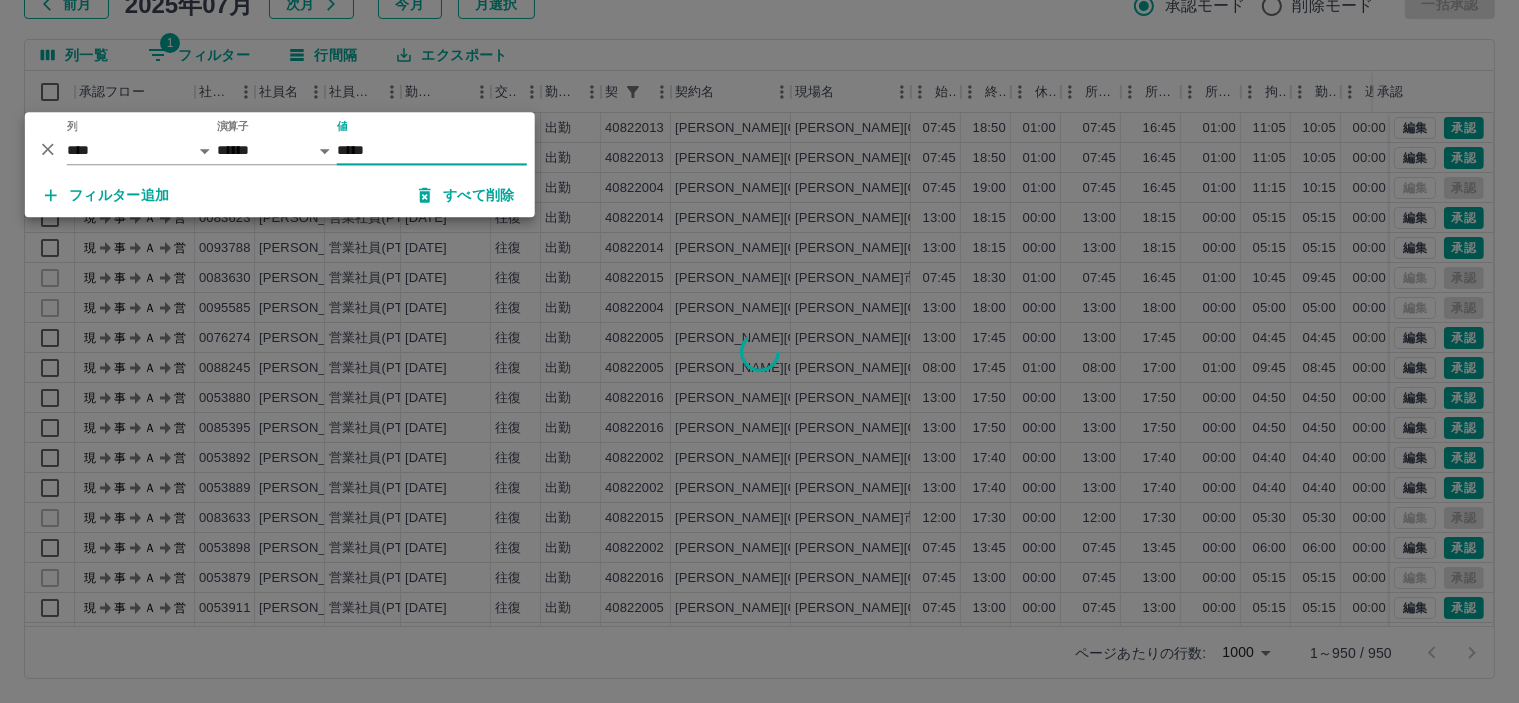 click at bounding box center (759, 351) 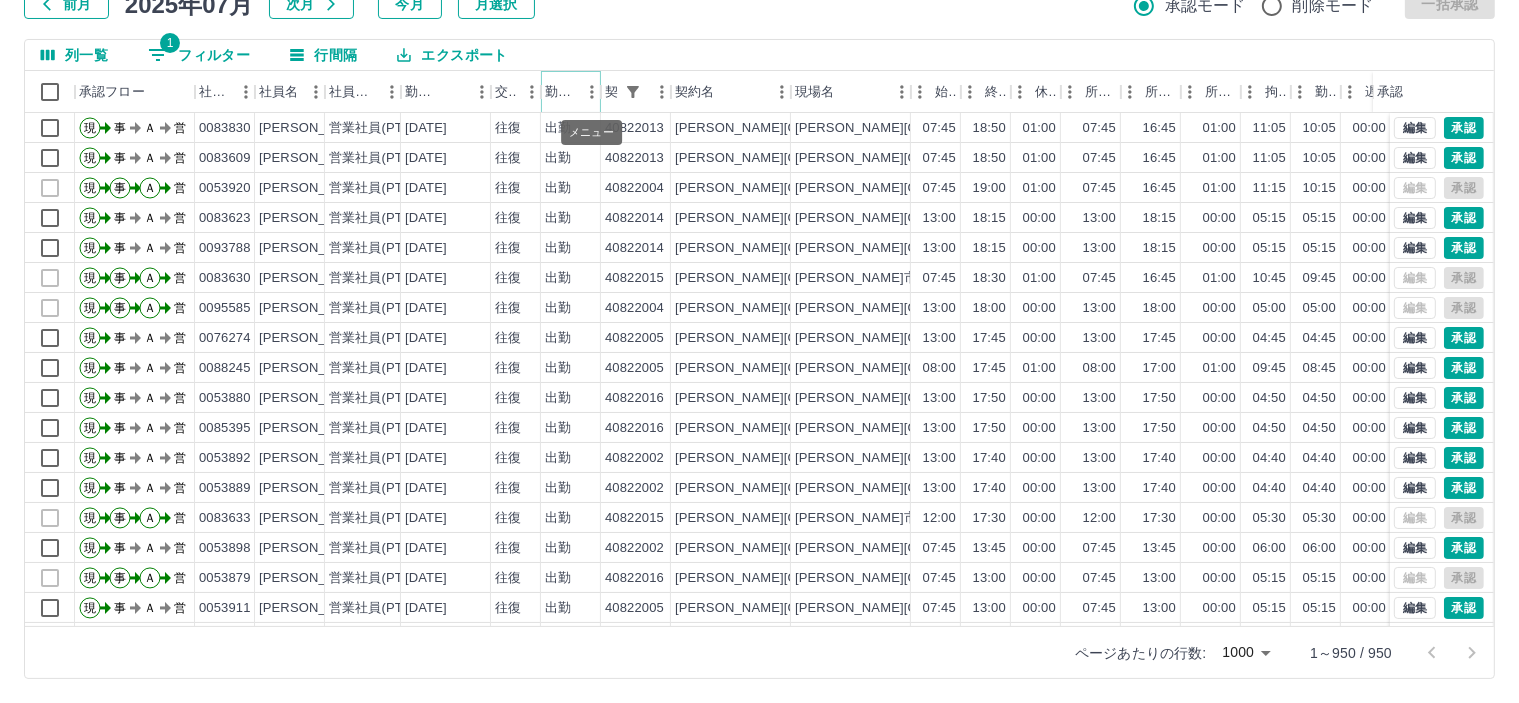 click at bounding box center (592, 92) 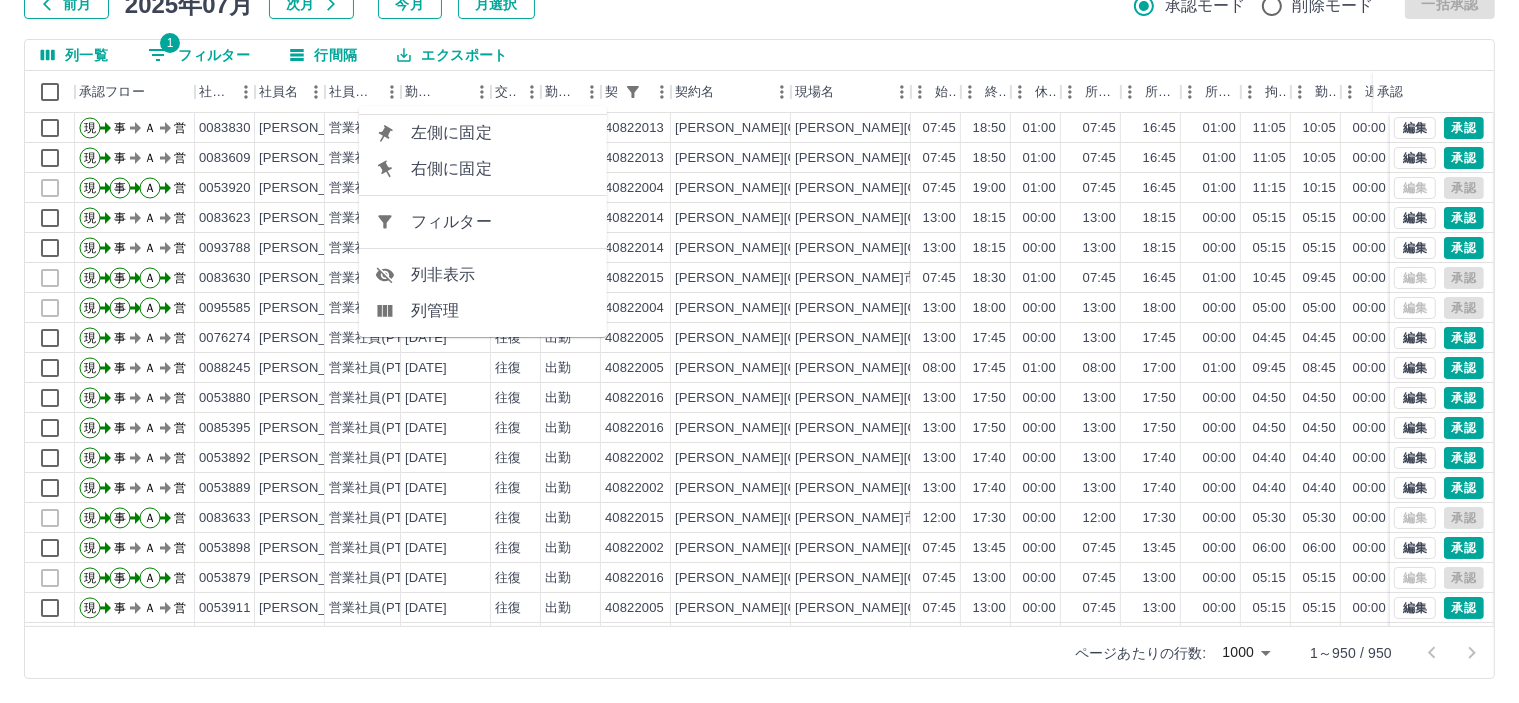click on "フィルター" at bounding box center [501, 222] 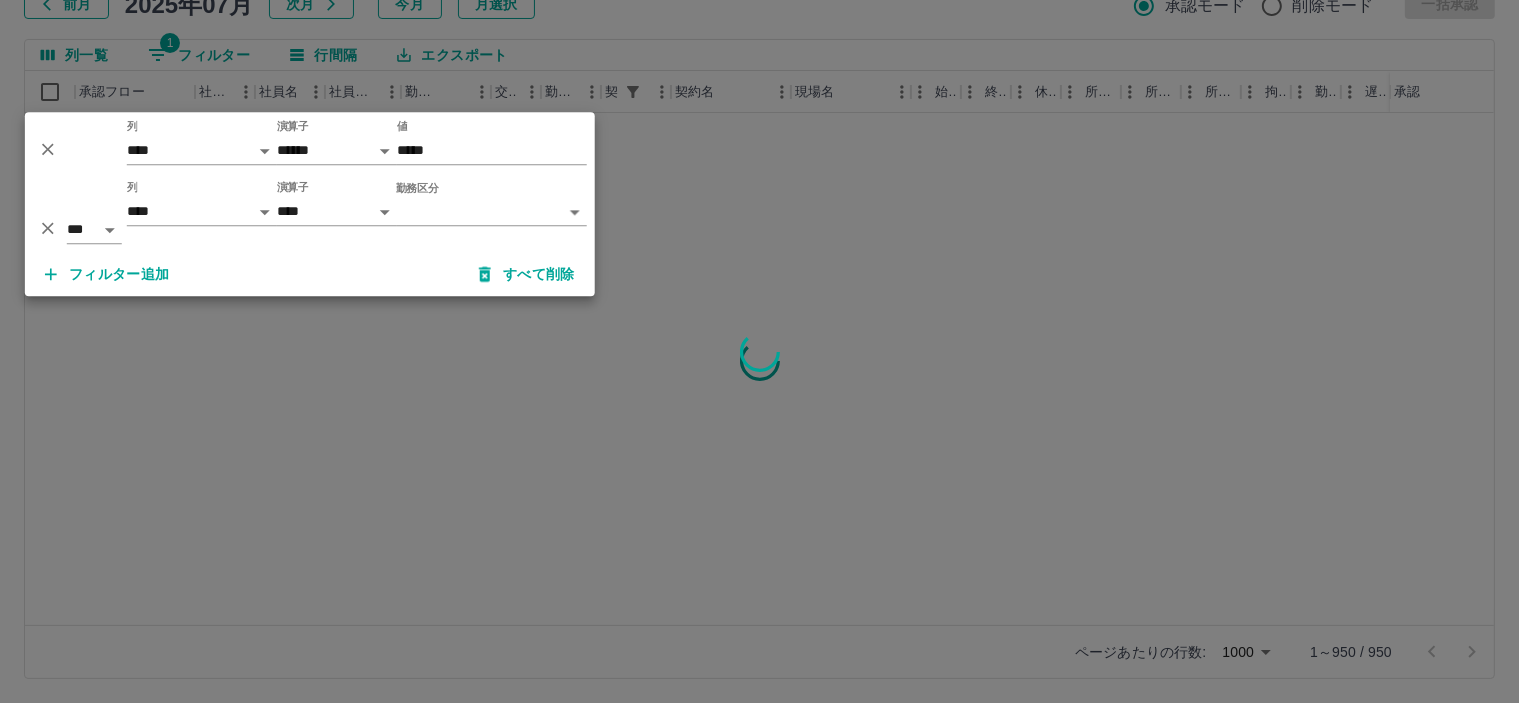 click on "SDH勤怠 皆元　佐紀 勤務実績承認 前月 2025年07月 次月 今月 月選択 承認モード 削除モード 一括承認 列一覧 1 フィルター 行間隔 エクスポート 承認フロー 社員番号 社員名 社員区分 勤務日 交通費 勤務区分 契約コード 契約名 現場名 始業 終業 休憩 所定開始 所定終業 所定休憩 拘束 勤務 遅刻等 コメント ステータス 承認 ページあたりの行数: 1000 **** 1～950 / 950 SDH勤怠 *** ** 列 **** *** **** *** *** **** ***** *** *** ** ** ** **** **** **** ** ** *** **** ***** 演算子 ****** ******* 値 ***** *** ** 列 **** *** **** *** *** **** ***** *** *** ** ** ** **** **** **** ** ** *** **** ***** 演算子 **** ****** 勤務区分 ​ ********* フィルター追加 すべて削除" at bounding box center (759, 280) 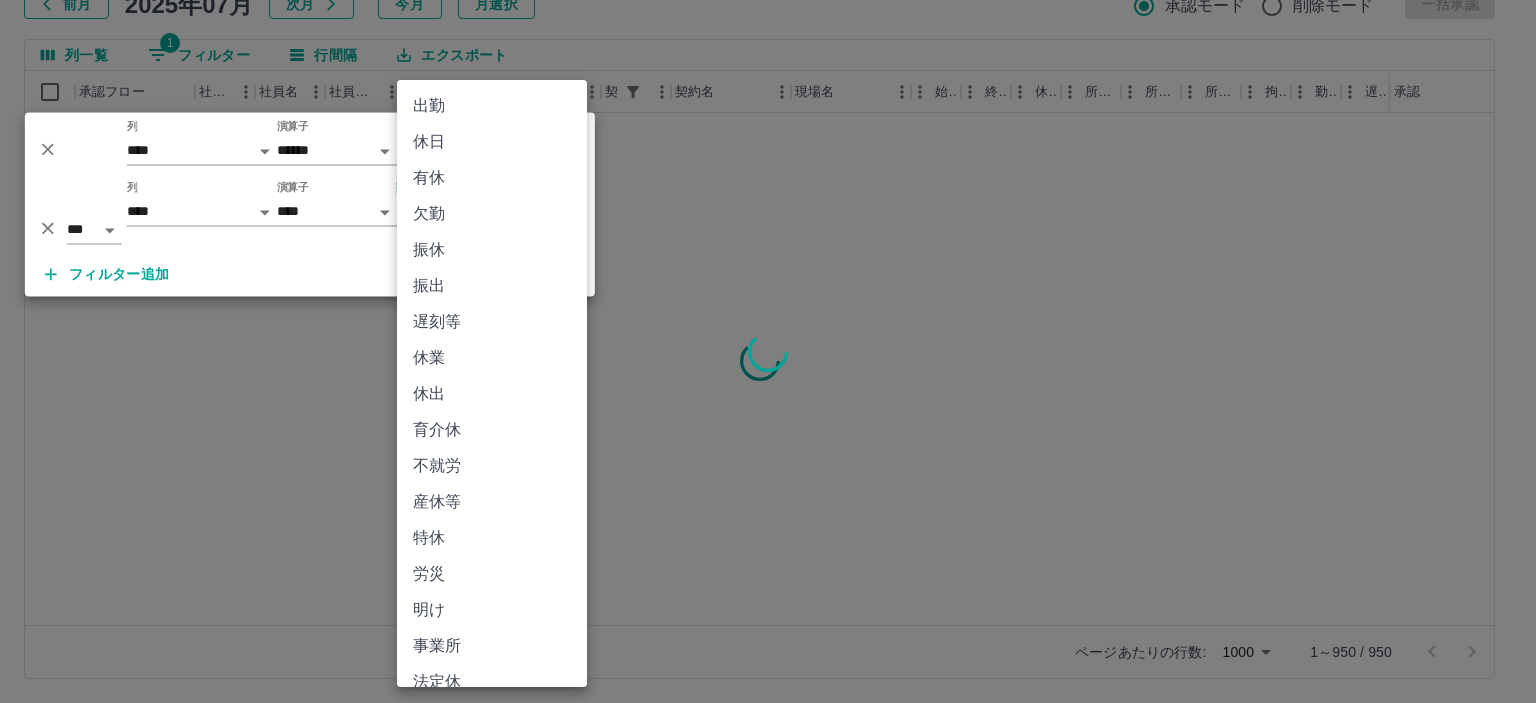 click on "出勤" at bounding box center (492, 106) 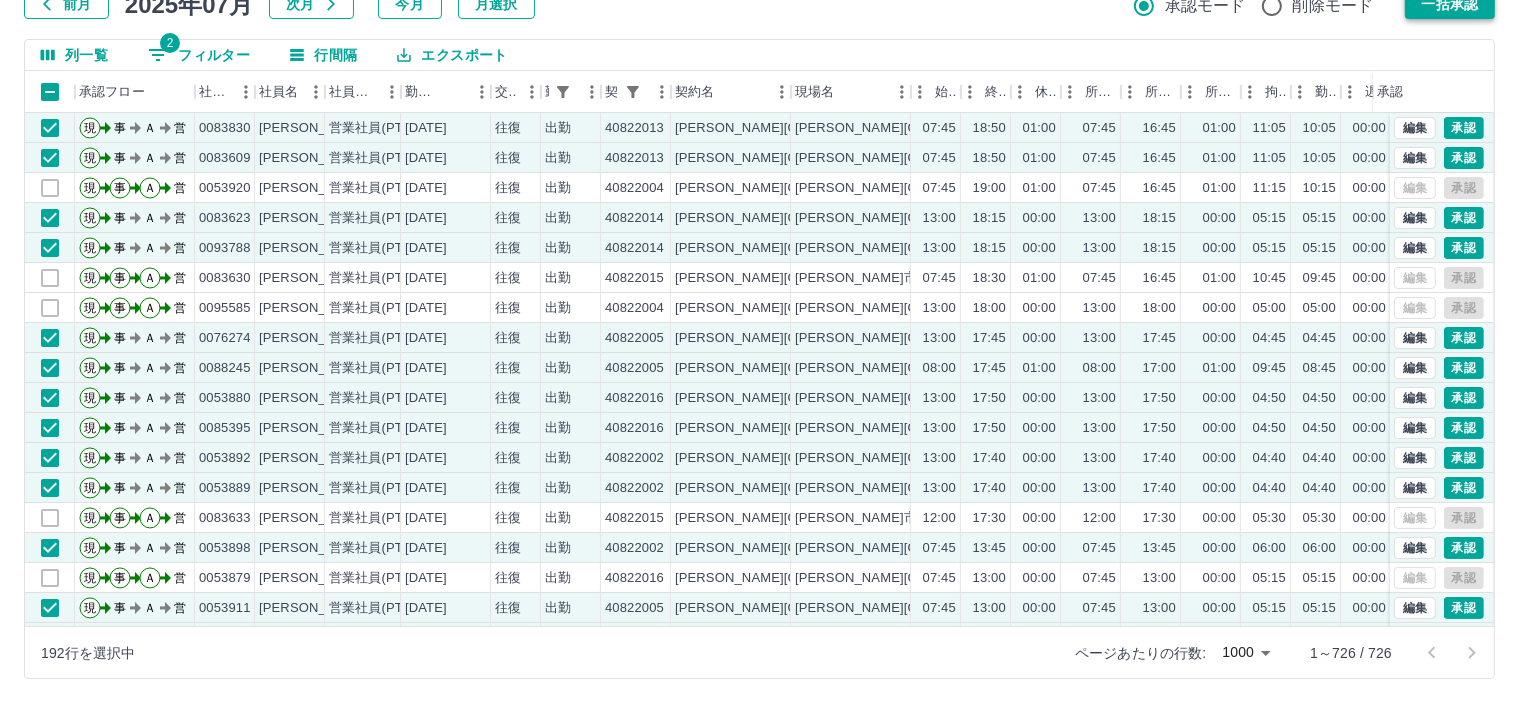 click on "一括承認" at bounding box center (1450, 4) 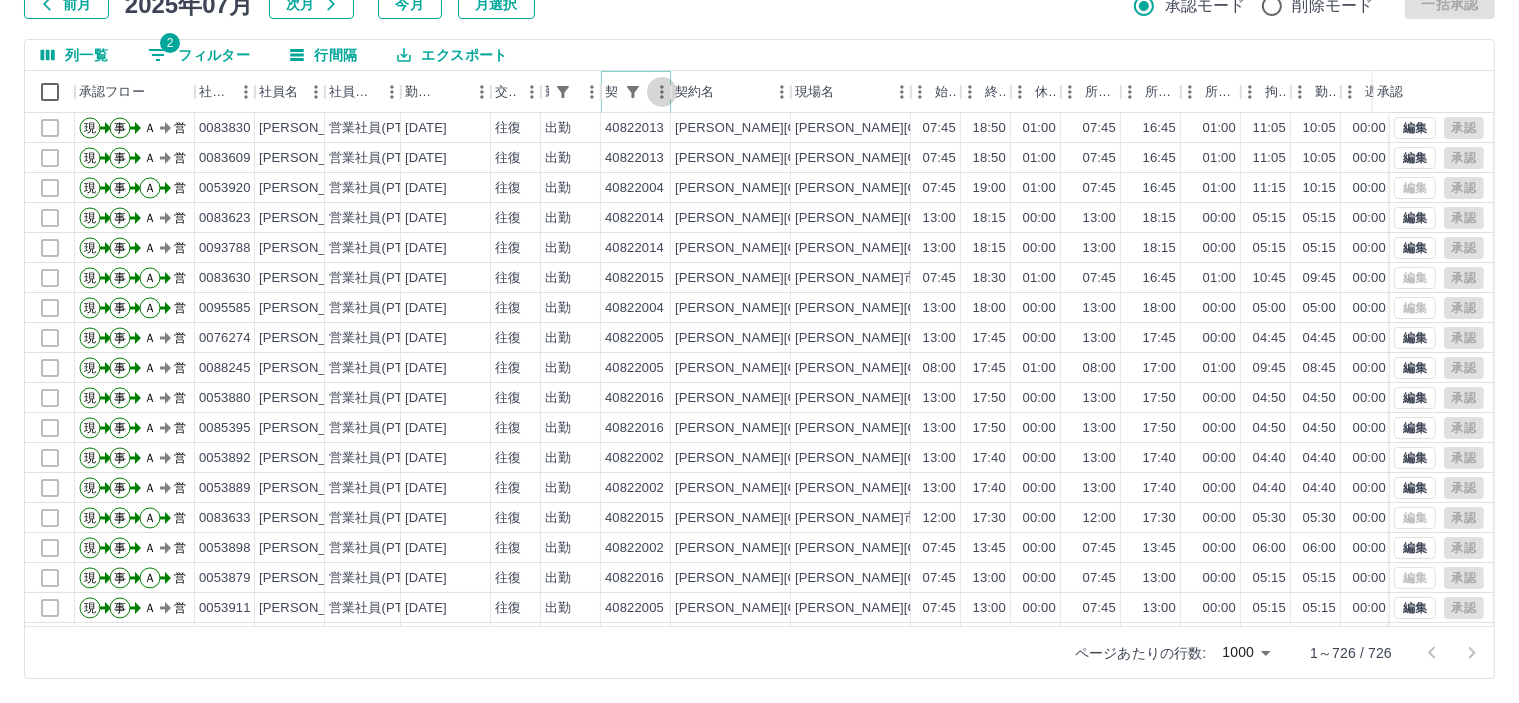 click 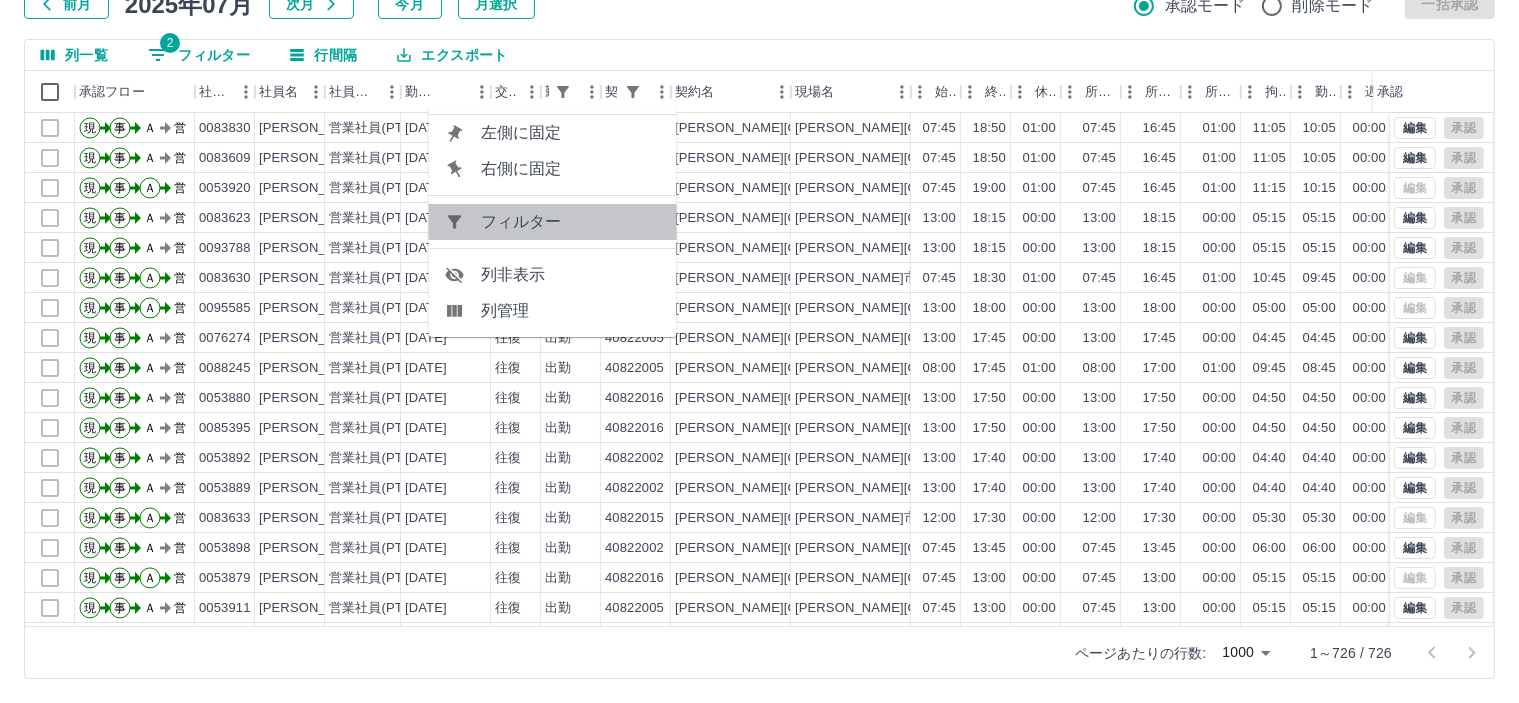 click on "フィルター" at bounding box center [571, 222] 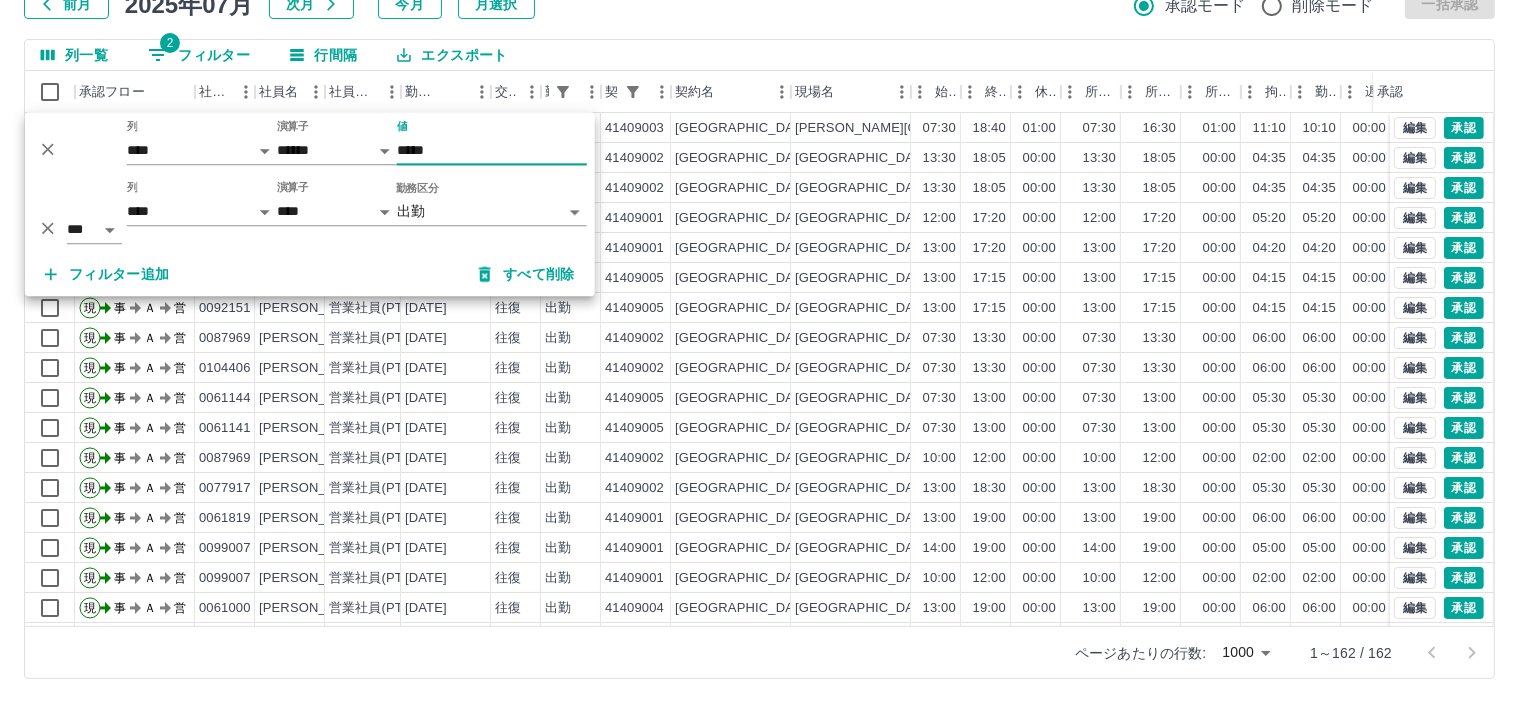 type on "*****" 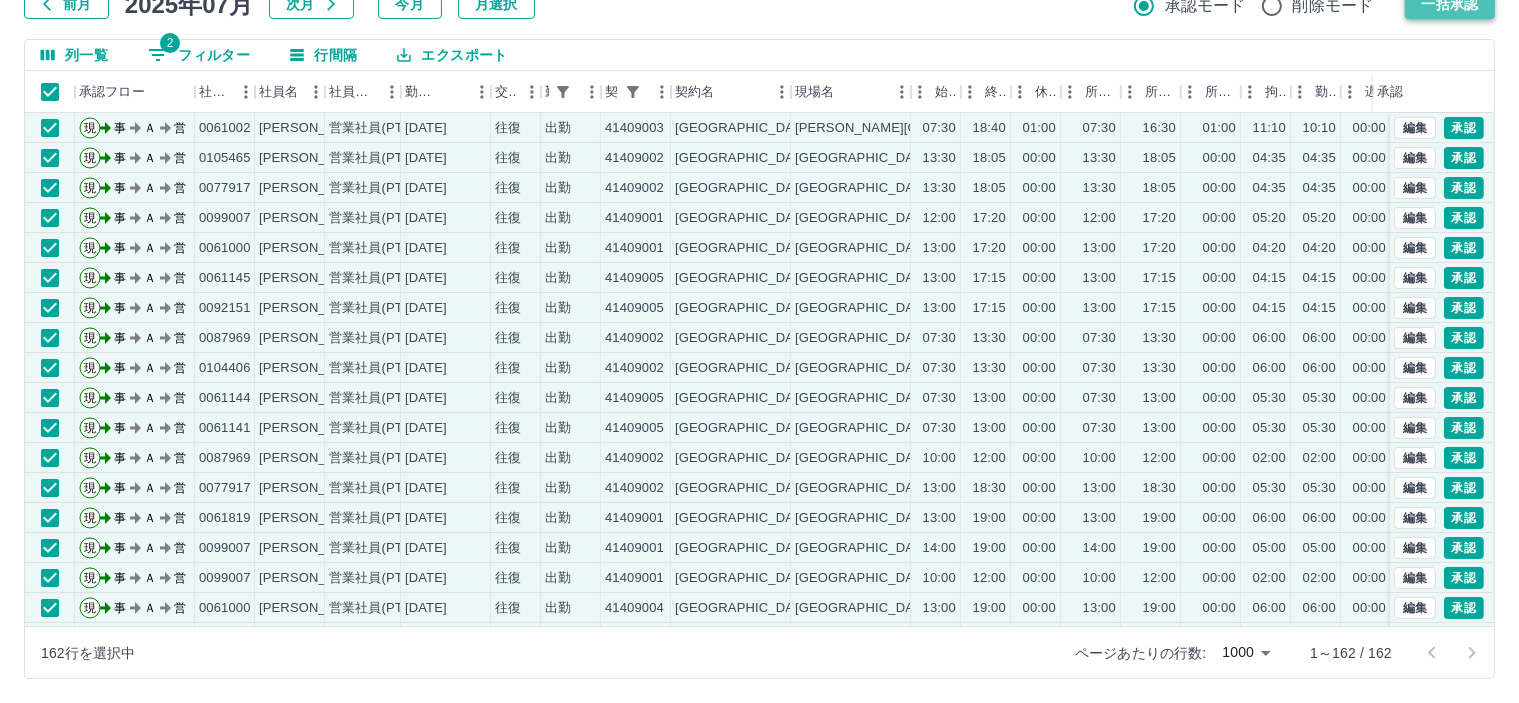 click on "一括承認" at bounding box center (1450, 4) 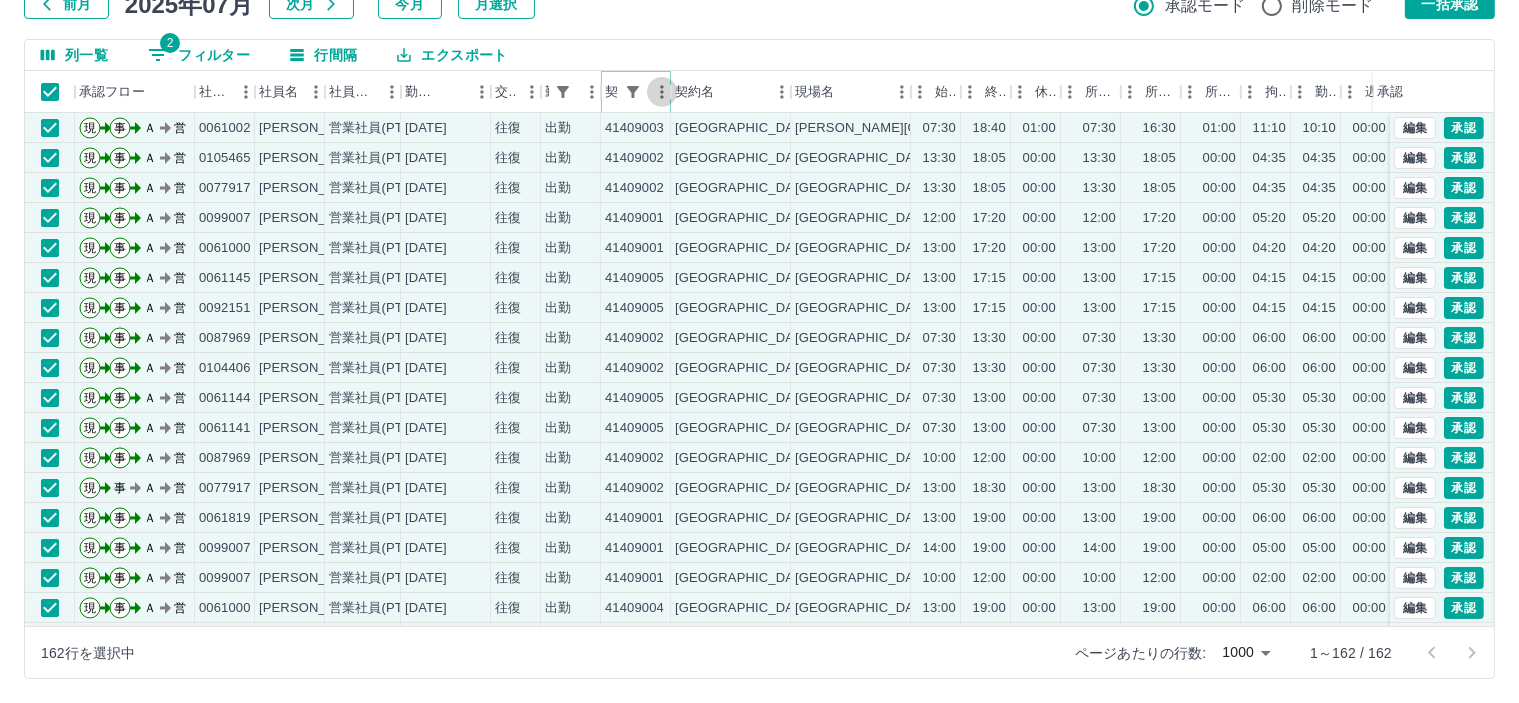 click 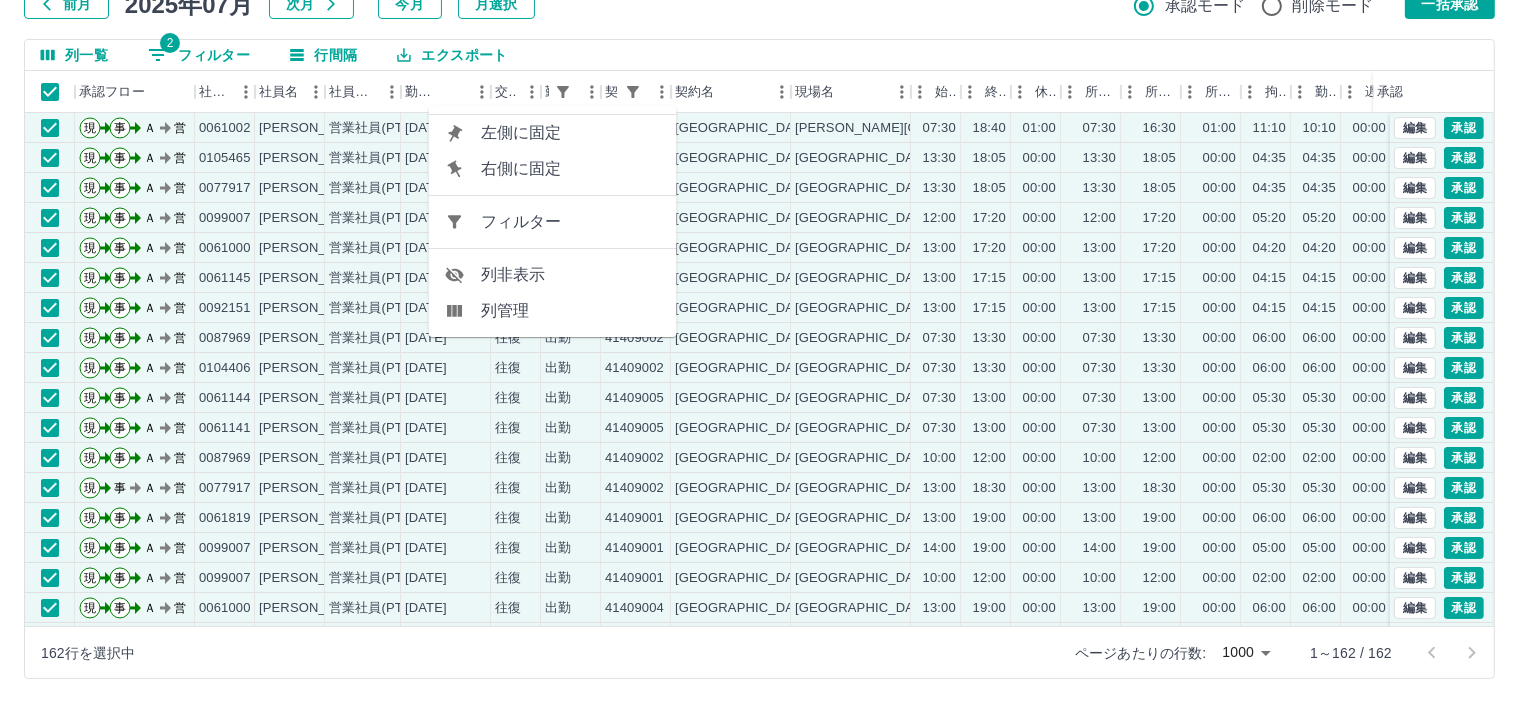 click on "フィルター" at bounding box center [571, 222] 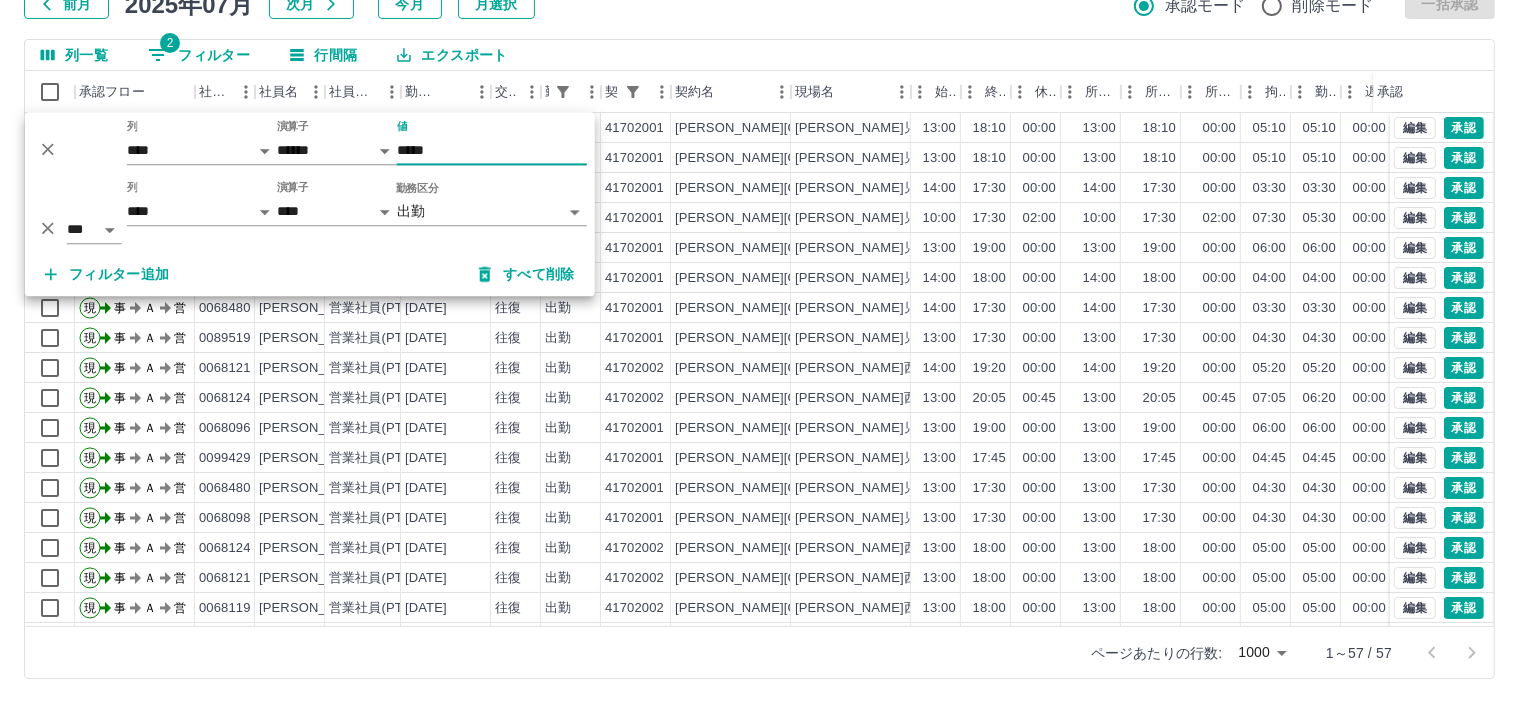type on "*****" 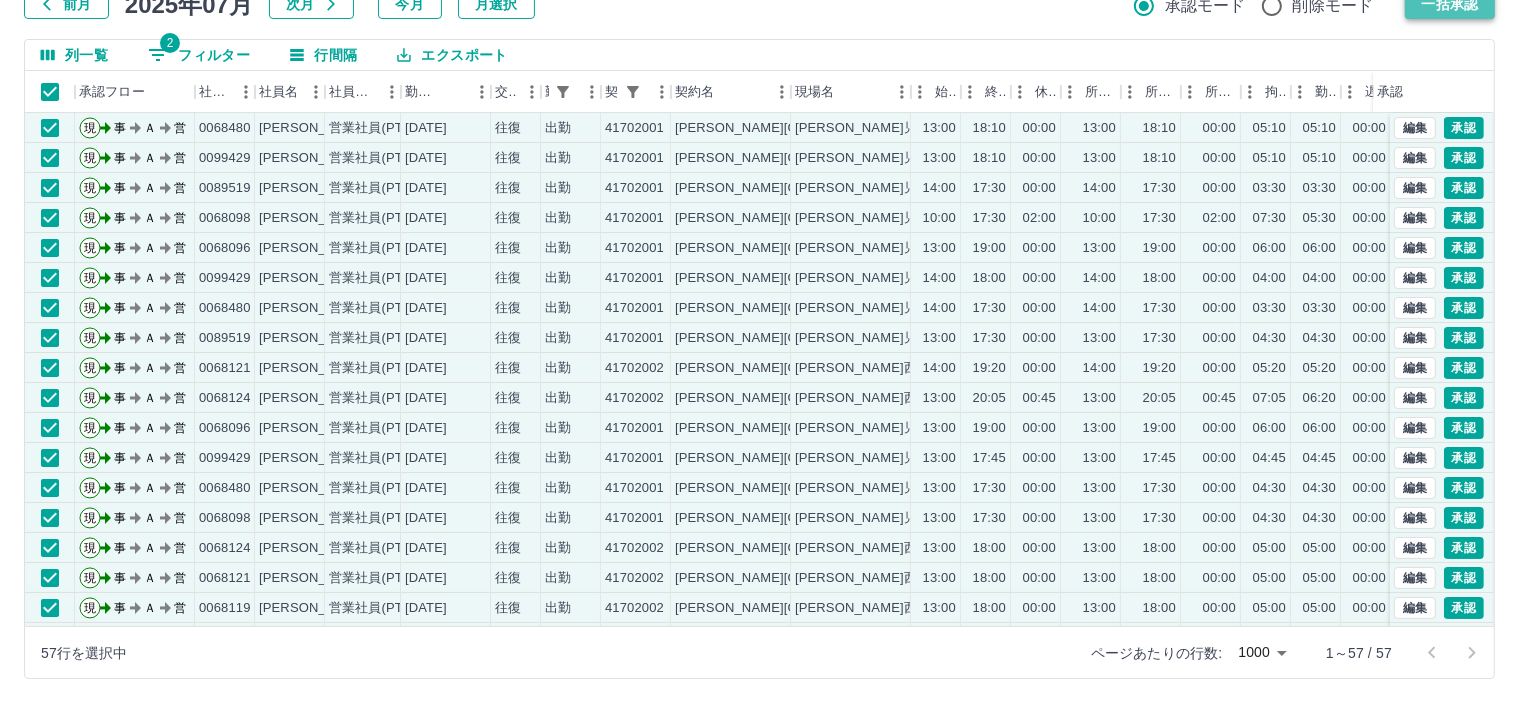 click on "一括承認" at bounding box center (1450, 4) 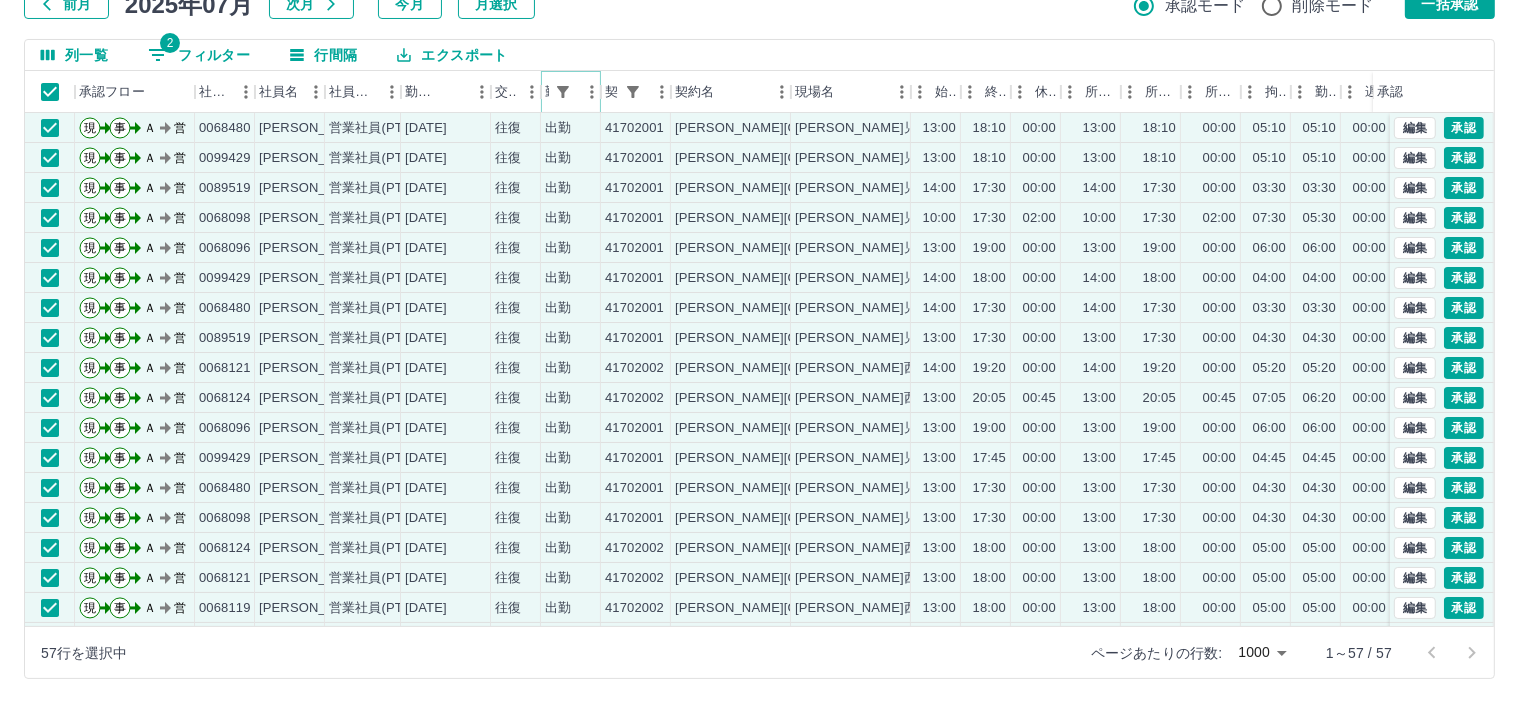 click 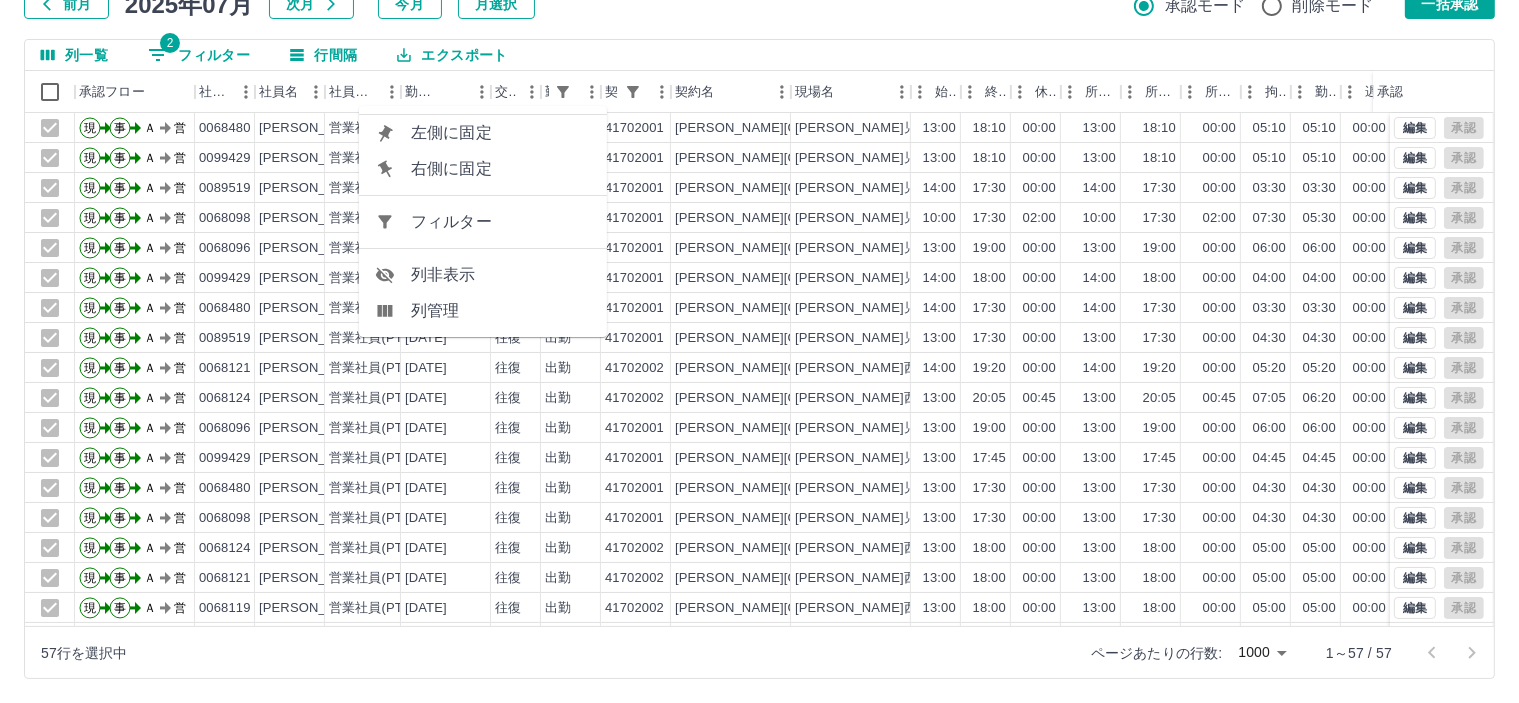 click on "フィルター" at bounding box center [501, 222] 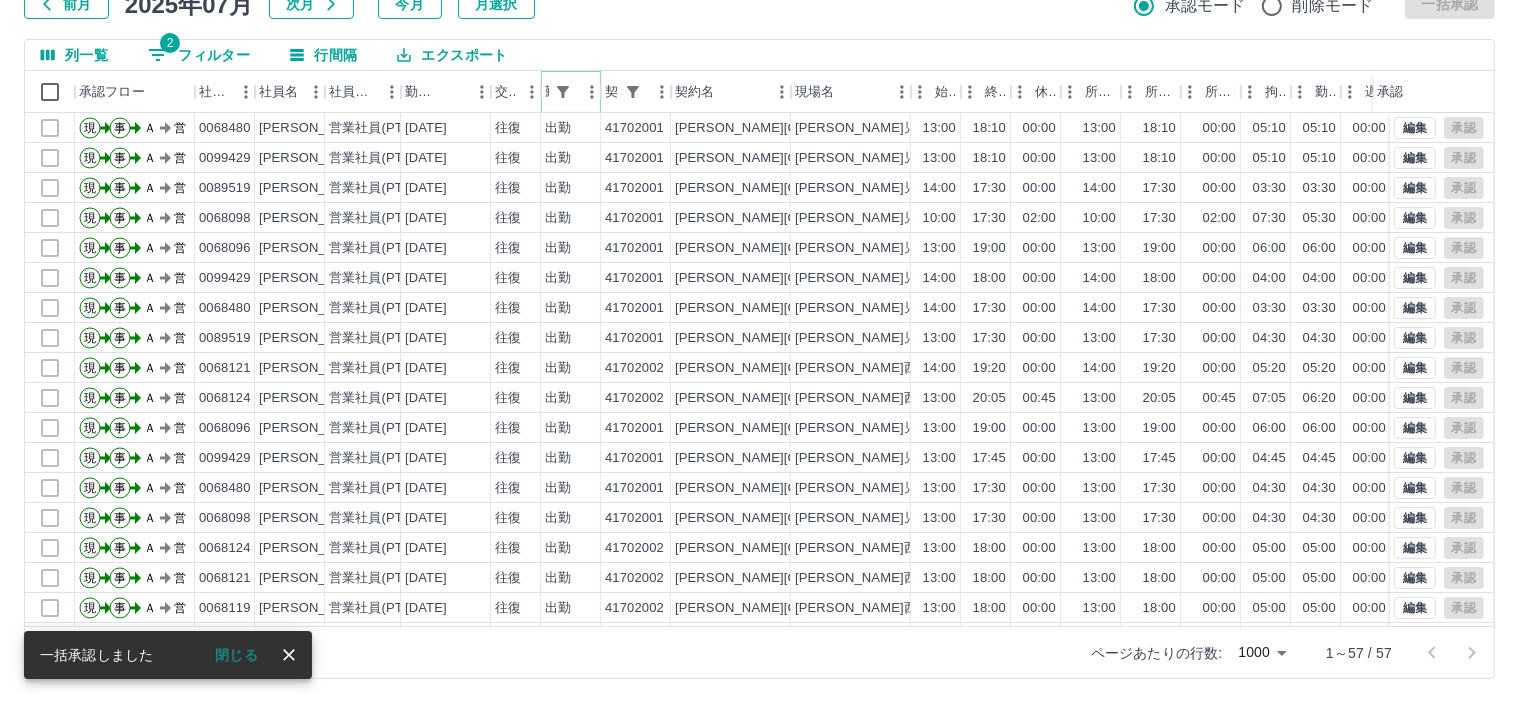 click 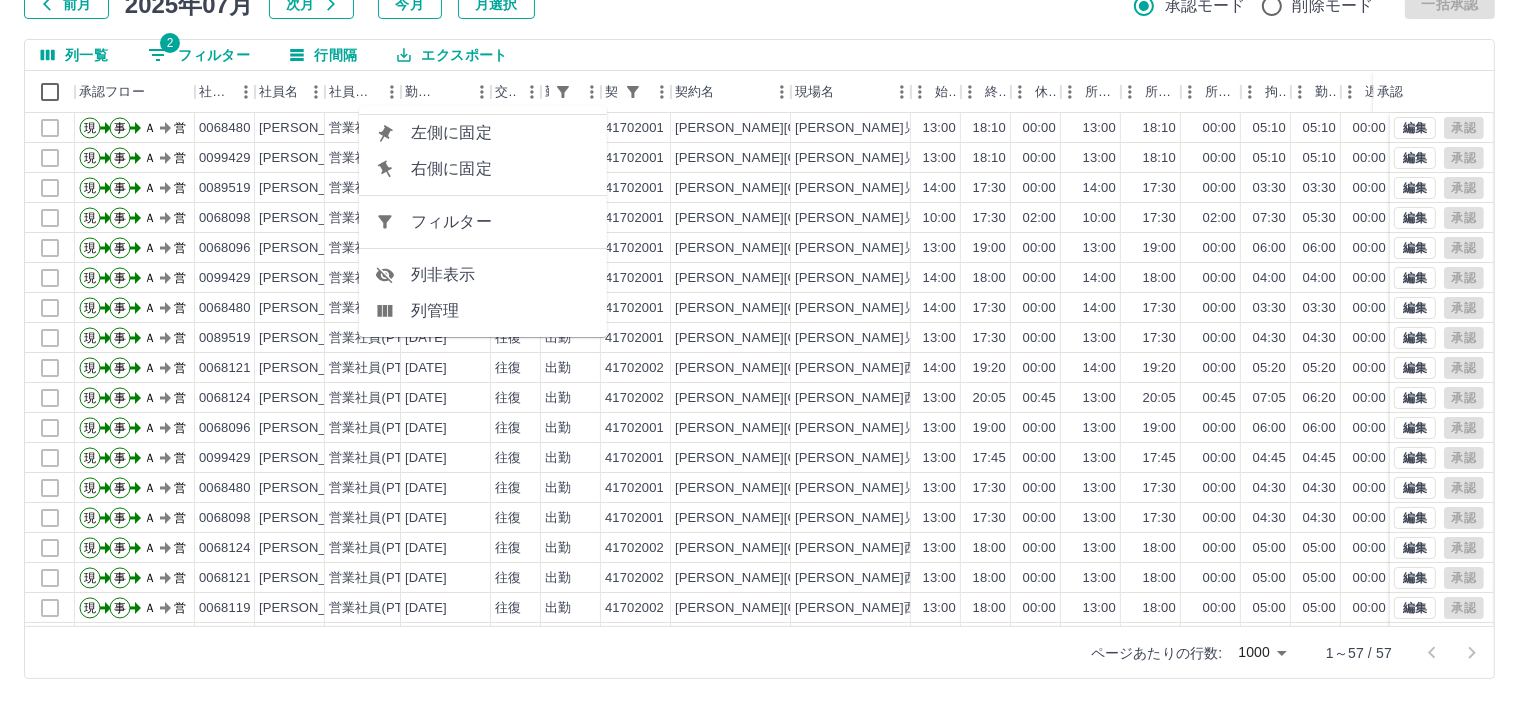 click on "フィルター" at bounding box center (501, 222) 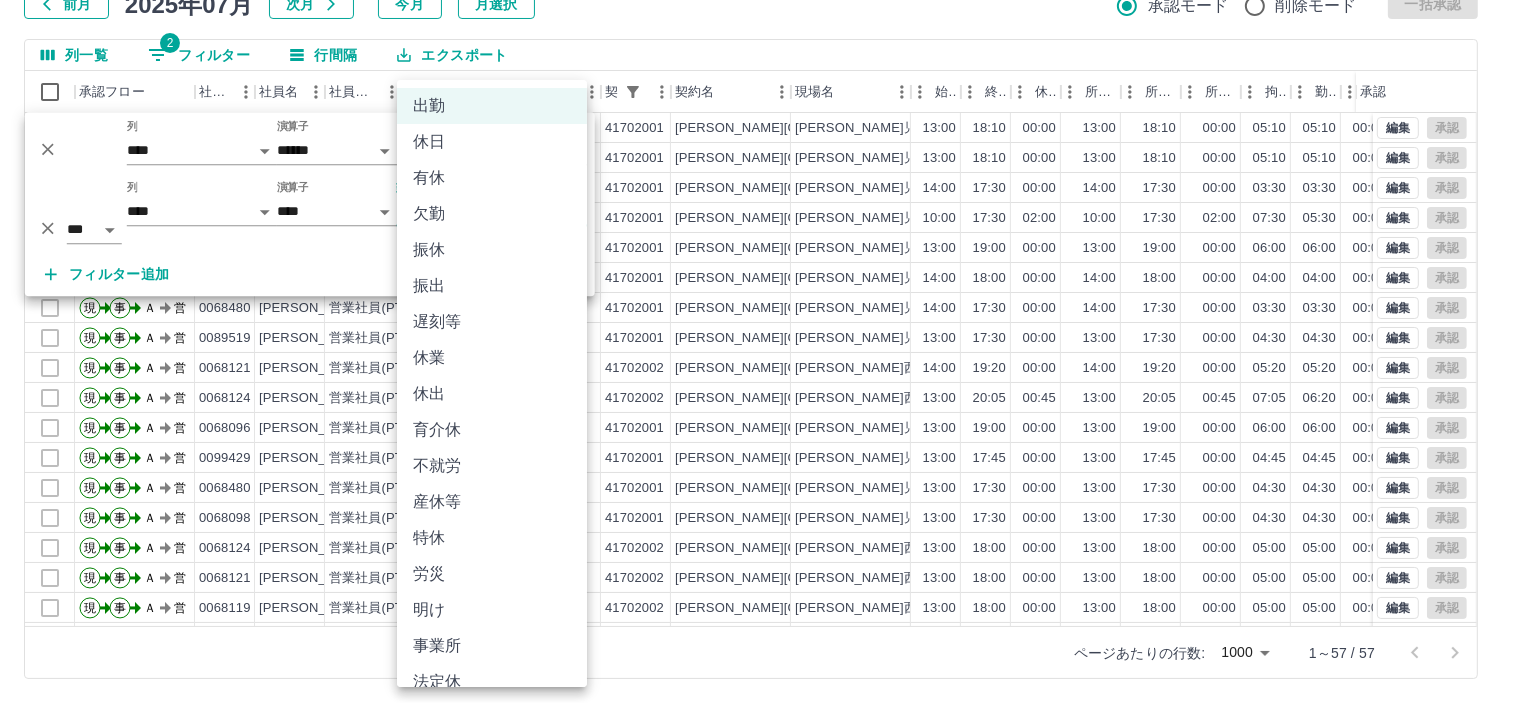 click on "SDH勤怠 皆元　佐紀 勤務実績承認 前月 2025年07月 次月 今月 月選択 承認モード 削除モード 一括承認 列一覧 2 フィルター 行間隔 エクスポート 承認フロー 社員番号 社員名 社員区分 勤務日 交通費 勤務区分 契約コード 契約名 現場名 始業 終業 休憩 所定開始 所定終業 所定休憩 拘束 勤務 遅刻等 コメント ステータス 承認 現 事 Ａ 営 0068480 寶來　正恵 営業社員(PT契約) 2025-07-11 往復 出勤 41702001 甲良町 甲良東児童クラブ 13:00 18:10 00:00 13:00 18:10 00:00 05:10 05:10 00:00 AM承認待 現 事 Ａ 営 0099429 小森　弘美 営業社員(PT契約) 2025-07-11 往復 出勤 41702001 甲良町 甲良東児童クラブ 13:00 18:10 00:00 13:00 18:10 00:00 05:10 05:10 00:00 AM承認待 現 事 Ａ 営 0089519 丸山　心粋 営業社員(PT契約) 2025-07-11 往復 出勤 41702001 甲良町 甲良東児童クラブ 14:00 17:30 00:00 14:00 17:30 00:00 03:30 03:30 00:00 現 事 **" at bounding box center [759, 280] 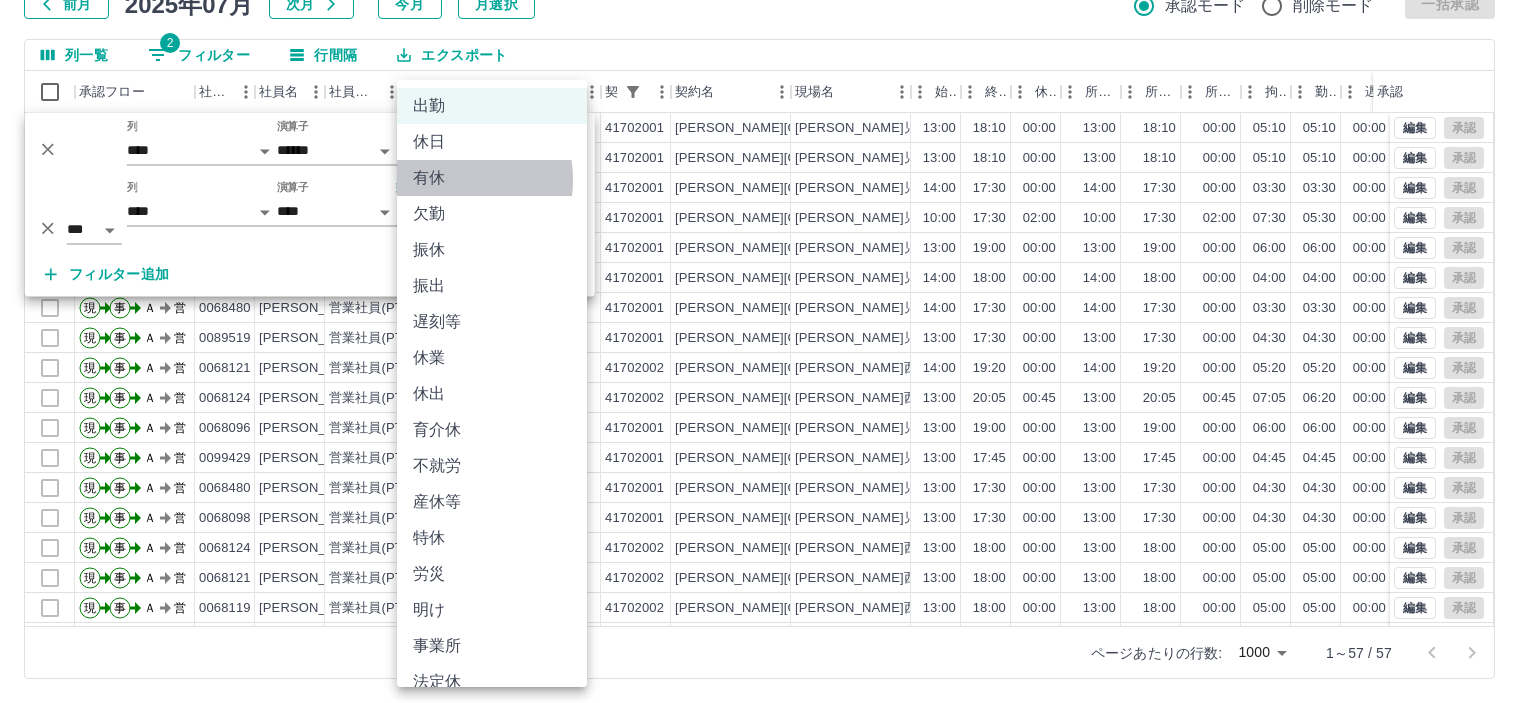 click on "有休" at bounding box center [492, 178] 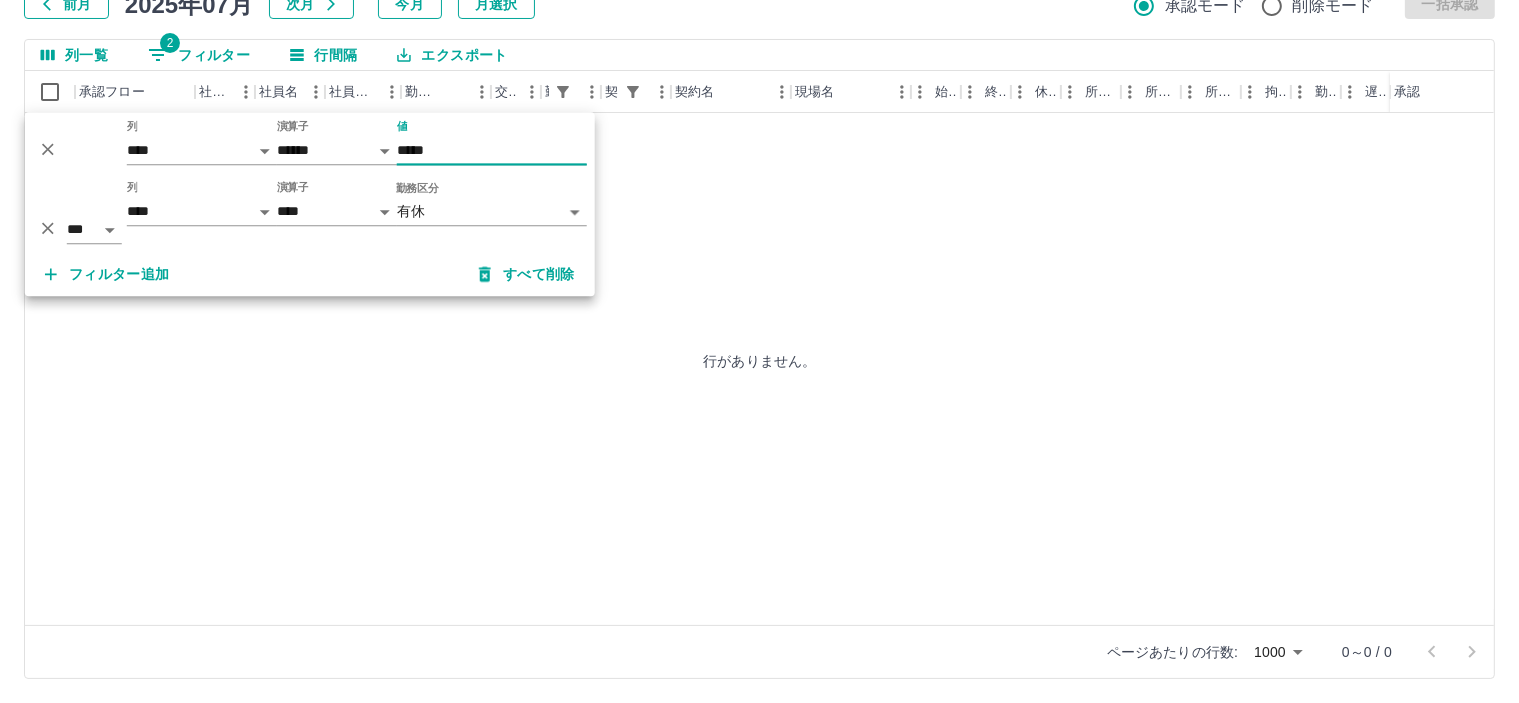 click on "*****" at bounding box center [492, 150] 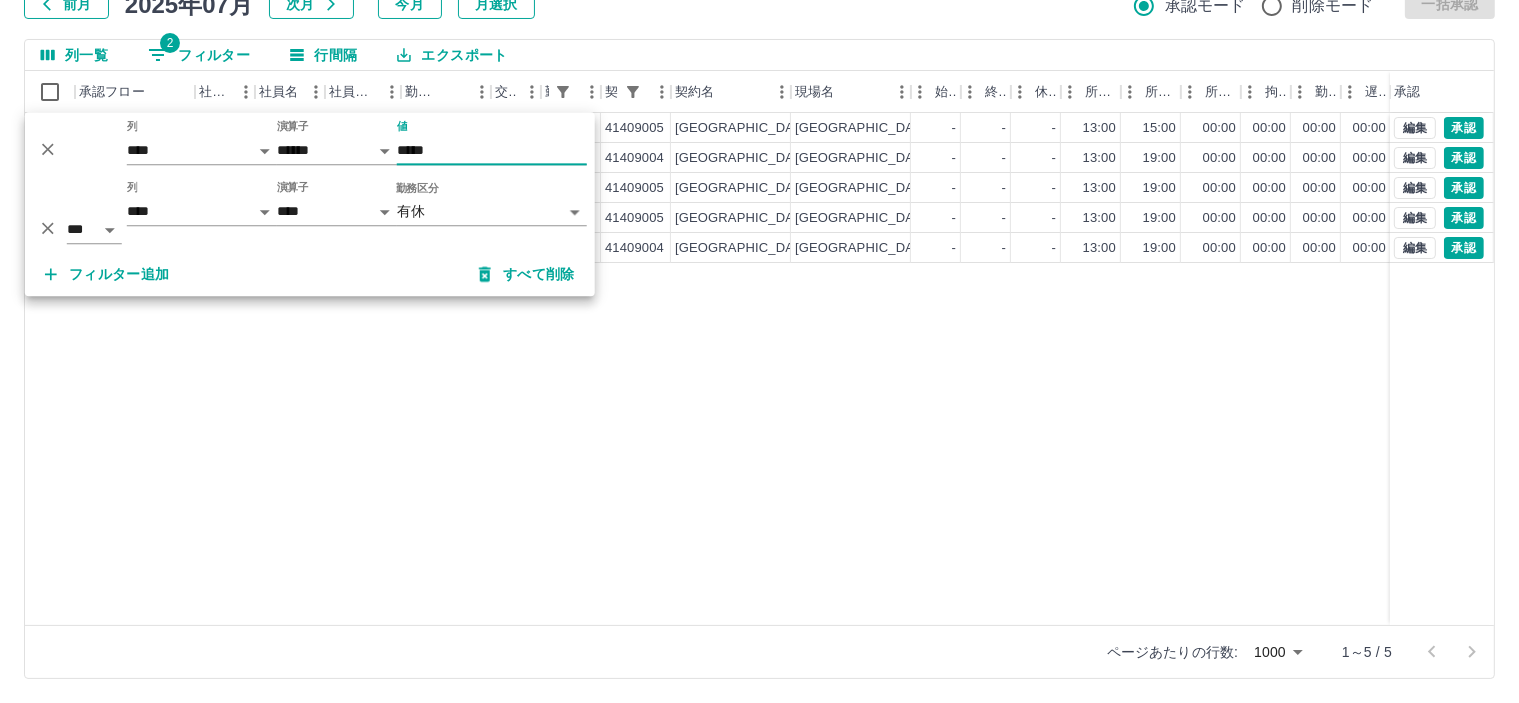 type on "*****" 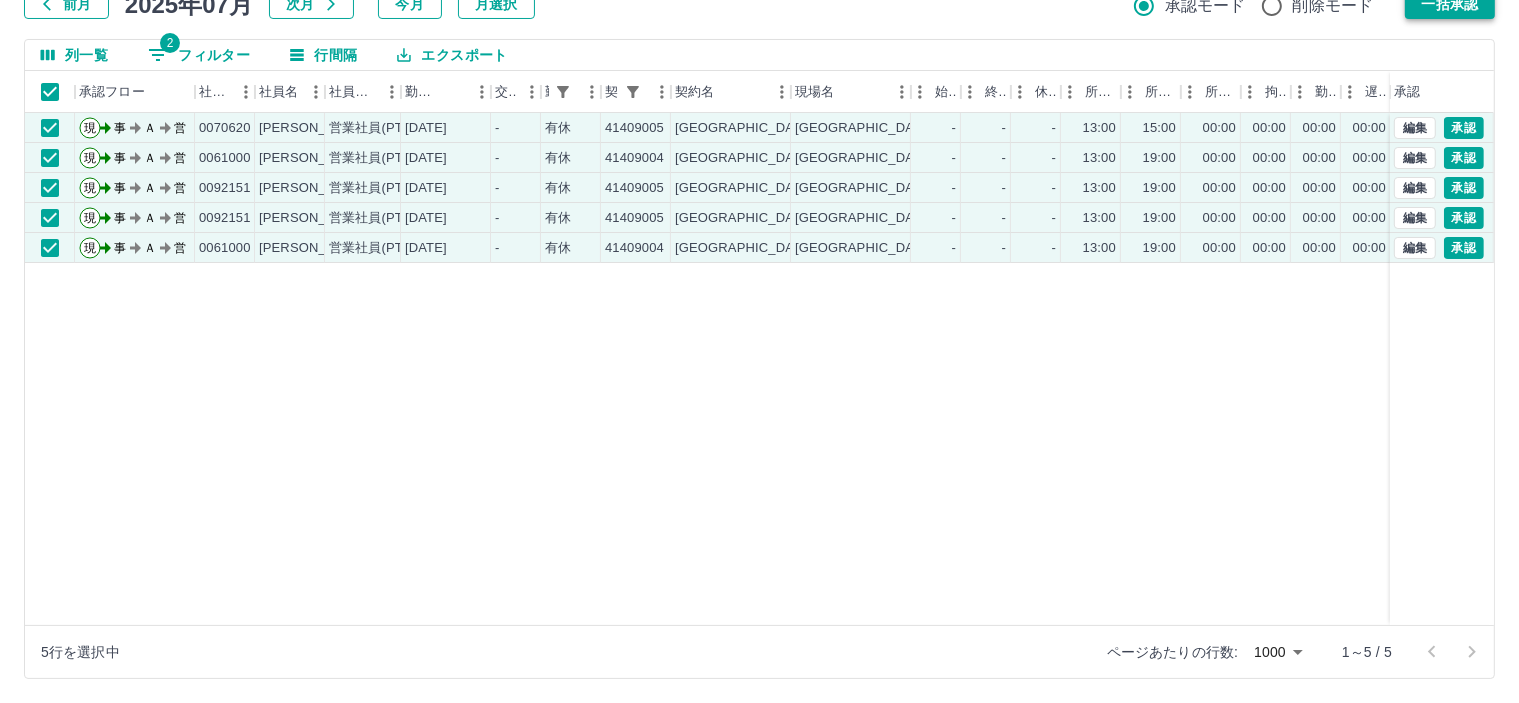 click on "一括承認" at bounding box center [1450, 4] 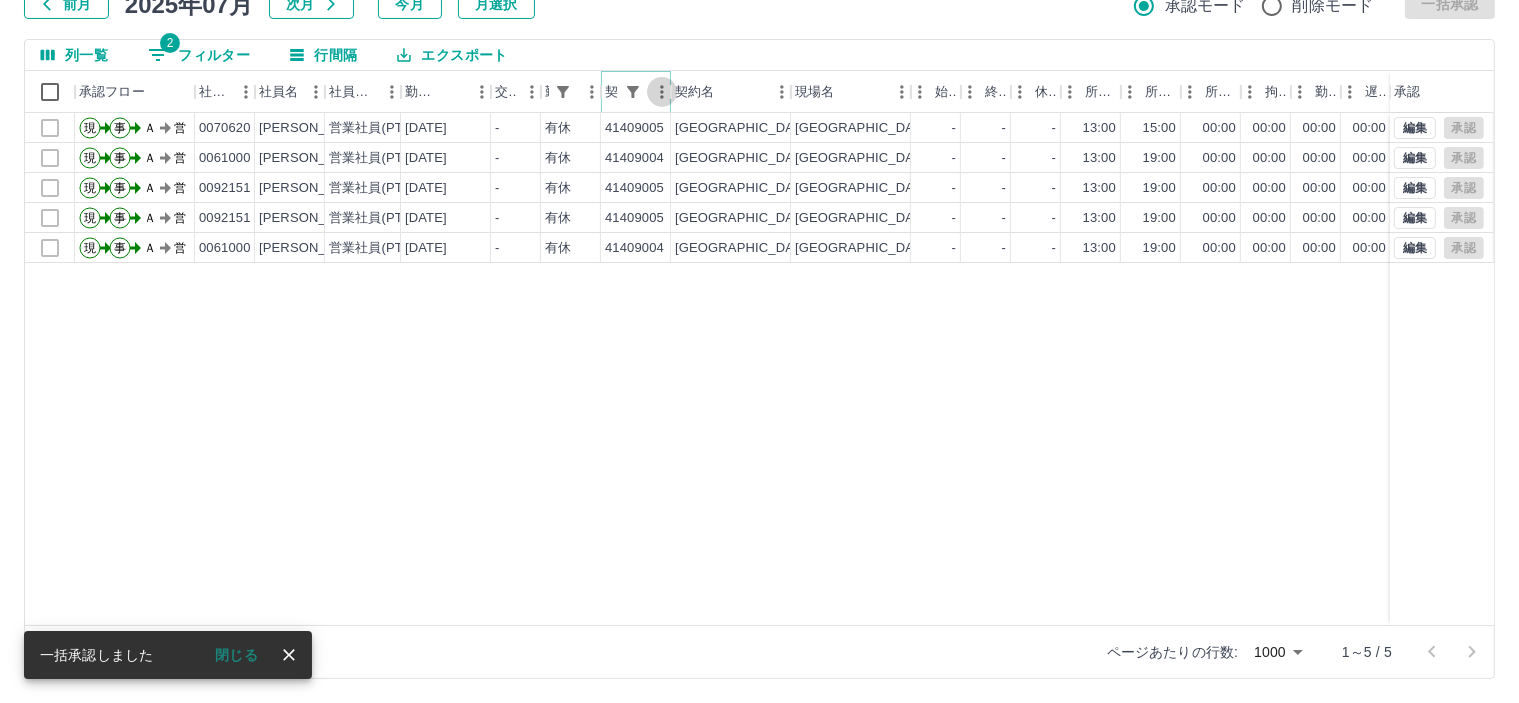 click 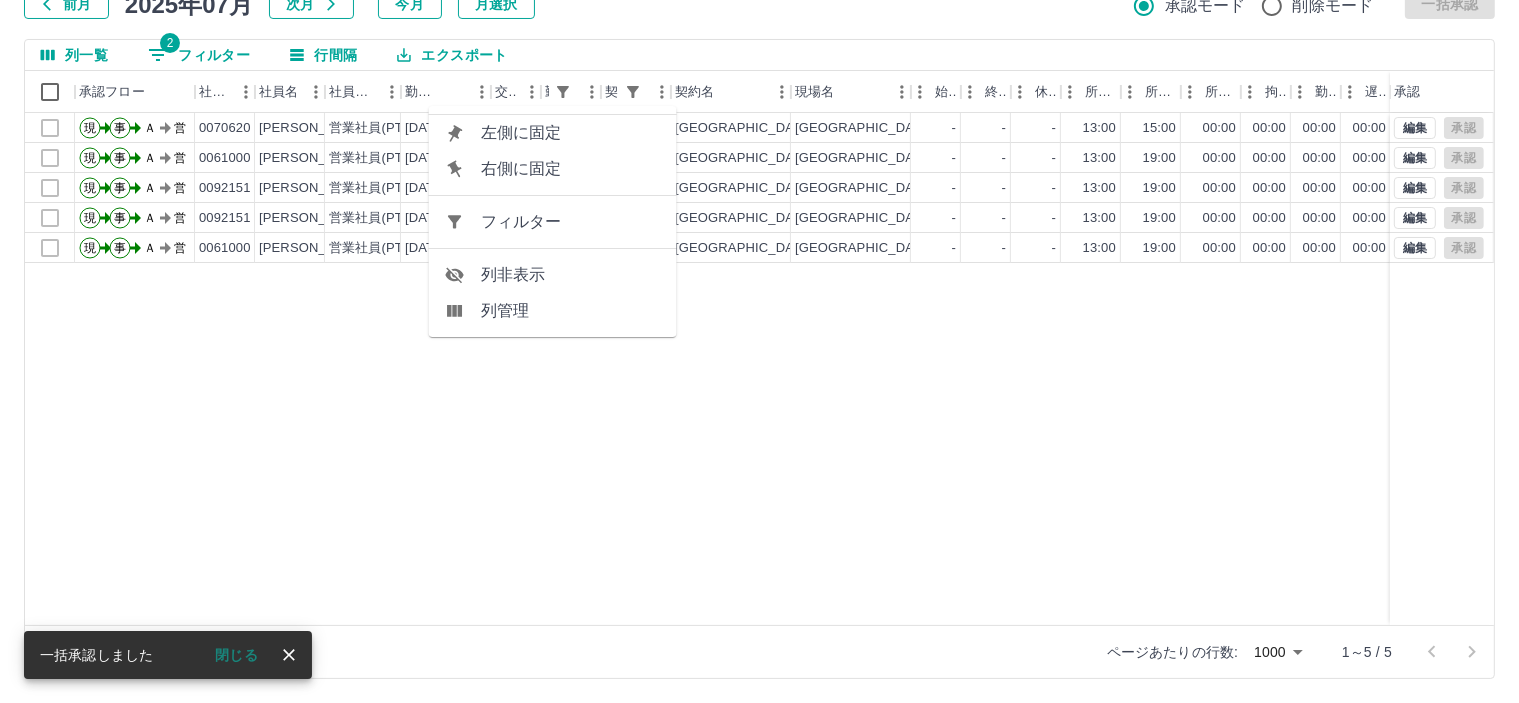 click on "フィルター" at bounding box center [571, 222] 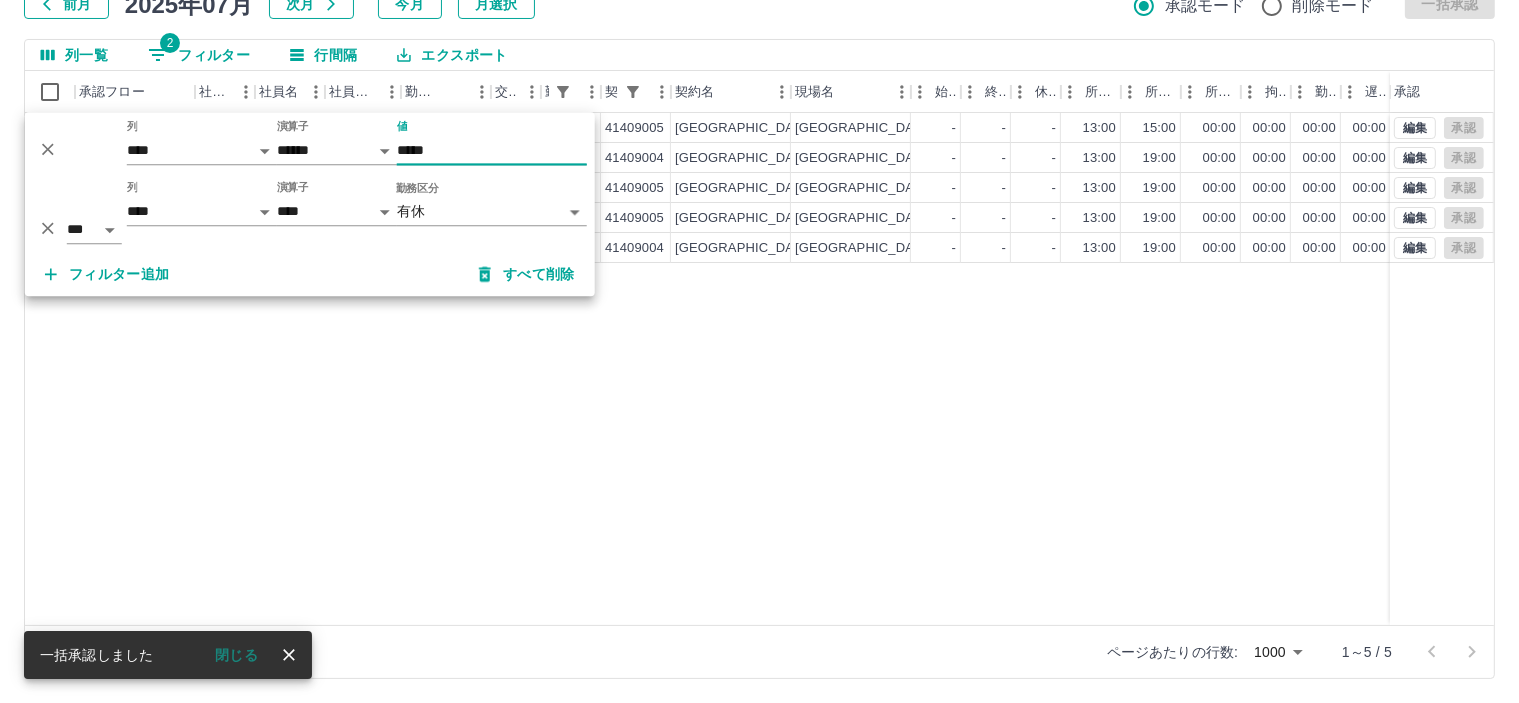click on "*****" at bounding box center [492, 150] 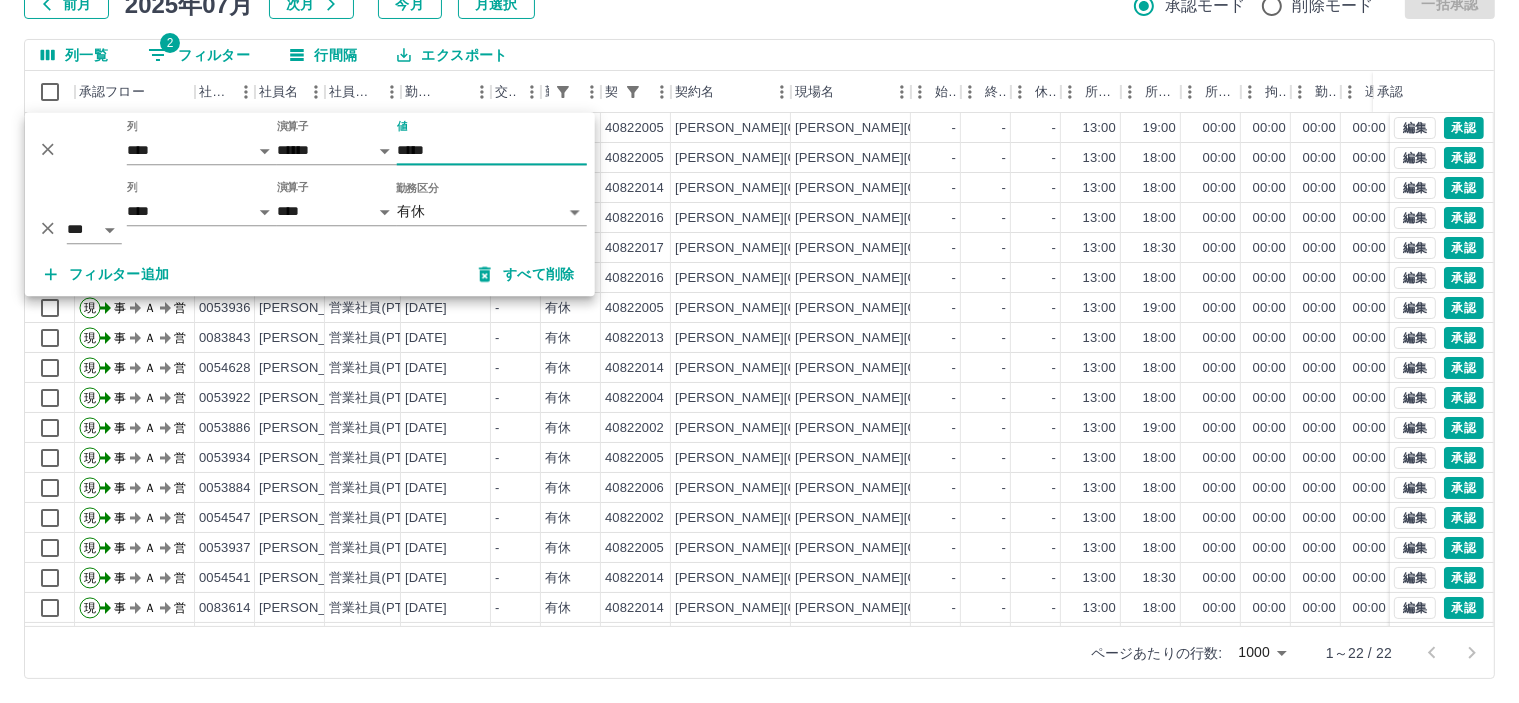 type on "*****" 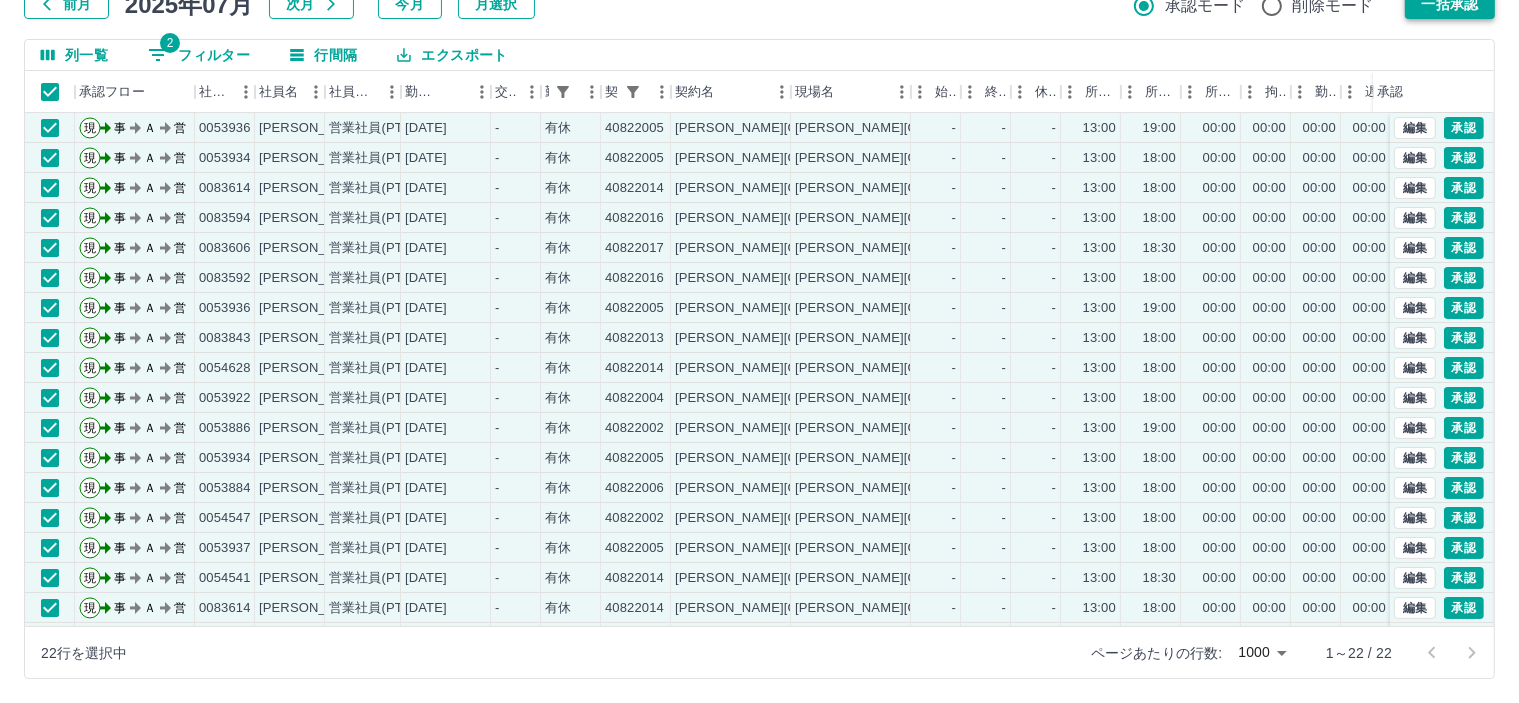 click on "一括承認" at bounding box center [1450, 4] 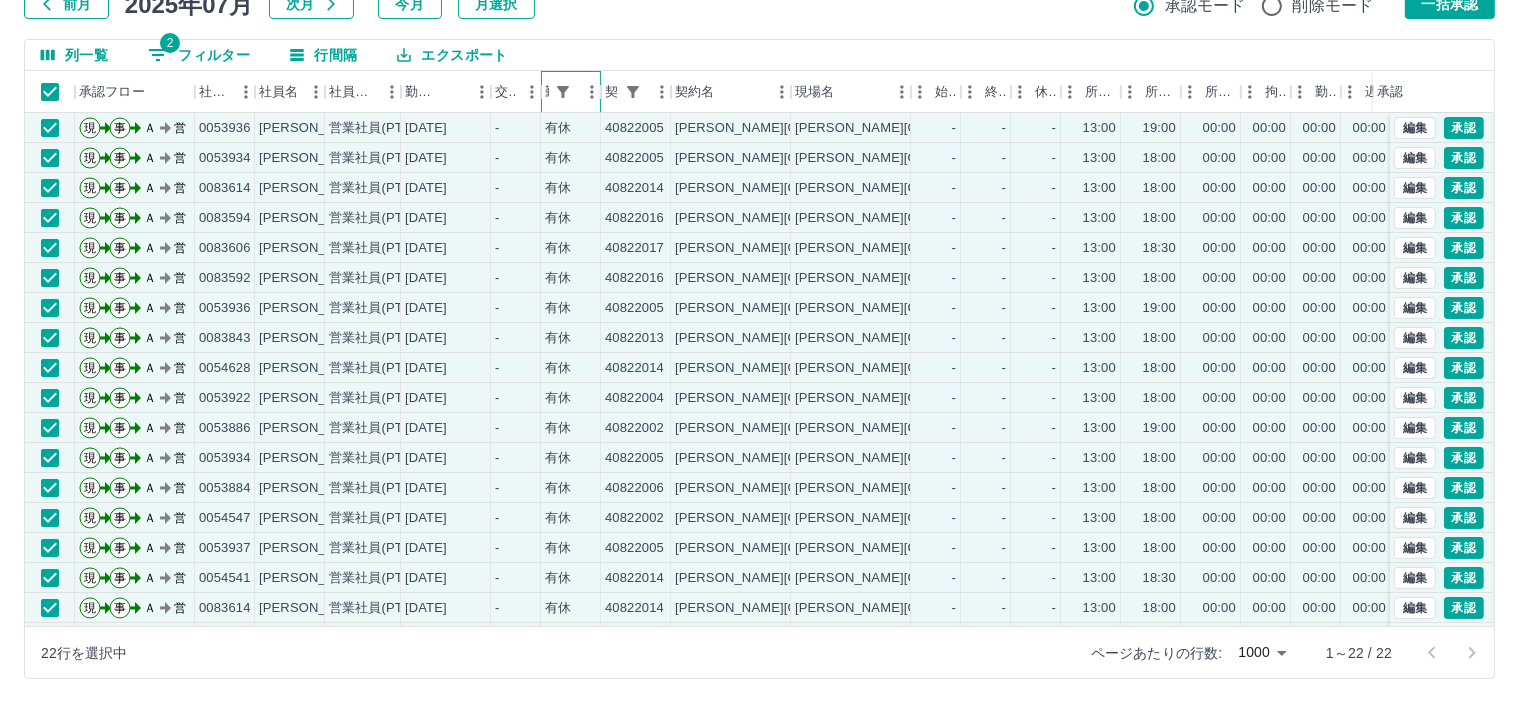click at bounding box center [592, 92] 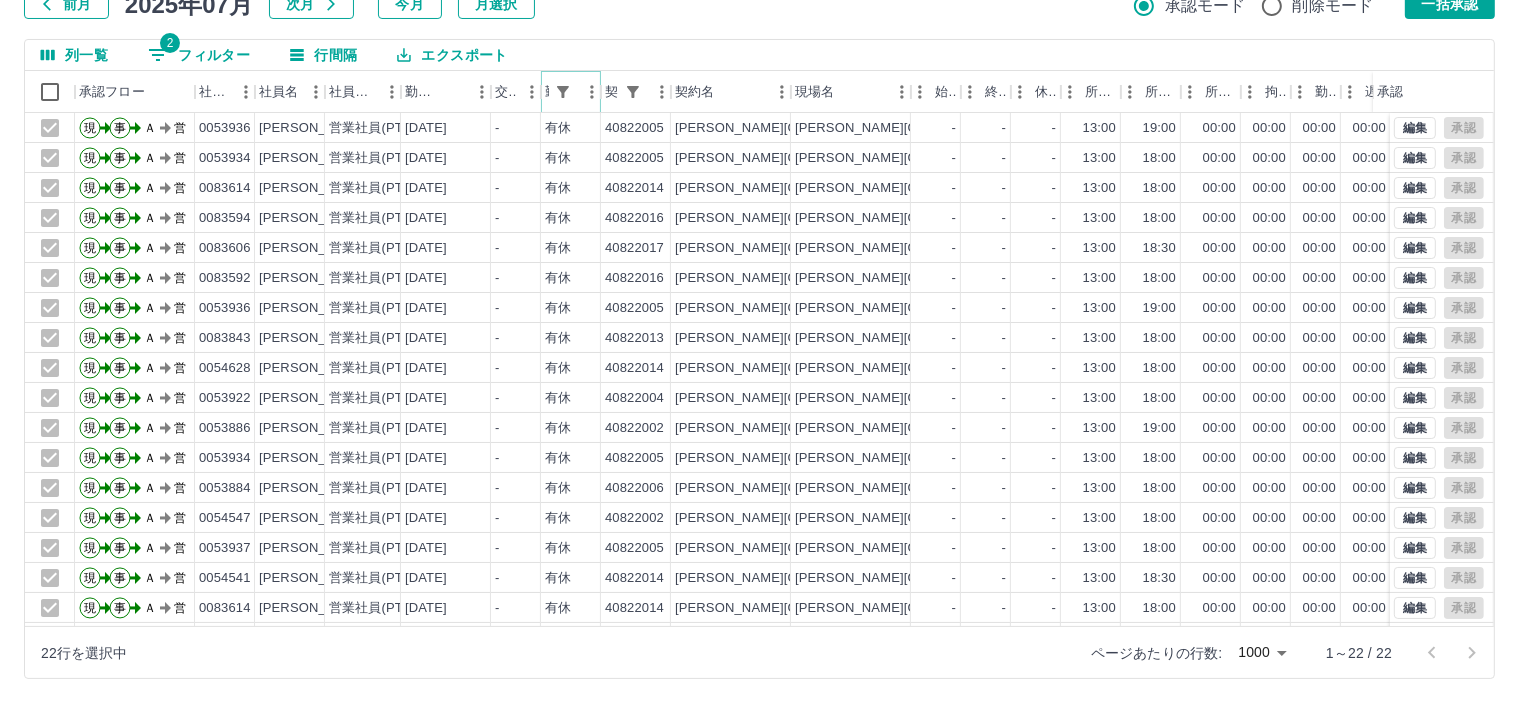 click 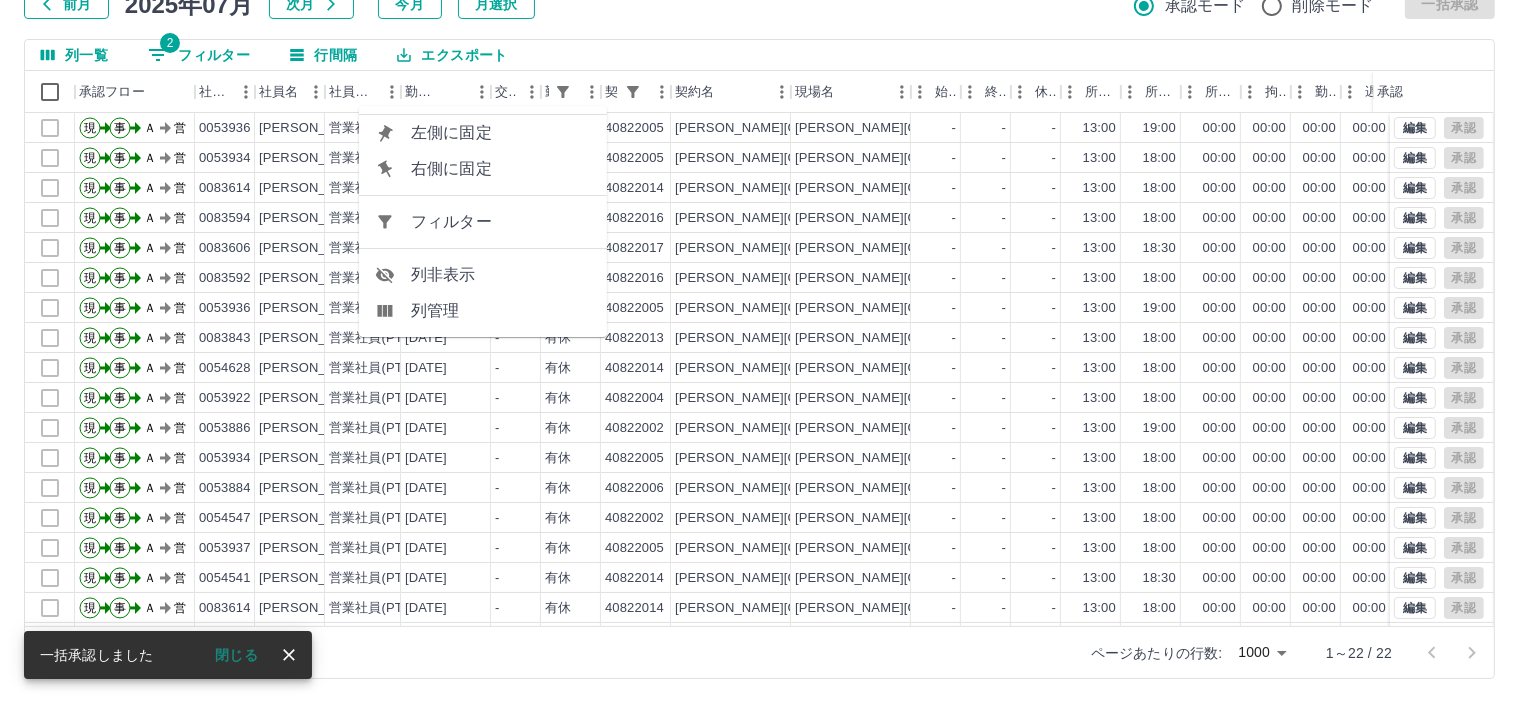 click on "フィルター" at bounding box center [501, 222] 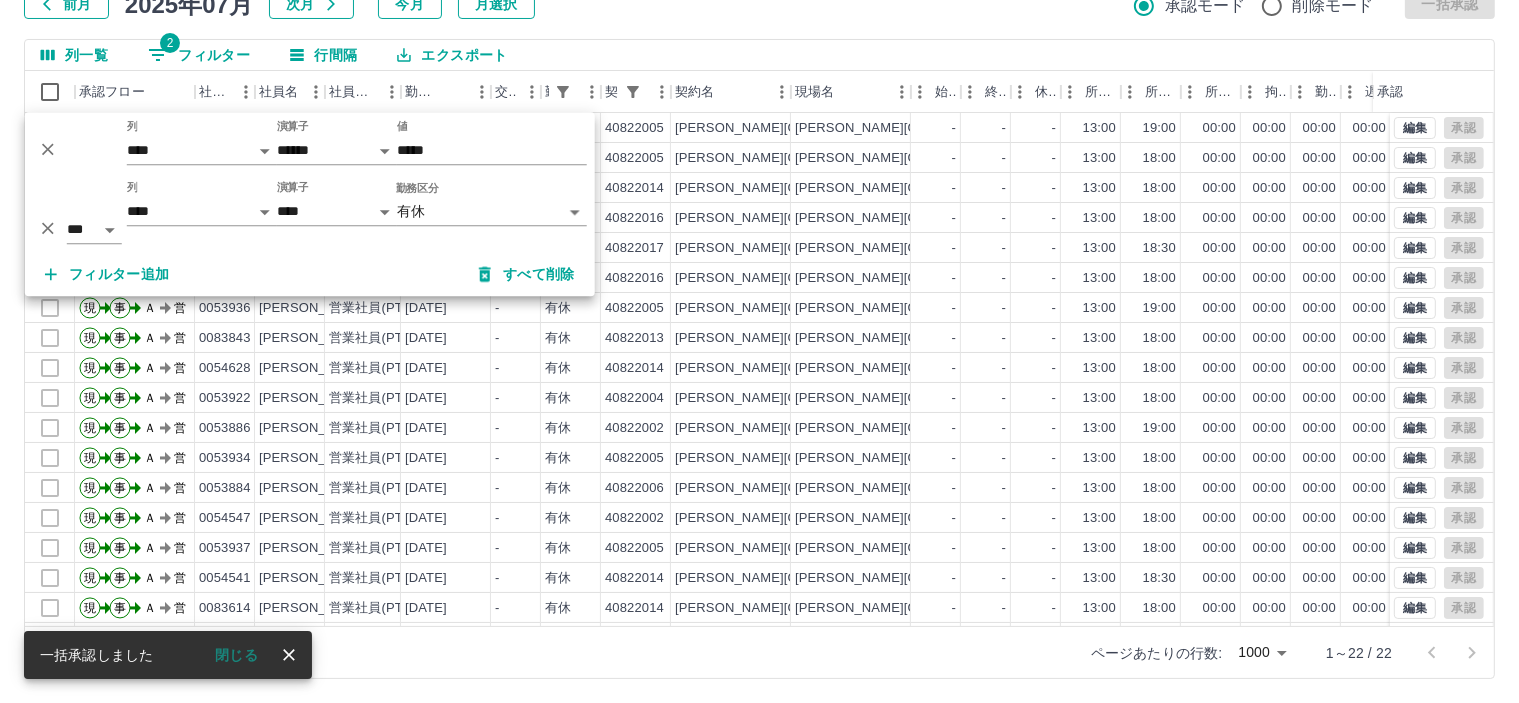 click on "SDH勤怠 皆元　佐紀 勤務実績承認 前月 2025年07月 次月 今月 月選択 承認モード 削除モード 一括承認 列一覧 2 フィルター 行間隔 エクスポート 承認フロー 社員番号 社員名 社員区分 勤務日 交通費 勤務区分 契約コード 契約名 現場名 始業 終業 休憩 所定開始 所定終業 所定休憩 拘束 勤務 遅刻等 コメント ステータス 承認 現 事 Ａ 営 0053936 中川　早苗 営業社員(PT契約) 2025-07-11  -  有休 40822005 彦根市 彦根市城北小学校放課後児童クラブ - - - 13:00 19:00 00:00 00:00 00:00 00:00 私用 AM承認待 現 事 Ａ 営 0053934 安居　まさ江 営業社員(PT契約) 2025-07-10  -  有休 40822005 彦根市 彦根市城北小学校放課後児童クラブ - - - 13:00 18:00 00:00 00:00 00:00 00:00 私用 AM承認待 現 事 Ａ 営 0083614 横山　佐知子 営業社員(PT契約) 2025-07-09  -  有休 40822014 彦根市 彦根市城南小学校放課後児童クラブ - - -" at bounding box center (759, 280) 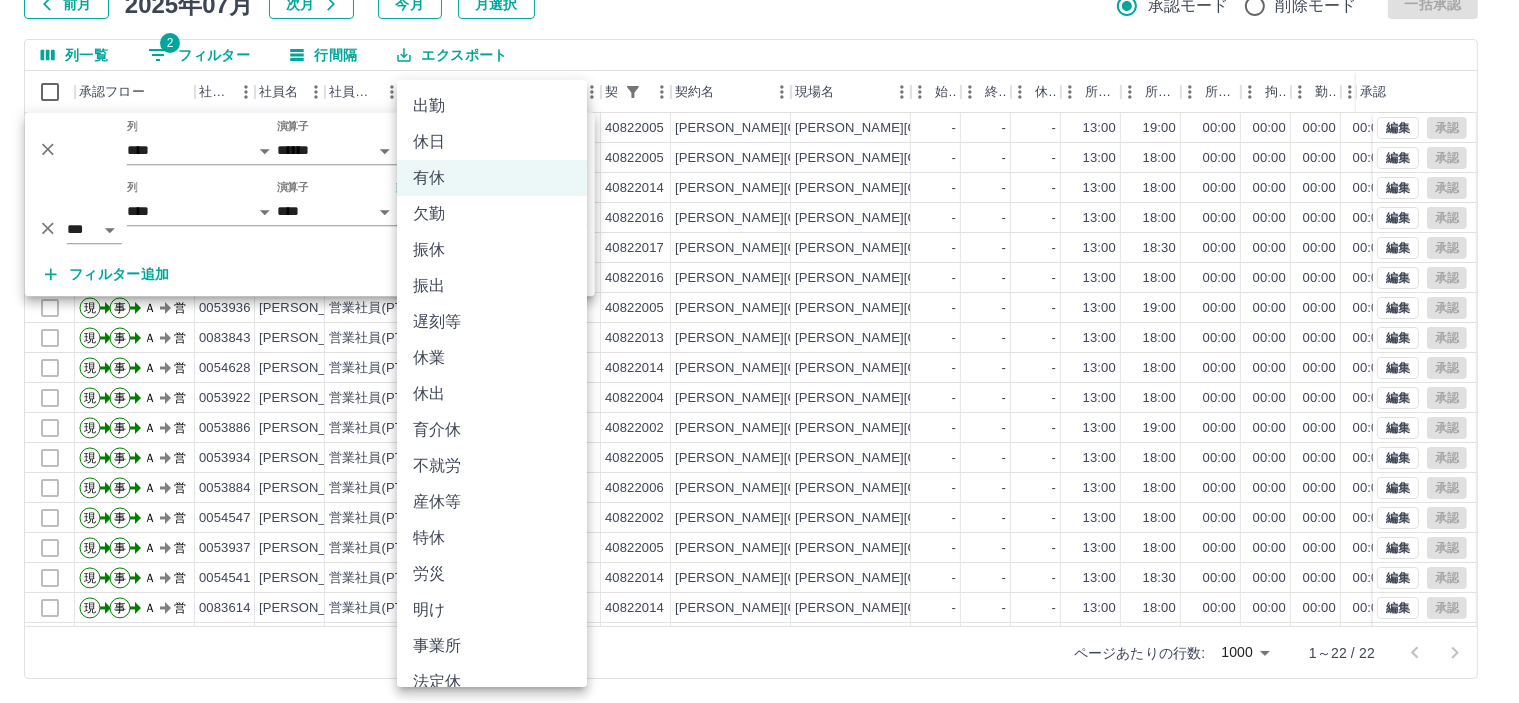 click on "SDH勤怠 皆元　佐紀 勤務実績承認 前月 2025年07月 次月 今月 月選択 承認モード 削除モード 一括承認 列一覧 2 フィルター 行間隔 エクスポート 承認フロー 社員番号 社員名 社員区分 勤務日 交通費 勤務区分 契約コード 契約名 現場名 始業 終業 休憩 所定開始 所定終業 所定休憩 拘束 勤務 遅刻等 コメント ステータス 承認 現 事 Ａ 営 0053936 中川　早苗 営業社員(PT契約) 2025-07-11  -  有休 40822005 彦根市 彦根市城北小学校放課後児童クラブ - - - 13:00 19:00 00:00 00:00 00:00 00:00 私用 AM承認待 現 事 Ａ 営 0053934 安居　まさ江 営業社員(PT契約) 2025-07-10  -  有休 40822005 彦根市 彦根市城北小学校放課後児童クラブ - - - 13:00 18:00 00:00 00:00 00:00 00:00 私用 AM承認待 現 事 Ａ 営 0083614 横山　佐知子 営業社員(PT契約) 2025-07-09  -  有休 40822014 彦根市 彦根市城南小学校放課後児童クラブ - - -" at bounding box center (759, 280) 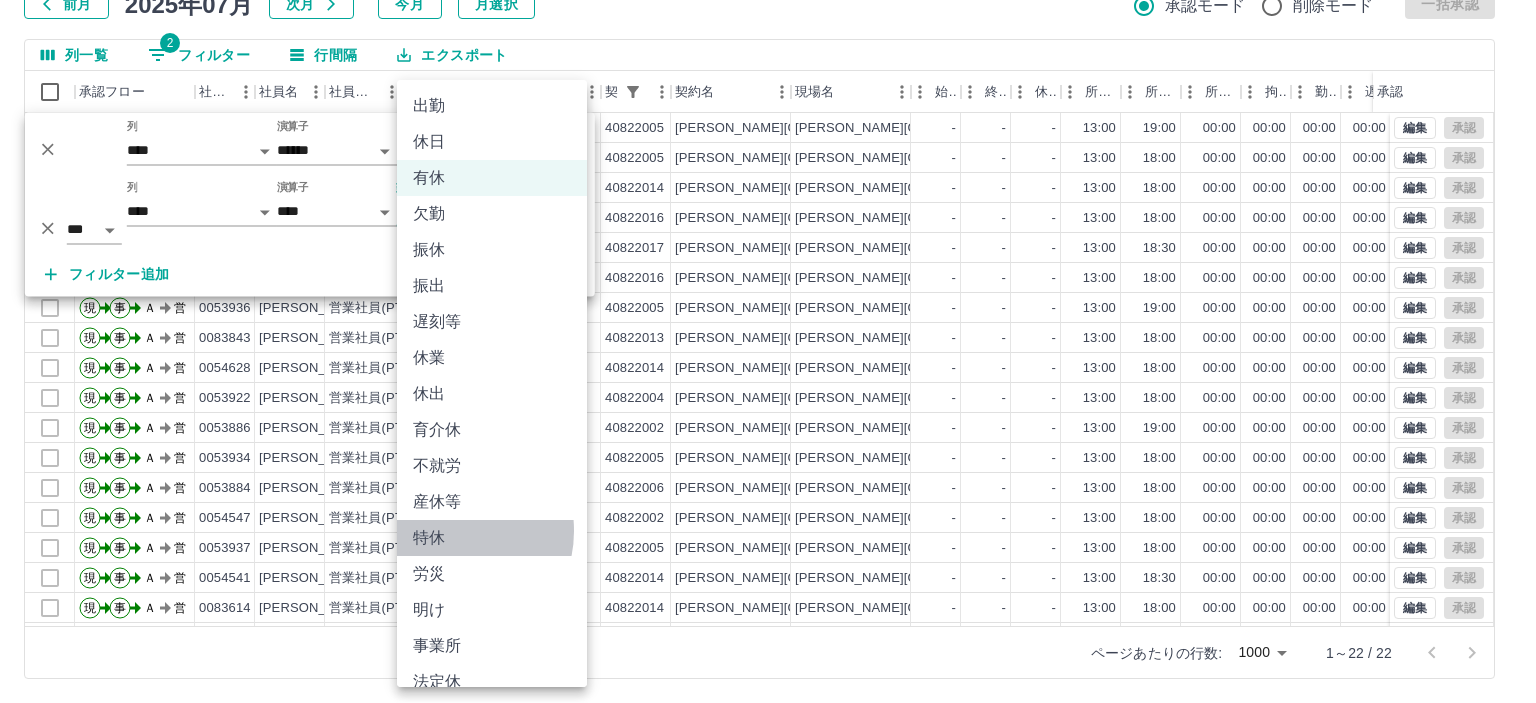 click on "特休" at bounding box center (492, 538) 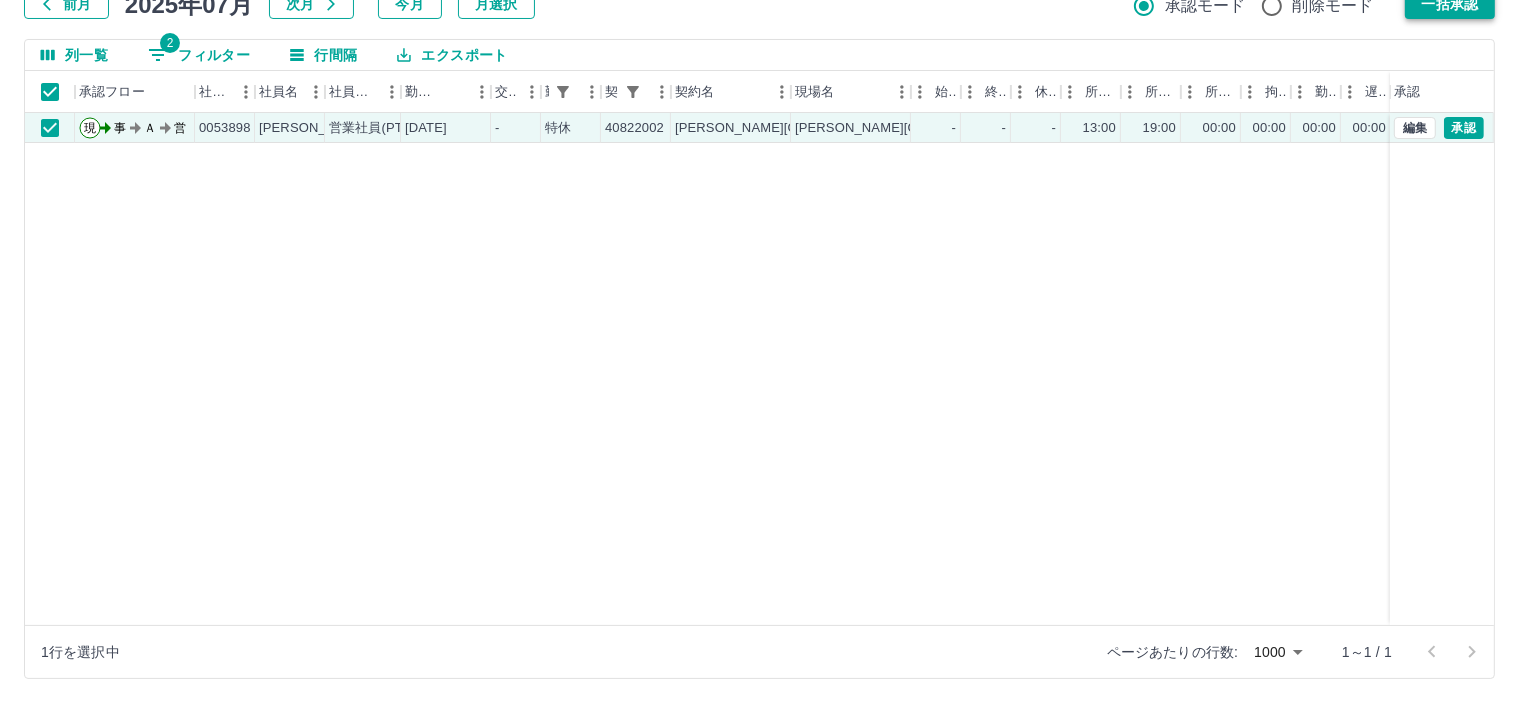 click on "一括承認" at bounding box center (1450, 4) 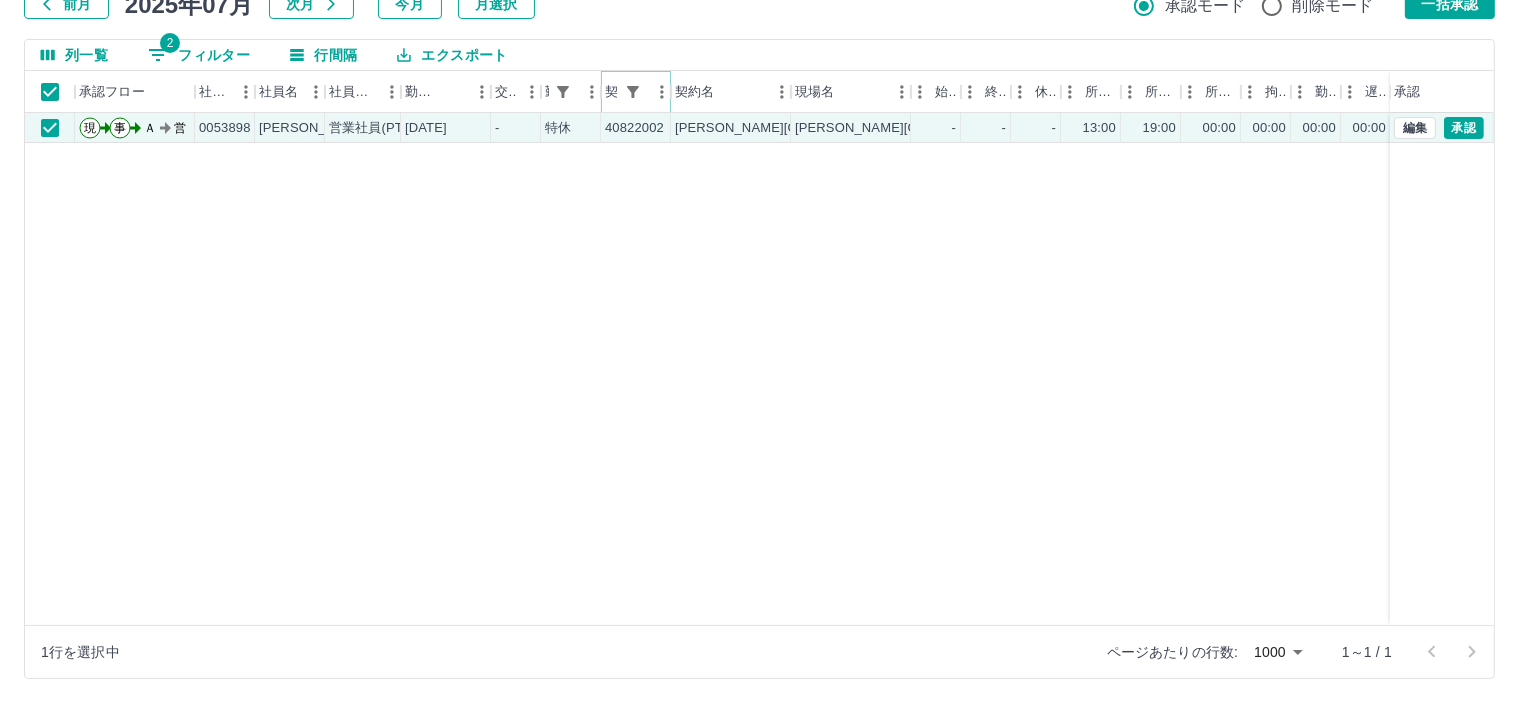 click 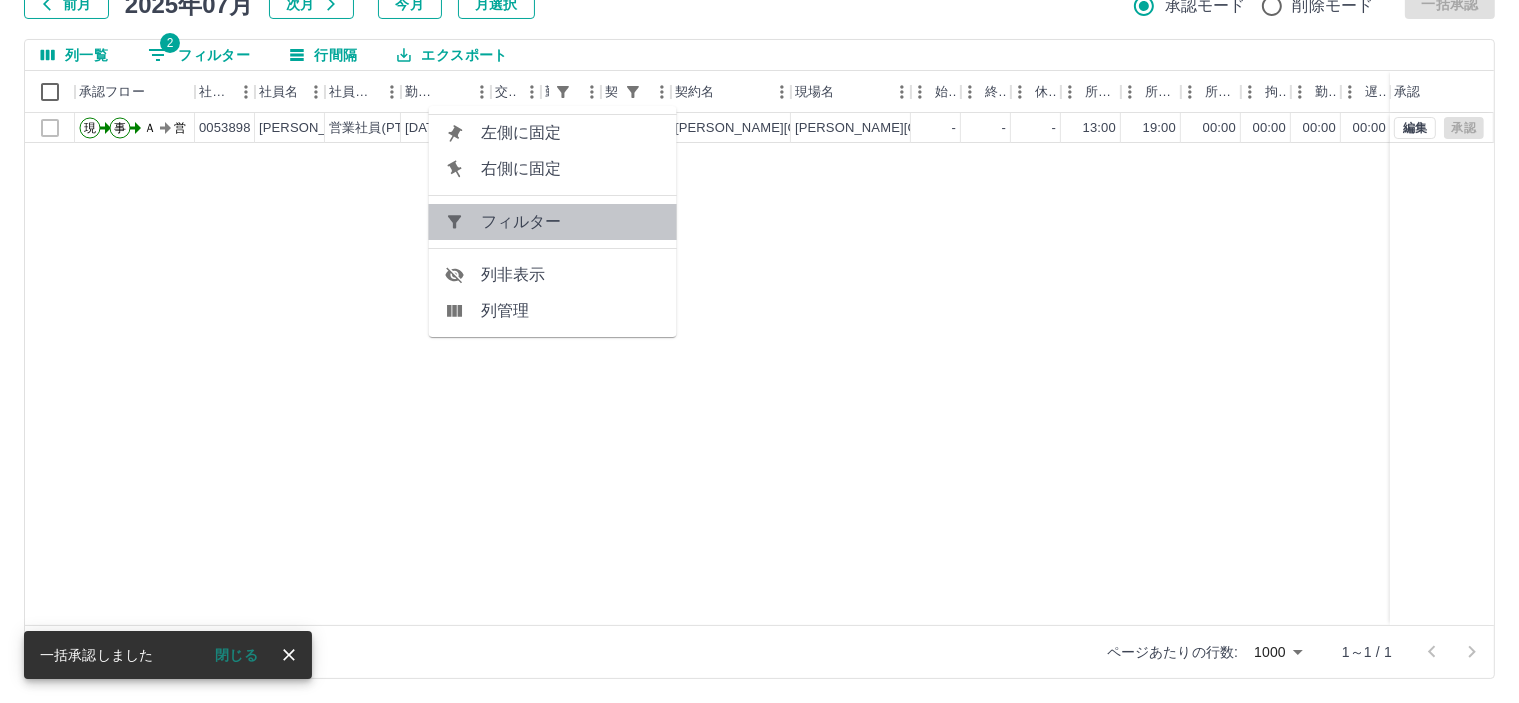 click on "フィルター" at bounding box center [571, 222] 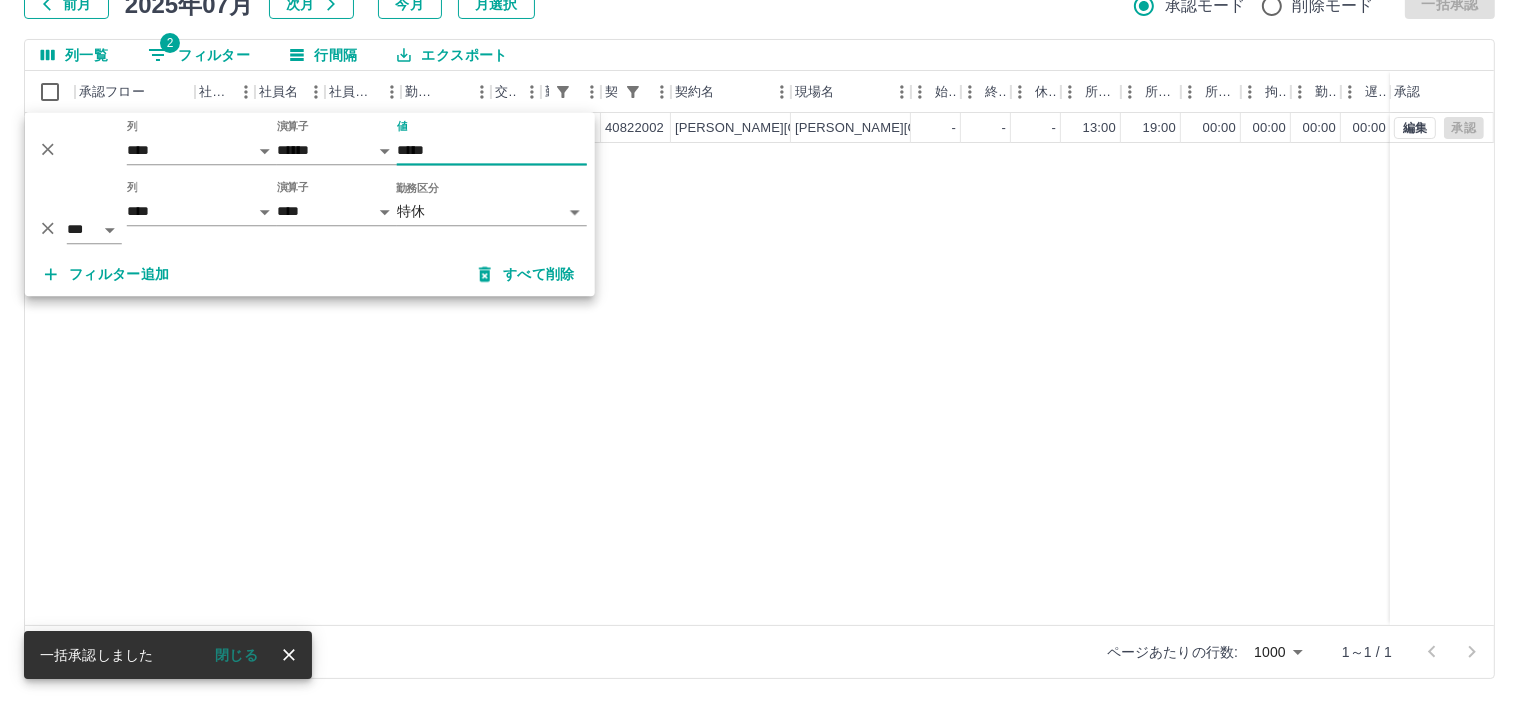 click on "*****" at bounding box center (492, 150) 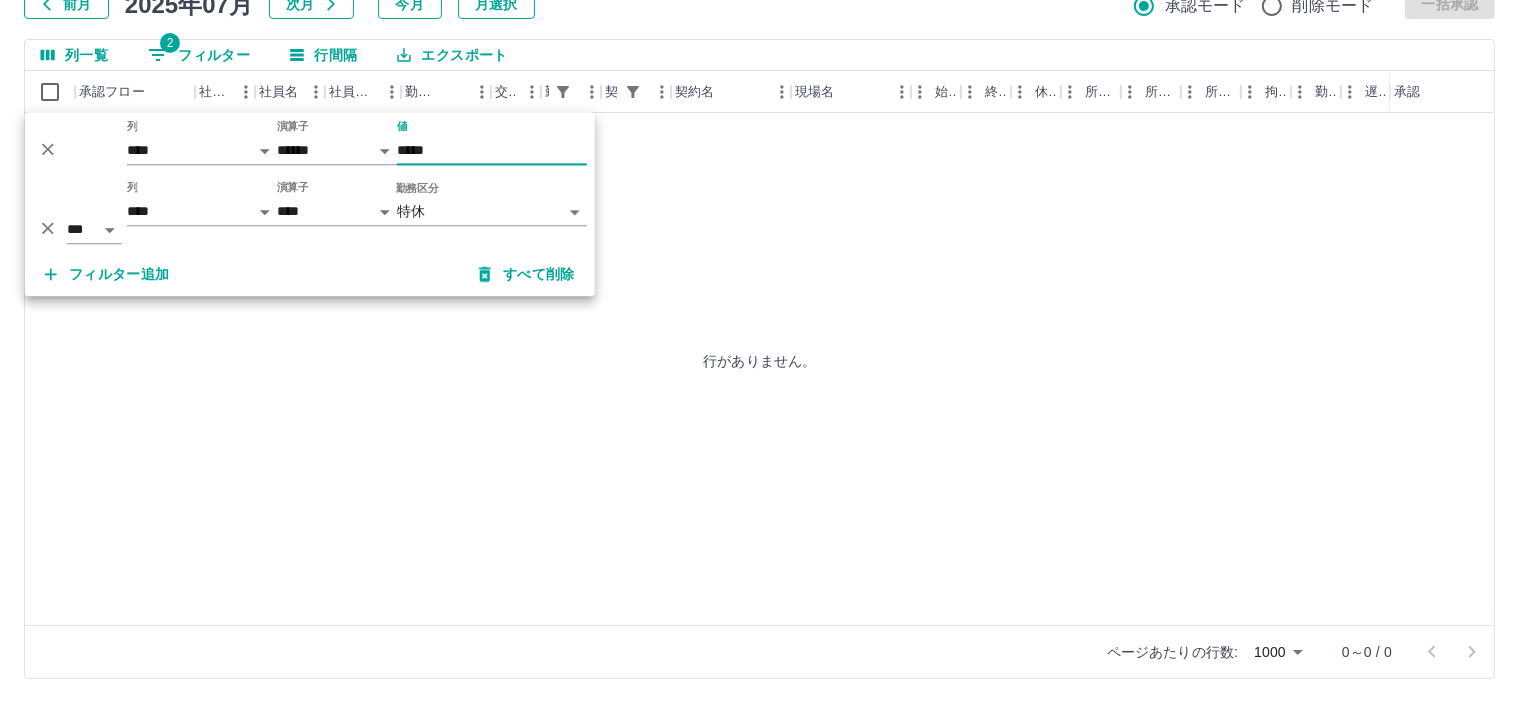 type on "*****" 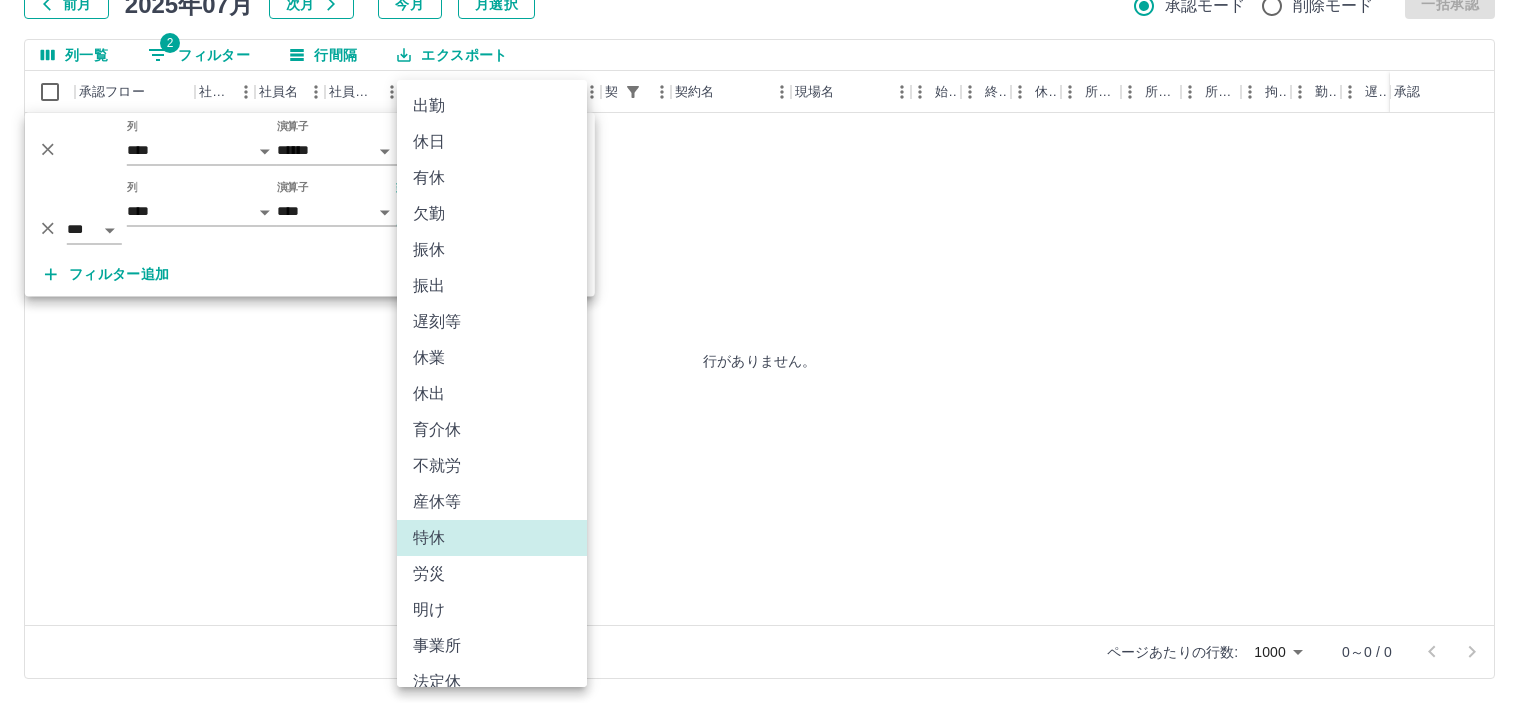 click on "欠勤" at bounding box center [492, 214] 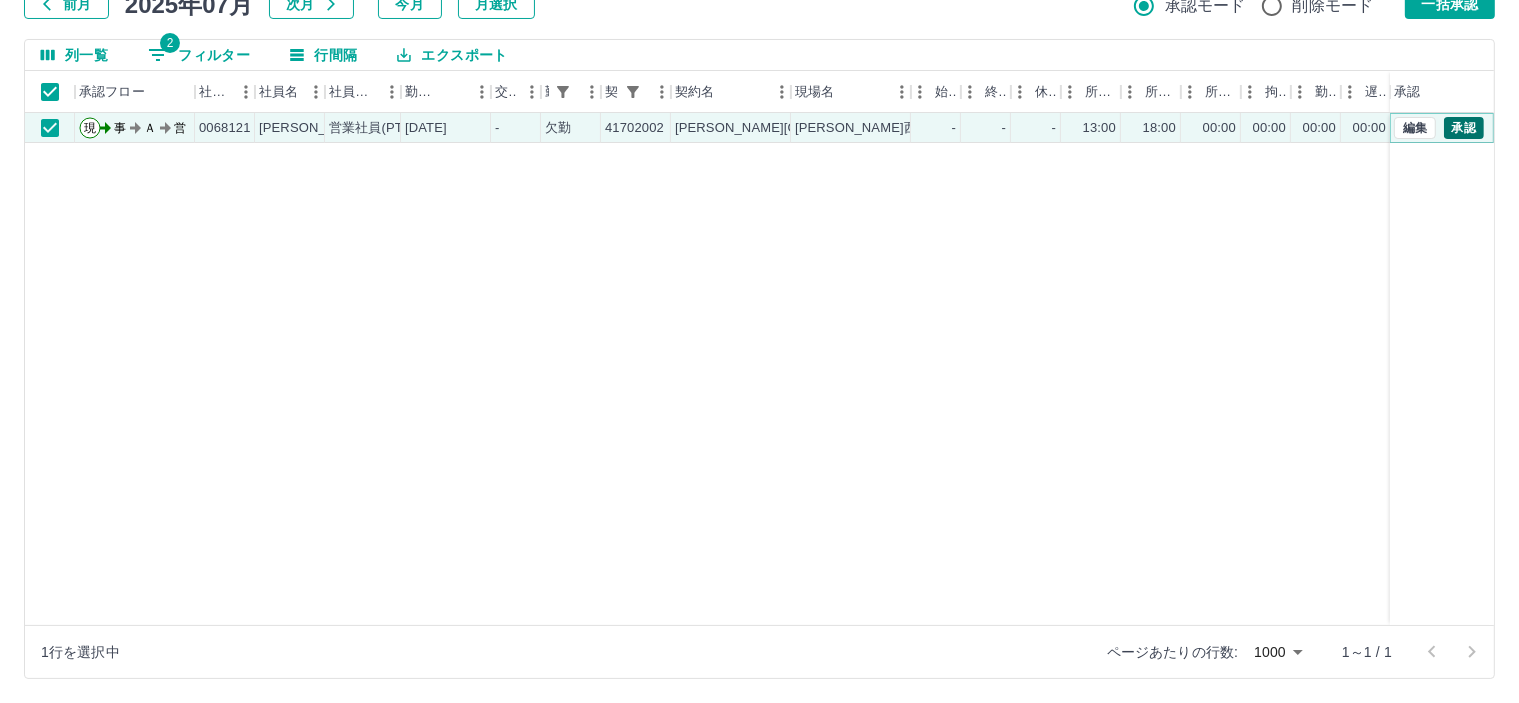 click on "承認" at bounding box center (1464, 128) 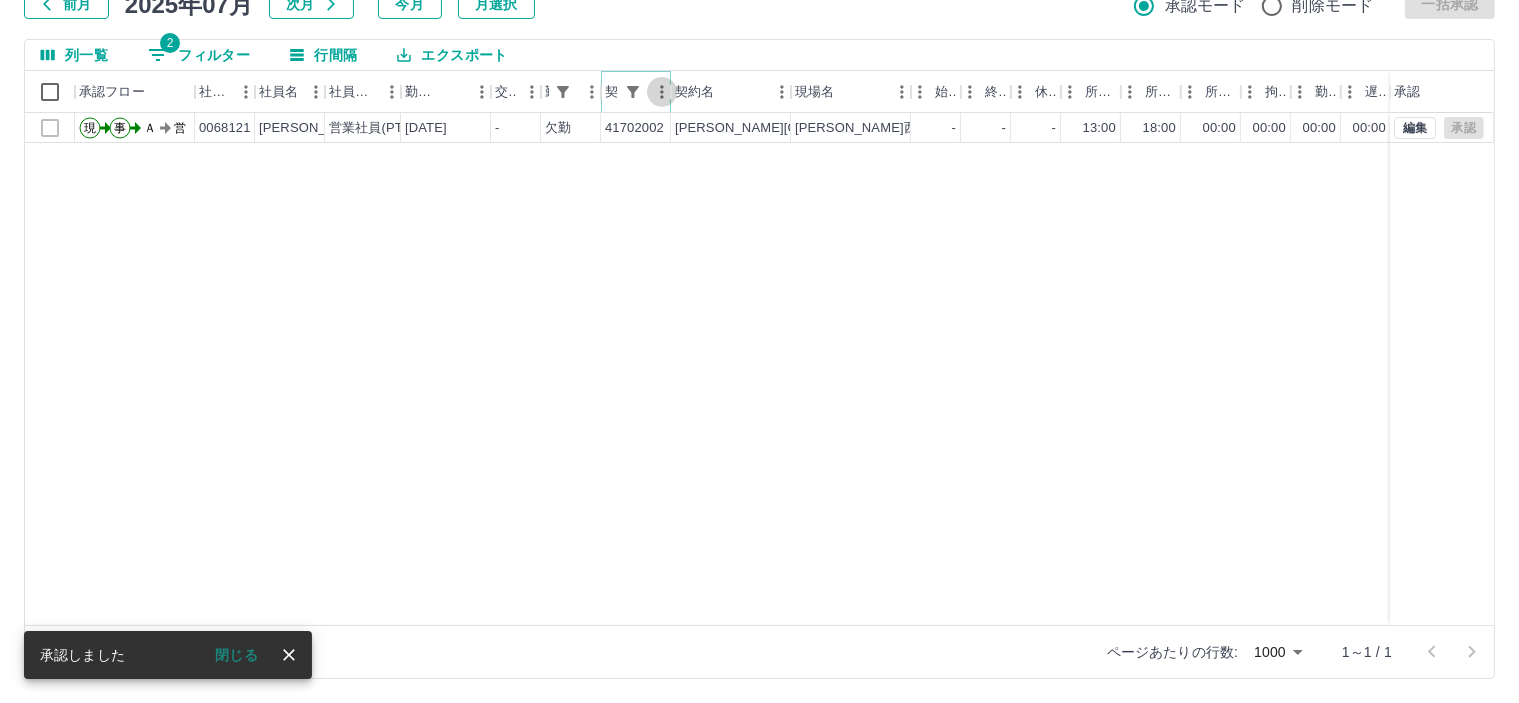 click at bounding box center (662, 92) 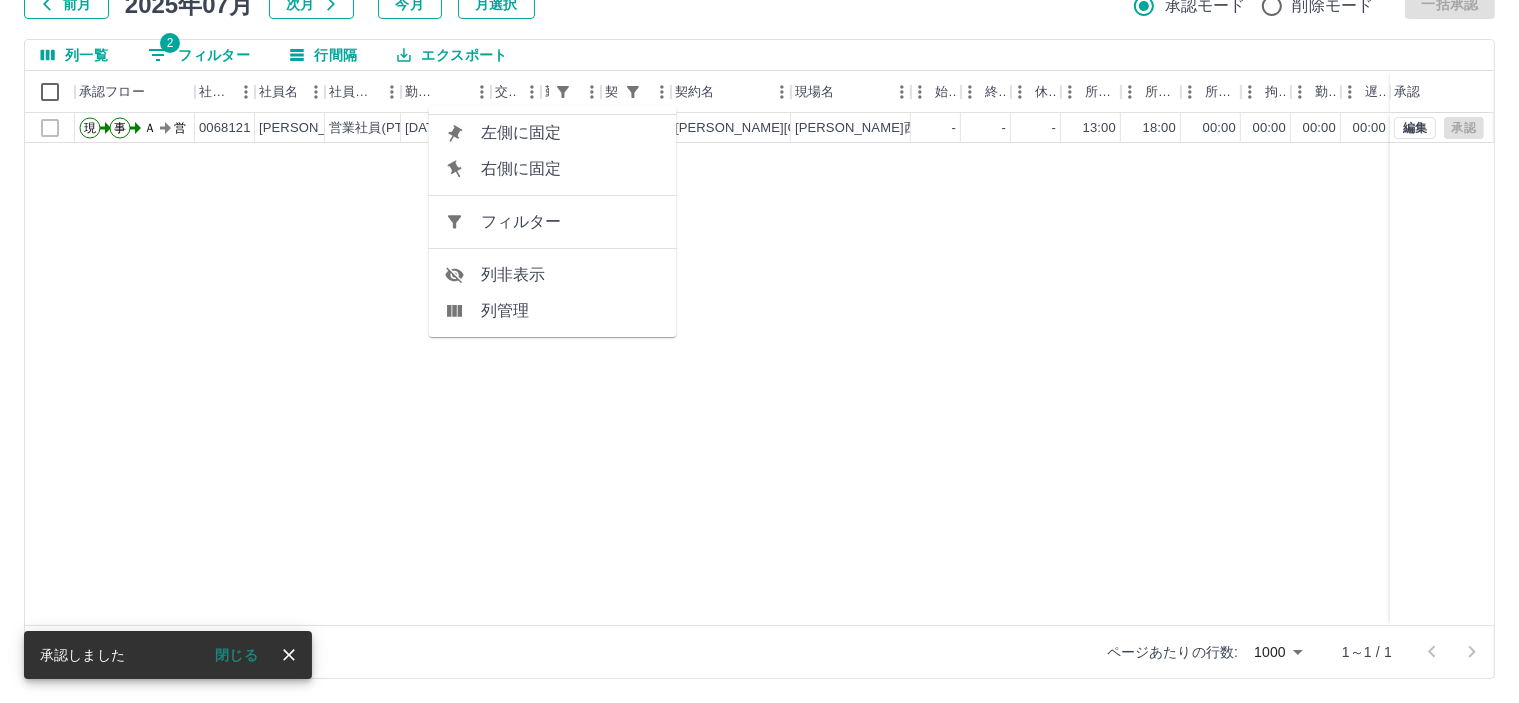 click on "フィルター" at bounding box center [571, 222] 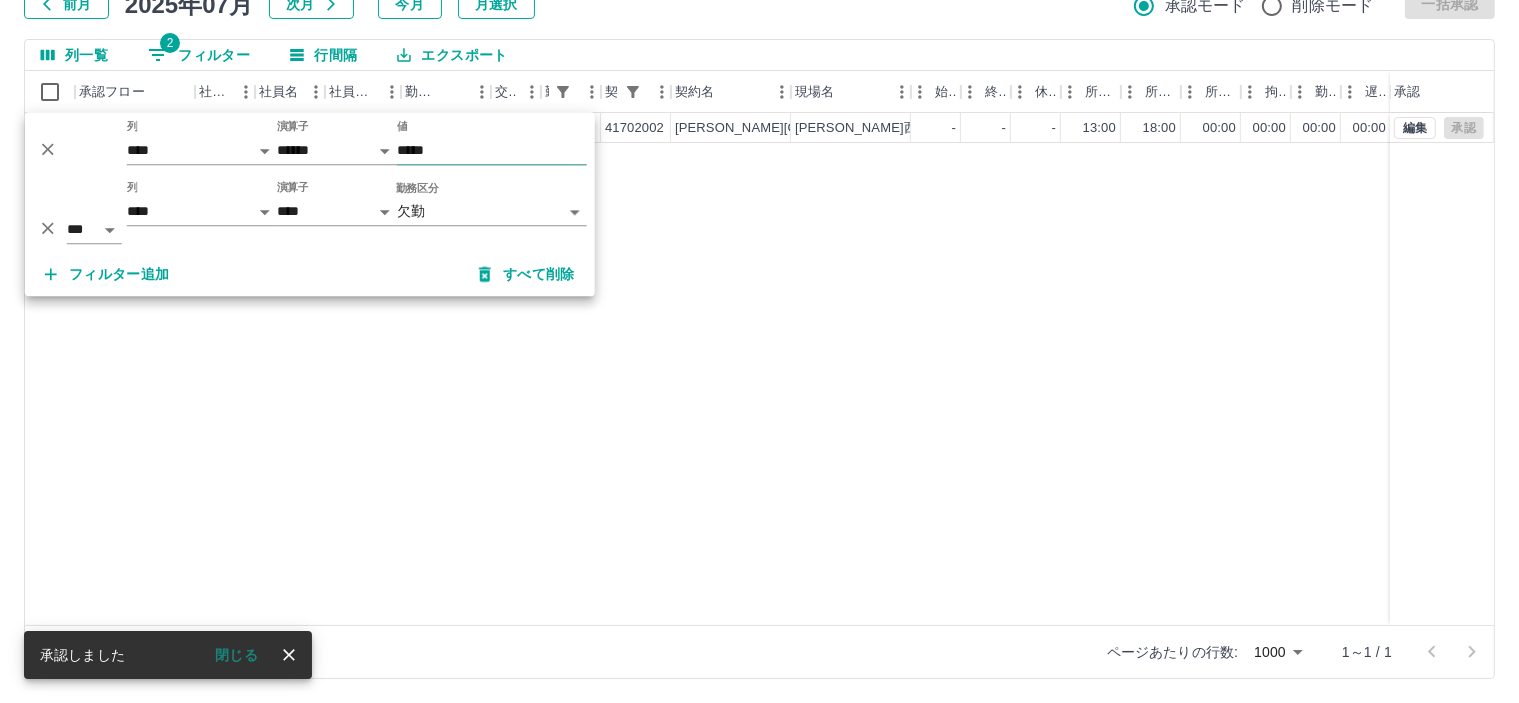 click on "*****" at bounding box center (492, 150) 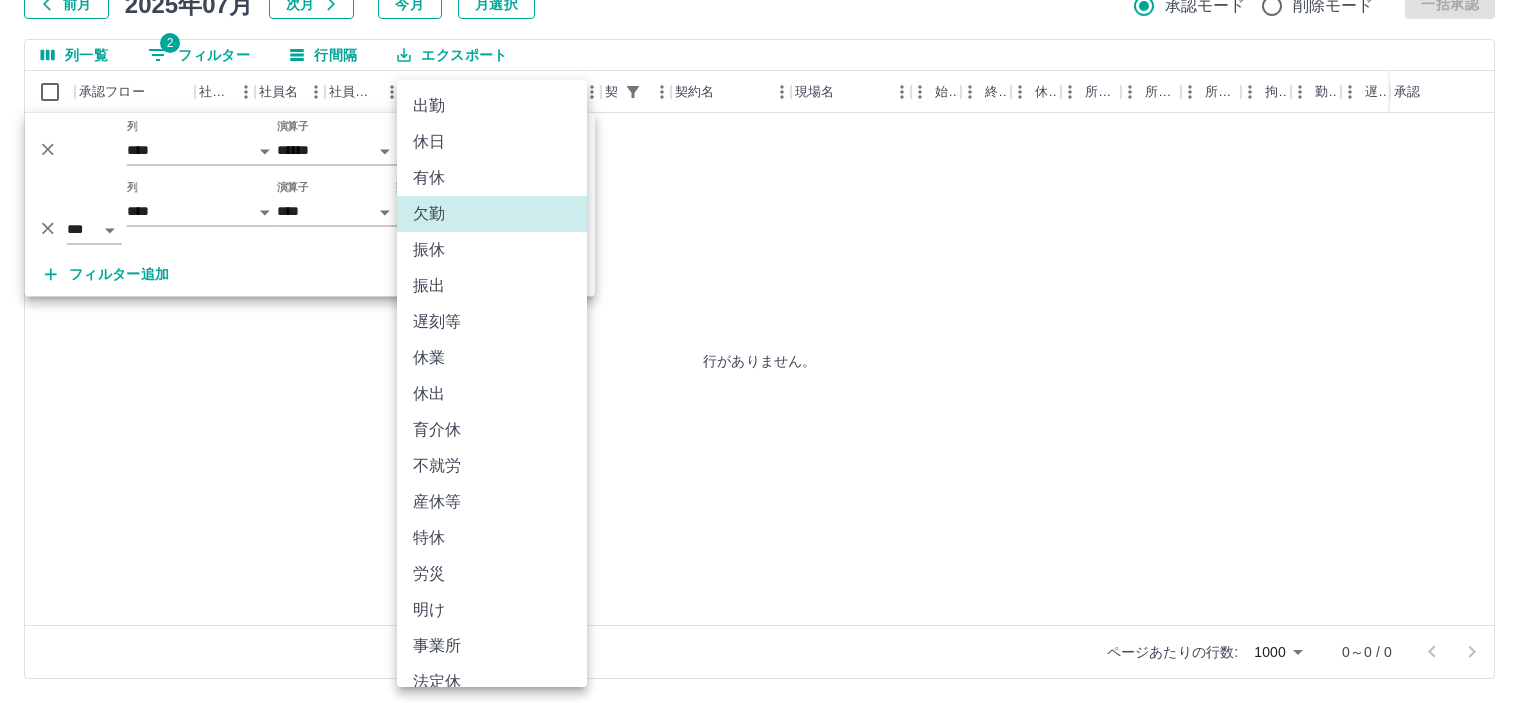 click on "**********" at bounding box center (768, 280) 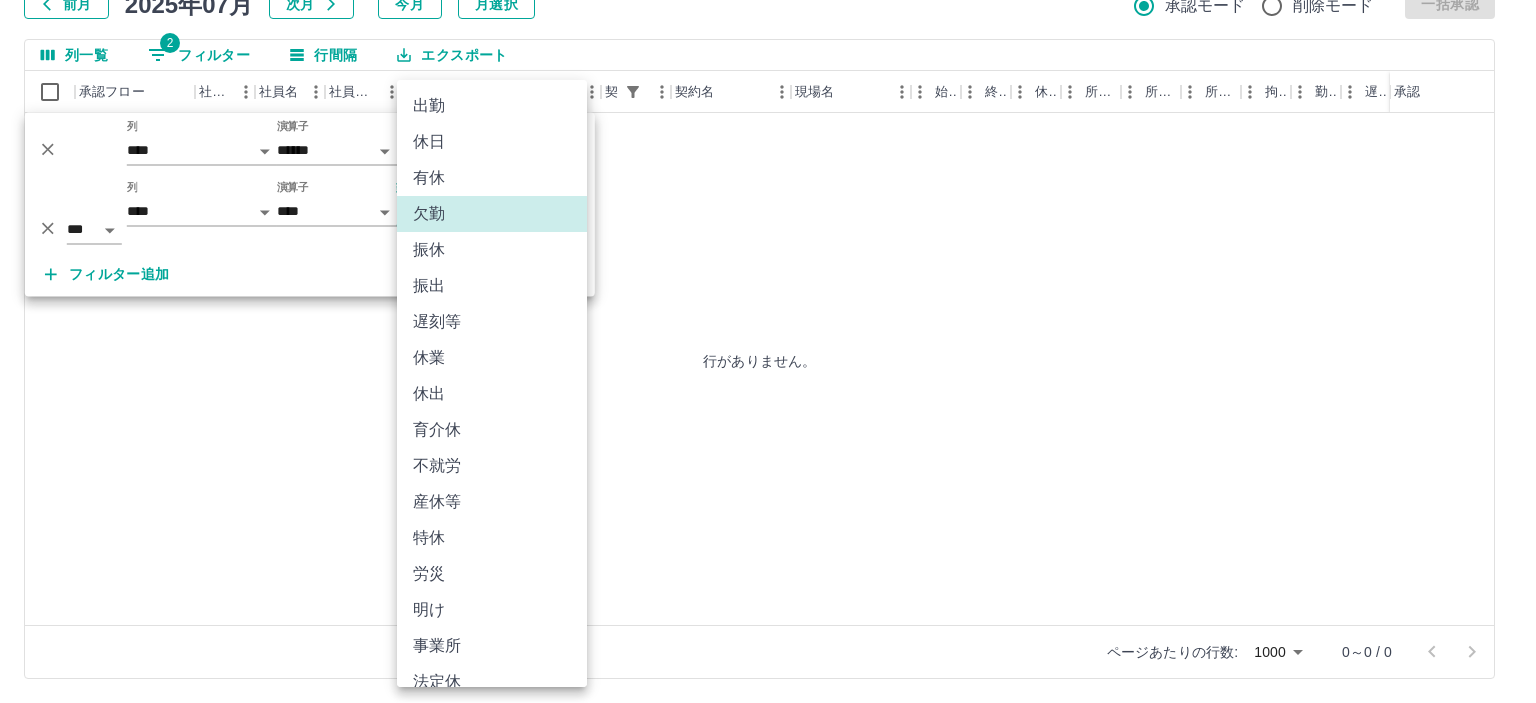 click on "遅刻等" at bounding box center (492, 322) 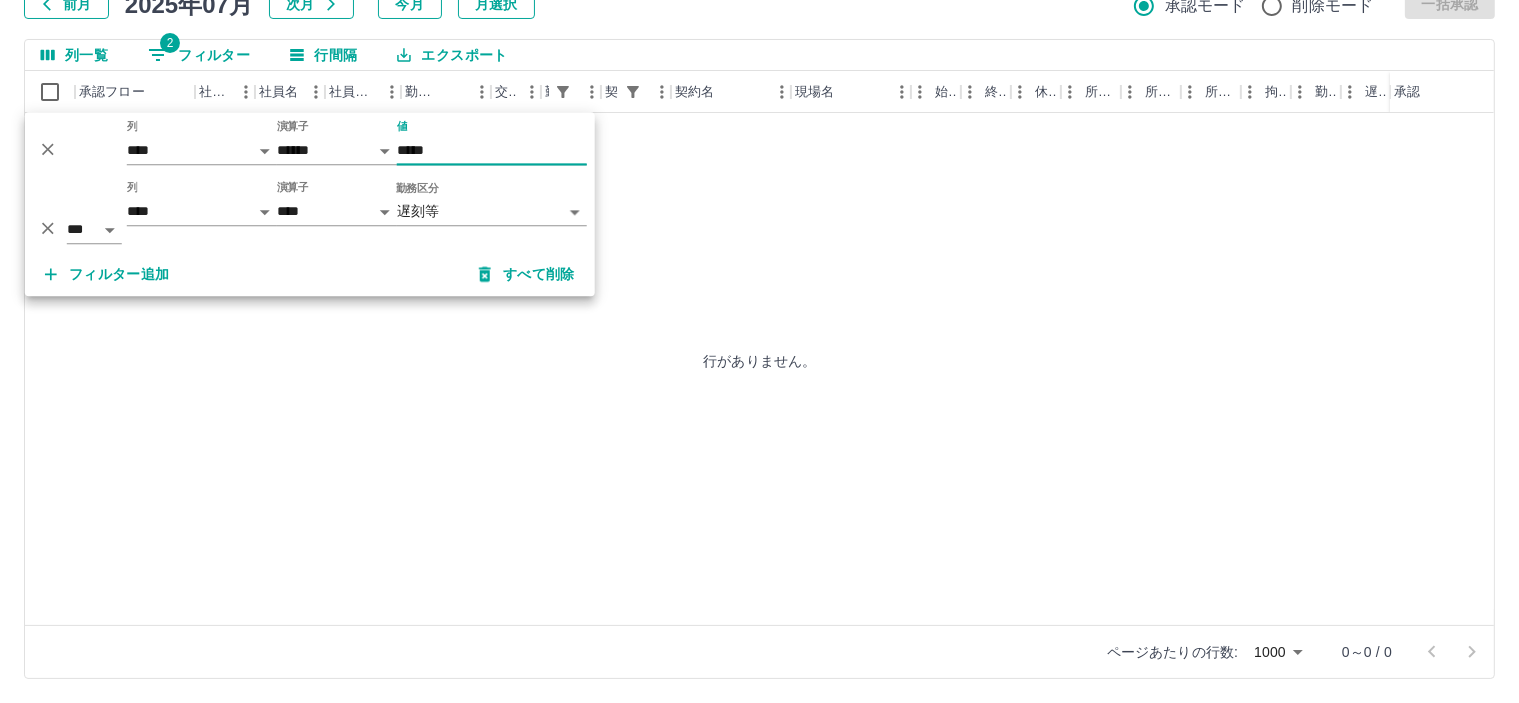 click on "*****" at bounding box center [492, 150] 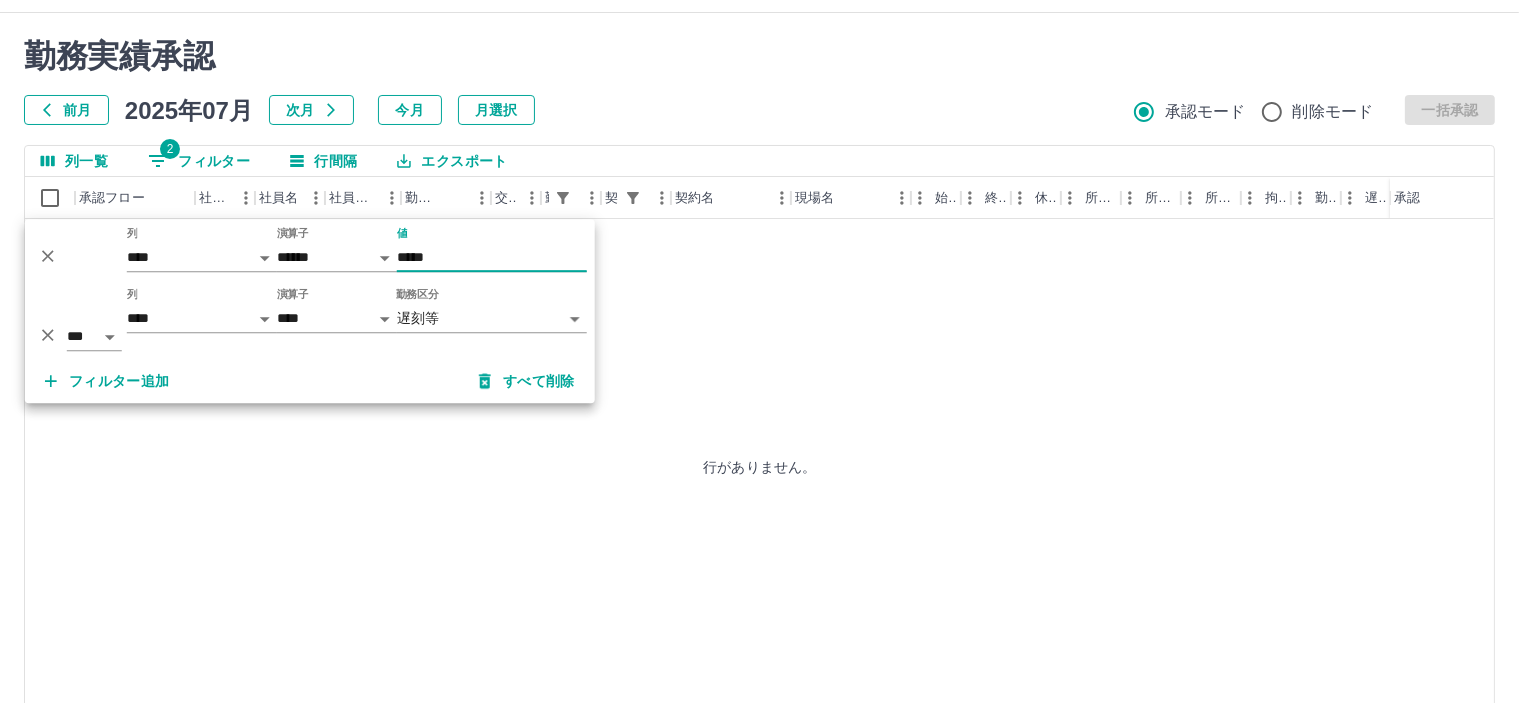 scroll, scrollTop: 0, scrollLeft: 0, axis: both 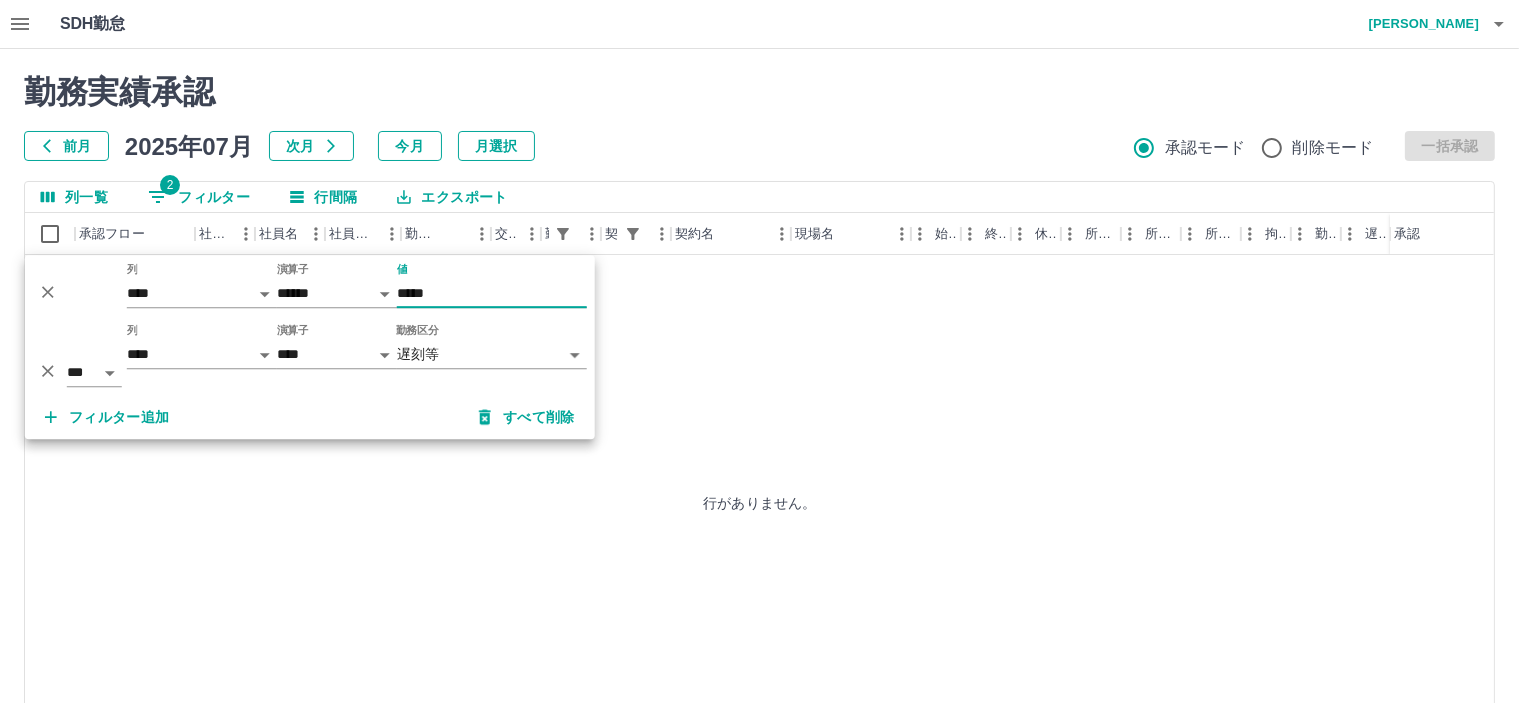 type on "*****" 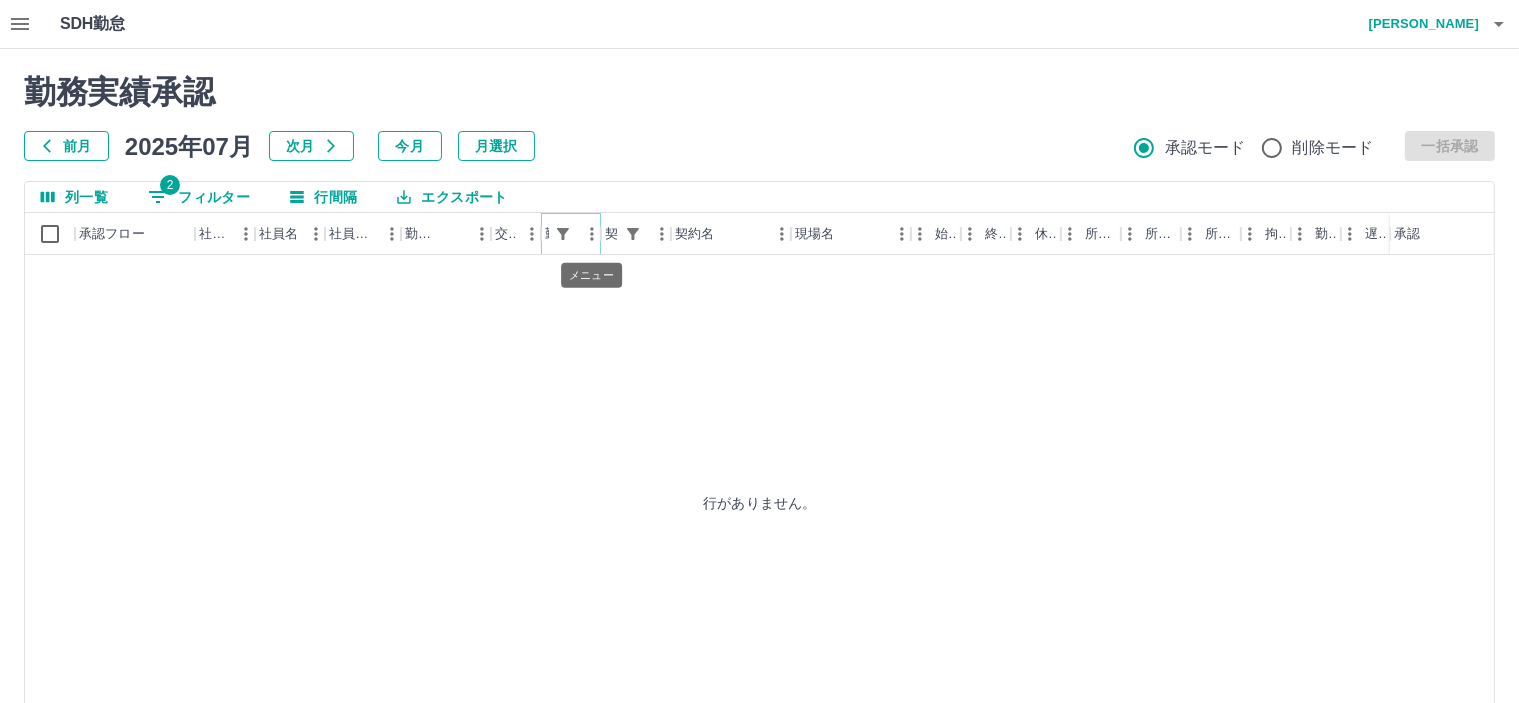 click 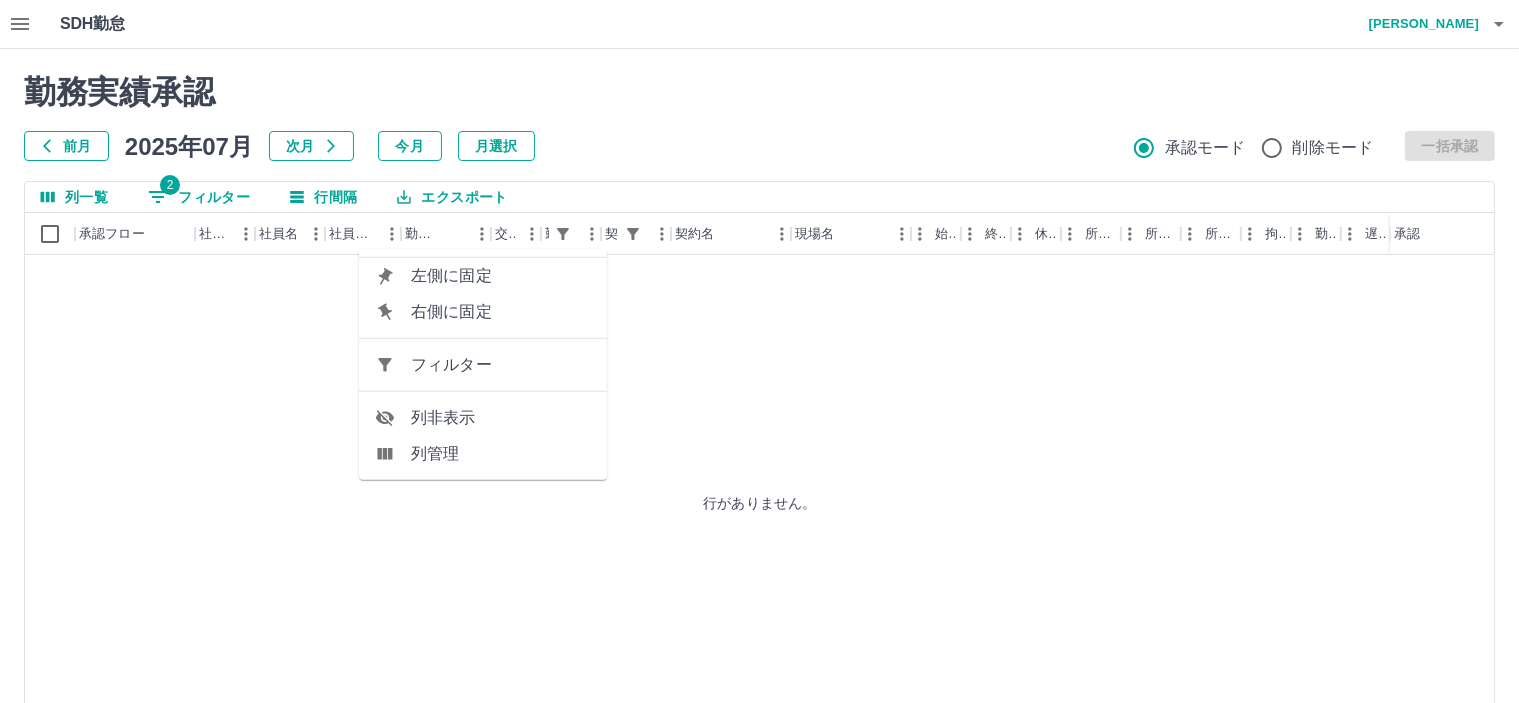 click on "フィルター" at bounding box center [501, 365] 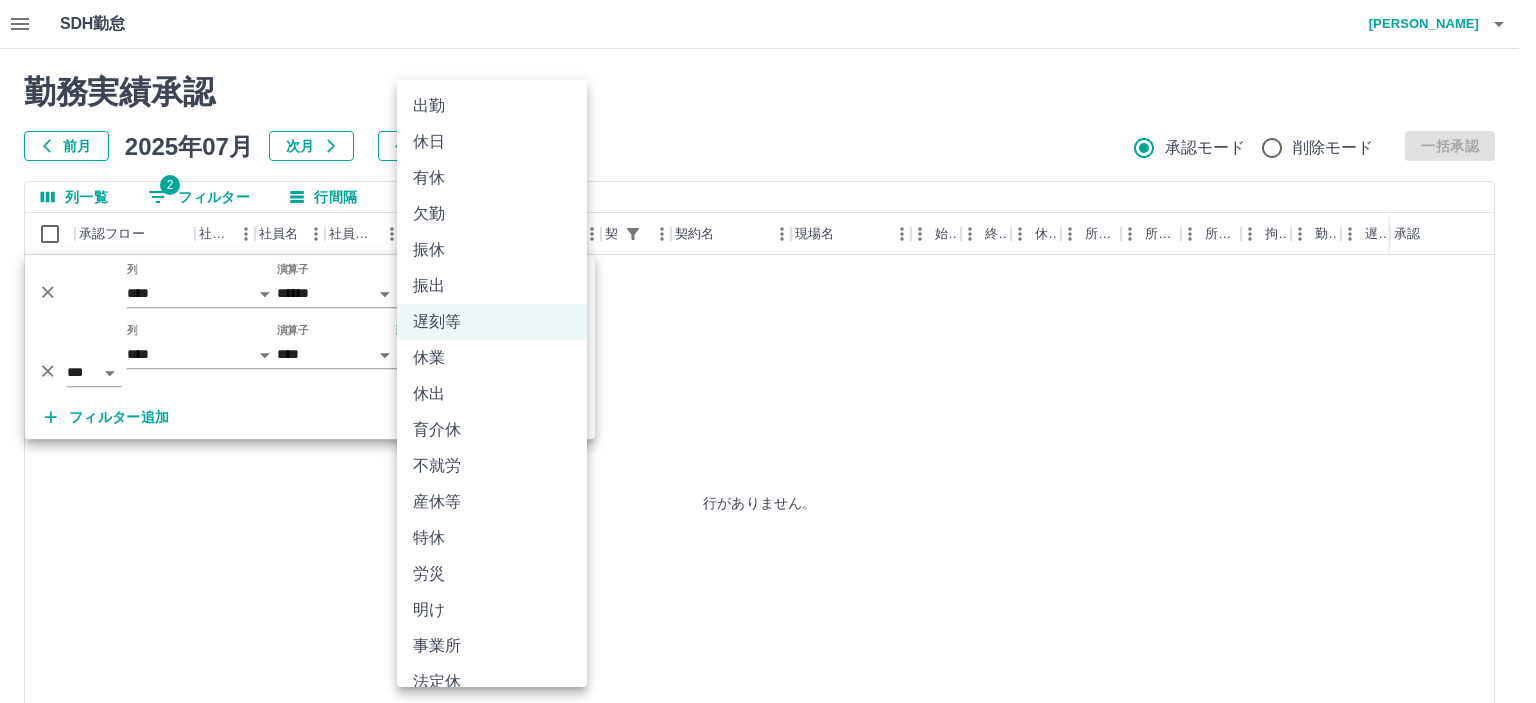 click on "**********" at bounding box center [768, 422] 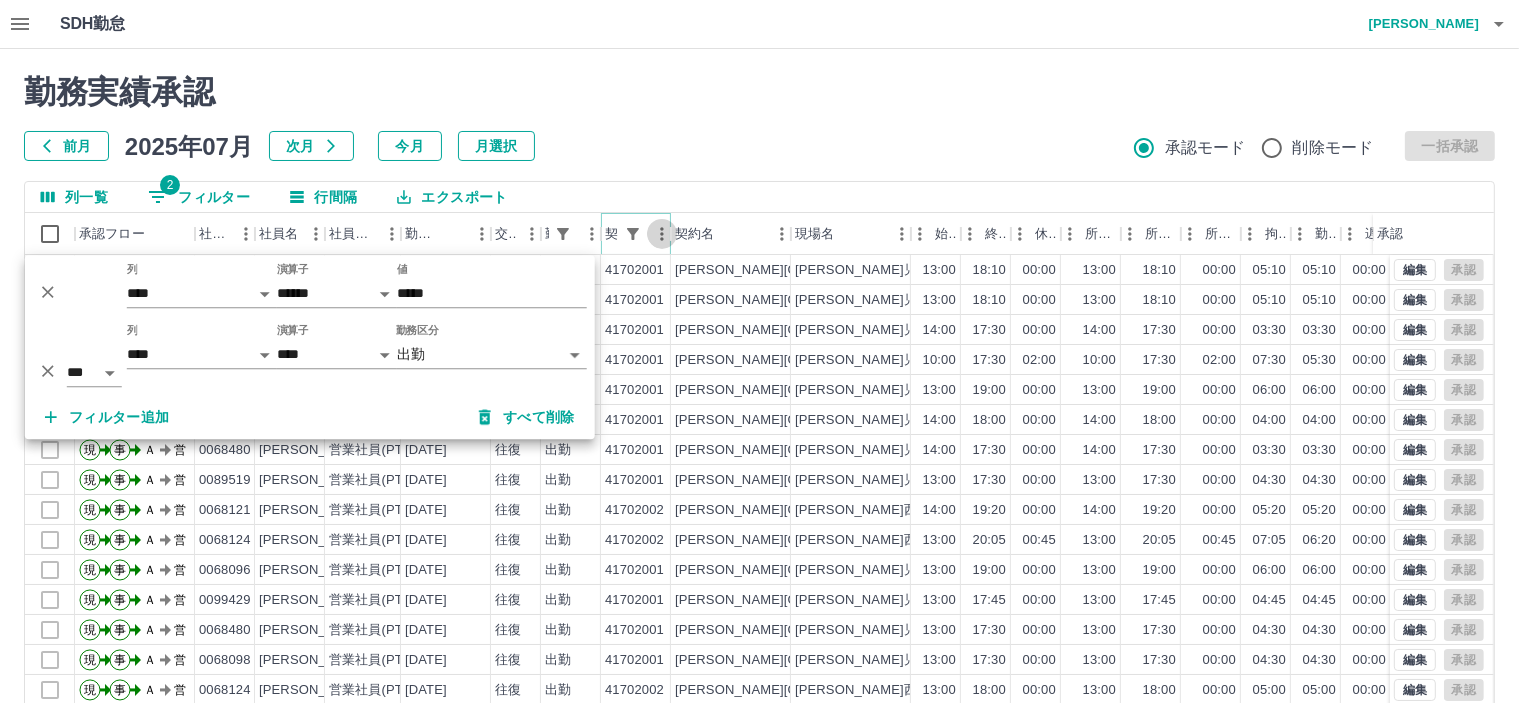 click 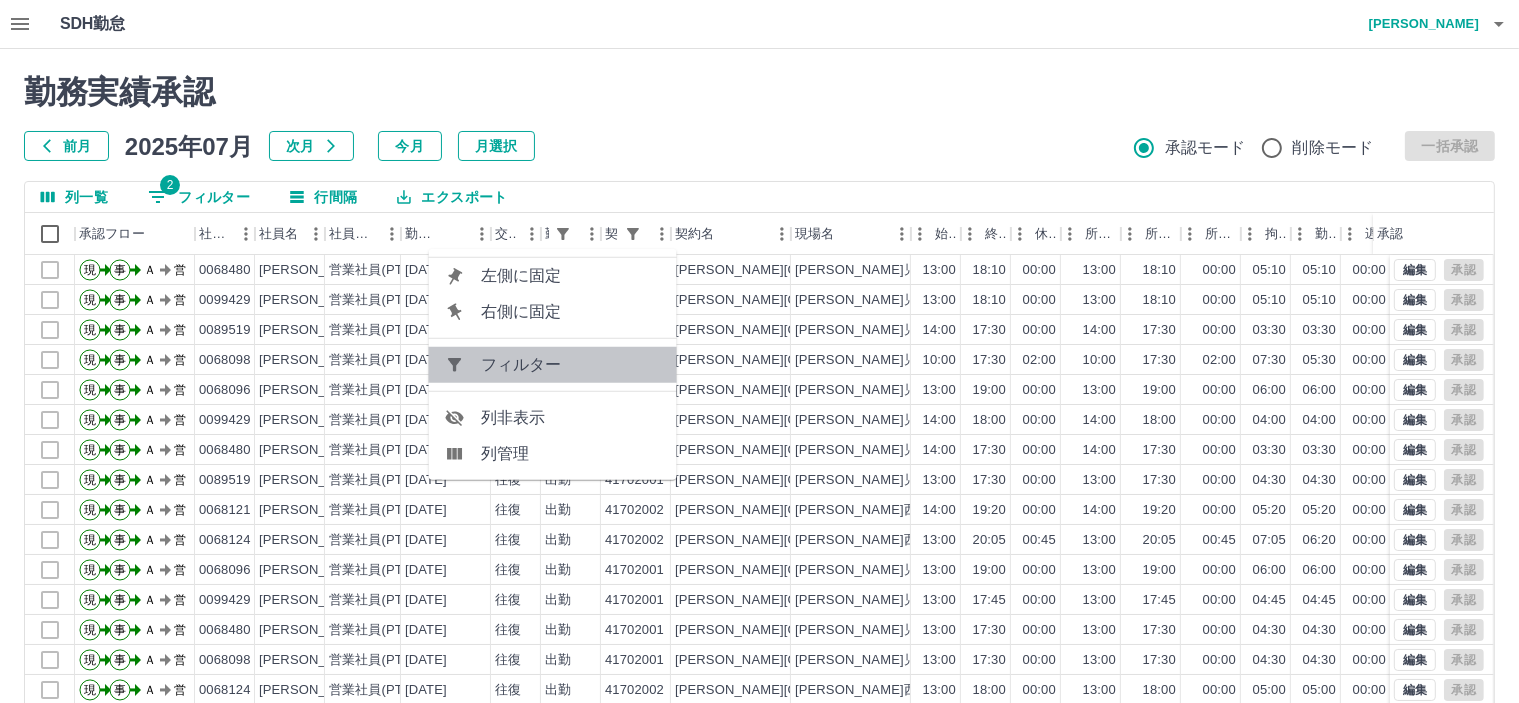 click on "フィルター" at bounding box center [571, 365] 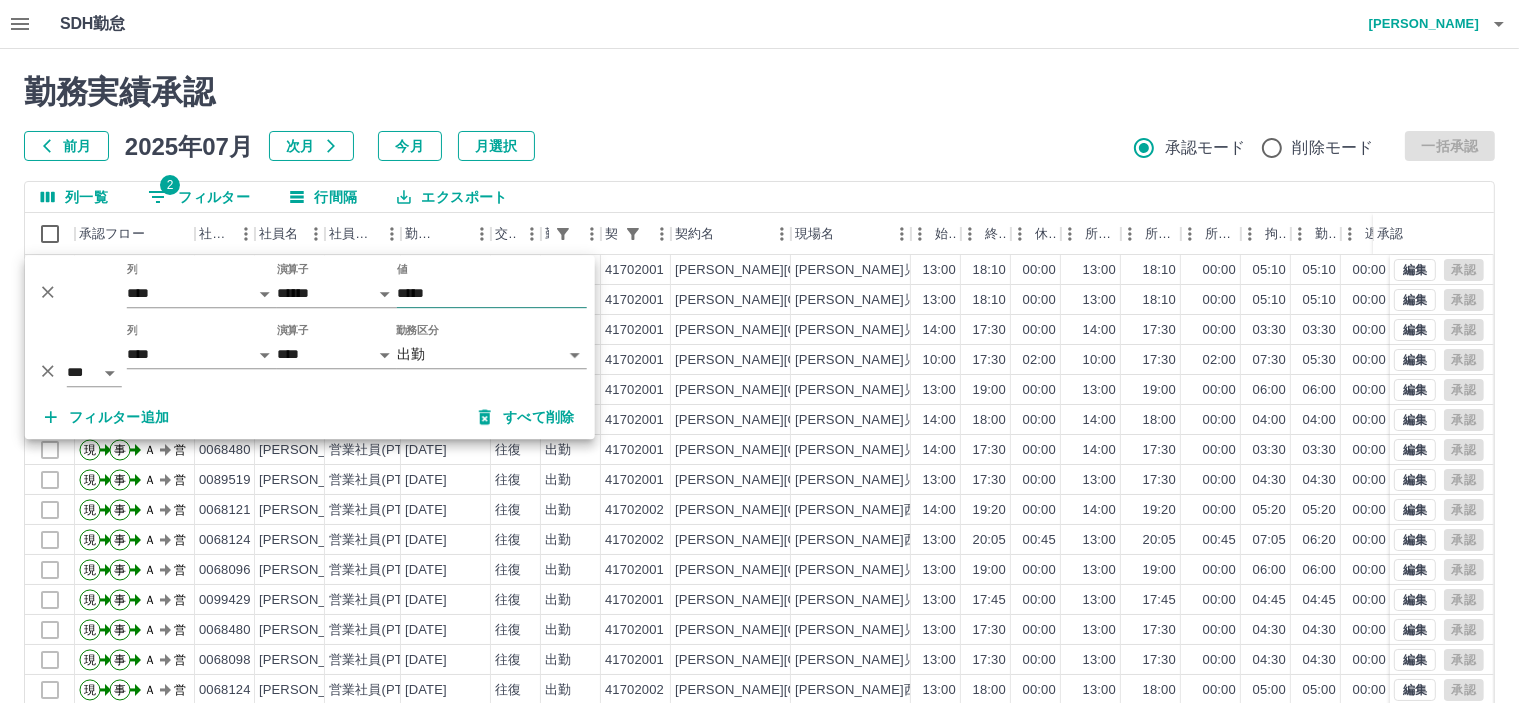 click on "*****" at bounding box center [492, 293] 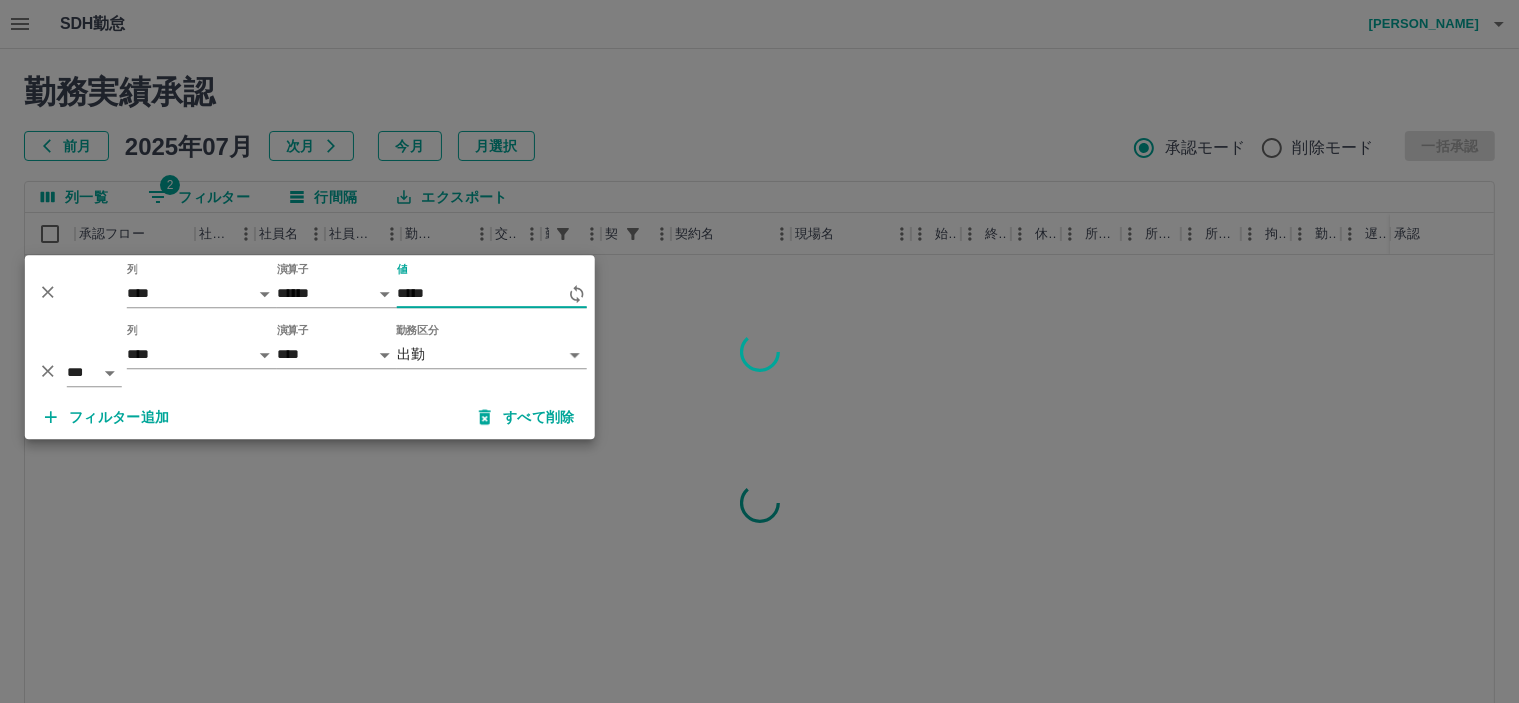 type on "*****" 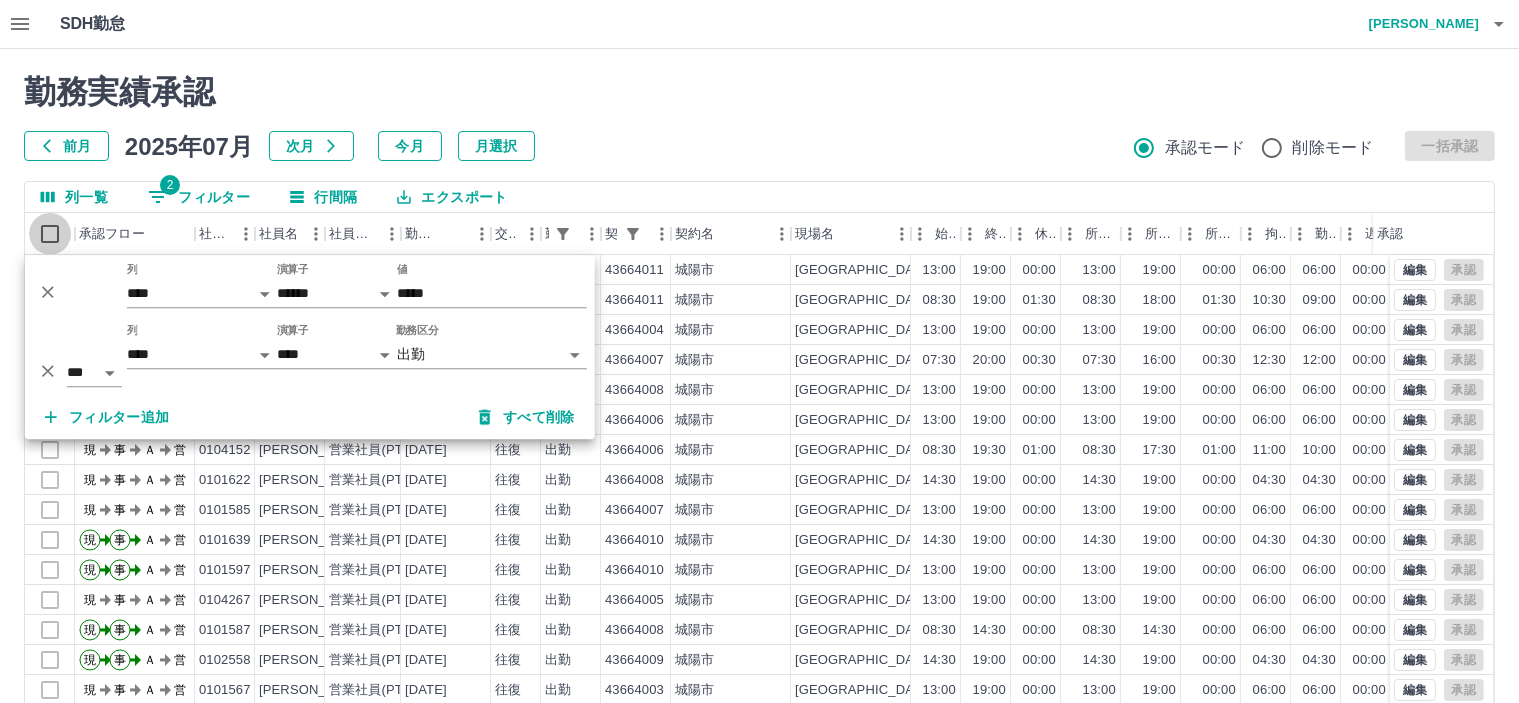 click on "SDH勤怠 皆元　佐紀 勤務実績承認 前月 2025年07月 次月 今月 月選択 承認モード 削除モード 一括承認 列一覧 2 フィルター 行間隔 エクスポート 承認フロー 社員番号 社員名 社員区分 勤務日 交通費 勤務区分 契約コード 契約名 現場名 始業 終業 休憩 所定開始 所定終業 所定休憩 拘束 勤務 遅刻等 コメント ステータス 承認 現 事 Ａ 営 0101607 中村　明美 営業社員(PT契約) 2025-07-12 往復 出勤 43664011 城陽市 城陽市青谷学童保育所 13:00 19:00 00:00 13:00 19:00 00:00 06:00 06:00 00:00 現場責任者承認待 現 事 Ａ 営 0101642 奥田　悦子 営業社員(PT契約) 2025-07-12 往復 出勤 43664011 城陽市 城陽市青谷学童保育所 08:30 19:00 01:30 08:30 18:00 01:30 10:30 09:00 00:00 現場責任者承認待 現 事 Ａ 営 0101572 杉之下　典子 営業社員(PT契約) 2025-07-12 往復 出勤 43664004 城陽市 城陽市久世学童保育所 13:00 19:00 00:00" at bounding box center (759, 422) 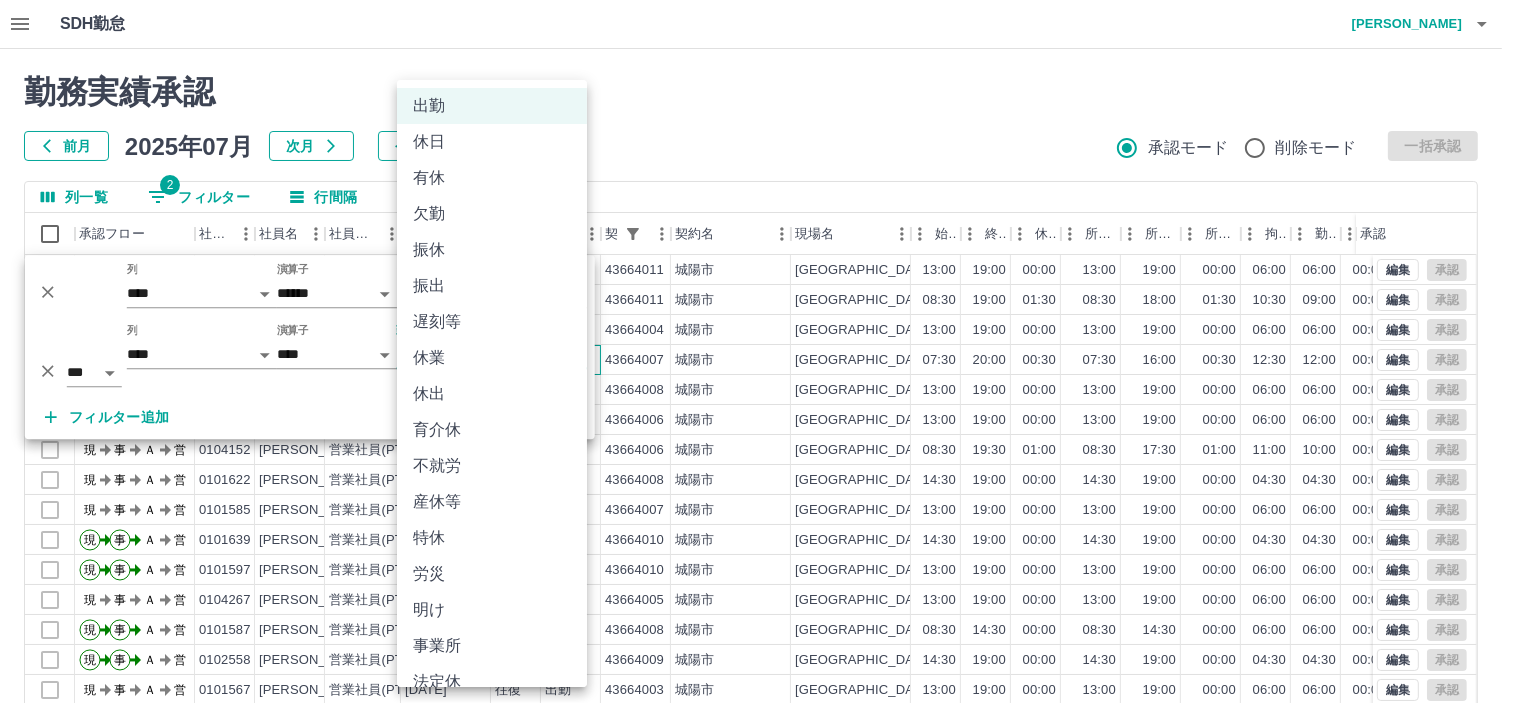 click on "出勤" at bounding box center [571, 360] 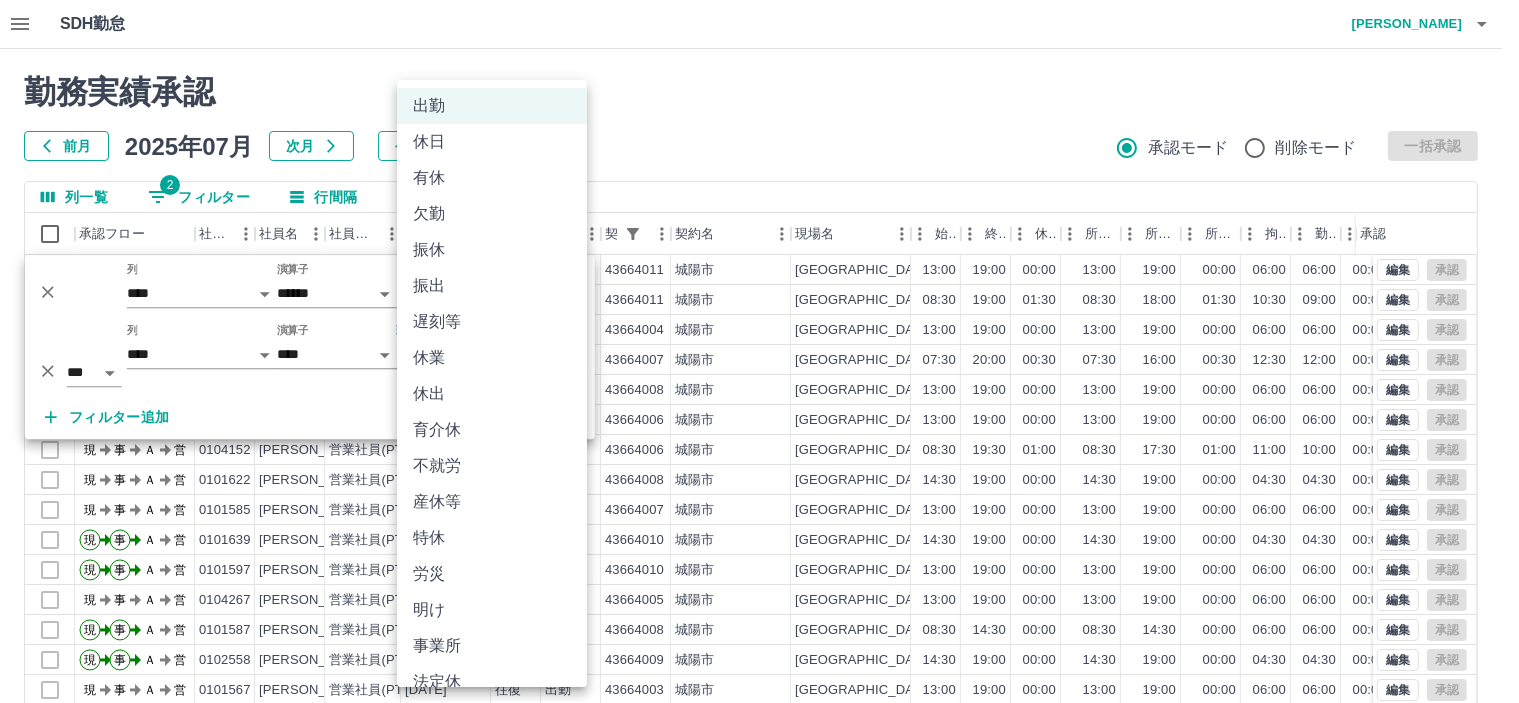 click on "[DATE]" at bounding box center (426, 330) 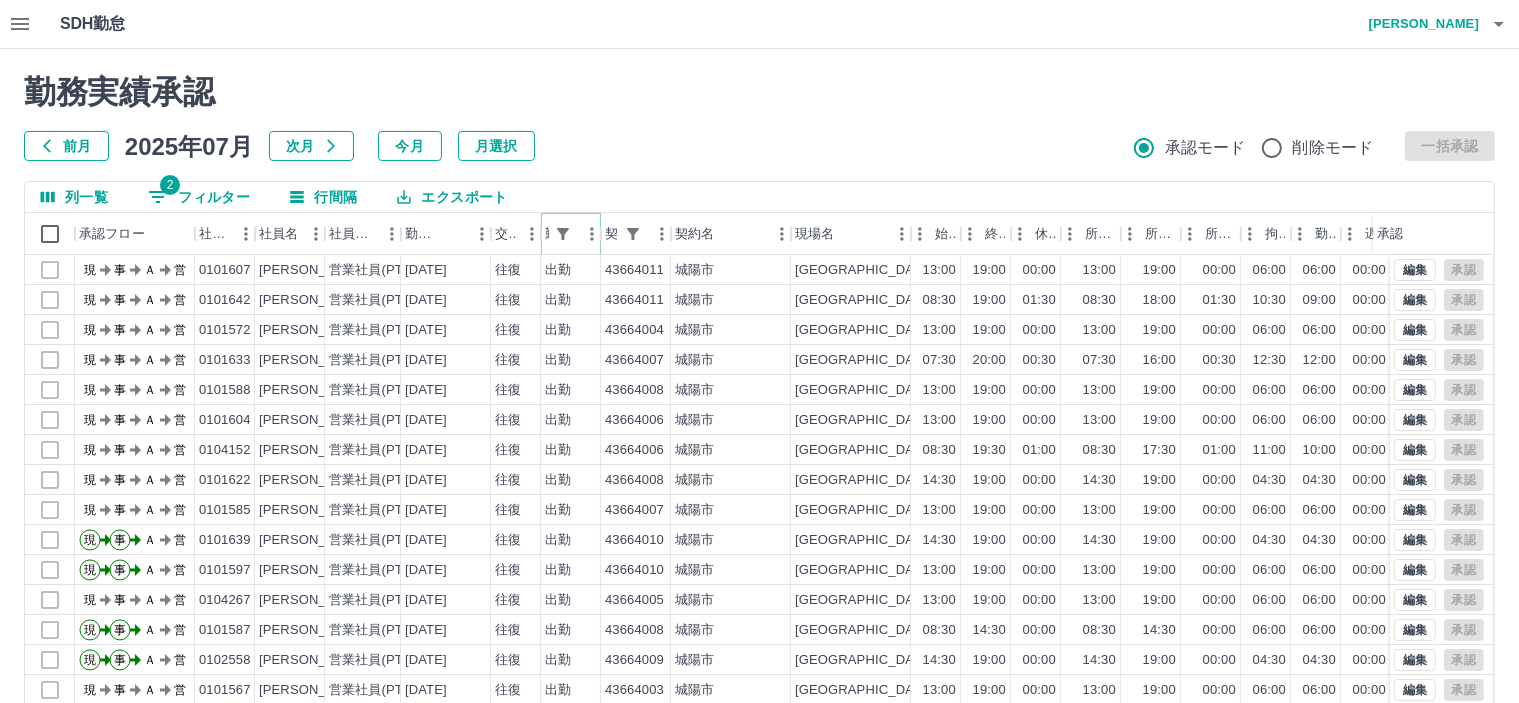 click 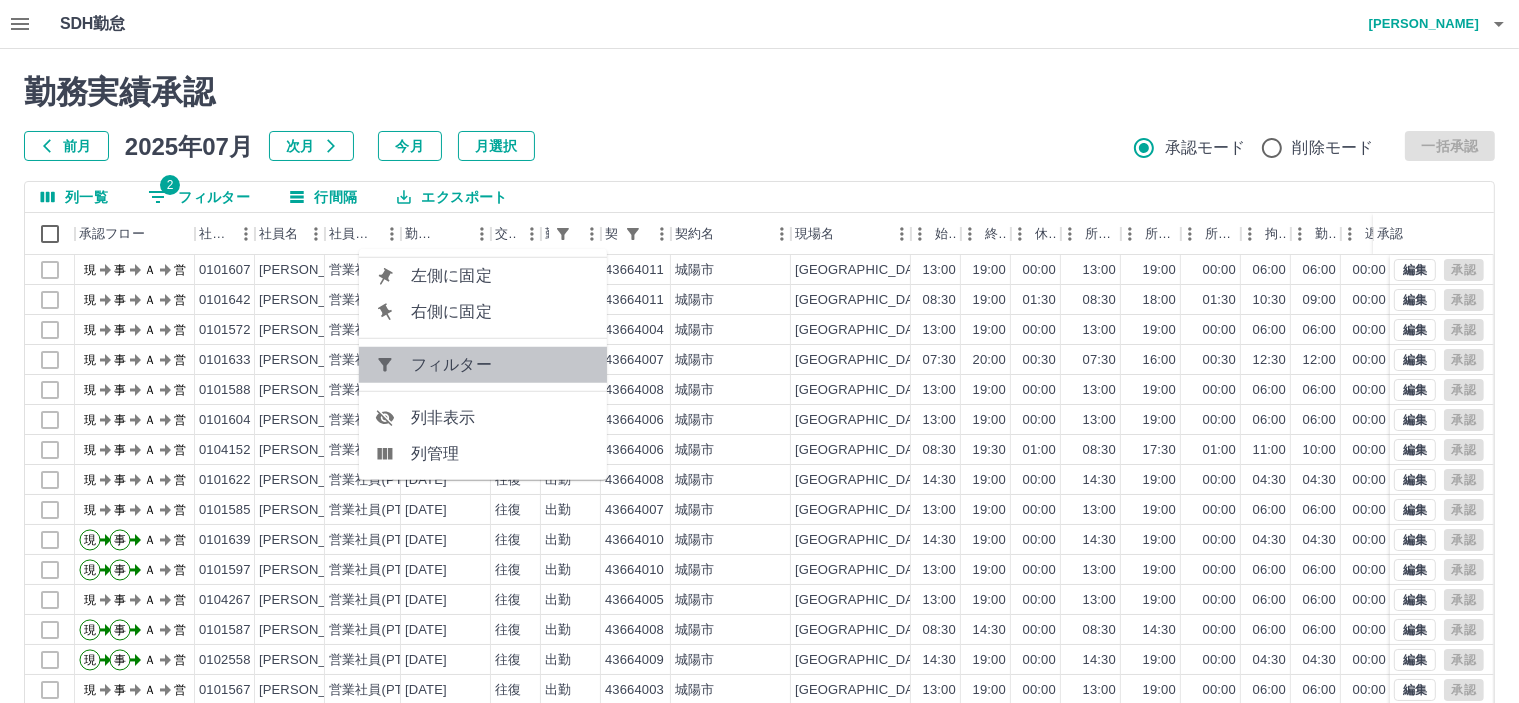 click on "フィルター" at bounding box center (501, 365) 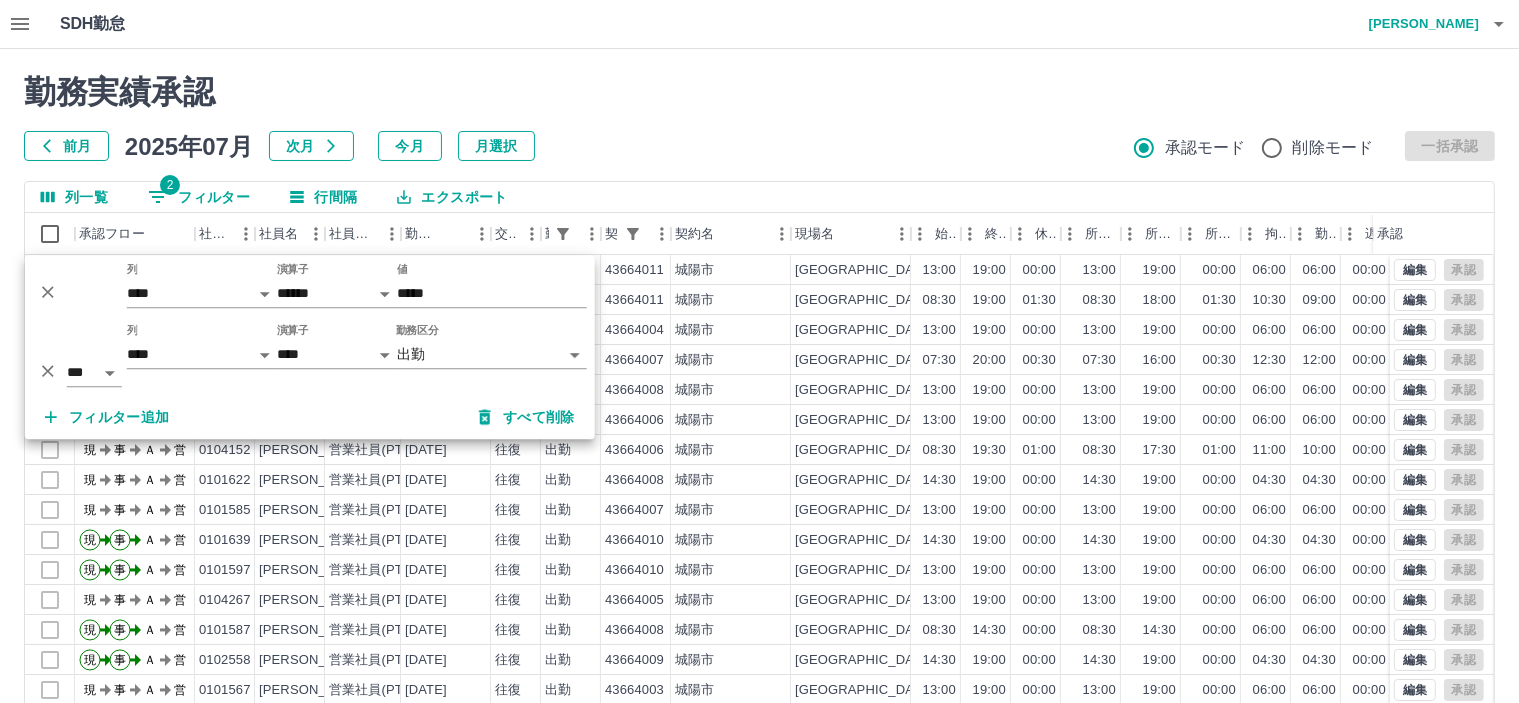 click on "SDH勤怠 皆元　佐紀 勤務実績承認 前月 2025年07月 次月 今月 月選択 承認モード 削除モード 一括承認 列一覧 2 フィルター 行間隔 エクスポート 承認フロー 社員番号 社員名 社員区分 勤務日 交通費 勤務区分 契約コード 契約名 現場名 始業 終業 休憩 所定開始 所定終業 所定休憩 拘束 勤務 遅刻等 コメント ステータス 承認 現 事 Ａ 営 0101607 中村　明美 営業社員(PT契約) 2025-07-12 往復 出勤 43664011 城陽市 城陽市青谷学童保育所 13:00 19:00 00:00 13:00 19:00 00:00 06:00 06:00 00:00 現場責任者承認待 現 事 Ａ 営 0101642 奥田　悦子 営業社員(PT契約) 2025-07-12 往復 出勤 43664011 城陽市 城陽市青谷学童保育所 08:30 19:00 01:30 08:30 18:00 01:30 10:30 09:00 00:00 現場責任者承認待 現 事 Ａ 営 0101572 杉之下　典子 営業社員(PT契約) 2025-07-12 往復 出勤 43664004 城陽市 城陽市久世学童保育所 13:00 19:00 00:00" at bounding box center [759, 422] 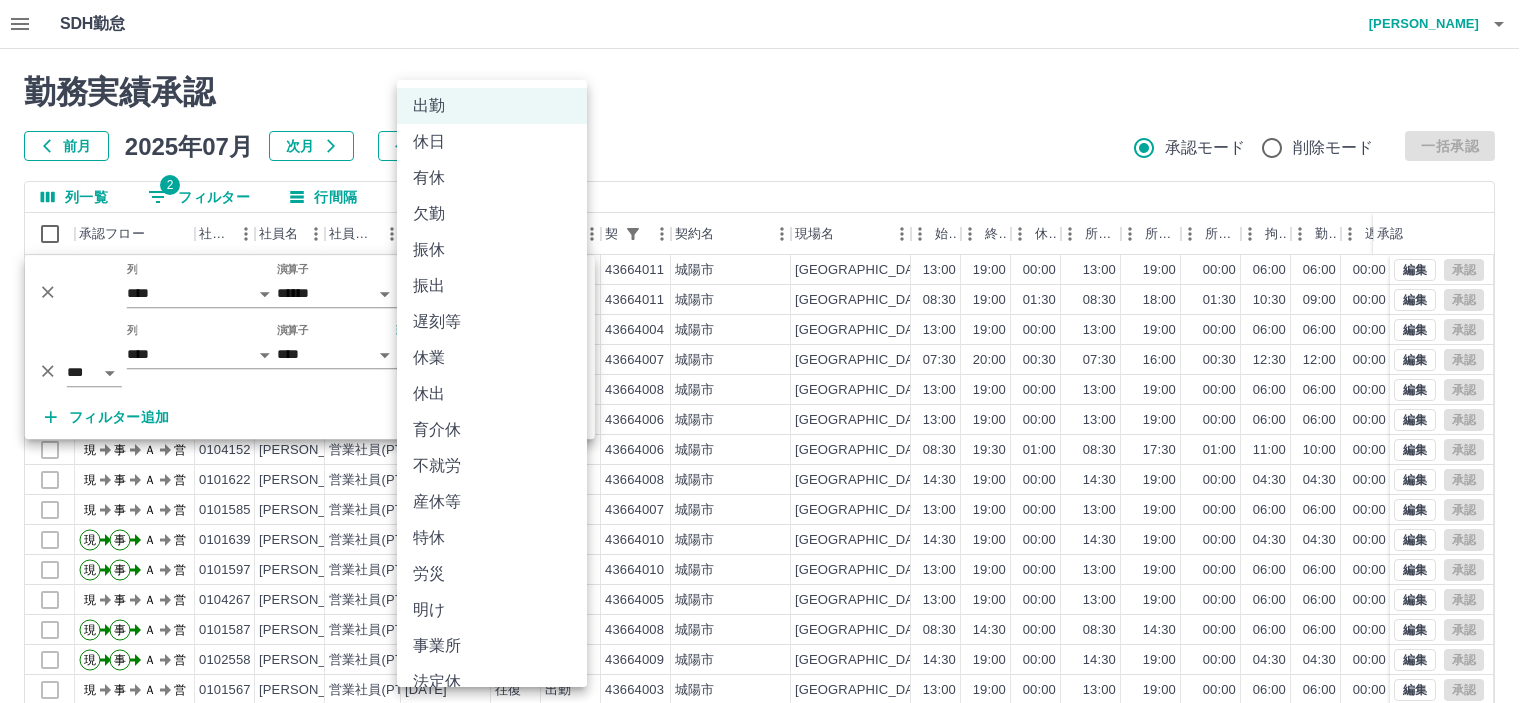 click on "遅刻等" at bounding box center [492, 322] 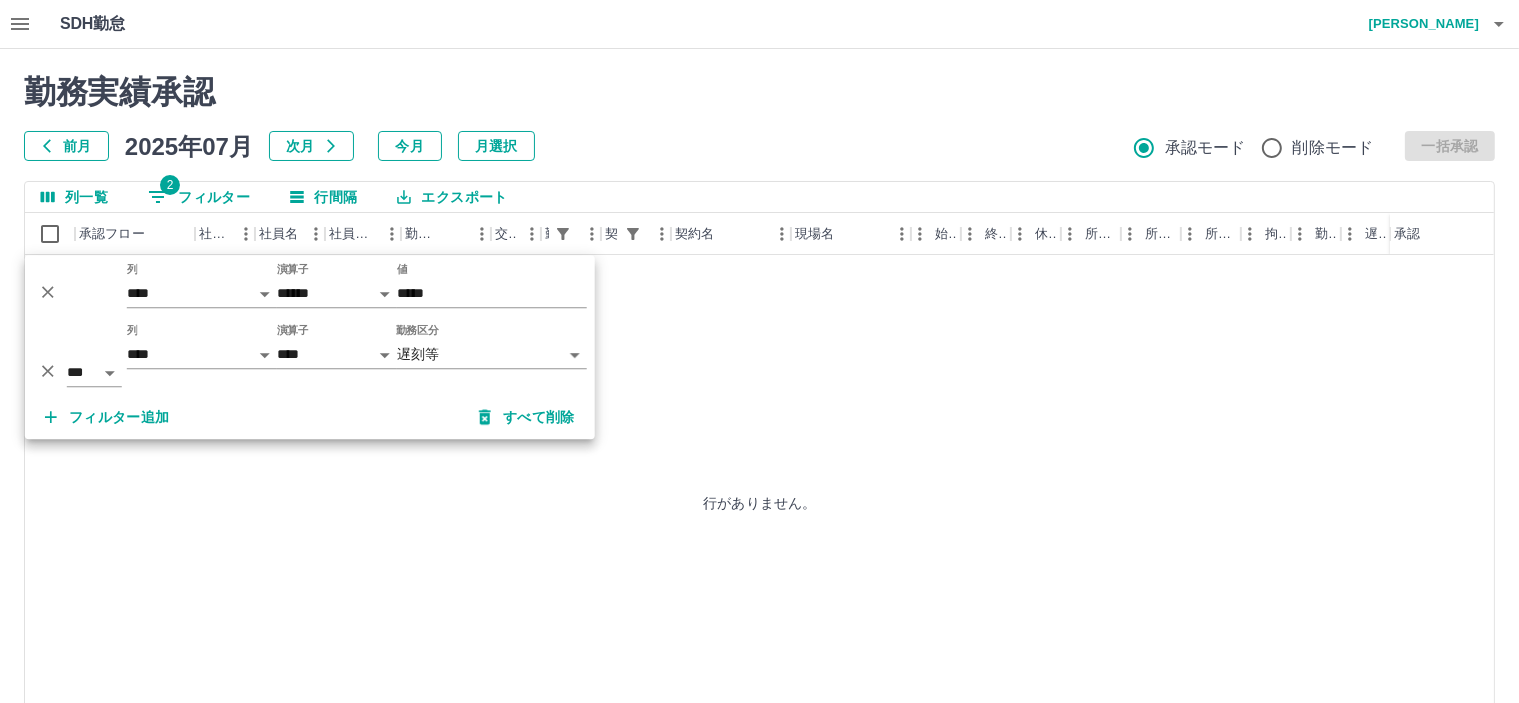 click on "**********" at bounding box center (759, 422) 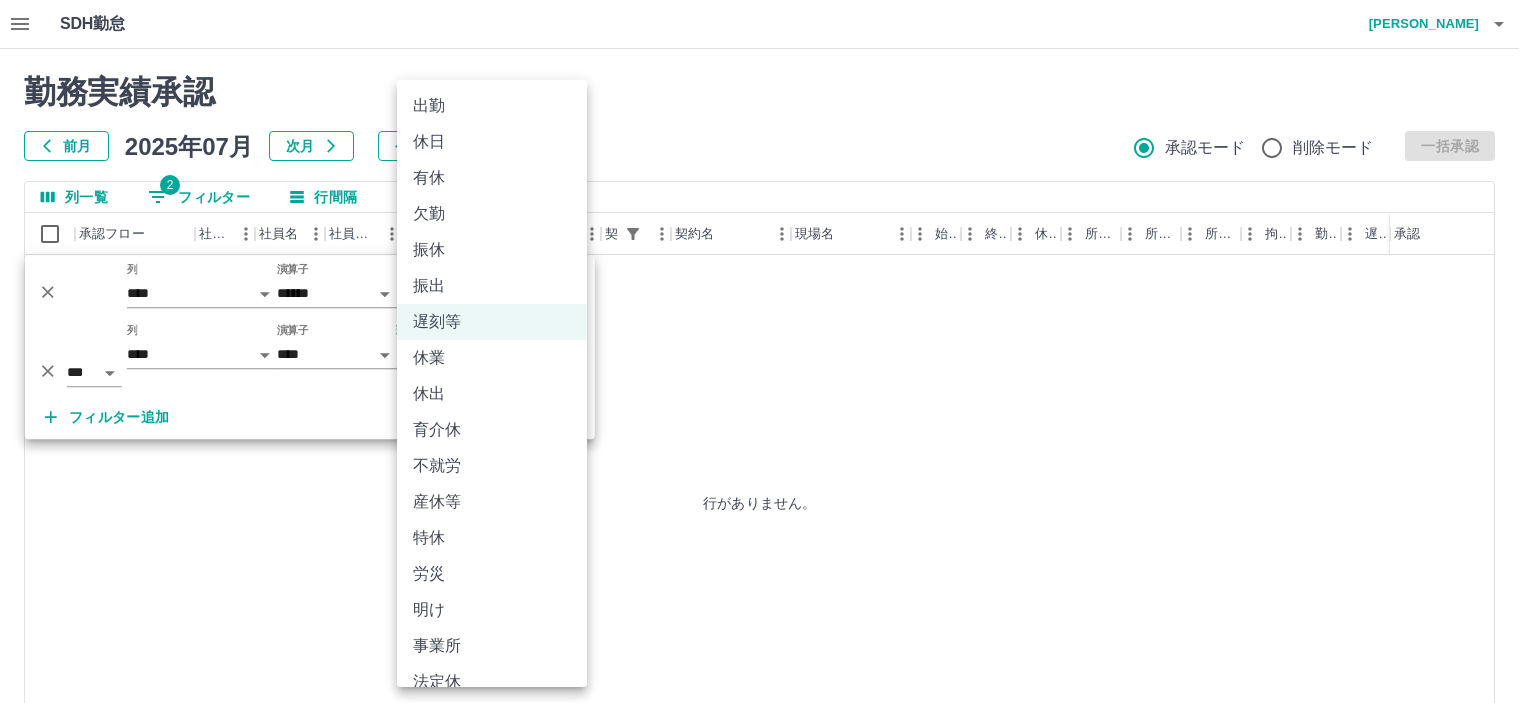 click on "特休" at bounding box center (492, 538) 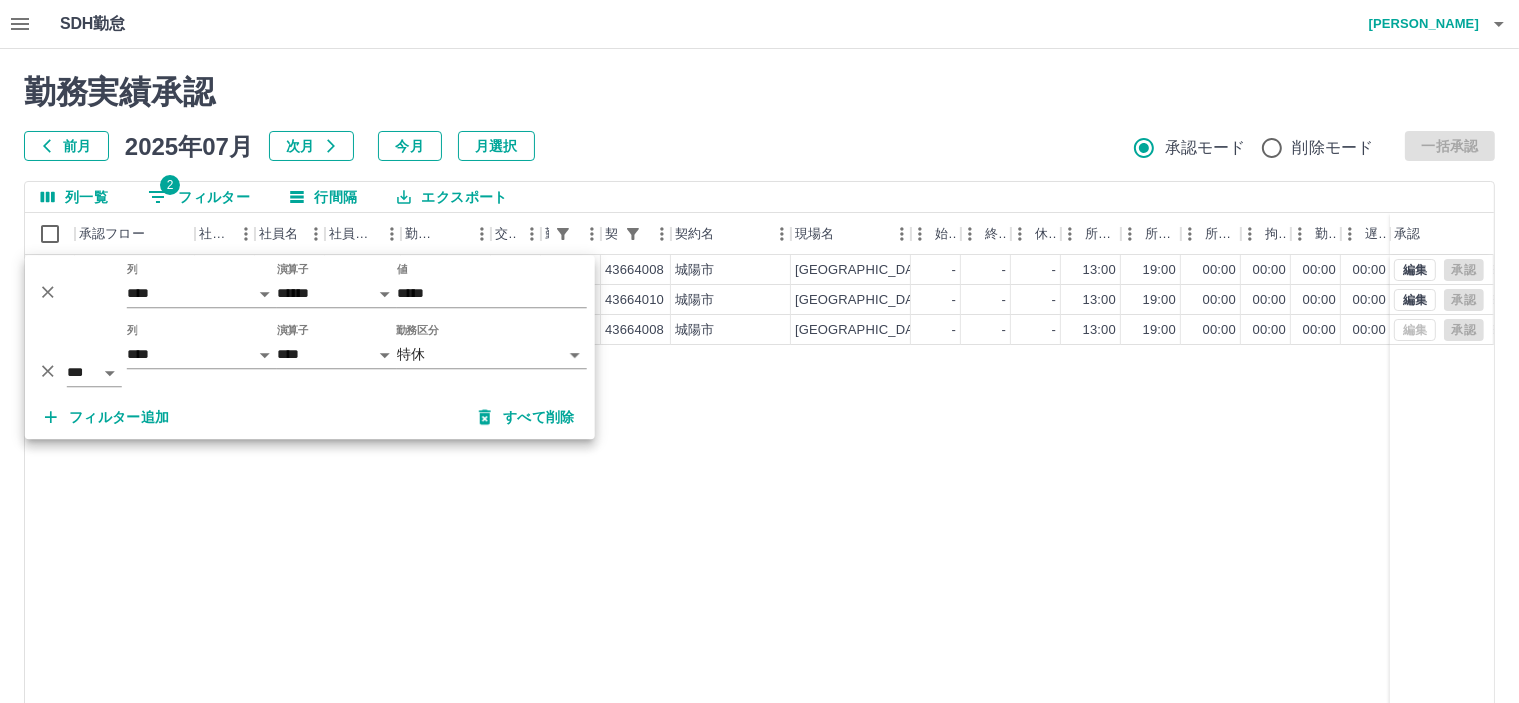 click on "前月 2025年07月 次月 今月 月選択 承認モード 削除モード 一括承認" at bounding box center (759, 146) 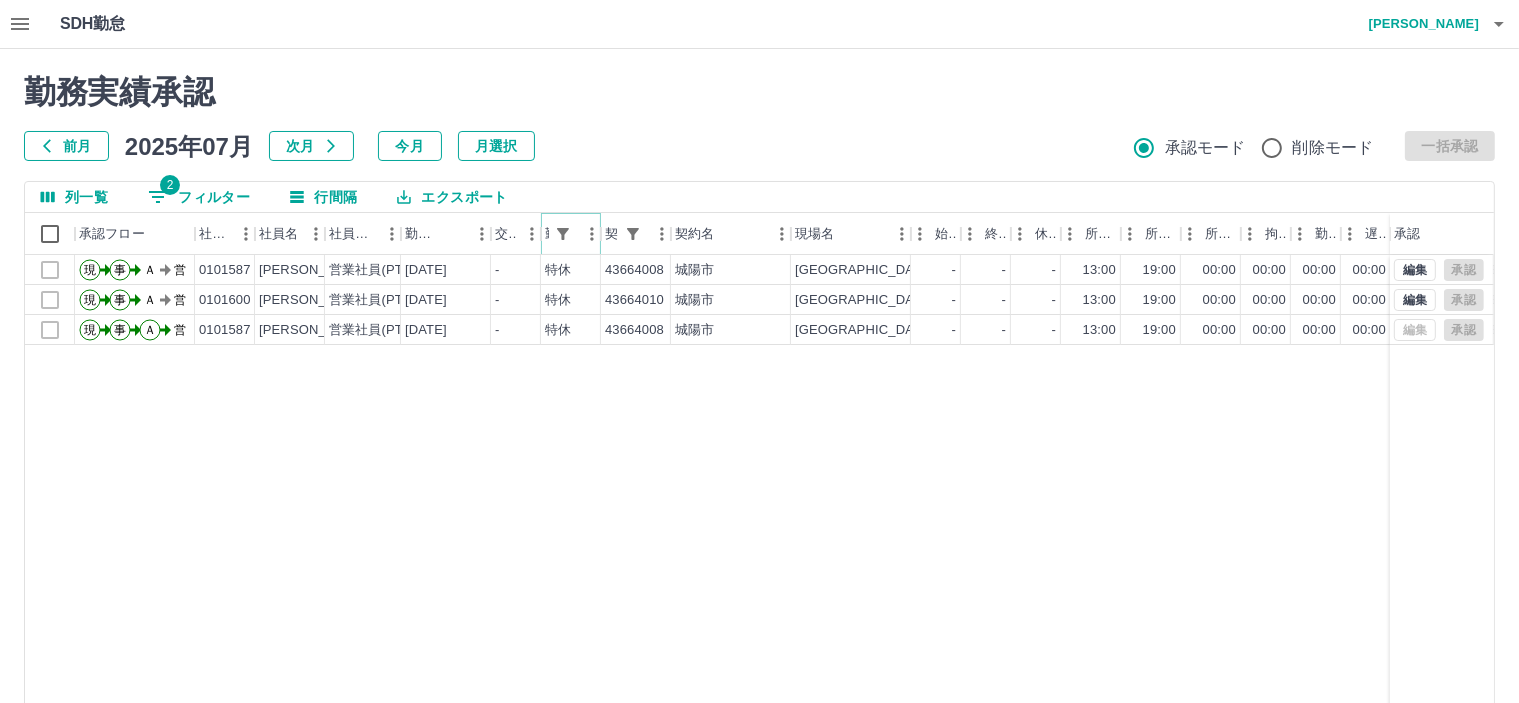 click 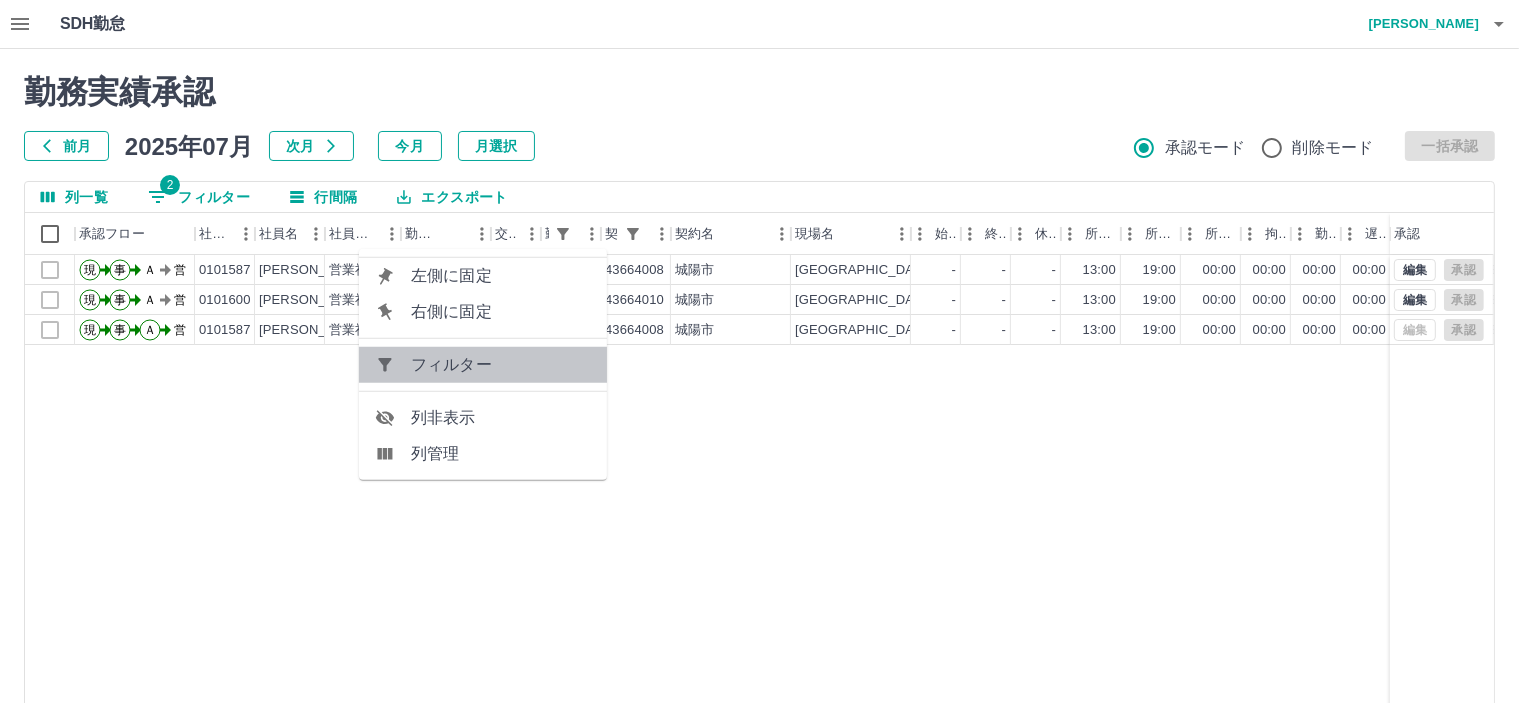 click on "フィルター" at bounding box center [483, 365] 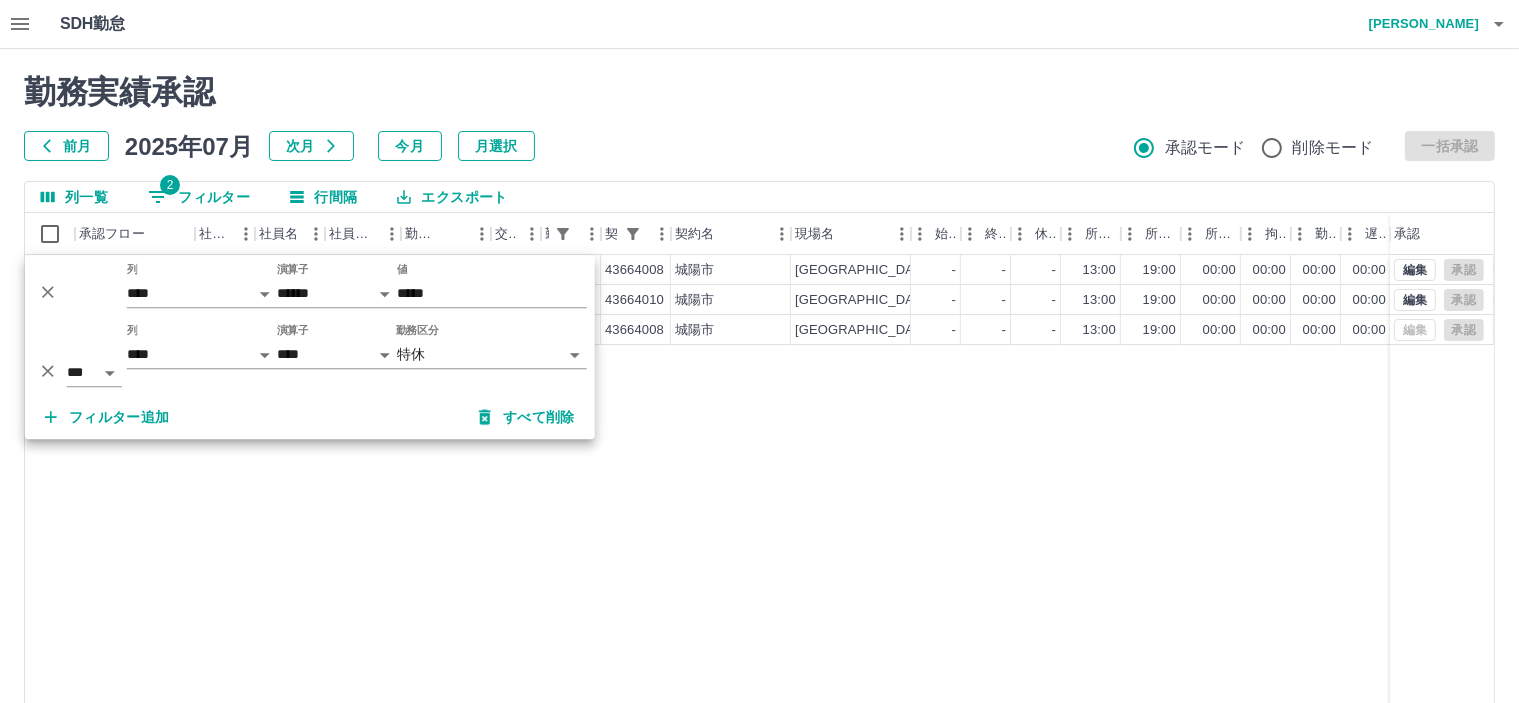 click on "SDH勤怠 皆元　佐紀 勤務実績承認 前月 2025年07月 次月 今月 月選択 承認モード 削除モード 一括承認 列一覧 2 フィルター 行間隔 エクスポート 承認フロー 社員番号 社員名 社員区分 勤務日 交通費 勤務区分 契約コード 契約名 現場名 始業 終業 休憩 所定開始 所定終業 所定休憩 拘束 勤務 遅刻等 コメント ステータス 承認 現 事 Ａ 営 0101587 上田　由佳 営業社員(PT契約) 2025-07-09  -  特休 43664008 城陽市 城陽市寺田南学童保育所 - - - 13:00 19:00 00:00 00:00 00:00 00:00 夏季休暇 AM承認待 現 事 Ａ 営 0101600 野川　桂 営業社員(PT契約) 2025-07-09  -  特休 43664010 城陽市 城陽市富野学童保育所 - - - 13:00 19:00 00:00 00:00 00:00 00:00 夏季休暇1 AM承認待 現 事 Ａ 営 0101587 上田　由佳 営業社員(PT契約) 2025-07-07  -  特休 43664008 城陽市 城陽市寺田南学童保育所 - - - 13:00 19:00 00:00 00:00 00:00 00:00 編集" at bounding box center [759, 422] 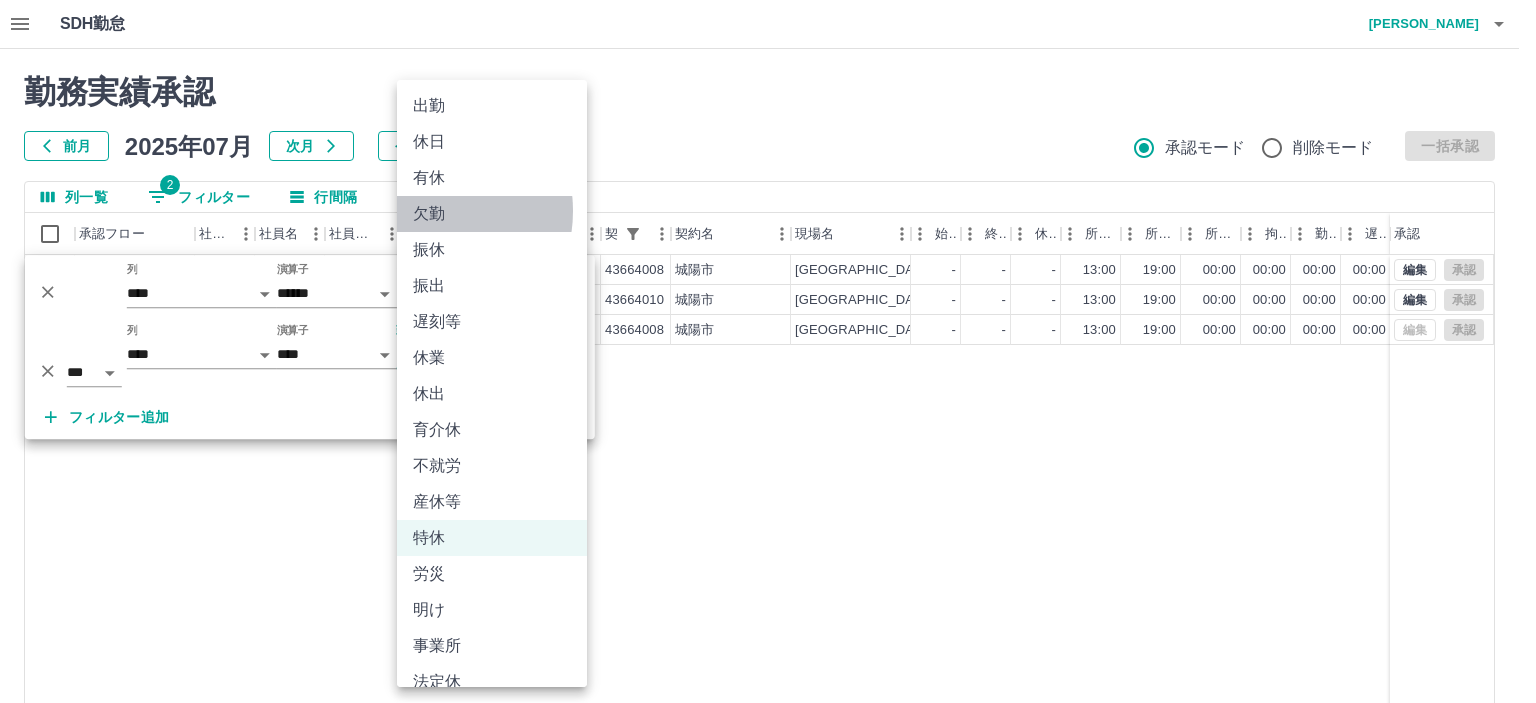 click on "欠勤" at bounding box center [492, 214] 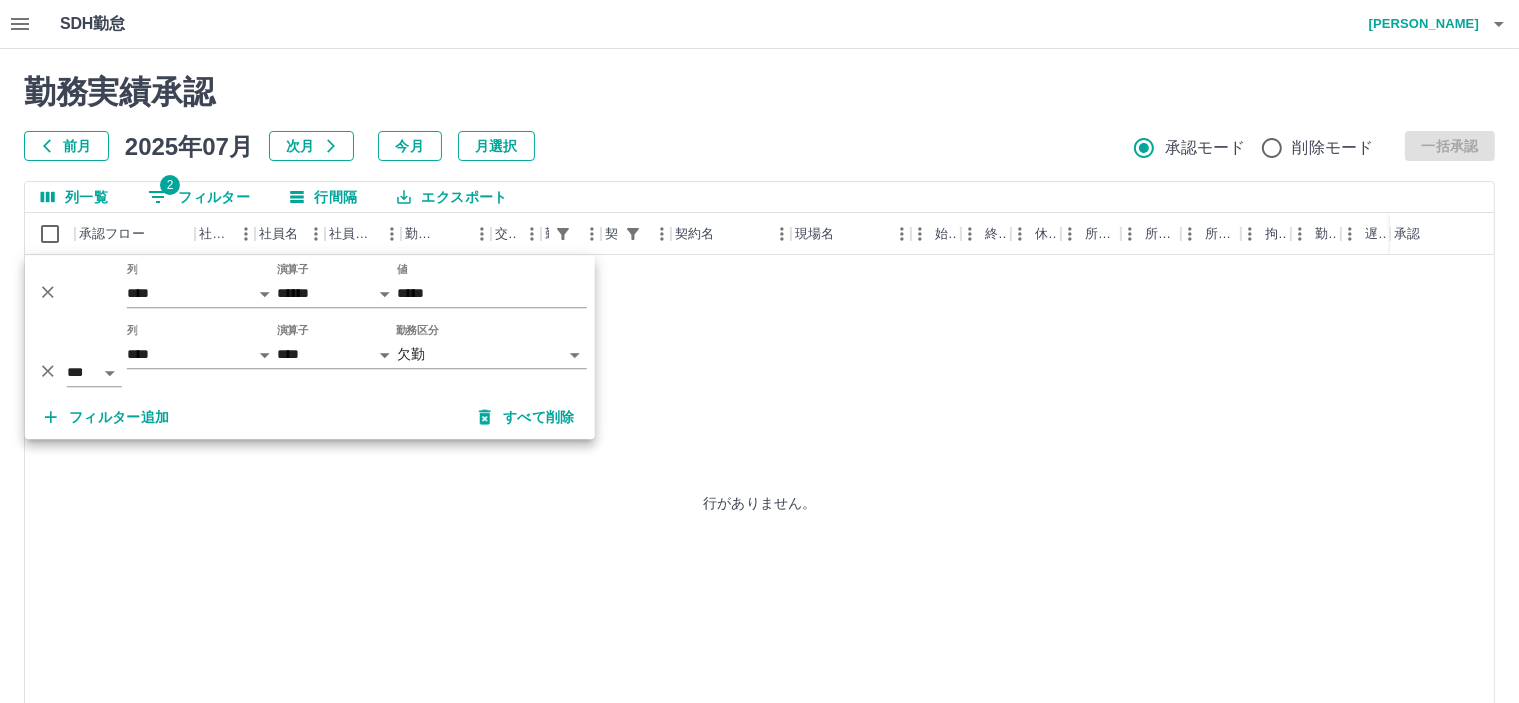 click on "勤務実績承認" at bounding box center [759, 92] 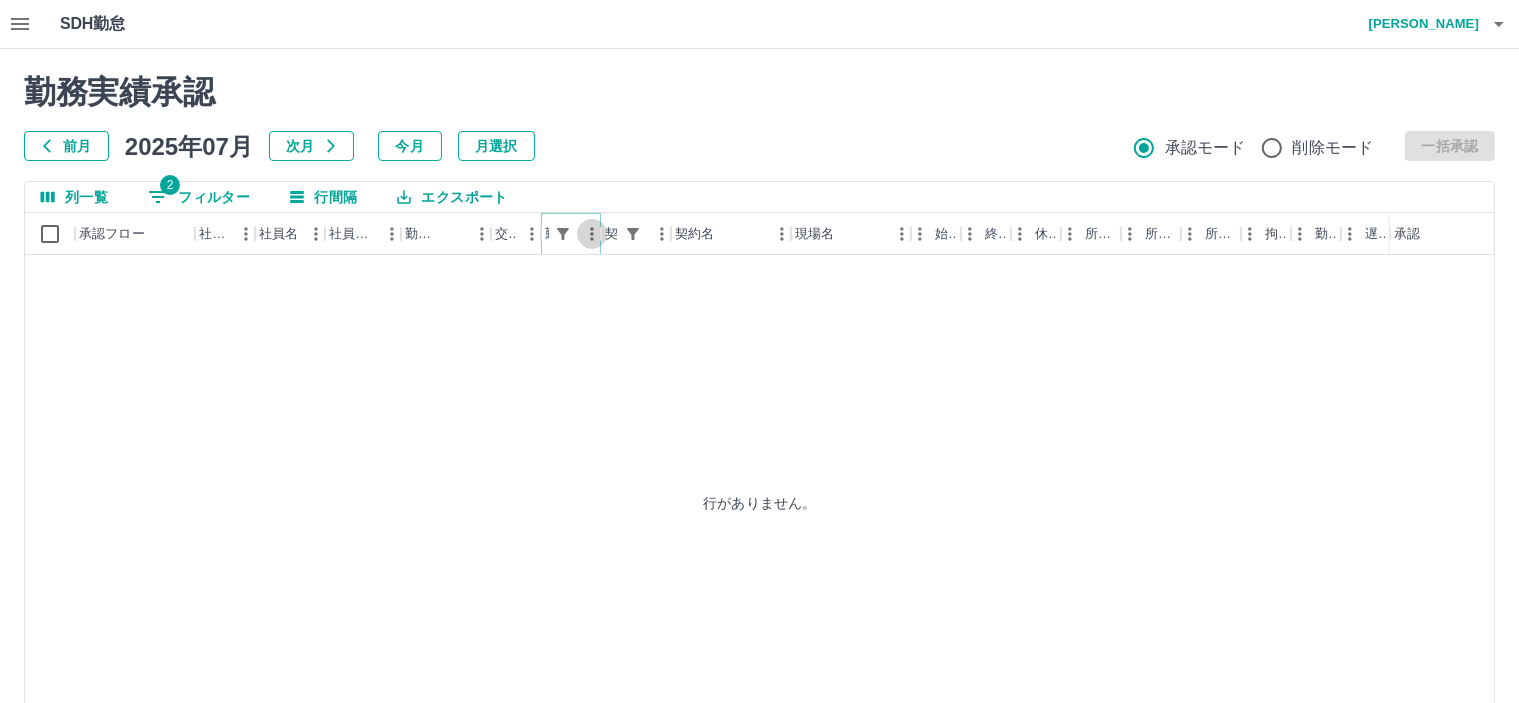 click 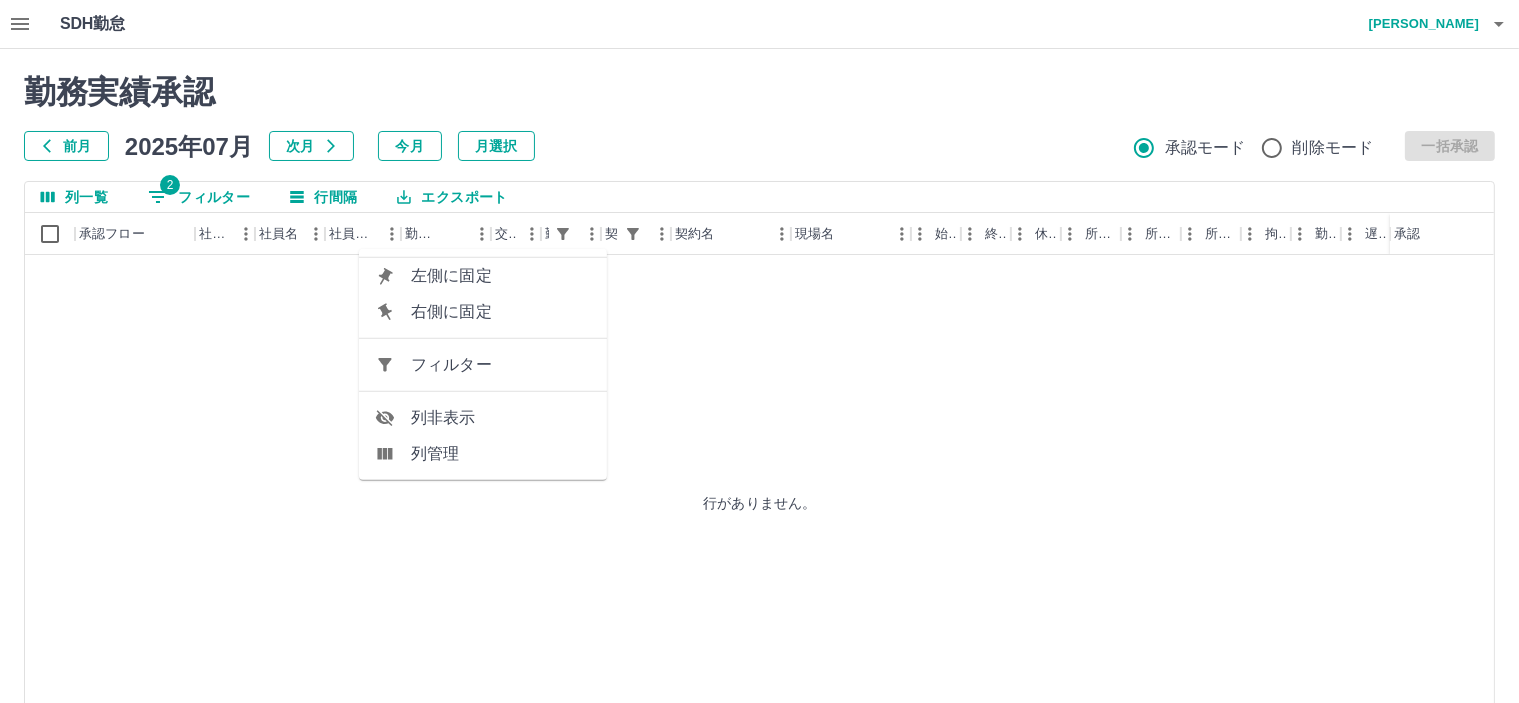 click on "フィルター" at bounding box center [501, 365] 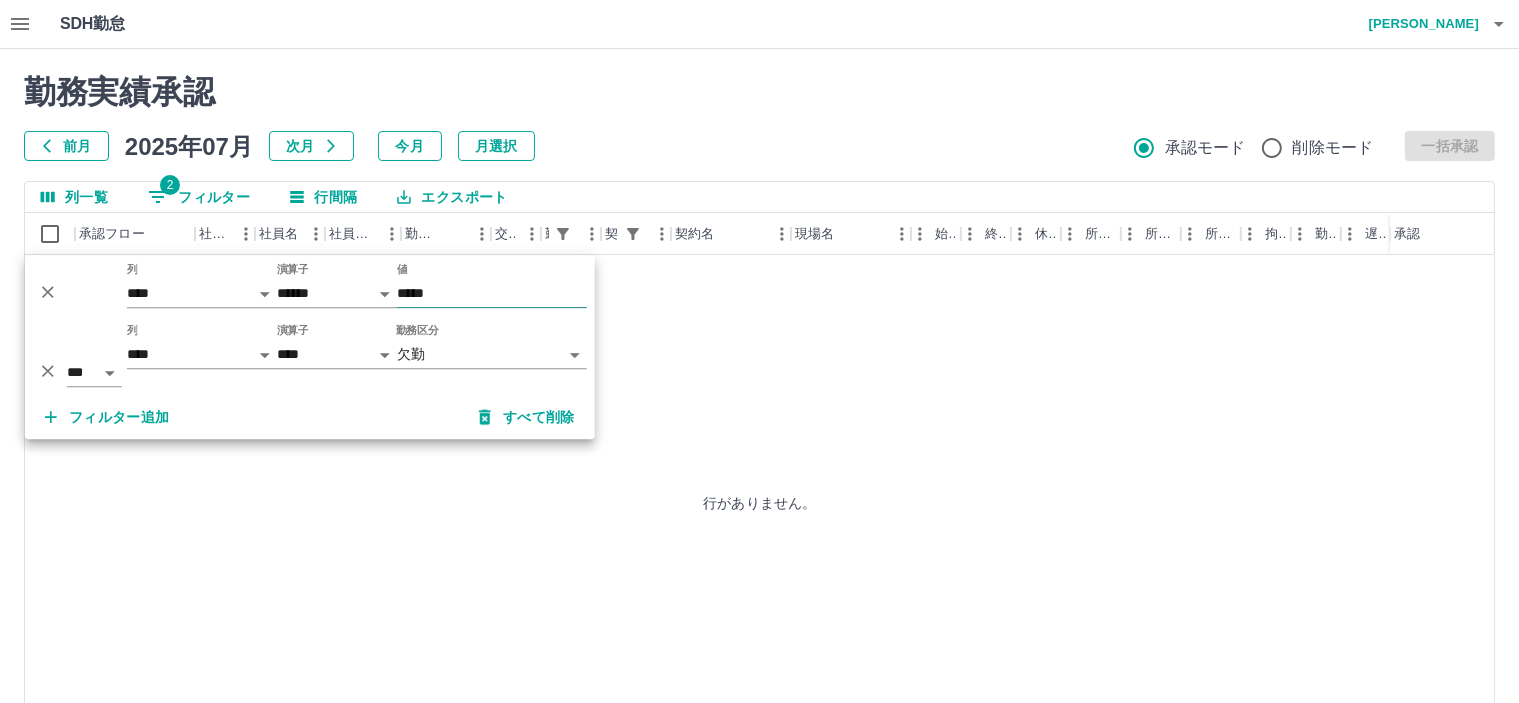 click on "*****" at bounding box center [492, 293] 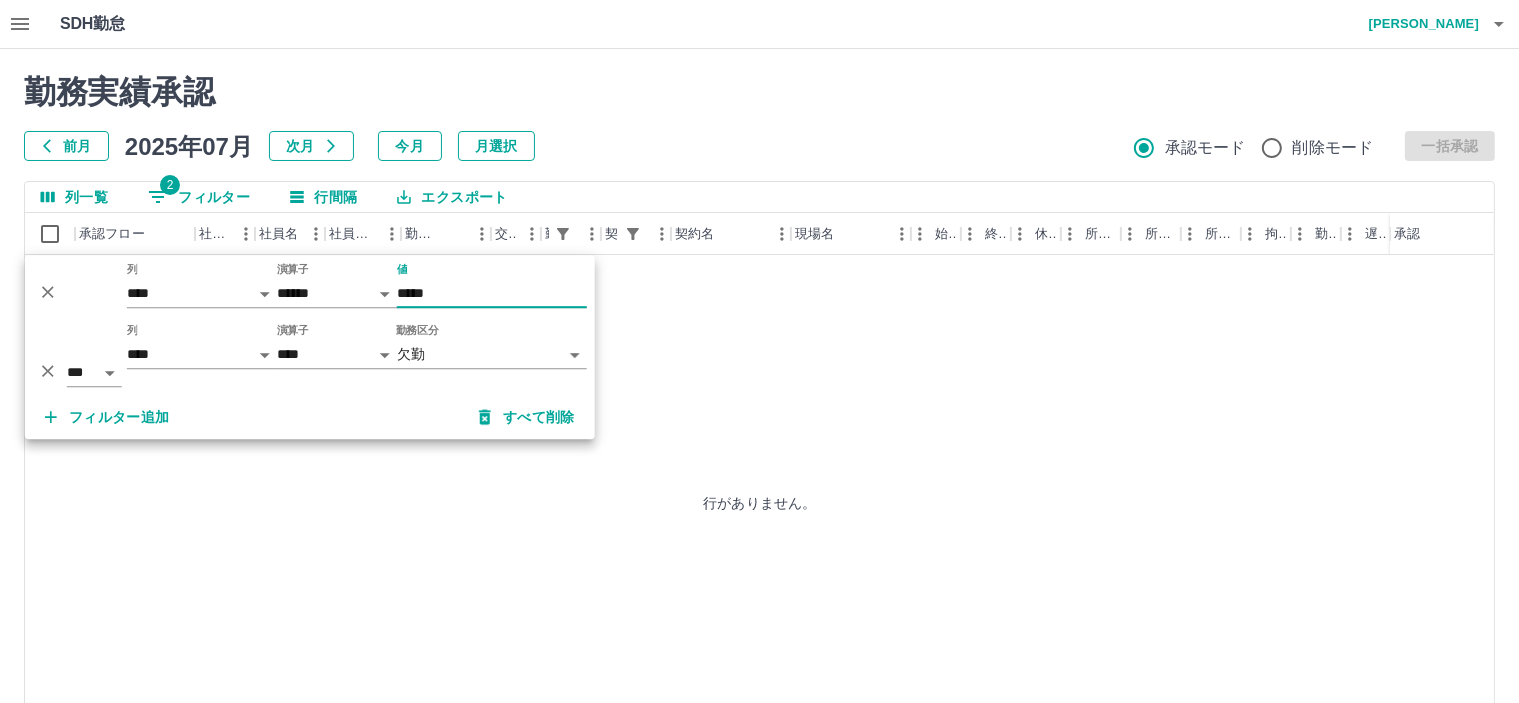 type on "*****" 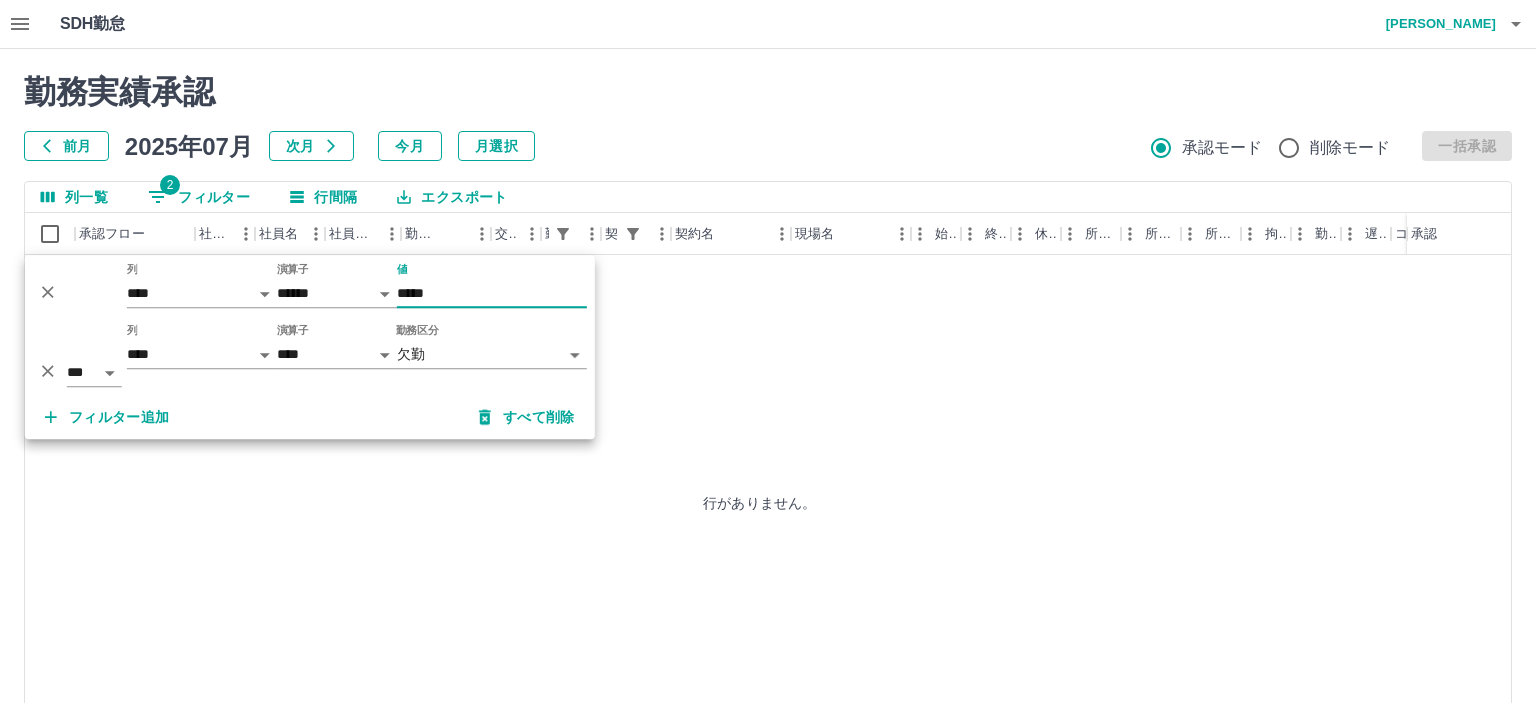 click on "**********" at bounding box center (768, 422) 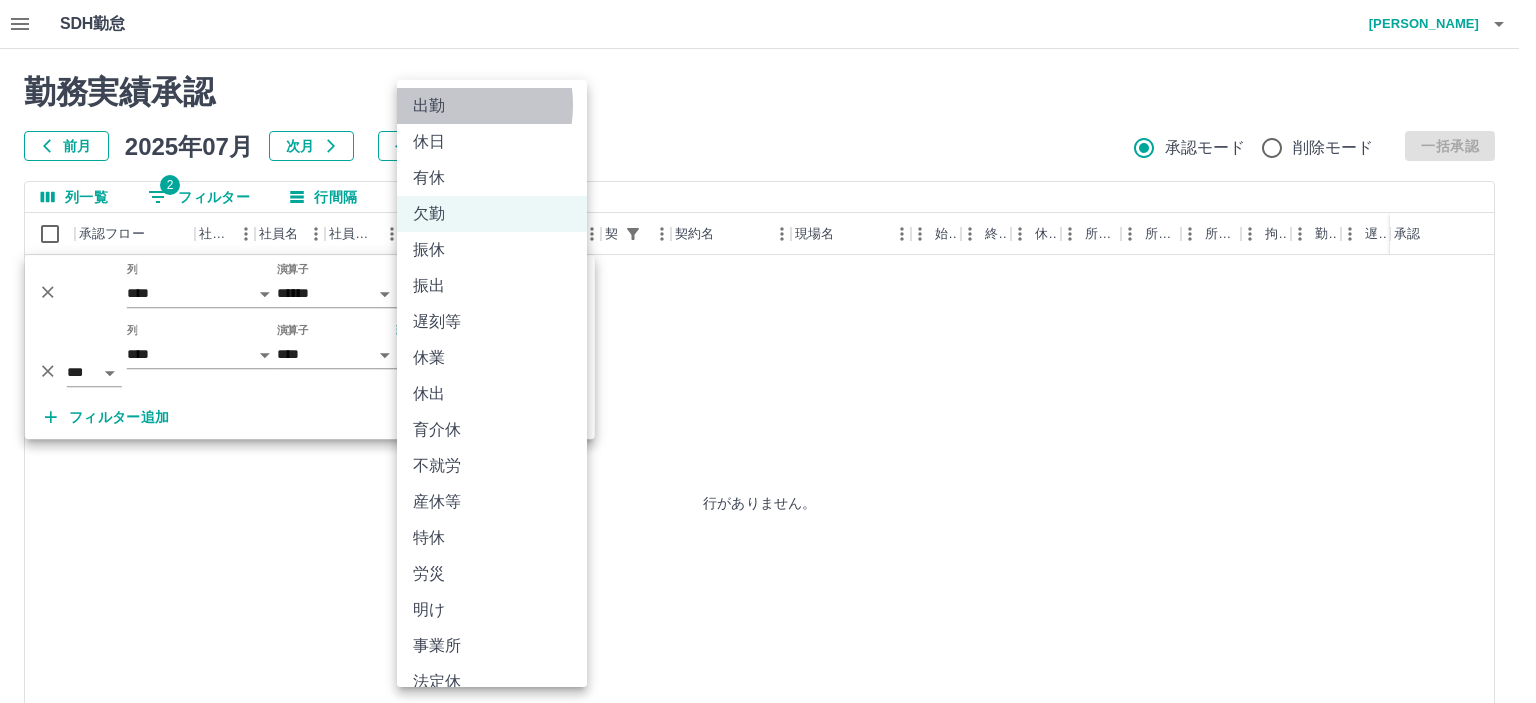 click on "出勤" at bounding box center [492, 106] 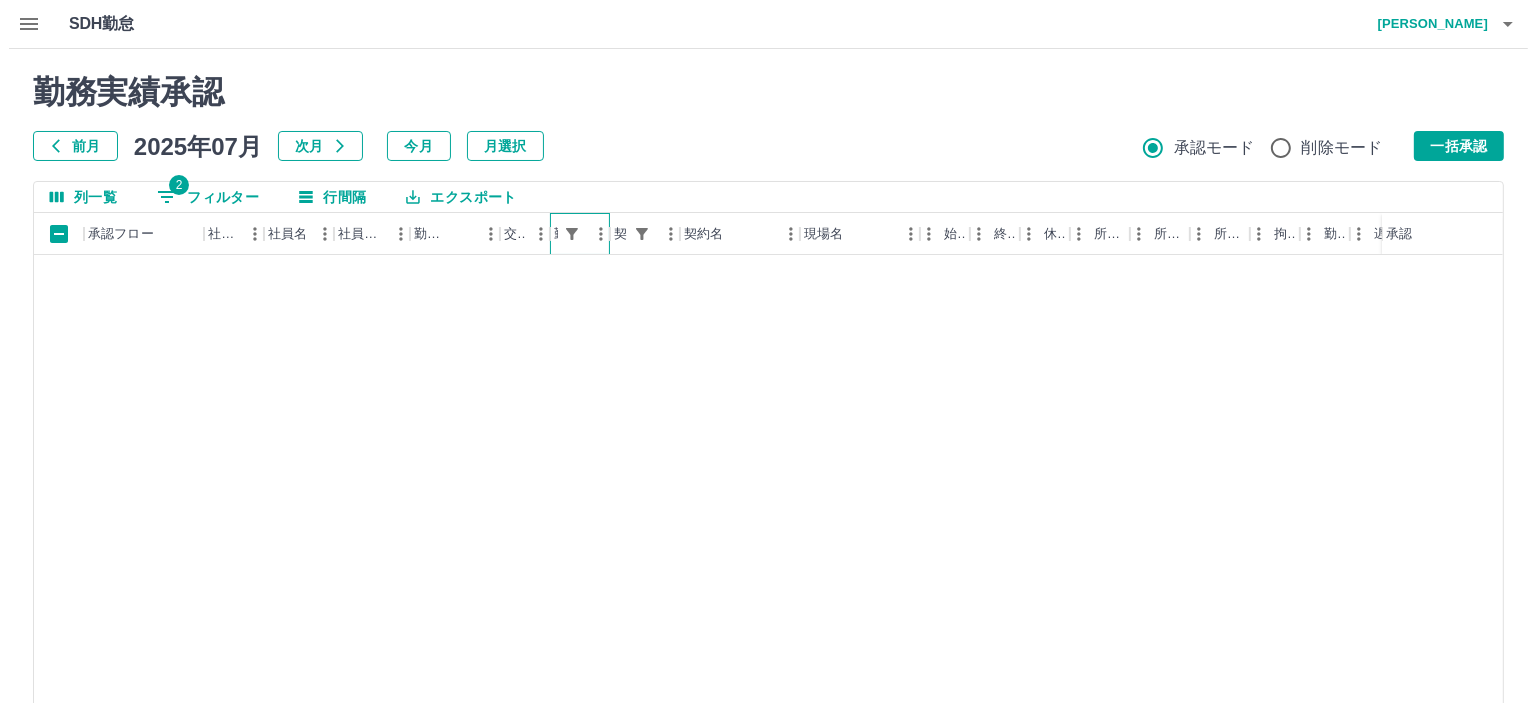 scroll, scrollTop: 0, scrollLeft: 0, axis: both 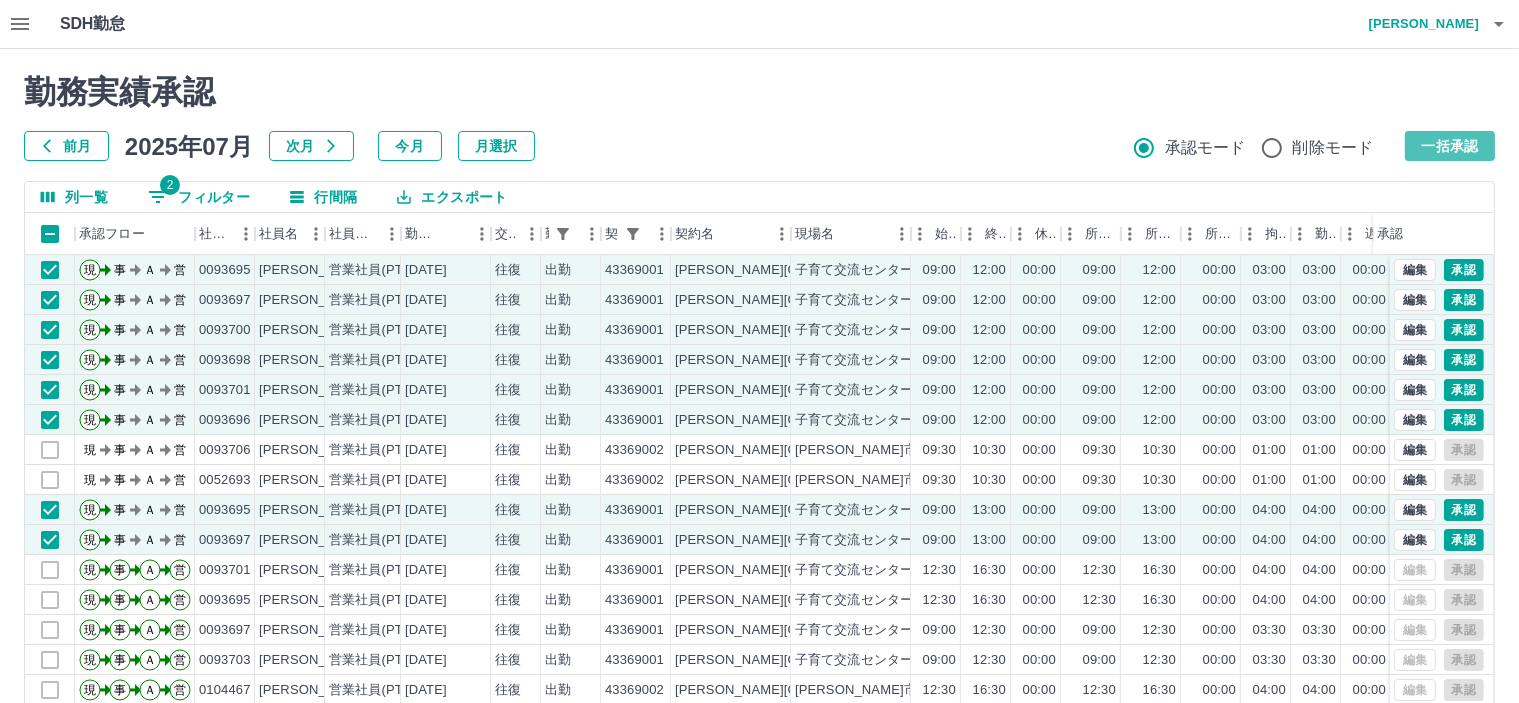 drag, startPoint x: 1460, startPoint y: 148, endPoint x: 689, endPoint y: 379, distance: 804.86145 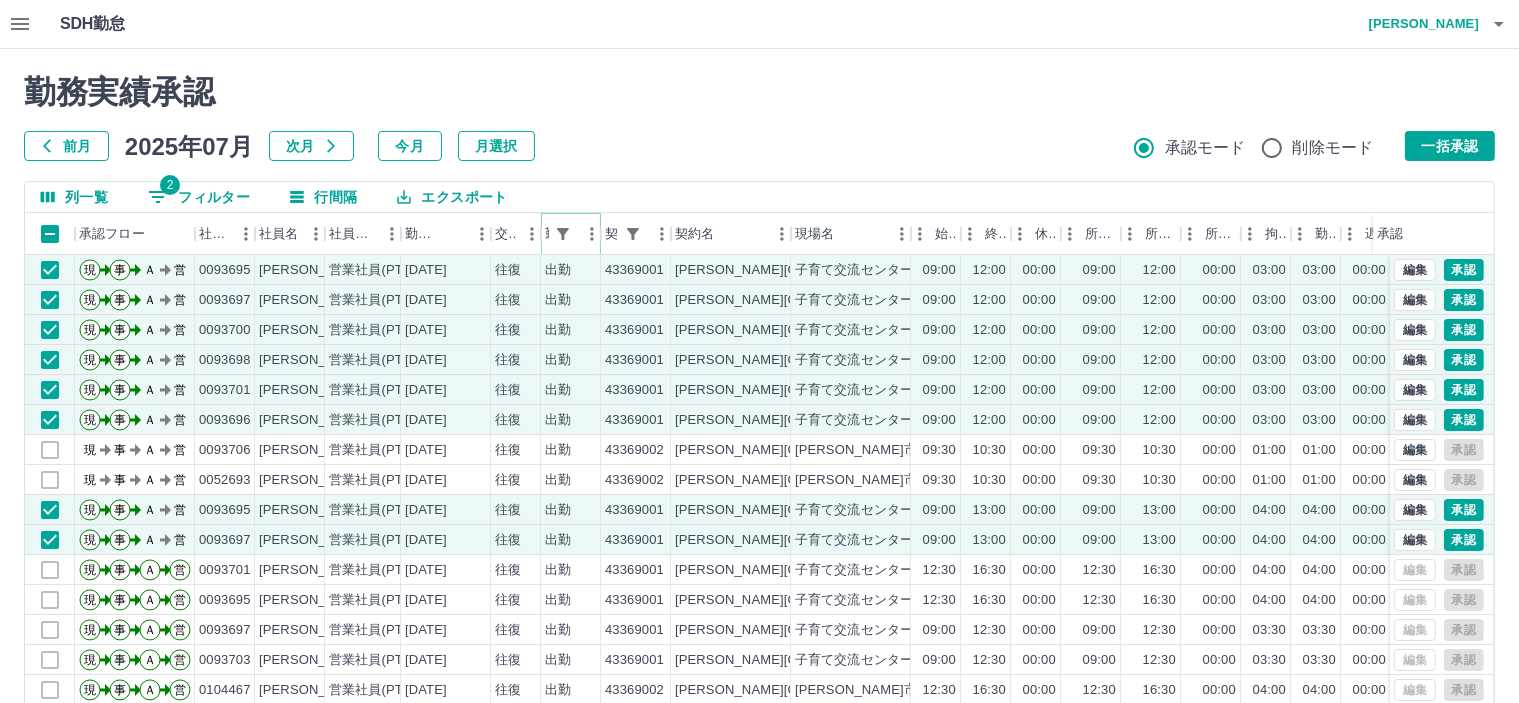click 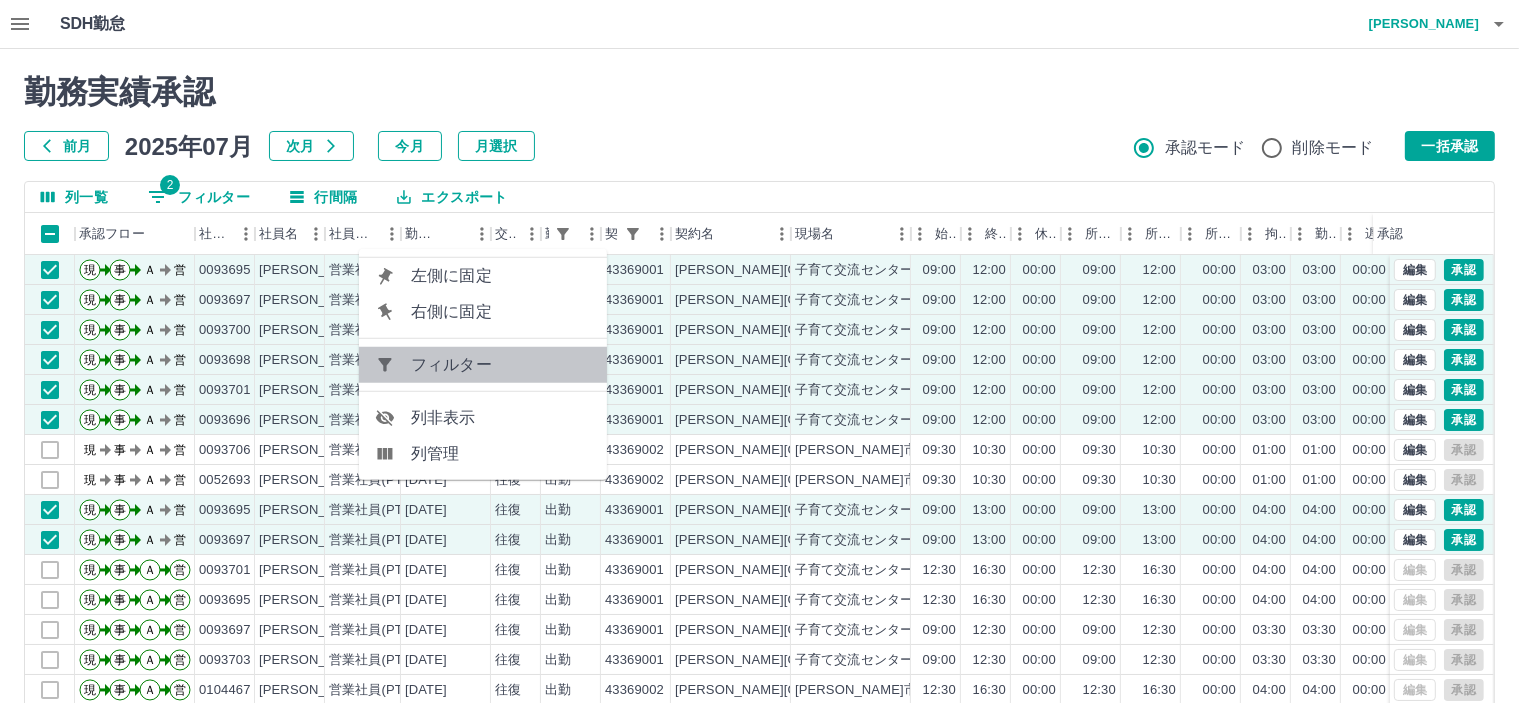 click on "フィルター" at bounding box center [501, 365] 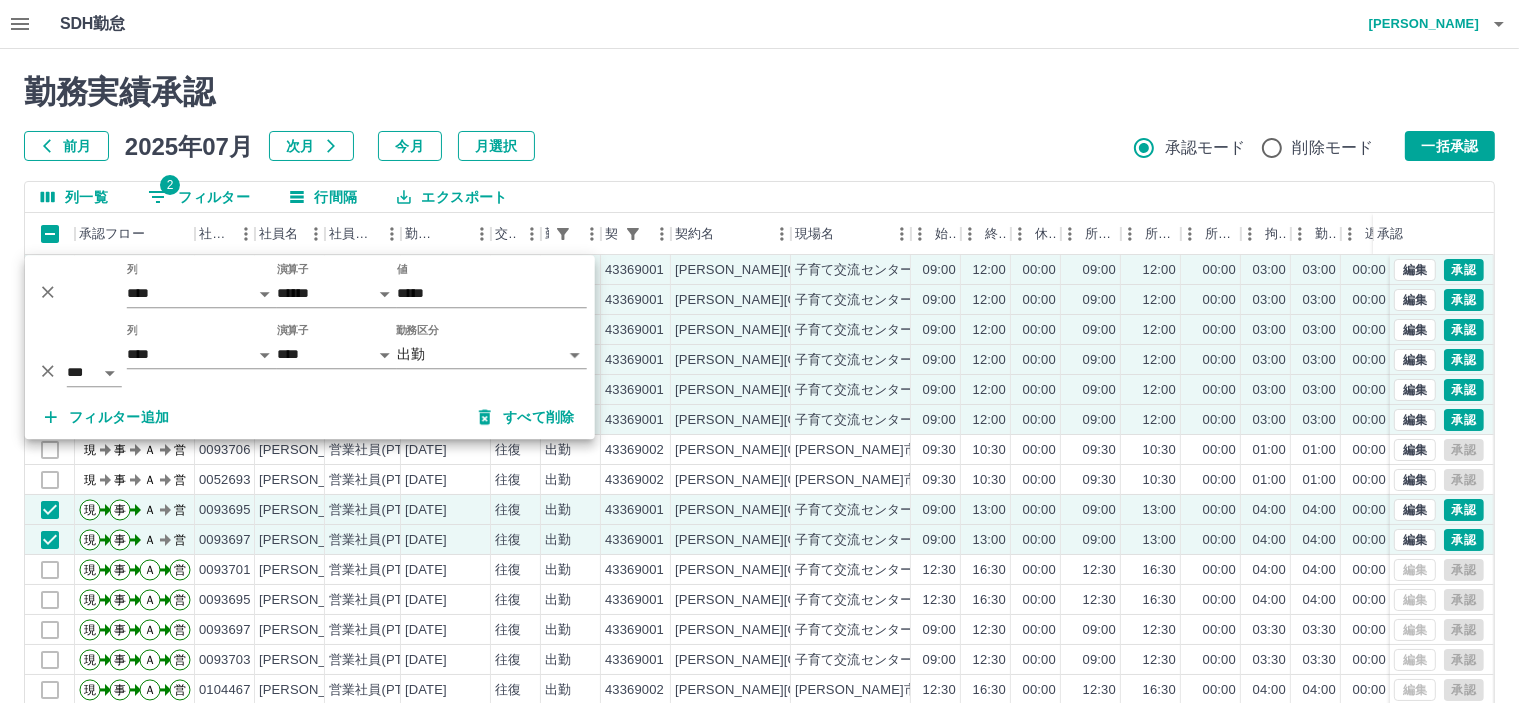 click on "SDH勤怠 皆元　佐紀 勤務実績承認 前月 2025年07月 次月 今月 月選択 承認モード 削除モード 一括承認 列一覧 2 フィルター 行間隔 エクスポート 承認フロー 社員番号 社員名 社員区分 勤務日 交通費 勤務区分 契約コード 契約名 現場名 始業 終業 休憩 所定開始 所定終業 所定休憩 拘束 勤務 遅刻等 コメント ステータス 承認 現 事 Ａ 営 0093695 赤土　晃子 営業社員(PT契約) 2025-07-13 往復 出勤 43369001 香芝市 子育て交流センター「おうちのこうえん」 09:00 12:00 00:00 09:00 12:00 00:00 03:00 03:00 00:00 ミーティング 事務担当者承認待 現 事 Ａ 営 0093697 山田　恵子 営業社員(PT契約) 2025-07-13 往復 出勤 43369001 香芝市 子育て交流センター「おうちのこうえん」 09:00 12:00 00:00 09:00 12:00 00:00 03:00 03:00 00:00 ミーティング 事務担当者承認待 現 事 Ａ 営 0093700 下田　歩 営業社員(PT契約) 往復" at bounding box center [759, 422] 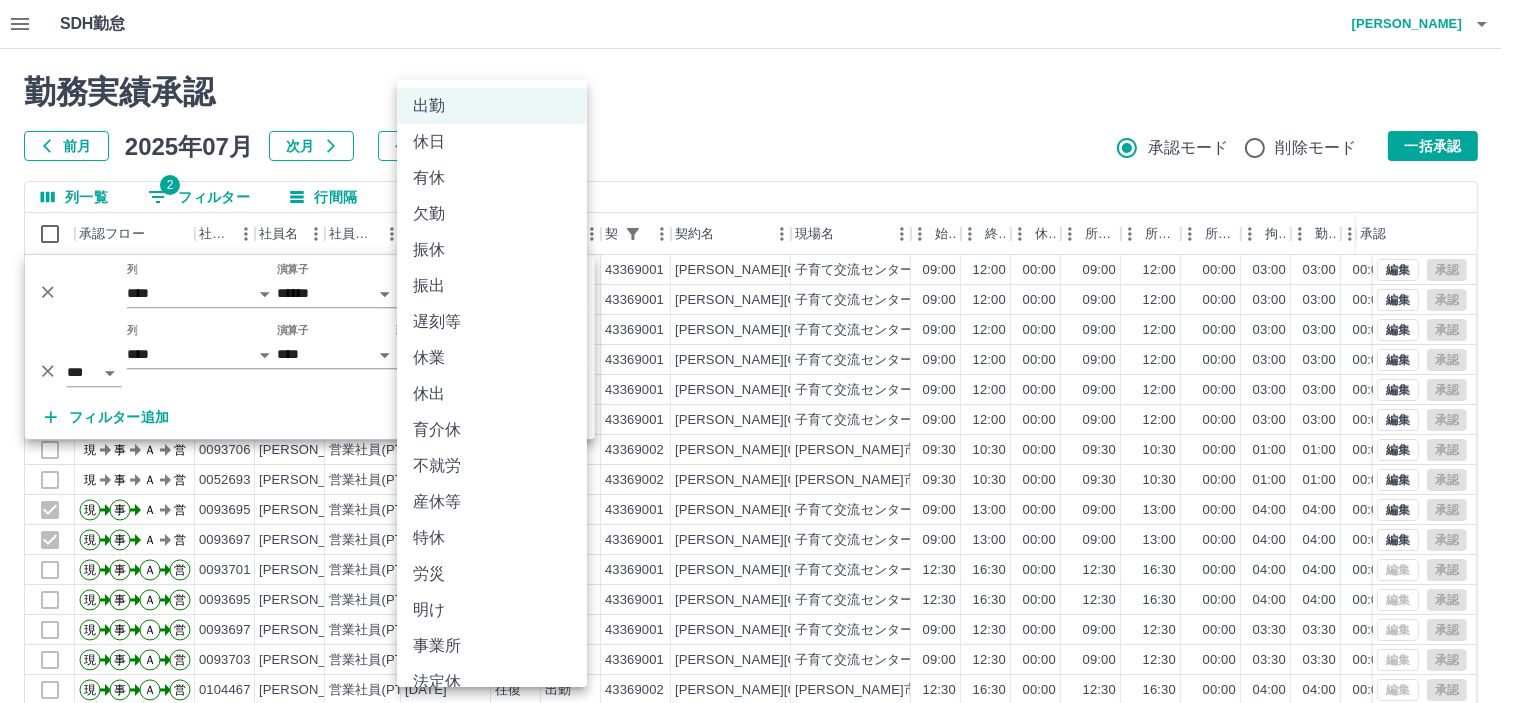 click on "休業" at bounding box center [492, 358] 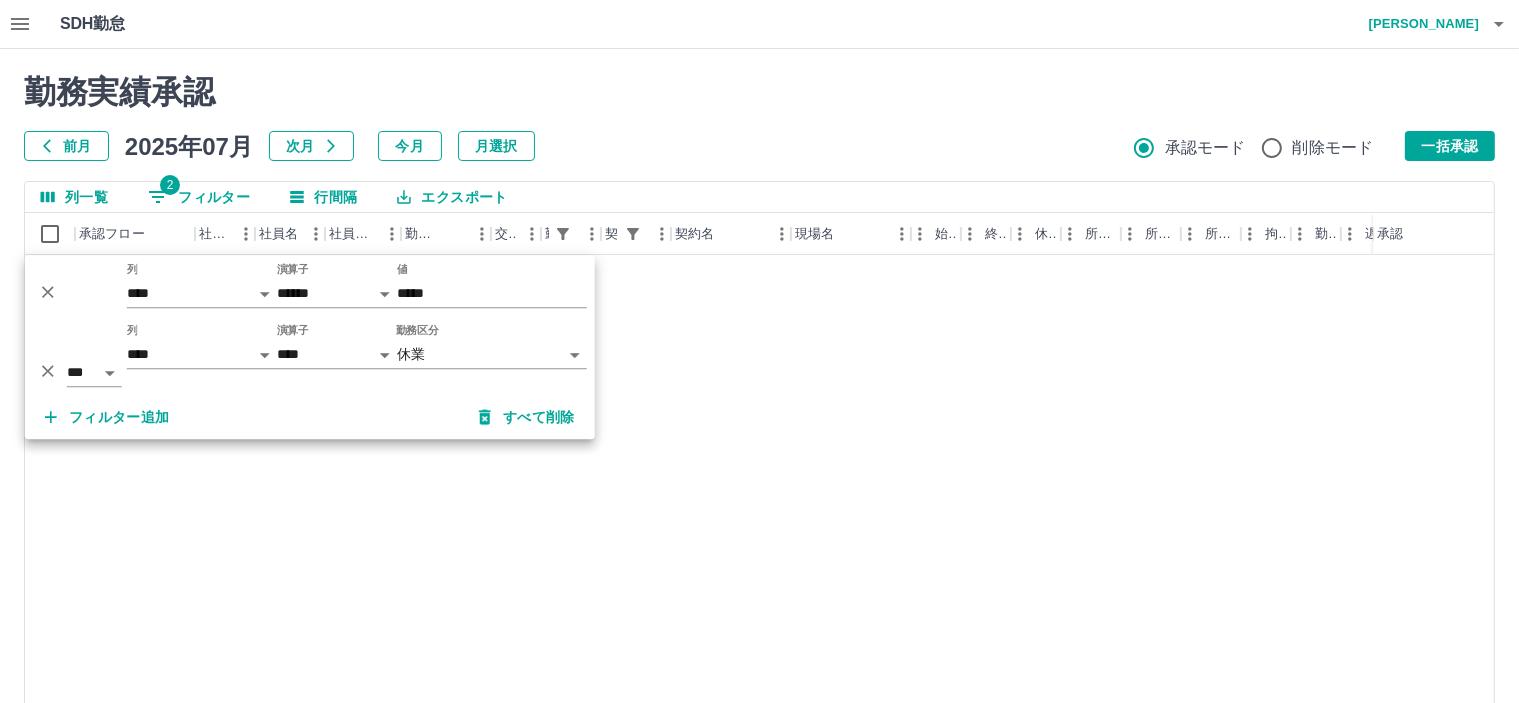 click on "**********" at bounding box center (759, 422) 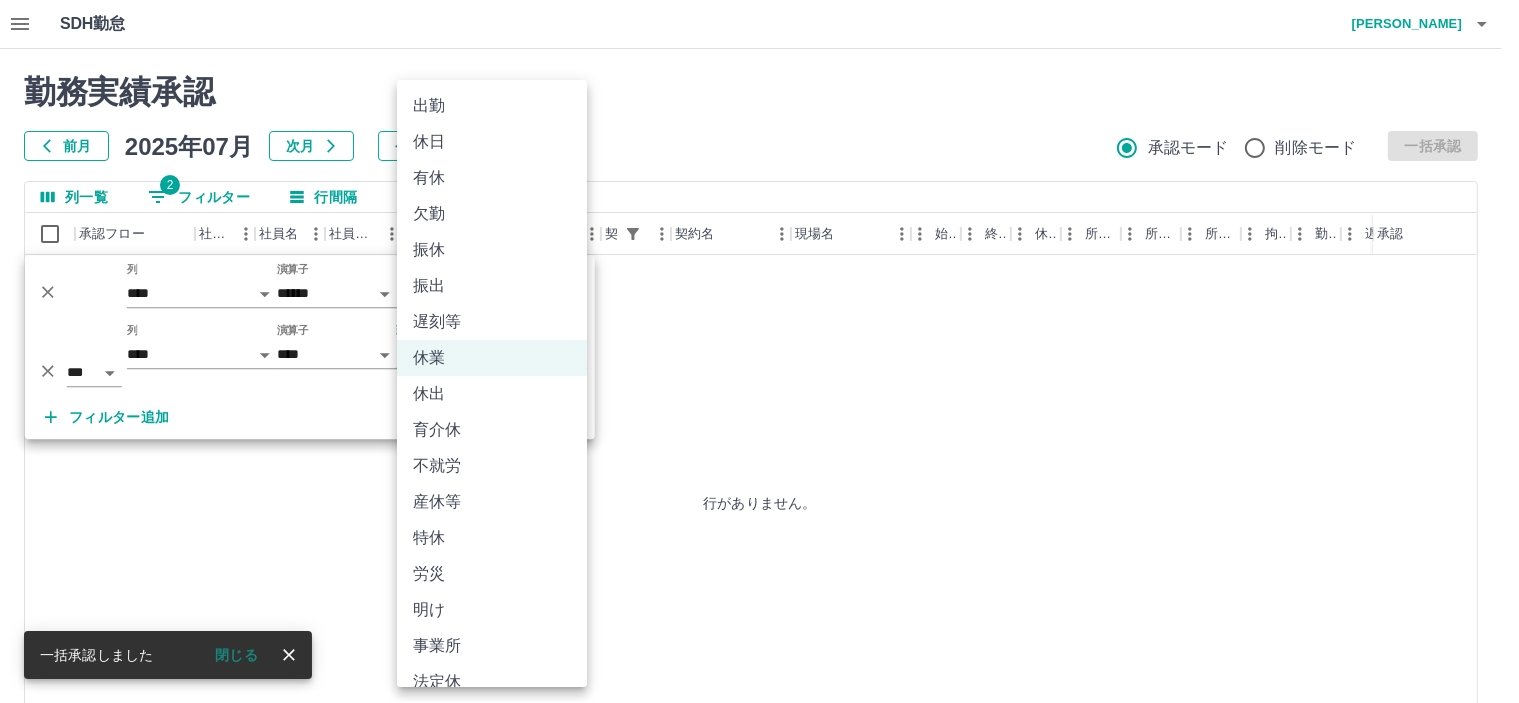 click on "**********" at bounding box center [759, 422] 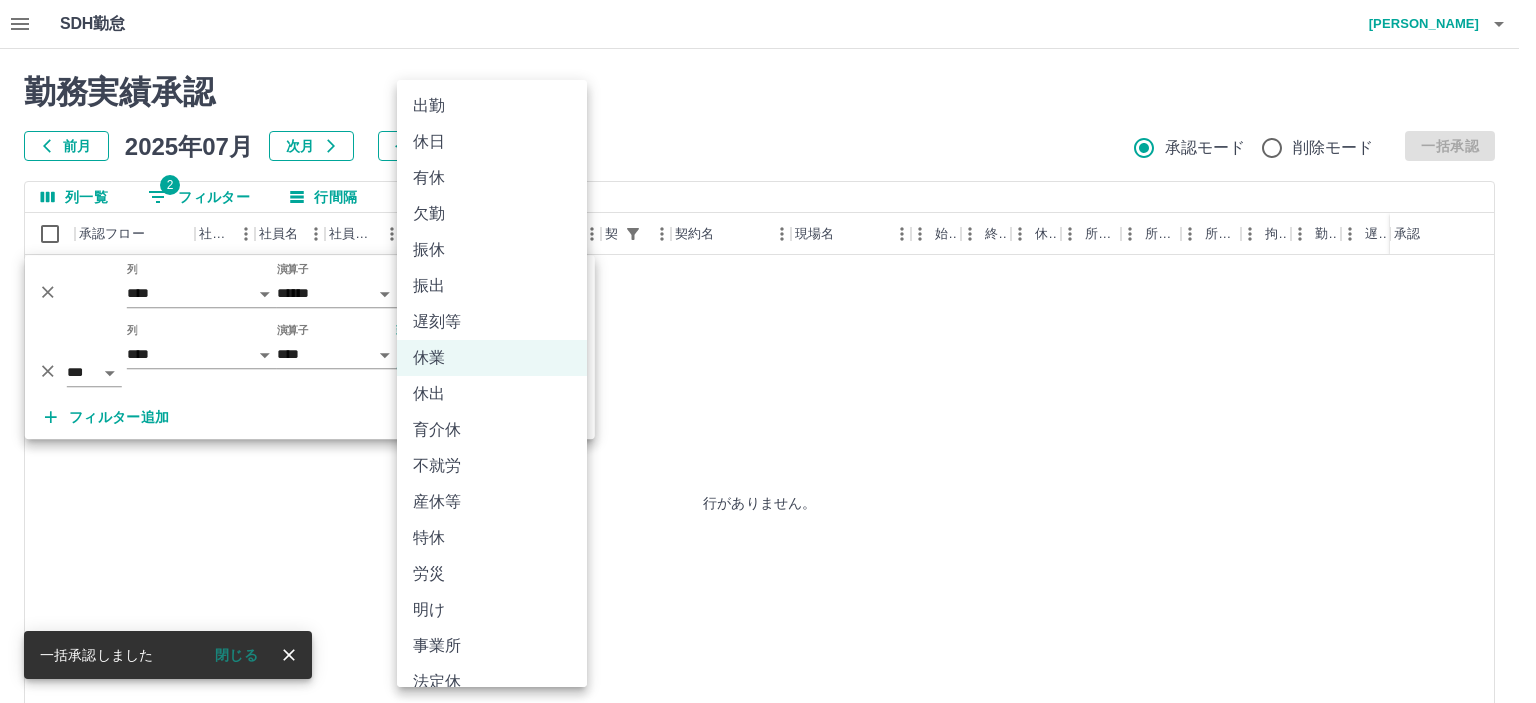 click on "有休" at bounding box center (492, 178) 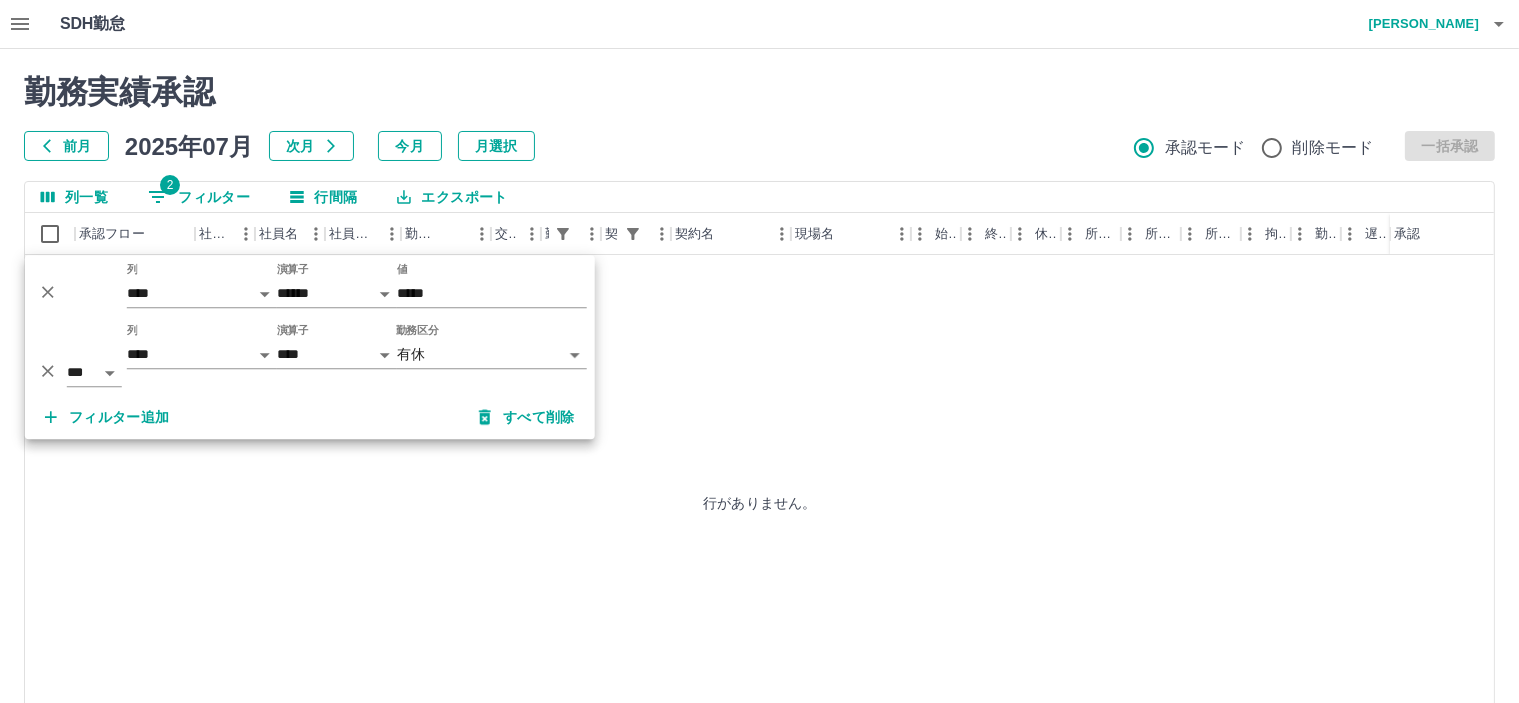 click 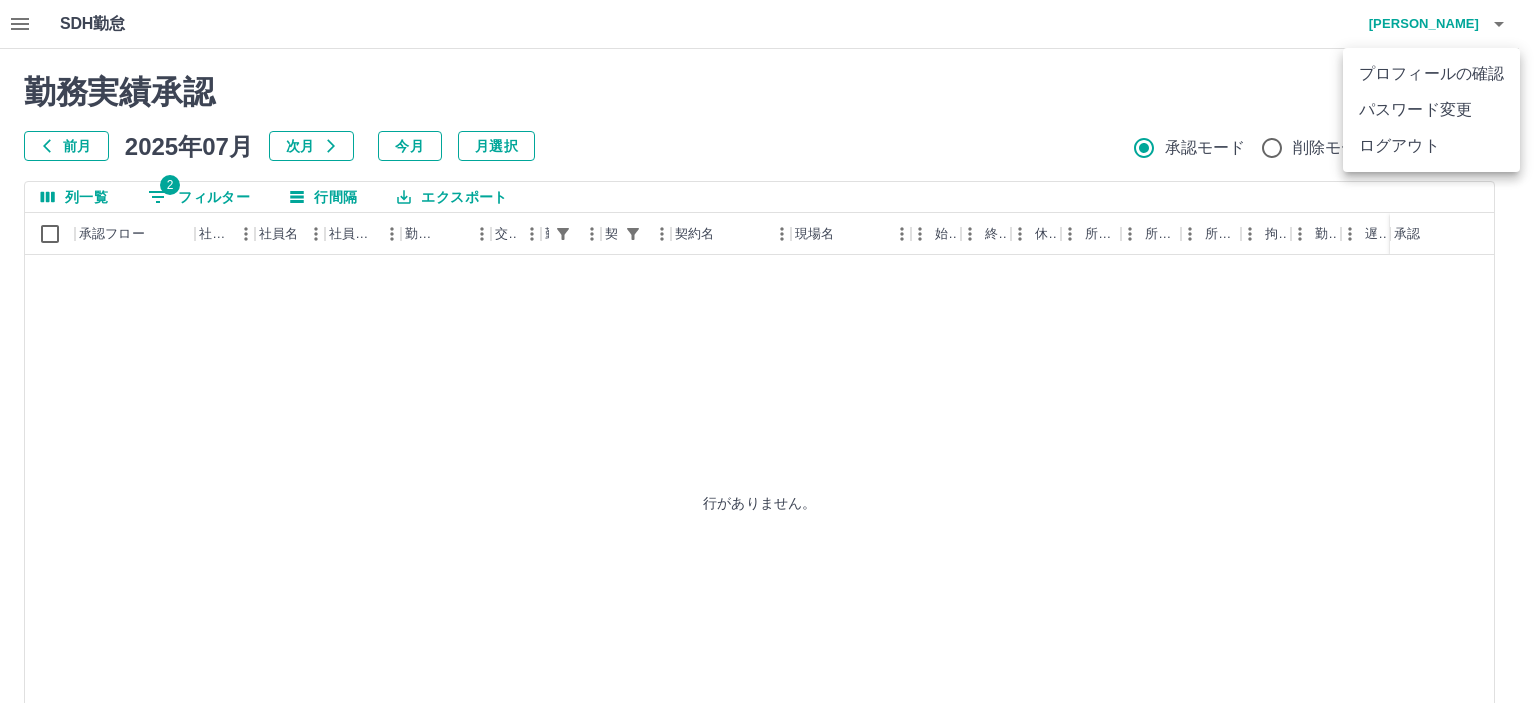 click on "ログアウト" at bounding box center [1431, 146] 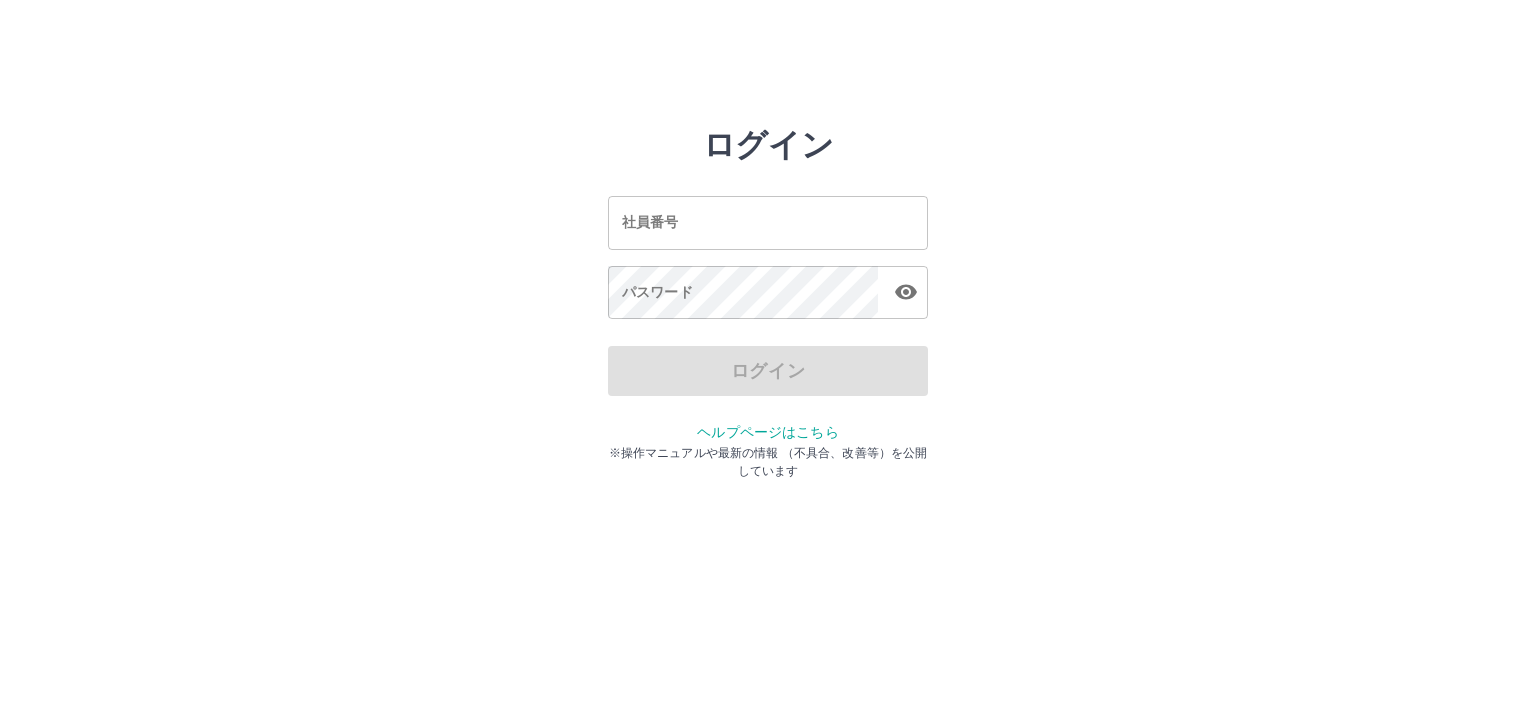 scroll, scrollTop: 0, scrollLeft: 0, axis: both 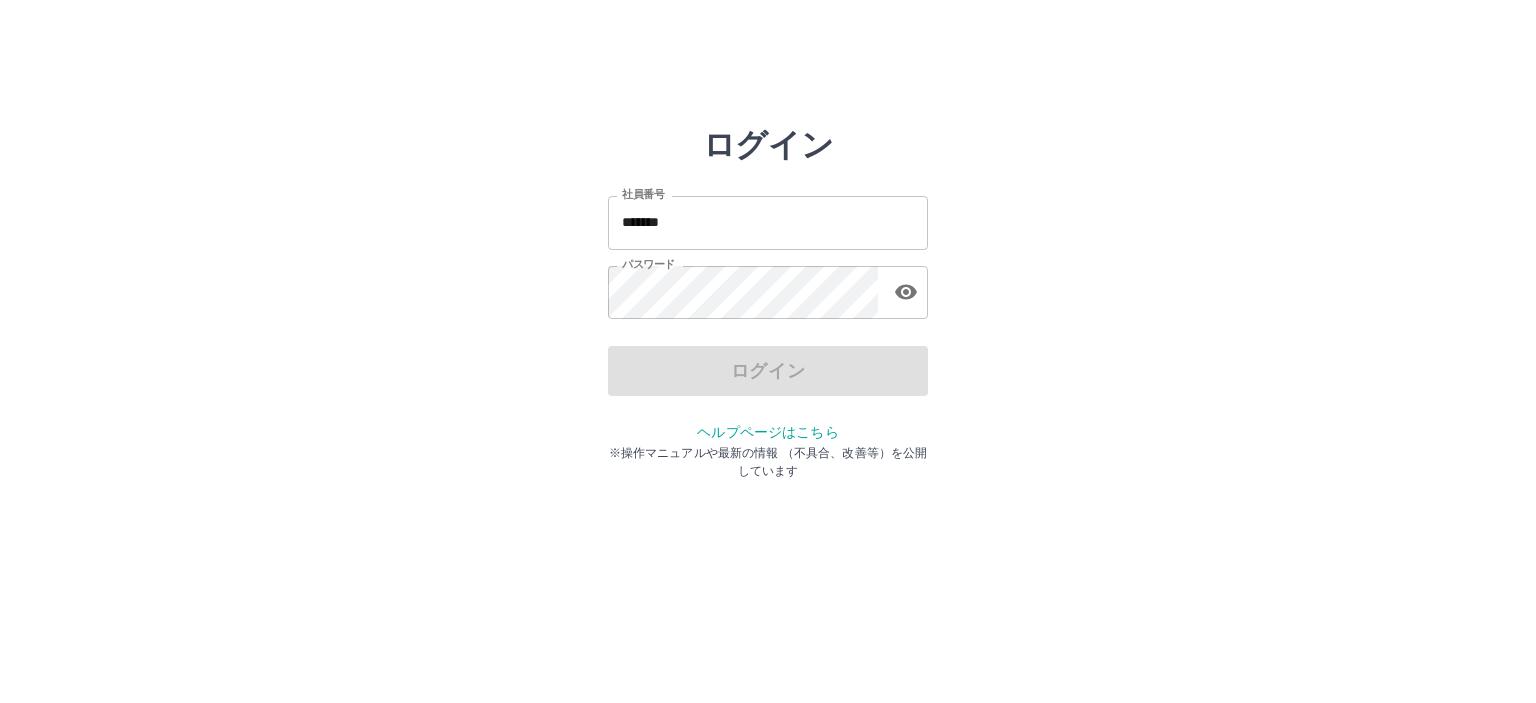 drag, startPoint x: 738, startPoint y: 225, endPoint x: 886, endPoint y: 203, distance: 149.6262 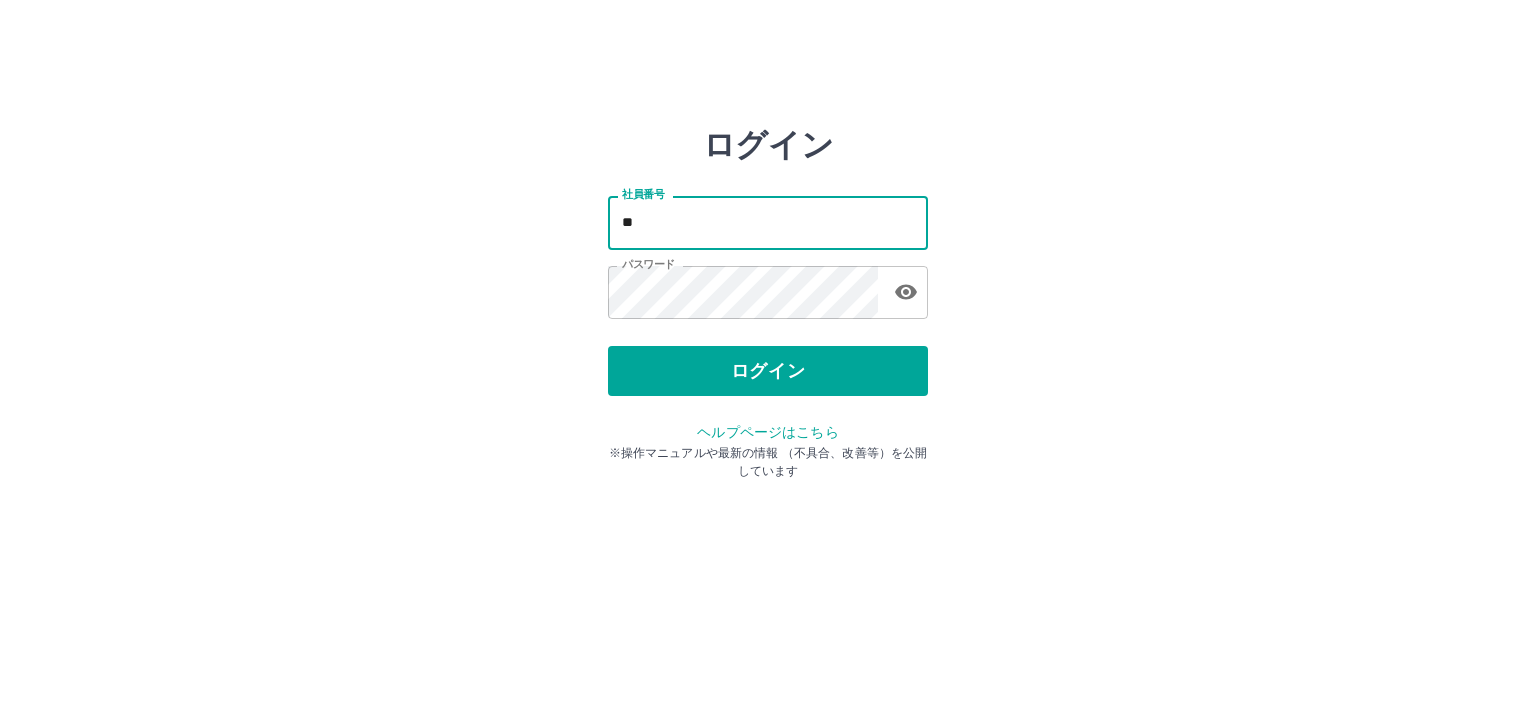 type on "*" 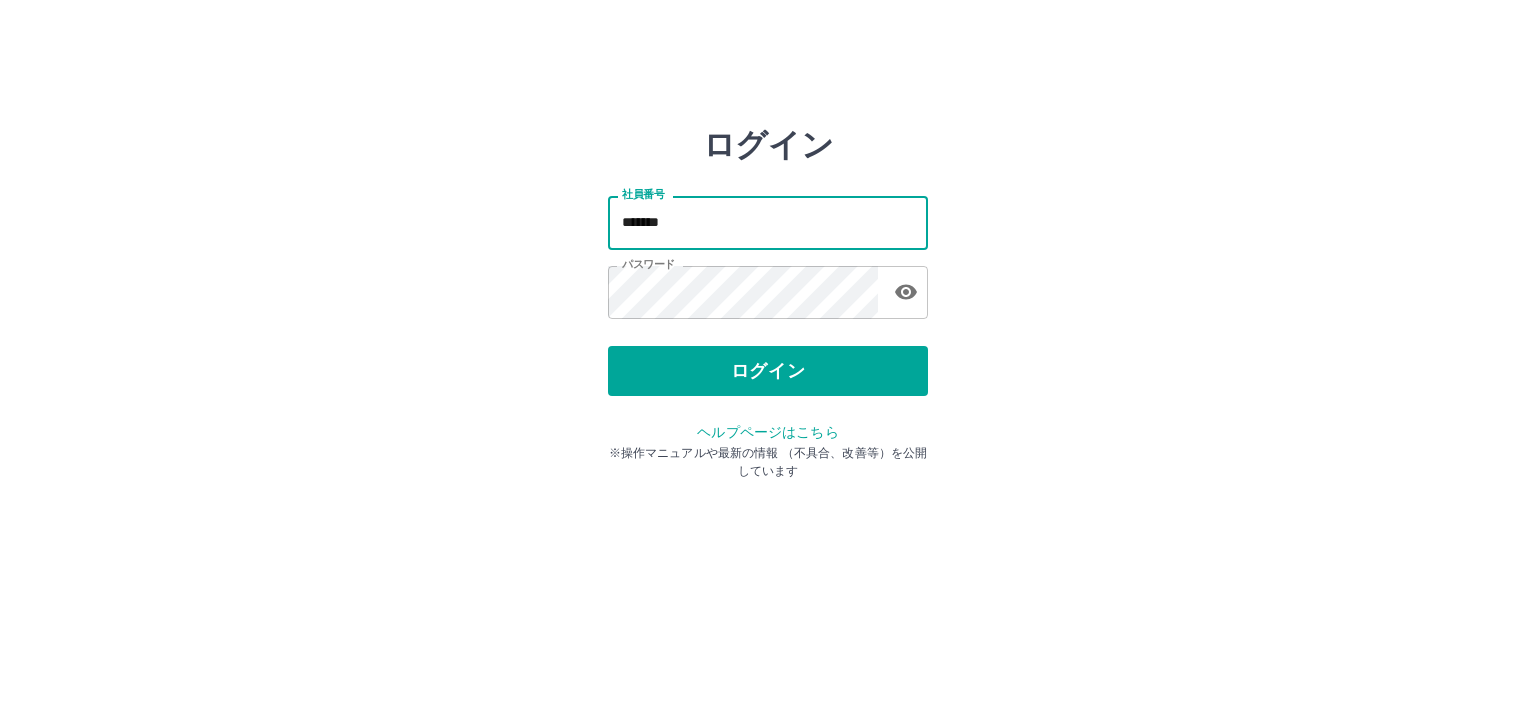 type on "*******" 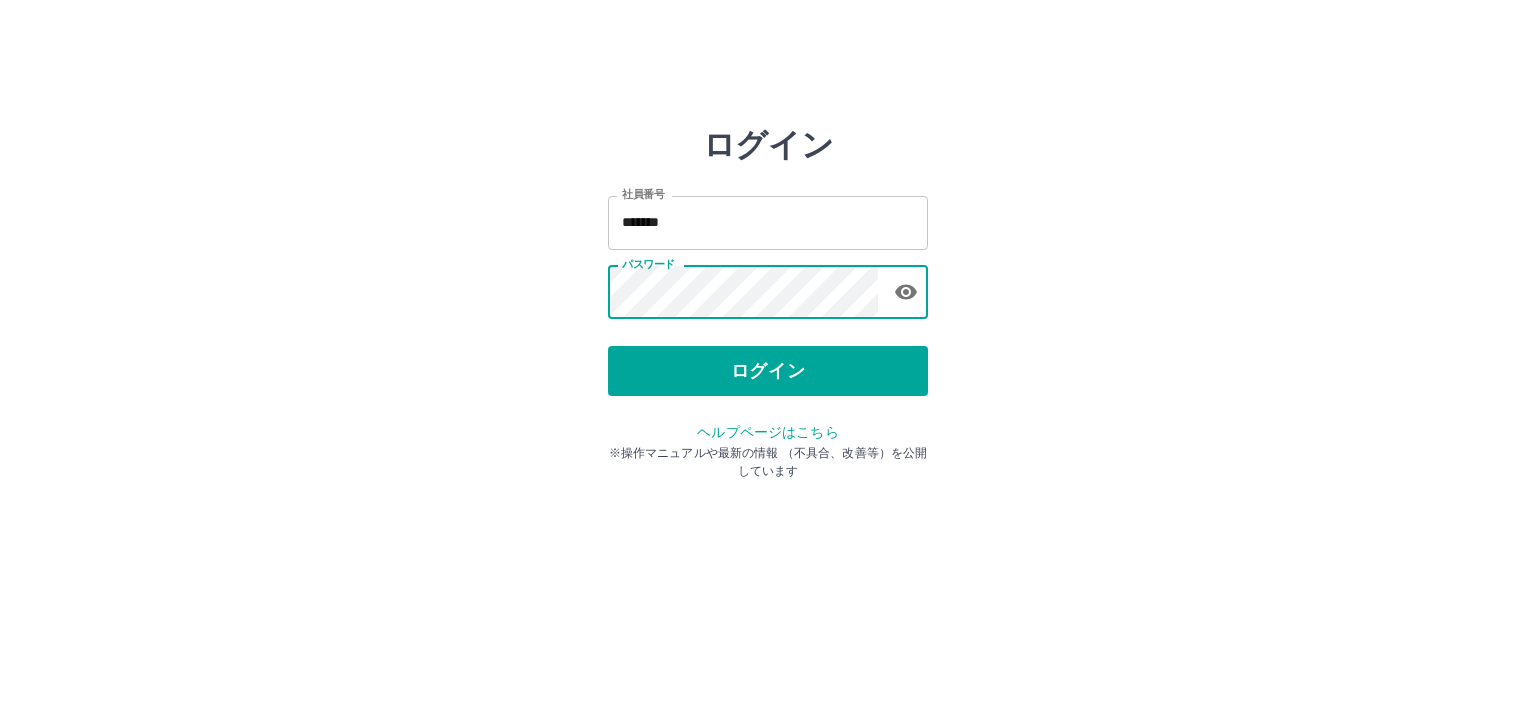 click on "ログイン" at bounding box center [768, 371] 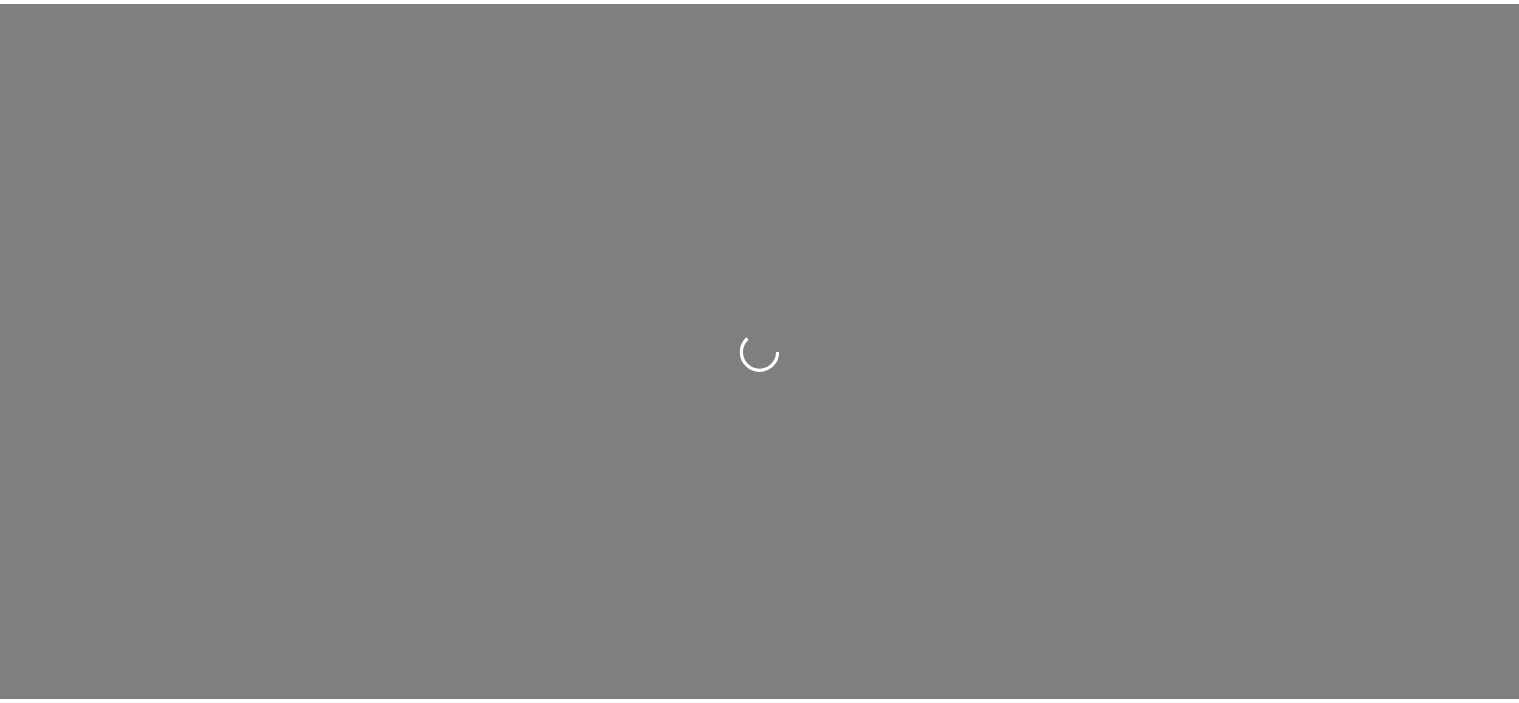 scroll, scrollTop: 0, scrollLeft: 0, axis: both 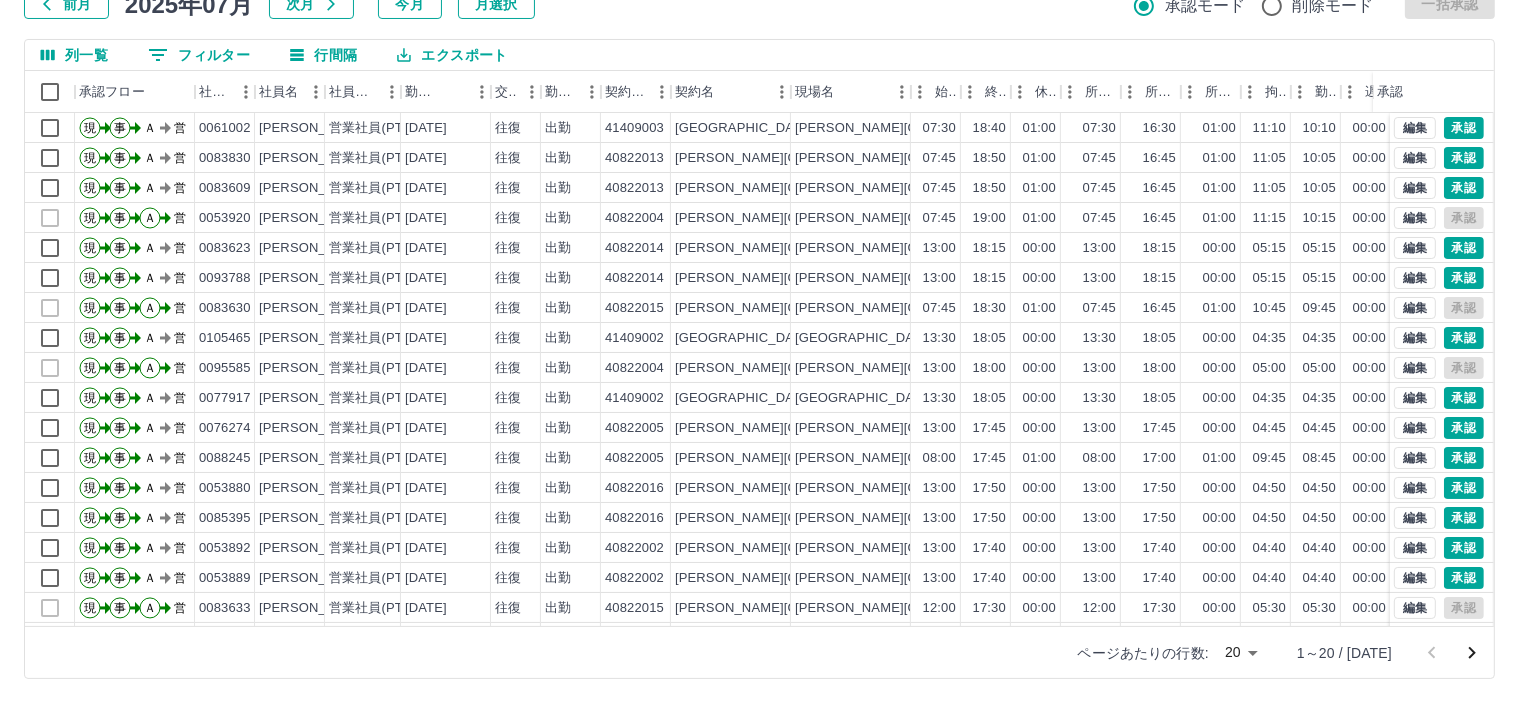 click on "SDH勤怠 [PERSON_NAME] 勤務実績承認 前月 [DATE] 次月 今月 月選択 承認モード 削除モード 一括承認 列一覧 0 フィルター 行間隔 エクスポート 承認フロー 社員番号 社員名 社員区分 勤務日 交通費 勤務区分 契約コード 契約名 現場名 始業 終業 休憩 所定開始 所定終業 所定休憩 拘束 勤務 遅刻等 コメント ステータス 承認 現 事 Ａ 営 0061002 [PERSON_NAME] 営業社員(PT契約) [DATE] 往復 出勤 41409003 [GEOGRAPHIC_DATA] [PERSON_NAME][GEOGRAPHIC_DATA]学童保育所 07:30 18:40 01:00 07:30 16:30 01:00 11:10 10:10 00:00 AM承認待 現 事 Ａ 営 0083830 [PERSON_NAME] 営業社員(PT契約) [DATE] 往復 出勤 40822013 [PERSON_NAME][GEOGRAPHIC_DATA] [PERSON_NAME][GEOGRAPHIC_DATA][PERSON_NAME]小学校放課後児童クラブ 07:45 18:50 01:00 07:45 16:45 01:00 11:05 10:05 00:00 AM承認待 現 事 Ａ 営 0083609 [PERSON_NAME] 営業社員(PT契約) [DATE] 往復 出勤 40822013 [PERSON_NAME][GEOGRAPHIC_DATA] [PERSON_NAME][GEOGRAPHIC_DATA][PERSON_NAME]小学校放課後児童クラブ 現" at bounding box center [759, 280] 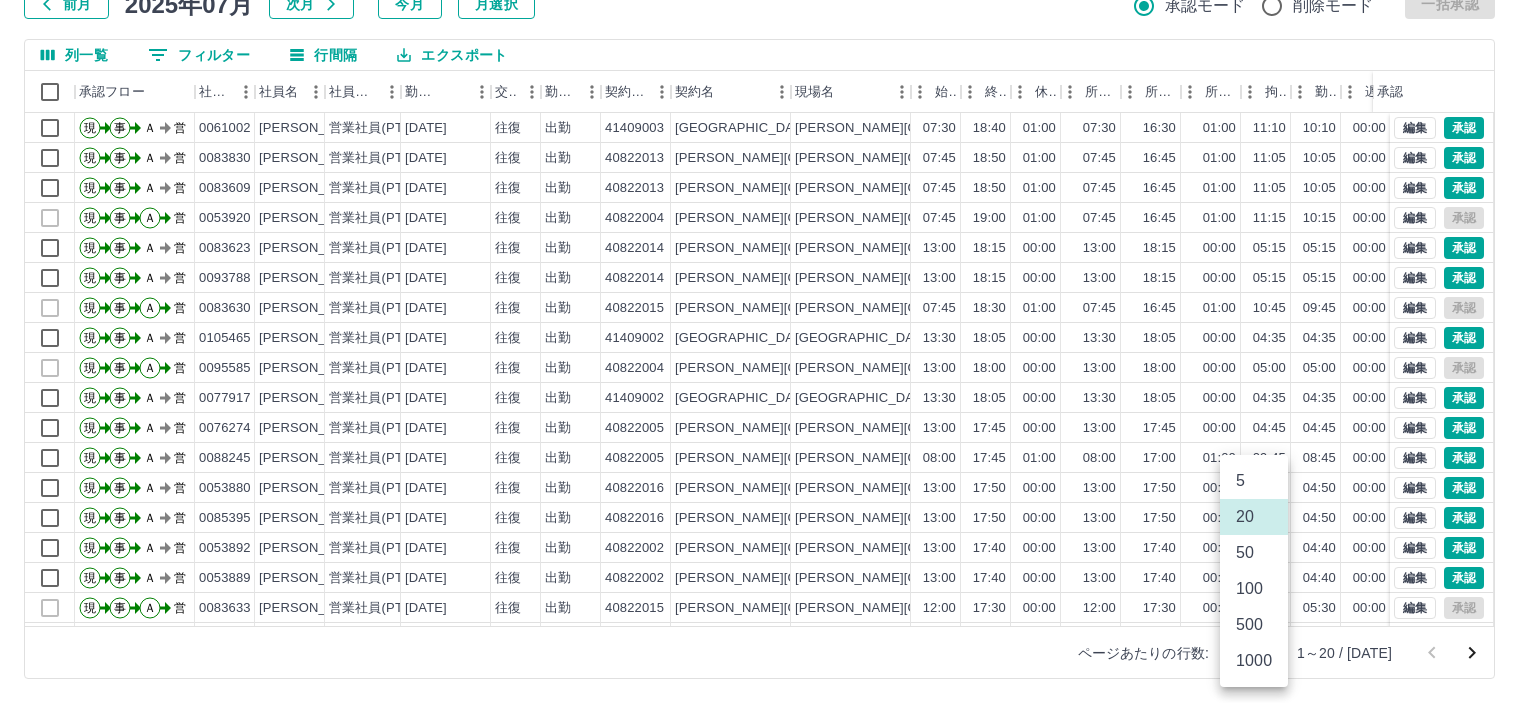 click on "1000" at bounding box center [1254, 661] 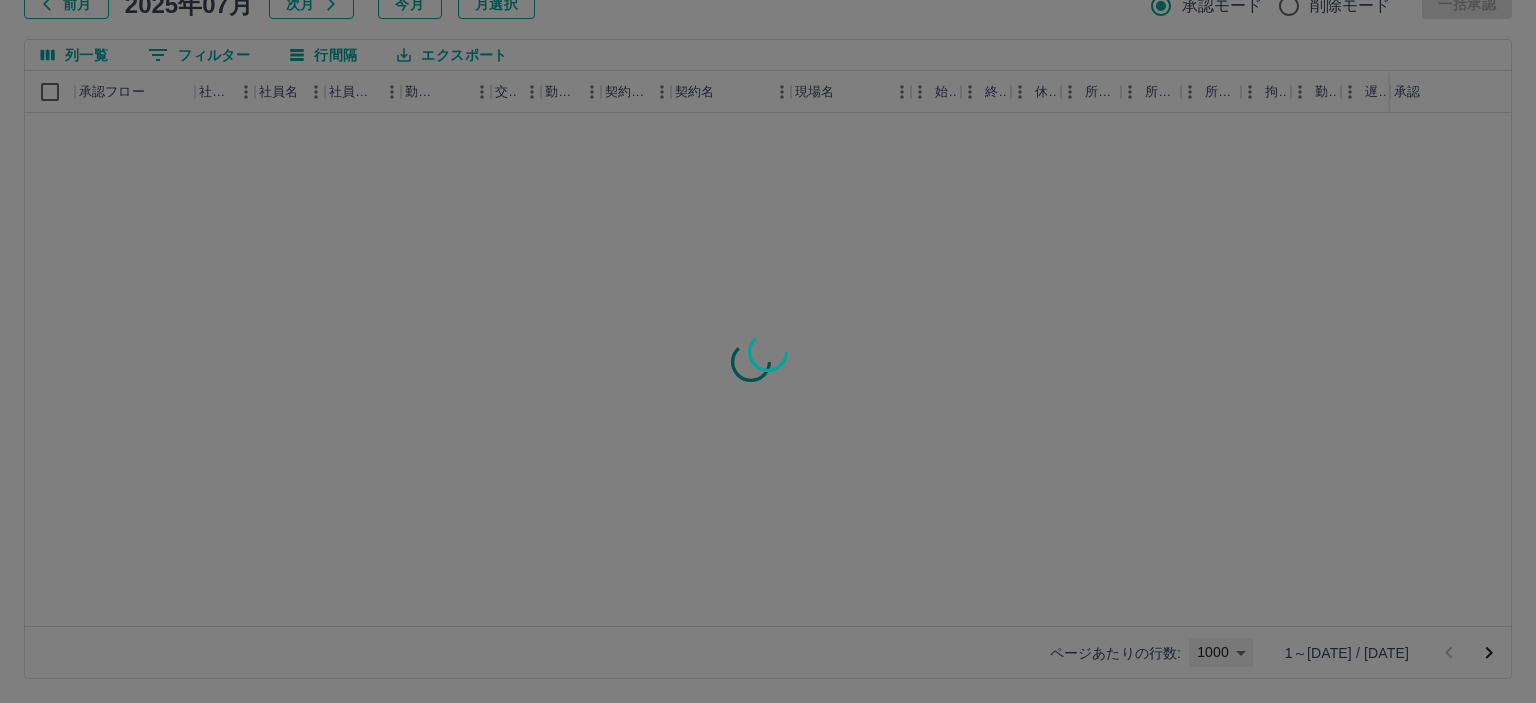 type on "****" 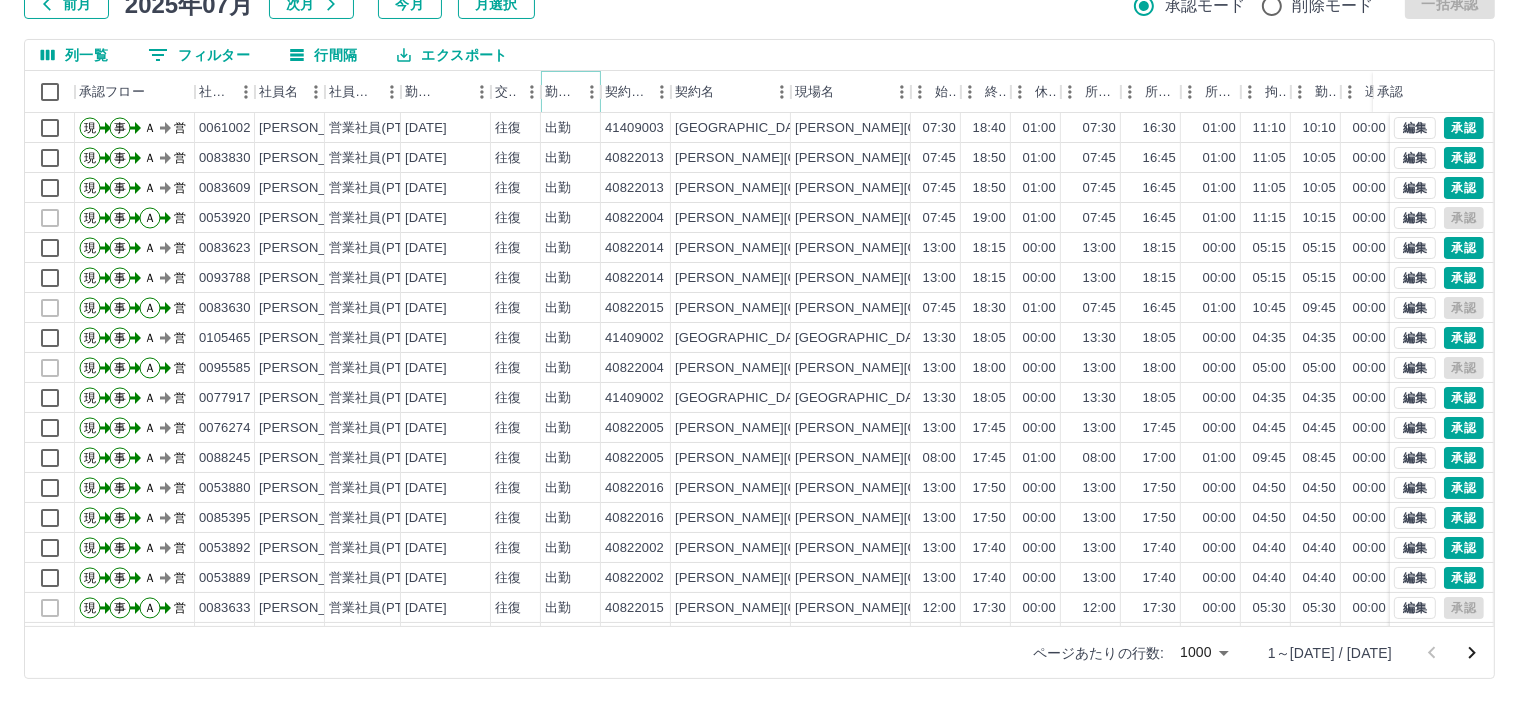click 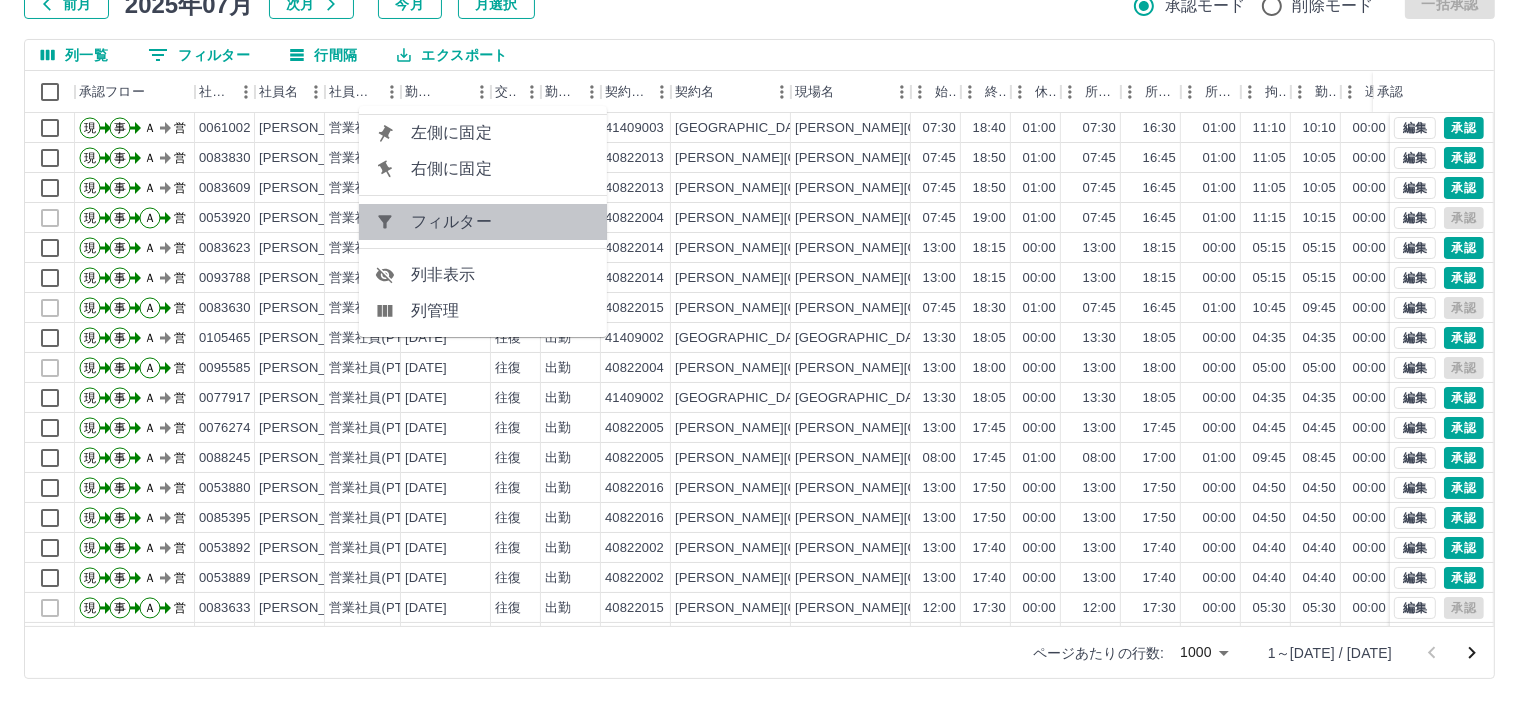 click on "フィルター" at bounding box center (501, 222) 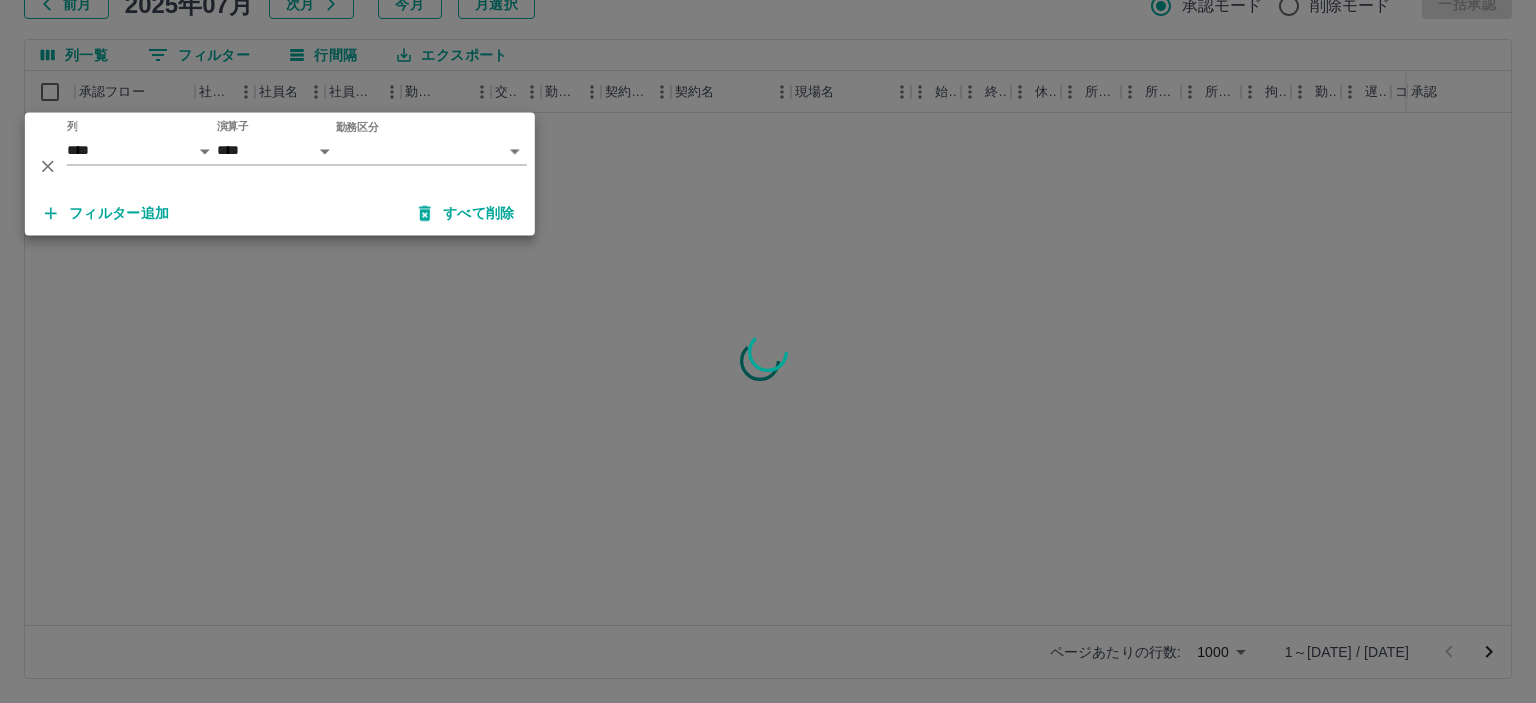 click on "SDH勤怠 [PERSON_NAME] 勤務実績承認 前月 [DATE] 次月 今月 月選択 承認モード 削除モード 一括承認 列一覧 0 フィルター 行間隔 エクスポート 承認フロー 社員番号 社員名 社員区分 勤務日 交通費 勤務区分 契約コード 契約名 現場名 始業 終業 休憩 所定開始 所定終業 所定休憩 拘束 勤務 遅刻等 コメント ステータス 承認 ページあたりの行数: [DATE] **** 1～[DATE] / [DATE] SDH勤怠 *** ** 列 **** *** **** *** *** **** ***** *** *** ** ** ** **** **** **** ** ** *** **** ***** 演算子 **** ****** 勤務区分 ​ ********* フィルター追加 すべて削除" at bounding box center (768, 280) 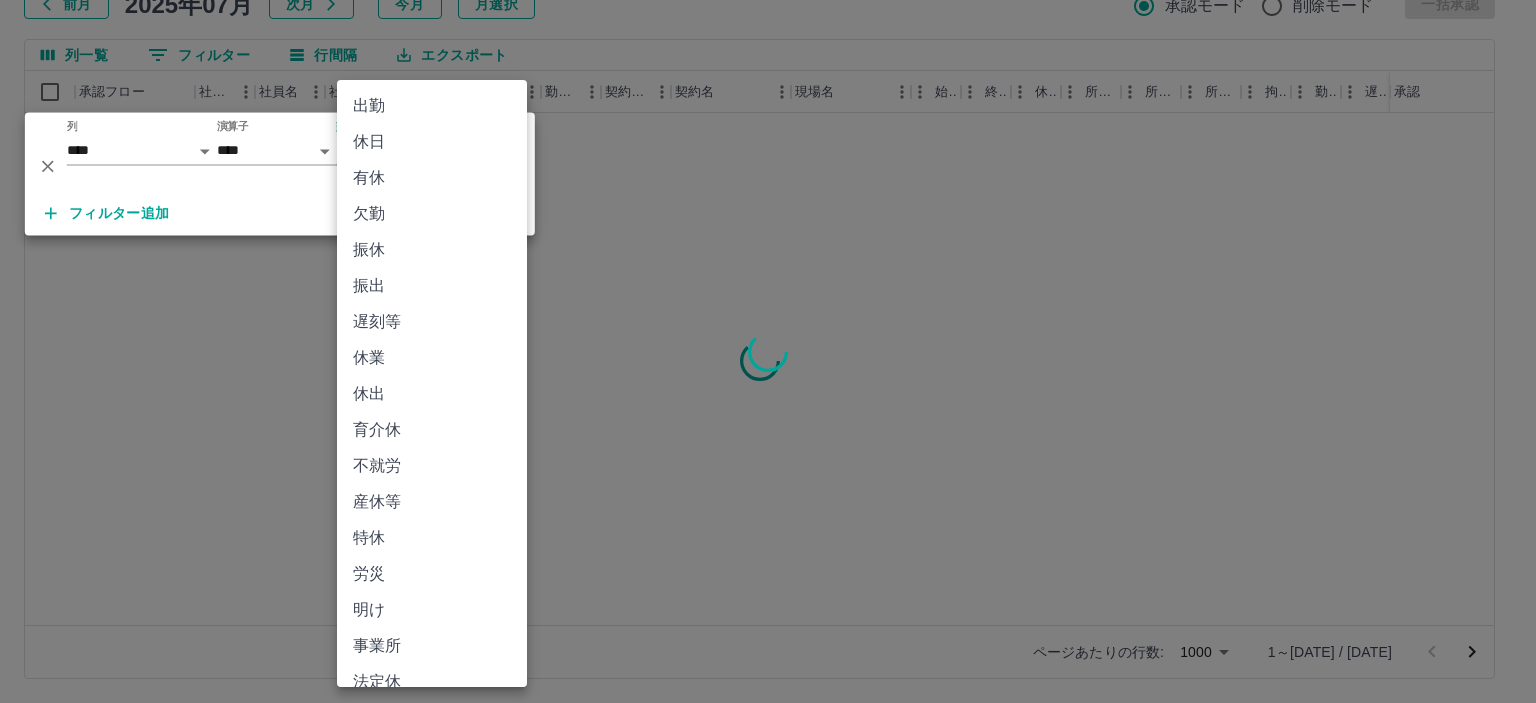 click on "出勤" at bounding box center (432, 106) 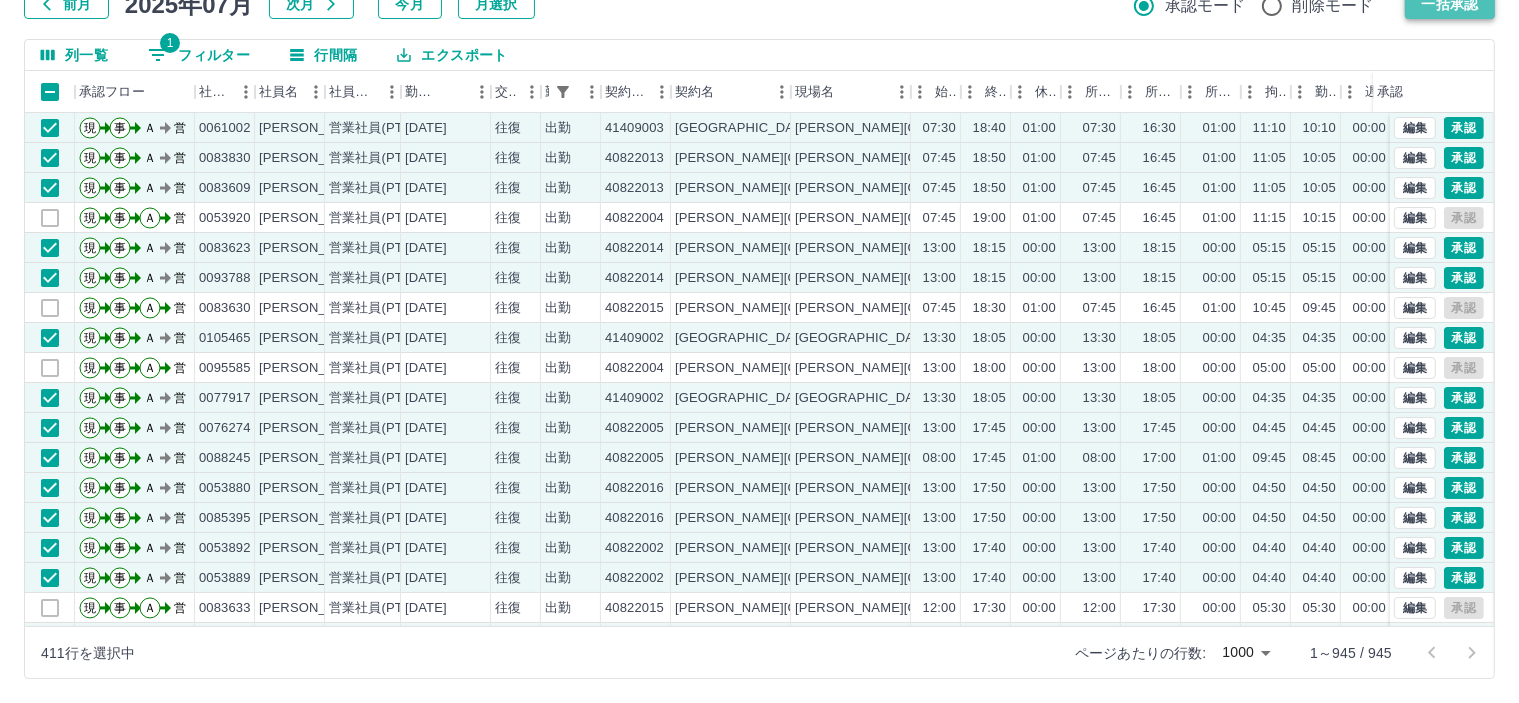 click on "一括承認" at bounding box center (1450, 4) 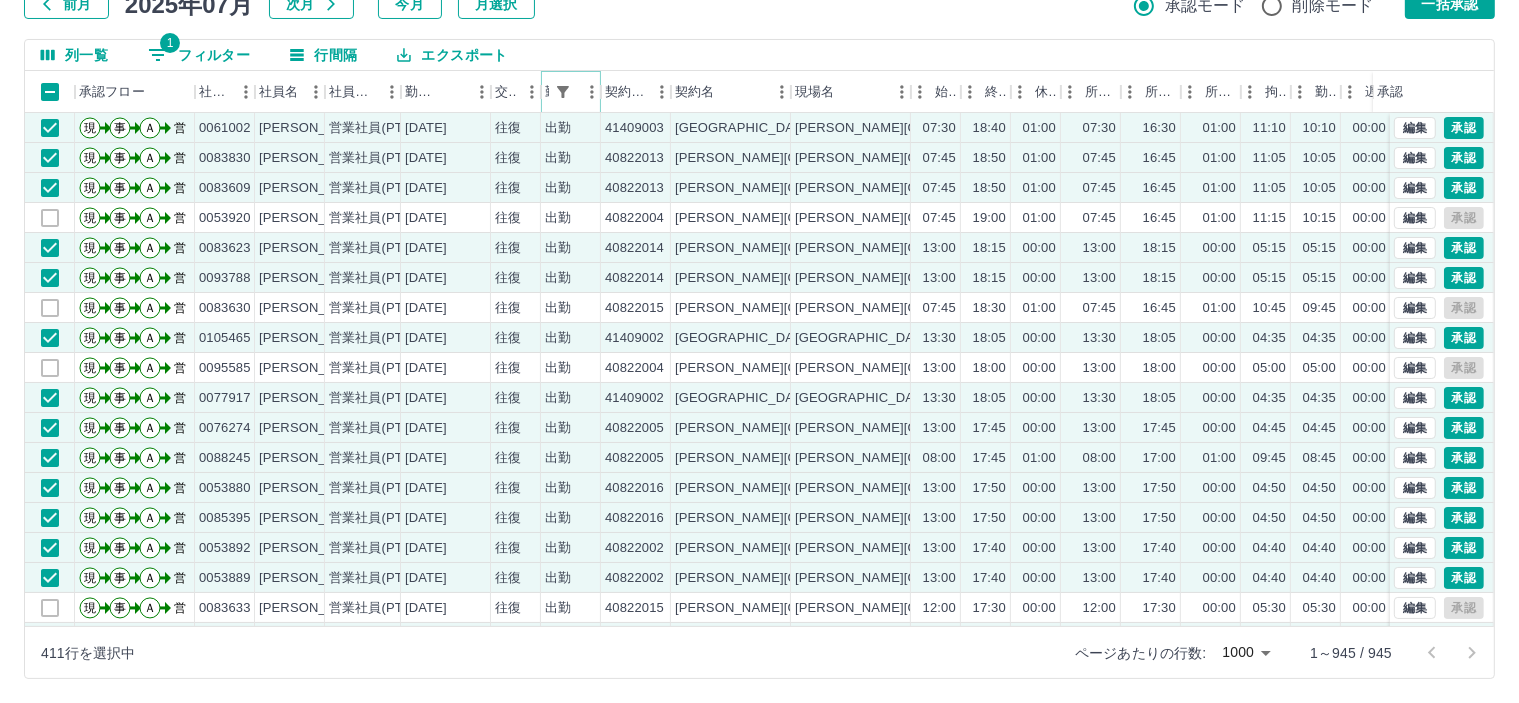click 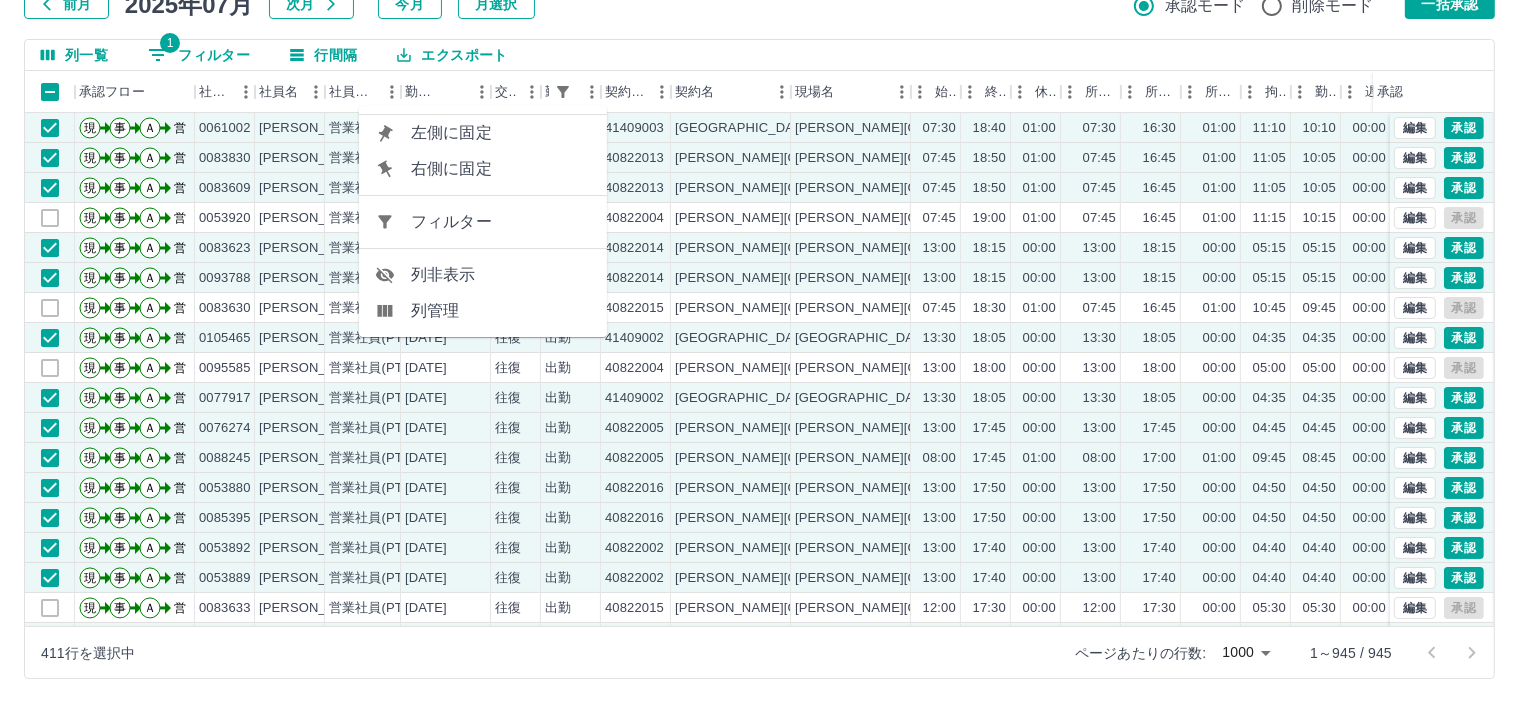 click on "フィルター" at bounding box center [501, 222] 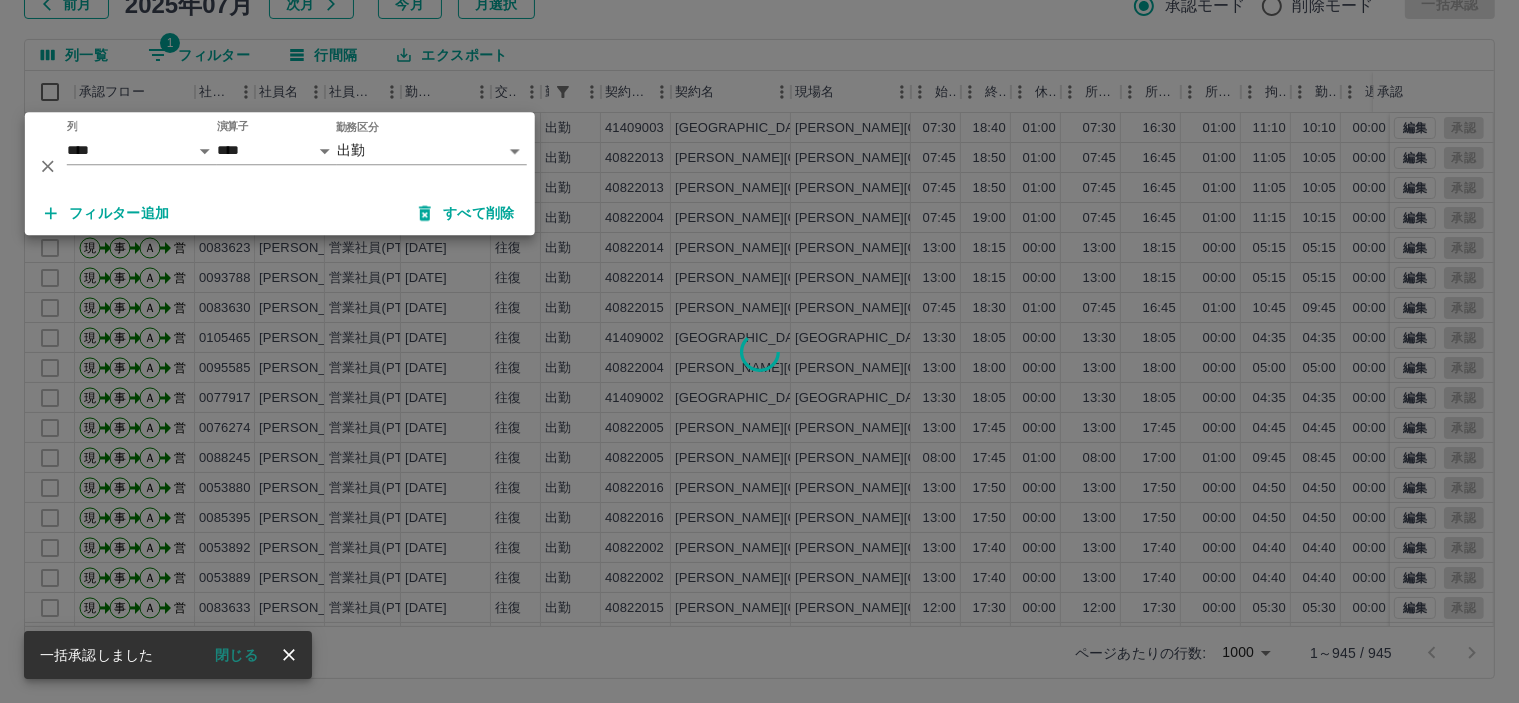click on "SDH勤怠 [PERSON_NAME] 勤務実績承認 前月 [DATE] 次月 今月 月選択 承認モード 削除モード 一括承認 列一覧 1 フィルター 行間隔 エクスポート 承認フロー 社員番号 社員名 社員区分 勤務日 交通費 勤務区分 契約コード 契約名 現場名 始業 終業 休憩 所定開始 所定終業 所定休憩 拘束 勤務 遅刻等 コメント ステータス 承認 現 事 Ａ 営 0061002 [PERSON_NAME] 営業社員(PT契約) [DATE] 往復 出勤 41409003 [GEOGRAPHIC_DATA] [PERSON_NAME][GEOGRAPHIC_DATA]学童保育所 07:30 18:40 01:00 07:30 16:30 01:00 11:10 10:10 00:00 営業所長承認待 現 事 Ａ 営 0083609 [PERSON_NAME] 営業社員(PT契約) [DATE] 往復 出勤 40822013 [PERSON_NAME][GEOGRAPHIC_DATA] [PERSON_NAME][GEOGRAPHIC_DATA][PERSON_NAME]小学校放課後児童クラブ 07:45 18:50 01:00 07:45 16:45 01:00 11:05 10:05 00:00 営業所長承認待 現 事 Ａ 営 0083830 [PERSON_NAME] 営業社員(PT契約) [DATE] 往復 出勤 40822013 [PERSON_NAME][GEOGRAPHIC_DATA] 07:45 18:50 01:00 07:45 16:45 現" at bounding box center [759, 280] 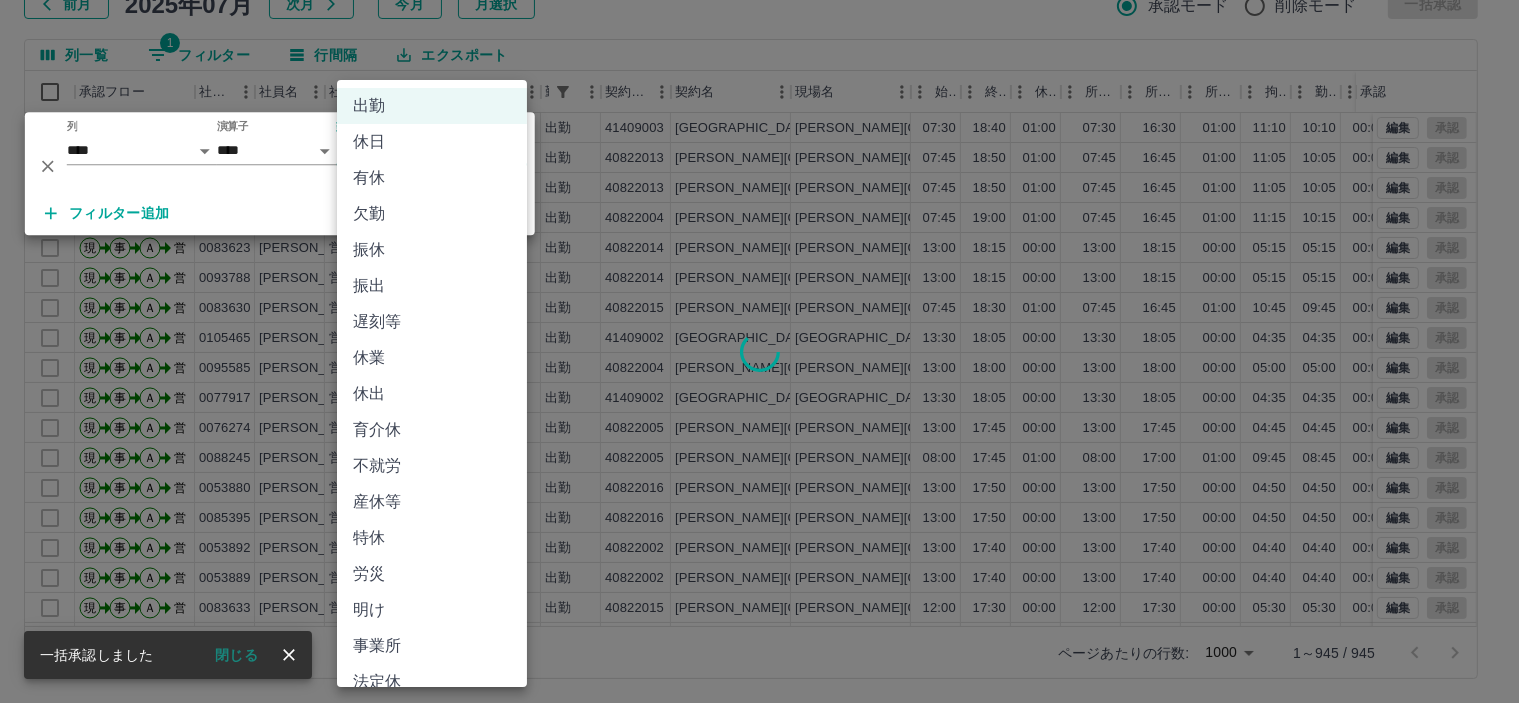 click on "SDH勤怠 [PERSON_NAME] 勤務実績承認 前月 [DATE] 次月 今月 月選択 承認モード 削除モード 一括承認 列一覧 1 フィルター 行間隔 エクスポート 承認フロー 社員番号 社員名 社員区分 勤務日 交通費 勤務区分 契約コード 契約名 現場名 始業 終業 休憩 所定開始 所定終業 所定休憩 拘束 勤務 遅刻等 コメント ステータス 承認 現 事 Ａ 営 0061002 [PERSON_NAME] 営業社員(PT契約) [DATE] 往復 出勤 41409003 [GEOGRAPHIC_DATA] [PERSON_NAME][GEOGRAPHIC_DATA]学童保育所 07:30 18:40 01:00 07:30 16:30 01:00 11:10 10:10 00:00 営業所長承認待 現 事 Ａ 営 0083609 [PERSON_NAME] 営業社員(PT契約) [DATE] 往復 出勤 40822013 [PERSON_NAME][GEOGRAPHIC_DATA] [PERSON_NAME][GEOGRAPHIC_DATA][PERSON_NAME]小学校放課後児童クラブ 07:45 18:50 01:00 07:45 16:45 01:00 11:05 10:05 00:00 営業所長承認待 現 事 Ａ 営 0083830 [PERSON_NAME] 営業社員(PT契約) [DATE] 往復 出勤 40822013 [PERSON_NAME][GEOGRAPHIC_DATA] 07:45 18:50 01:00 07:45 16:45 現" at bounding box center (759, 280) 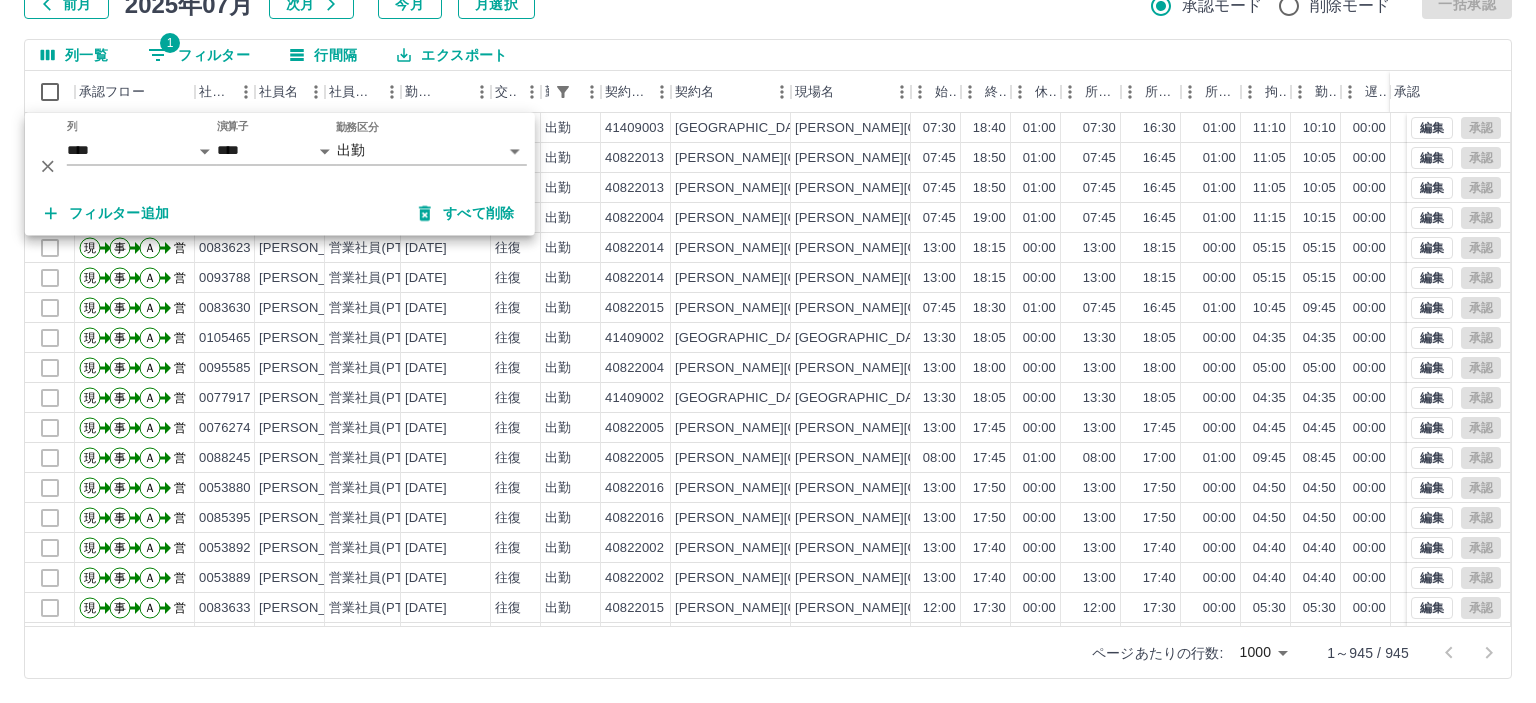 click on "SDH勤怠 [PERSON_NAME] 勤務実績承認 前月 [DATE] 次月 今月 月選択 承認モード 削除モード 一括承認 列一覧 1 フィルター 行間隔 エクスポート 承認フロー 社員番号 社員名 社員区分 勤務日 交通費 勤務区分 契約コード 契約名 現場名 始業 終業 休憩 所定開始 所定終業 所定休憩 拘束 勤務 遅刻等 コメント ステータス 承認 現 事 Ａ 営 0061002 [PERSON_NAME] 営業社員(PT契約) [DATE] 往復 出勤 41409003 [GEOGRAPHIC_DATA] [PERSON_NAME][GEOGRAPHIC_DATA]学童保育所 07:30 18:40 01:00 07:30 16:30 01:00 11:10 10:10 00:00 営業所長承認待 現 事 Ａ 営 0083609 [PERSON_NAME] 営業社員(PT契約) [DATE] 往復 出勤 40822013 [PERSON_NAME][GEOGRAPHIC_DATA] [PERSON_NAME][GEOGRAPHIC_DATA][PERSON_NAME]小学校放課後児童クラブ 07:45 18:50 01:00 07:45 16:45 01:00 11:05 10:05 00:00 営業所長承認待 現 事 Ａ 営 0083830 [PERSON_NAME] 営業社員(PT契約) [DATE] 往復 出勤 40822013 [PERSON_NAME][GEOGRAPHIC_DATA] 07:45 18:50 01:00 07:45 16:45 現" at bounding box center [768, 280] 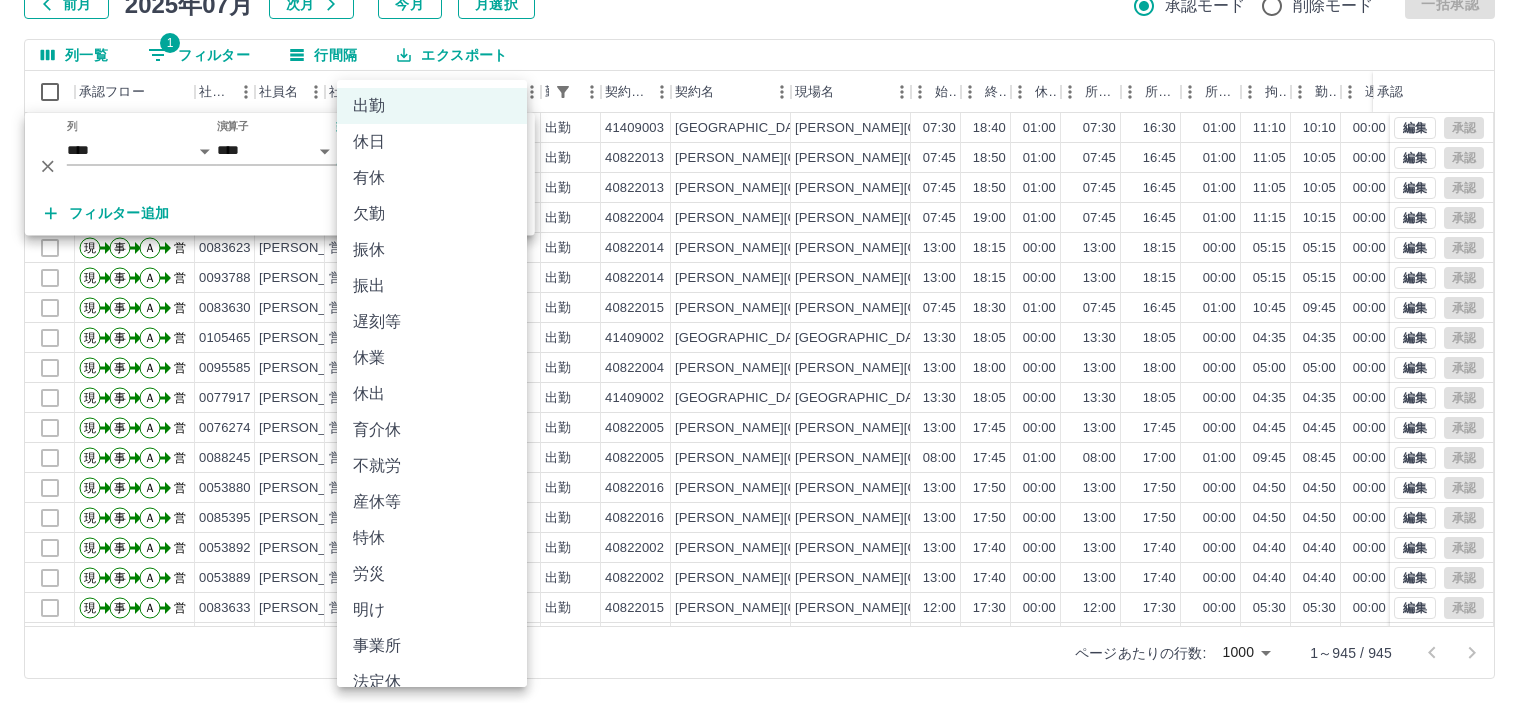 click on "有休" at bounding box center (432, 178) 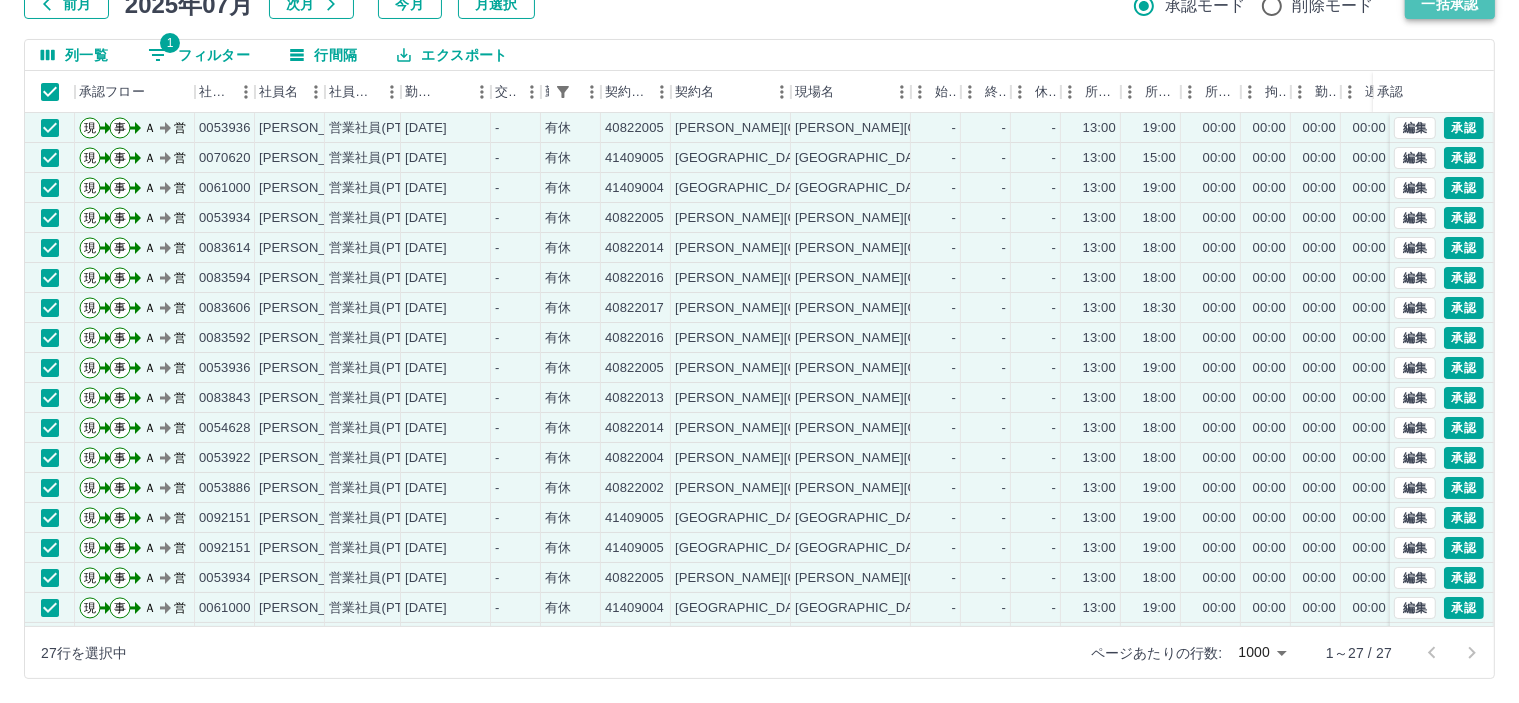 click on "一括承認" at bounding box center (1450, 4) 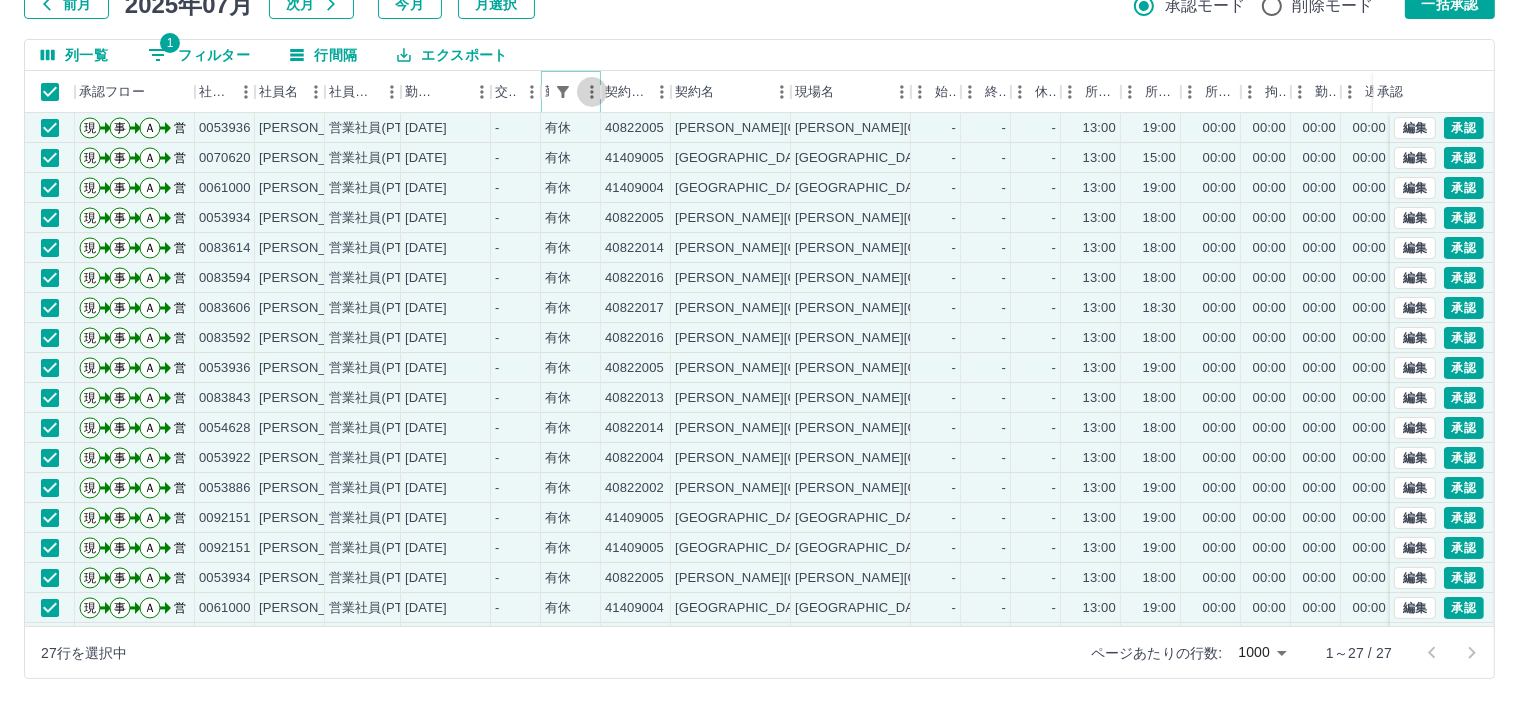 click at bounding box center (592, 92) 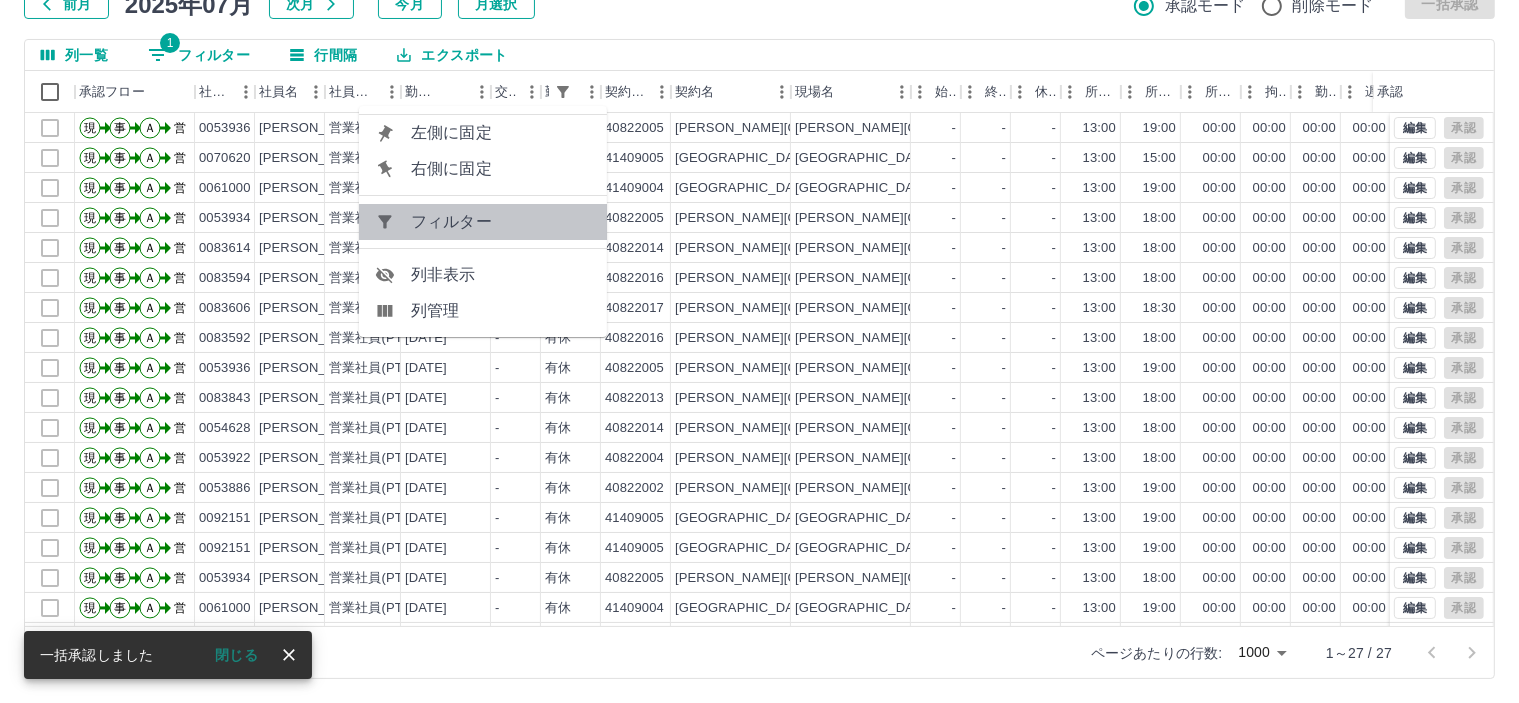 click on "フィルター" at bounding box center [501, 222] 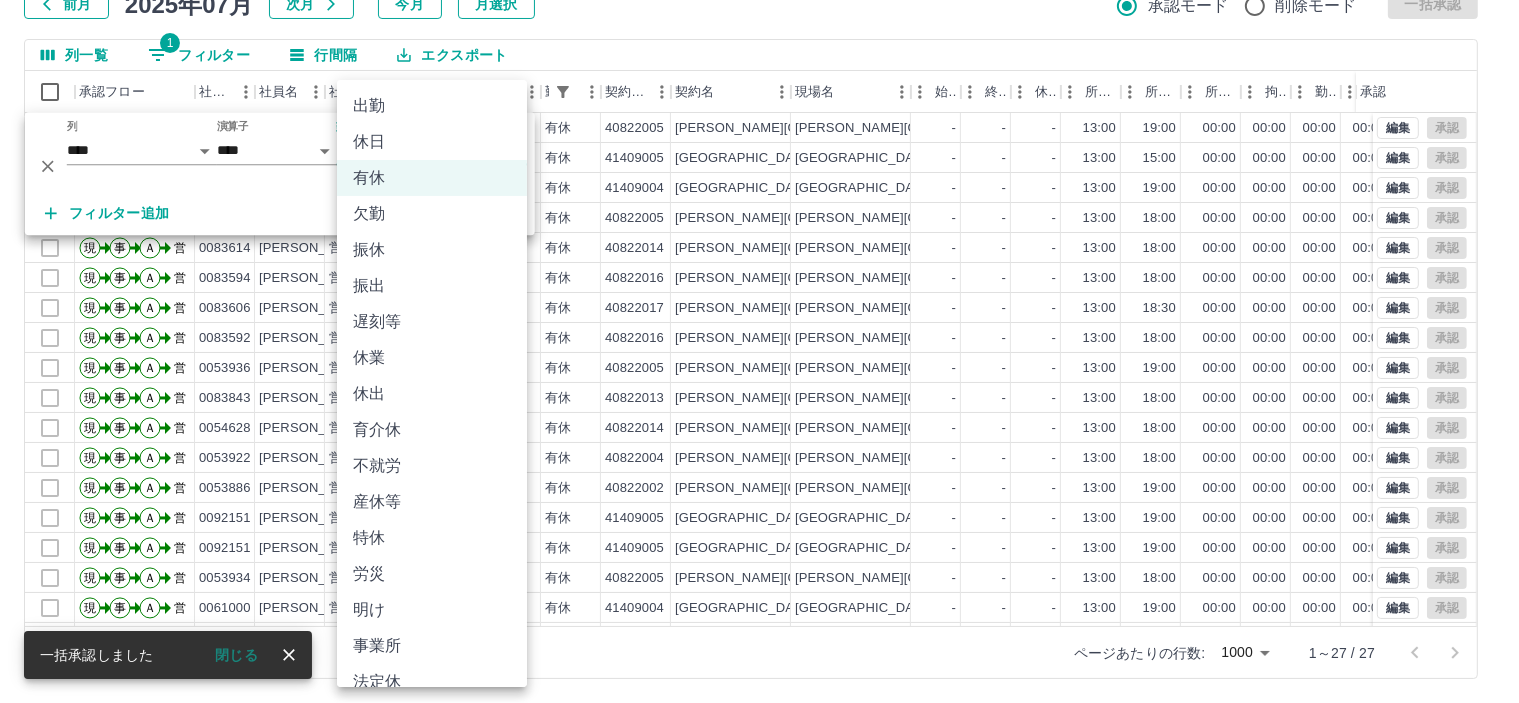 click on "SDH勤怠 [PERSON_NAME] 勤務実績承認 前月 [DATE] 次月 今月 月選択 承認モード 削除モード 一括承認 列一覧 1 フィルター 行間隔 エクスポート 承認フロー 社員番号 社員名 社員区分 勤務日 交通費 勤務区分 契約コード 契約名 現場名 始業 終業 休憩 所定開始 所定終業 所定休憩 拘束 勤務 遅刻等 コメント ステータス 承認 現 事 Ａ 営 0053936 [PERSON_NAME] 営業社員(PT契約) [DATE]  -  有休 40822005 [PERSON_NAME][GEOGRAPHIC_DATA] [PERSON_NAME][GEOGRAPHIC_DATA]小学校放課後児童クラブ - - - 13:00 19:00 00:00 00:00 00:00 00:00 私用 営業所長承認待 現 事 Ａ 営 0070620 [PERSON_NAME] 営業社員(PT契約) [DATE]  -  有休 41409005 [GEOGRAPHIC_DATA][PERSON_NAME][GEOGRAPHIC_DATA]学童保育所 - - - 13:00 15:00 00:00 00:00 00:00 00:00 営業所長承認待 現 事 Ａ 営 0061000 [PERSON_NAME] 営業社員(PT契約) [DATE]  -  有休 41409004 [GEOGRAPHIC_DATA] [GEOGRAPHIC_DATA]学童保育所 - - - 13:00 19:00 -" at bounding box center (759, 280) 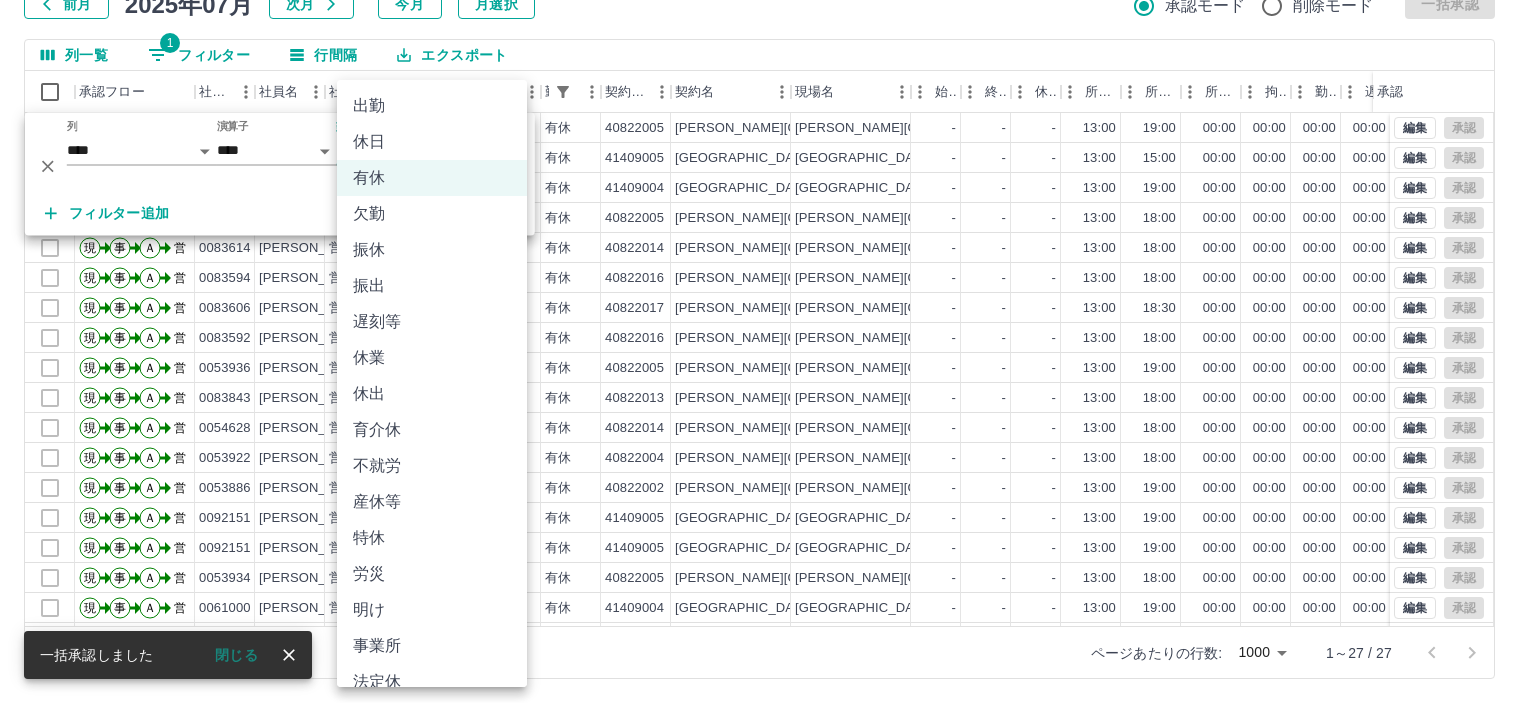 click on "特休" at bounding box center (432, 538) 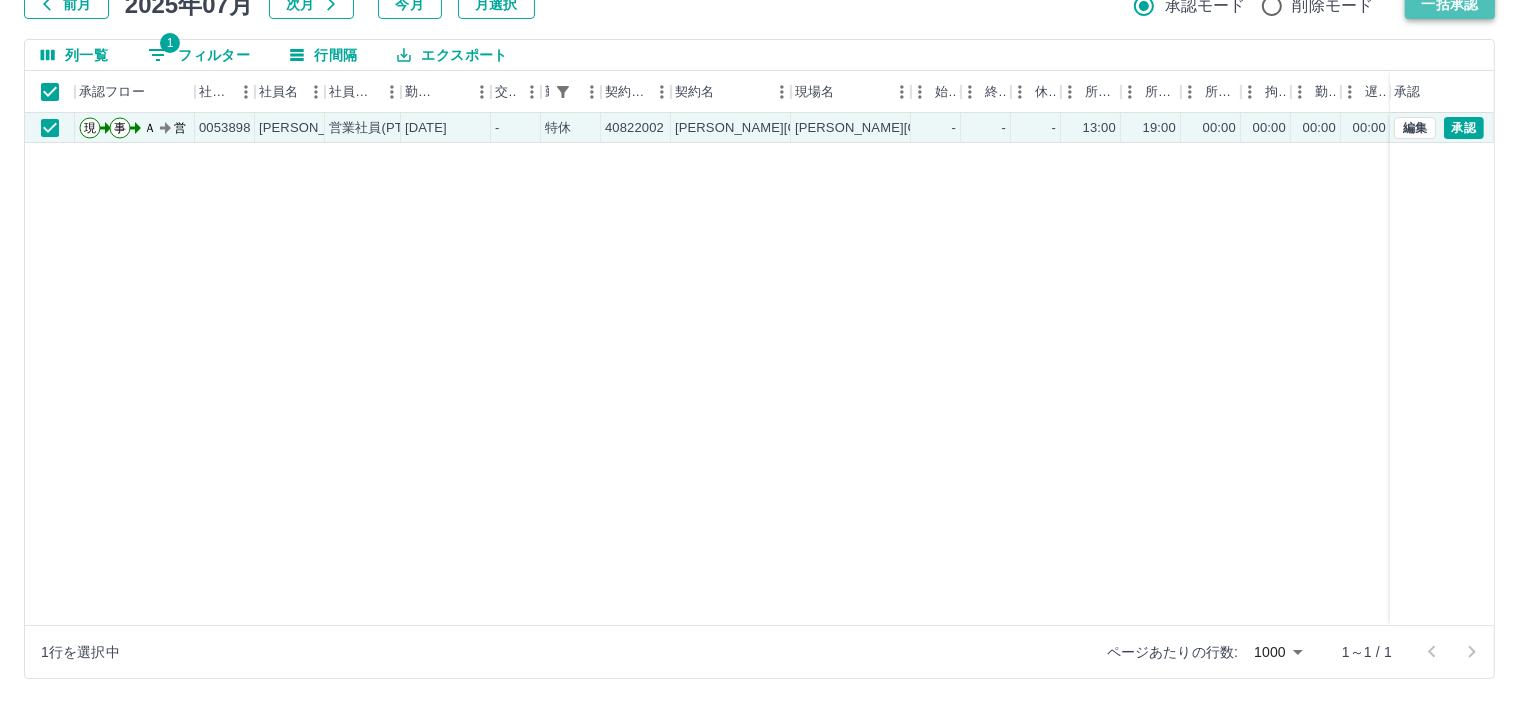 click on "一括承認" at bounding box center [1450, 4] 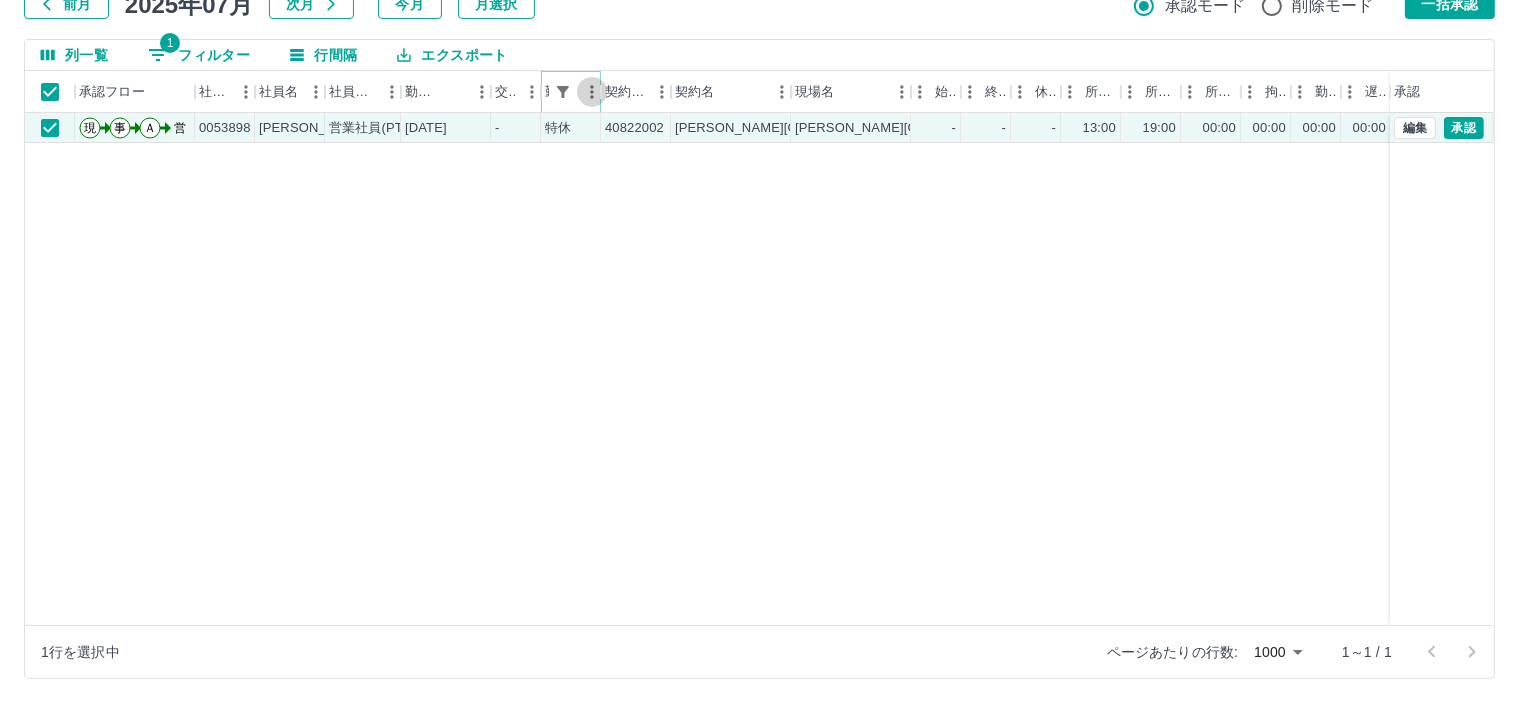 click 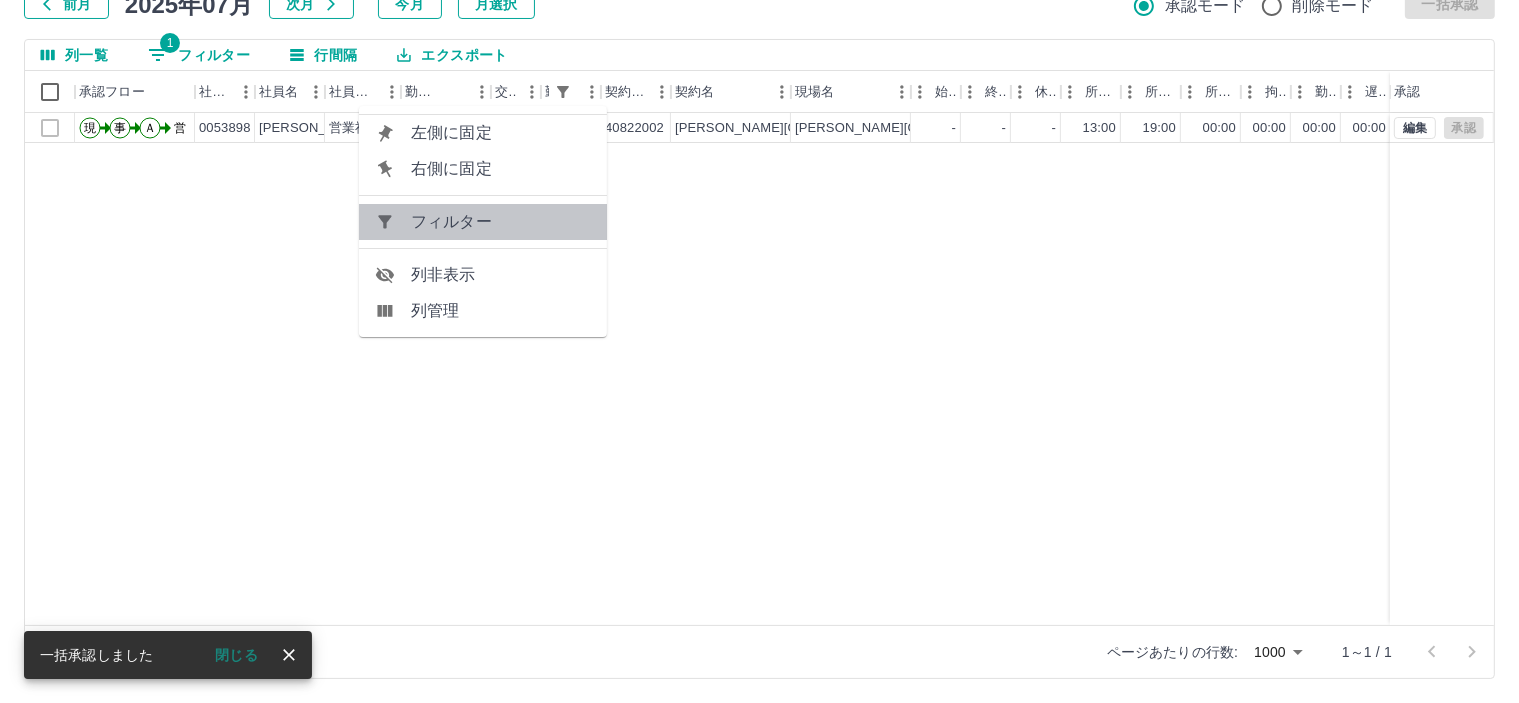click on "フィルター" at bounding box center [501, 222] 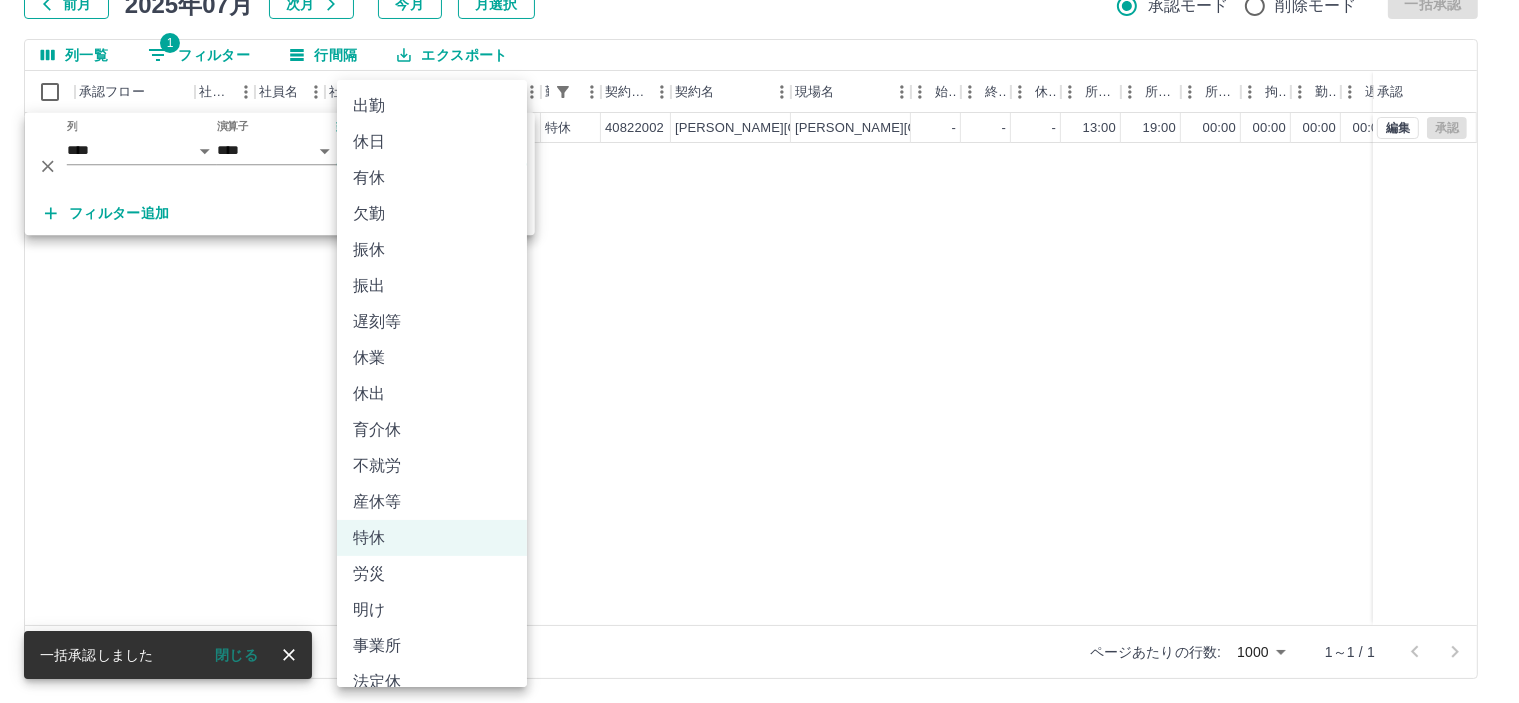 click on "**********" at bounding box center (759, 280) 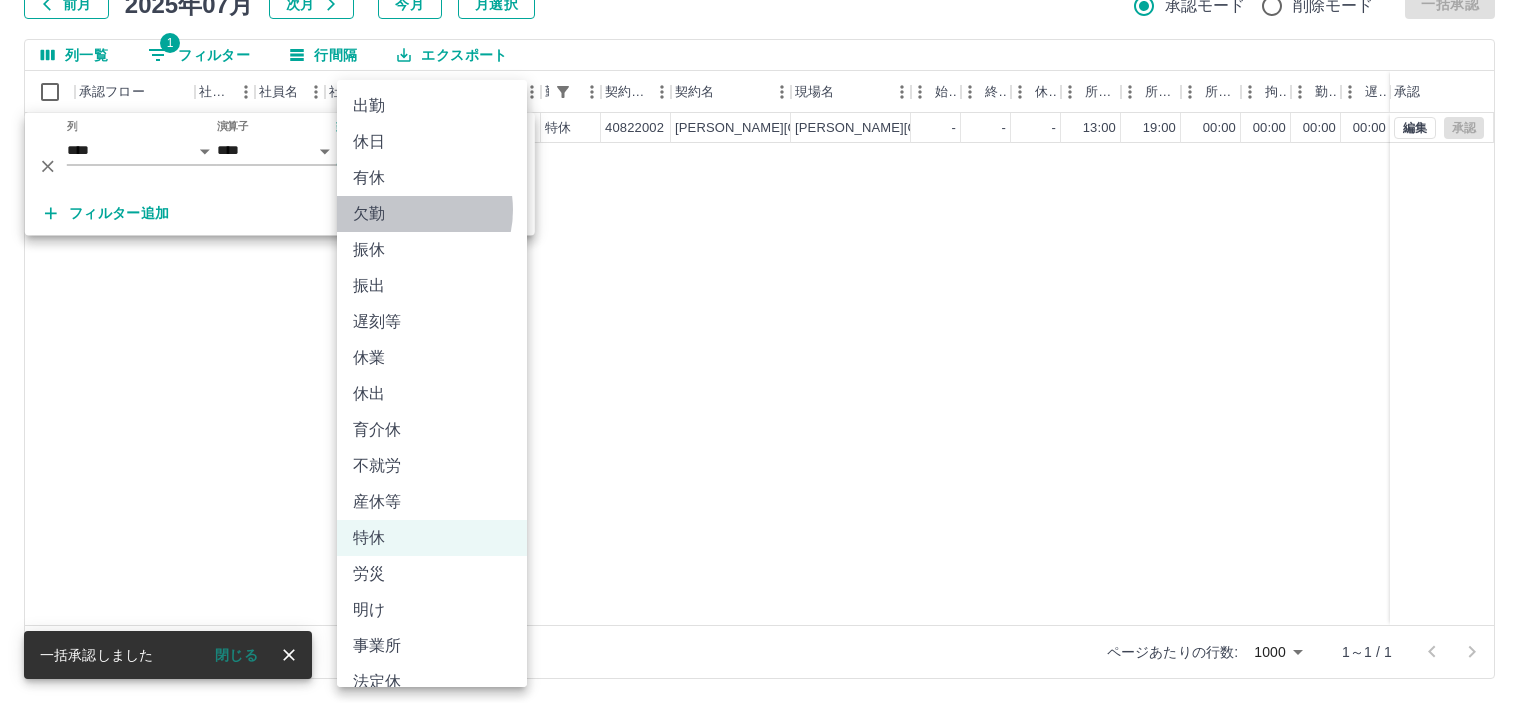 click on "欠勤" at bounding box center [432, 214] 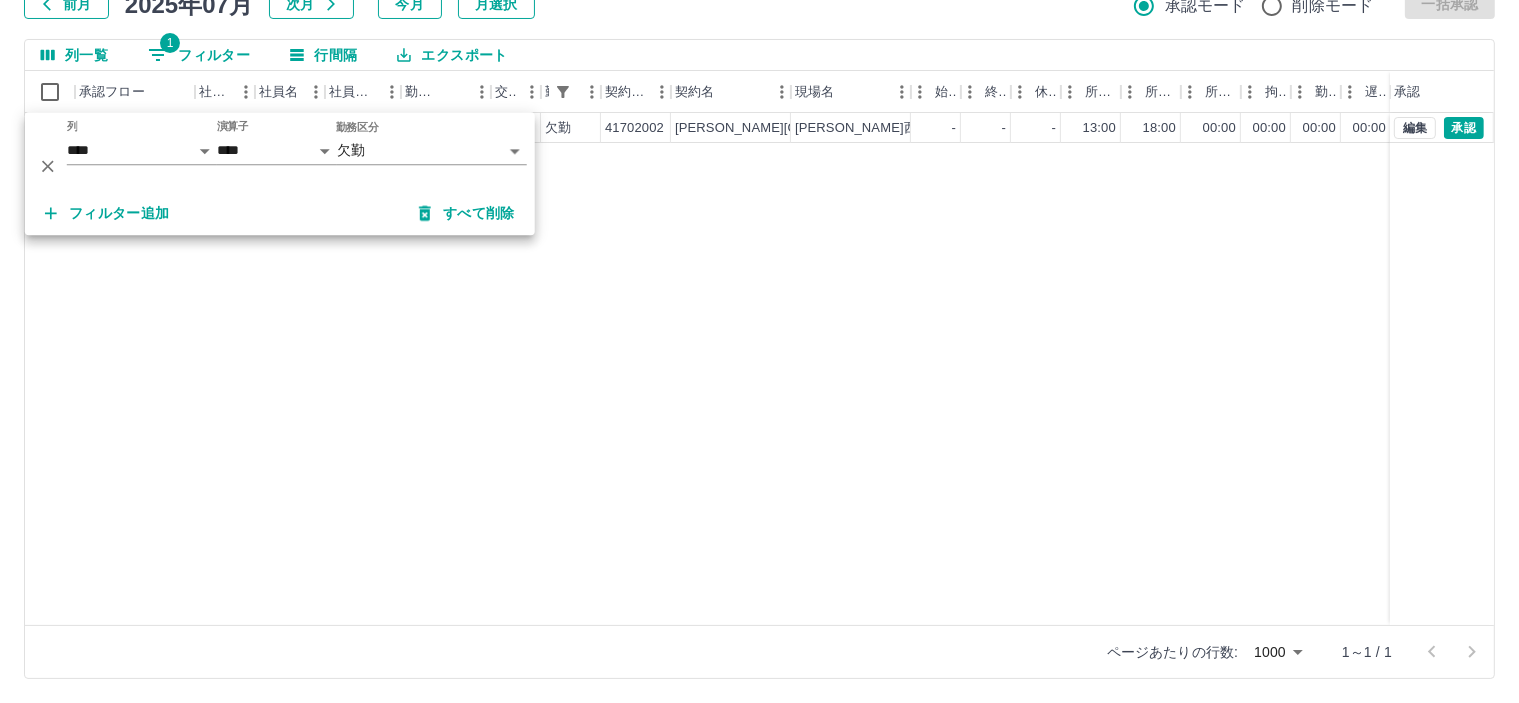 click on "勤務実績承認 前月 [DATE] 次月 今月 月選択 承認モード 削除モード 一括承認 列一覧 1 フィルター 行間隔 エクスポート 承認フロー 社員番号 社員名 社員区分 勤務日 交通費 勤務区分 契約コード 契約名 現場名 始業 終業 休憩 所定開始 所定終業 所定休憩 拘束 勤務 遅刻等 コメント ステータス 承認 現 事 Ａ 営 0068121 [PERSON_NAME] 営業社員(PT契約) [DATE]  -  欠勤 41702002 [PERSON_NAME][GEOGRAPHIC_DATA][PERSON_NAME]児童クラブ - - - 13:00 18:00 00:00 00:00 00:00 00:00 AM承認待 編集 承認 ページあたりの行数: [DATE] **** 1～1 / 1" at bounding box center [759, 305] 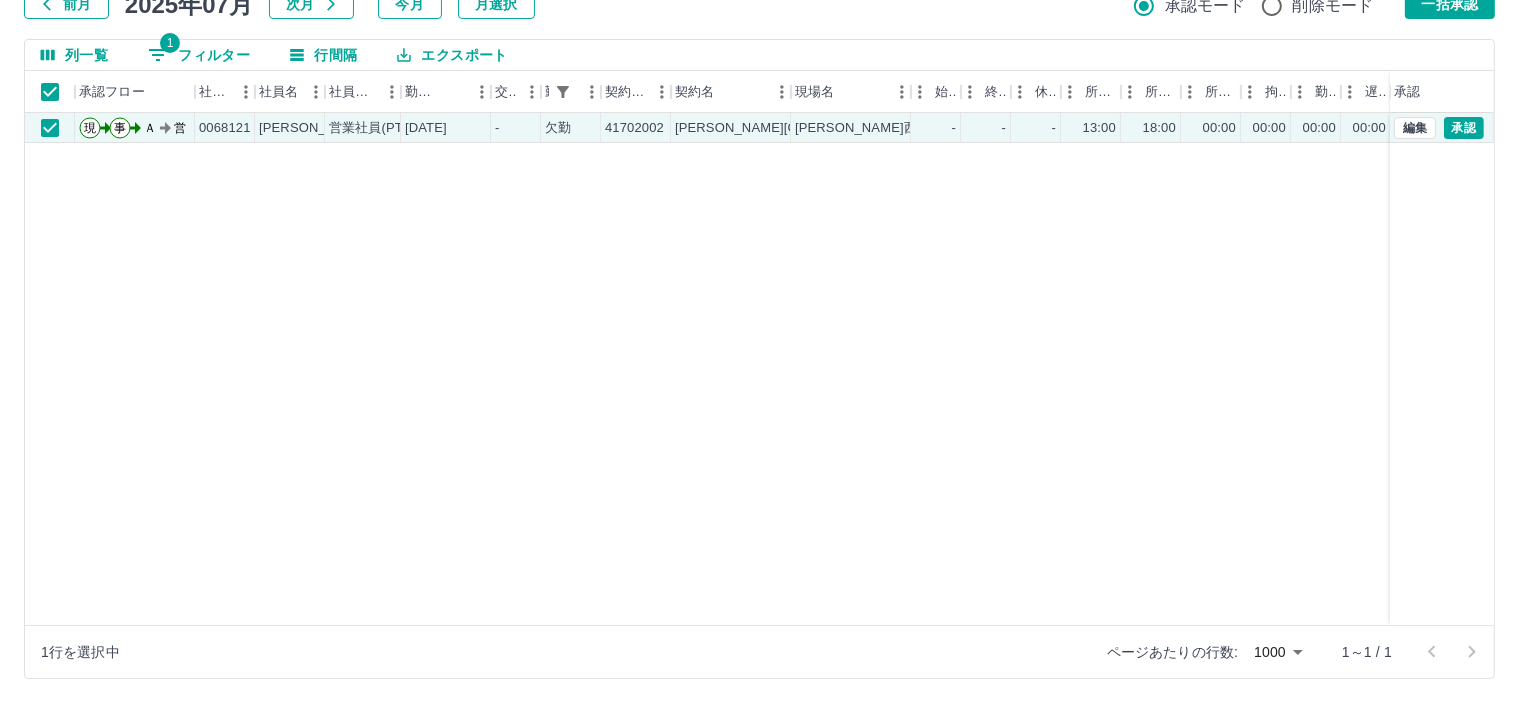 click on "一括承認" at bounding box center (1450, 4) 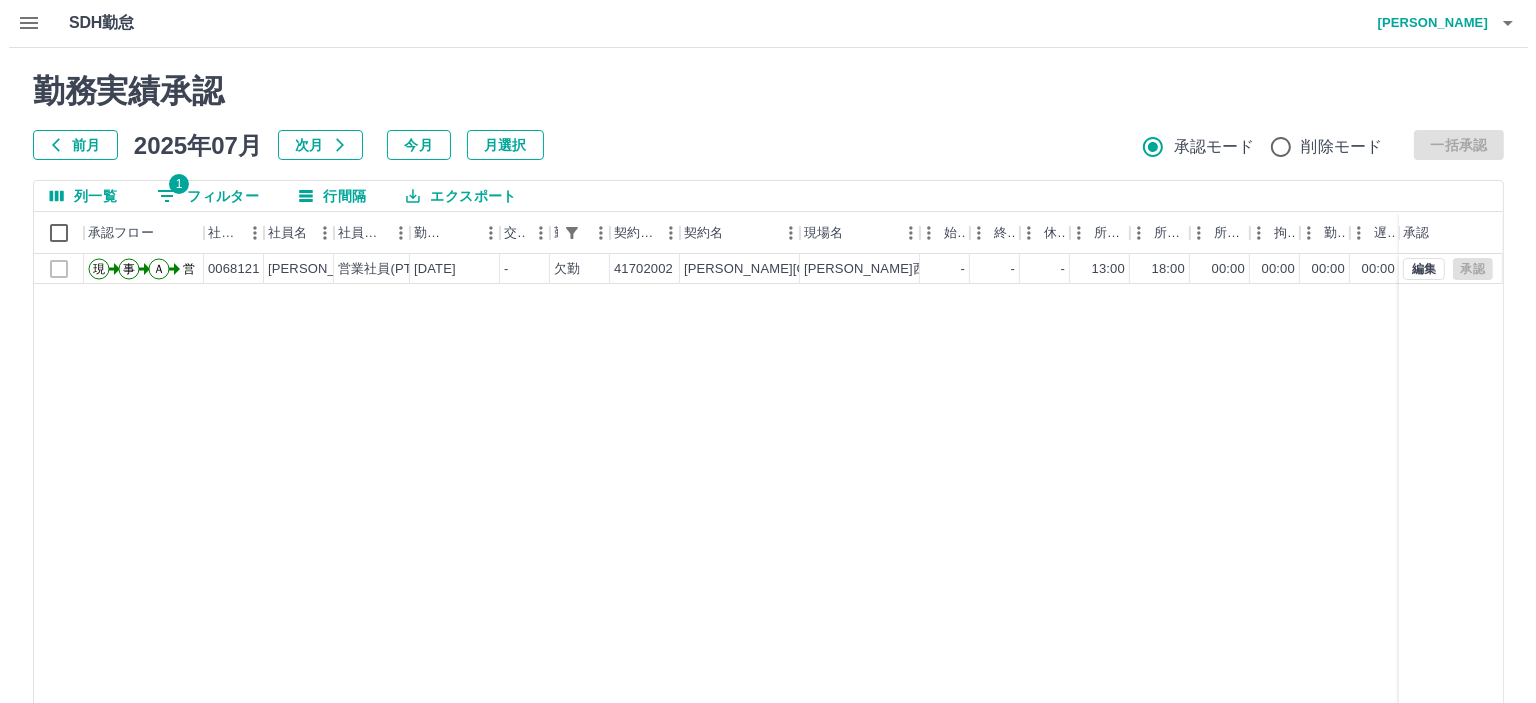 scroll, scrollTop: 0, scrollLeft: 0, axis: both 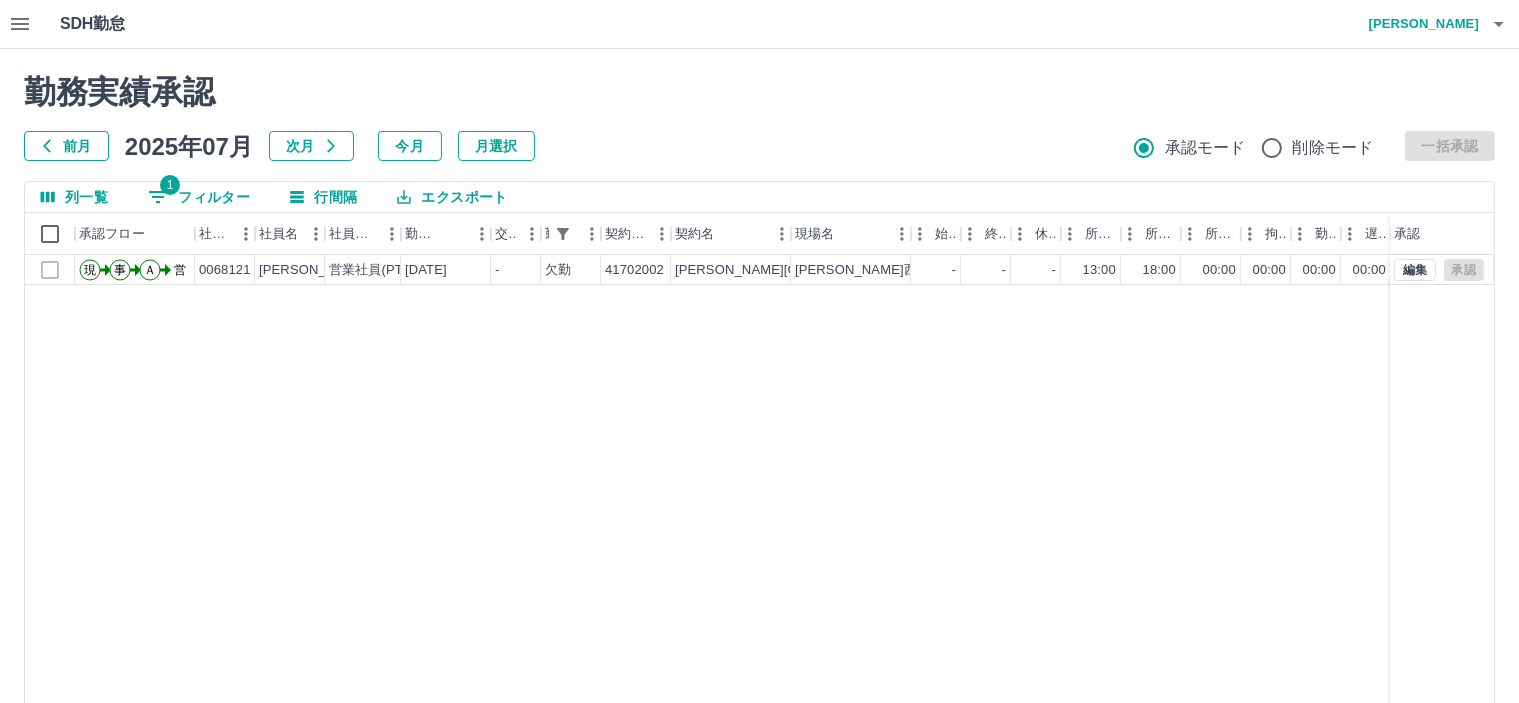 click 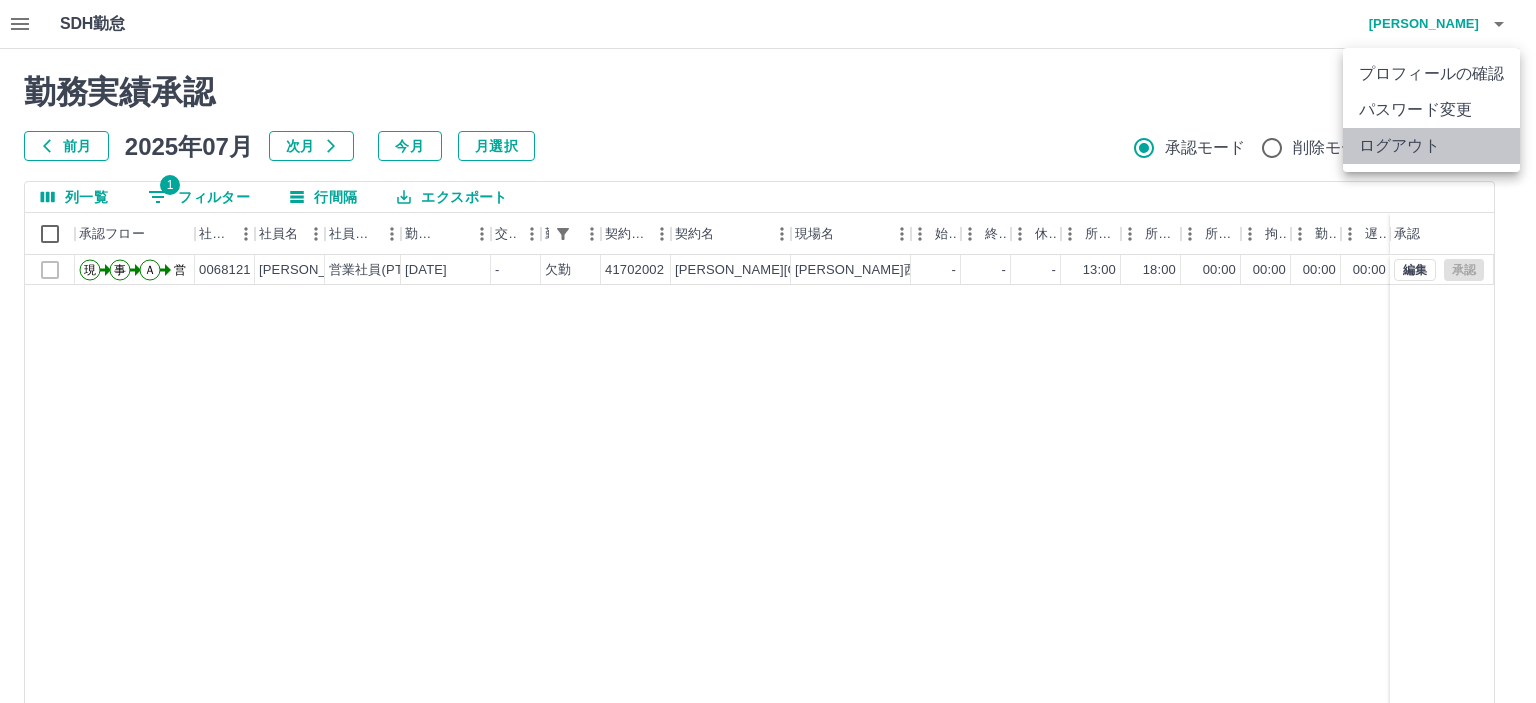 click on "ログアウト" at bounding box center [1431, 146] 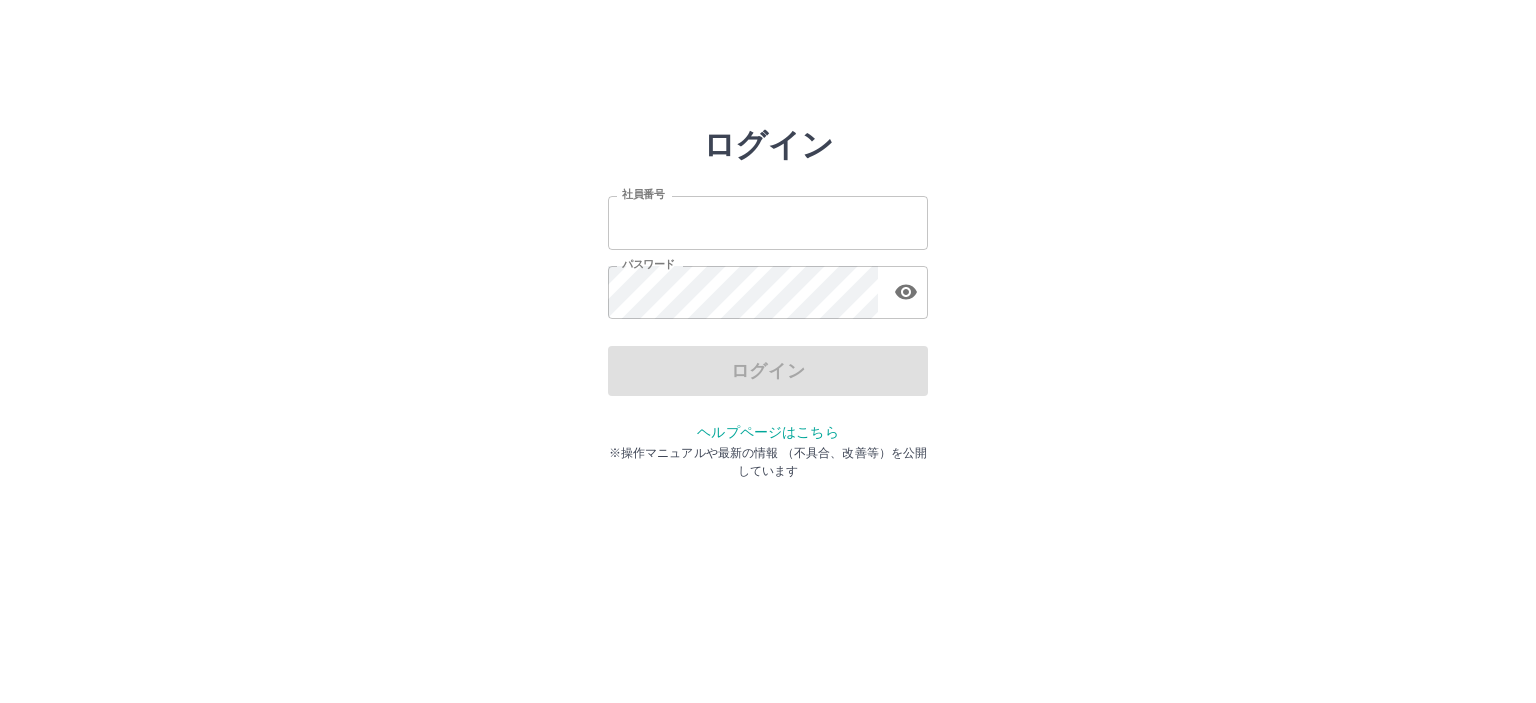 scroll, scrollTop: 0, scrollLeft: 0, axis: both 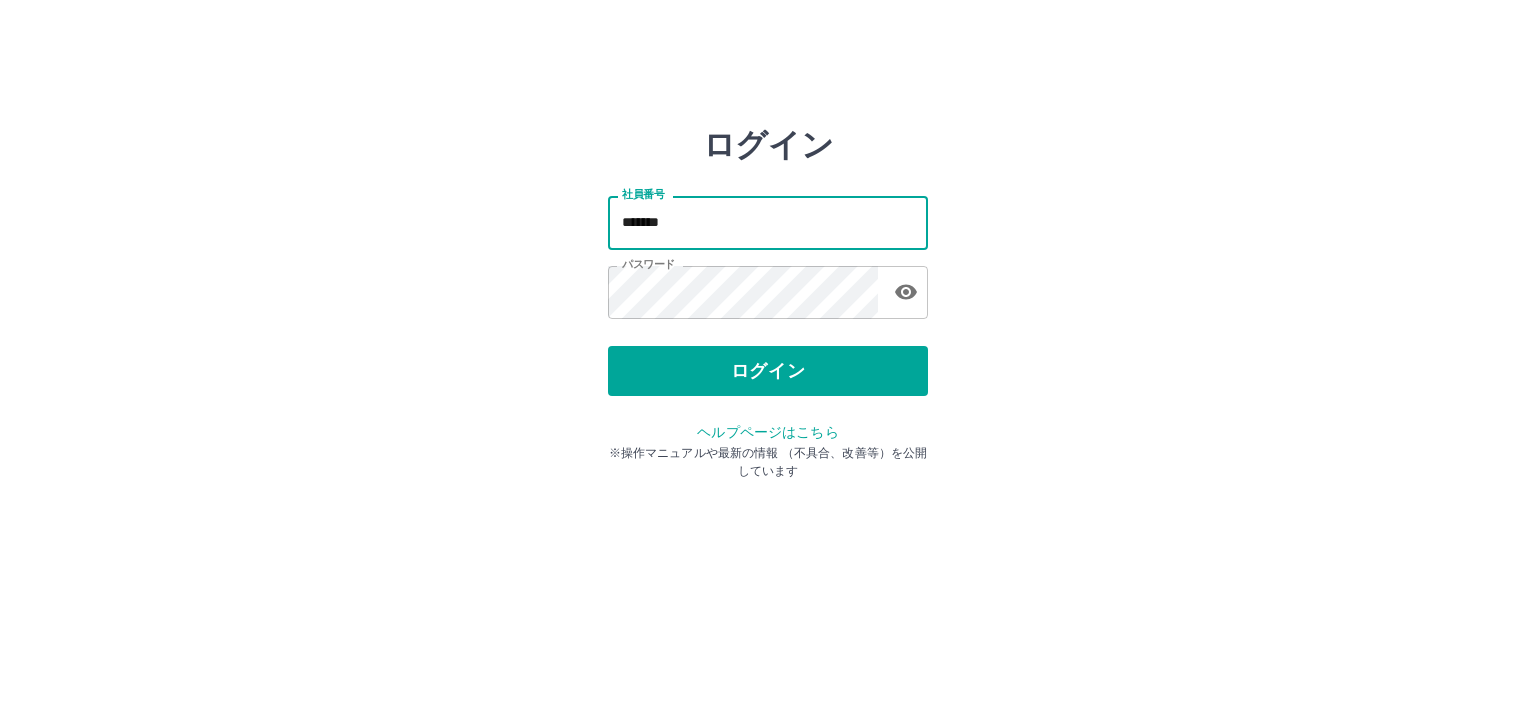drag, startPoint x: 711, startPoint y: 229, endPoint x: 821, endPoint y: 159, distance: 130.38405 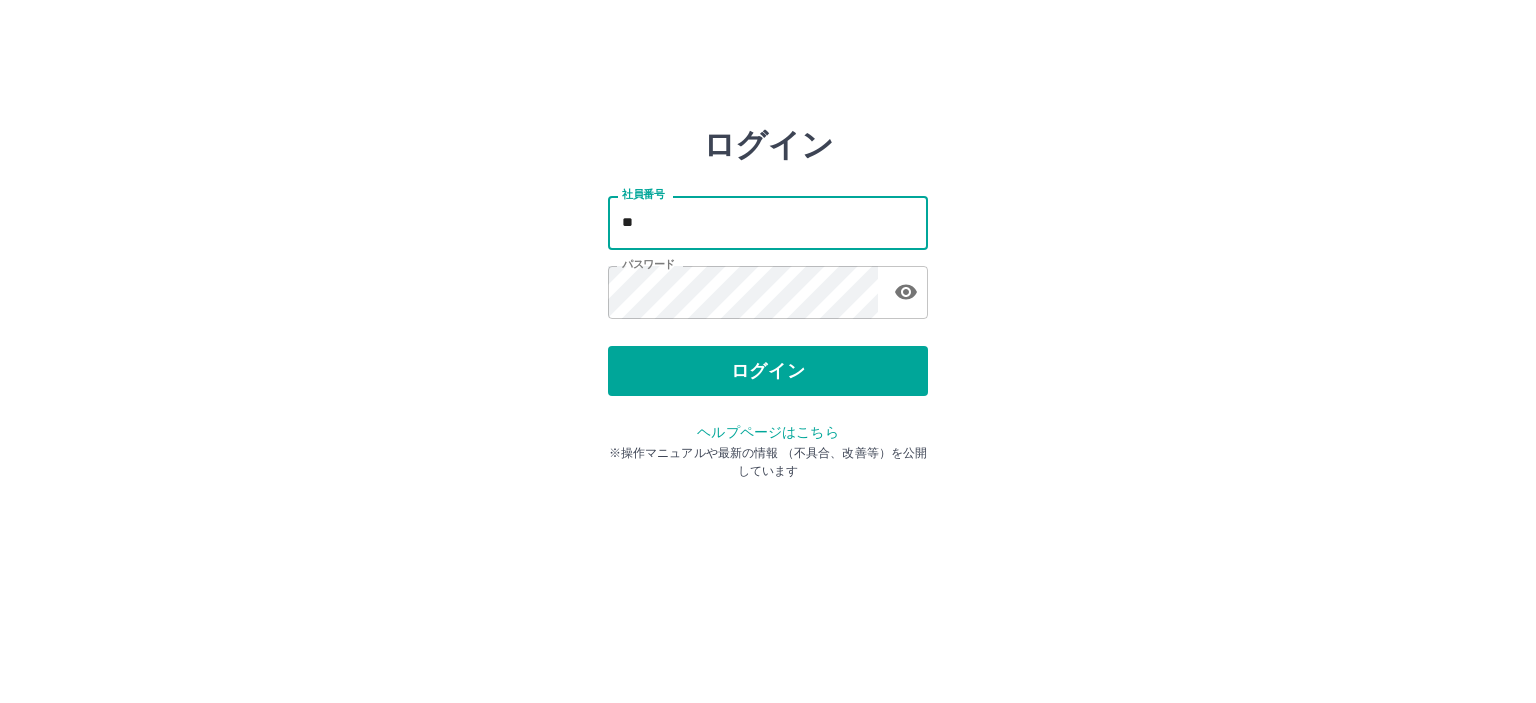 type on "*" 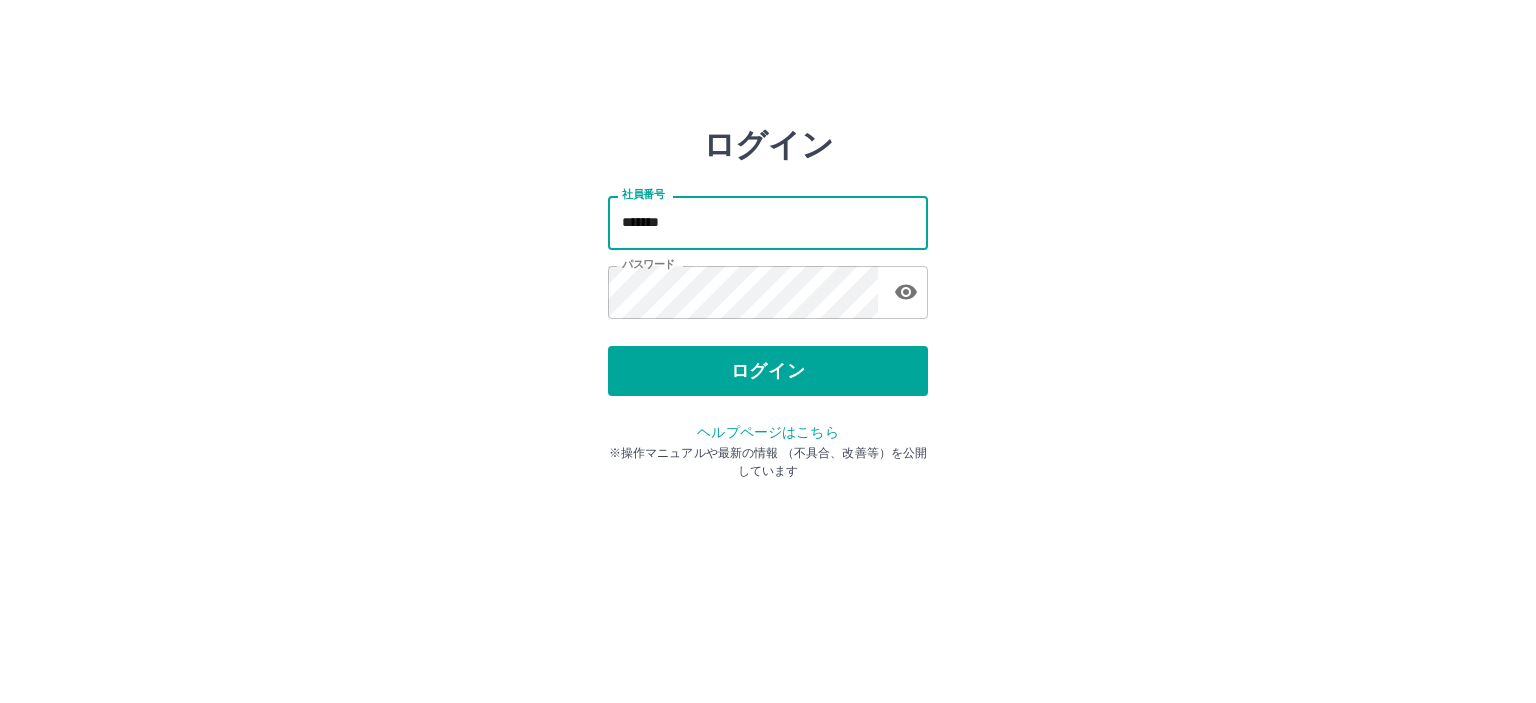 type on "*******" 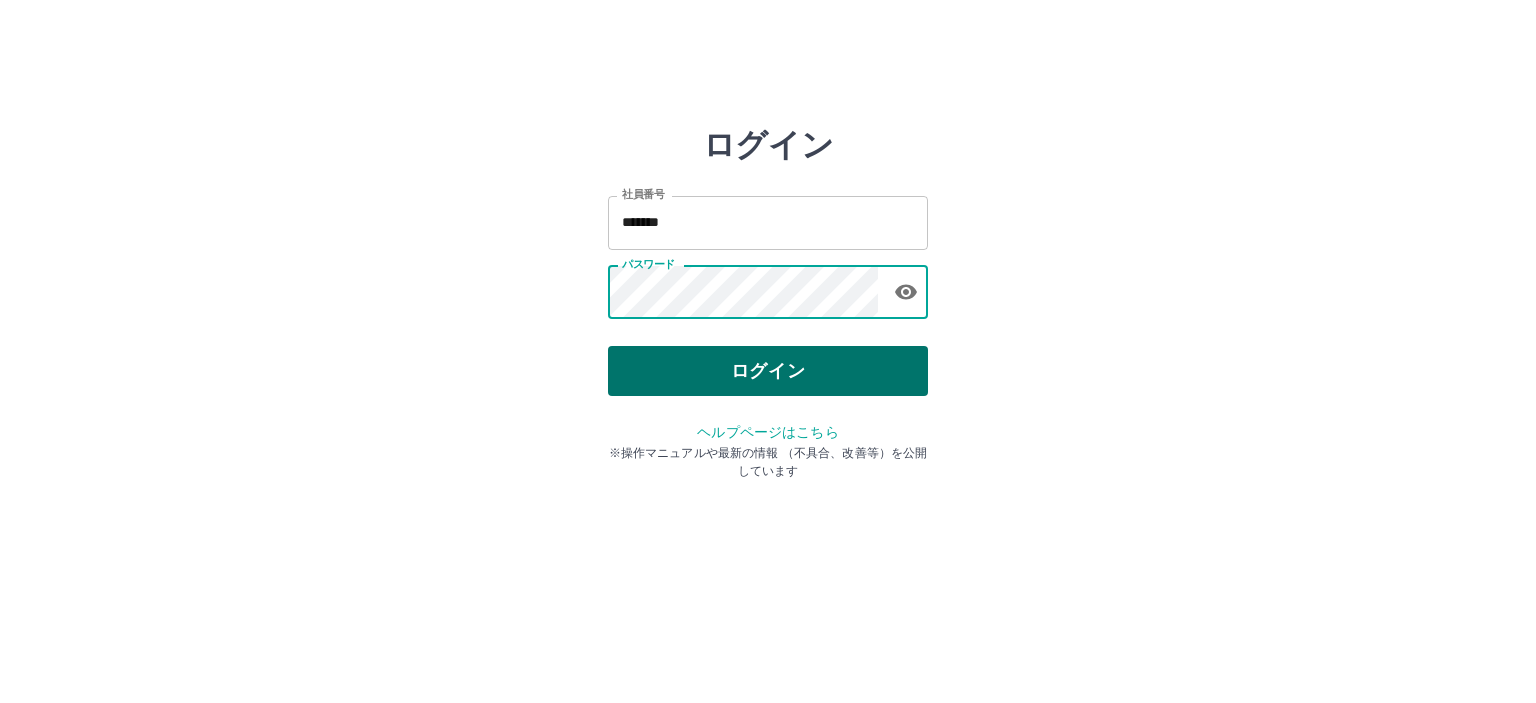 click on "ログイン" at bounding box center [768, 371] 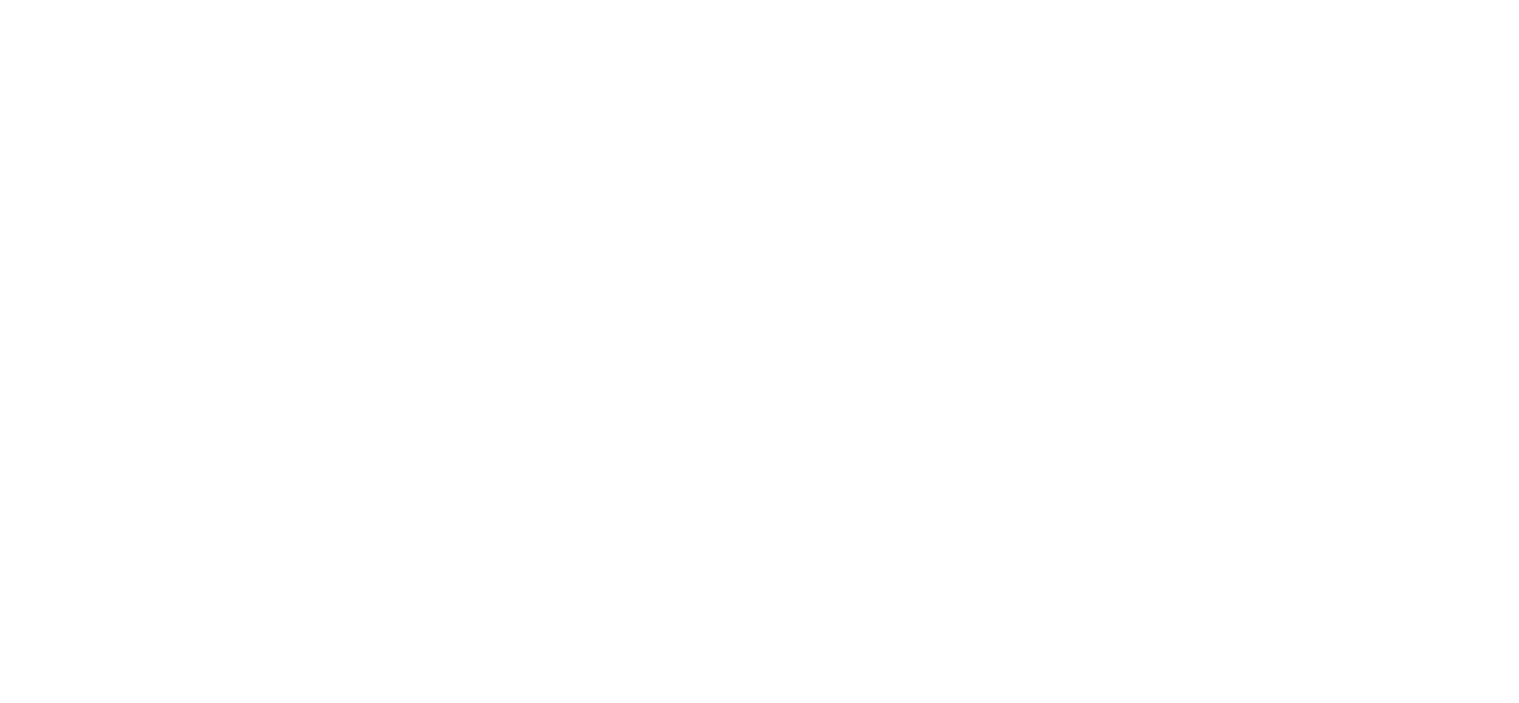 scroll, scrollTop: 0, scrollLeft: 0, axis: both 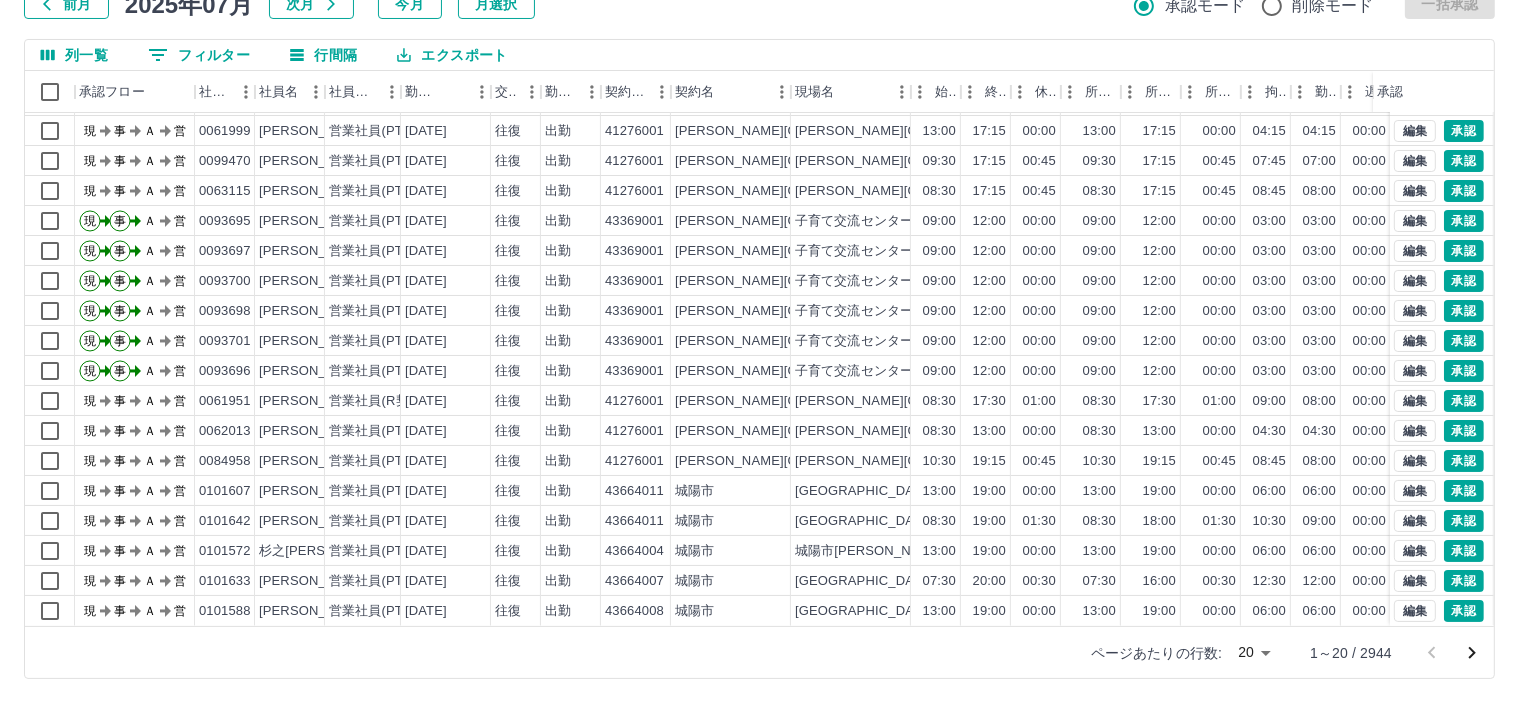 click on "SDH勤怠 [PERSON_NAME] 勤務実績承認 前月 [DATE] 次月 今月 月選択 承認モード 削除モード 一括承認 列一覧 0 フィルター 行間隔 エクスポート 承認フロー 社員番号 社員名 社員区分 勤務日 交通費 勤務区分 契約コード 契約名 現場名 始業 終業 休憩 所定開始 所定終業 所定休憩 拘束 勤務 遅刻等 コメント ステータス 承認 現 事 Ａ 営 0084958 [PERSON_NAME] 営業社員(PT契約) [DATE] 往復 出勤 41276001 [PERSON_NAME][GEOGRAPHIC_DATA] [PERSON_NAME][GEOGRAPHIC_DATA] 09:30 17:15 00:45 09:30 17:15 00:45 07:45 07:00 00:00 現場責任者承認待 現 事 Ａ 営 0062010 [PERSON_NAME] 営業社員(PT契約) [DATE] 往復 出勤 41276001 [PERSON_NAME][GEOGRAPHIC_DATA] [PERSON_NAME][GEOGRAPHIC_DATA] 13:00 17:15 00:00 13:00 17:15 00:00 04:15 04:15 00:00 現場責任者承認待 現 事 Ａ 営 0061999 [PERSON_NAME] 営業社員(PT契約) [DATE] 往復 出勤 41276001 [PERSON_NAME][GEOGRAPHIC_DATA] [PERSON_NAME][GEOGRAPHIC_DATA] 13:00 17:15 00:00 13:00 17:15 00:00 04:15 04:15" at bounding box center (759, 280) 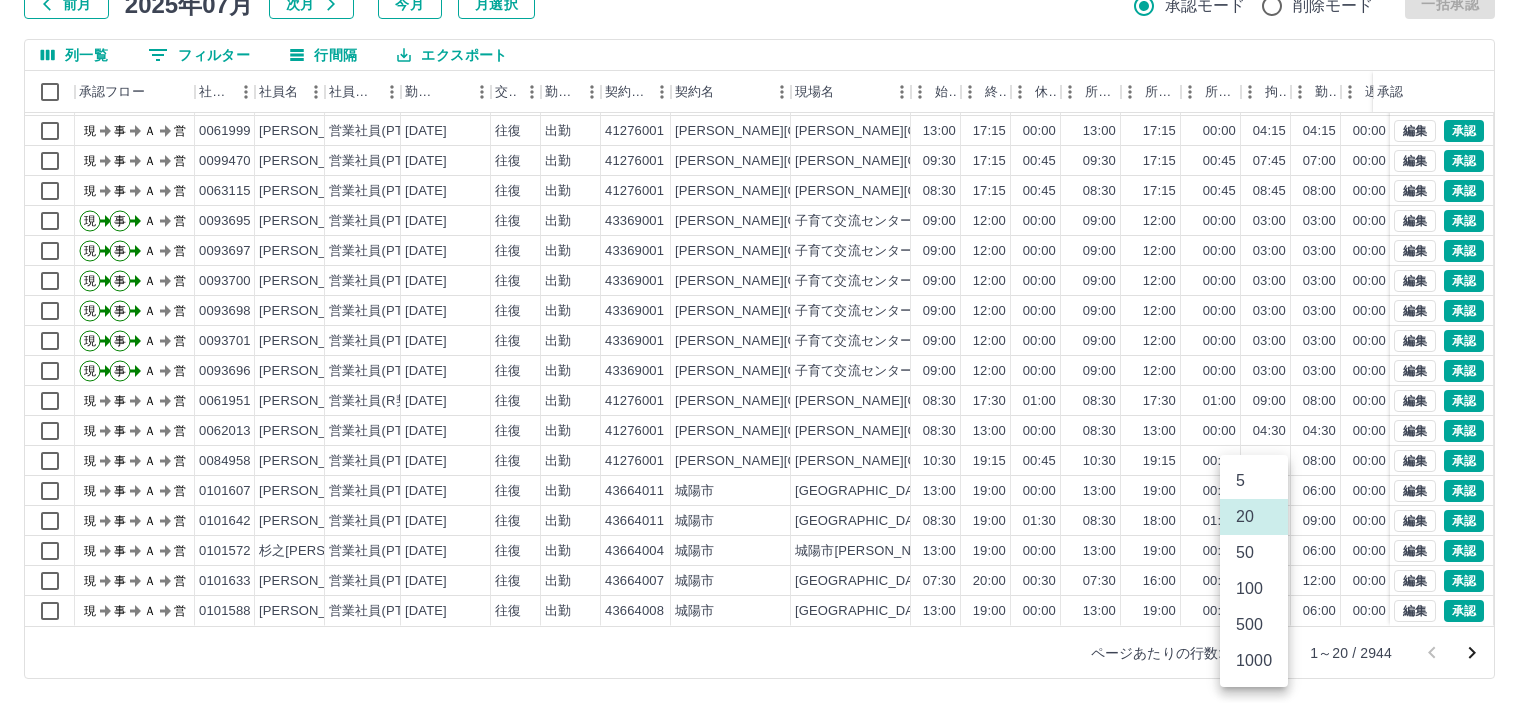 click on "1000" at bounding box center (1254, 661) 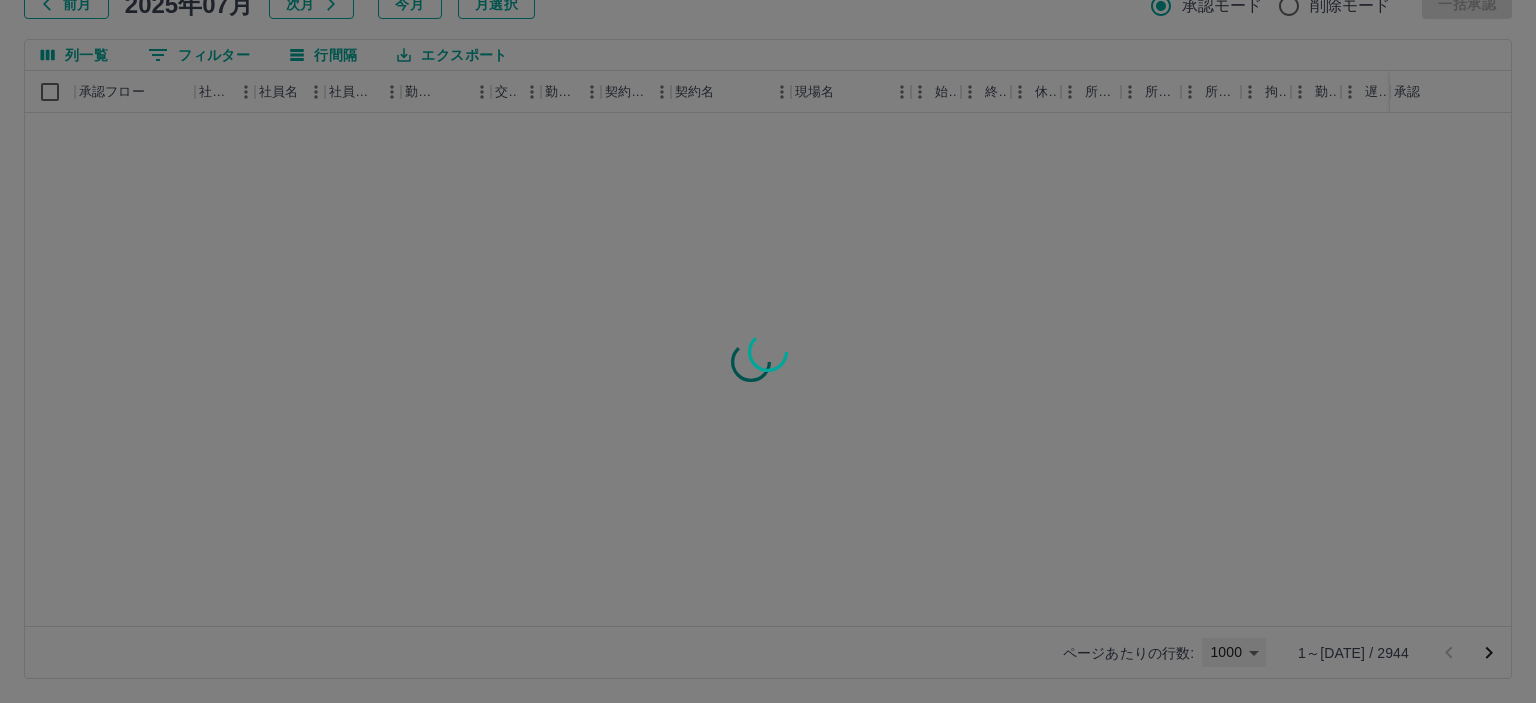 type on "****" 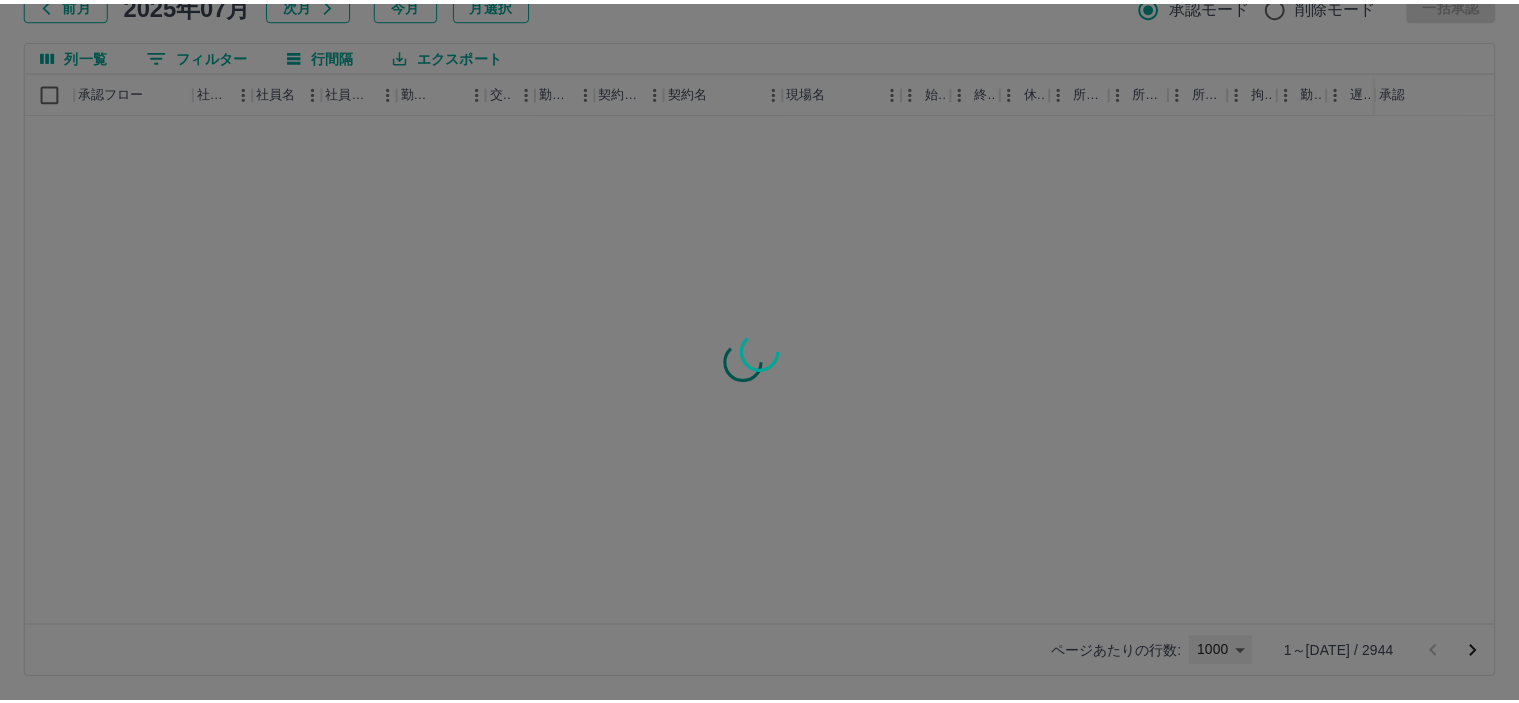 scroll, scrollTop: 0, scrollLeft: 0, axis: both 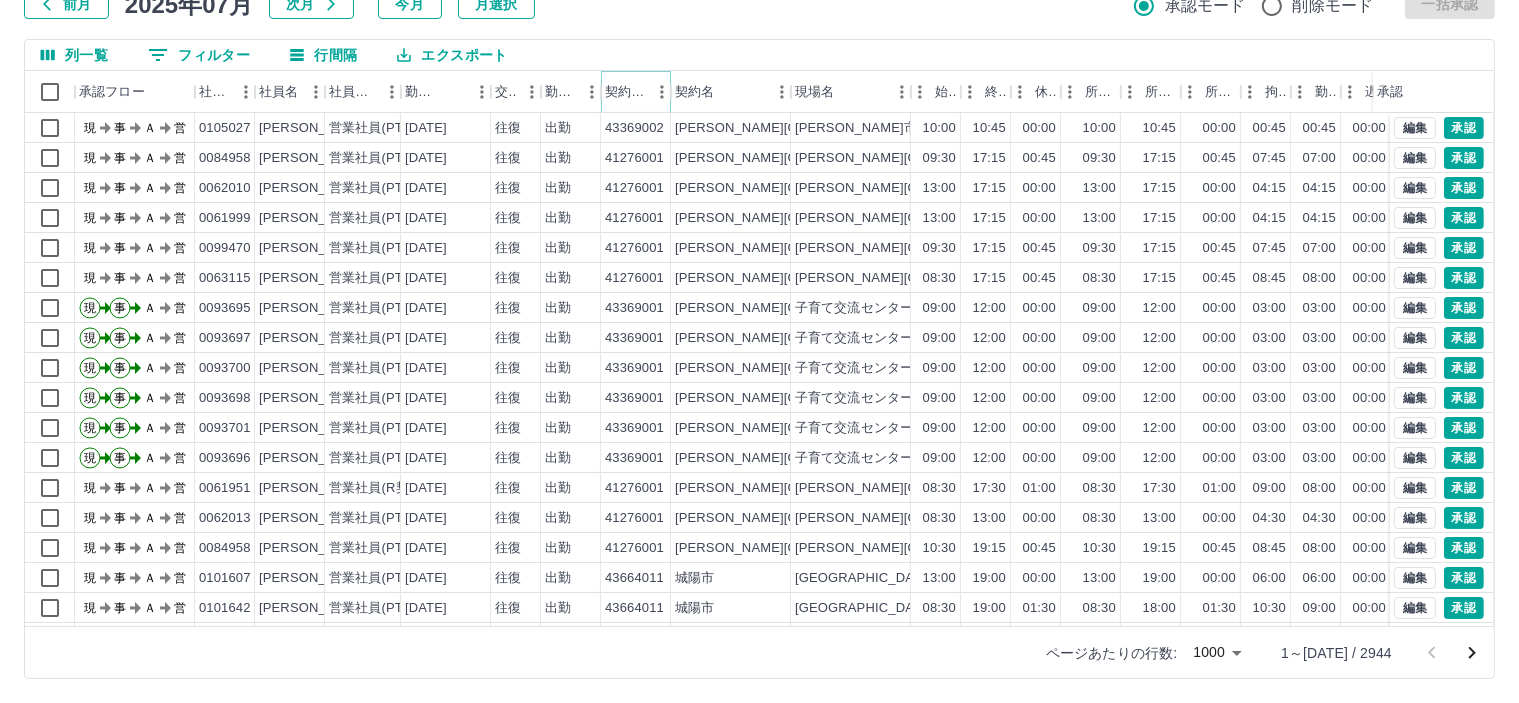 click 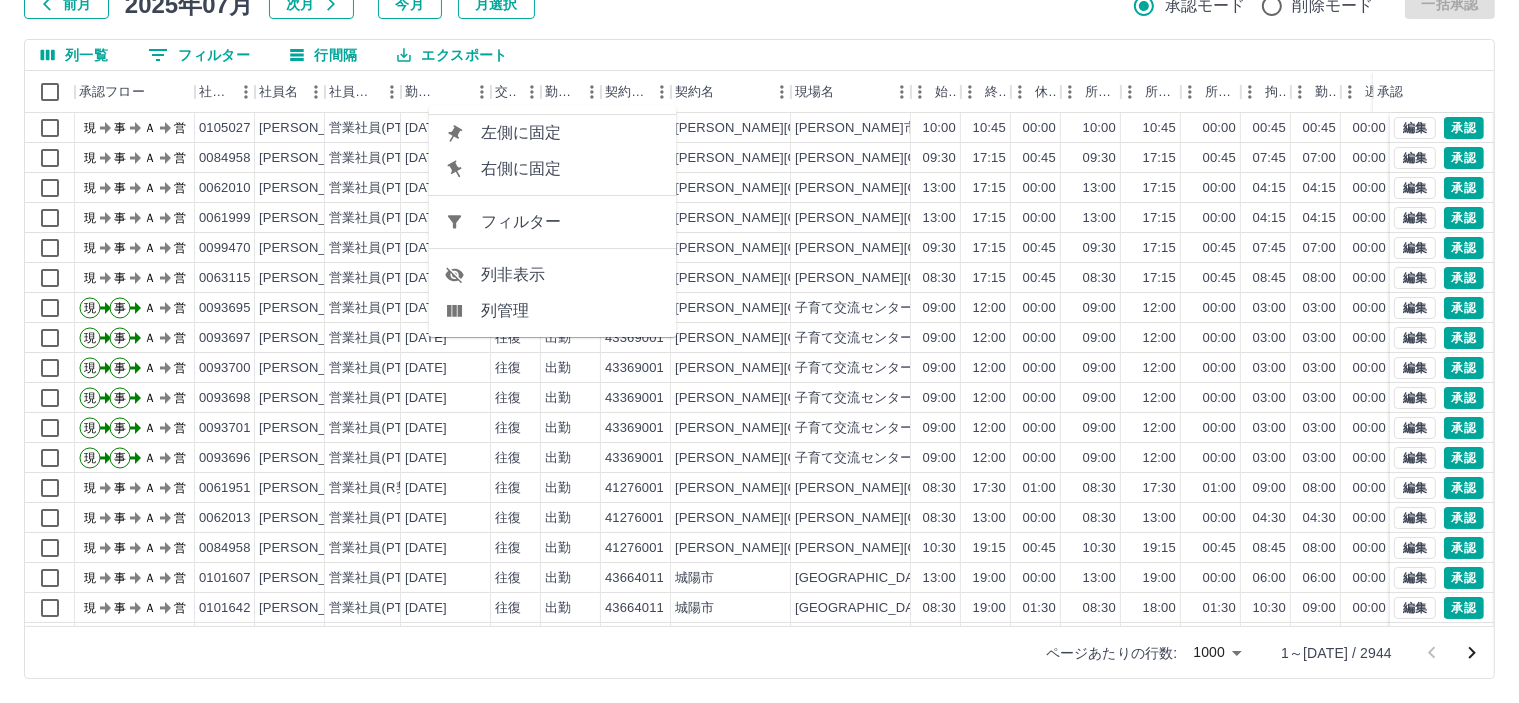 click on "フィルター" at bounding box center [571, 222] 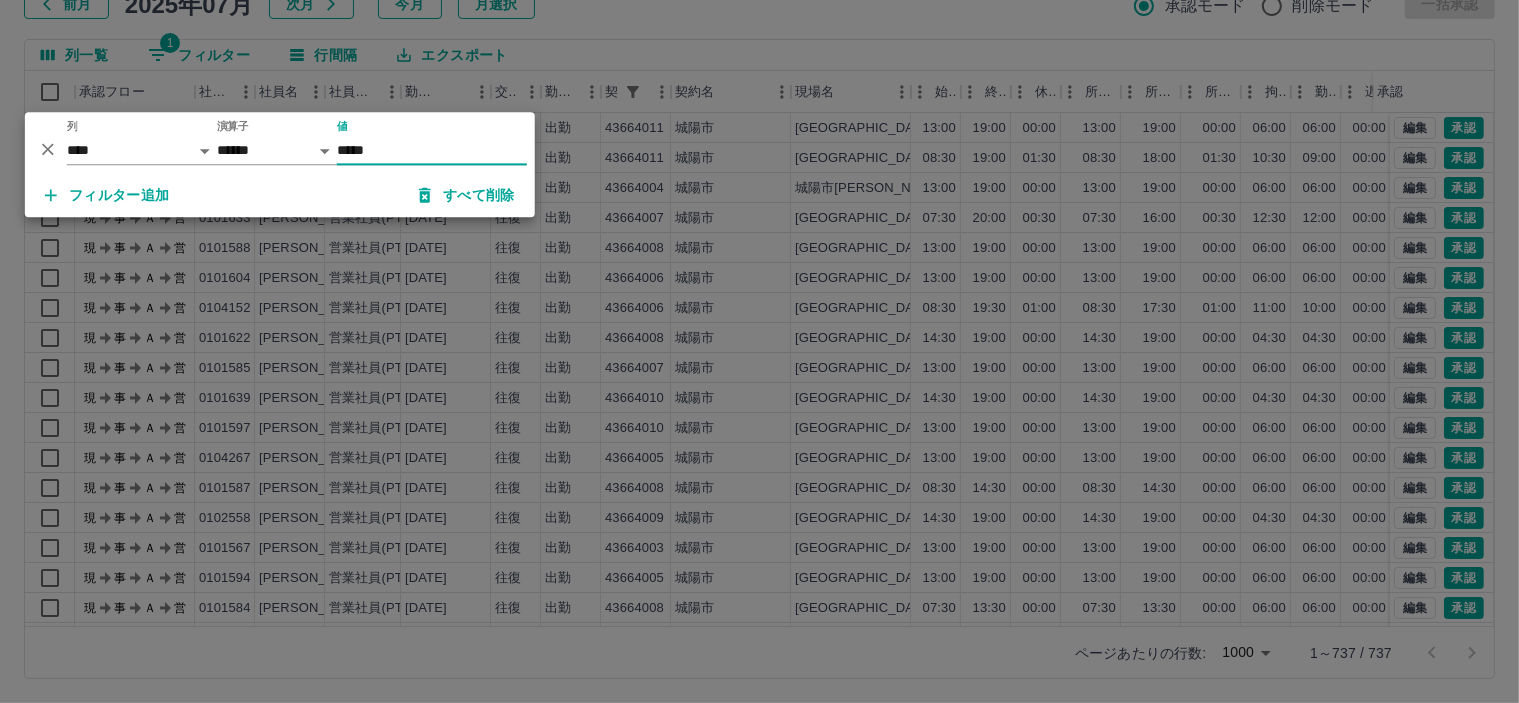 type on "*****" 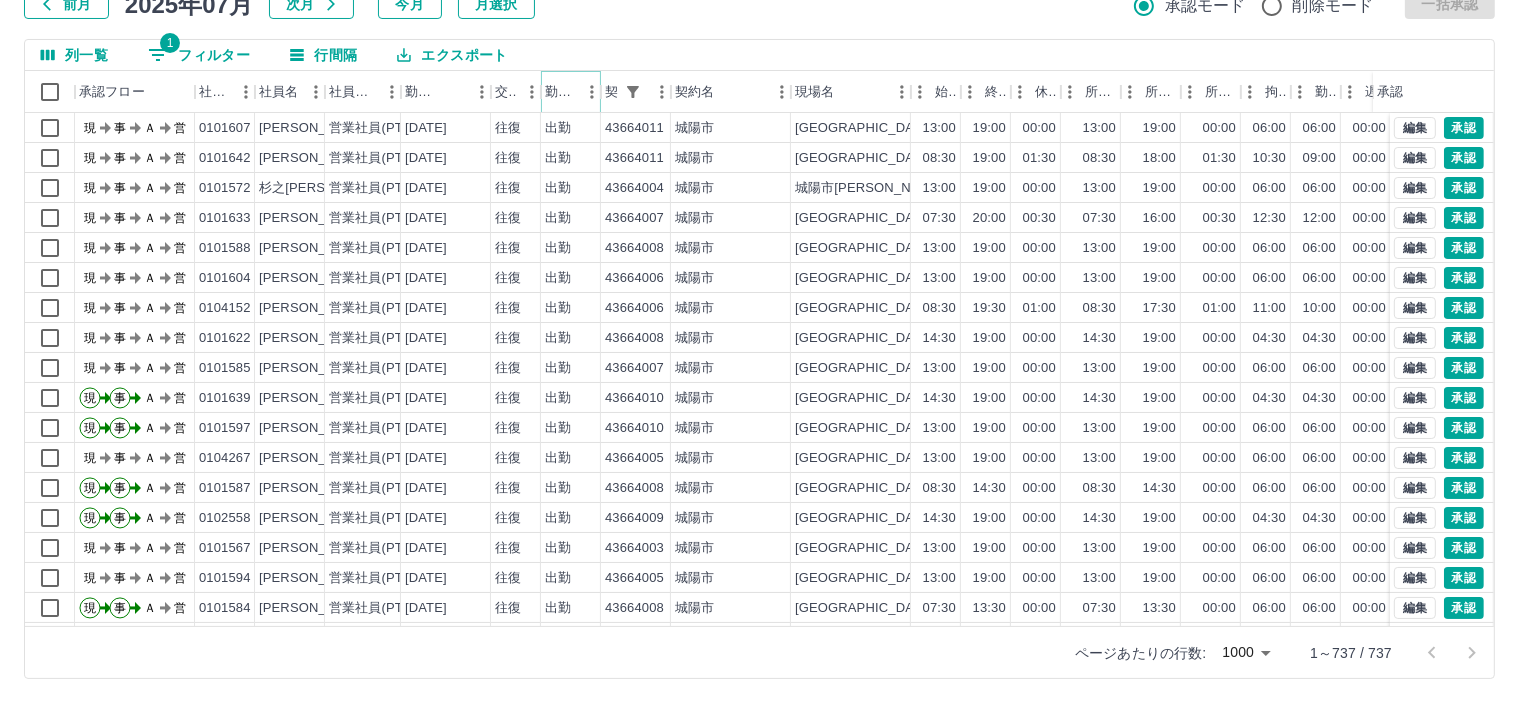 click 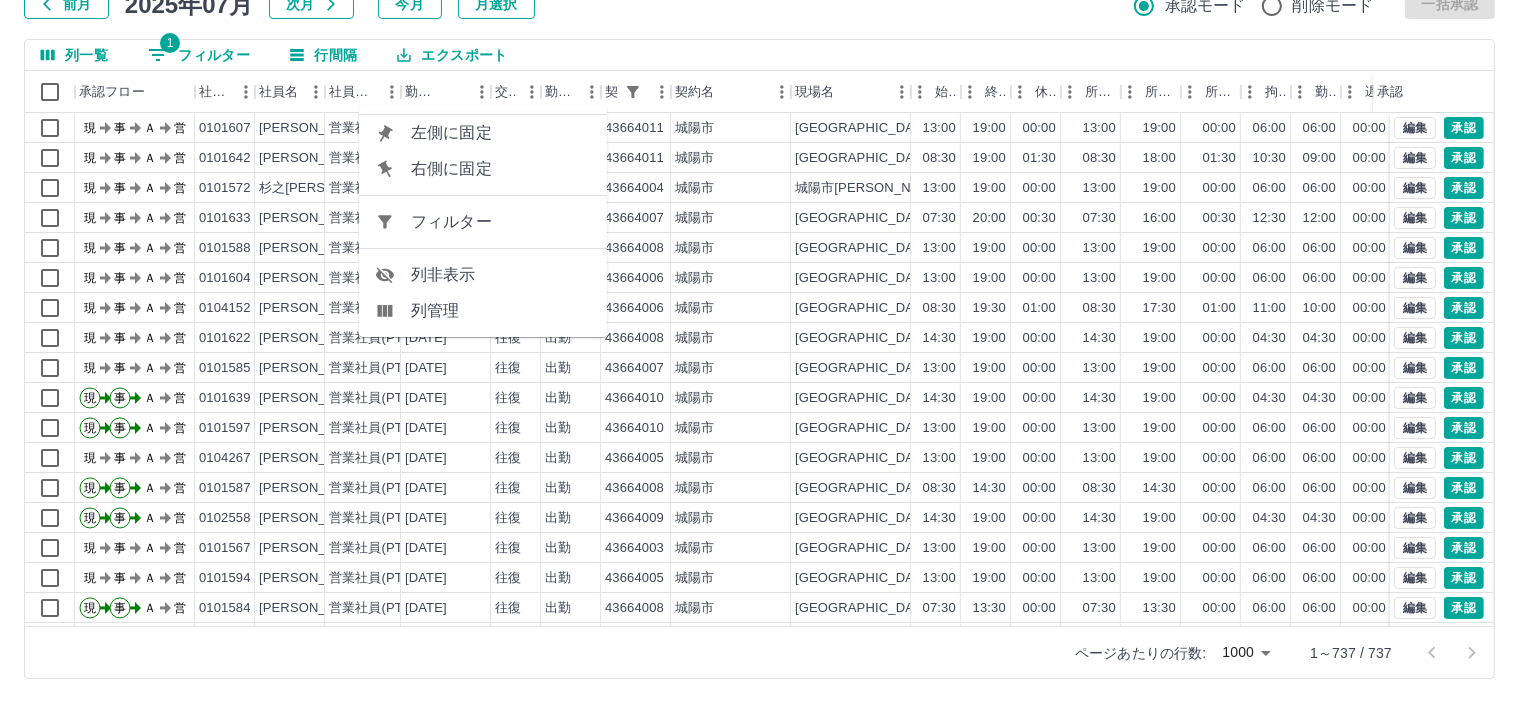 click on "フィルター" at bounding box center (501, 222) 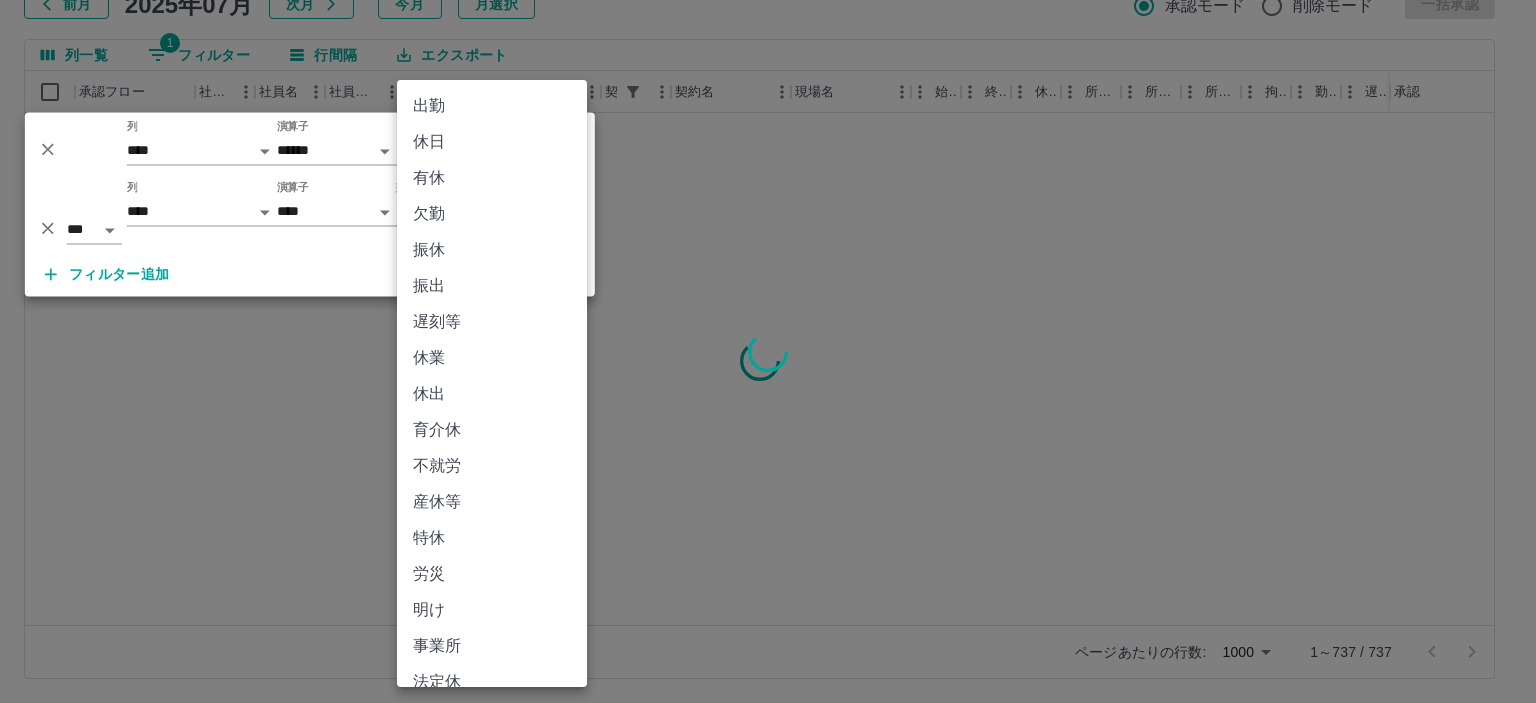 click on "SDH勤怠 [PERSON_NAME] 勤務実績承認 前月 [DATE] 次月 今月 月選択 承認モード 削除モード 一括承認 列一覧 1 フィルター 行間隔 エクスポート 承認フロー 社員番号 社員名 社員区分 勤務日 交通費 勤務区分 契約コード 契約名 現場名 始業 終業 休憩 所定開始 所定終業 所定休憩 拘束 勤務 遅刻等 コメント ステータス 承認 ページあたりの行数: [DATE] **** 1～737 / 737 SDH勤怠 *** ** 列 **** *** **** *** *** **** ***** *** *** ** ** ** **** **** **** ** ** *** **** ***** 演算子 ****** ******* 値 ***** *** ** 列 **** *** **** *** *** **** ***** *** *** ** ** ** **** **** **** ** ** *** **** ***** 演算子 **** ****** 勤務区分 ​ ********* フィルター追加 すべて削除 出勤 休日 有休 欠勤 振休 振出 遅刻等 休業 休[PERSON_NAME]介休 不就労 産休等 特休 労災 明け 事業所 法定休 休職" at bounding box center [768, 280] 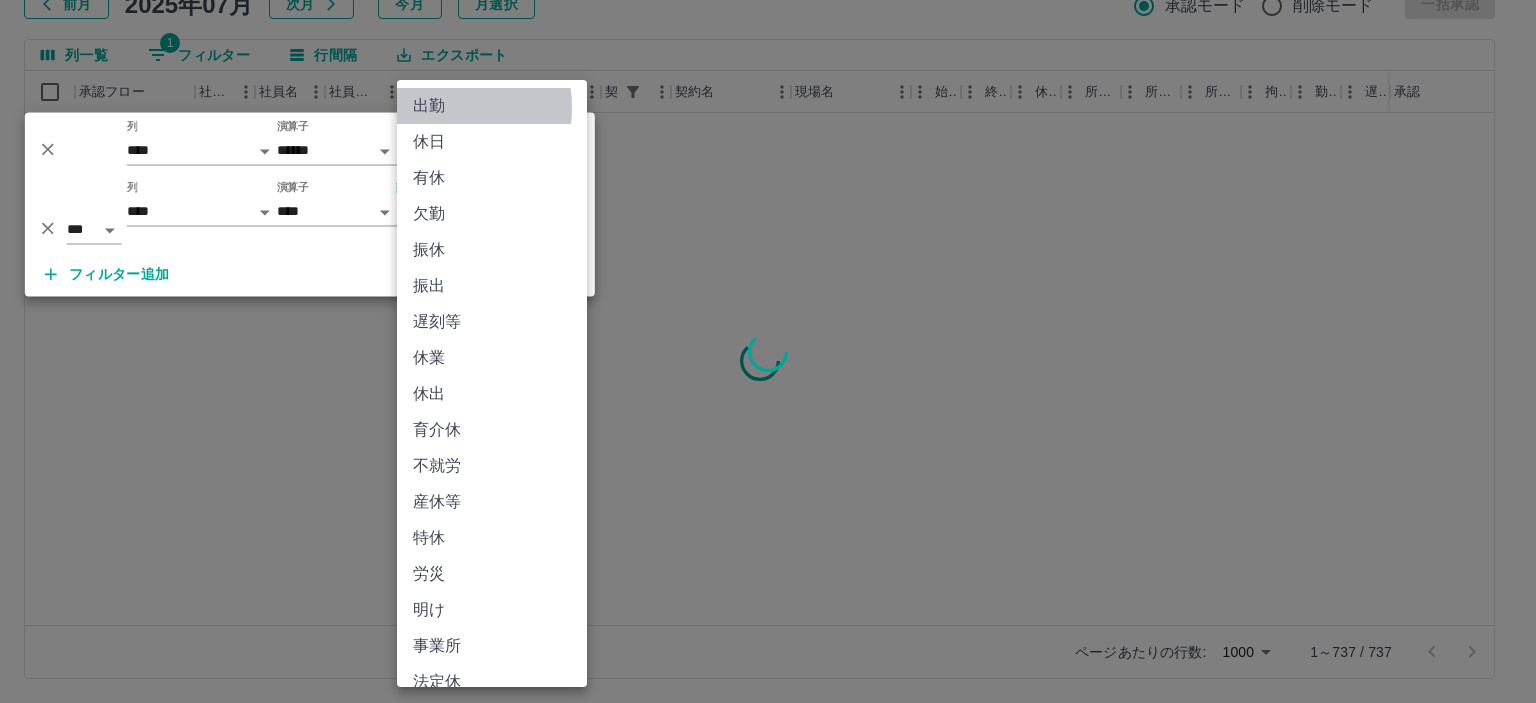 click on "出勤" at bounding box center [492, 106] 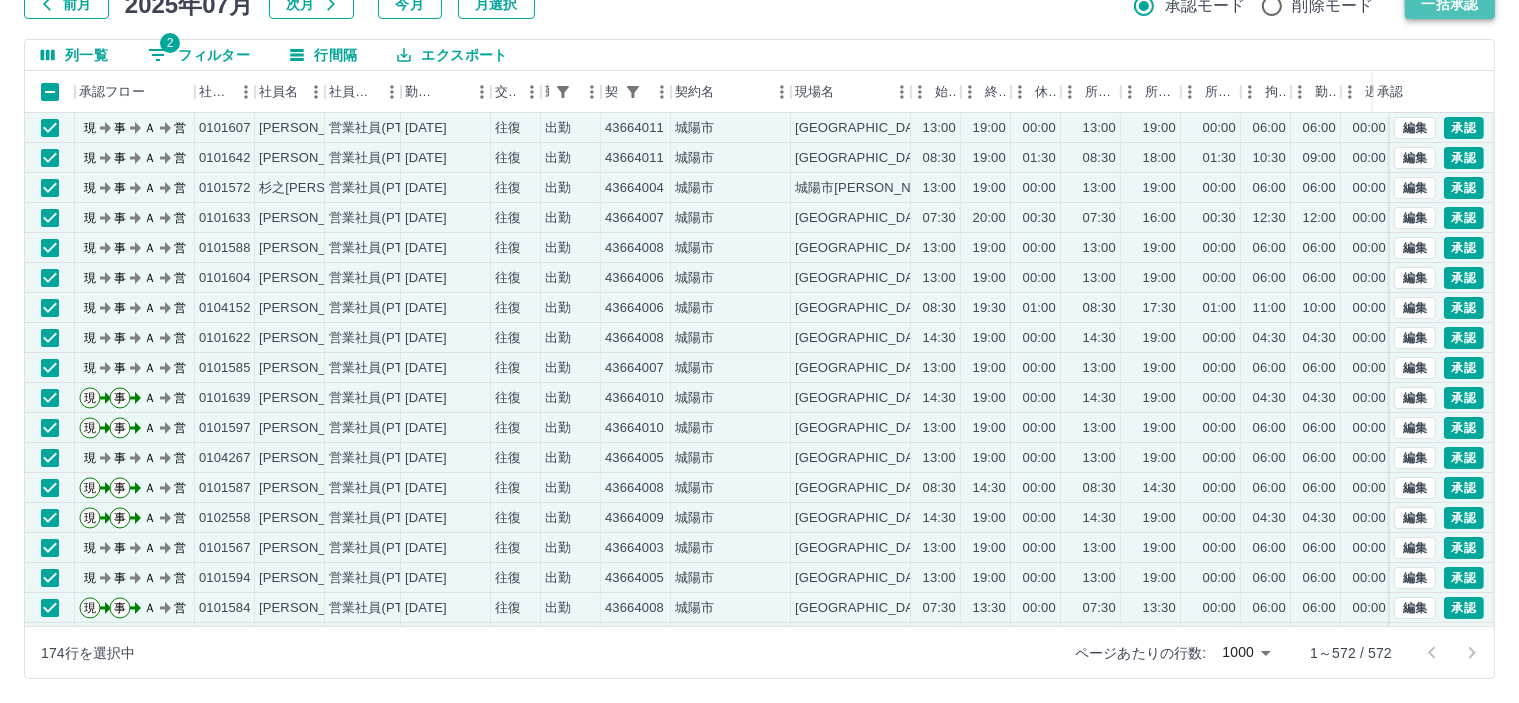 click on "一括承認" at bounding box center [1450, 4] 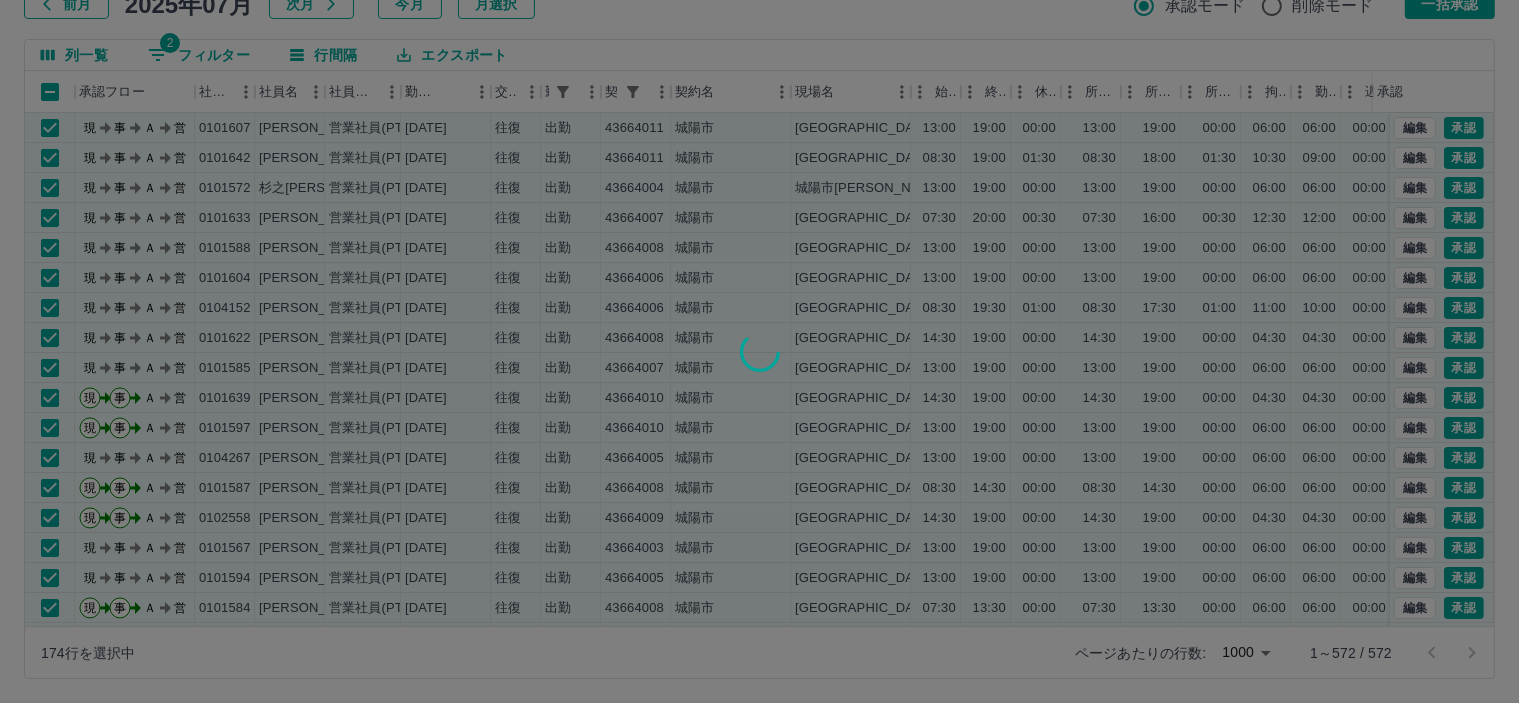 scroll, scrollTop: 0, scrollLeft: 0, axis: both 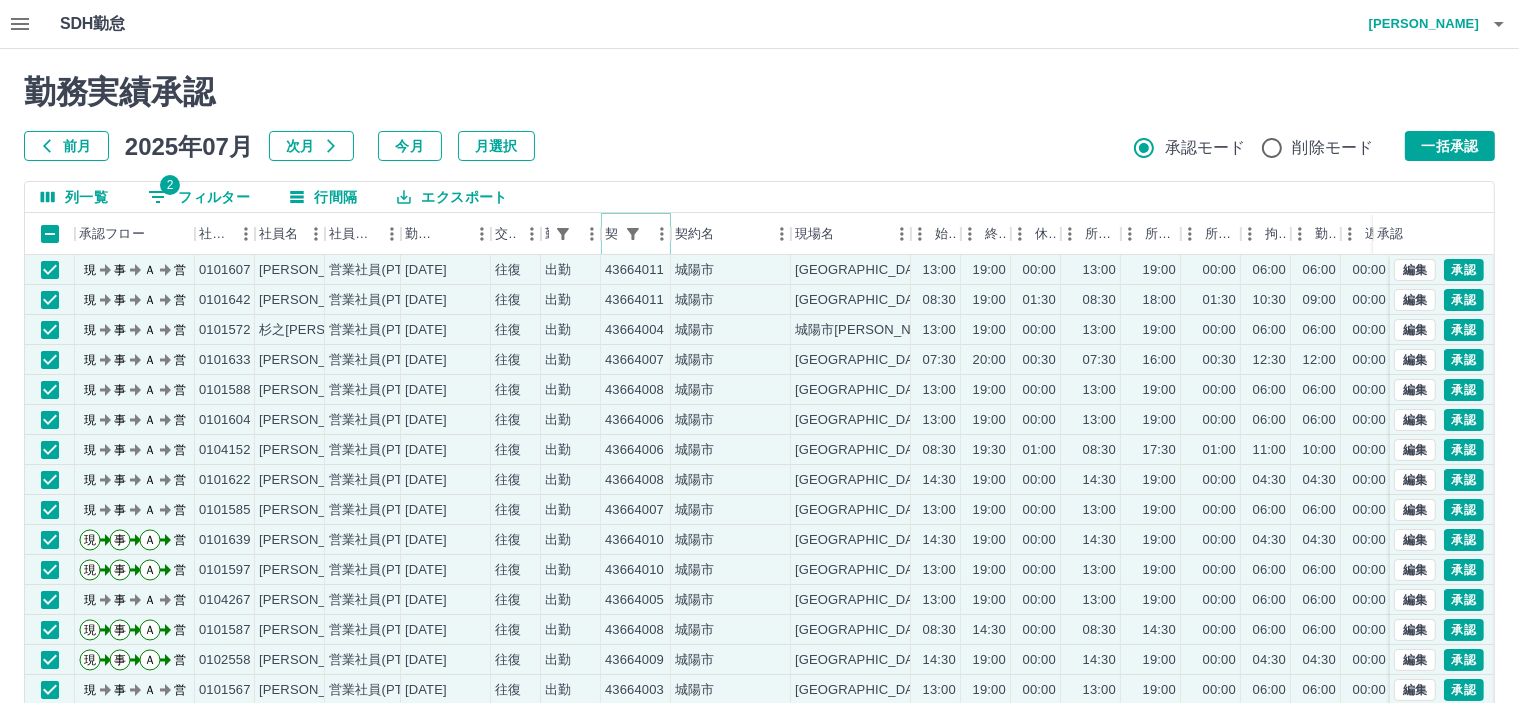 click 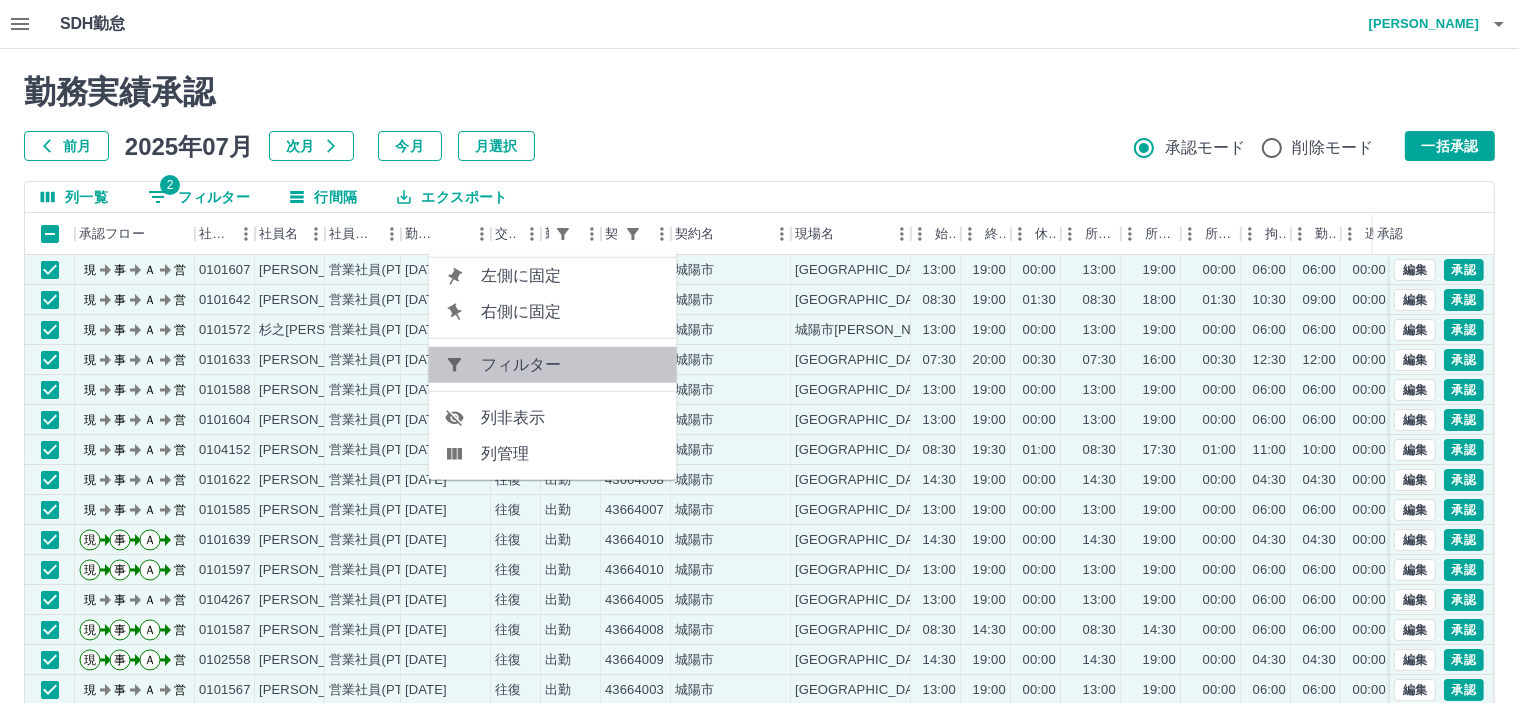 click on "フィルター" at bounding box center (571, 365) 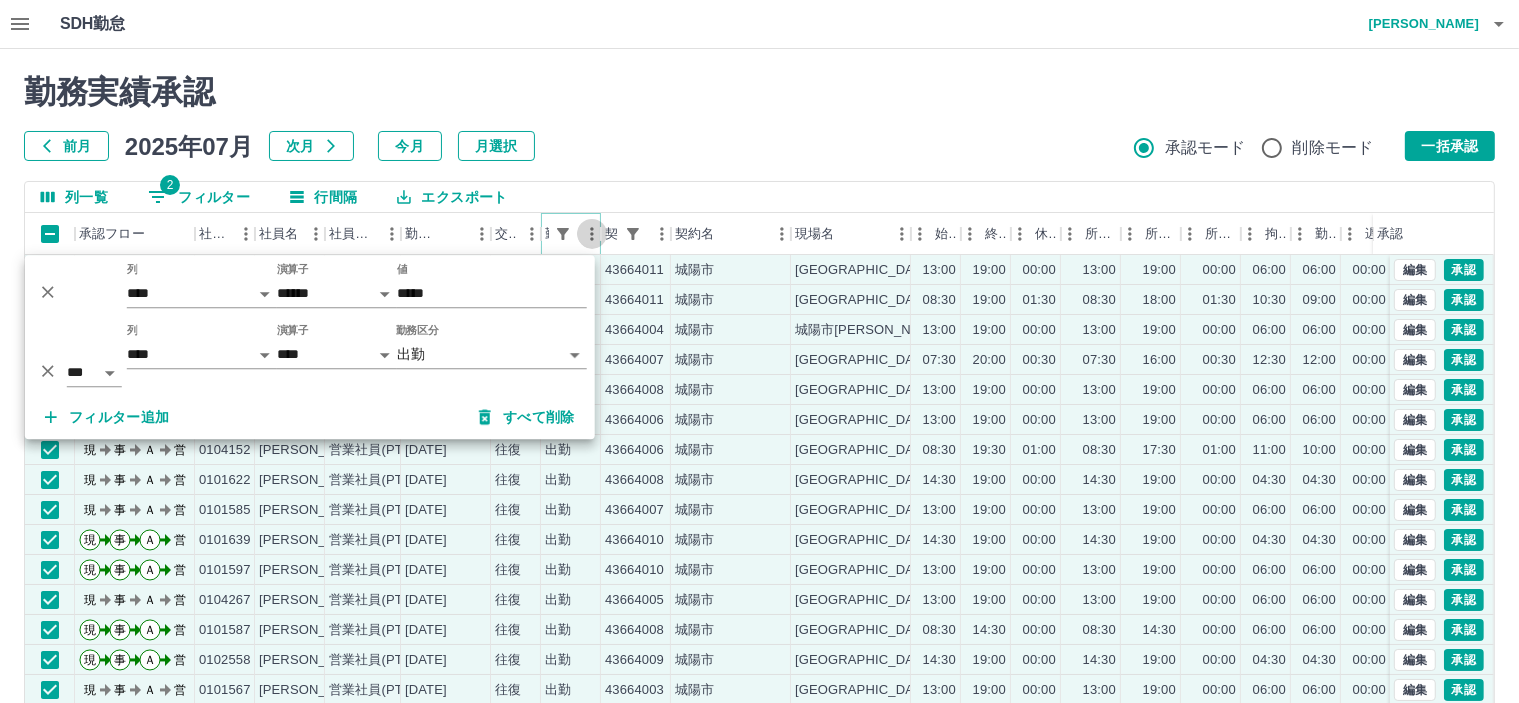 click 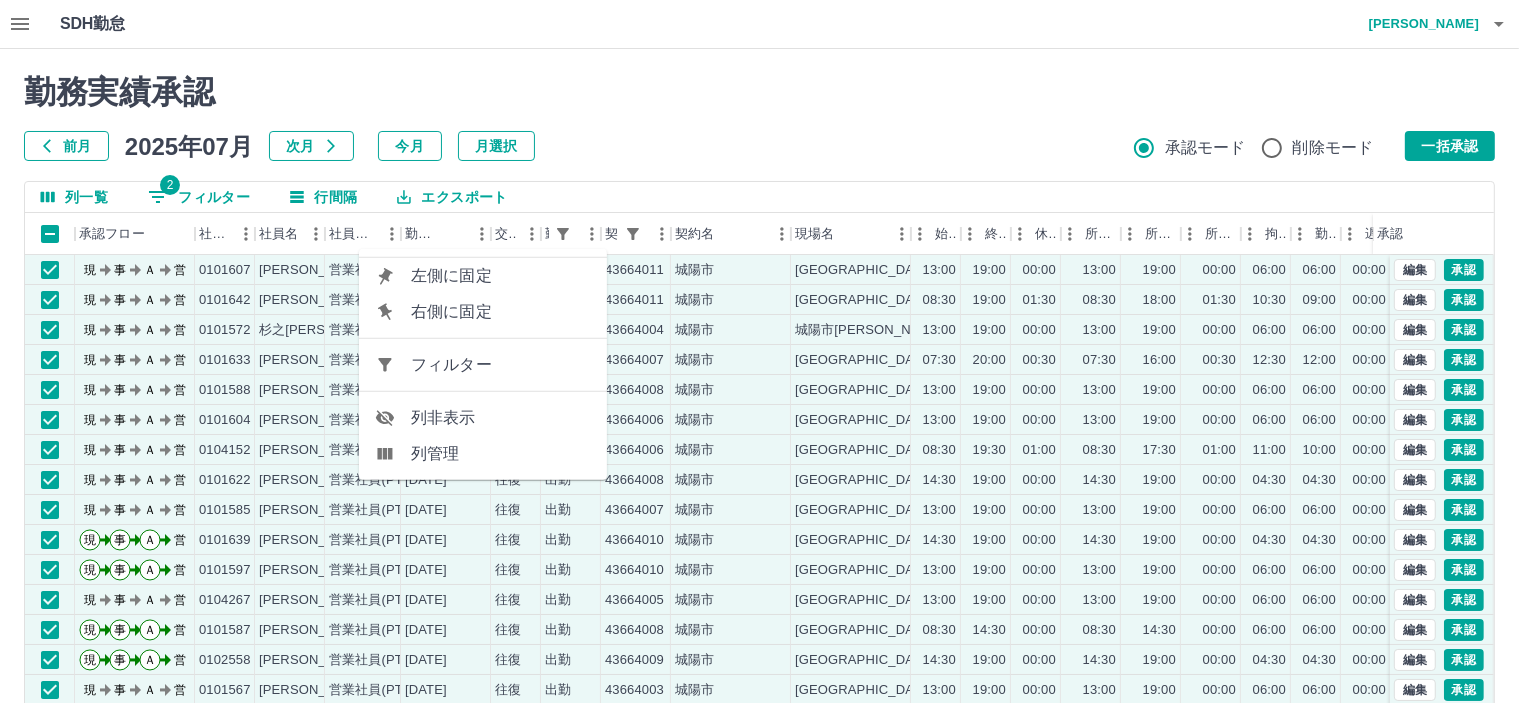 click on "フィルター" at bounding box center (501, 365) 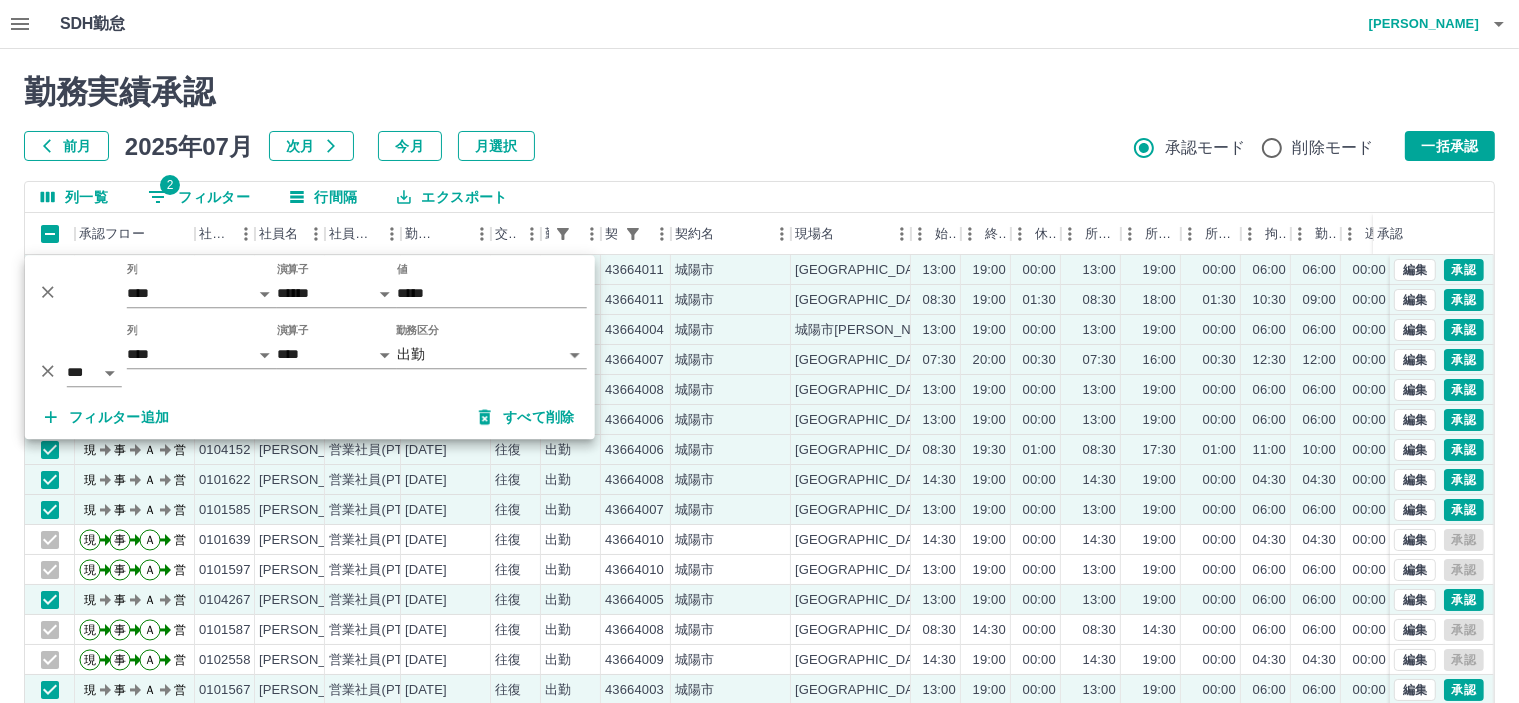 click on "SDH勤怠 [PERSON_NAME] 勤務実績承認 前月 [DATE] 次月 今月 月選択 承認モード 削除モード 一括承認 列一覧 2 フィルター 行間隔 エクスポート 承認フロー 社員番号 社員名 社員区分 勤務日 交通費 勤務区分 契約コード 契約名 現場名 始業 終業 休憩 所定開始 所定終業 所定休憩 拘束 勤務 遅刻等 コメント ステータス 承認 現 事 Ａ 営 0101607 [PERSON_NAME] 営業社員(PT契約) [DATE] 往復 出勤 43664011 [GEOGRAPHIC_DATA] [GEOGRAPHIC_DATA][PERSON_NAME][GEOGRAPHIC_DATA] 13:00 19:00 00:00 13:00 19:00 00:00 06:00 06:00 00:00 現場責任者承認待 現 事 Ａ 営 0101642 [PERSON_NAME] 営業社員(PT契約) [DATE] 往復 出勤 43664011 [GEOGRAPHIC_DATA] [GEOGRAPHIC_DATA][PERSON_NAME][GEOGRAPHIC_DATA] 08:30 19:00 01:30 08:30 18:00 01:30 10:30 09:00 00:00 現場責任者承認待 現 事 Ａ 営 0101572 杉之[PERSON_NAME] 営業社員(PT契約) [DATE] 往復 出勤 43664004 [GEOGRAPHIC_DATA] [GEOGRAPHIC_DATA][PERSON_NAME]学童保育所 13:00 19:00 00:00" at bounding box center (759, 422) 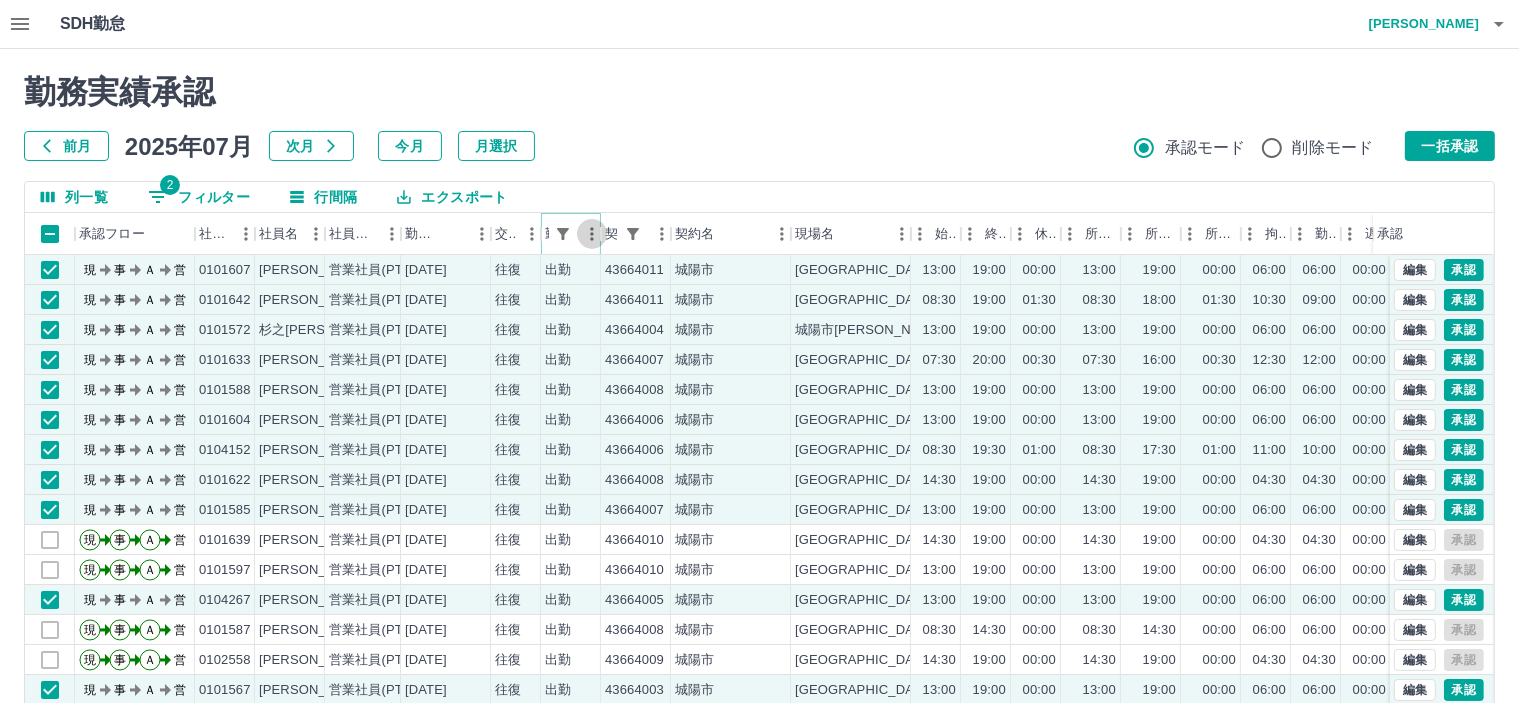 click 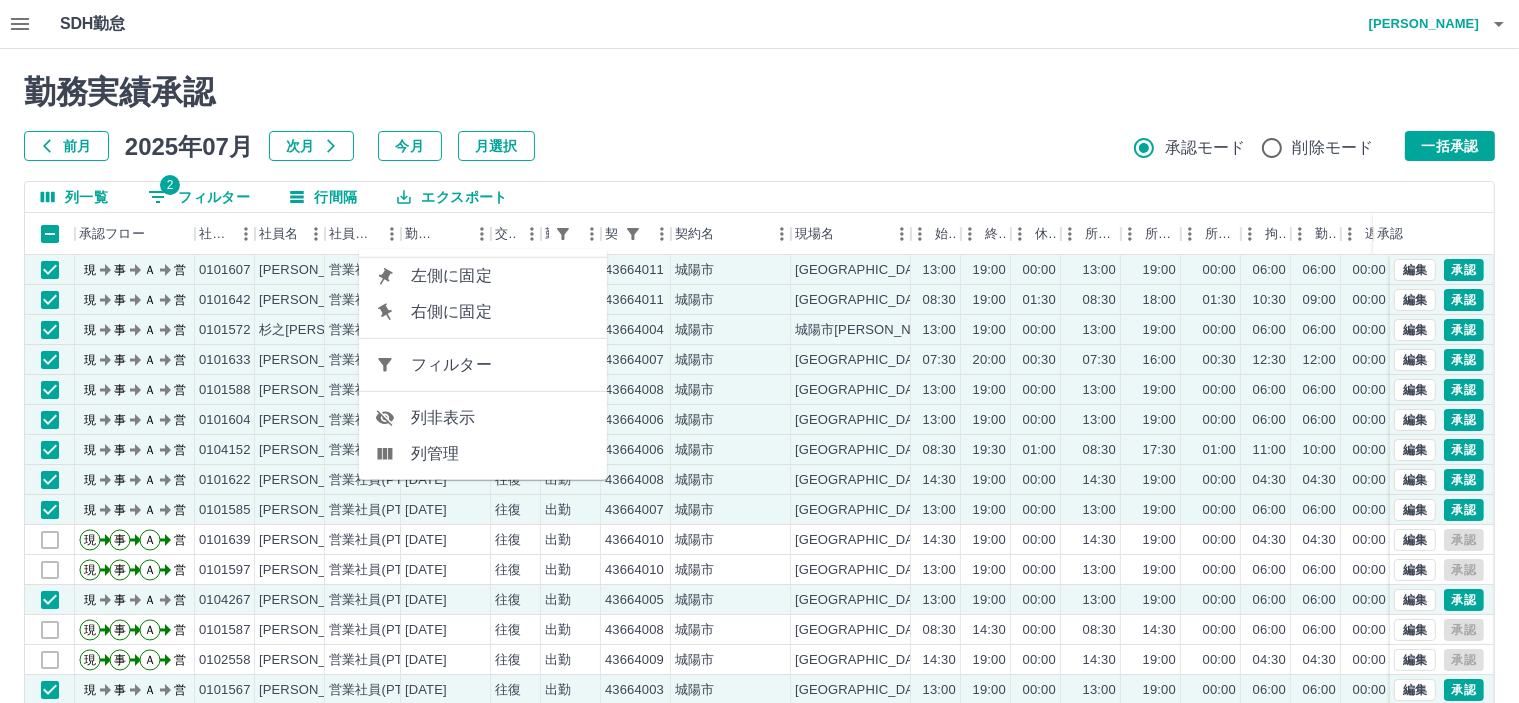 click on "フィルター" at bounding box center [501, 365] 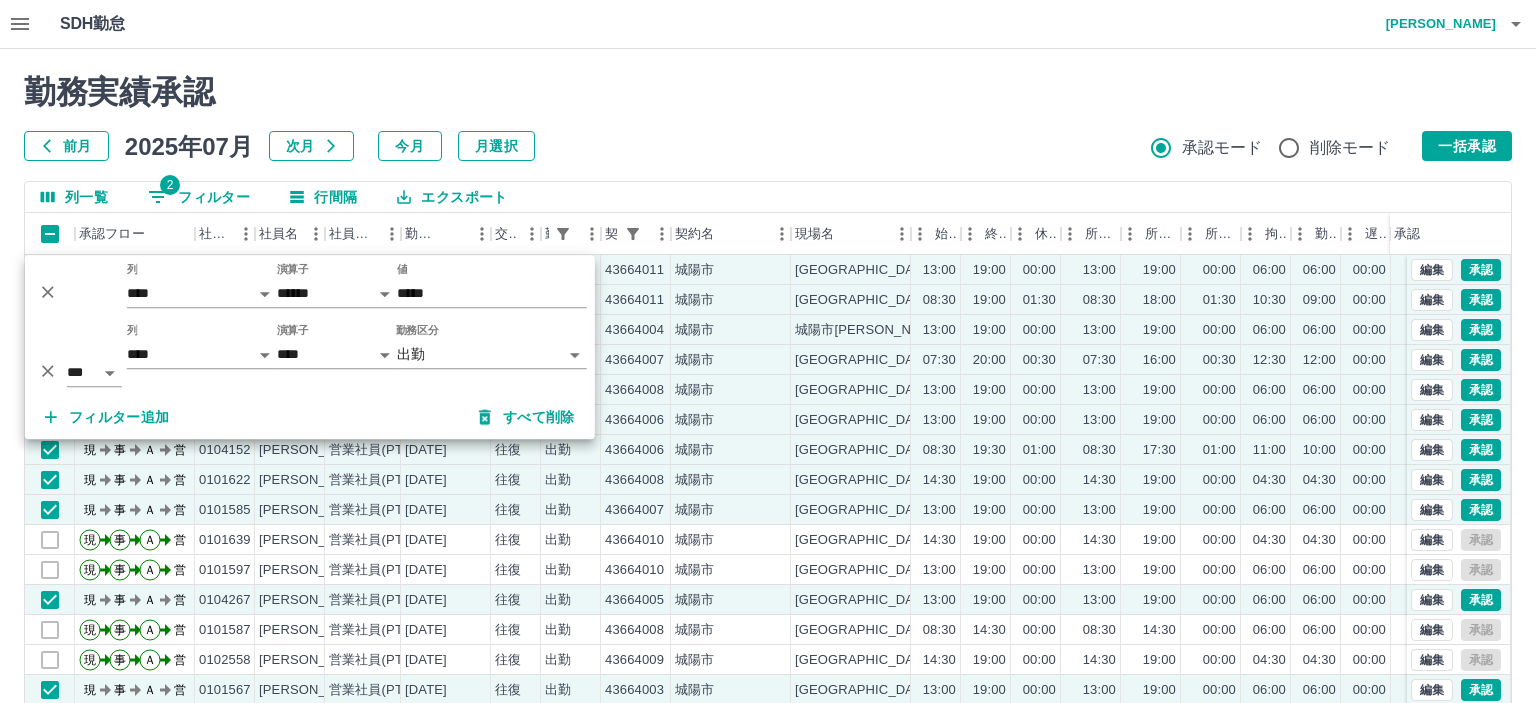 click on "SDH勤怠 [PERSON_NAME] 勤務実績承認 前月 [DATE] 次月 今月 月選択 承認モード 削除モード 一括承認 列一覧 2 フィルター 行間隔 エクスポート 承認フロー 社員番号 社員名 社員区分 勤務日 交通費 勤務区分 契約コード 契約名 現場名 始業 終業 休憩 所定開始 所定終業 所定休憩 拘束 勤務 遅刻等 コメント ステータス 承認 現 事 Ａ 営 0101607 [PERSON_NAME] 営業社員(PT契約) [DATE] 往復 出勤 43664011 [GEOGRAPHIC_DATA] [GEOGRAPHIC_DATA][PERSON_NAME][GEOGRAPHIC_DATA] 13:00 19:00 00:00 13:00 19:00 00:00 06:00 06:00 00:00 現場責任者承認待 現 事 Ａ 営 0101642 [PERSON_NAME] 営業社員(PT契約) [DATE] 往復 出勤 43664011 [GEOGRAPHIC_DATA] [GEOGRAPHIC_DATA][PERSON_NAME][GEOGRAPHIC_DATA] 08:30 19:00 01:30 08:30 18:00 01:30 10:30 09:00 00:00 現場責任者承認待 現 事 Ａ 営 0101572 杉之[PERSON_NAME] 営業社員(PT契約) [DATE] 往復 出勤 43664004 [GEOGRAPHIC_DATA] [GEOGRAPHIC_DATA][PERSON_NAME]学童保育所 13:00 19:00 00:00" at bounding box center (768, 422) 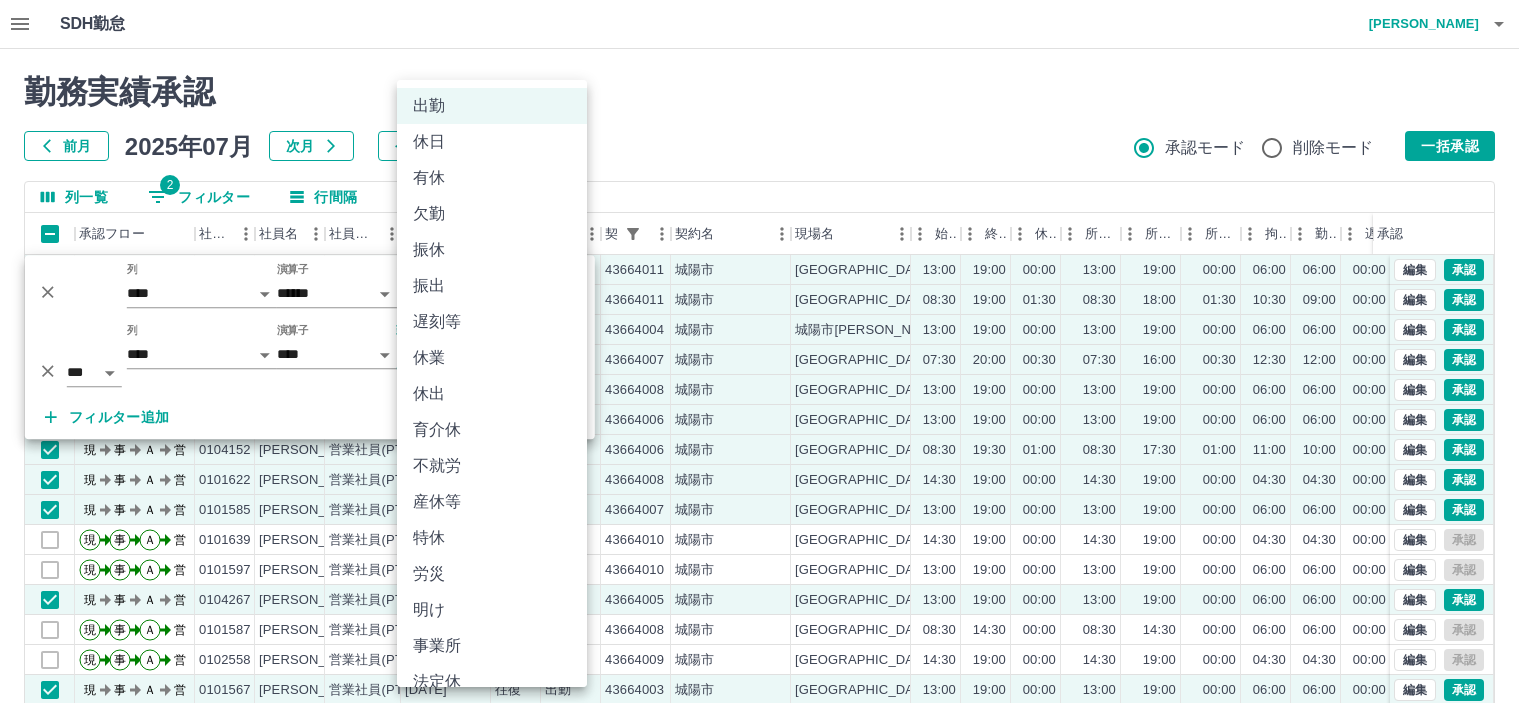 click on "有休" at bounding box center [492, 178] 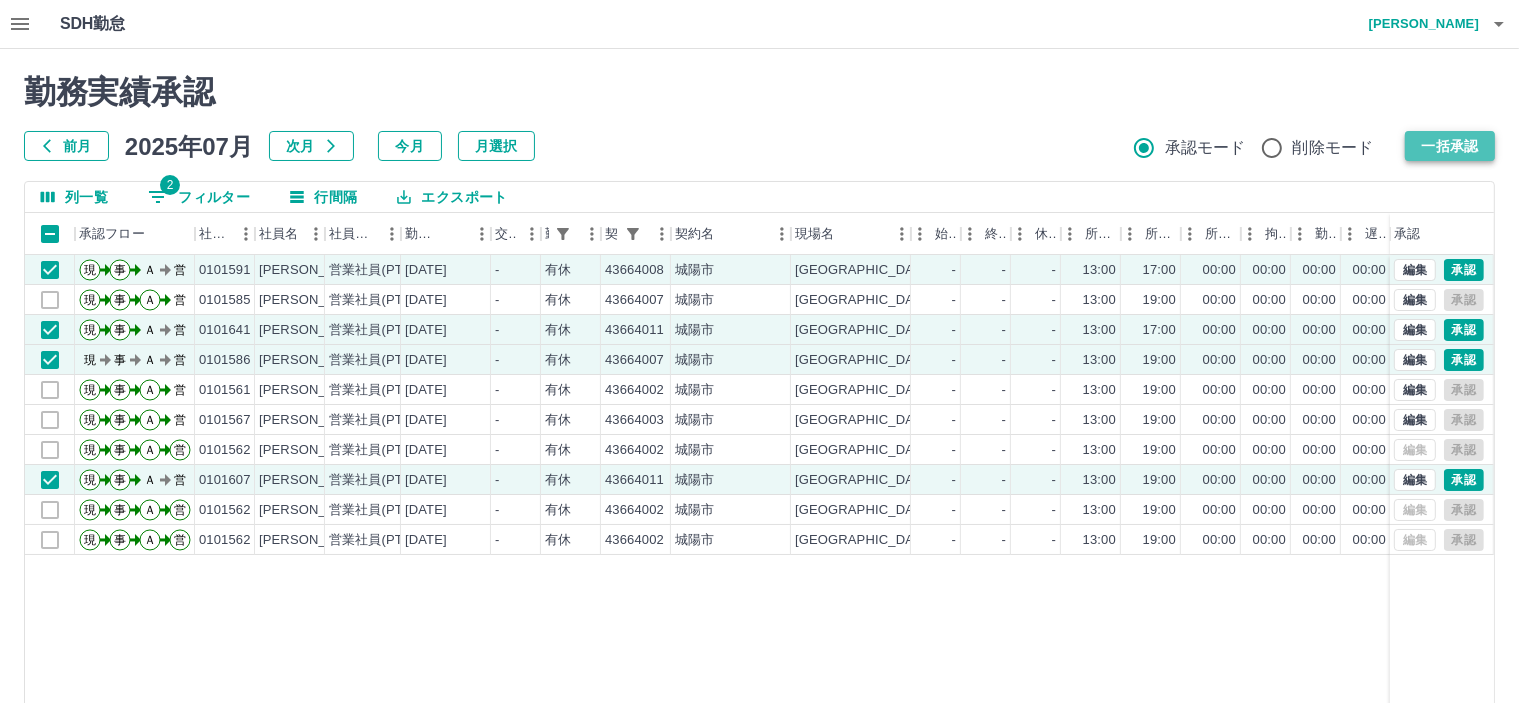 click on "一括承認" at bounding box center (1450, 146) 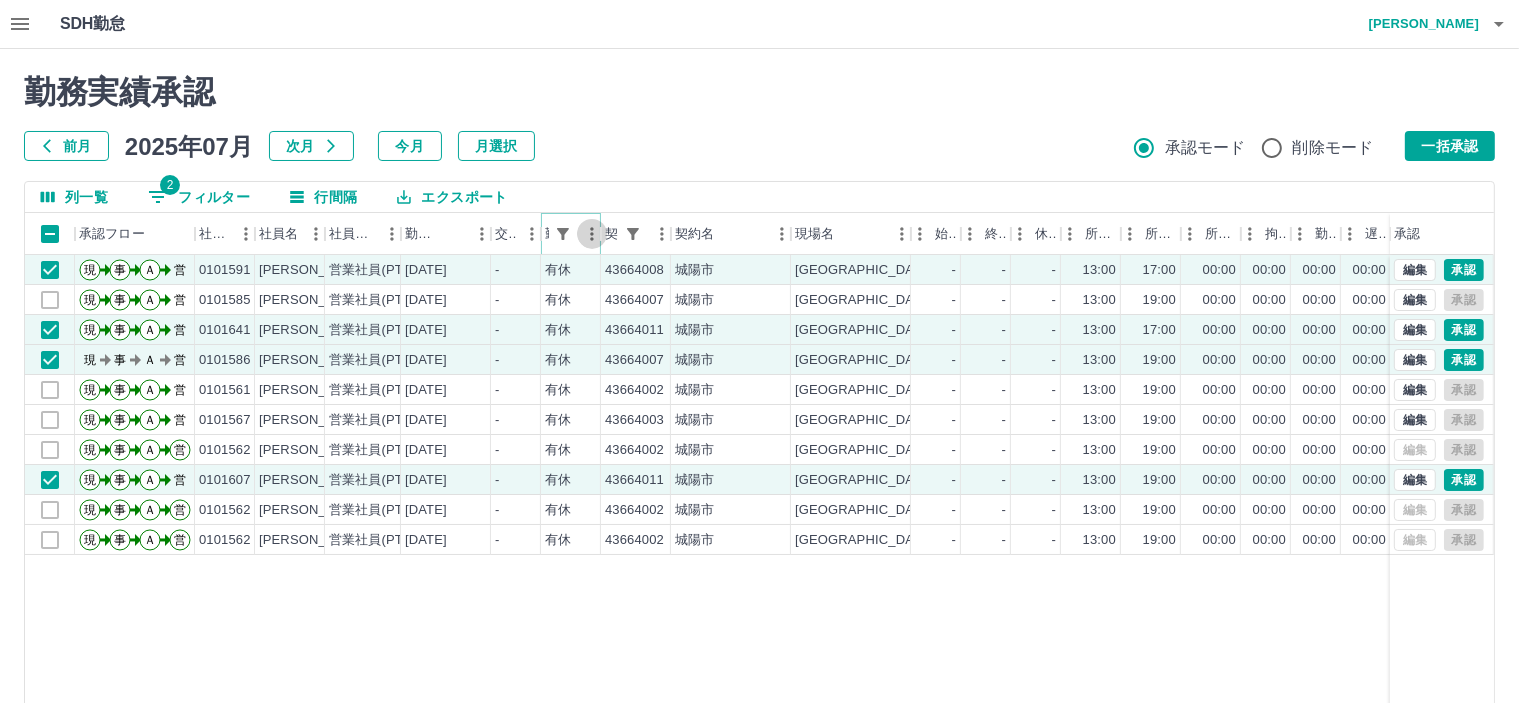 click 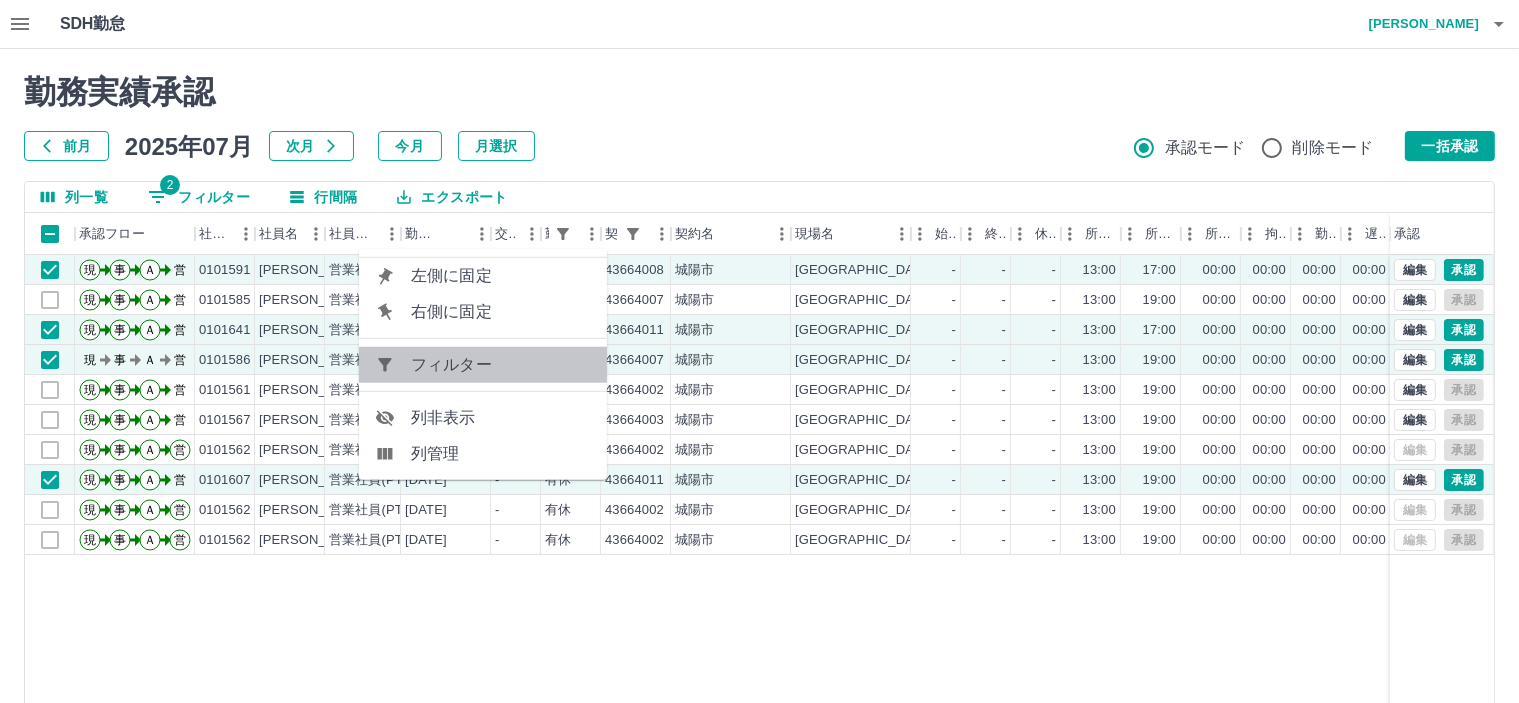 click on "フィルター" at bounding box center (501, 365) 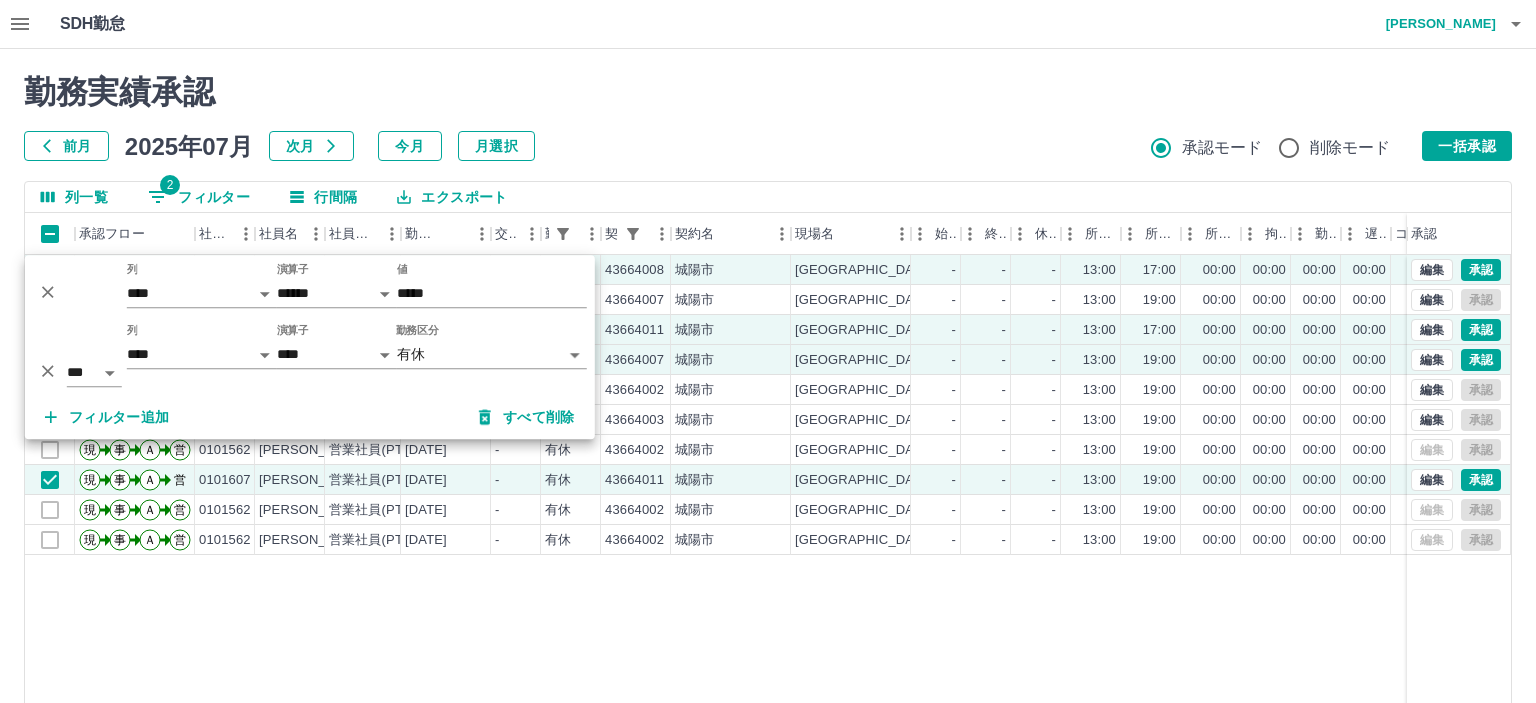 click on "SDH勤怠 [PERSON_NAME] 勤務実績承認 前月 [DATE] 次月 今月 月選択 承認モード 削除モード 一括承認 列一覧 2 フィルター 行間隔 エクスポート 承認フロー 社員番号 社員名 社員区分 勤務日 交通費 勤務区分 契約コード 契約名 現場名 始業 終業 休憩 所定開始 所定終業 所定休憩 拘束 勤務 遅刻等 コメント ステータス 承認 現 事 Ａ 営 0101591 [PERSON_NAME] 営業社員(PT契約) [DATE]  -  有休 43664008 [GEOGRAPHIC_DATA] [GEOGRAPHIC_DATA][PERSON_NAME]保育所 - - - 13:00 17:00 00:00 00:00 00:00 00:00 AM承認待 現 事 Ａ 営 0101585 [PERSON_NAME] 営業社員(PT契約) [DATE]  -  有休 43664007 [GEOGRAPHIC_DATA] [GEOGRAPHIC_DATA][PERSON_NAME]西学童保育所 - - - 13:00 19:00 00:00 00:00 00:00 00:00 営業所長承認待 現 事 Ａ 営 0101641 [PERSON_NAME] 営業社員(PT契約) [DATE]  -  有休 43664011 [GEOGRAPHIC_DATA] [GEOGRAPHIC_DATA][PERSON_NAME]学童保育所 - - - 13:00 17:00 00:00 00:00 00:00 00:00 AM承認待 現 事 -" at bounding box center (768, 422) 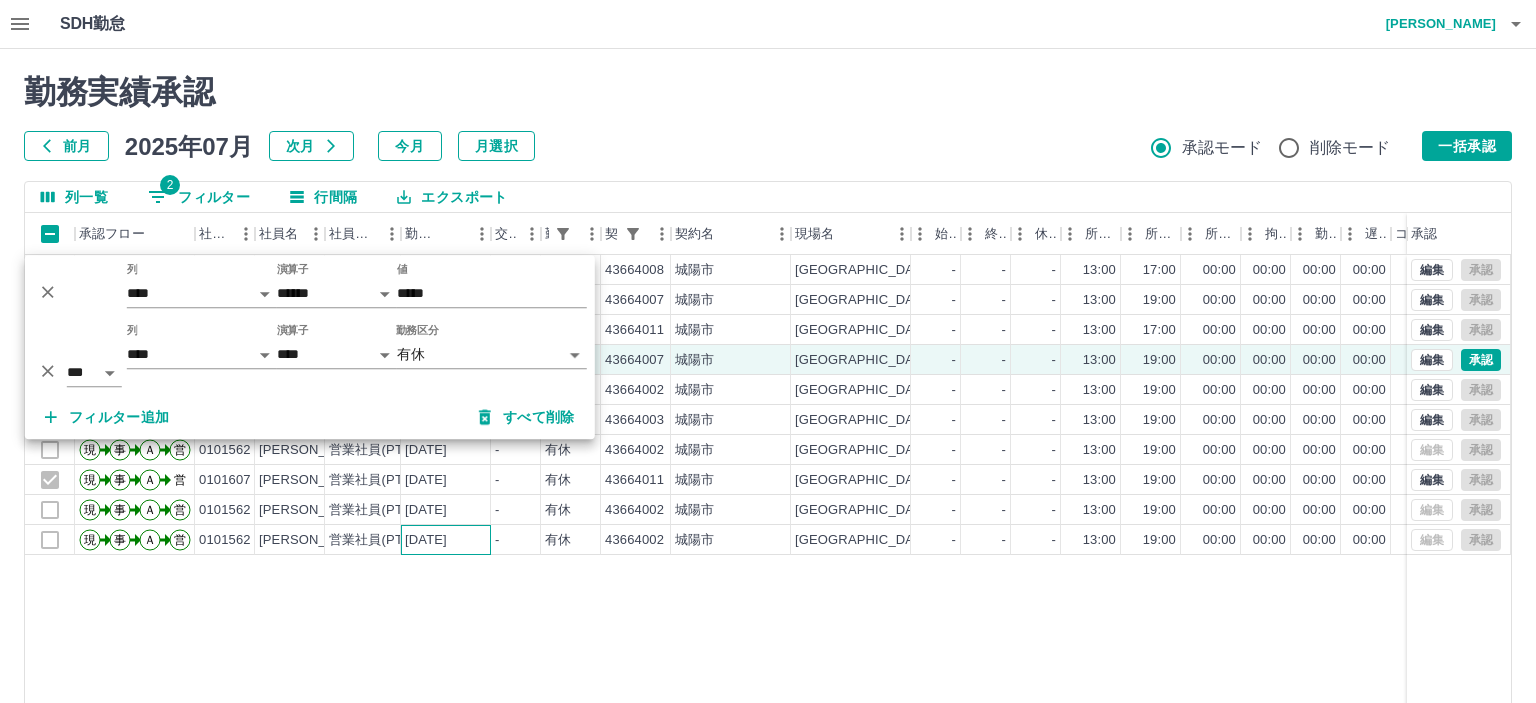 click on "[DATE]" at bounding box center (426, 540) 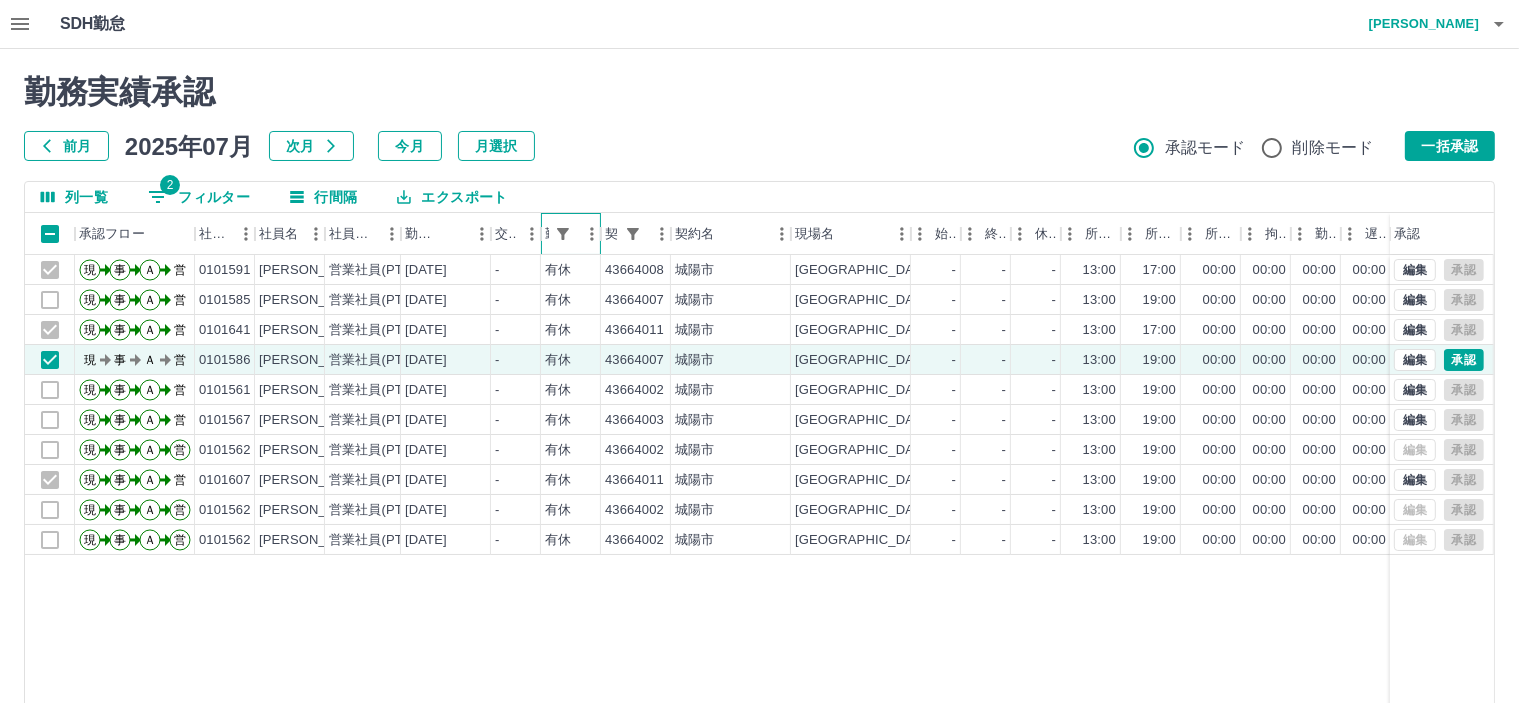 click at bounding box center [601, 234] 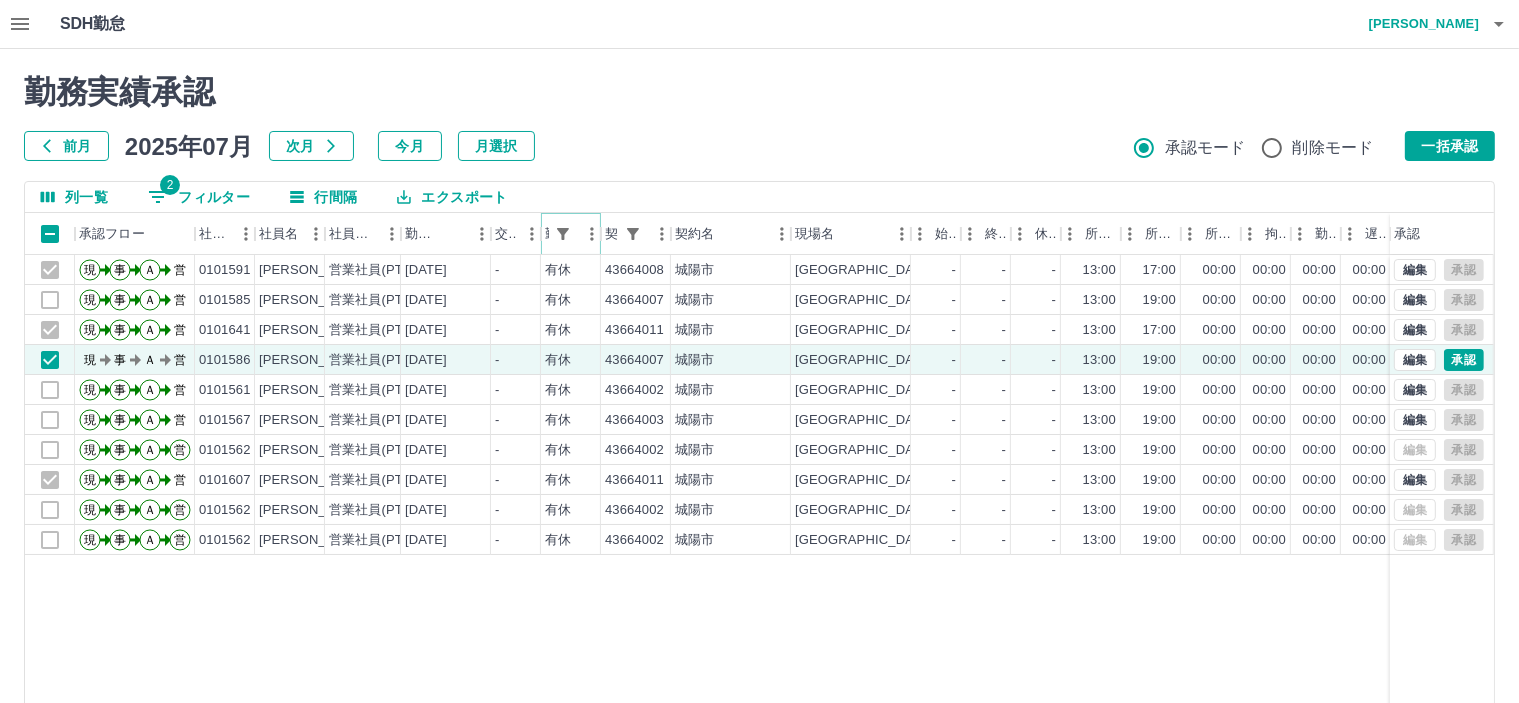 click 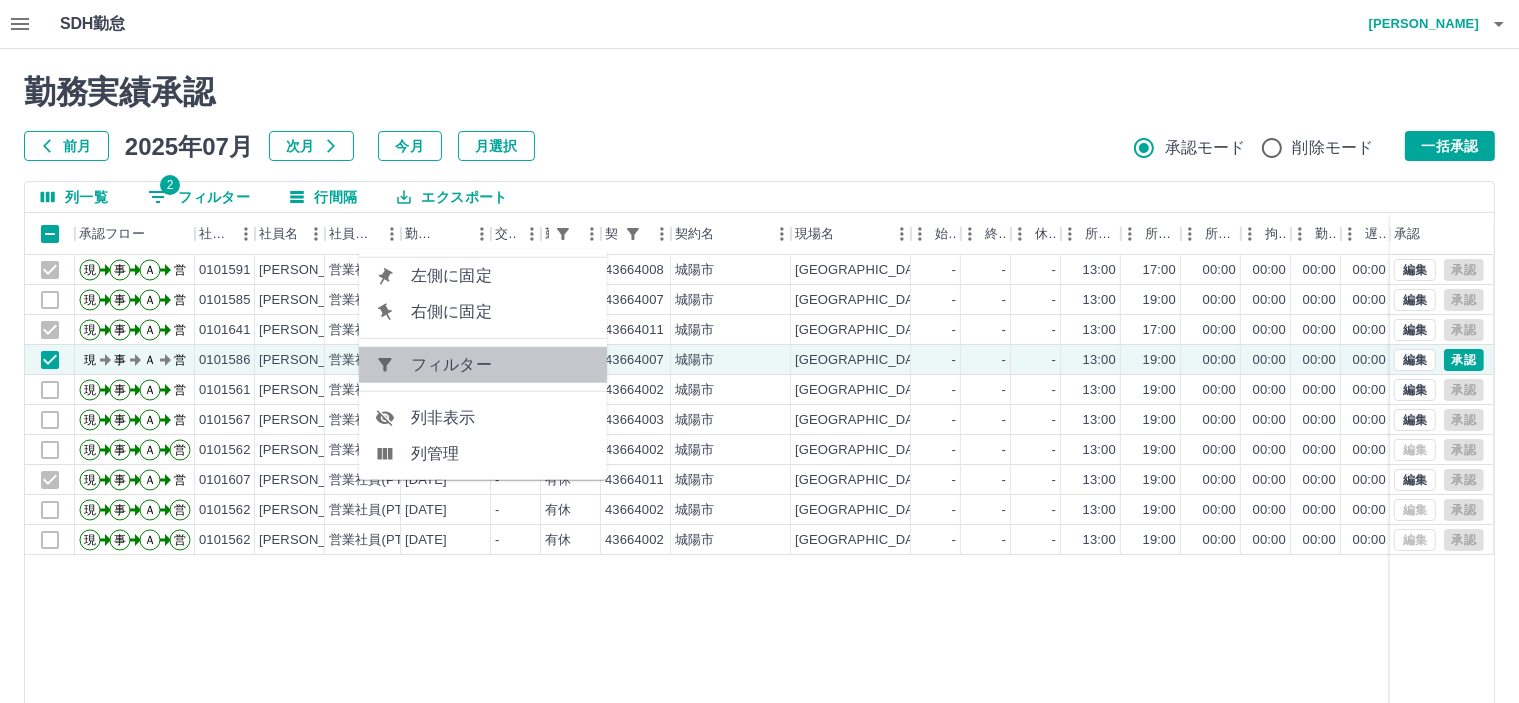 click on "フィルター" at bounding box center [501, 365] 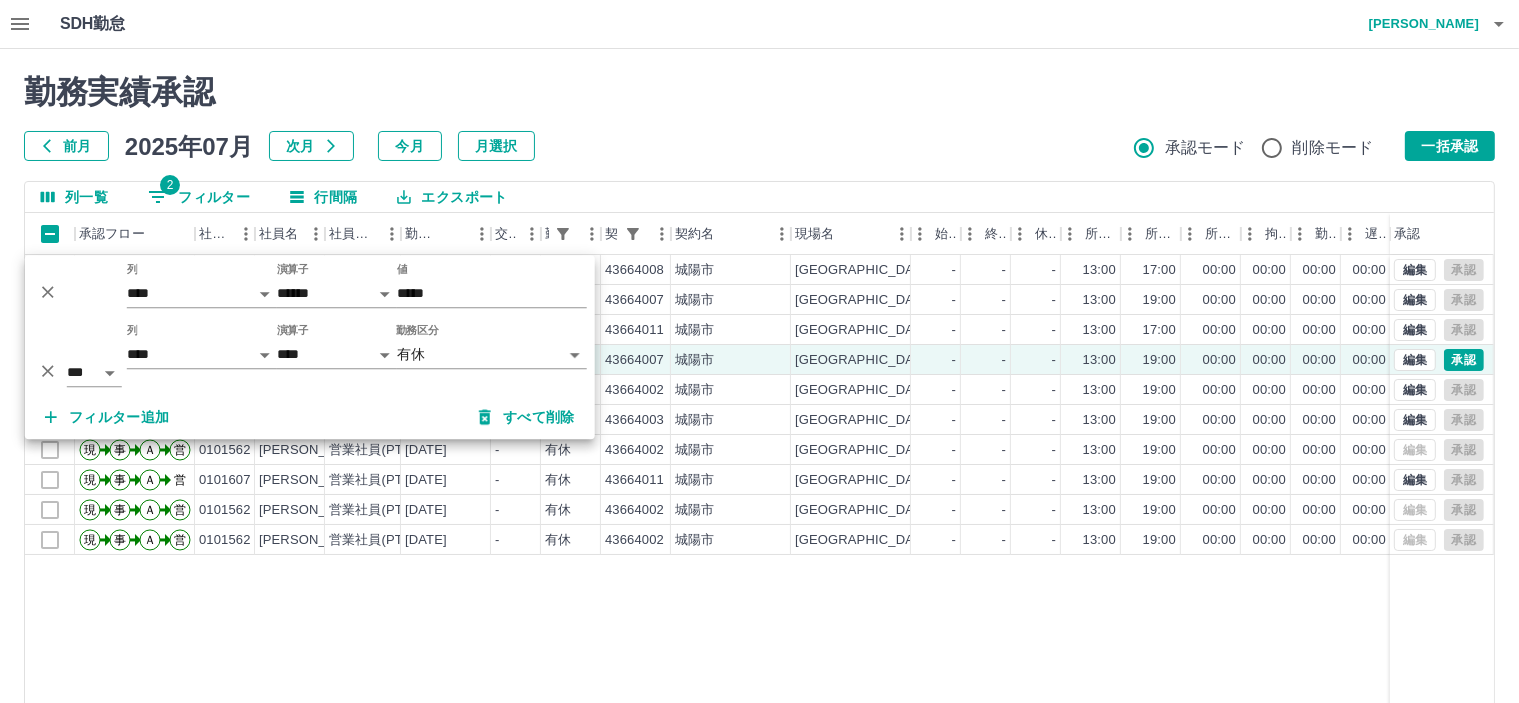 click on "SDH勤怠 小森　美和 勤務実績承認 前月 2025年07月 次月 今月 月選択 承認モード 削除モード 一括承認 列一覧 2 フィルター 行間隔 エクスポート 承認フロー 社員番号 社員名 社員区分 勤務日 交通費 勤務区分 契約コード 契約名 現場名 始業 終業 休憩 所定開始 所定終業 所定休憩 拘束 勤務 遅刻等 コメント ステータス 承認 現 事 Ａ 営 0101591 藤岡　夫美 営業社員(PT契約) 2025-07-10  -  有休 43664008 城陽市 城陽市寺田南学童保育所 - - - 13:00 17:00 00:00 00:00 00:00 00:00 営業所長承認待 現 事 Ａ 営 0101585 中田　みのり 営業社員(PT契約) 2025-07-09  -  有休 43664007 城陽市 城陽市寺田西学童保育所 - - - 13:00 19:00 00:00 00:00 00:00 00:00 営業所長承認待 現 事 Ａ 営 0101641 森　静子 営業社員(PT契約) 2025-07-08  -  有休 43664011 城陽市 城陽市青谷学童保育所 - - - 13:00 17:00 00:00 00:00 00:00 00:00 現 事 Ａ" at bounding box center (759, 422) 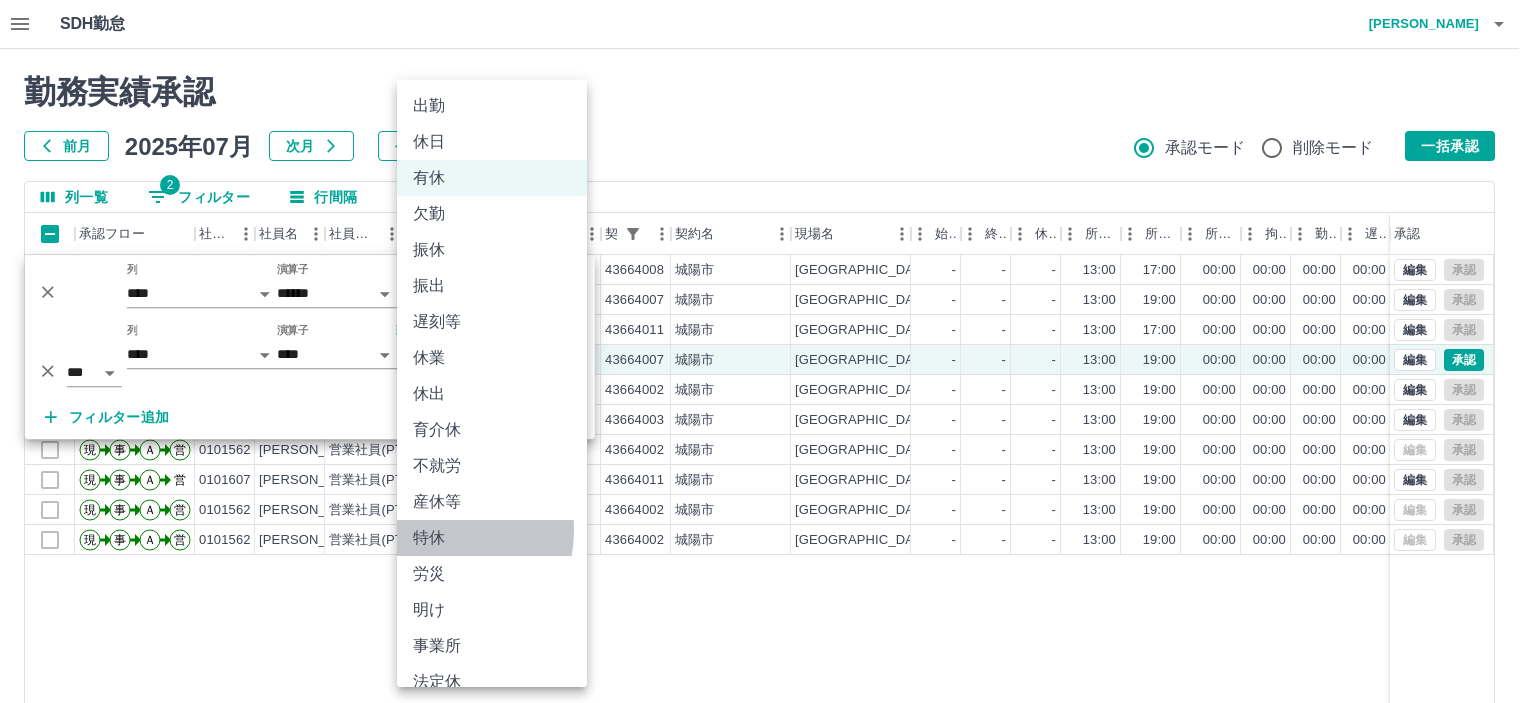 click on "特休" at bounding box center (492, 538) 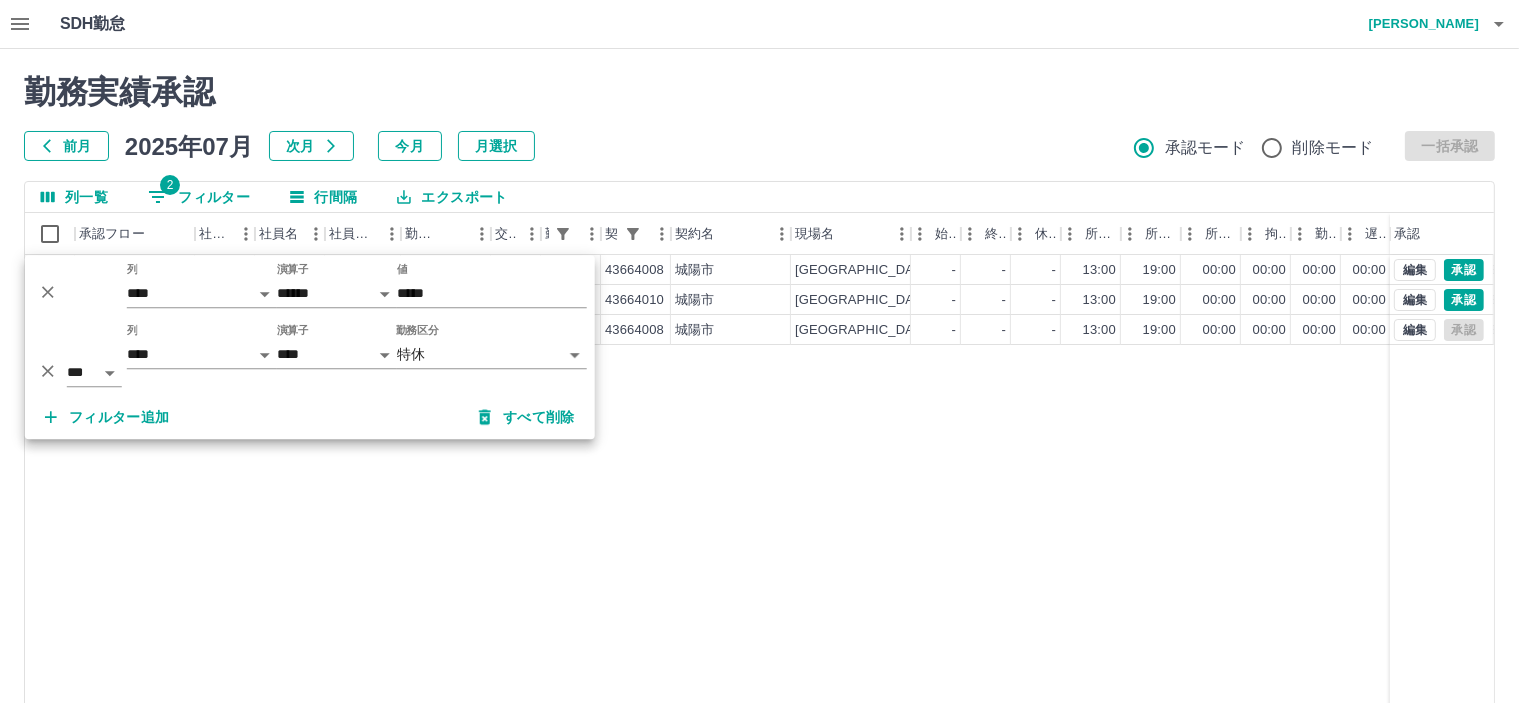 click on "勤務実績承認 前月 2025年07月 次月 今月 月選択 承認モード 削除モード 一括承認 列一覧 2 フィルター 行間隔 エクスポート 承認フロー 社員番号 社員名 社員区分 勤務日 交通費 勤務区分 契約コード 契約名 現場名 始業 終業 休憩 所定開始 所定終業 所定休憩 拘束 勤務 遅刻等 コメント ステータス 承認 現 事 Ａ 営 0101587 上田　由佳 営業社員(PT契約) 2025-07-09  -  特休 43664008 城陽市 城陽市寺田南学童保育所 - - - 13:00 19:00 00:00 00:00 00:00 00:00 夏季休暇 AM承認待 現 事 Ａ 営 0101600 野川　桂 営業社員(PT契約) 2025-07-09  -  特休 43664010 城陽市 城陽市富野学童保育所 - - - 13:00 19:00 00:00 00:00 00:00 00:00 夏季休暇1 AM承認待 現 事 Ａ 営 0101587 上田　由佳 営業社員(PT契約) 2025-07-07  -  特休 43664008 城陽市 城陽市寺田南学童保育所 - - - 13:00 19:00 00:00 00:00 00:00 00:00 夏季休暇 編集 承認 編集" at bounding box center [759, 447] 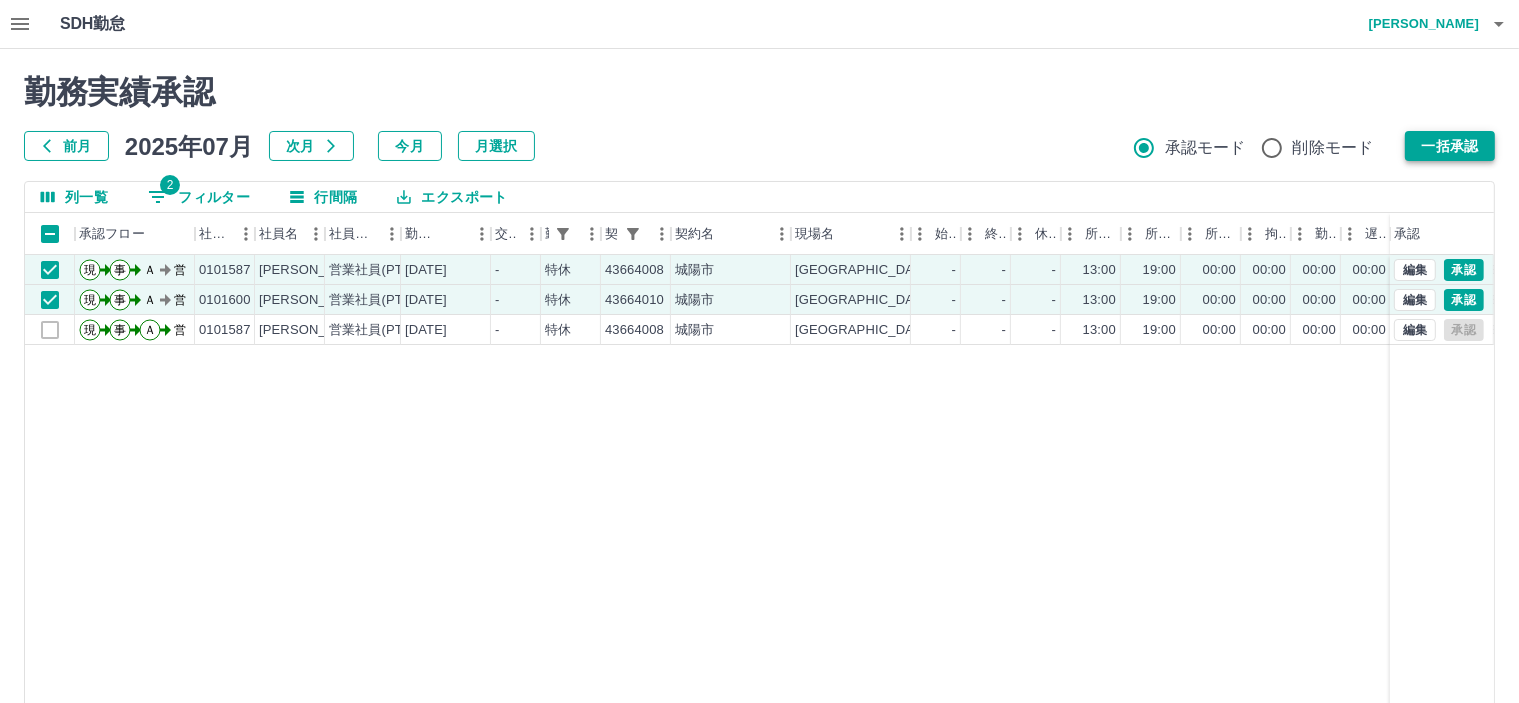 click on "一括承認" at bounding box center [1450, 146] 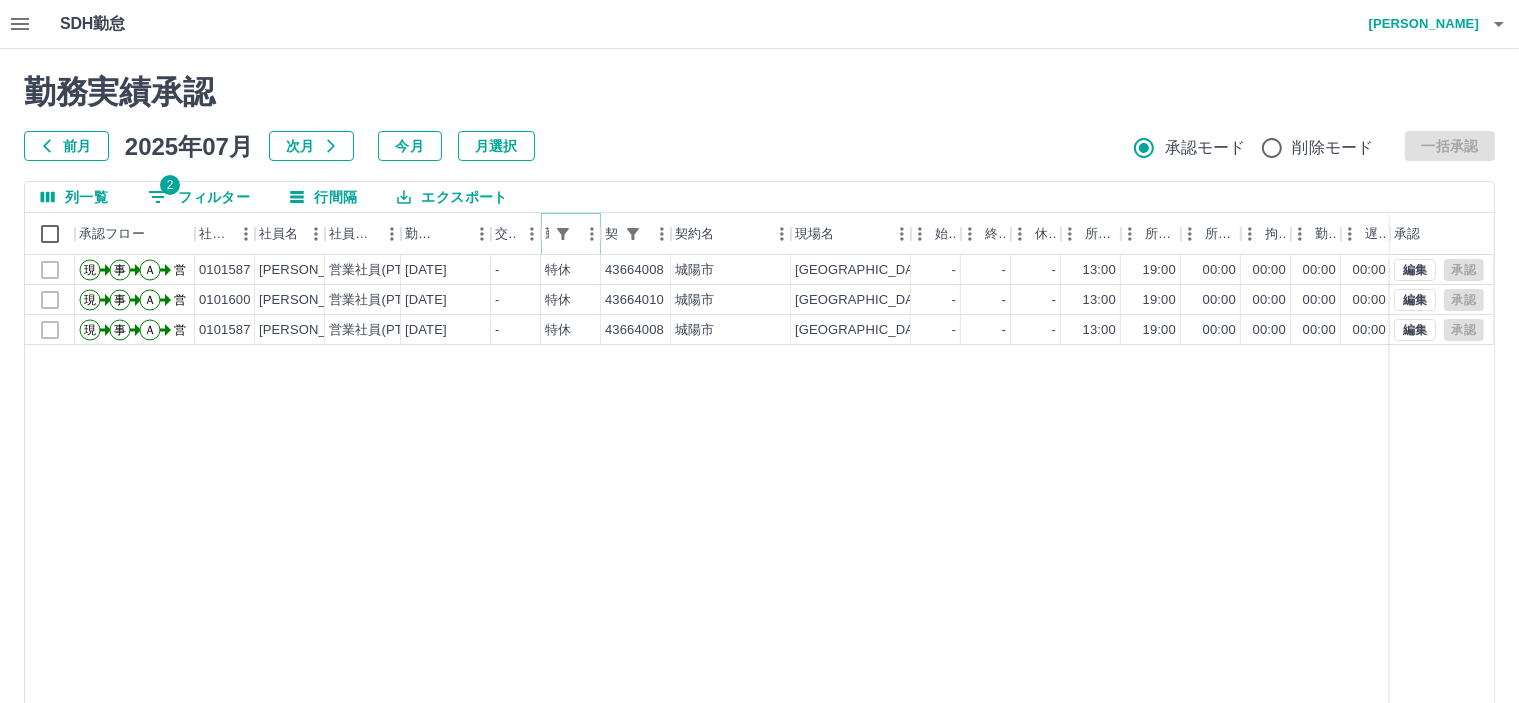 click 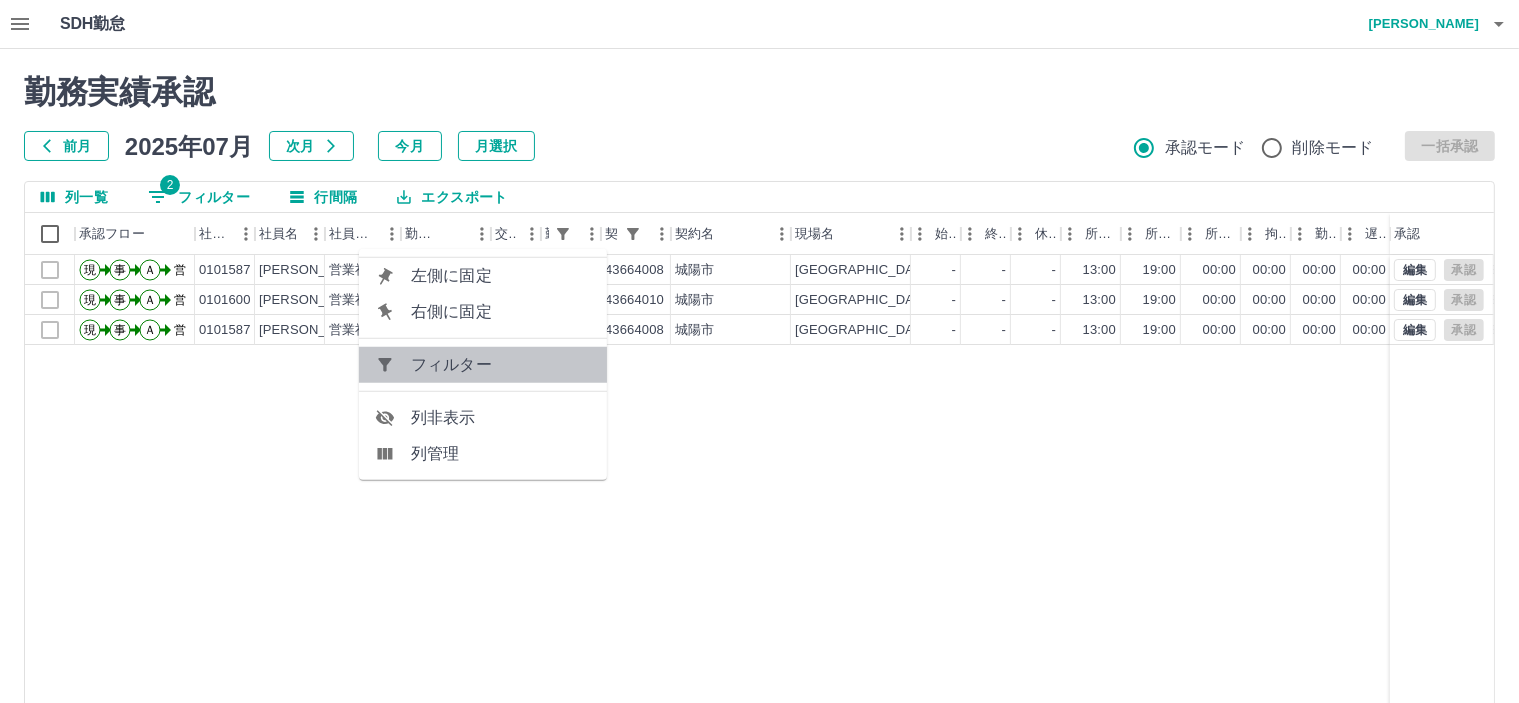 click on "フィルター" at bounding box center (501, 365) 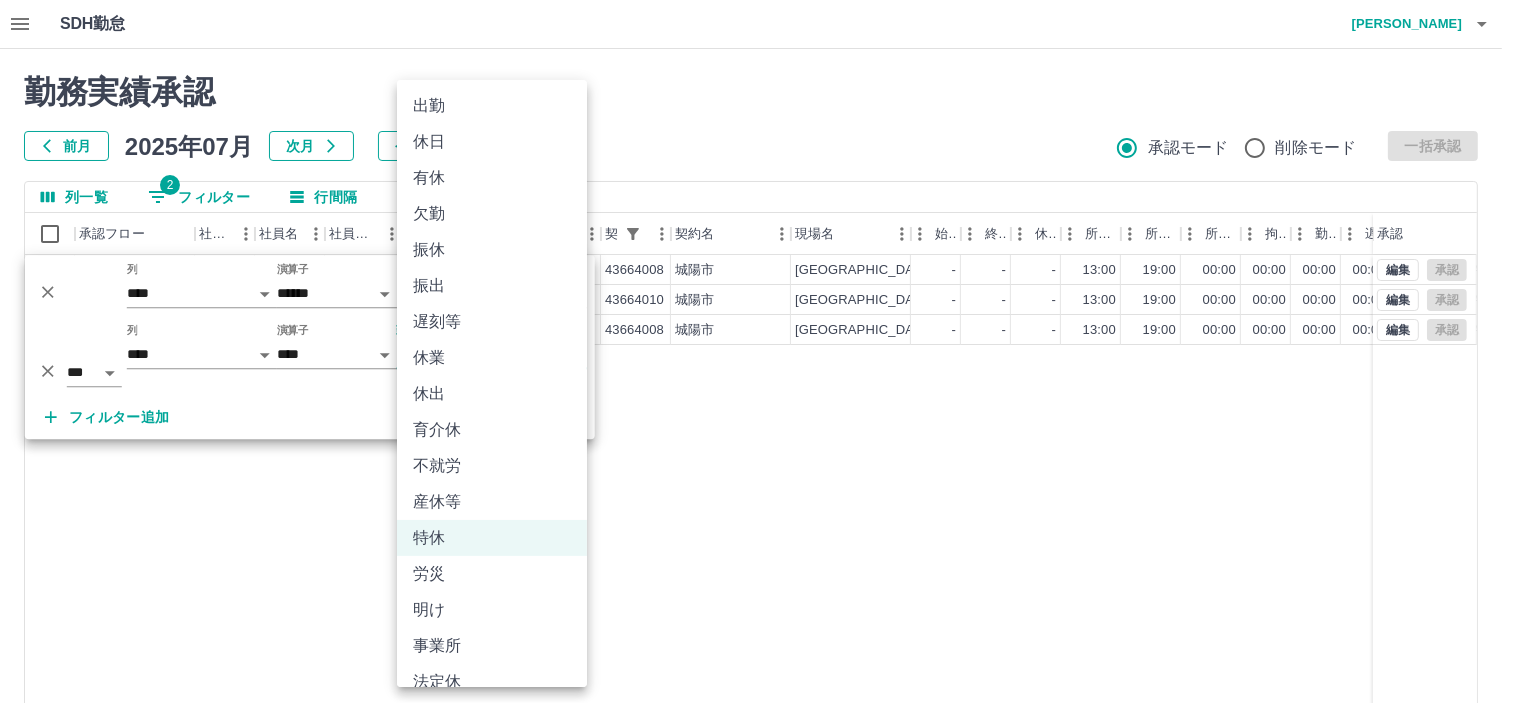 click on "SDH勤怠 小森　美和 勤務実績承認 前月 2025年07月 次月 今月 月選択 承認モード 削除モード 一括承認 列一覧 2 フィルター 行間隔 エクスポート 承認フロー 社員番号 社員名 社員区分 勤務日 交通費 勤務区分 契約コード 契約名 現場名 始業 終業 休憩 所定開始 所定終業 所定休憩 拘束 勤務 遅刻等 コメント ステータス 承認 現 事 Ａ 営 0101587 上田　由佳 営業社員(PT契約) 2025-07-09  -  特休 43664008 城陽市 城陽市寺田南学童保育所 - - - 13:00 19:00 00:00 00:00 00:00 00:00 夏季休暇 営業所長承認待 現 事 Ａ 営 0101600 野川　桂 営業社員(PT契約) 2025-07-09  -  特休 43664010 城陽市 城陽市富野学童保育所 - - - 13:00 19:00 00:00 00:00 00:00 00:00 夏季休暇1 営業所長承認待 現 事 Ａ 営 0101587 上田　由佳 営業社員(PT契約) 2025-07-07  -  特休 43664008 城陽市 城陽市寺田南学童保育所 - - - 13:00 19:00 00:00 00:00" at bounding box center [759, 422] 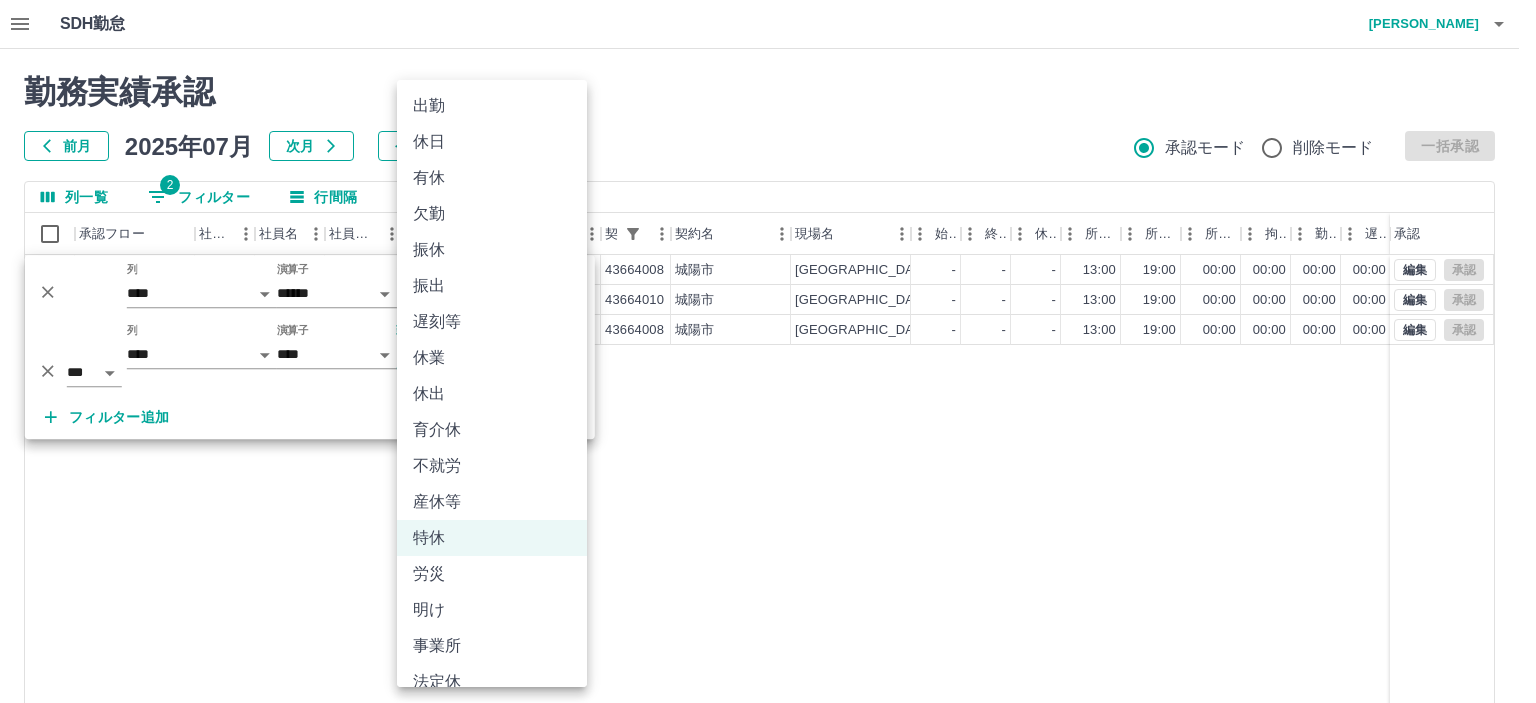 click on "出勤" at bounding box center [492, 106] 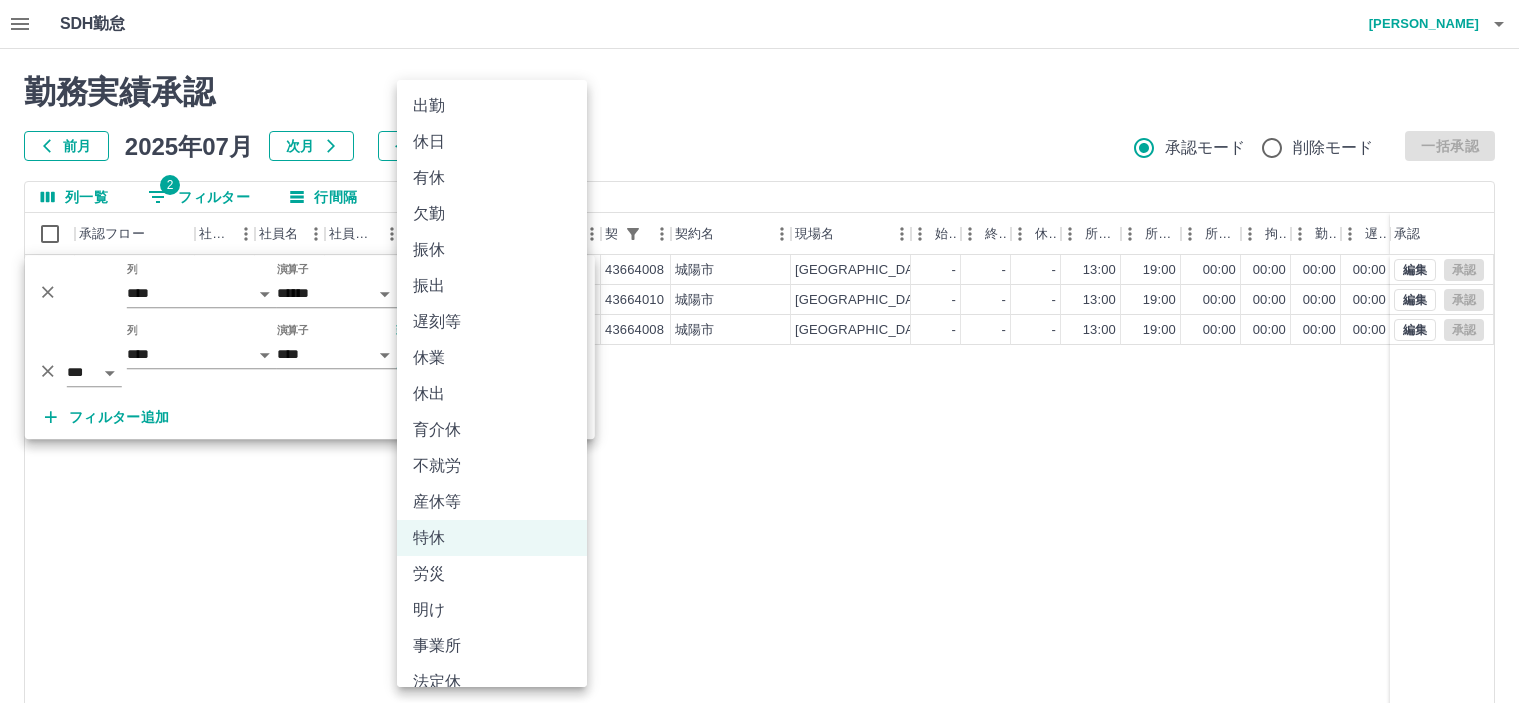 click on "*****" at bounding box center [492, 293] 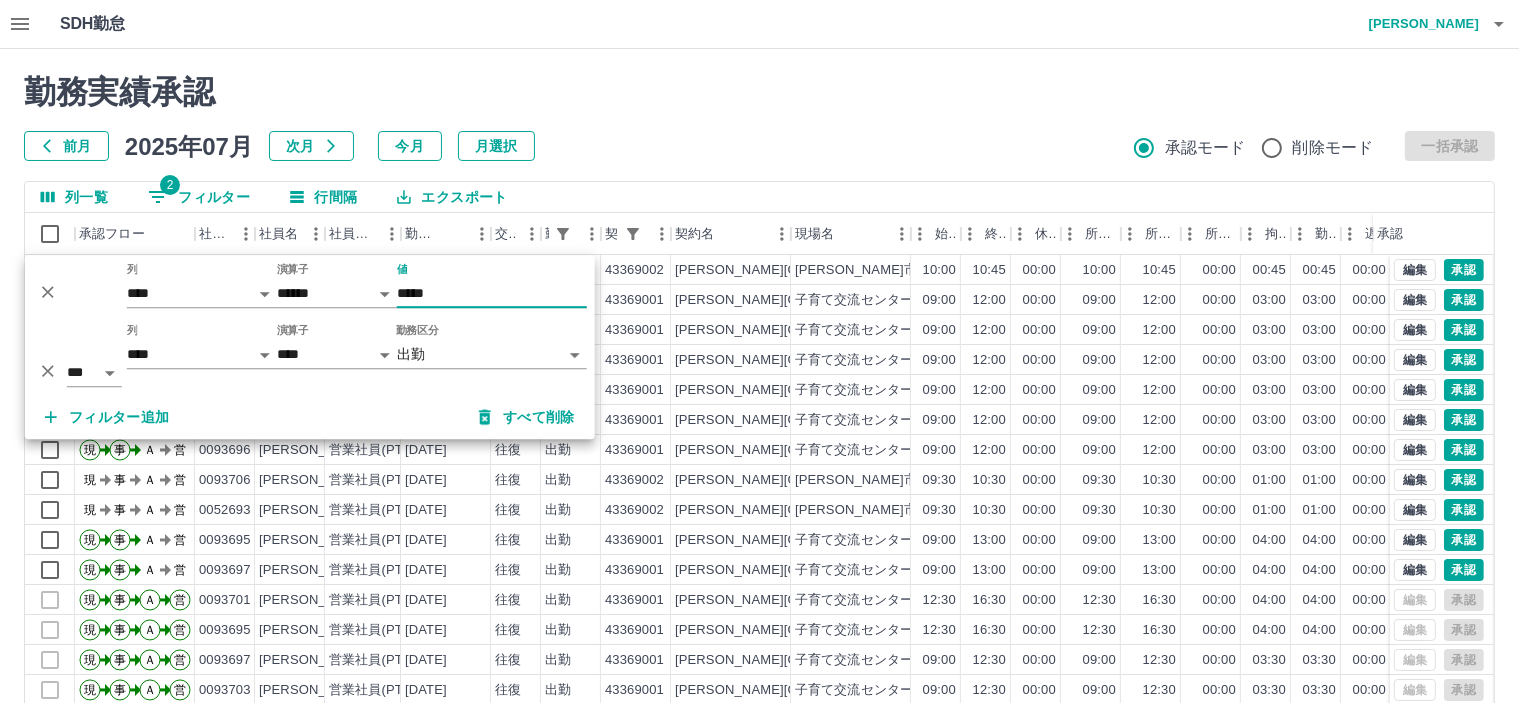type on "*****" 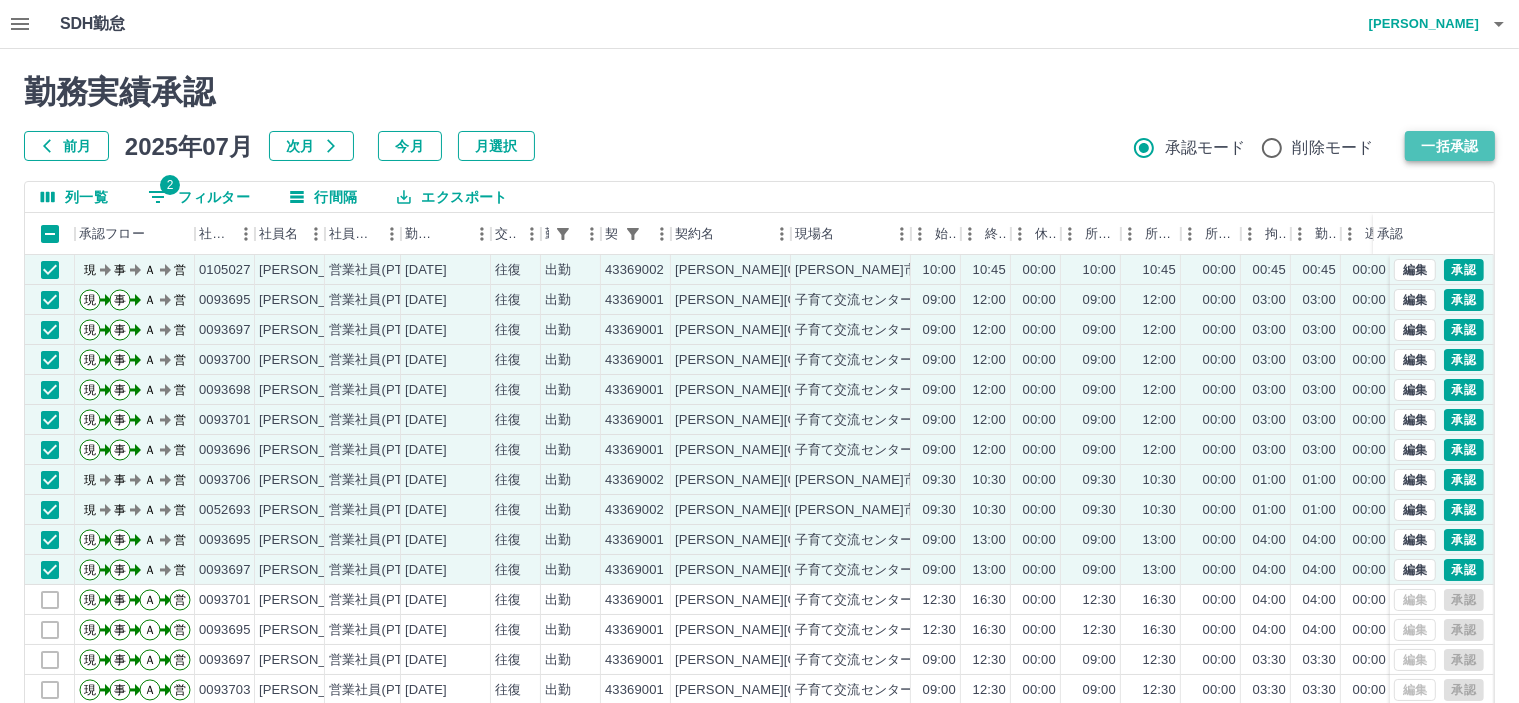 click on "一括承認" at bounding box center (1450, 146) 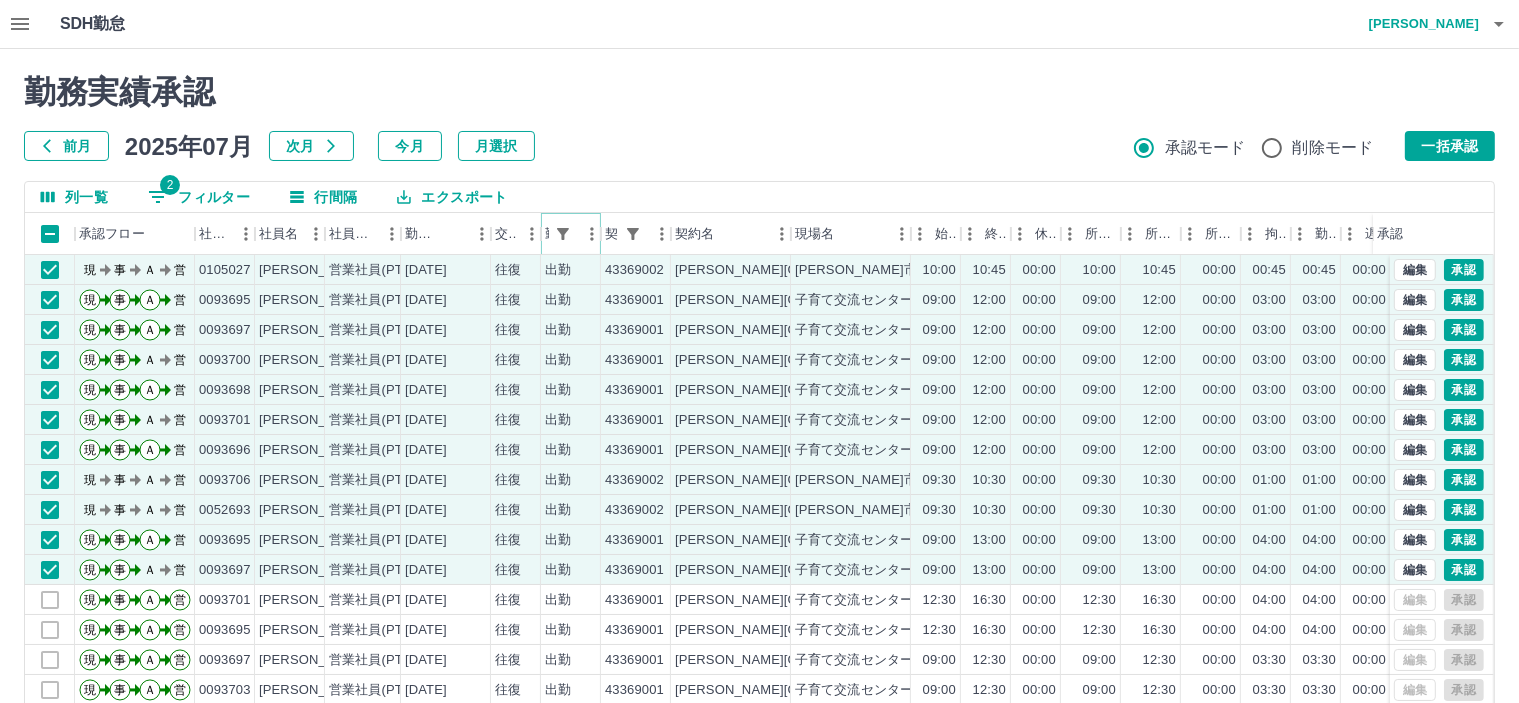 click 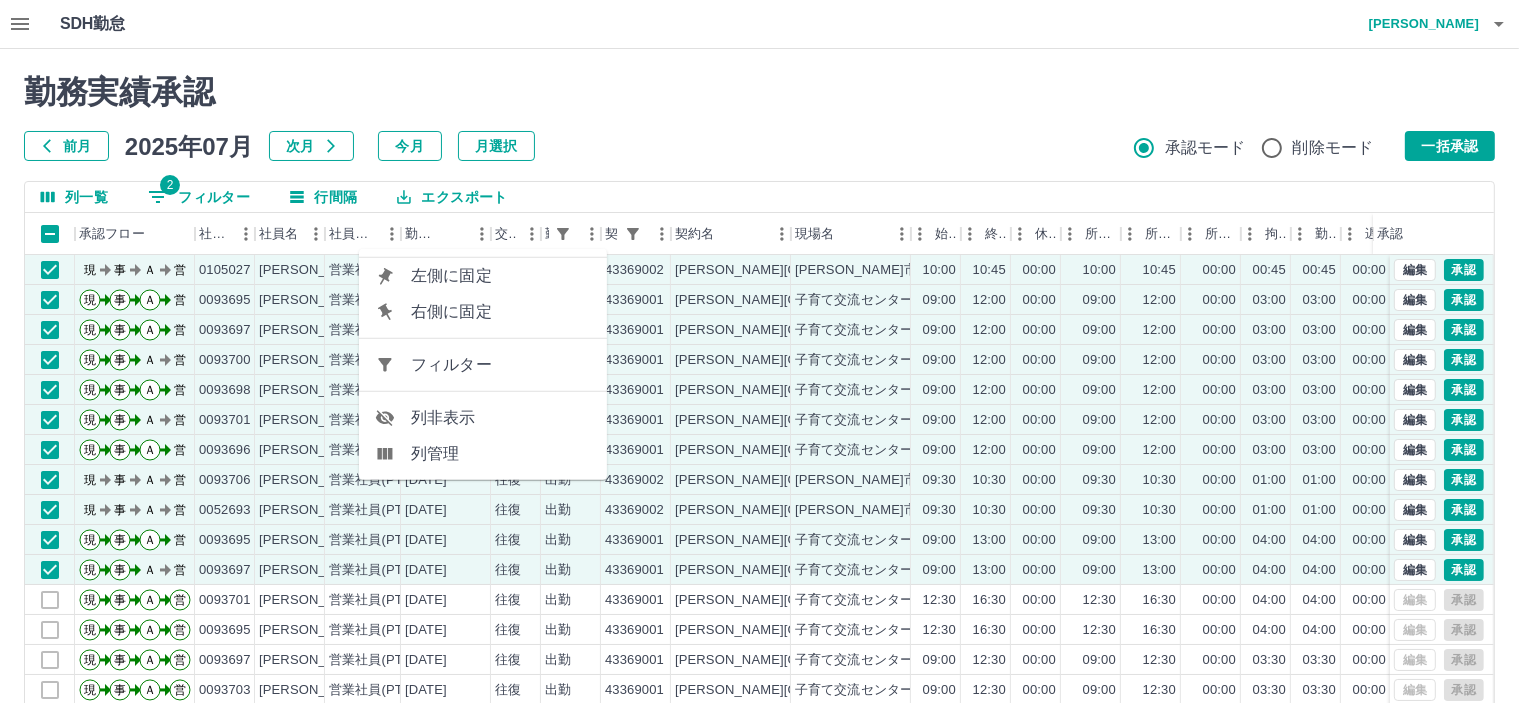 click on "フィルター" at bounding box center (501, 365) 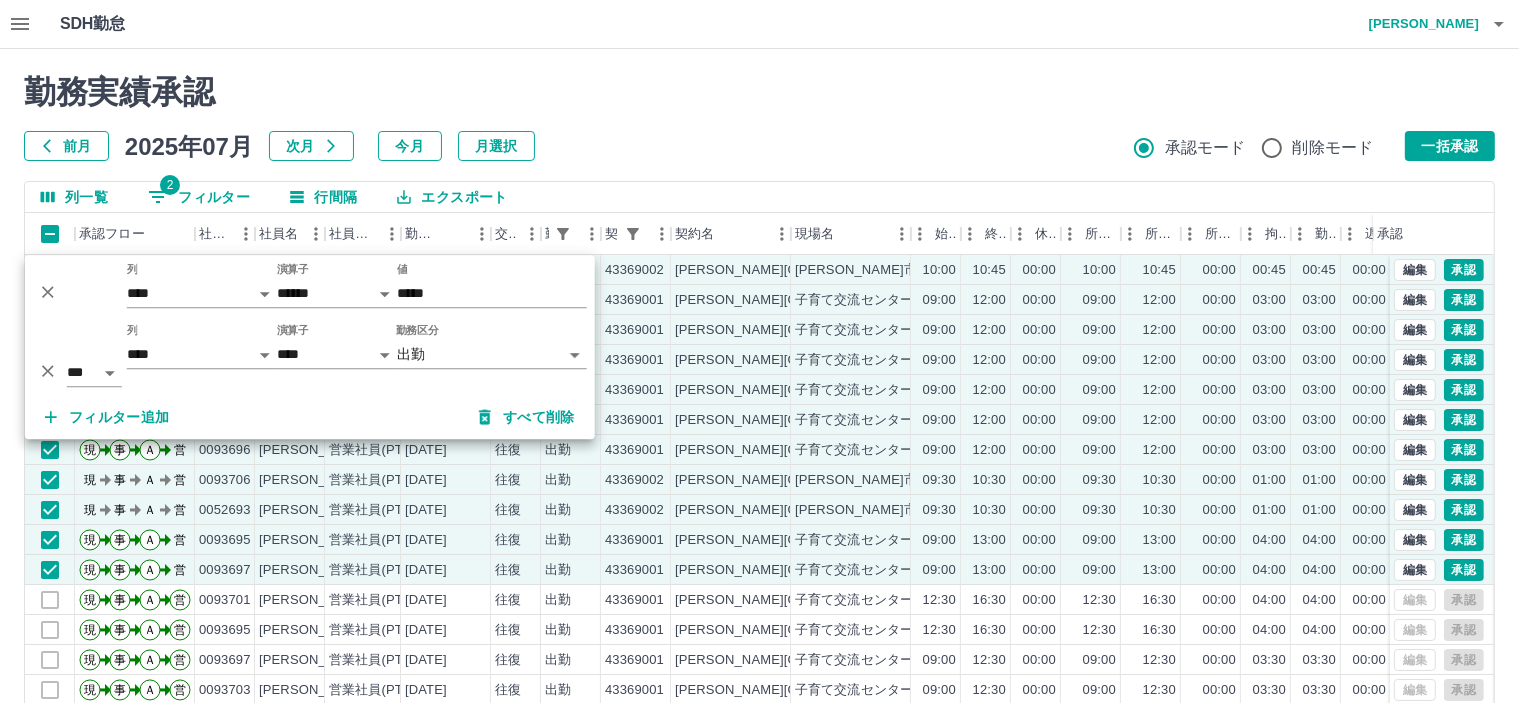 click on "SDH勤怠 小森　美和 承認権限がありません 勤務実績承認 前月 2025年07月 次月 今月 月選択 承認モード 削除モード 一括承認 列一覧 2 フィルター 行間隔 エクスポート 承認フロー 社員番号 社員名 社員区分 勤務日 交通費 勤務区分 契約コード 契約名 現場名 始業 終業 休憩 所定開始 所定終業 所定休憩 拘束 勤務 遅刻等 コメント ステータス 承認 現 事 Ａ 営 0105027 上杉　章 営業社員(PT契約) 2025-07-14 往復 出勤 43369002 香芝市 香芝市子育て支援センター 10:00 10:45 00:00 10:00 10:45 00:00 00:45 00:45 00:00 現場責任者承認待 現 事 Ａ 営 0093695 赤土　晃子 営業社員(PT契約) 2025-07-13 往復 出勤 43369001 香芝市 子育て交流センター「おうちのこうえん」 09:00 12:00 00:00 09:00 12:00 00:00 03:00 03:00 00:00 ミーティング AM承認待 現 事 Ａ 営 0093697 山田　恵子 営業社員(PT契約) 2025-07-13 往復 出勤 現" at bounding box center (759, 422) 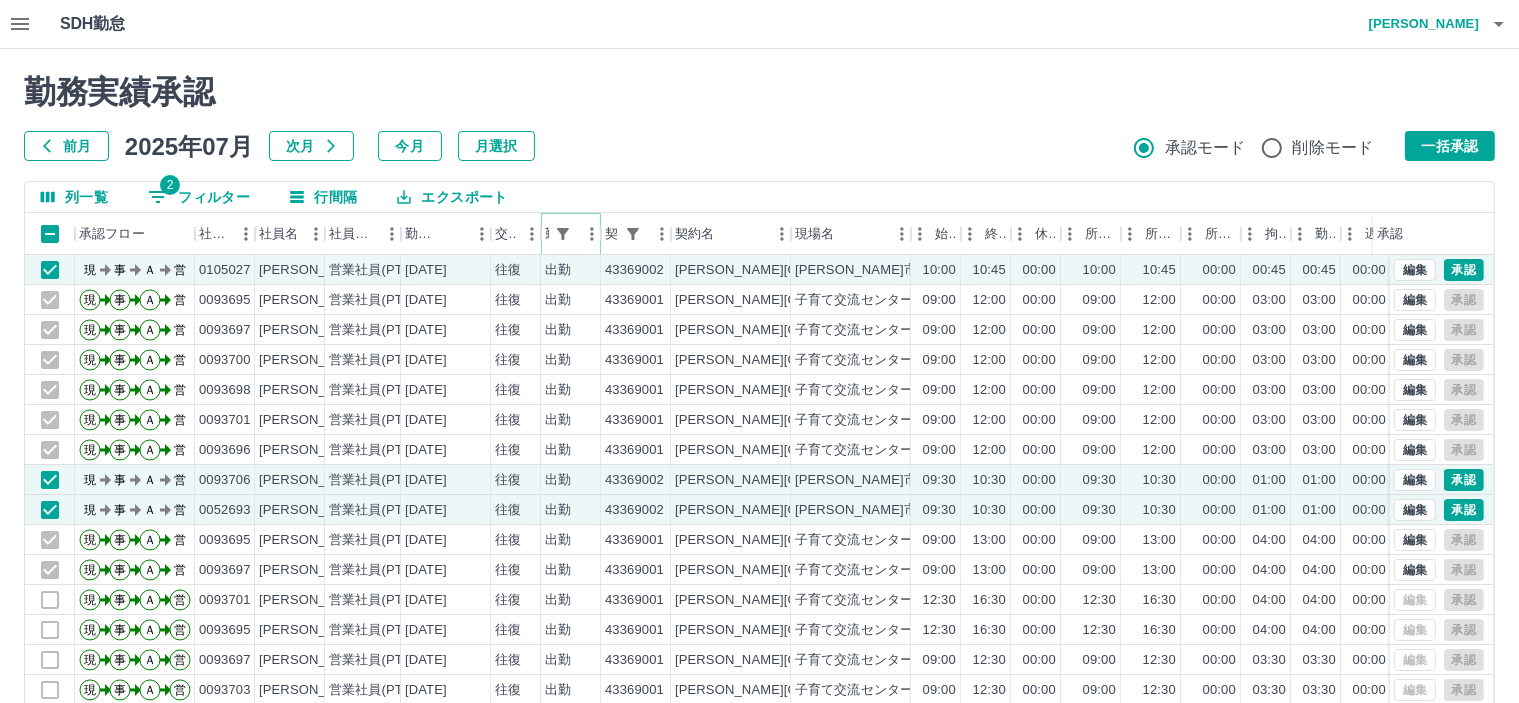 click 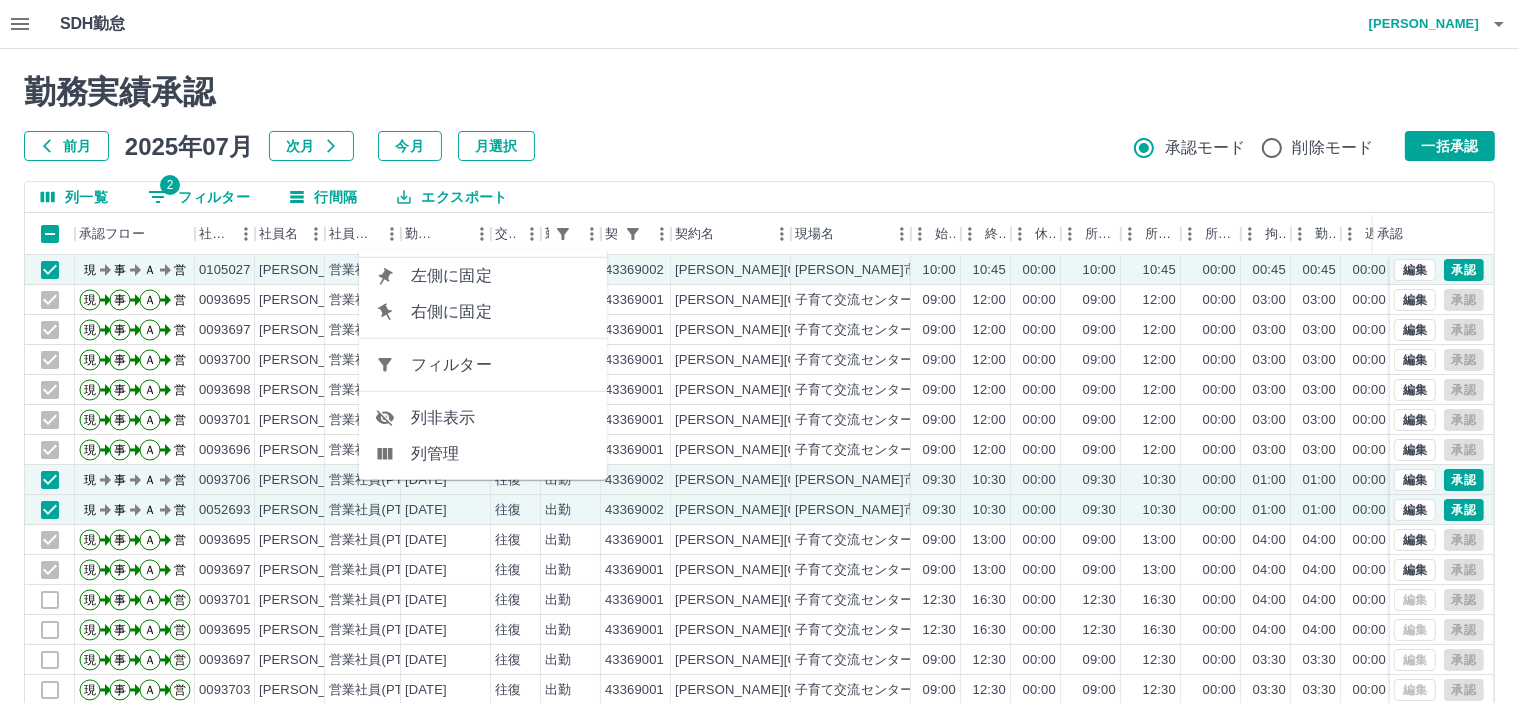 click on "フィルター" at bounding box center [483, 365] 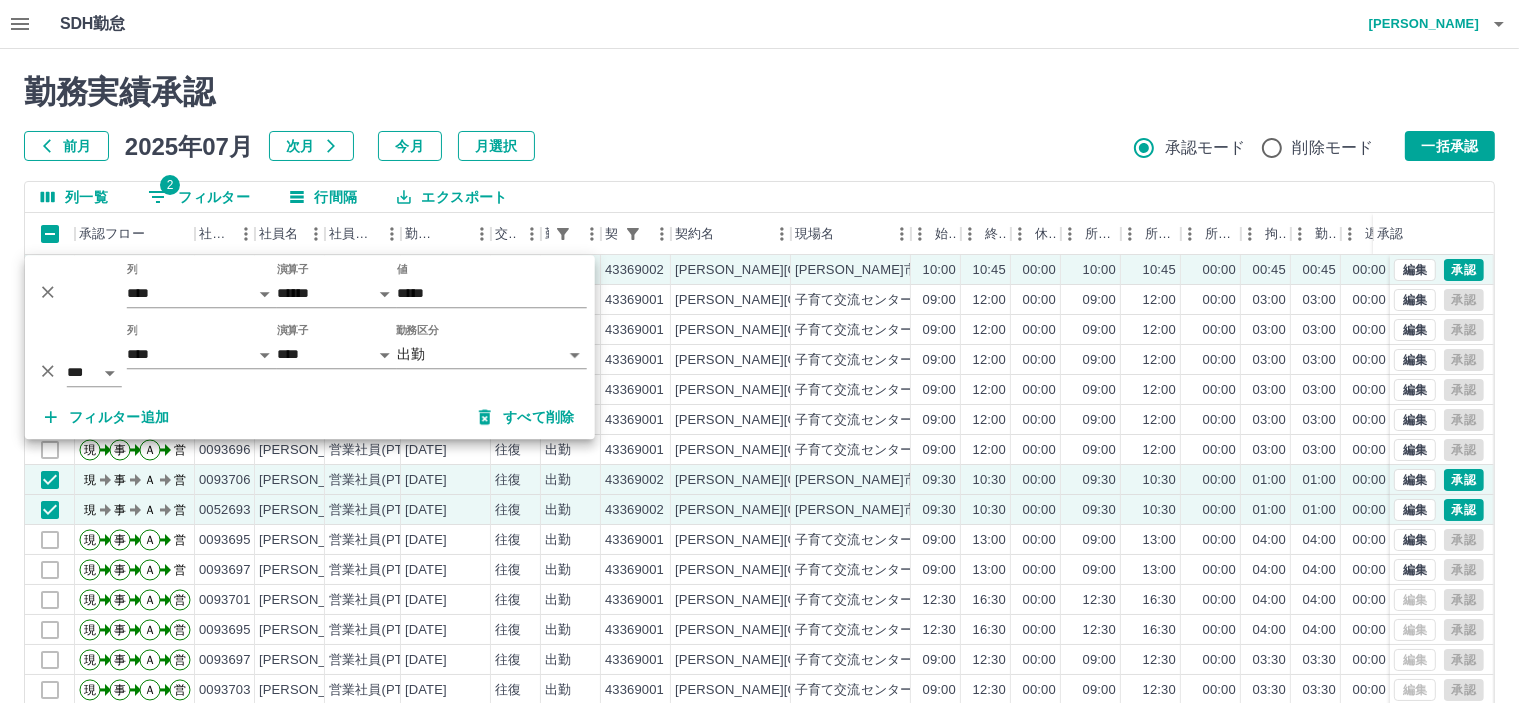 click on "前月 2025年07月 次月 今月 月選択 承認モード 削除モード 一括承認" at bounding box center [759, 146] 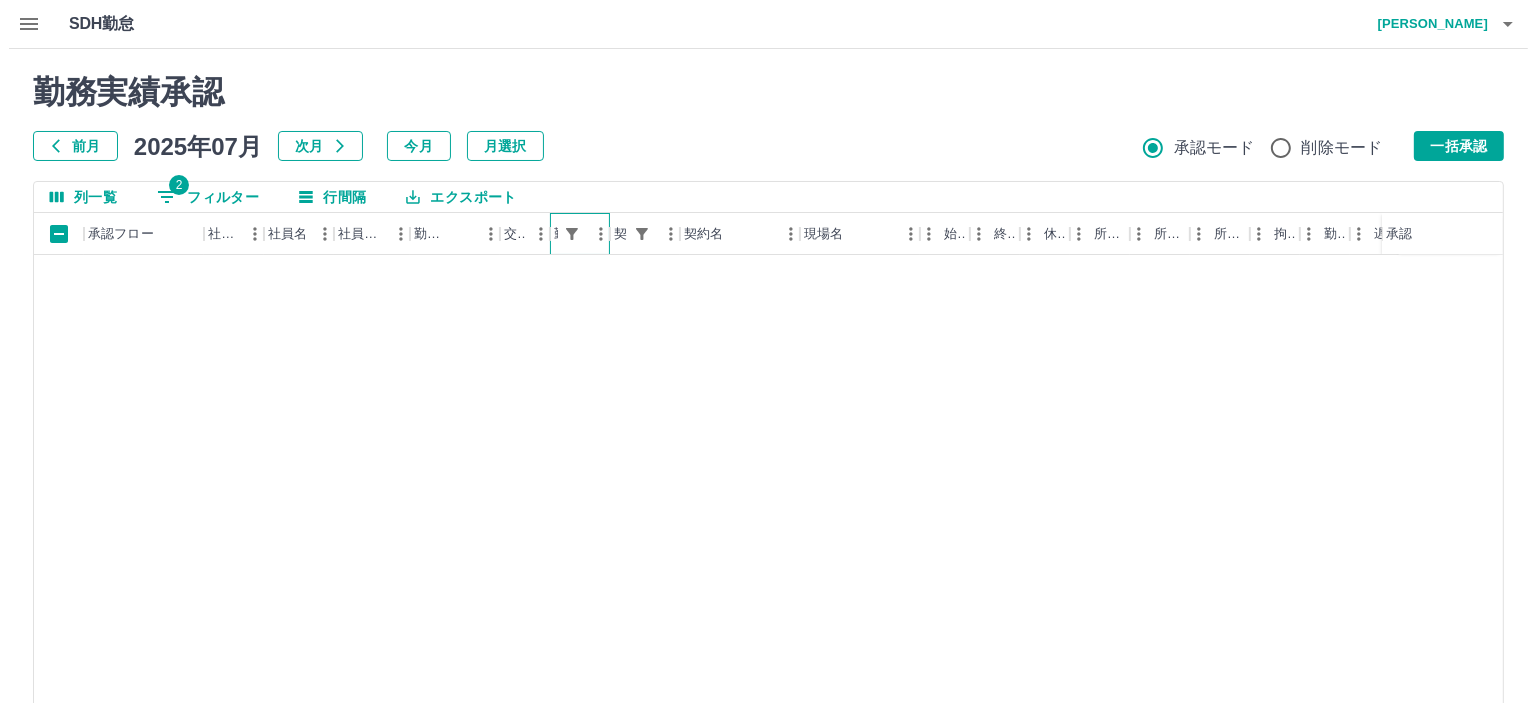 scroll, scrollTop: 600, scrollLeft: 0, axis: vertical 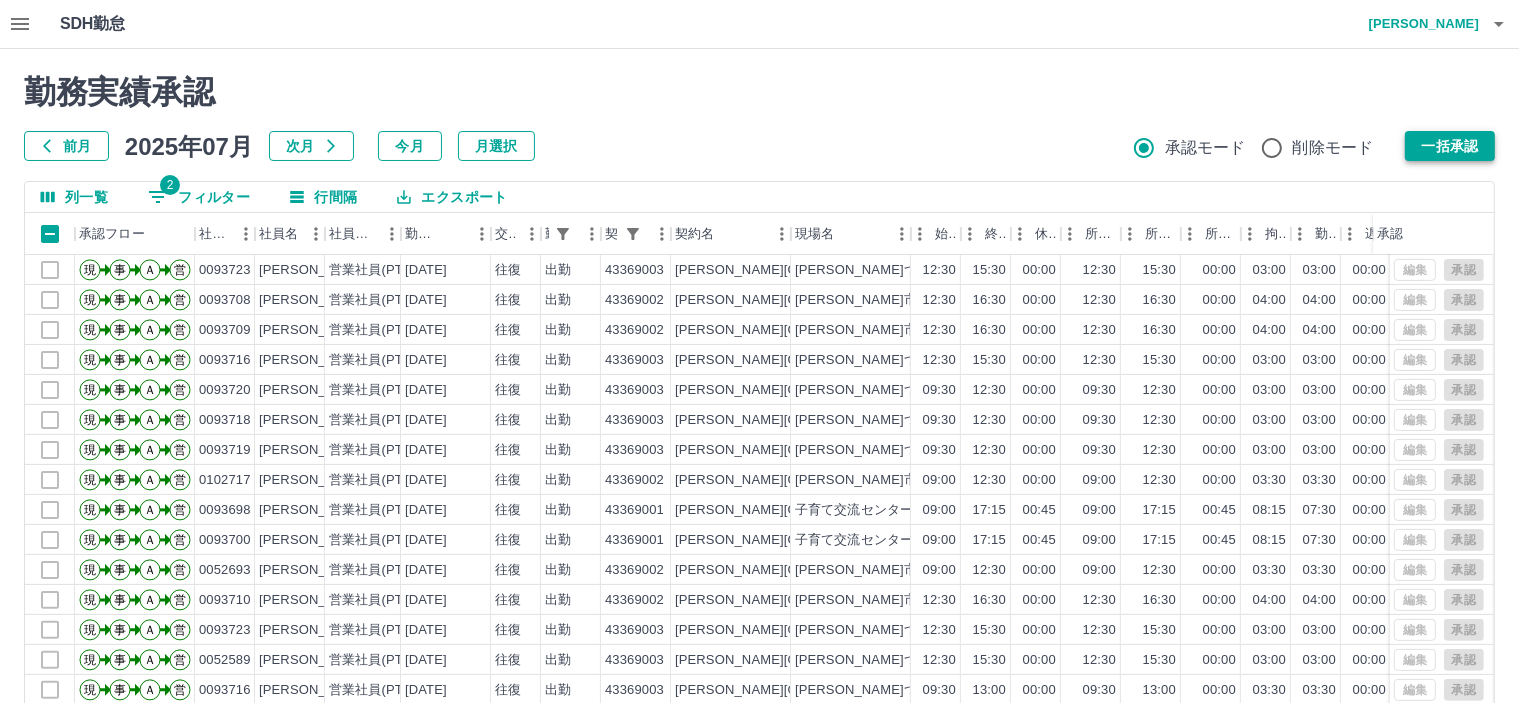 click on "一括承認" at bounding box center [1450, 146] 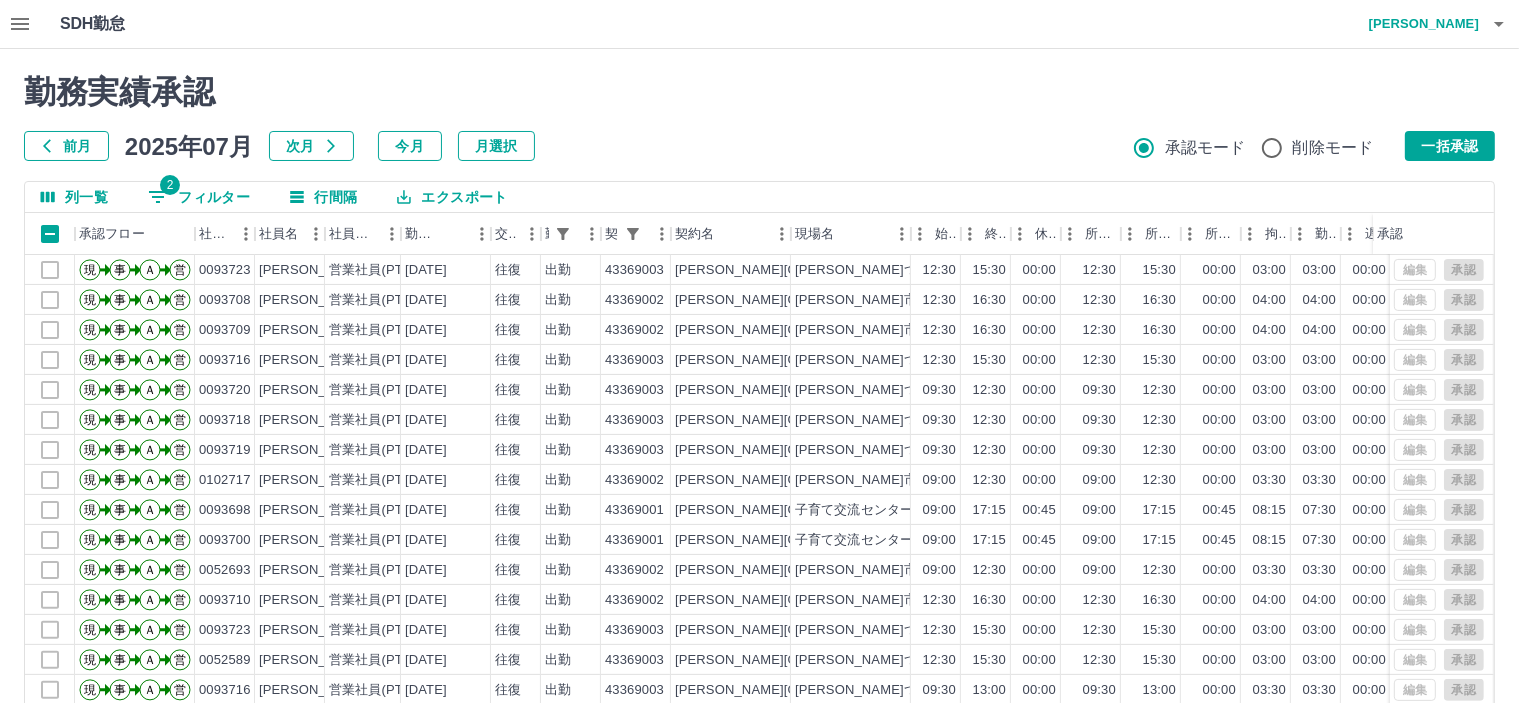 click 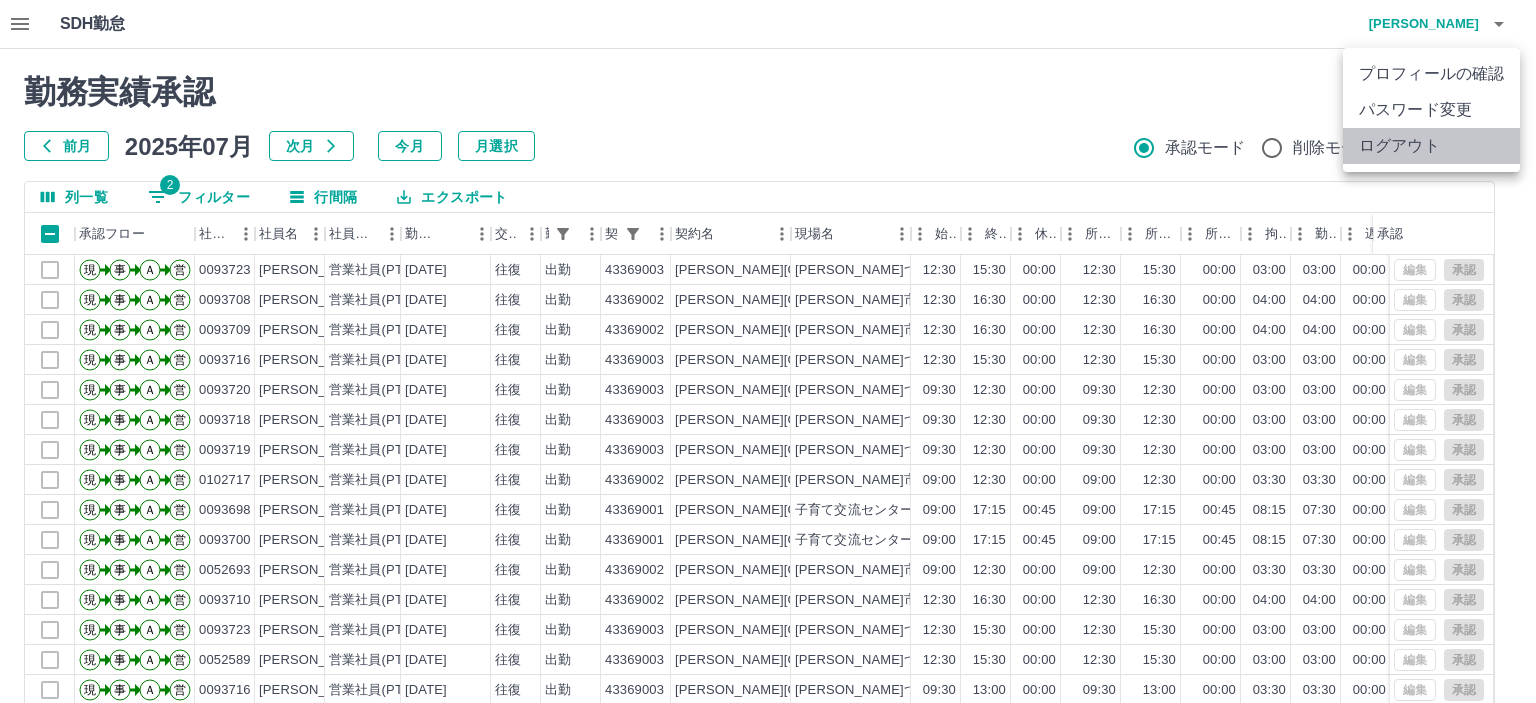 click on "ログアウト" at bounding box center (1431, 146) 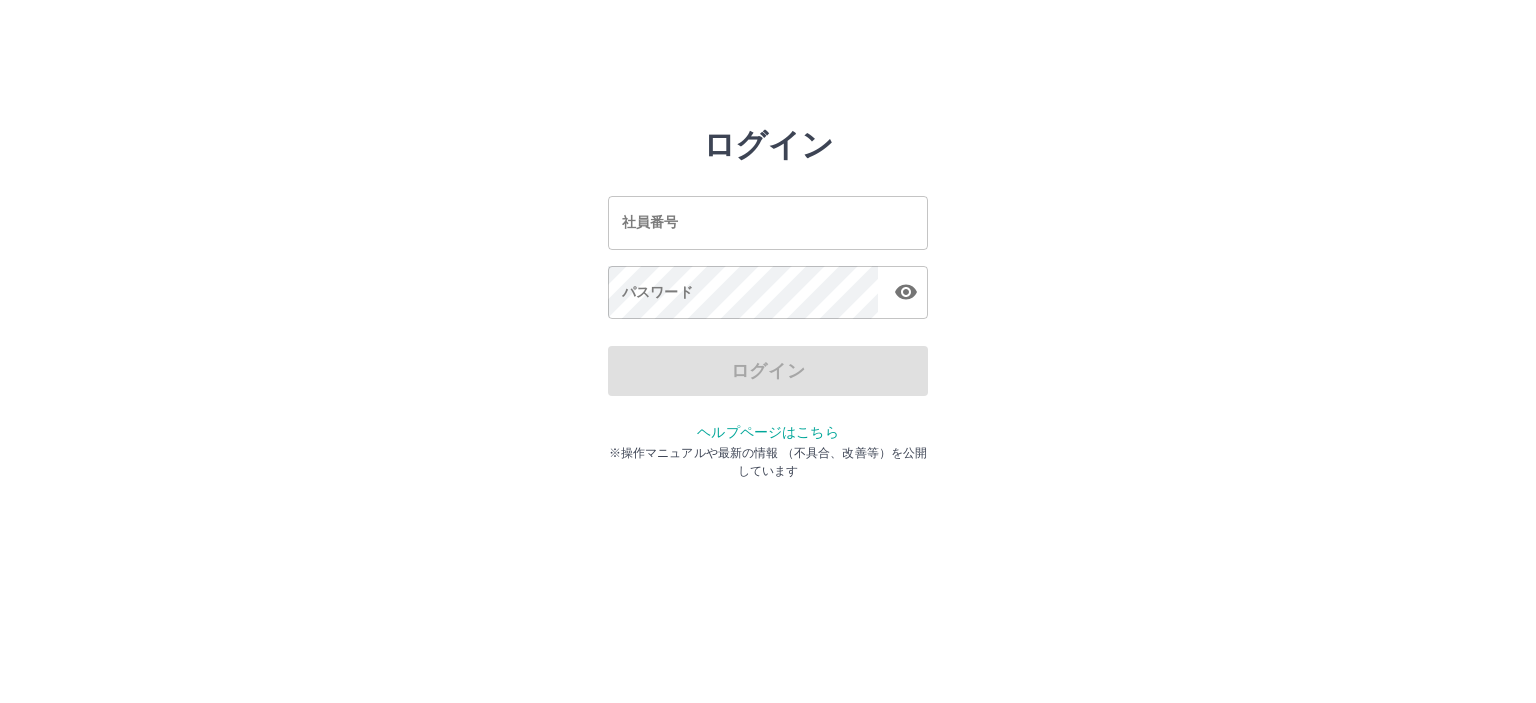 scroll, scrollTop: 0, scrollLeft: 0, axis: both 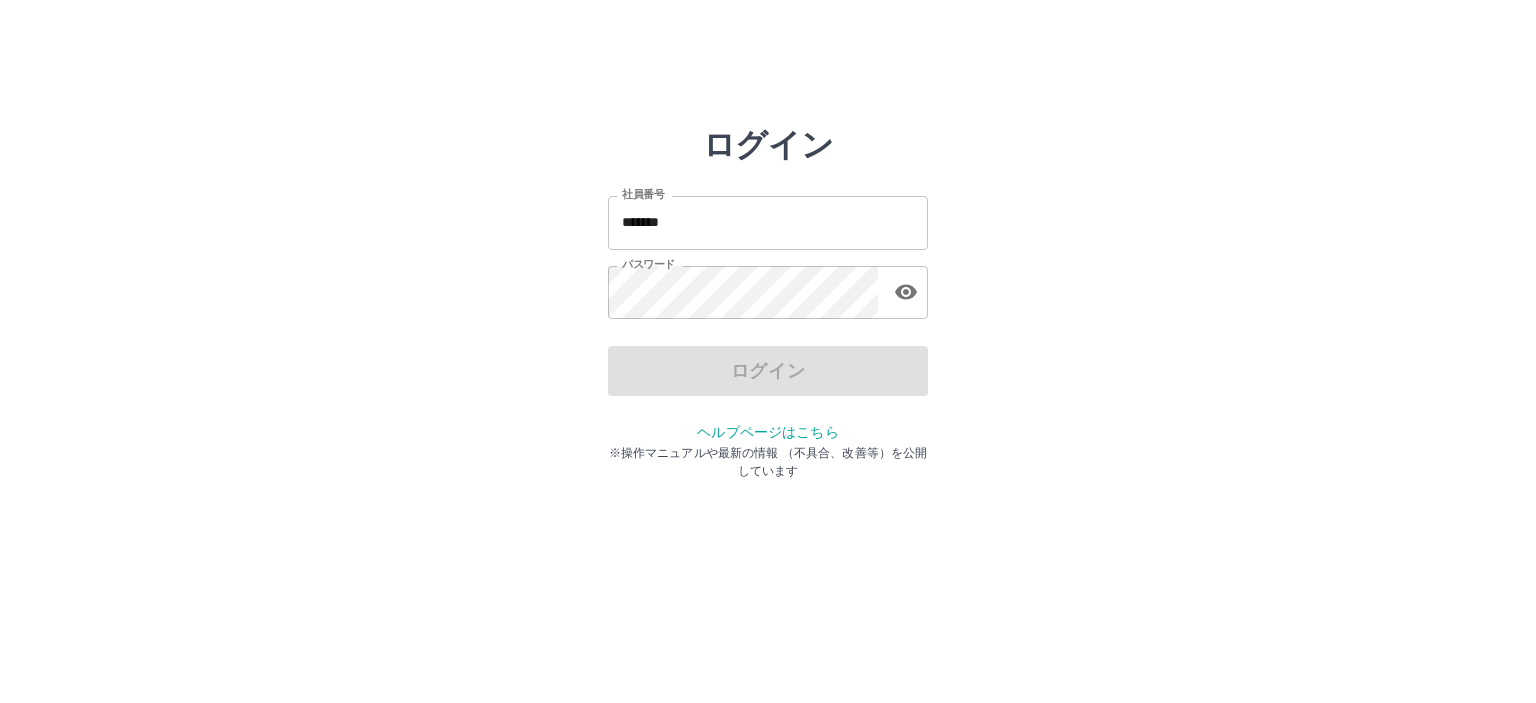 click on "*******" at bounding box center (768, 222) 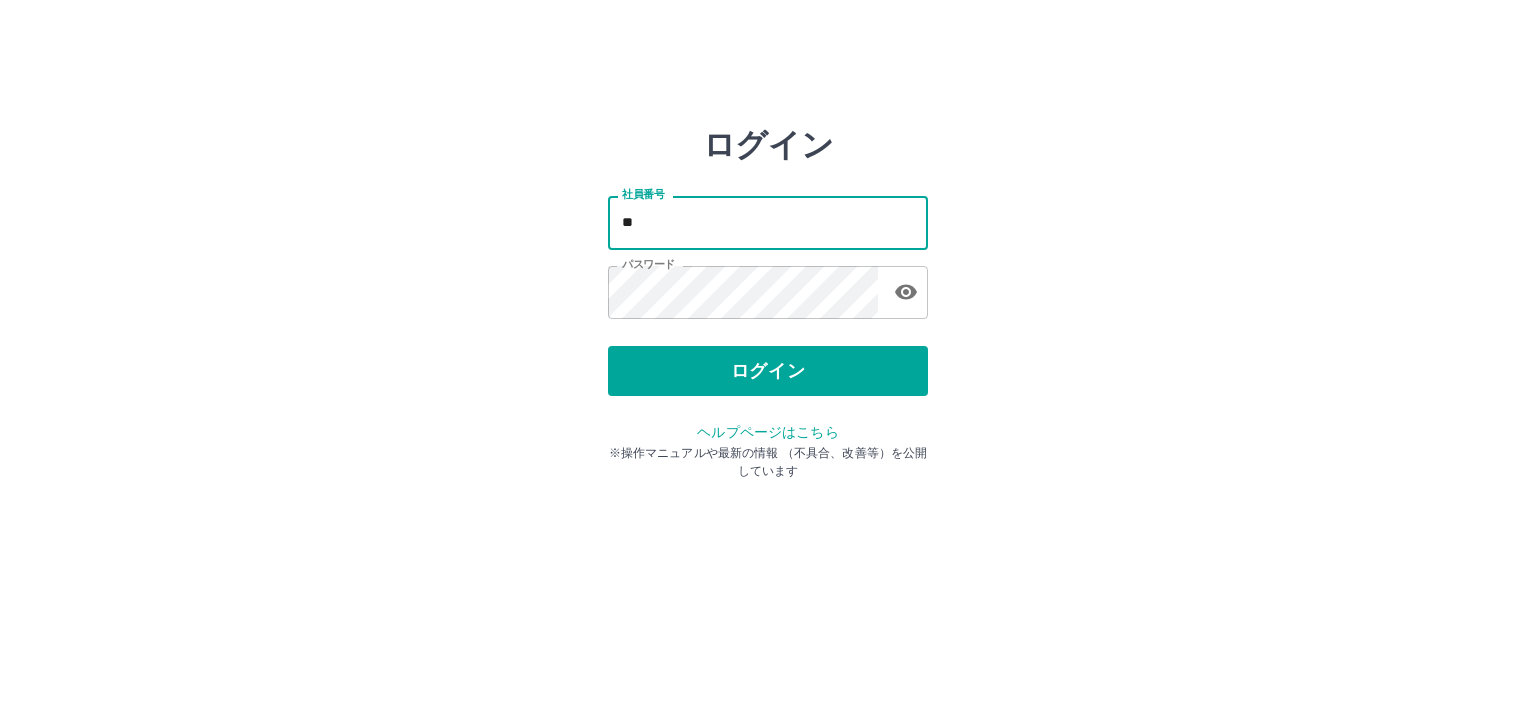 type on "*" 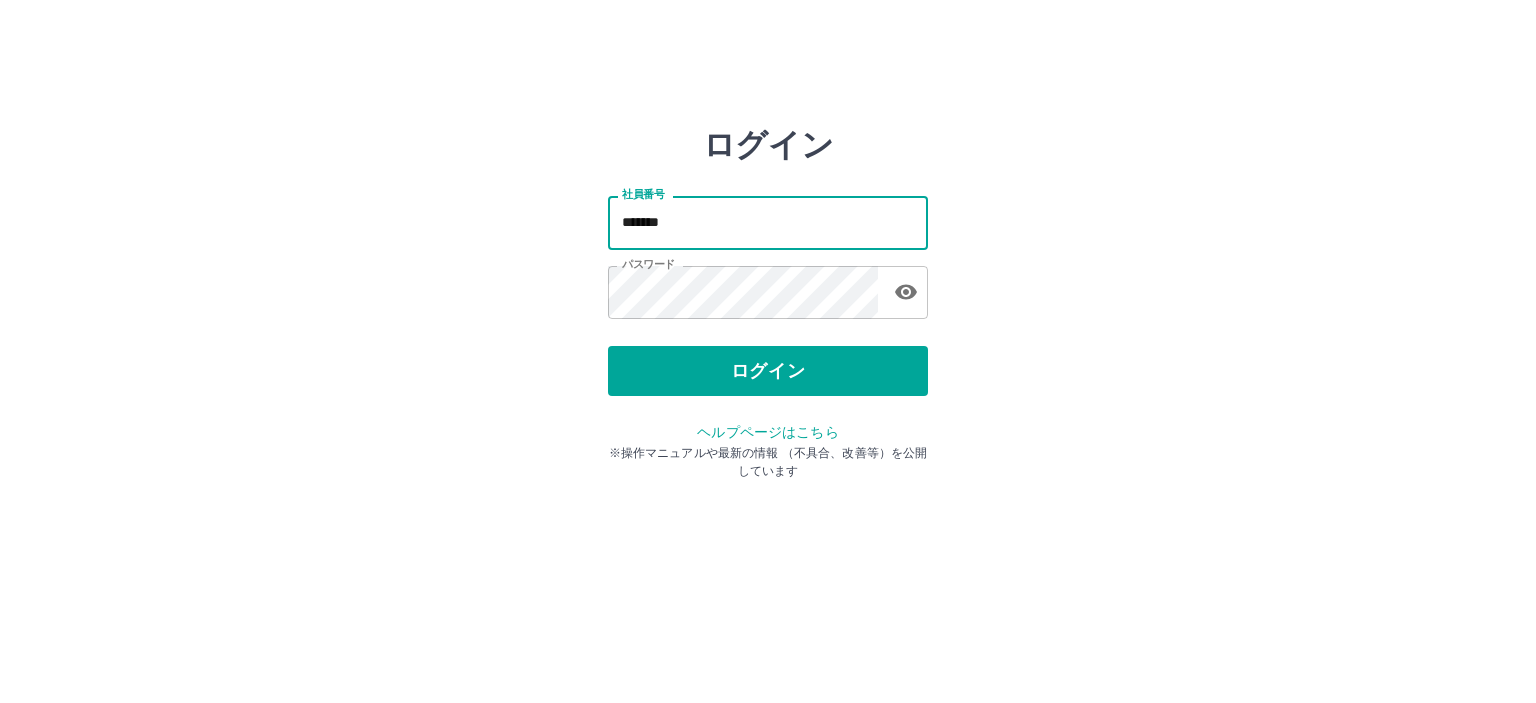 type on "*******" 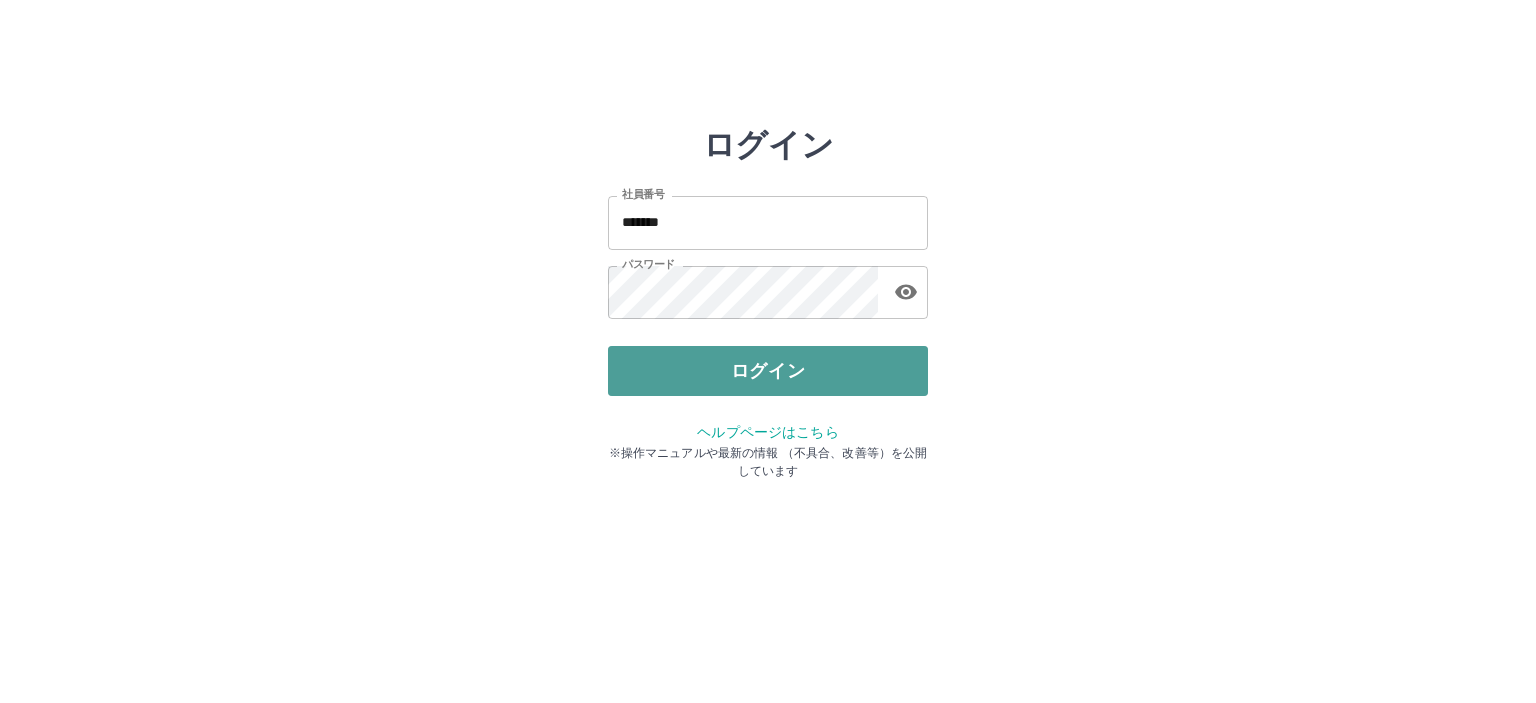 click on "ログイン" at bounding box center (768, 371) 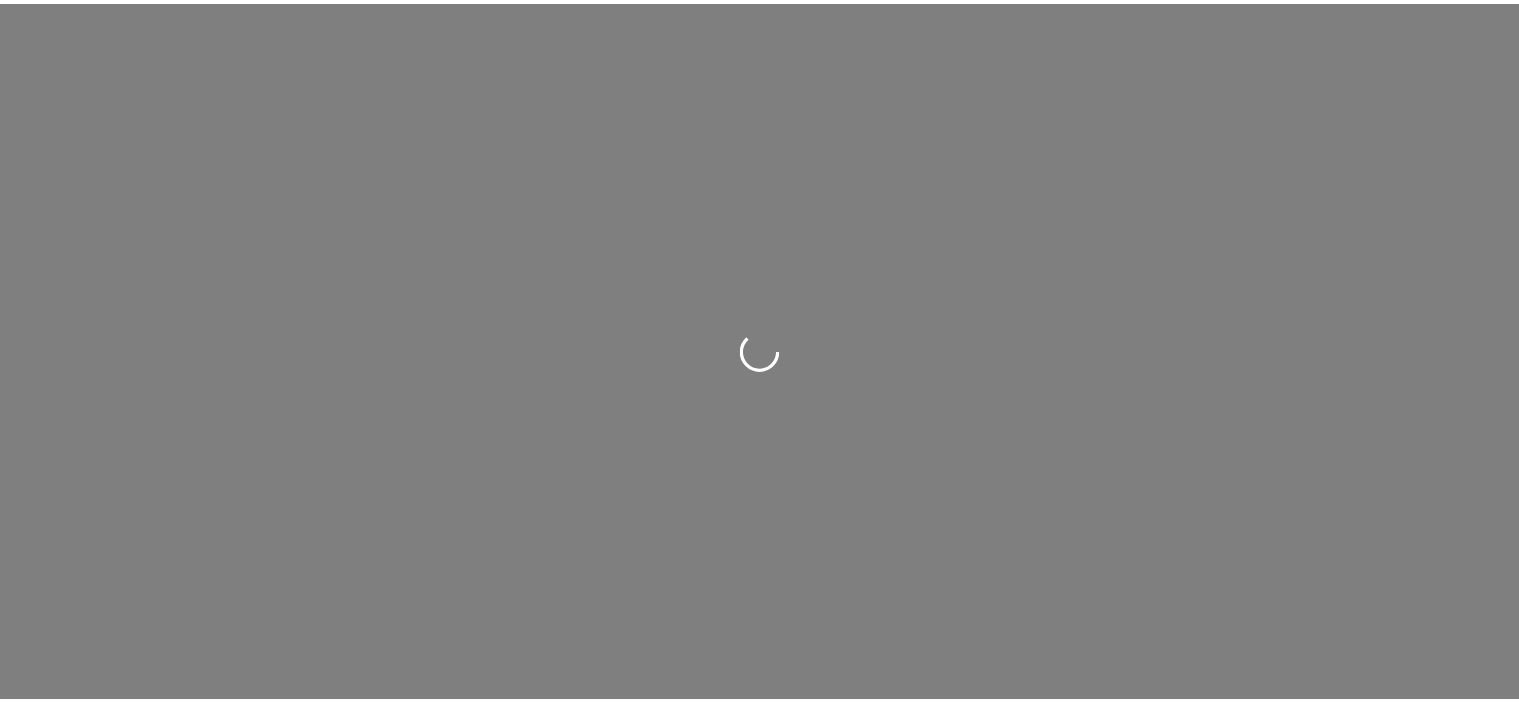 scroll, scrollTop: 0, scrollLeft: 0, axis: both 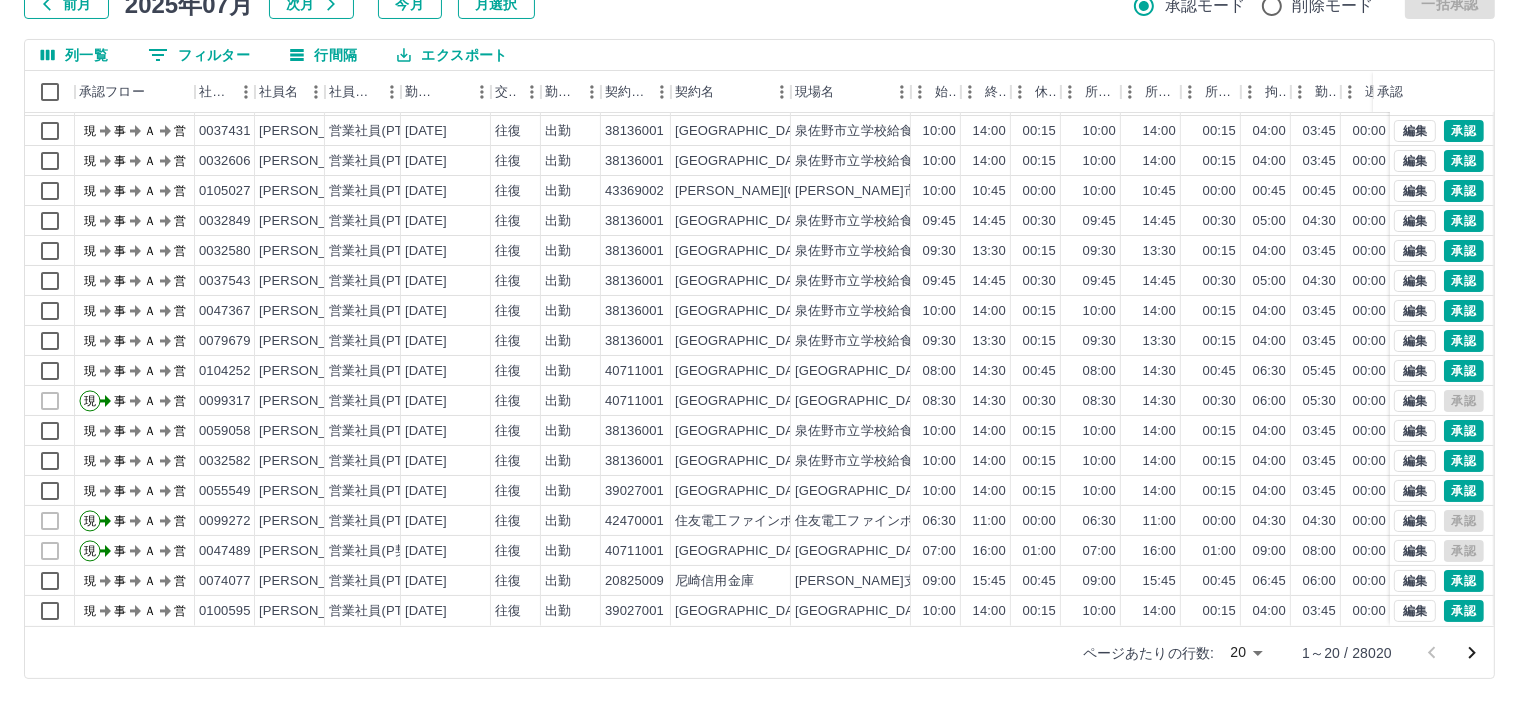 click on "SDH勤怠 [PERSON_NAME] 勤務実績承認 前月 [DATE] 次月 今月 月選択 承認モード 削除モード 一括承認 列一覧 0 フィルター 行間隔 エクスポート 承認フロー 社員番号 社員名 社員区分 勤務日 交通費 勤務区分 契約コード 契約名 現場名 始業 終業 休憩 所定開始 所定終業 所定休憩 拘束 勤務 遅刻等 コメント ステータス 承認 現 事 Ａ 営 0089497 [PERSON_NAME] 営業社員(PT契約) [DATE] 往復 出勤 41704001 [GEOGRAPHIC_DATA] [GEOGRAPHIC_DATA]学校給食センター 09:30 15:00 01:00 09:30 15:00 01:00 05:30 04:30 00:00 現場責任者承認待 現 事 Ａ 営 0048419 [PERSON_NAME] 営業社員(PT契約) [DATE]  -  有休 39850001 [PERSON_NAME][GEOGRAPHIC_DATA] [PERSON_NAME][GEOGRAPHIC_DATA]立[PERSON_NAME][GEOGRAPHIC_DATA] - - - 09:00 15:00 00:30 00:00 00:00 00:00 私事都合 現場責任者承認待 現 事 Ａ 営 0037431 [PERSON_NAME] 営業社員(PT契約) [DATE] 往復 出勤 38136001 [GEOGRAPHIC_DATA] [GEOGRAPHIC_DATA]学校給食センター 現" at bounding box center (759, 280) 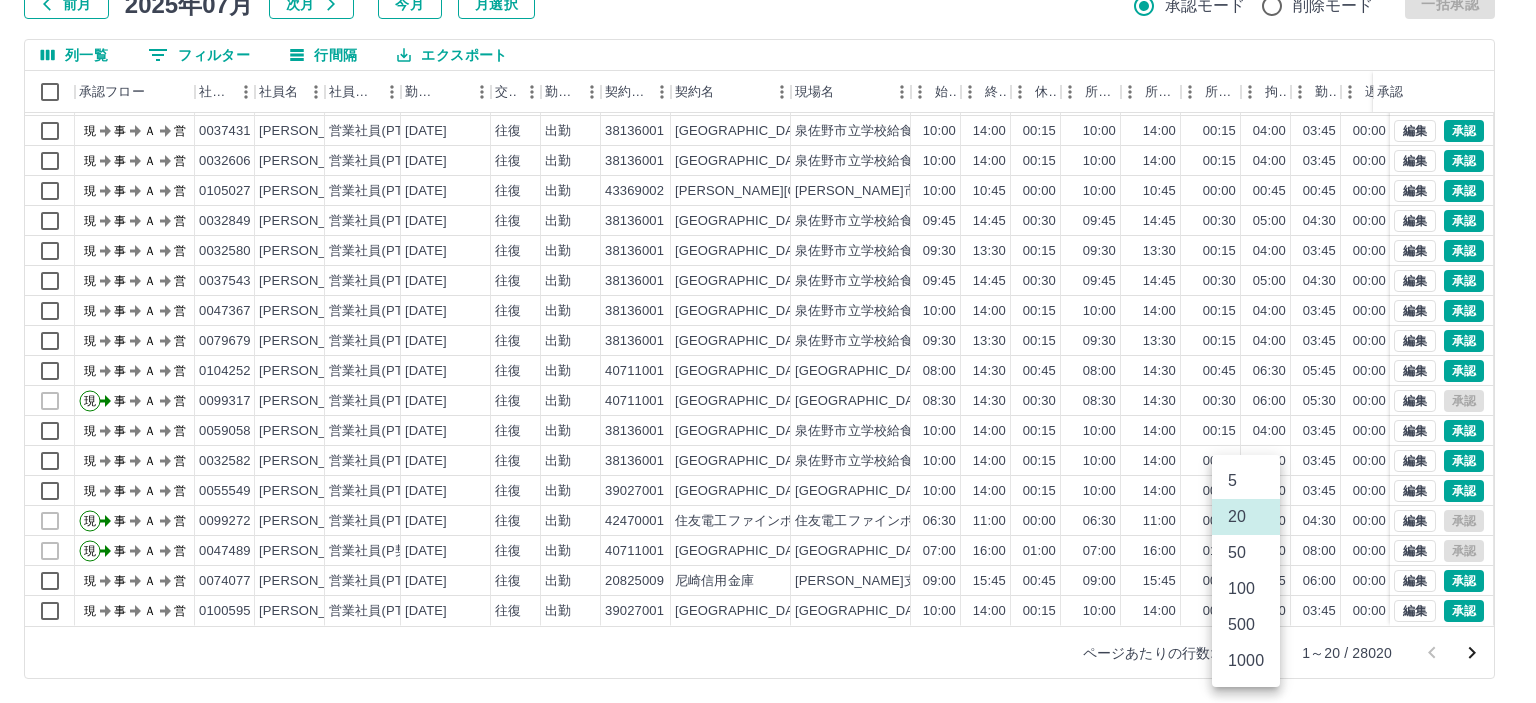 click on "1000" at bounding box center (1246, 661) 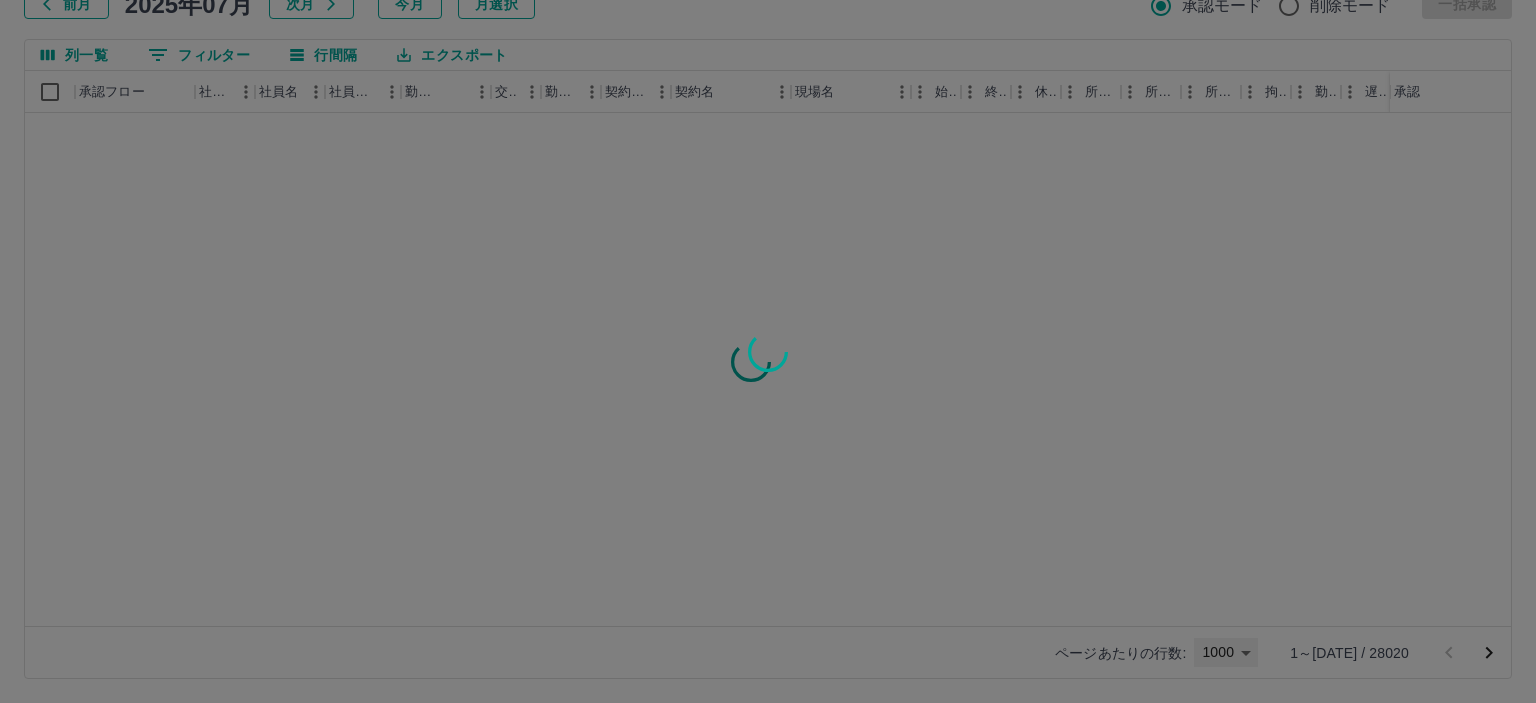 type on "****" 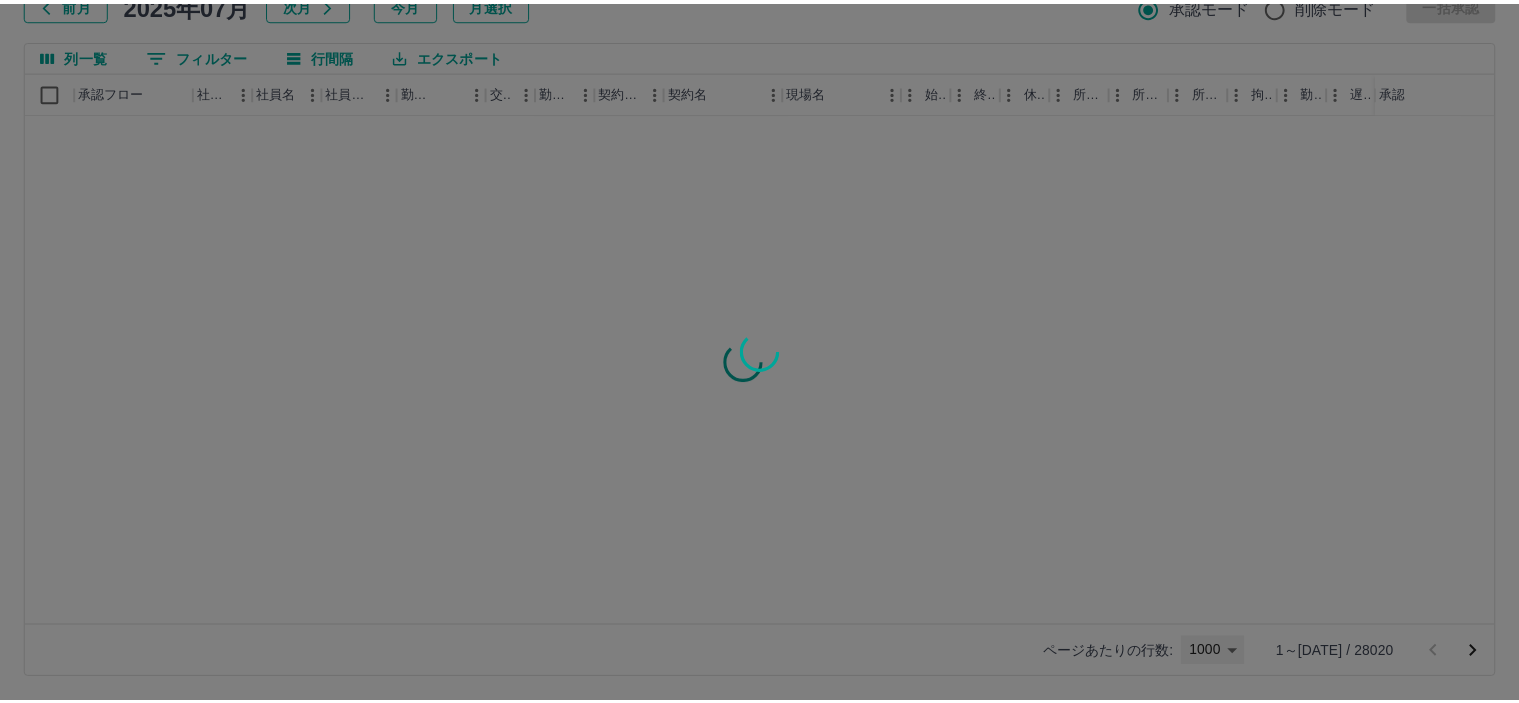 scroll, scrollTop: 0, scrollLeft: 0, axis: both 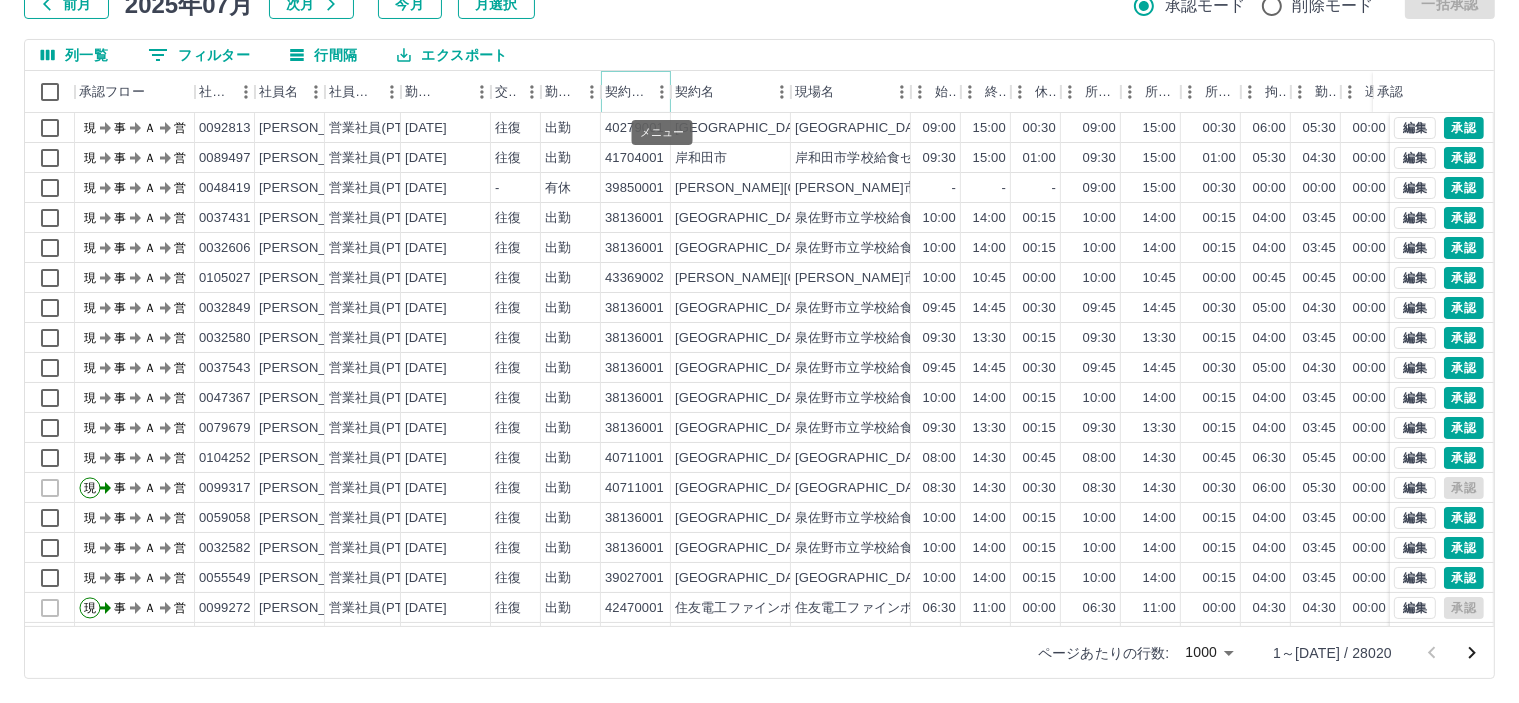 click 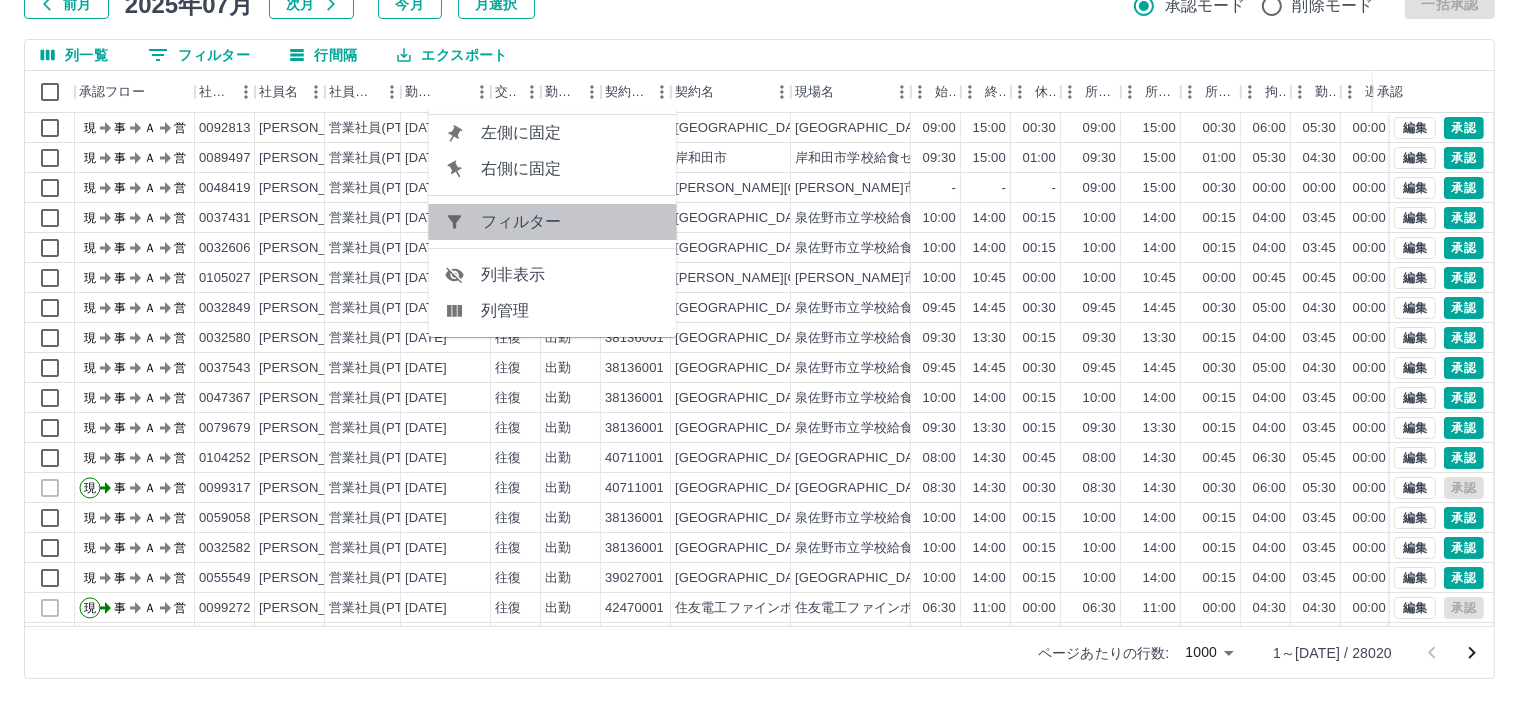 click on "フィルター" at bounding box center [571, 222] 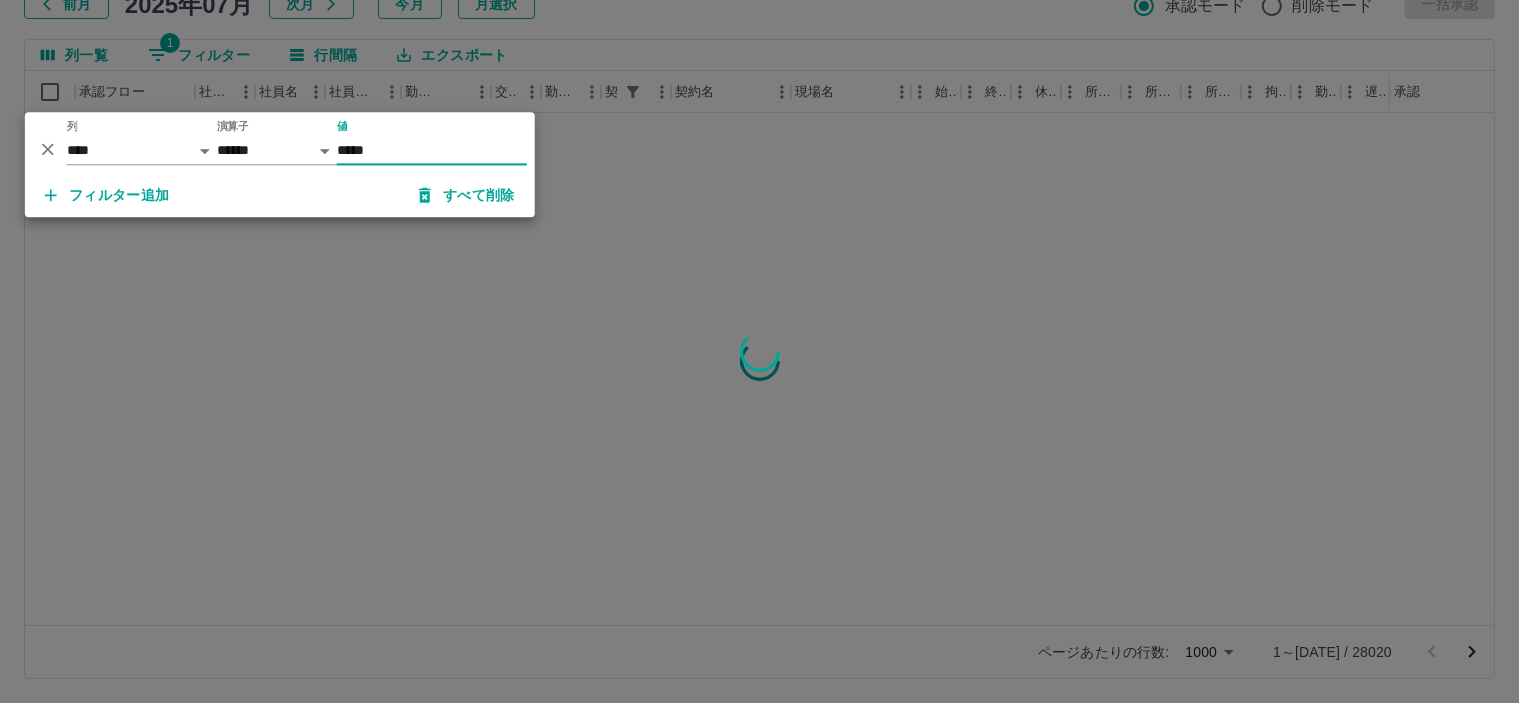 type on "*****" 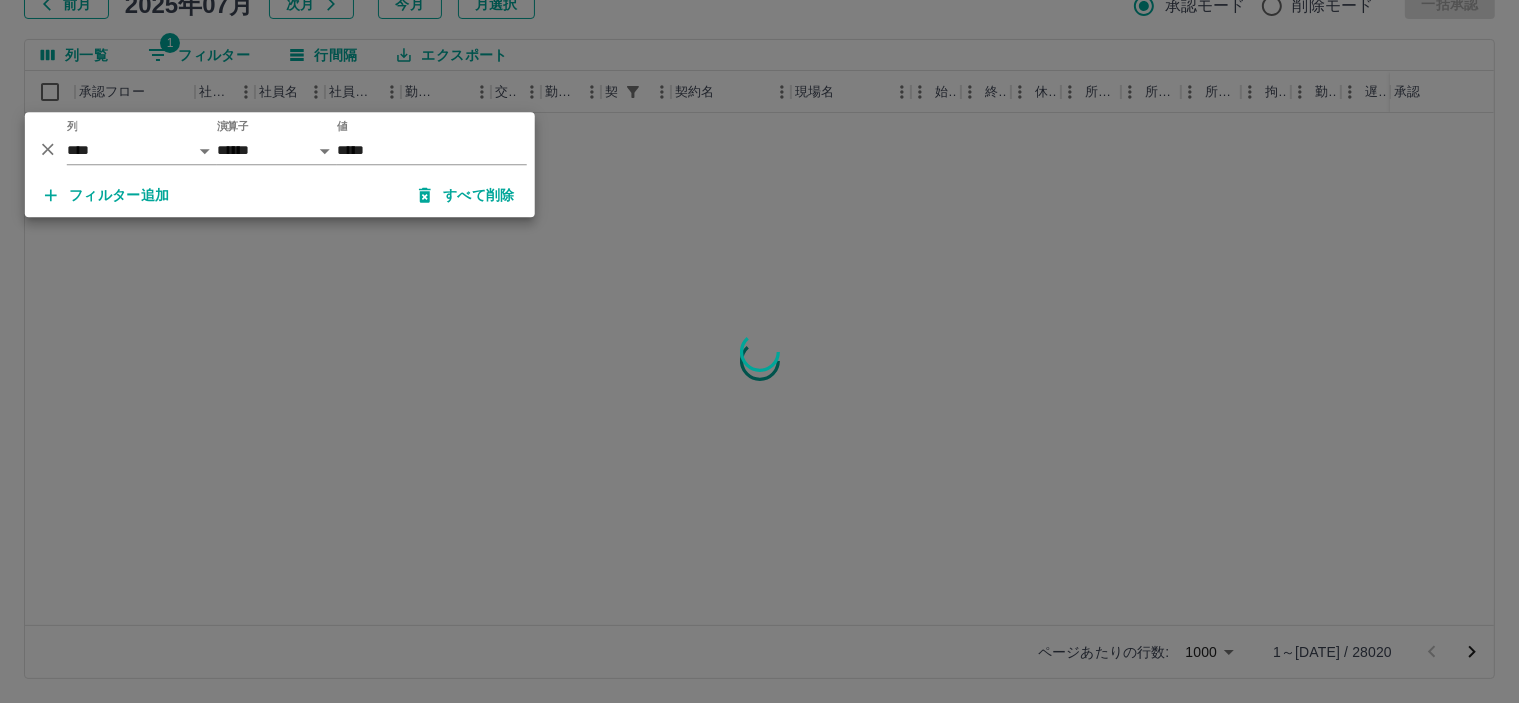 click at bounding box center (759, 351) 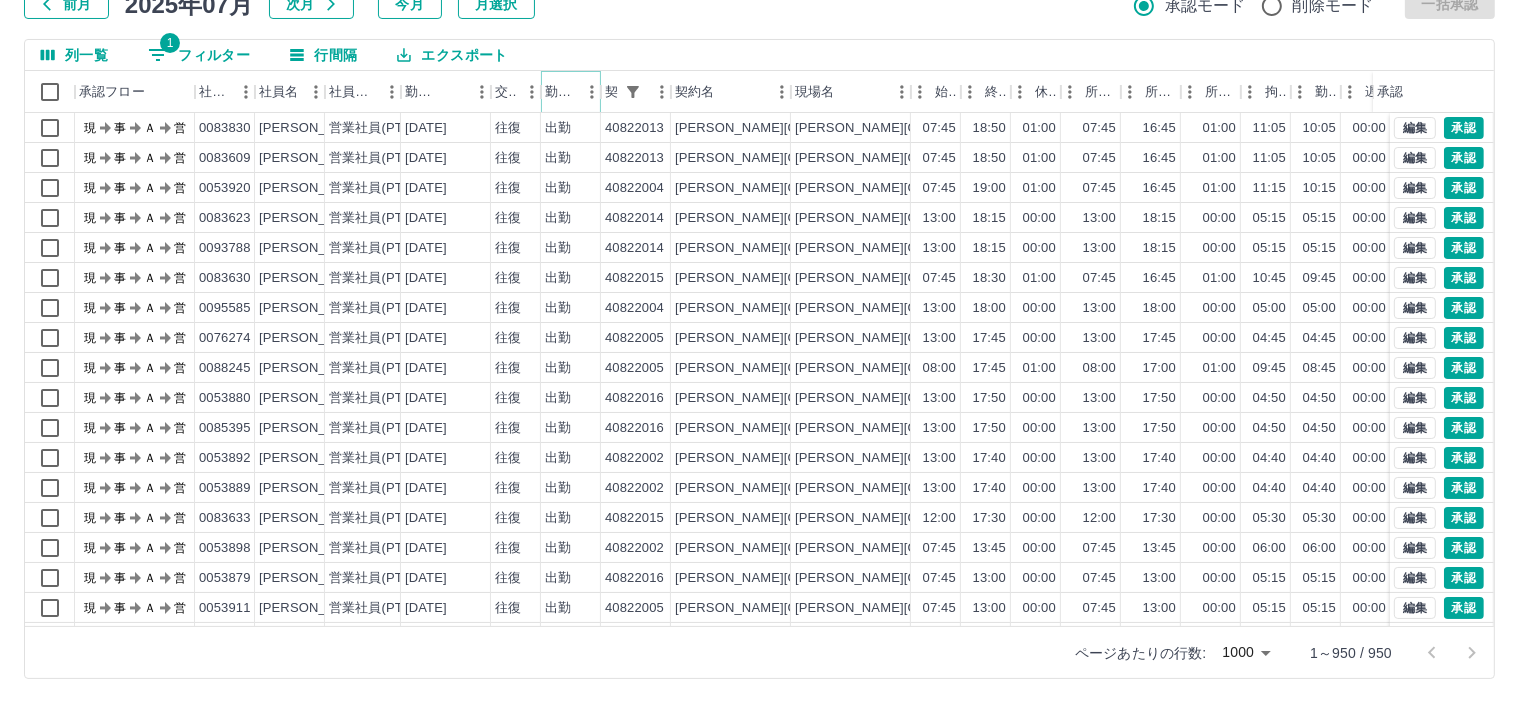 click 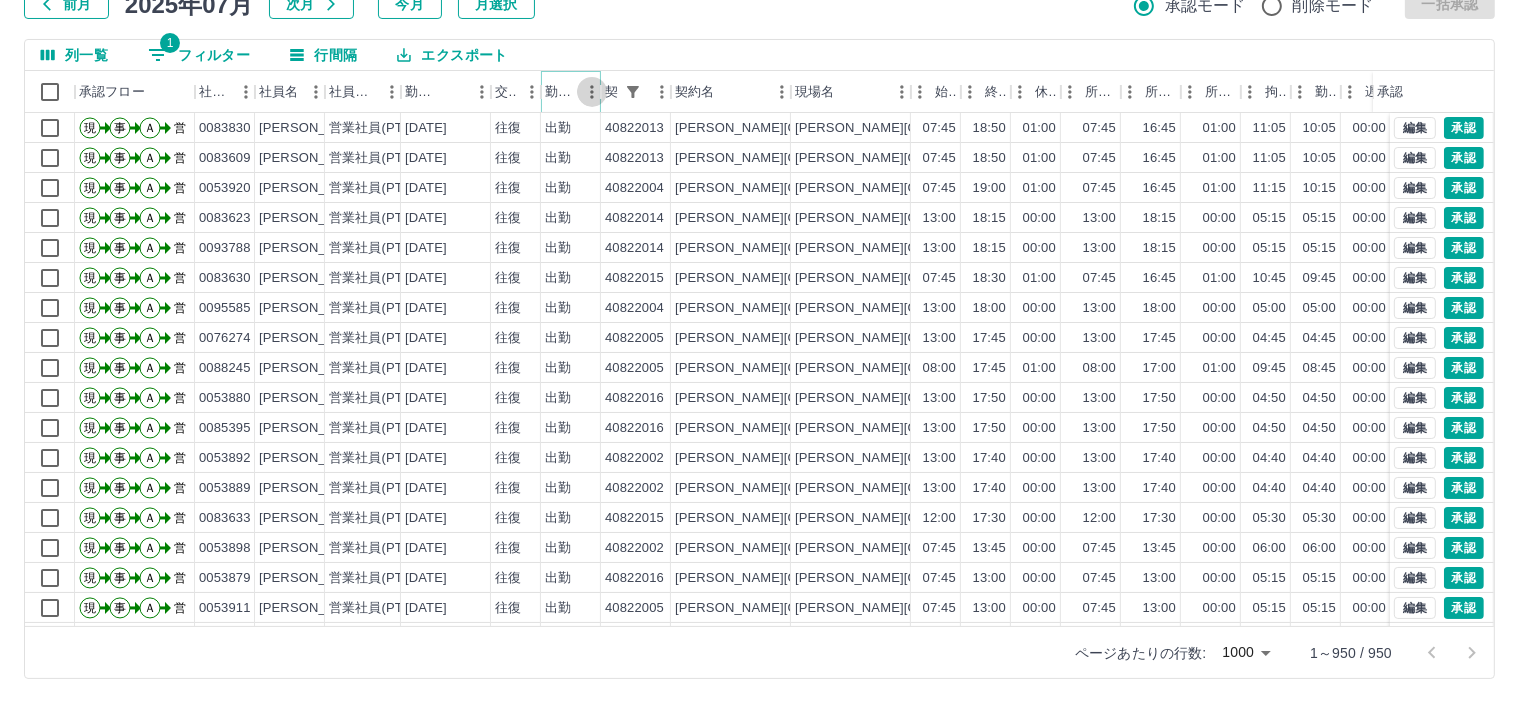 click 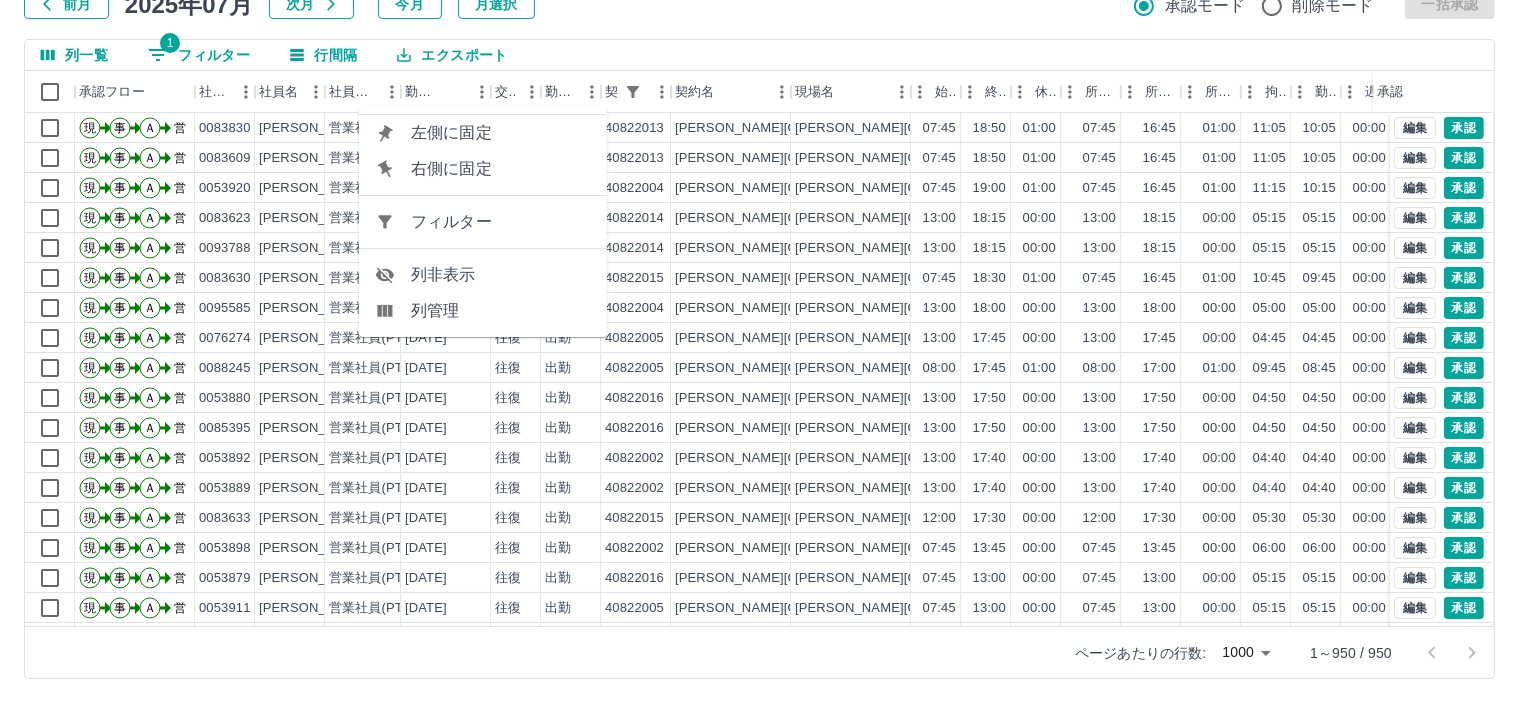 click on "フィルター" at bounding box center (501, 222) 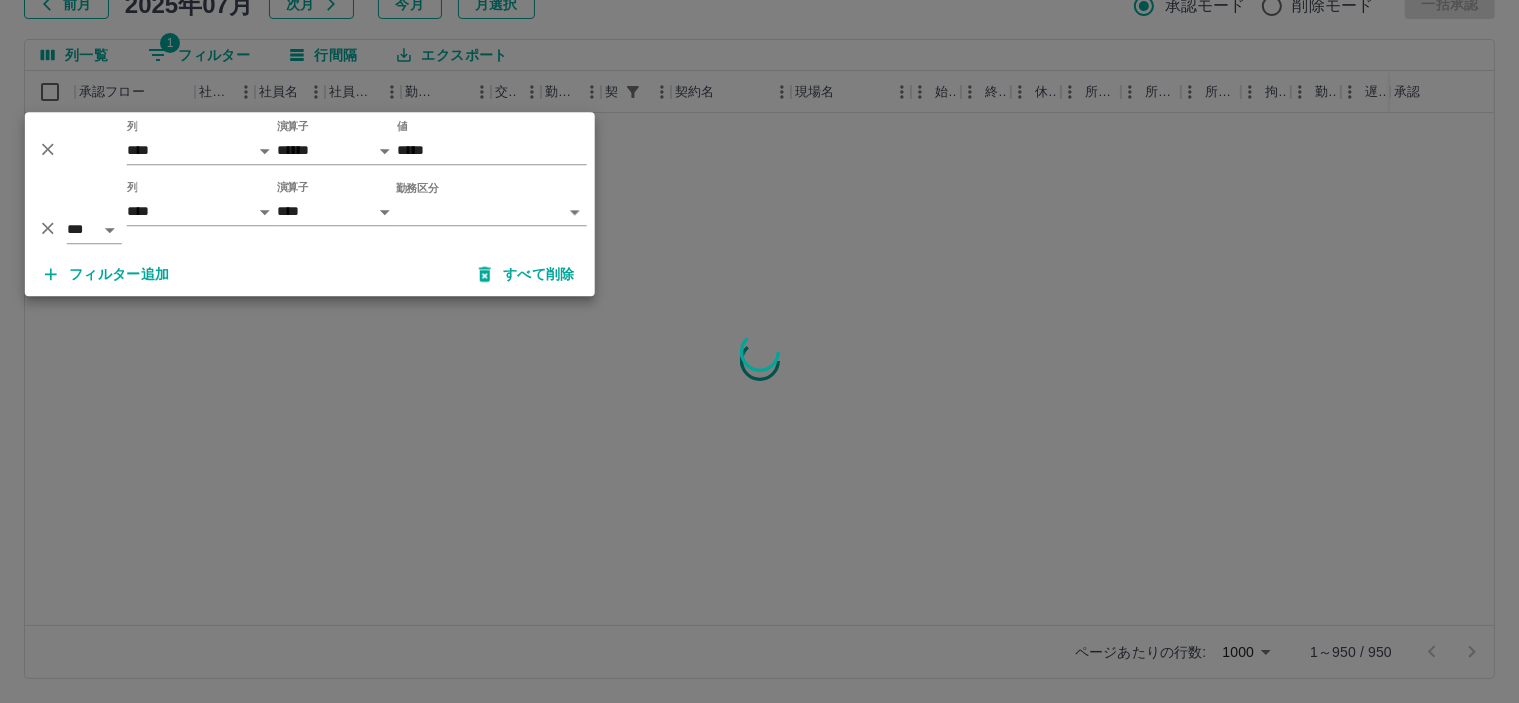 click on "SDH勤怠 [PERSON_NAME] 勤務実績承認 前月 [DATE] 次月 今月 月選択 承認モード 削除モード 一括承認 列一覧 1 フィルター 行間隔 エクスポート 承認フロー 社員番号 社員名 社員区分 勤務日 交通費 勤務区分 契約コード 契約名 現場名 始業 終業 休憩 所定開始 所定終業 所定休憩 拘束 勤務 遅刻等 コメント ステータス 承認 ページあたりの行数: [DATE] **** 1～950 / 950 SDH勤怠 *** ** 列 **** *** **** *** *** **** ***** *** *** ** ** ** **** **** **** ** ** *** **** ***** 演算子 ****** ******* 値 ***** *** ** 列 **** *** **** *** *** **** ***** *** *** ** ** ** **** **** **** ** ** *** **** ***** 演算子 **** ****** 勤務区分 ​ ********* フィルター追加 すべて削除" at bounding box center [759, 280] 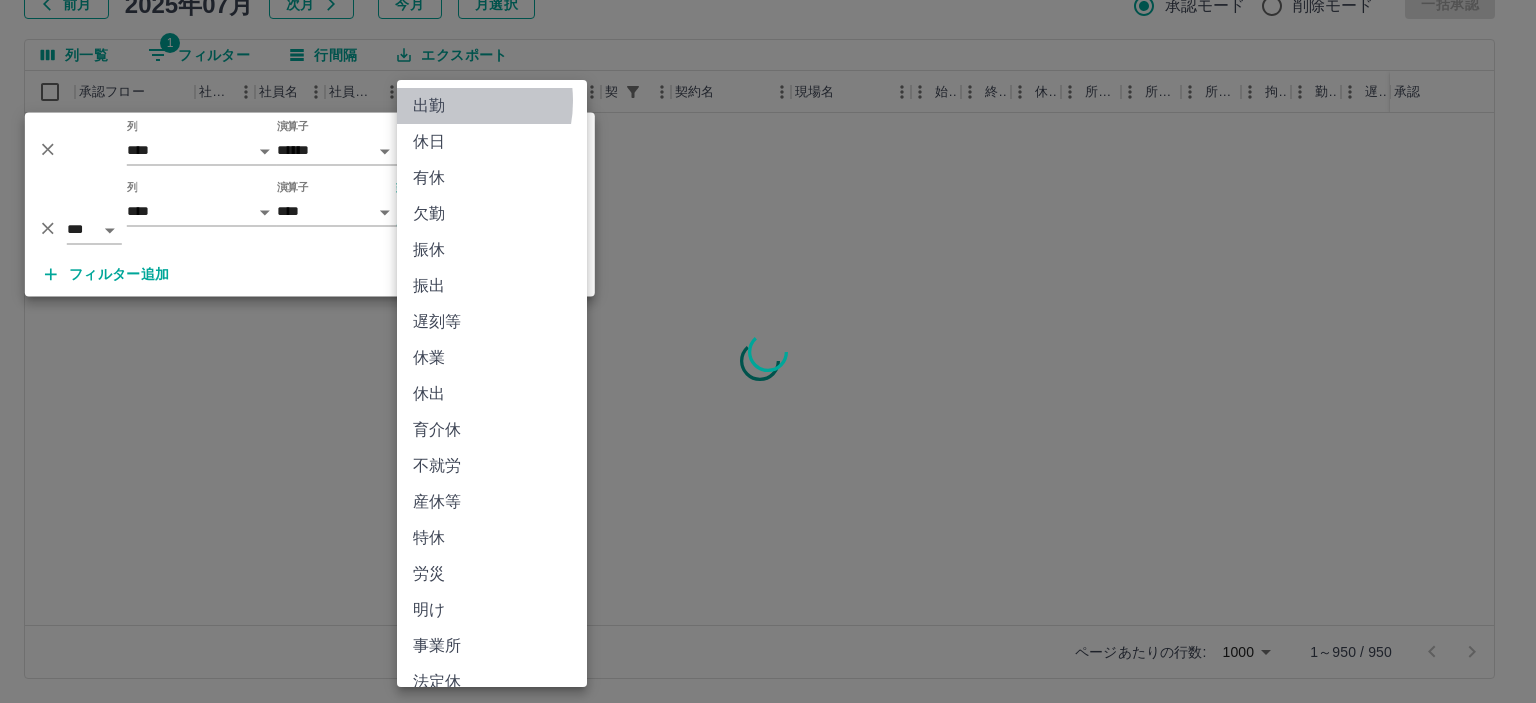 click on "出勤" at bounding box center (492, 106) 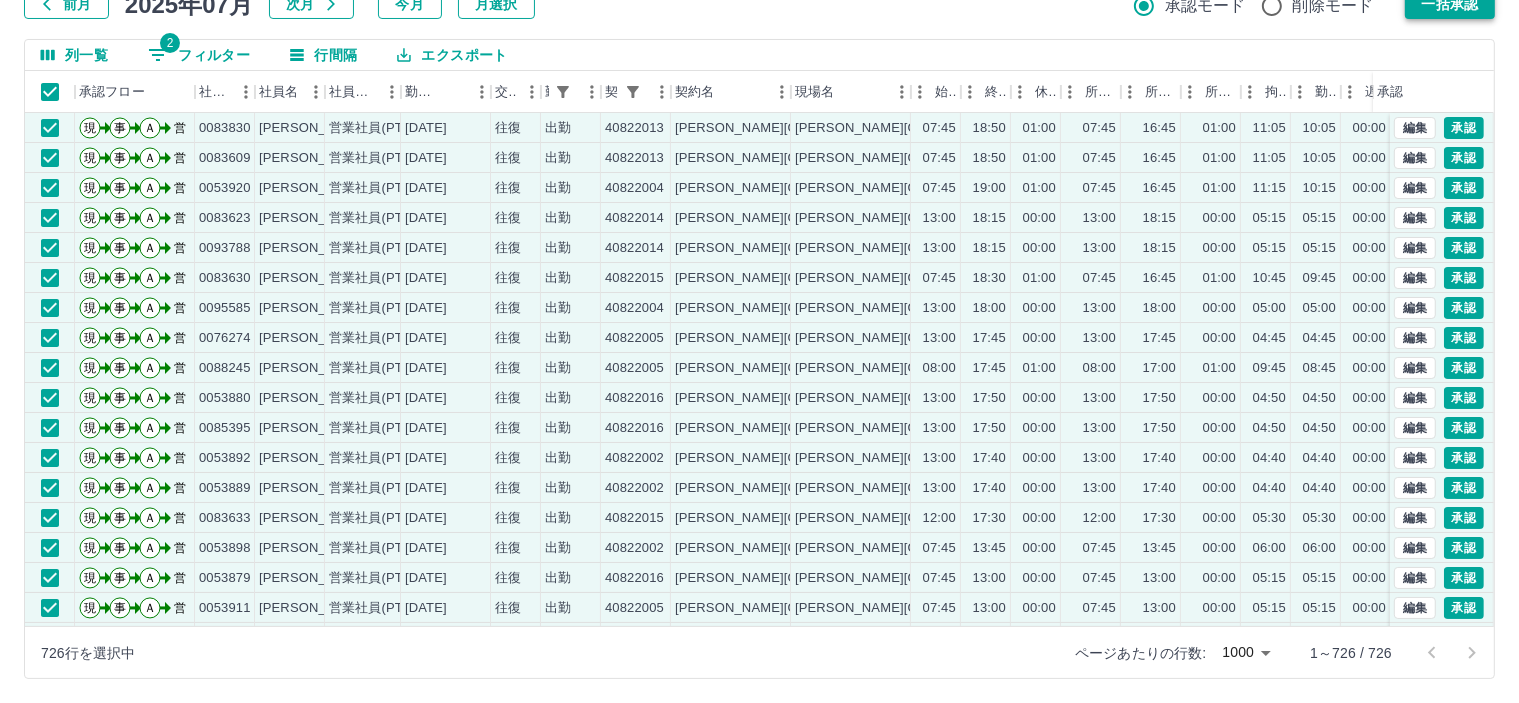 click on "一括承認" at bounding box center (1450, 4) 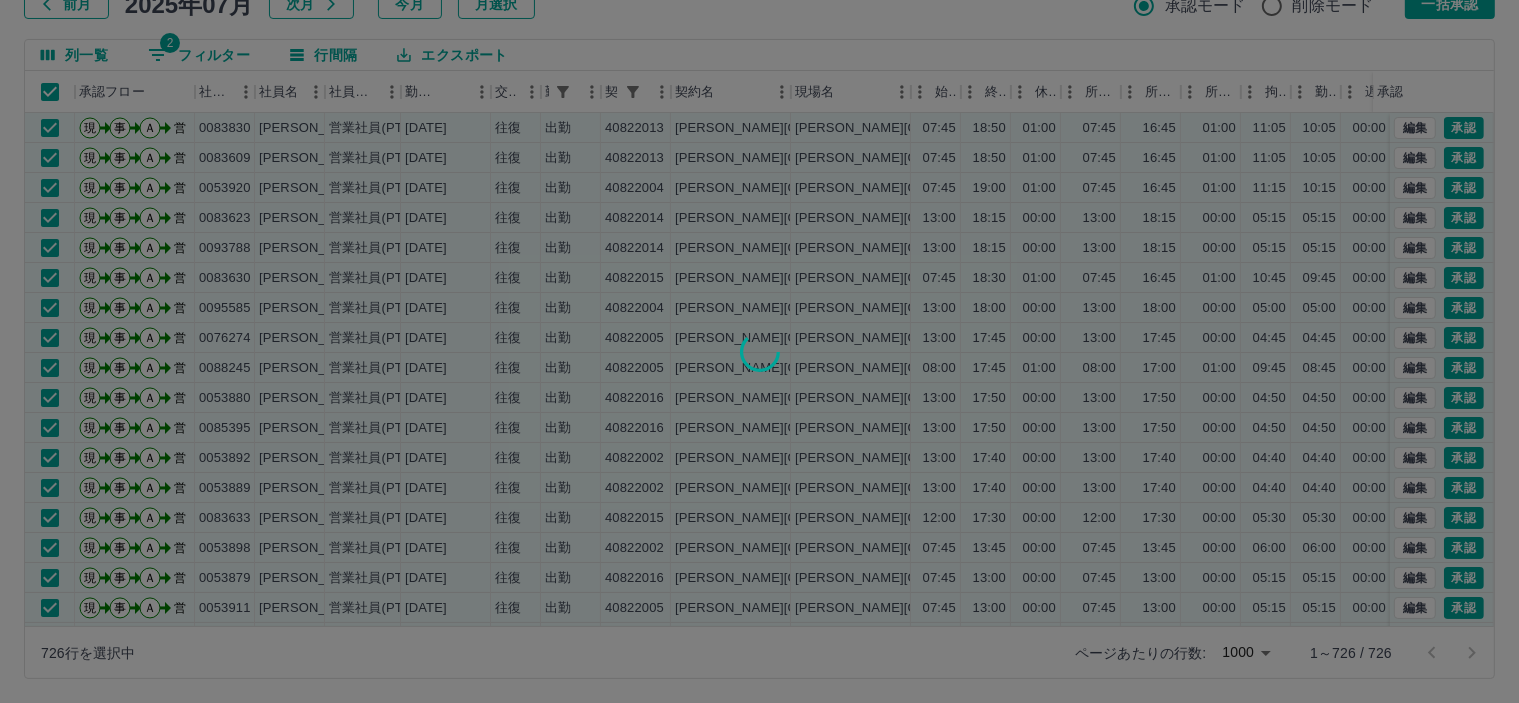 click at bounding box center [759, 351] 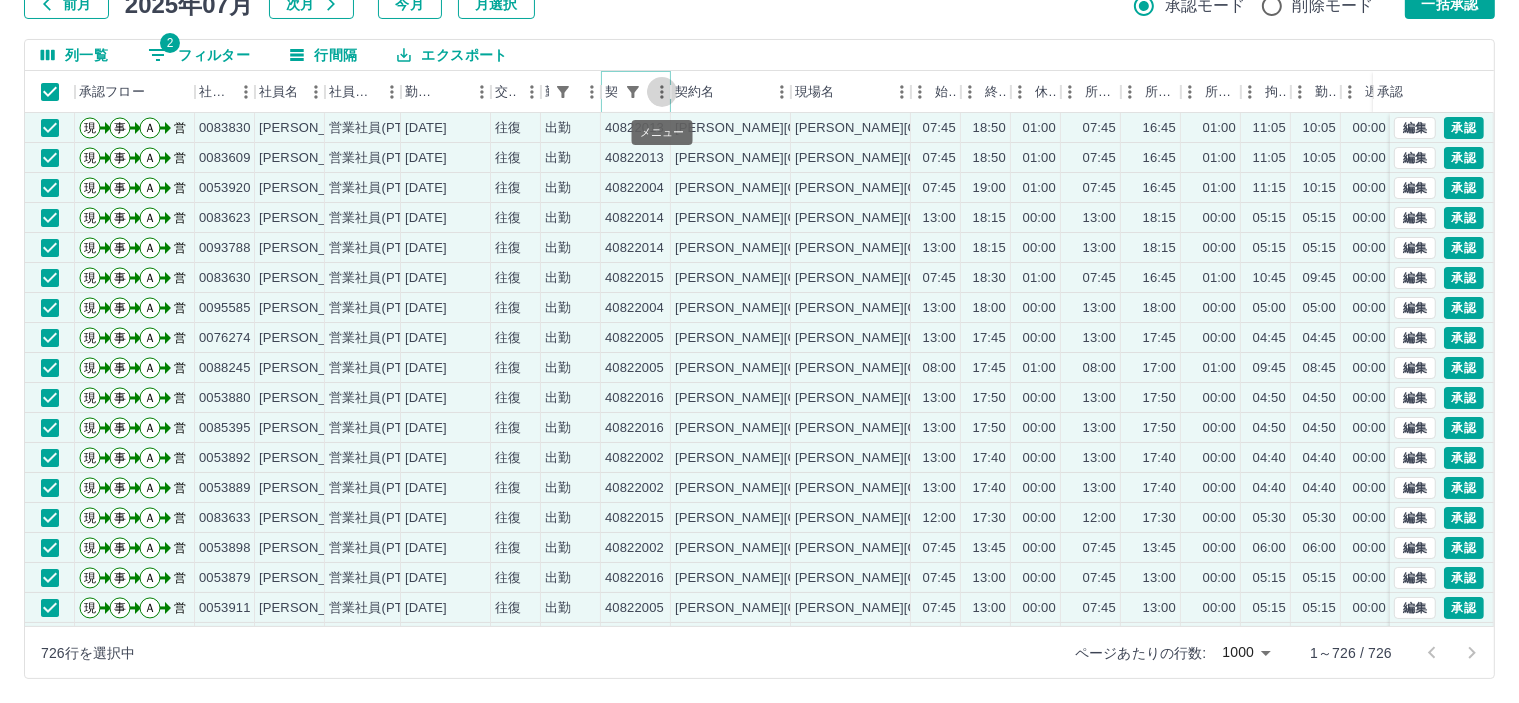 click 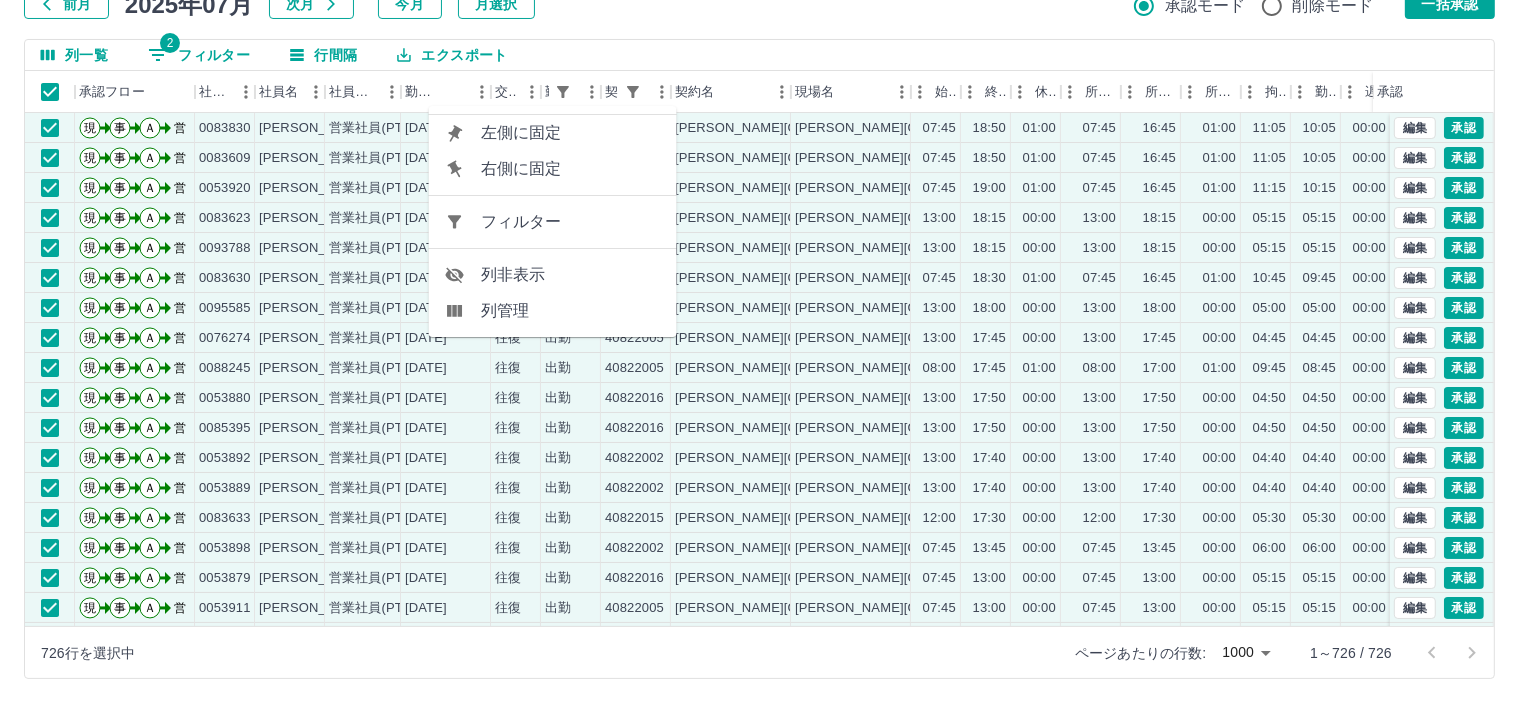 click on "フィルター" at bounding box center [571, 222] 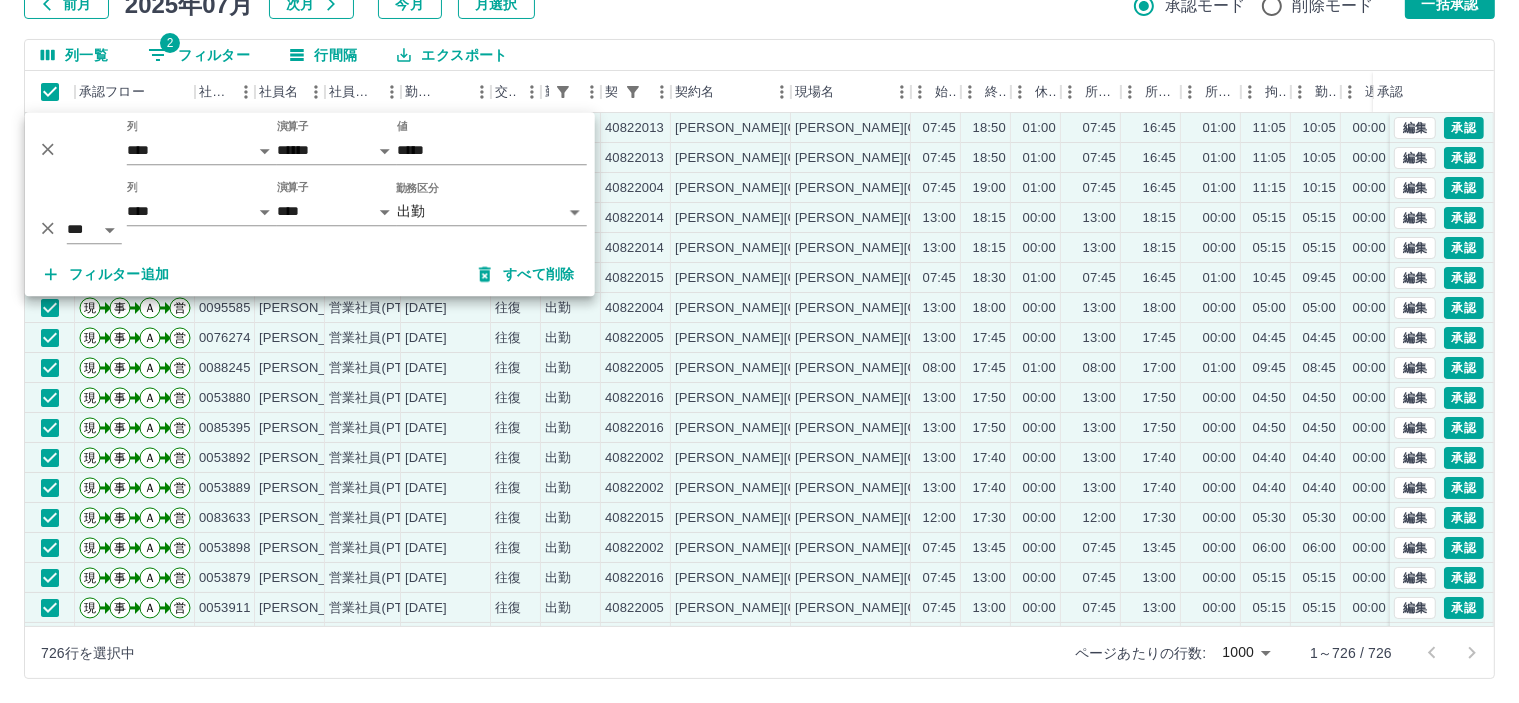 click on "SDH勤怠 [PERSON_NAME] 勤務実績承認 前月 [DATE] 次月 今月 月選択 承認モード 削除モード 一括承認 列一覧 2 フィルター 行間隔 エクスポート 承認フロー 社員番号 社員名 社員区分 勤務日 交通費 勤務区分 契約コード 契約名 現場名 始業 終業 休憩 所定開始 所定終業 所定休憩 拘束 勤務 遅刻等 コメント ステータス 承認 現 事 Ａ 営 0083830 [PERSON_NAME] 営業社員(PT契約) [DATE] 往復 出勤 40822013 [PERSON_NAME][GEOGRAPHIC_DATA] [PERSON_NAME][GEOGRAPHIC_DATA][PERSON_NAME]小学校放課後児童クラブ 07:45 18:50 01:00 07:45 16:45 01:00 11:05 10:05 00:00 営業所長承認待 現 事 Ａ 営 0083609 [PERSON_NAME] 営業社員(PT契約) [DATE] 往復 出勤 40822013 [PERSON_NAME][GEOGRAPHIC_DATA] [PERSON_NAME][GEOGRAPHIC_DATA][PERSON_NAME]小学校放課後児童クラブ 07:45 18:50 01:00 07:45 16:45 01:00 11:05 10:05 00:00 営業所長承認待 現 事 Ａ 営 0053920 [PERSON_NAME] 営業社員(PT契約) [DATE] 往復 出勤 40822004 [PERSON_NAME][GEOGRAPHIC_DATA] 07:45 19:00 現" at bounding box center [759, 280] 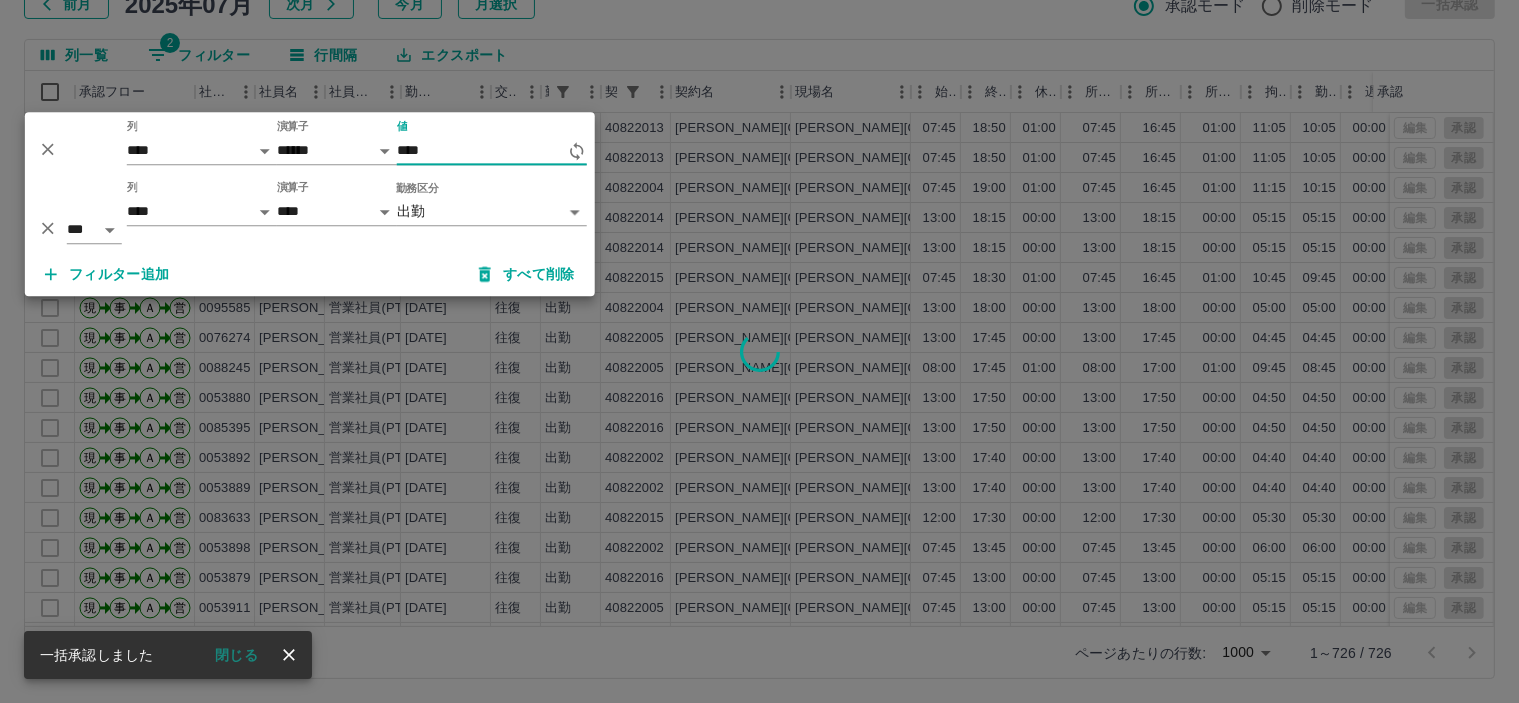 type on "*****" 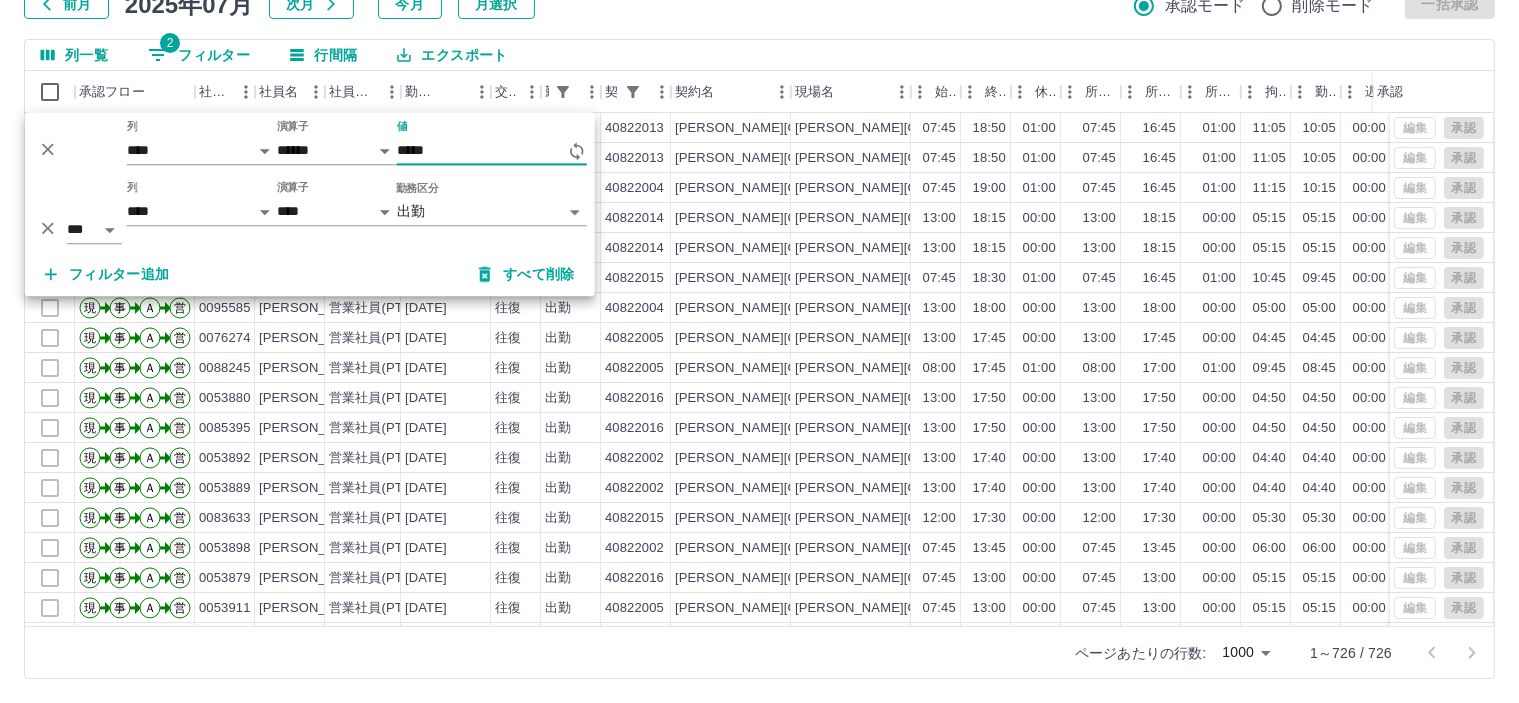 click at bounding box center [759, 351] 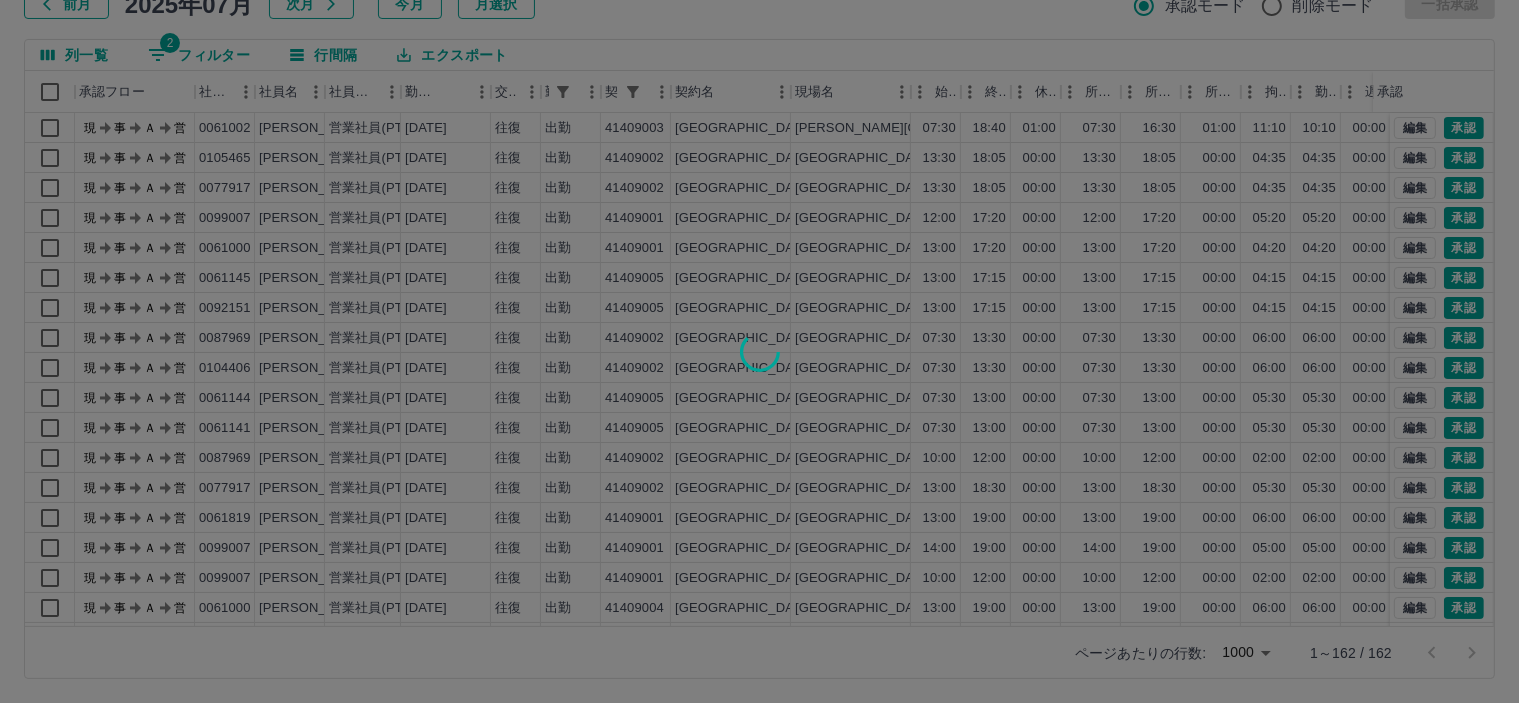 click at bounding box center [759, 351] 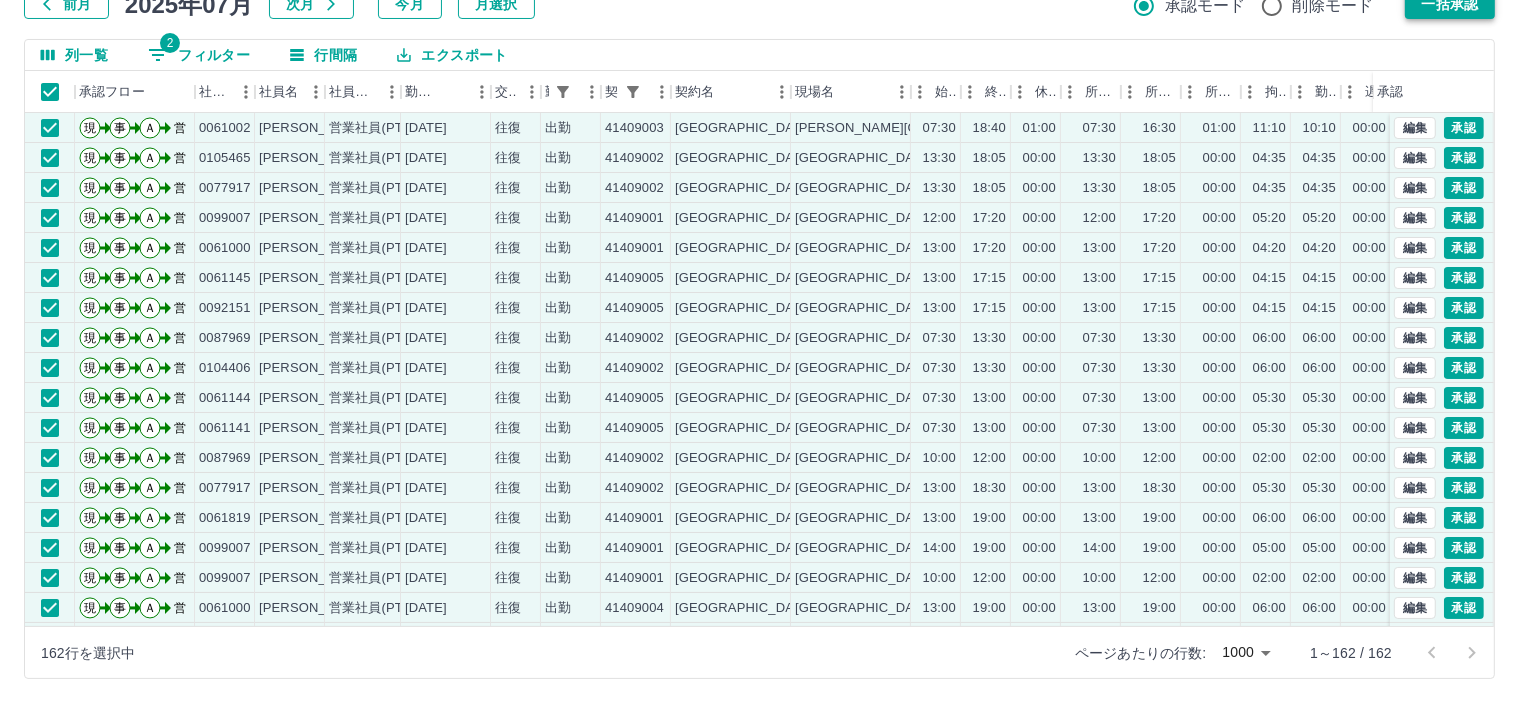 click on "一括承認" at bounding box center [1450, 4] 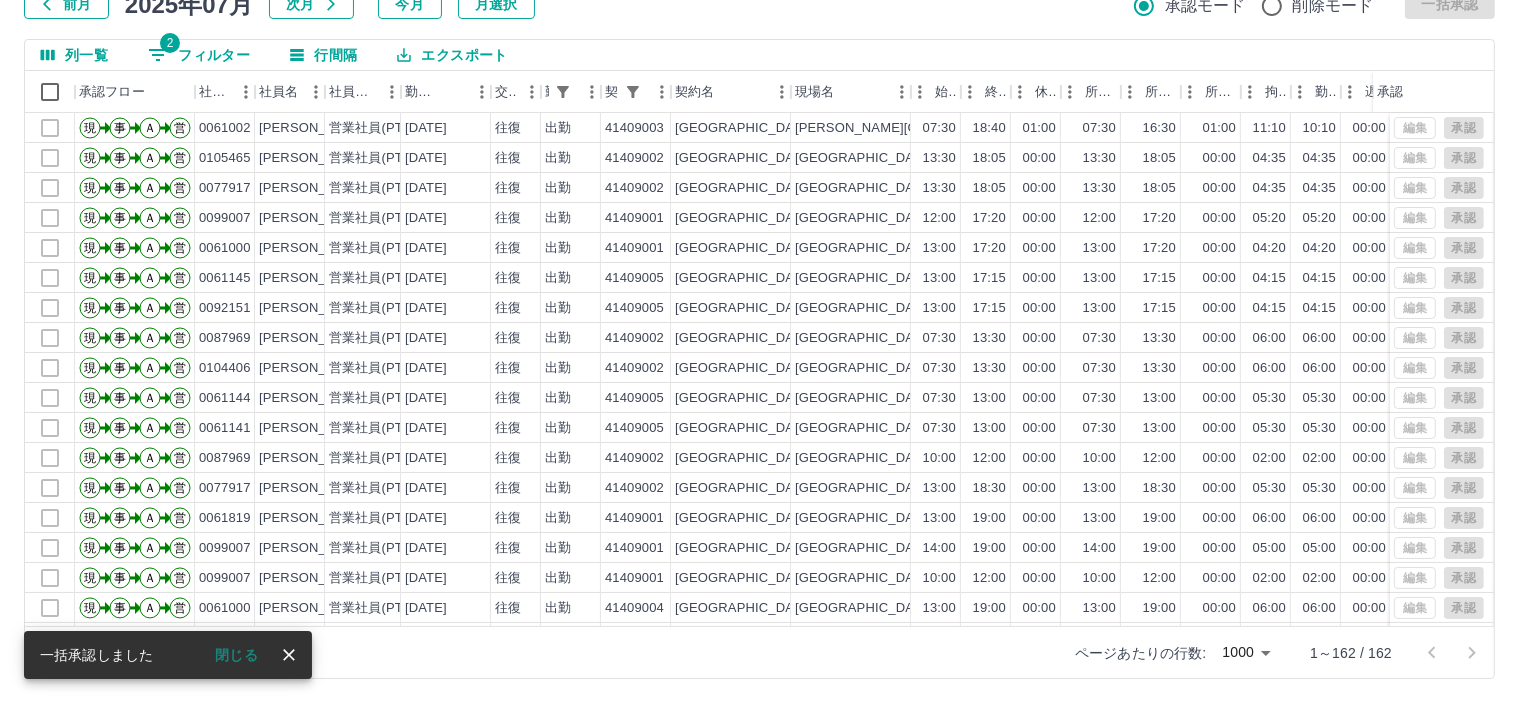 click on "閉じる" at bounding box center [243, 655] 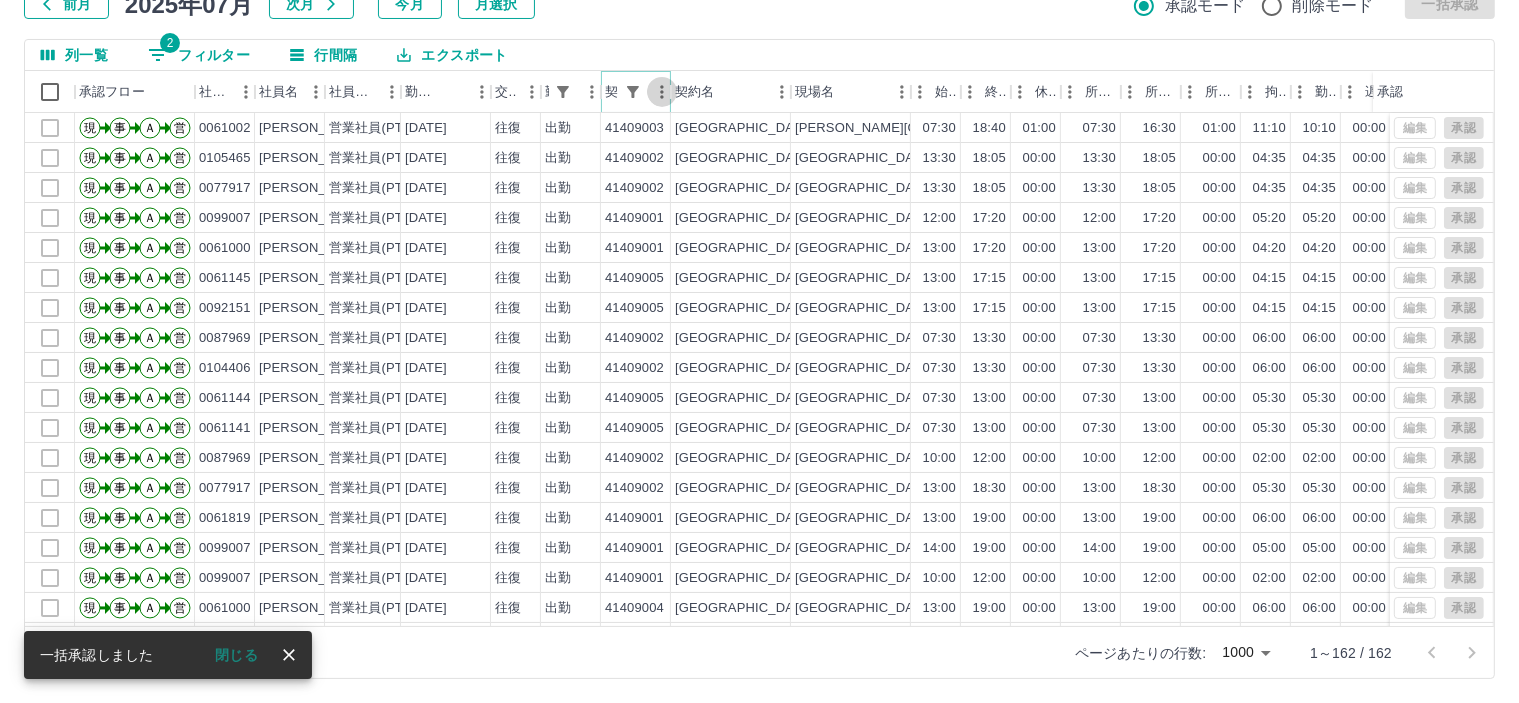 click 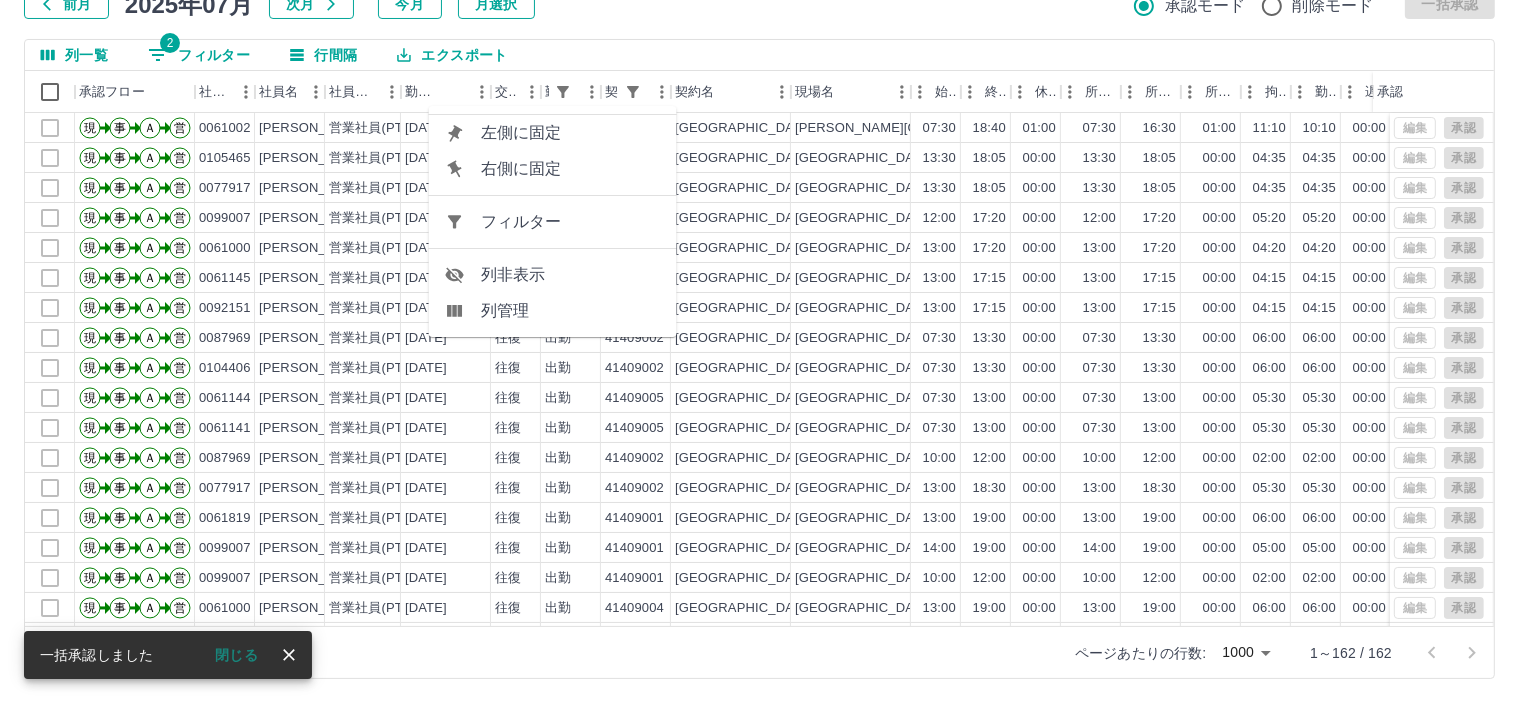 click on "フィルター" at bounding box center (571, 222) 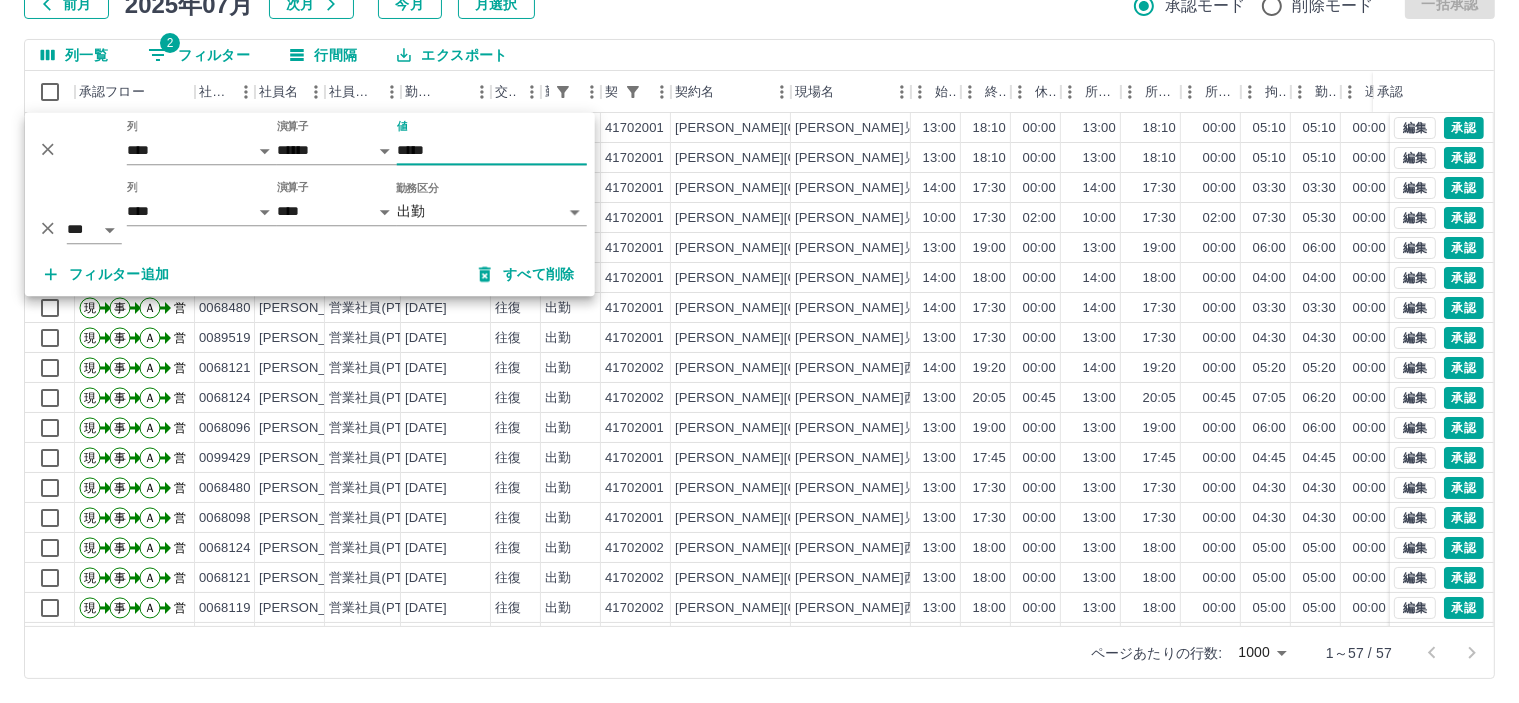 type on "*****" 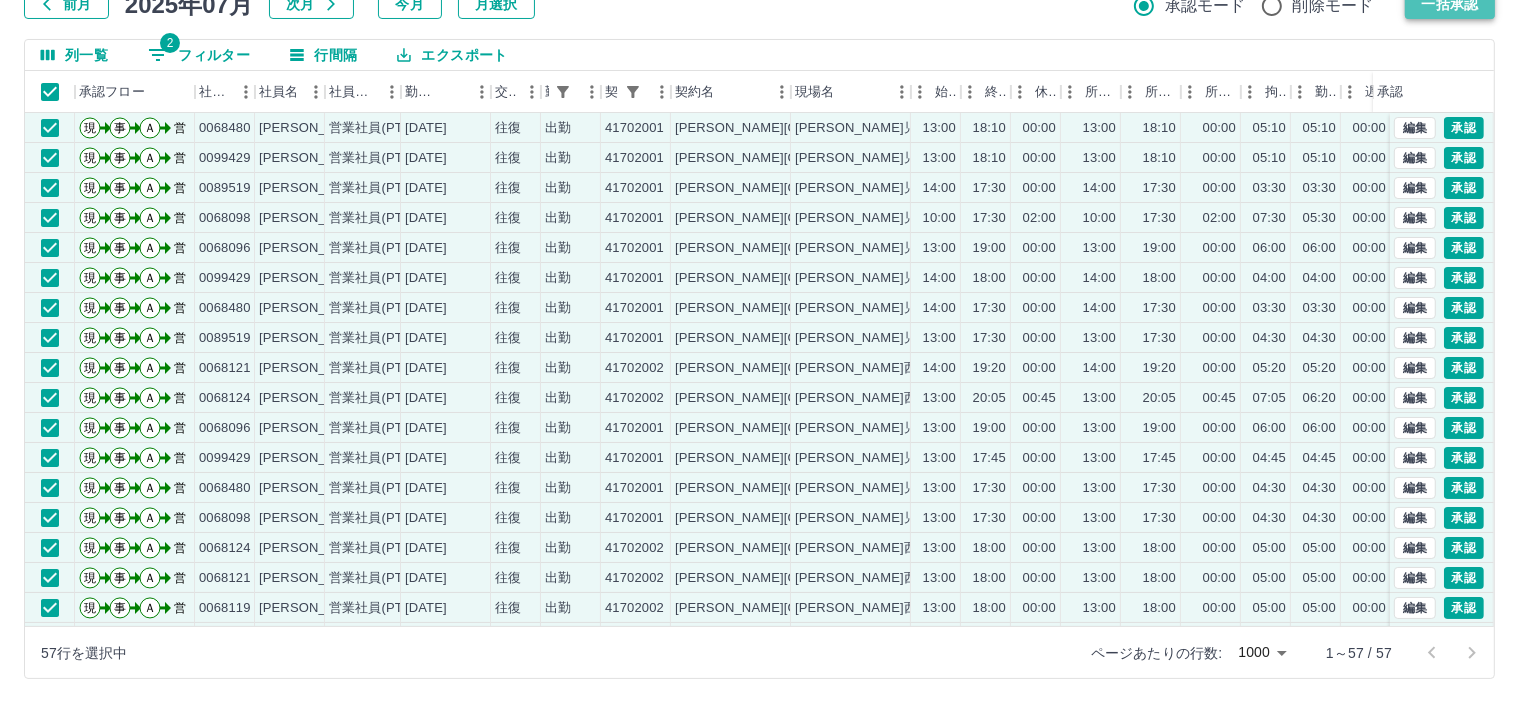 click on "一括承認" at bounding box center (1450, 4) 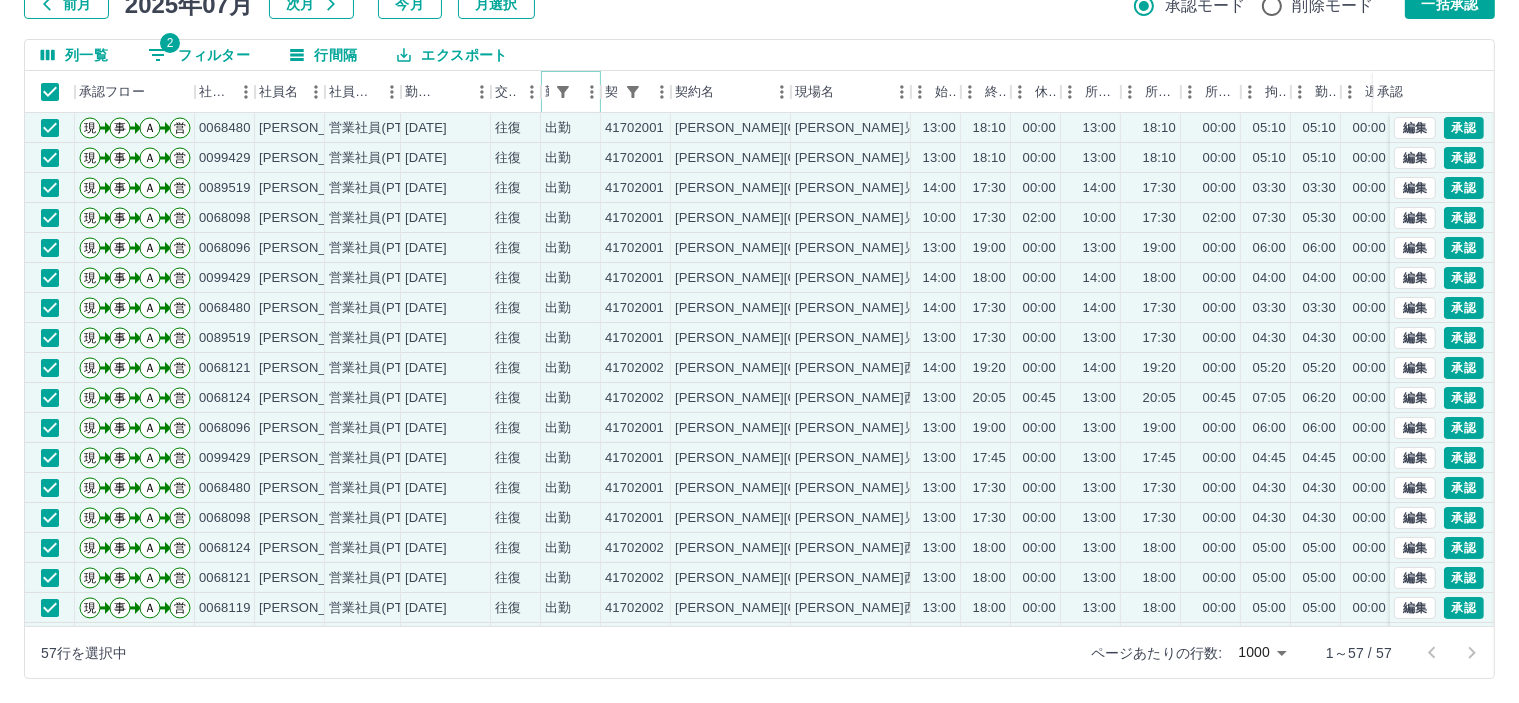 click 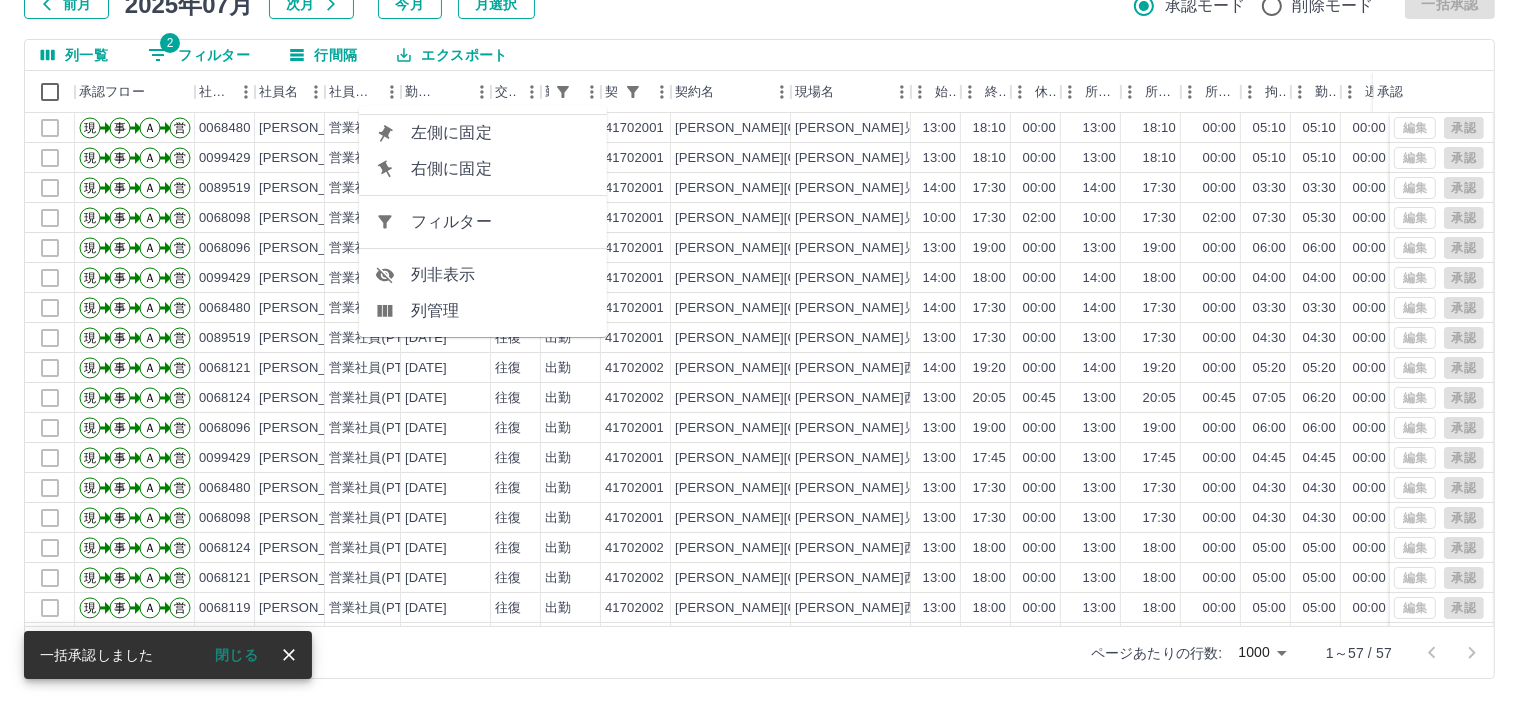 click on "フィルター" at bounding box center [501, 222] 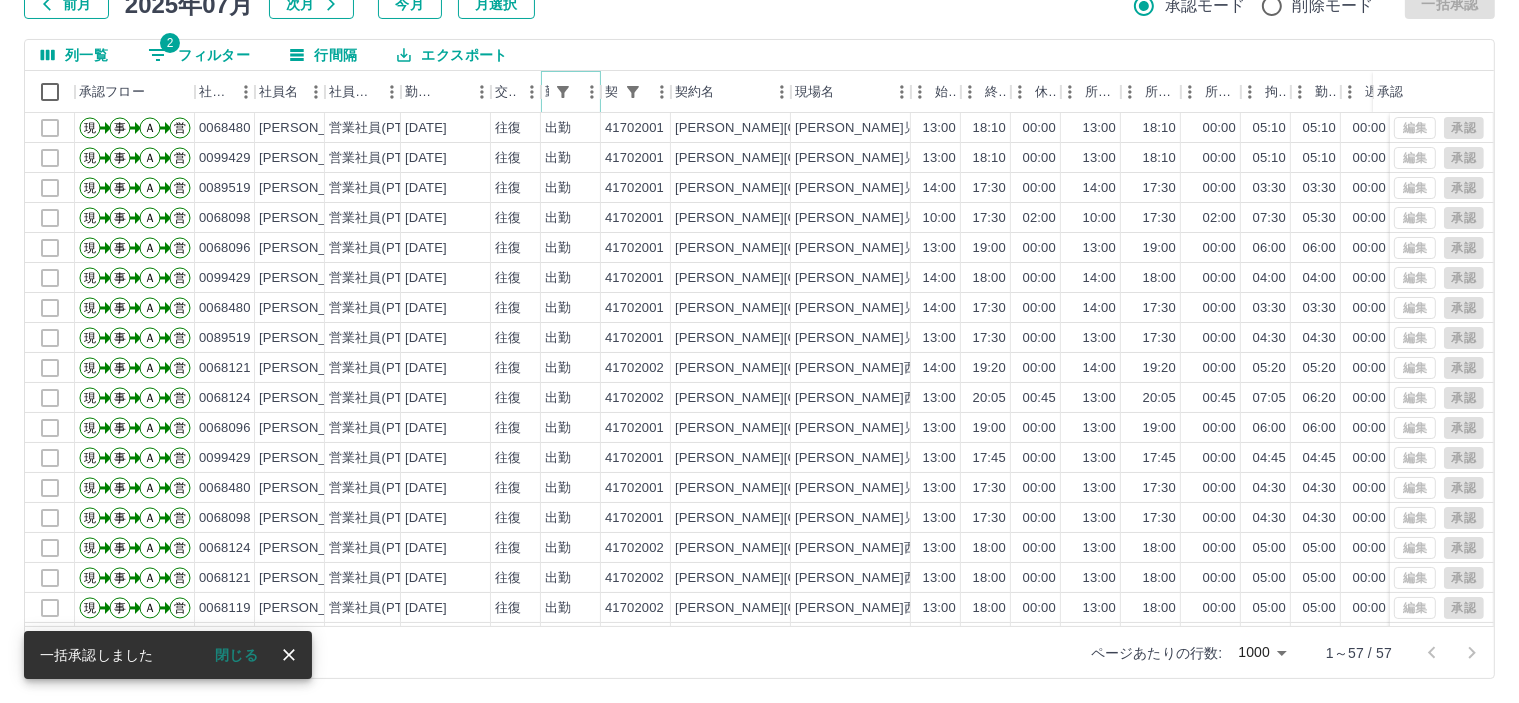 click 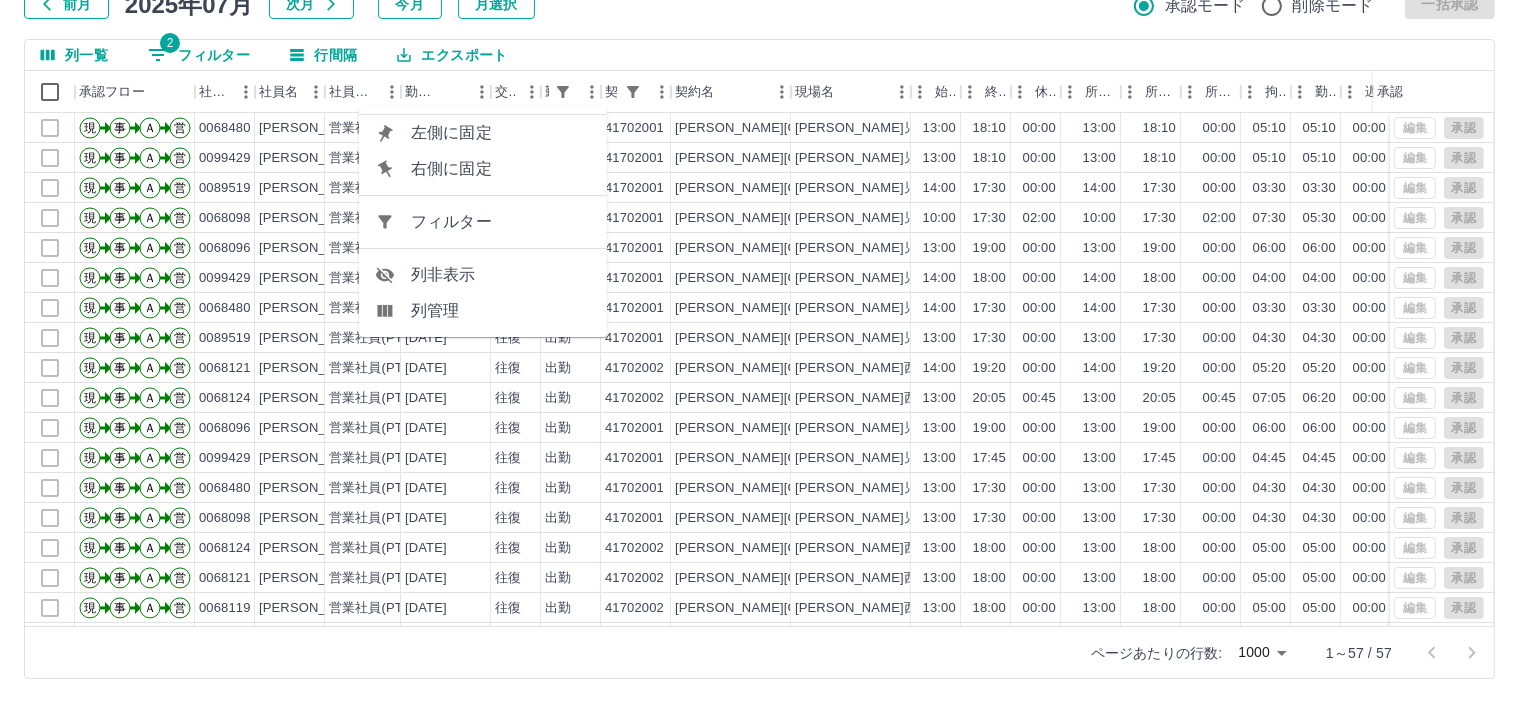 click on "フィルター" at bounding box center [501, 222] 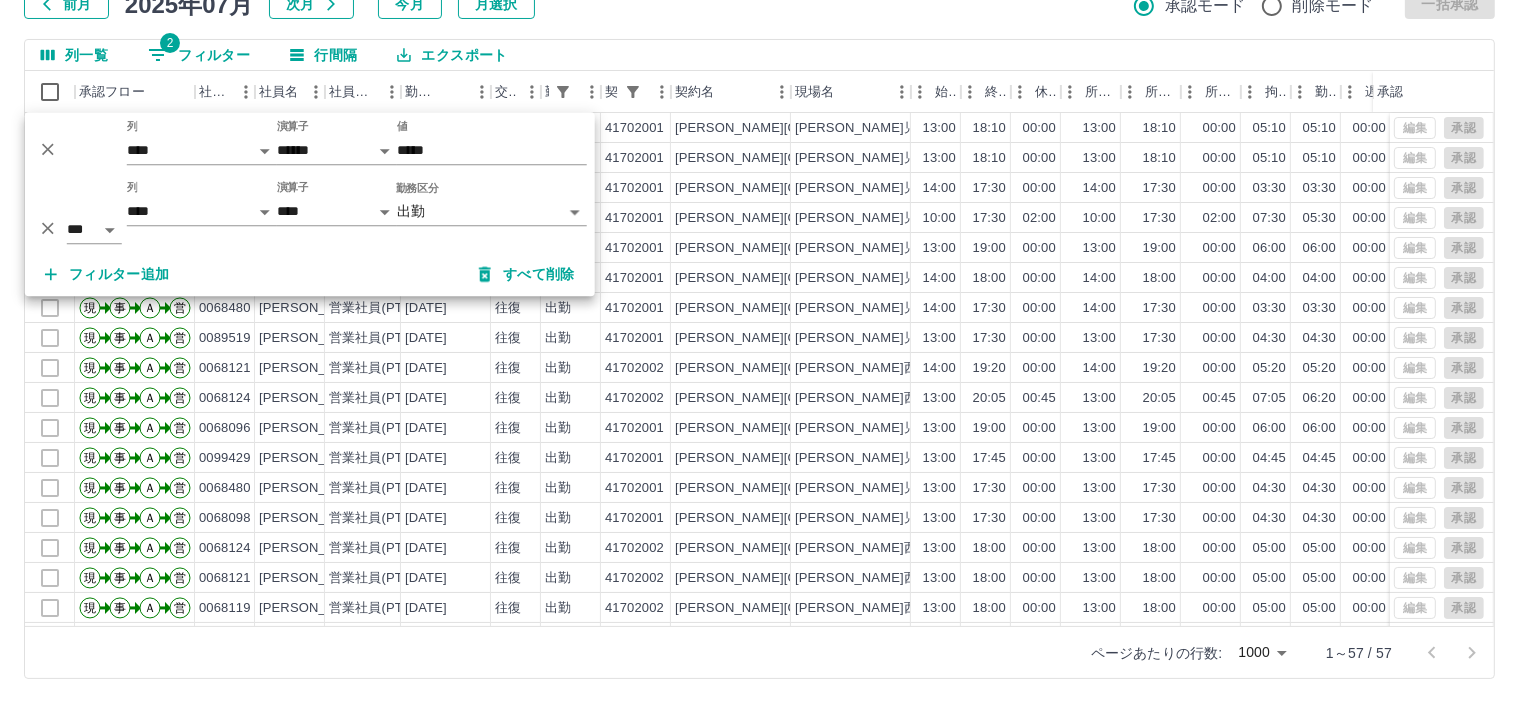 click on "SDH勤怠 仲島　孝輔 勤務実績承認 前月 2025年07月 次月 今月 月選択 承認モード 削除モード 一括承認 列一覧 2 フィルター 行間隔 エクスポート 承認フロー 社員番号 社員名 社員区分 勤務日 交通費 勤務区分 契約コード 契約名 現場名 始業 終業 休憩 所定開始 所定終業 所定休憩 拘束 勤務 遅刻等 コメント ステータス 承認 現 事 Ａ 営 0068480 寶來　正恵 営業社員(PT契約) 2025-07-11 往復 出勤 41702001 甲良町 甲良東児童クラブ 13:00 18:10 00:00 13:00 18:10 00:00 05:10 05:10 00:00 全承認済 現 事 Ａ 営 0099429 小森　弘美 営業社員(PT契約) 2025-07-11 往復 出勤 41702001 甲良町 甲良東児童クラブ 13:00 18:10 00:00 13:00 18:10 00:00 05:10 05:10 00:00 全承認済 現 事 Ａ 営 0089519 丸山　心粋 営業社員(PT契約) 2025-07-11 往復 出勤 41702001 甲良町 甲良東児童クラブ 14:00 17:30 00:00 14:00 17:30 00:00 03:30 03:30 00:00 現 事" at bounding box center [759, 280] 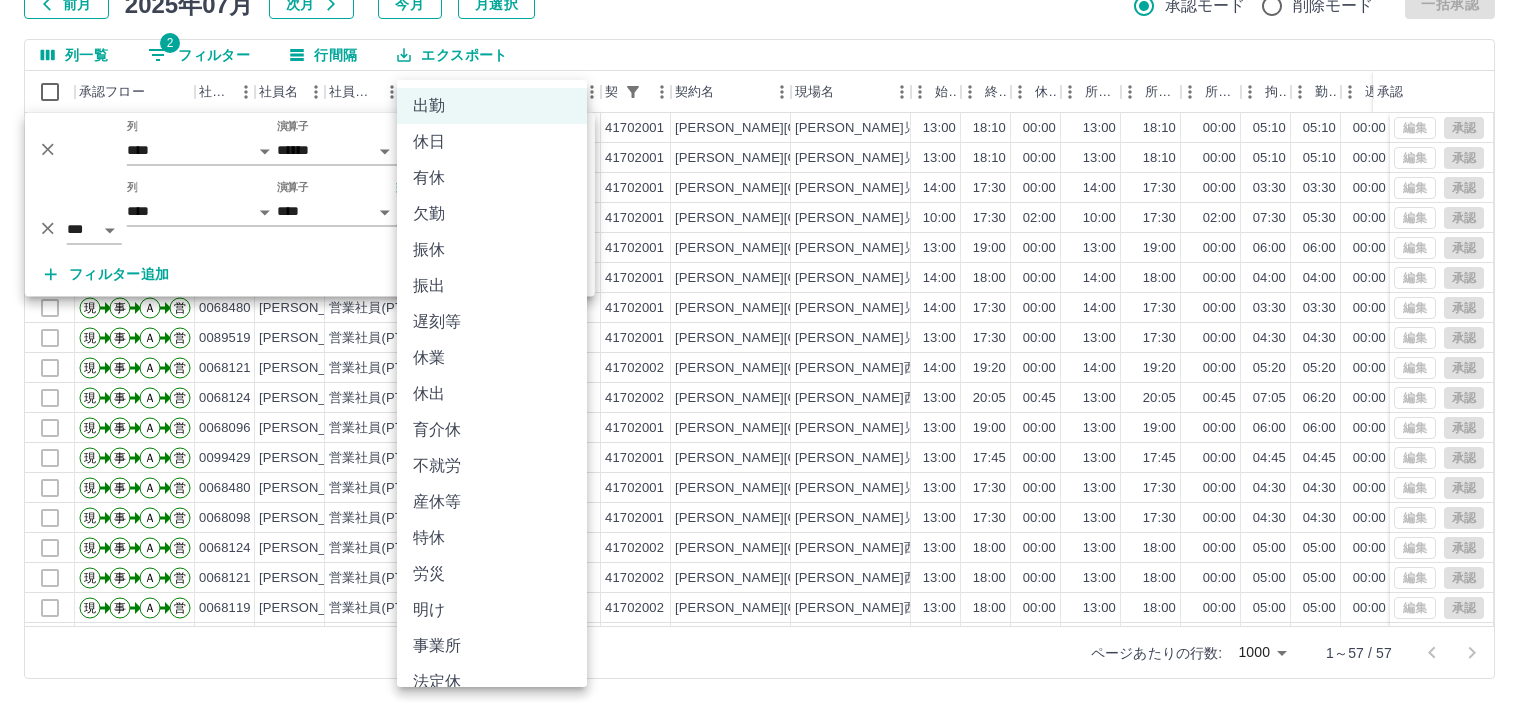 click on "有休" at bounding box center [492, 178] 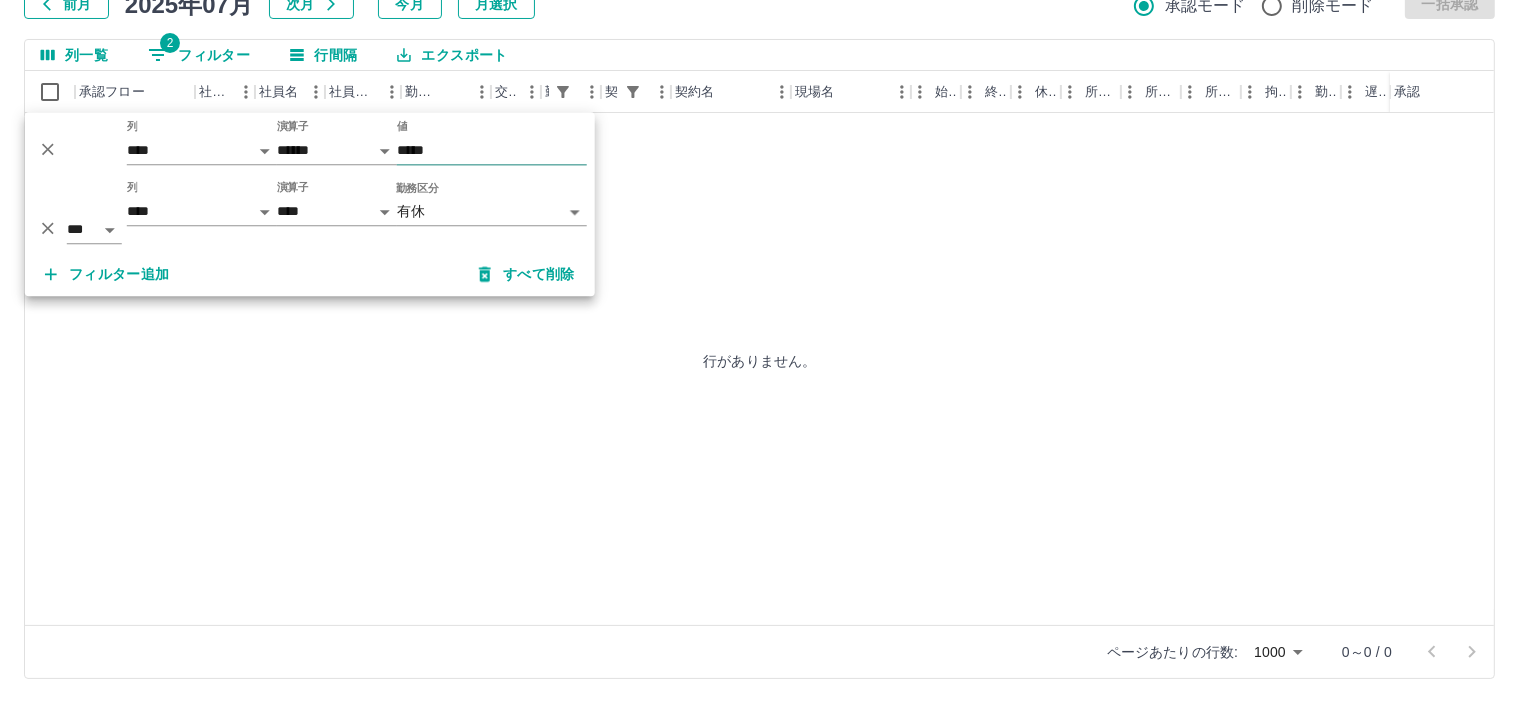 click on "*****" at bounding box center (492, 150) 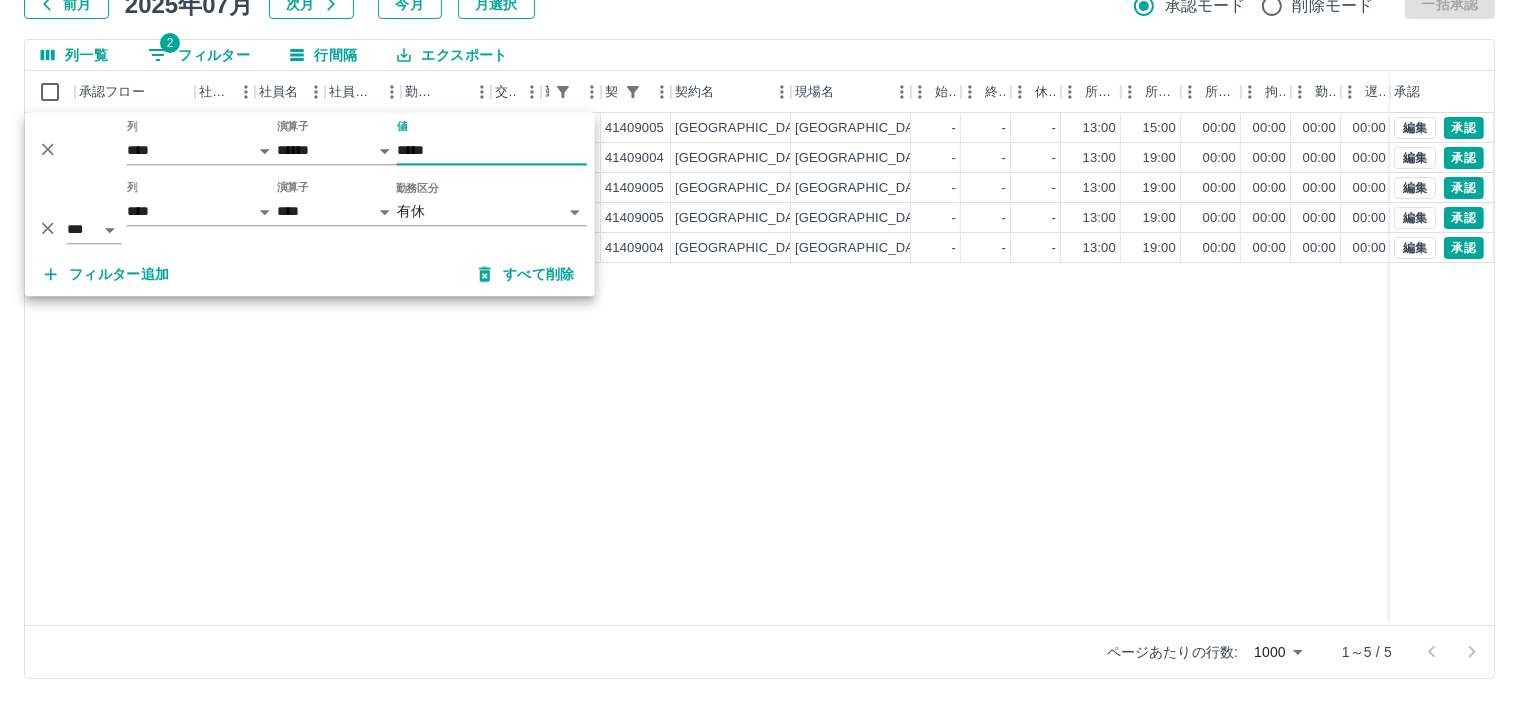 type on "*****" 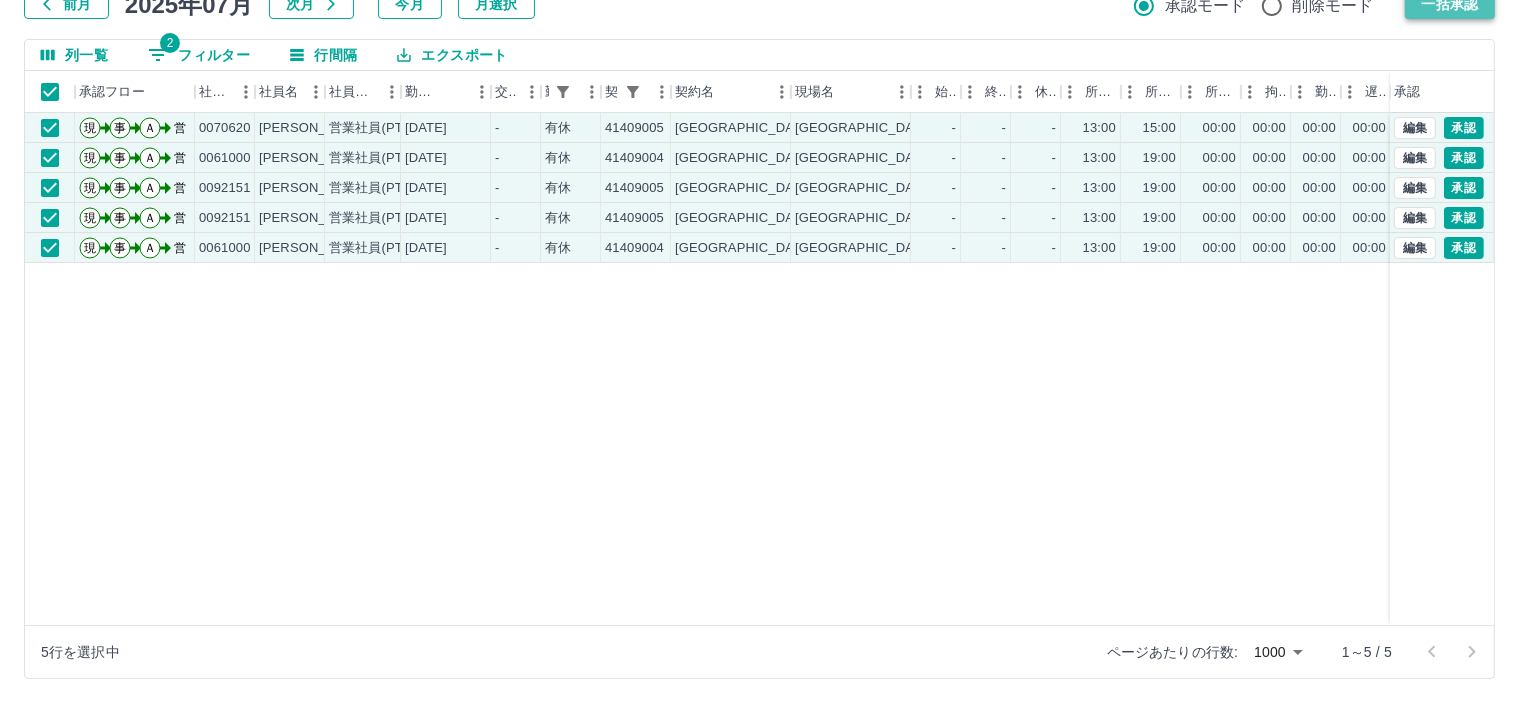 click on "一括承認" at bounding box center [1450, 4] 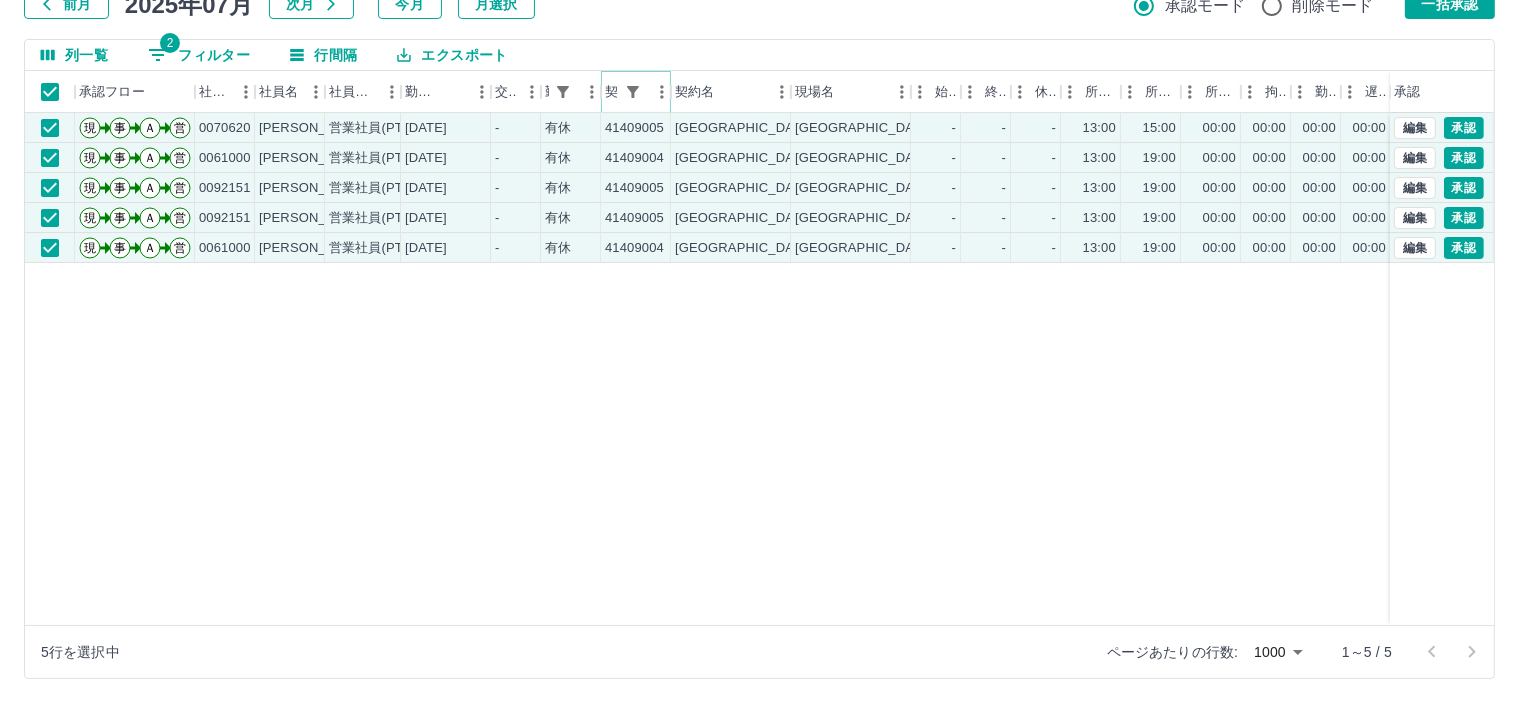 click 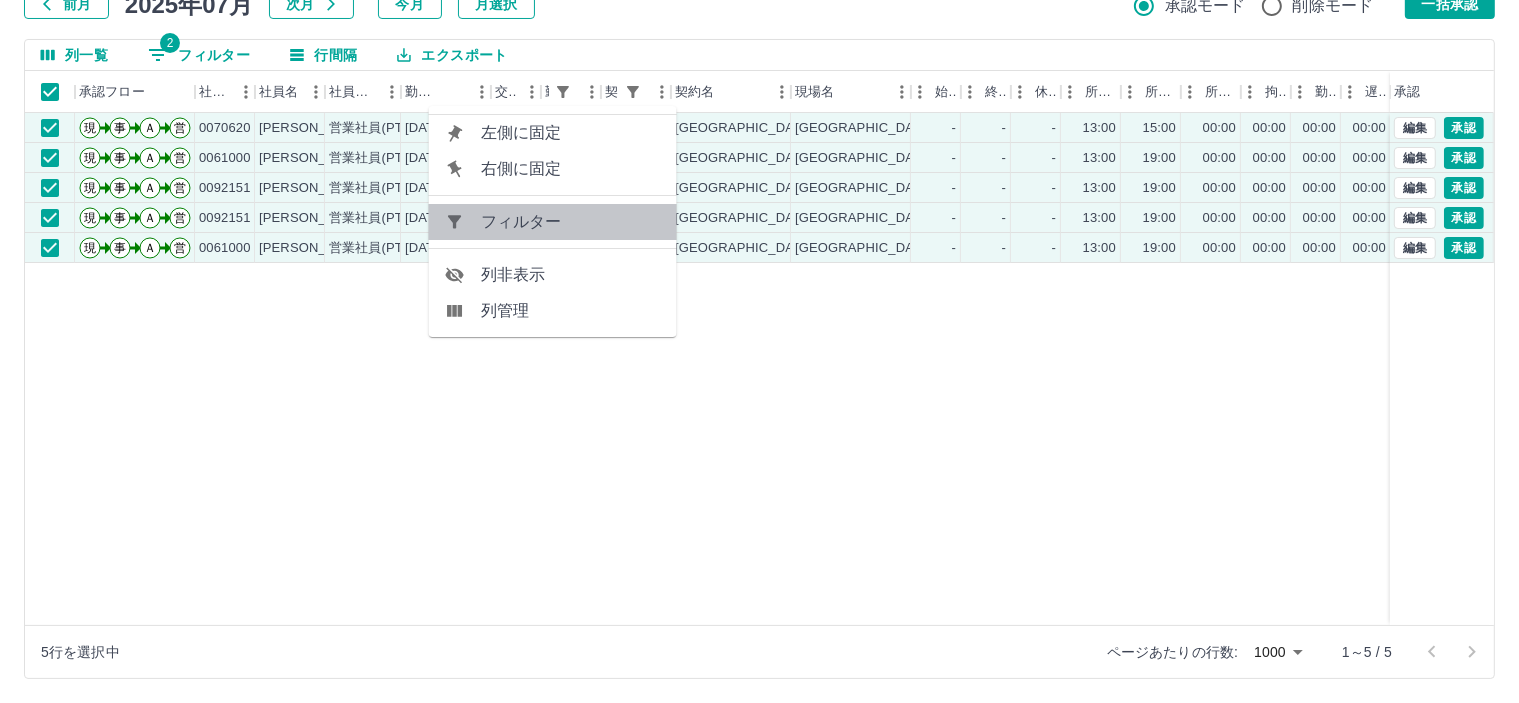 click on "フィルター" at bounding box center [571, 222] 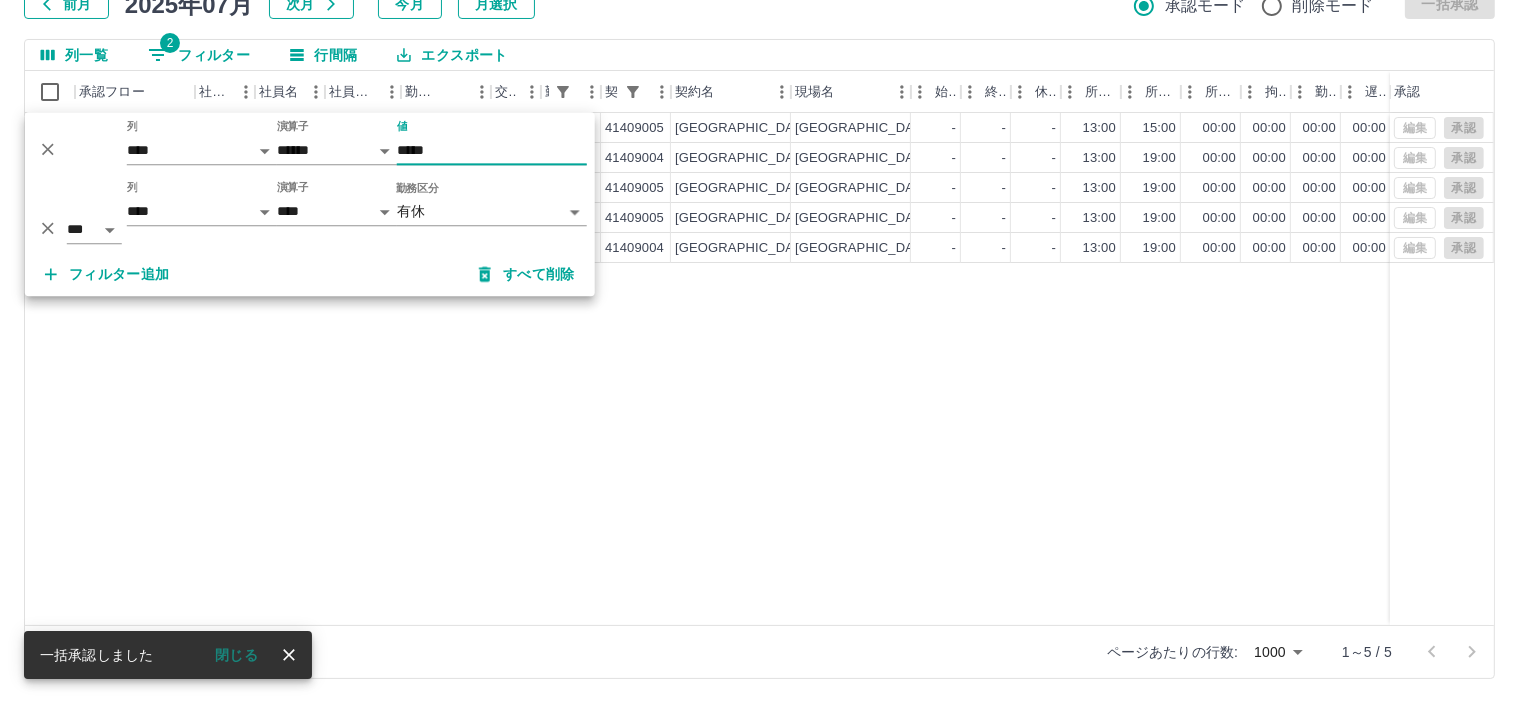 drag, startPoint x: 465, startPoint y: 148, endPoint x: 501, endPoint y: 120, distance: 45.607018 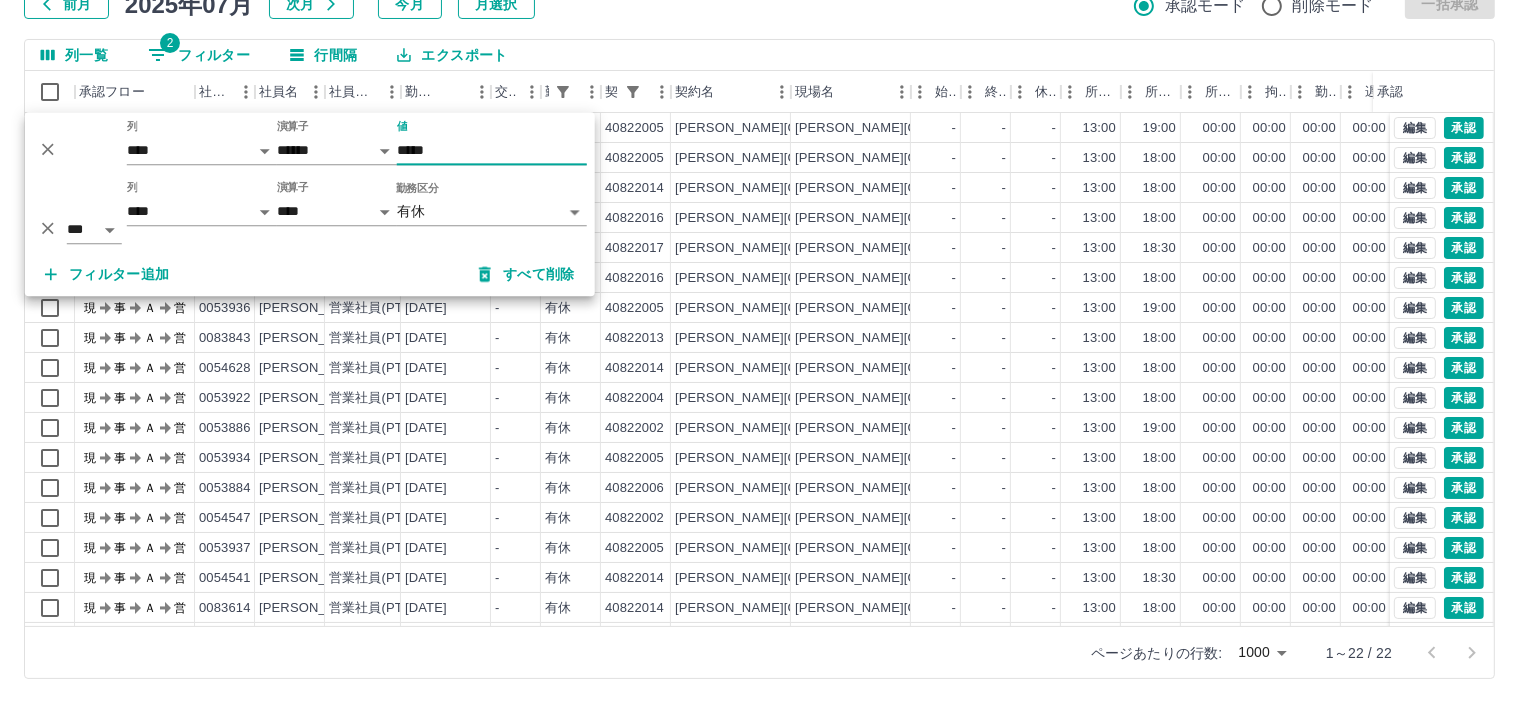 type on "*****" 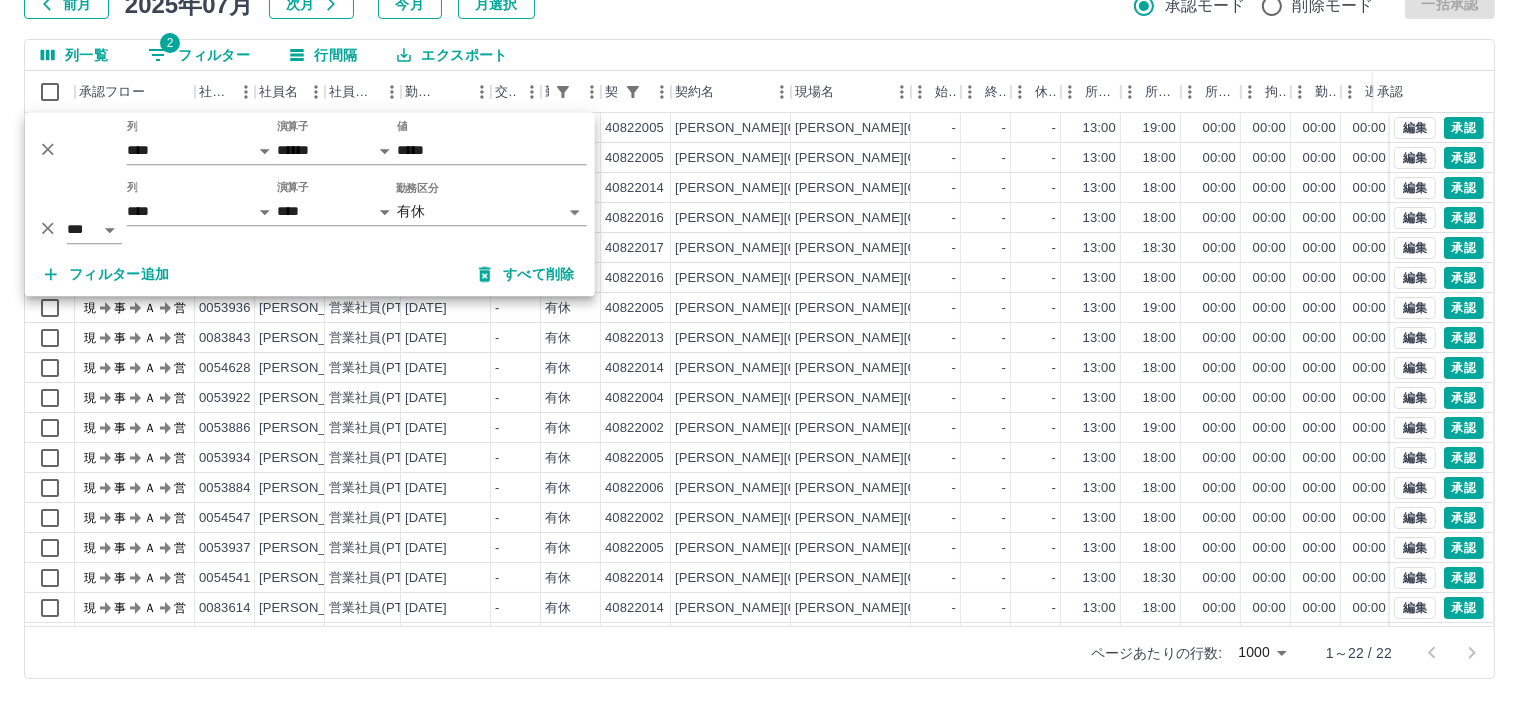 click at bounding box center (759, 351) 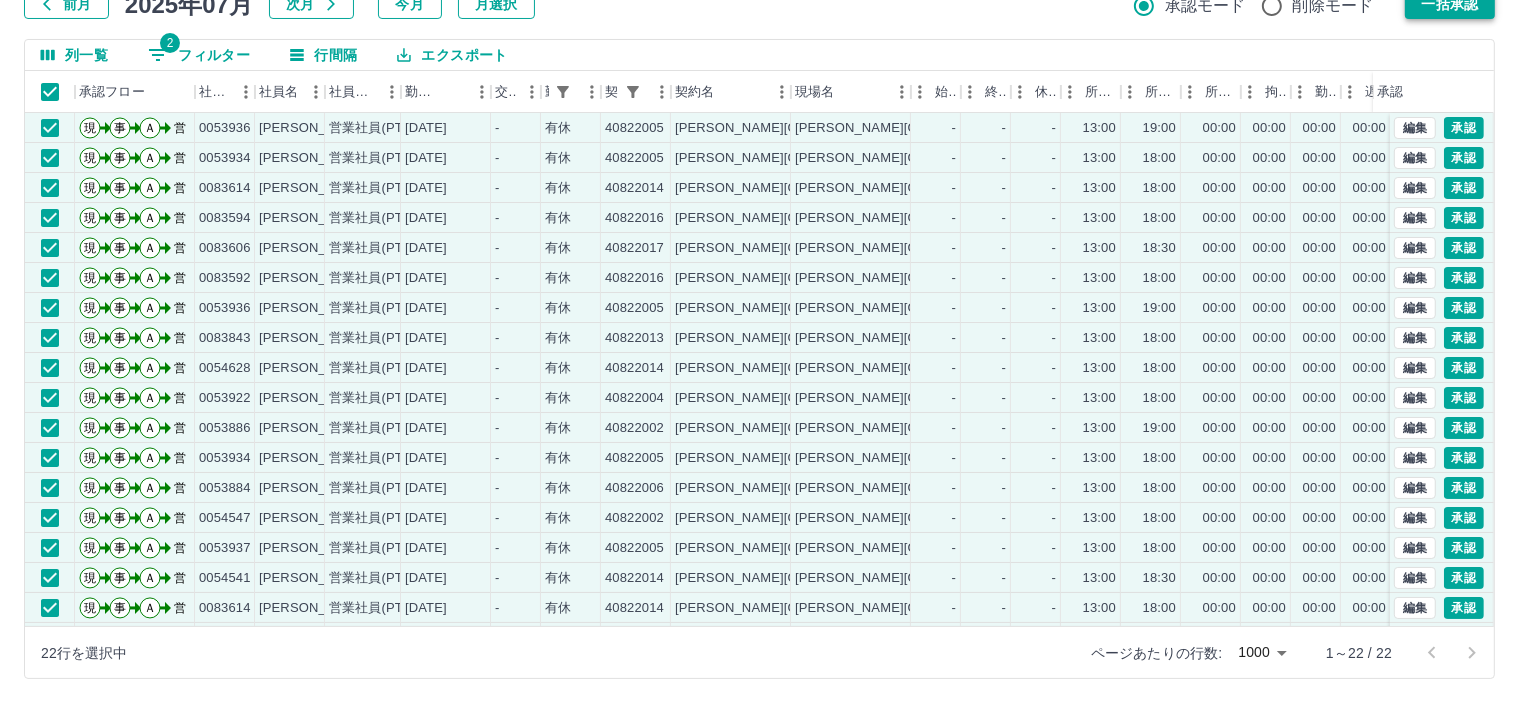 click on "一括承認" at bounding box center (1450, 4) 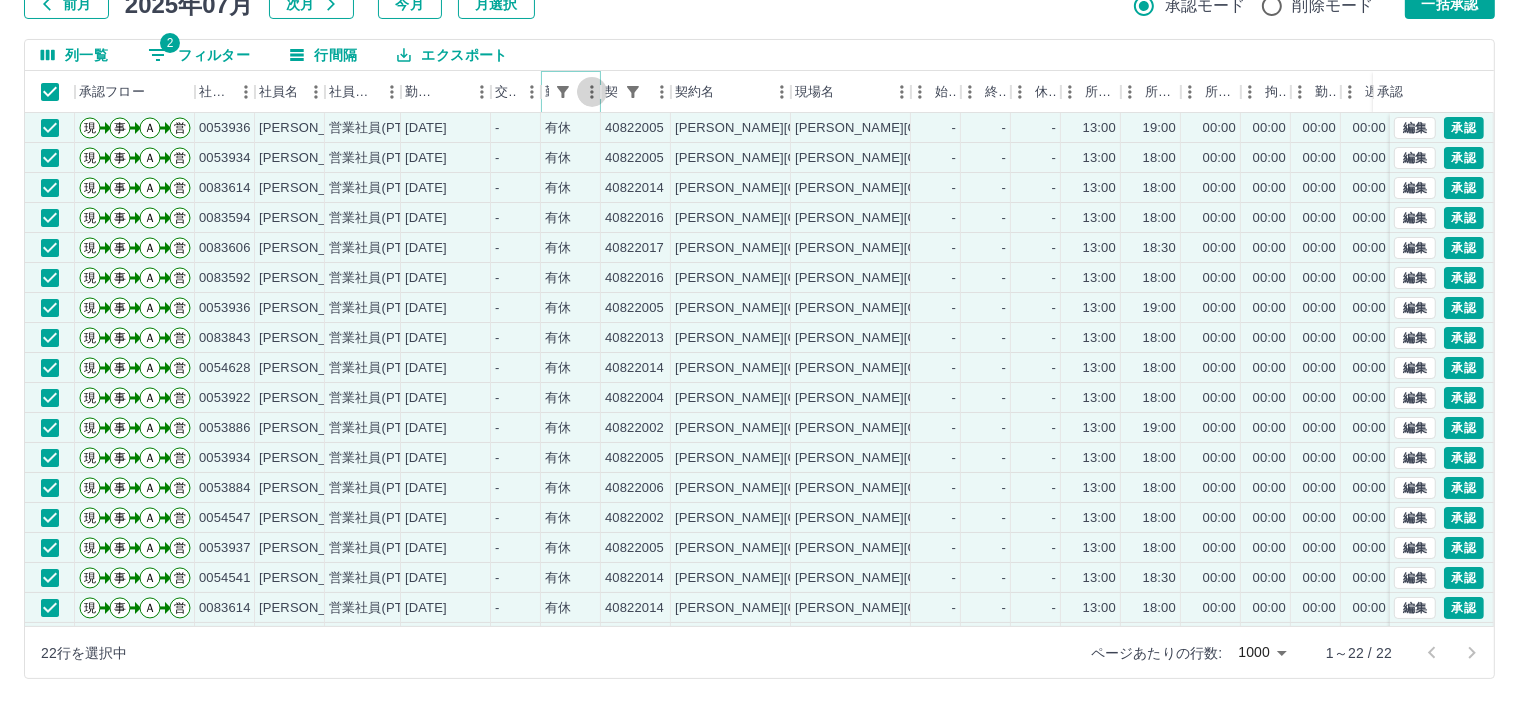 click 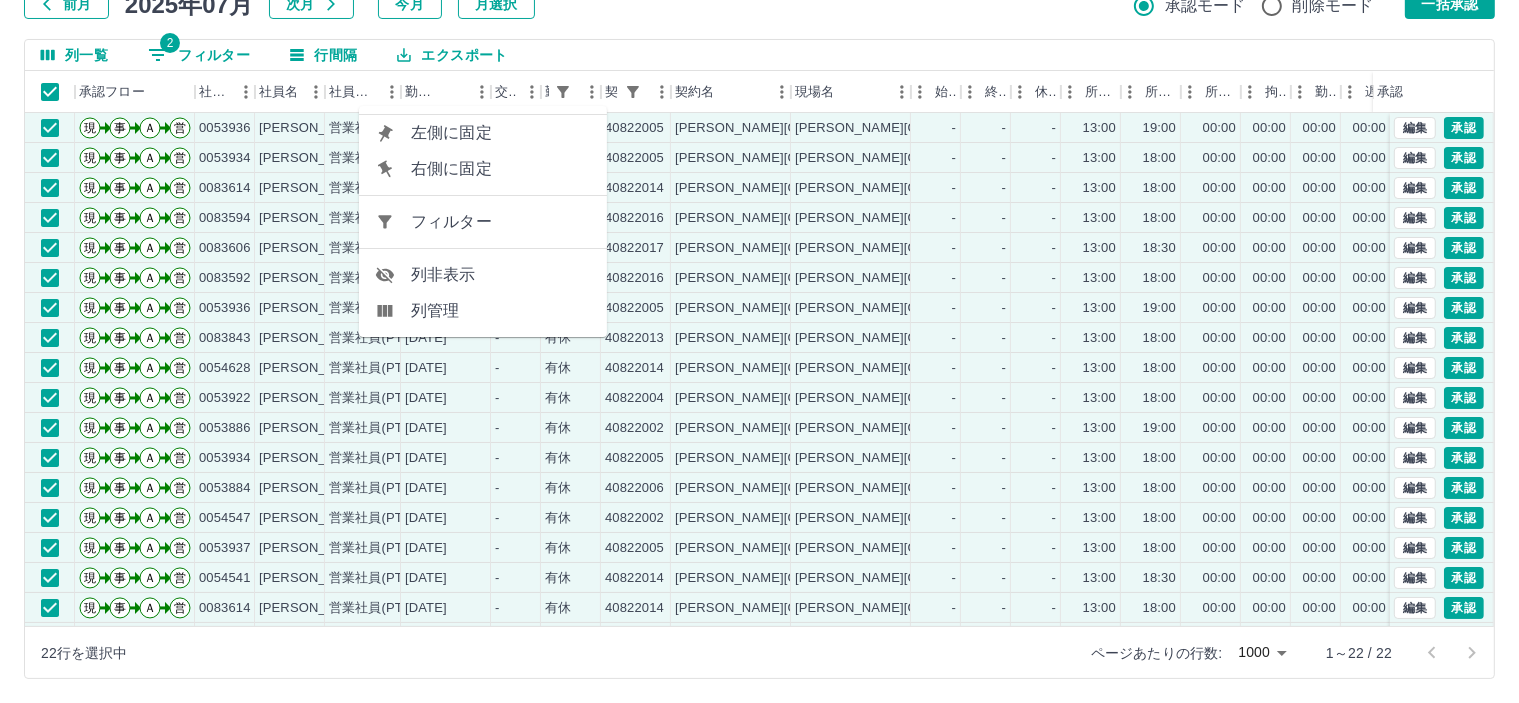 click on "フィルター" at bounding box center [501, 222] 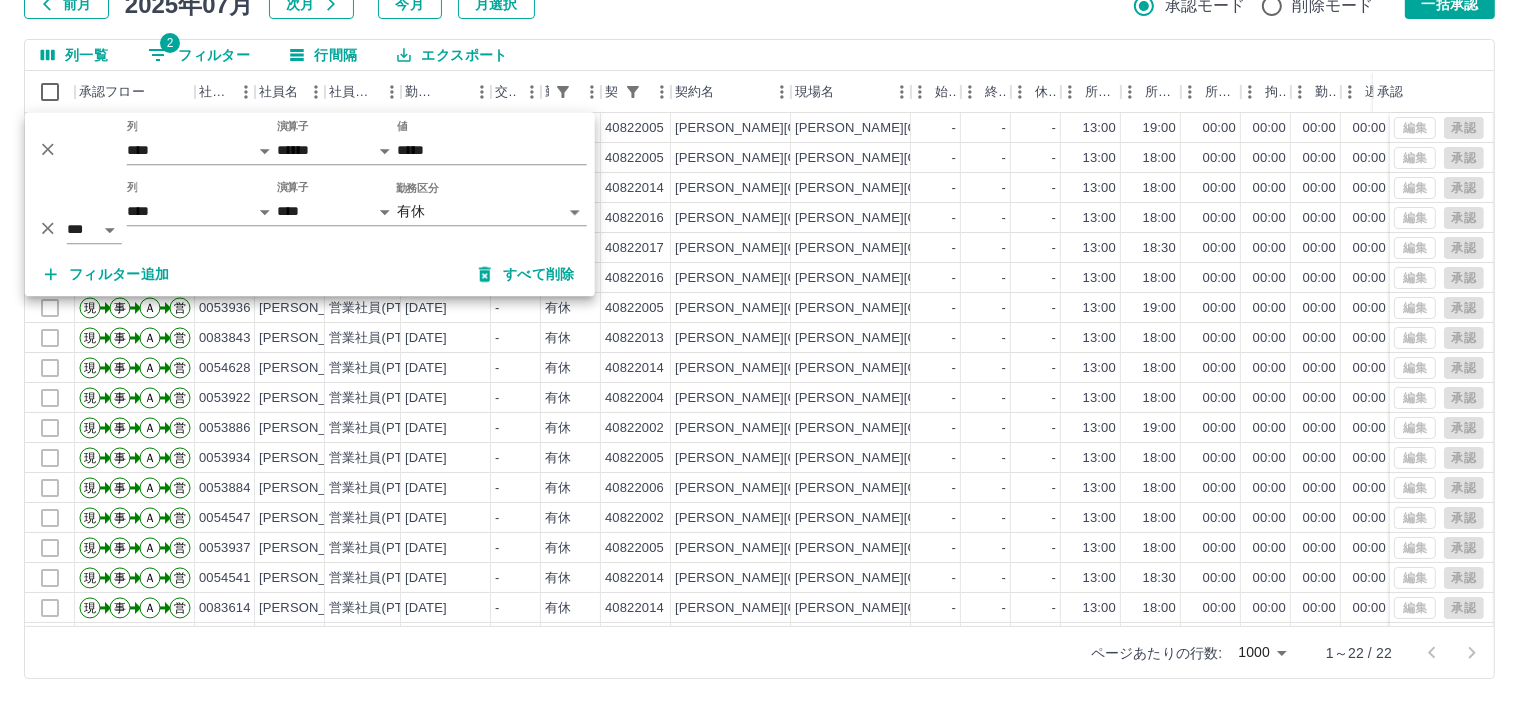 click on "SDH勤怠 仲島　孝輔 勤務実績承認 前月 2025年07月 次月 今月 月選択 承認モード 削除モード 一括承認 列一覧 2 フィルター 行間隔 エクスポート 承認フロー 社員番号 社員名 社員区分 勤務日 交通費 勤務区分 契約コード 契約名 現場名 始業 終業 休憩 所定開始 所定終業 所定休憩 拘束 勤務 遅刻等 コメント ステータス 承認 現 事 Ａ 営 0053936 中川　早苗 営業社員(PT契約) 2025-07-11  -  有休 40822005 彦根市 彦根市城北小学校放課後児童クラブ - - - 13:00 19:00 00:00 00:00 00:00 00:00 私用 全承認済 現 事 Ａ 営 0053934 安居　まさ江 営業社員(PT契約) 2025-07-10  -  有休 40822005 彦根市 彦根市城北小学校放課後児童クラブ - - - 13:00 18:00 00:00 00:00 00:00 00:00 私用 全承認済 現 事 Ａ 営 0083614 横山　佐知子 営業社員(PT契約) 2025-07-09  -  有休 40822014 彦根市 彦根市城南小学校放課後児童クラブ - -" at bounding box center (759, 280) 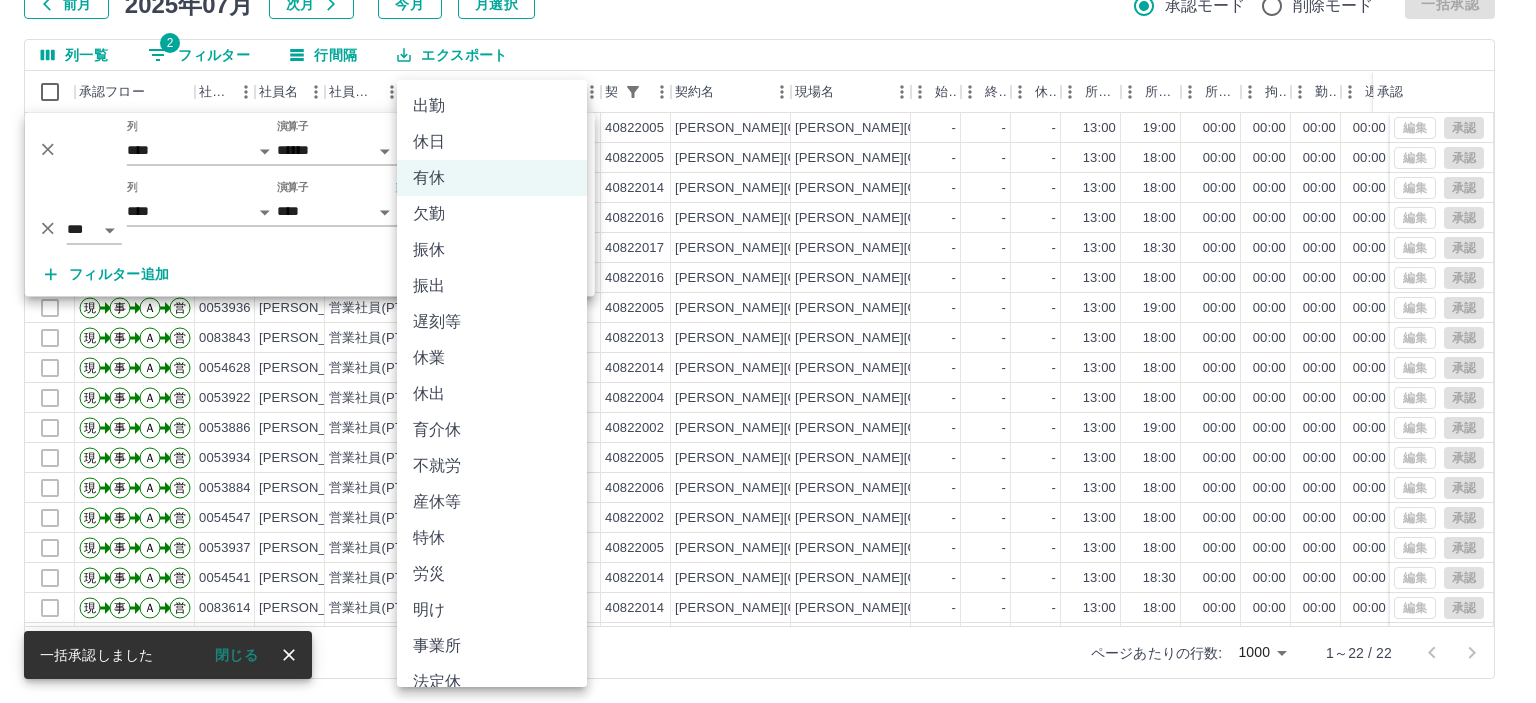 click on "SDH勤怠 仲島　孝輔 勤務実績承認 前月 2025年07月 次月 今月 月選択 承認モード 削除モード 一括承認 列一覧 2 フィルター 行間隔 エクスポート 承認フロー 社員番号 社員名 社員区分 勤務日 交通費 勤務区分 契約コード 契約名 現場名 始業 終業 休憩 所定開始 所定終業 所定休憩 拘束 勤務 遅刻等 コメント ステータス 承認 現 事 Ａ 営 0053936 中川　早苗 営業社員(PT契約) 2025-07-11  -  有休 40822005 彦根市 彦根市城北小学校放課後児童クラブ - - - 13:00 19:00 00:00 00:00 00:00 00:00 私用 全承認済 現 事 Ａ 営 0053934 安居　まさ江 営業社員(PT契約) 2025-07-10  -  有休 40822005 彦根市 彦根市城北小学校放課後児童クラブ - - - 13:00 18:00 00:00 00:00 00:00 00:00 私用 全承認済 現 事 Ａ 営 0083614 横山　佐知子 営業社員(PT契約) 2025-07-09  -  有休 40822014 彦根市 彦根市城南小学校放課後児童クラブ - -" at bounding box center (768, 280) 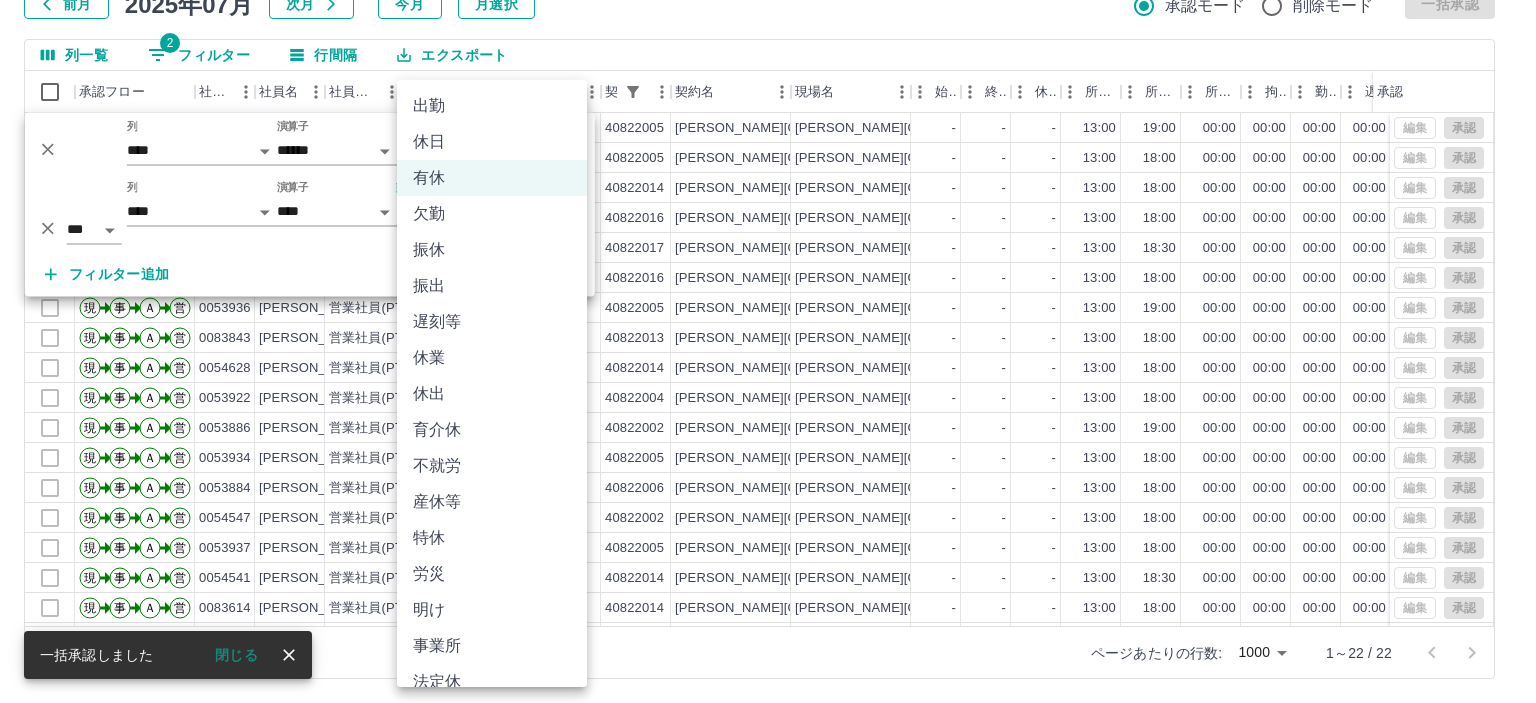 click on "特休" at bounding box center (492, 538) 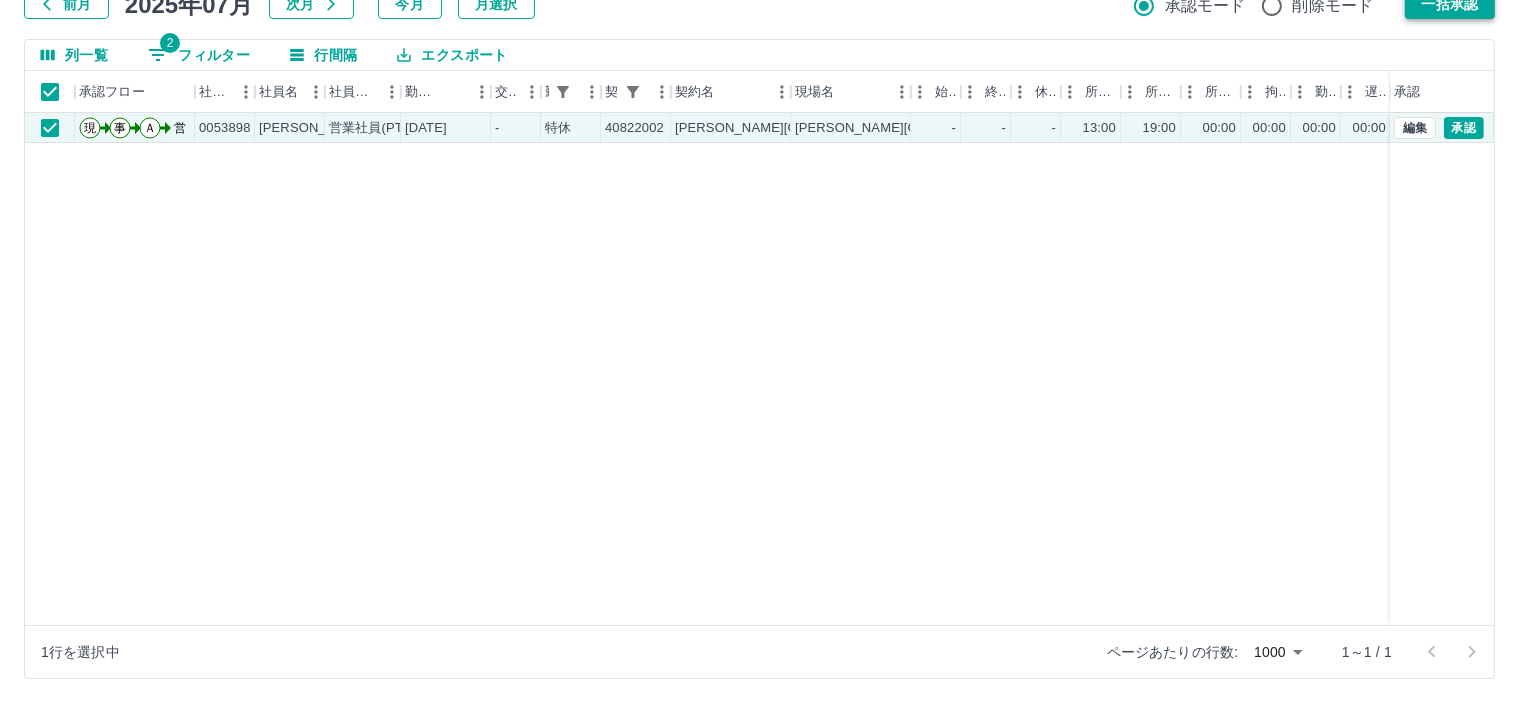 click on "一括承認" at bounding box center (1450, 4) 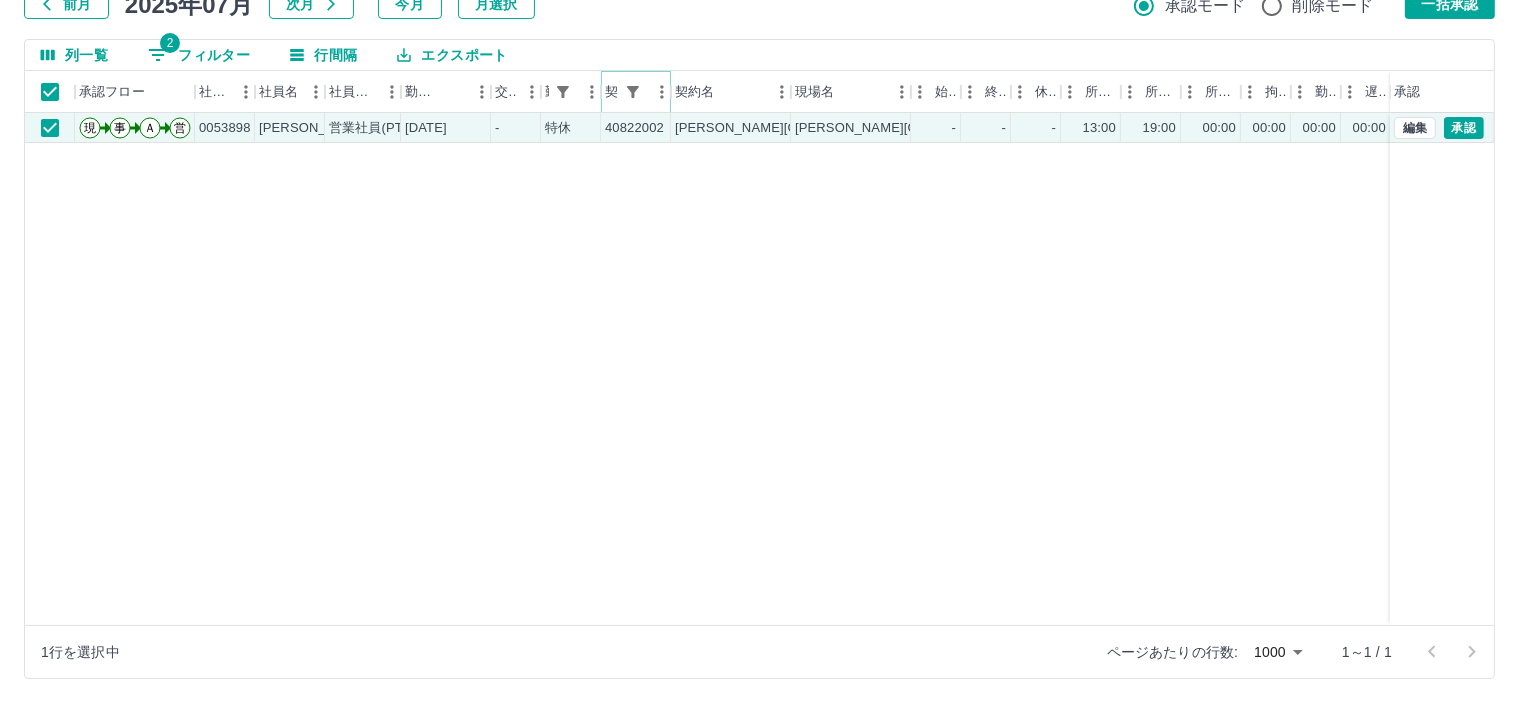 click 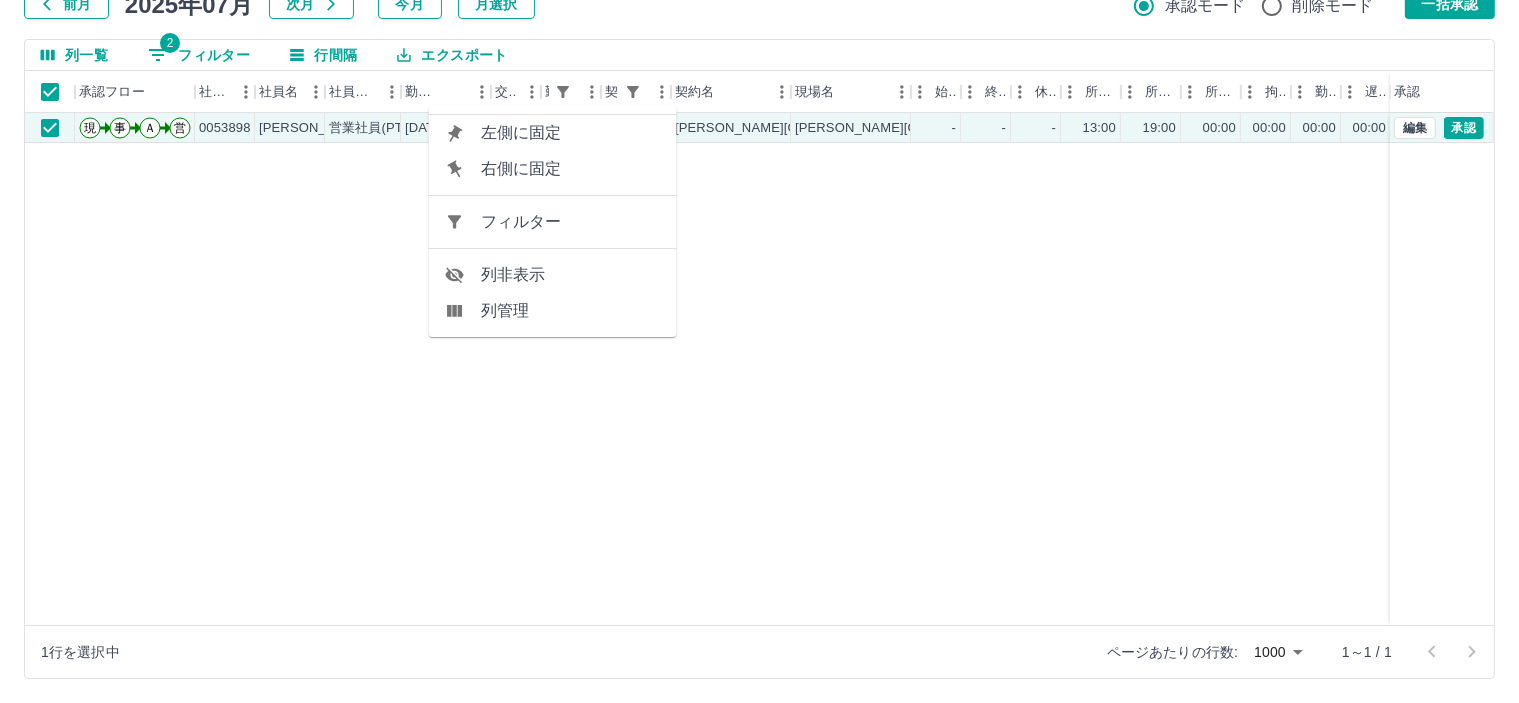 click on "フィルター" at bounding box center (571, 222) 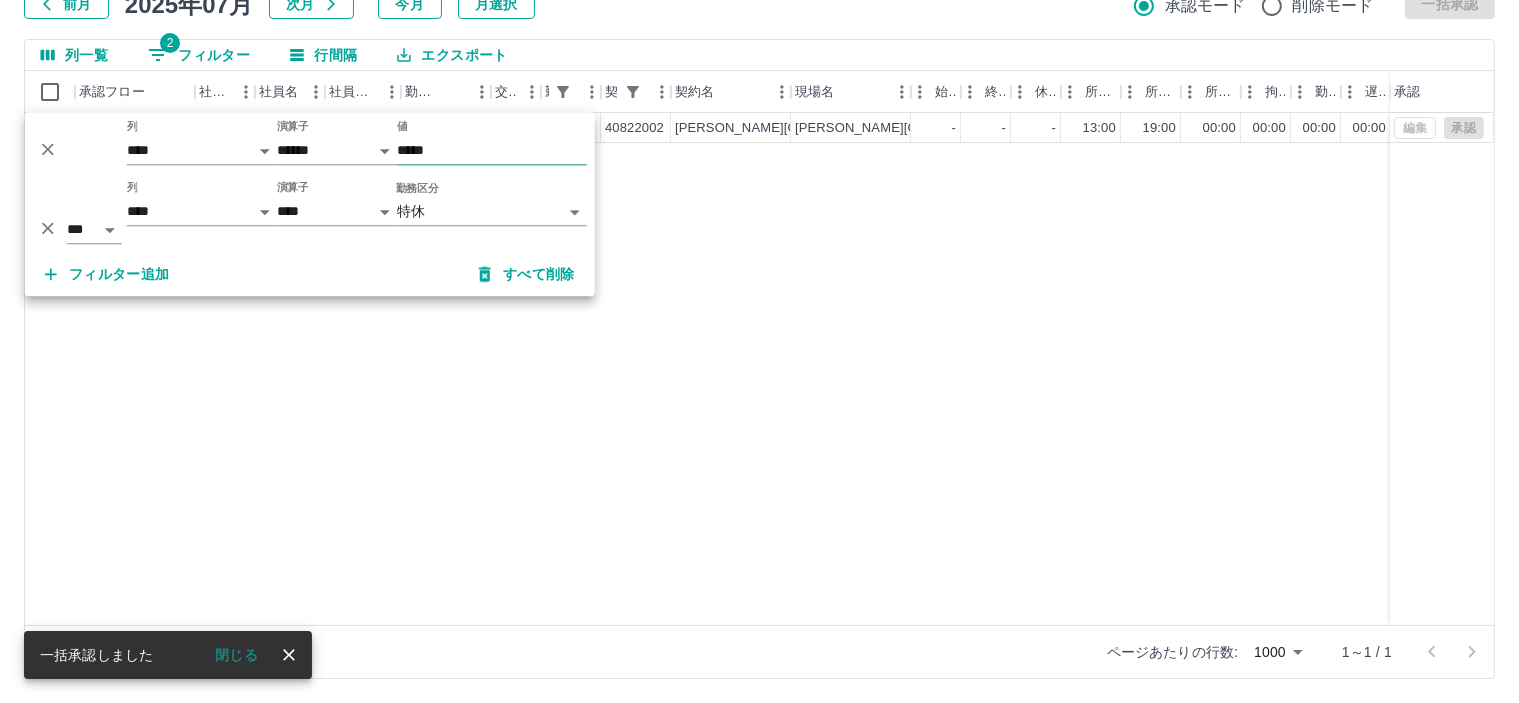 click on "*****" at bounding box center (492, 150) 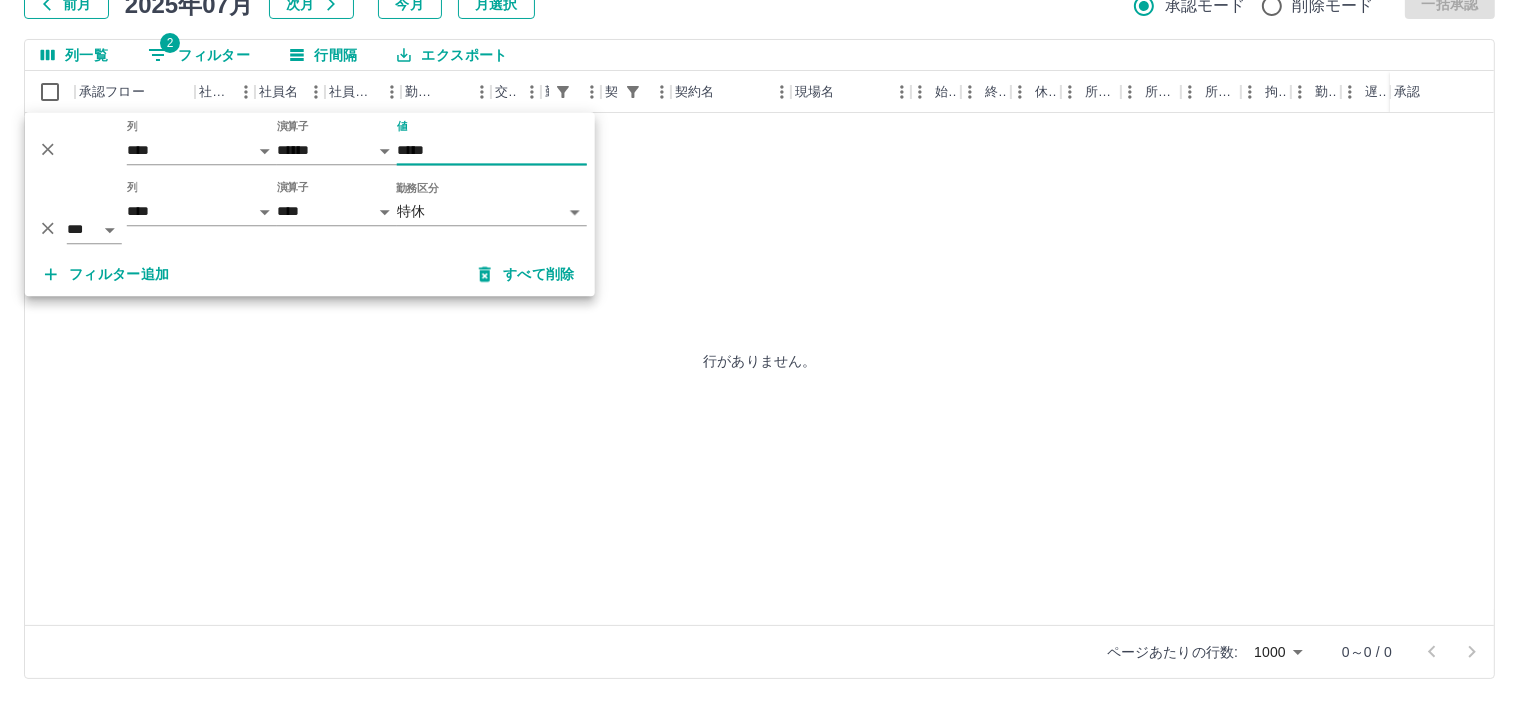 click on "*****" at bounding box center (492, 150) 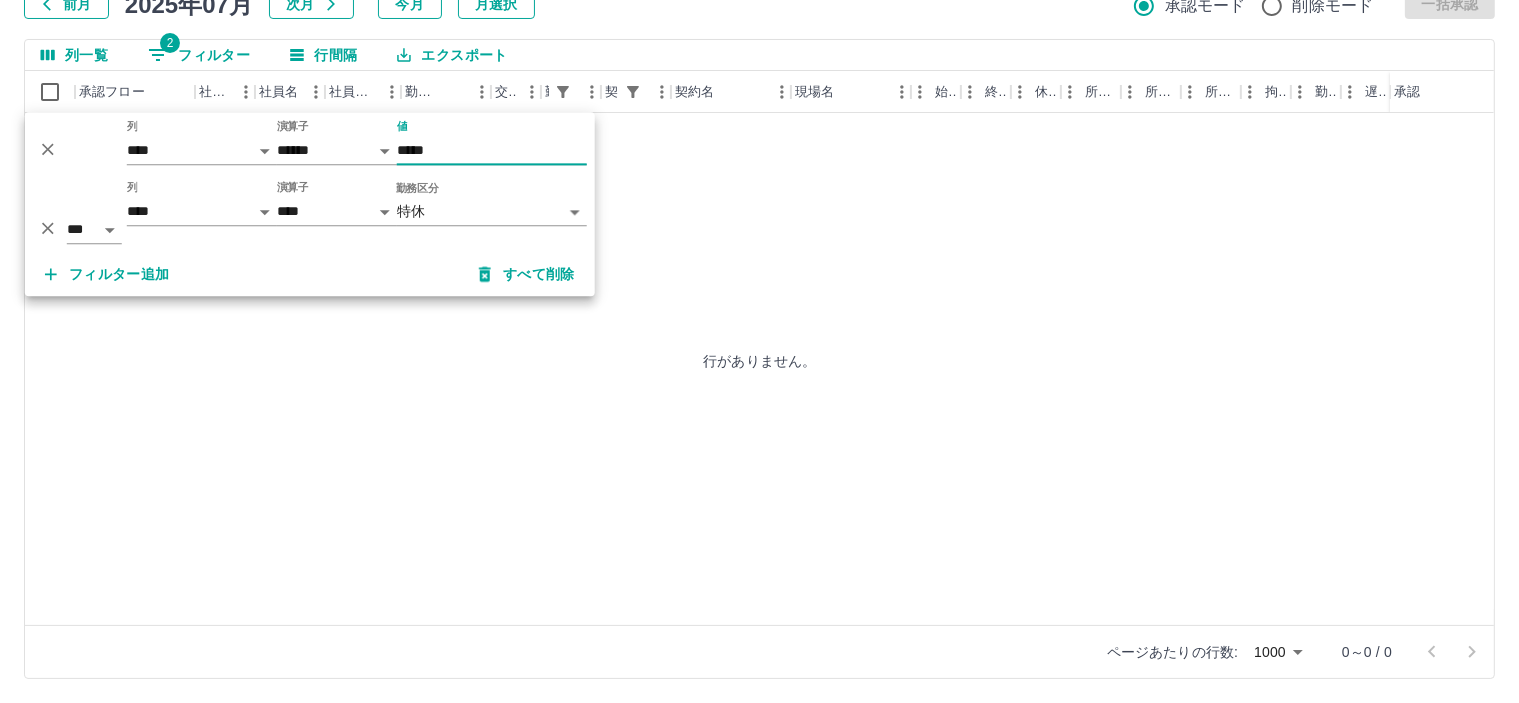 type on "*****" 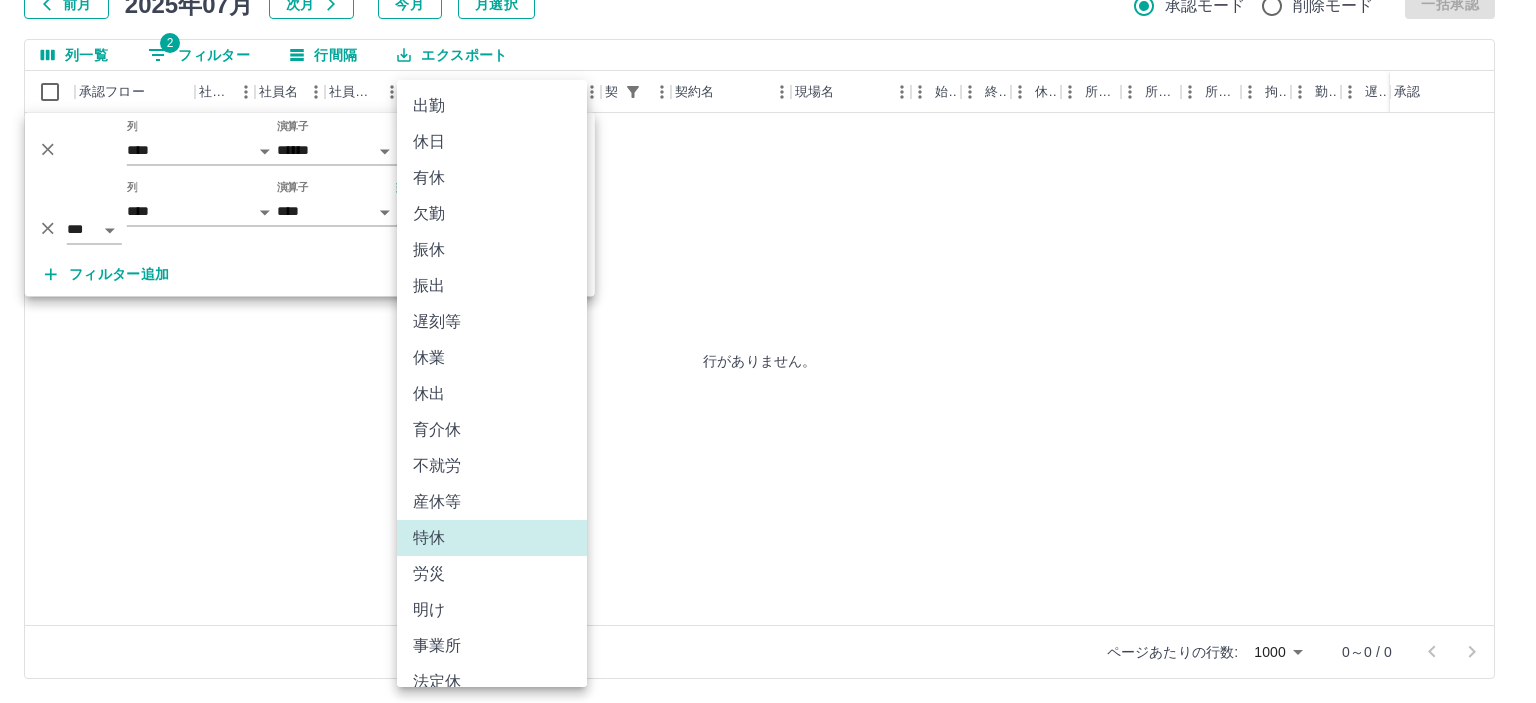 click on "**********" at bounding box center [768, 280] 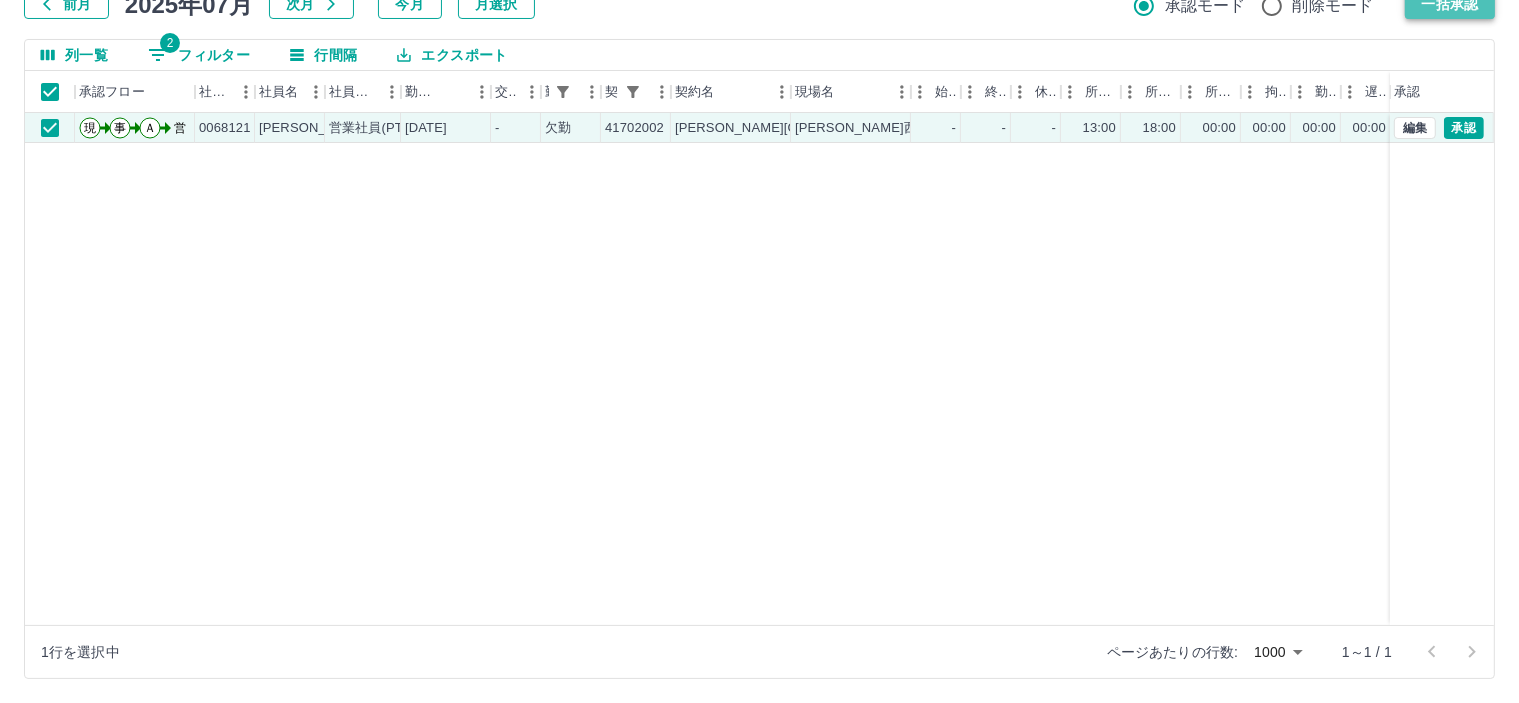 click on "一括承認" at bounding box center (1450, 4) 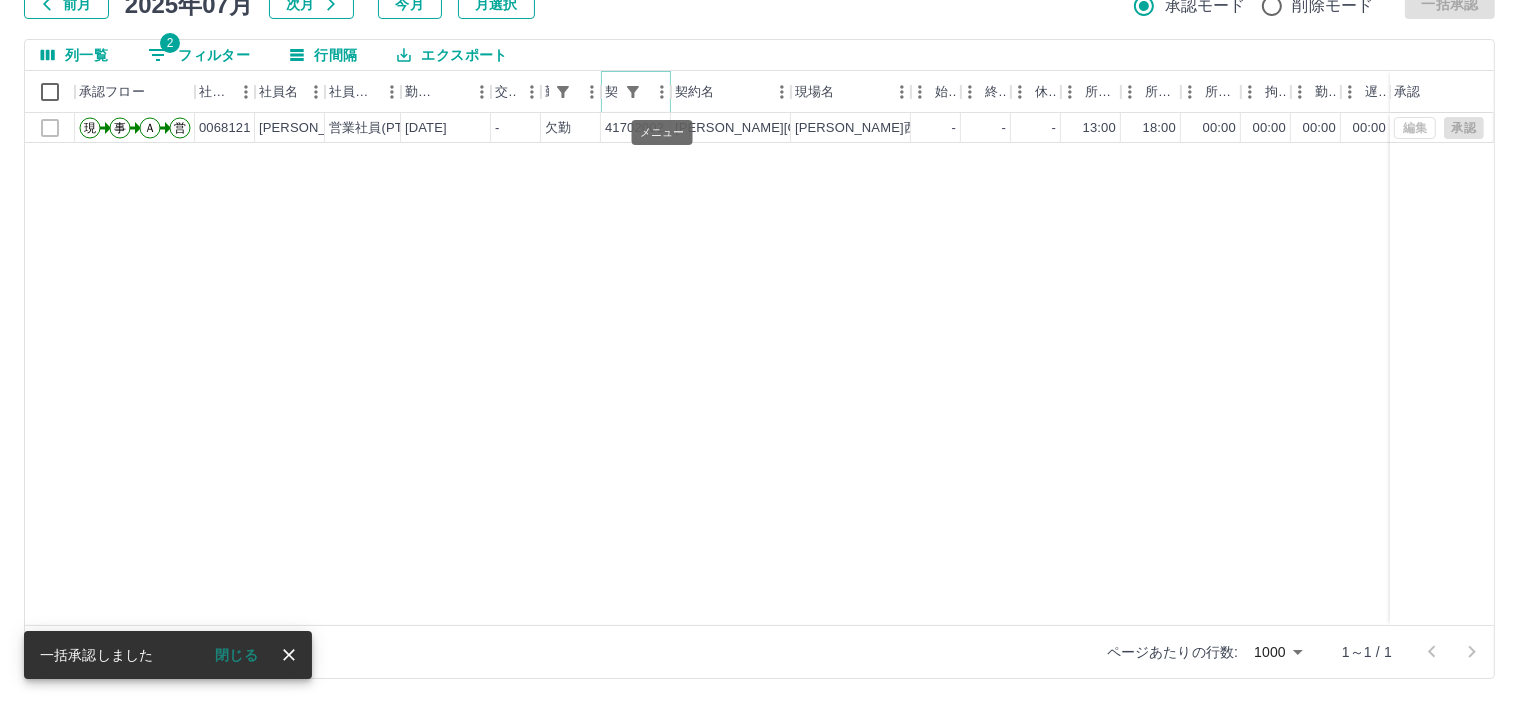 click 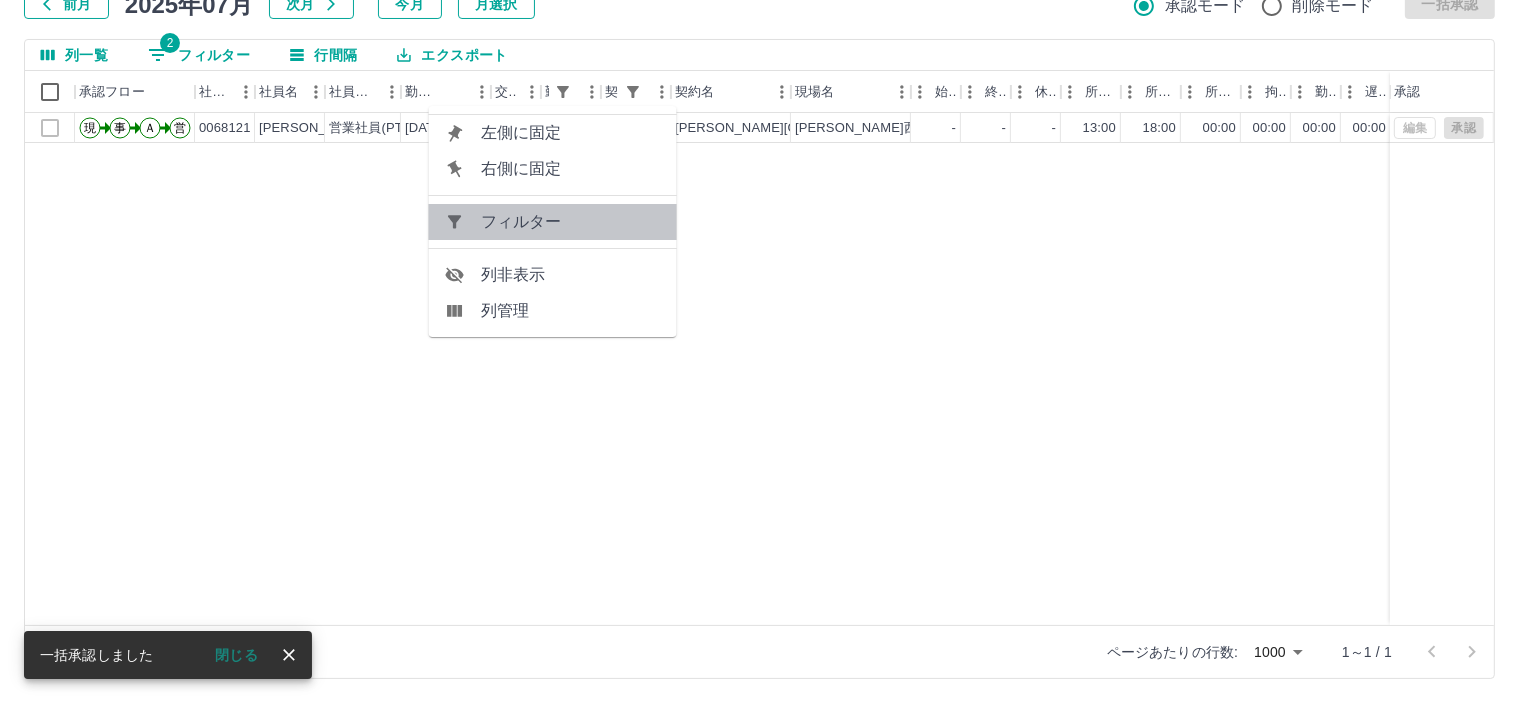 click on "フィルター" at bounding box center [571, 222] 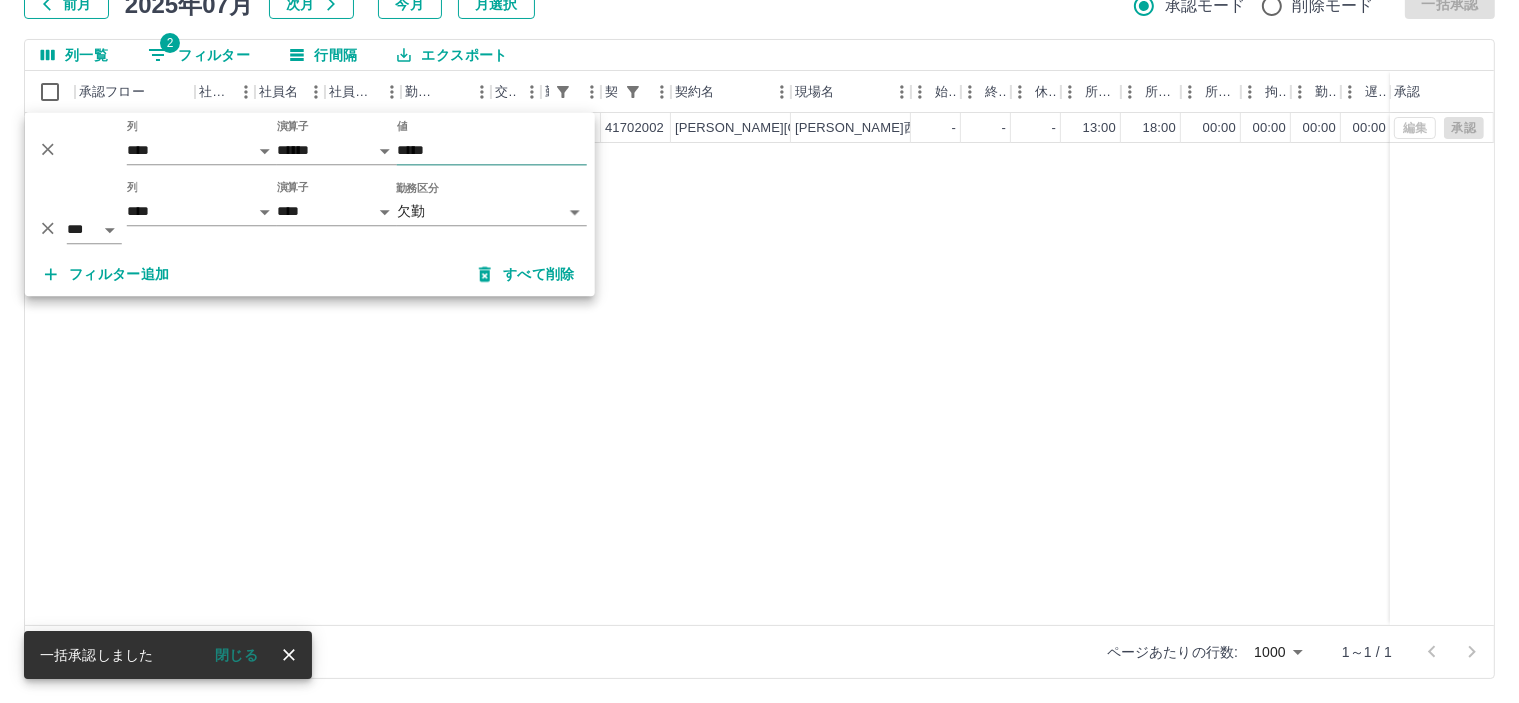 click on "*****" at bounding box center [492, 150] 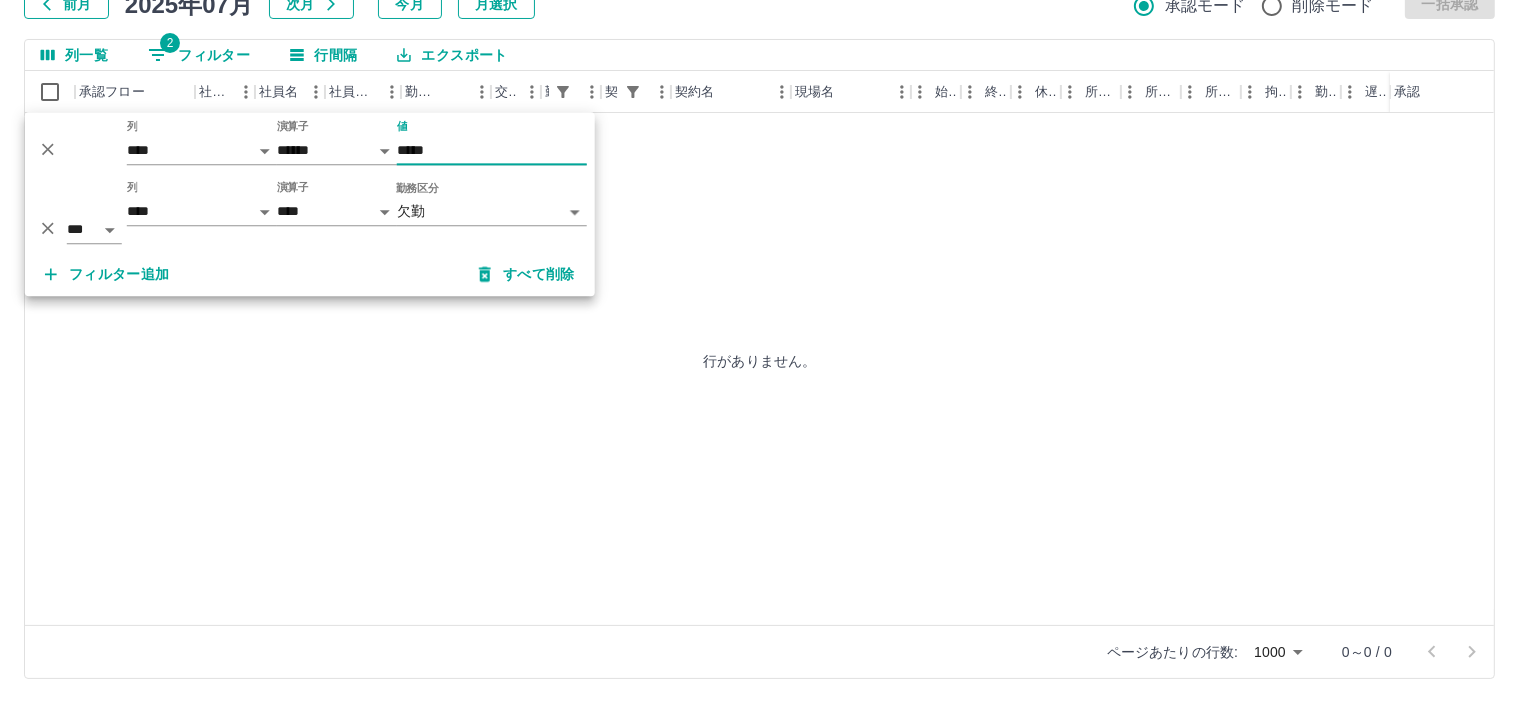 click on "**********" at bounding box center [759, 280] 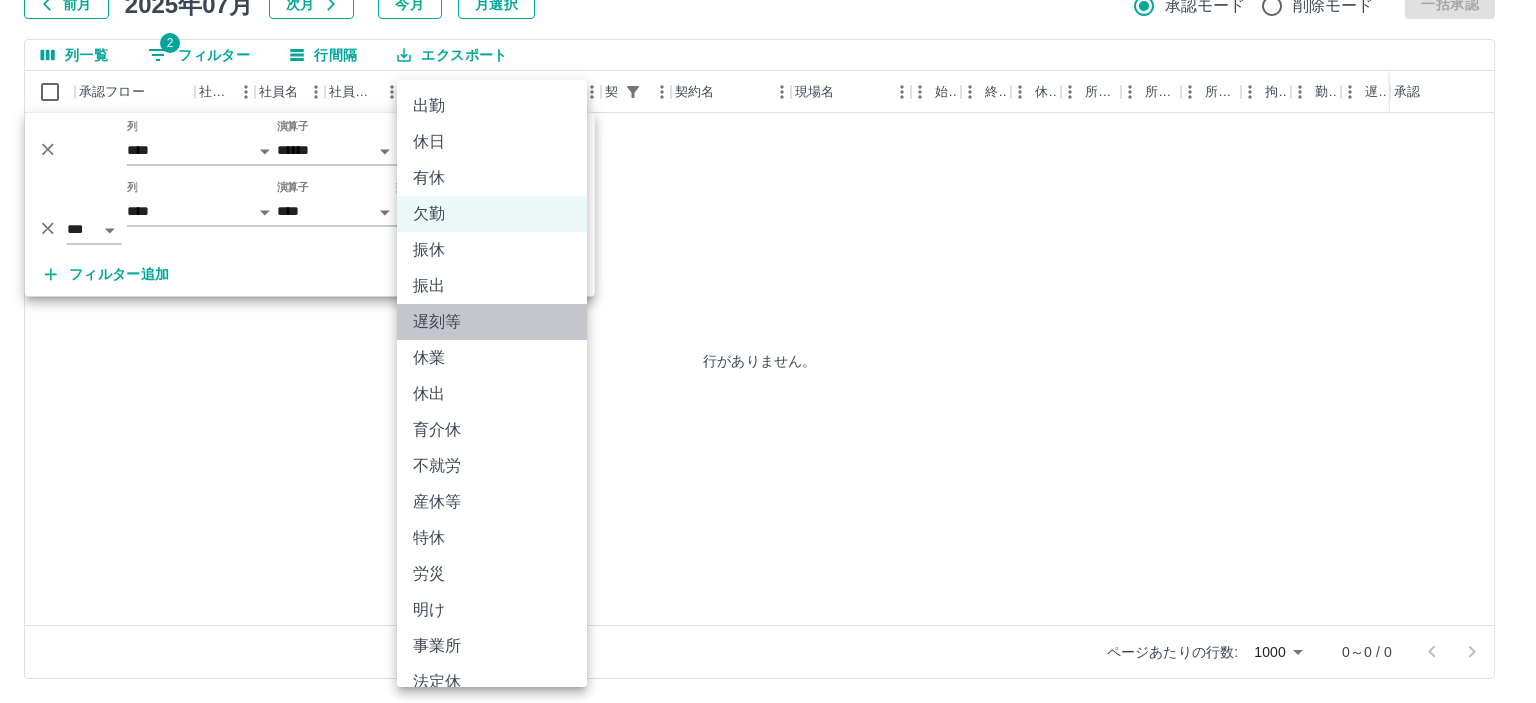 click on "遅刻等" at bounding box center [492, 322] 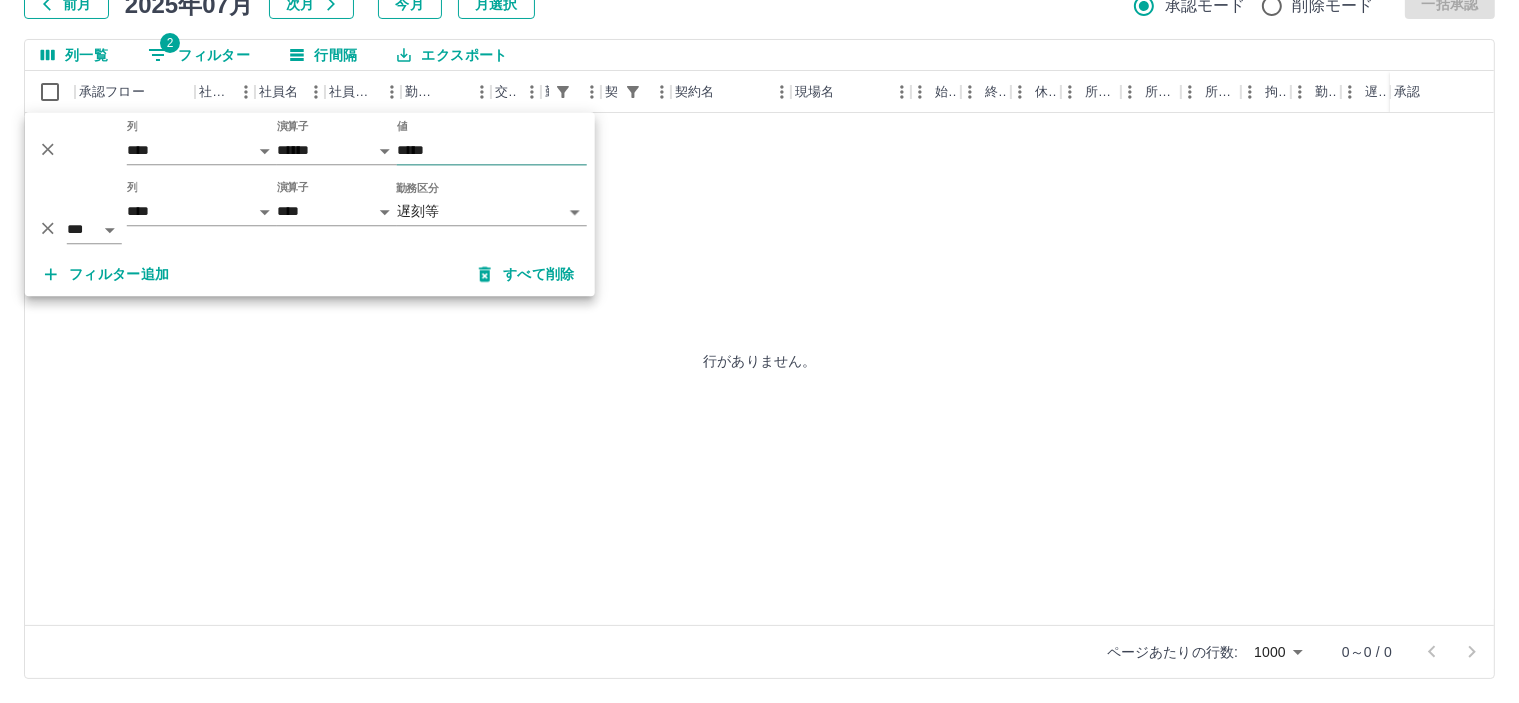 click on "*****" at bounding box center (492, 150) 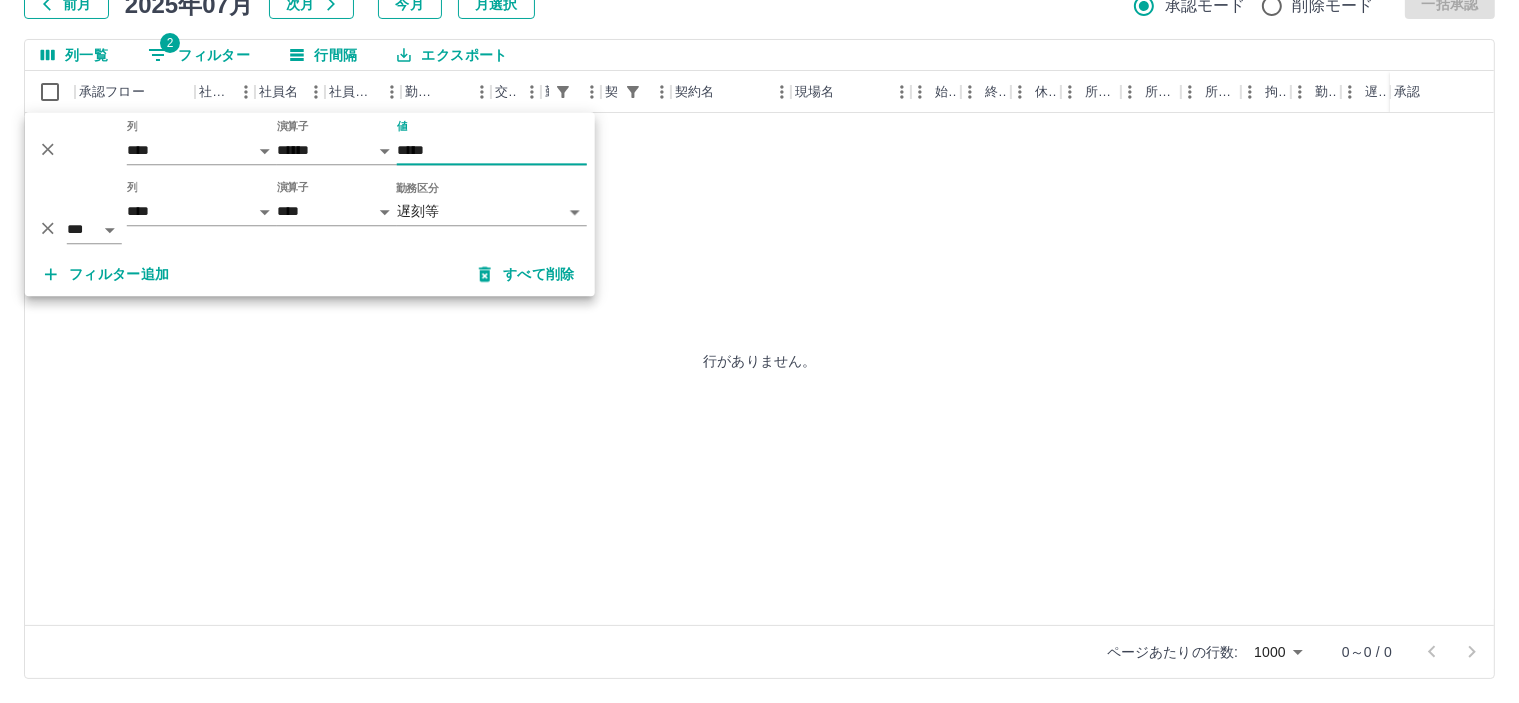 type on "*****" 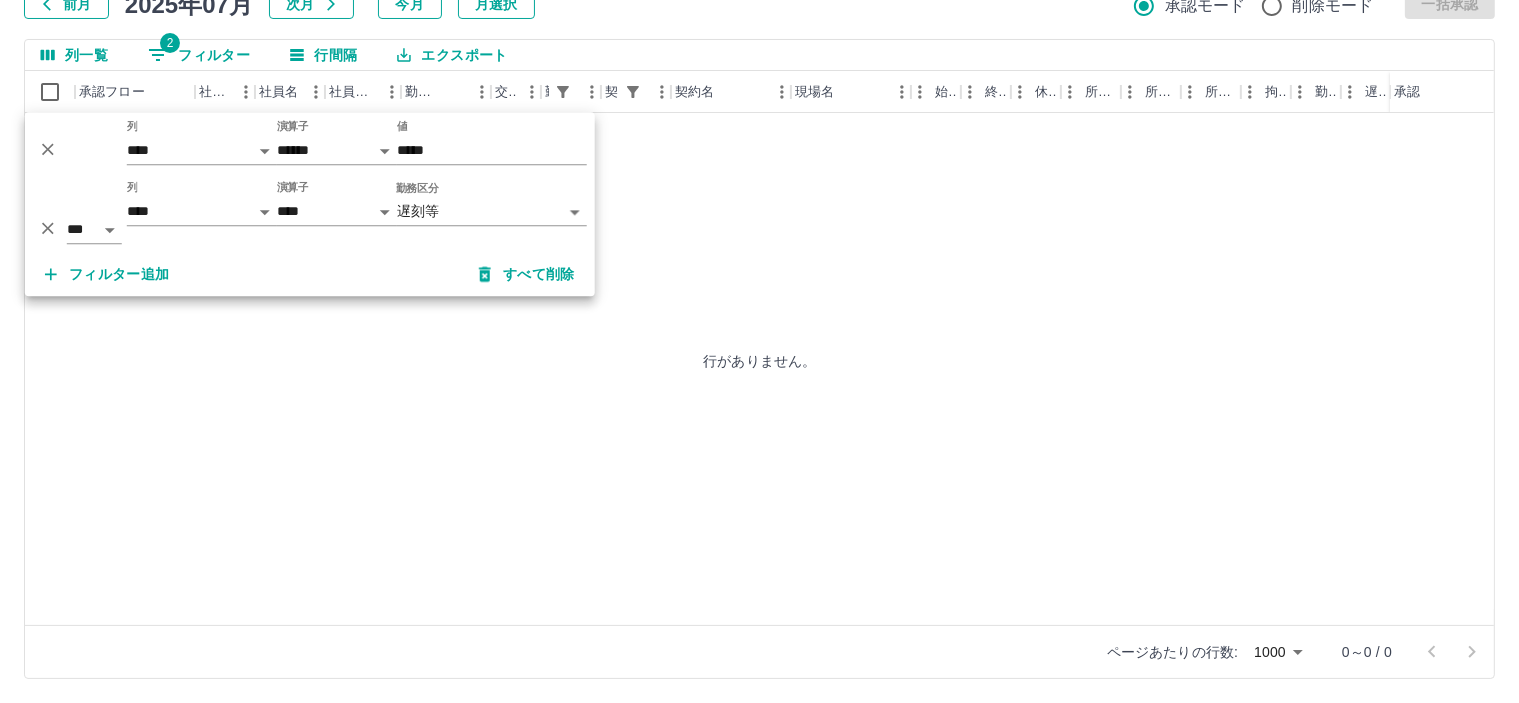click on "列一覧 2 フィルター 行間隔 エクスポート" at bounding box center (759, 55) 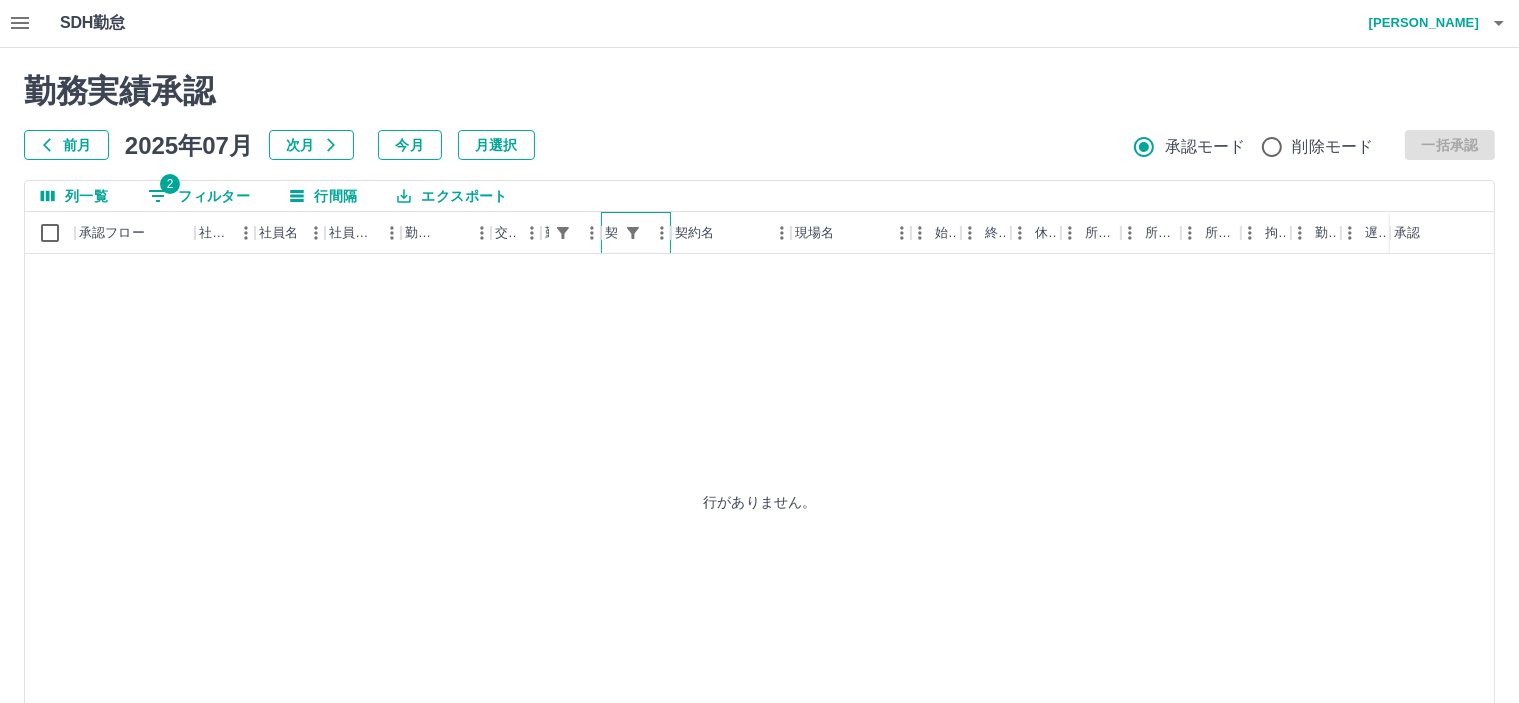scroll, scrollTop: 0, scrollLeft: 0, axis: both 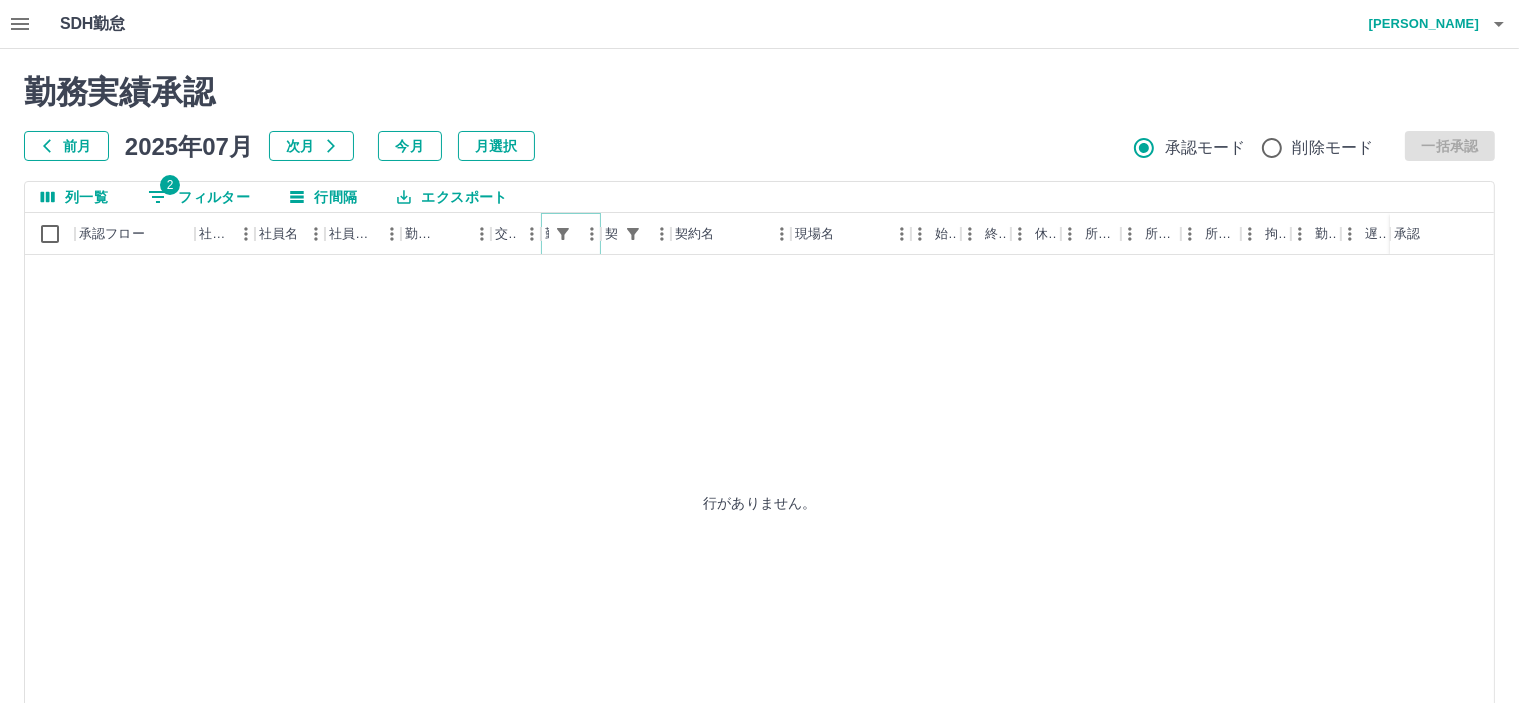 click 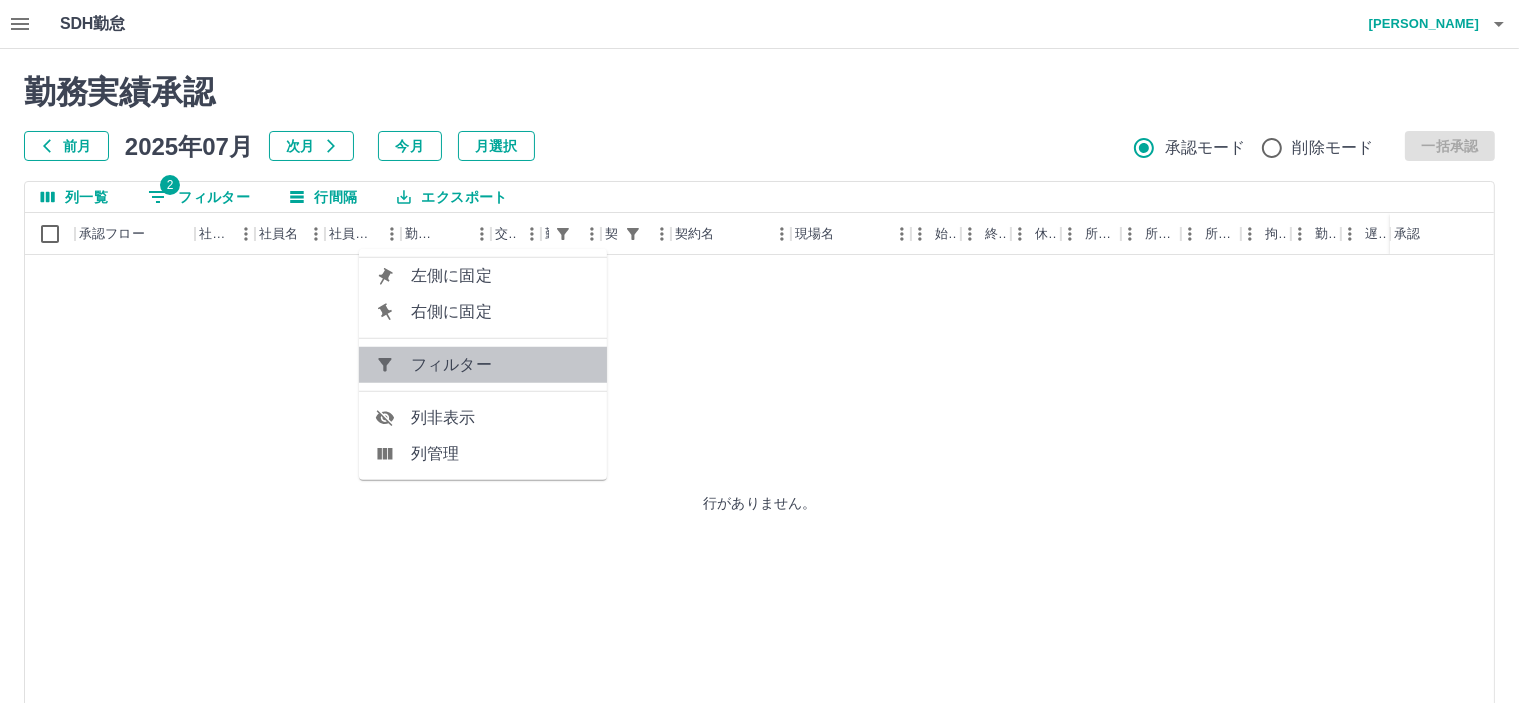 click on "フィルター" at bounding box center (501, 365) 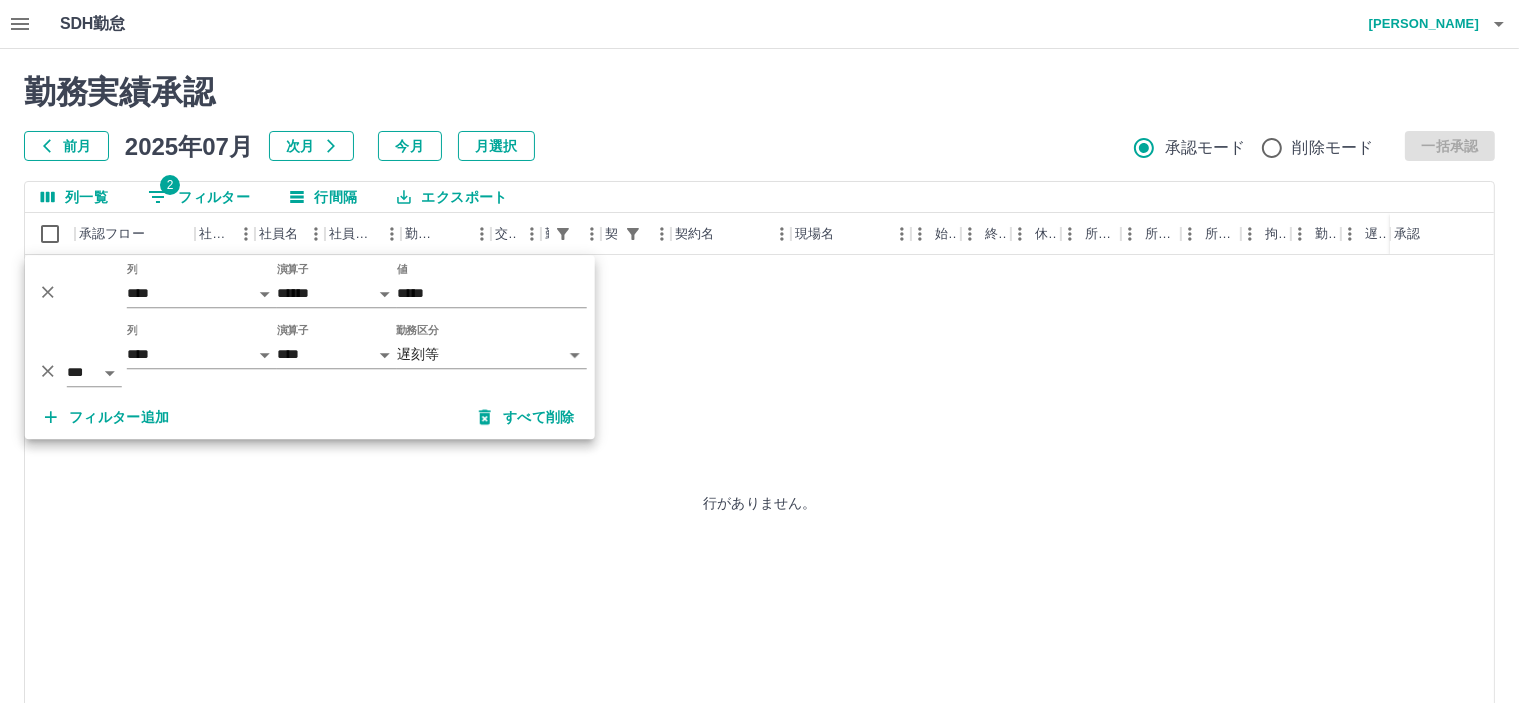 click on "**********" at bounding box center (759, 422) 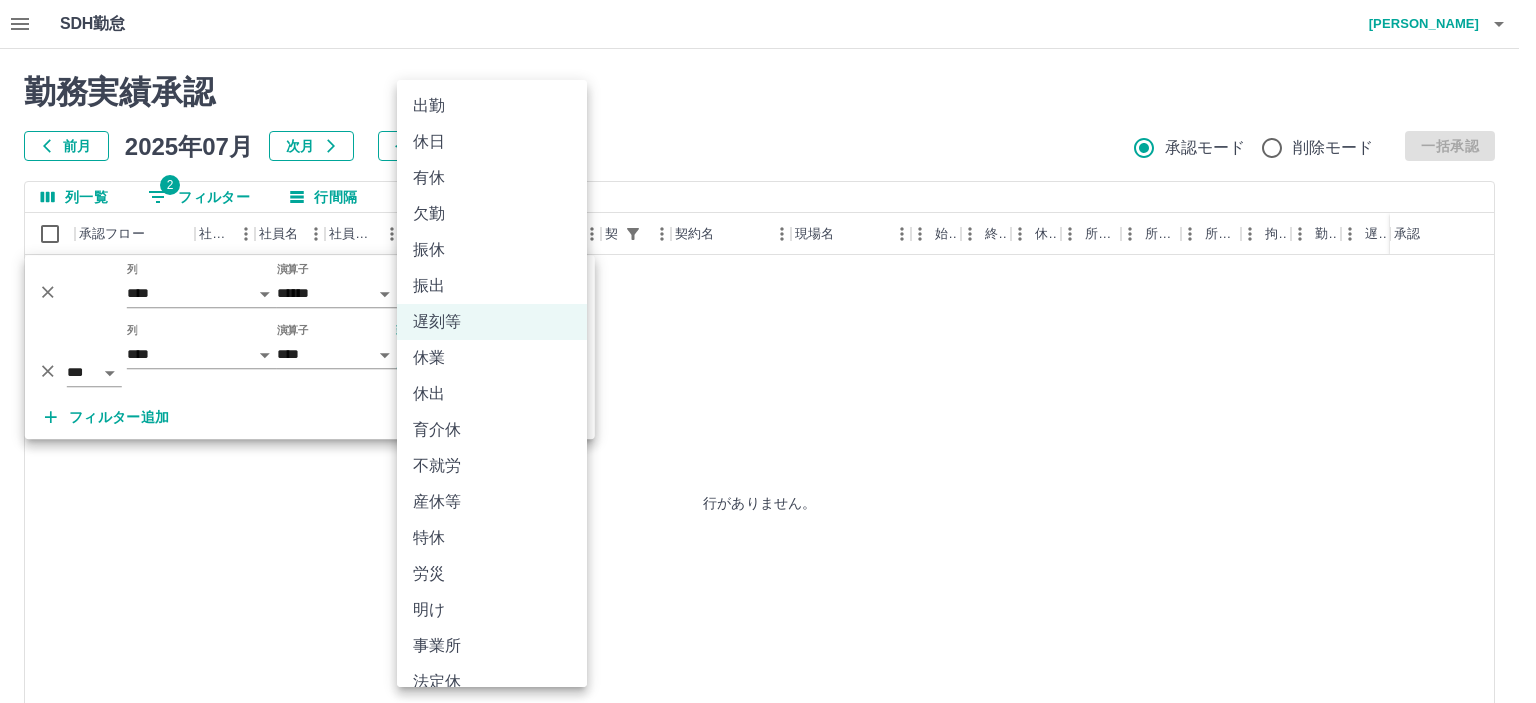 click on "出勤" at bounding box center [492, 106] 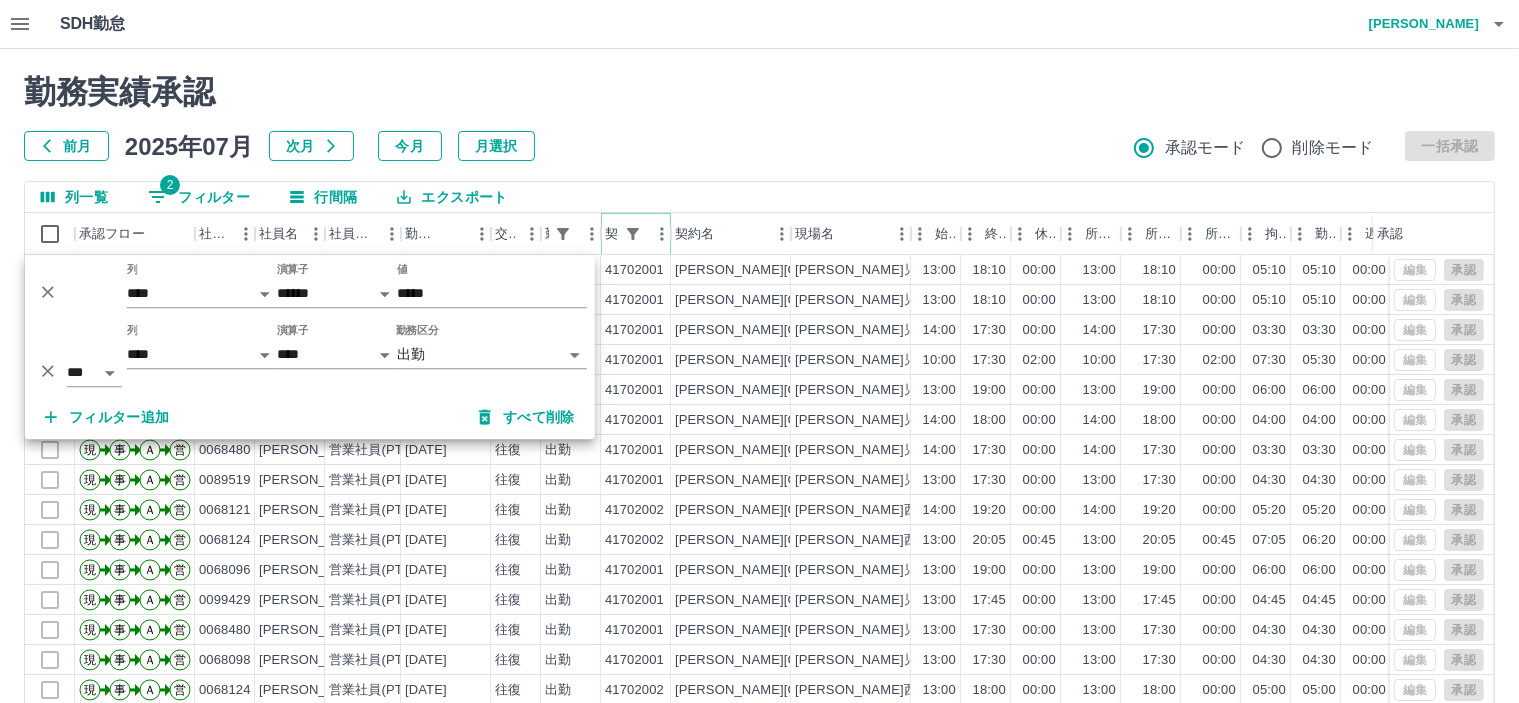click 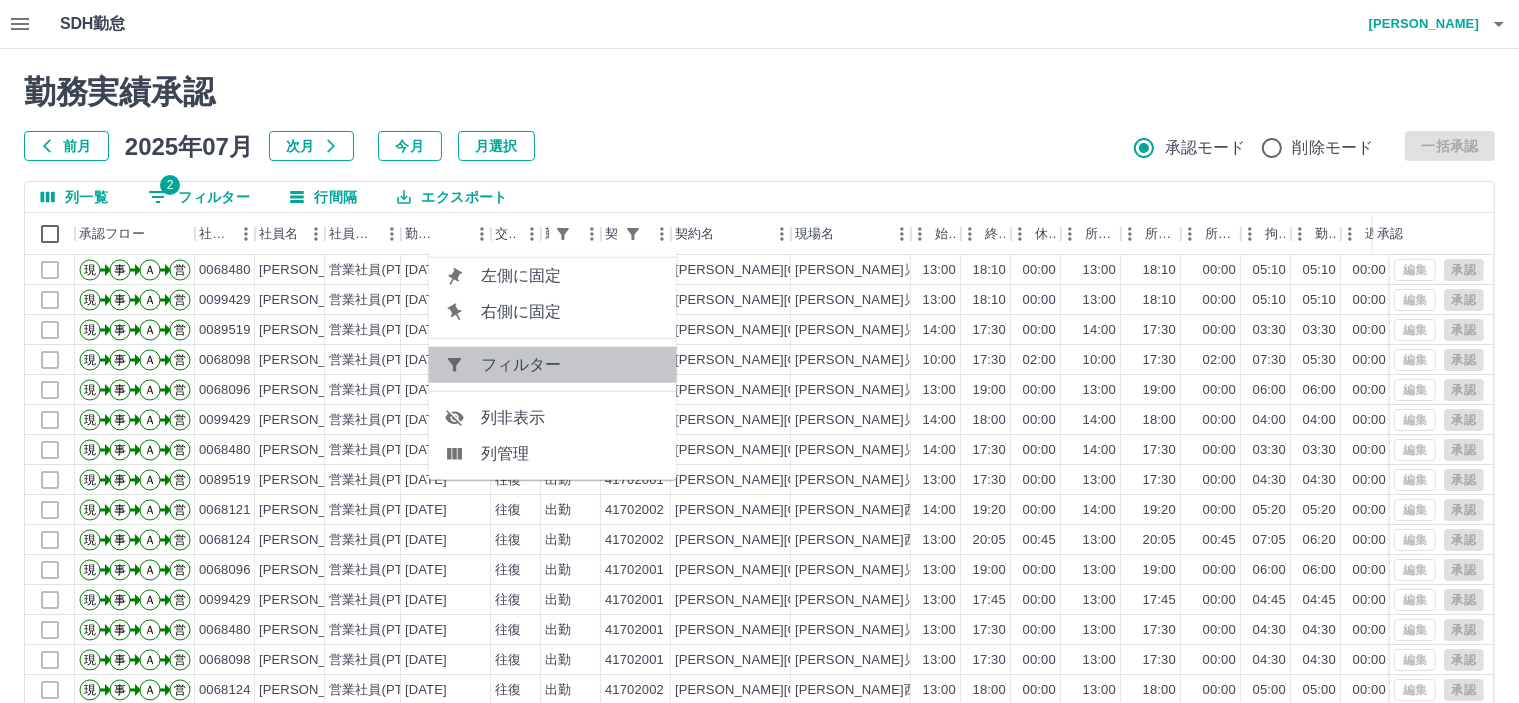 click on "フィルター" at bounding box center [571, 365] 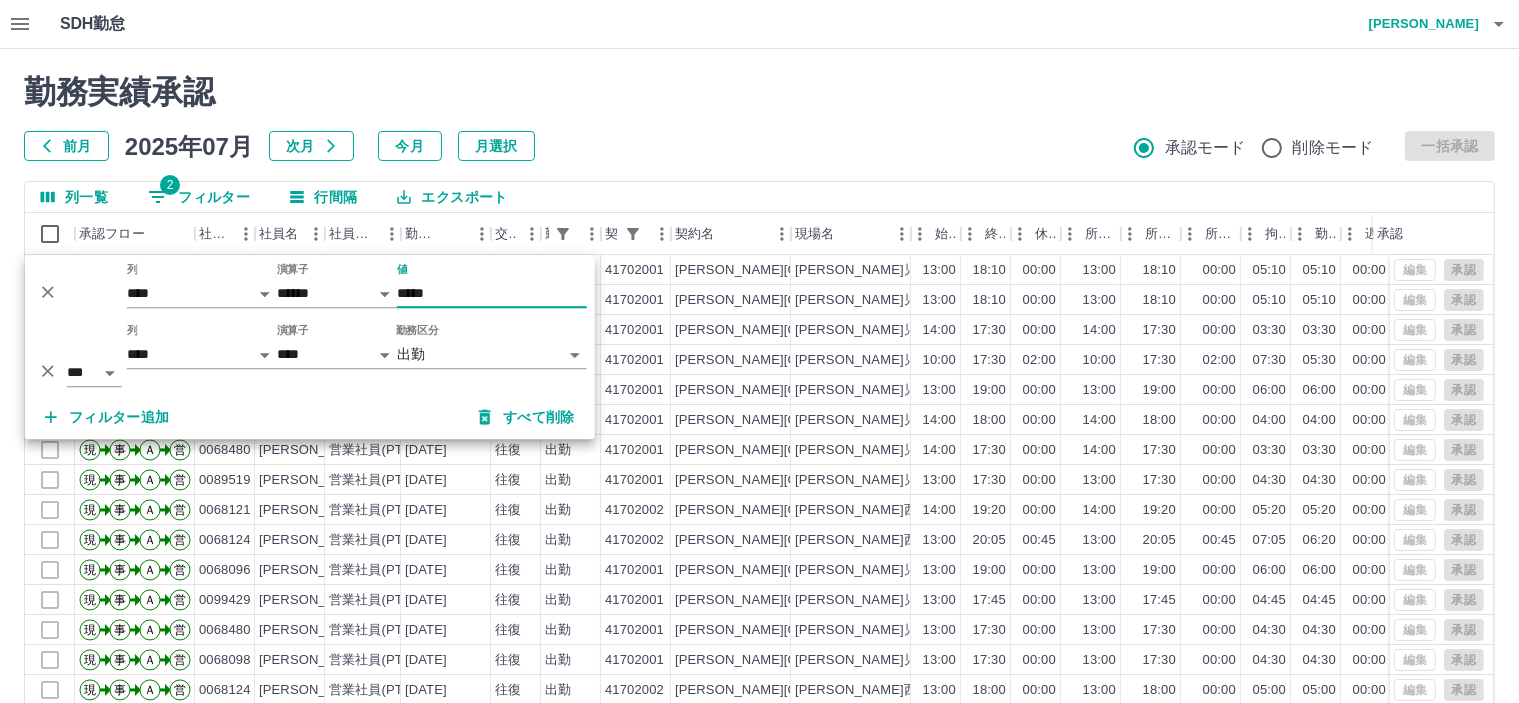 click on "*****" at bounding box center (492, 293) 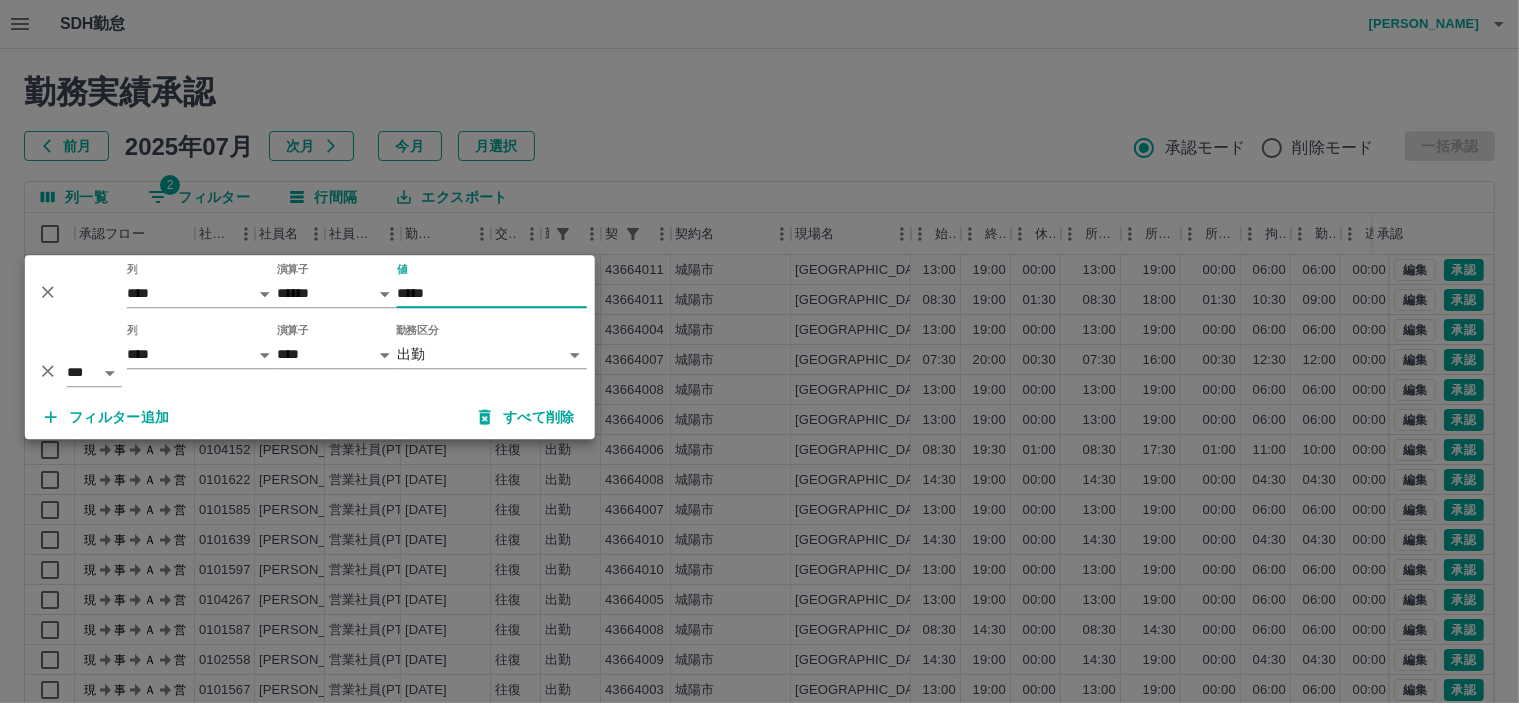 type on "*****" 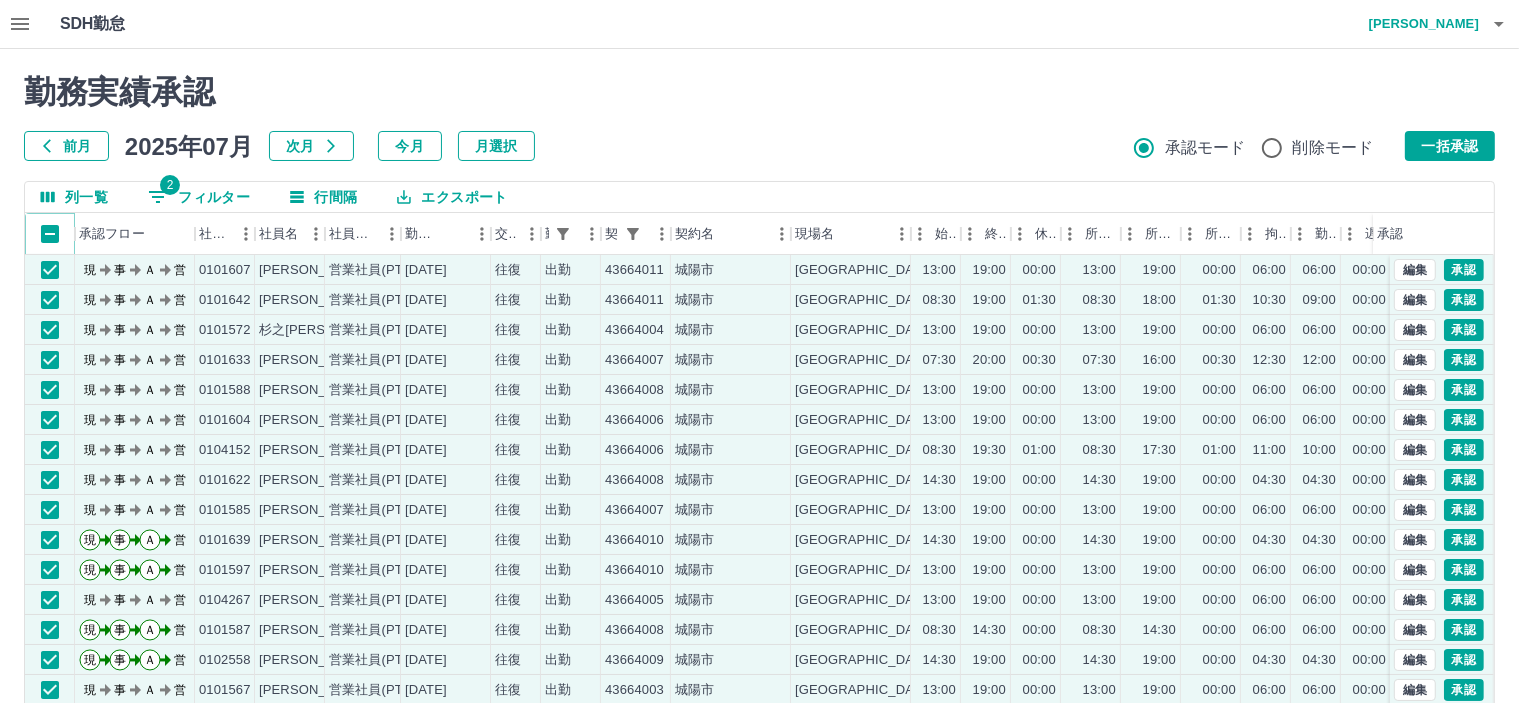 scroll, scrollTop: 1, scrollLeft: 0, axis: vertical 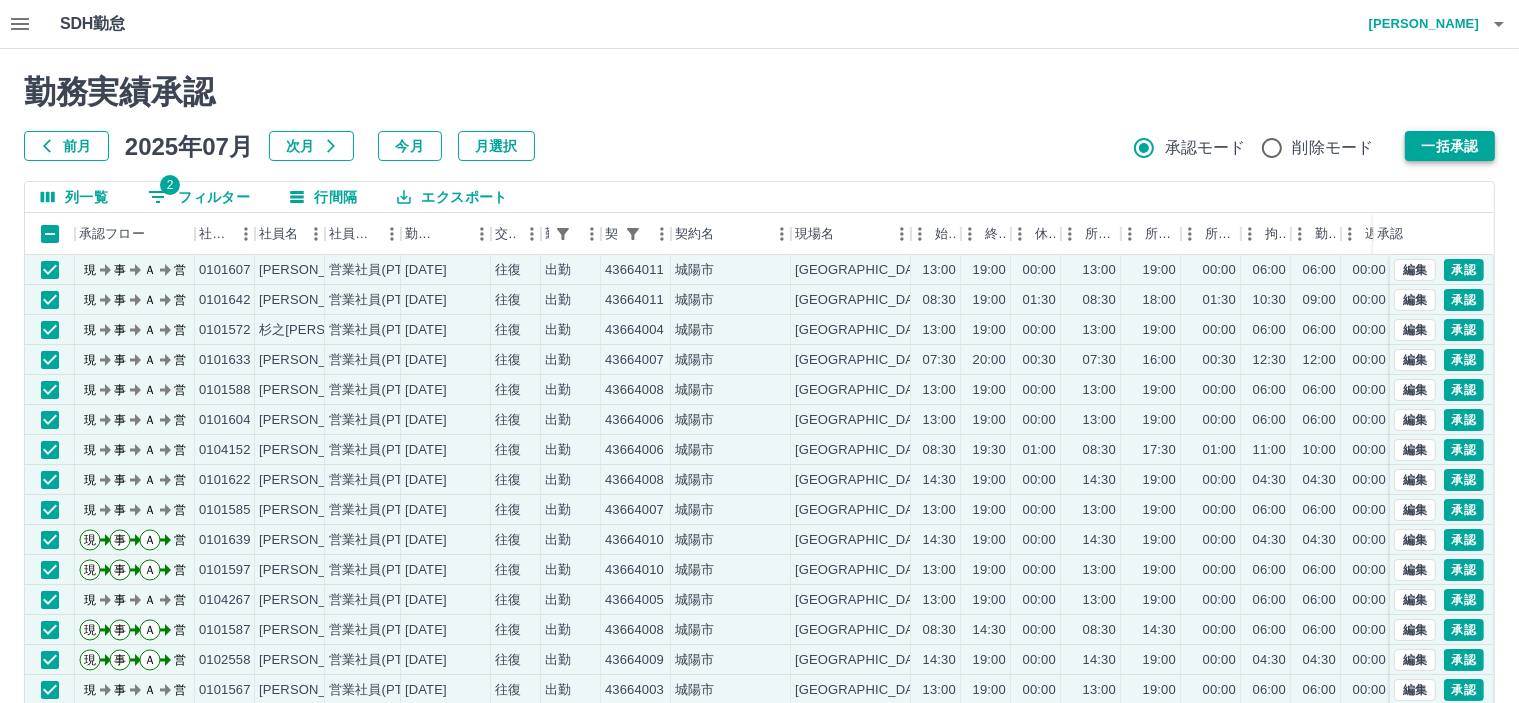 click on "一括承認" at bounding box center [1450, 146] 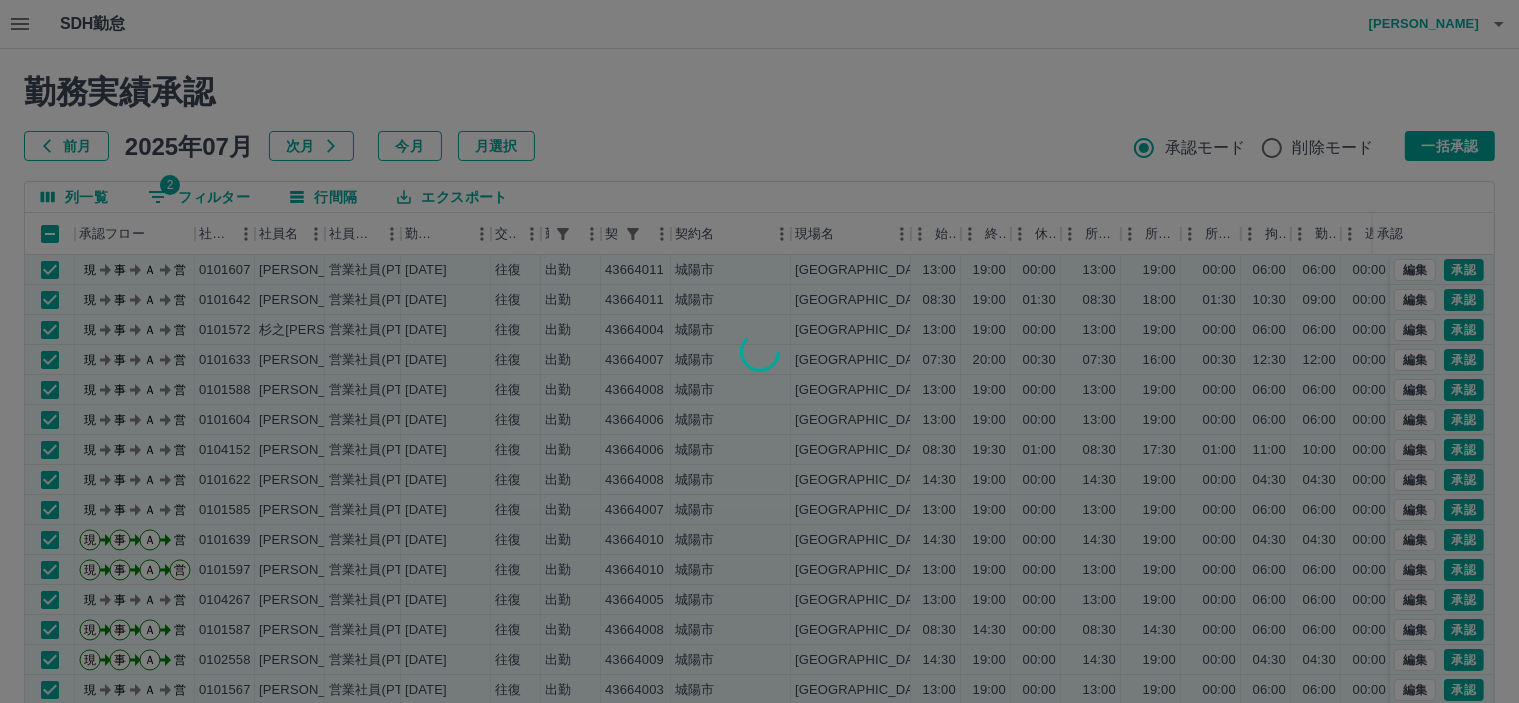 click at bounding box center (759, 351) 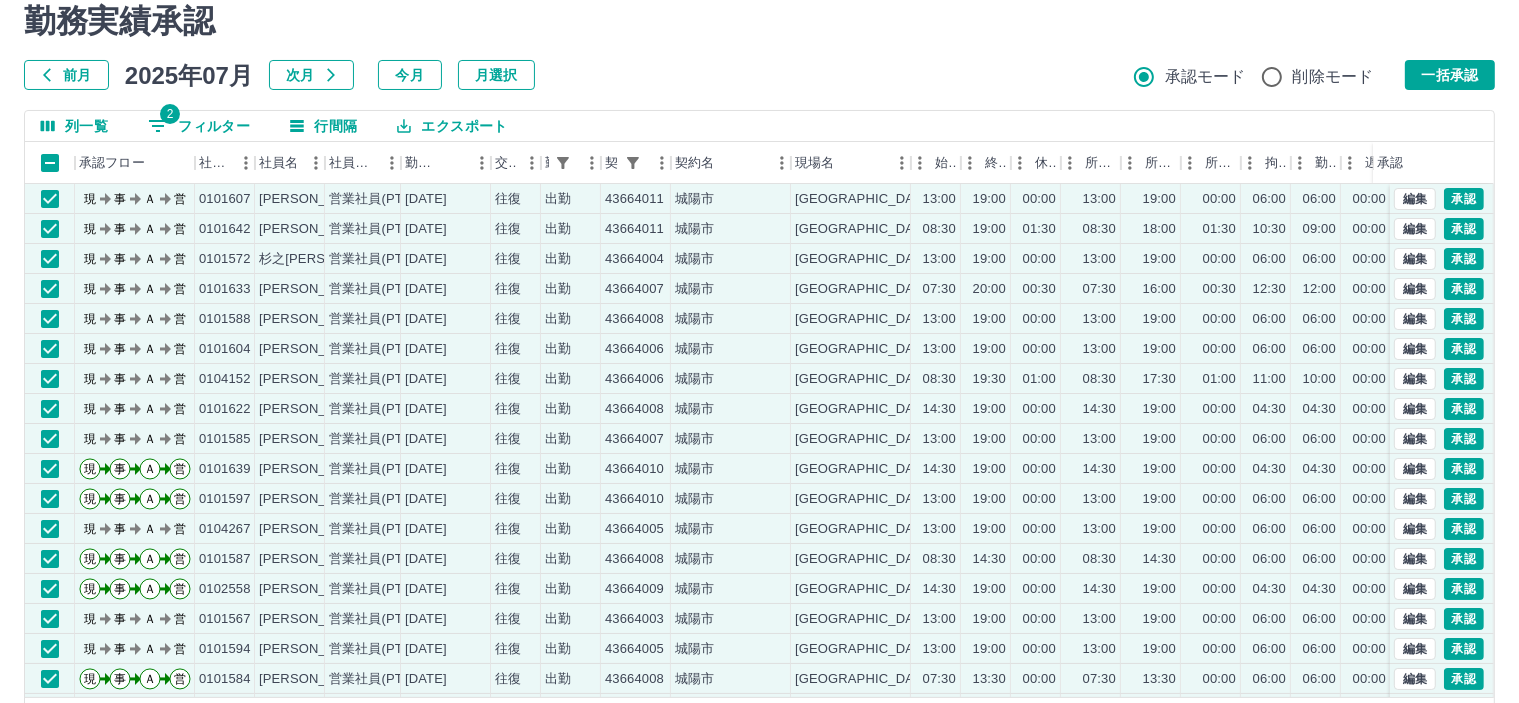 scroll, scrollTop: 142, scrollLeft: 0, axis: vertical 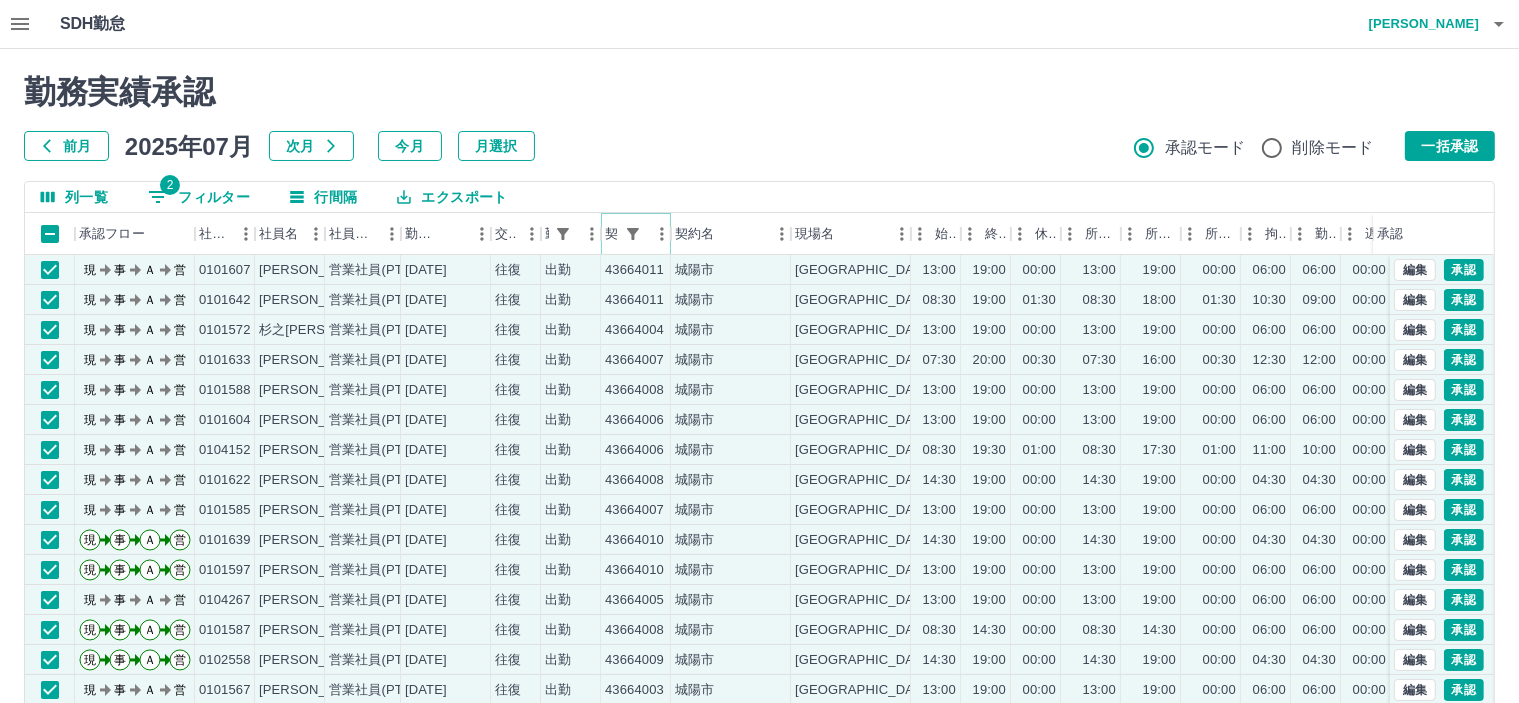click at bounding box center [662, 234] 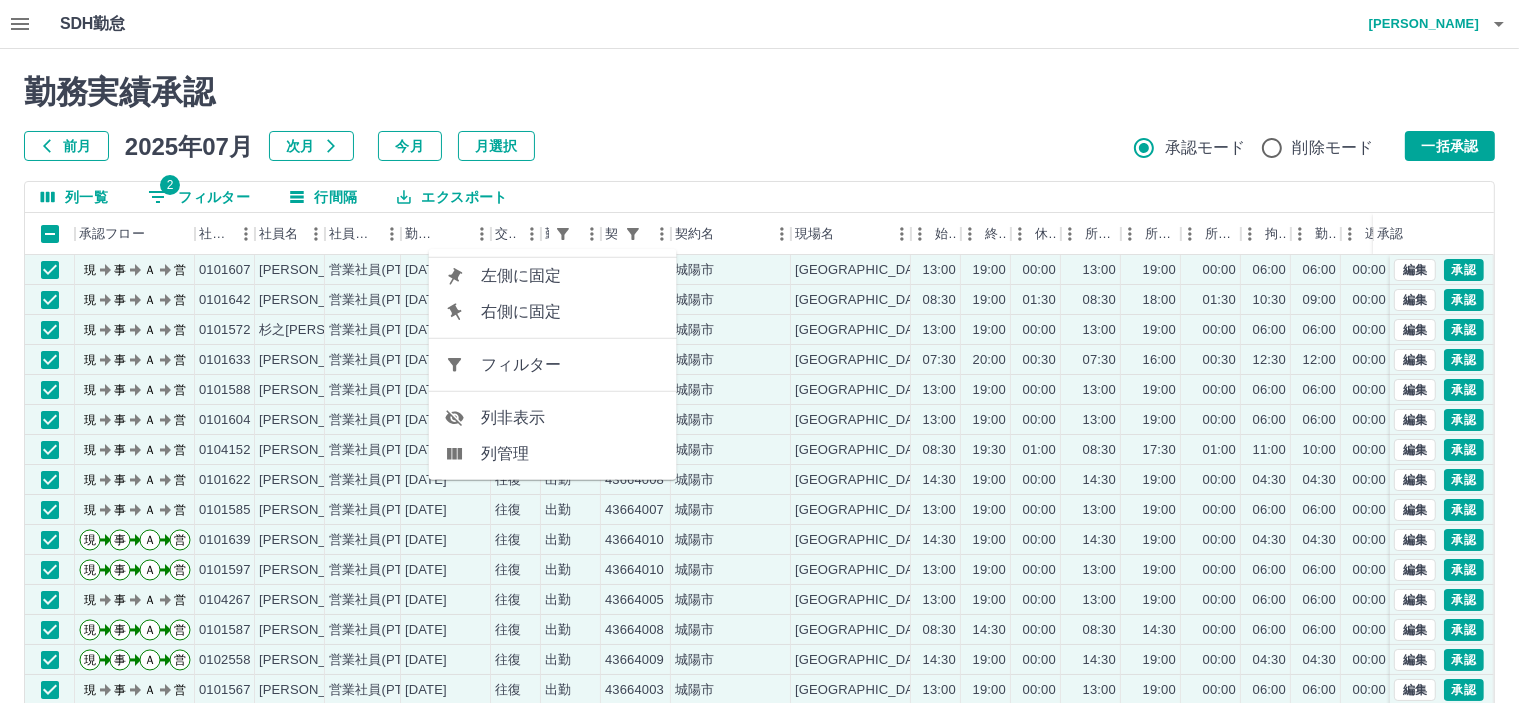 click on "勤務実績承認 前月 2025年07月 次月 今月 月選択 承認モード 削除モード 一括承認 列一覧 2 フィルター 行間隔 エクスポート 承認フロー 社員番号 社員名 社員区分 勤務日 交通費 勤務区分 契約コード 契約名 現場名 始業 終業 休憩 所定開始 所定終業 所定休憩 拘束 勤務 遅刻等 コメント ステータス 承認 現 事 Ａ 営 0101607 中村　明美 営業社員(PT契約) 2025-07-12 往復 出勤 43664011 城陽市 城陽市青谷学童保育所 13:00 19:00 00:00 13:00 19:00 00:00 06:00 06:00 00:00 現場責任者承認待 現 事 Ａ 営 0101642 奥田　悦子 営業社員(PT契約) 2025-07-12 往復 出勤 43664011 城陽市 城陽市青谷学童保育所 08:30 19:00 01:30 08:30 18:00 01:30 10:30 09:00 00:00 現場責任者承認待 現 事 Ａ 営 0101572 杉之下　典子 営業社員(PT契約) 2025-07-12 往復 出勤 43664004 城陽市 城陽市久世学童保育所 13:00 19:00 00:00 13:00 19:00 00:00 06:00" at bounding box center [759, 447] 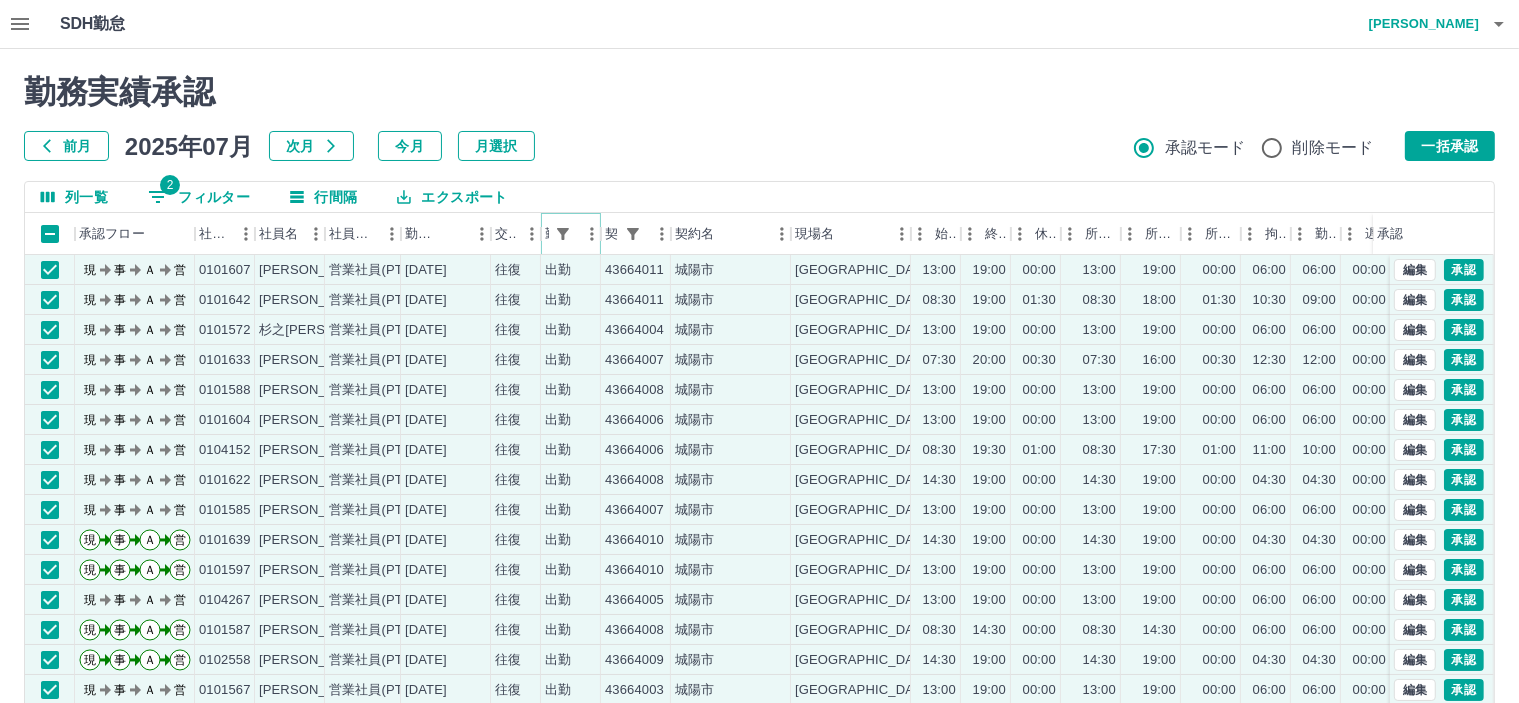 click 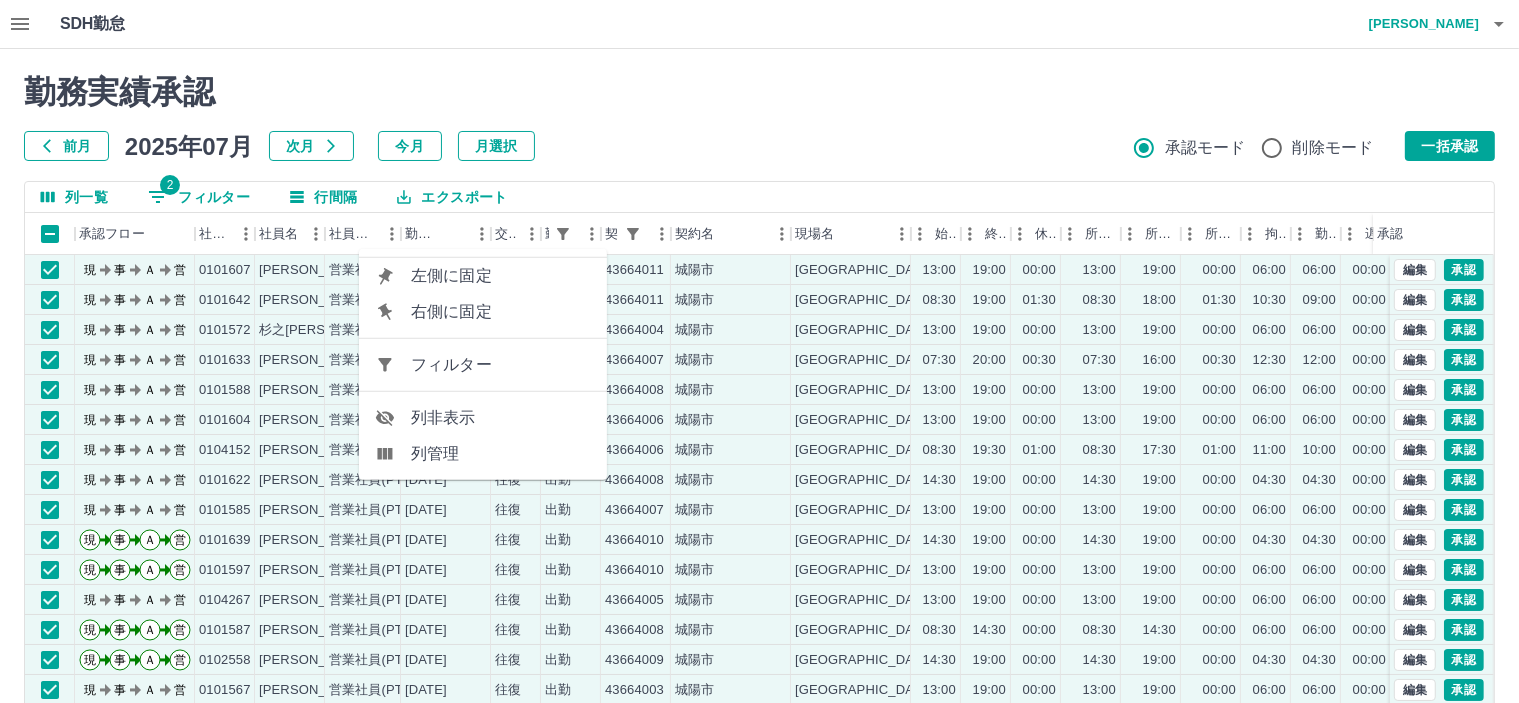 click on "フィルター" at bounding box center (501, 365) 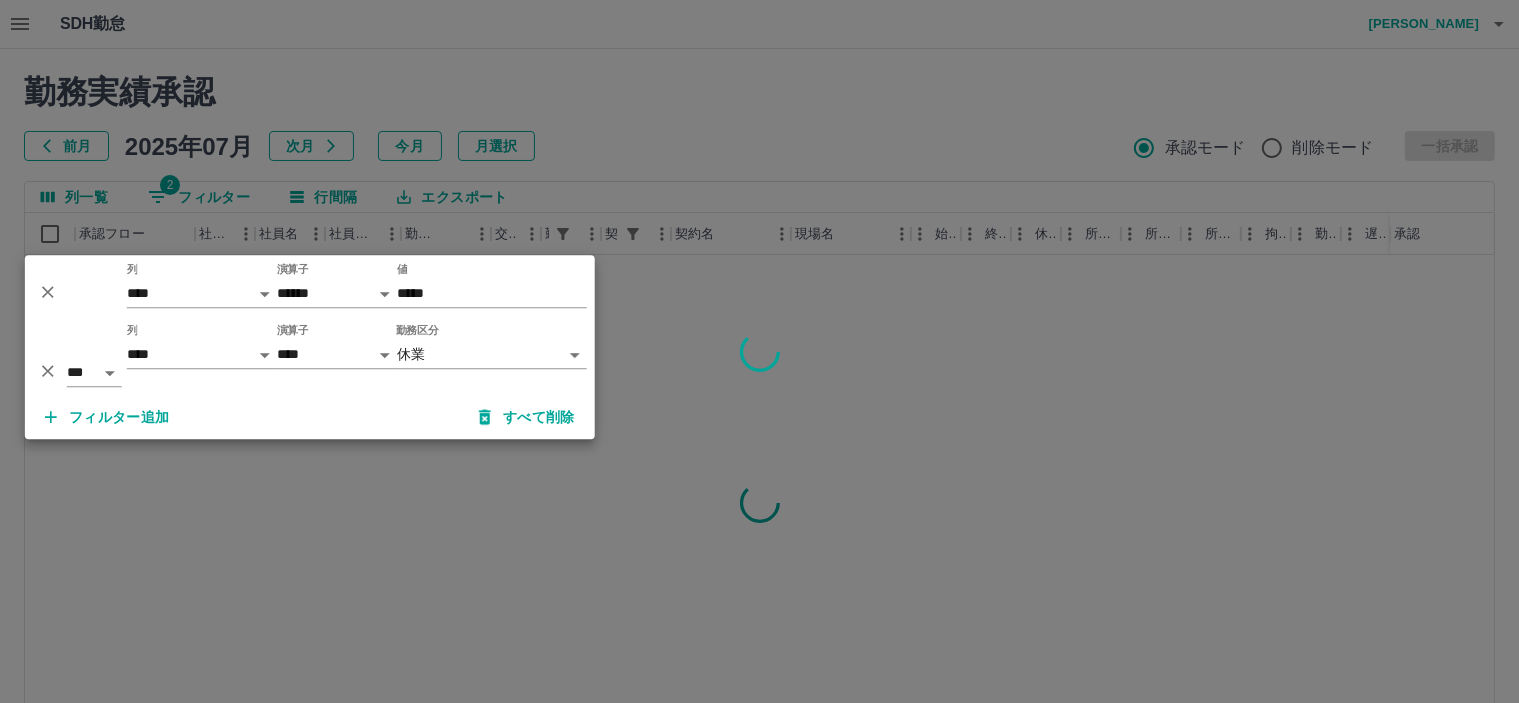 click on "**********" at bounding box center [759, 422] 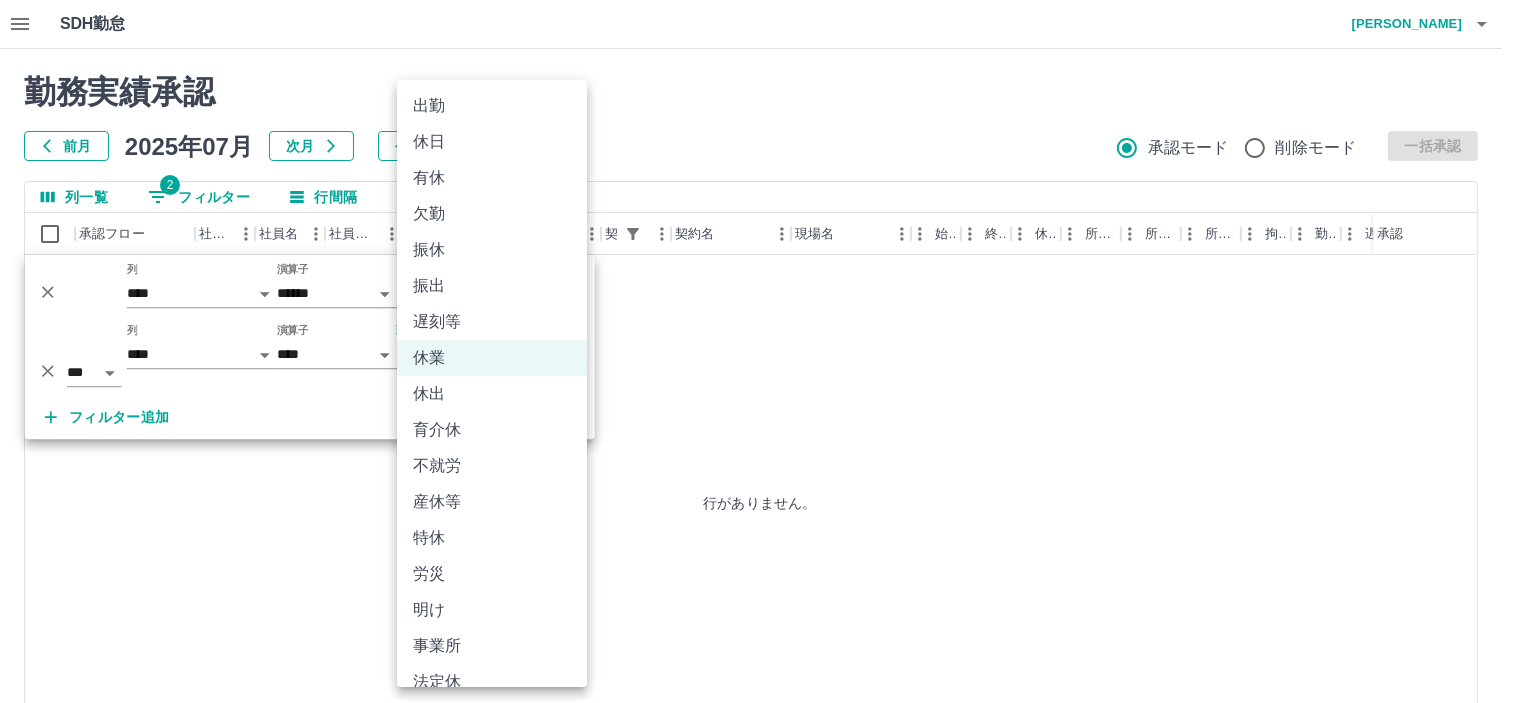 click on "**********" at bounding box center (759, 422) 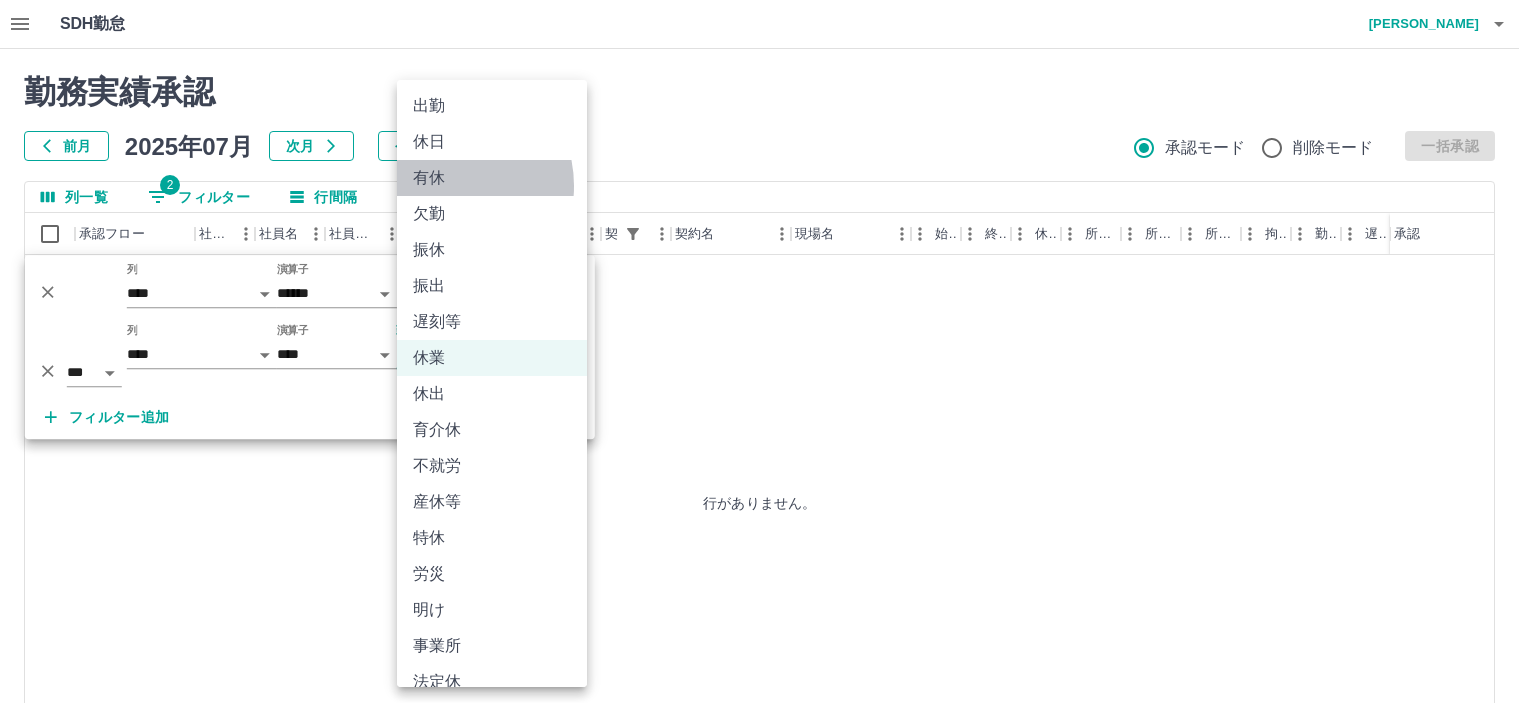 click on "有休" at bounding box center [492, 178] 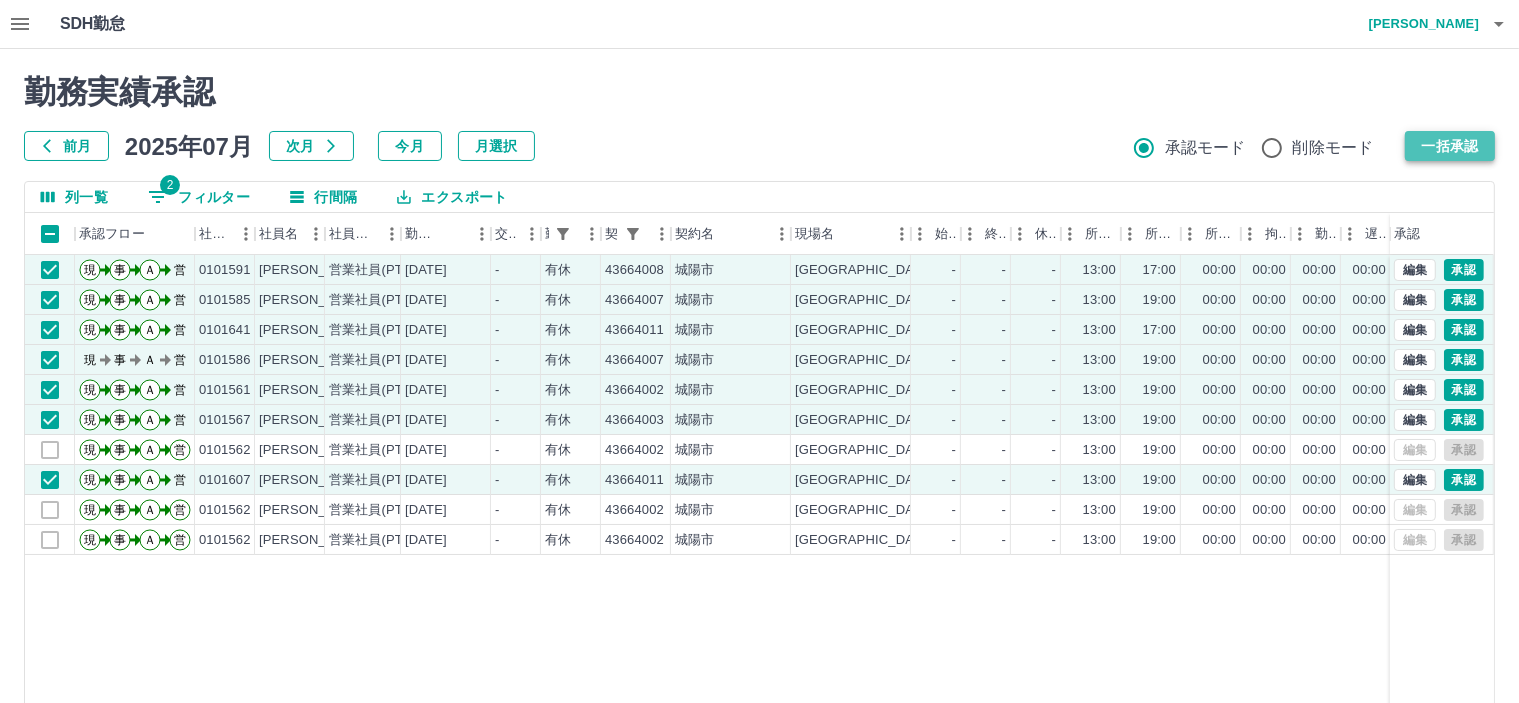 click on "一括承認" at bounding box center (1450, 146) 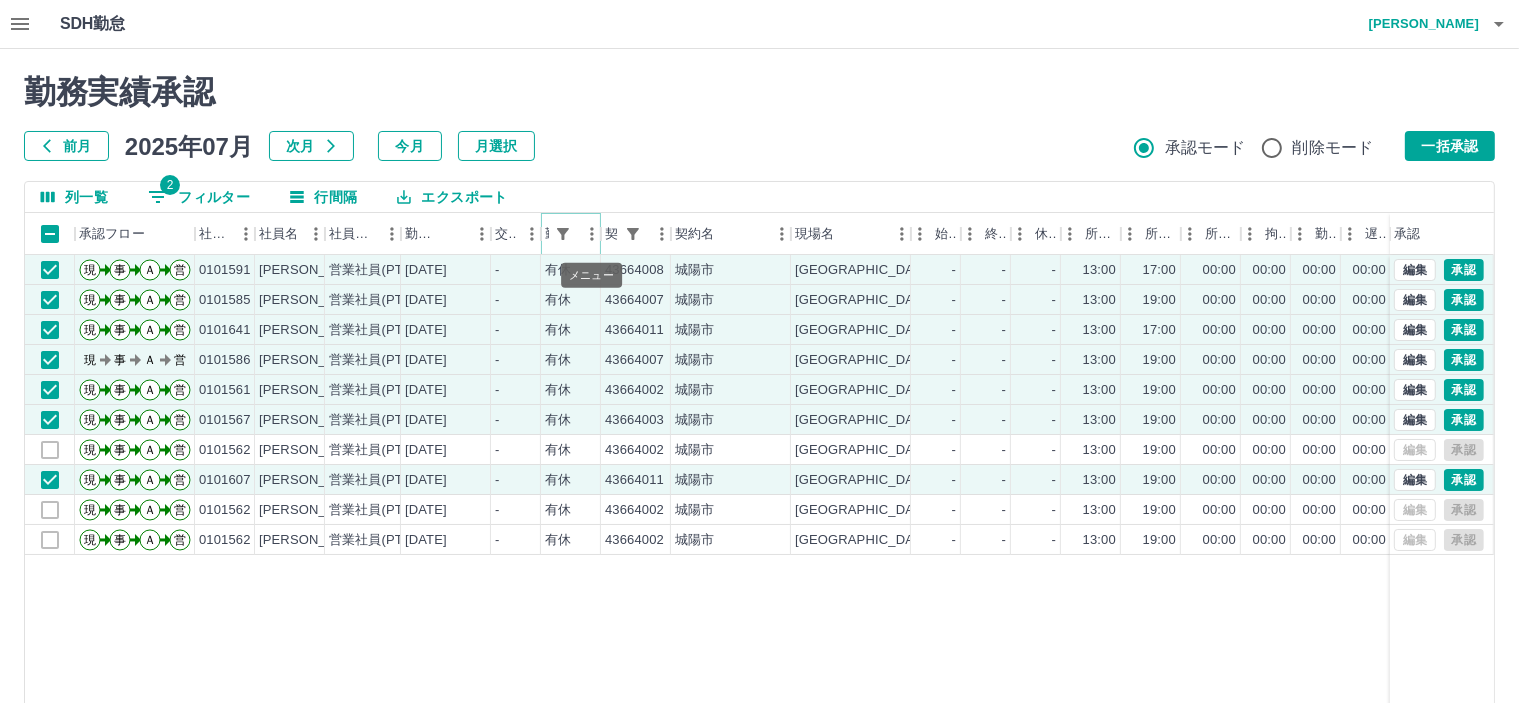 click 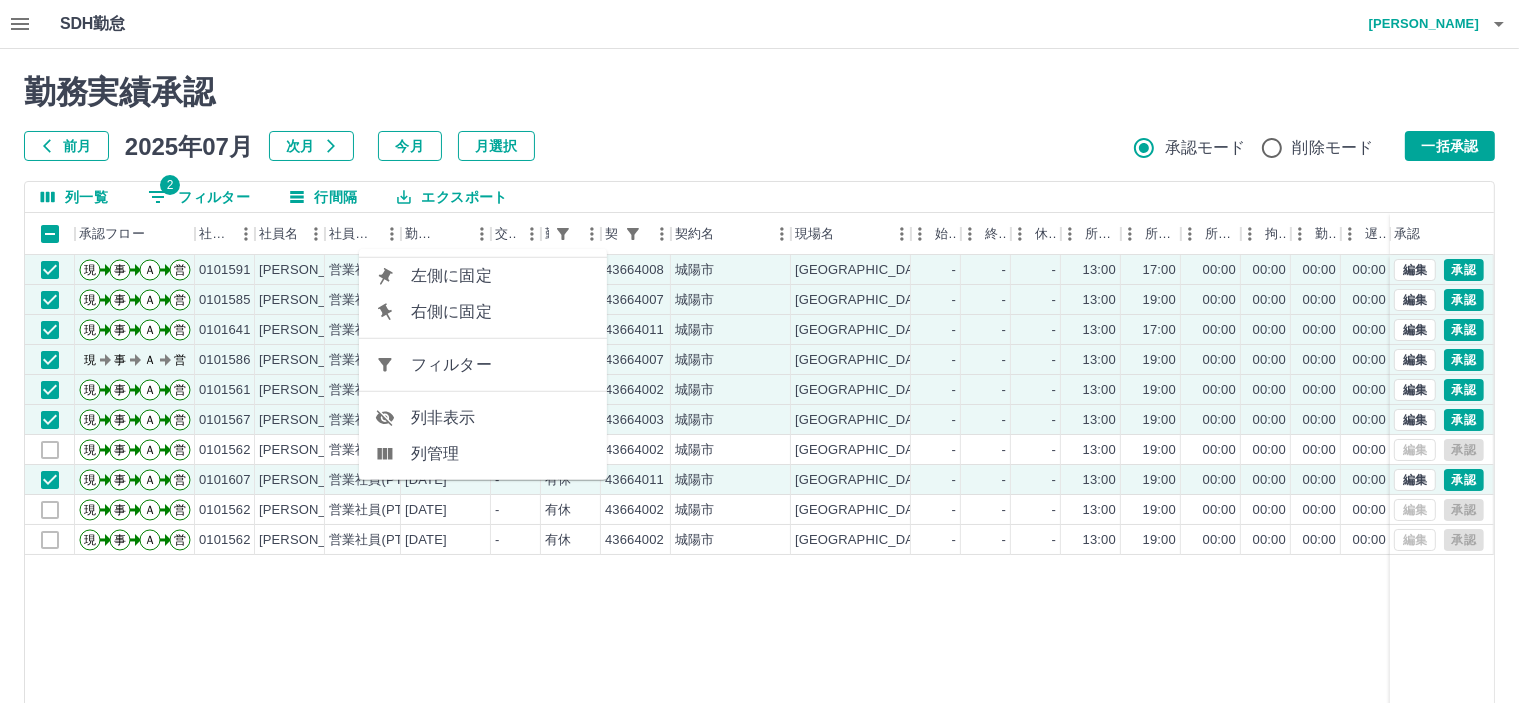 click on "フィルター" at bounding box center (501, 365) 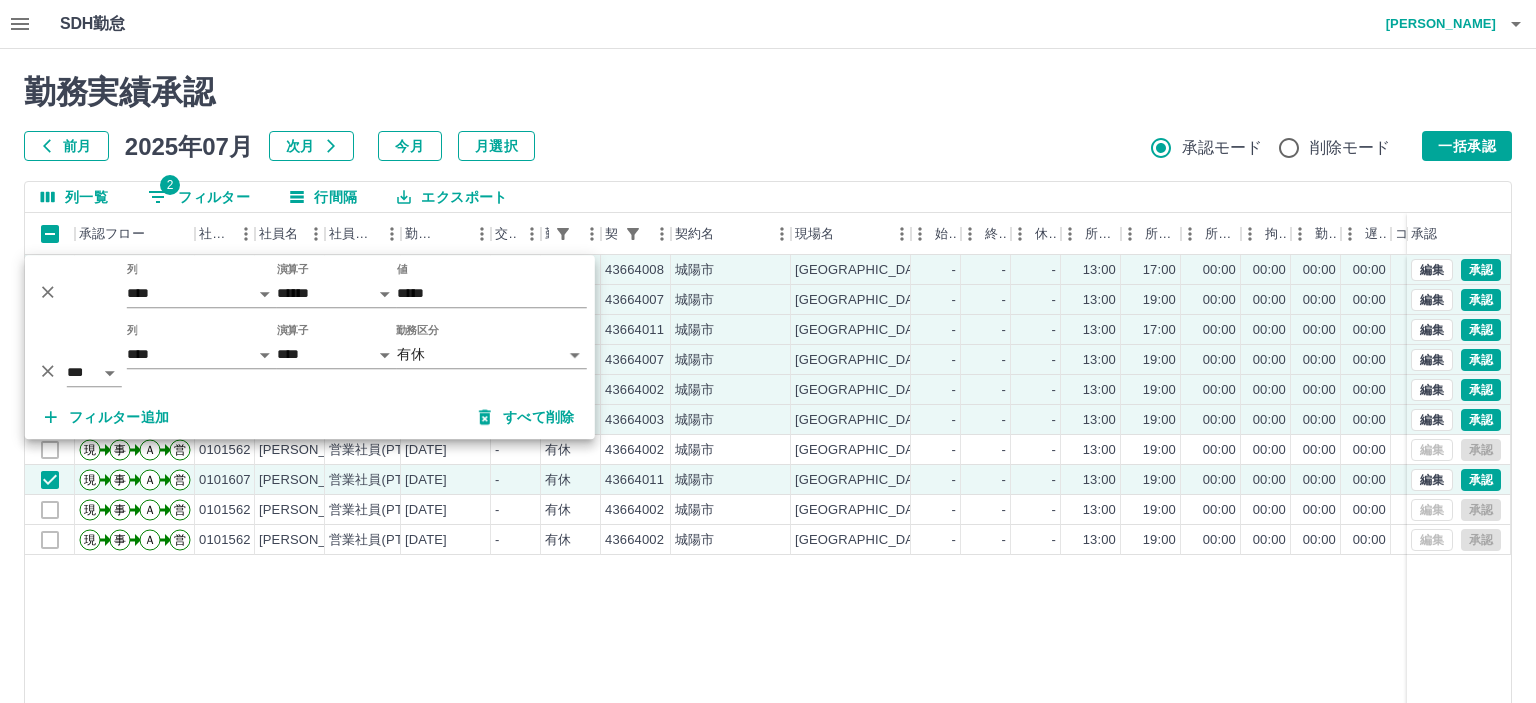 click on "SDH勤怠 仲島　孝輔 勤務実績承認 前月 2025年07月 次月 今月 月選択 承認モード 削除モード 一括承認 列一覧 2 フィルター 行間隔 エクスポート 承認フロー 社員番号 社員名 社員区分 勤務日 交通費 勤務区分 契約コード 契約名 現場名 始業 終業 休憩 所定開始 所定終業 所定休憩 拘束 勤務 遅刻等 コメント ステータス 承認 現 事 Ａ 営 0101591 藤岡　夫美 営業社員(PT契約) 2025-07-10  -  有休 43664008 城陽市 城陽市寺田南学童保育所 - - - 13:00 17:00 00:00 00:00 00:00 00:00 営業所長承認待 現 事 Ａ 営 0101585 中田　みのり 営業社員(PT契約) 2025-07-09  -  有休 43664007 城陽市 城陽市寺田西学童保育所 - - - 13:00 19:00 00:00 00:00 00:00 00:00 営業所長承認待 現 事 Ａ 営 0101641 森　静子 営業社員(PT契約) 2025-07-08  -  有休 43664011 城陽市 城陽市青谷学童保育所 - - - 13:00 17:00 00:00 00:00 00:00 00:00 現 事 Ａ" at bounding box center (768, 422) 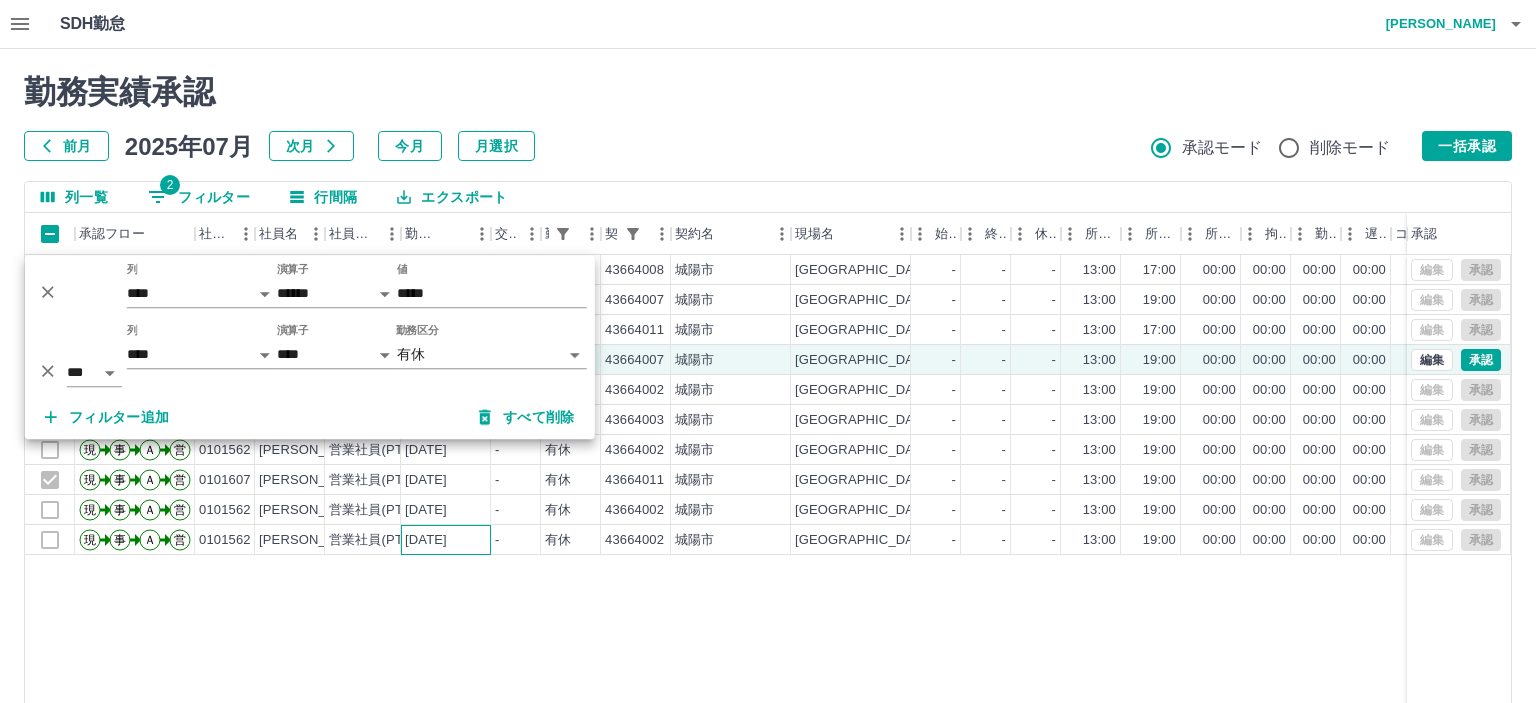 click on "[DATE]" at bounding box center [426, 540] 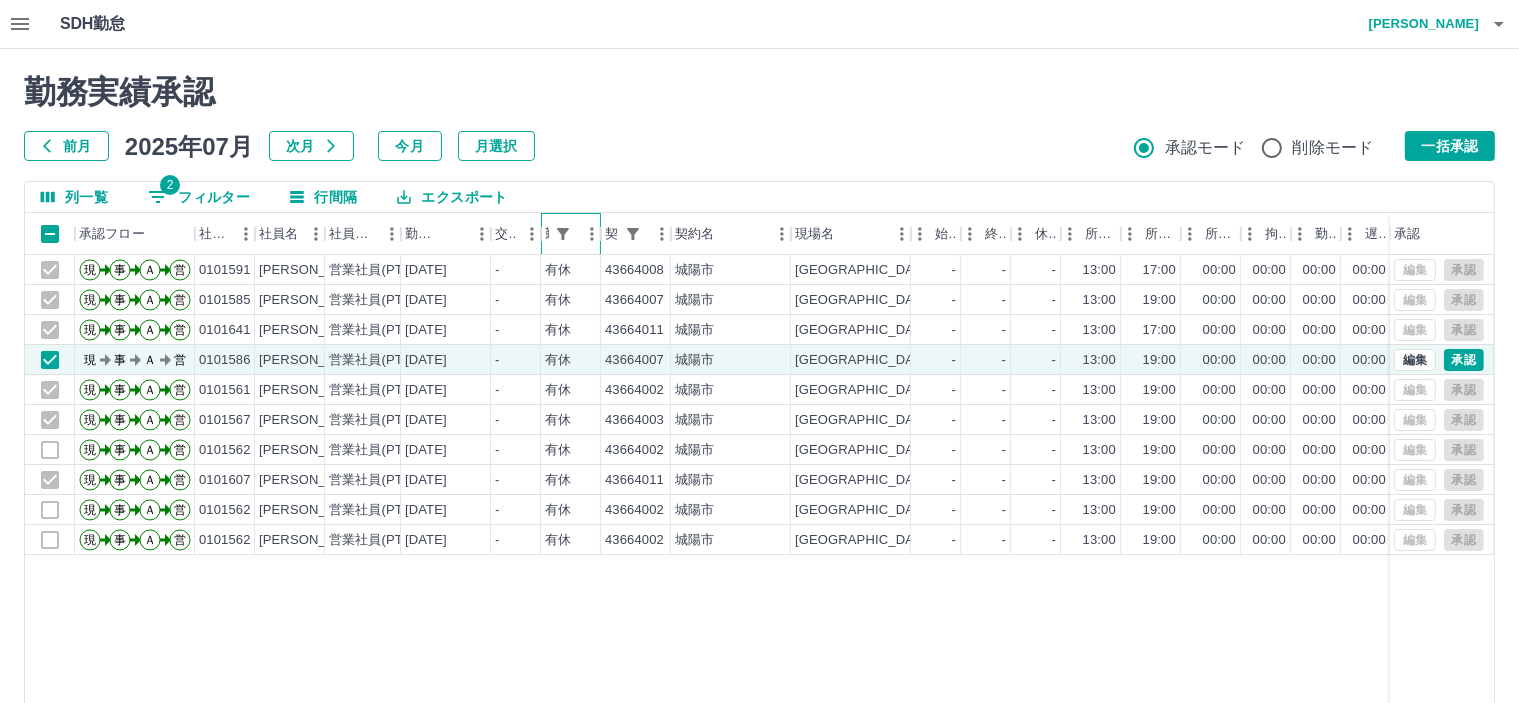 click at bounding box center (601, 234) 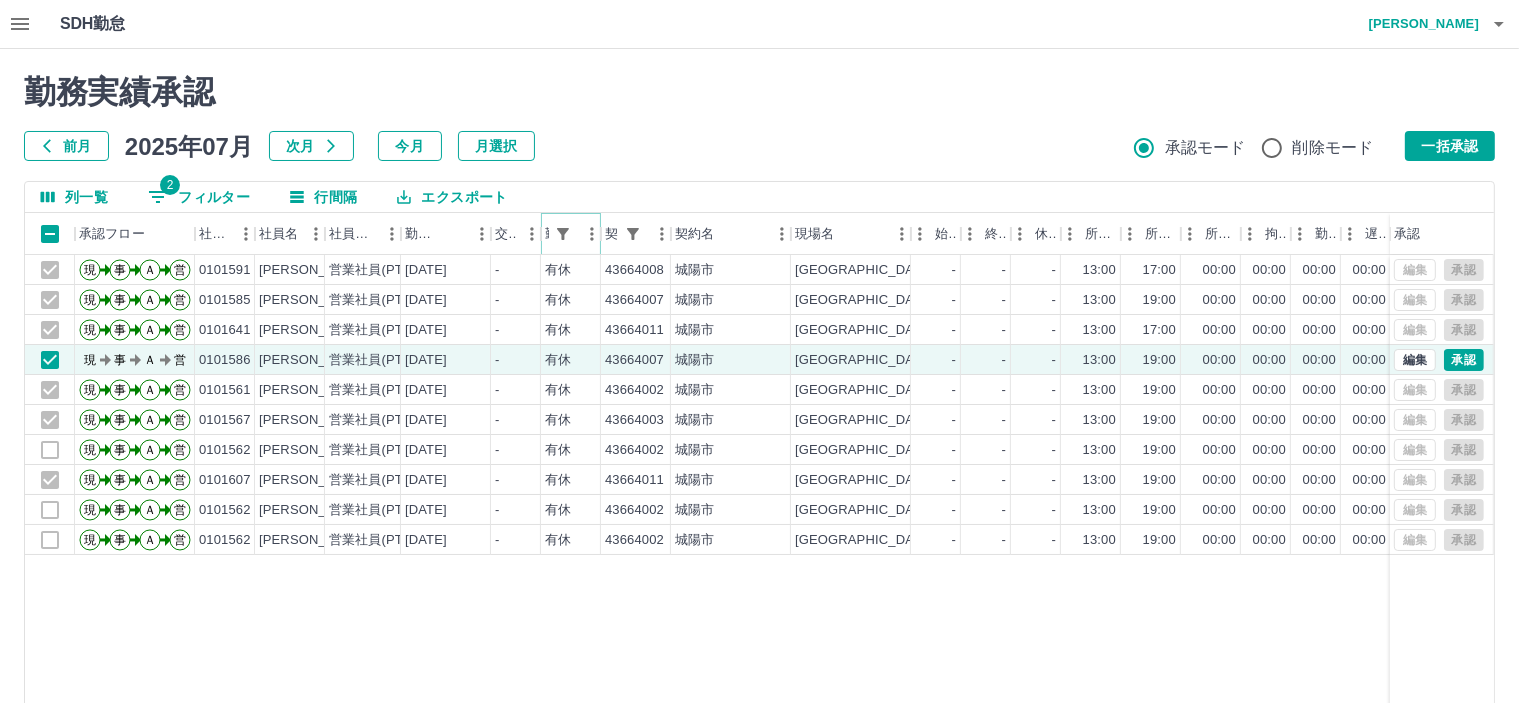 click 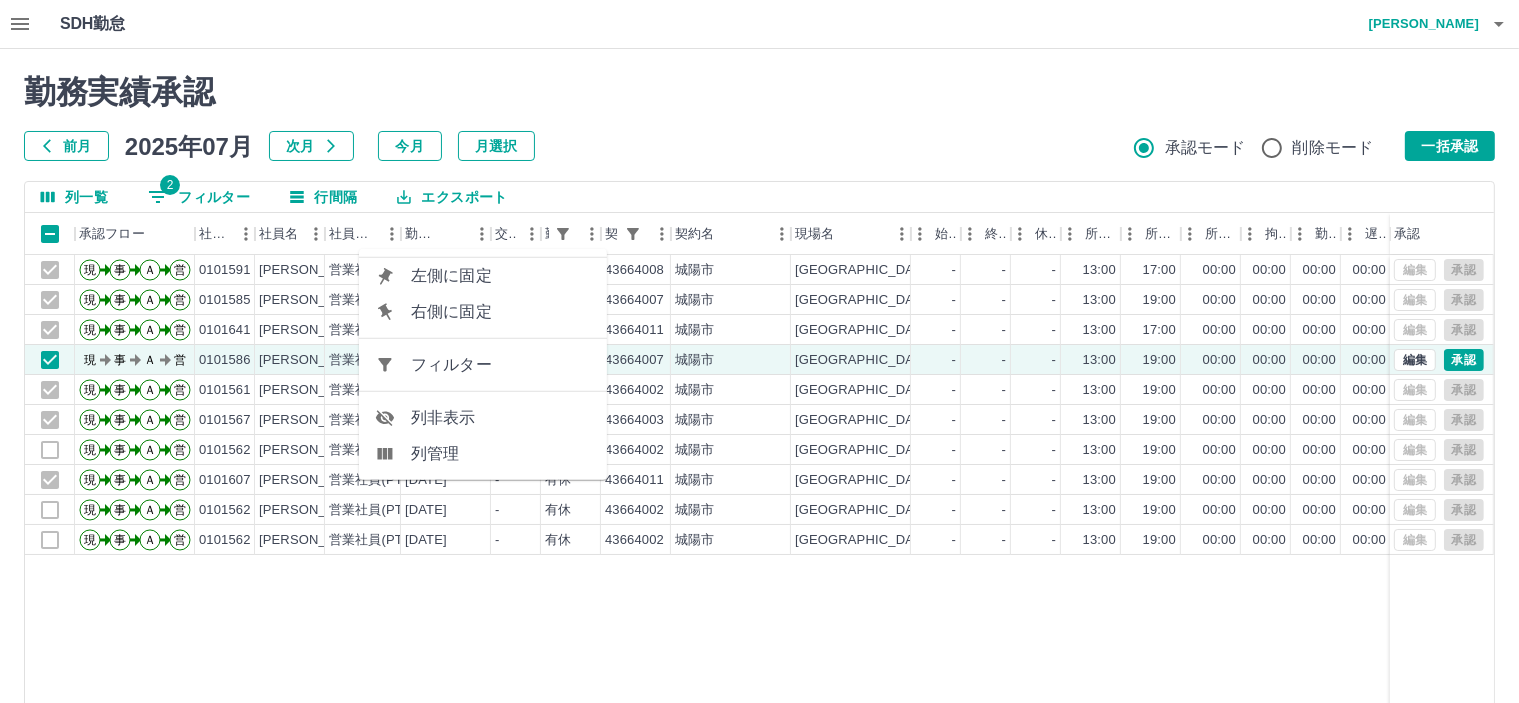 click on "フィルター" at bounding box center [501, 365] 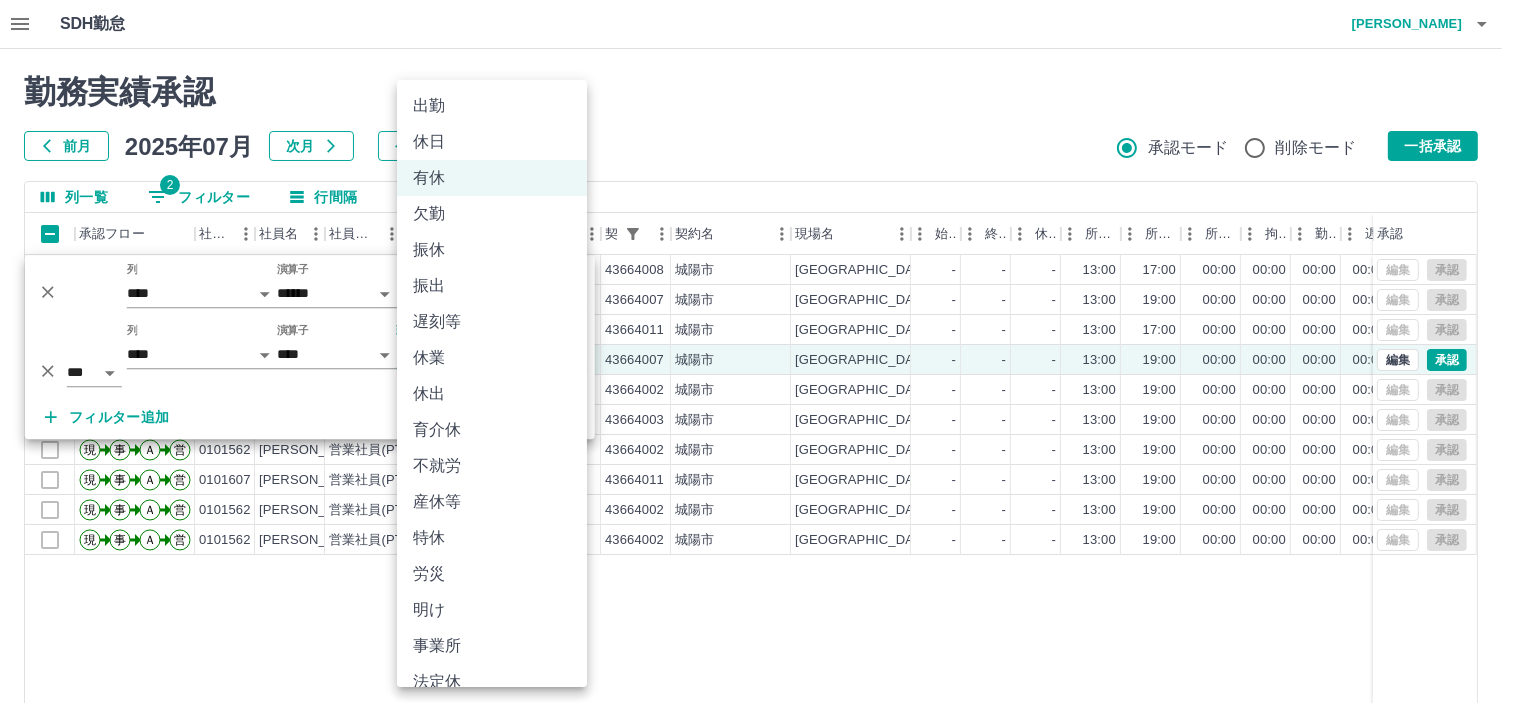 click on "SDH勤怠 仲島　孝輔 勤務実績承認 前月 2025年07月 次月 今月 月選択 承認モード 削除モード 一括承認 列一覧 2 フィルター 行間隔 エクスポート 承認フロー 社員番号 社員名 社員区分 勤務日 交通費 勤務区分 契約コード 契約名 現場名 始業 終業 休憩 所定開始 所定終業 所定休憩 拘束 勤務 遅刻等 コメント ステータス 承認 現 事 Ａ 営 0101591 藤岡　夫美 営業社員(PT契約) 2025-07-10  -  有休 43664008 城陽市 城陽市寺田南学童保育所 - - - 13:00 17:00 00:00 00:00 00:00 00:00 全承認済 現 事 Ａ 営 0101585 中田　みのり 営業社員(PT契約) 2025-07-09  -  有休 43664007 城陽市 城陽市寺田西学童保育所 - - - 13:00 19:00 00:00 00:00 00:00 00:00 全承認済 現 事 Ａ 営 0101641 森　静子 営業社員(PT契約) 2025-07-08  -  有休 43664011 城陽市 城陽市青谷学童保育所 - - - 13:00 17:00 00:00 00:00 00:00 00:00 全承認済 現 事 Ａ 営" at bounding box center [759, 422] 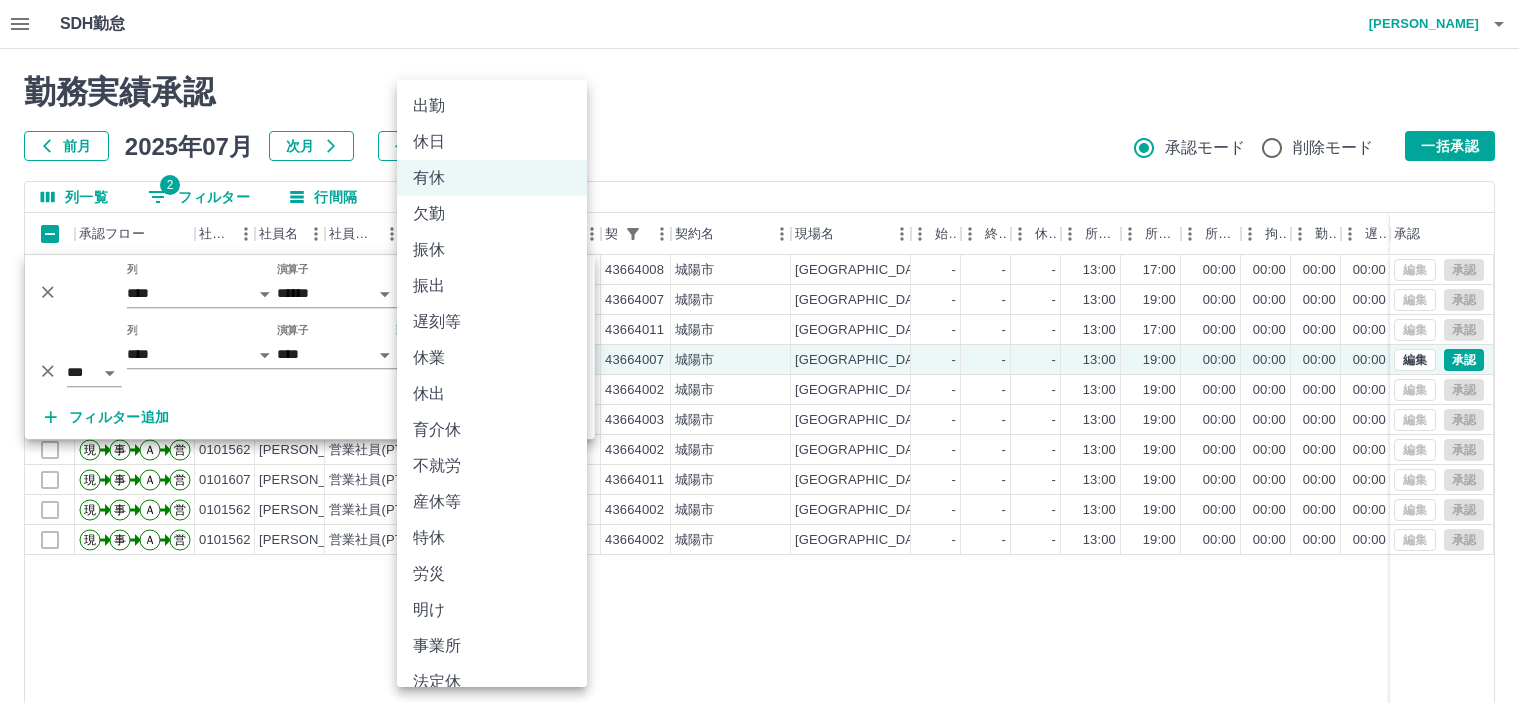 click on "特休" at bounding box center (492, 538) 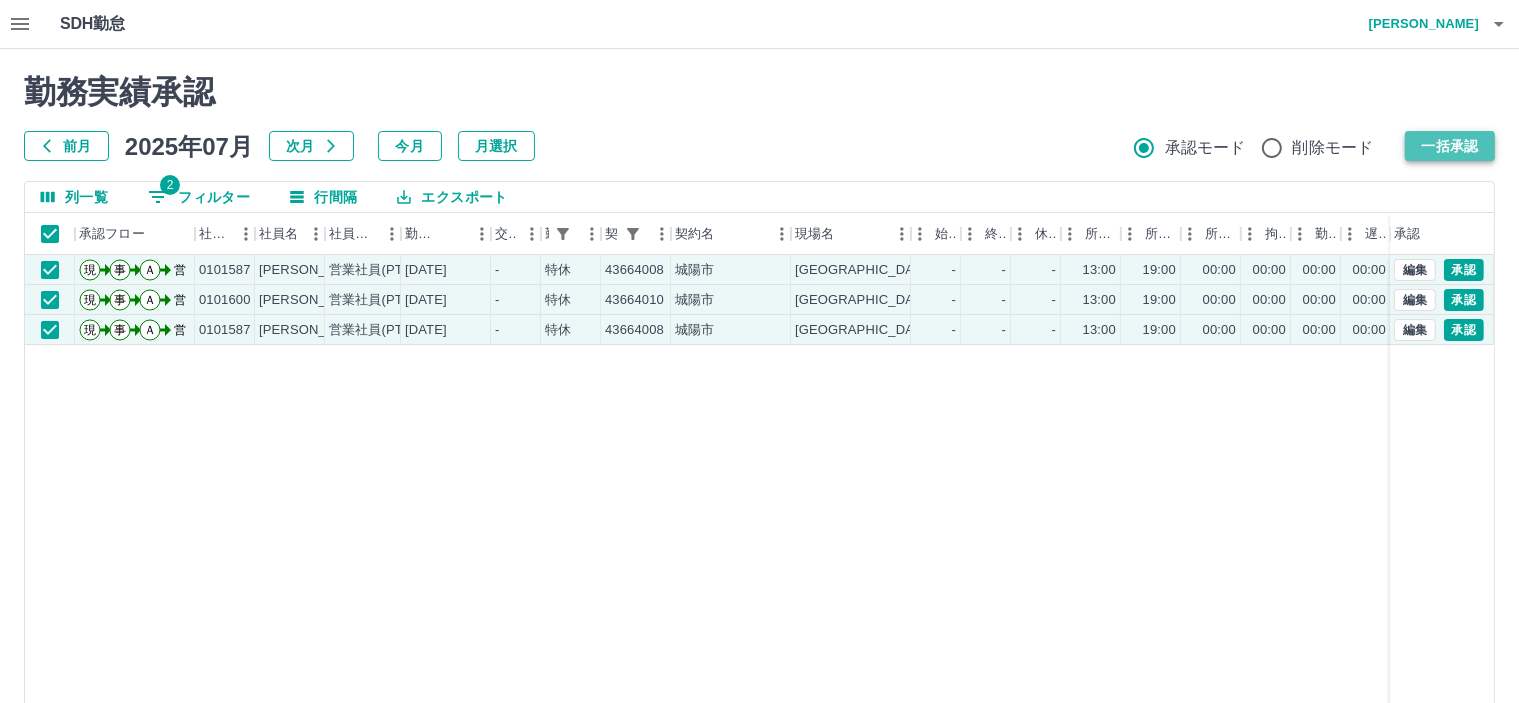 click on "一括承認" at bounding box center [1450, 146] 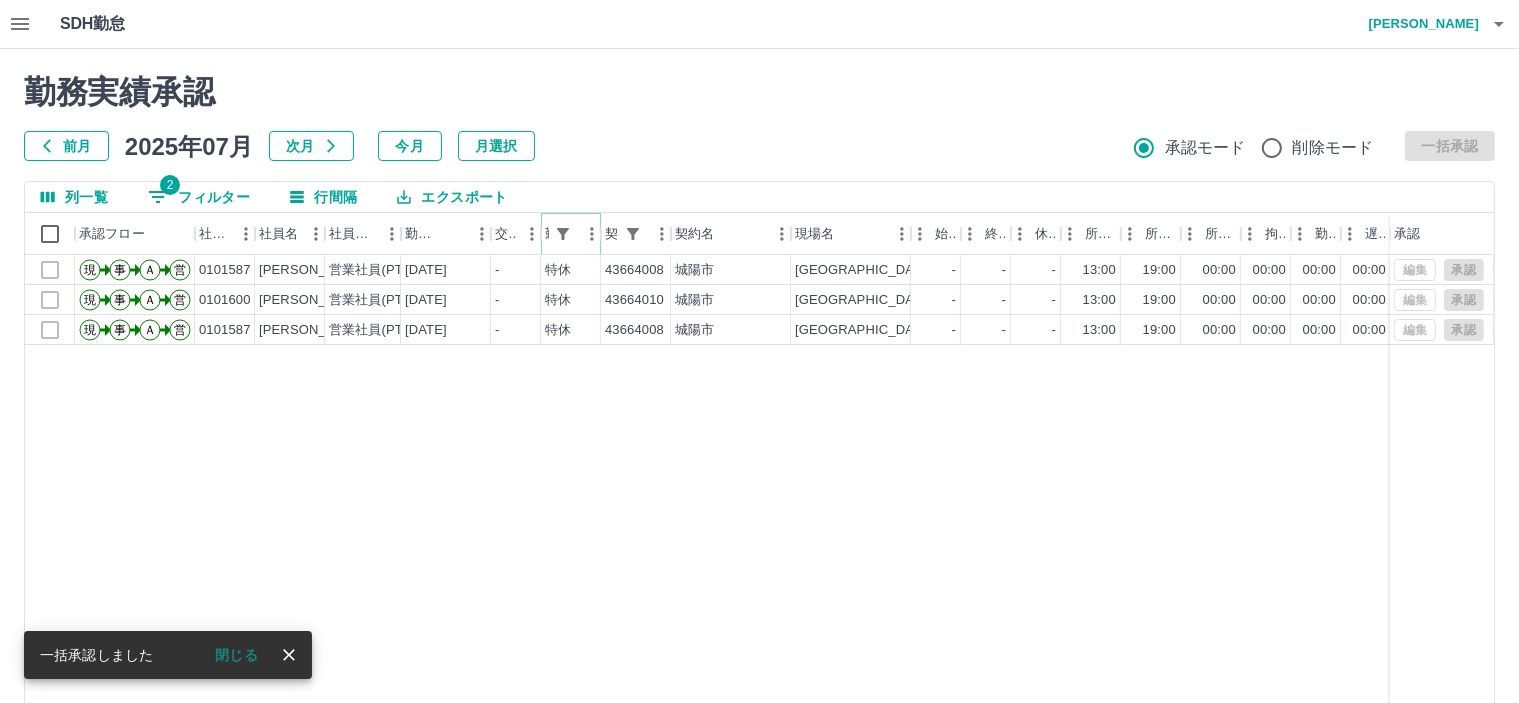 click 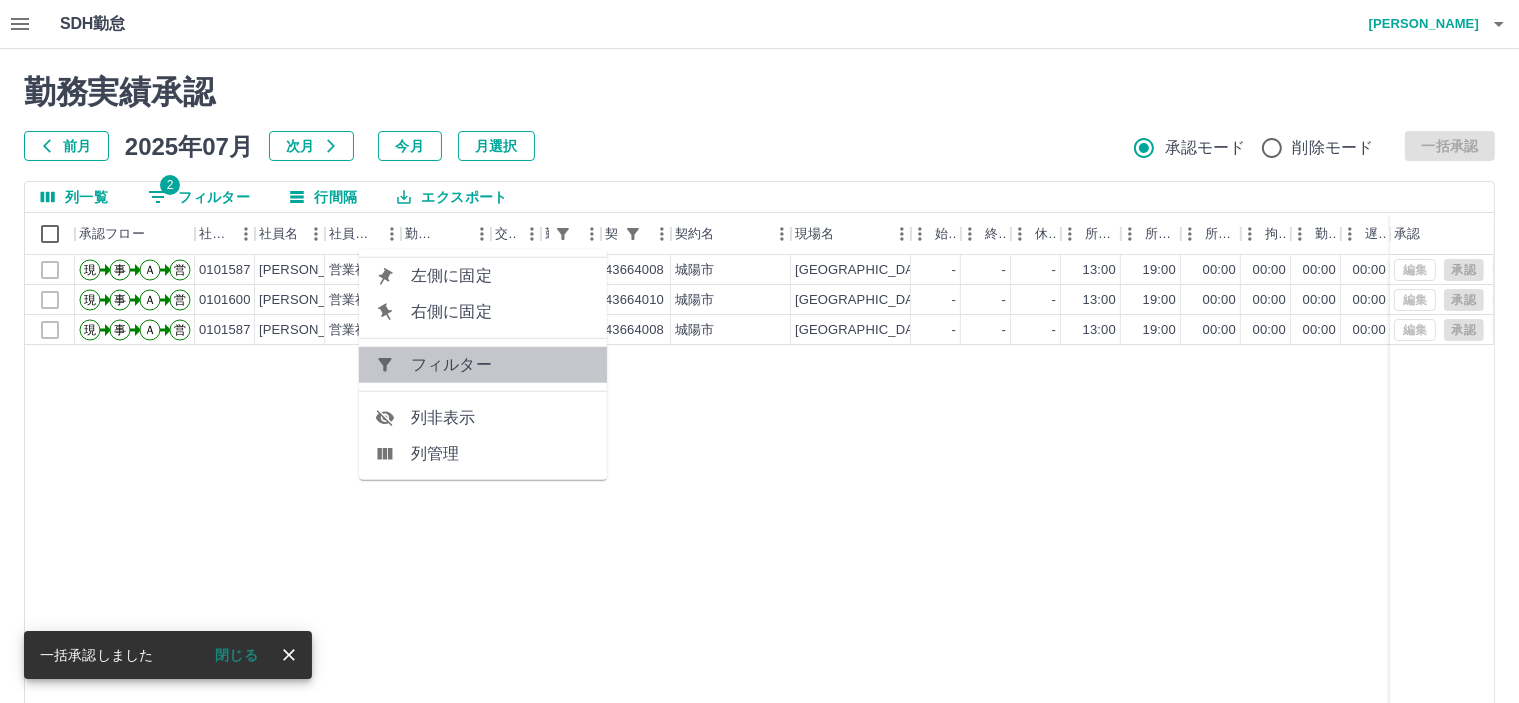 click on "フィルター" at bounding box center [501, 365] 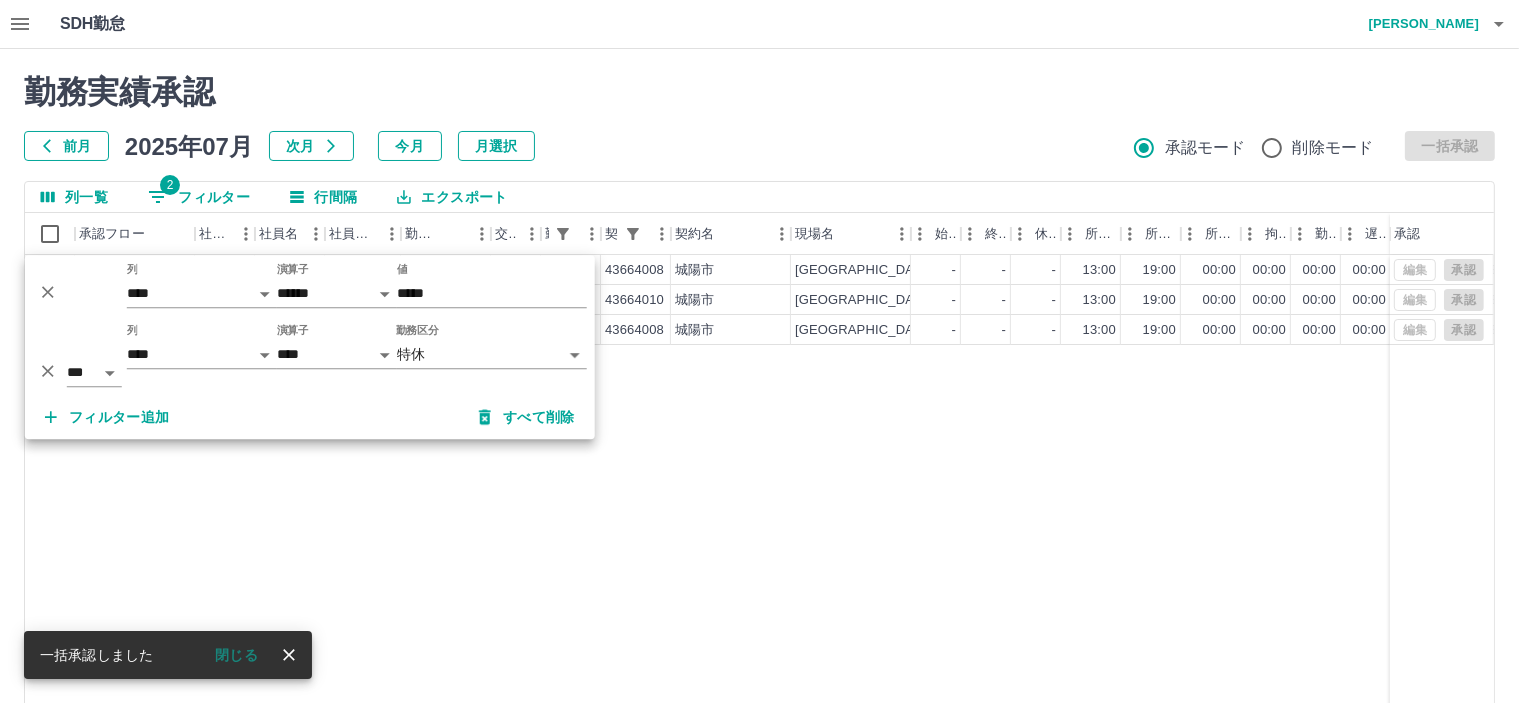 click on "SDH勤怠 仲島　孝輔 勤務実績承認 前月 2025年07月 次月 今月 月選択 承認モード 削除モード 一括承認 列一覧 2 フィルター 行間隔 エクスポート 承認フロー 社員番号 社員名 社員区分 勤務日 交通費 勤務区分 契約コード 契約名 現場名 始業 終業 休憩 所定開始 所定終業 所定休憩 拘束 勤務 遅刻等 コメント ステータス 承認 現 事 Ａ 営 0101587 上田　由佳 営業社員(PT契約) 2025-07-09  -  特休 43664008 城陽市 城陽市寺田南学童保育所 - - - 13:00 19:00 00:00 00:00 00:00 00:00 夏季休暇 全承認済 現 事 Ａ 営 0101600 野川　桂 営業社員(PT契約) 2025-07-09  -  特休 43664010 城陽市 城陽市富野学童保育所 - - - 13:00 19:00 00:00 00:00 00:00 00:00 夏季休暇1 全承認済 現 事 Ａ 営 0101587 上田　由佳 営業社員(PT契約) 2025-07-07  -  特休 43664008 城陽市 城陽市寺田南学童保育所 - - - 13:00 19:00 00:00 00:00 00:00 00:00 1000" at bounding box center (759, 422) 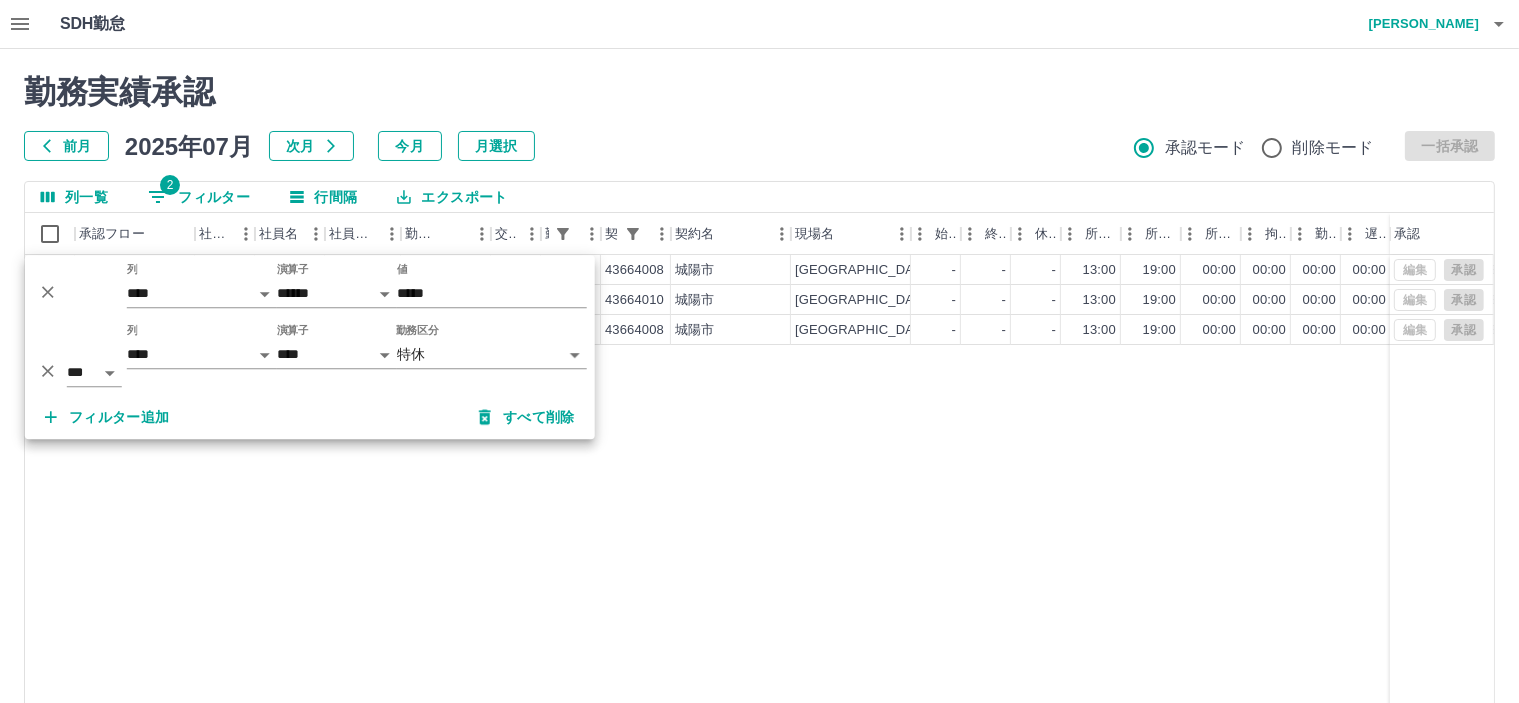 click on "**********" at bounding box center [310, 355] 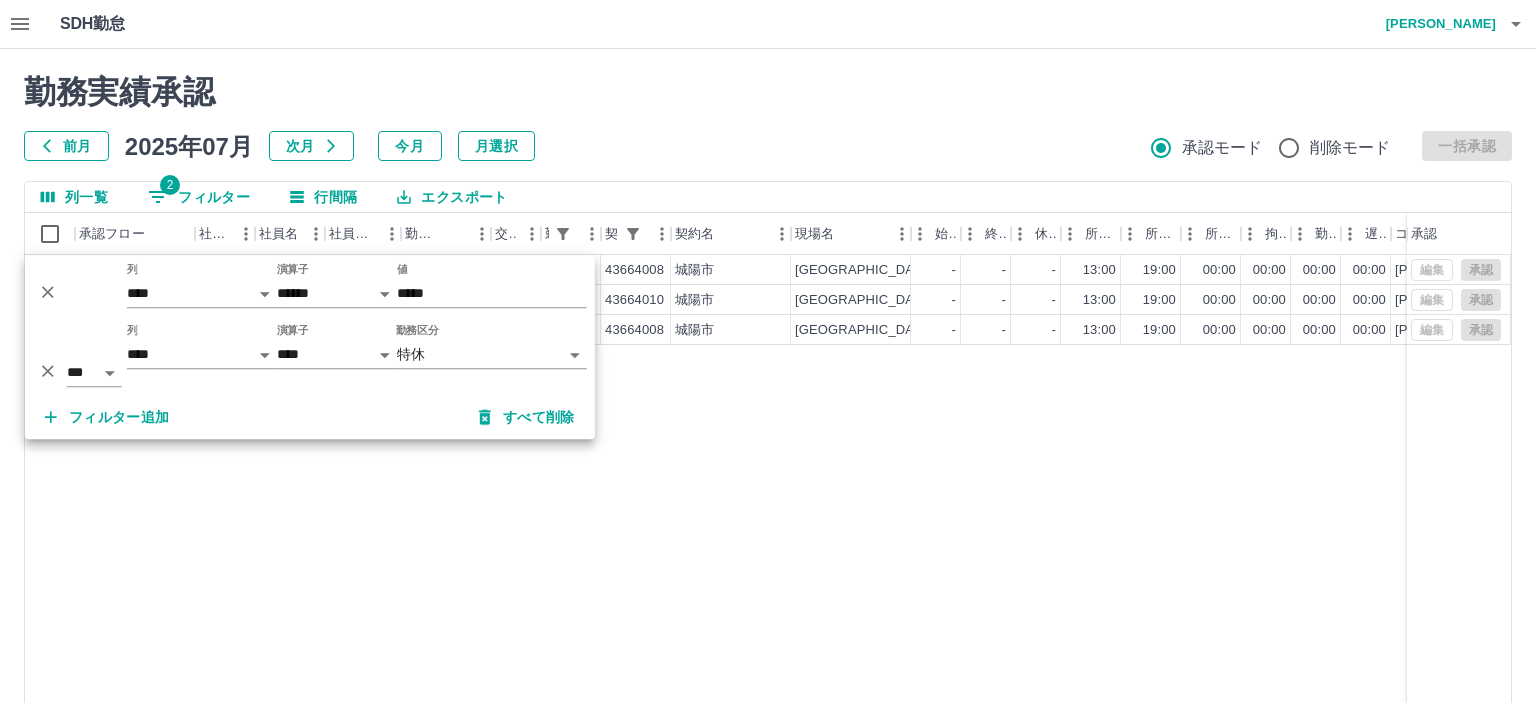click on "SDH勤怠 仲島　孝輔 勤務実績承認 前月 2025年07月 次月 今月 月選択 承認モード 削除モード 一括承認 列一覧 2 フィルター 行間隔 エクスポート 承認フロー 社員番号 社員名 社員区分 勤務日 交通費 勤務区分 契約コード 契約名 現場名 始業 終業 休憩 所定開始 所定終業 所定休憩 拘束 勤務 遅刻等 コメント ステータス 承認 現 事 Ａ 営 0101587 上田　由佳 営業社員(PT契約) 2025-07-09  -  特休 43664008 城陽市 城陽市寺田南学童保育所 - - - 13:00 19:00 00:00 00:00 00:00 00:00 夏季休暇 全承認済 現 事 Ａ 営 0101600 野川　桂 営業社員(PT契約) 2025-07-09  -  特休 43664010 城陽市 城陽市富野学童保育所 - - - 13:00 19:00 00:00 00:00 00:00 00:00 夏季休暇1 全承認済 現 事 Ａ 営 0101587 上田　由佳 営業社員(PT契約) 2025-07-07  -  特休 43664008 城陽市 城陽市寺田南学童保育所 - - - 13:00 19:00 00:00 00:00 00:00 00:00 1000" at bounding box center (768, 422) 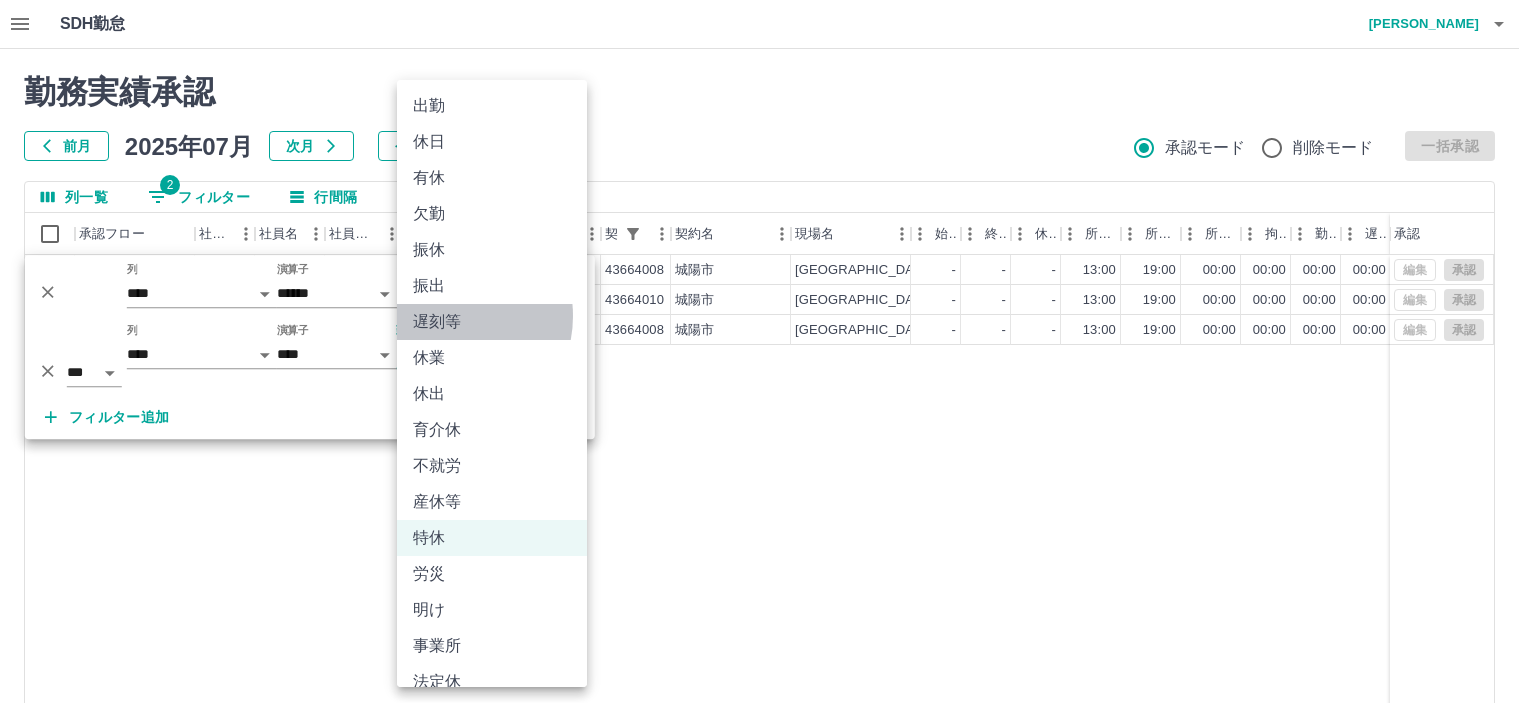 click on "遅刻等" at bounding box center (492, 322) 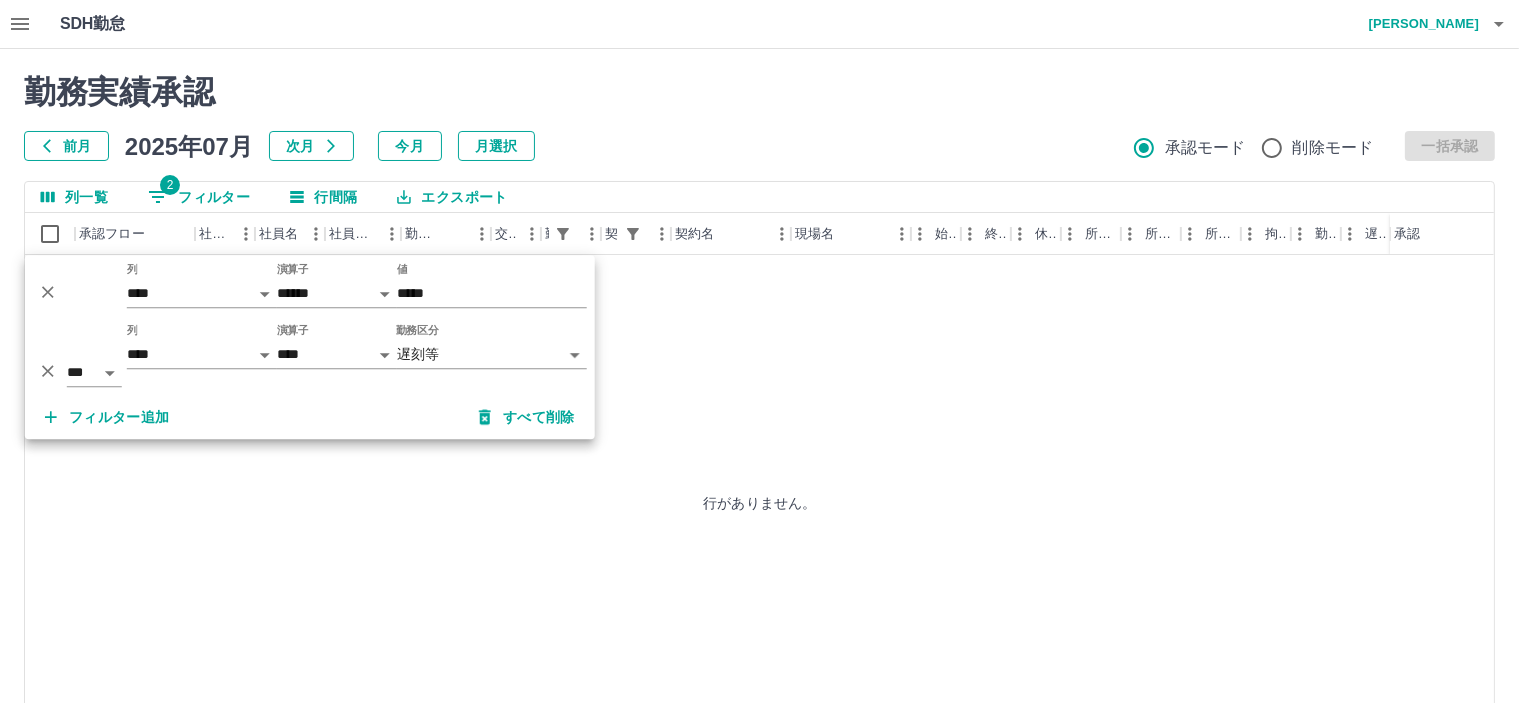 click on "**********" at bounding box center [759, 422] 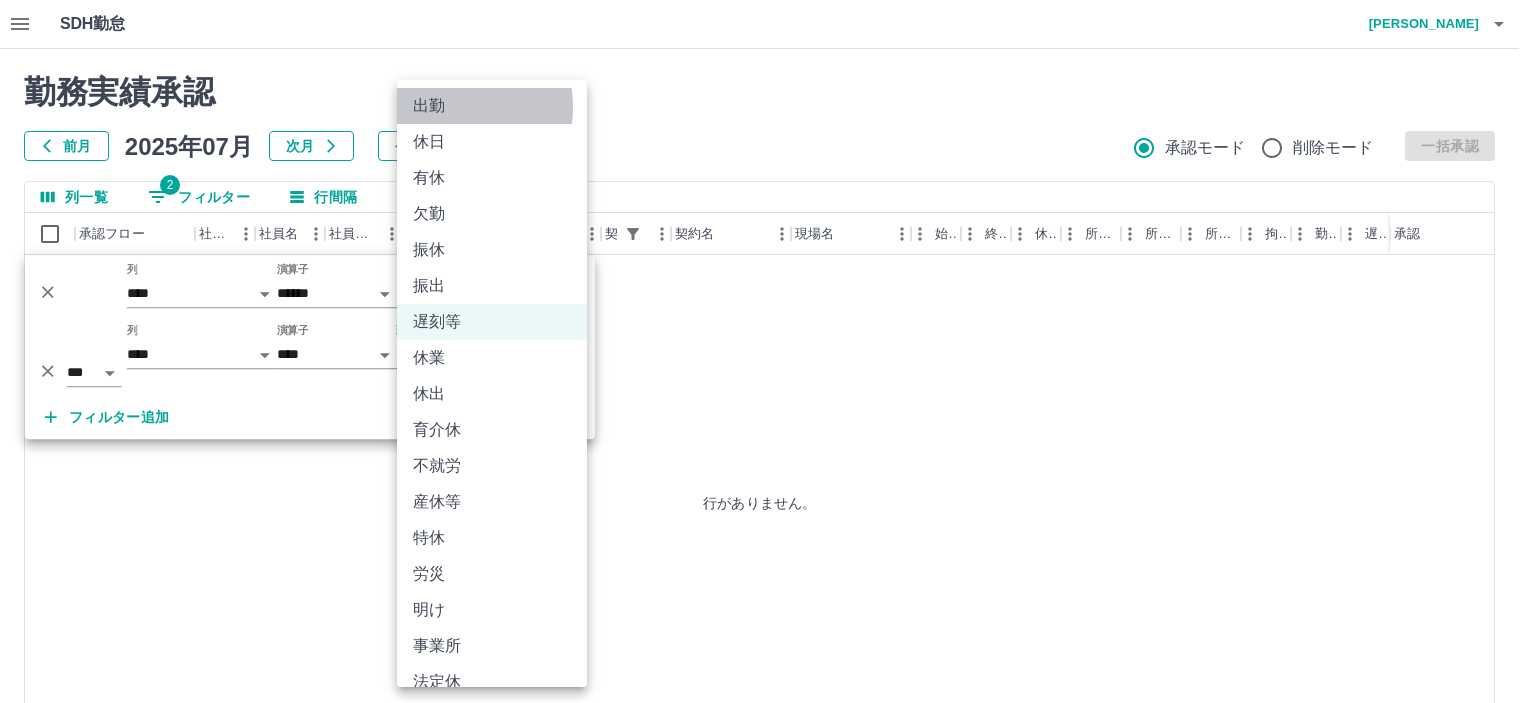 click on "出勤" at bounding box center [492, 106] 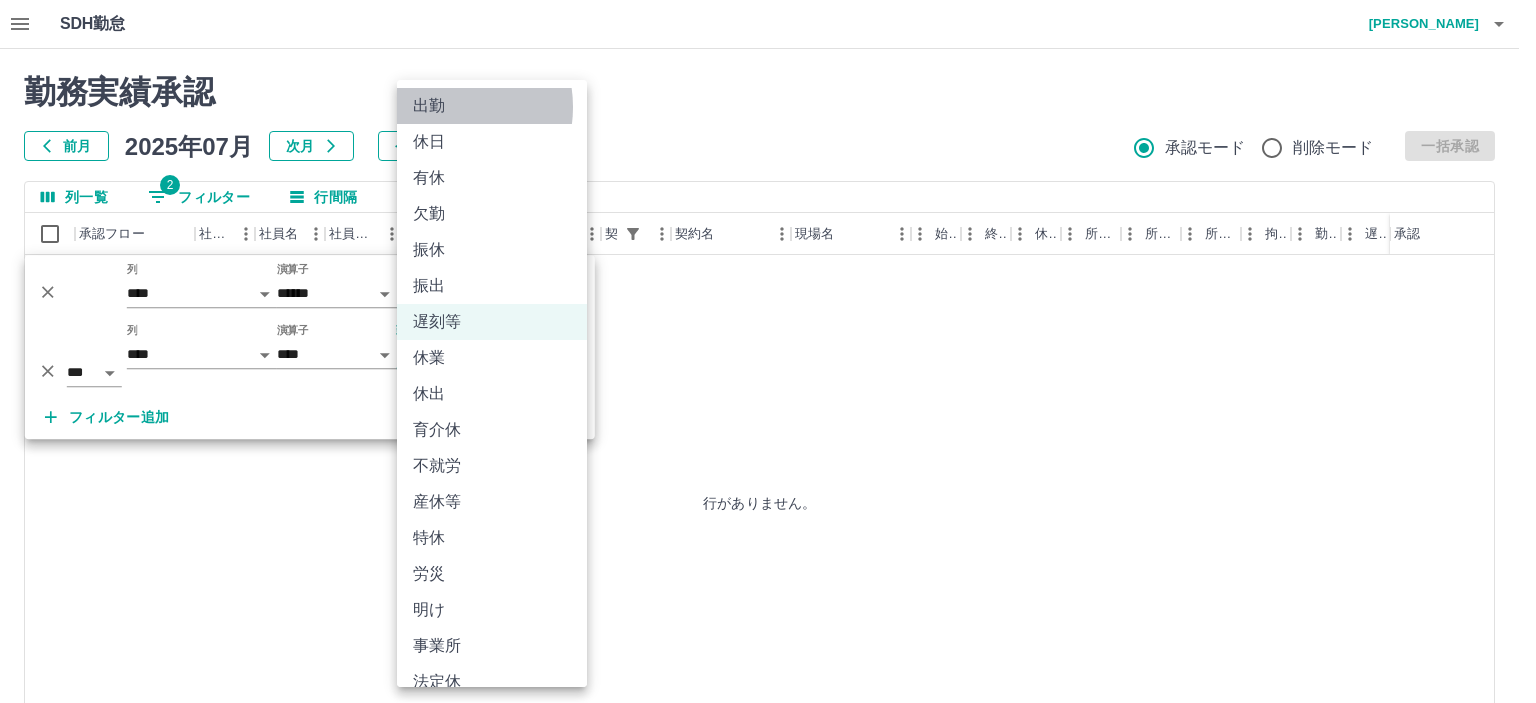 click on "*****" at bounding box center [492, 293] 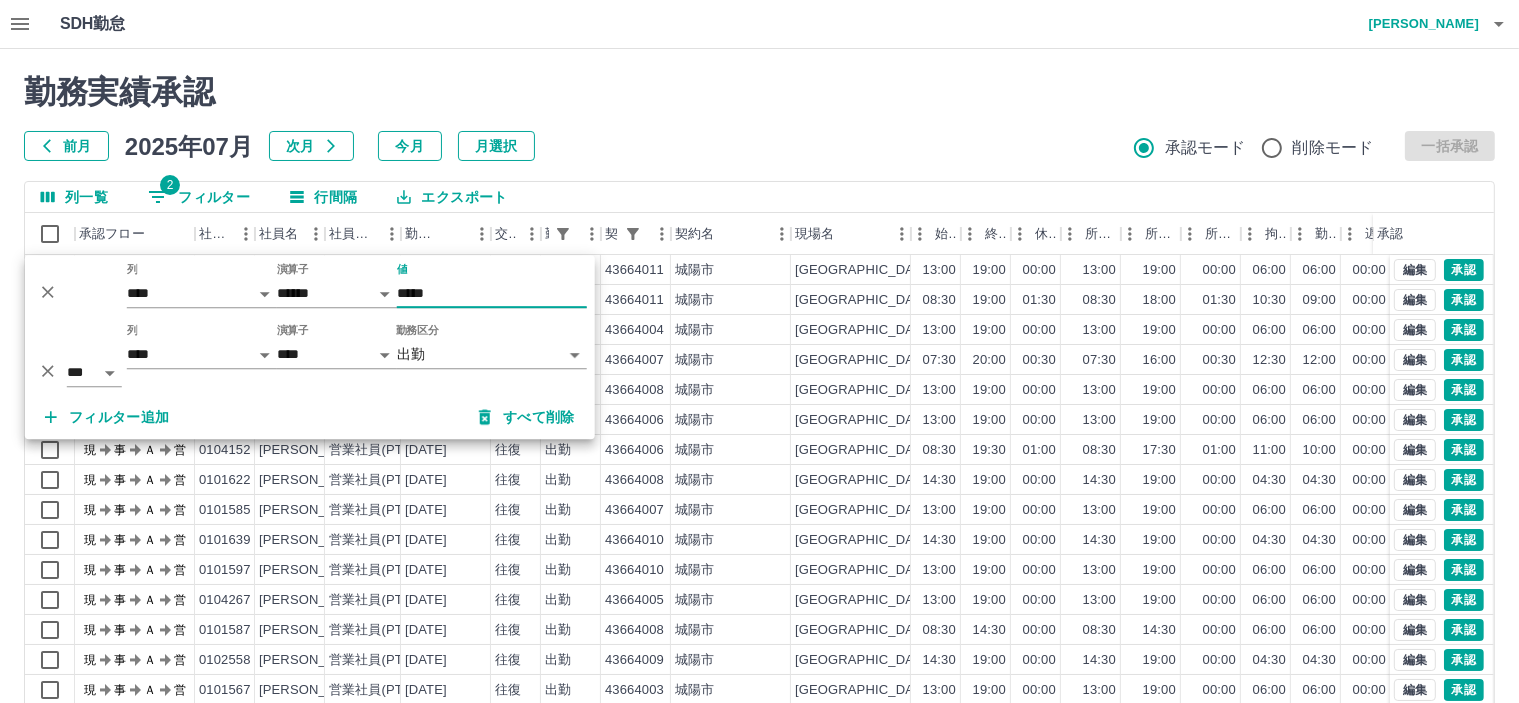 click on "*****" at bounding box center [492, 293] 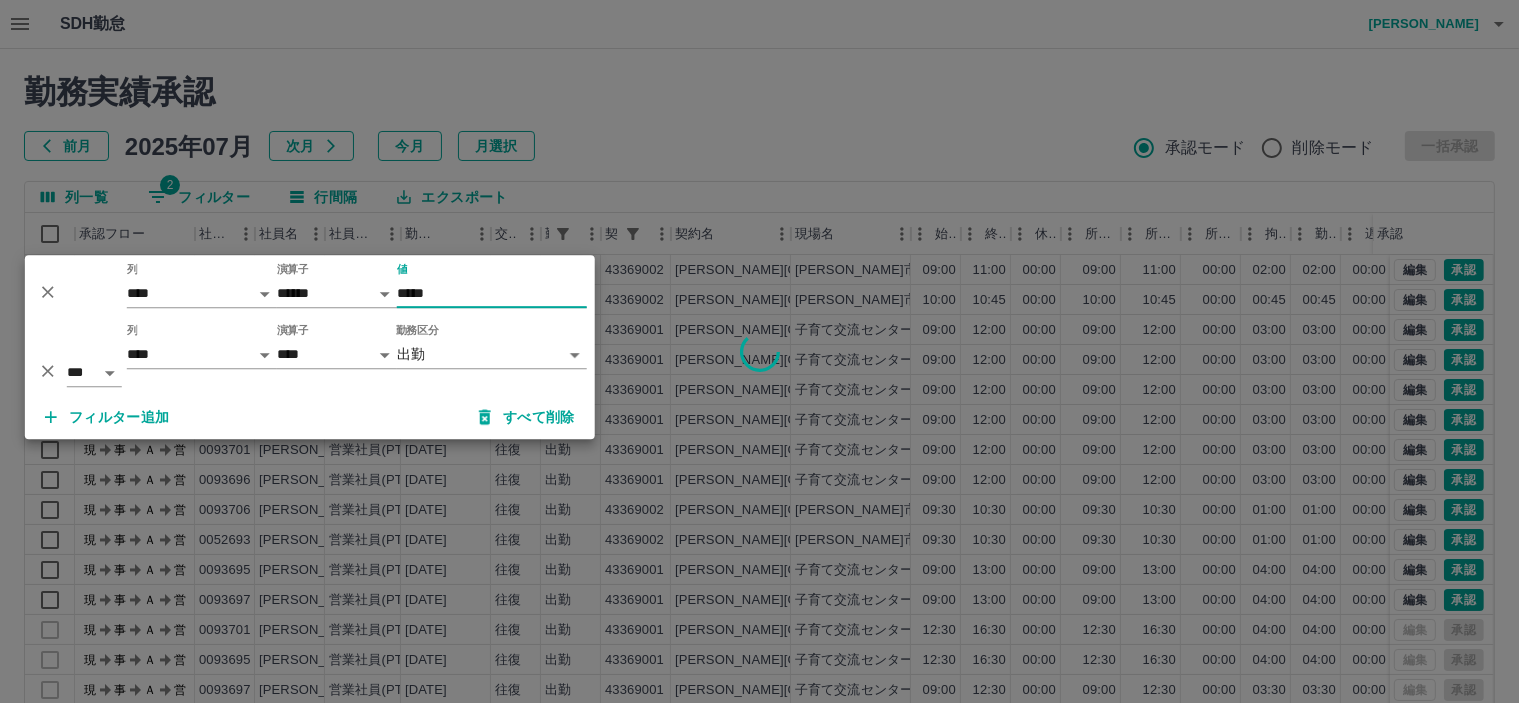 type on "*****" 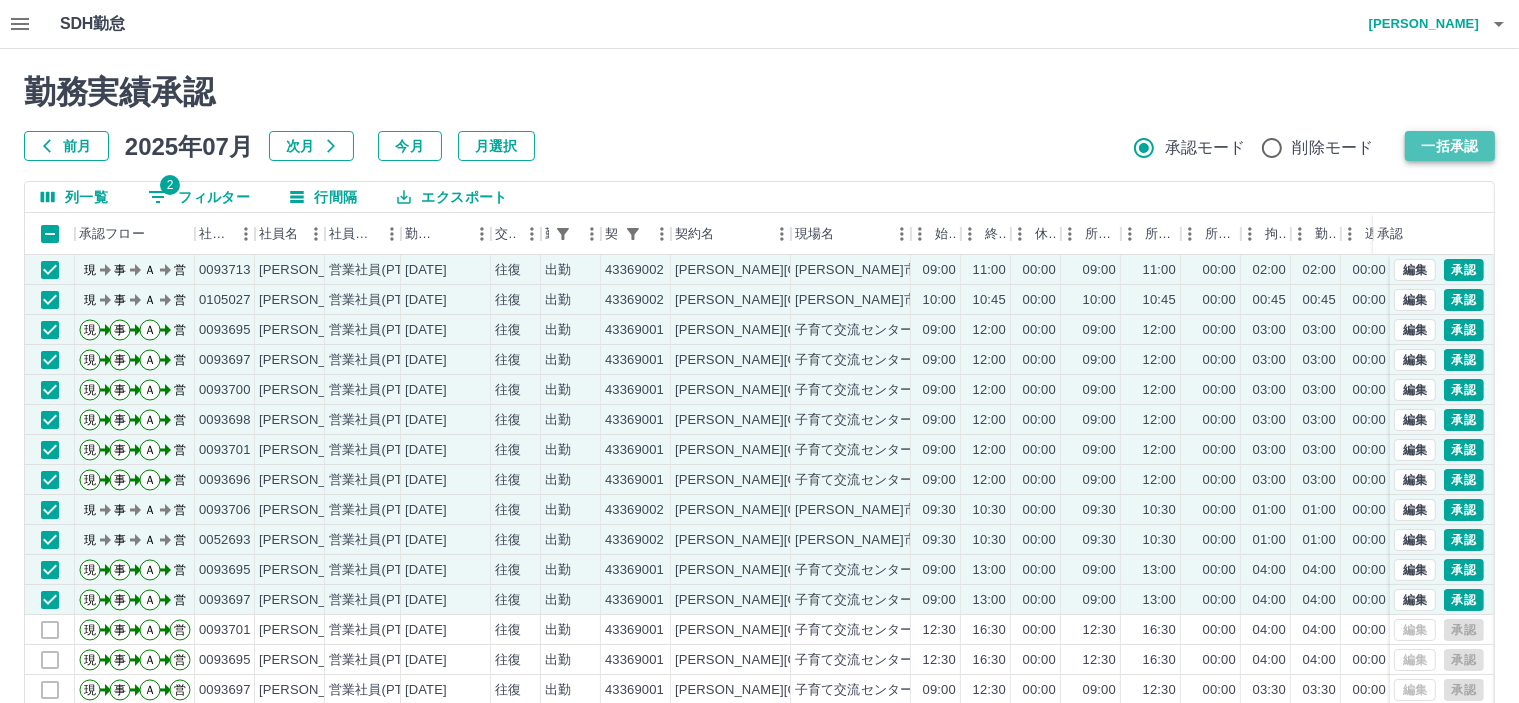click on "一括承認" at bounding box center [1450, 146] 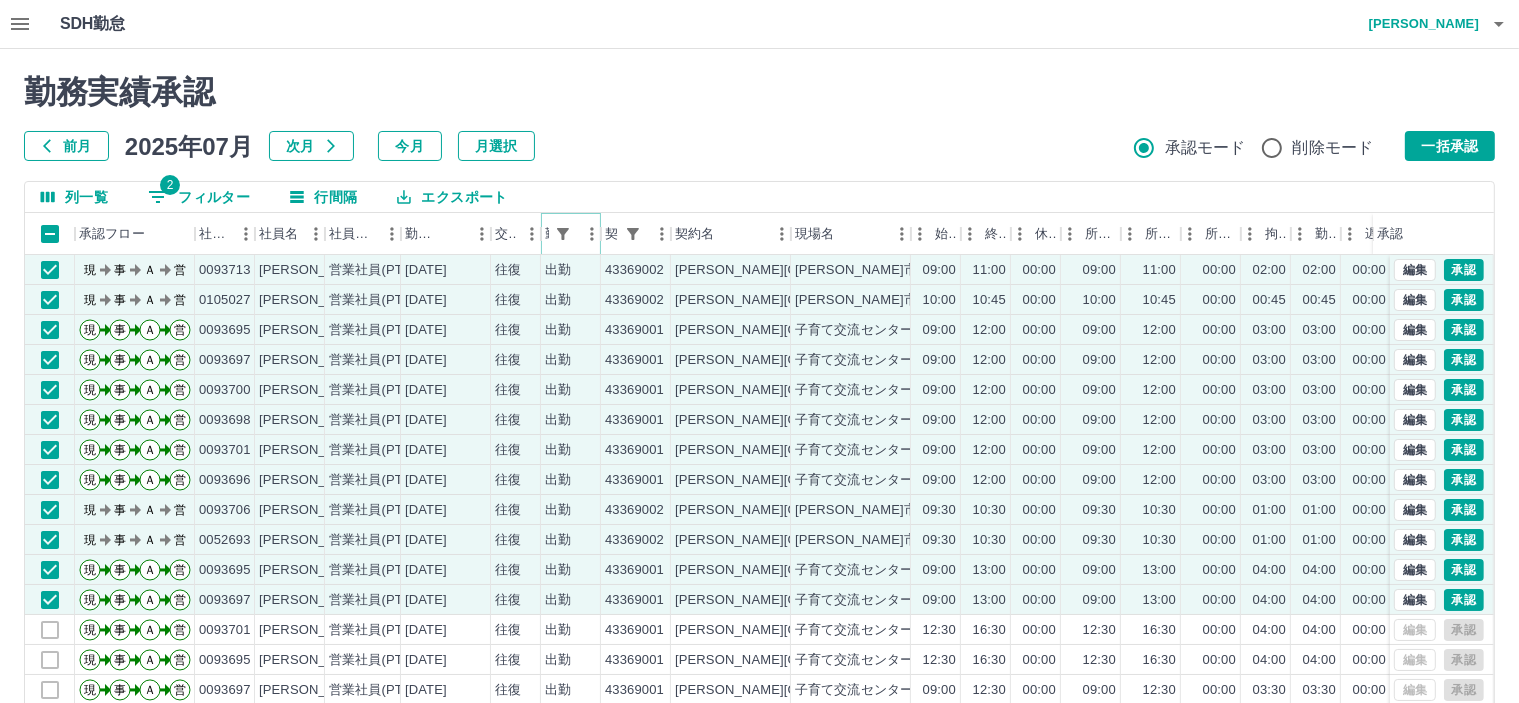 click at bounding box center [592, 234] 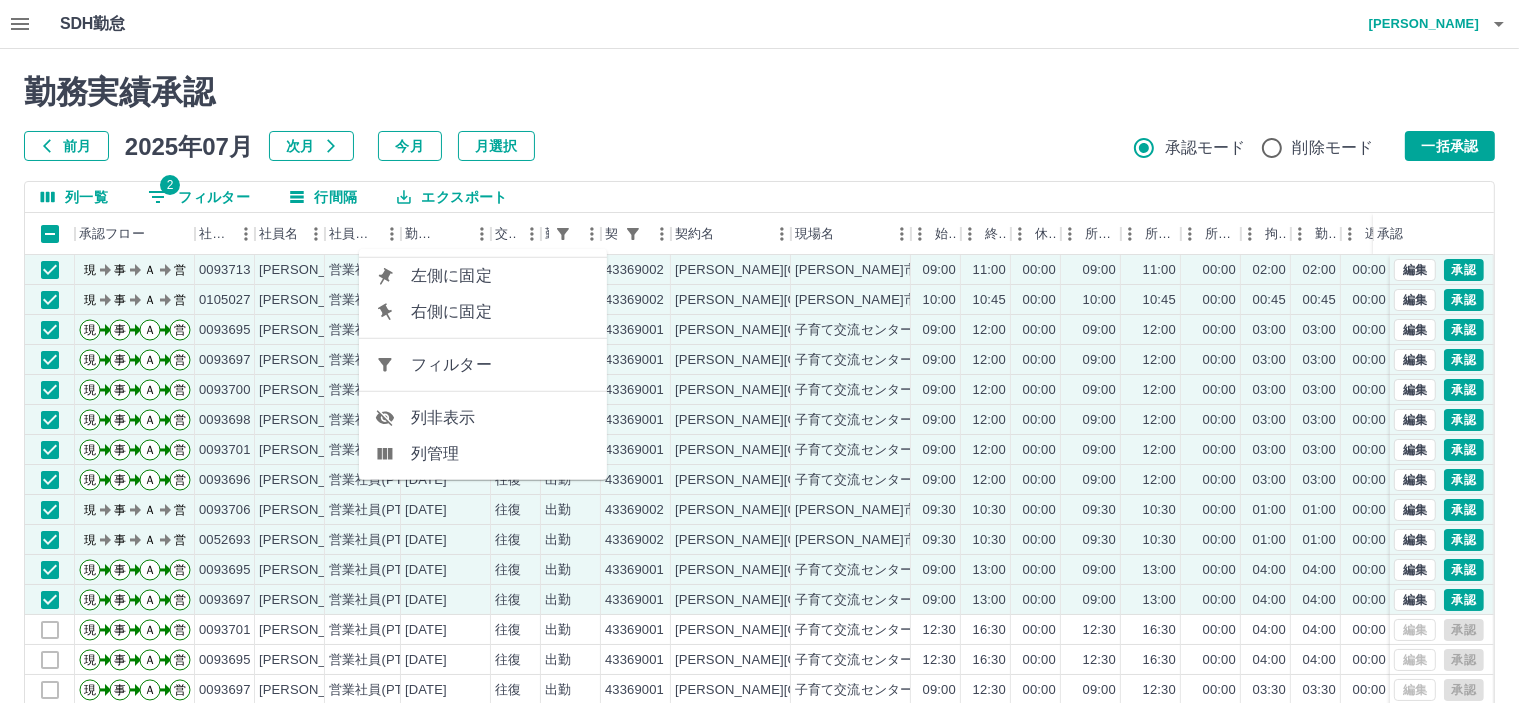 click on "フィルター" at bounding box center (501, 365) 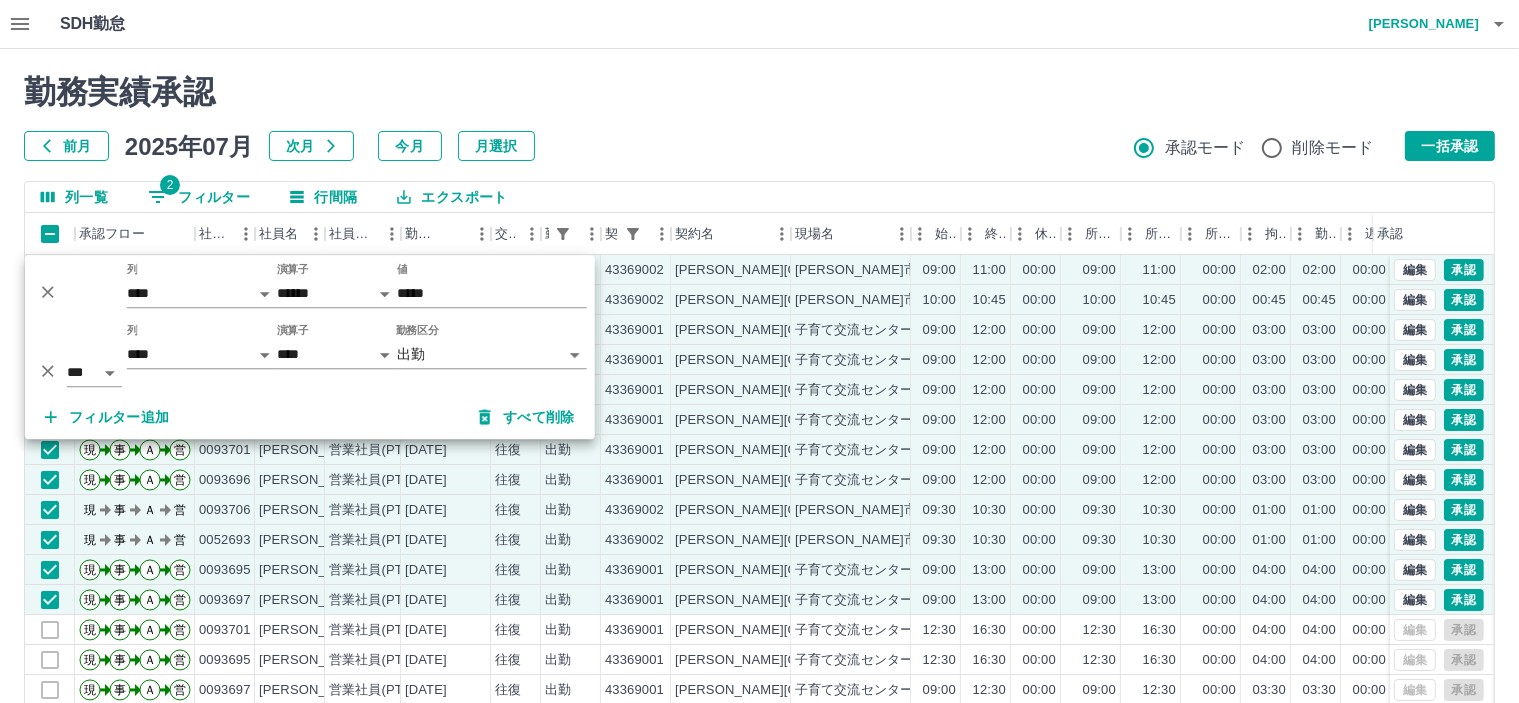 click on "SDH勤怠 仲島　孝輔 承認権限がありません 勤務実績承認 前月 2025年07月 次月 今月 月選択 承認モード 削除モード 一括承認 列一覧 2 フィルター 行間隔 エクスポート 承認フロー 社員番号 社員名 社員区分 勤務日 交通費 勤務区分 契約コード 契約名 現場名 始業 終業 休憩 所定開始 所定終業 所定休憩 拘束 勤務 遅刻等 コメント ステータス 承認 現 事 Ａ 営 0093713 吉村　奈味 営業社員(PT契約) 2025-07-14 往復 出勤 43369002 香芝市 香芝市子育て支援センター 09:00 11:00 00:00 09:00 11:00 00:00 02:00 02:00 00:00 現場責任者承認待 現 事 Ａ 営 0105027 上杉　章 営業社員(PT契約) 2025-07-14 往復 出勤 43369002 香芝市 香芝市子育て支援センター 10:00 10:45 00:00 10:00 10:45 00:00 00:45 00:45 00:00 現場責任者承認待 現 事 Ａ 営 0093695 赤土　晃子 営業社員(PT契約) 2025-07-13 往復 出勤 43369001 香芝市 09:00 12:00" at bounding box center [759, 422] 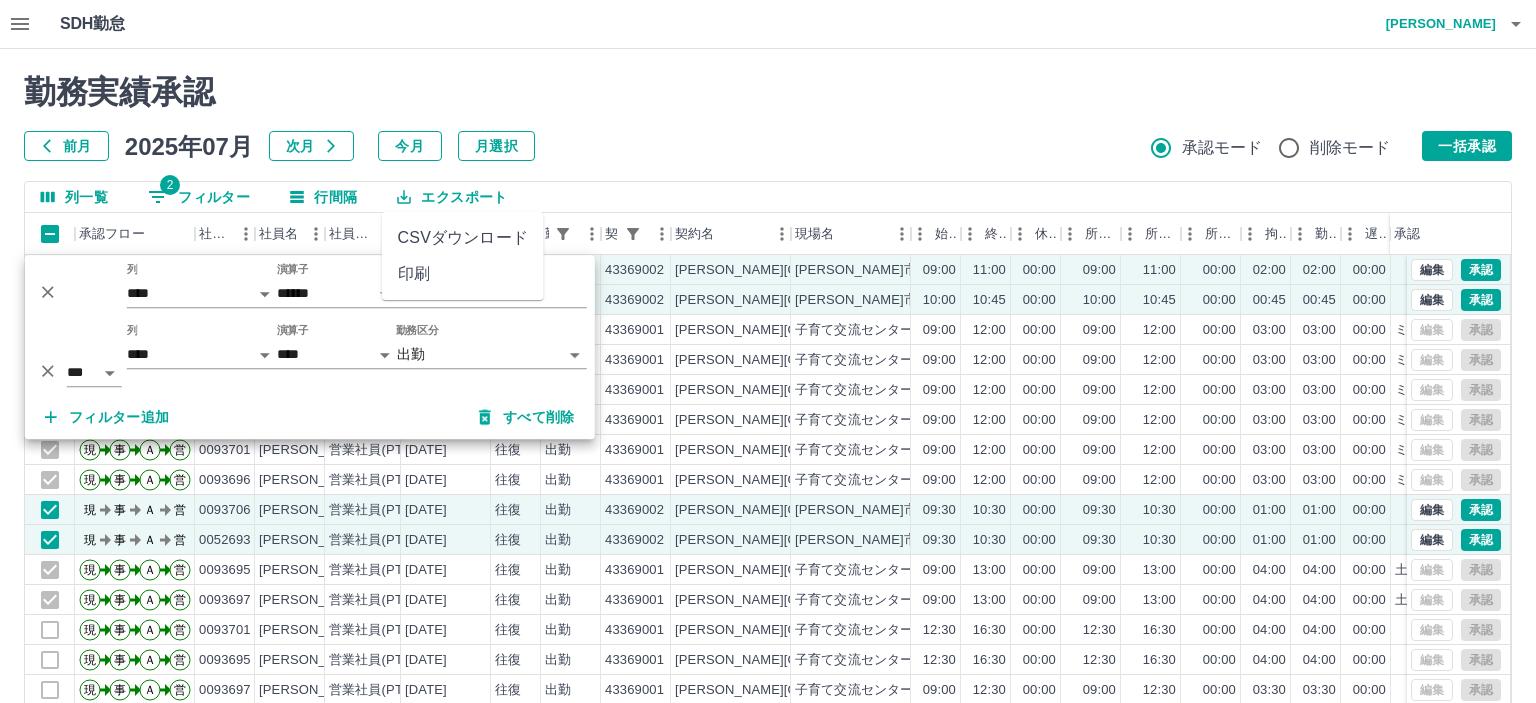 drag, startPoint x: 524, startPoint y: 358, endPoint x: 423, endPoint y: 254, distance: 144.97241 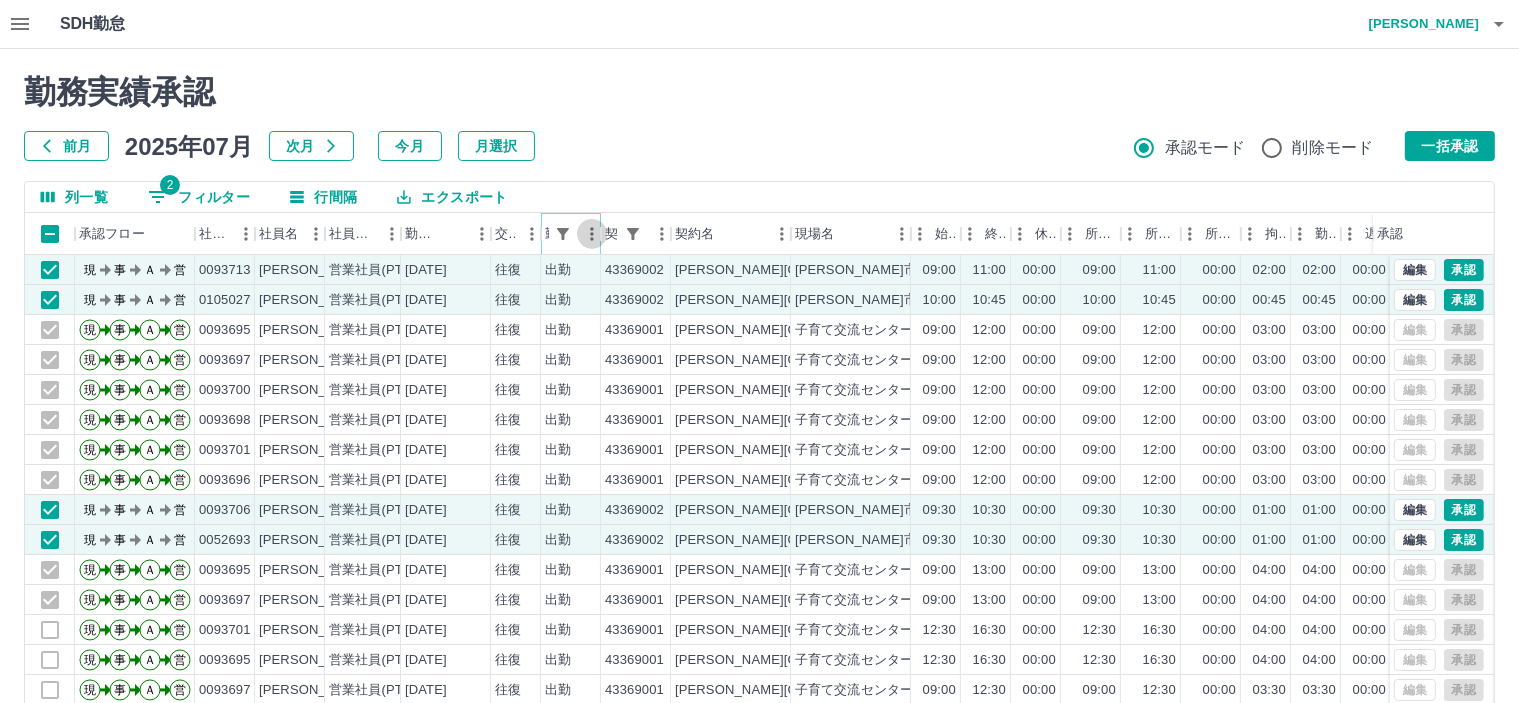 click 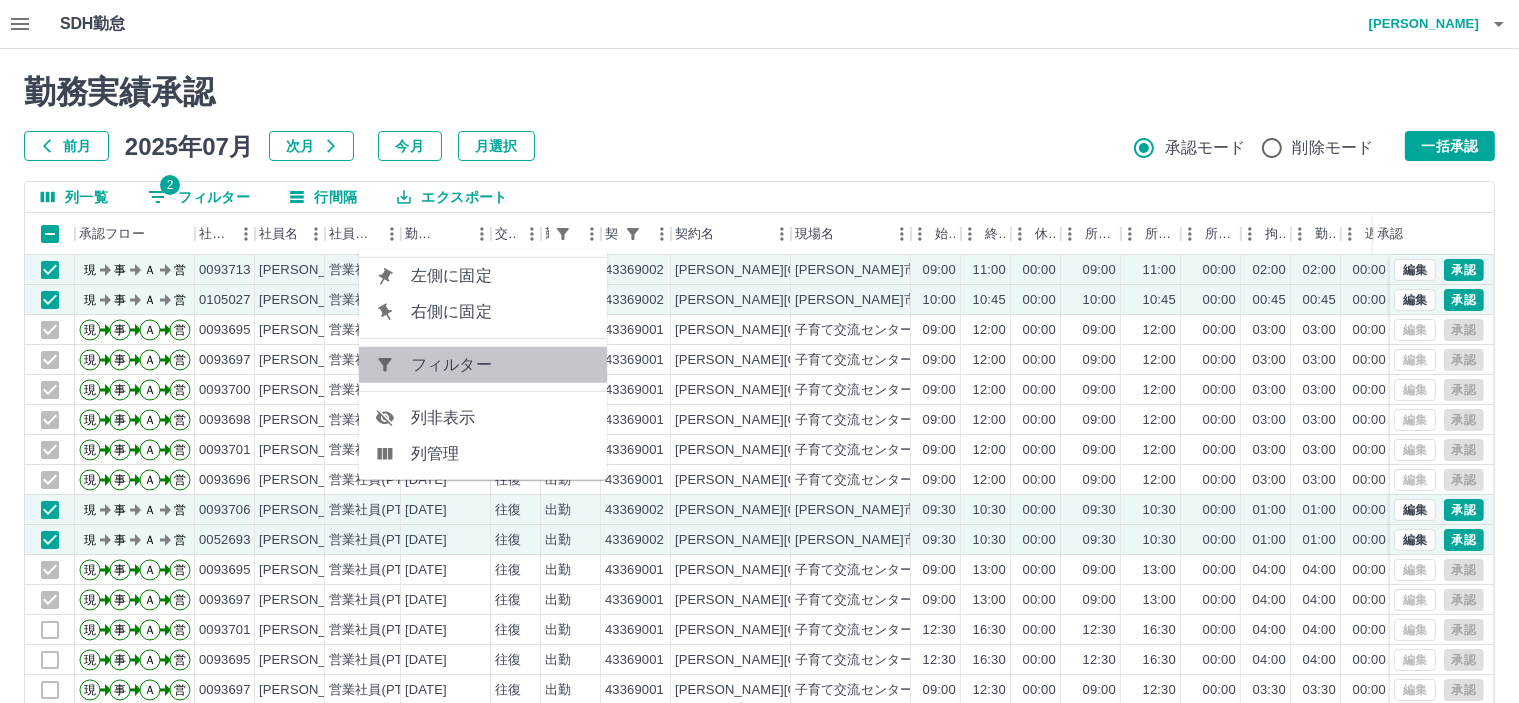 click on "フィルター" at bounding box center [501, 365] 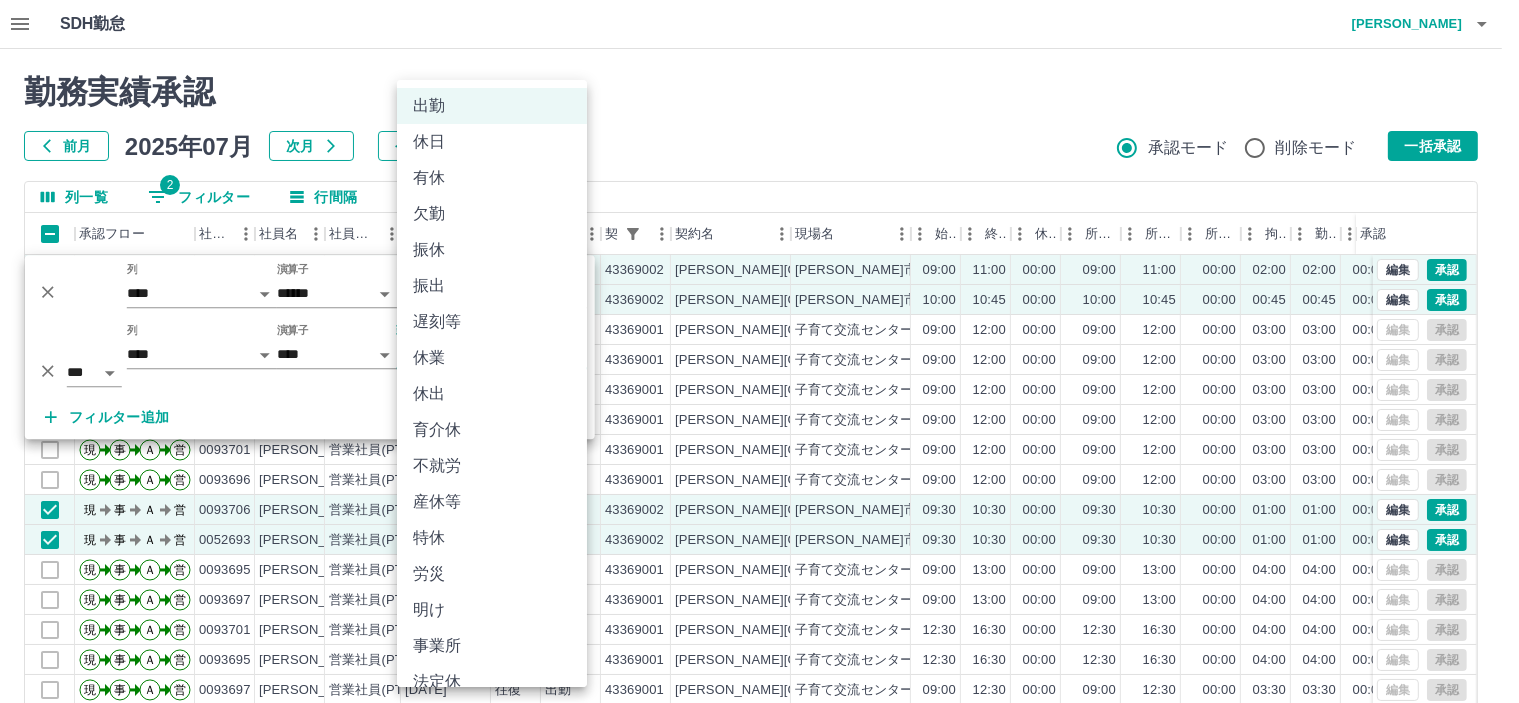 click on "承認権限がありません 勤務実績承認 前月 2025年07月 次月 今月 月選択 承認モード 削除モード 一括承認 列一覧 2 フィルター 行間隔 エクスポート 承認フロー 社員番号 社員名 社員区分 勤務日 交通費 勤務区分 契約コード 契約名 現場名 始業 終業 休憩 所定開始 所定終業 所定休憩 拘束 勤務 遅刻等 コメント ステータス 承認 現 事 Ａ 営 0093713 吉村　奈味 営業社員(PT契約) 2025-07-14 往復 出勤 43369002 香芝市 香芝市子育て支援センター 09:00 11:00 00:00 09:00 11:00 00:00 02:00 02:00 00:00 現場責任者承認待 現 事 Ａ 営 0105027 上杉　章 営業社員(PT契約) 2025-07-14 往復 出勤 43369002 香芝市 香芝市子育て支援センター 10:00 10:45 00:00 10:00 10:45 00:00 00:45 00:45 00:00 現場責任者承認待 現 事 Ａ 営 0093695 赤土　晃子 営業社員(PT契約) 2025-07-13 往復 出勤 43369001 香芝市 09:00 12:00 00:00 09:00 12:00 00:00" at bounding box center [751, 447] 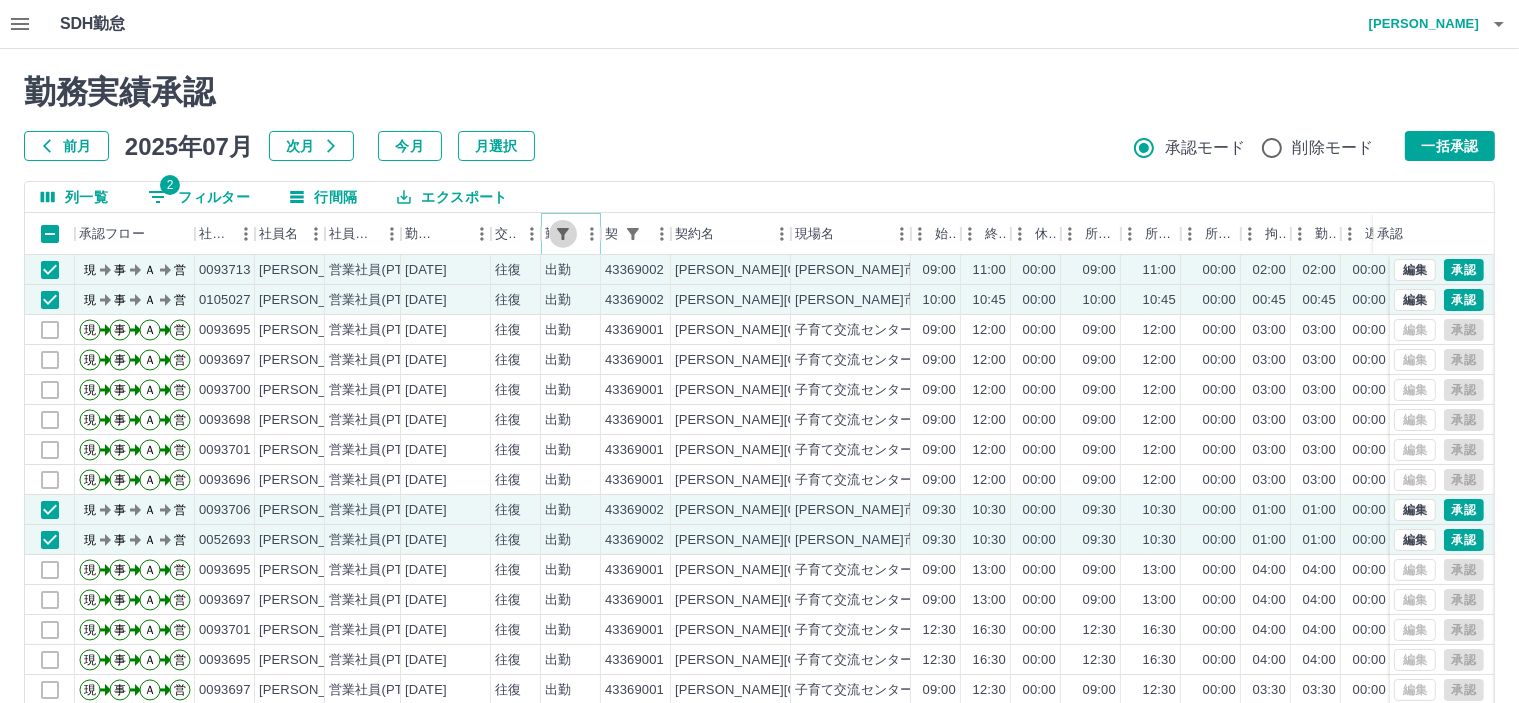 click at bounding box center (563, 234) 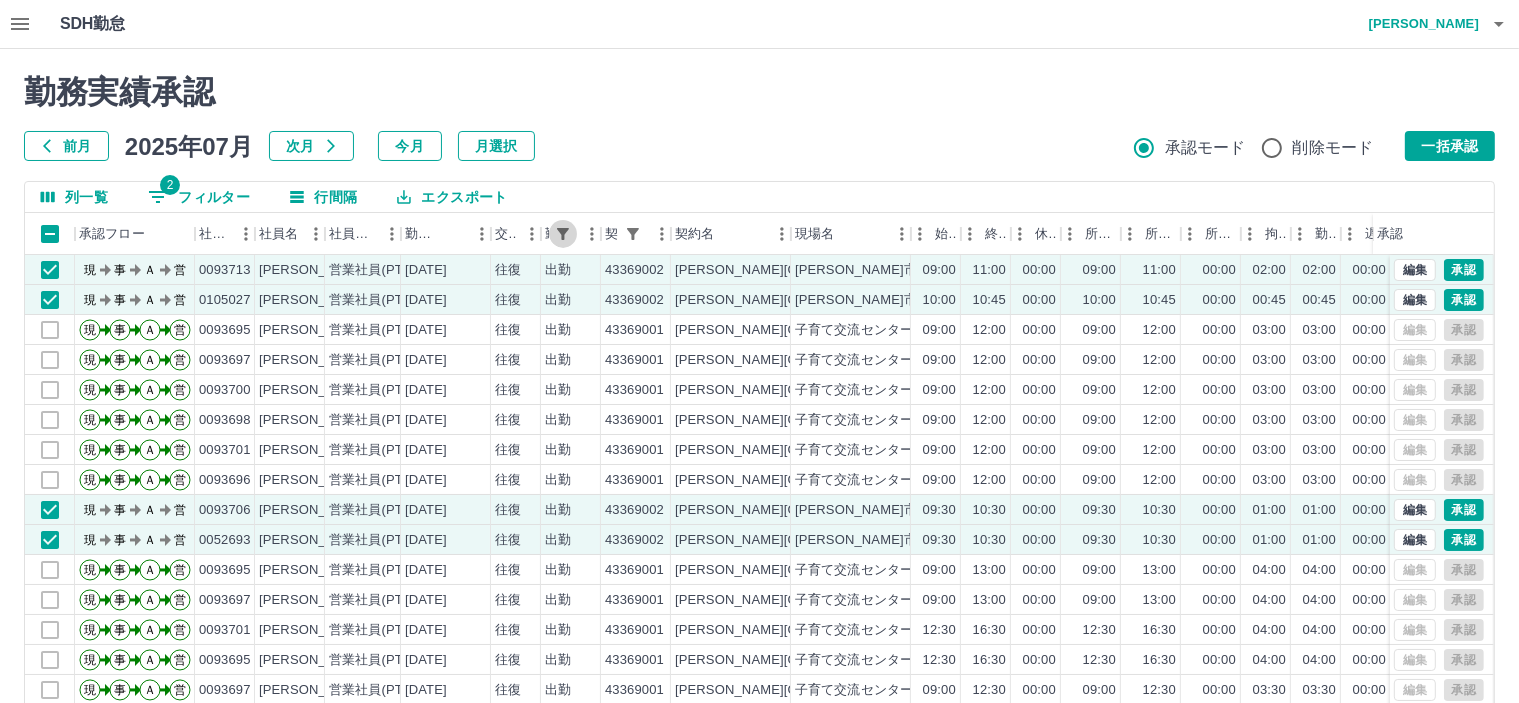 select on "**********" 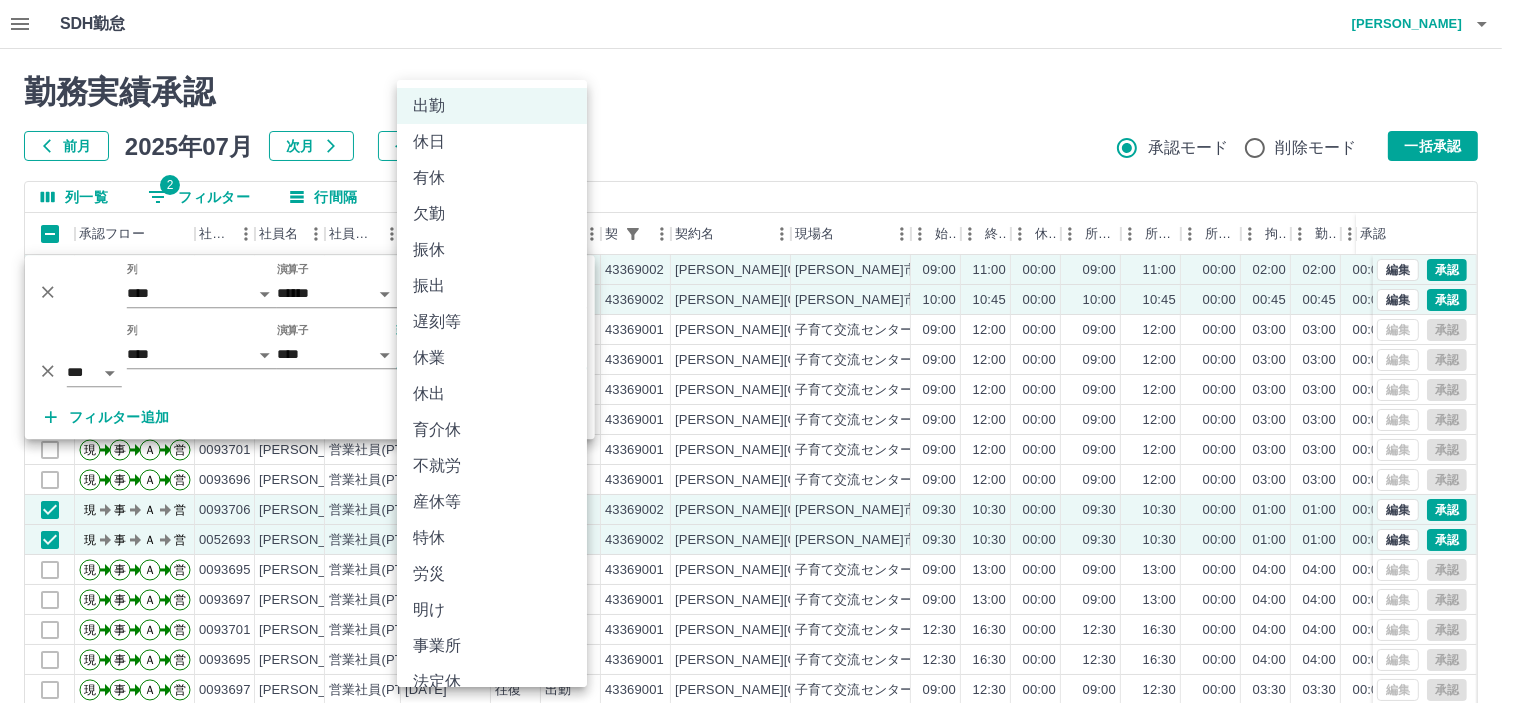 click on "SDH勤怠 仲島　孝輔 承認権限がありません 勤務実績承認 前月 2025年07月 次月 今月 月選択 承認モード 削除モード 一括承認 列一覧 2 フィルター 行間隔 エクスポート 承認フロー 社員番号 社員名 社員区分 勤務日 交通費 勤務区分 契約コード 契約名 現場名 始業 終業 休憩 所定開始 所定終業 所定休憩 拘束 勤務 遅刻等 コメント ステータス 承認 現 事 Ａ 営 0093713 吉村　奈味 営業社員(PT契約) 2025-07-14 往復 出勤 43369002 香芝市 香芝市子育て支援センター 09:00 11:00 00:00 09:00 11:00 00:00 02:00 02:00 00:00 現場責任者承認待 現 事 Ａ 営 0105027 上杉　章 営業社員(PT契約) 2025-07-14 往復 出勤 43369002 香芝市 香芝市子育て支援センター 10:00 10:45 00:00 10:00 10:45 00:00 00:45 00:45 00:00 現場責任者承認待 現 事 Ａ 営 0093695 赤土　晃子 営業社員(PT契約) 2025-07-13 往復 出勤 43369001 香芝市 09:00 12:00" at bounding box center [759, 422] 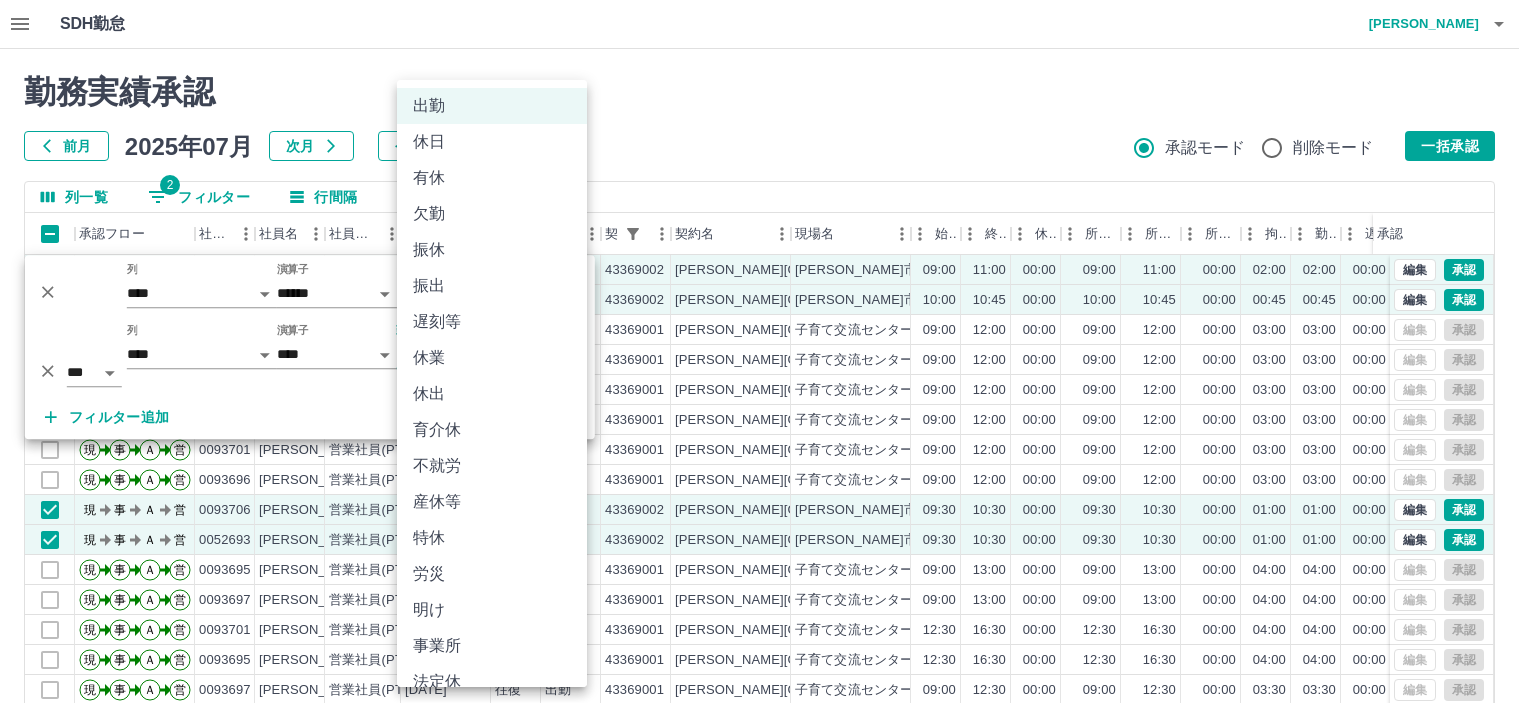 click on "有休" at bounding box center [492, 178] 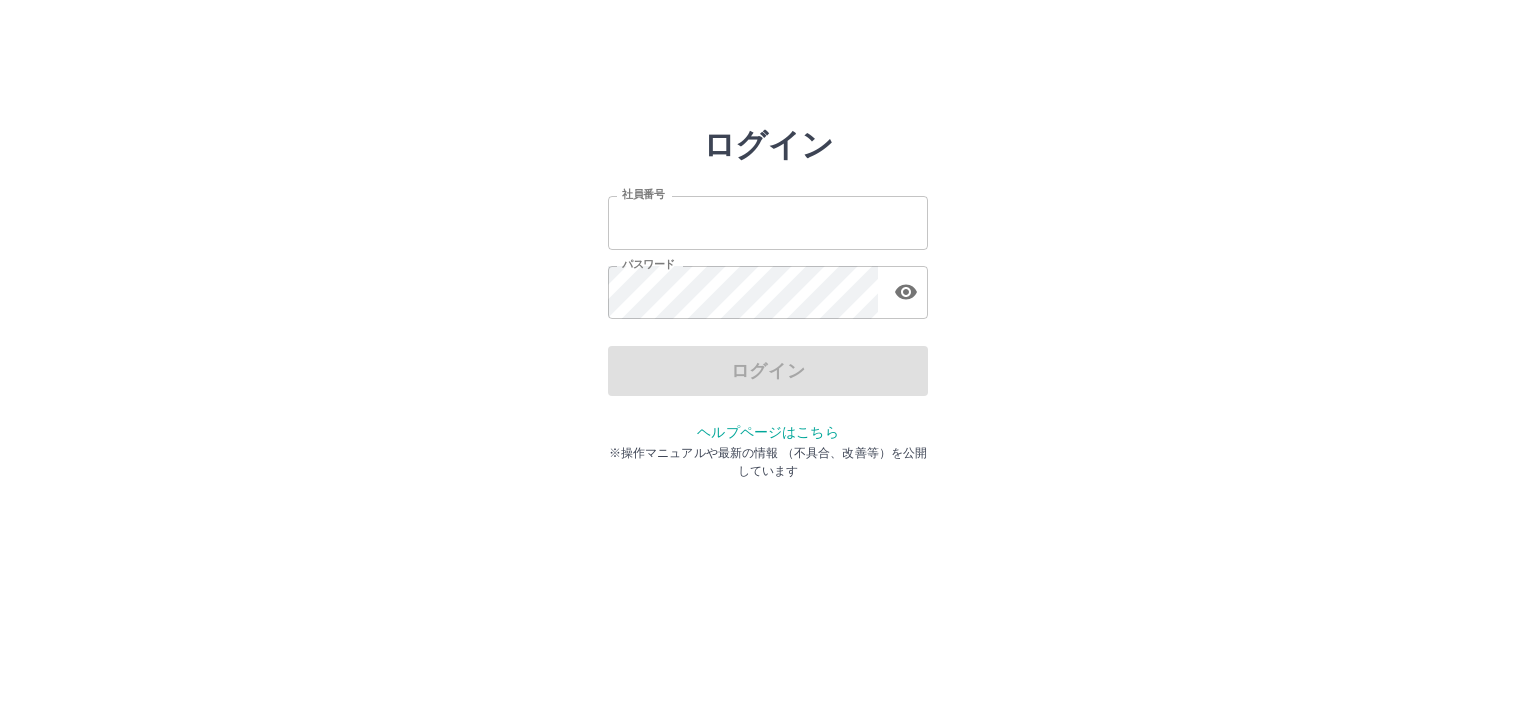 scroll, scrollTop: 0, scrollLeft: 0, axis: both 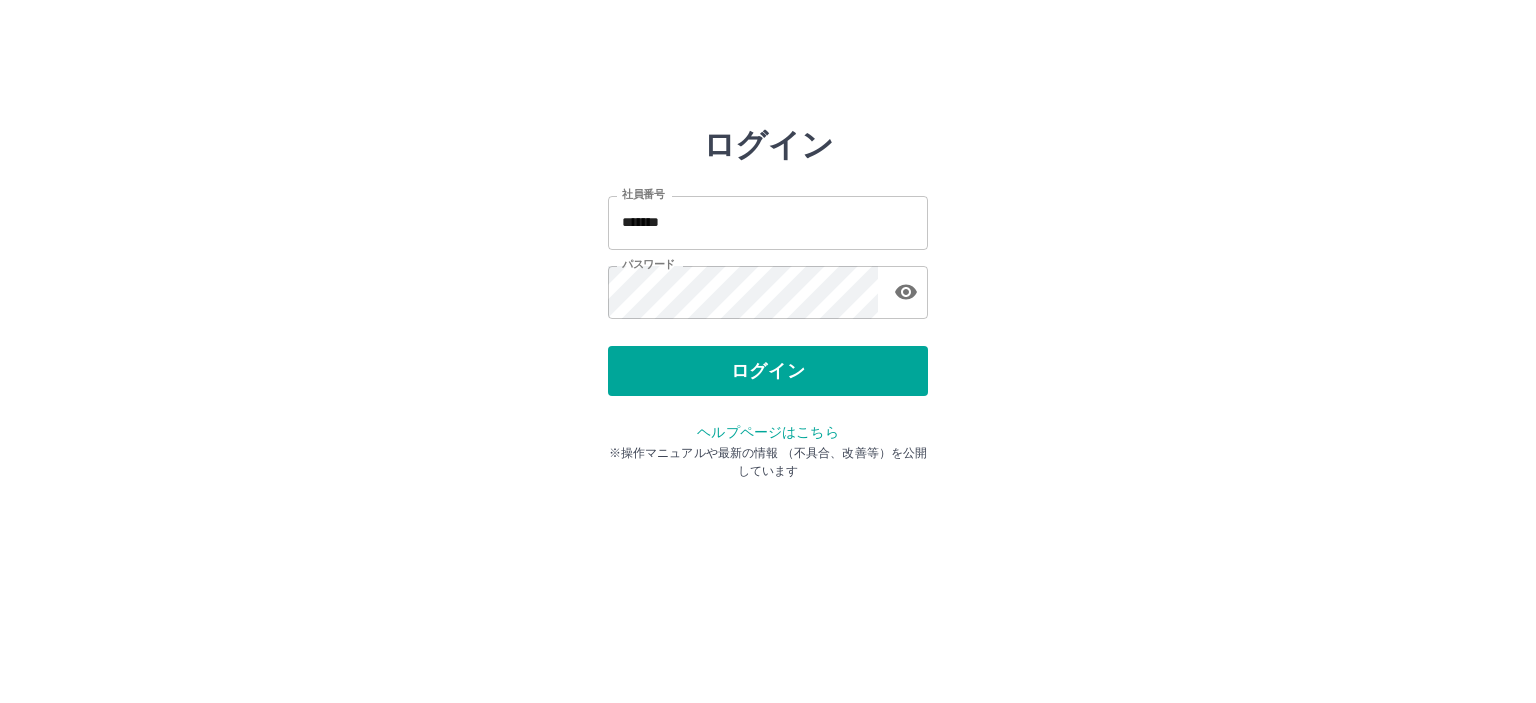 click on "ログイン" at bounding box center [768, 371] 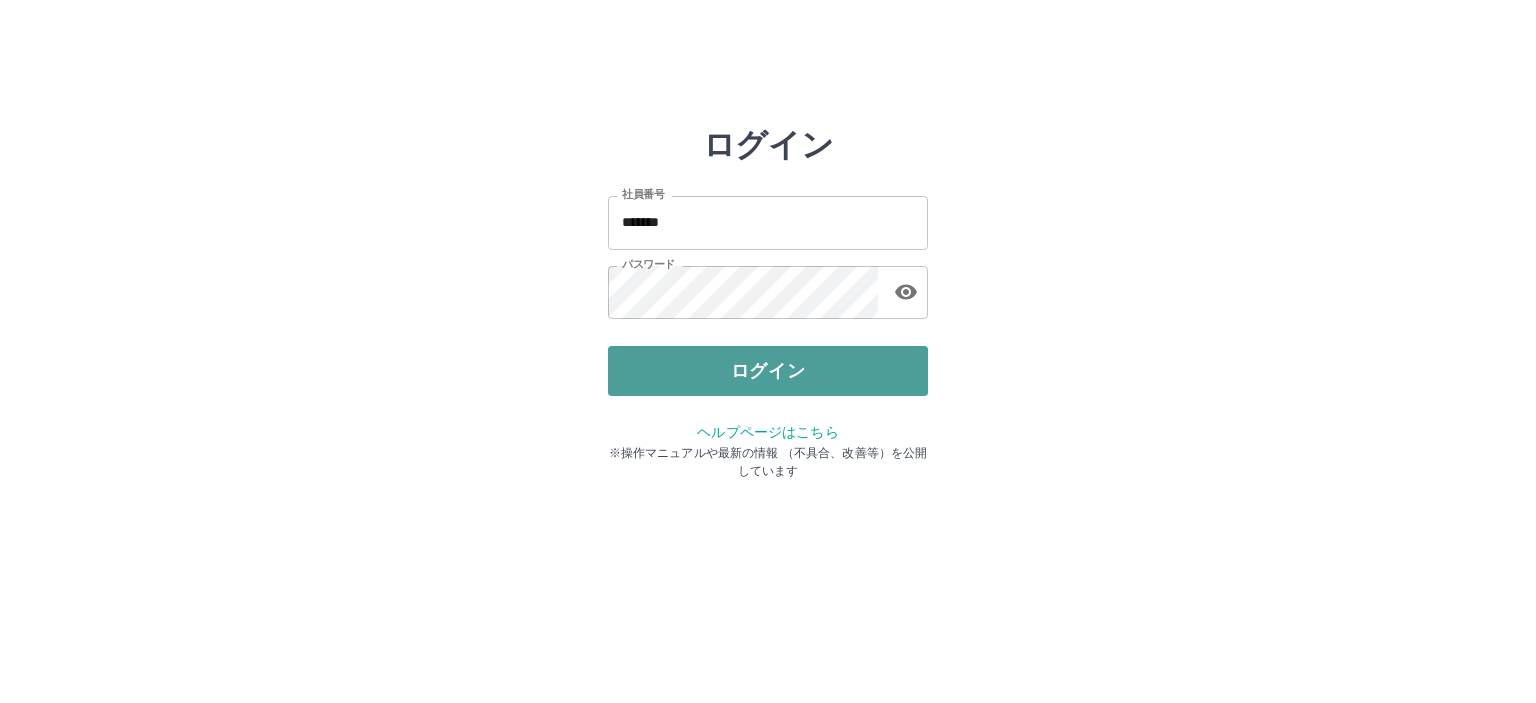 click on "ログイン" at bounding box center (768, 371) 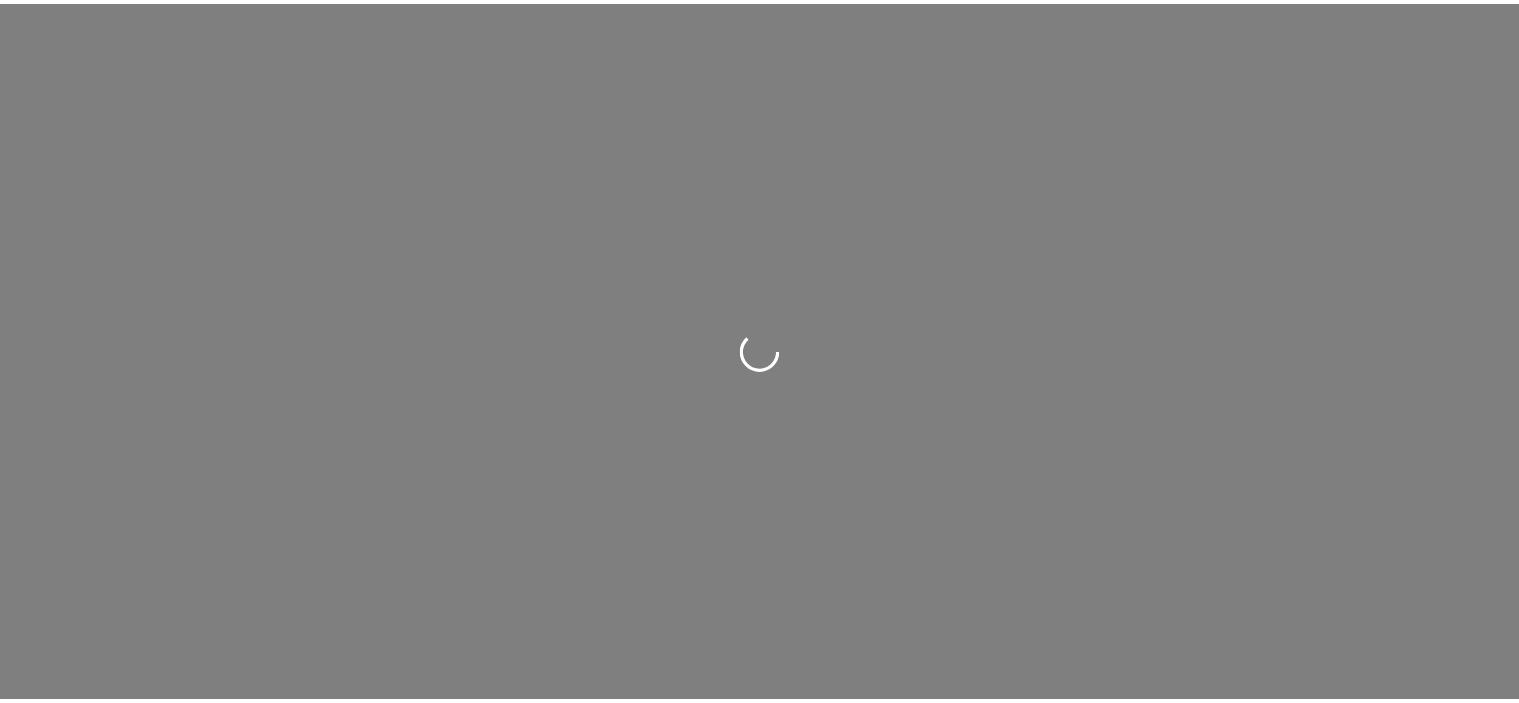 scroll, scrollTop: 0, scrollLeft: 0, axis: both 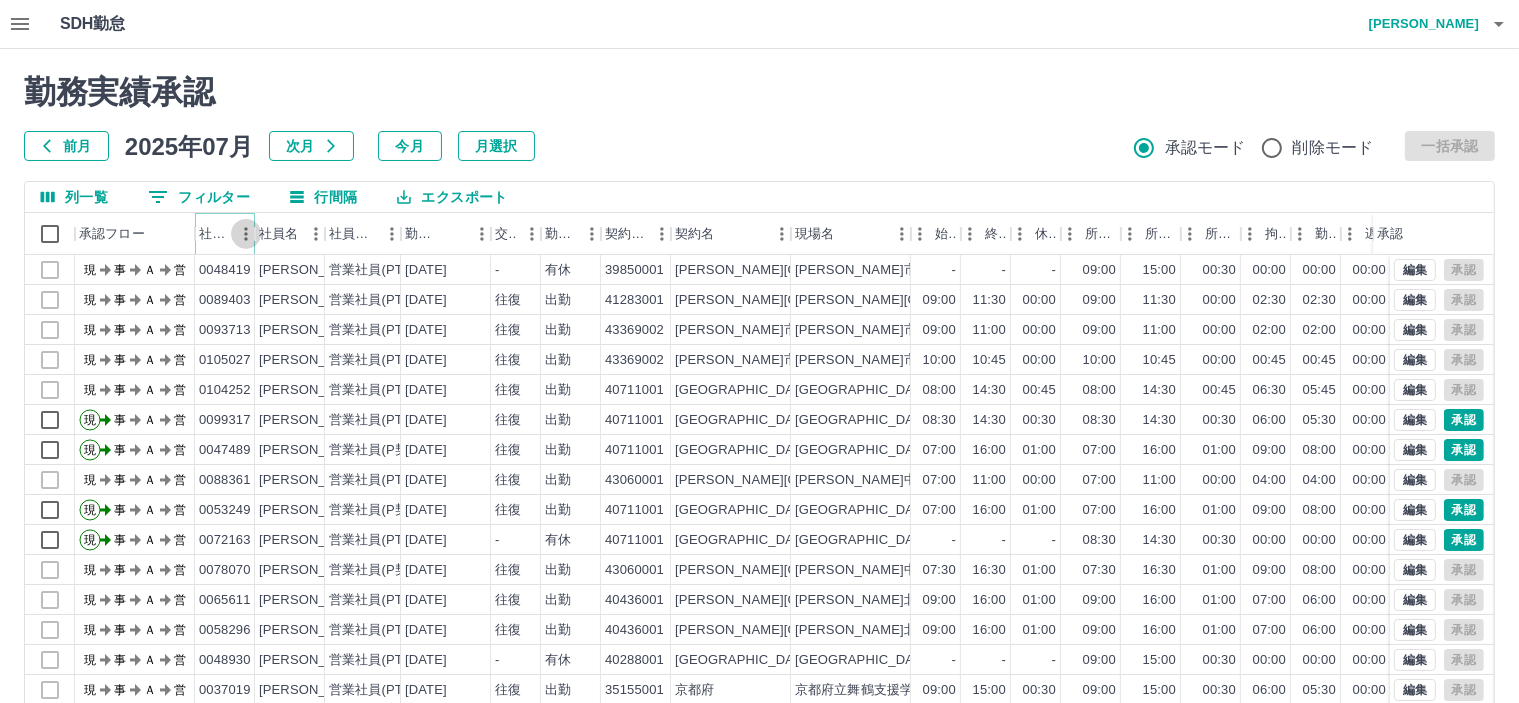 click 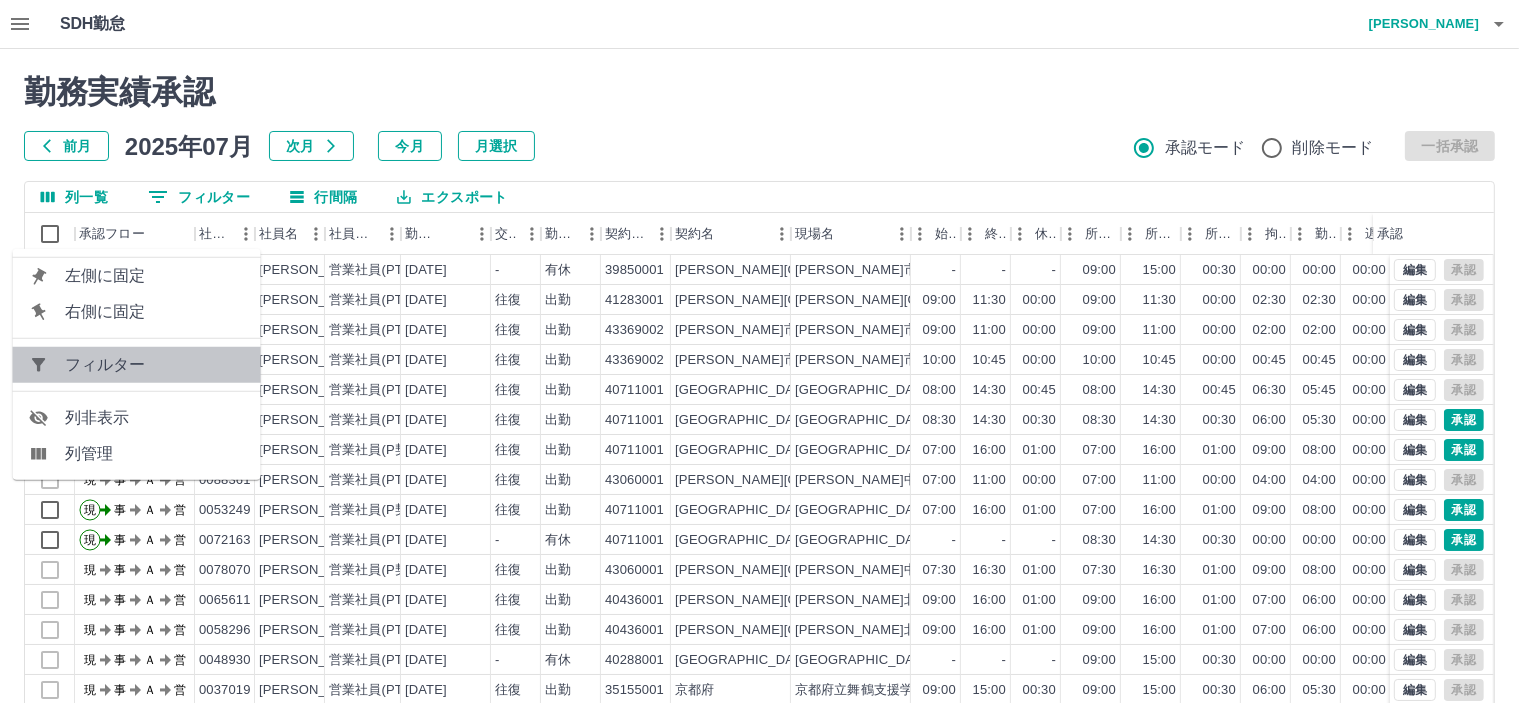 click on "フィルター" at bounding box center [155, 365] 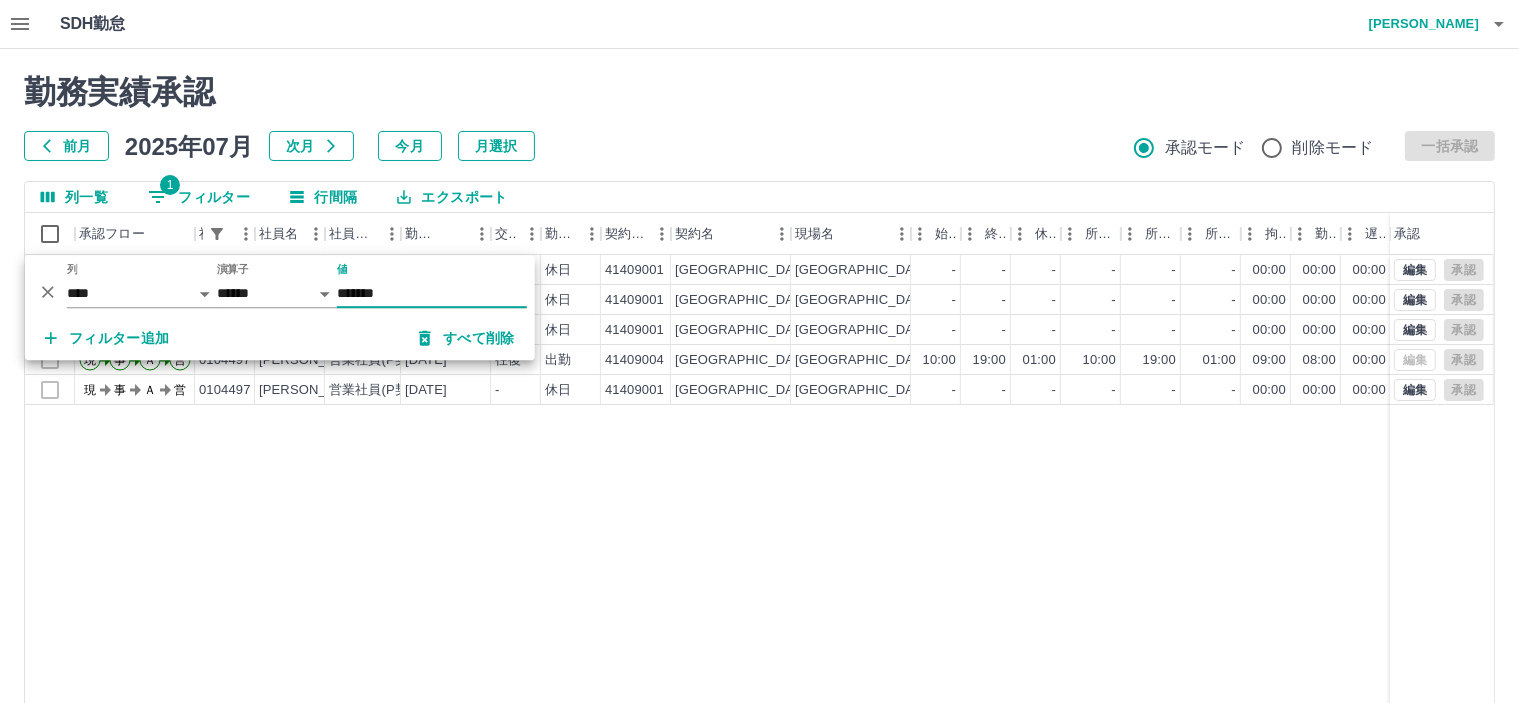 type on "*******" 